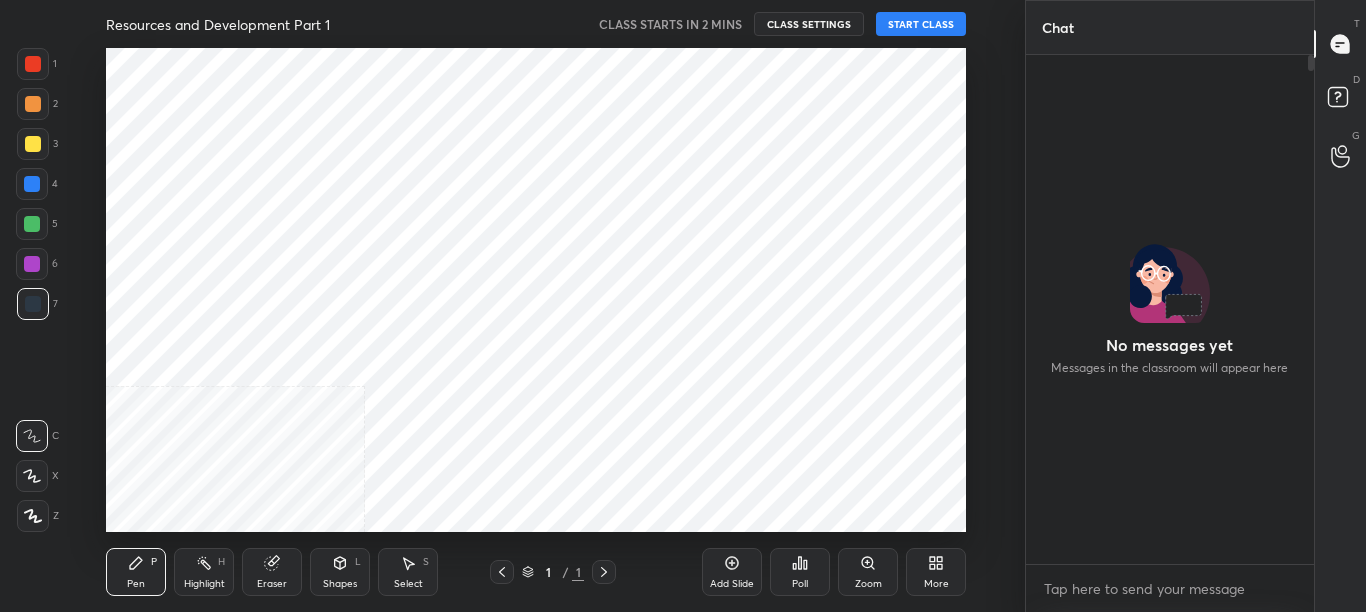 scroll, scrollTop: 0, scrollLeft: 0, axis: both 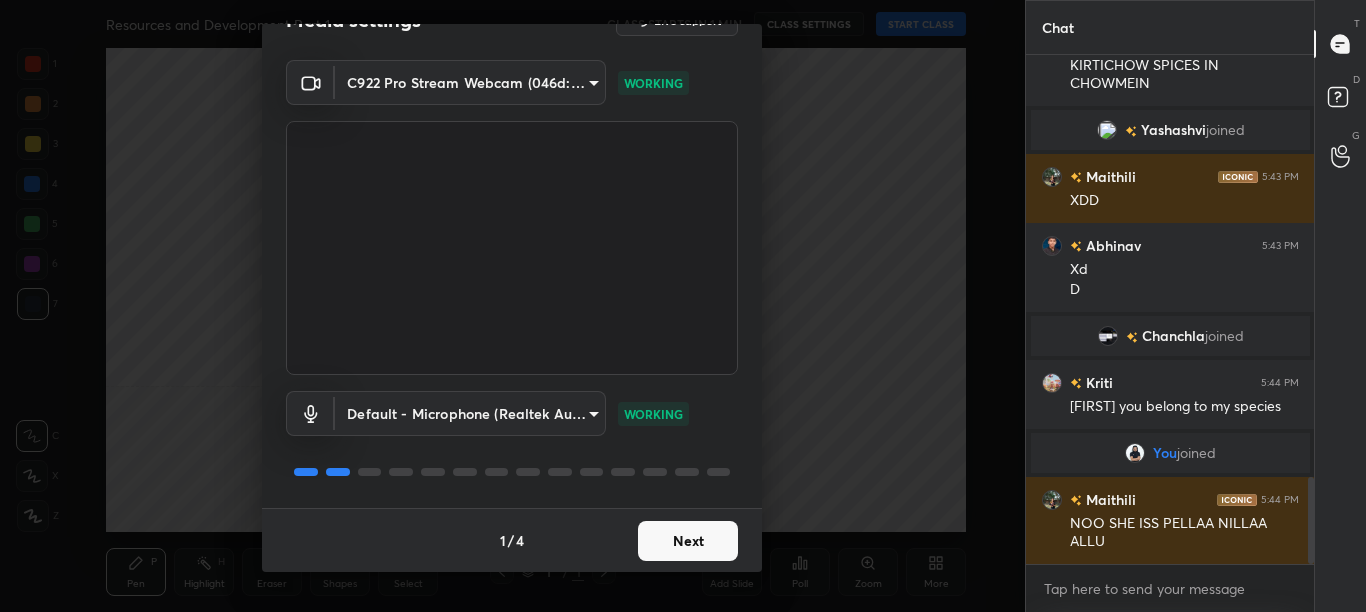 click on "Next" at bounding box center (688, 541) 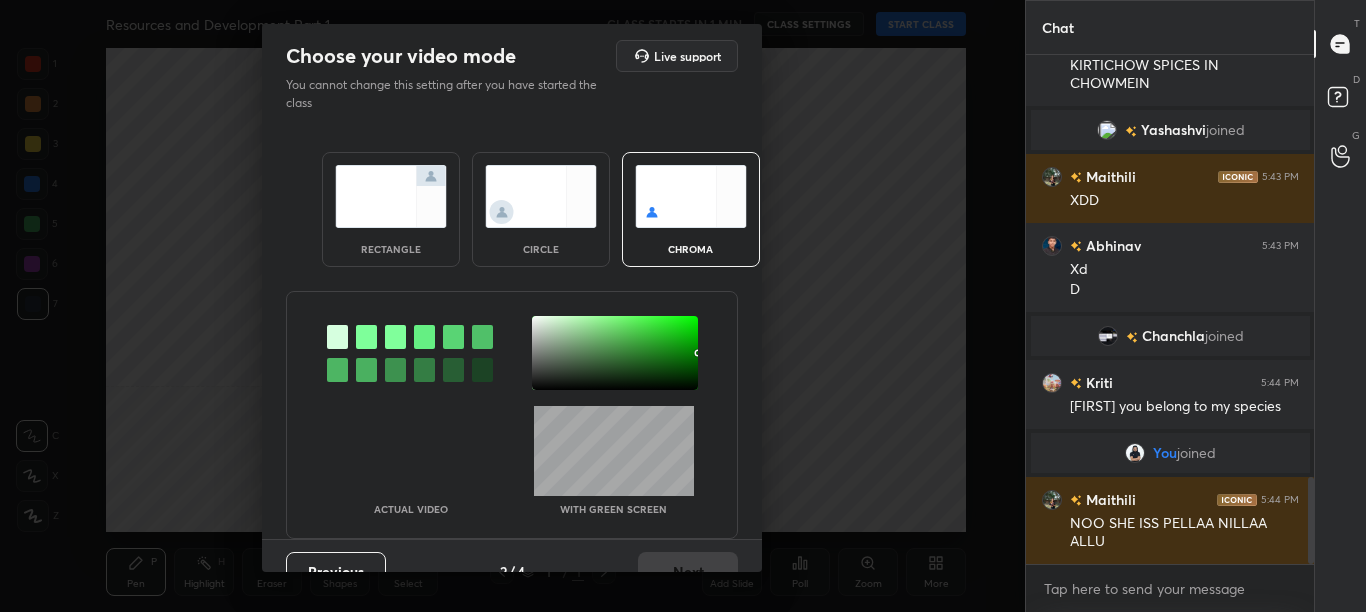 click at bounding box center (410, 353) 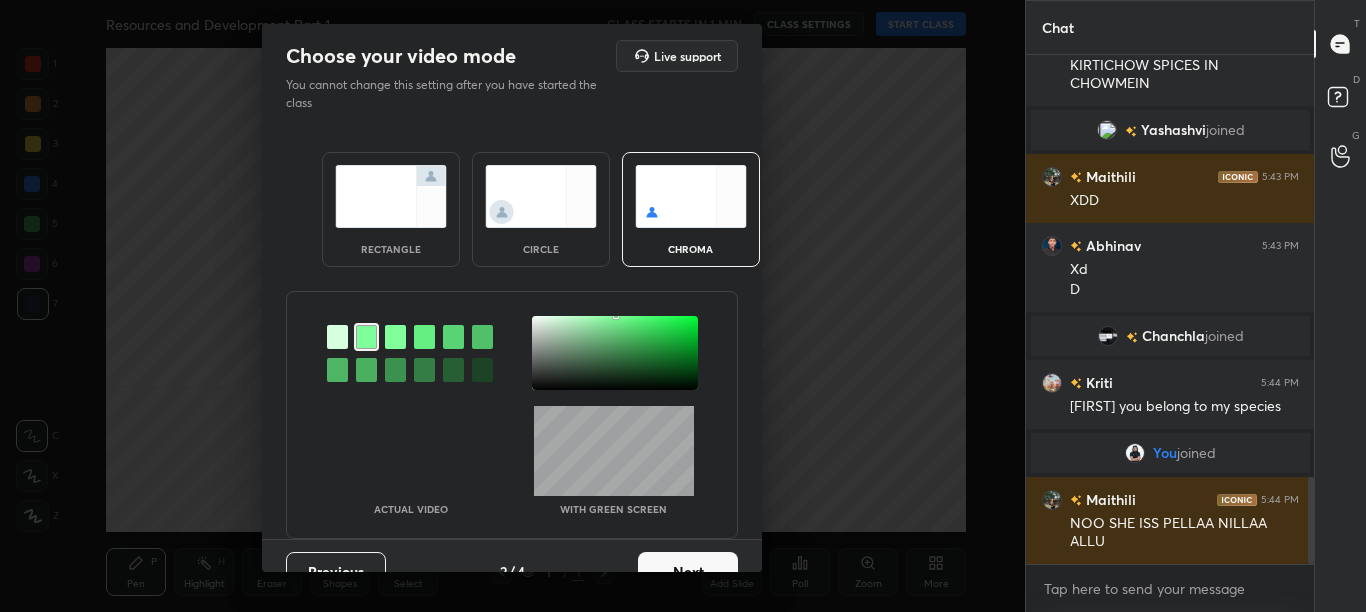 click at bounding box center [615, 353] 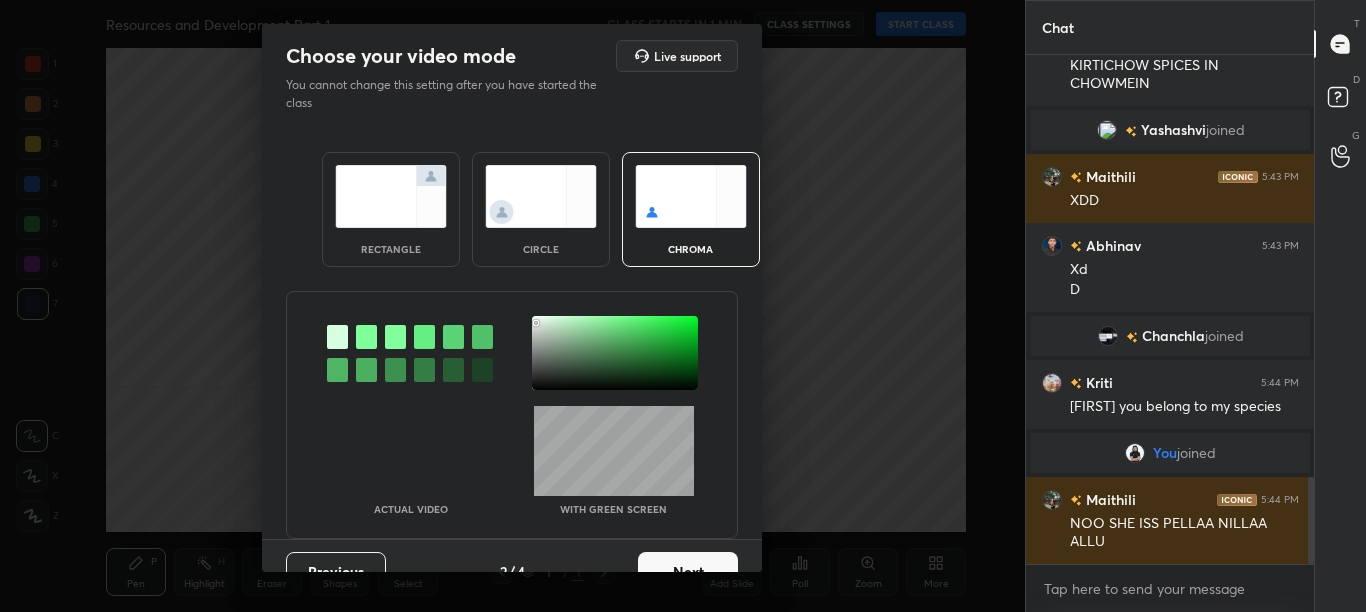 click on "Next" at bounding box center [688, 572] 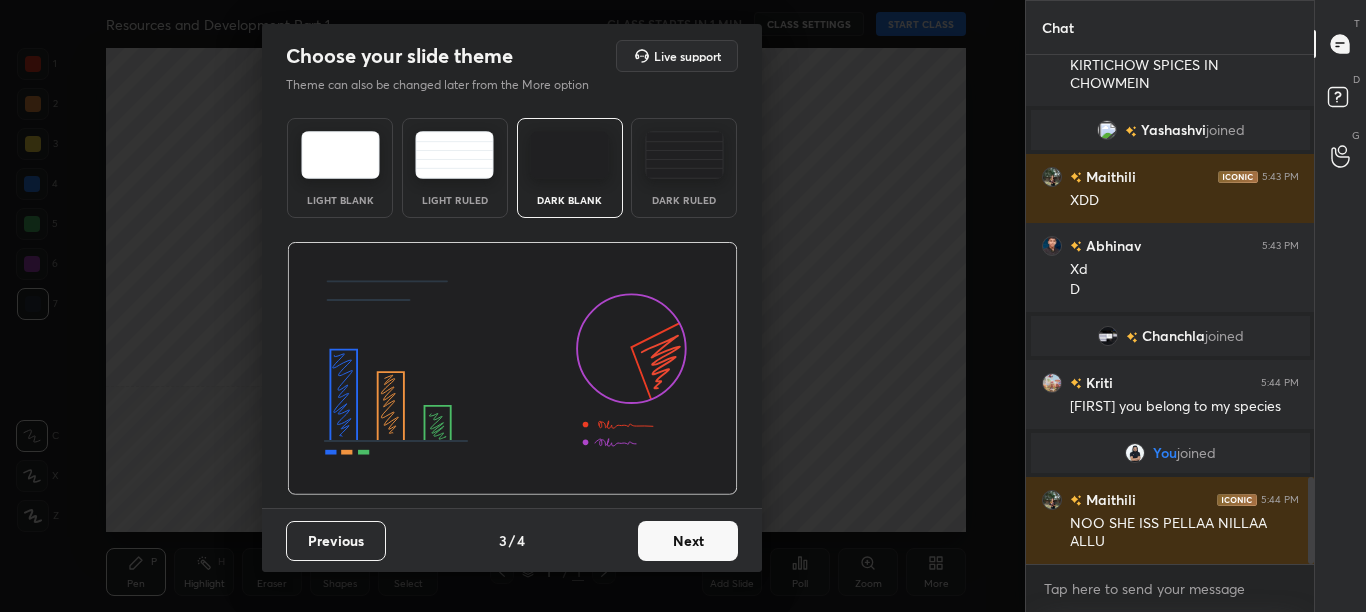click on "Next" at bounding box center (688, 541) 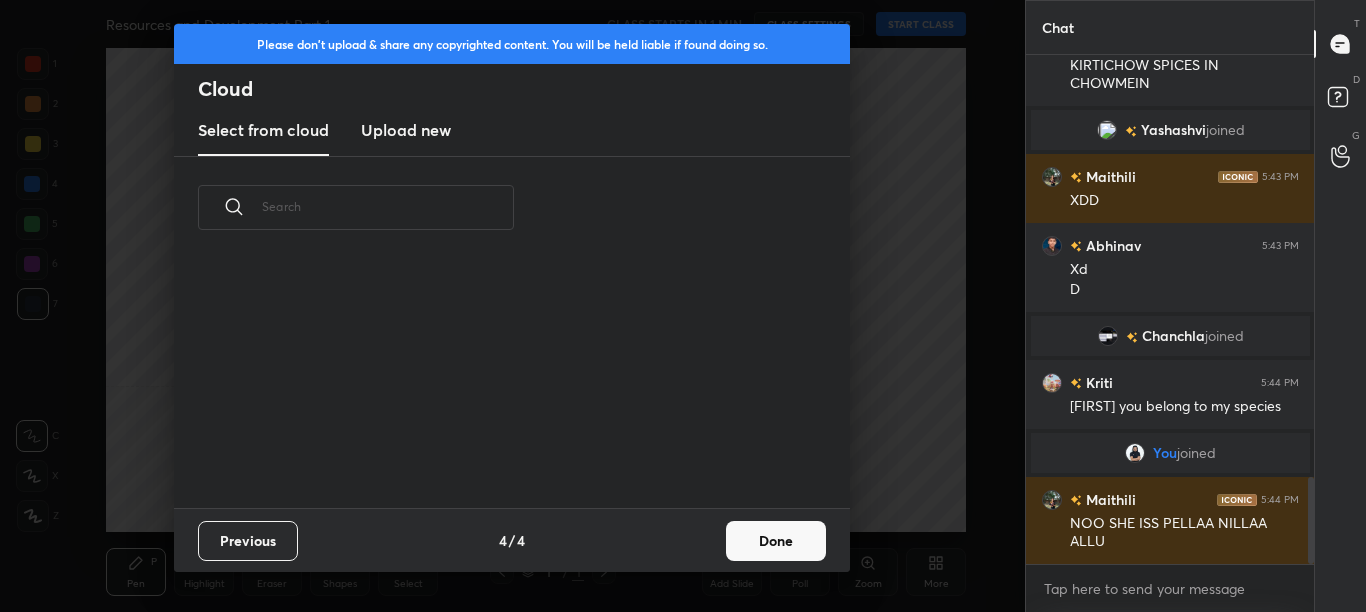 click on "Done" at bounding box center (776, 541) 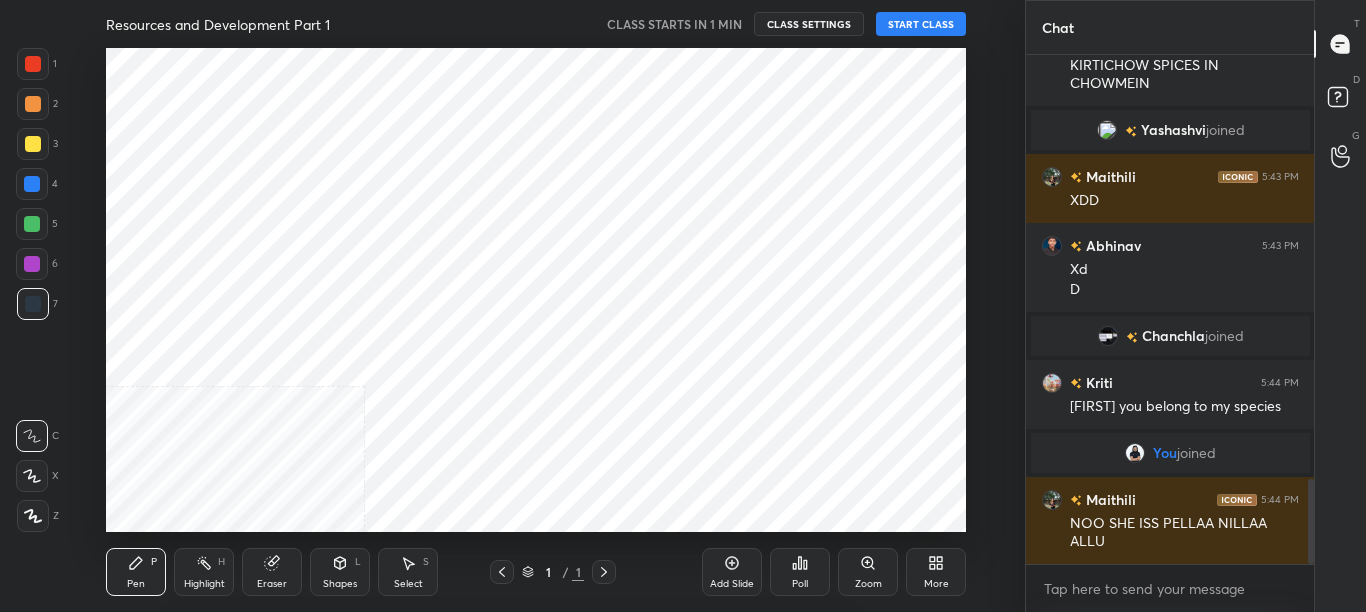 scroll, scrollTop: 2531, scrollLeft: 0, axis: vertical 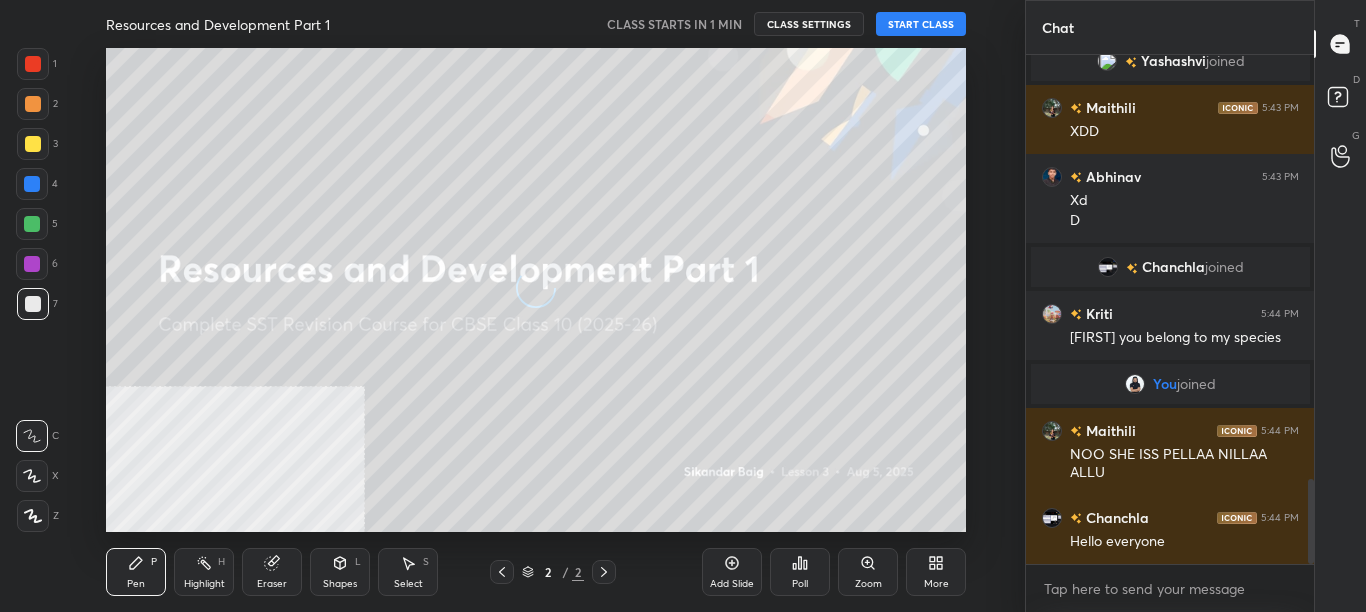 click on "More" at bounding box center (936, 572) 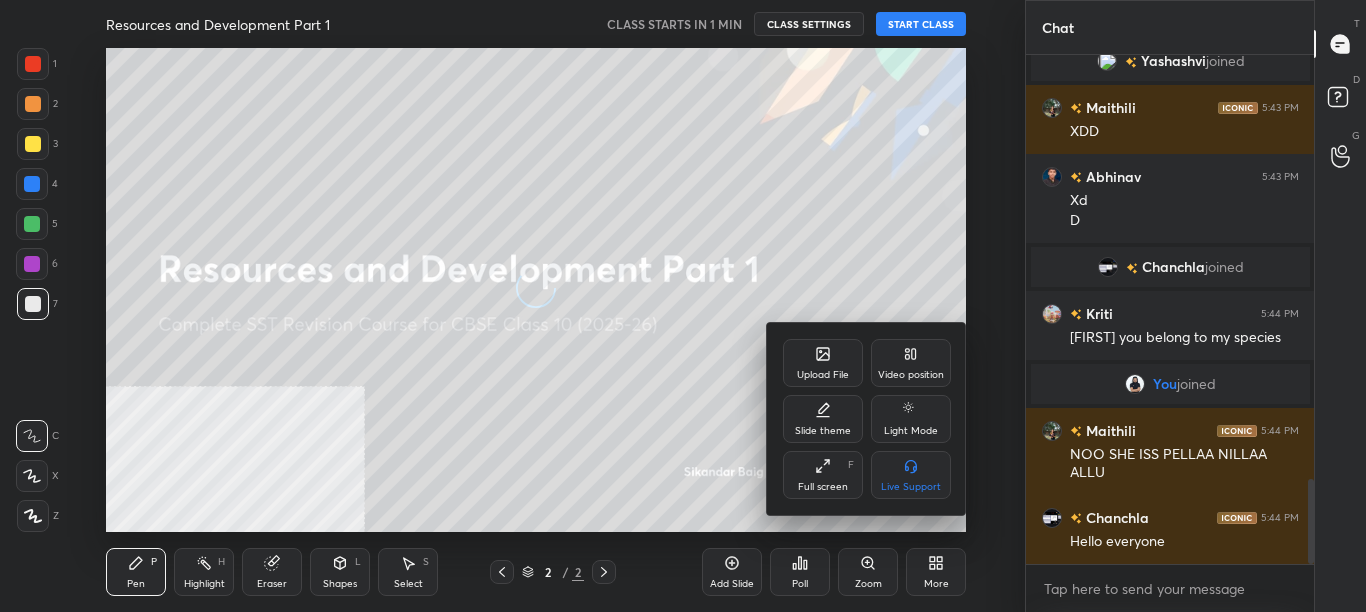 click 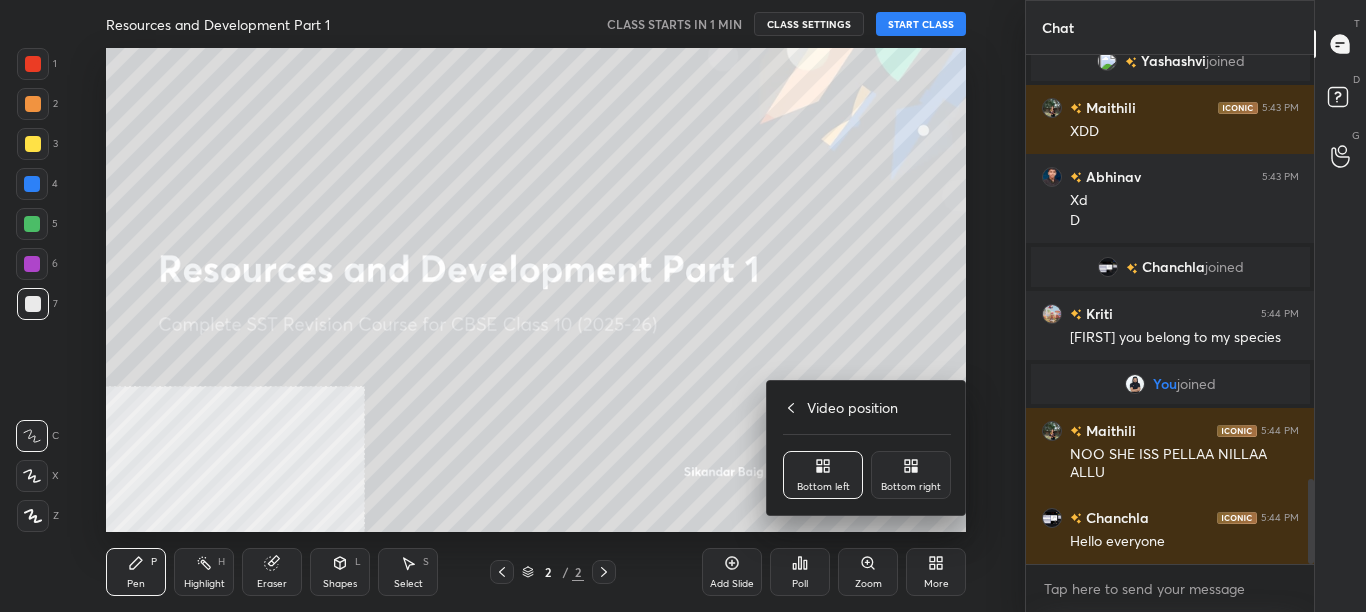 click on "Video position Bottom left Bottom right" at bounding box center [867, 448] 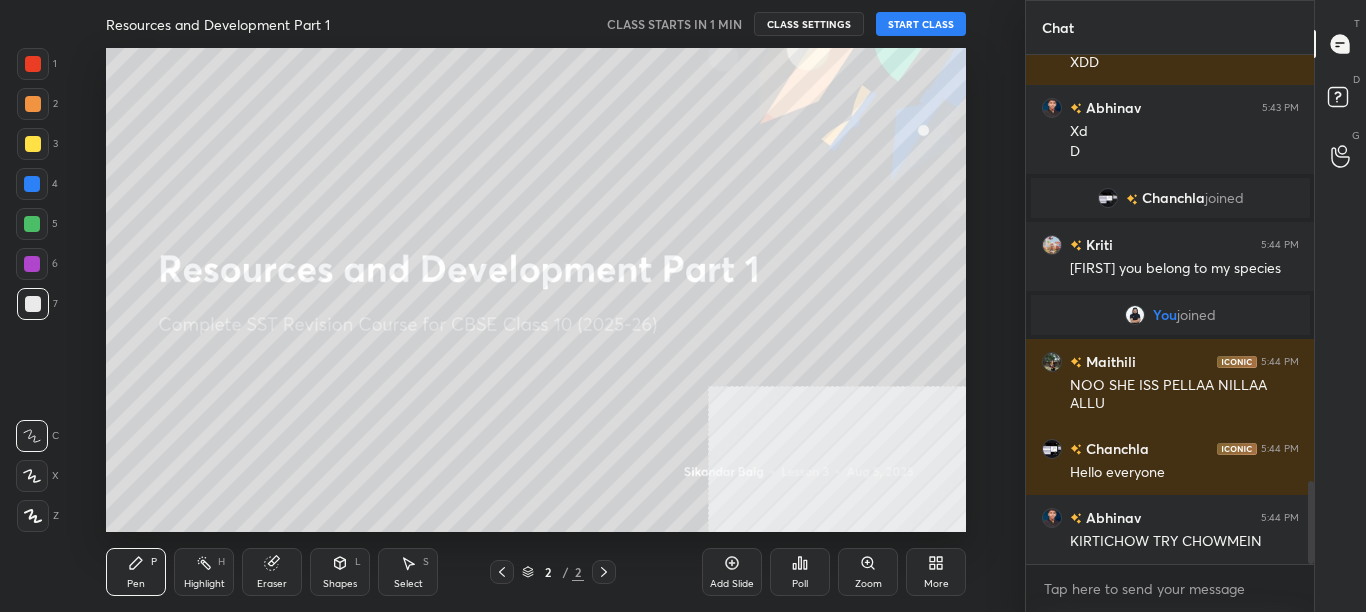 click on "More" at bounding box center [936, 572] 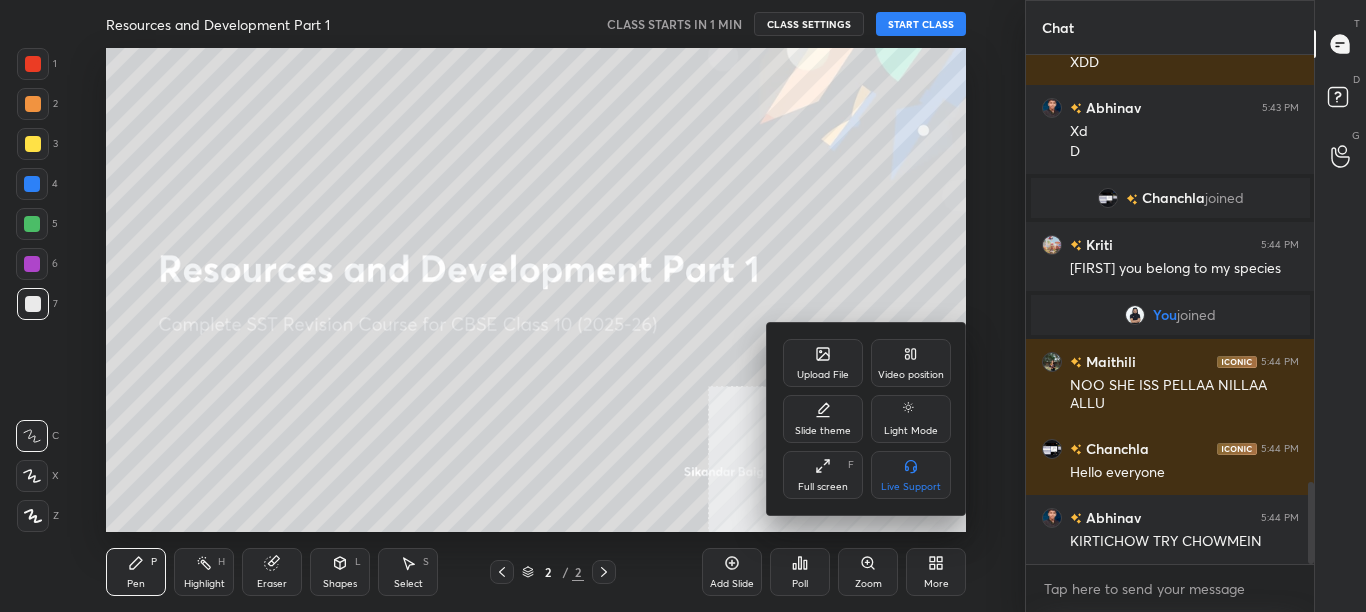 scroll, scrollTop: 2669, scrollLeft: 0, axis: vertical 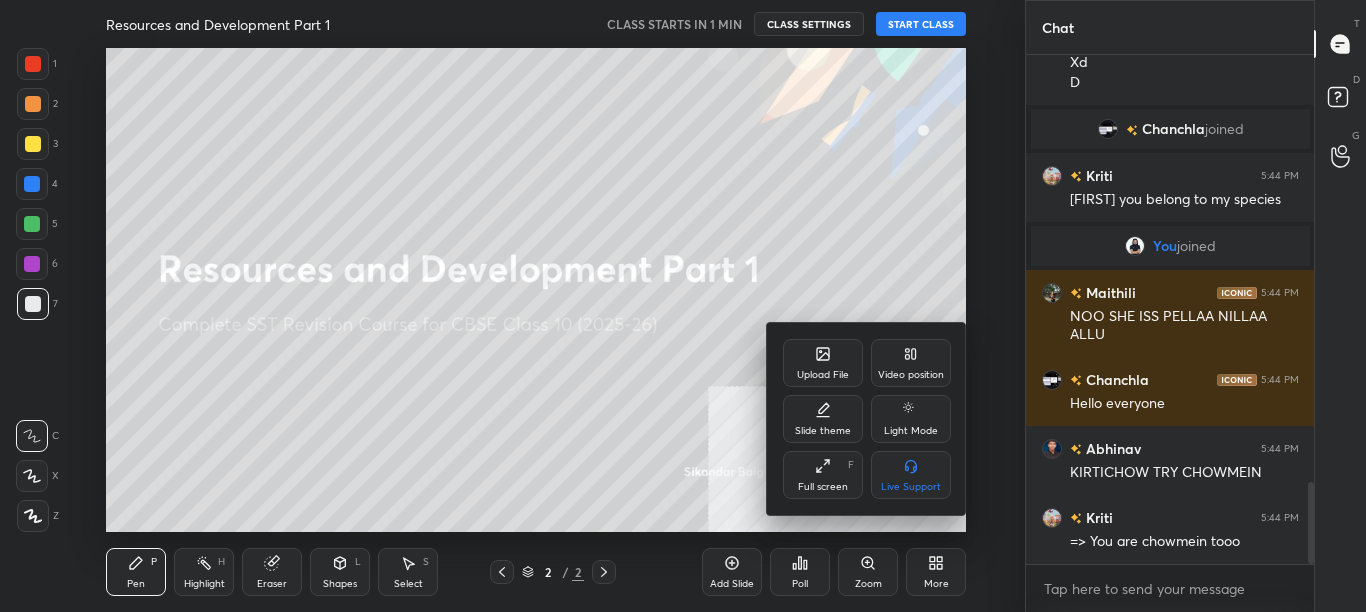 click on "Upload File" at bounding box center (823, 375) 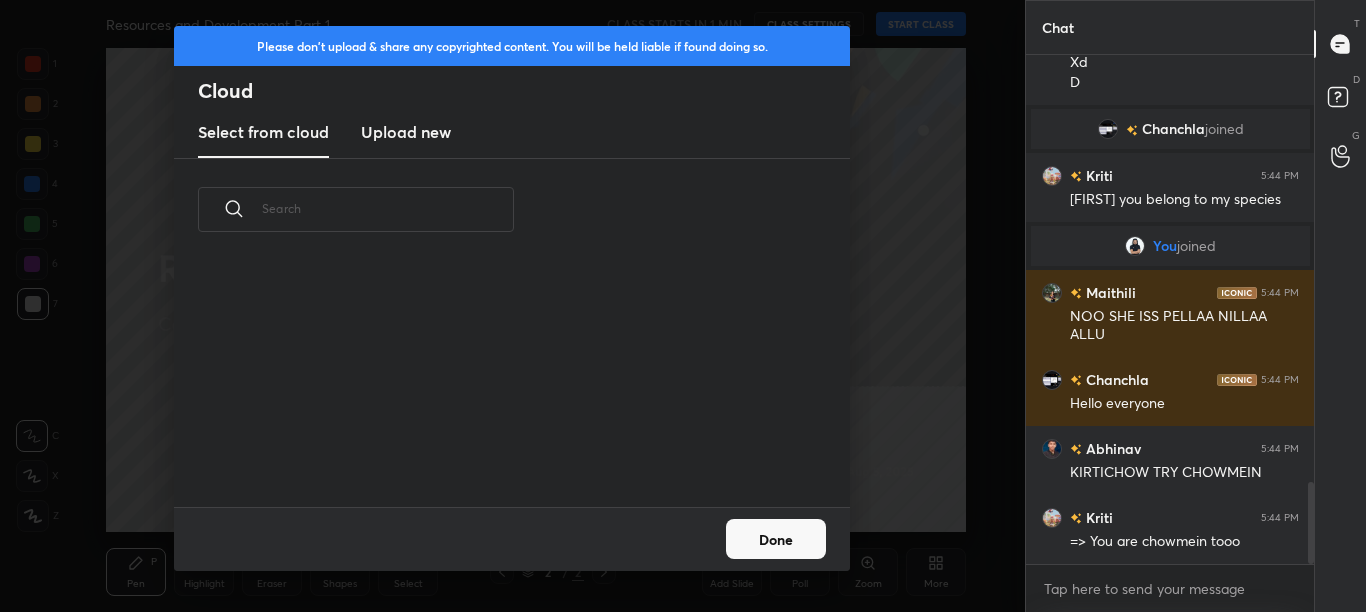scroll, scrollTop: 7, scrollLeft: 11, axis: both 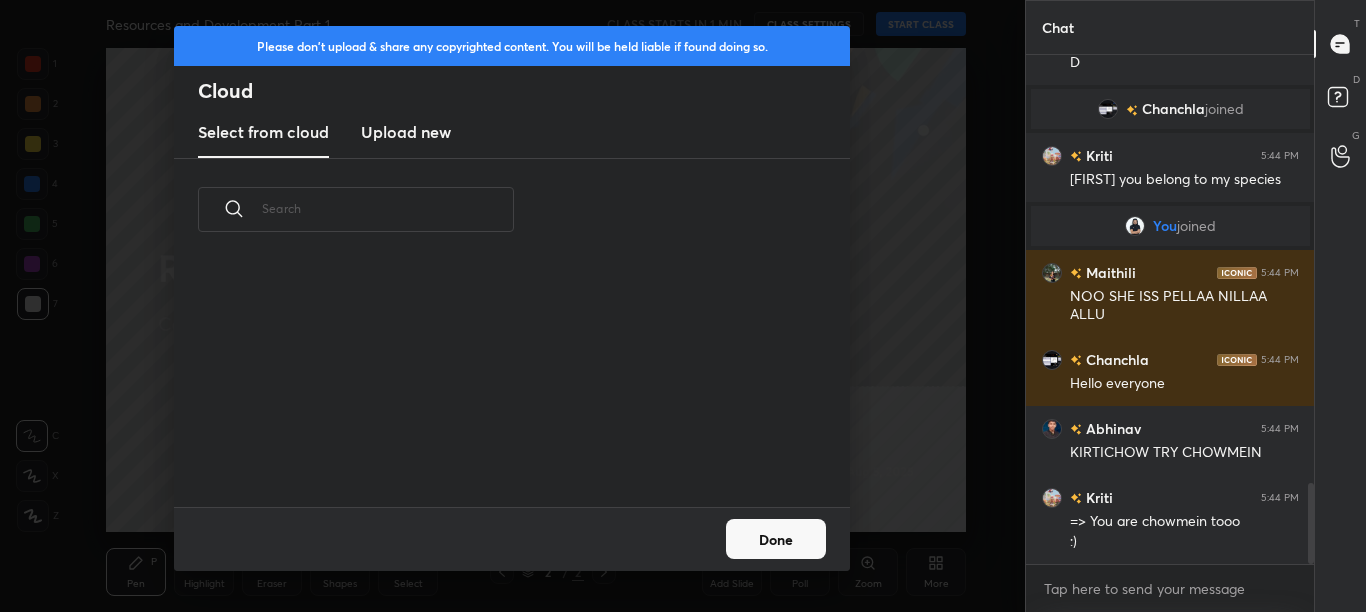 click on "Upload new" at bounding box center [406, 132] 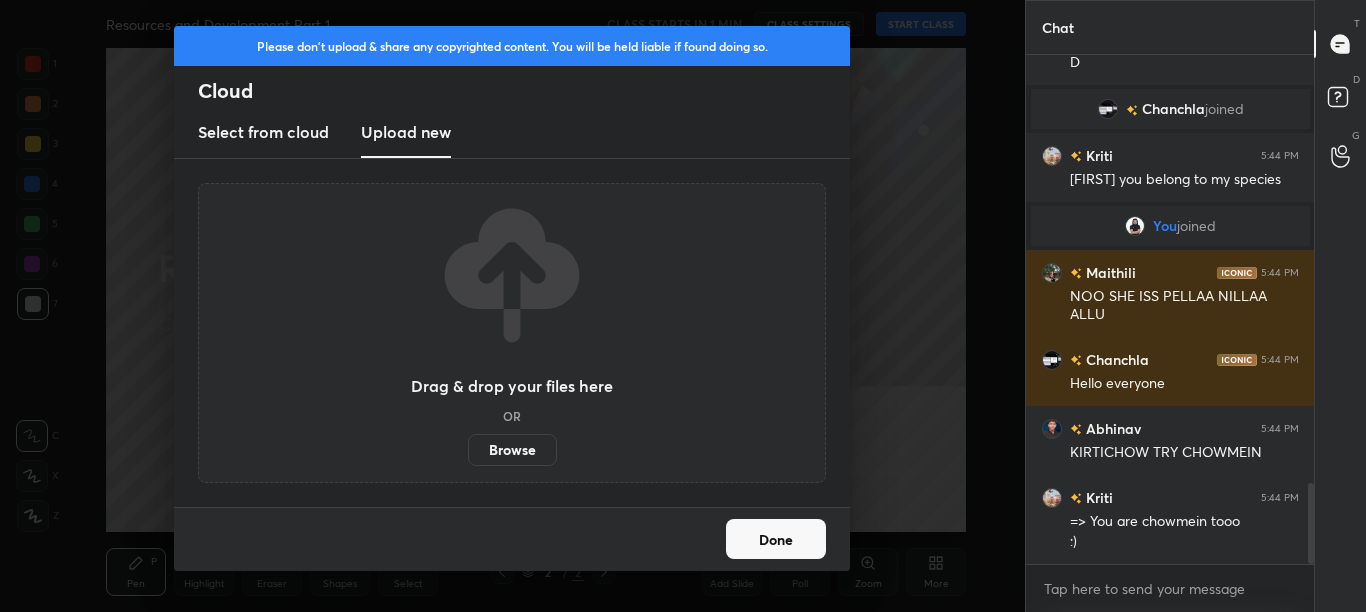 click on "Browse" at bounding box center [512, 450] 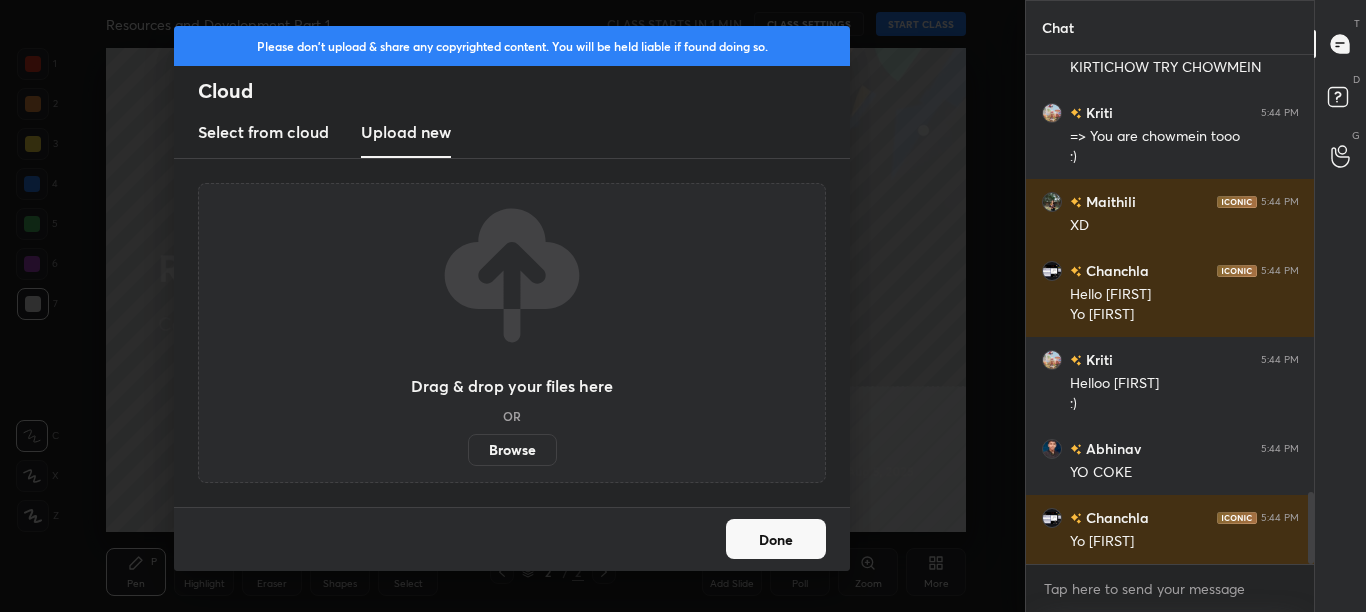 scroll, scrollTop: 3122, scrollLeft: 0, axis: vertical 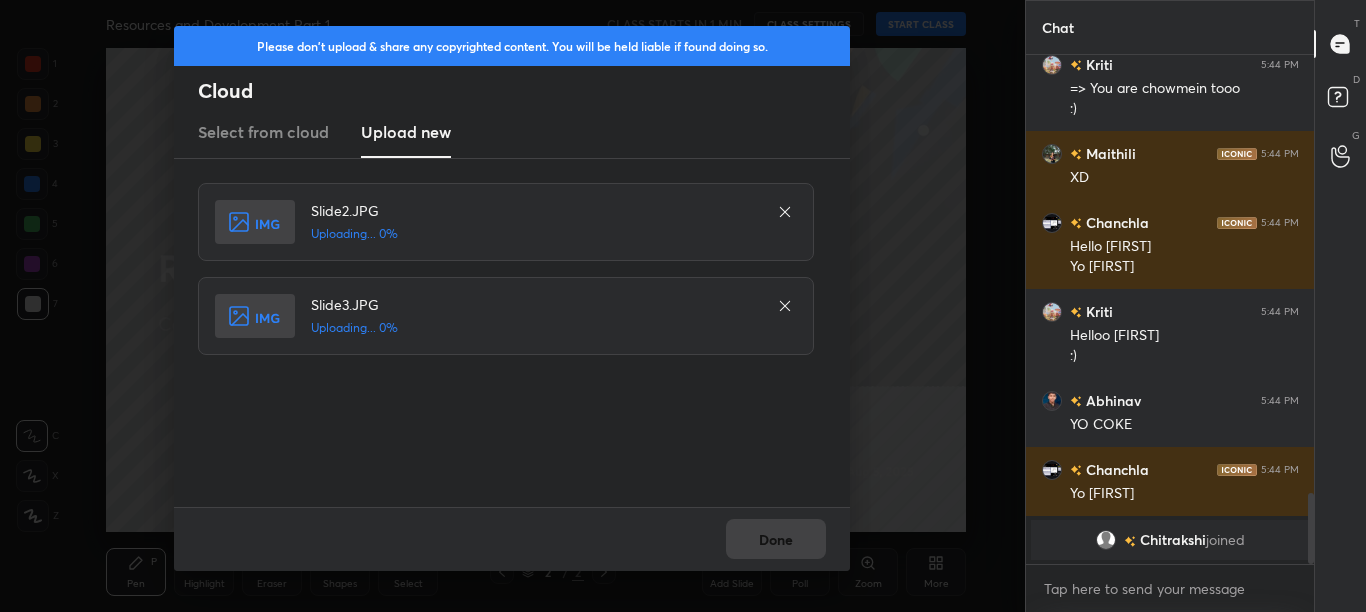 click on "Done" at bounding box center (512, 539) 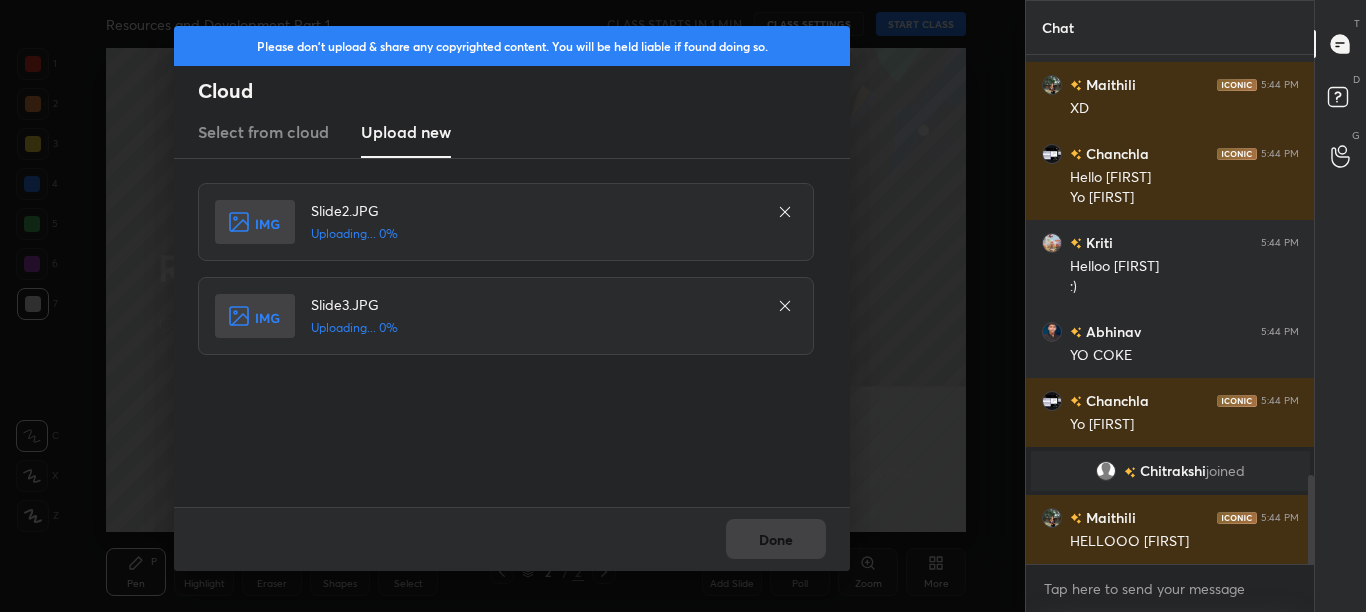 scroll, scrollTop: 2400, scrollLeft: 0, axis: vertical 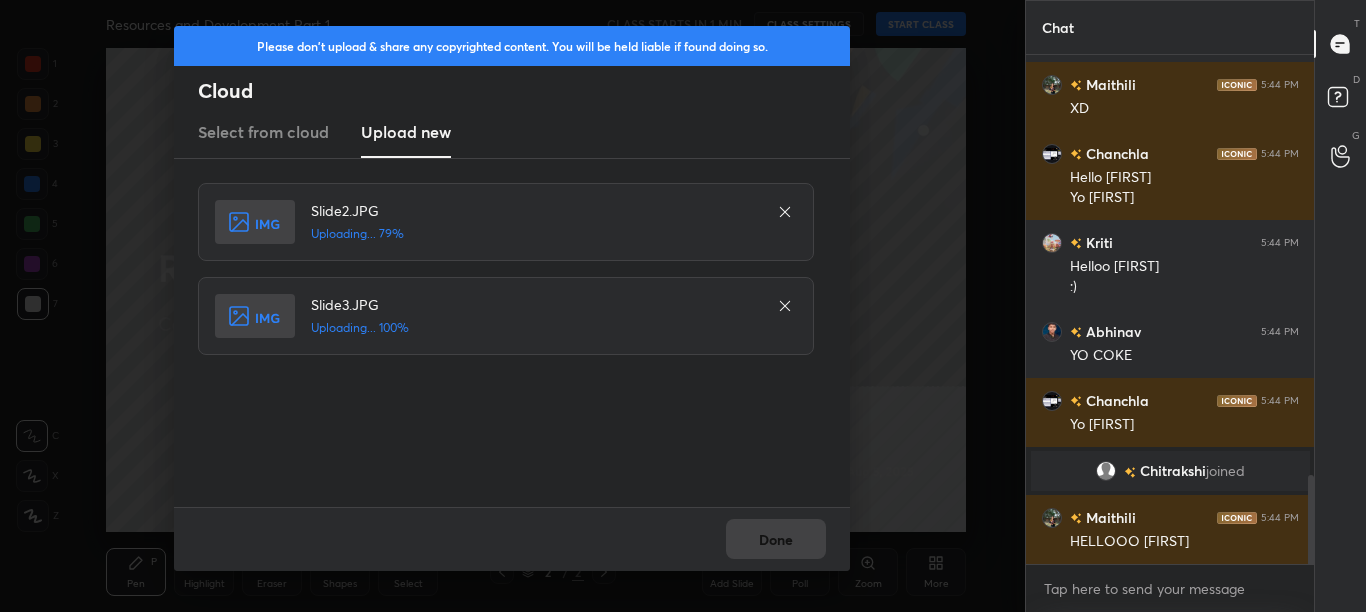 click on "Done" at bounding box center [512, 539] 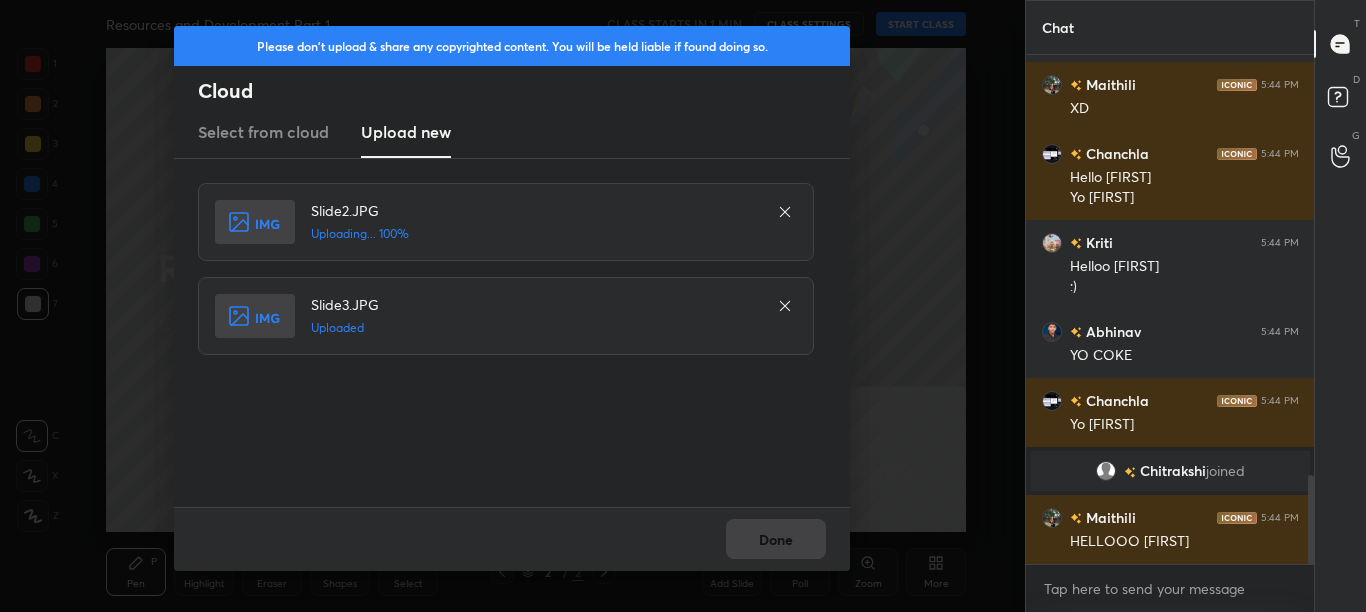 click on "Done" at bounding box center [512, 539] 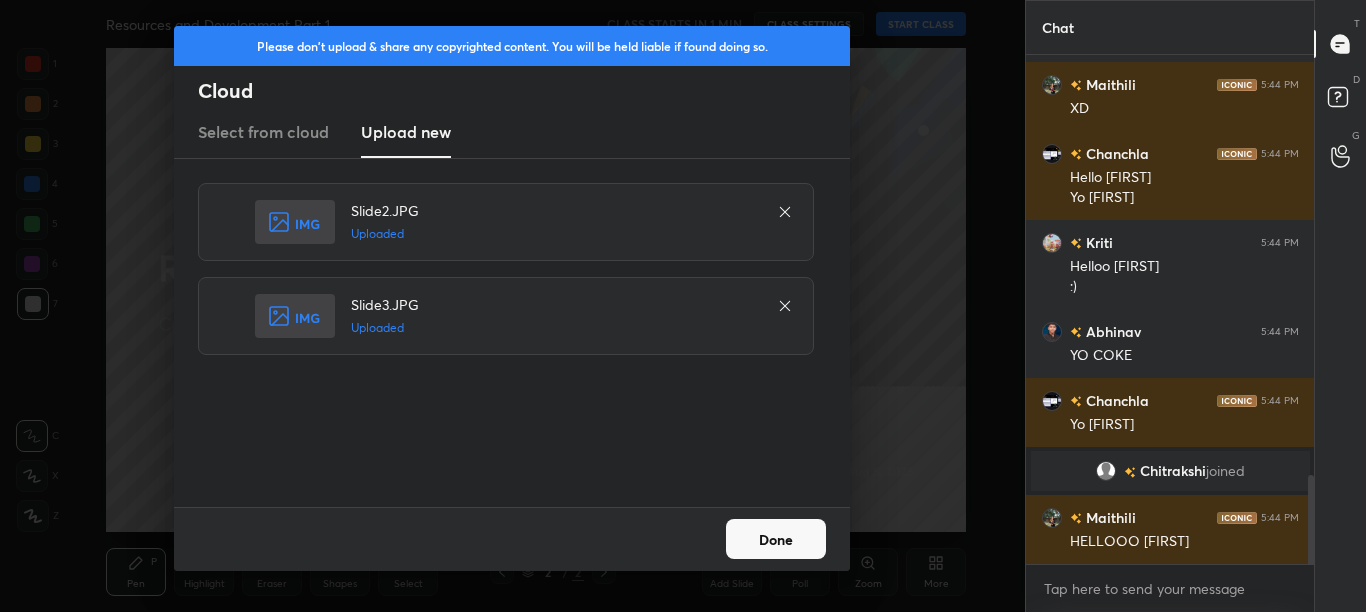click on "Done" at bounding box center [776, 539] 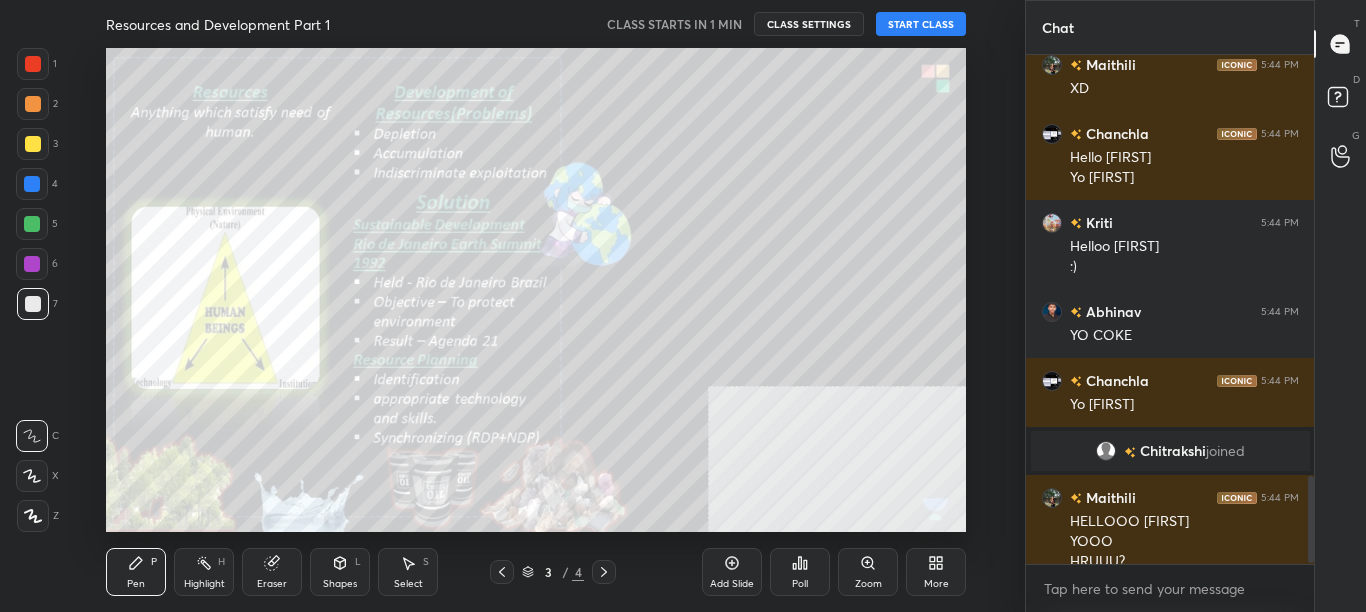 scroll, scrollTop: 2440, scrollLeft: 0, axis: vertical 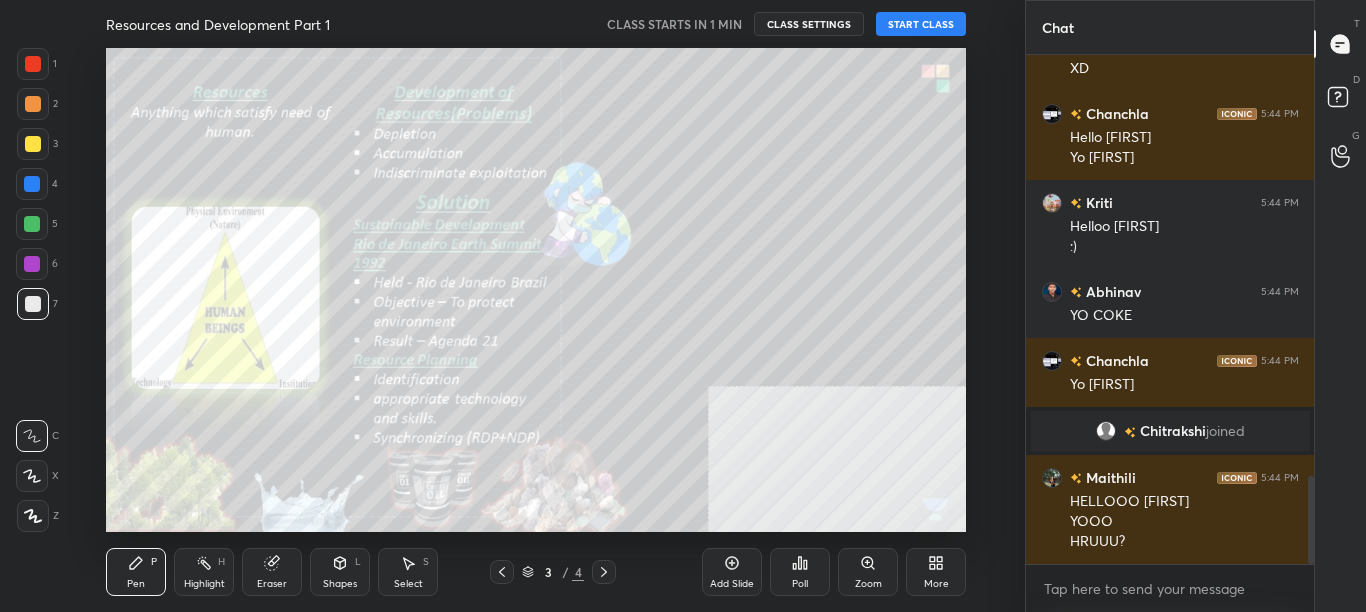 click 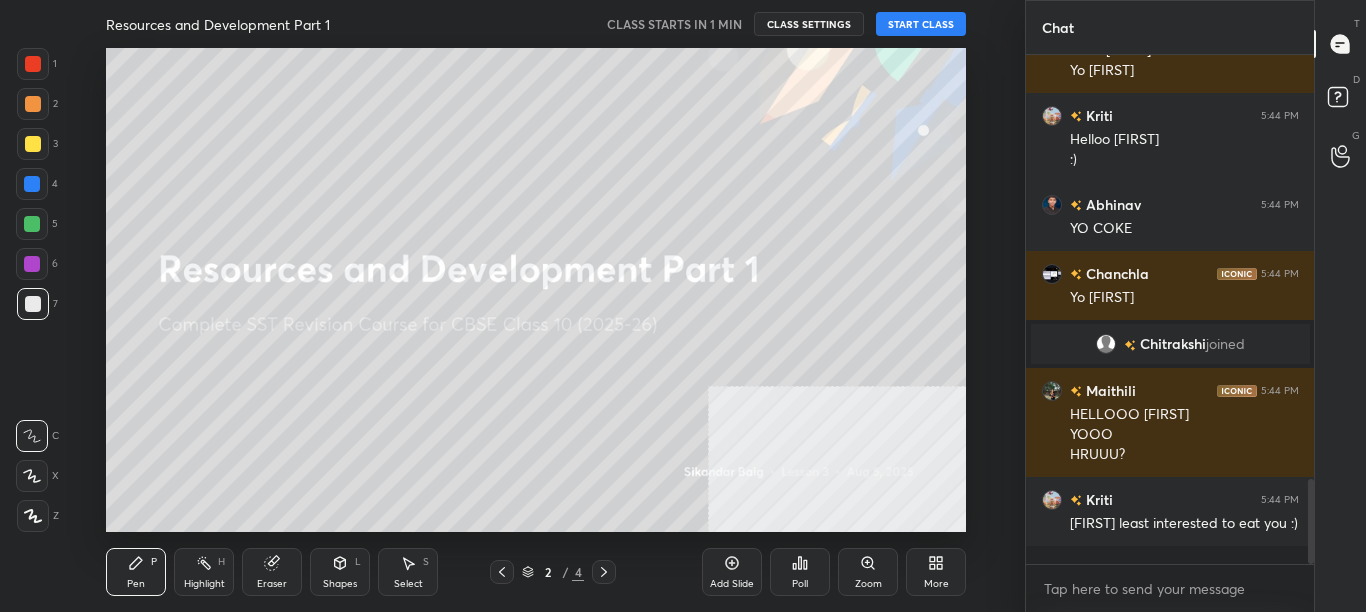 scroll, scrollTop: 2596, scrollLeft: 0, axis: vertical 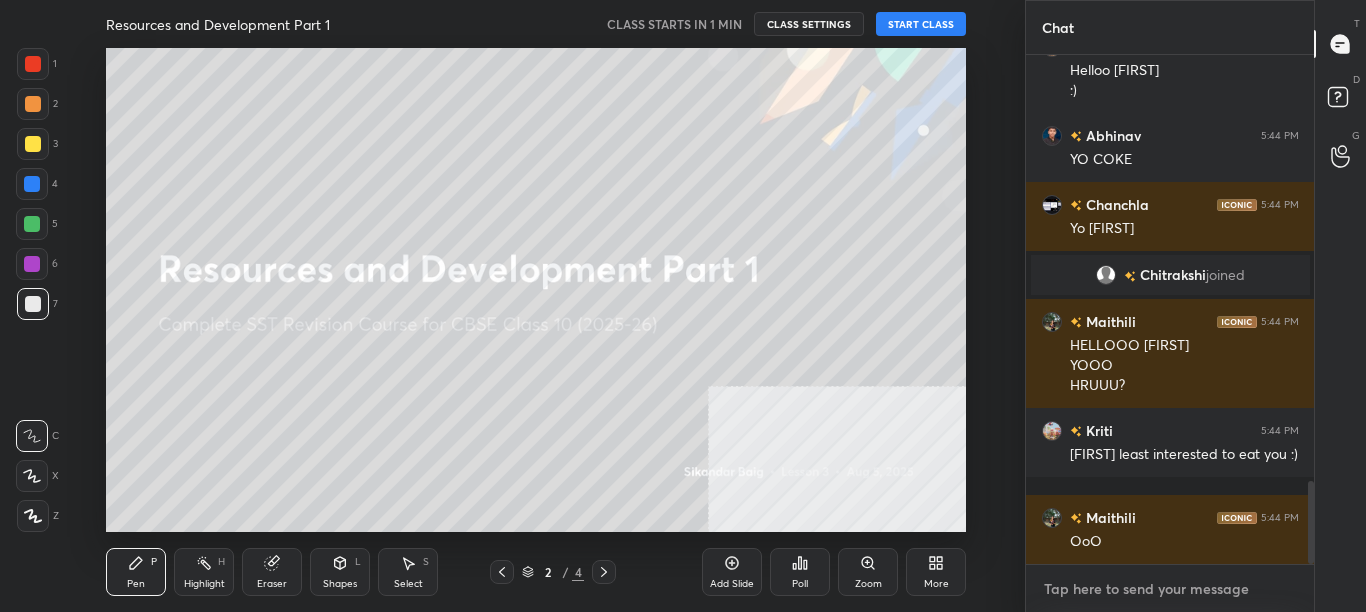 click at bounding box center [1170, 589] 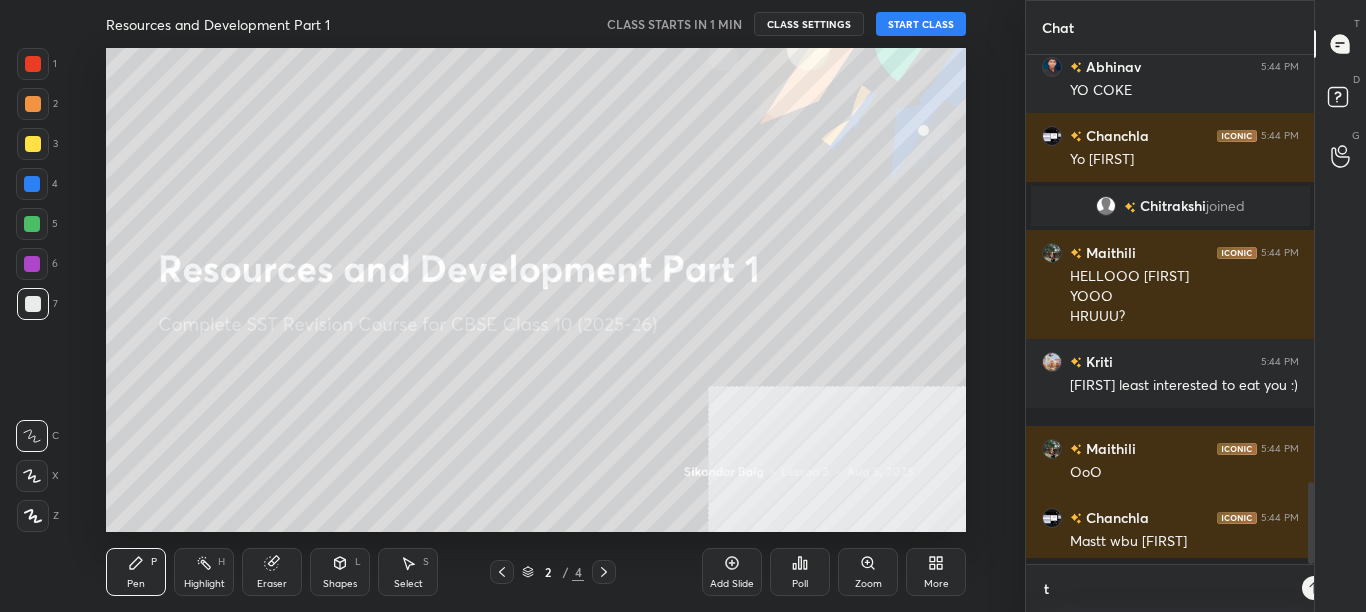 scroll 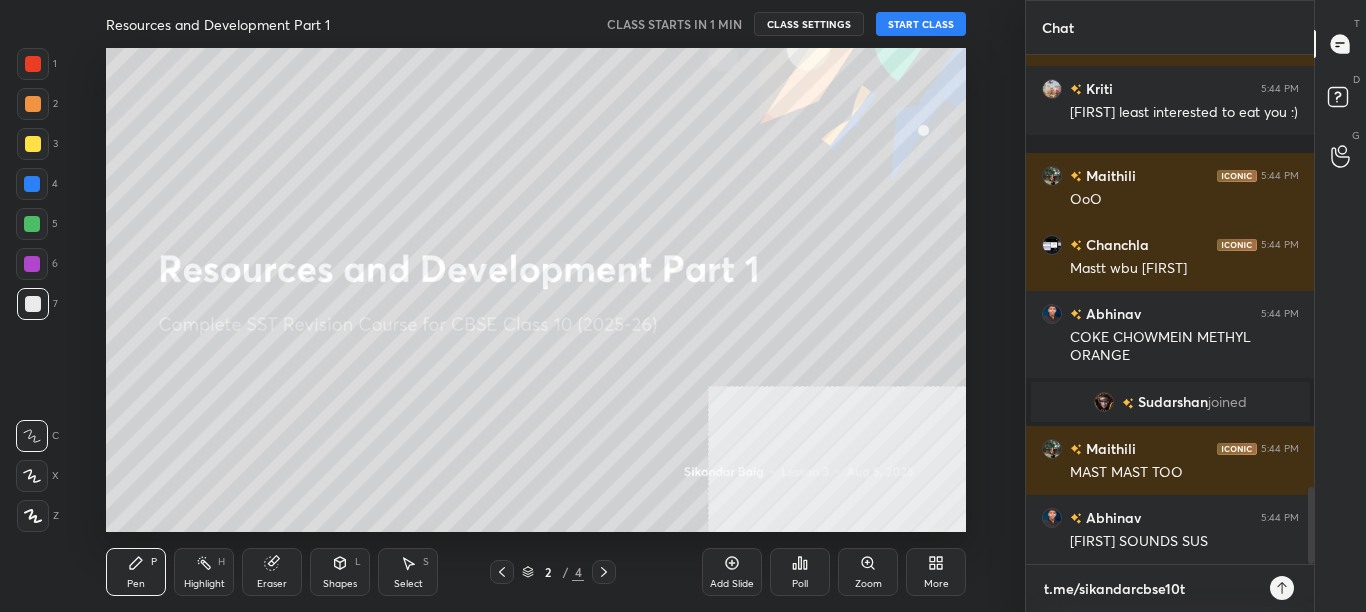 type on "t.me/sikandarcbse10th" 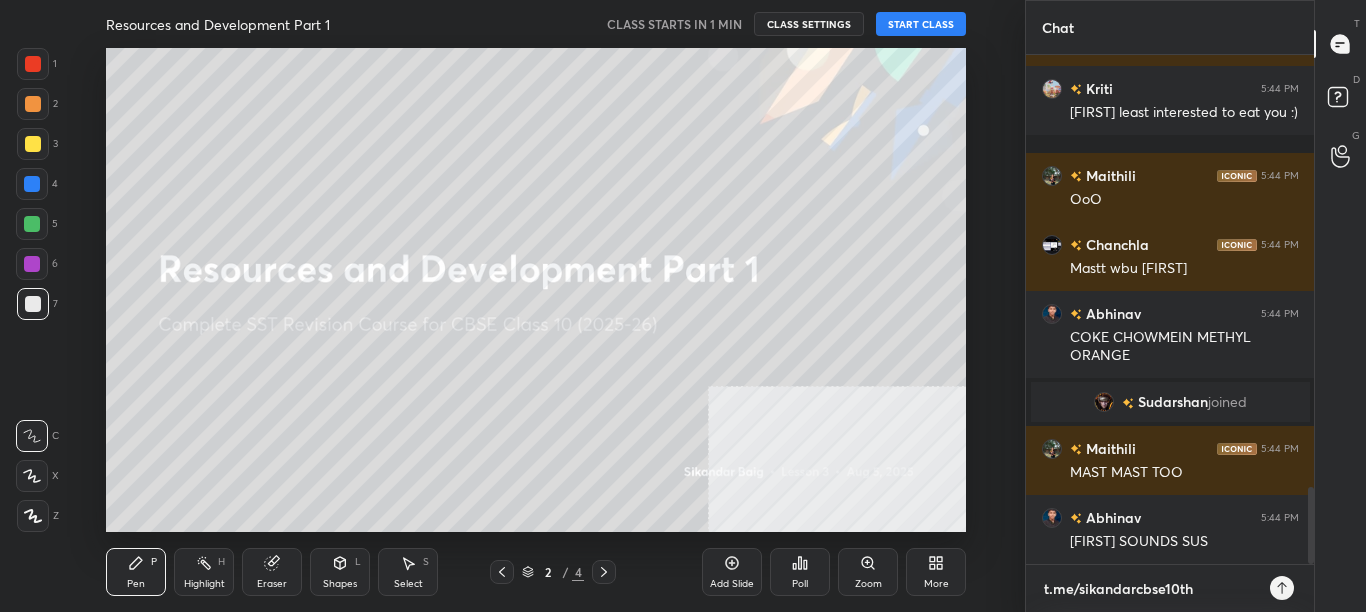 type 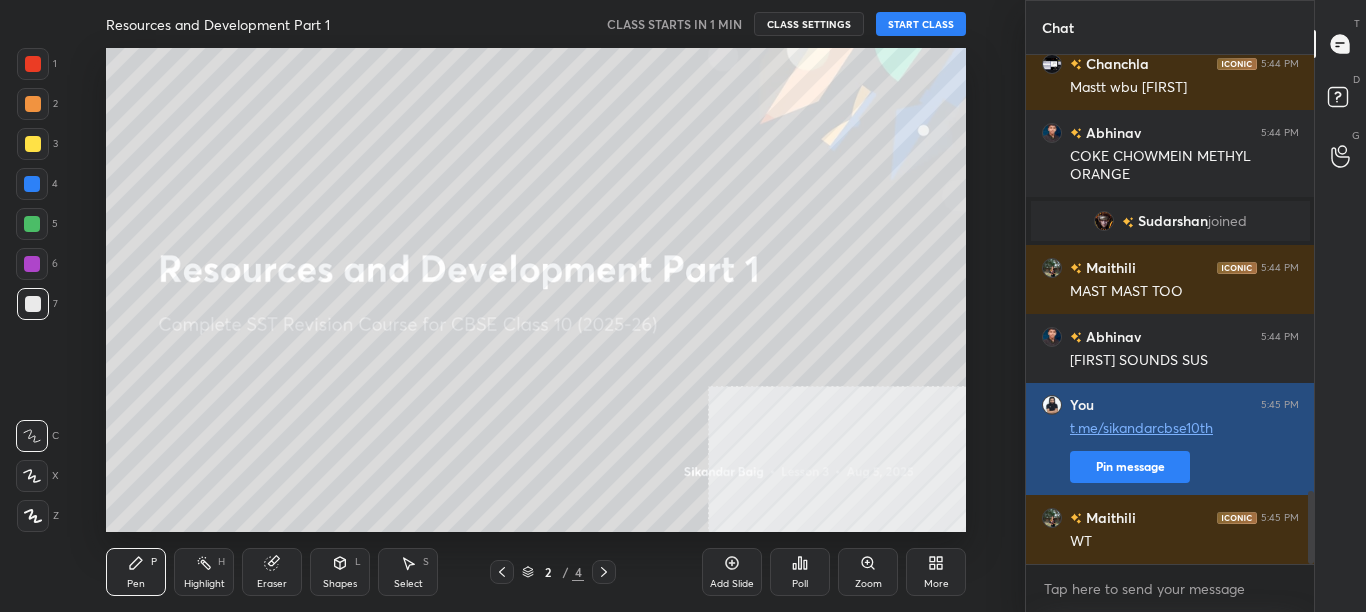 click on "Pin message" at bounding box center [1130, 467] 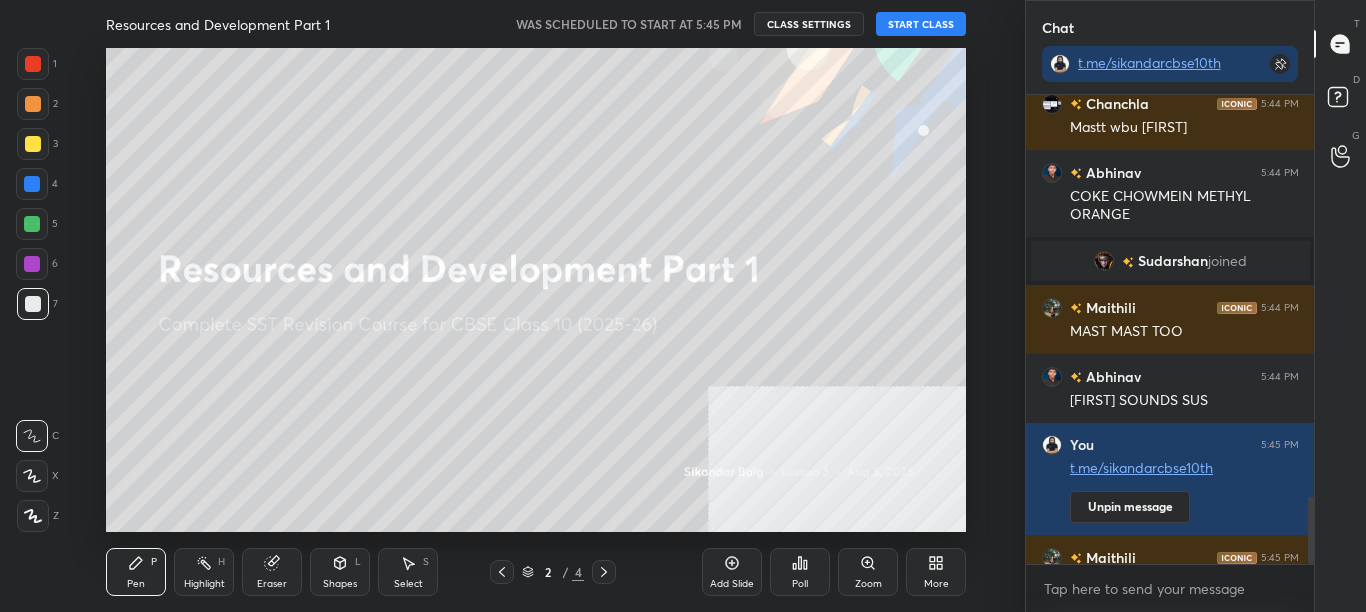 click on "START CLASS" at bounding box center [921, 24] 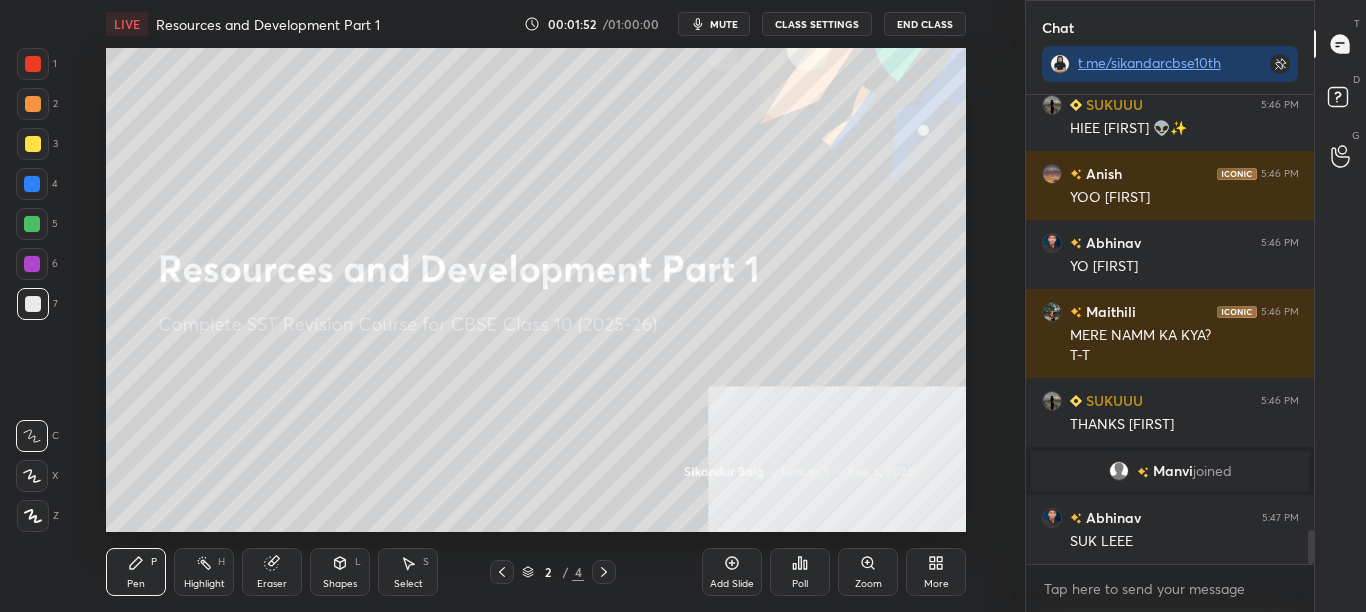 scroll, scrollTop: 6167, scrollLeft: 0, axis: vertical 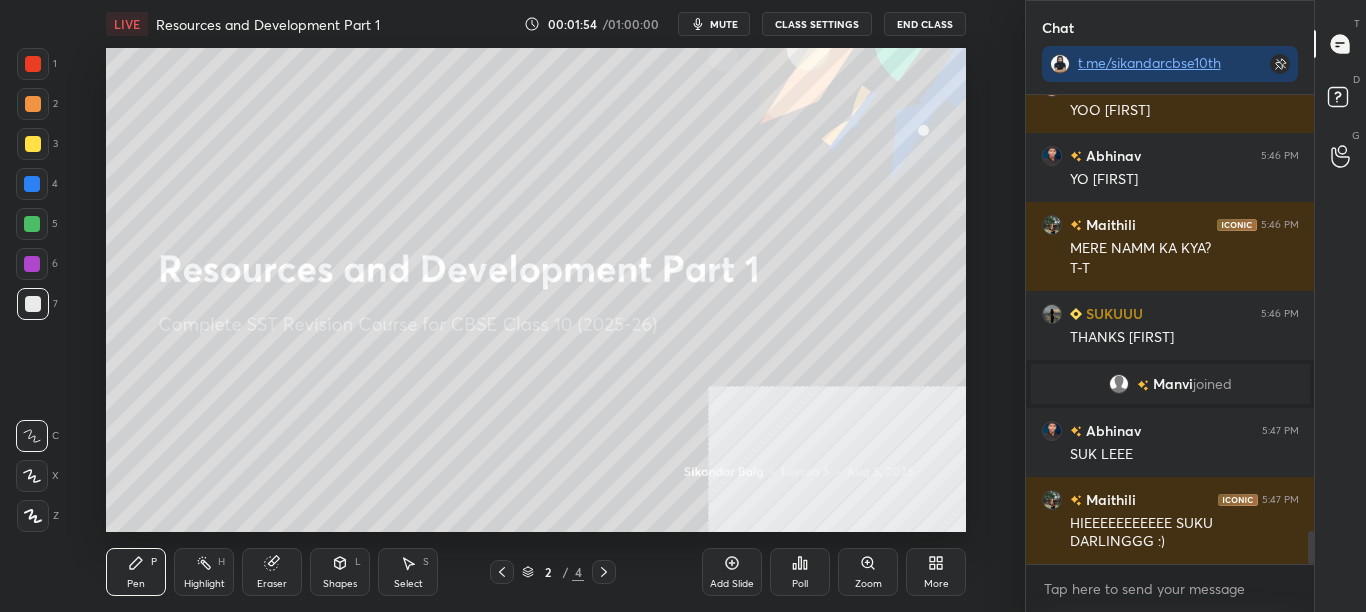 click on "mute" at bounding box center [714, 24] 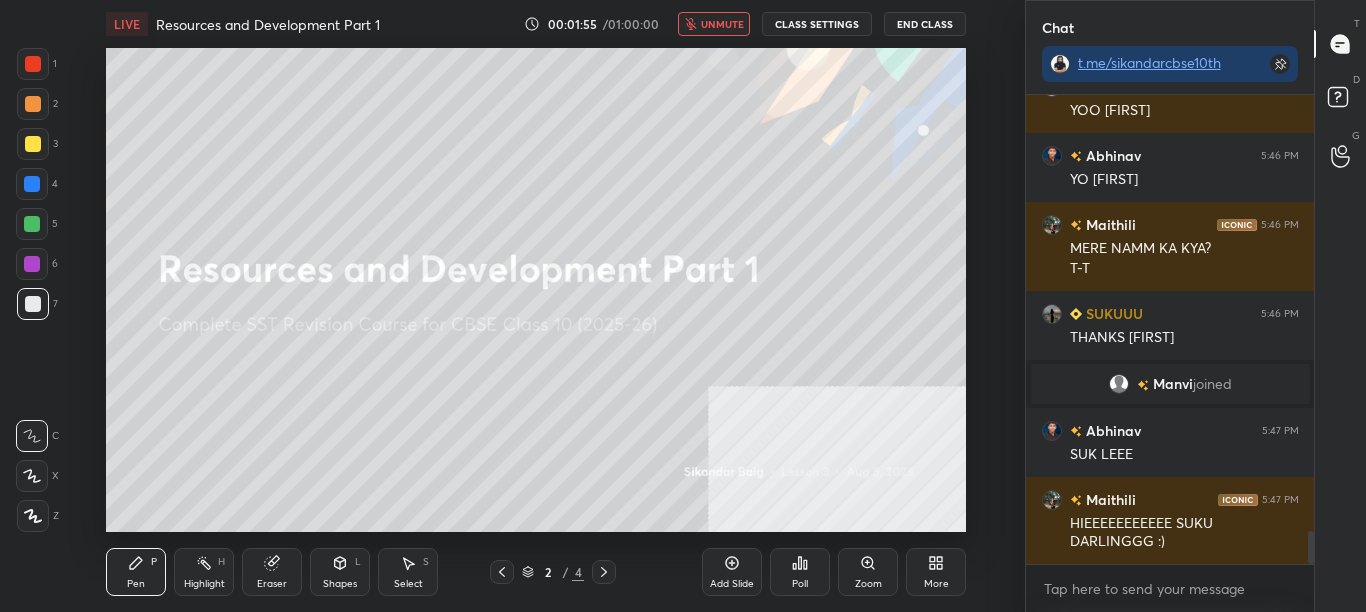 scroll, scrollTop: 6236, scrollLeft: 0, axis: vertical 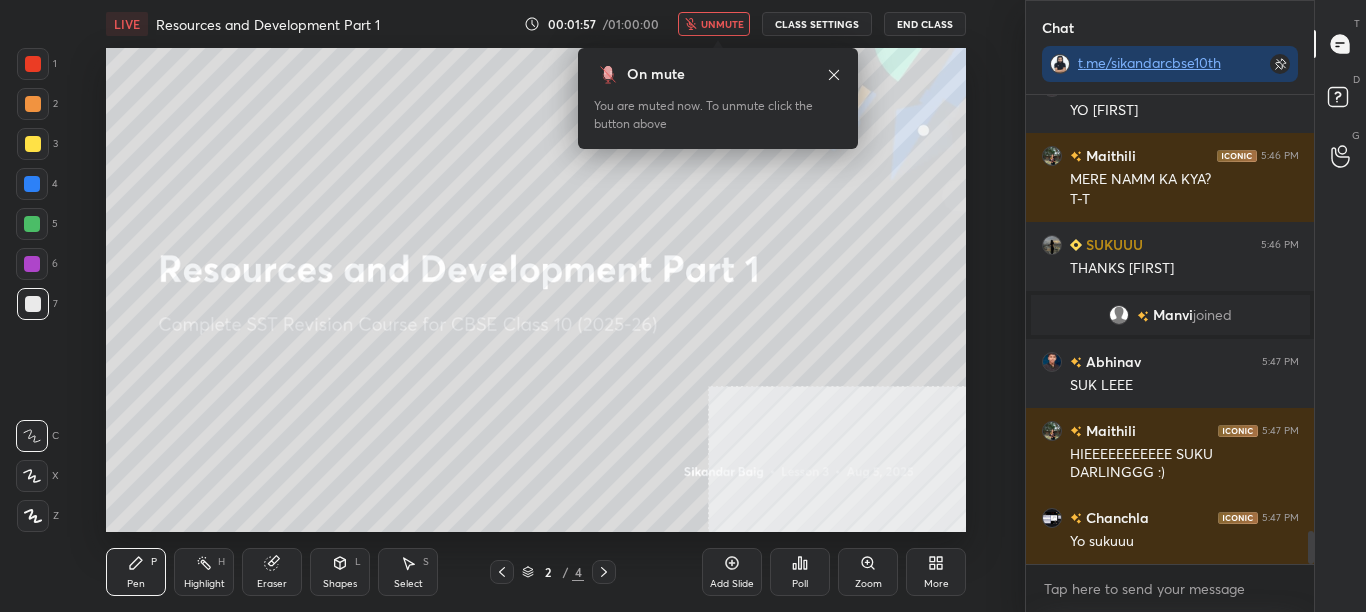 click on "unmute" at bounding box center [722, 24] 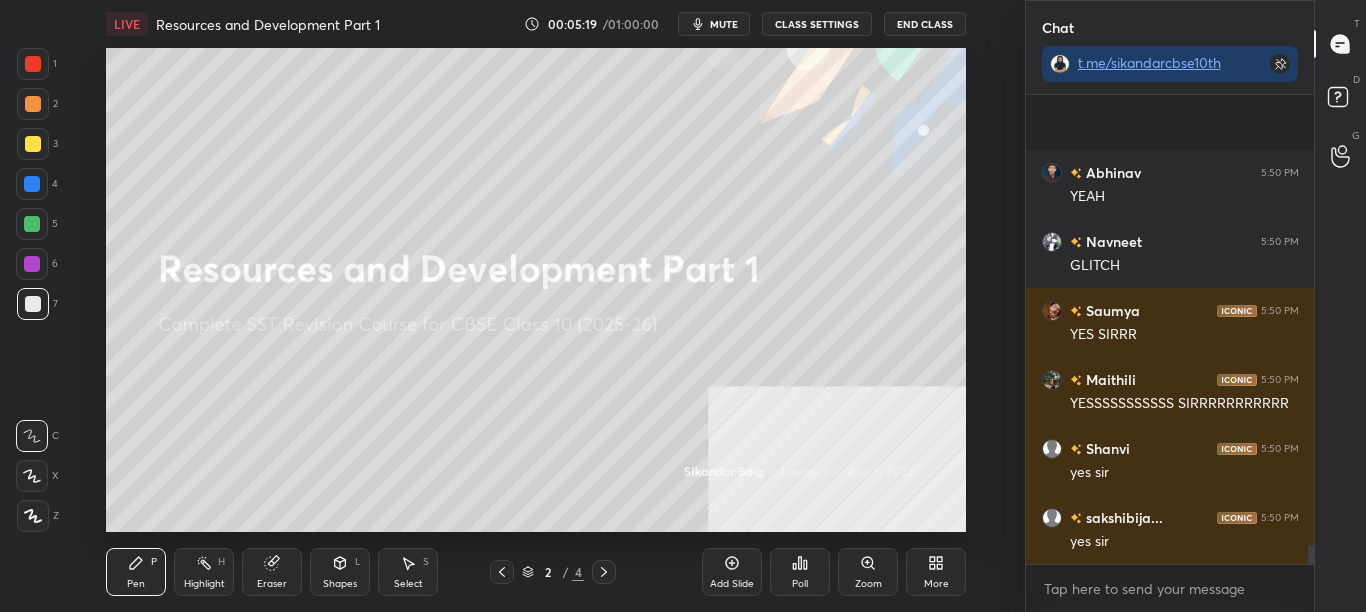 scroll, scrollTop: 10908, scrollLeft: 0, axis: vertical 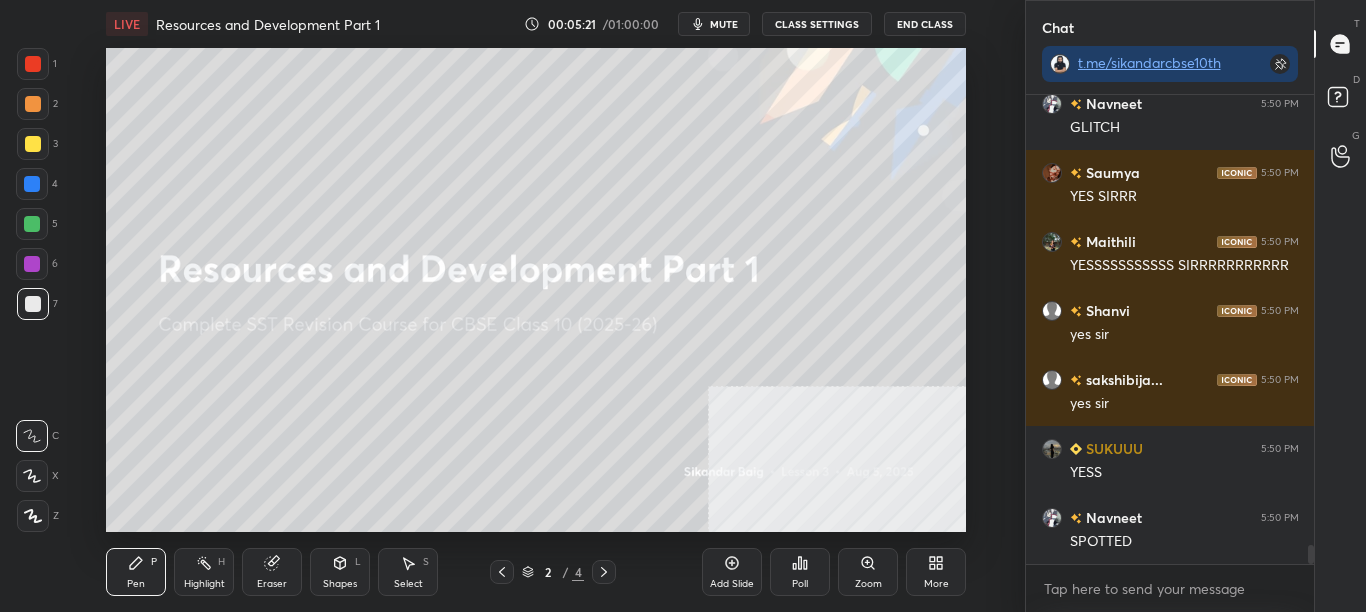 click on "CLASS SETTINGS" at bounding box center [817, 24] 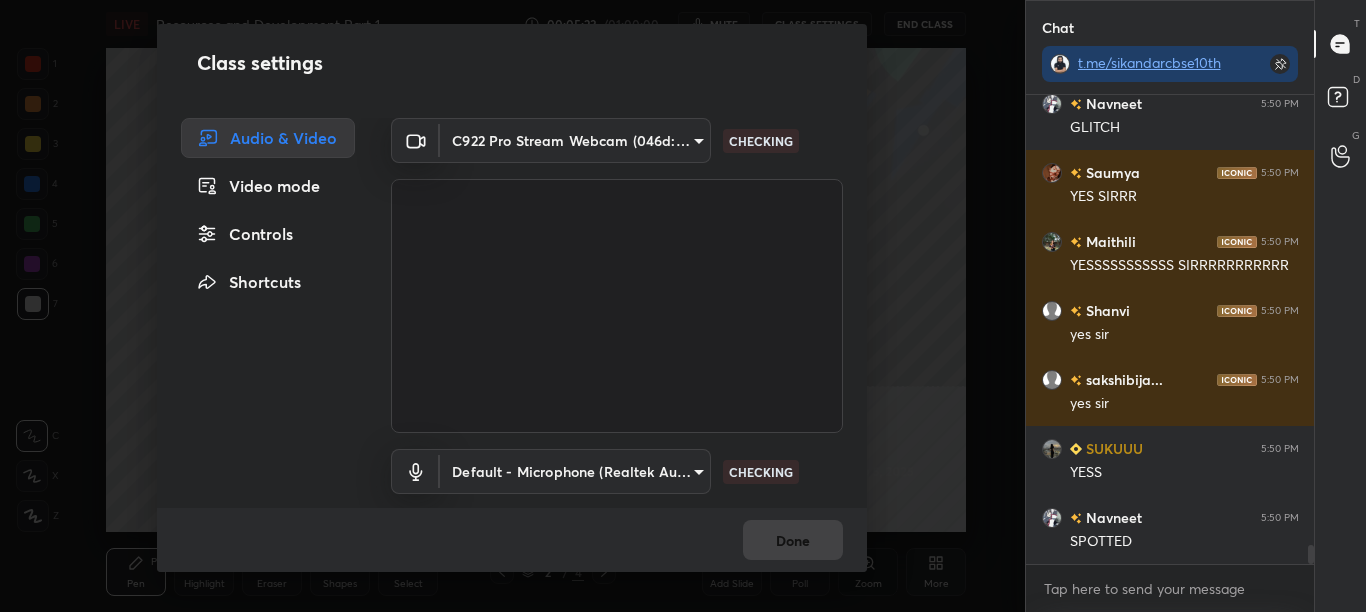 click on "Controls" at bounding box center [268, 234] 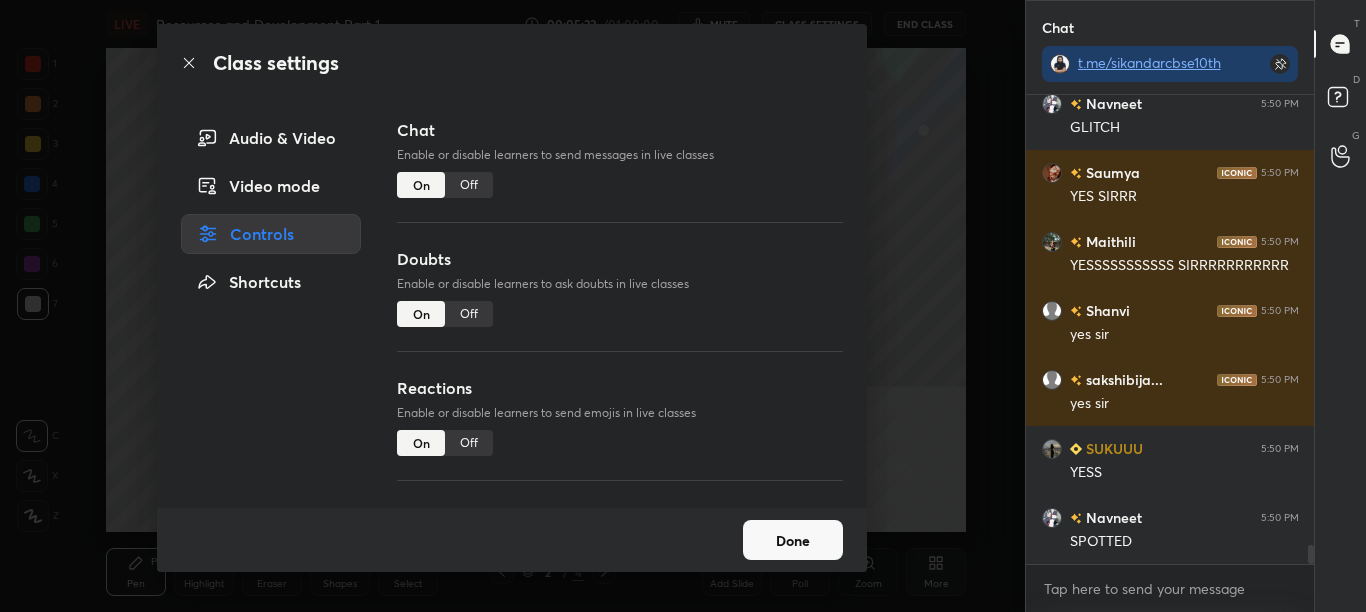click on "Off" at bounding box center (469, 185) 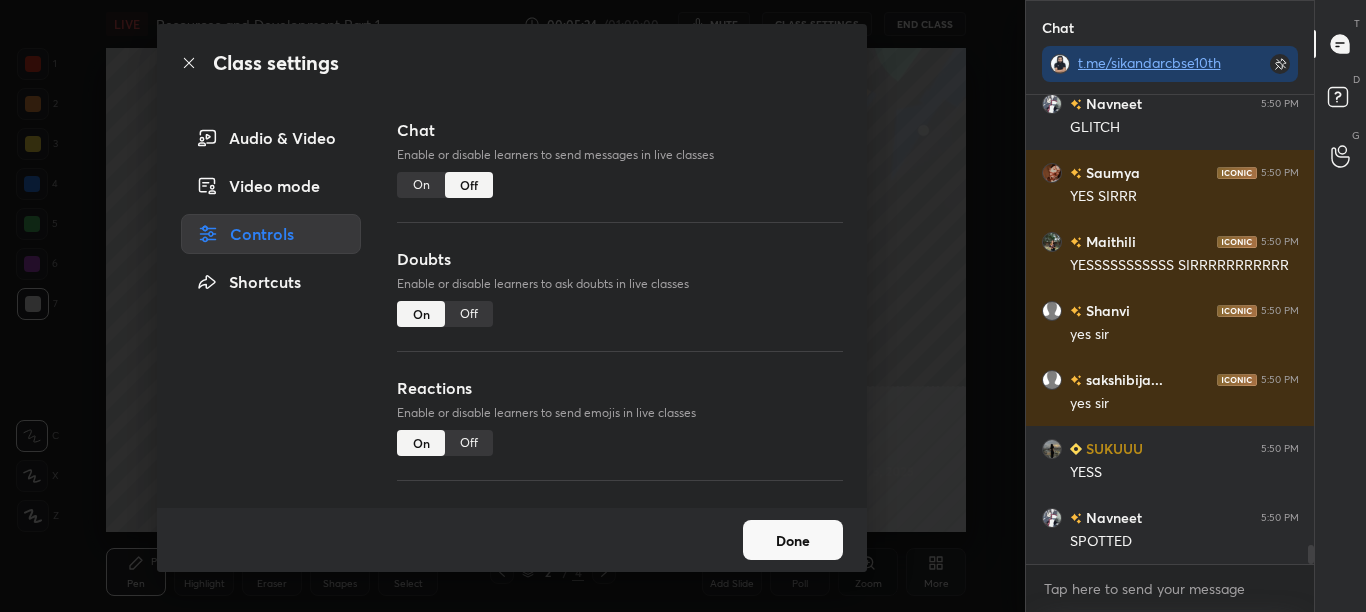 scroll, scrollTop: 10419, scrollLeft: 0, axis: vertical 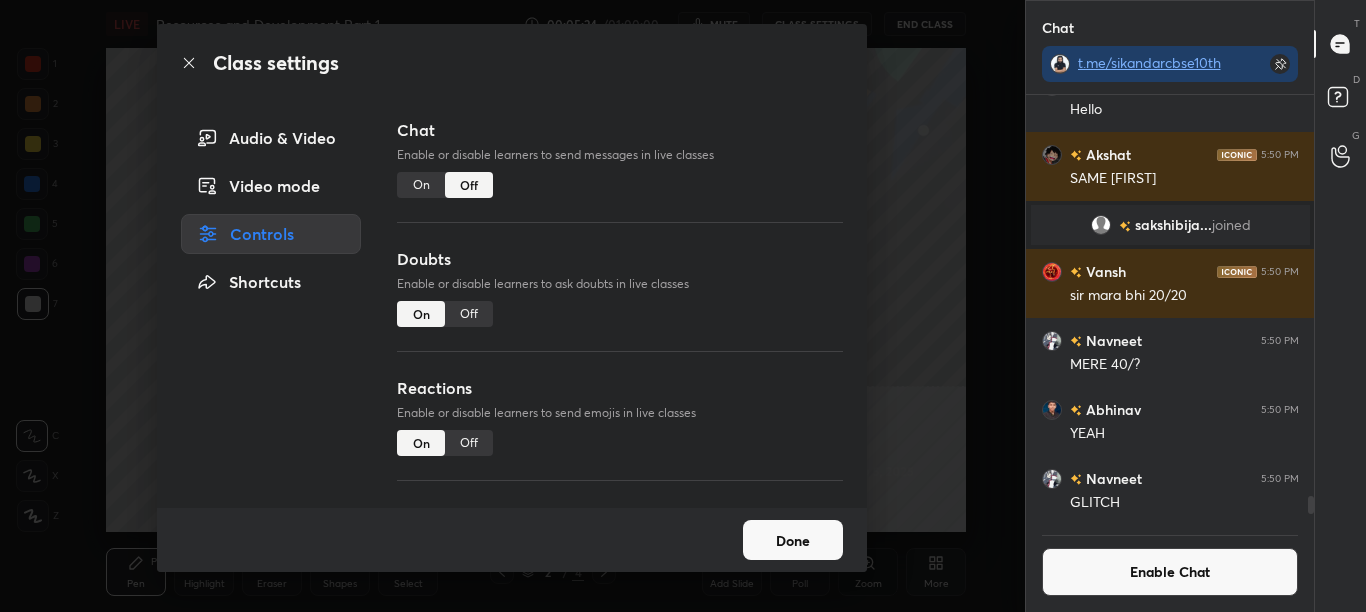 click 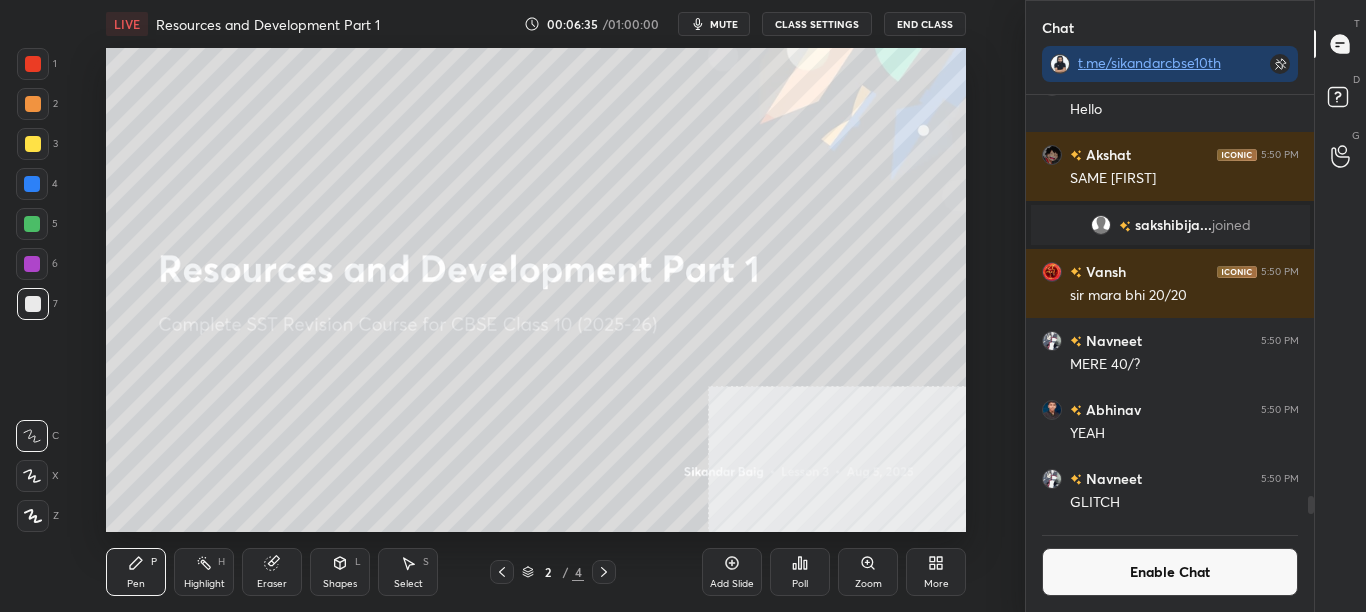 click on "Enable Chat" at bounding box center (1170, 572) 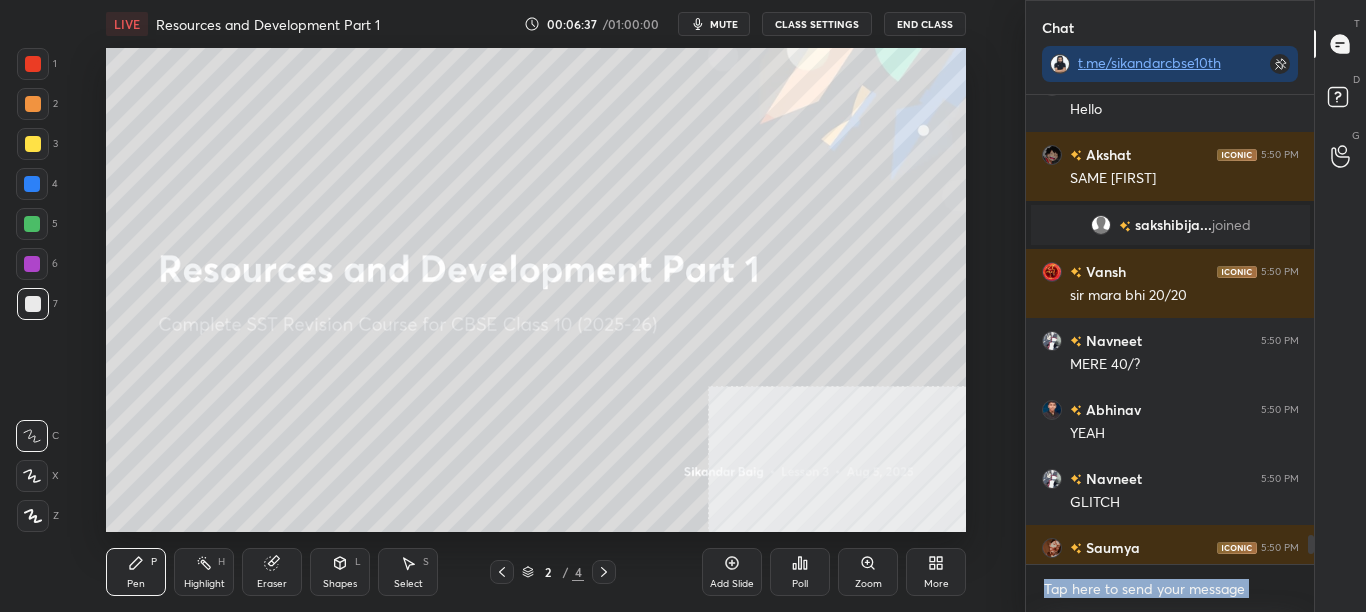 drag, startPoint x: 1308, startPoint y: 539, endPoint x: 1317, endPoint y: 569, distance: 31.320919 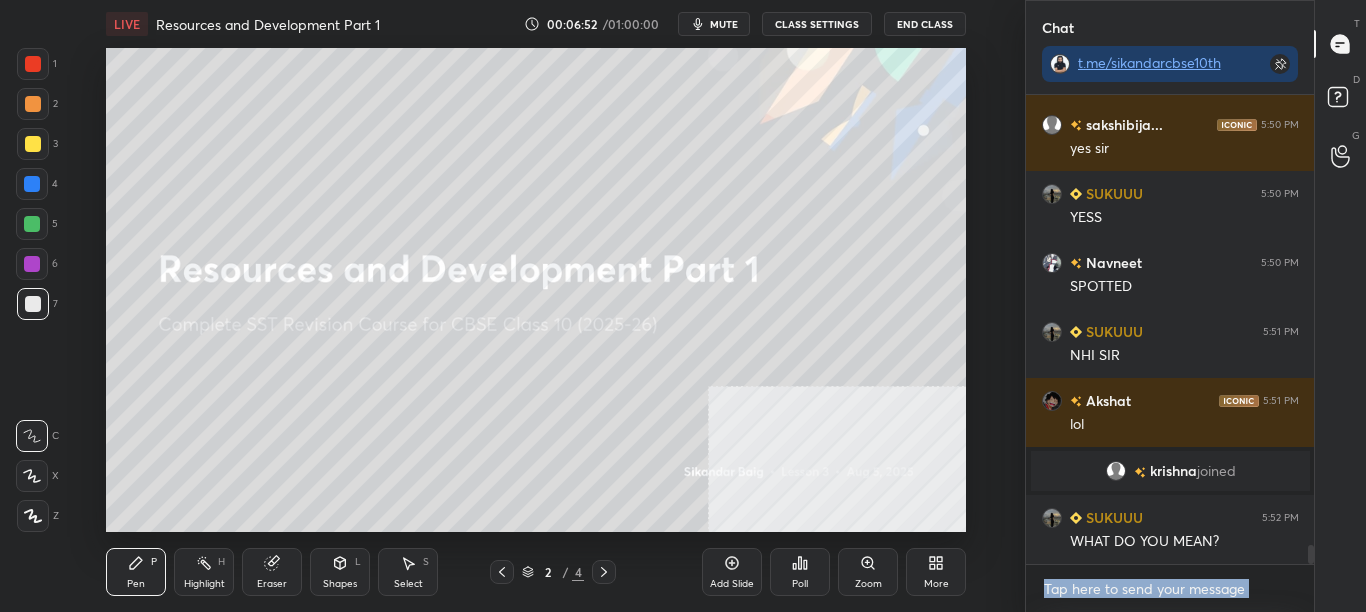 scroll, scrollTop: 10879, scrollLeft: 0, axis: vertical 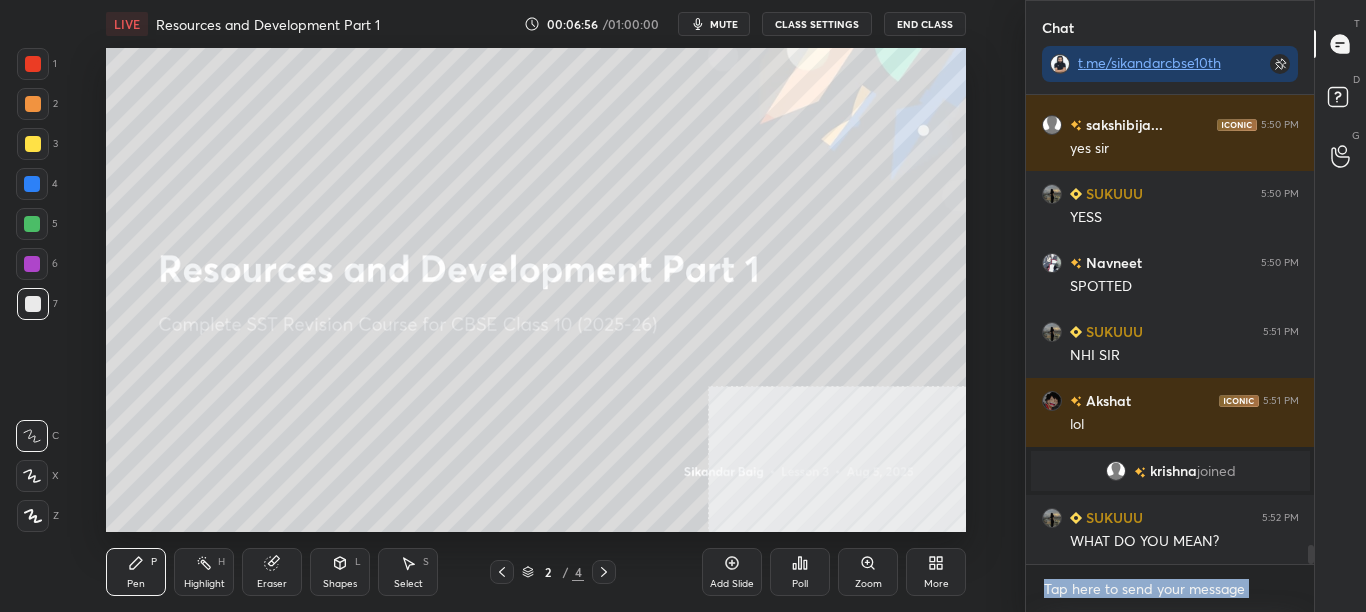 click at bounding box center (1170, 589) 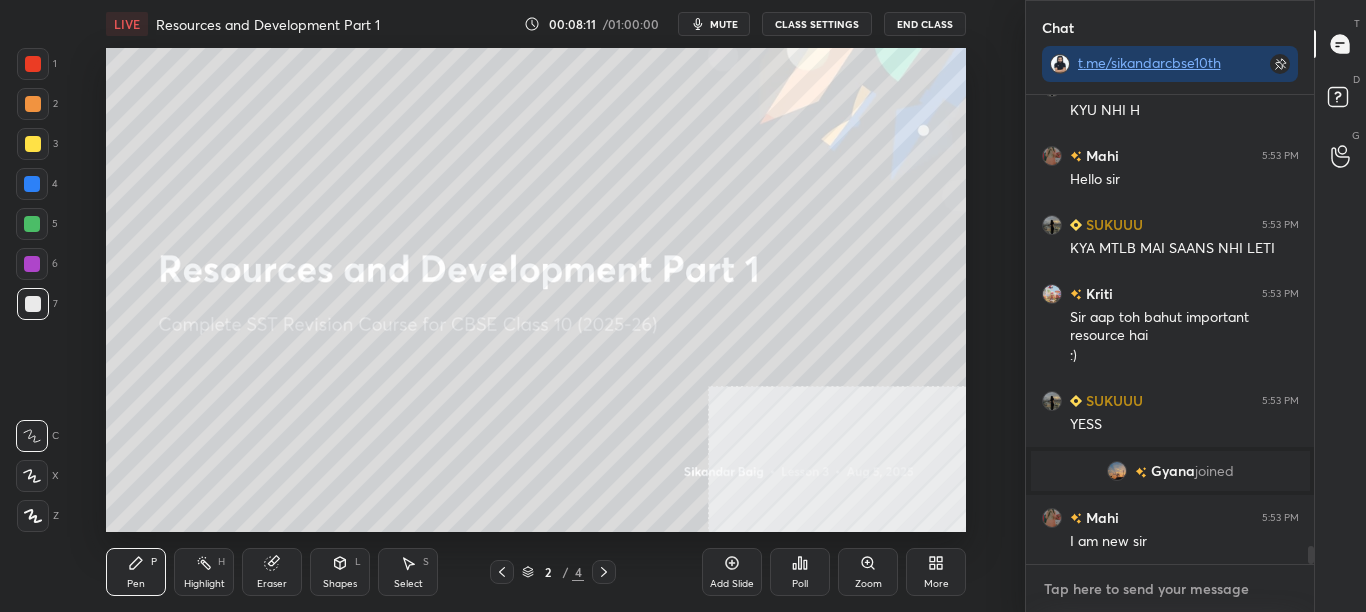 scroll, scrollTop: 12169, scrollLeft: 0, axis: vertical 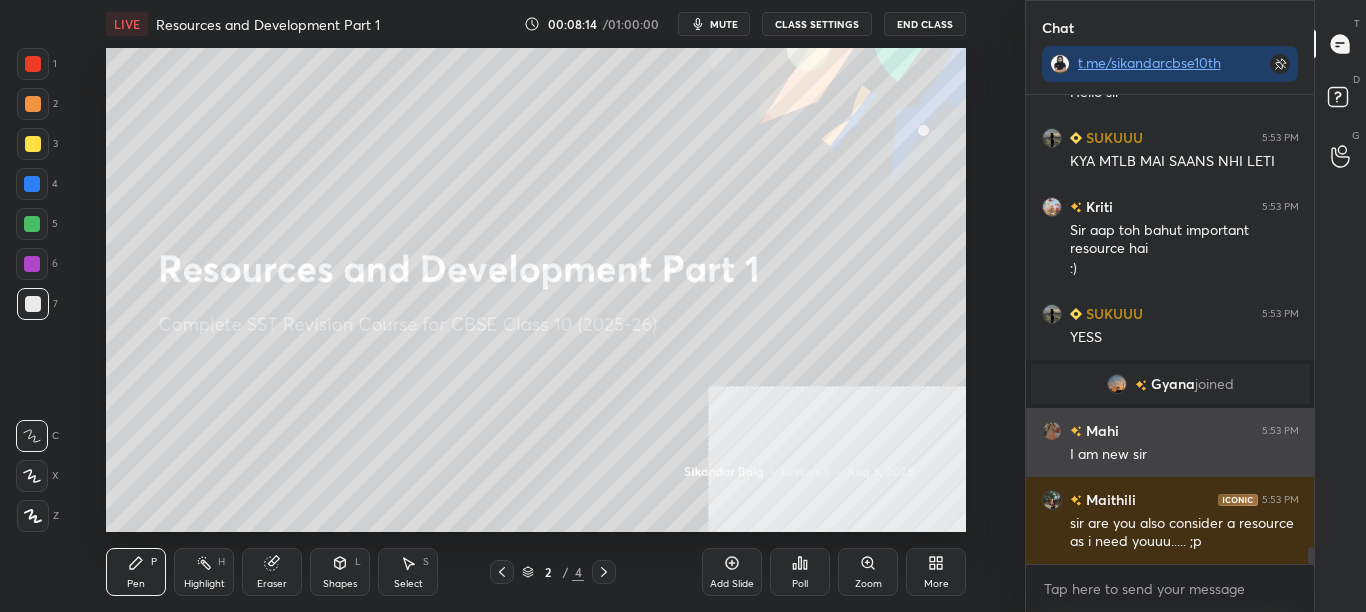 click on "Mahi 5:53 PM" at bounding box center (1170, 430) 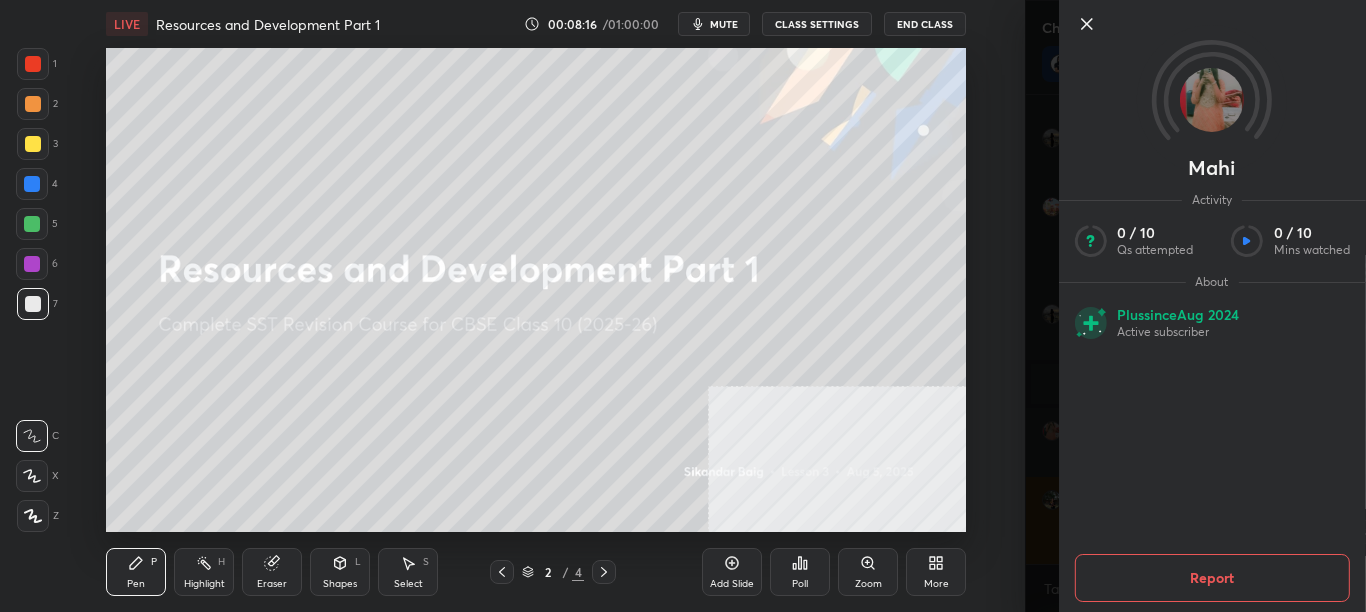drag, startPoint x: 970, startPoint y: 341, endPoint x: 975, endPoint y: 353, distance: 13 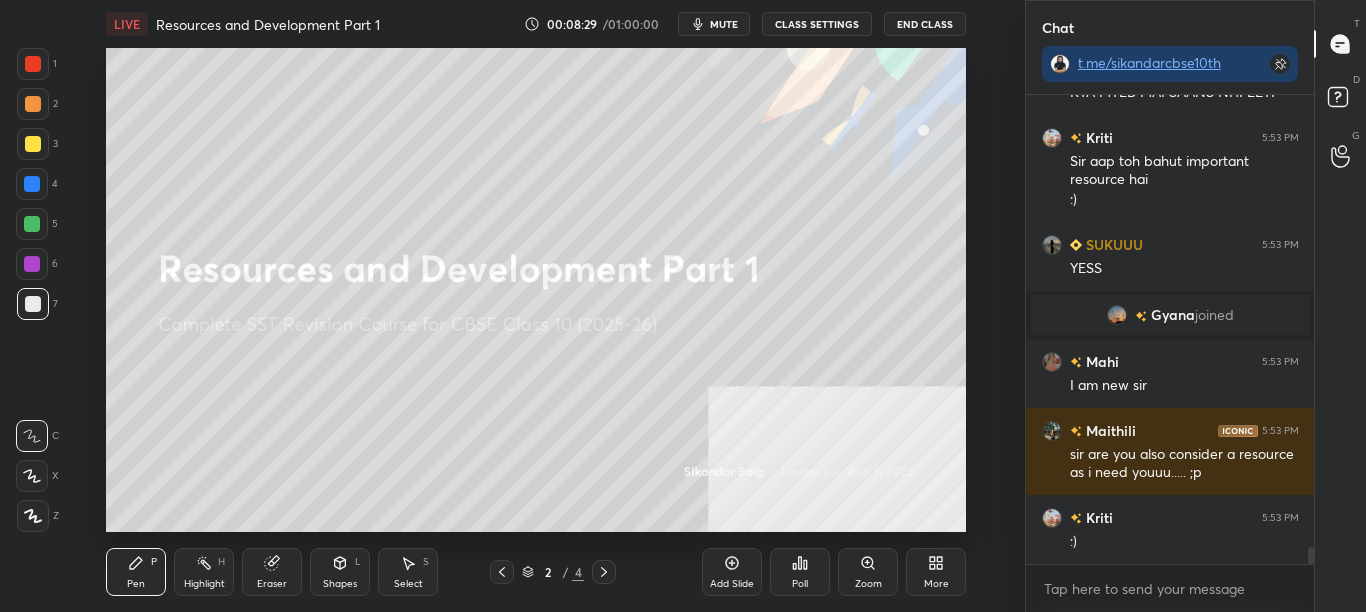 scroll, scrollTop: 12325, scrollLeft: 0, axis: vertical 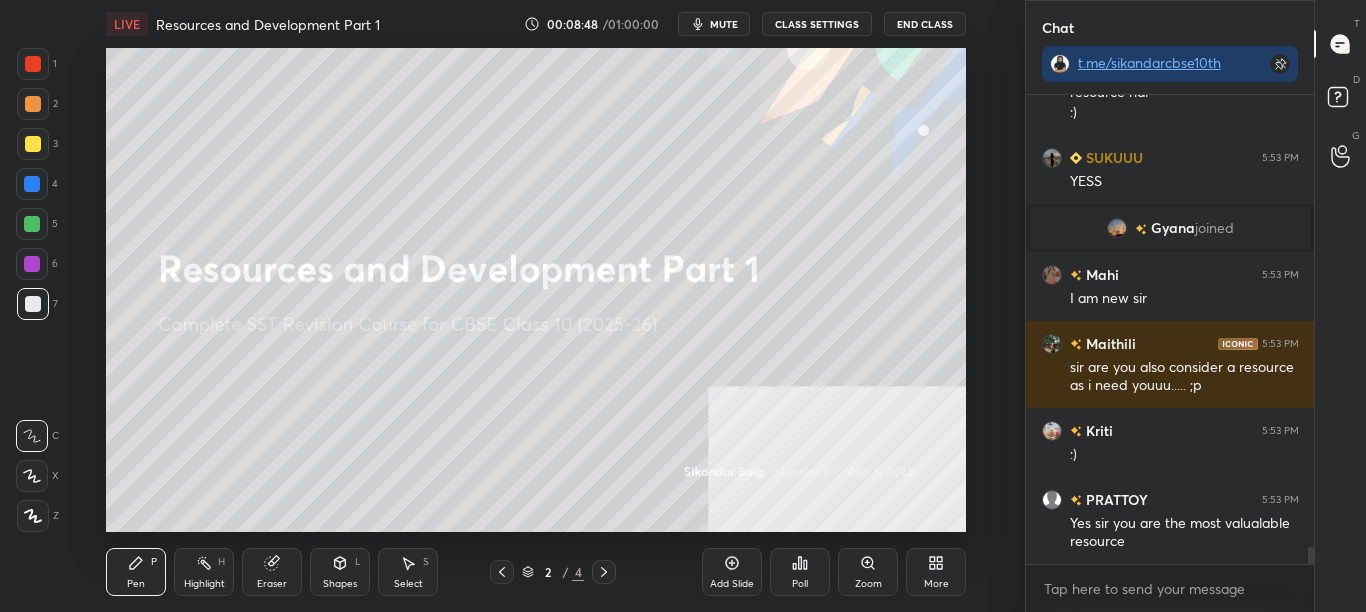 click on "More" at bounding box center [936, 572] 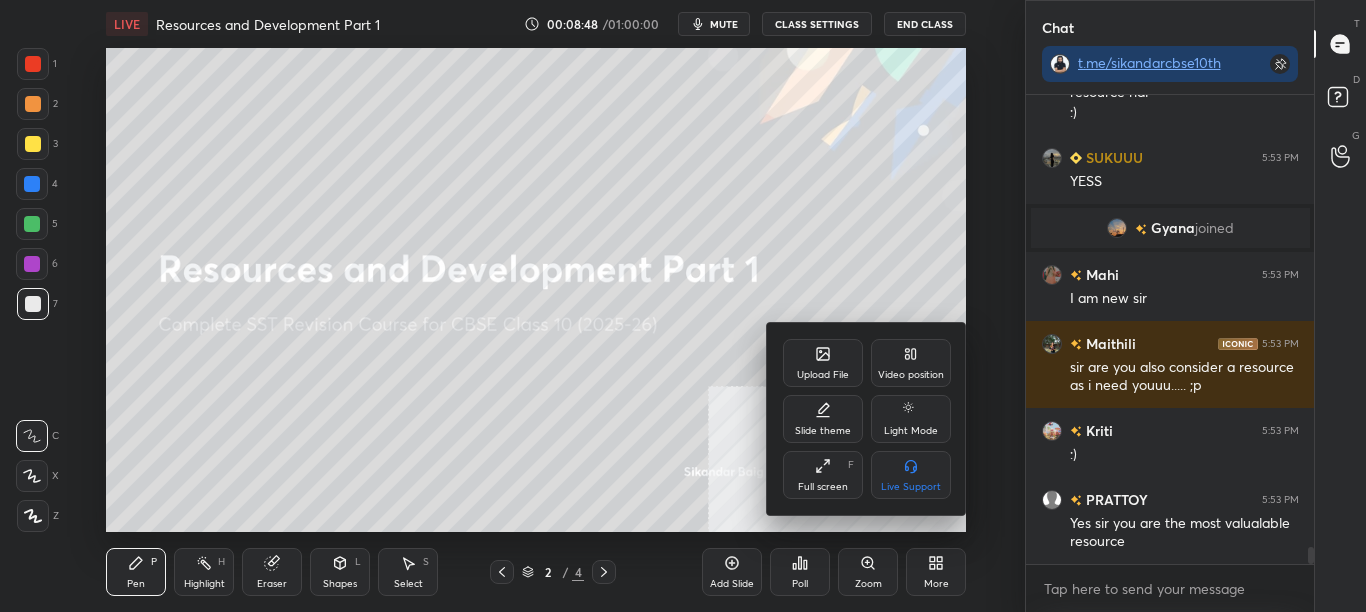 click on "Upload File" at bounding box center [823, 375] 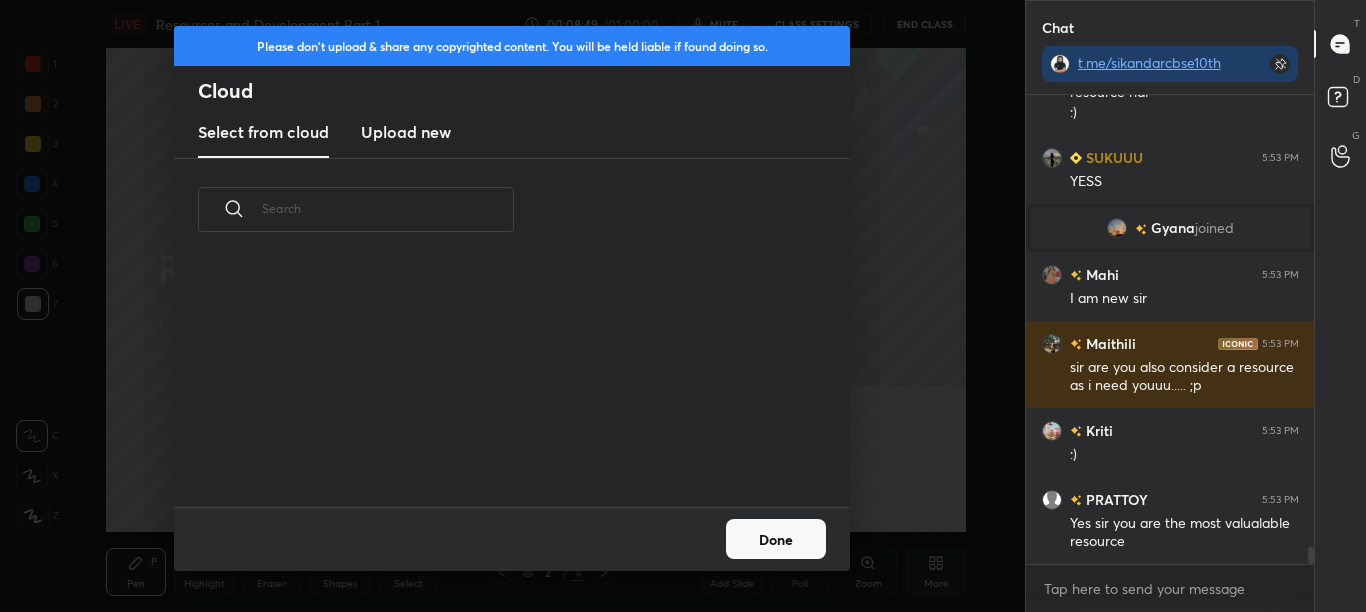 scroll, scrollTop: 7, scrollLeft: 11, axis: both 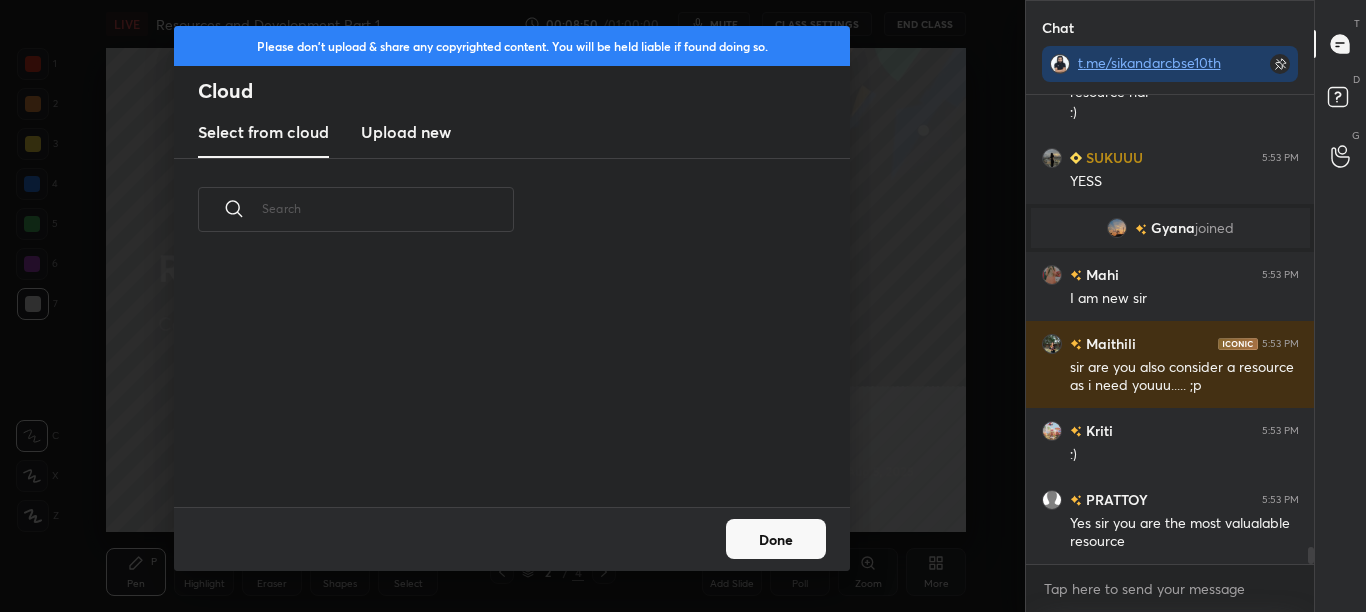 click on "Upload new" at bounding box center [406, 132] 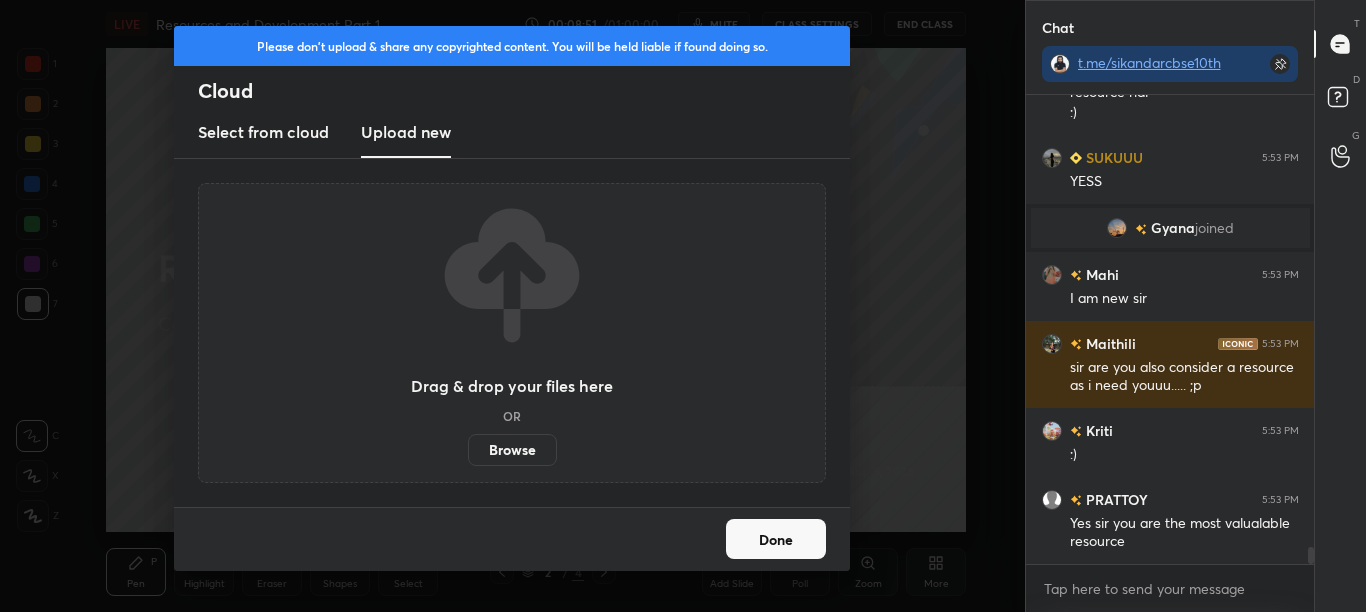 click on "Browse" at bounding box center [512, 450] 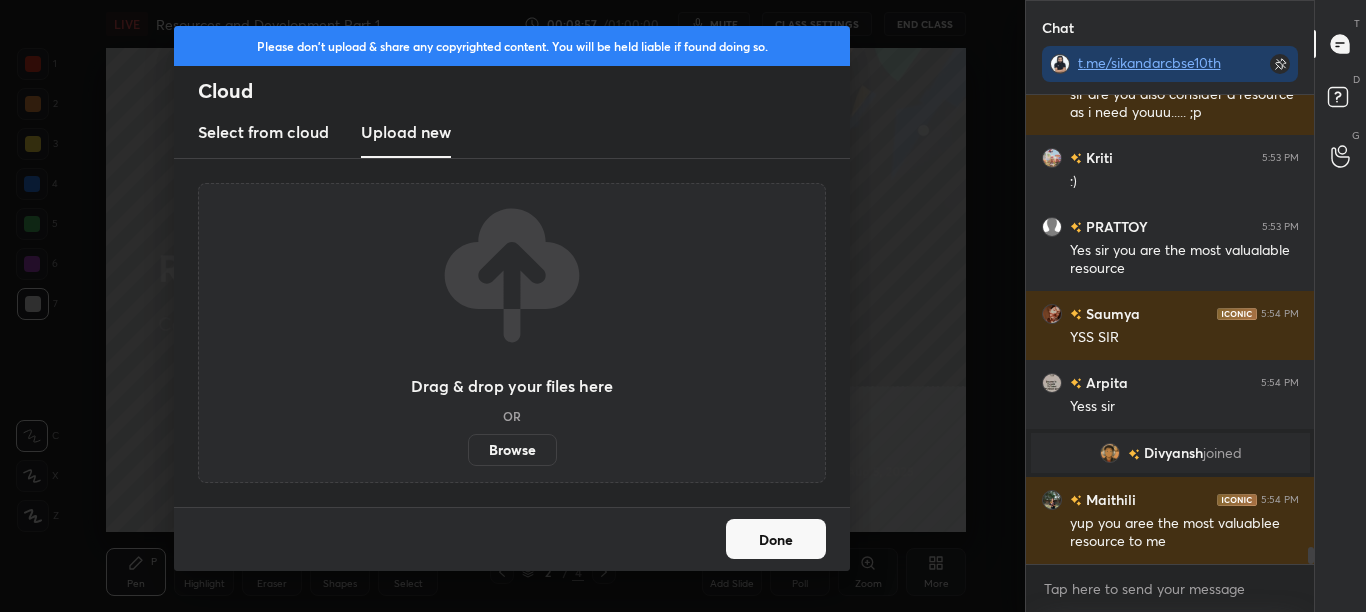 scroll, scrollTop: 12390, scrollLeft: 0, axis: vertical 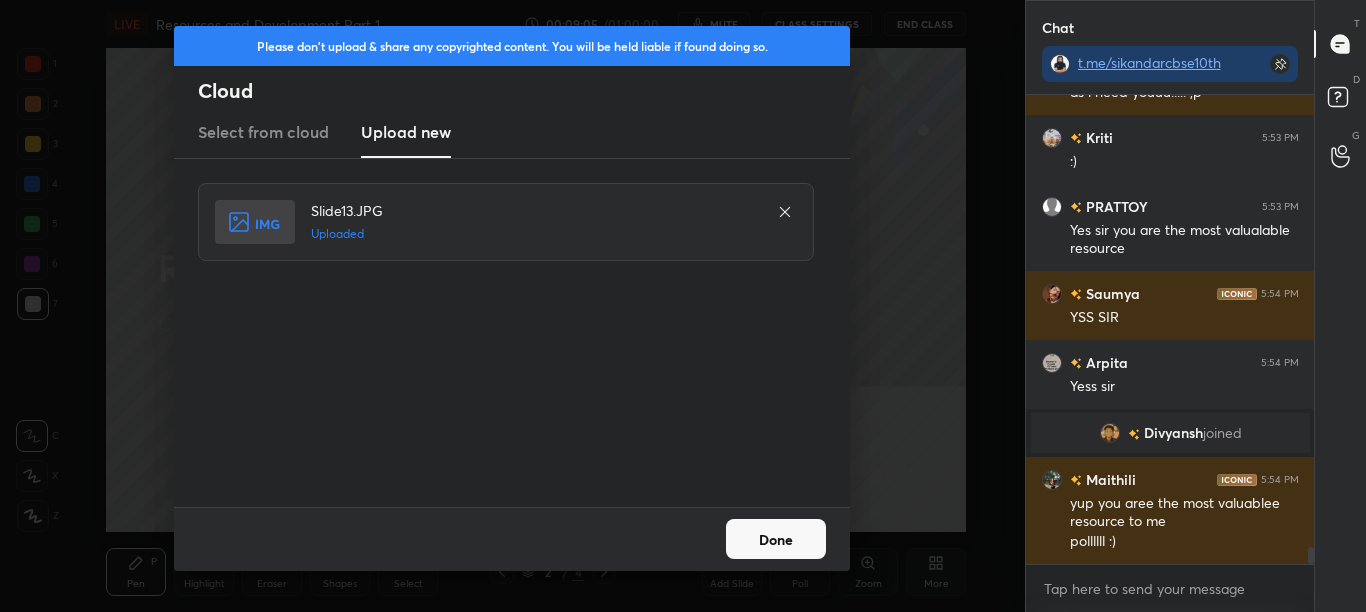 click on "Done" at bounding box center (776, 539) 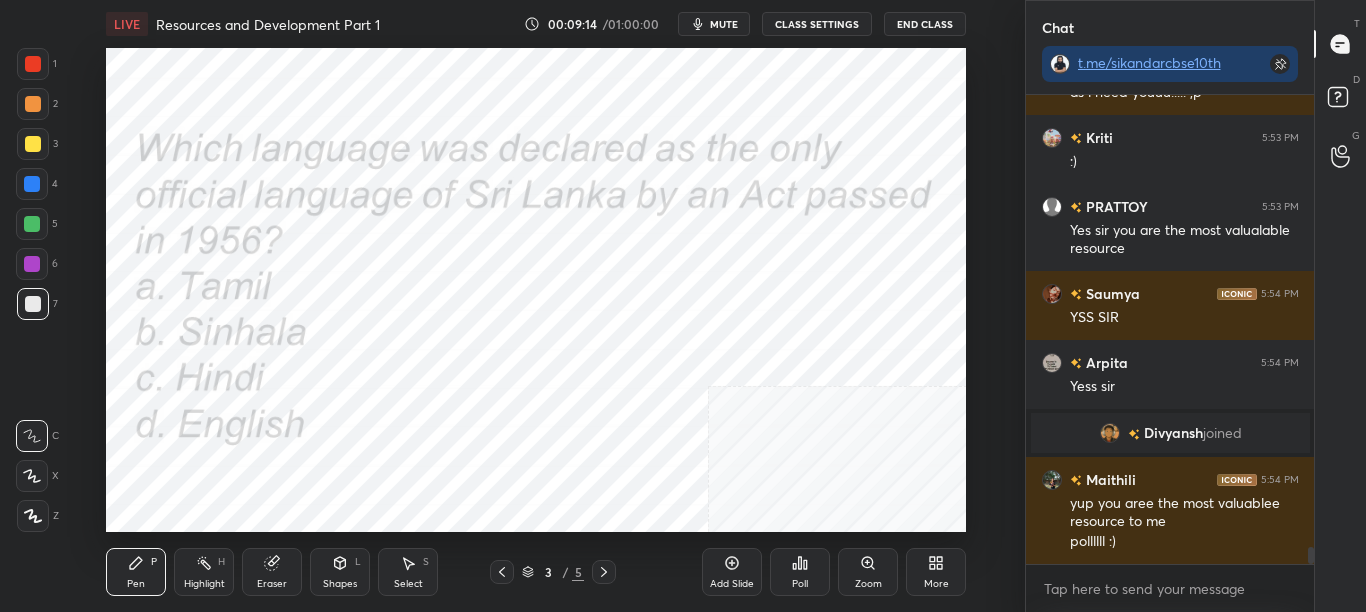 click 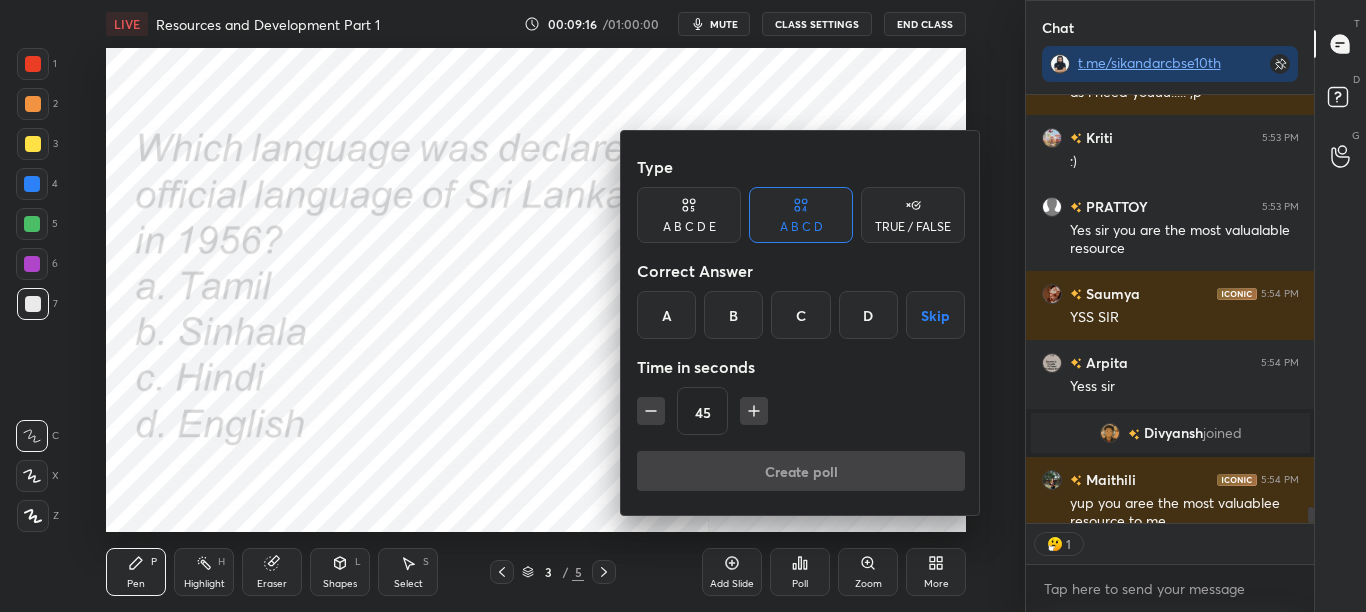 scroll, scrollTop: 422, scrollLeft: 282, axis: both 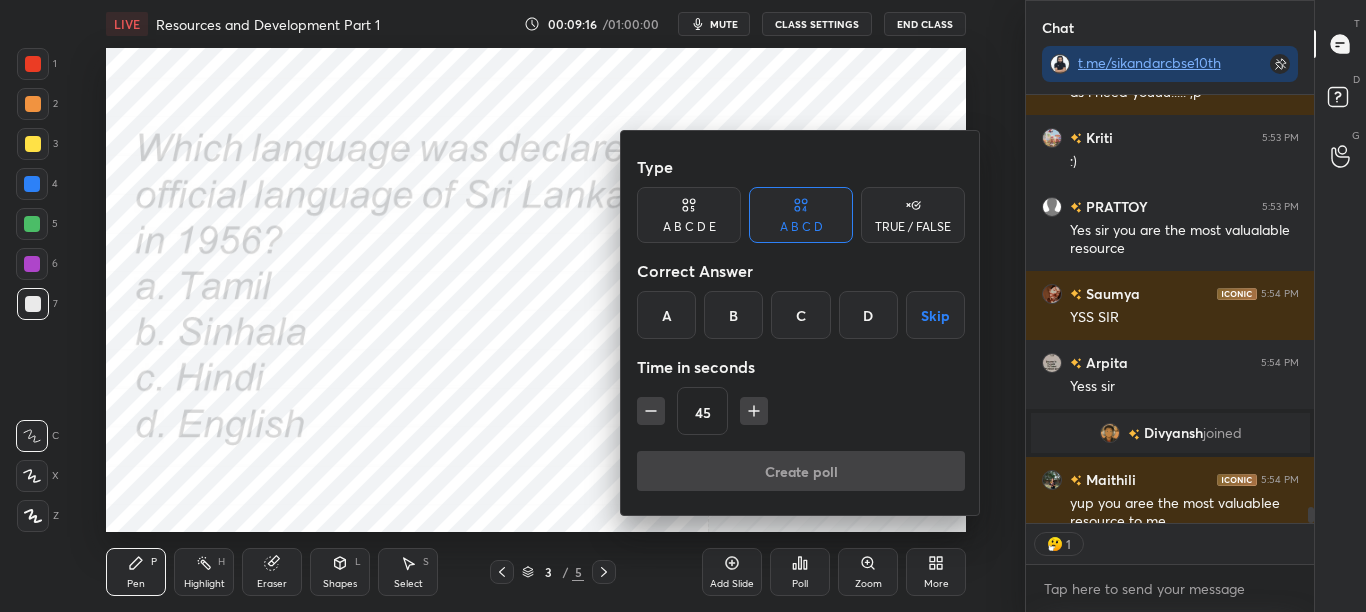 click on "B" at bounding box center (733, 315) 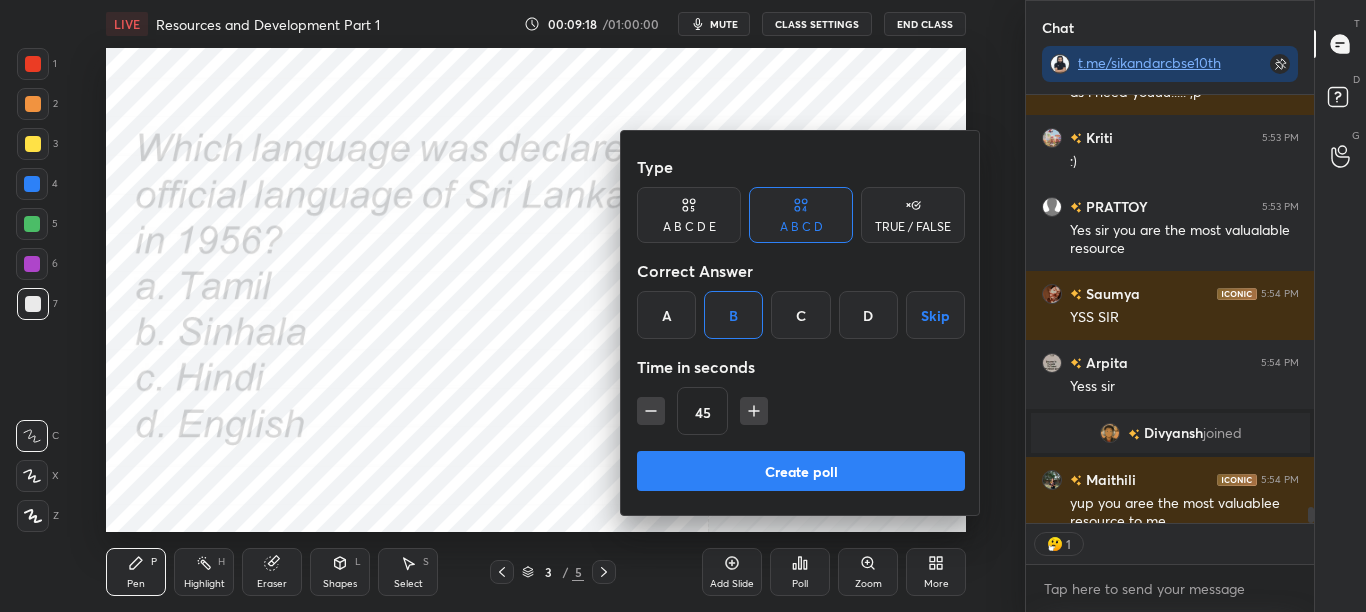 click on "Create poll" at bounding box center (801, 471) 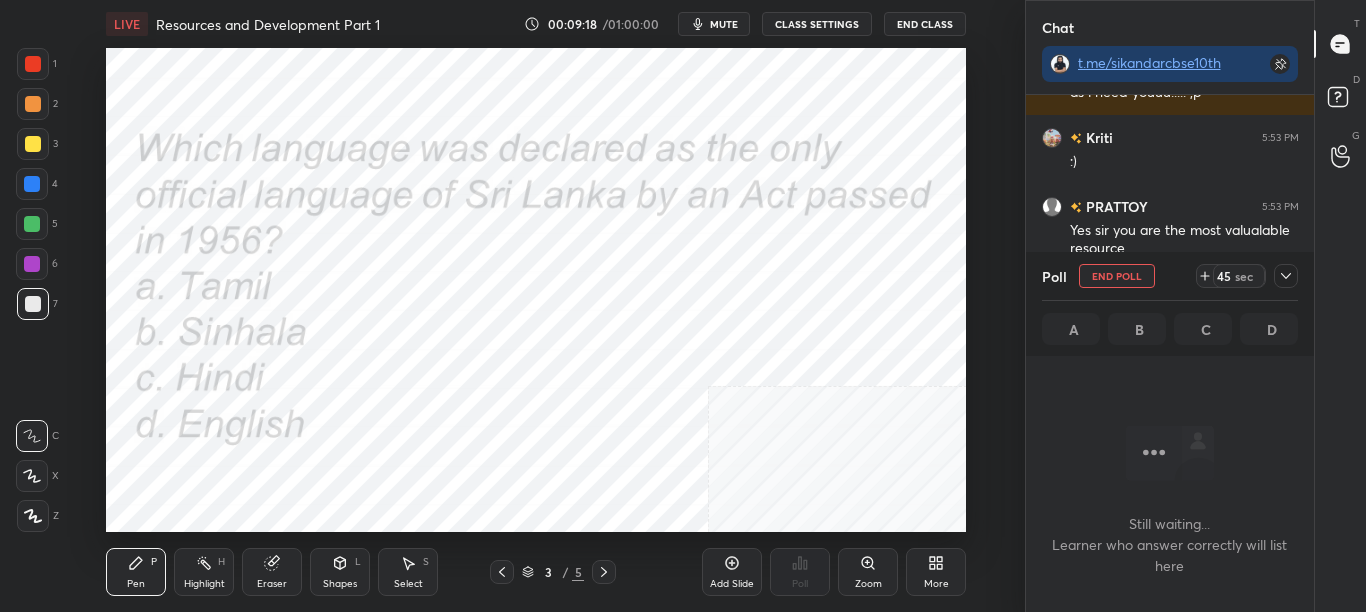 scroll, scrollTop: 318, scrollLeft: 282, axis: both 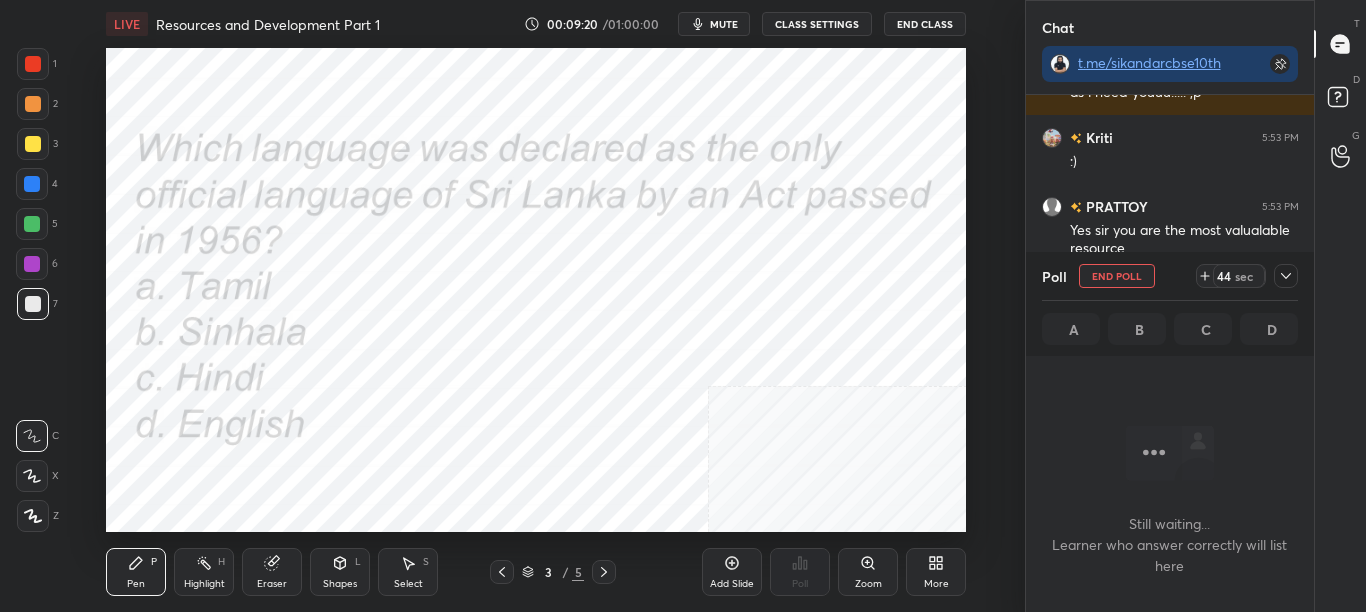 click 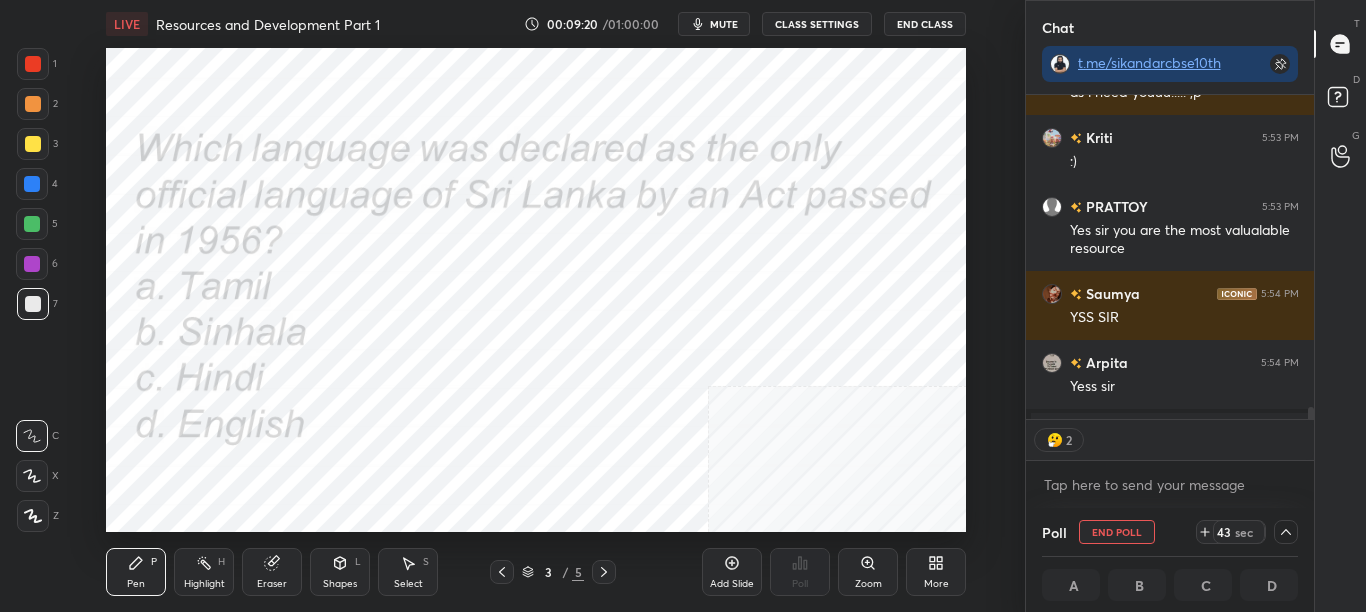 scroll, scrollTop: 1, scrollLeft: 7, axis: both 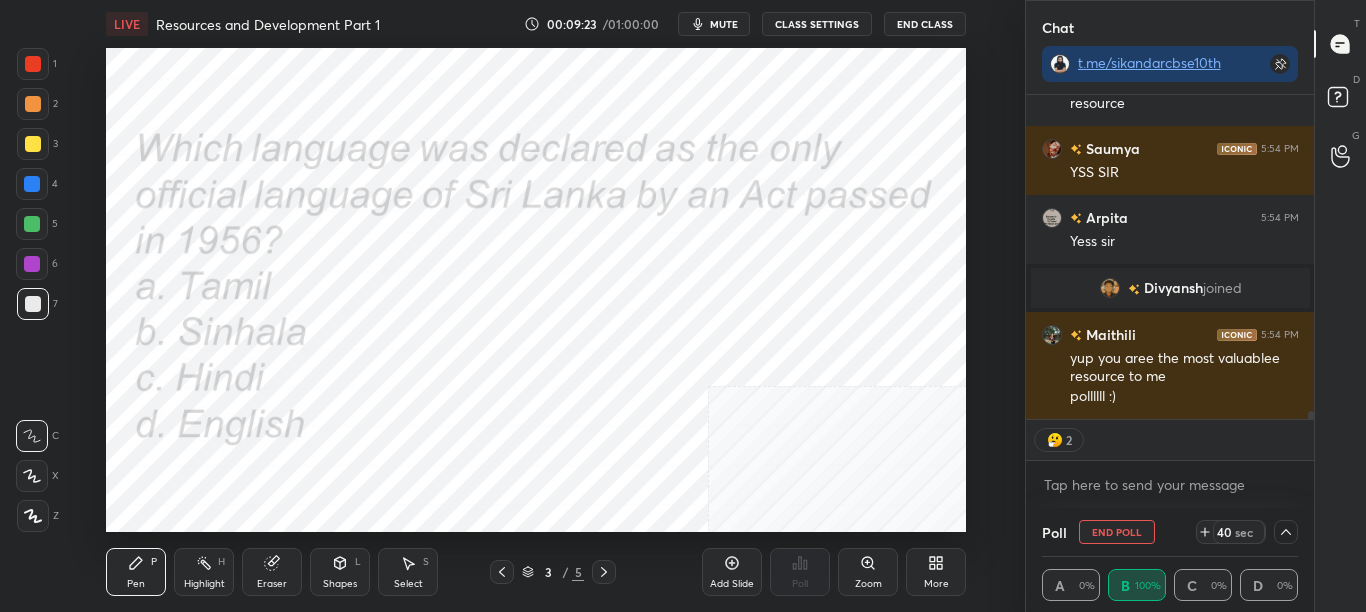 drag, startPoint x: 1311, startPoint y: 414, endPoint x: 1312, endPoint y: 433, distance: 19.026299 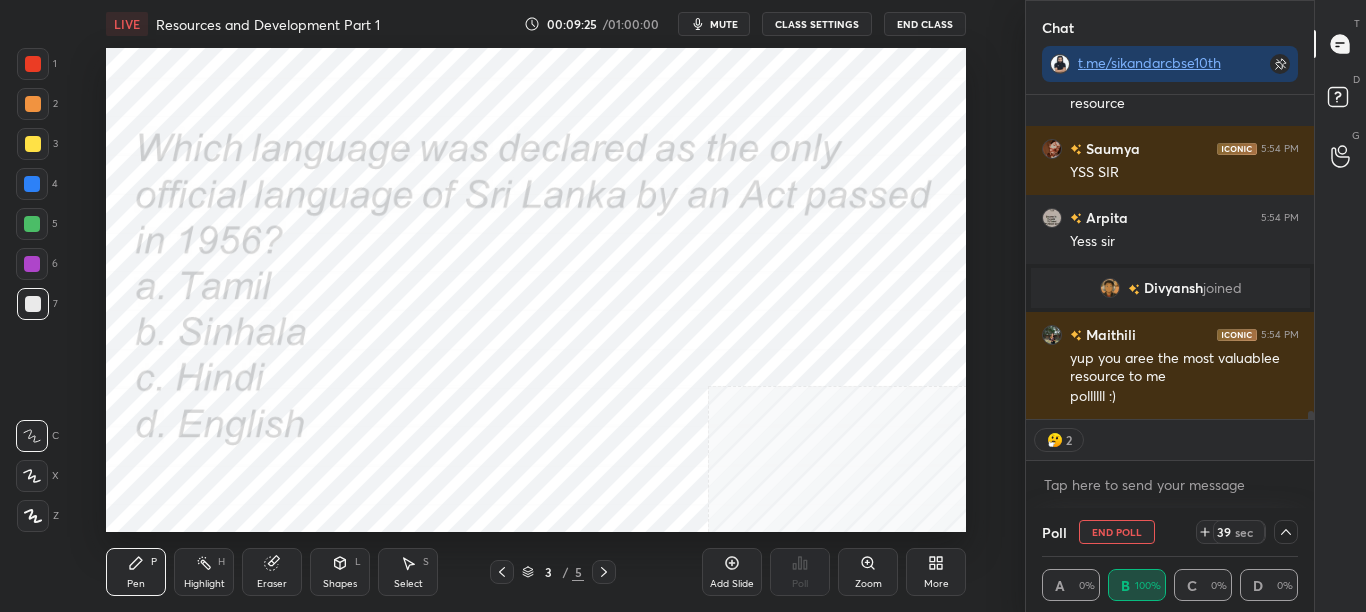 scroll, scrollTop: 12624, scrollLeft: 0, axis: vertical 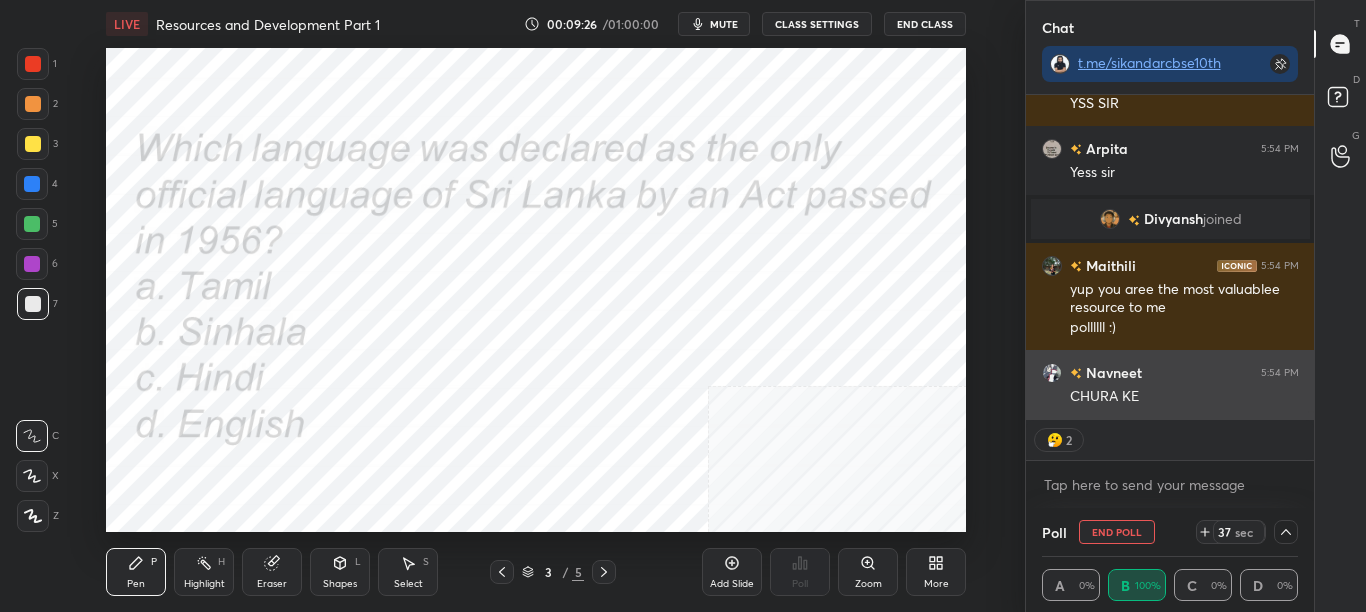 click on "Navneet 5:54 PM" at bounding box center [1170, 372] 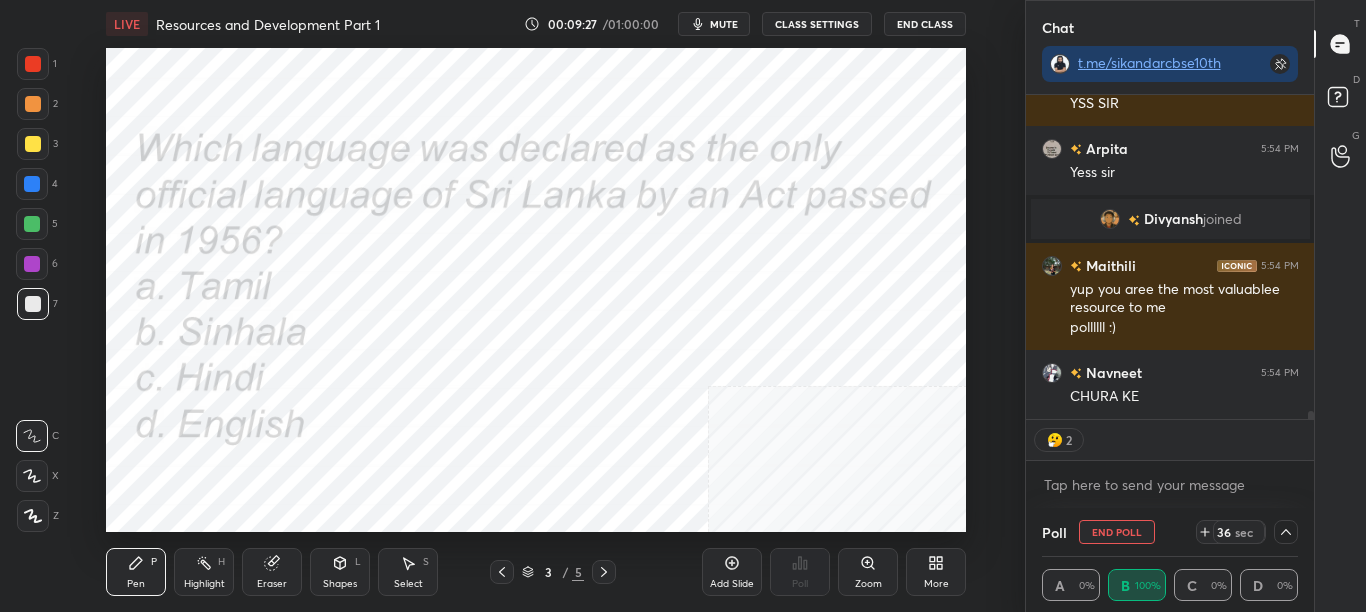 scroll, scrollTop: 12693, scrollLeft: 0, axis: vertical 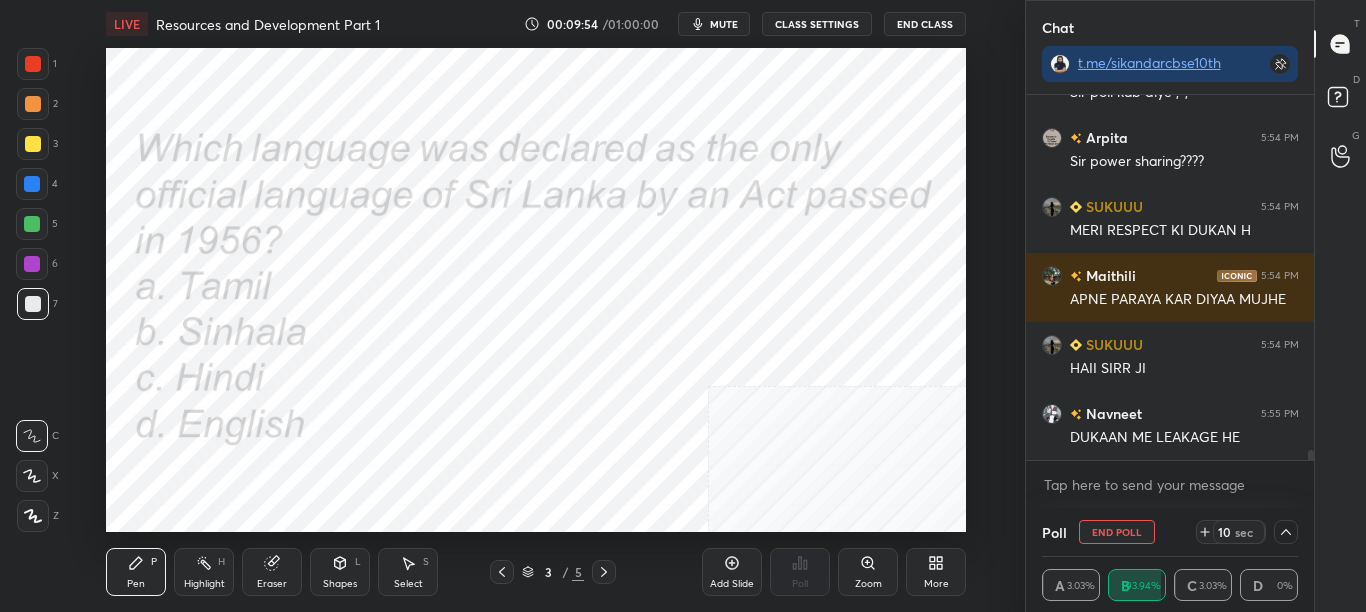 click 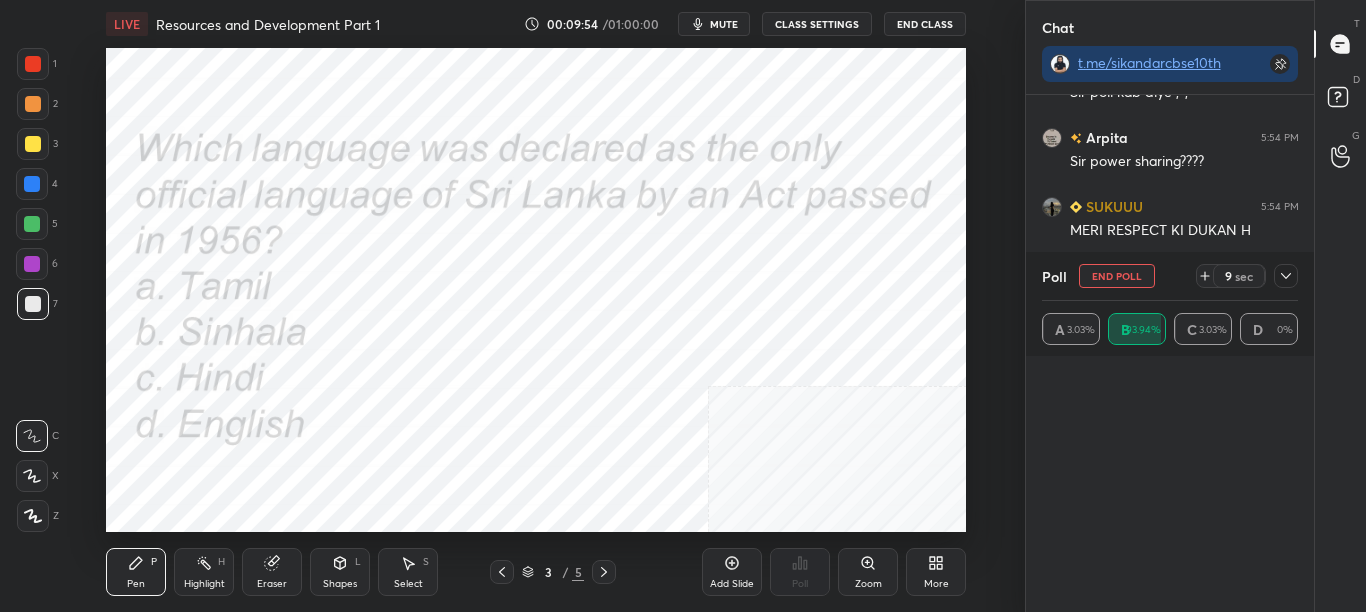 scroll, scrollTop: 7, scrollLeft: 7, axis: both 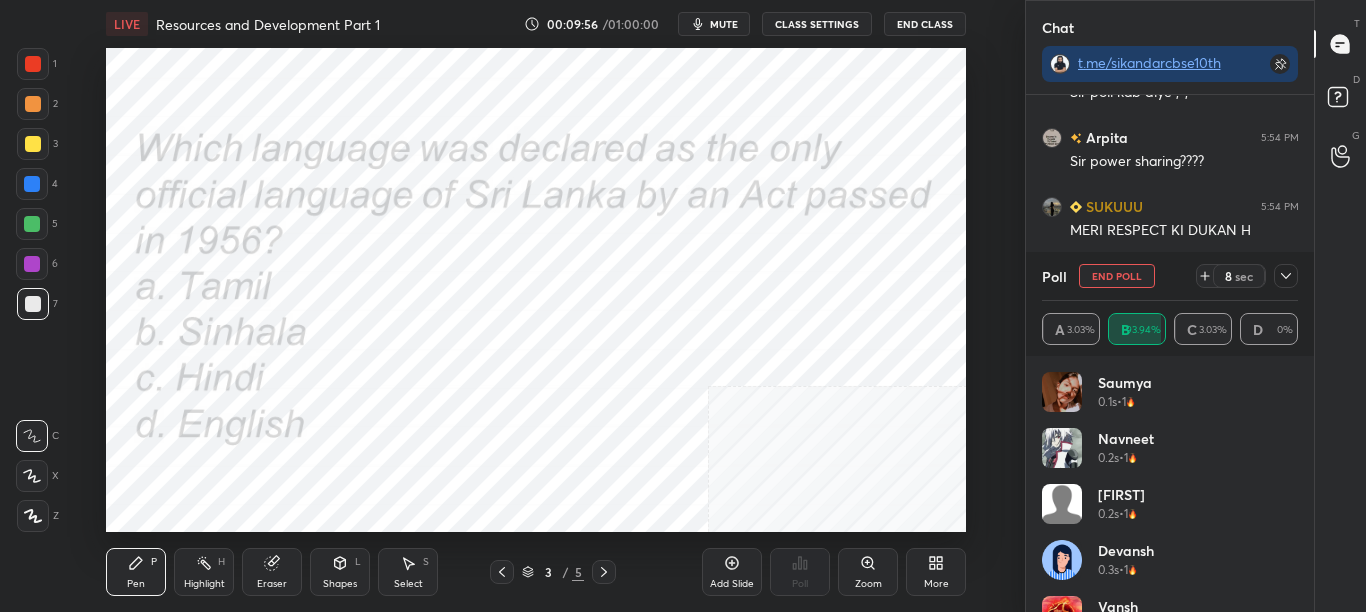 click at bounding box center (1286, 276) 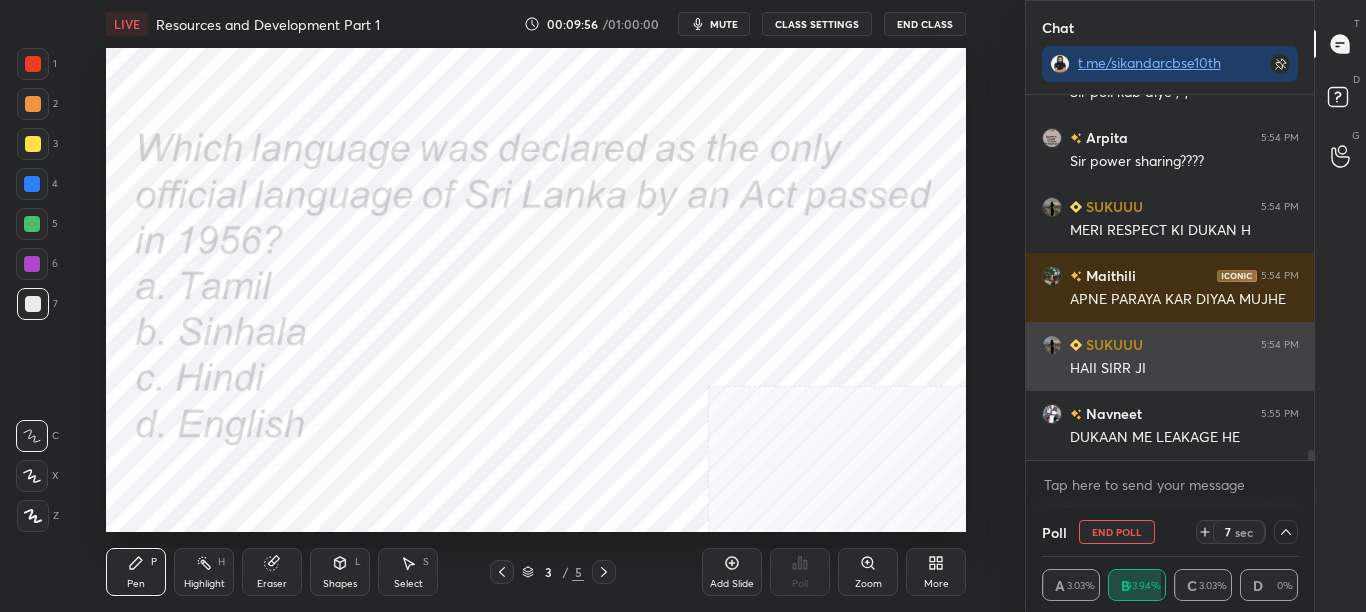 scroll, scrollTop: 0, scrollLeft: 0, axis: both 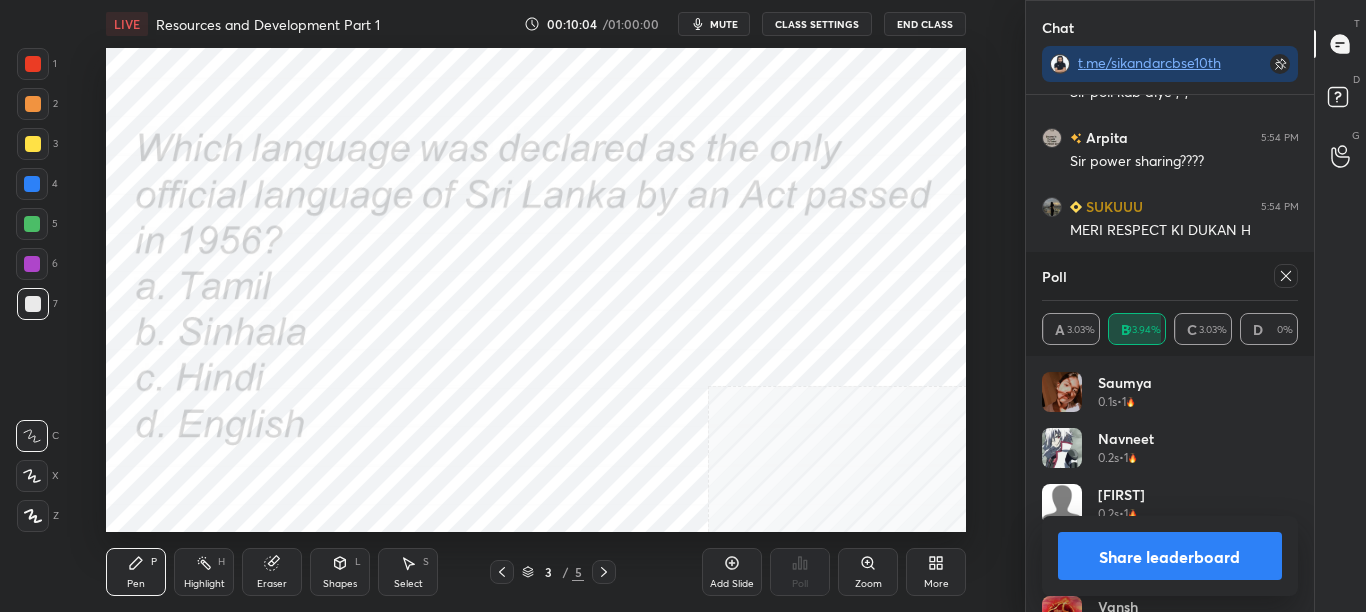 click on "Share leaderboard" at bounding box center [1170, 556] 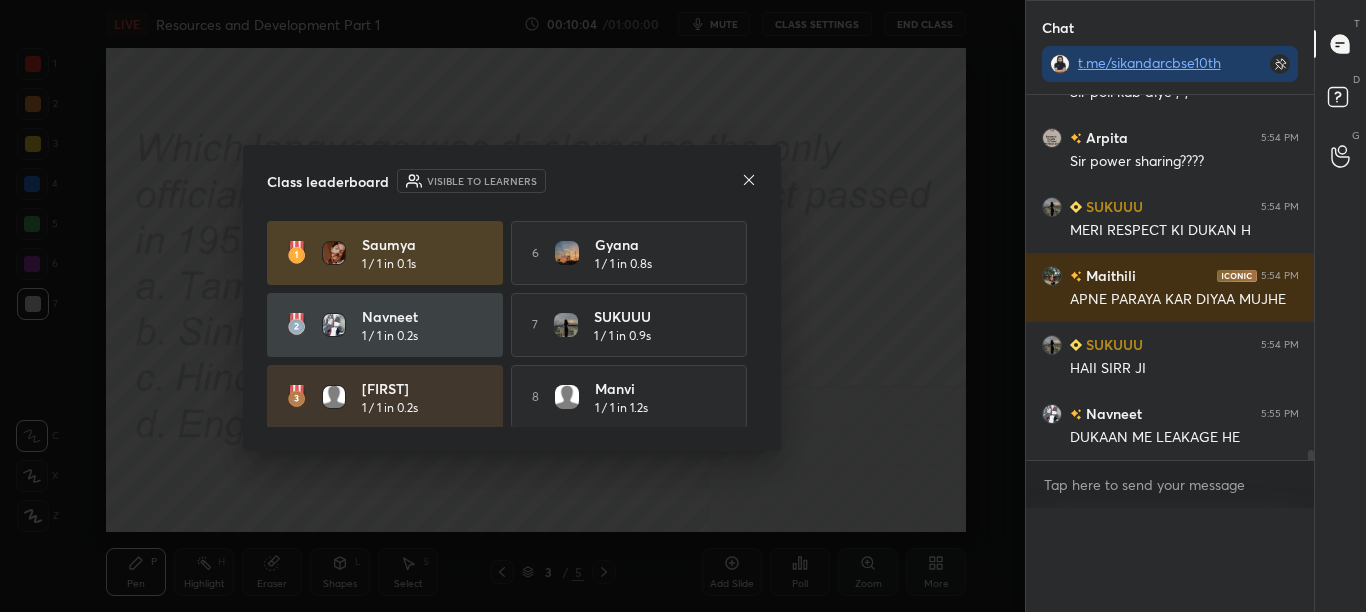 scroll, scrollTop: 0, scrollLeft: 0, axis: both 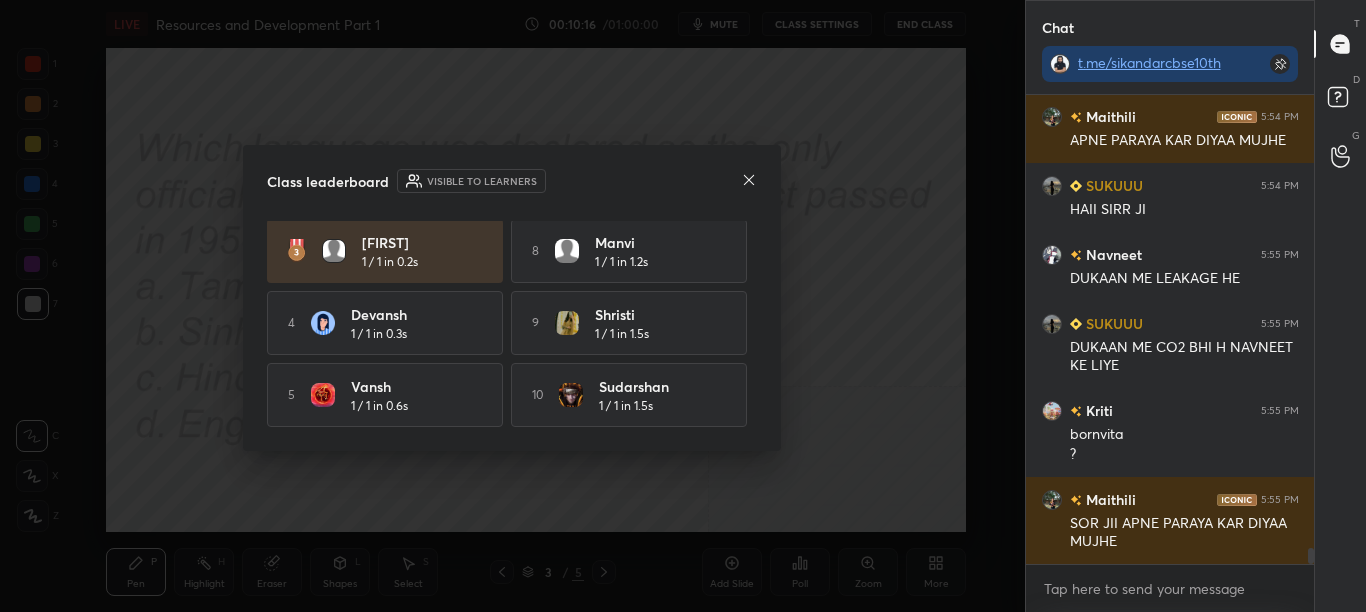 click 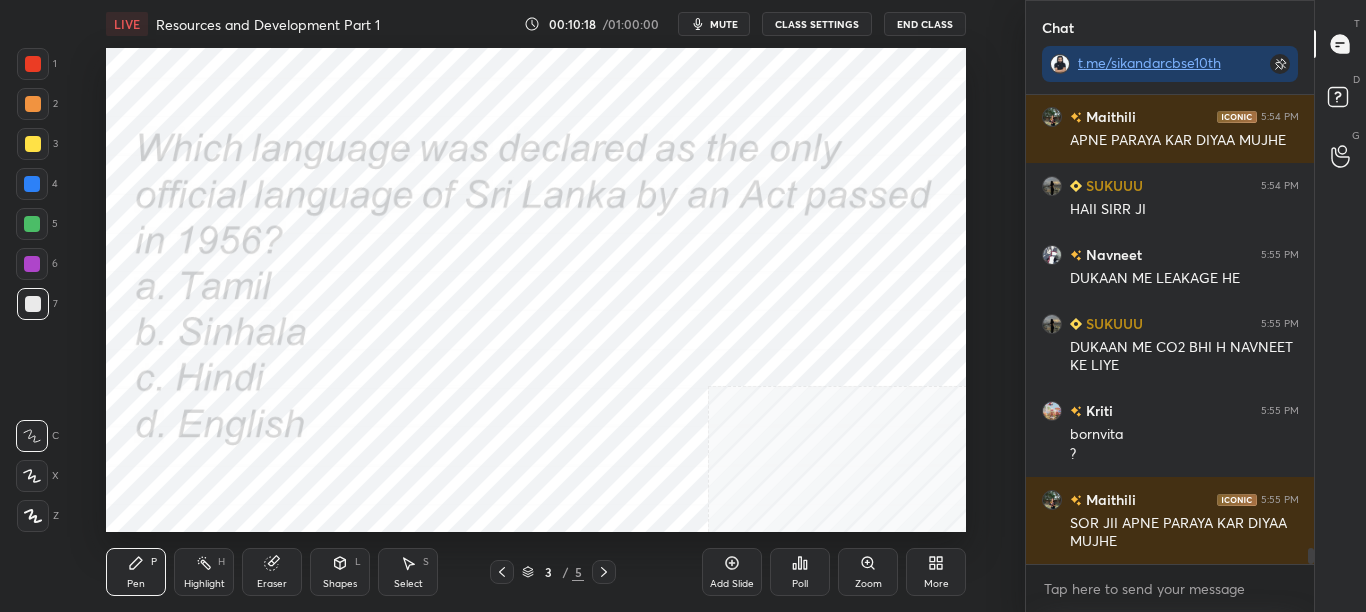 click on "More" at bounding box center [936, 572] 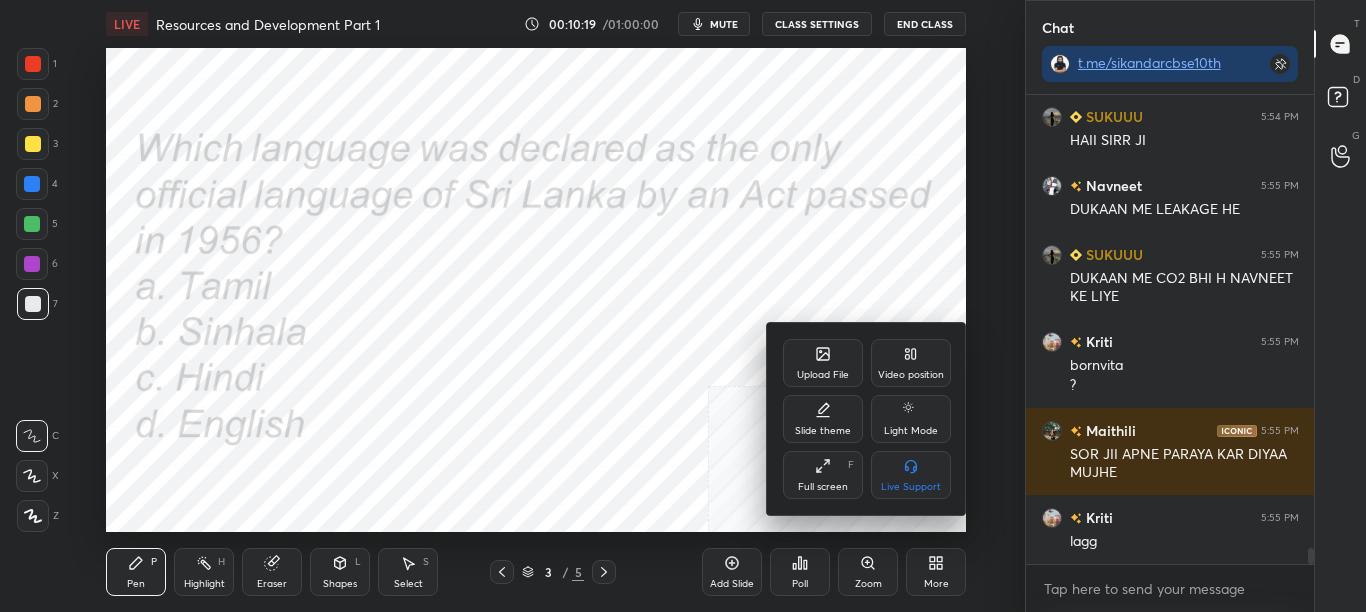 click on "Upload File" at bounding box center (823, 363) 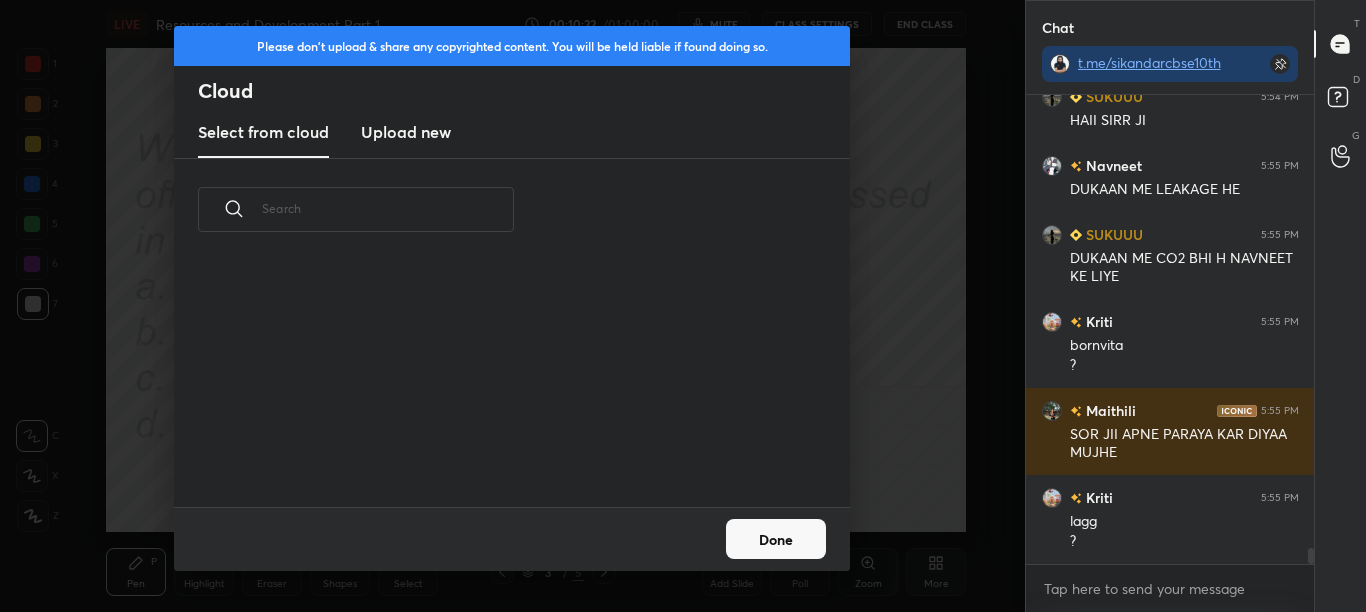 click on "Upload new" at bounding box center [406, 133] 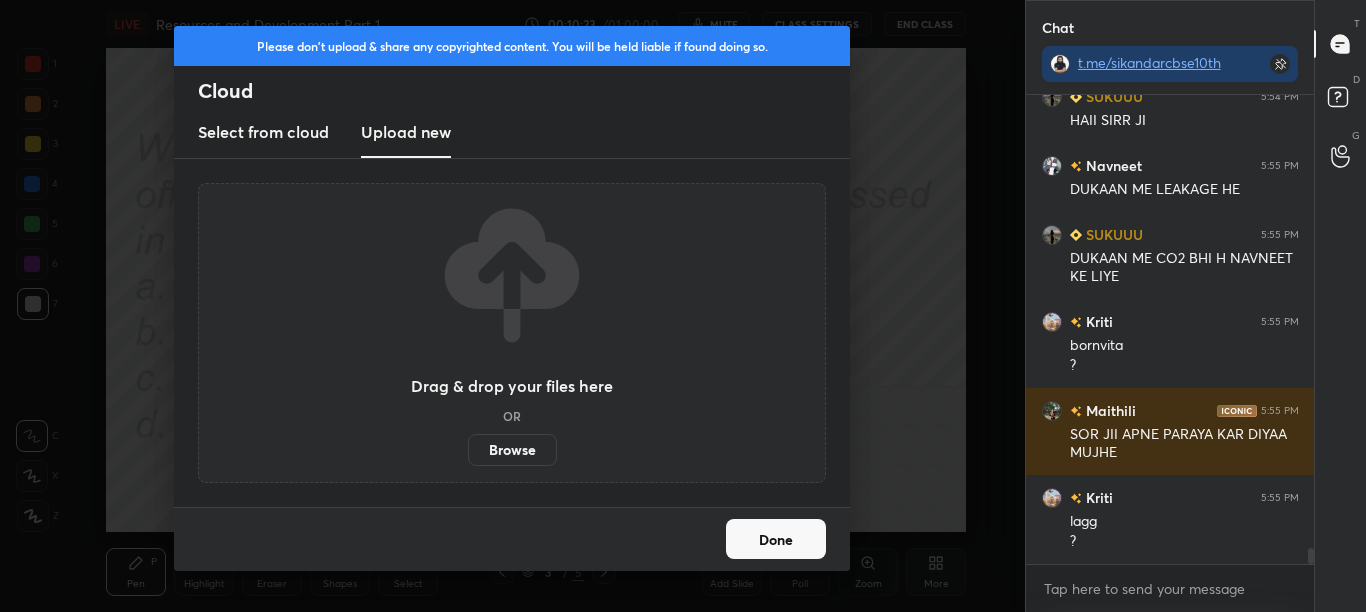 click on "Browse" at bounding box center (512, 450) 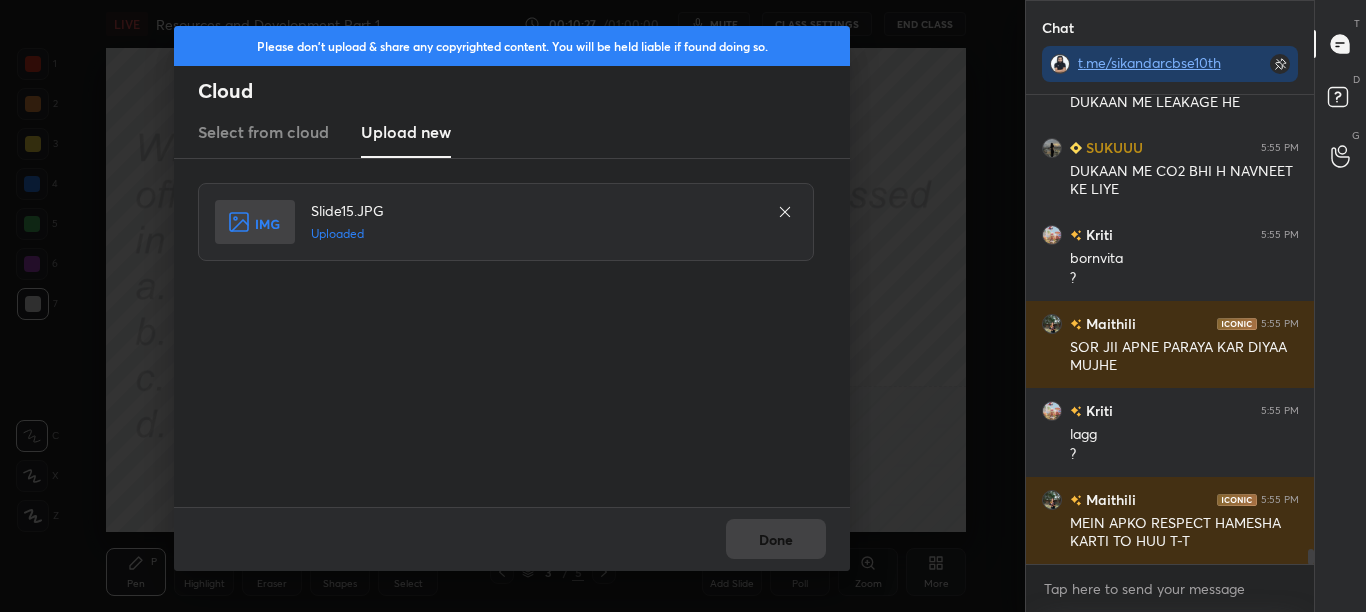 click on "Done" at bounding box center (512, 539) 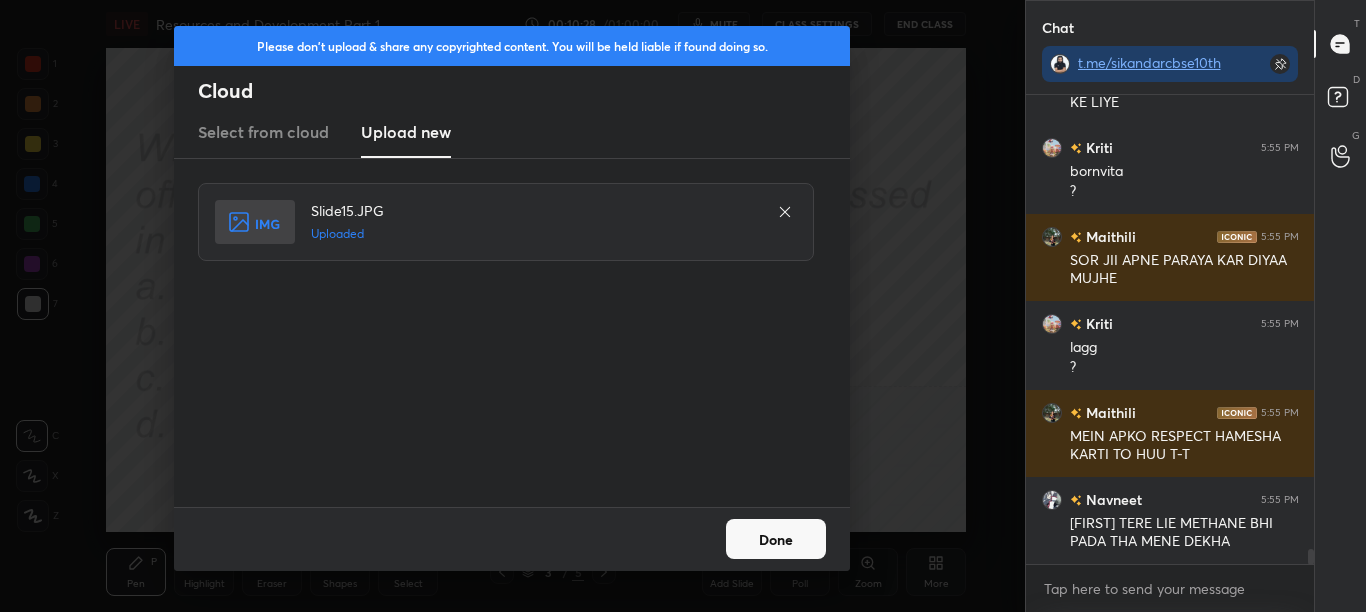click on "Done" at bounding box center (776, 539) 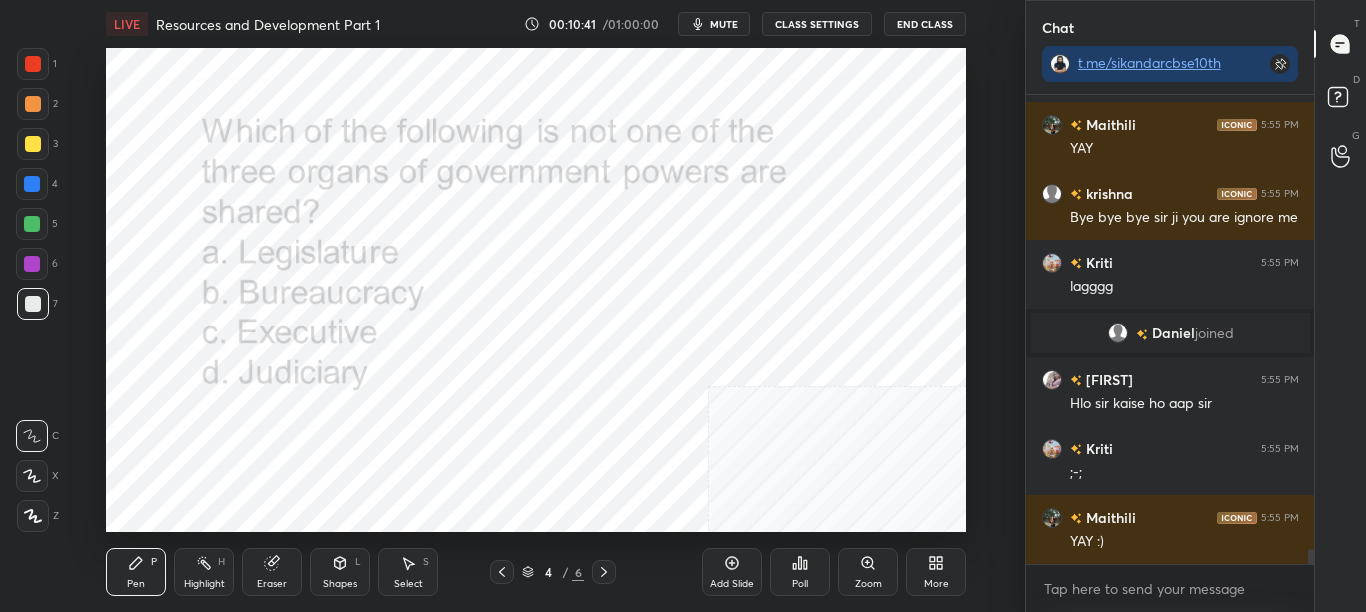 click on "Poll" at bounding box center (800, 584) 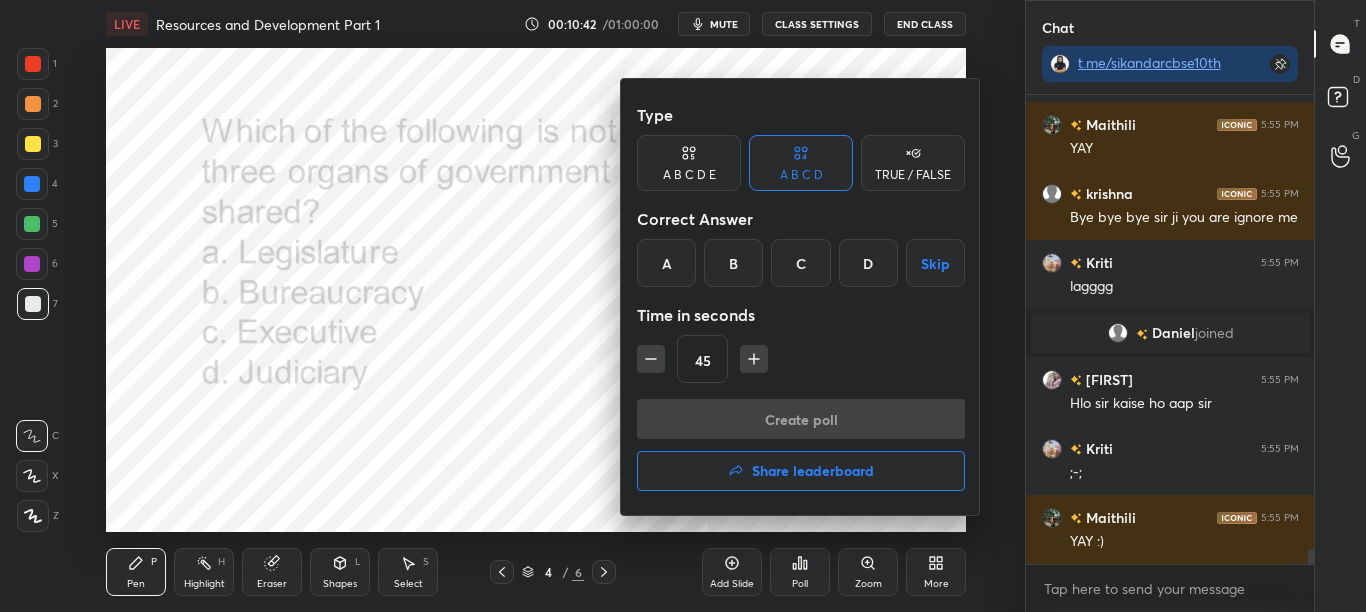 click on "B" at bounding box center (733, 263) 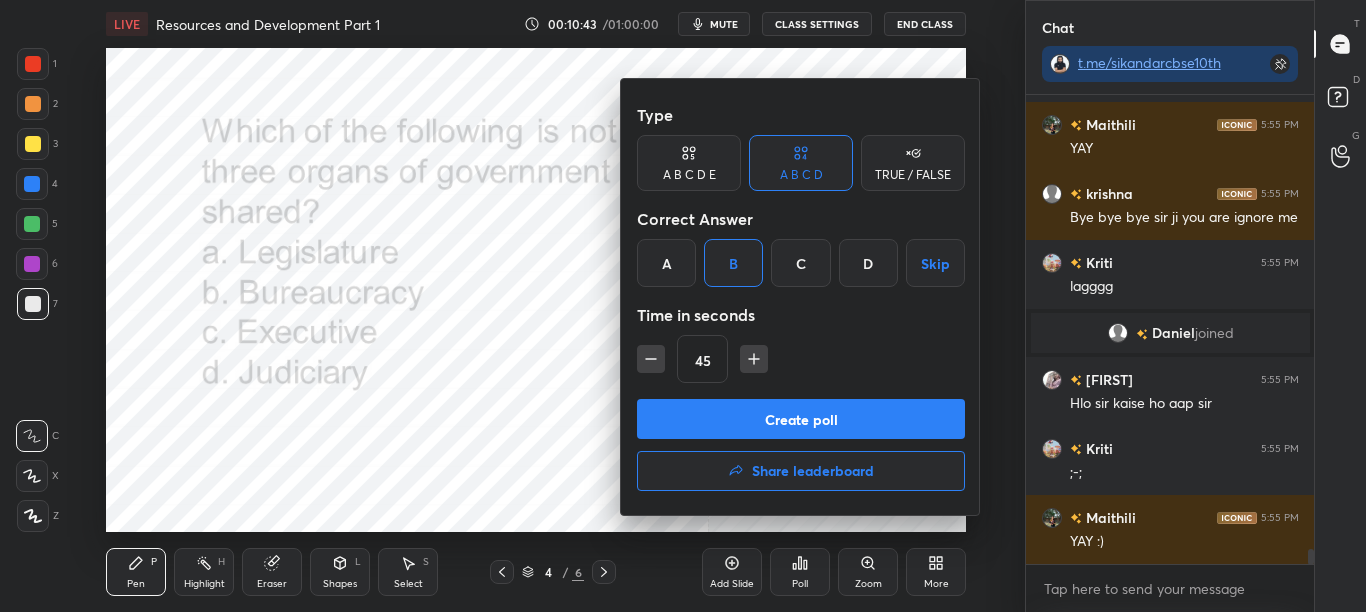 click on "Create poll" at bounding box center [801, 419] 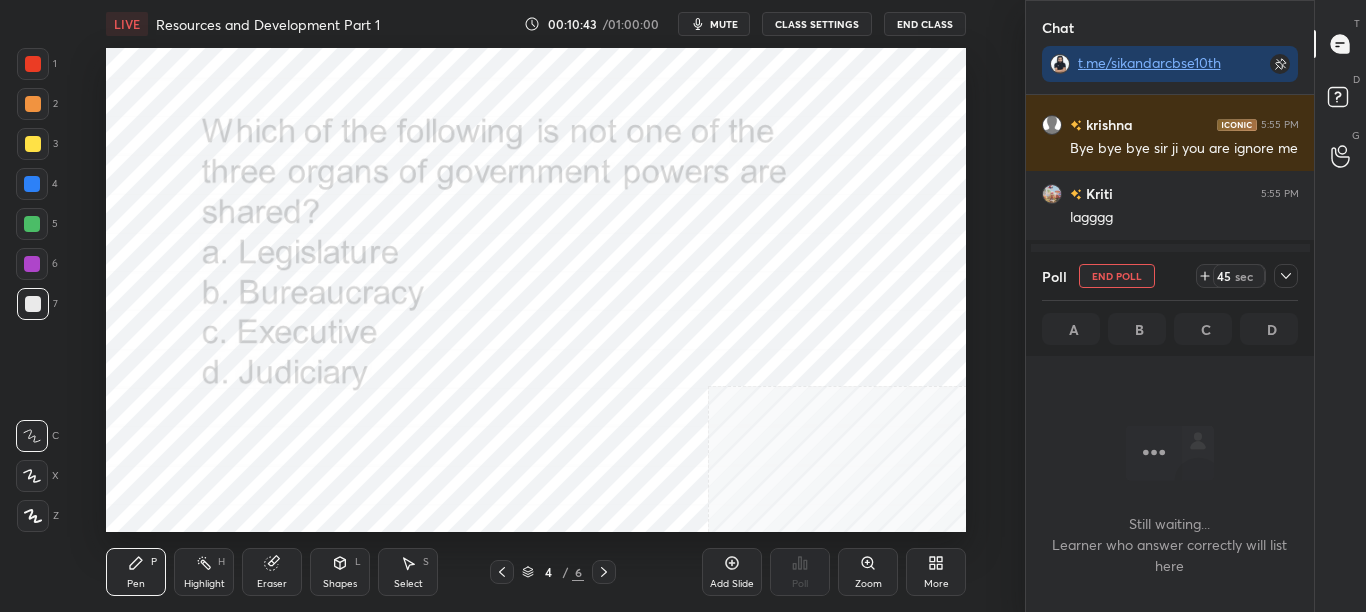 click on "mute" at bounding box center [714, 24] 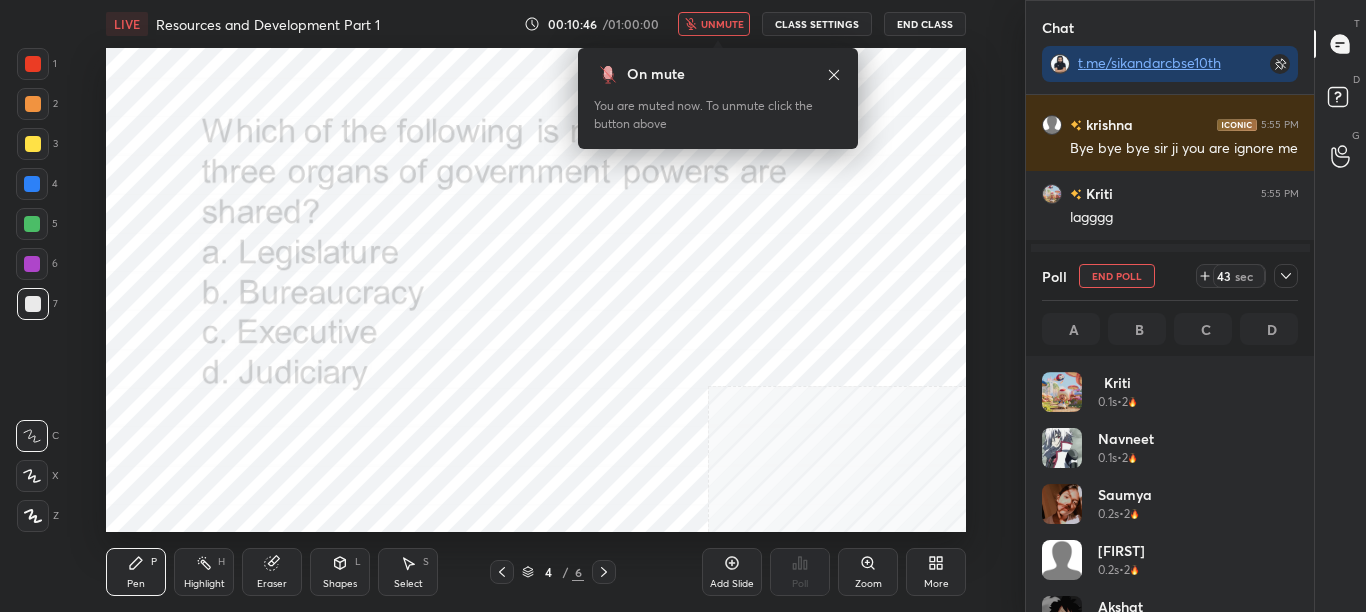 click on "unmute" at bounding box center (722, 24) 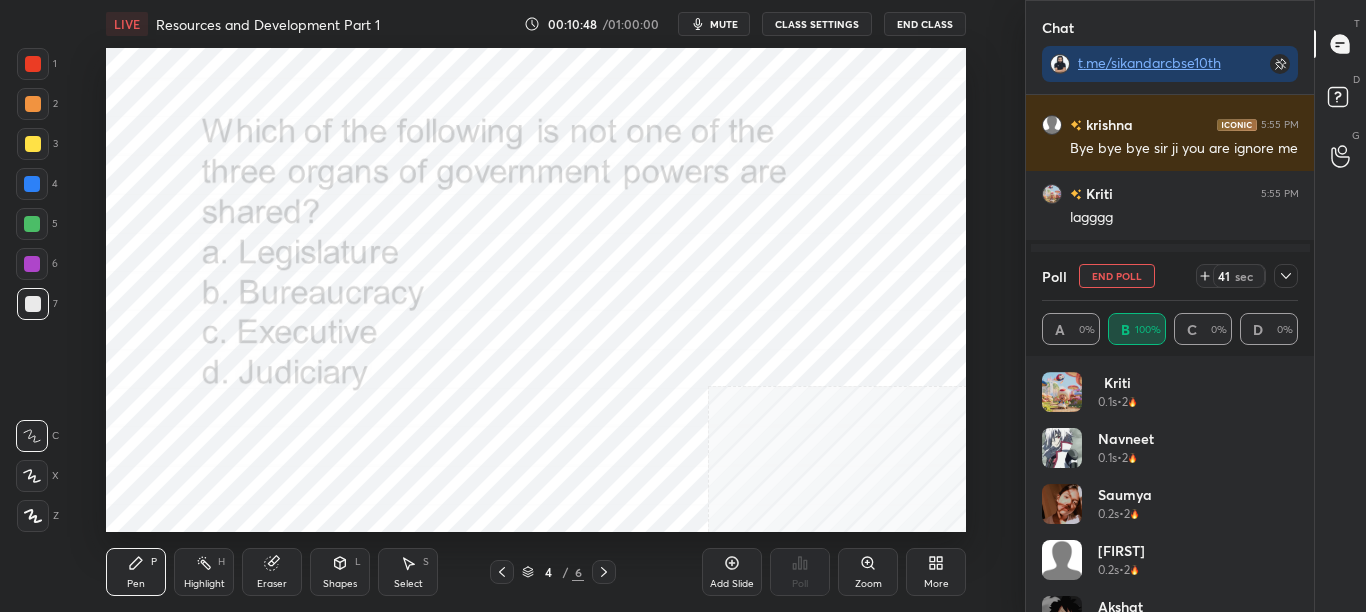 click 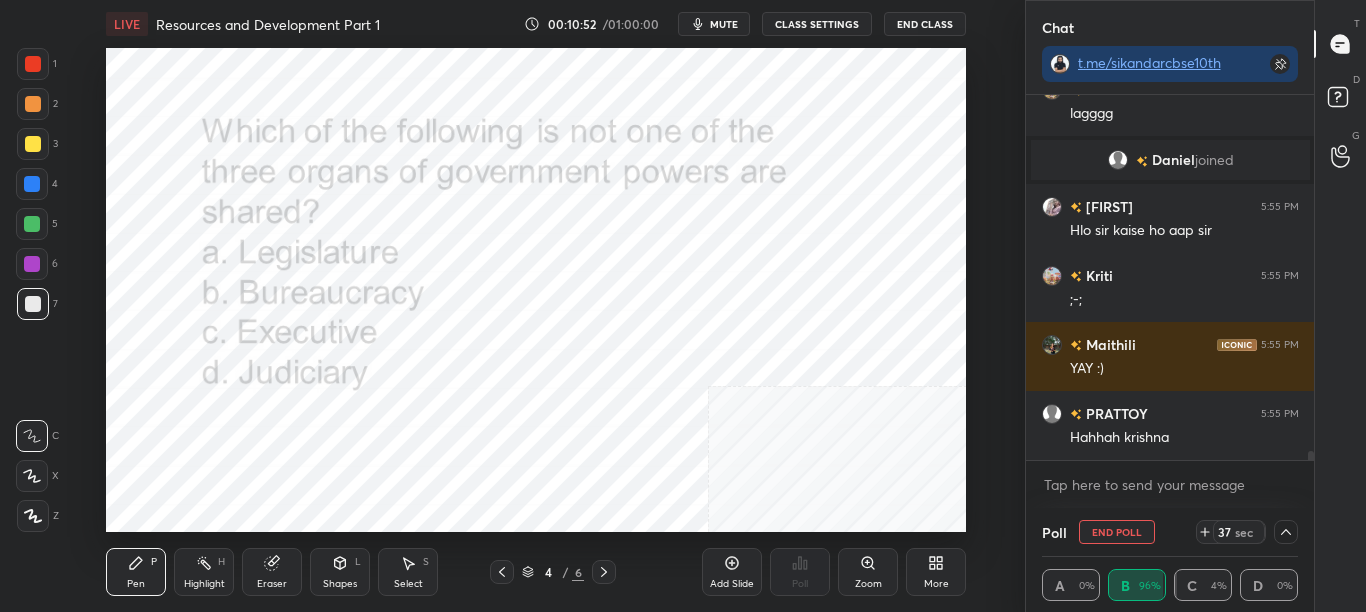 click on "krishna 5:55 PM Bye bye bye sir ji you are ignore me Kriti 5:55 PM lagggg Daniel  joined Rifat 5:55 PM Hlo sir kaise ho aap sir Kriti 5:55 PM ;-; Maithili 5:55 PM YAY :) PRATTOY 5:55 PM Hahhah krishna JUMP TO LATEST Enable hand raising Enable raise hand to speak to learners. Once enabled, chat will be turned off temporarily. Enable x" at bounding box center [1170, 301] 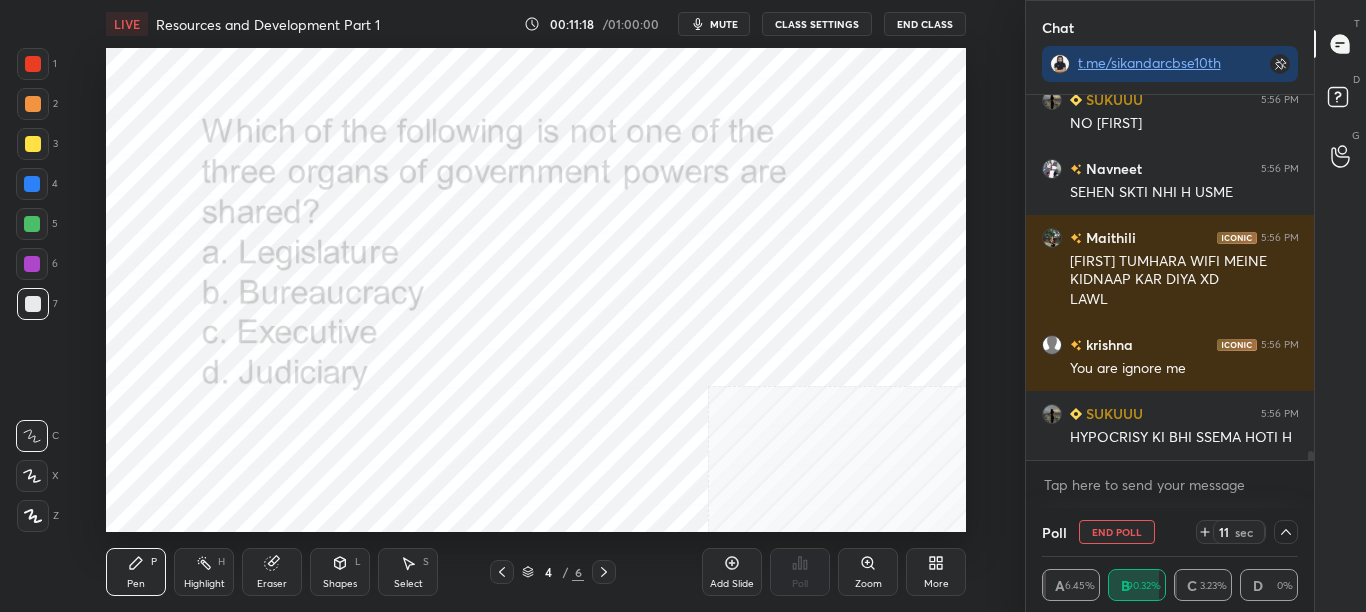 scroll, scrollTop: 14699, scrollLeft: 0, axis: vertical 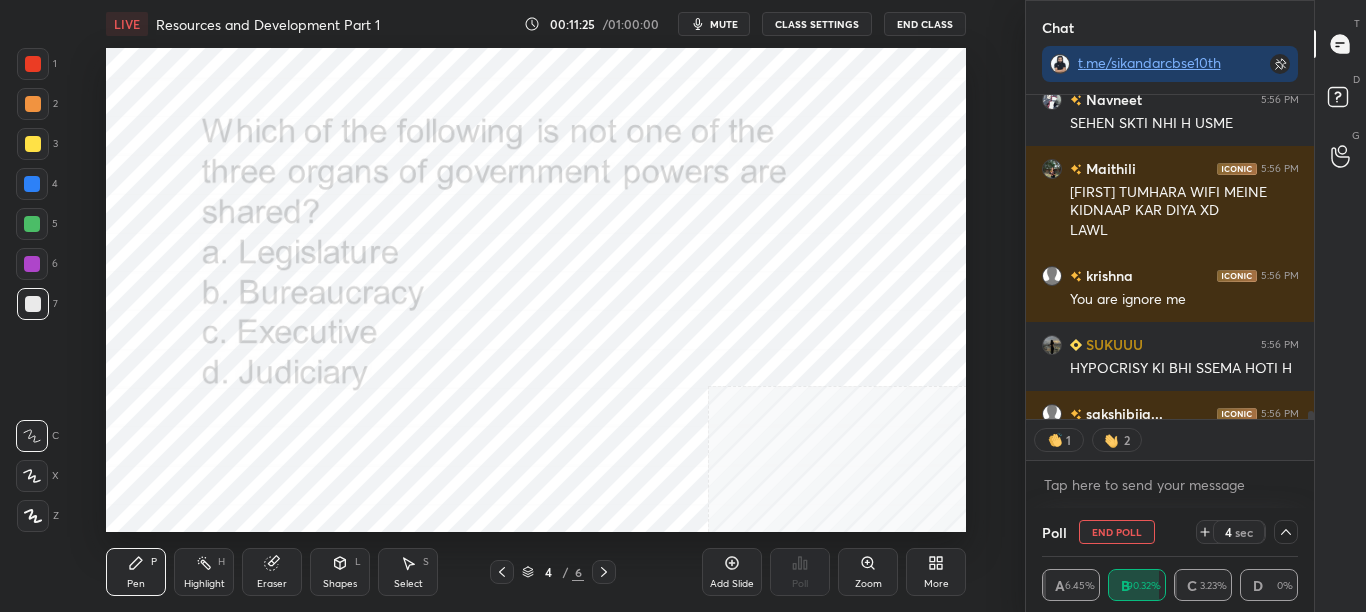 click on "mute" at bounding box center [724, 24] 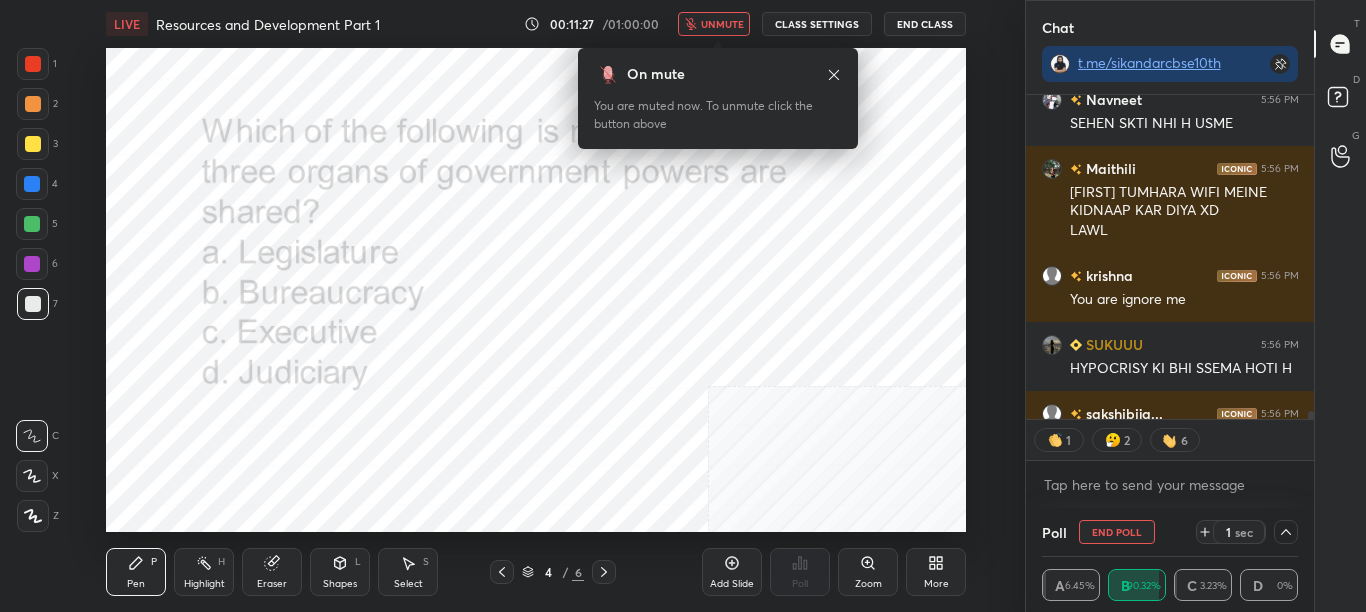 click on "unmute" at bounding box center (722, 24) 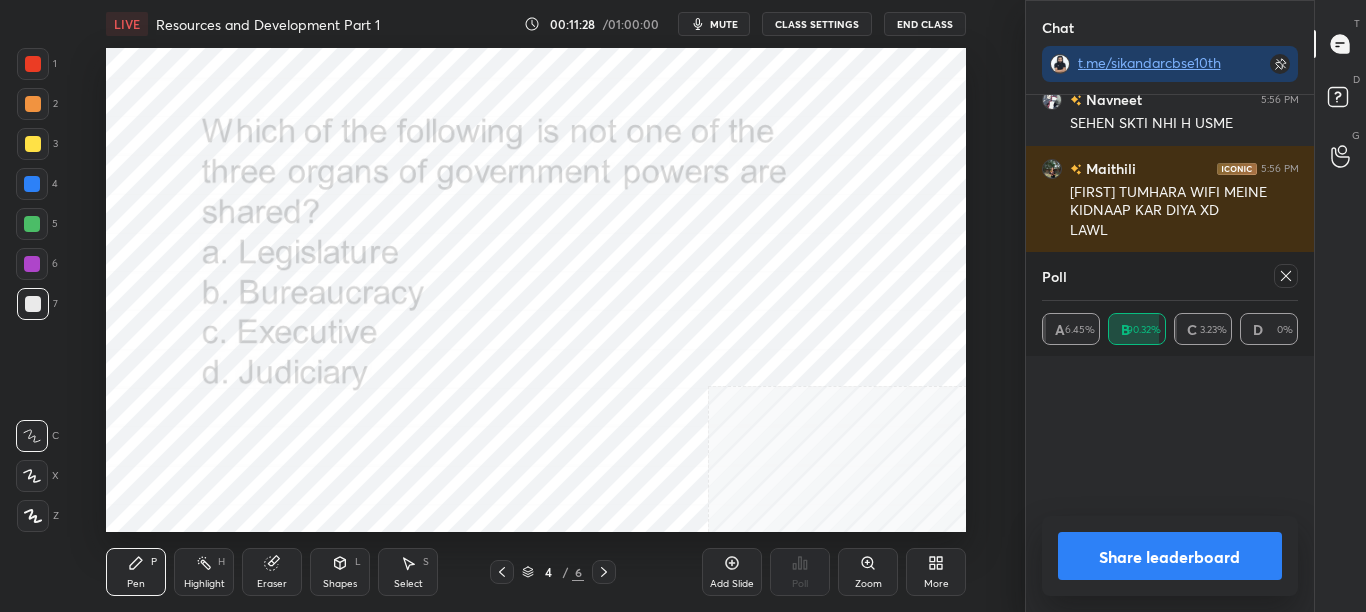 scroll, scrollTop: 7, scrollLeft: 7, axis: both 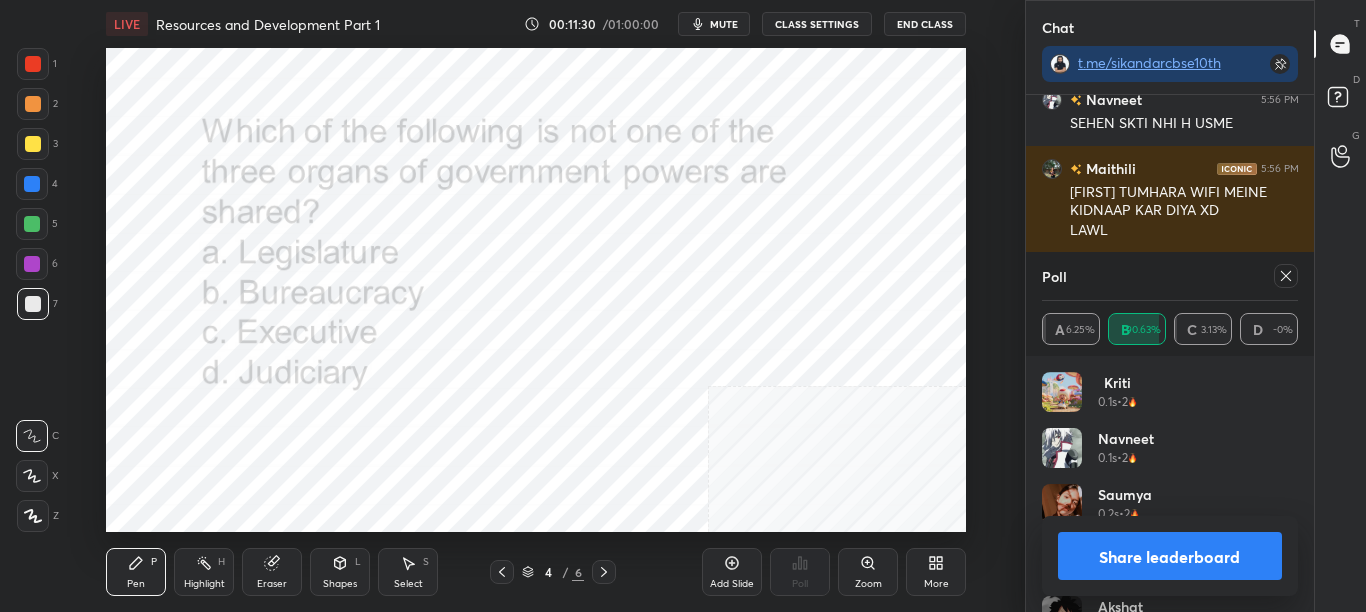 click on "Share leaderboard" at bounding box center (1170, 556) 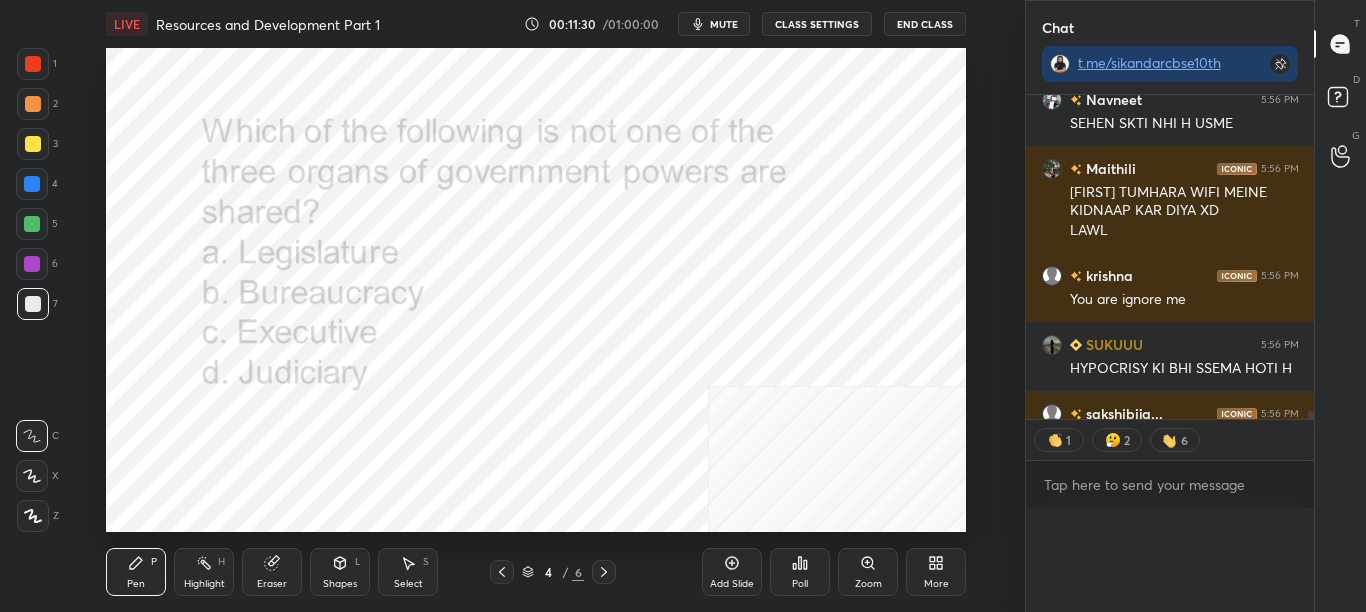 scroll, scrollTop: 0, scrollLeft: 0, axis: both 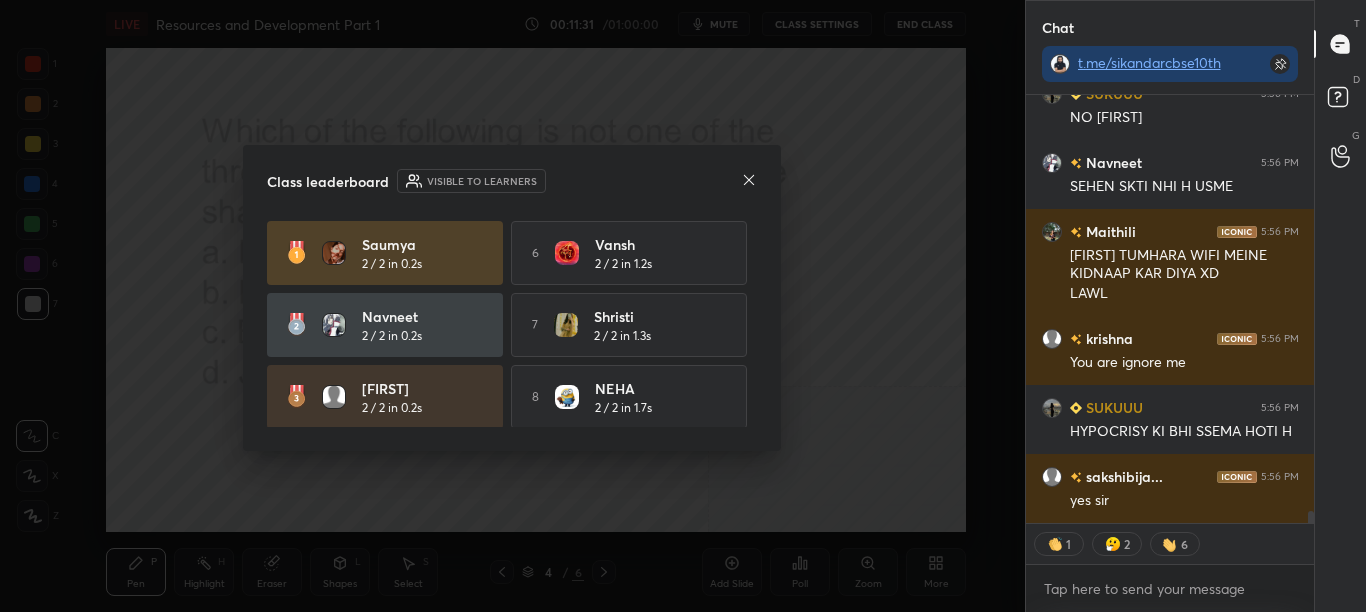 click 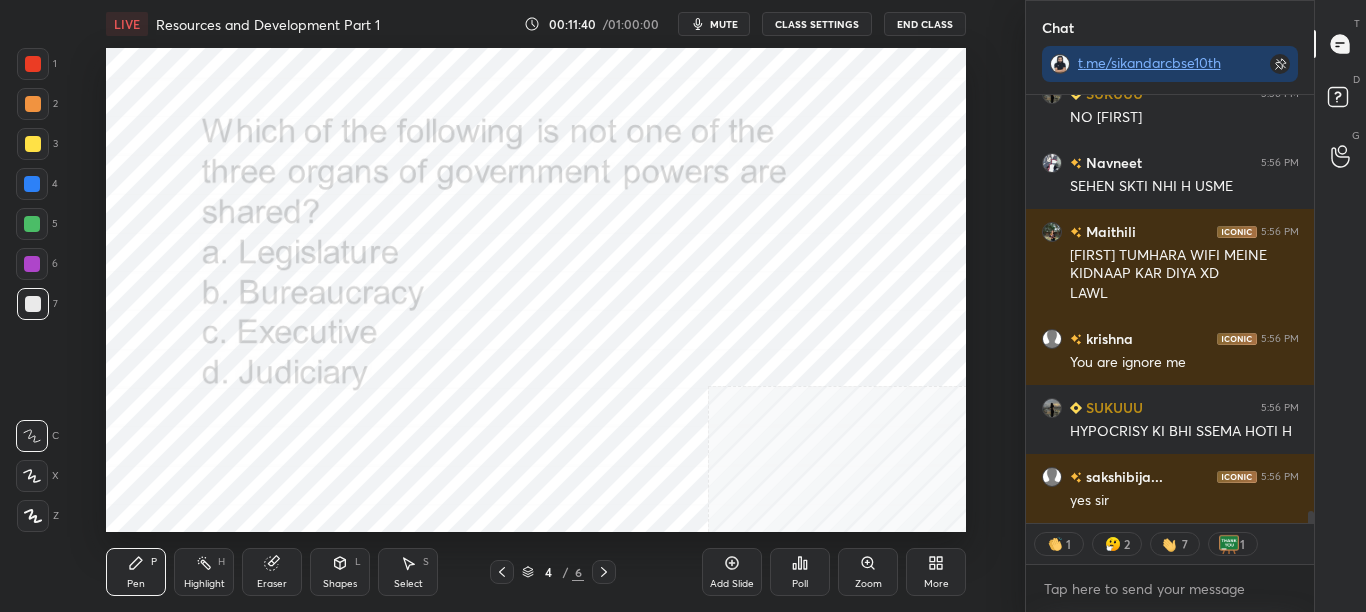 click on "More" at bounding box center [936, 584] 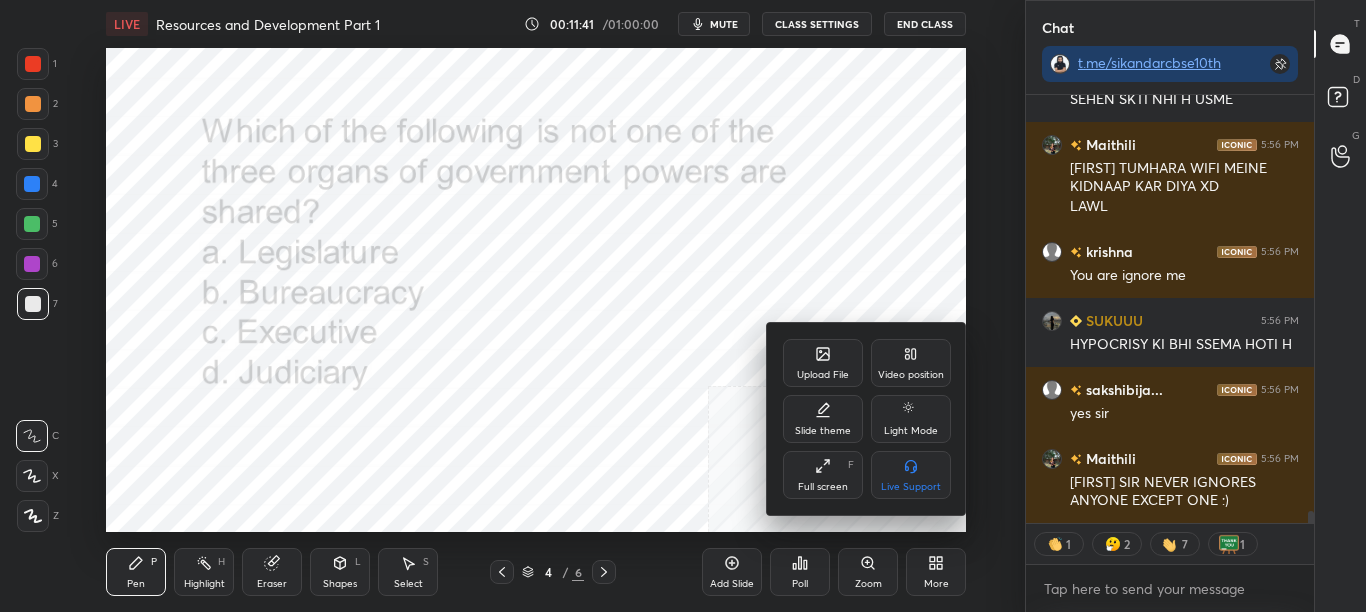 type on "x" 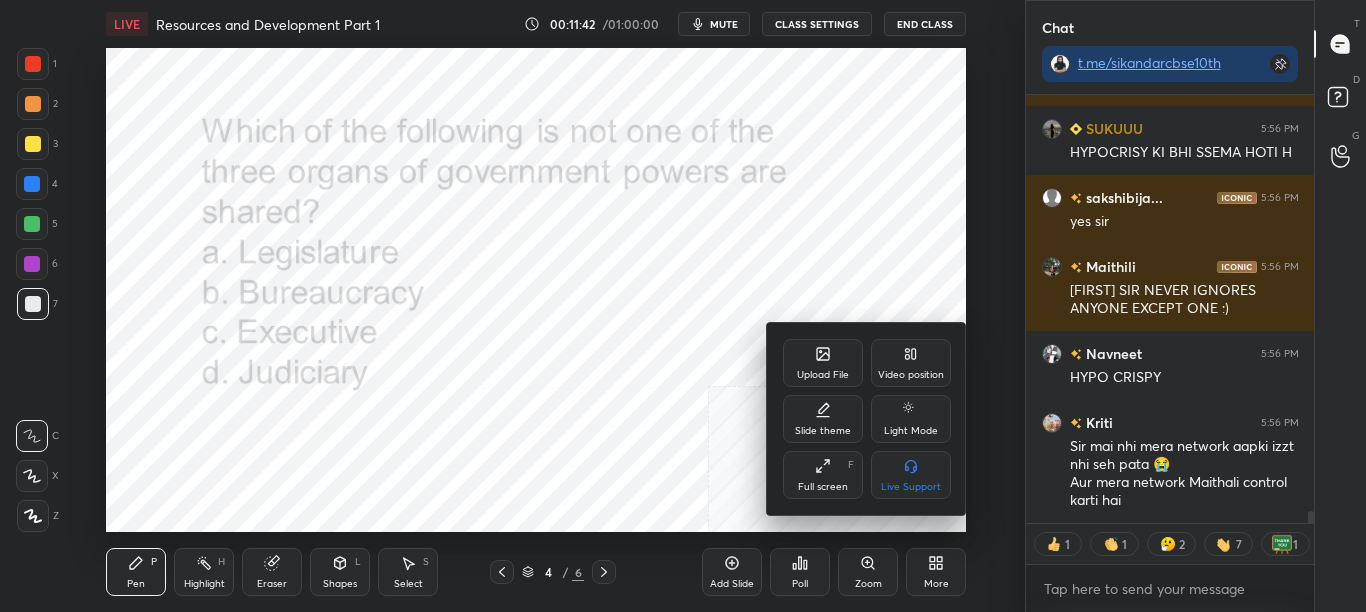 click at bounding box center [683, 306] 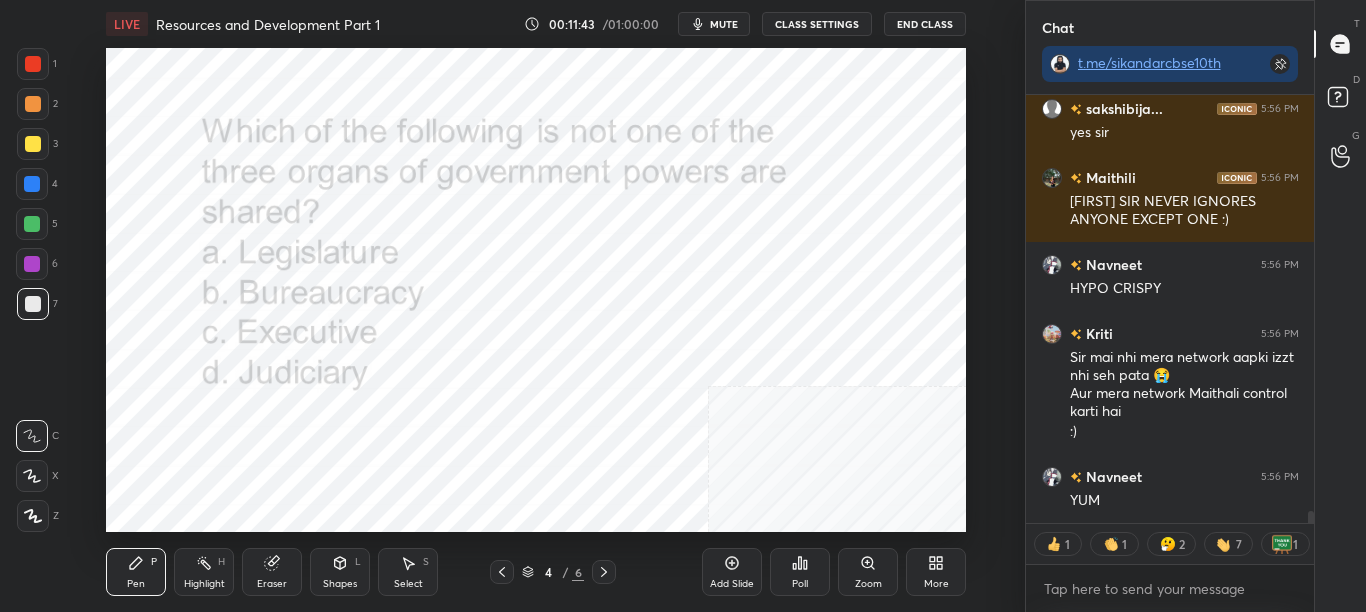 click 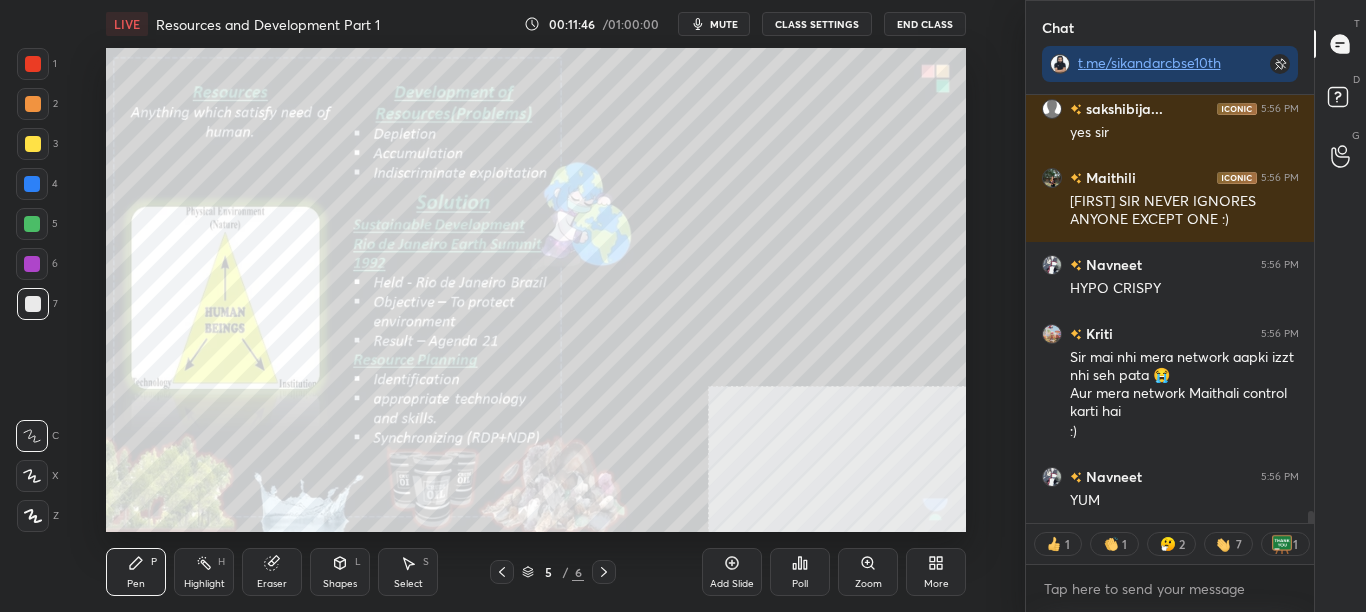 scroll, scrollTop: 15073, scrollLeft: 0, axis: vertical 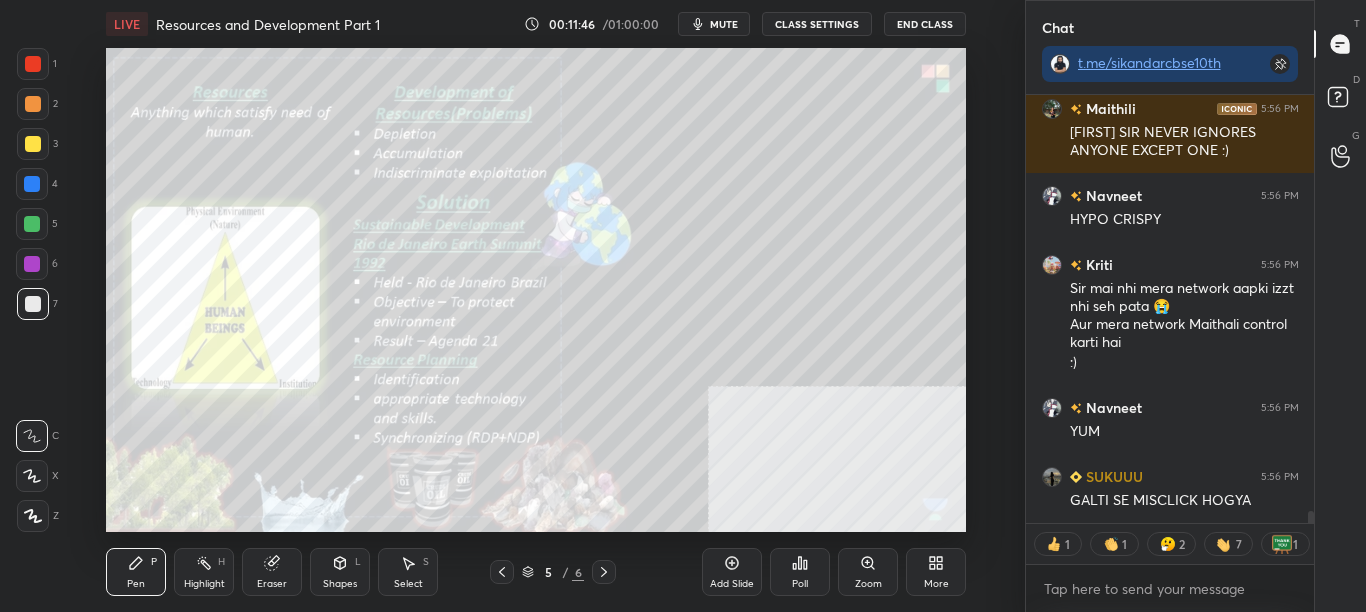 click on "CLASS SETTINGS" at bounding box center [817, 24] 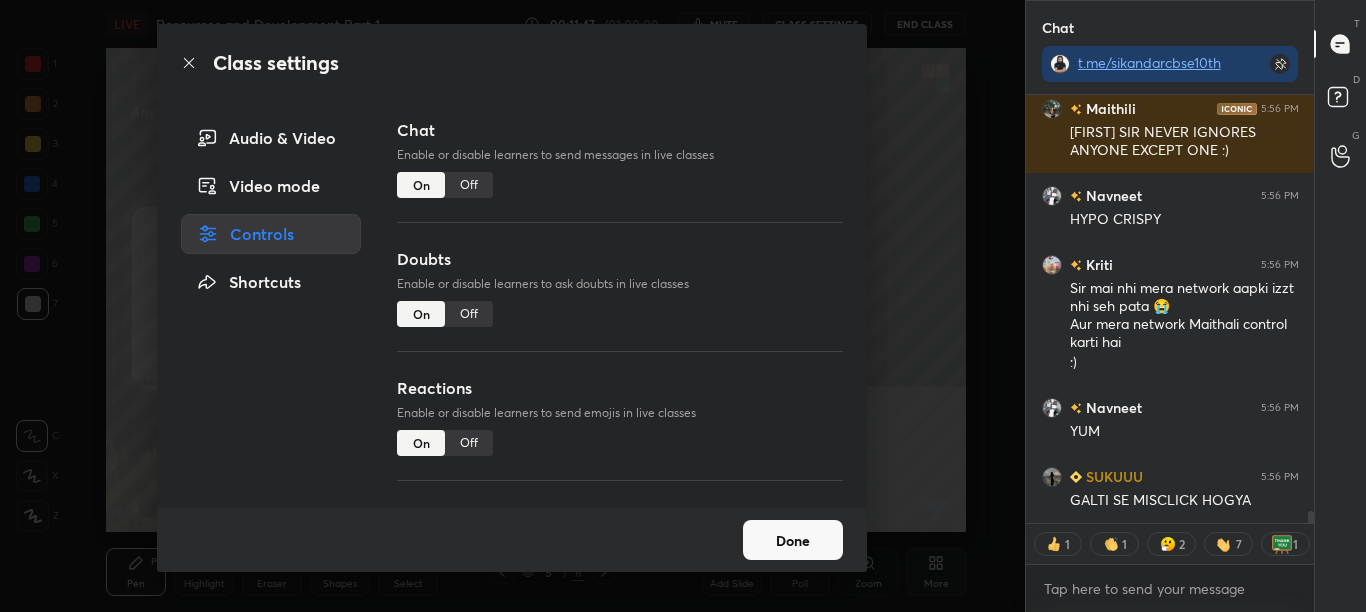 click on "Off" at bounding box center [469, 185] 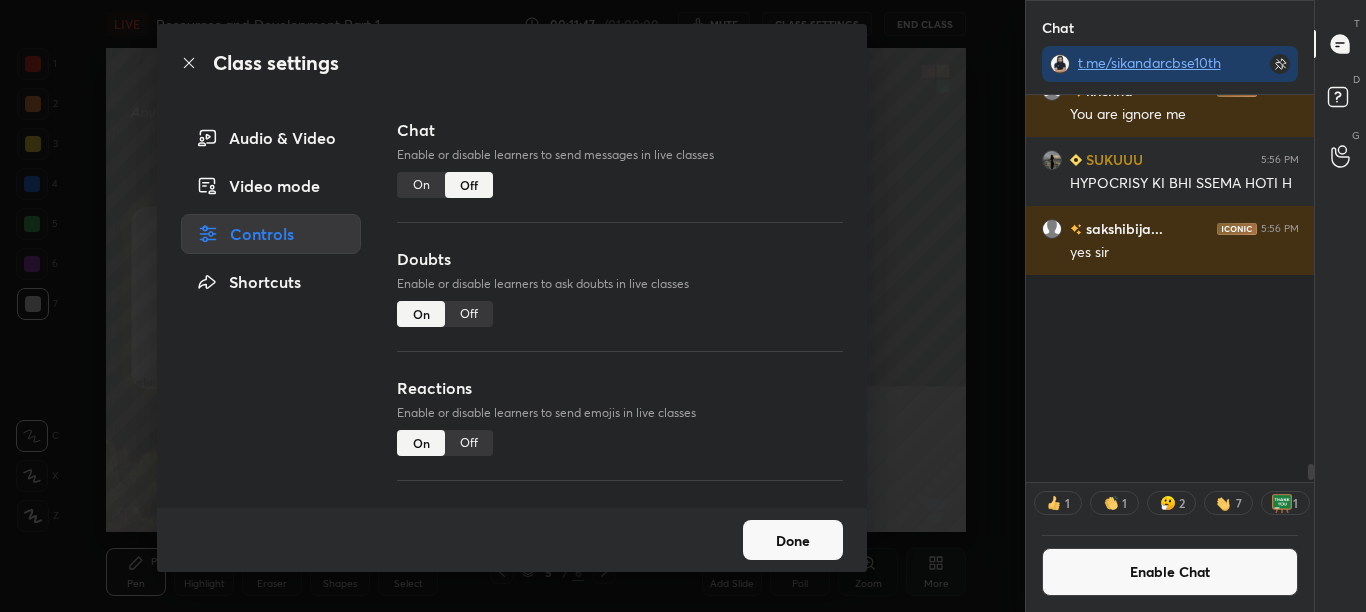 scroll, scrollTop: 14360, scrollLeft: 0, axis: vertical 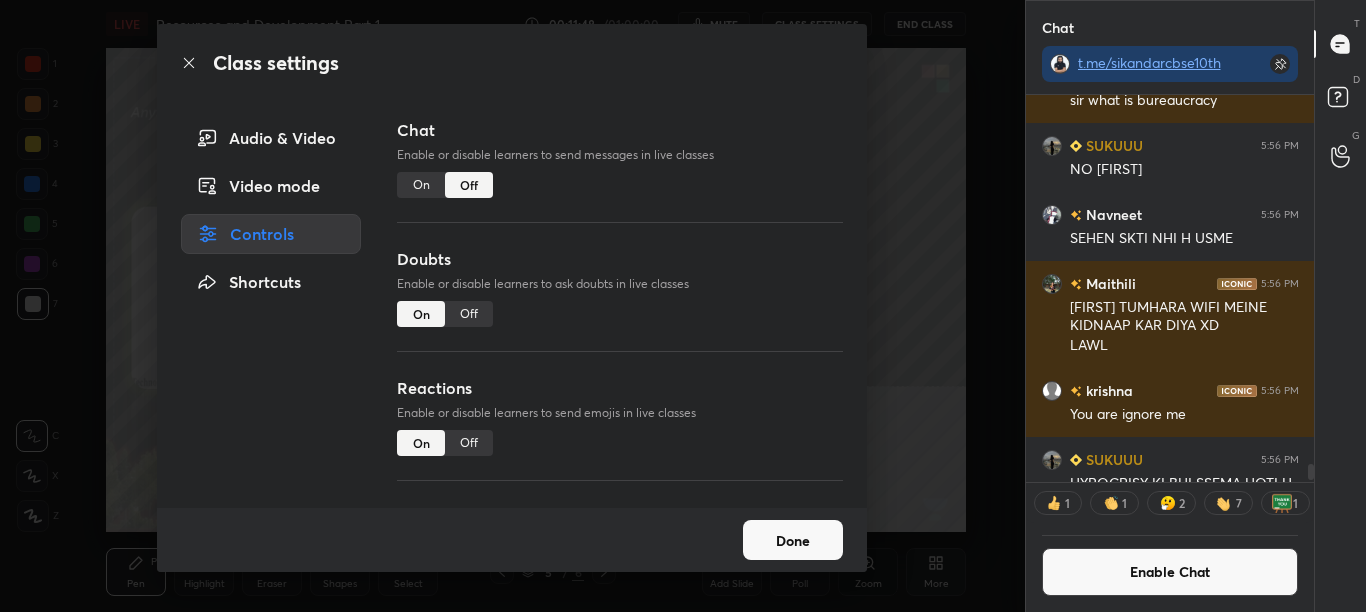 click 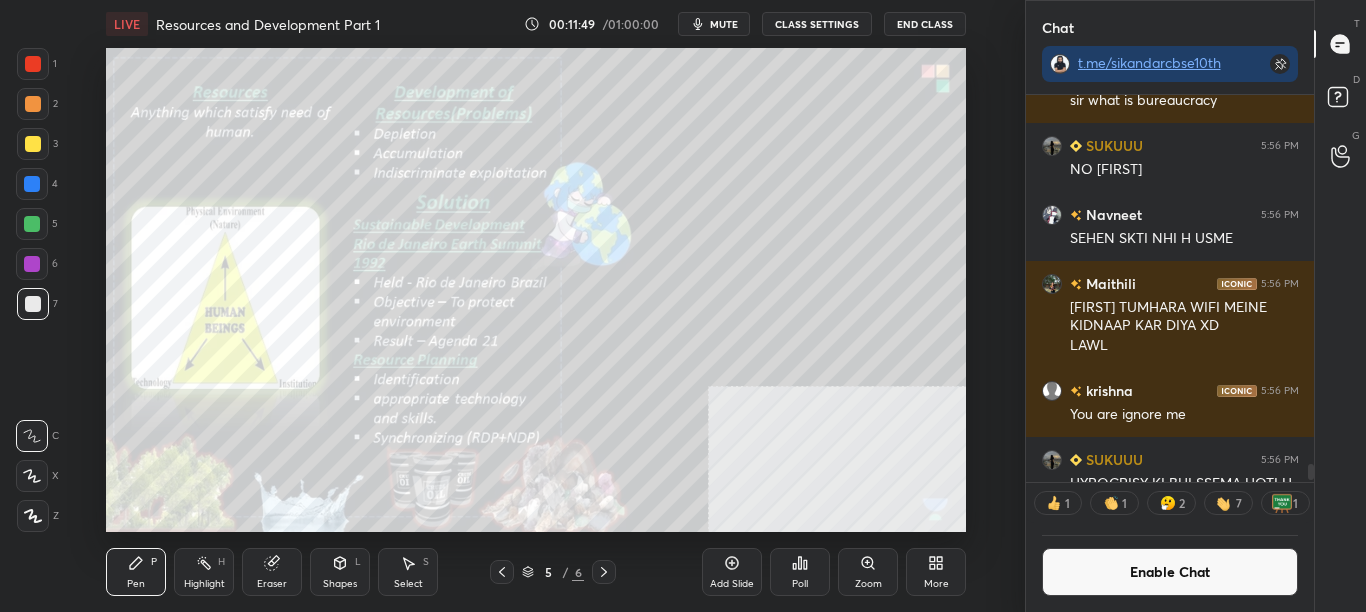 click on "Zoom" at bounding box center (868, 572) 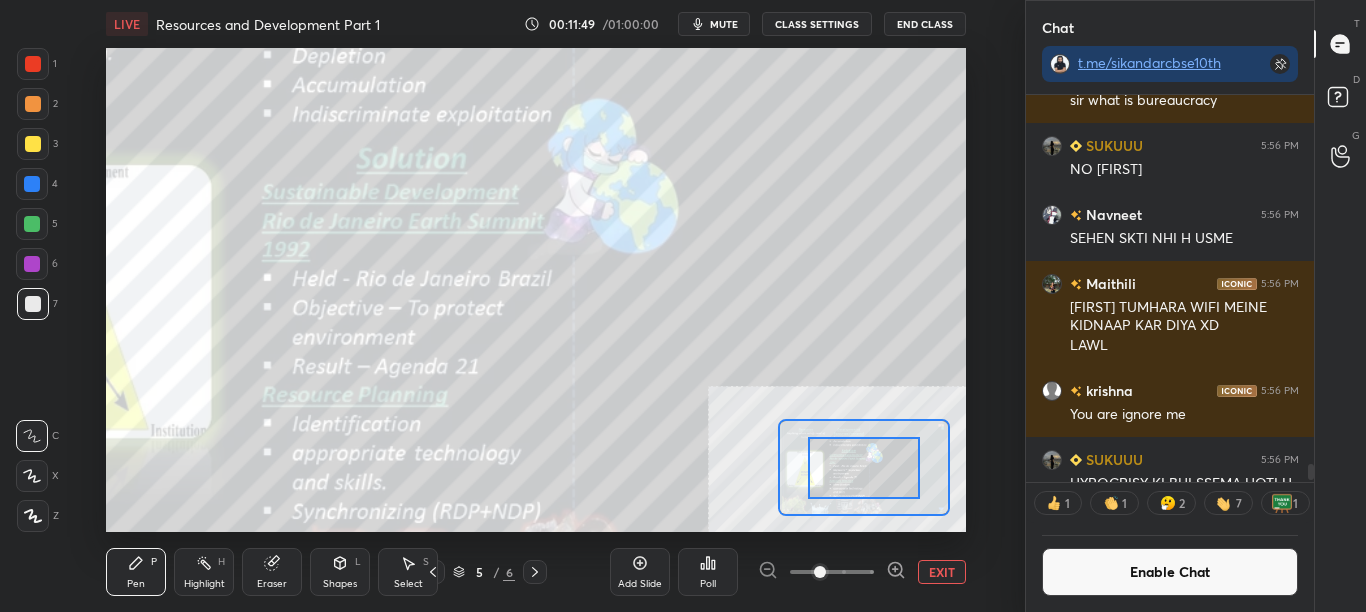 click on "Add Slide Poll EXIT" at bounding box center (788, 572) 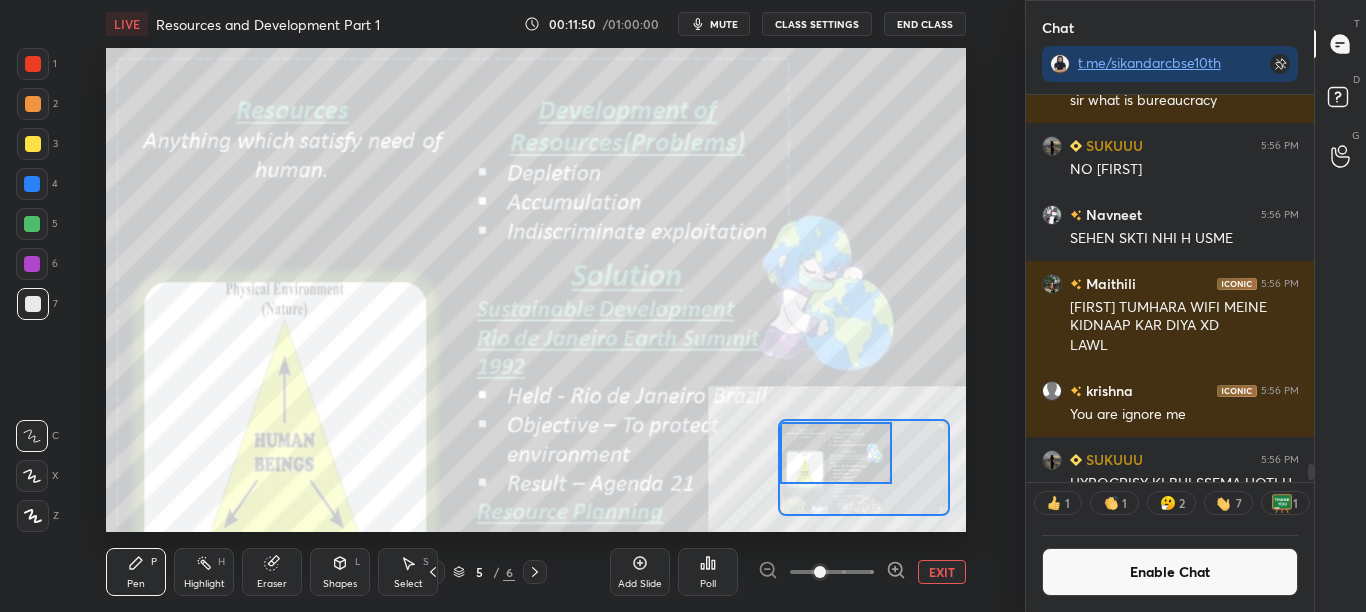 drag, startPoint x: 788, startPoint y: 452, endPoint x: 782, endPoint y: 433, distance: 19.924858 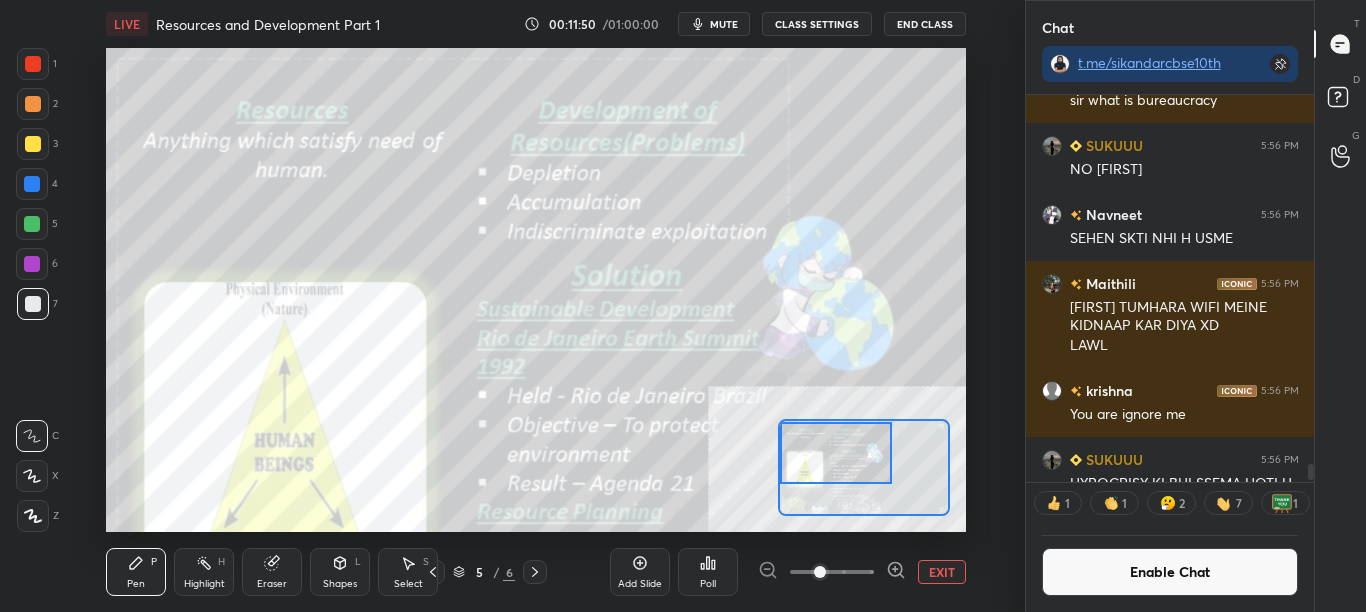 click at bounding box center [836, 453] 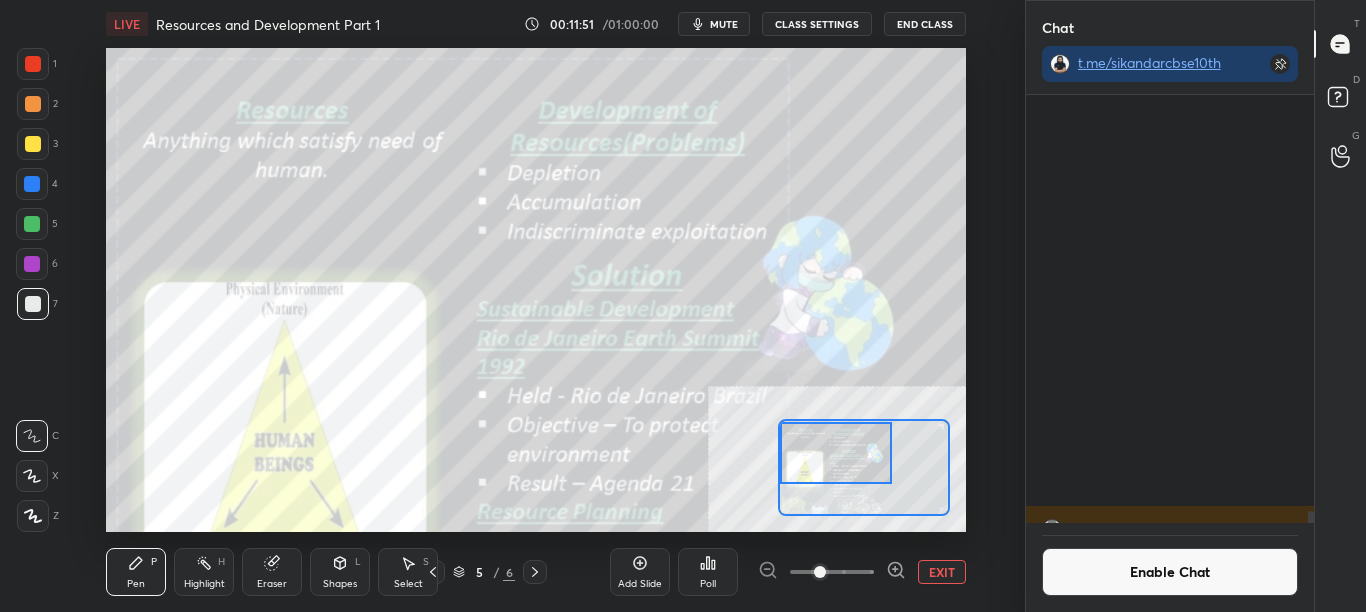 scroll, scrollTop: 7, scrollLeft: 7, axis: both 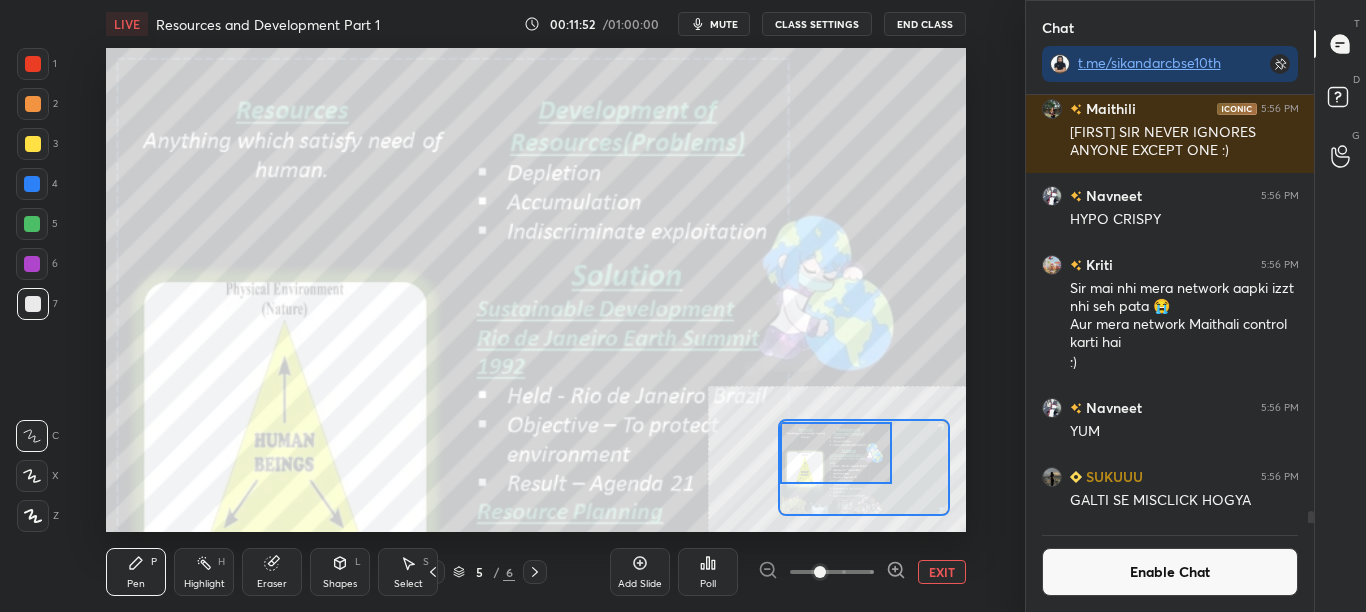 click at bounding box center [33, 64] 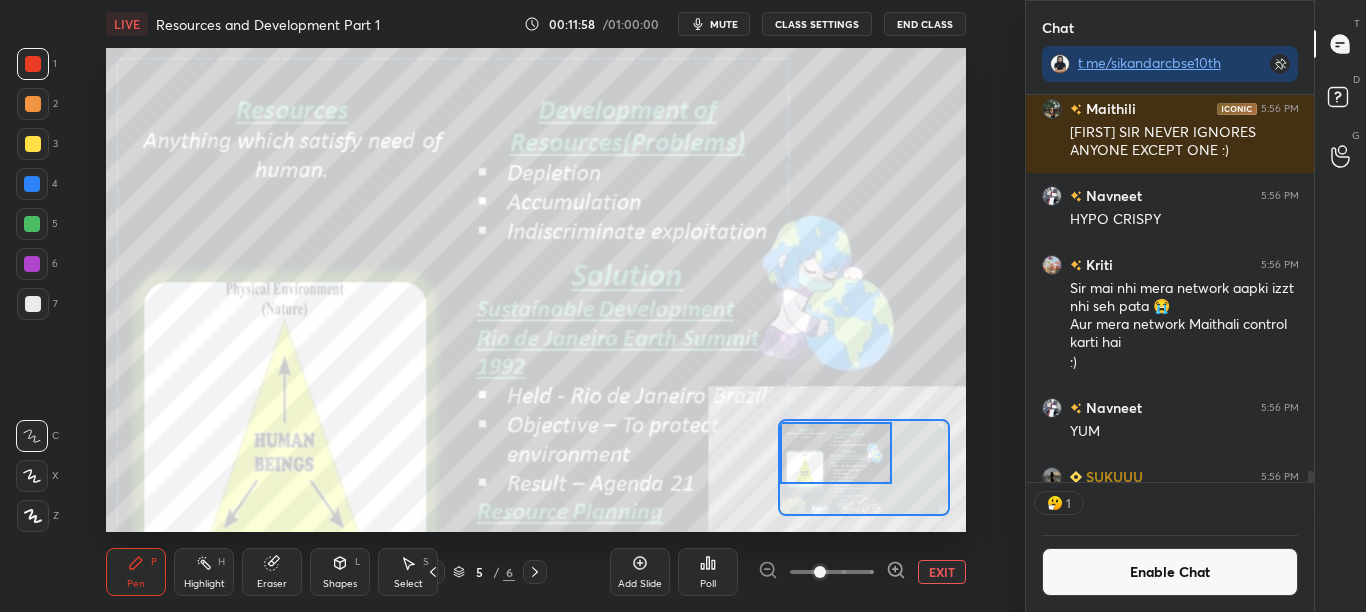 scroll, scrollTop: 381, scrollLeft: 282, axis: both 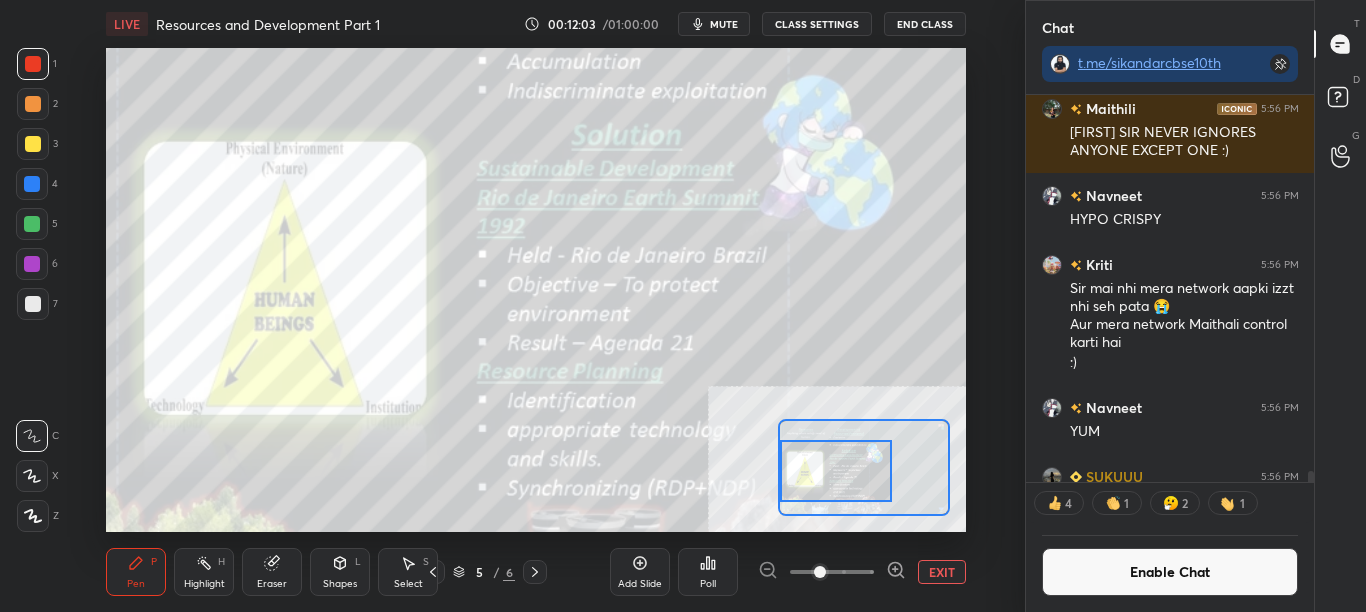 drag, startPoint x: 857, startPoint y: 461, endPoint x: 855, endPoint y: 479, distance: 18.110771 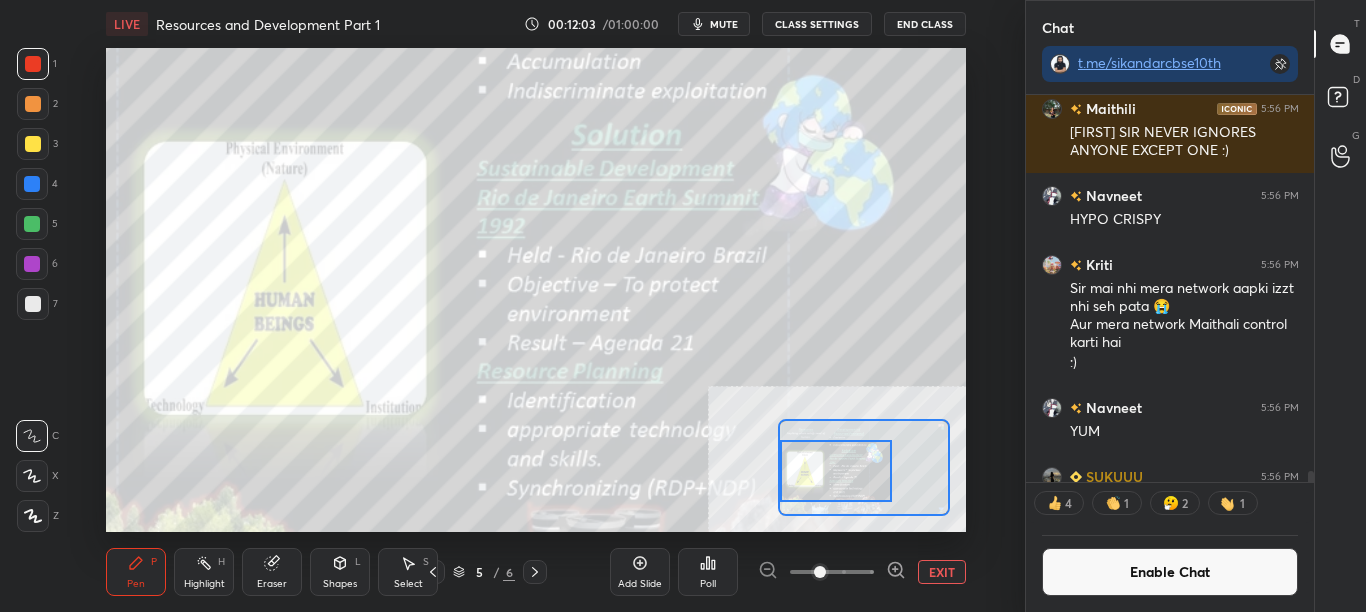 click at bounding box center [836, 471] 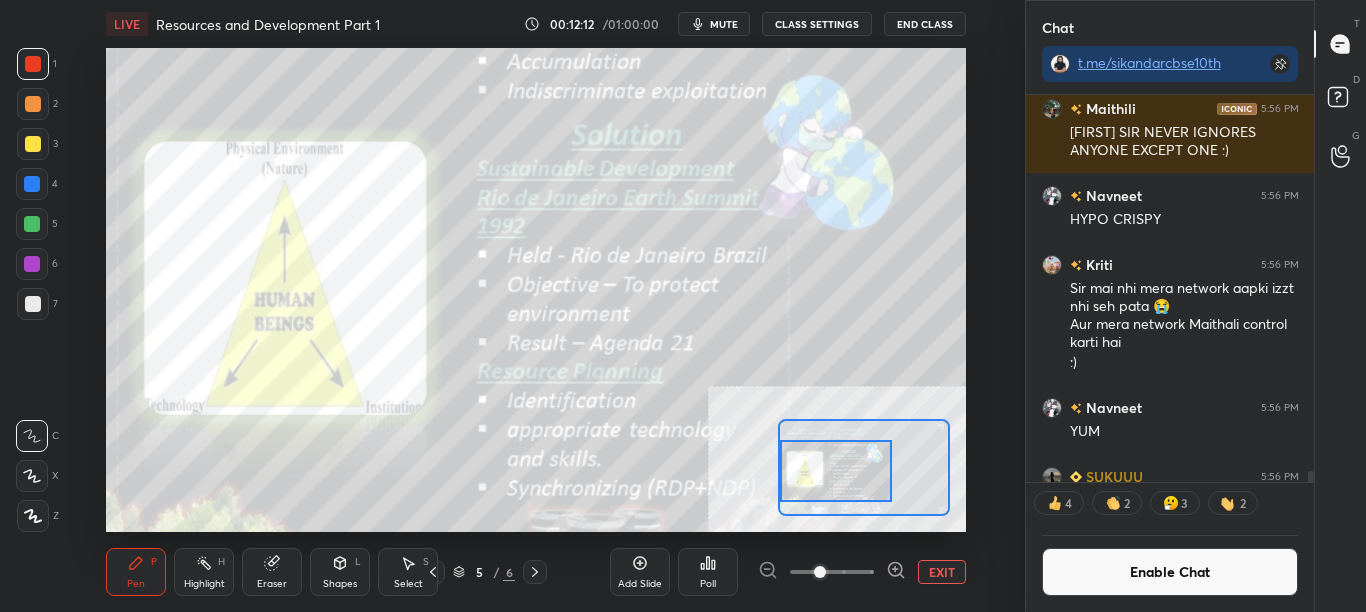 click on "Enable Chat" at bounding box center [1170, 572] 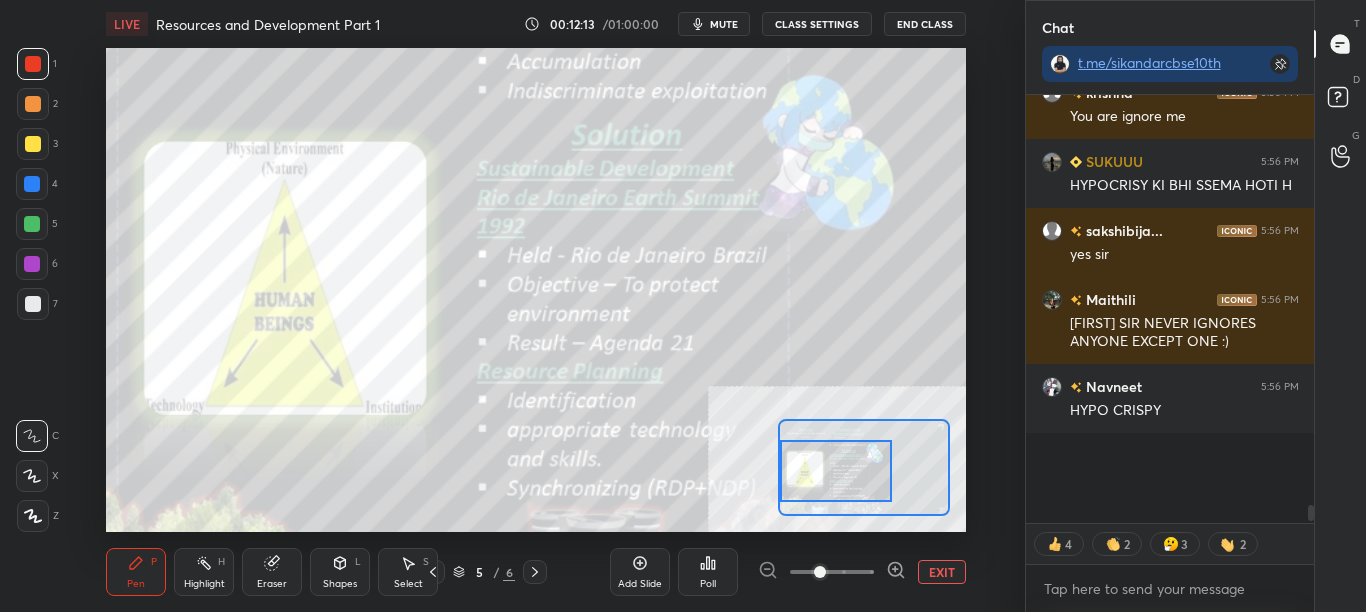 scroll, scrollTop: 14401, scrollLeft: 0, axis: vertical 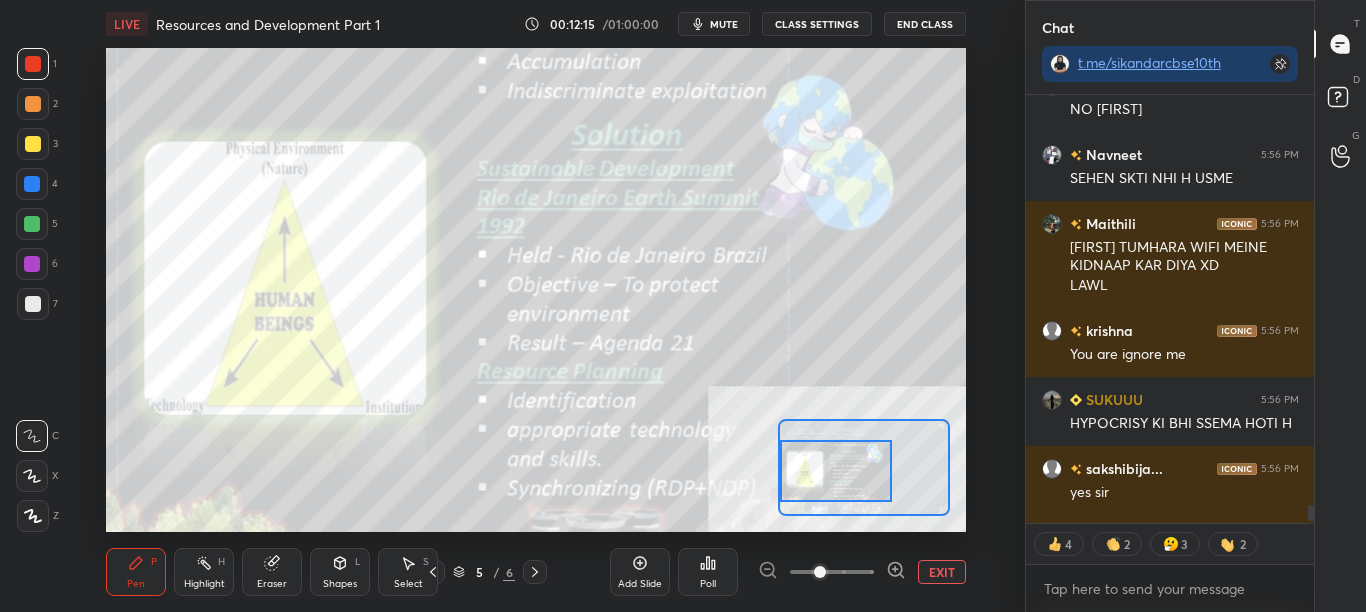 type on "x" 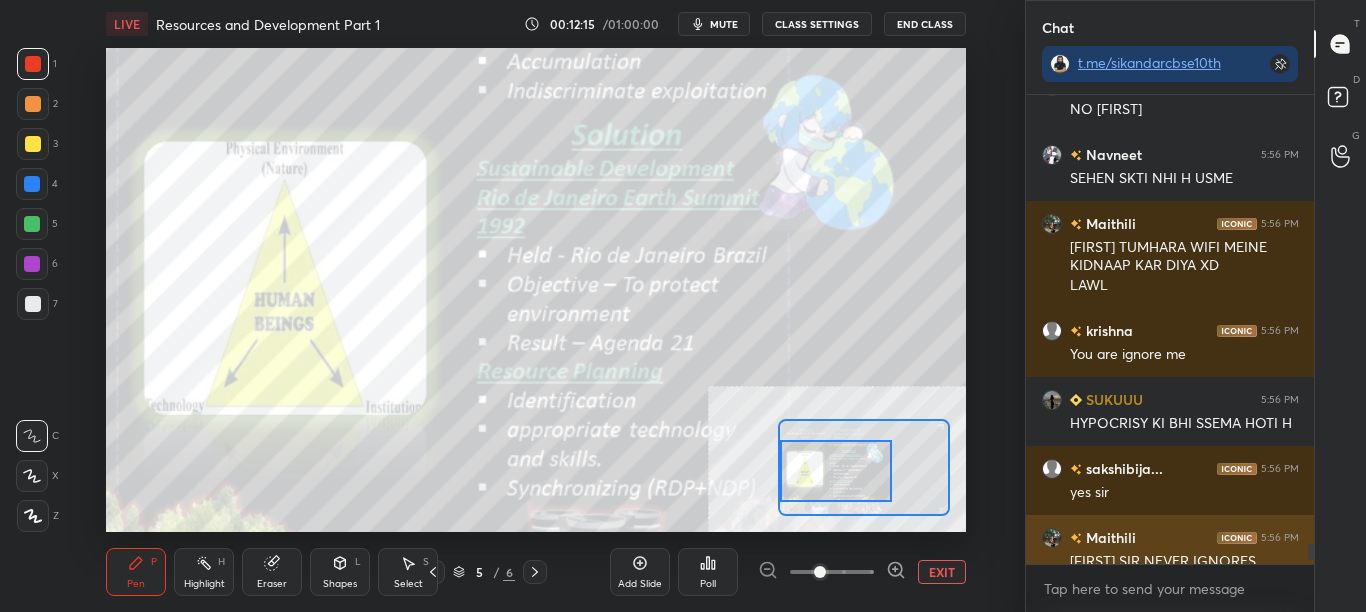 scroll, scrollTop: 7, scrollLeft: 7, axis: both 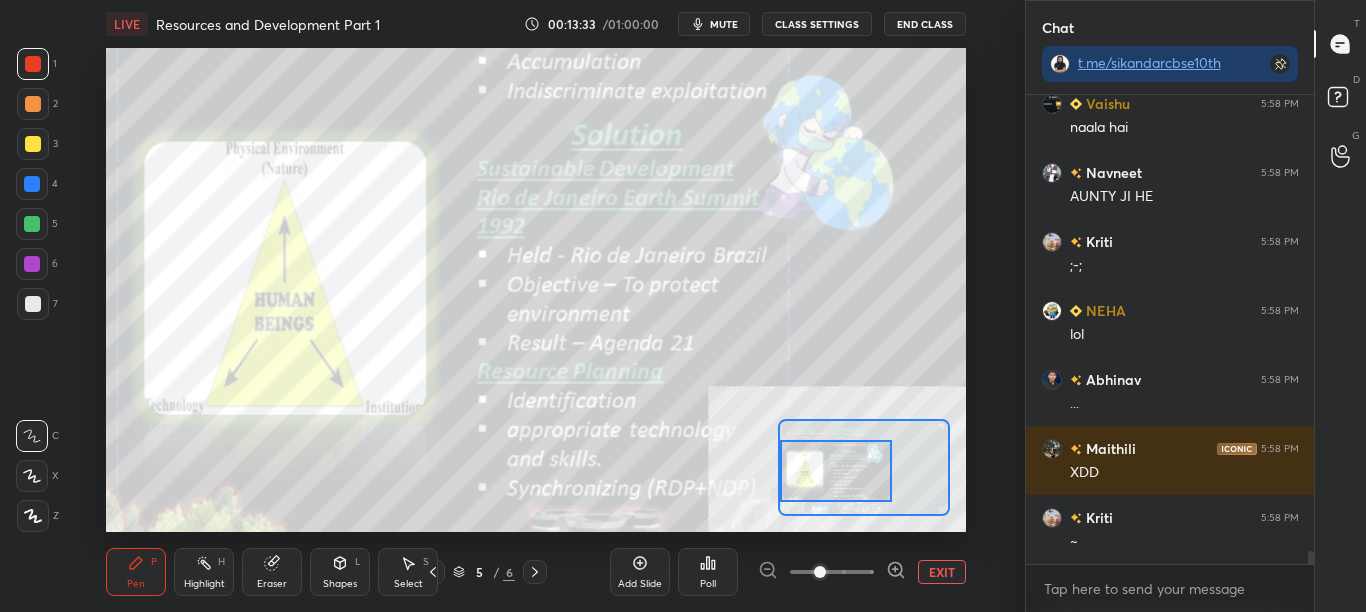 click on "CLASS SETTINGS" at bounding box center [817, 24] 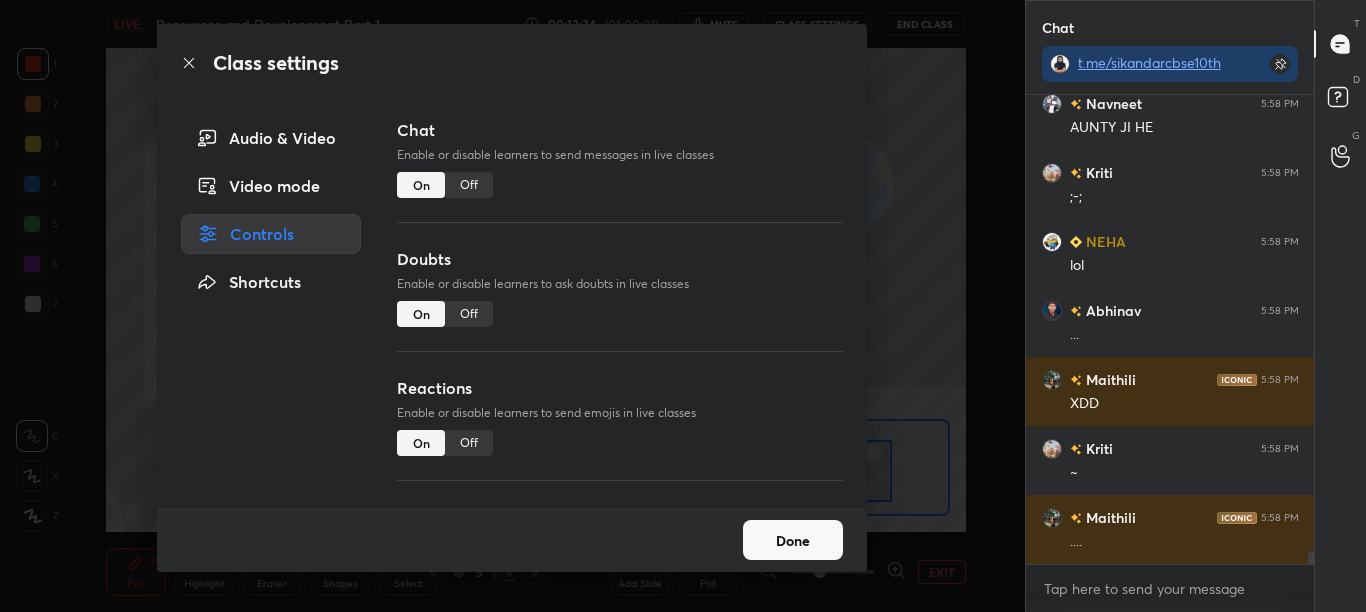 click on "Off" at bounding box center [469, 185] 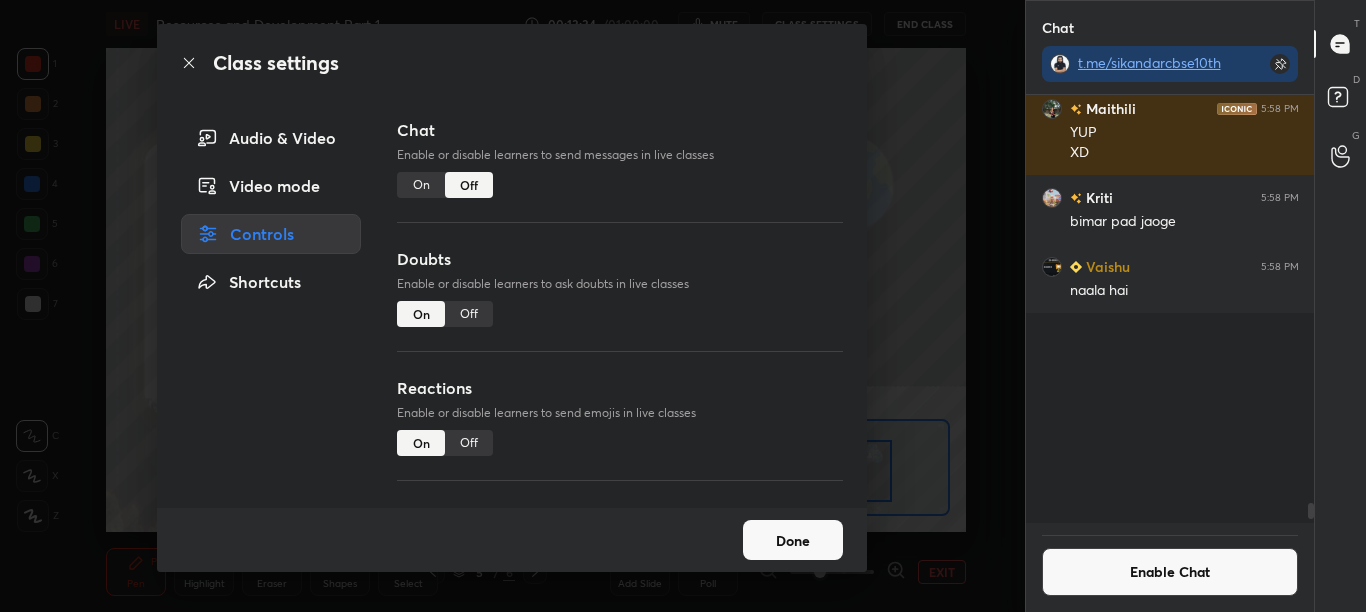 scroll, scrollTop: 15319, scrollLeft: 0, axis: vertical 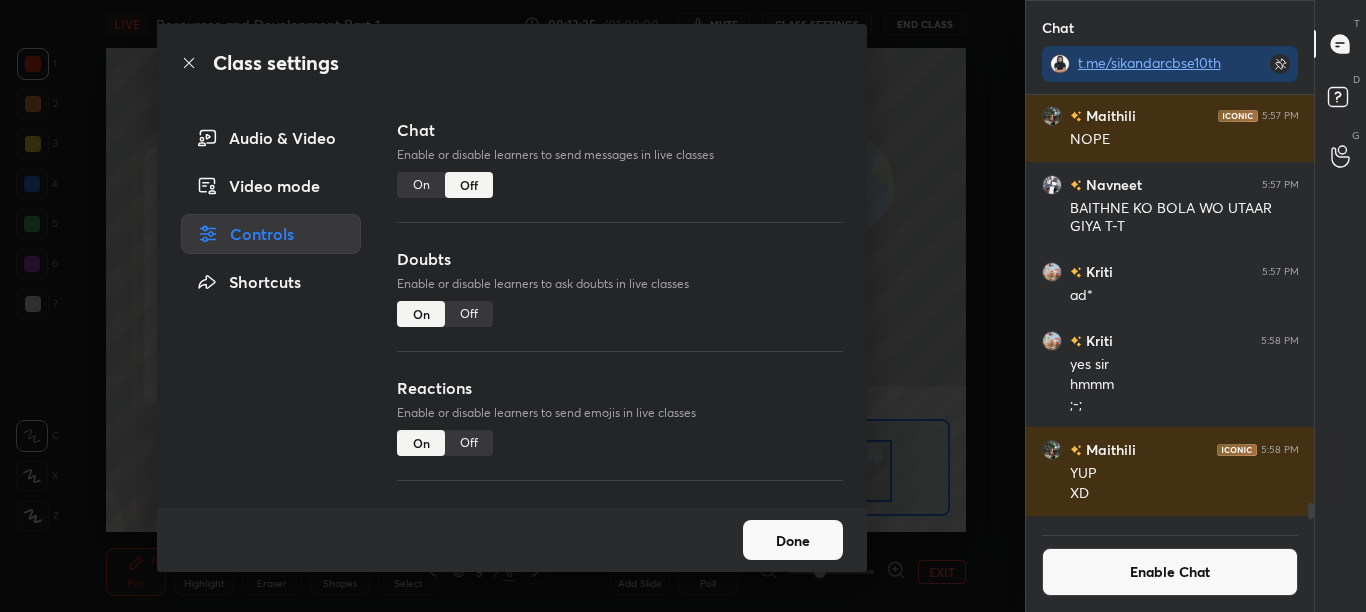 click 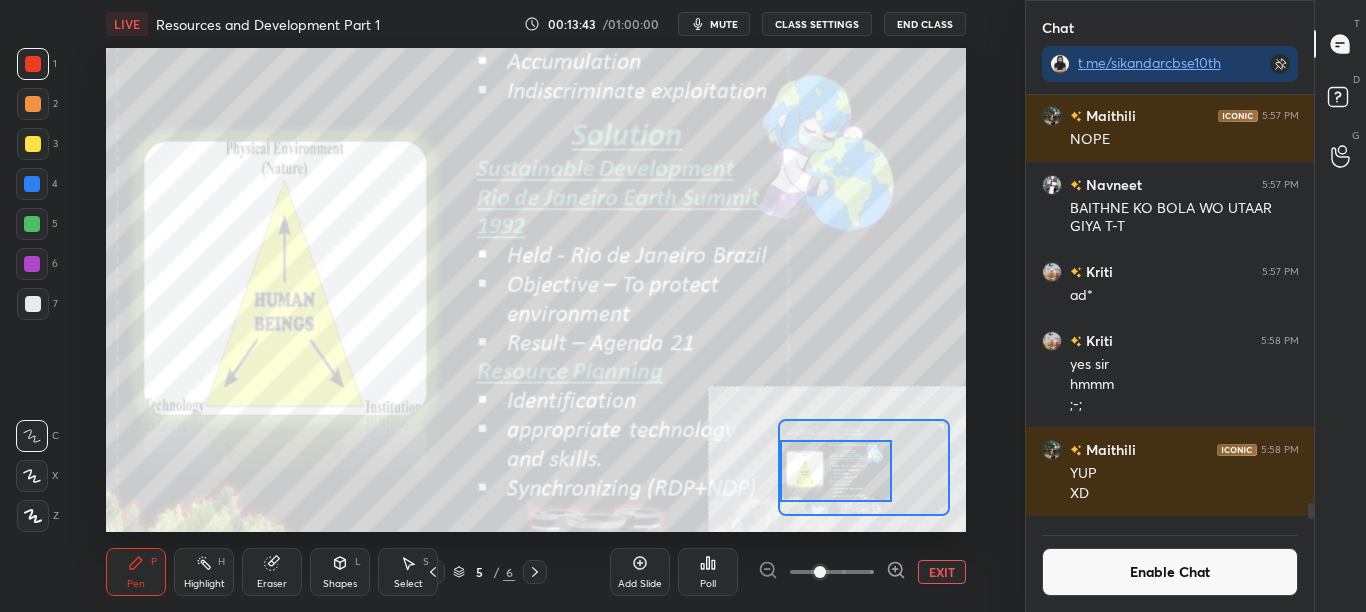 click on "Enable Chat" at bounding box center (1170, 572) 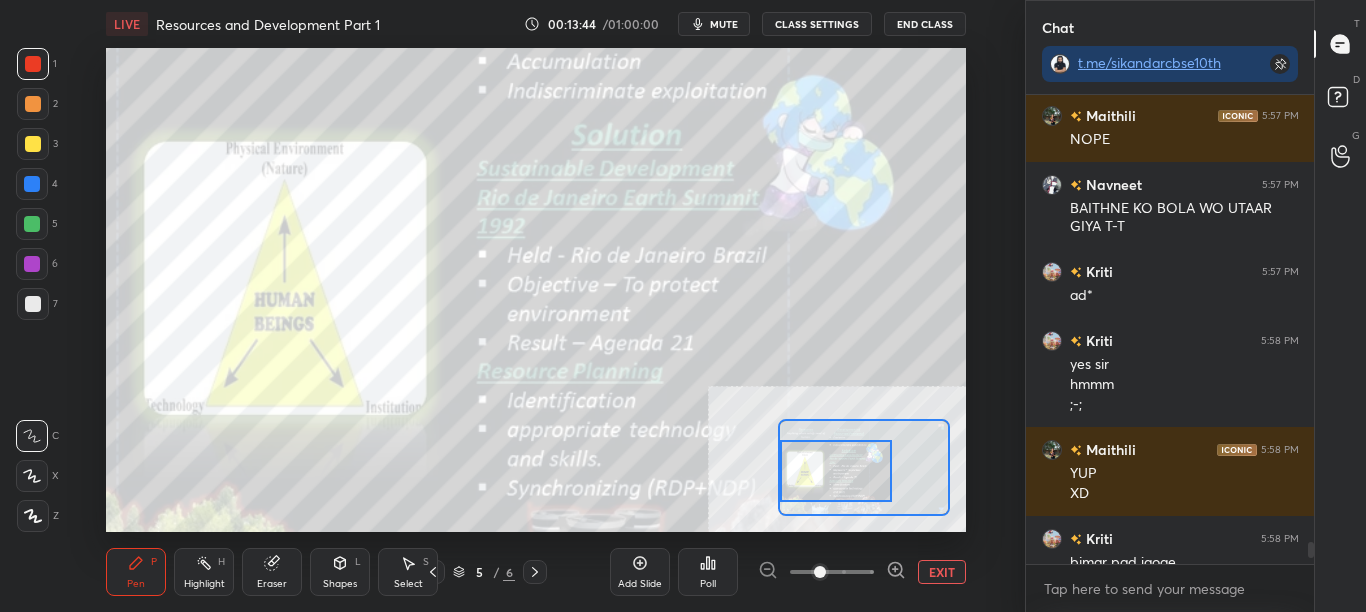 scroll, scrollTop: 7, scrollLeft: 7, axis: both 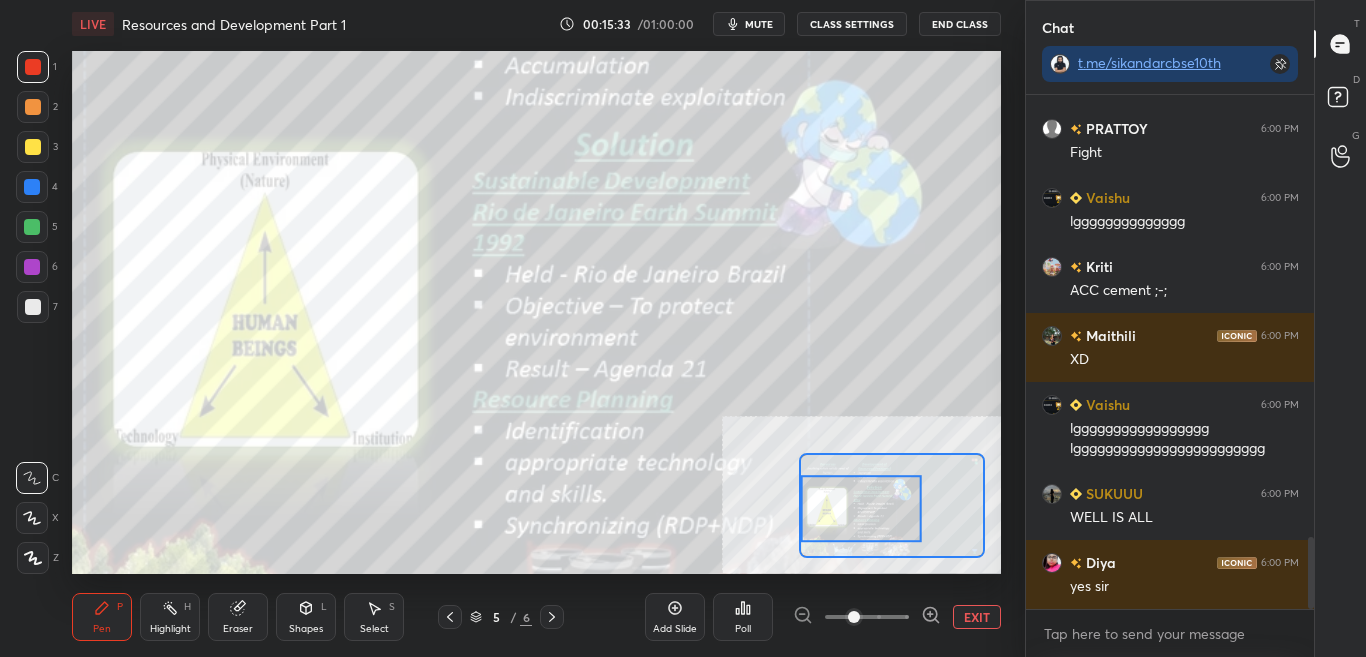 click on "CLASS SETTINGS" at bounding box center (852, 24) 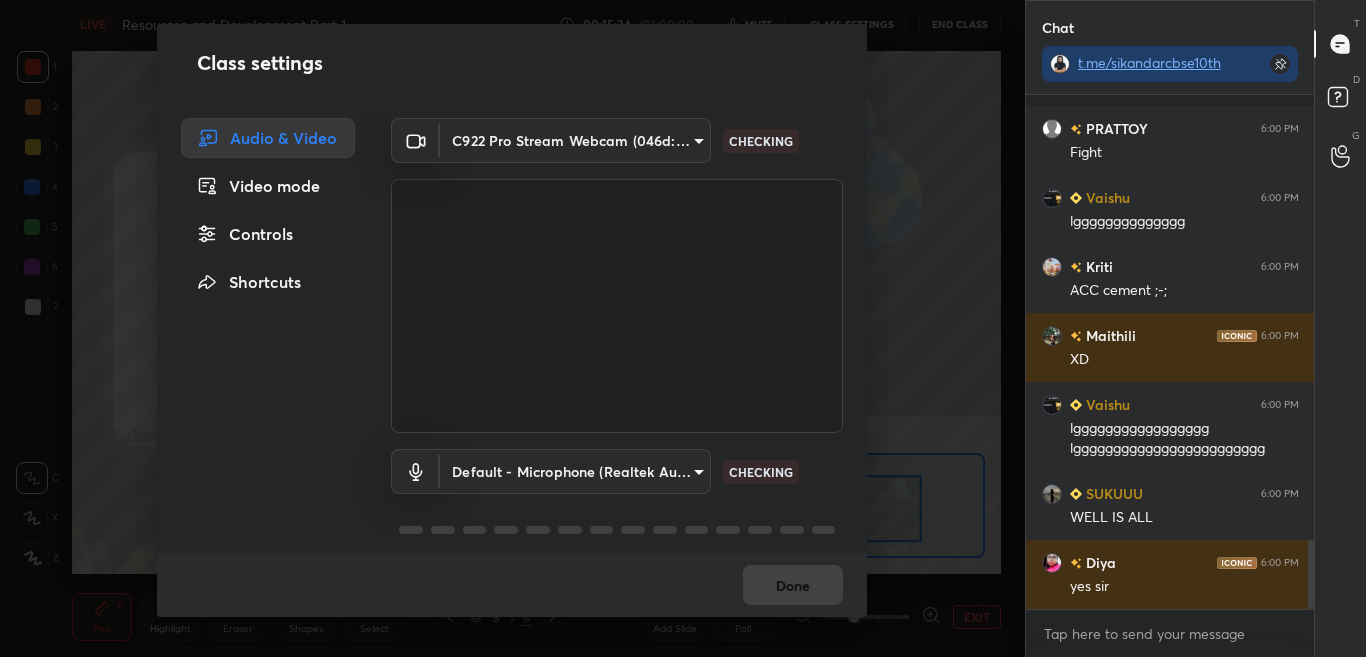 scroll, scrollTop: 3314, scrollLeft: 0, axis: vertical 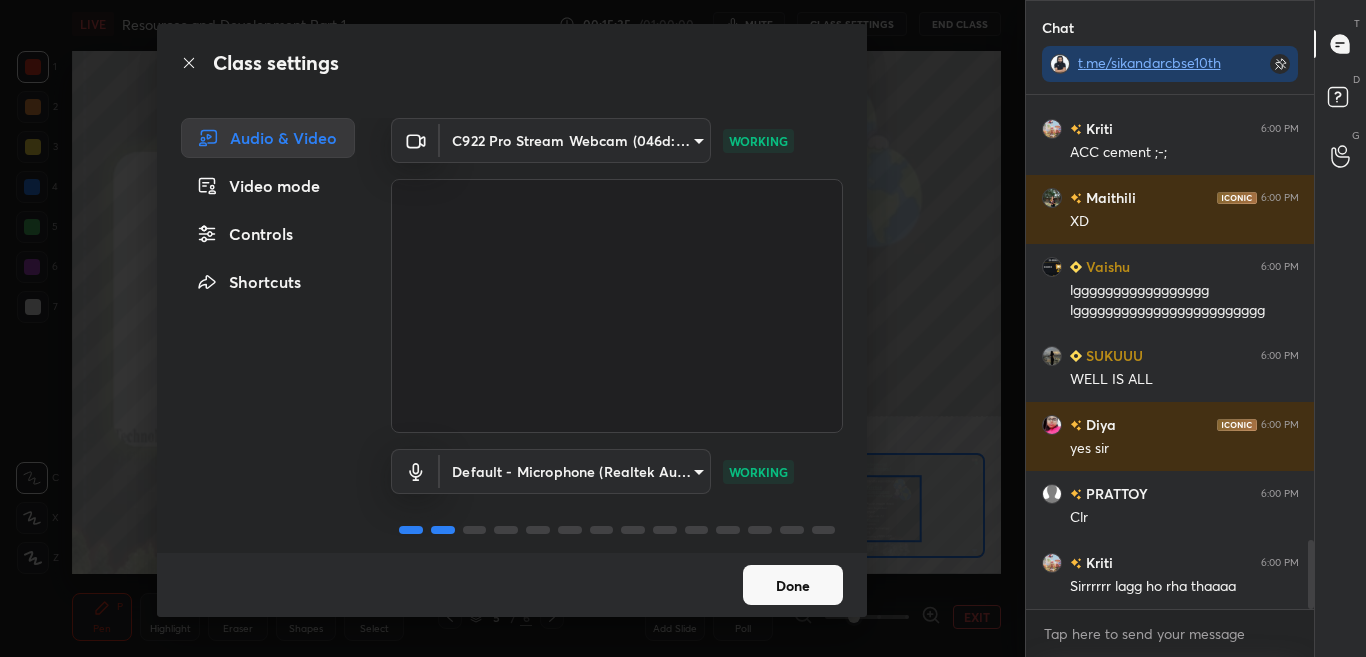 click on "Controls" at bounding box center (268, 234) 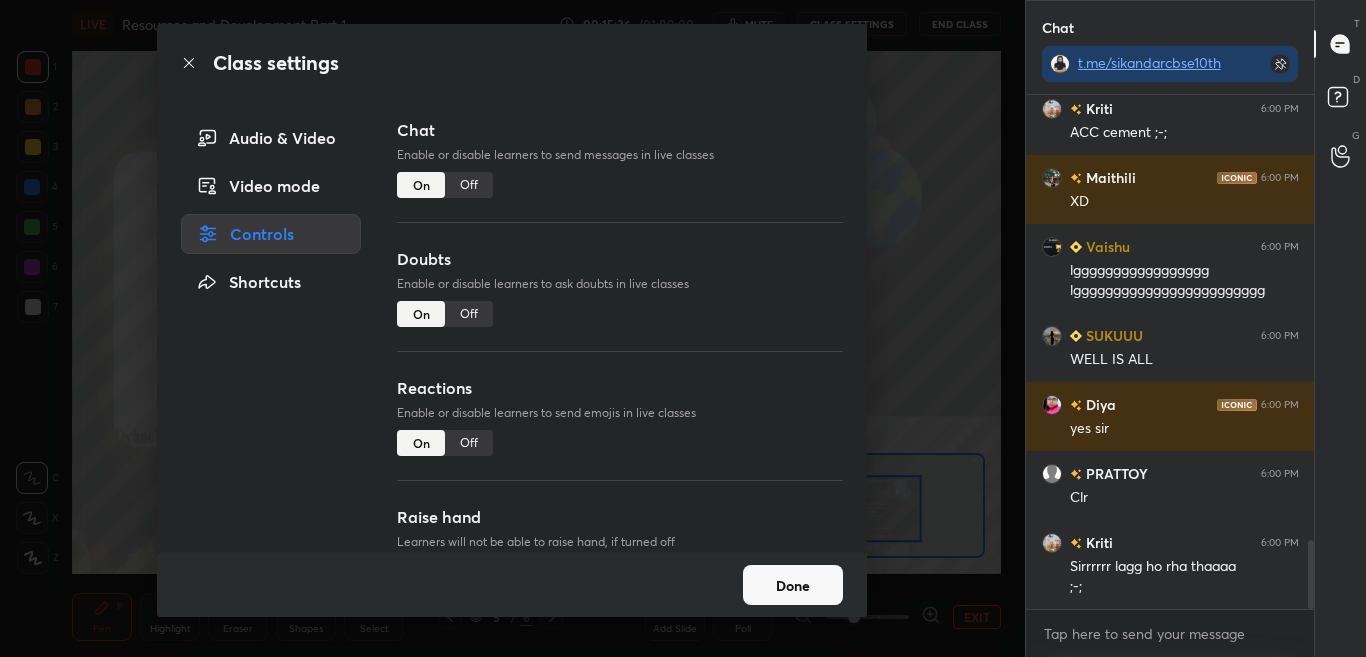 click on "Off" at bounding box center (469, 185) 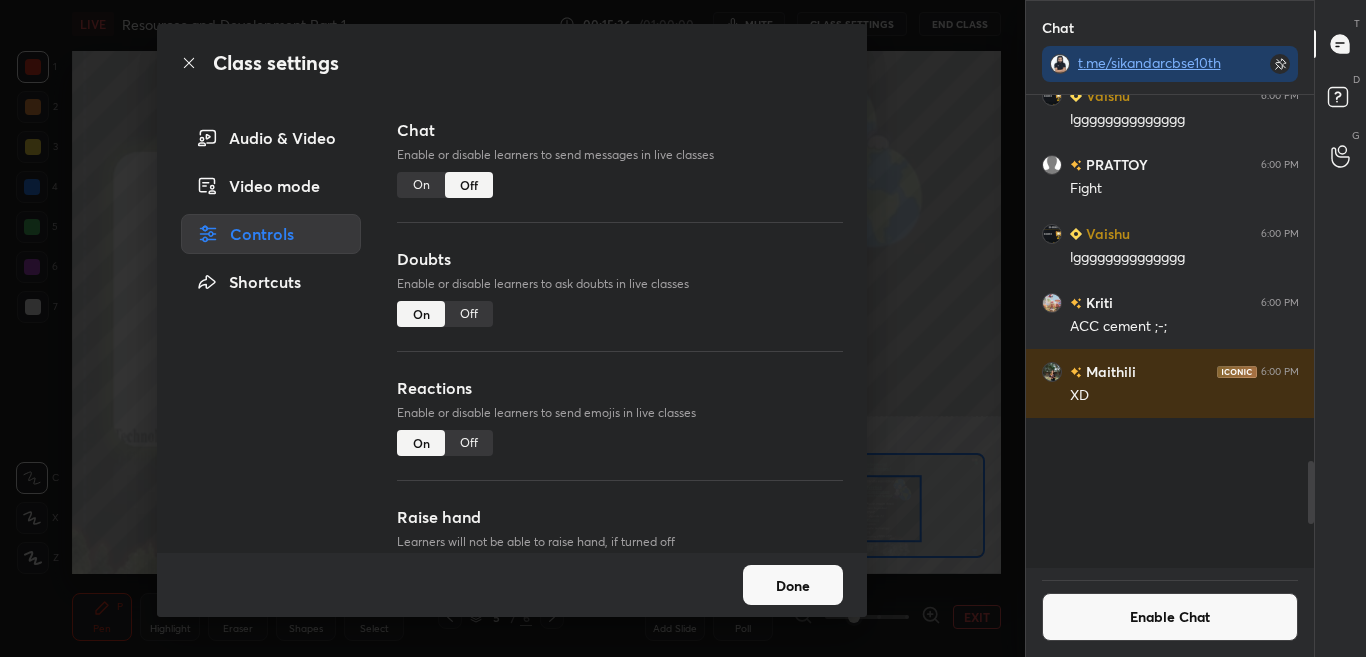 scroll, scrollTop: 2594, scrollLeft: 0, axis: vertical 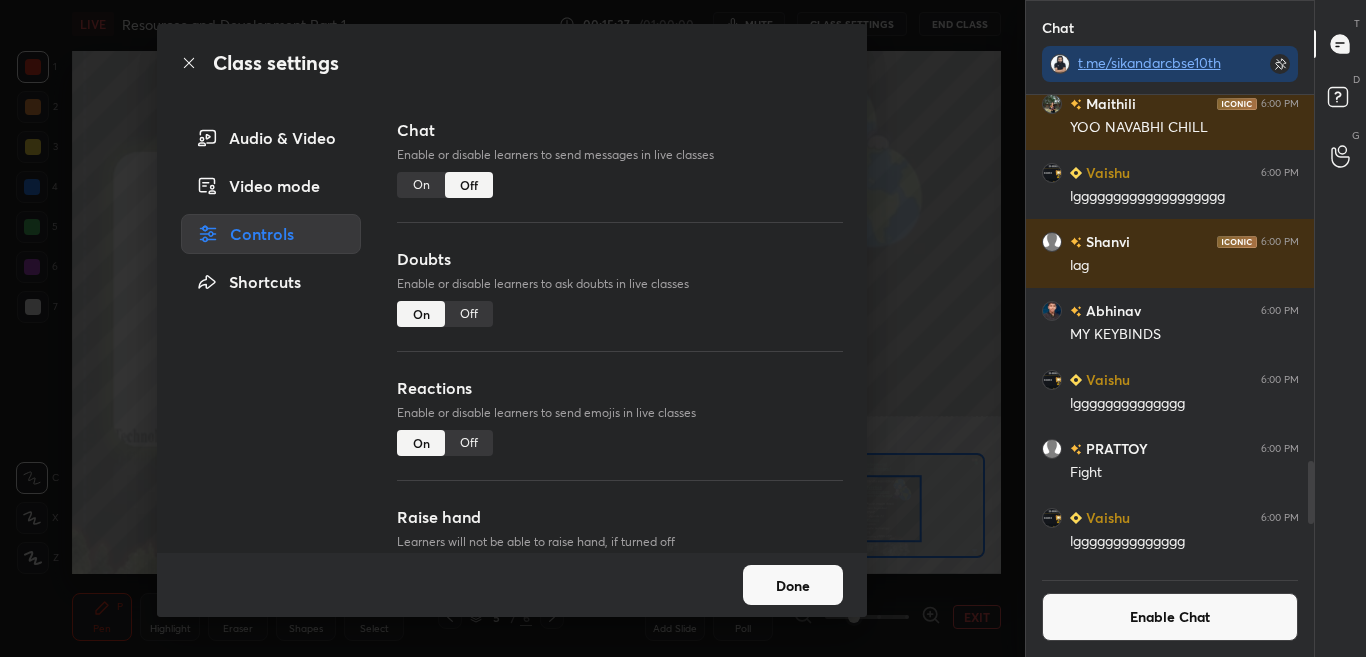 click 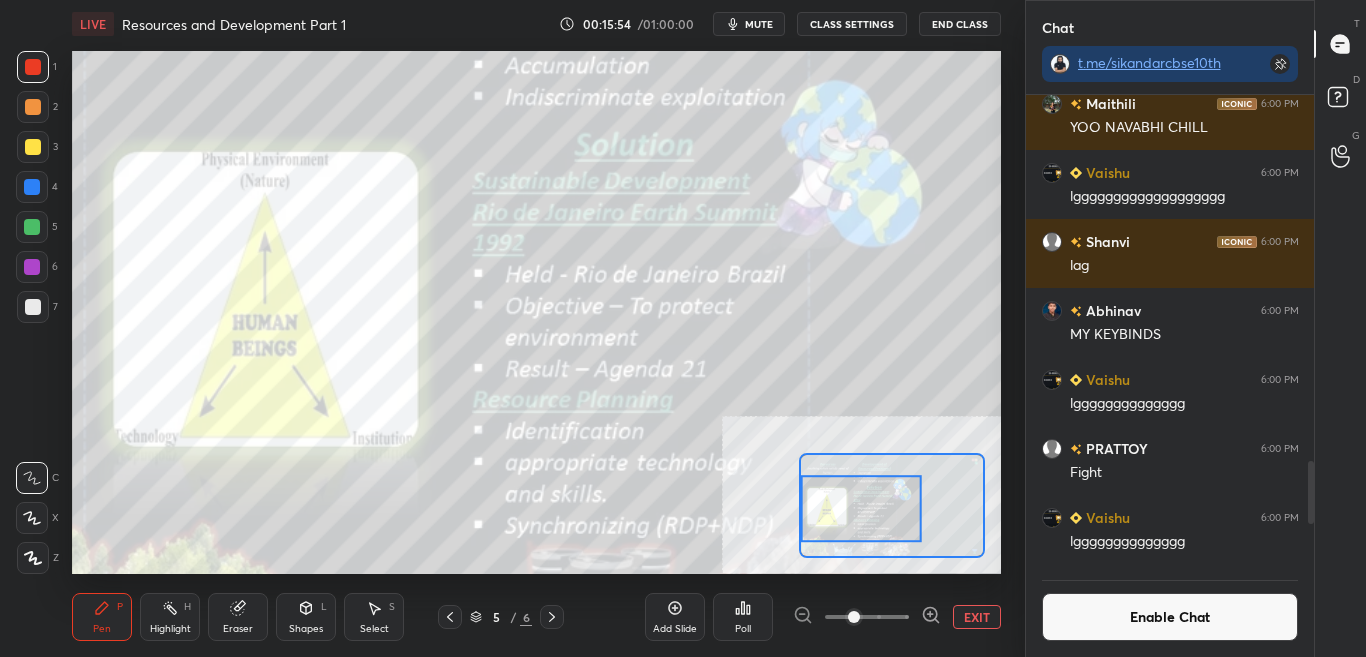 click on "Enable Chat" at bounding box center (1170, 617) 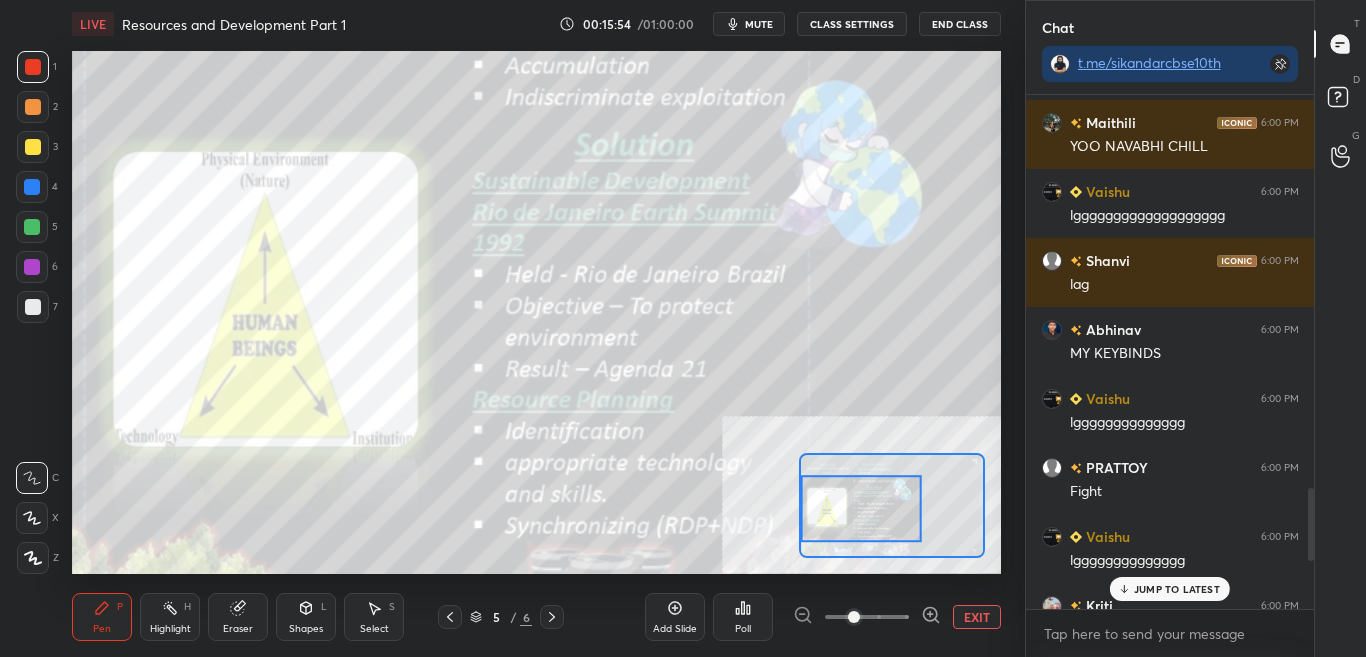 scroll, scrollTop: 7, scrollLeft: 7, axis: both 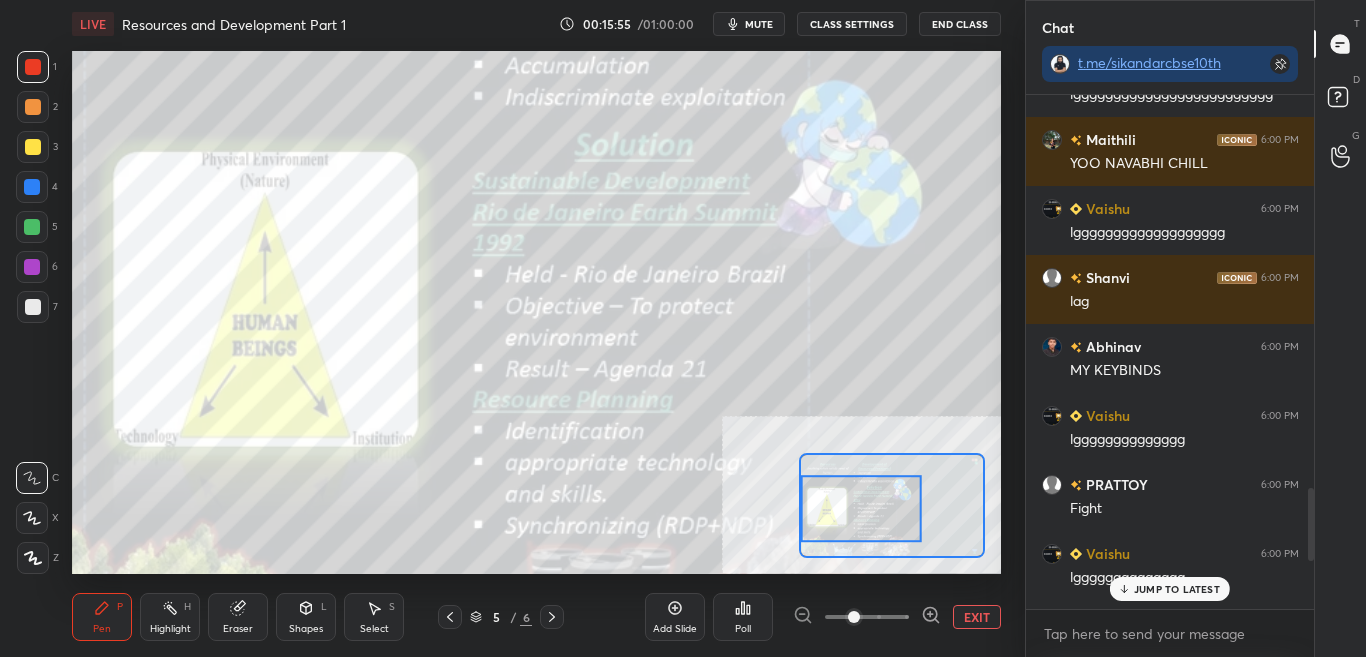 click on "JUMP TO LATEST" at bounding box center [1177, 589] 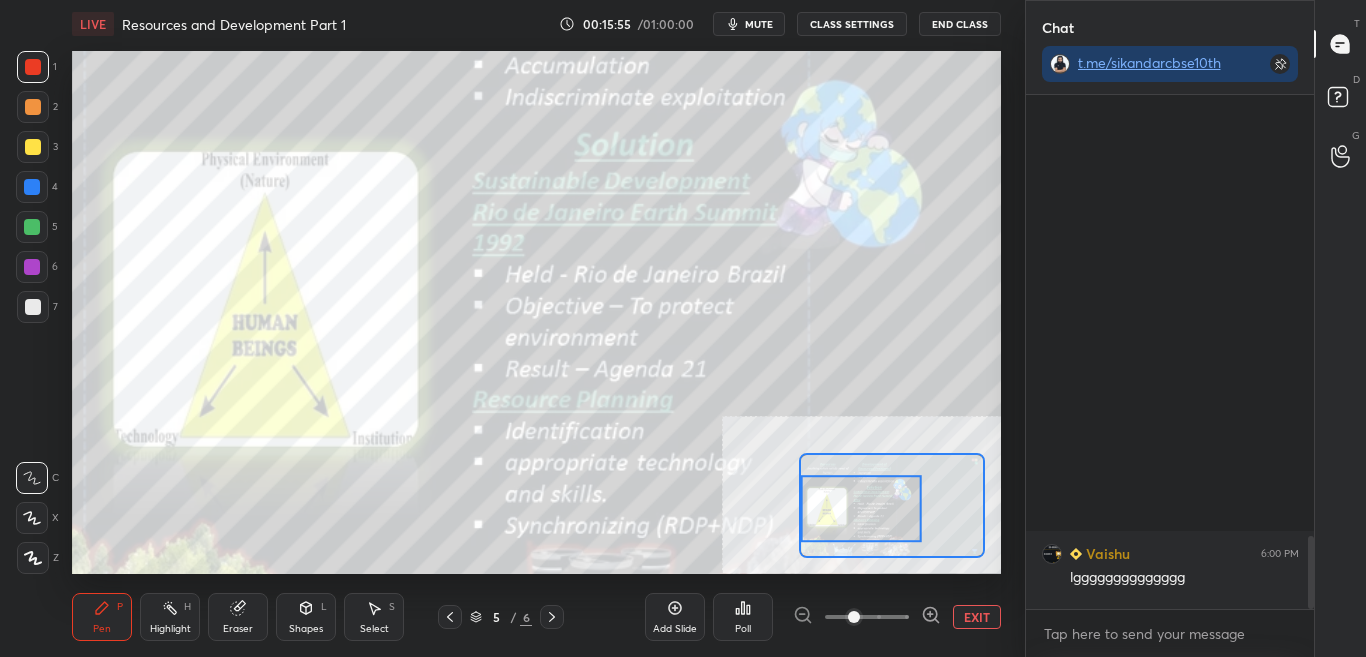 scroll, scrollTop: 3091, scrollLeft: 0, axis: vertical 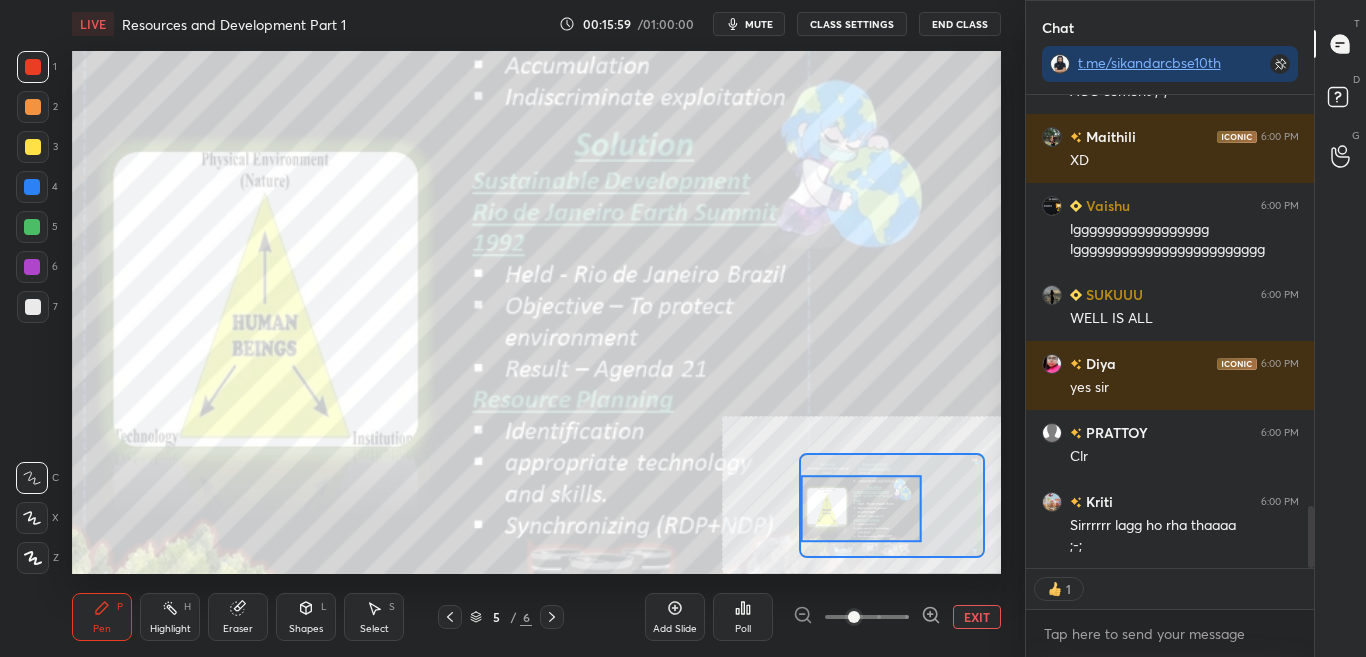 drag, startPoint x: 1311, startPoint y: 542, endPoint x: 1309, endPoint y: 554, distance: 12.165525 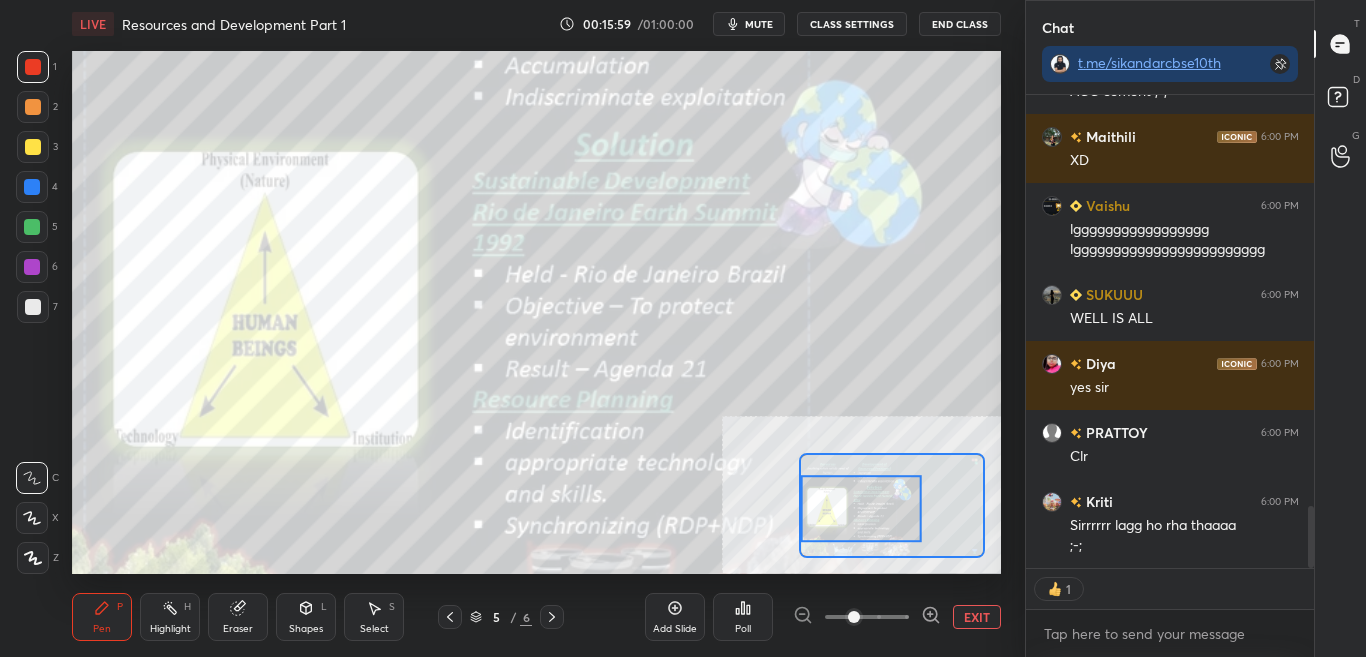 click at bounding box center (1311, 537) 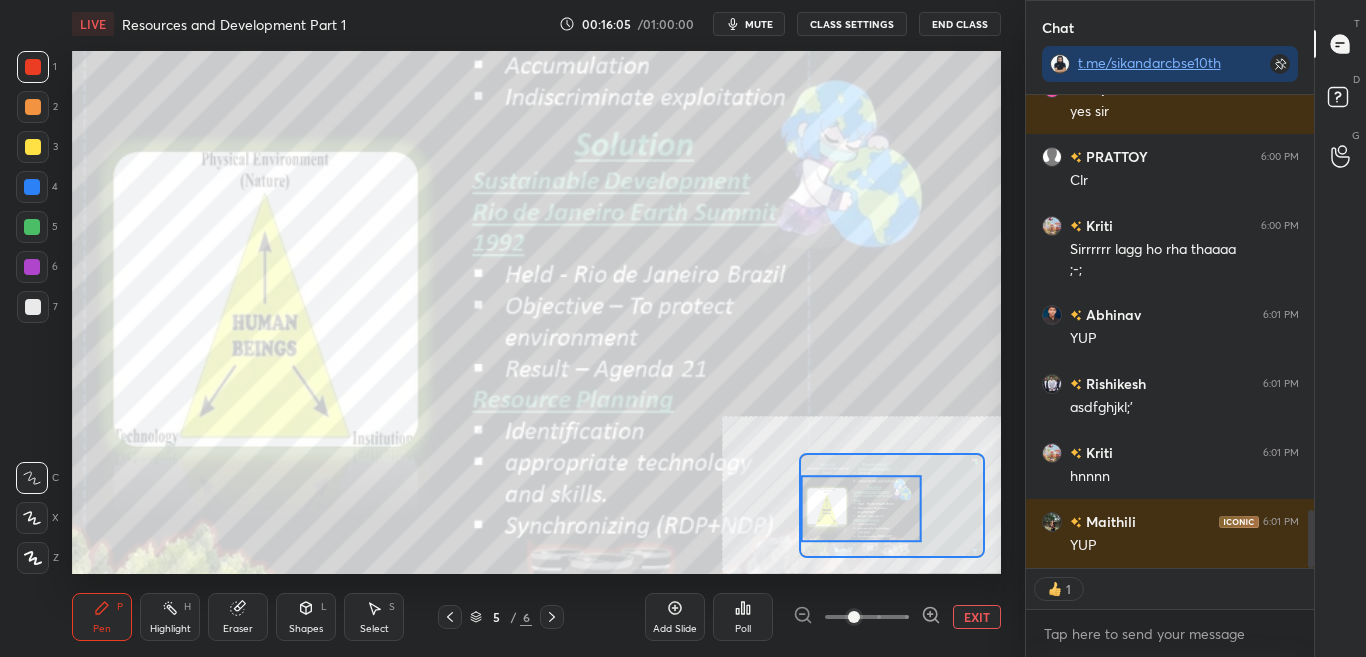 scroll, scrollTop: 3477, scrollLeft: 0, axis: vertical 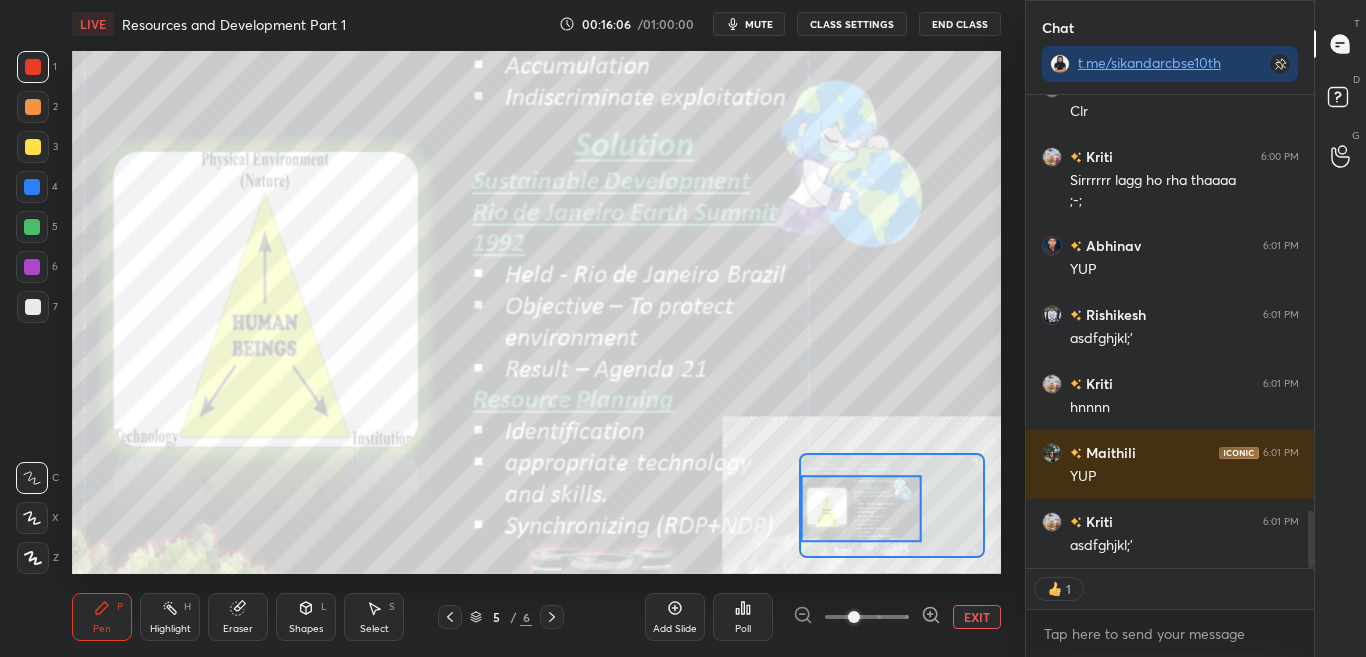 type on "x" 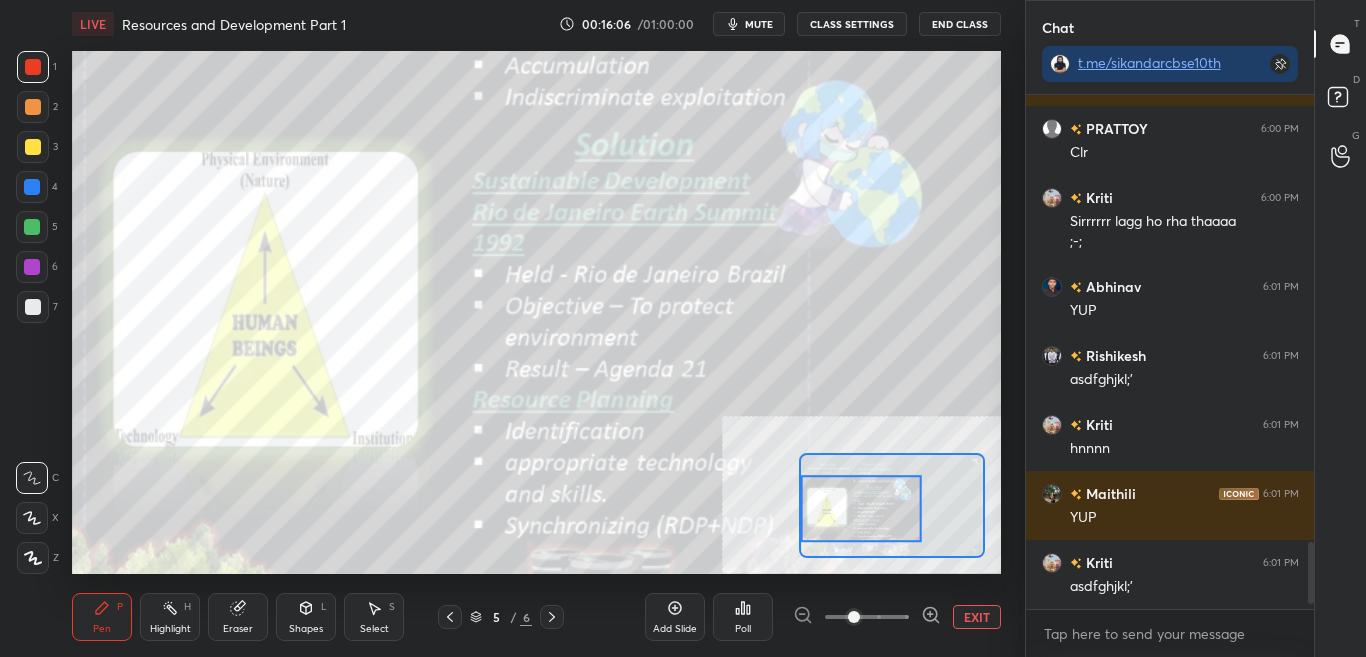 scroll 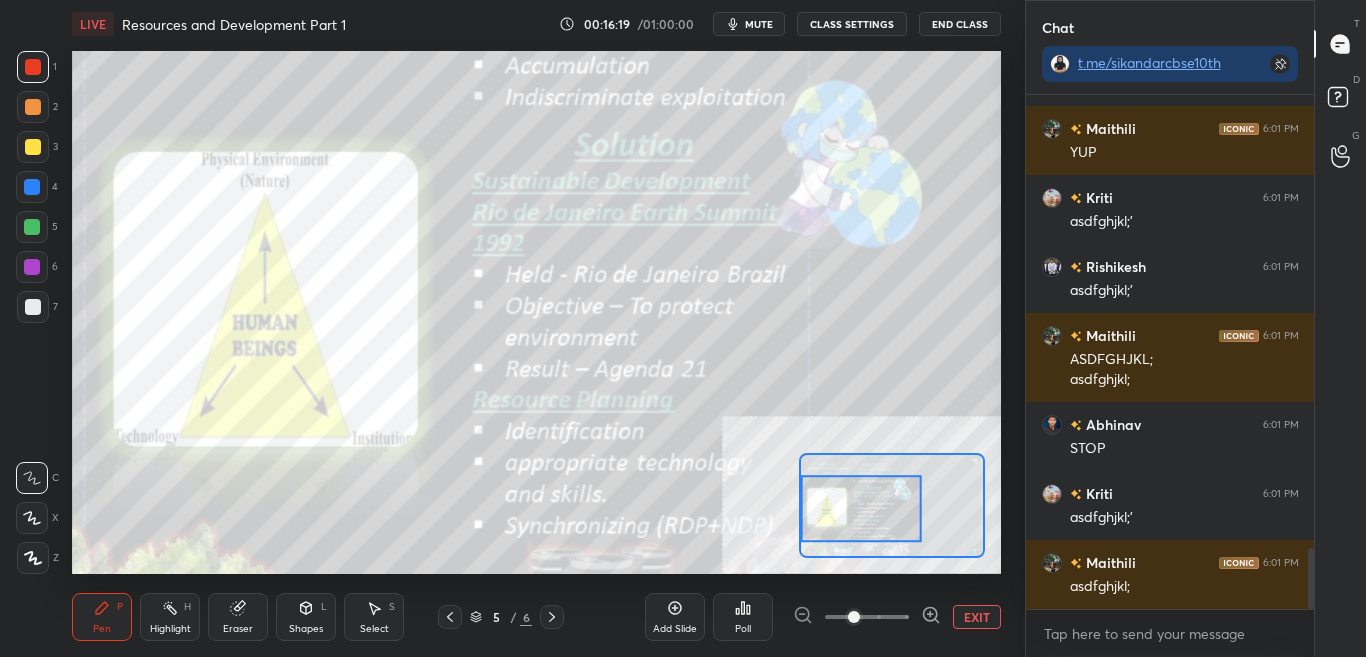 click on "CLASS SETTINGS" at bounding box center (852, 24) 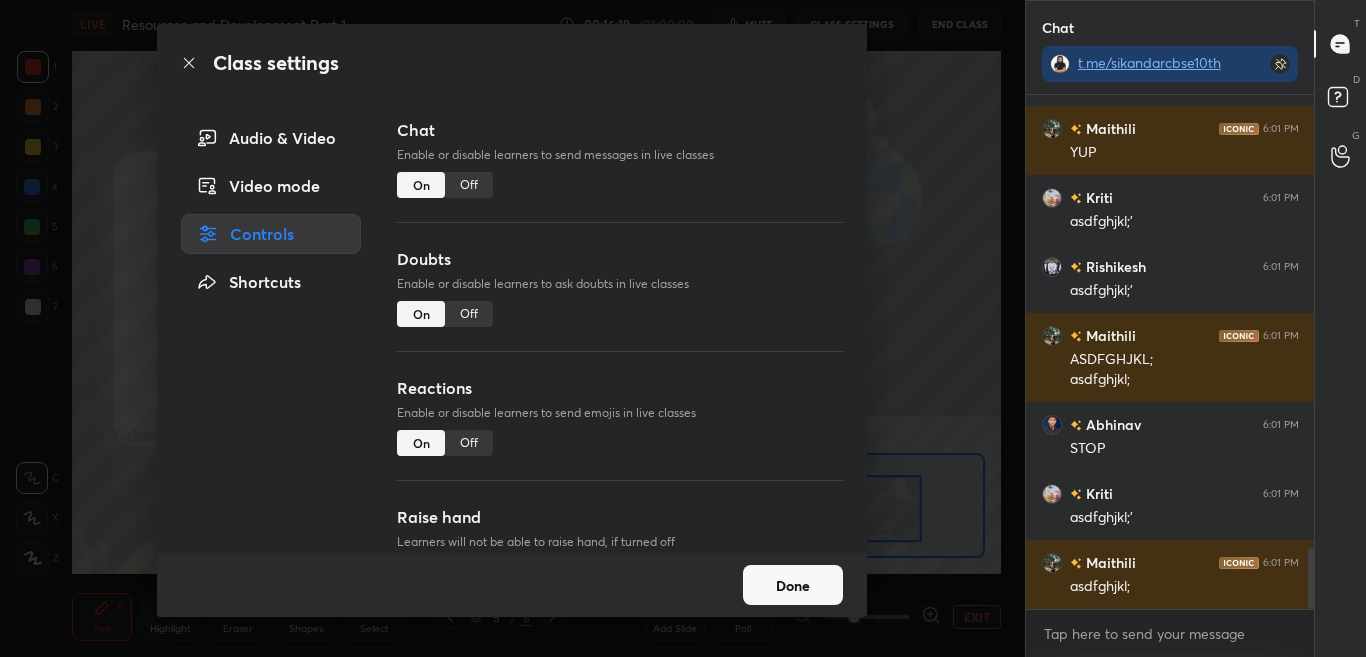 click on "Off" at bounding box center [469, 185] 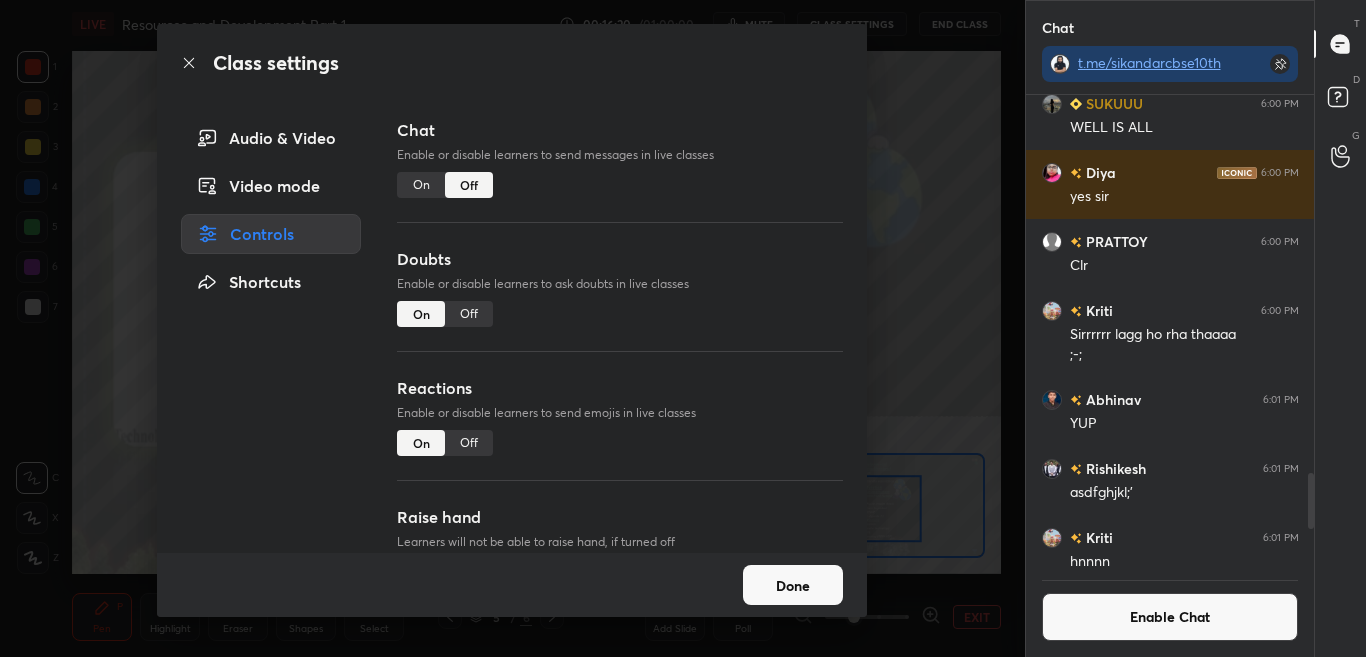 click on "Class settings" at bounding box center (512, 63) 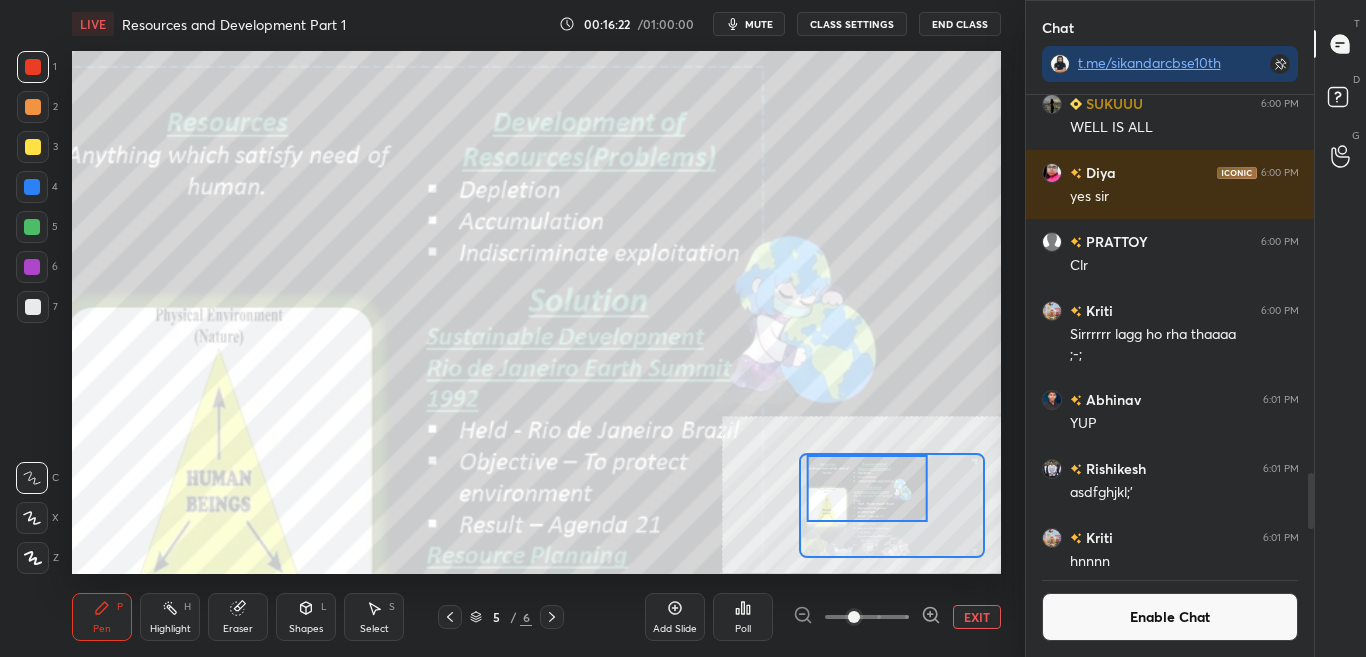 drag, startPoint x: 887, startPoint y: 485, endPoint x: 884, endPoint y: 463, distance: 22.203604 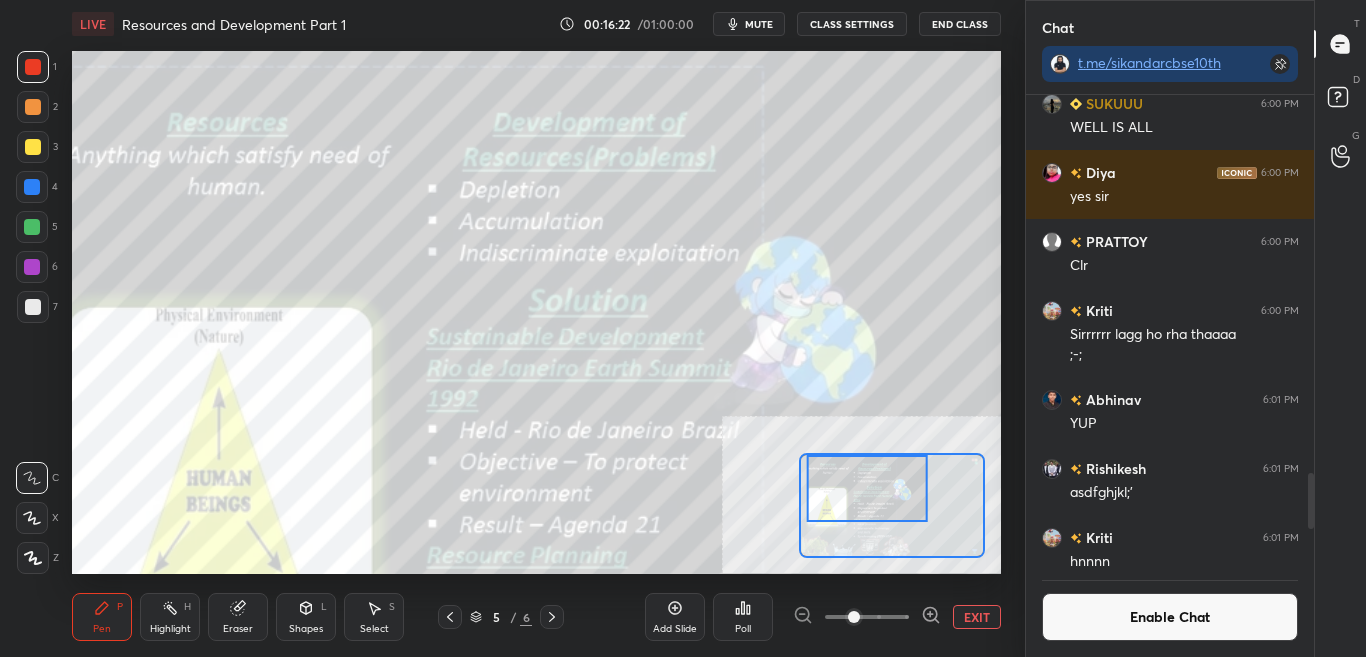click at bounding box center (867, 488) 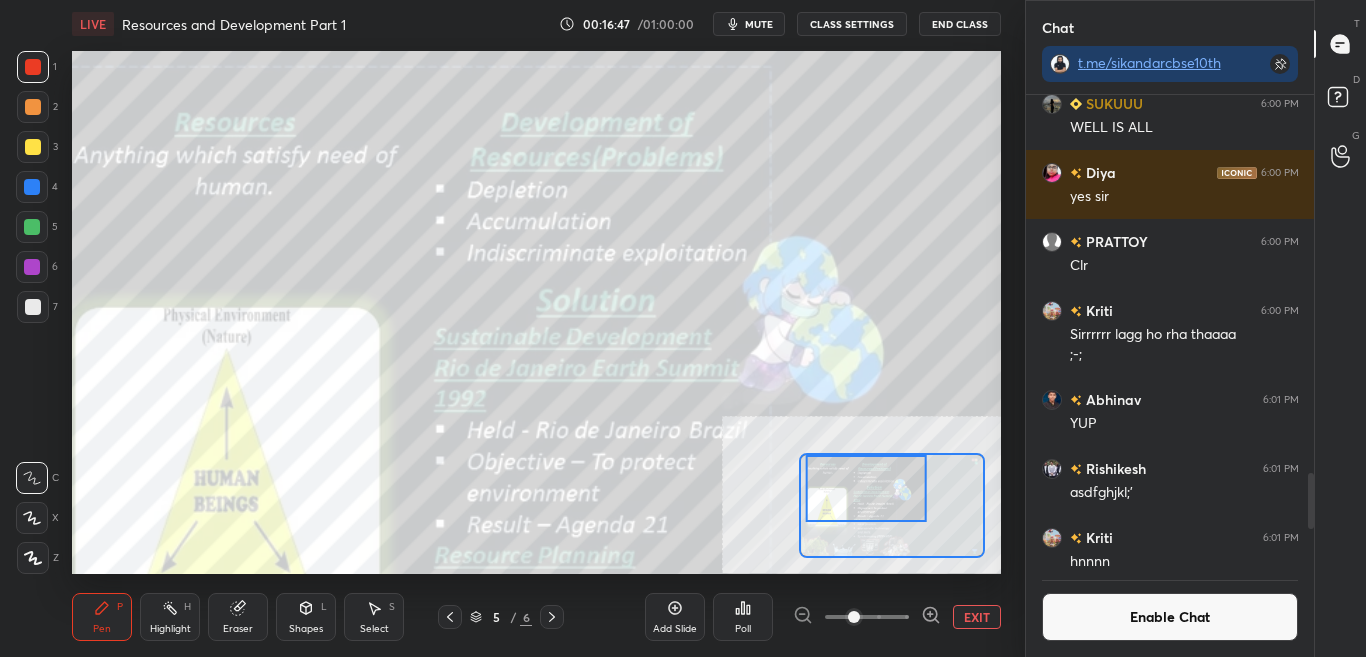 click on "Enable Chat" at bounding box center [1170, 617] 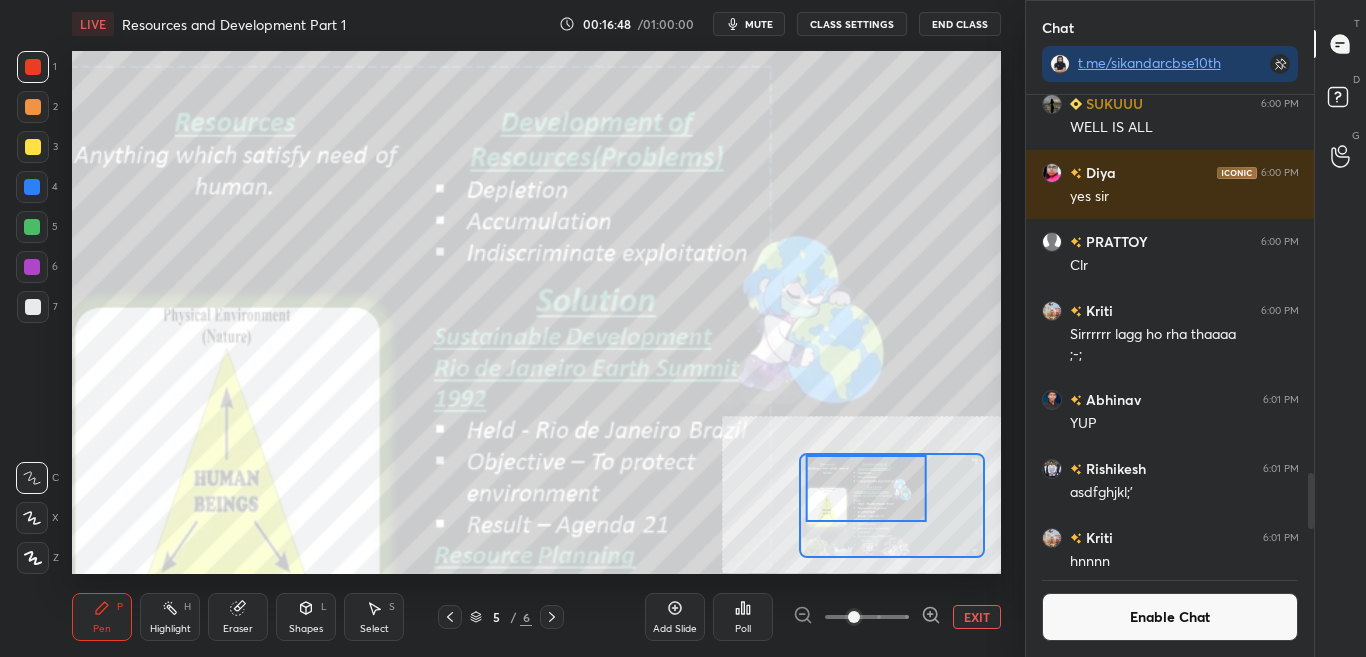 scroll, scrollTop: 7, scrollLeft: 7, axis: both 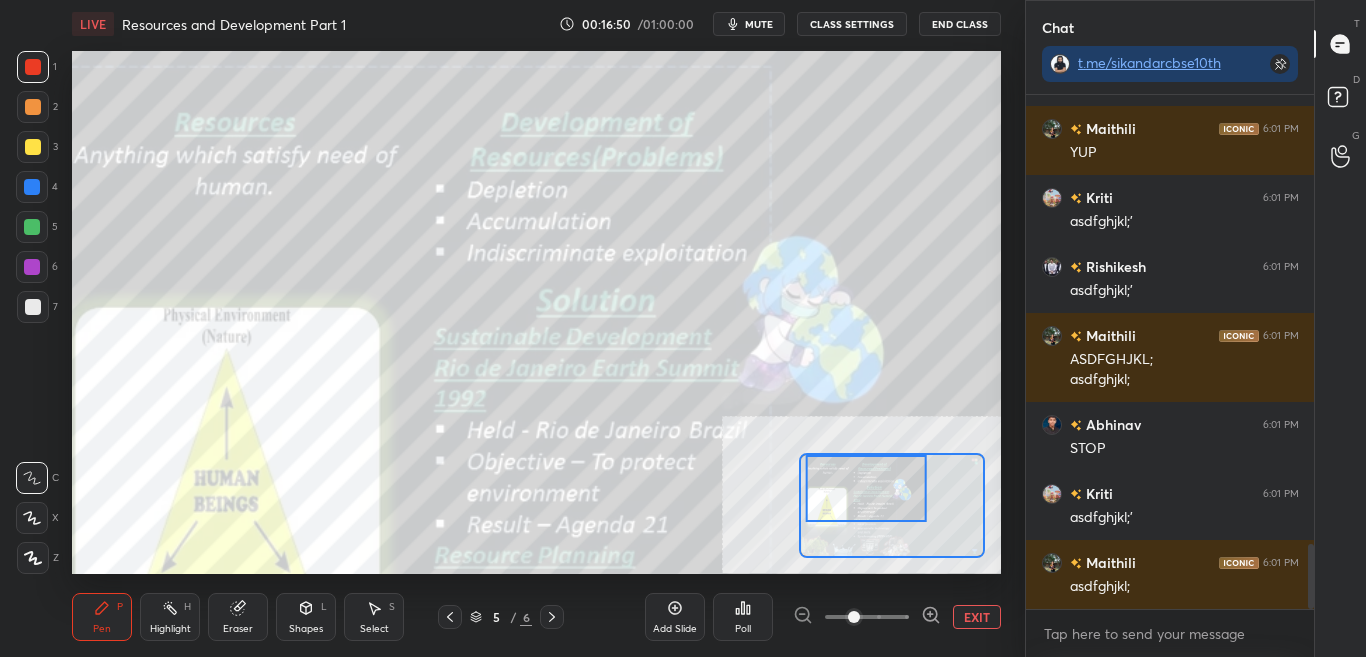 drag, startPoint x: 1310, startPoint y: 543, endPoint x: 1306, endPoint y: 627, distance: 84.095184 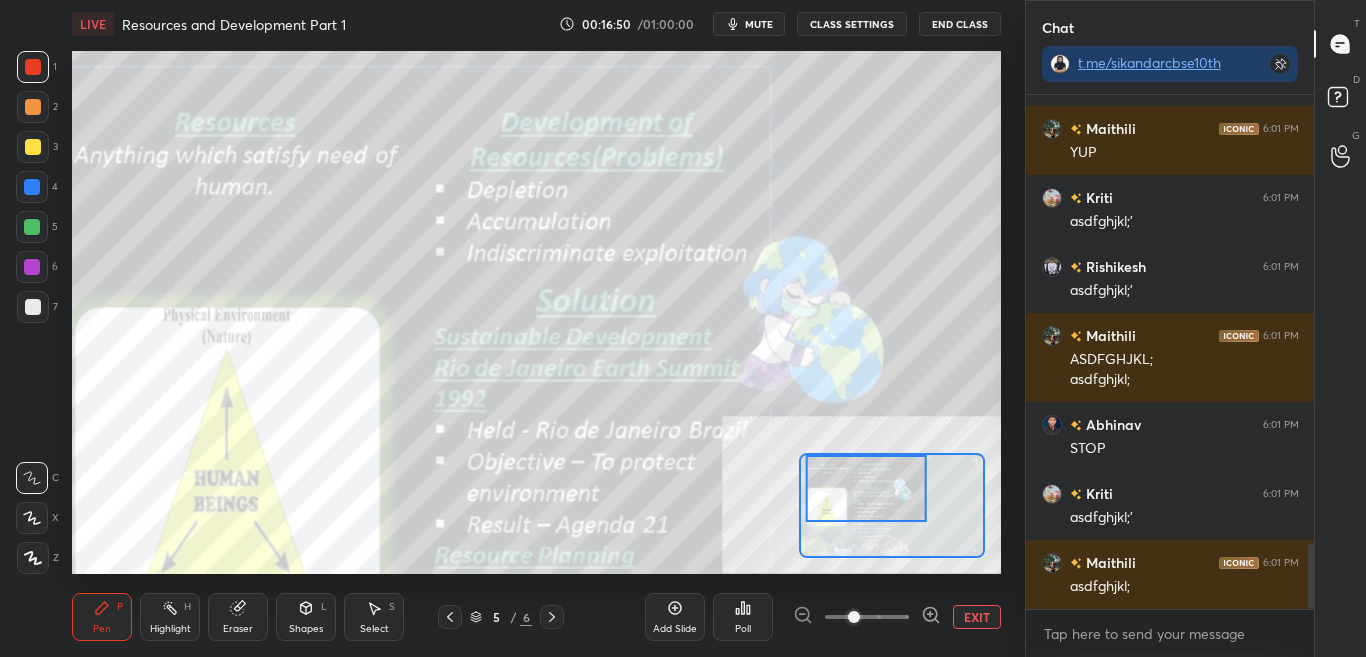 click on "Rishikesh 6:01 PM asdfghjkl;' Kriti 6:01 PM hnnnn Maithili 6:01 PM YUP Kriti 6:01 PM asdfghjkl;' Rishikesh 6:01 PM asdfghjkl;' Maithili 6:01 PM ASDFGHJKL; asdfghjkl; Abhinav 6:01 PM STOP Kriti 6:01 PM asdfghjkl;' Maithili 6:01 PM asdfghjkl; JUMP TO LATEST Enable hand raising Enable raise hand to speak to learners. Once enabled, chat will be turned off temporarily. Enable x" at bounding box center (1170, 376) 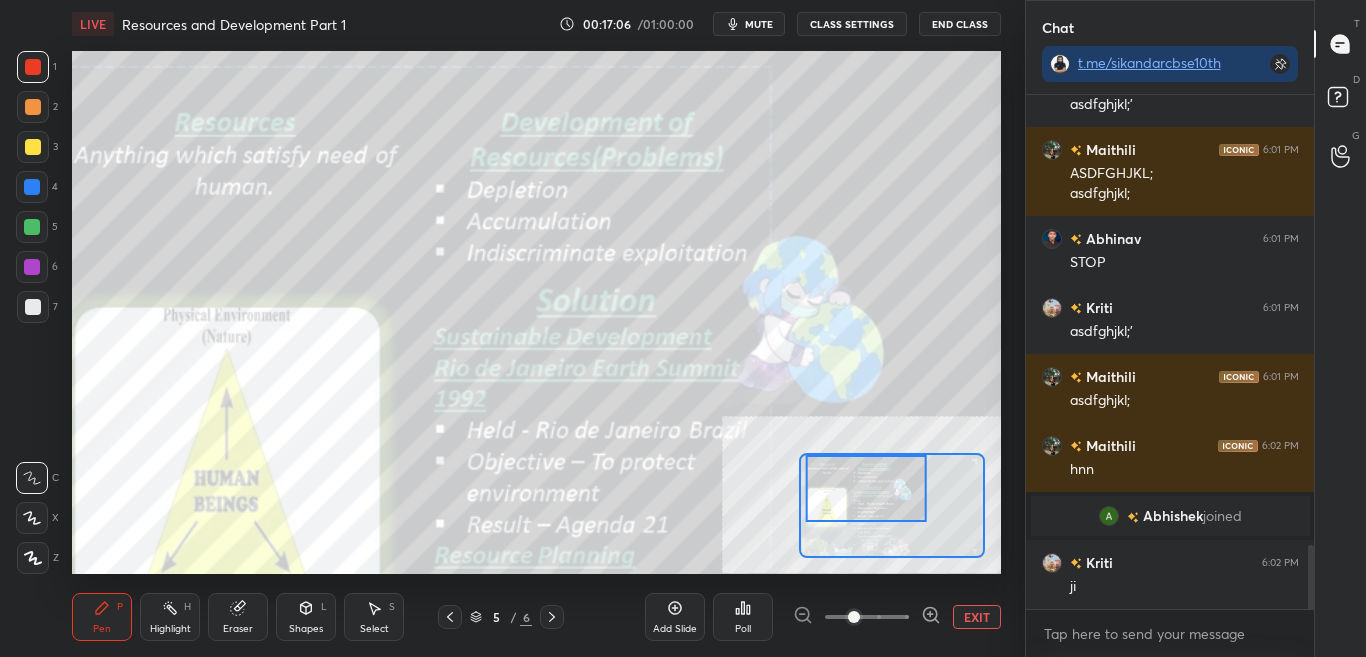 scroll, scrollTop: 3624, scrollLeft: 0, axis: vertical 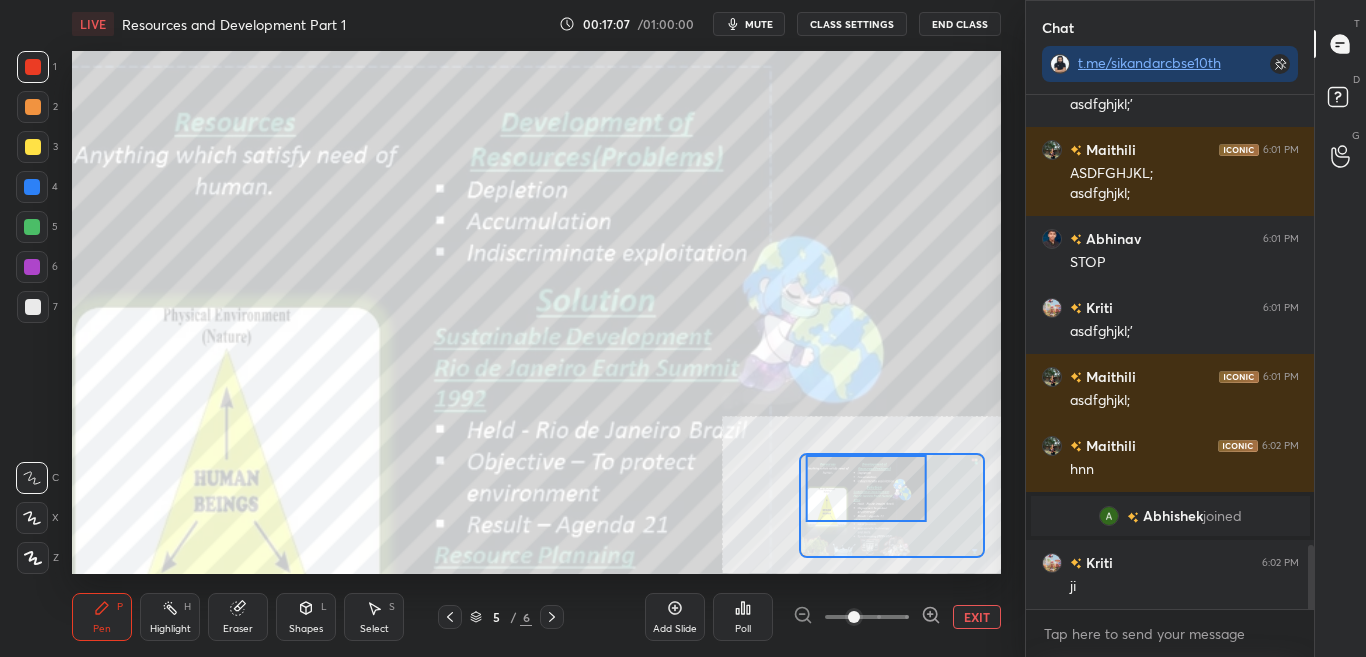 click on "CLASS SETTINGS" at bounding box center [852, 24] 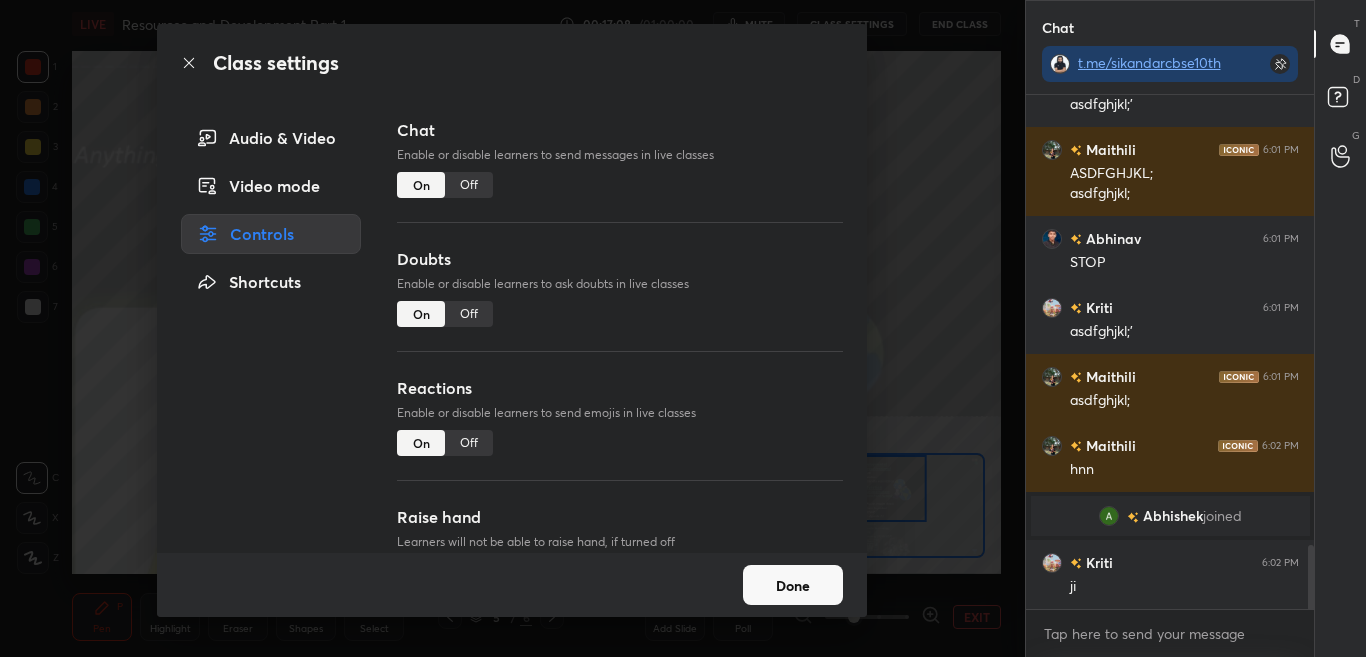 click on "Off" at bounding box center [469, 185] 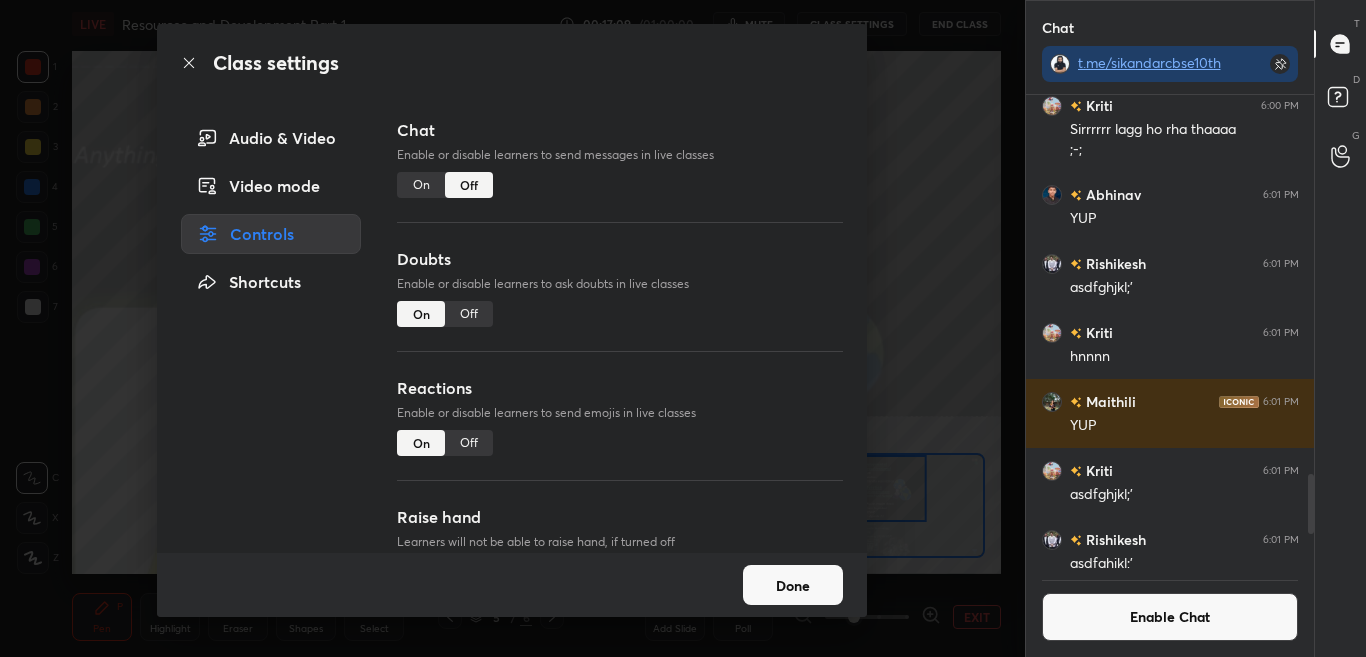 click 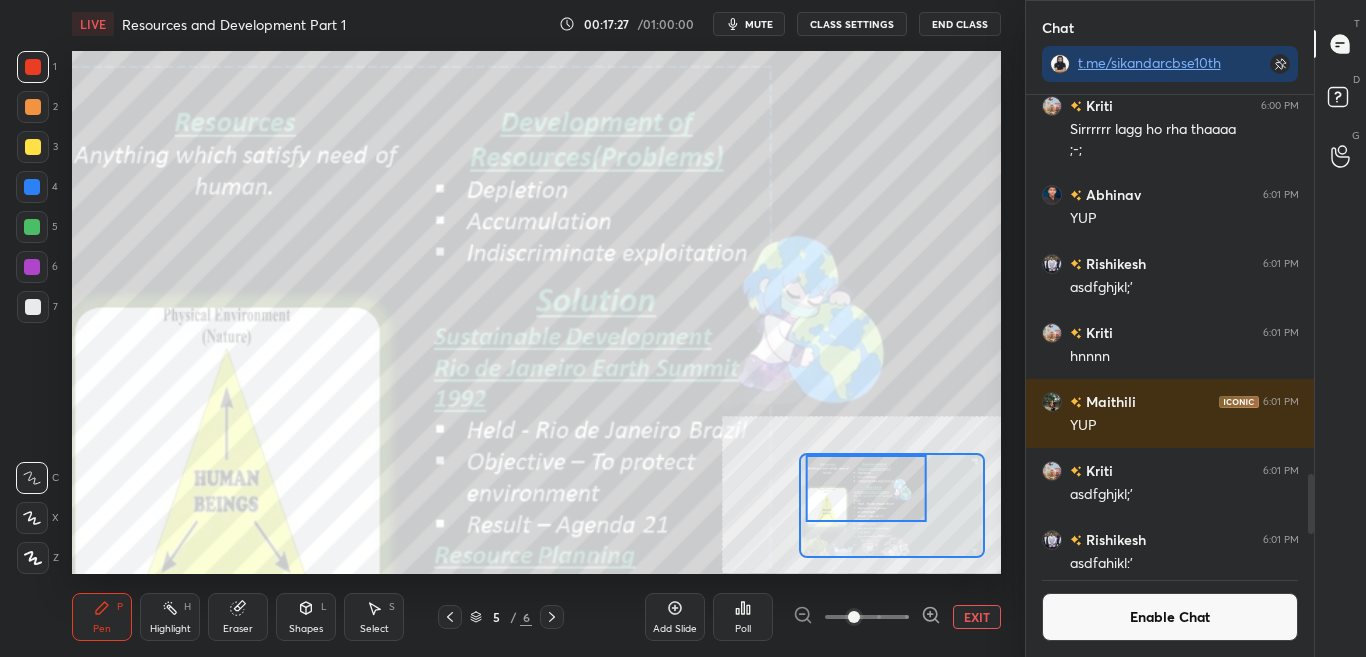 click on "Enable Chat" at bounding box center [1170, 617] 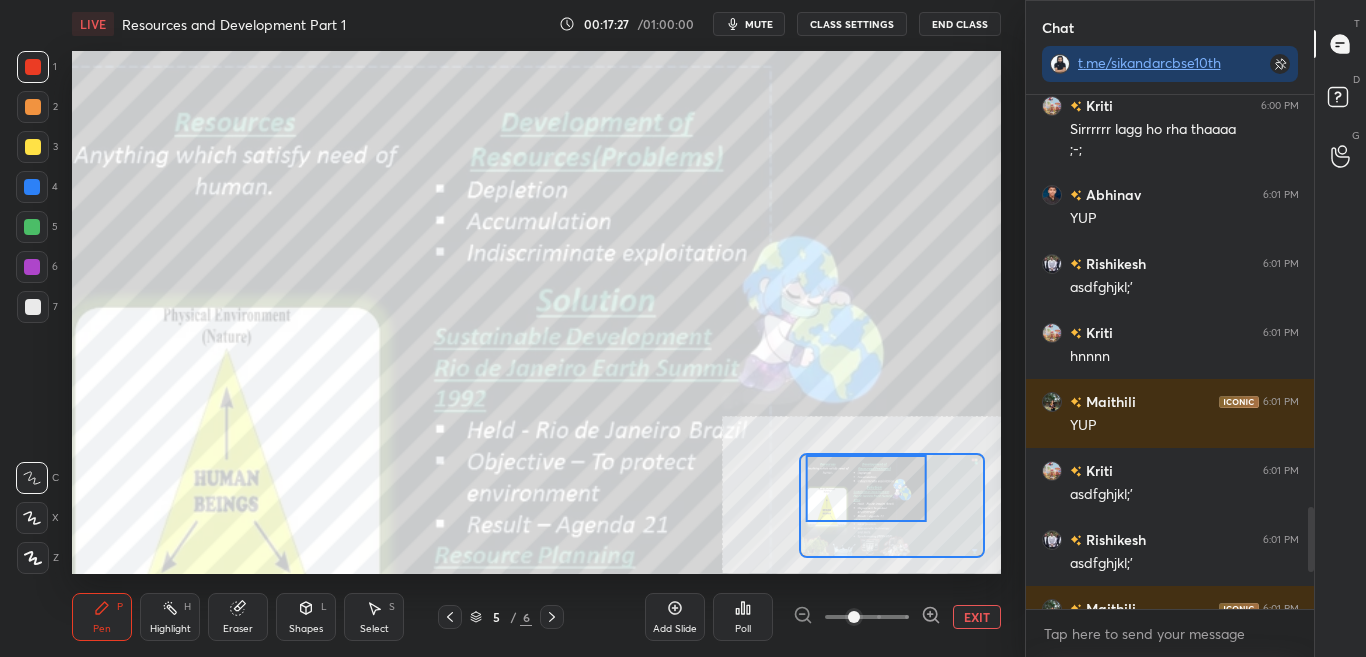 scroll, scrollTop: 7, scrollLeft: 7, axis: both 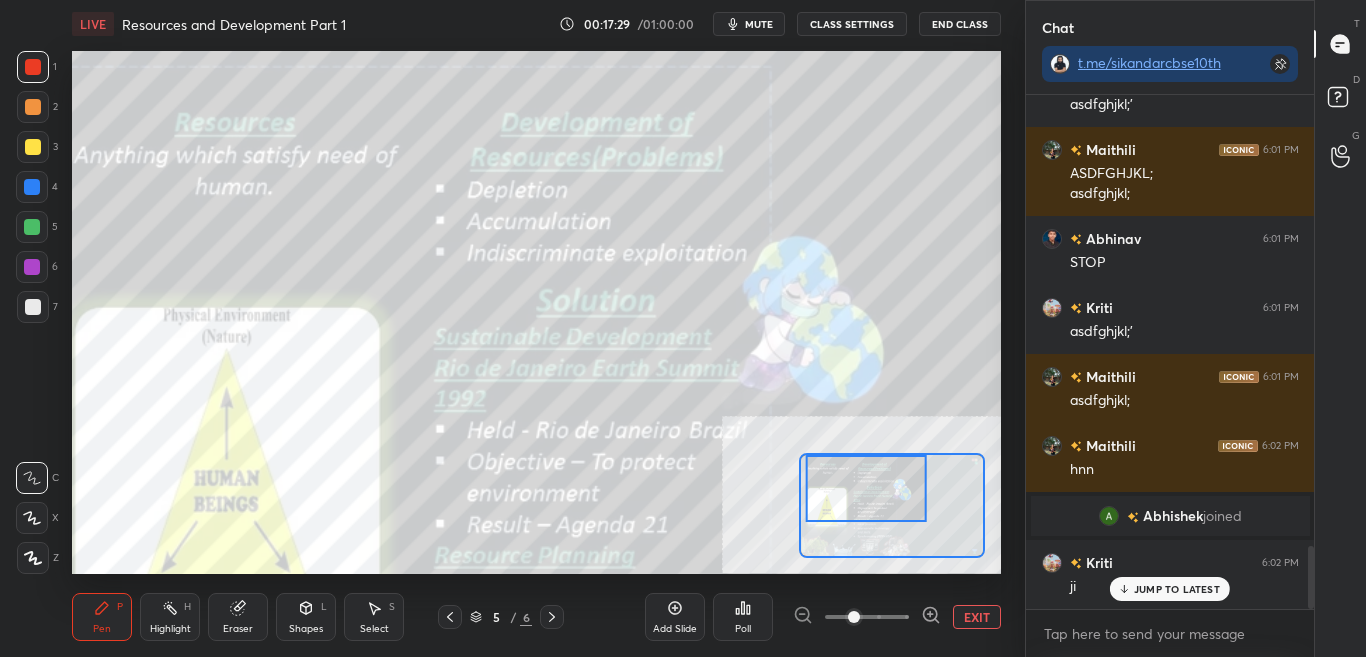 drag, startPoint x: 1311, startPoint y: 554, endPoint x: 1307, endPoint y: 632, distance: 78.10249 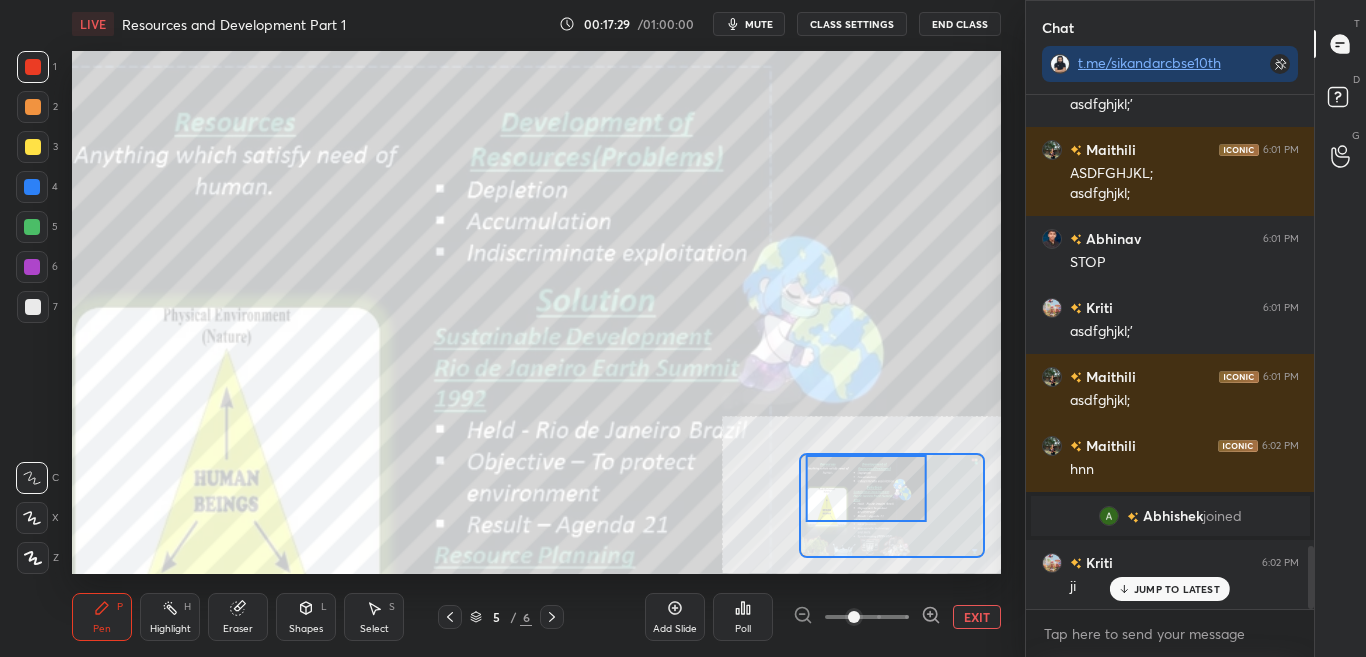 click on "Kriti 6:01 PM asdfghjkl;' Rishikesh 6:01 PM asdfghjkl;' Maithili 6:01 PM ASDFGHJKL; asdfghjkl; Abhinav 6:01 PM STOP Kriti 6:01 PM asdfghjkl;' Maithili 6:01 PM asdfghjkl; Maithili 6:02 PM hnn Abhishek  joined Kriti 6:02 PM ji JUMP TO LATEST Enable hand raising Enable raise hand to speak to learners. Once enabled, chat will be turned off temporarily. Enable x" at bounding box center (1170, 376) 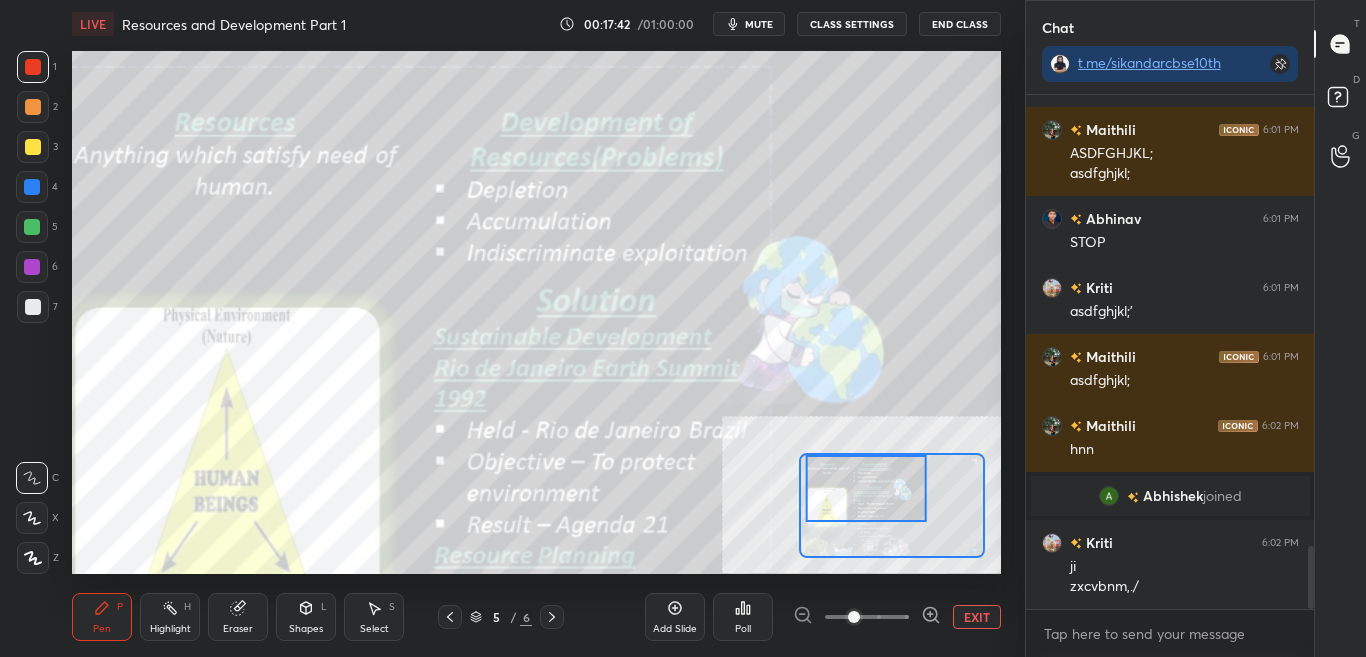 scroll, scrollTop: 3721, scrollLeft: 0, axis: vertical 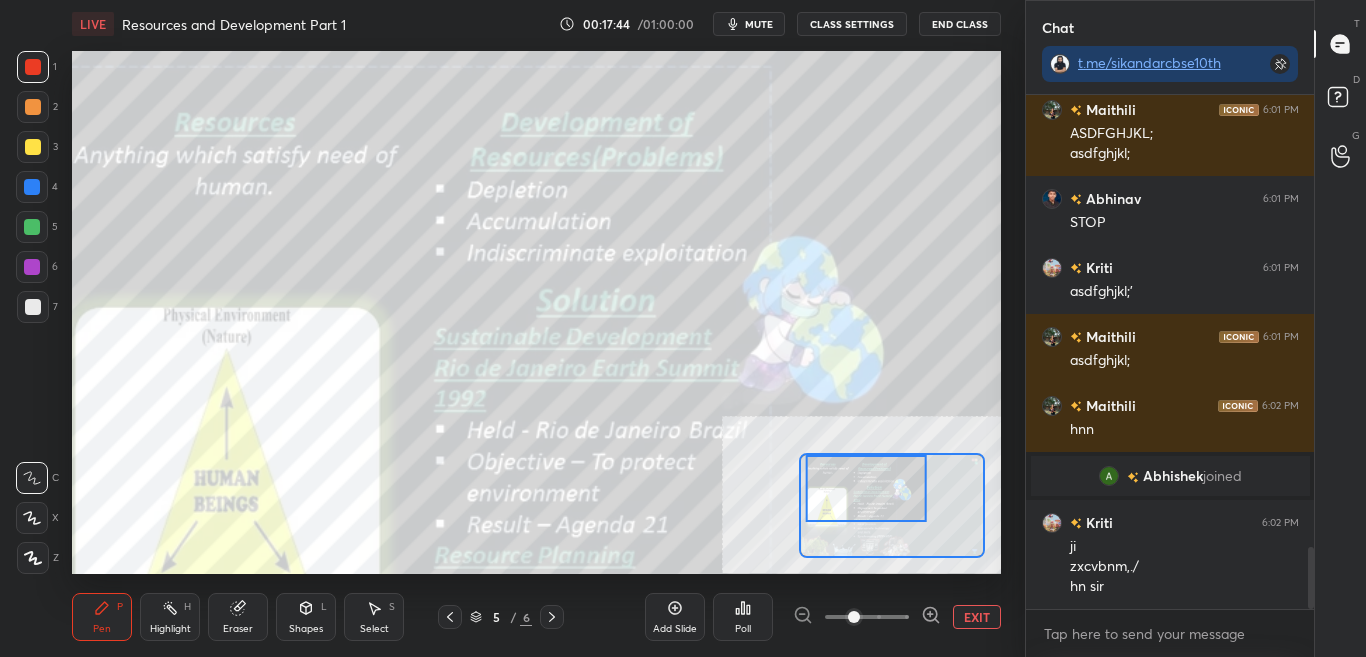 click on "CLASS SETTINGS" at bounding box center (852, 24) 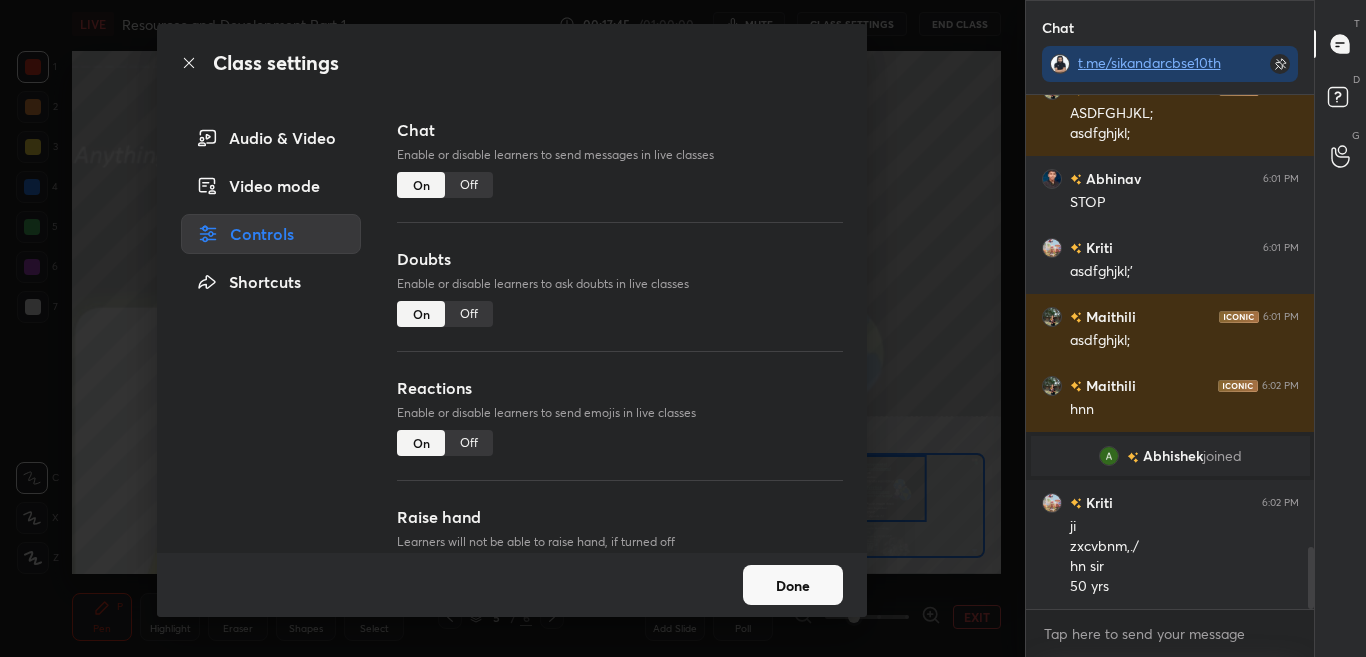 click on "Off" at bounding box center [469, 185] 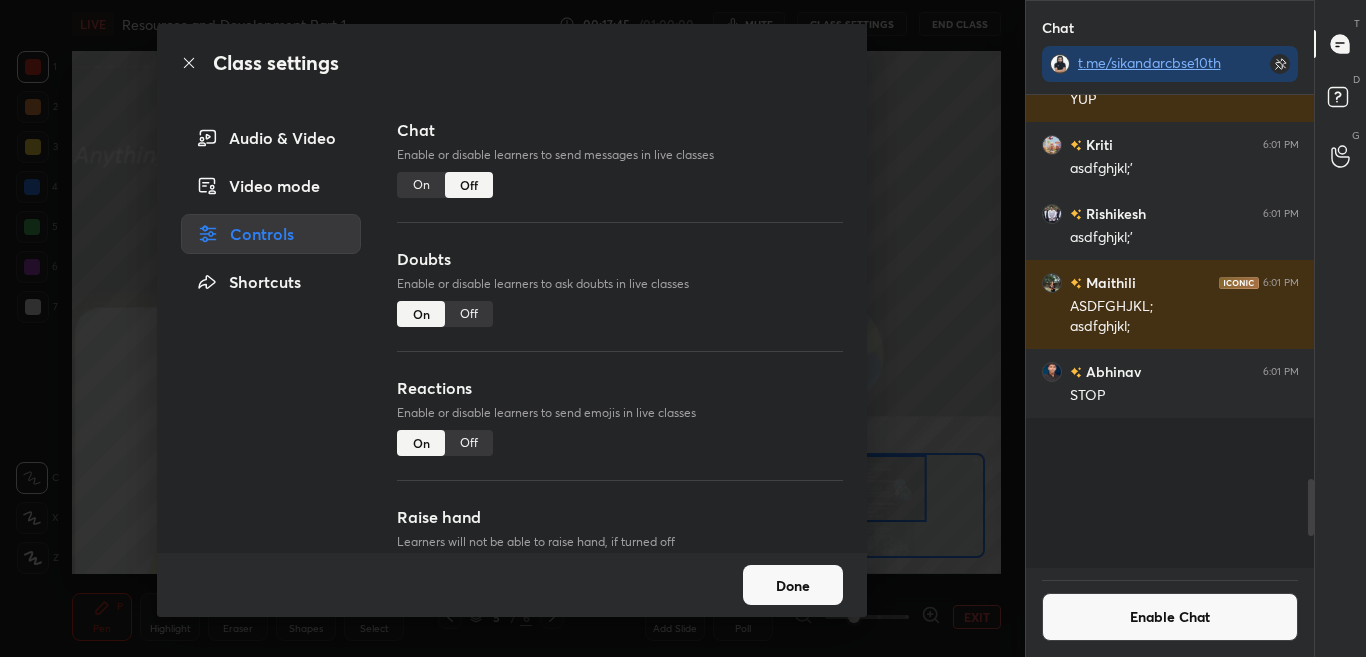 scroll, scrollTop: 3263, scrollLeft: 0, axis: vertical 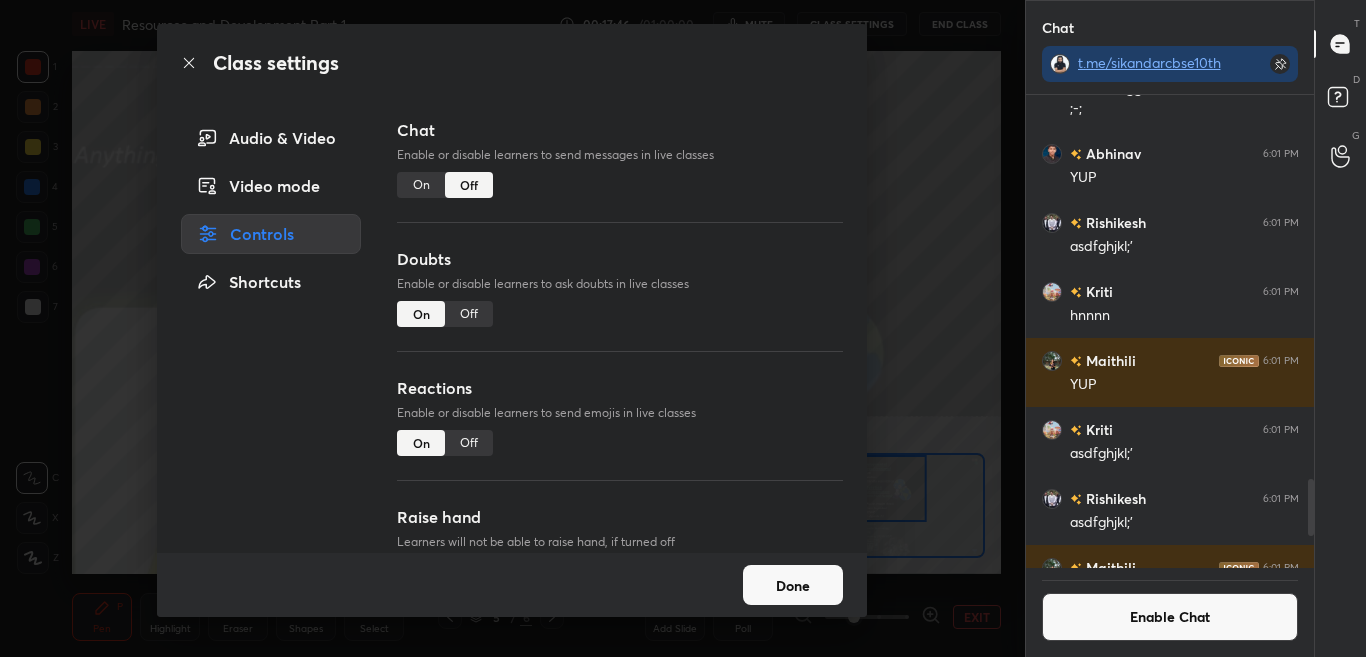 click 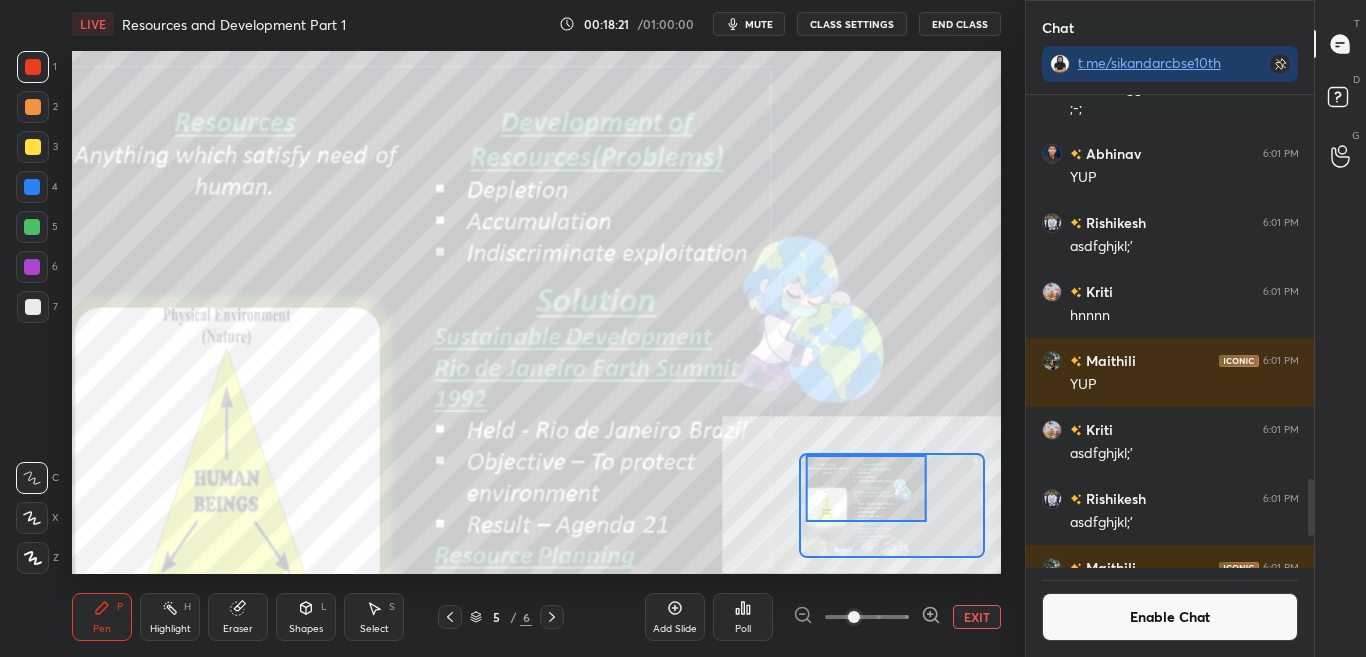 click on "Enable Chat" at bounding box center (1170, 617) 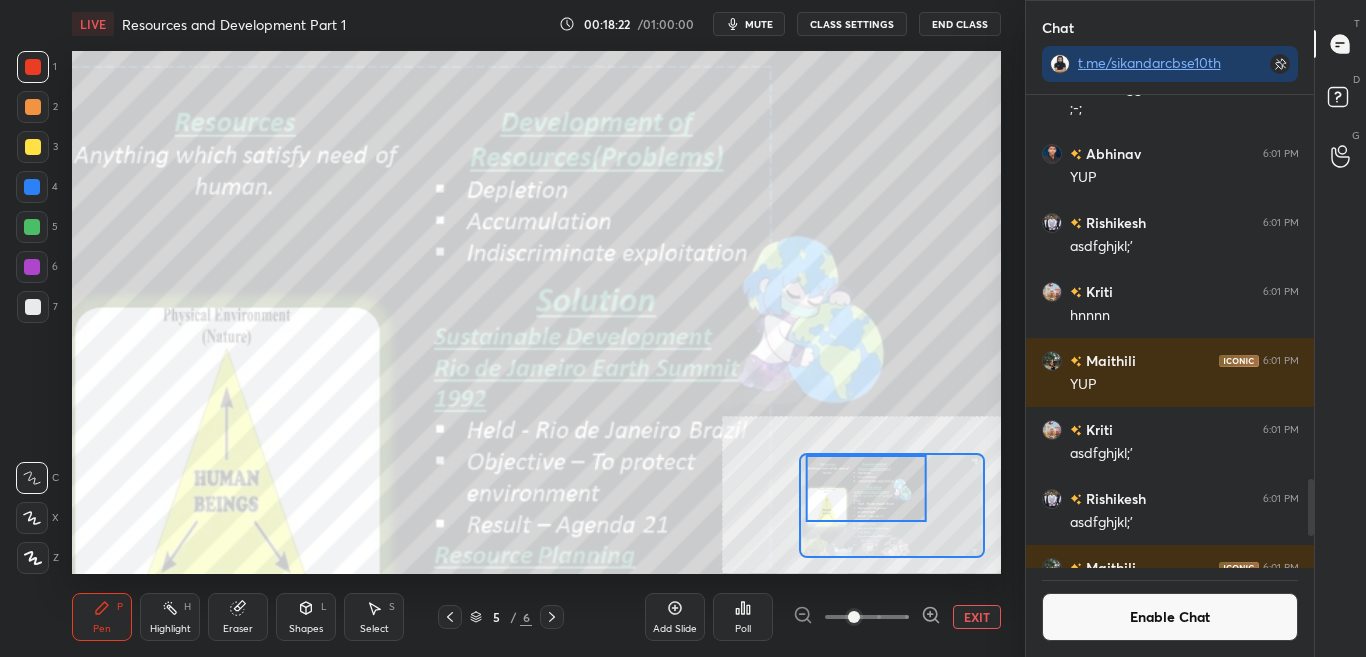 scroll, scrollTop: 7, scrollLeft: 7, axis: both 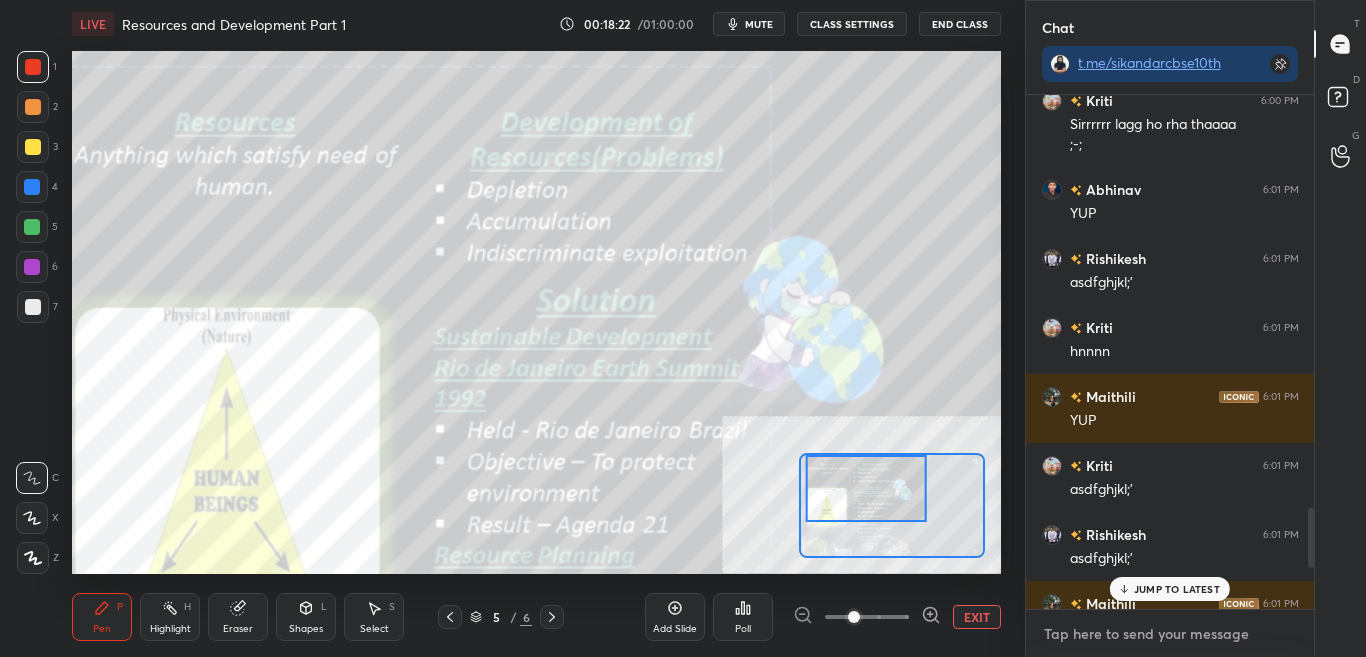 click at bounding box center (1170, 634) 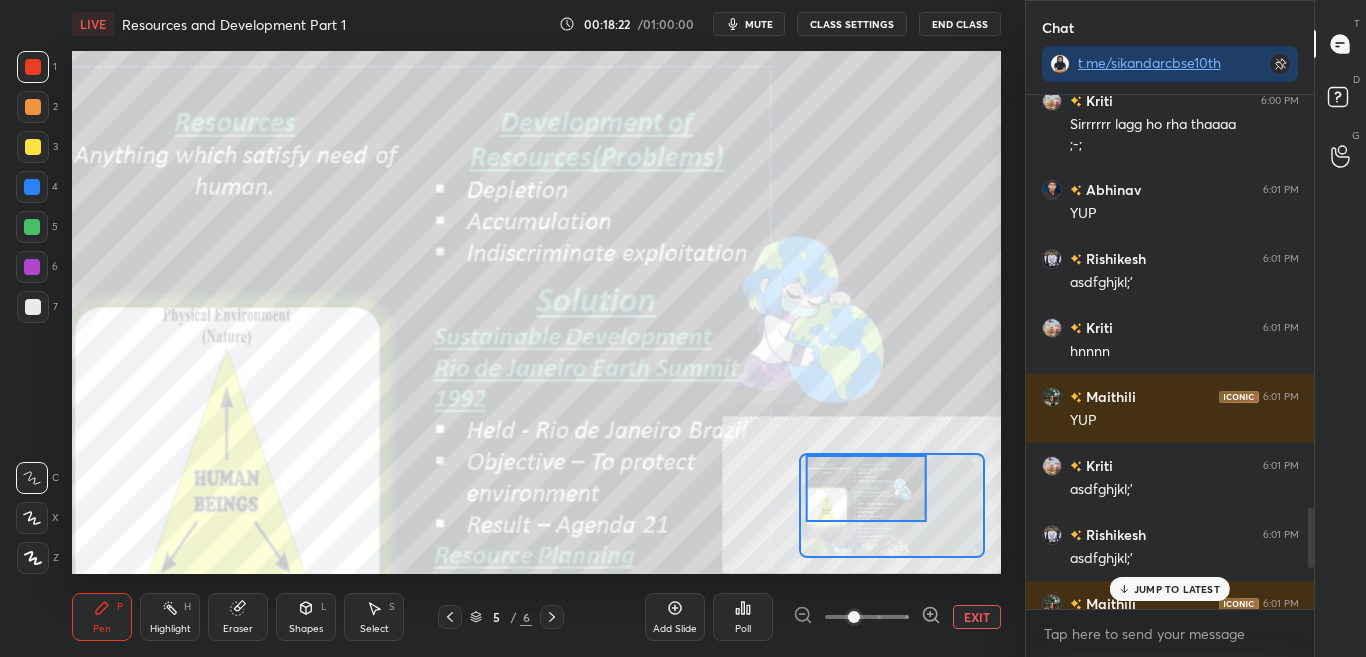 click on "JUMP TO LATEST" at bounding box center [1177, 589] 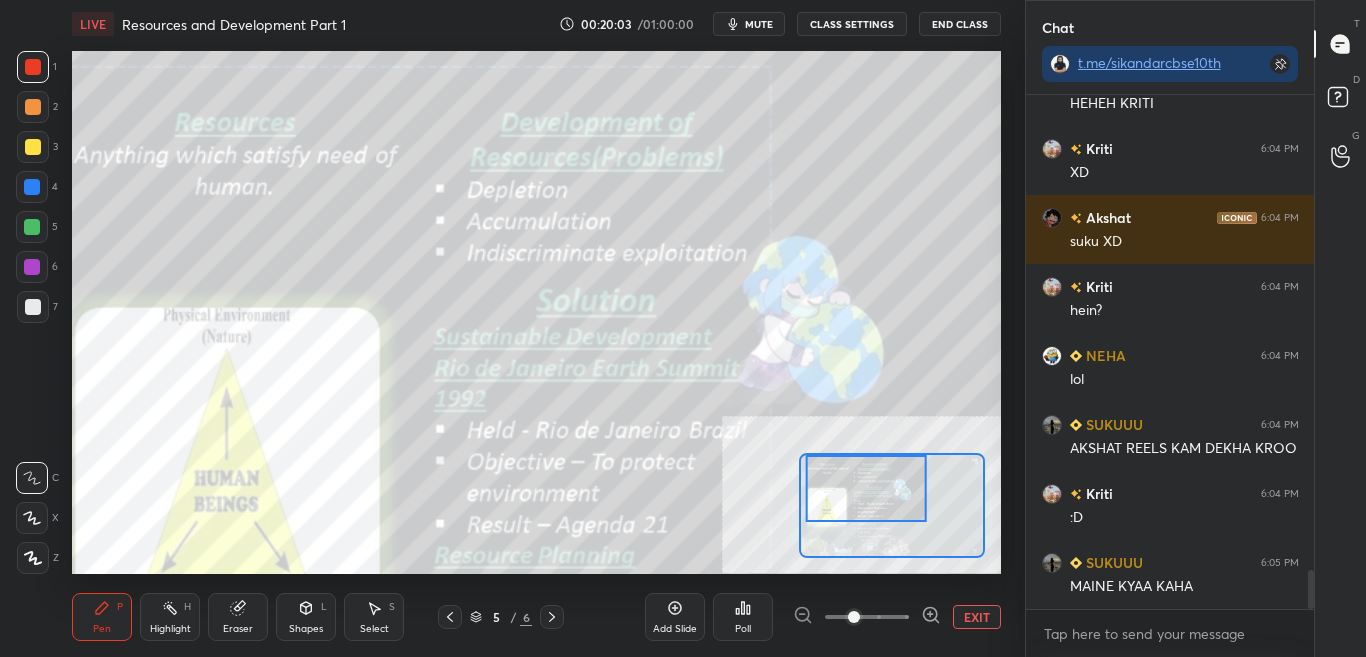 scroll, scrollTop: 6214, scrollLeft: 0, axis: vertical 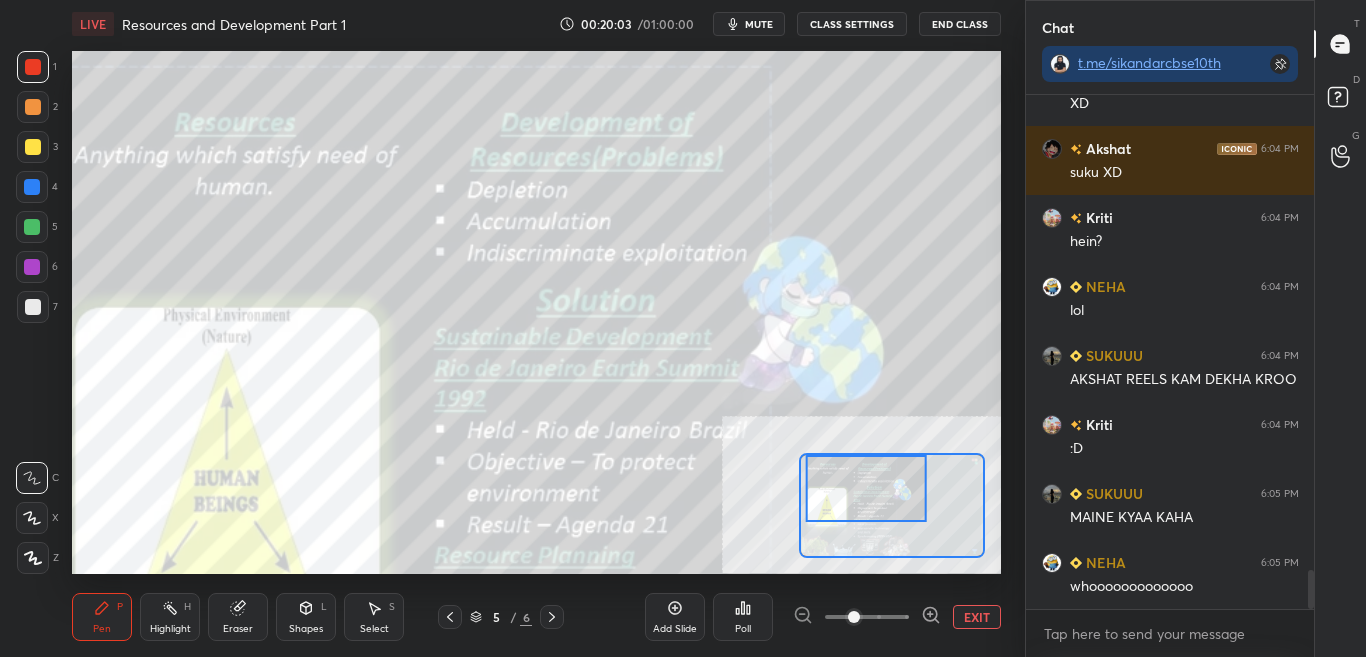 click on "CLASS SETTINGS" at bounding box center (852, 24) 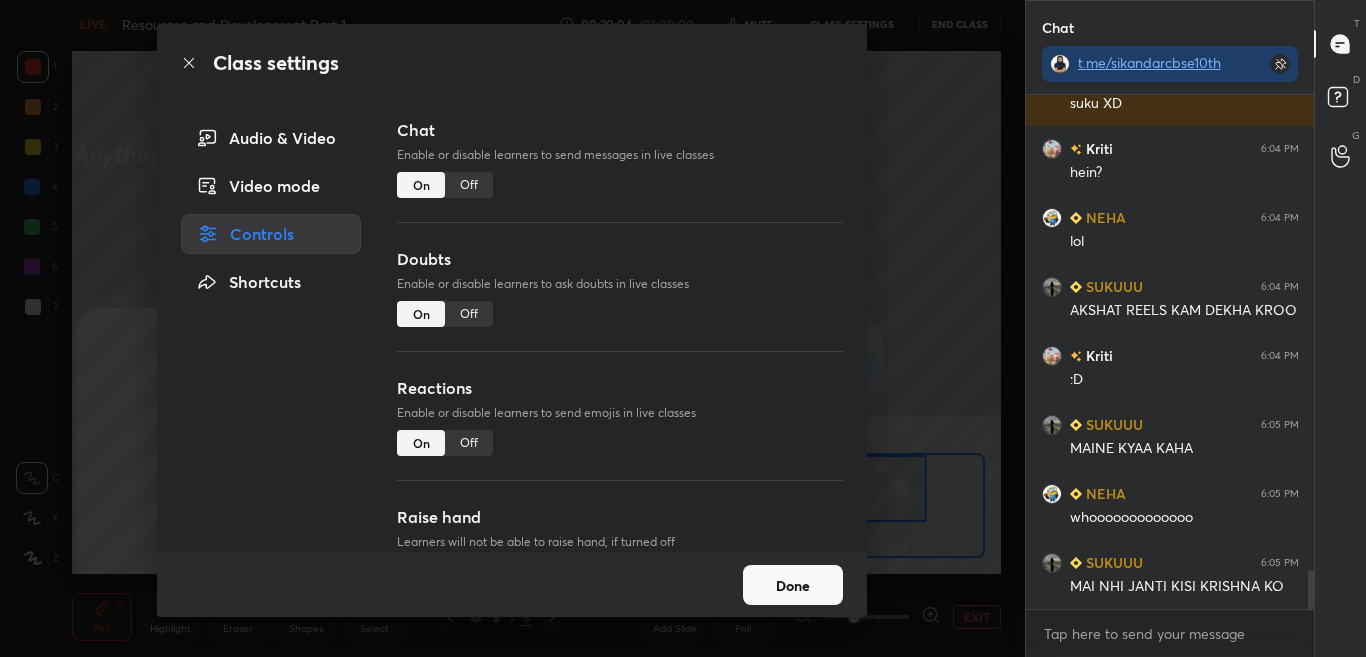 click on "Off" at bounding box center [469, 185] 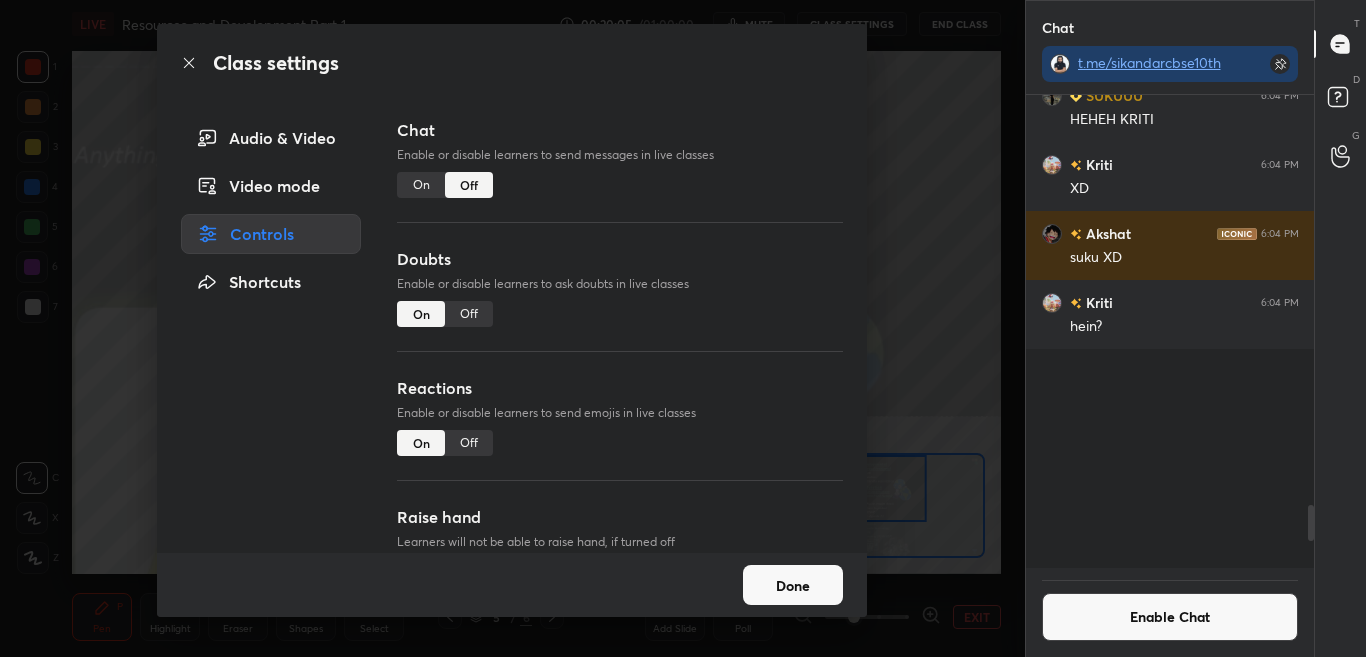 scroll, scrollTop: 5024, scrollLeft: 0, axis: vertical 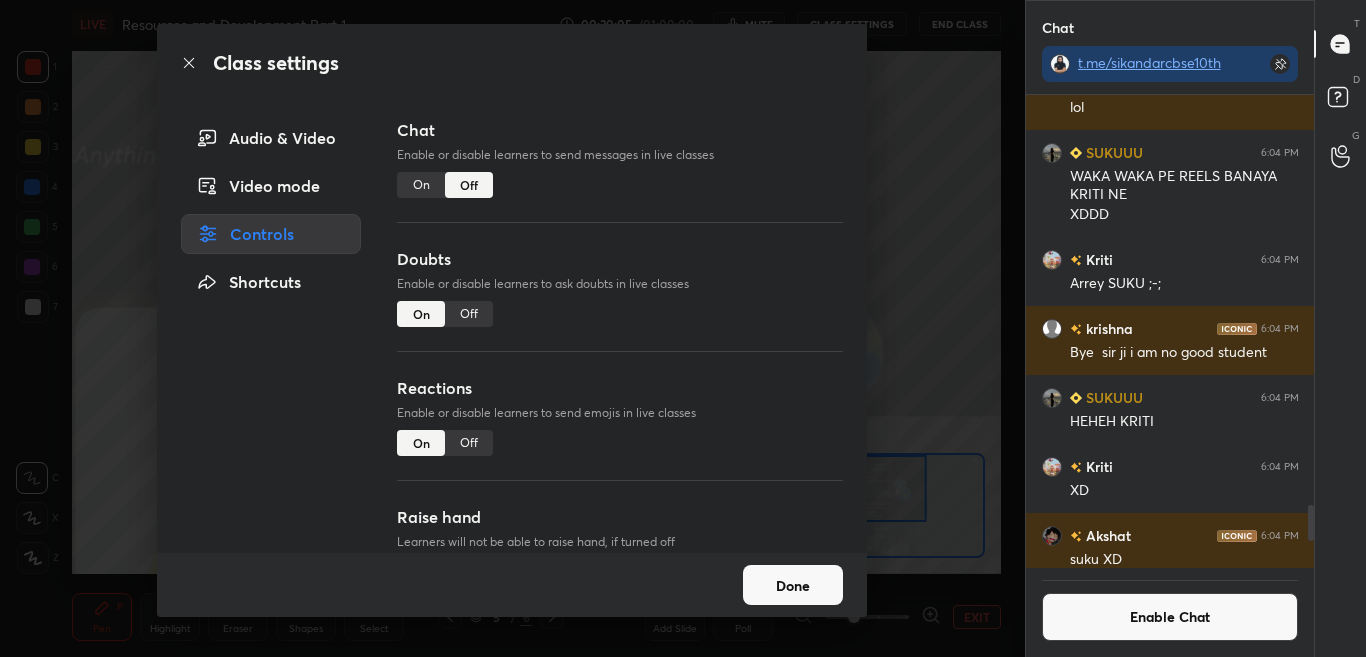 click 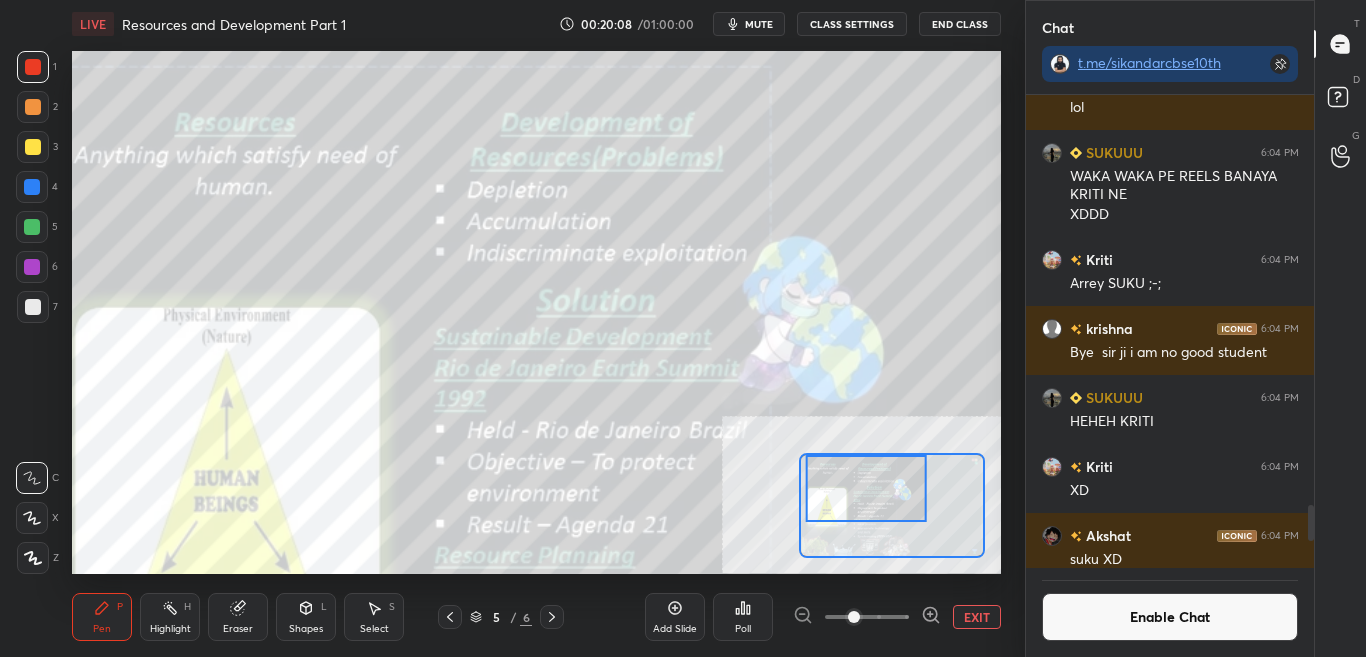 click on "Enable Chat" at bounding box center (1170, 617) 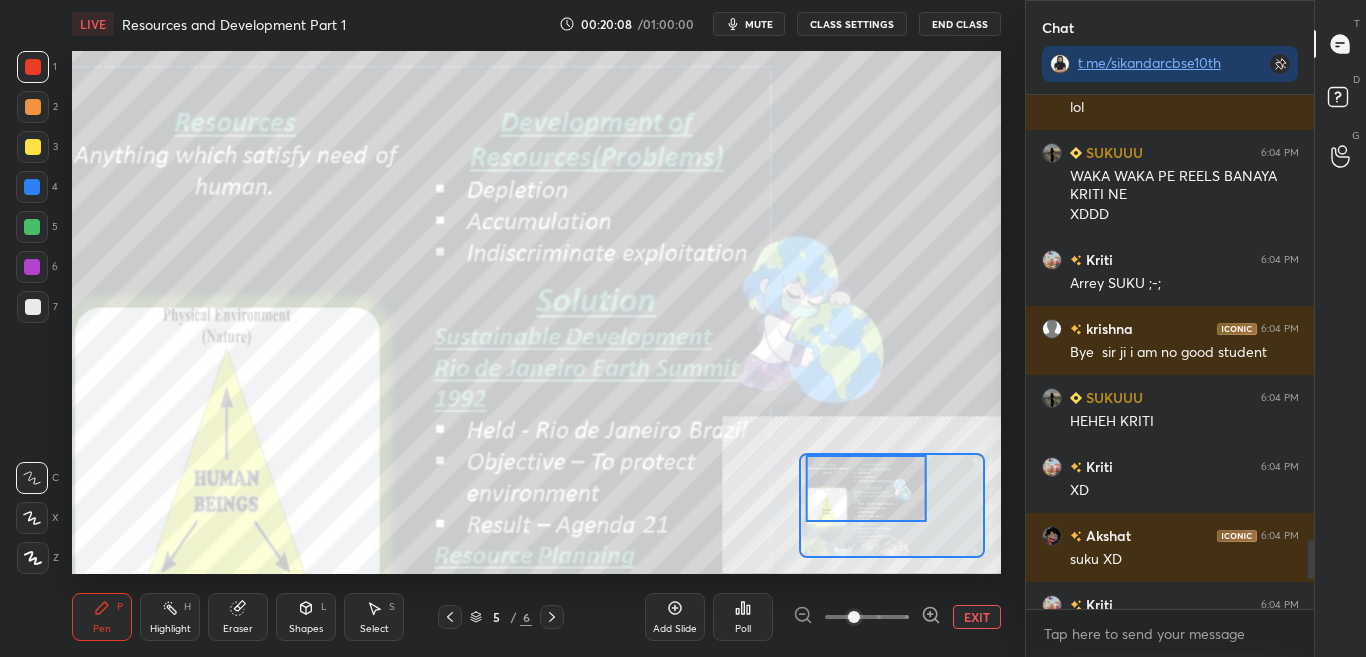scroll, scrollTop: 7, scrollLeft: 7, axis: both 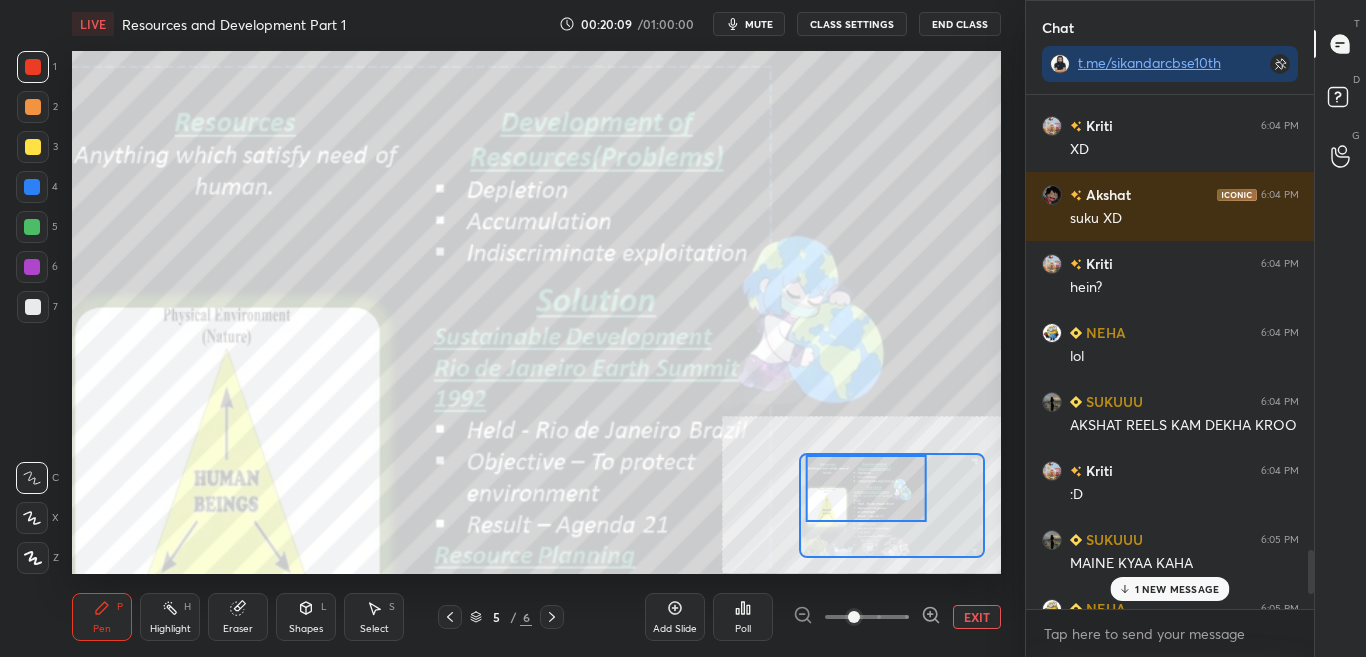 drag, startPoint x: 1310, startPoint y: 563, endPoint x: 1309, endPoint y: 592, distance: 29.017237 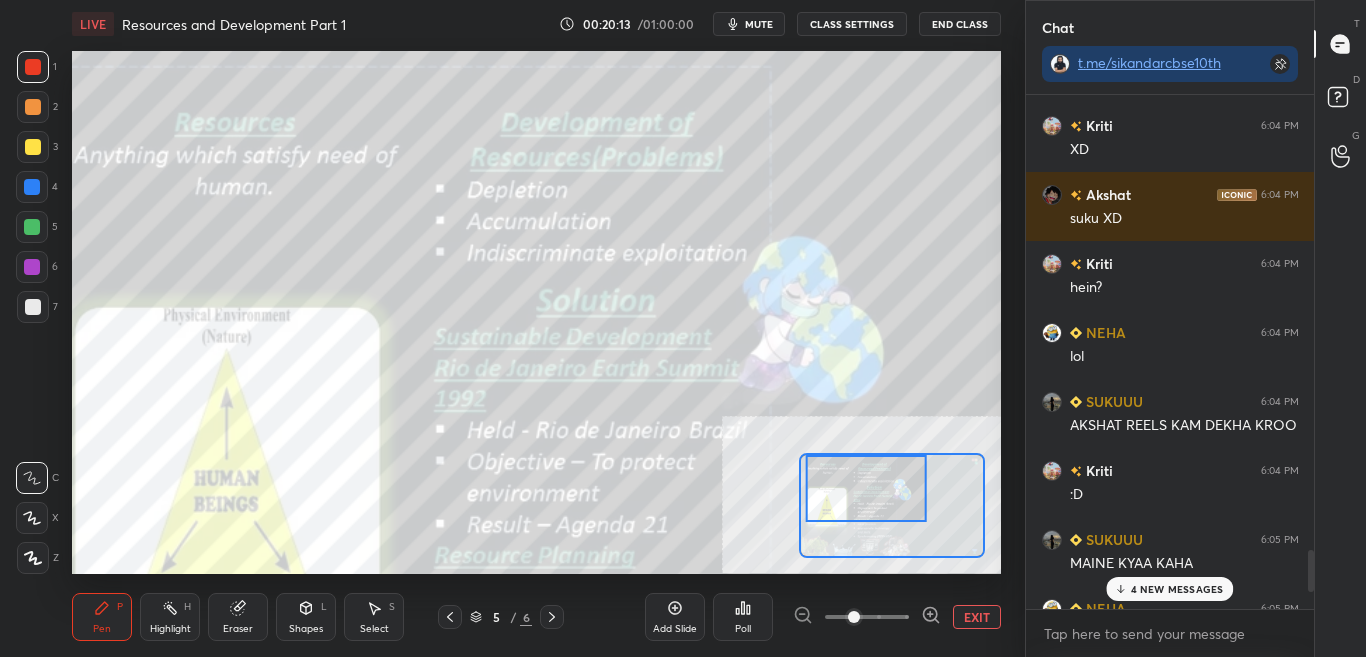 click on "4 NEW MESSAGES" at bounding box center (1177, 589) 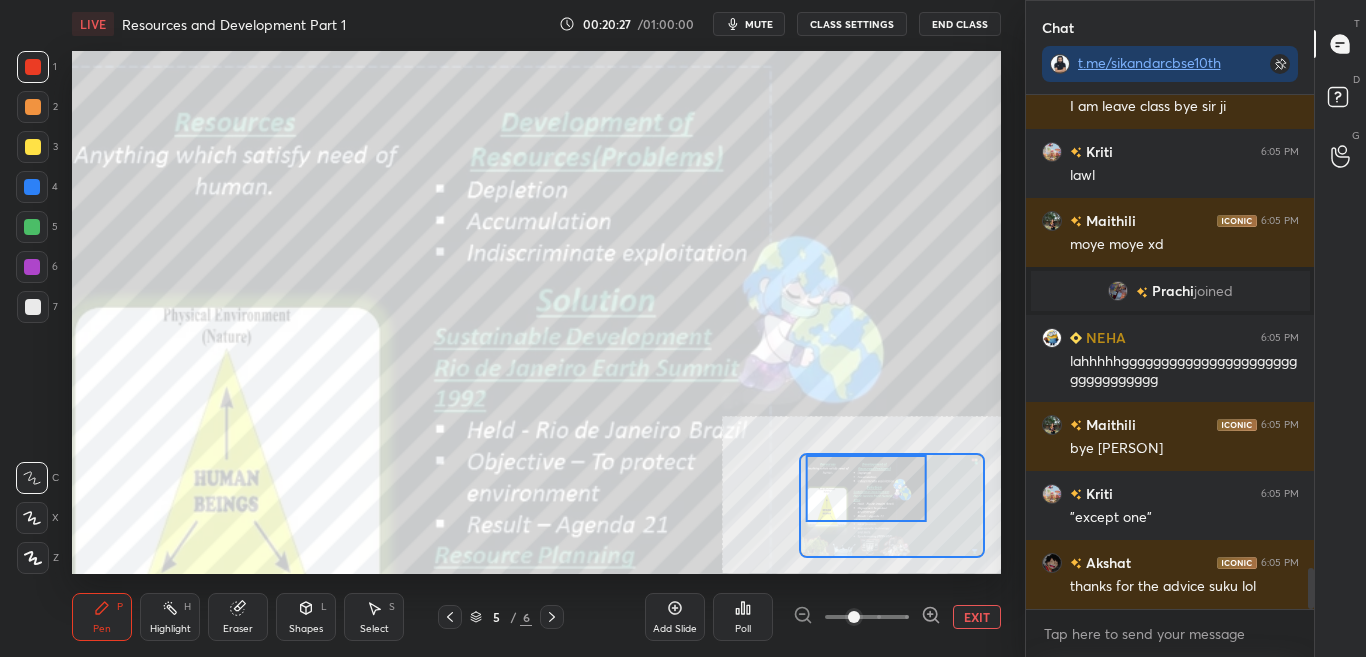 scroll, scrollTop: 5996, scrollLeft: 0, axis: vertical 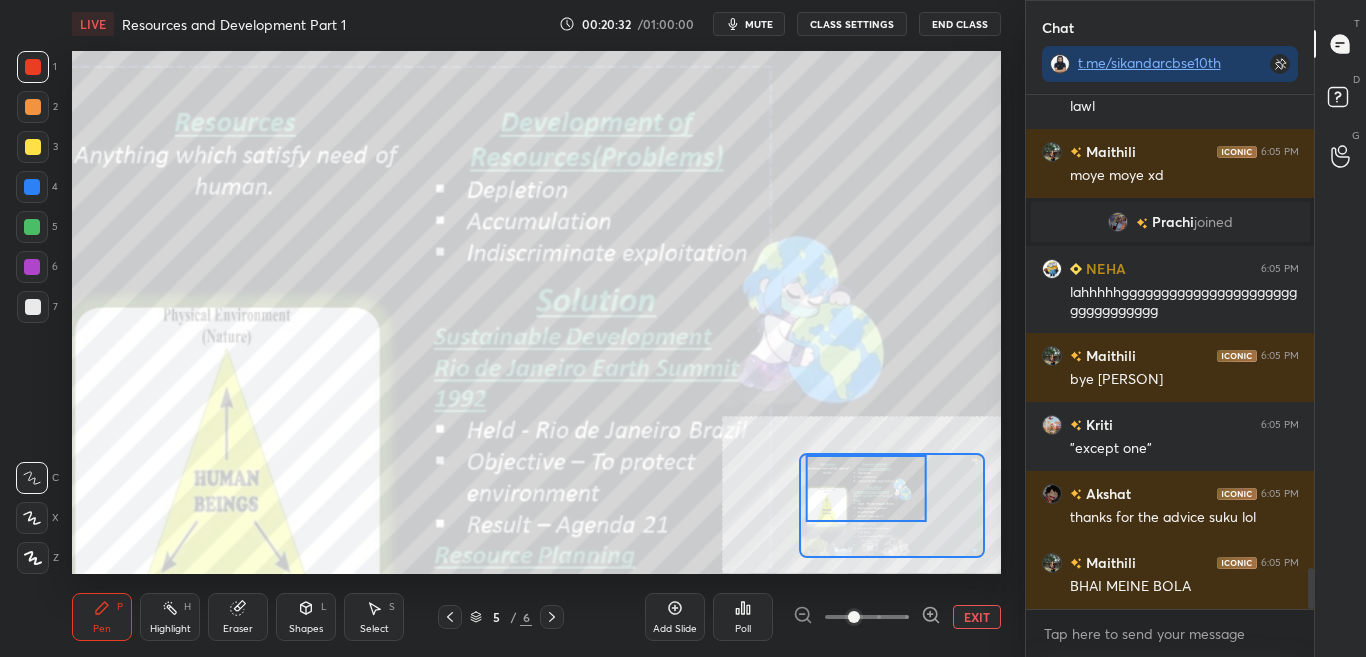click on "CLASS SETTINGS" at bounding box center (852, 24) 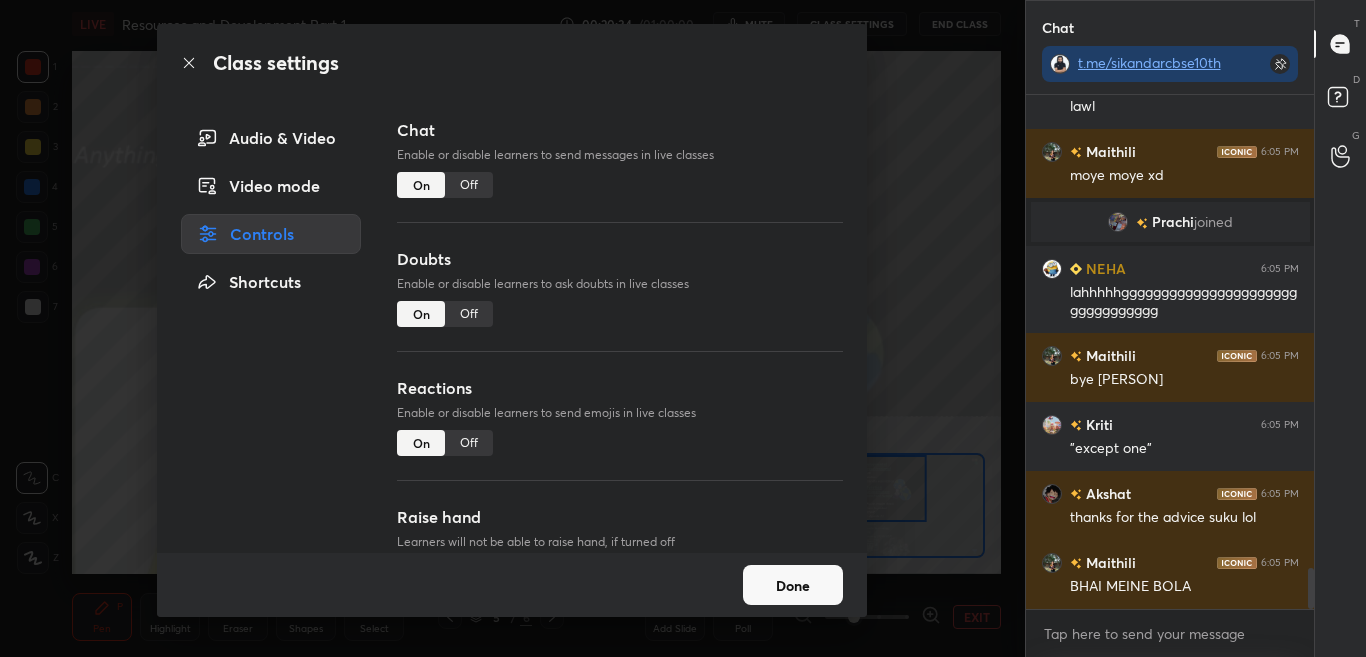 click on "Off" at bounding box center (469, 185) 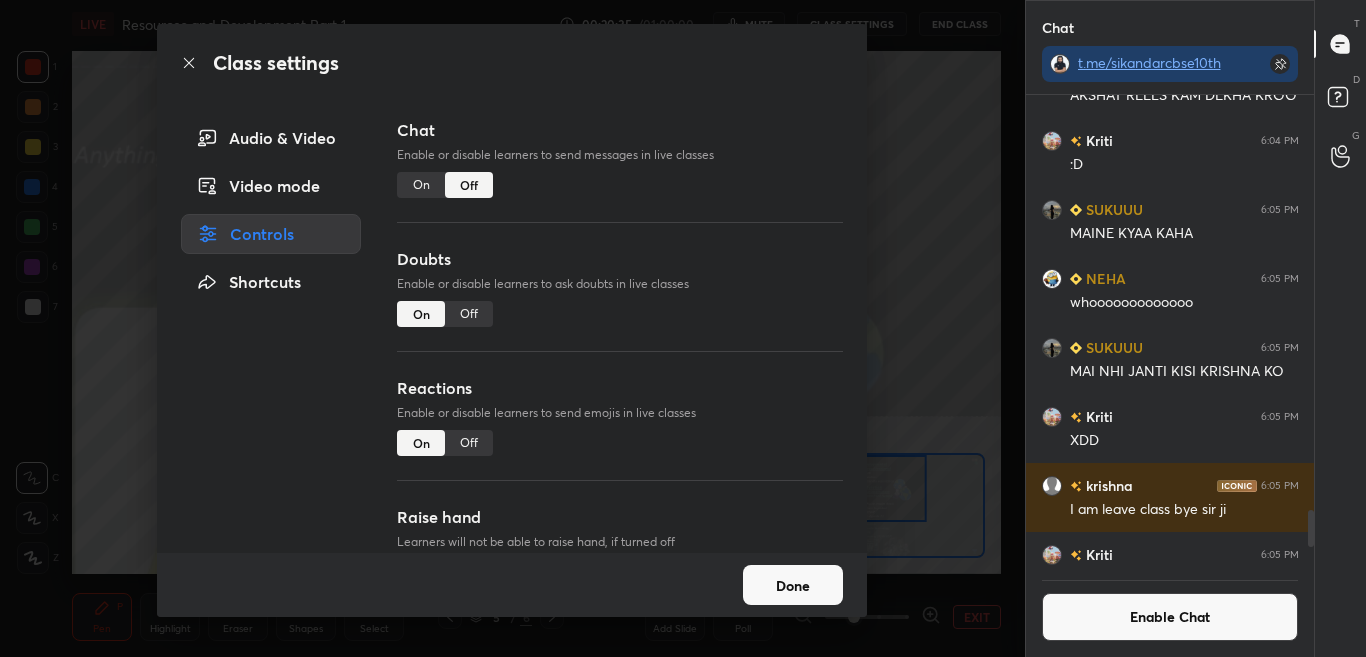 click 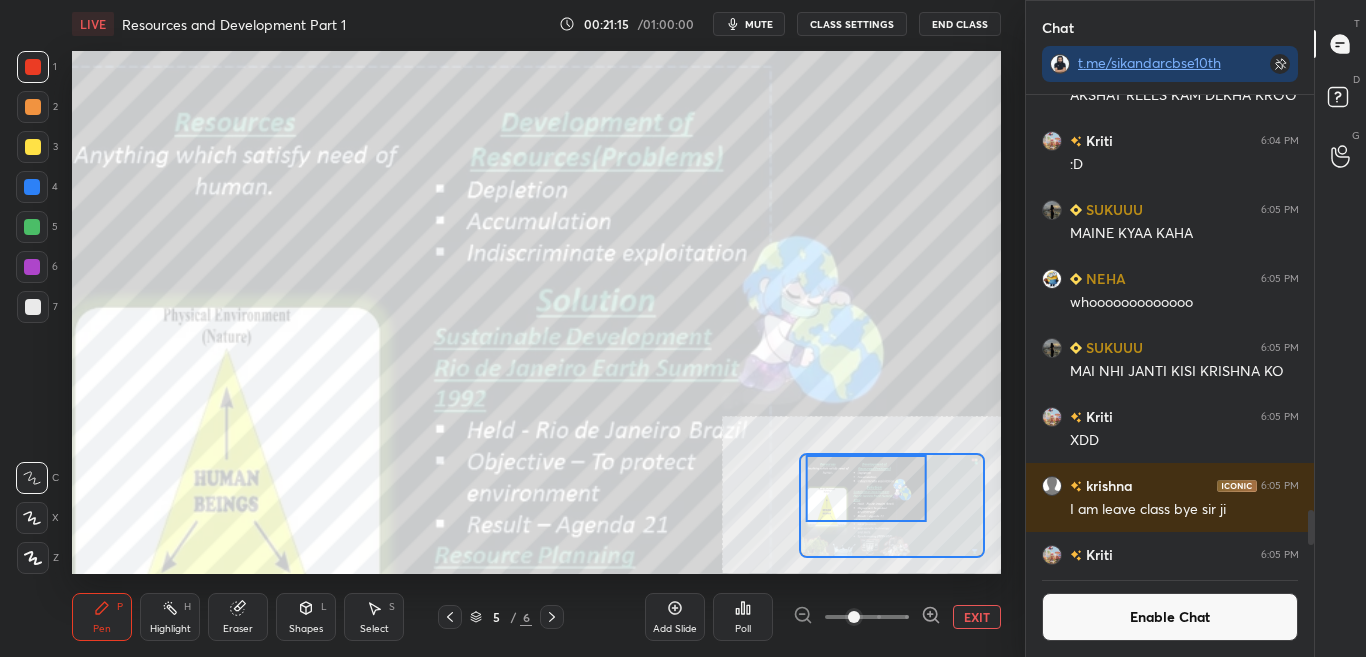 click on "Enable Chat" at bounding box center [1170, 617] 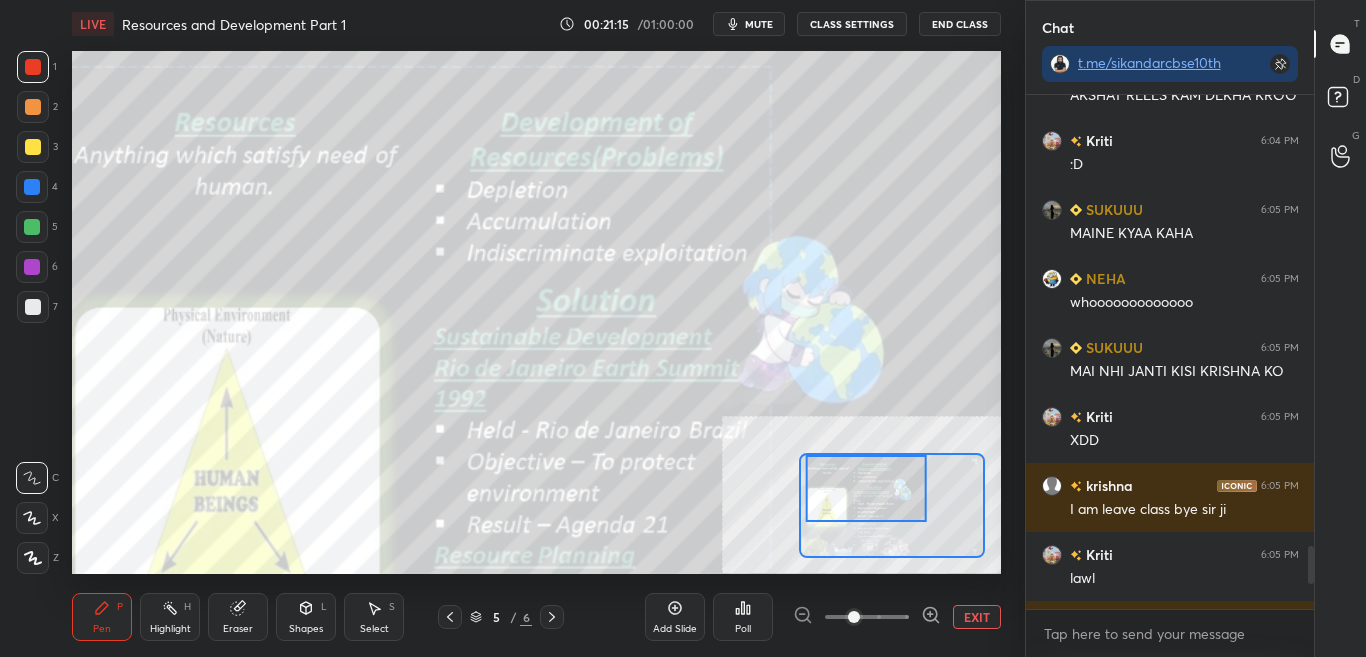 scroll, scrollTop: 7, scrollLeft: 7, axis: both 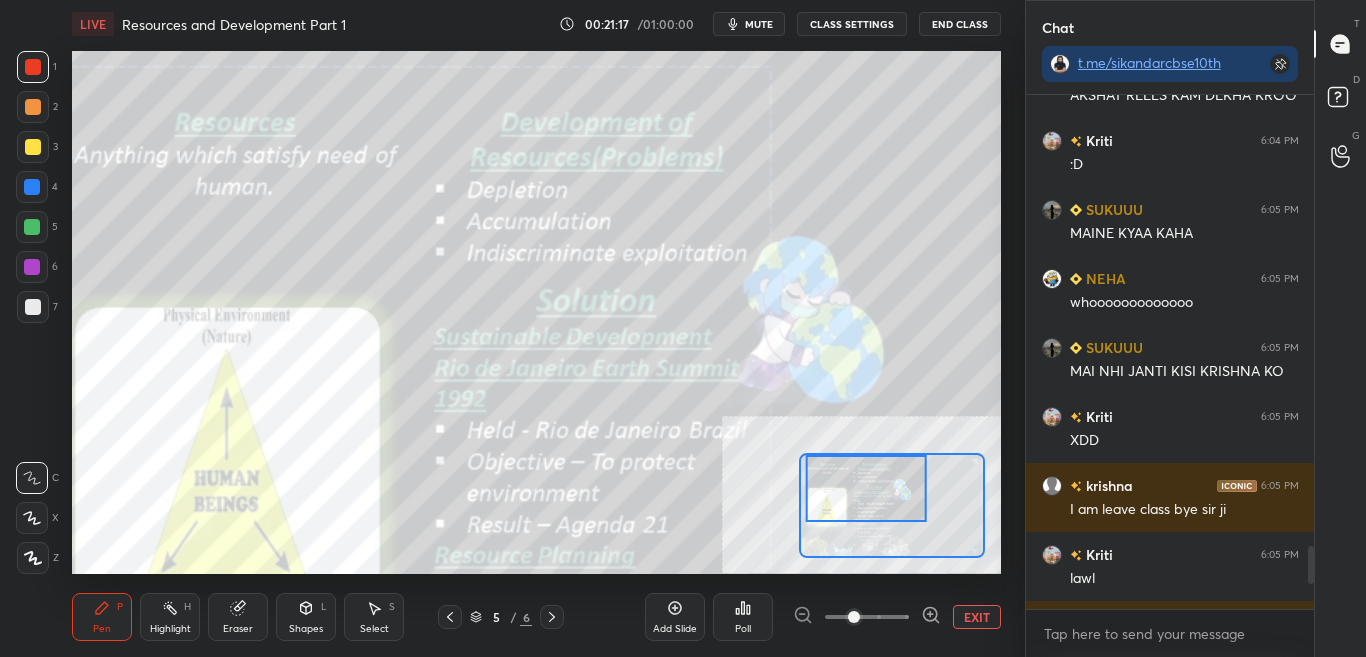 drag, startPoint x: 1313, startPoint y: 572, endPoint x: 1312, endPoint y: 586, distance: 14.035668 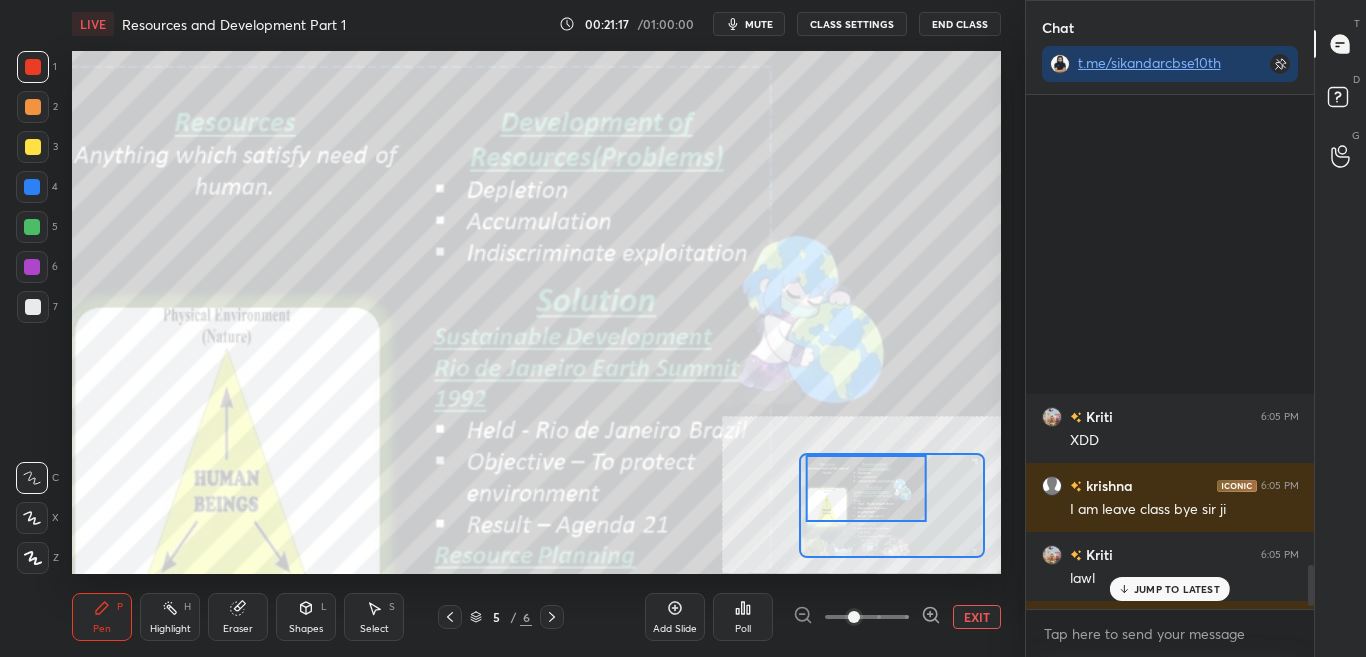 drag, startPoint x: 1311, startPoint y: 608, endPoint x: 1310, endPoint y: 643, distance: 35.014282 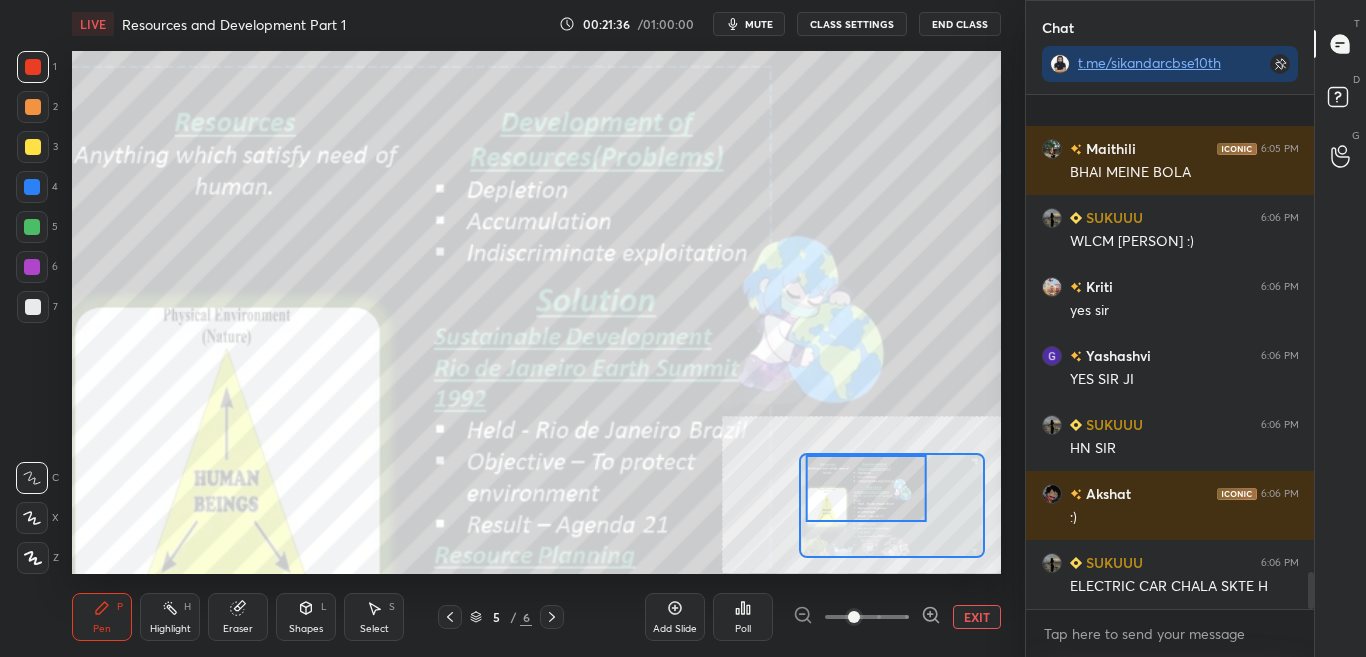 scroll, scrollTop: 6548, scrollLeft: 0, axis: vertical 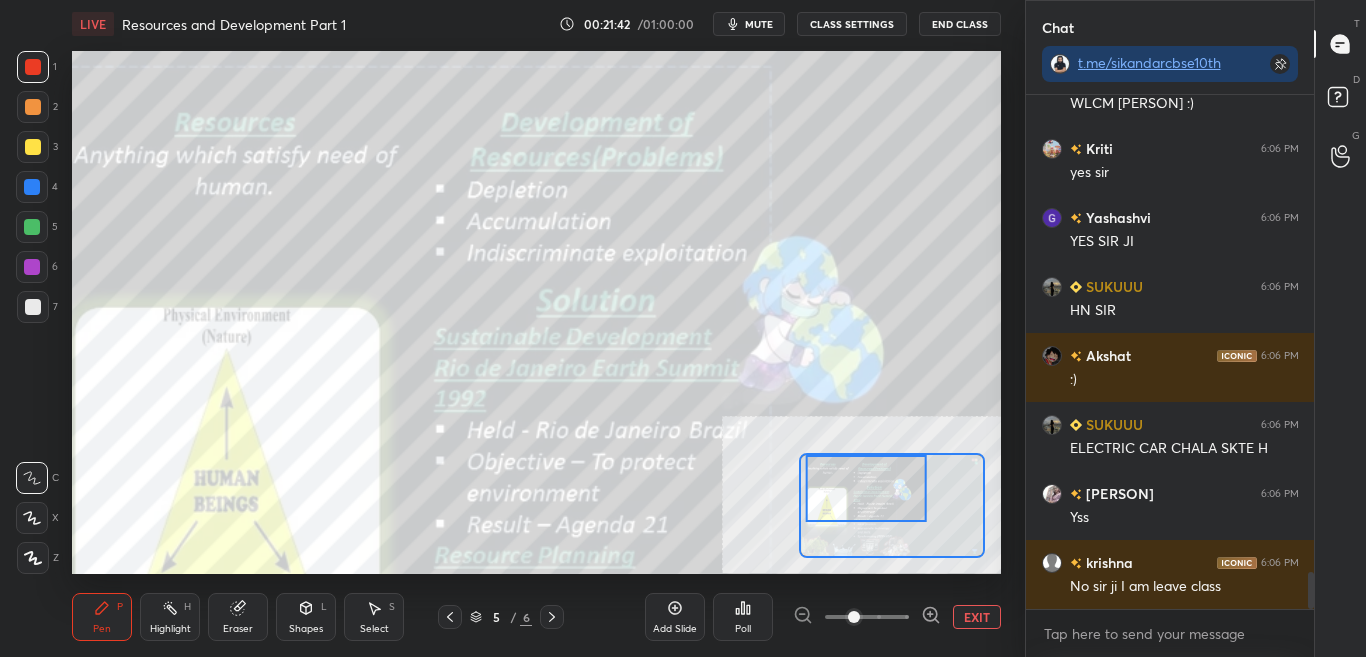 click on "CLASS SETTINGS" at bounding box center [852, 24] 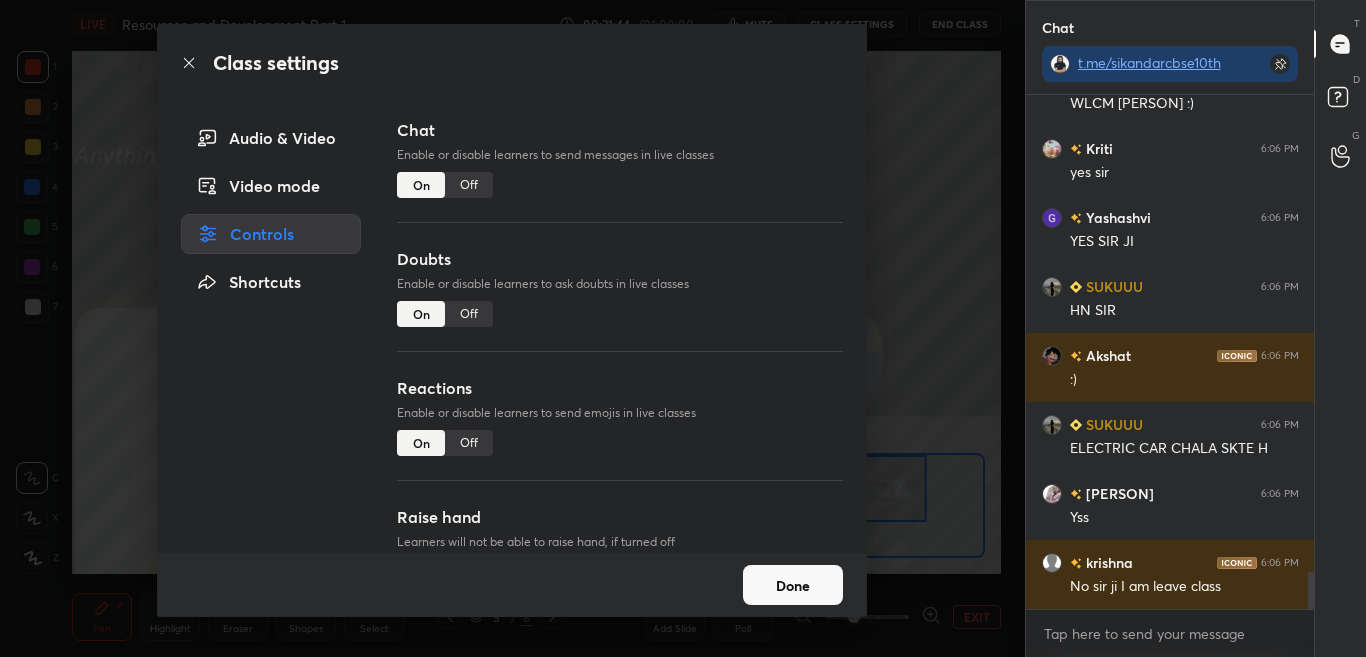 drag, startPoint x: 476, startPoint y: 186, endPoint x: 490, endPoint y: 200, distance: 19.79899 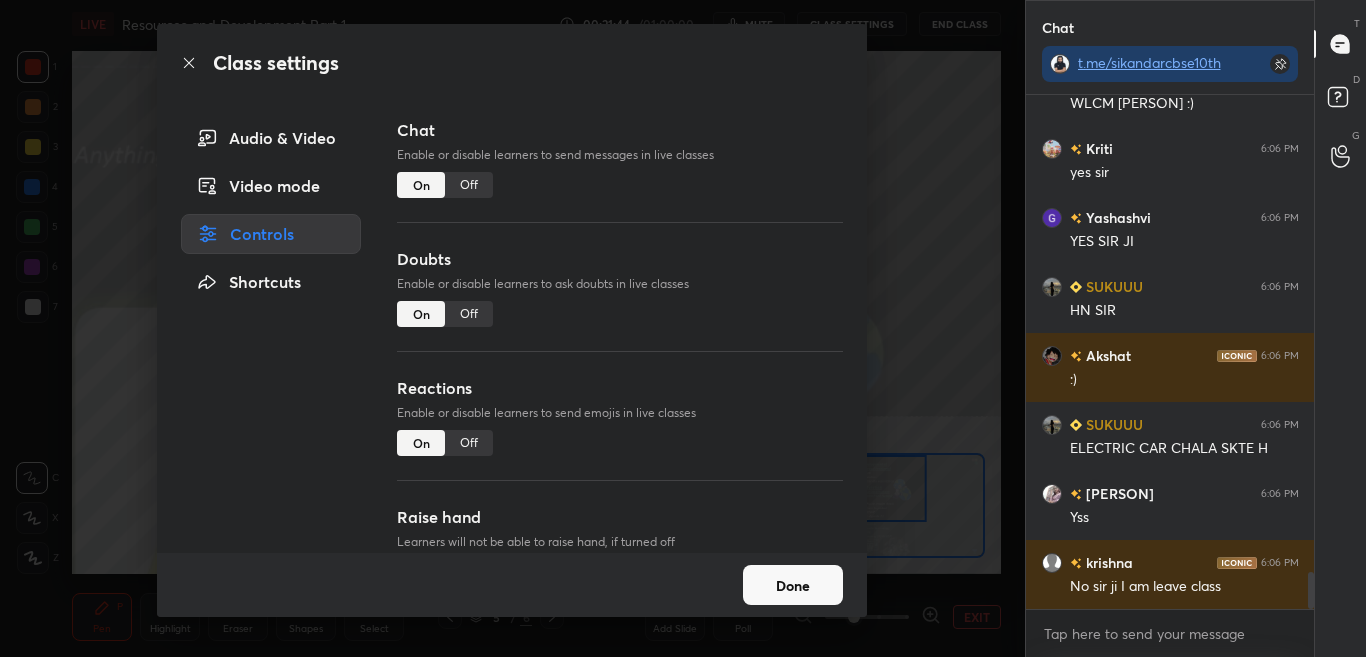 click on "Off" at bounding box center (469, 185) 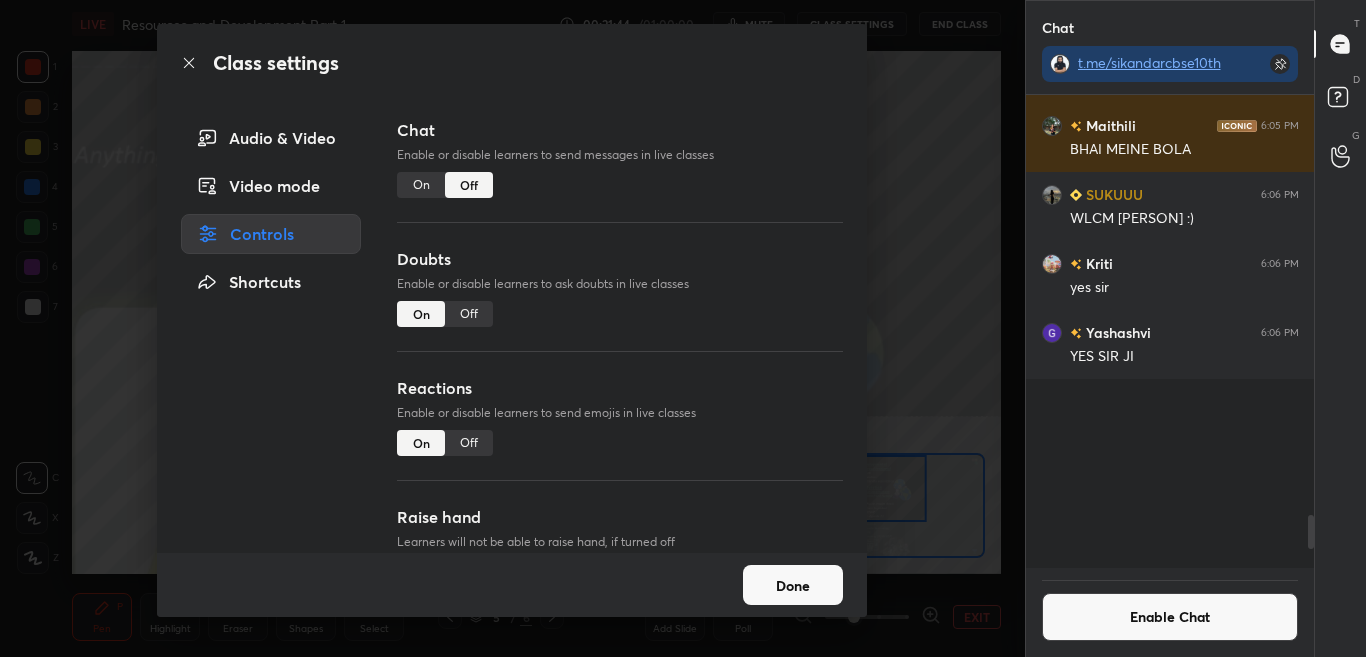 scroll, scrollTop: 5924, scrollLeft: 0, axis: vertical 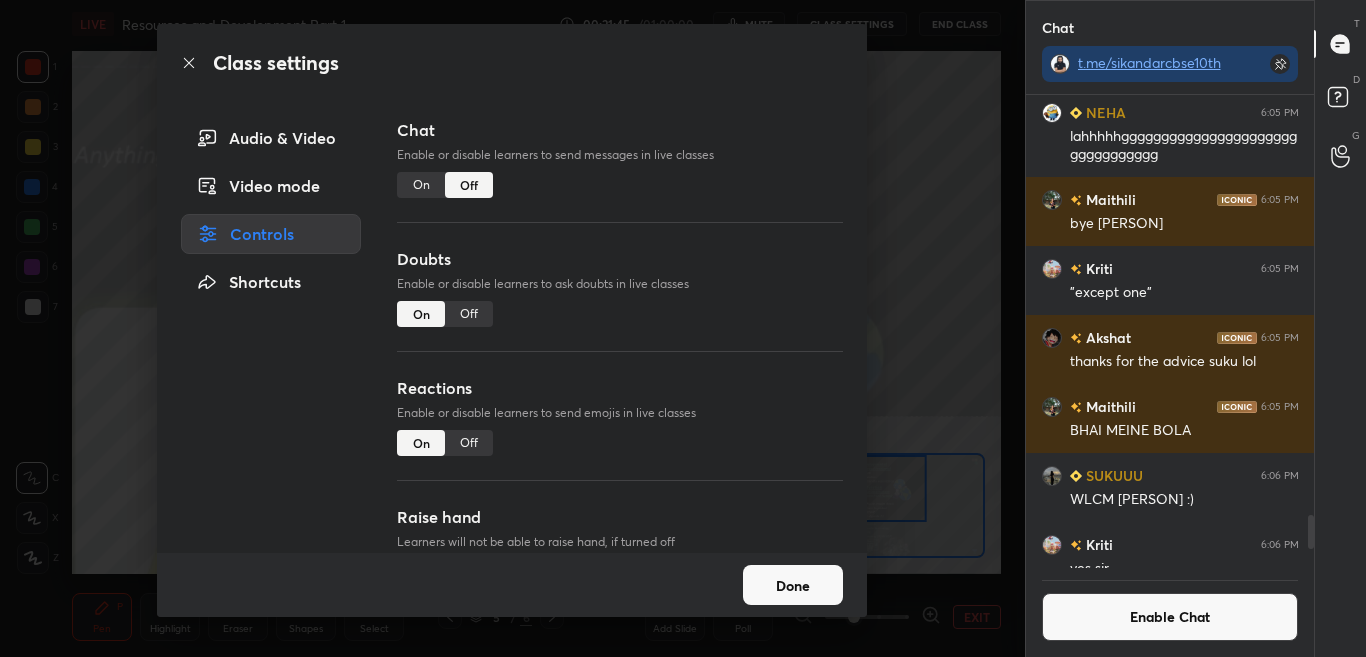 click 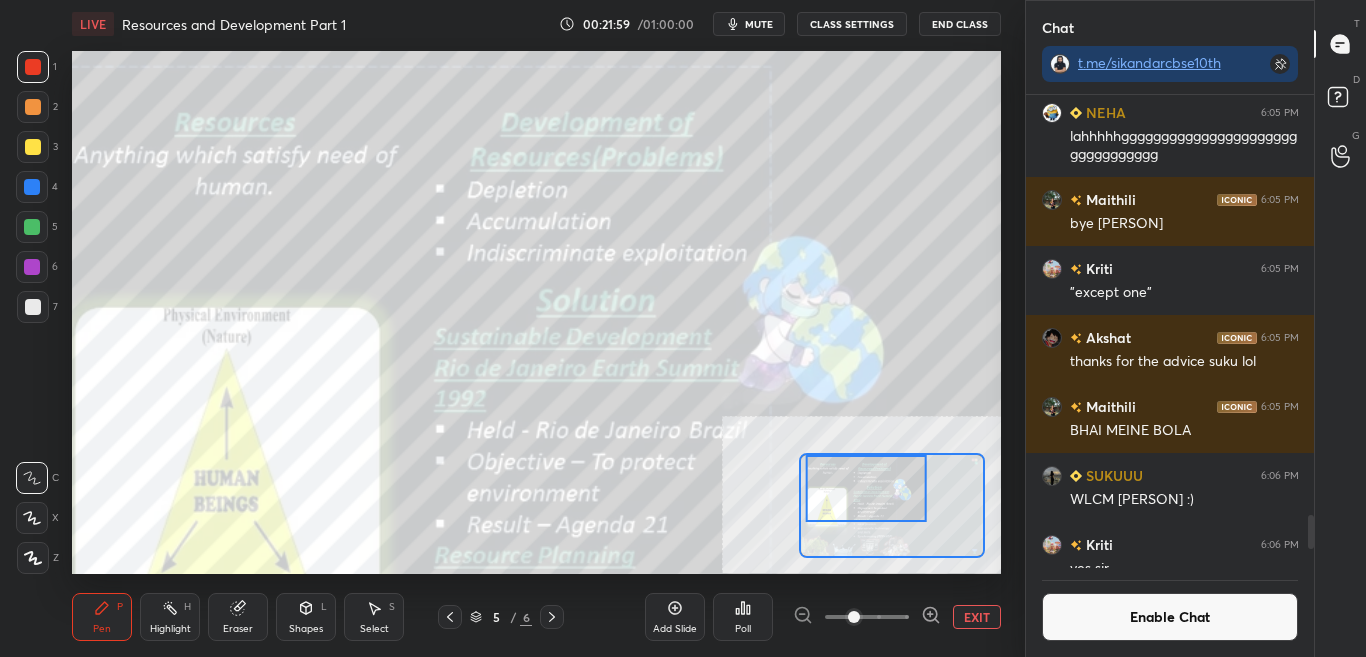 click on "Enable Chat" at bounding box center (1170, 617) 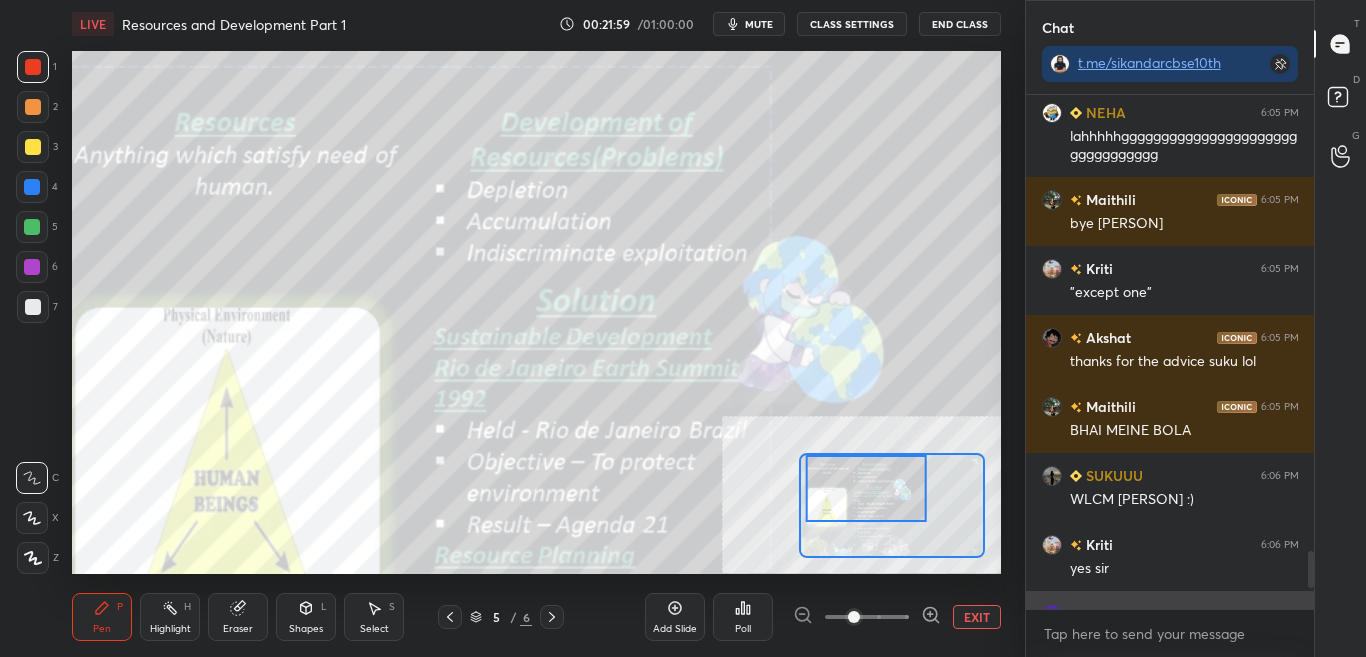 scroll, scrollTop: 7, scrollLeft: 7, axis: both 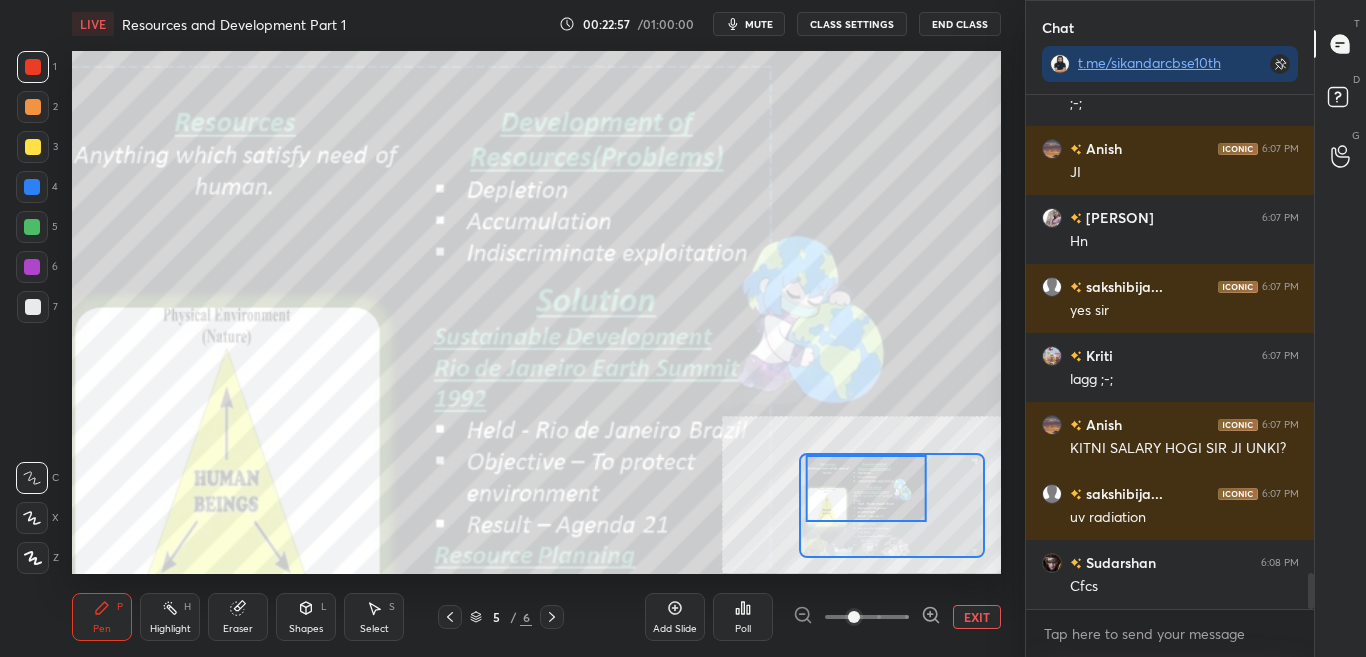 click on "CLASS SETTINGS" at bounding box center [852, 24] 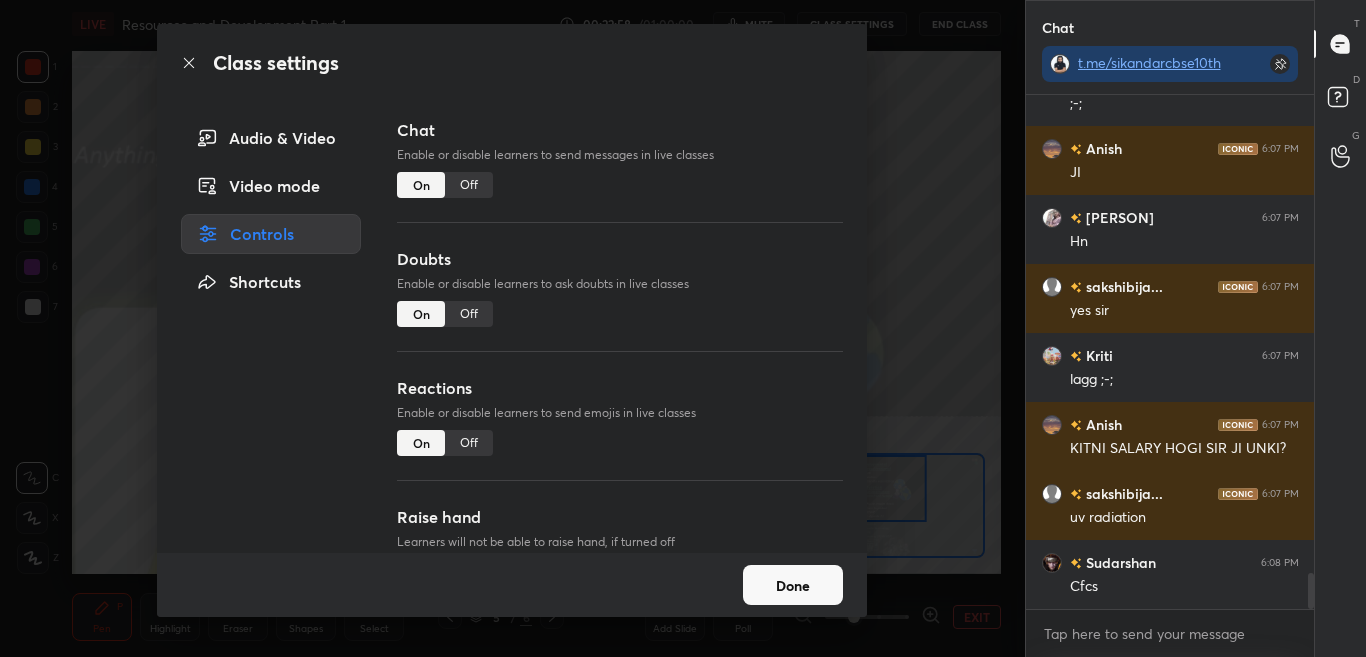 click on "Off" at bounding box center [469, 185] 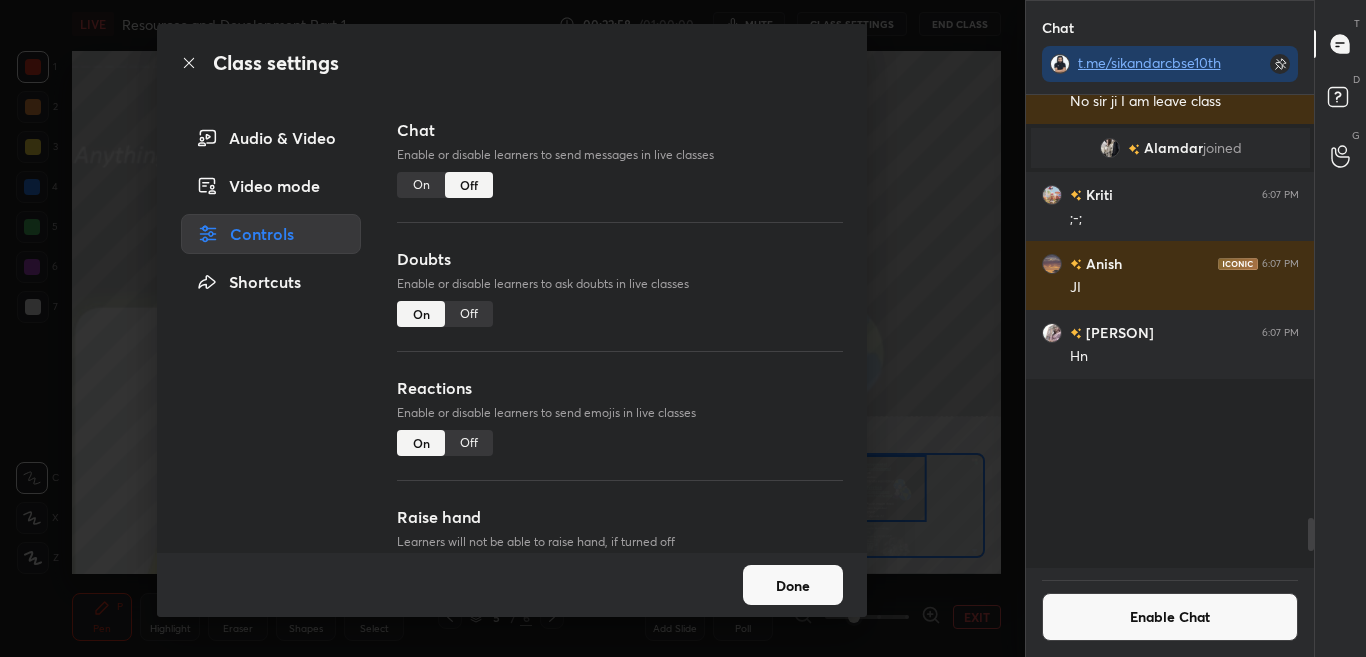 scroll, scrollTop: 6374, scrollLeft: 0, axis: vertical 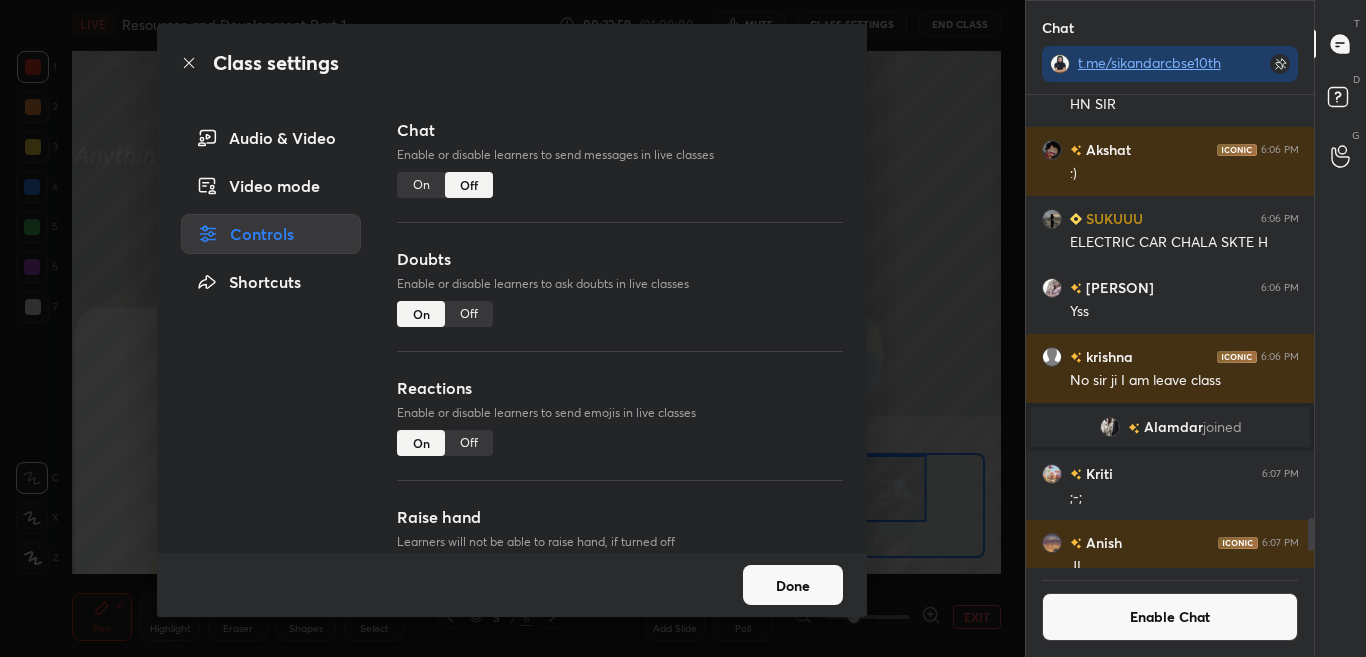 click 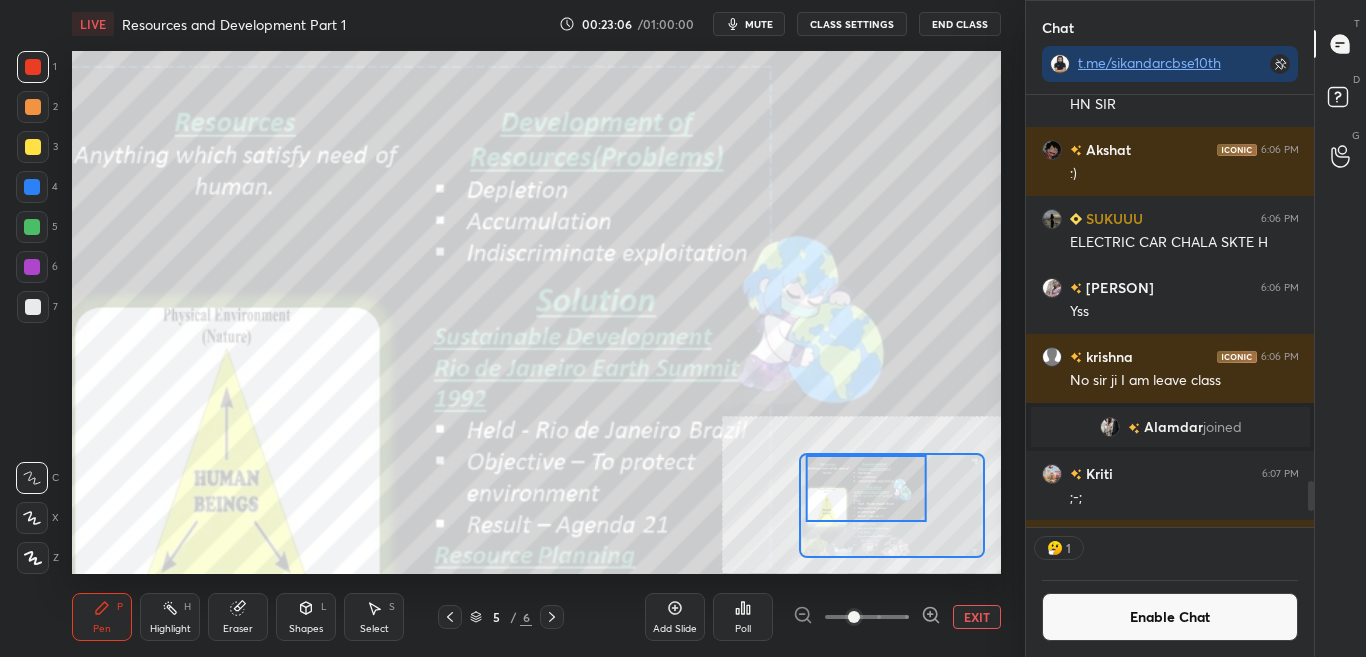 scroll, scrollTop: 426, scrollLeft: 282, axis: both 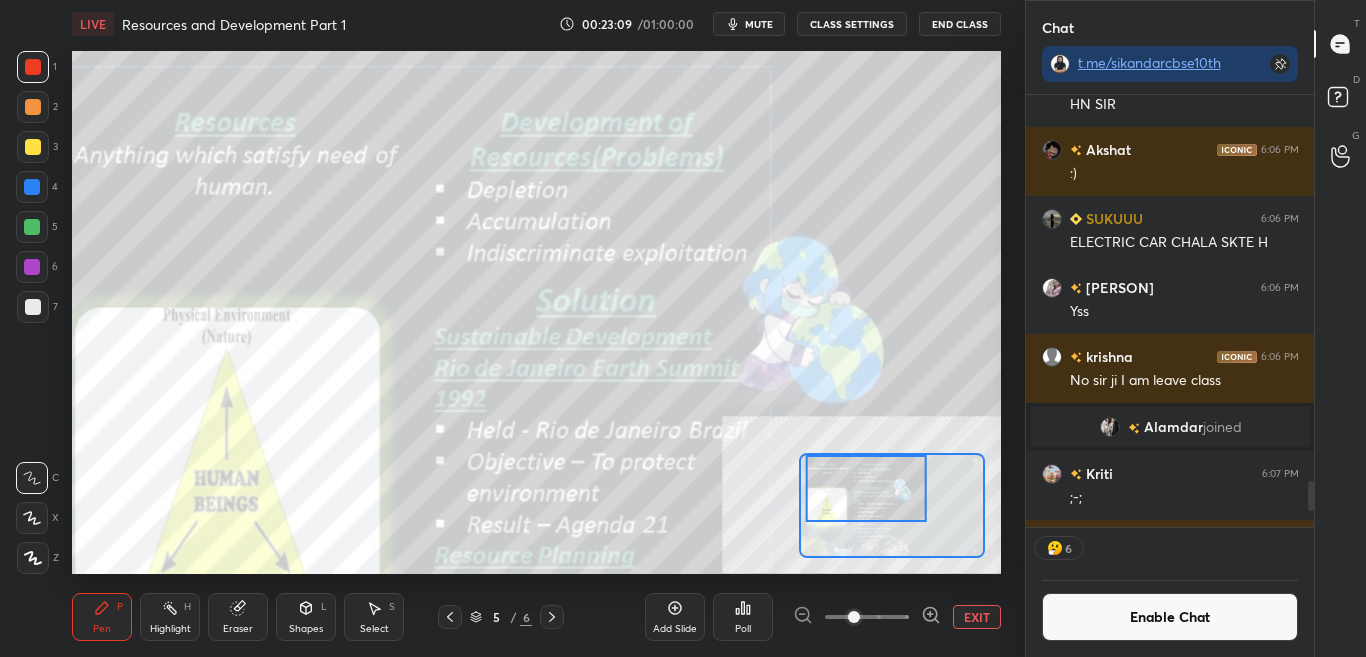 click on "Enable Chat" at bounding box center [1170, 617] 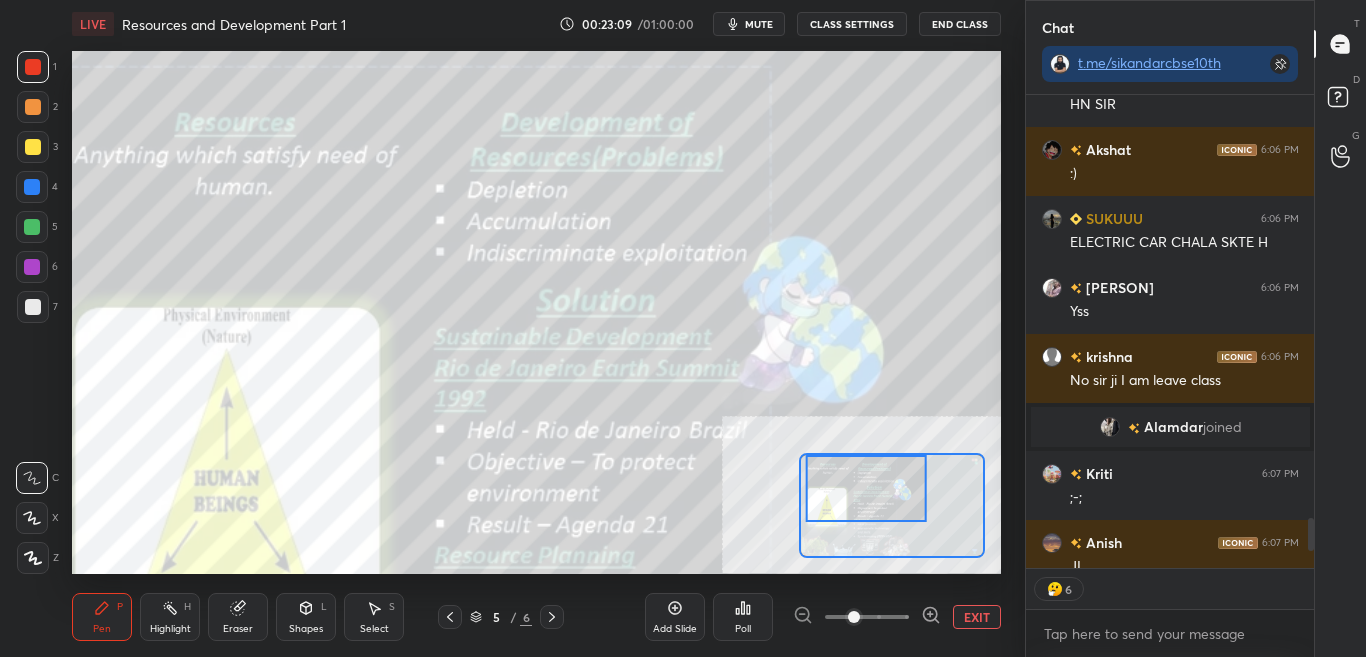 scroll, scrollTop: 7, scrollLeft: 7, axis: both 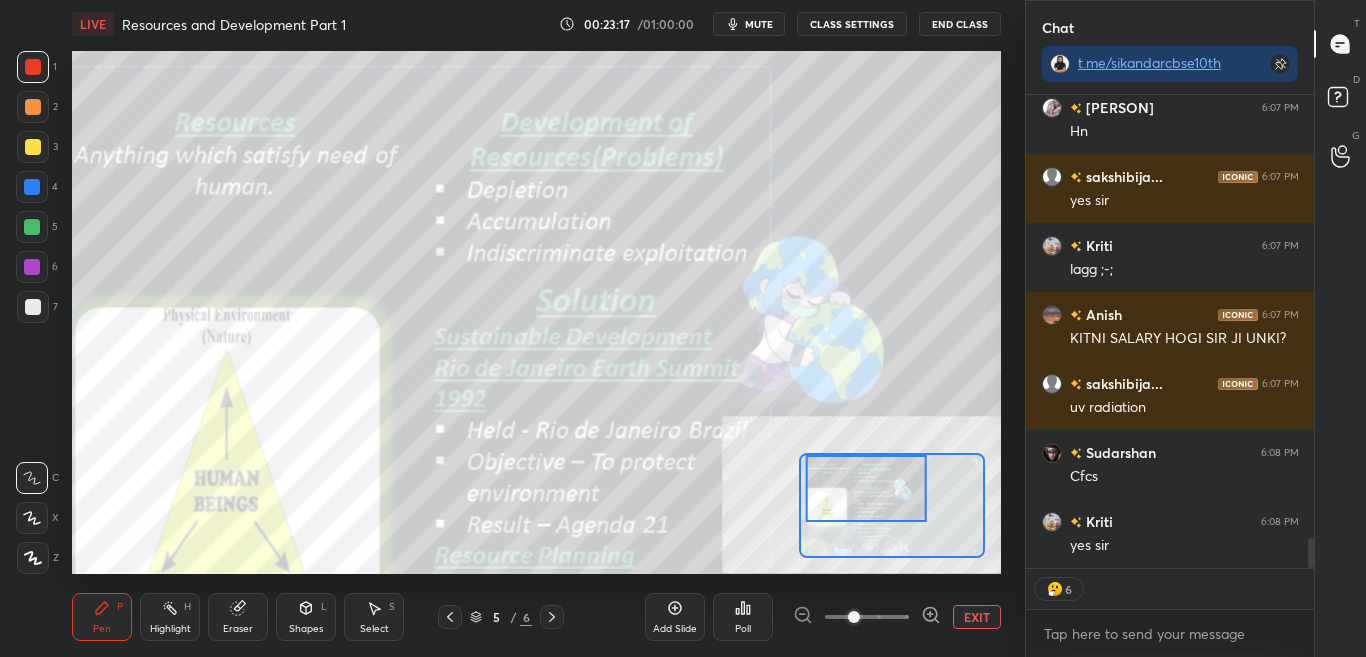 type on "x" 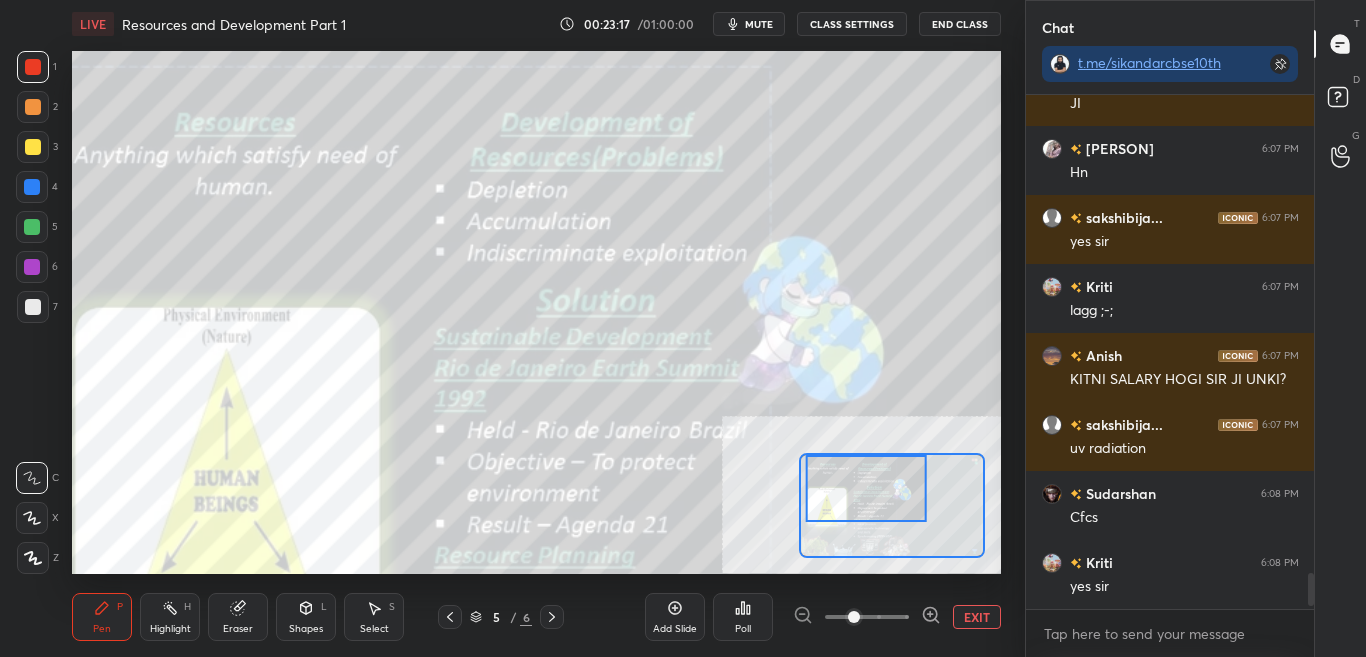scroll, scrollTop: 7, scrollLeft: 7, axis: both 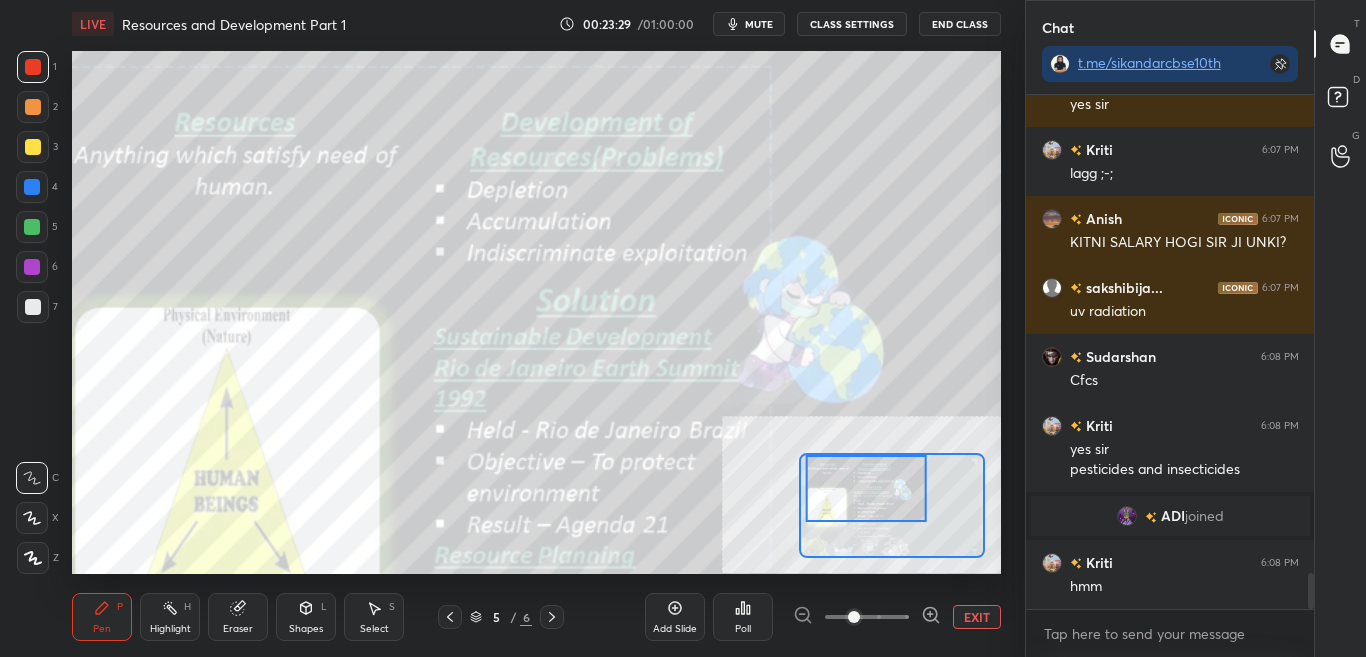 click on "CLASS SETTINGS" at bounding box center (852, 24) 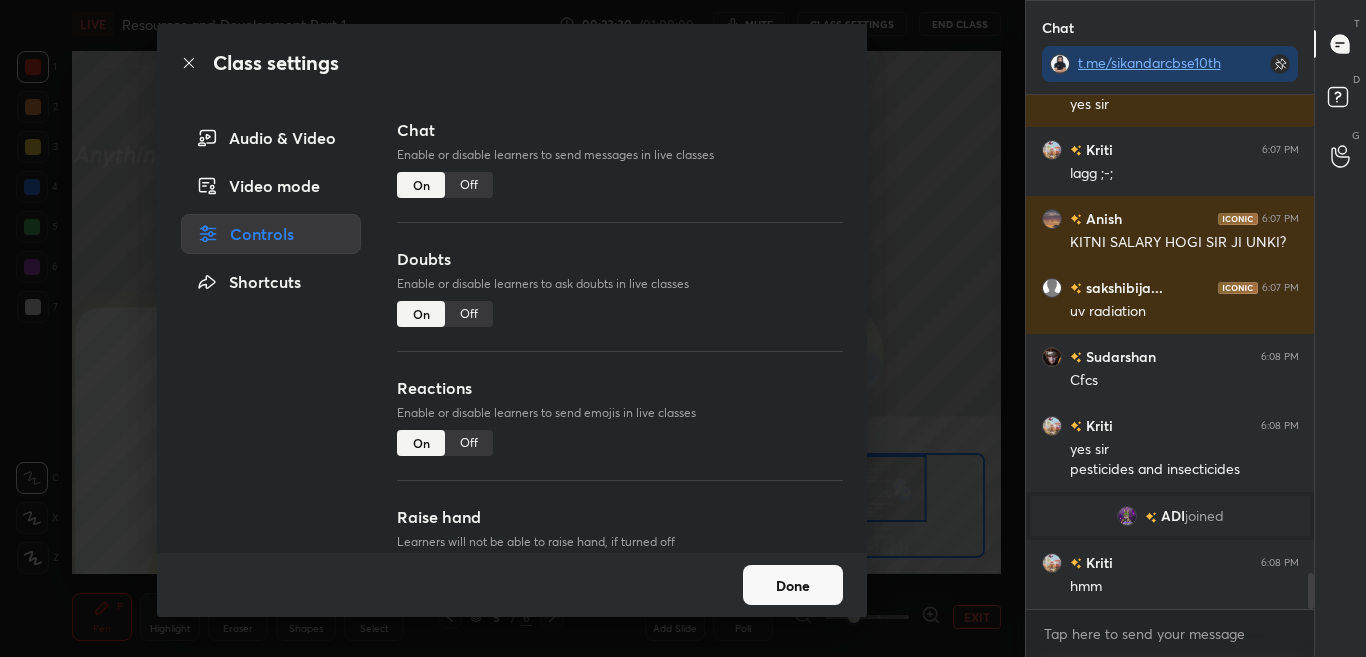 scroll, scrollTop: 6913, scrollLeft: 0, axis: vertical 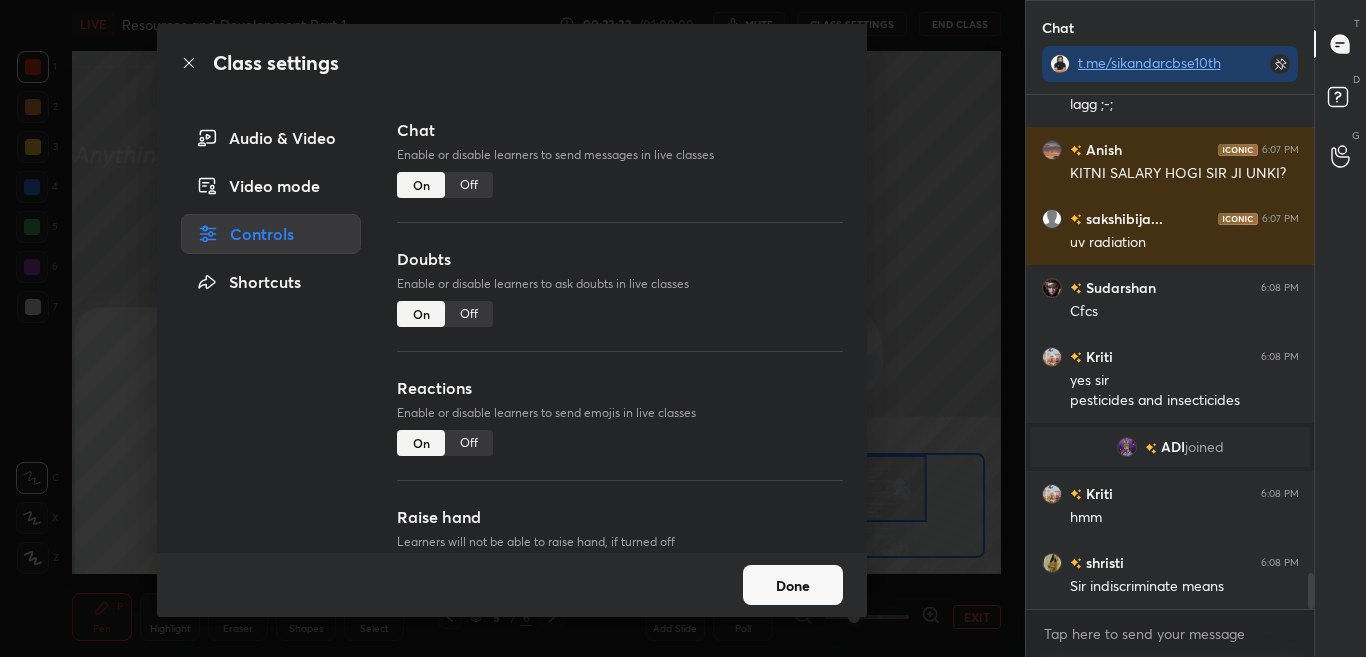 drag, startPoint x: 477, startPoint y: 180, endPoint x: 531, endPoint y: 151, distance: 61.294373 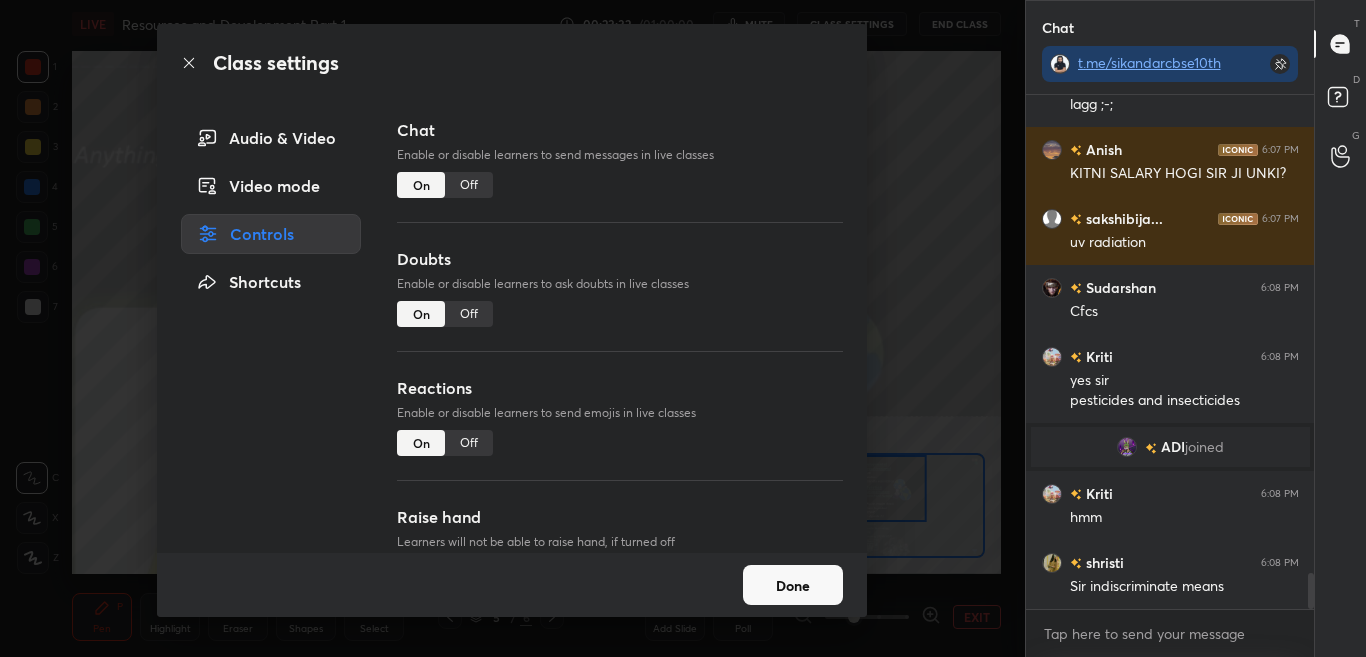 click on "Chat Enable or disable learners to send messages in live classes On Off" at bounding box center [620, 182] 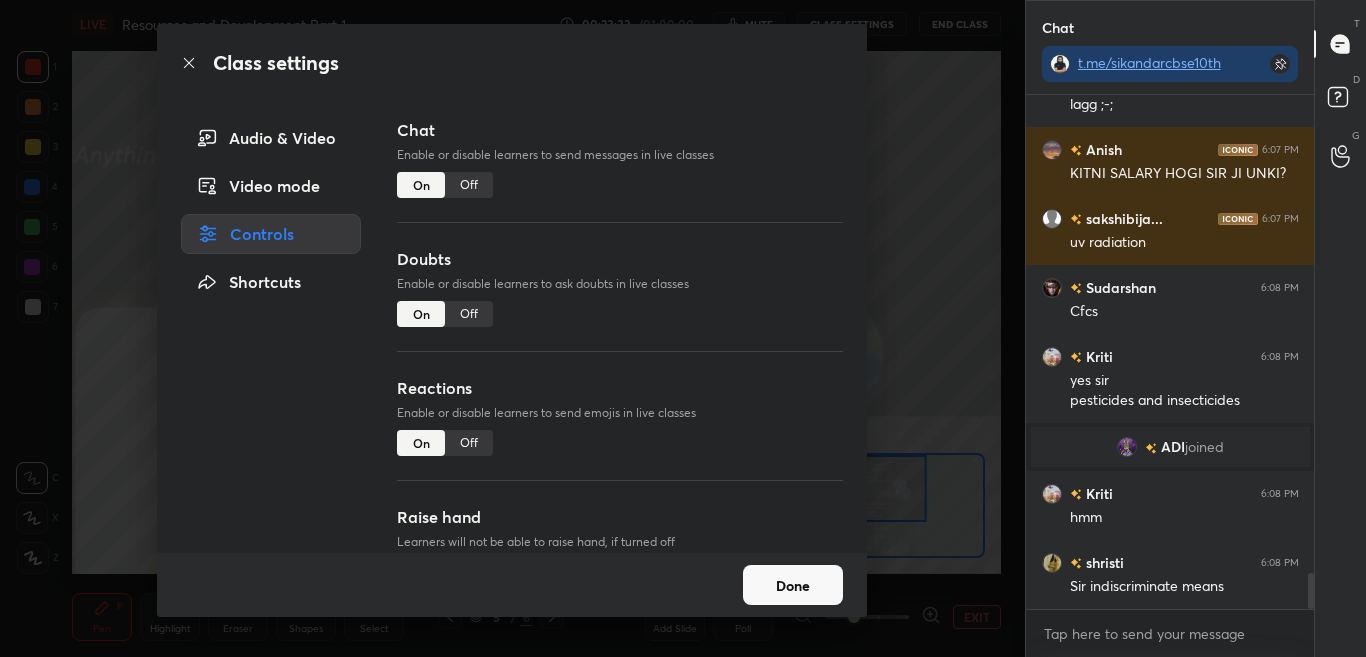 click 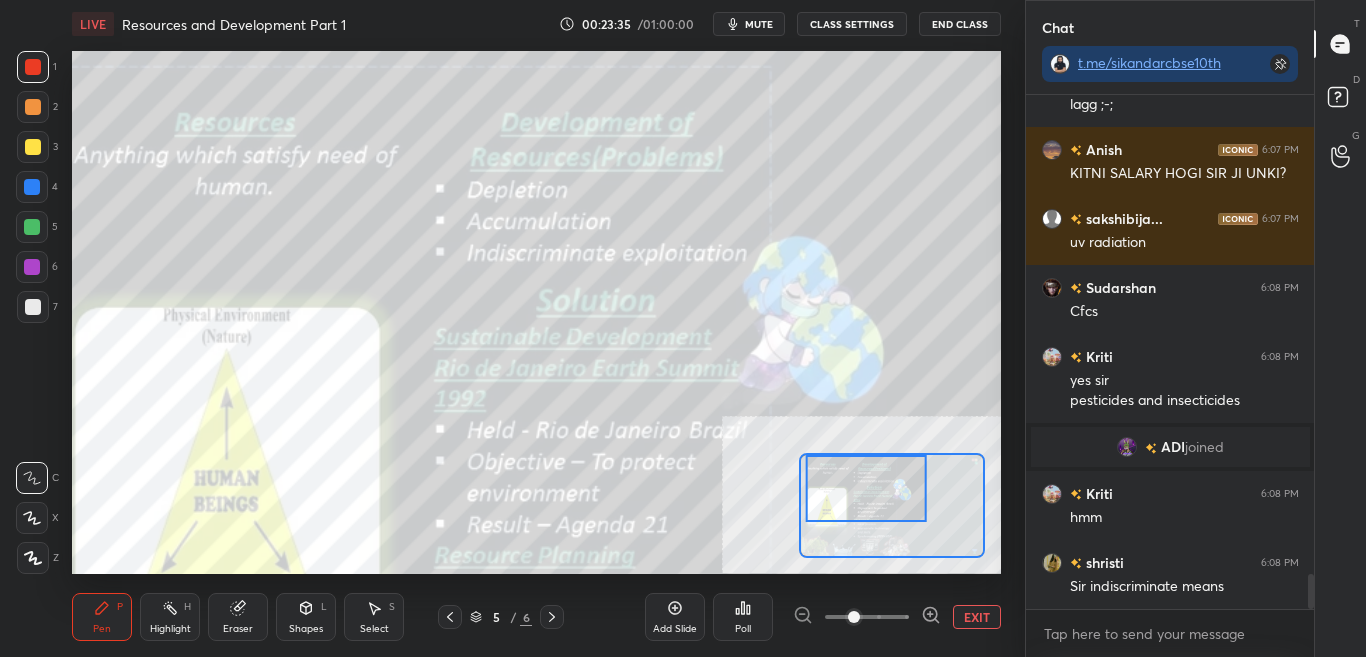 scroll, scrollTop: 6982, scrollLeft: 0, axis: vertical 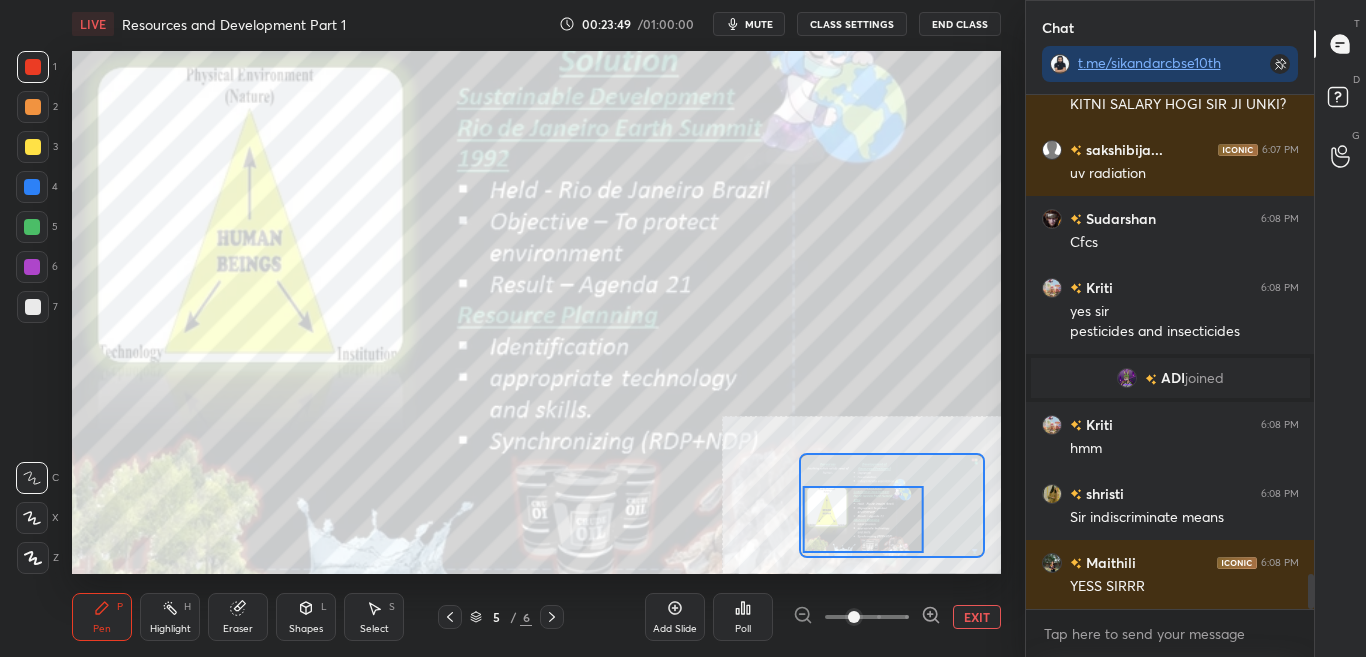 drag, startPoint x: 866, startPoint y: 509, endPoint x: 862, endPoint y: 532, distance: 23.345236 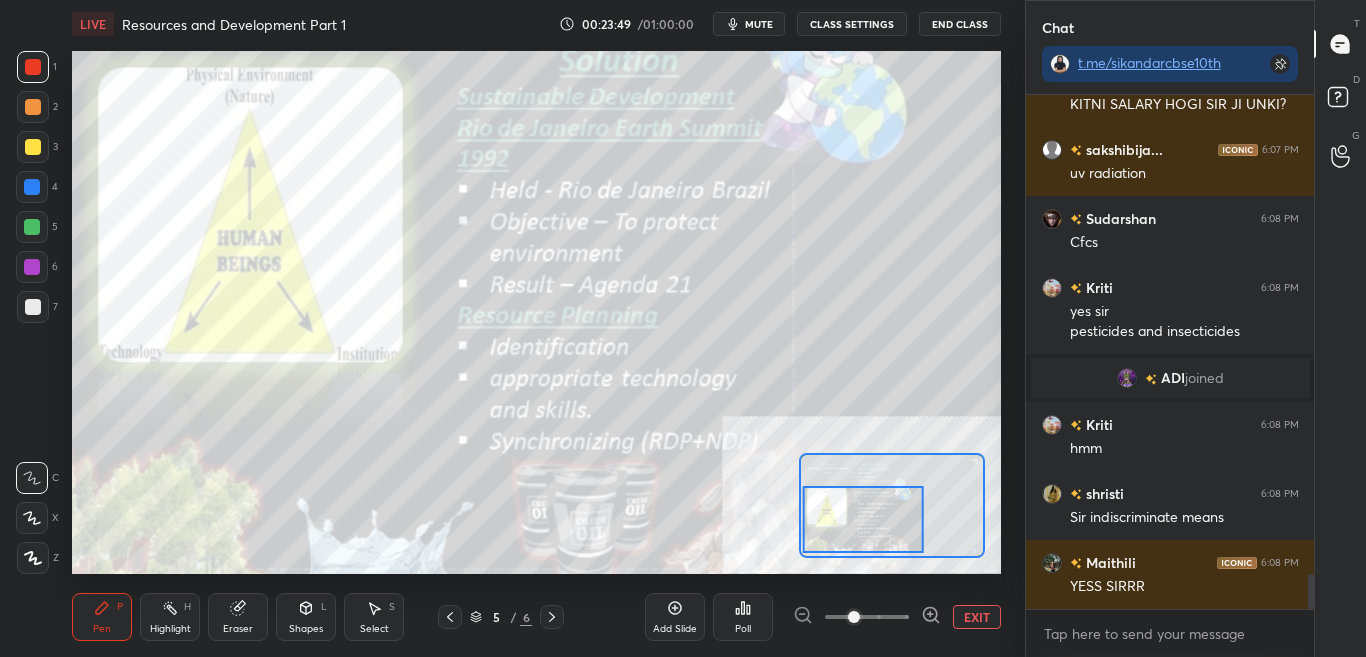 click at bounding box center [863, 519] 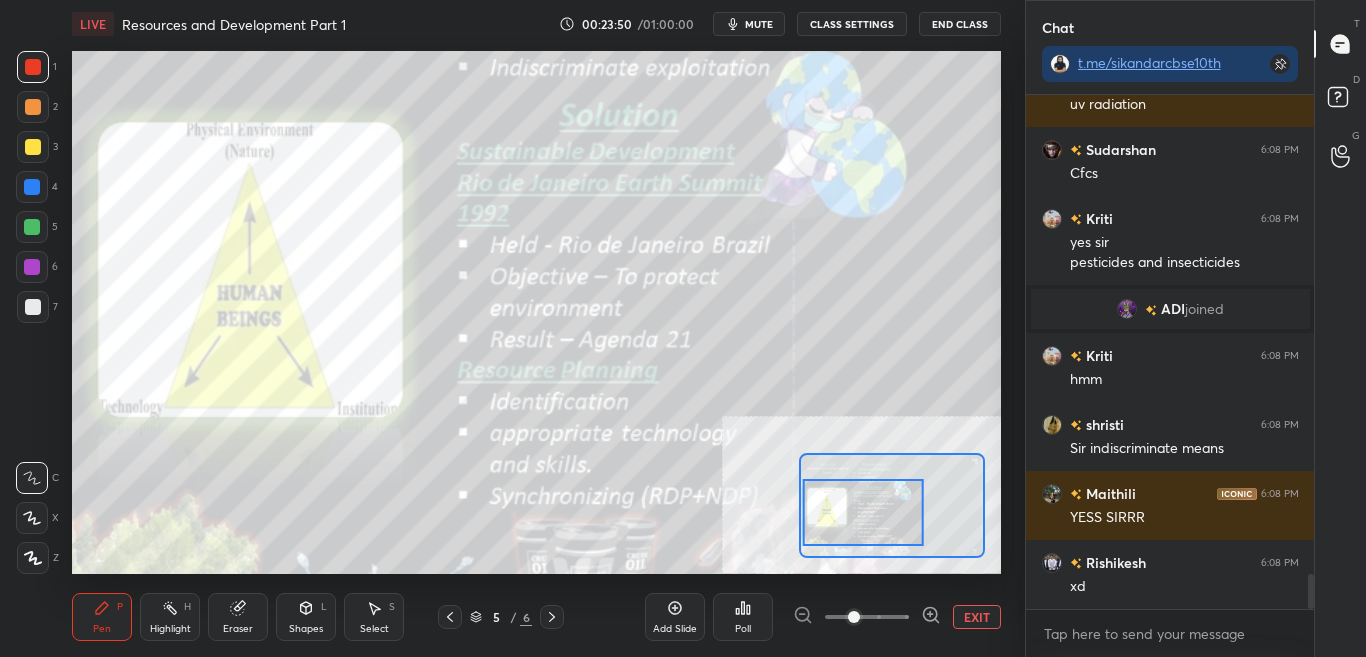 click at bounding box center [863, 512] 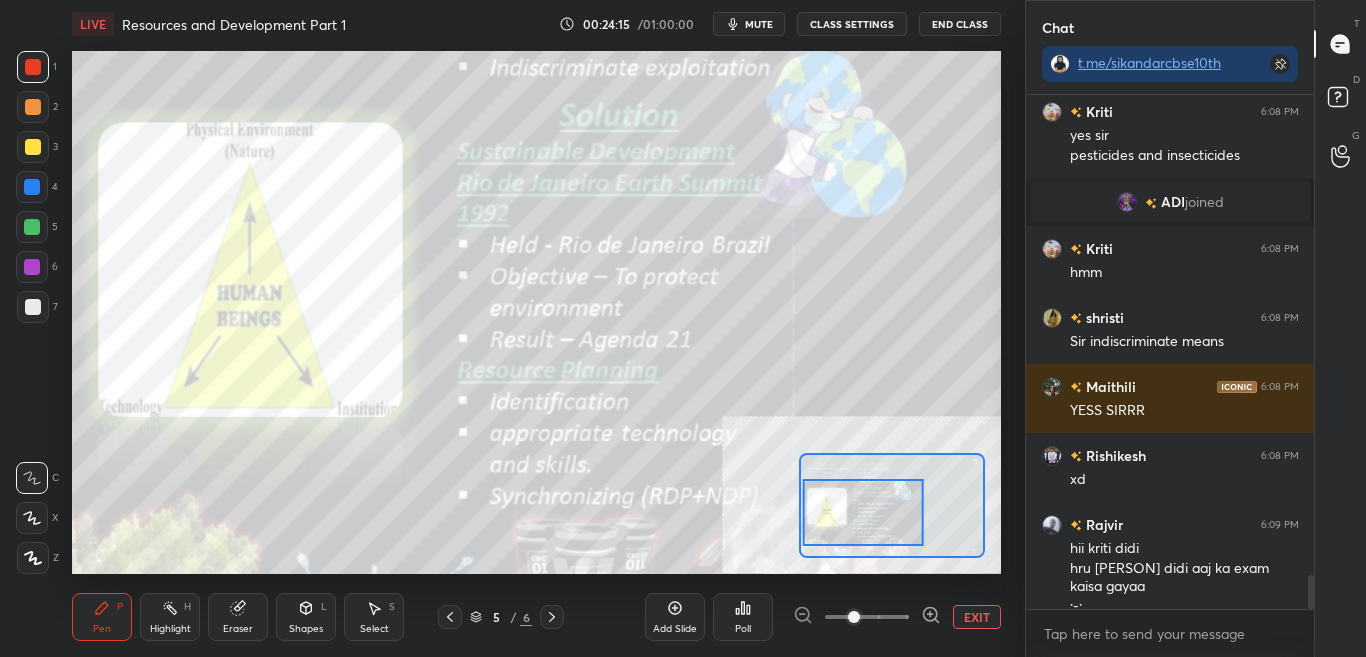 scroll, scrollTop: 7178, scrollLeft: 0, axis: vertical 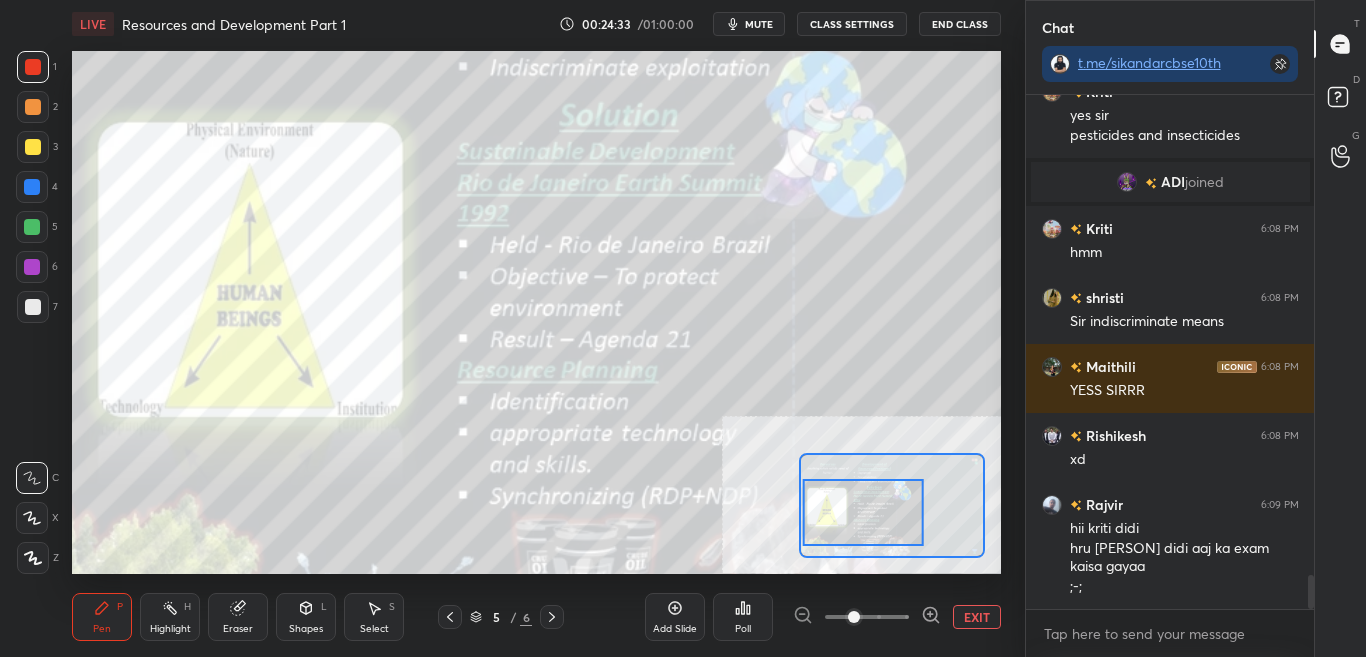 drag, startPoint x: 1311, startPoint y: 594, endPoint x: 1310, endPoint y: 605, distance: 11.045361 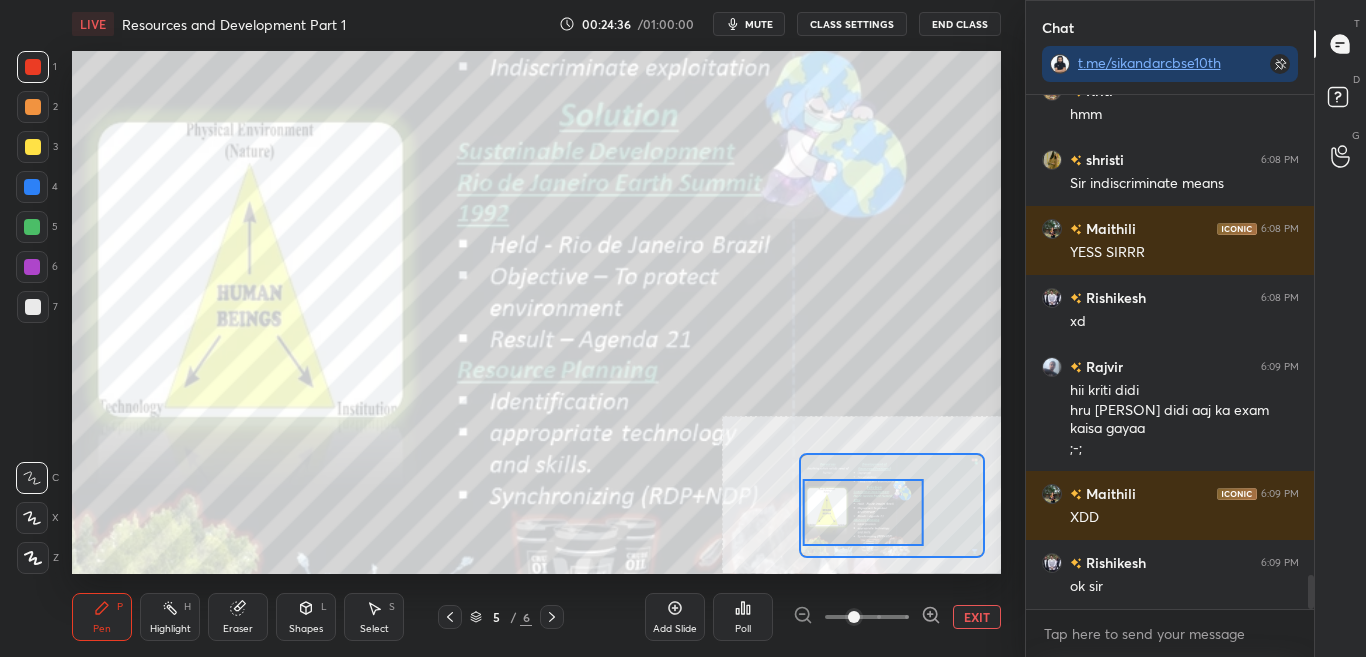 scroll, scrollTop: 7385, scrollLeft: 0, axis: vertical 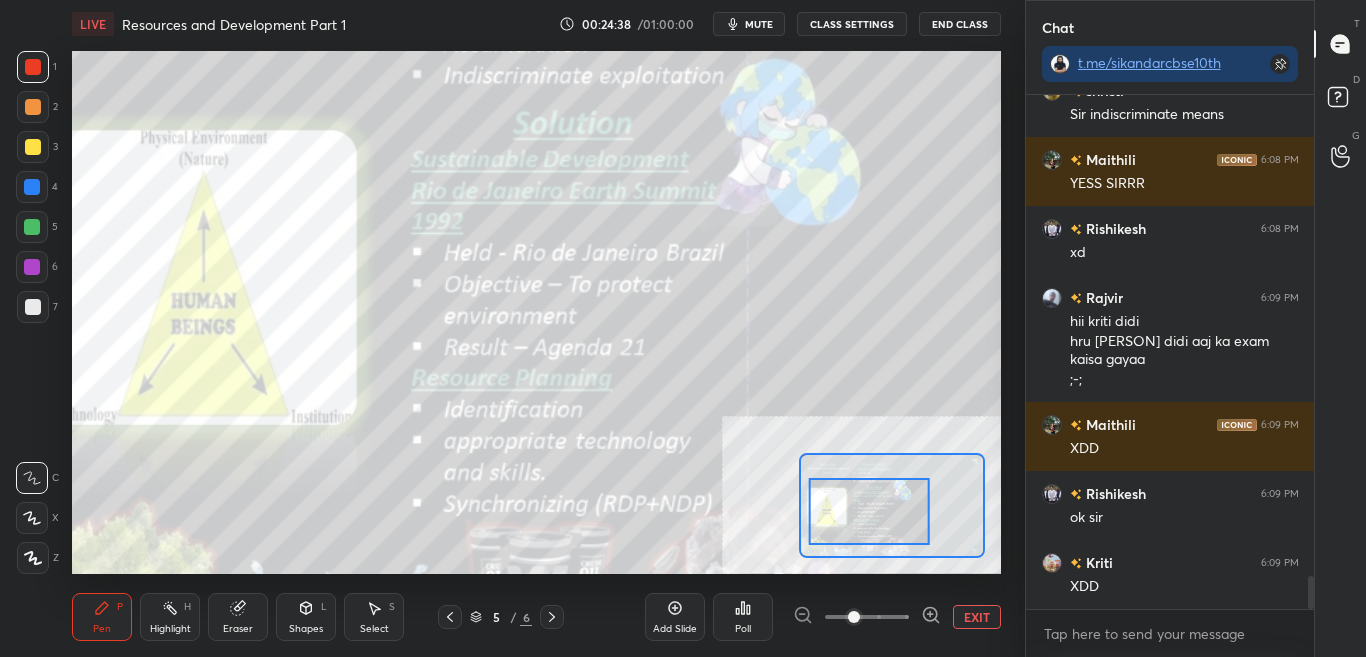 click at bounding box center (869, 511) 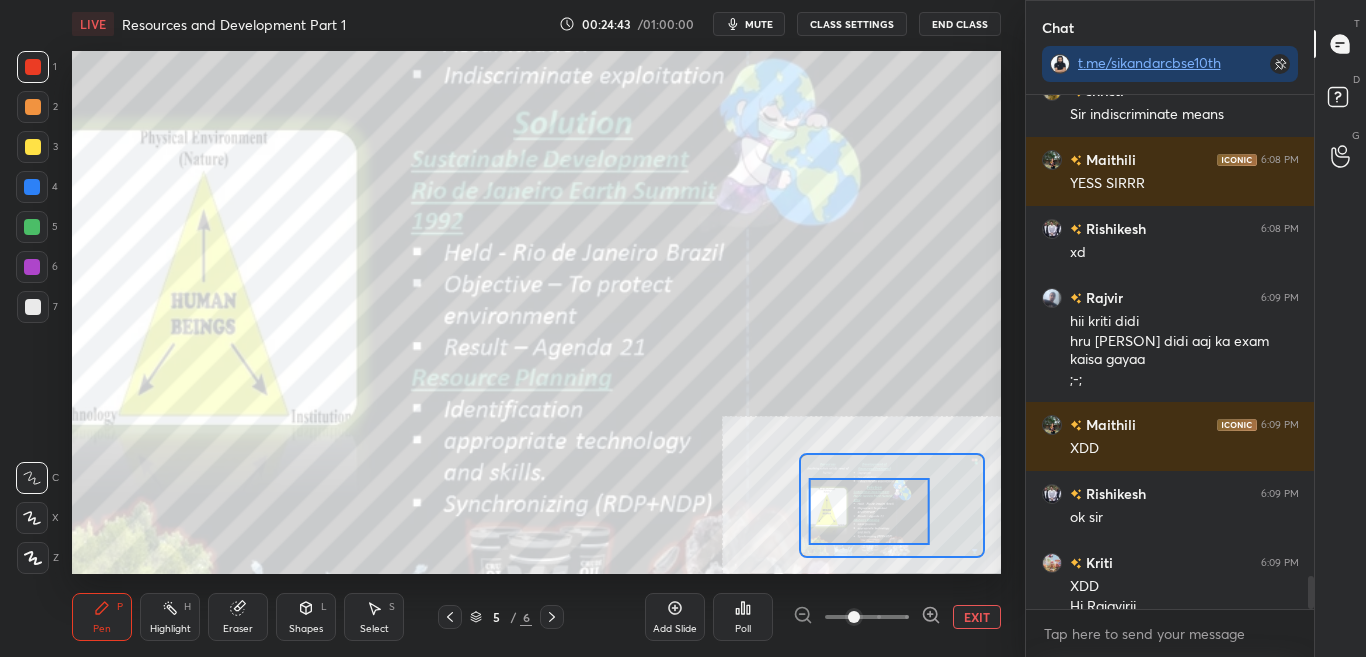 scroll, scrollTop: 7405, scrollLeft: 0, axis: vertical 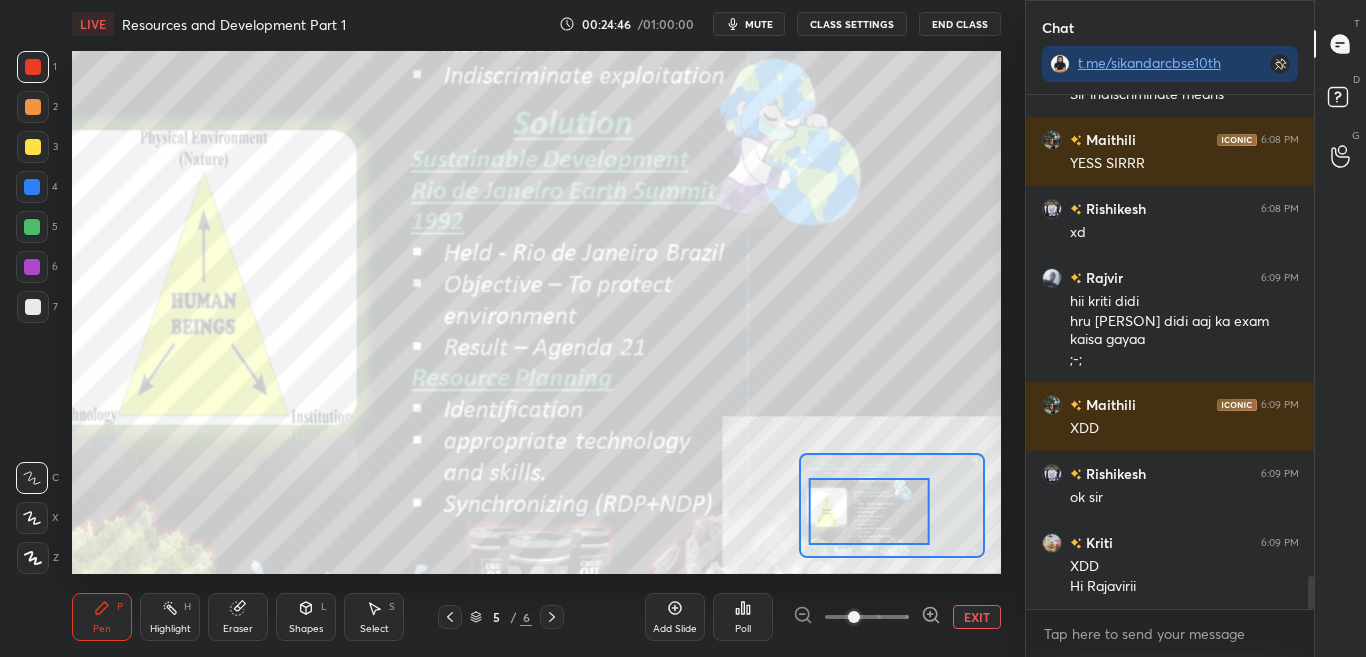 click on "CLASS SETTINGS" at bounding box center [852, 24] 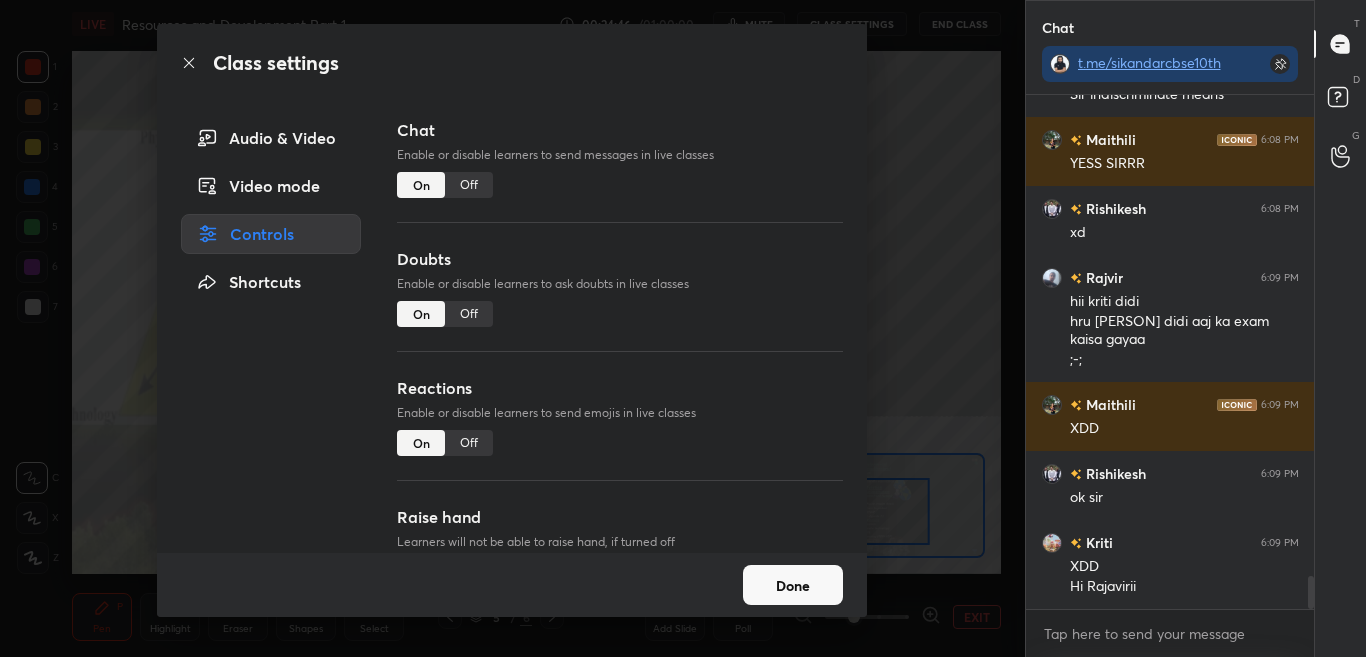 scroll, scrollTop: 7474, scrollLeft: 0, axis: vertical 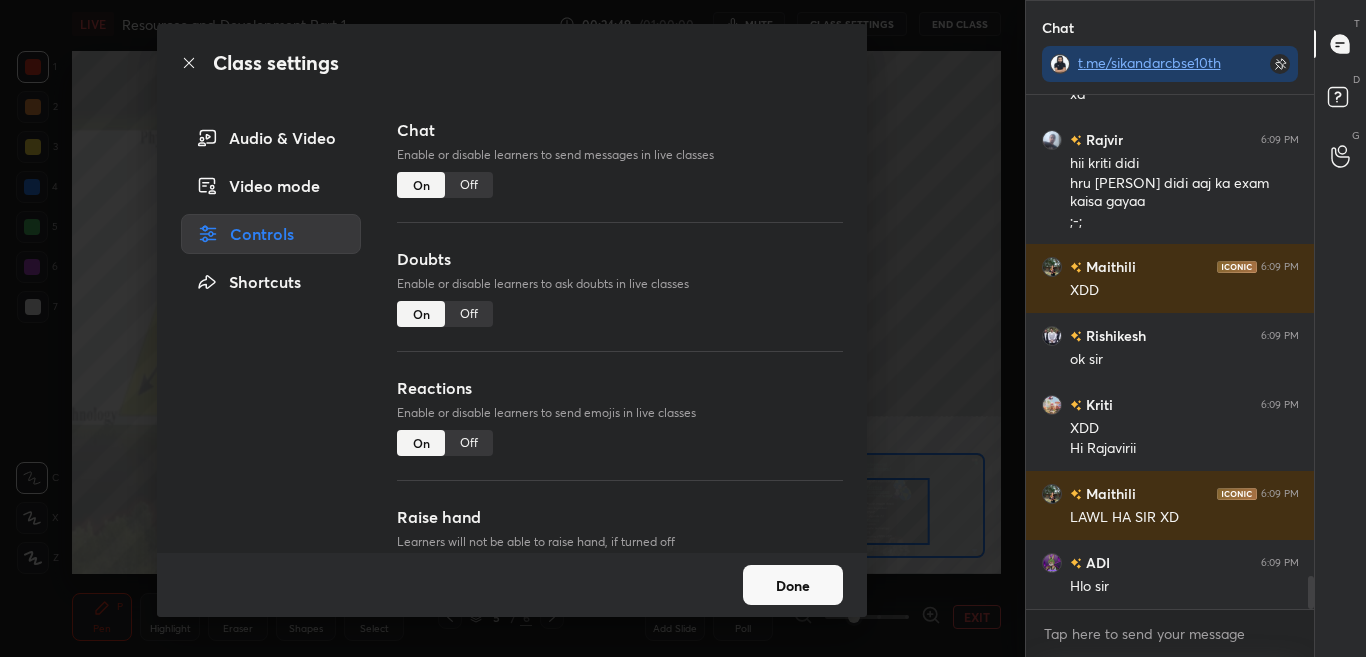click on "Off" at bounding box center [469, 185] 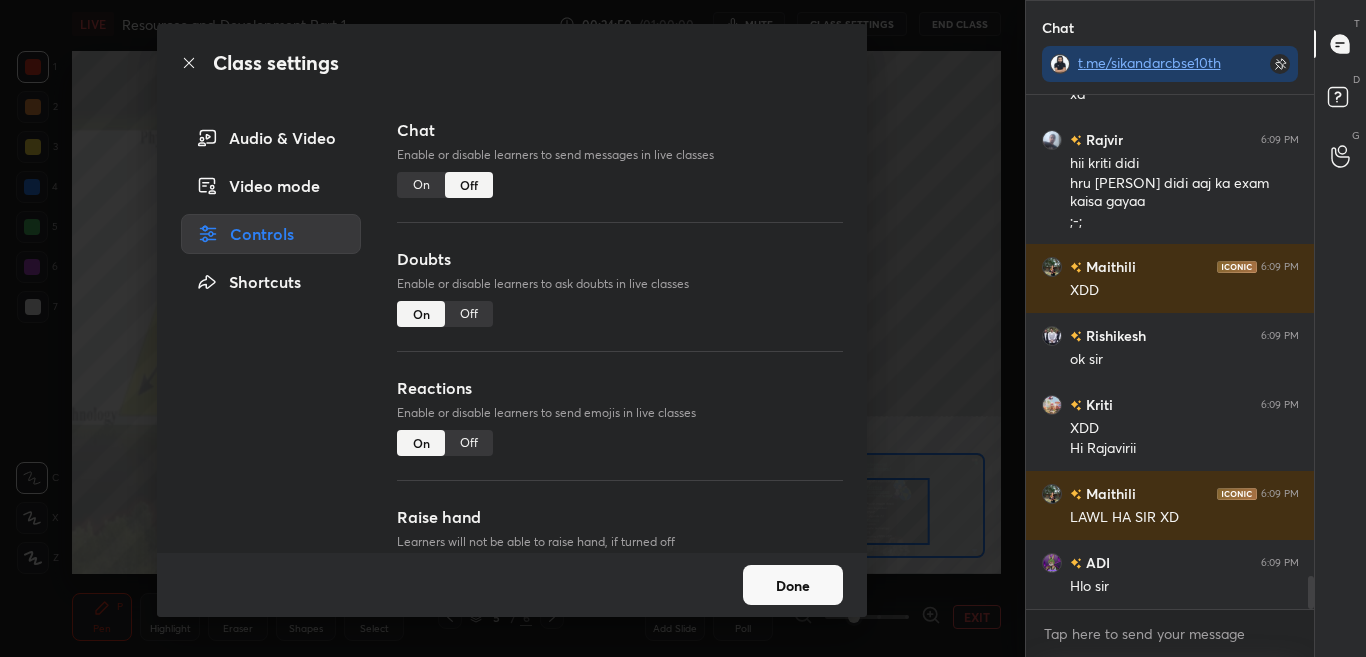scroll, scrollTop: 6974, scrollLeft: 0, axis: vertical 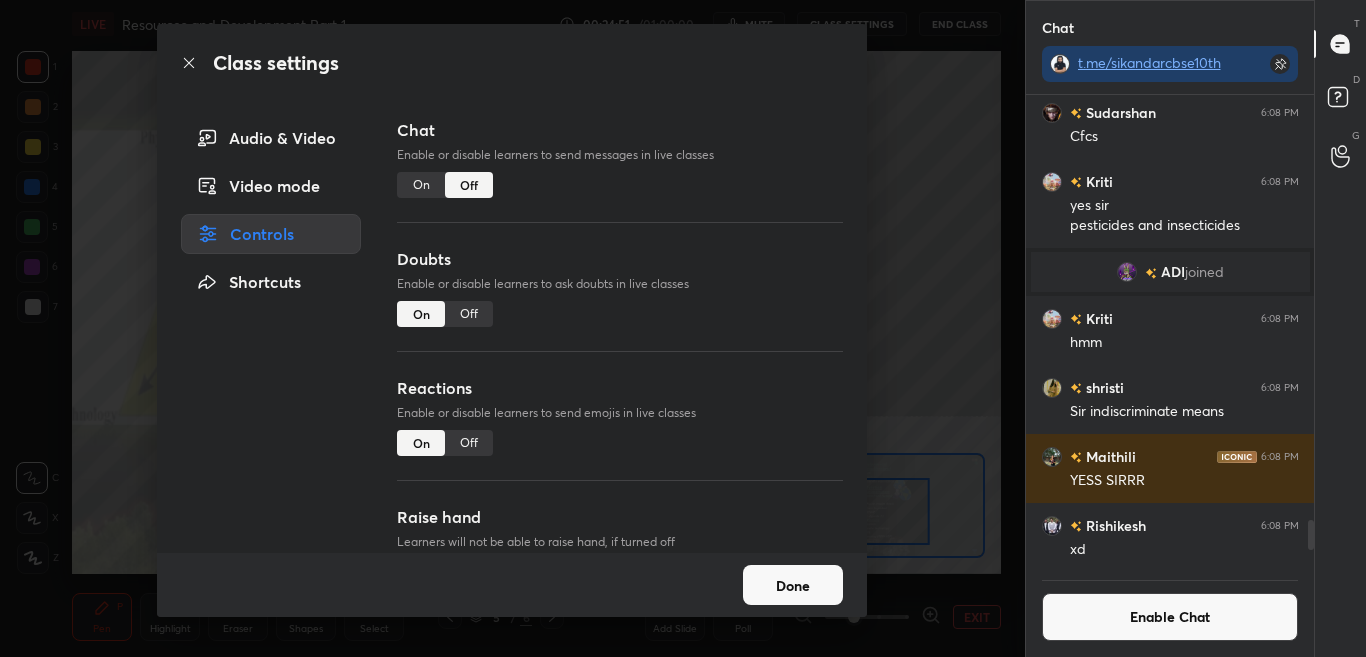 click 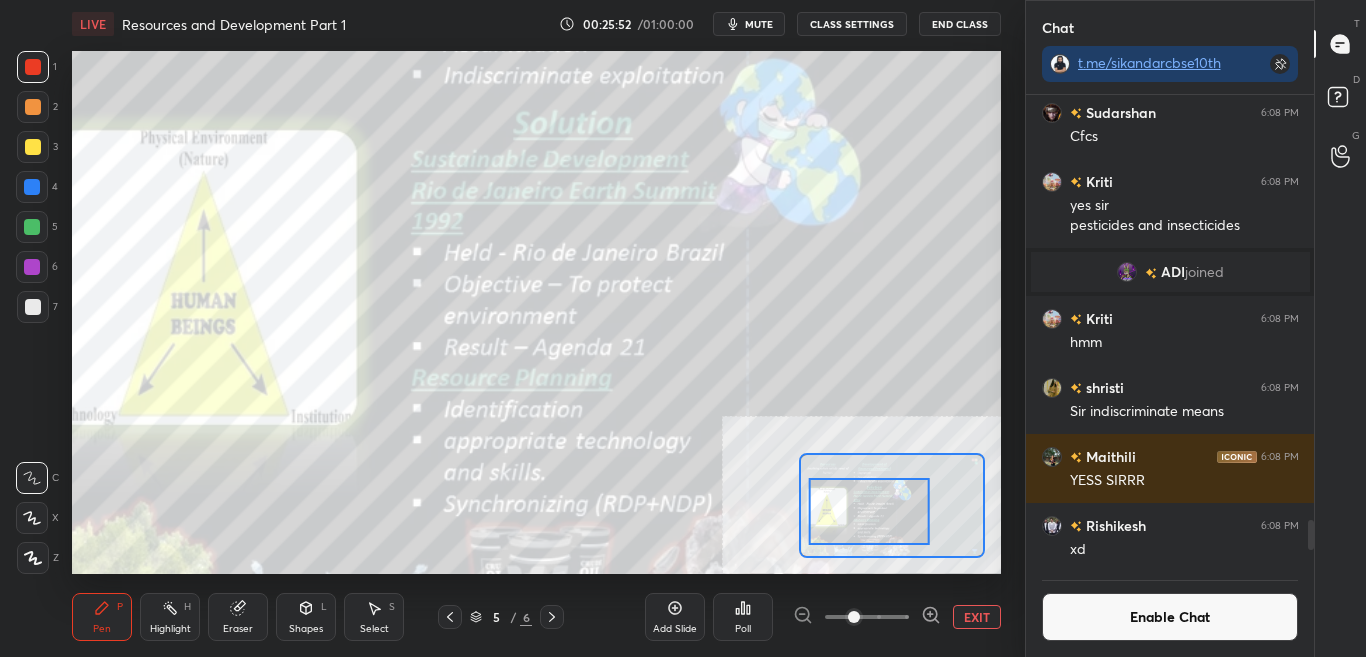 click on "Enable Chat" at bounding box center (1170, 617) 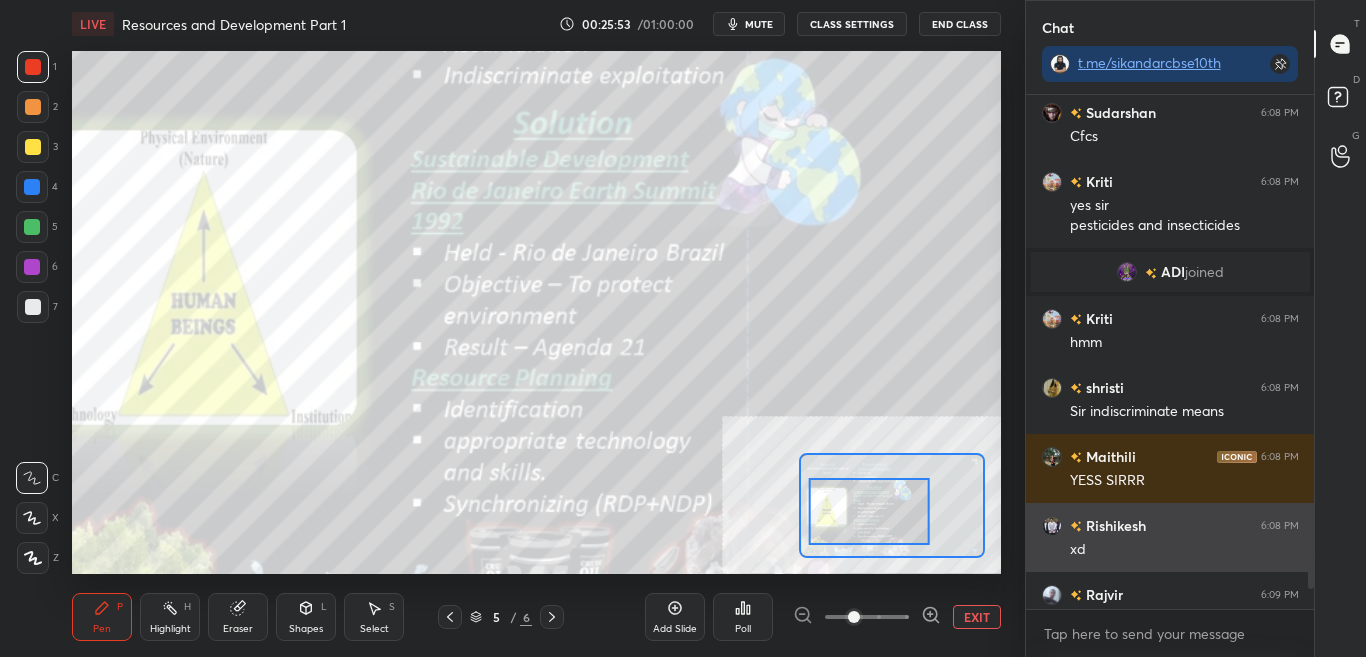 scroll, scrollTop: 7, scrollLeft: 7, axis: both 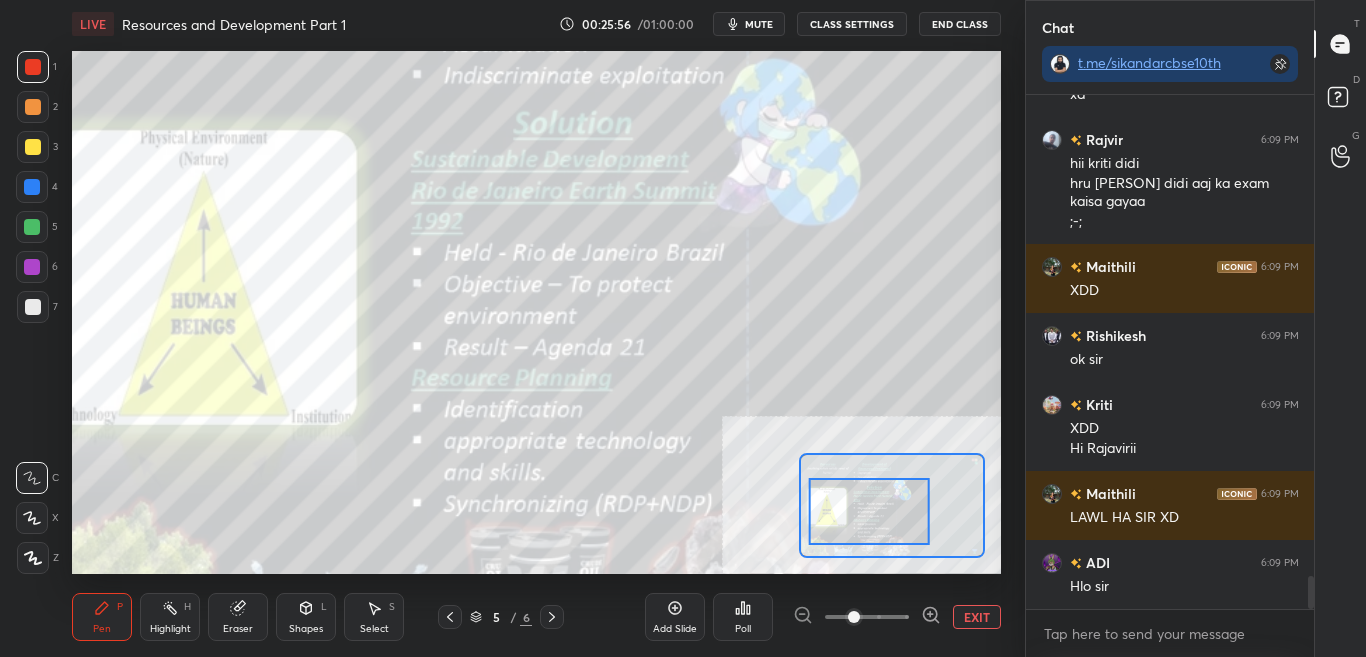 drag, startPoint x: 1309, startPoint y: 572, endPoint x: 1305, endPoint y: 639, distance: 67.11929 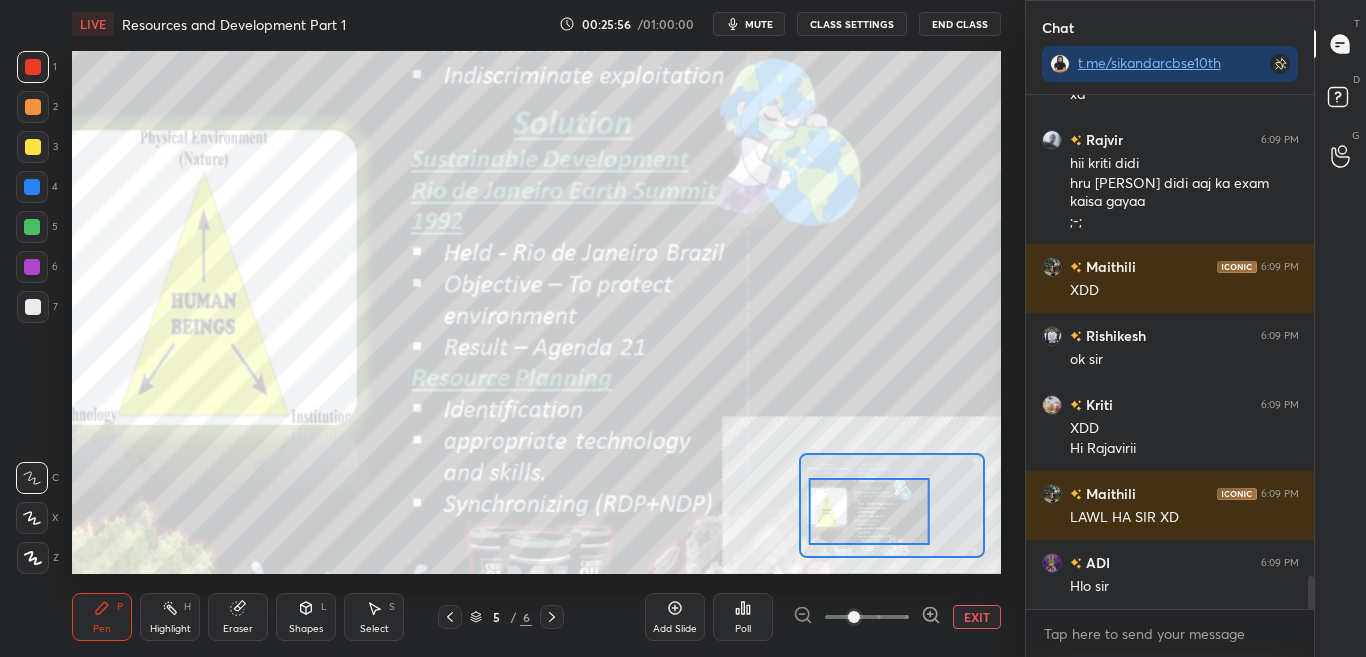 click on "Maithili 6:08 PM YESS SIRRR Rishikesh 6:08 PM xd Rajvir 6:09 PM hii kriti didi hru kriti didi aaj ka exam kaisa gayaa ;-; Maithili 6:09 PM XDD Rishikesh 6:09 PM ok sir Kriti 6:09 PM XDD Hi Rajavirii Maithili 6:09 PM LAWL HA SIR XD ADI 6:09 PM Hlo sir JUMP TO LATEST Enable hand raising Enable raise hand to speak to learners. Once enabled, chat will be turned off temporarily. Enable x" at bounding box center (1170, 376) 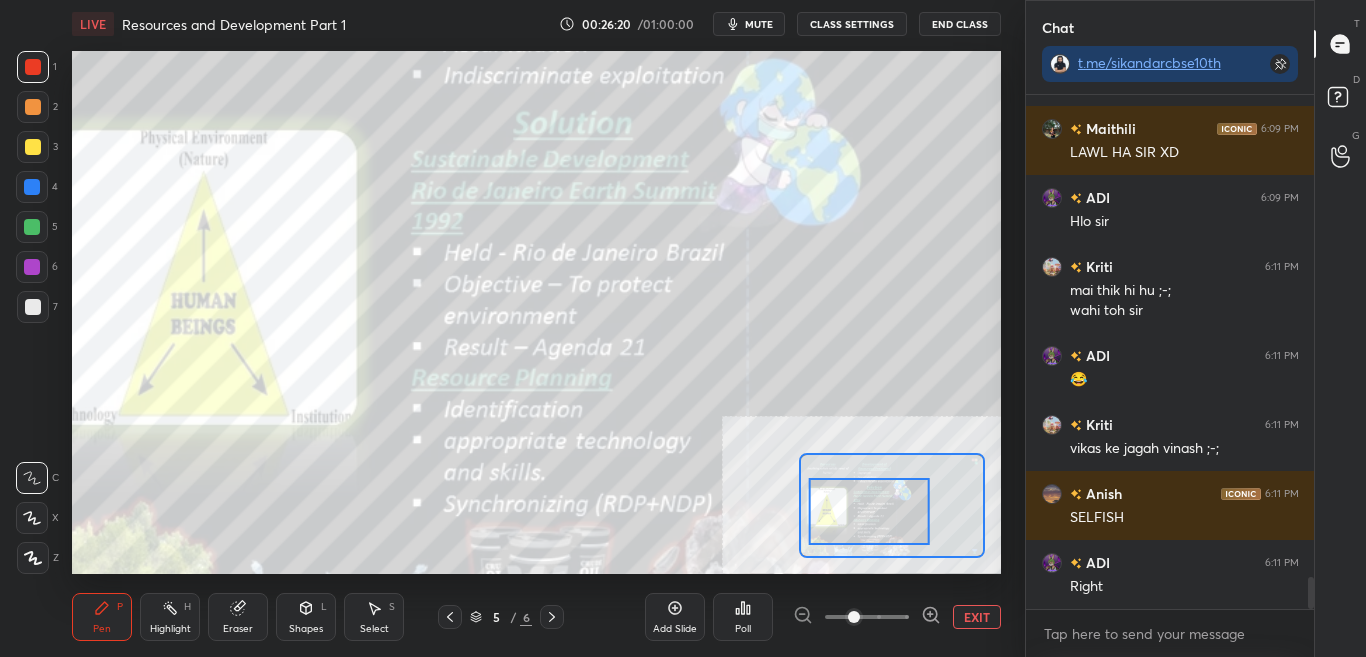 scroll, scrollTop: 7863, scrollLeft: 0, axis: vertical 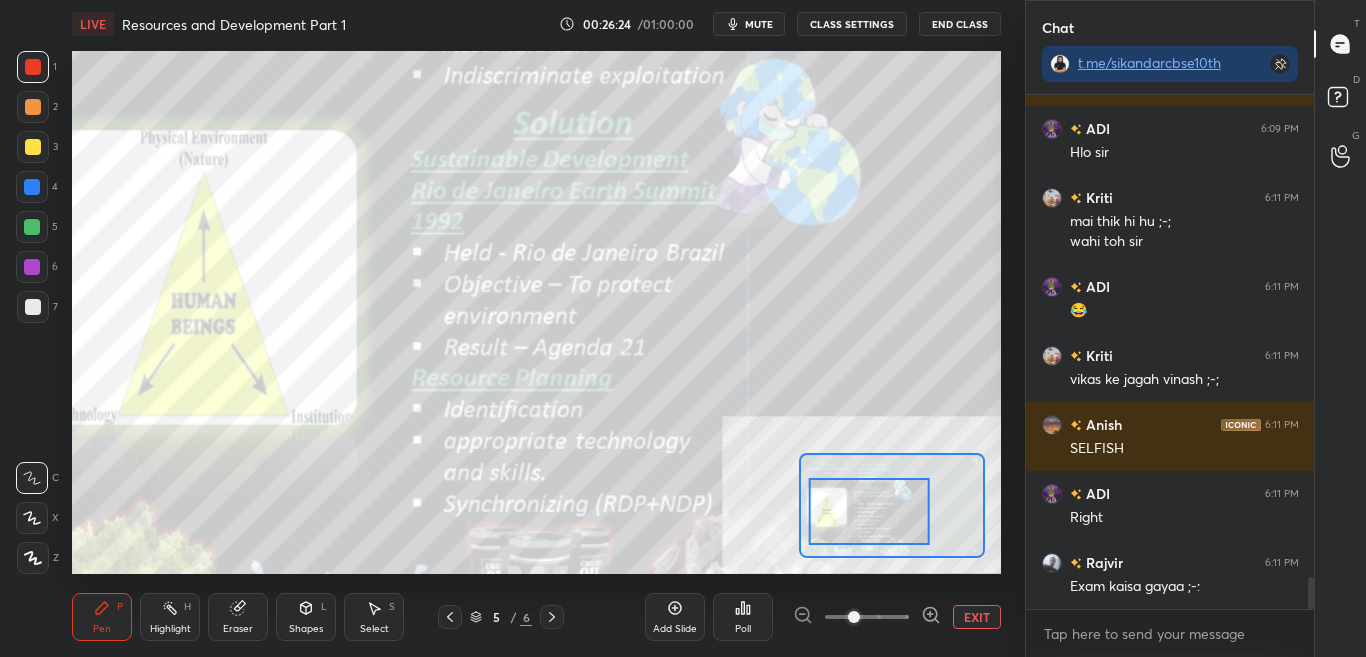 click on "CLASS SETTINGS" at bounding box center (852, 24) 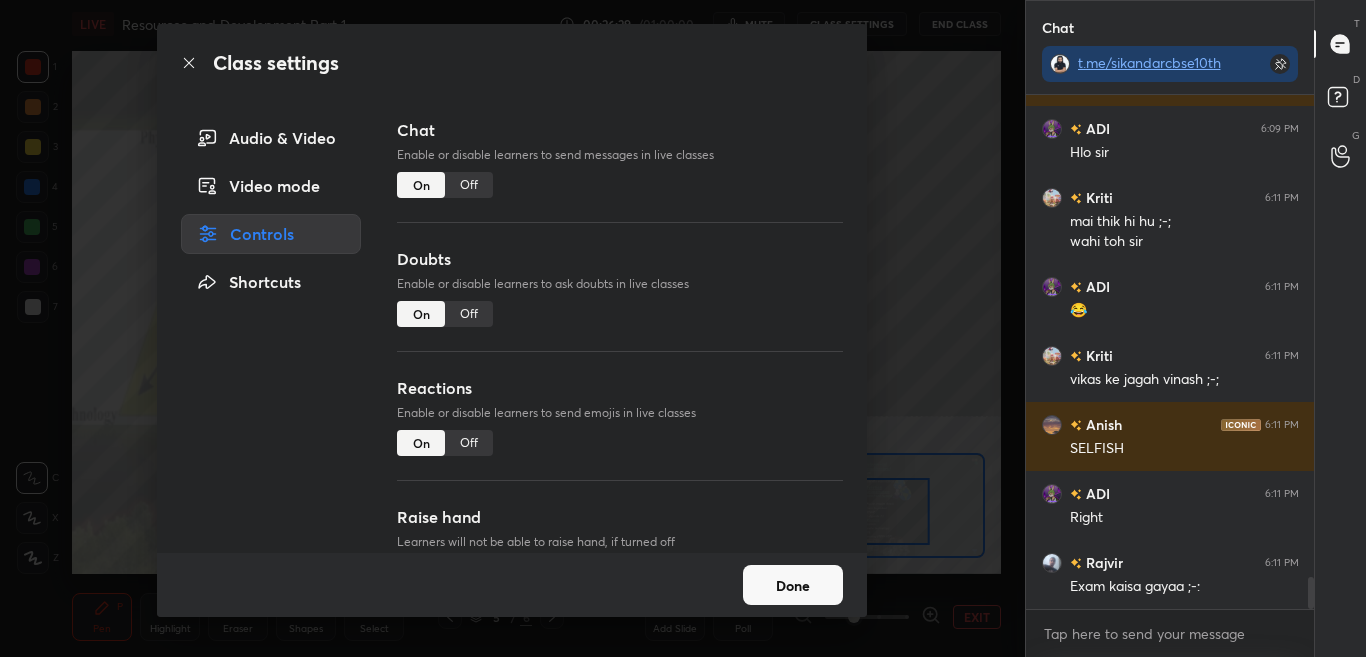 click on "Off" at bounding box center [469, 185] 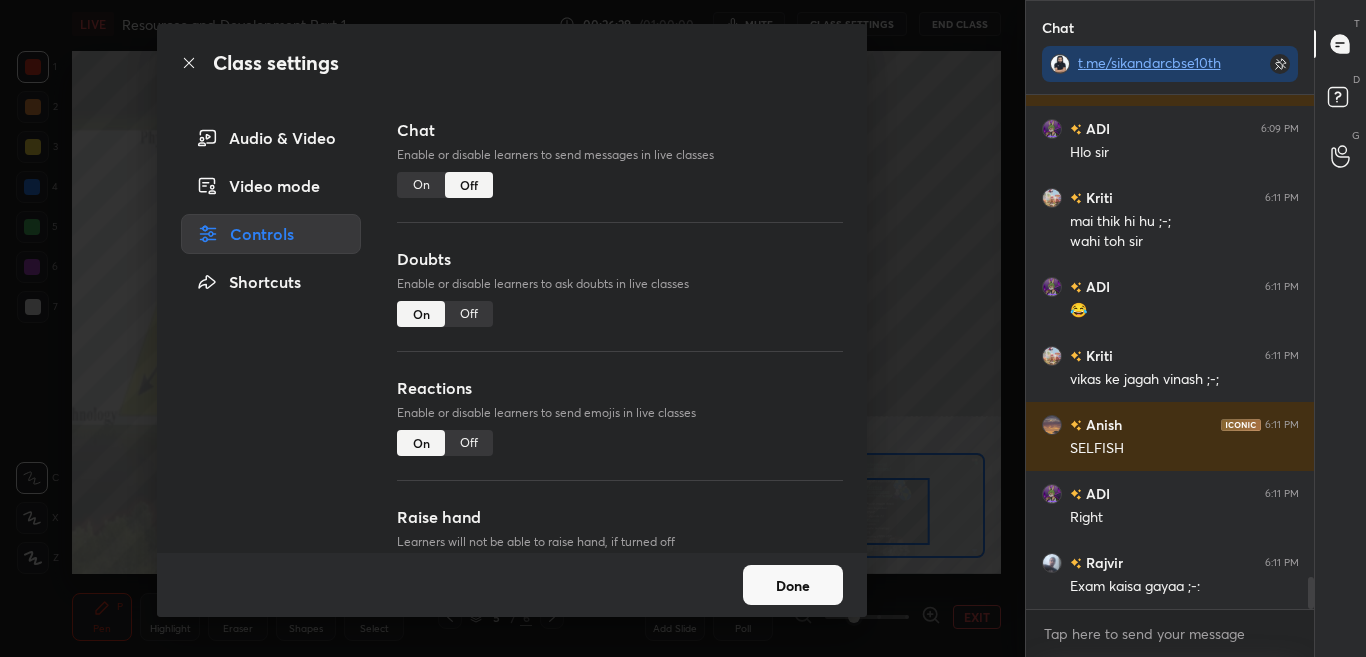 scroll, scrollTop: 7274, scrollLeft: 0, axis: vertical 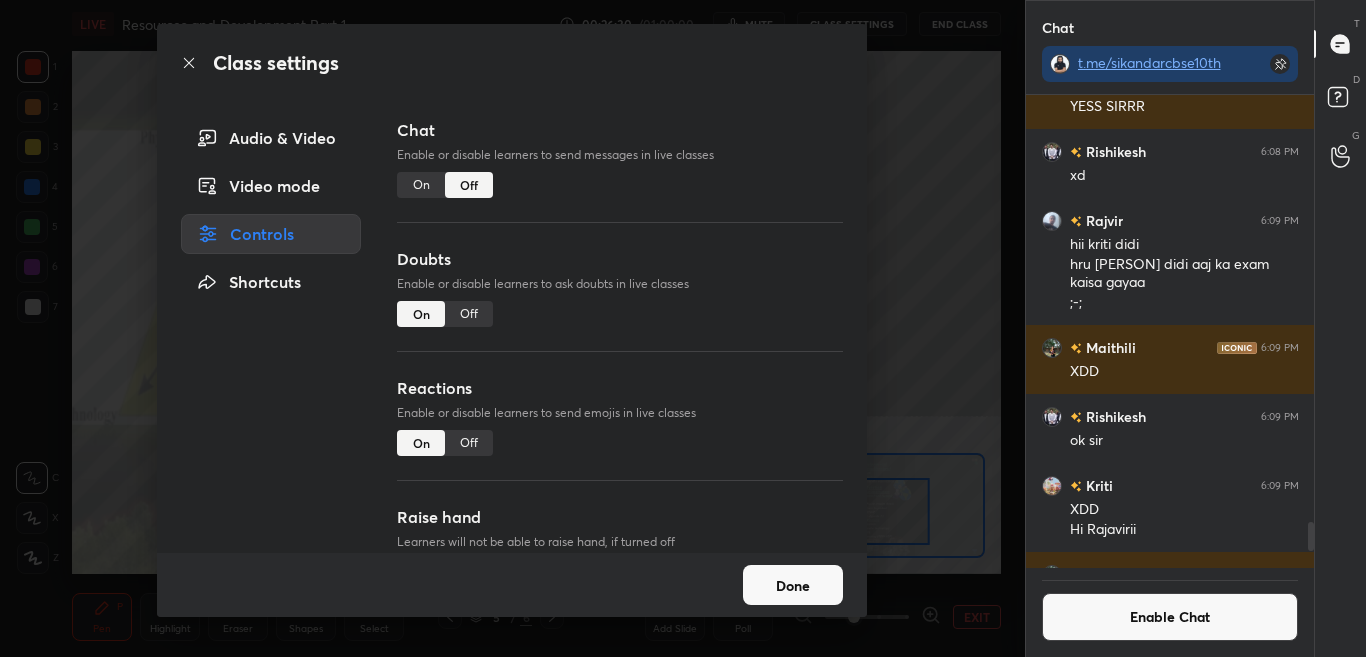 click 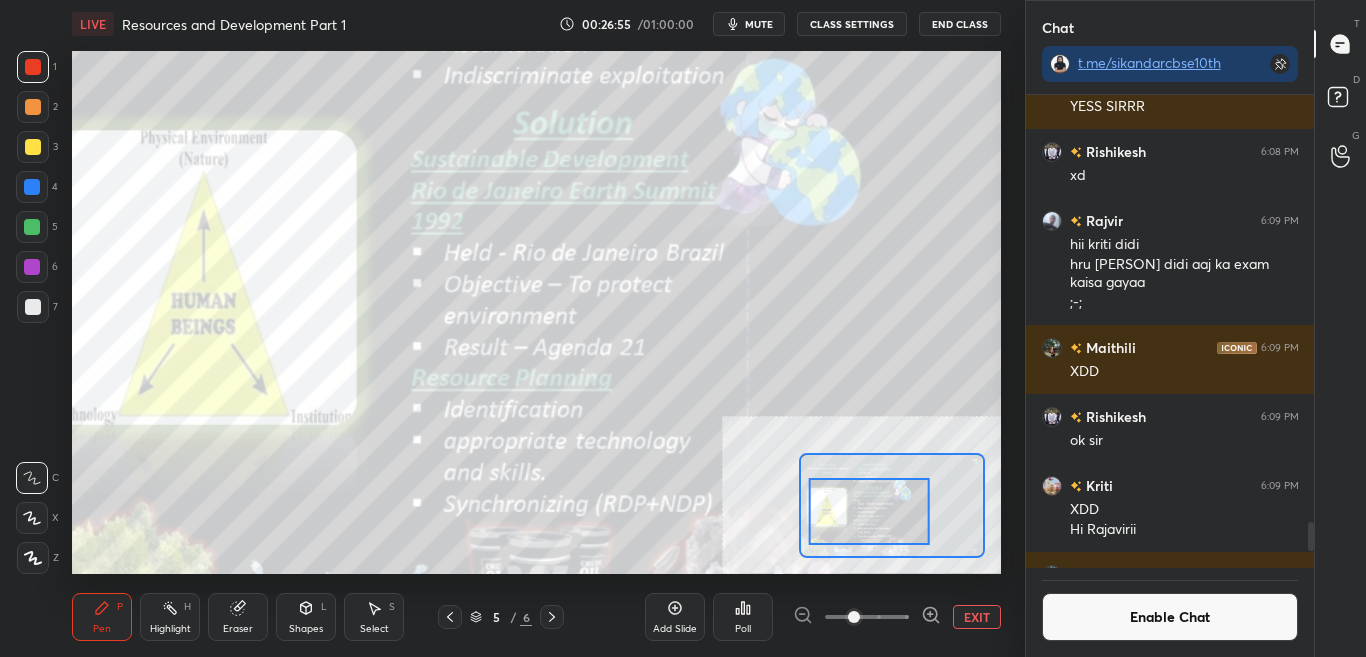 click on "Enable Chat" at bounding box center [1170, 617] 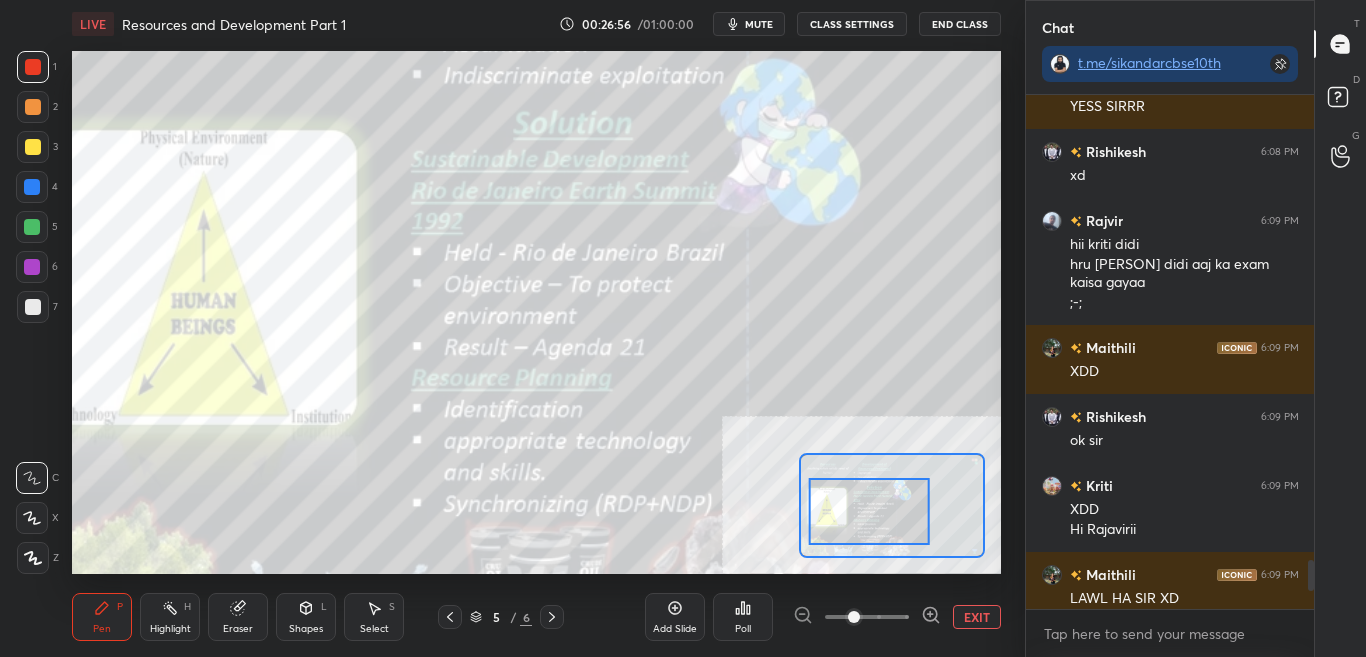 scroll, scrollTop: 7, scrollLeft: 7, axis: both 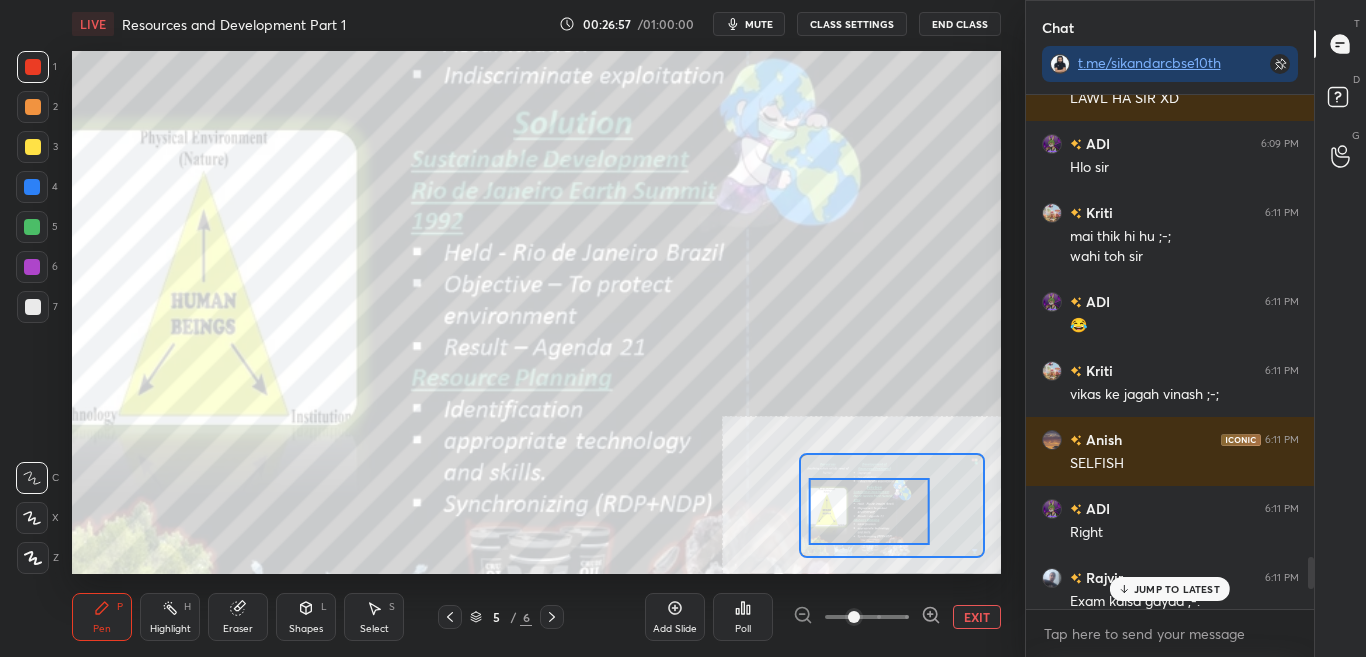 drag, startPoint x: 1311, startPoint y: 573, endPoint x: 1311, endPoint y: 612, distance: 39 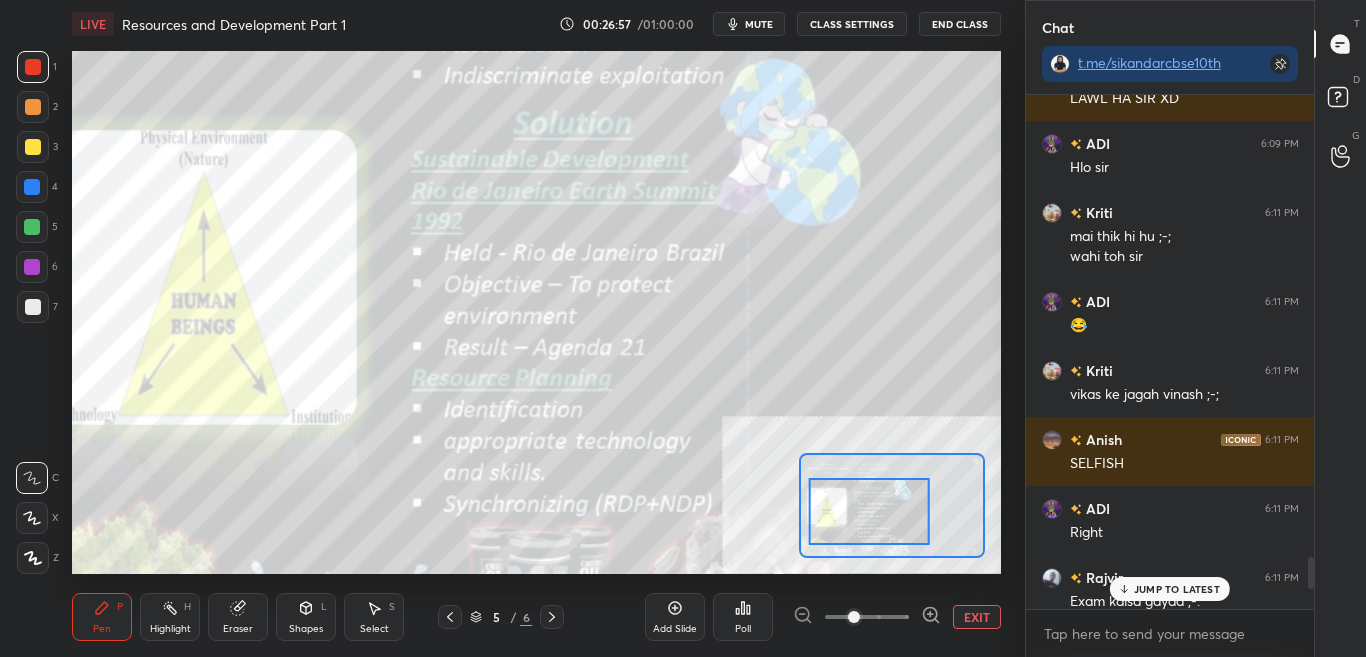 click on "Rishikesh 6:08 PM xd Rajvir 6:09 PM hii kriti didi hru kriti didi aaj ka exam kaisa gayaa ;-; Maithili 6:09 PM XDD Rishikesh 6:09 PM ok sir Kriti 6:09 PM XDD Hi Rajavirii Maithili 6:09 PM LAWL HA SIR XD ADI 6:09 PM Hlo sir Kriti 6:11 PM mai thik hi hu ;-; wahi toh sir ADI 6:11 PM 😂 Kriti 6:11 PM vikas ke jagah vinash ;-; Anish 6:11 PM SELFISH ADI 6:11 PM Right Rajvir 6:11 PM Exam kaisa gayaa ;-: JUMP TO LATEST Enable hand raising Enable raise hand to speak to learners. Once enabled, chat will be turned off temporarily. Enable x" at bounding box center [1170, 376] 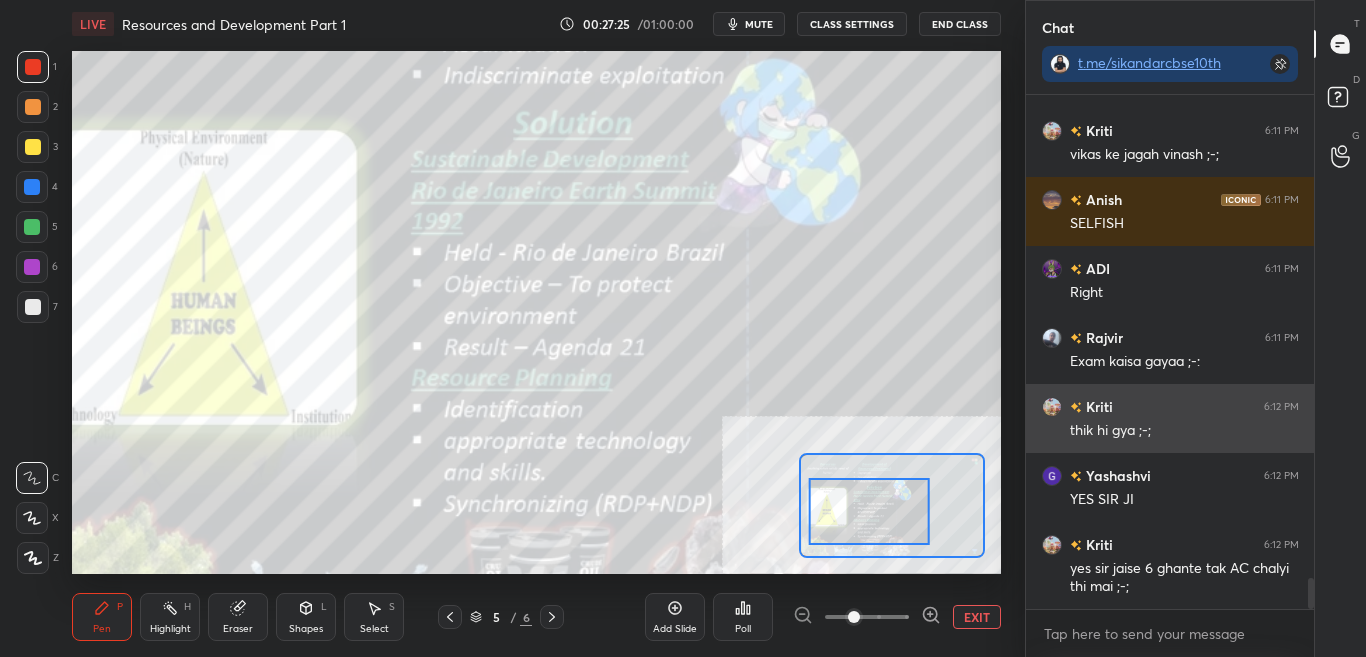 scroll, scrollTop: 8083, scrollLeft: 0, axis: vertical 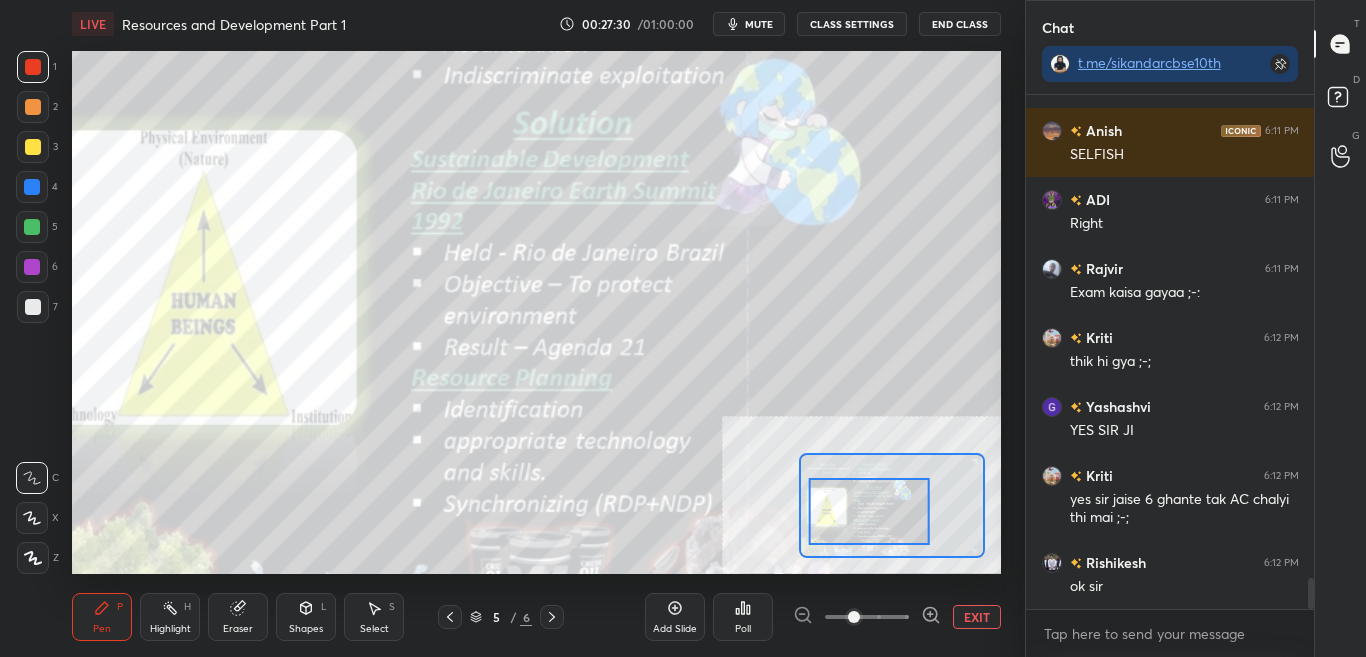 click on "CLASS SETTINGS" at bounding box center [852, 24] 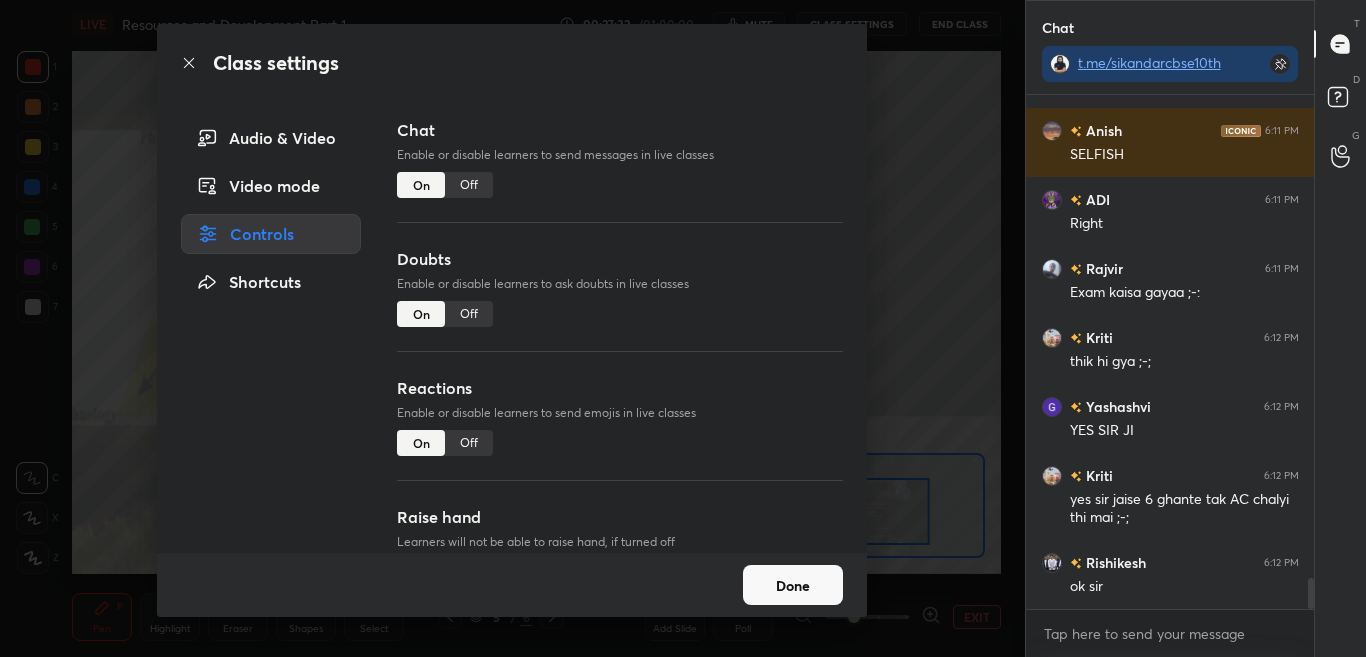 click on "Off" at bounding box center (469, 185) 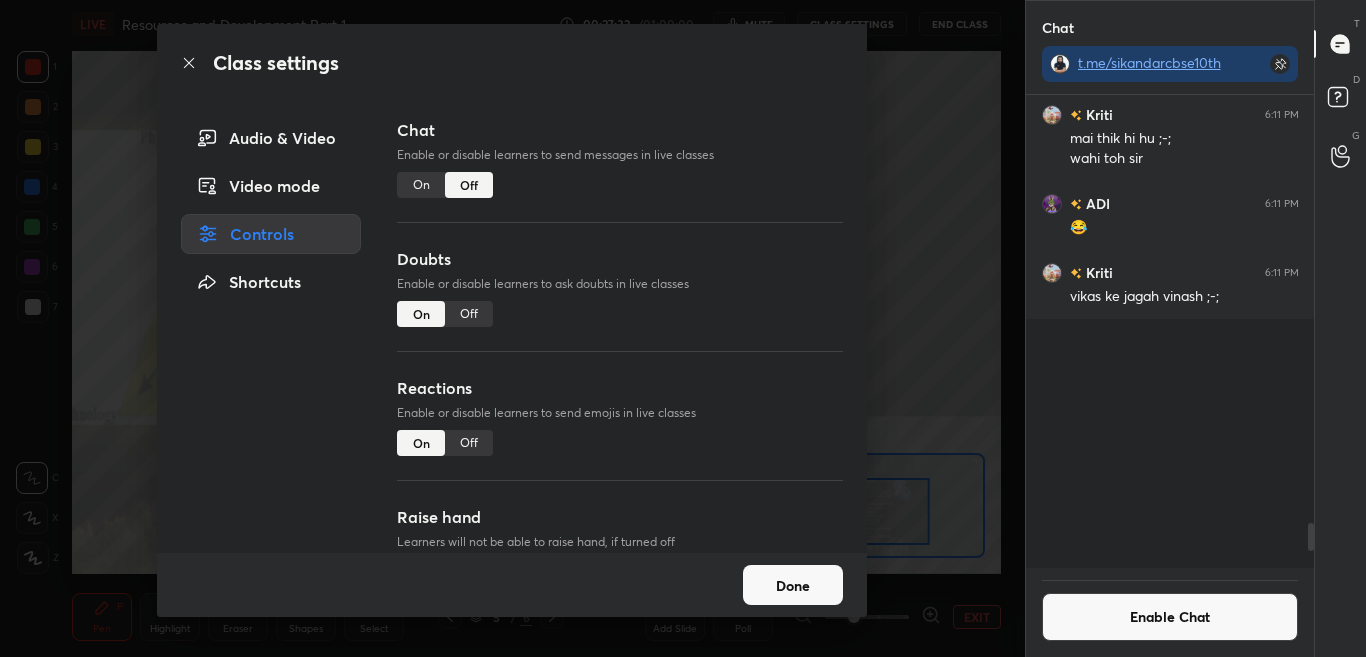 scroll, scrollTop: 7492, scrollLeft: 0, axis: vertical 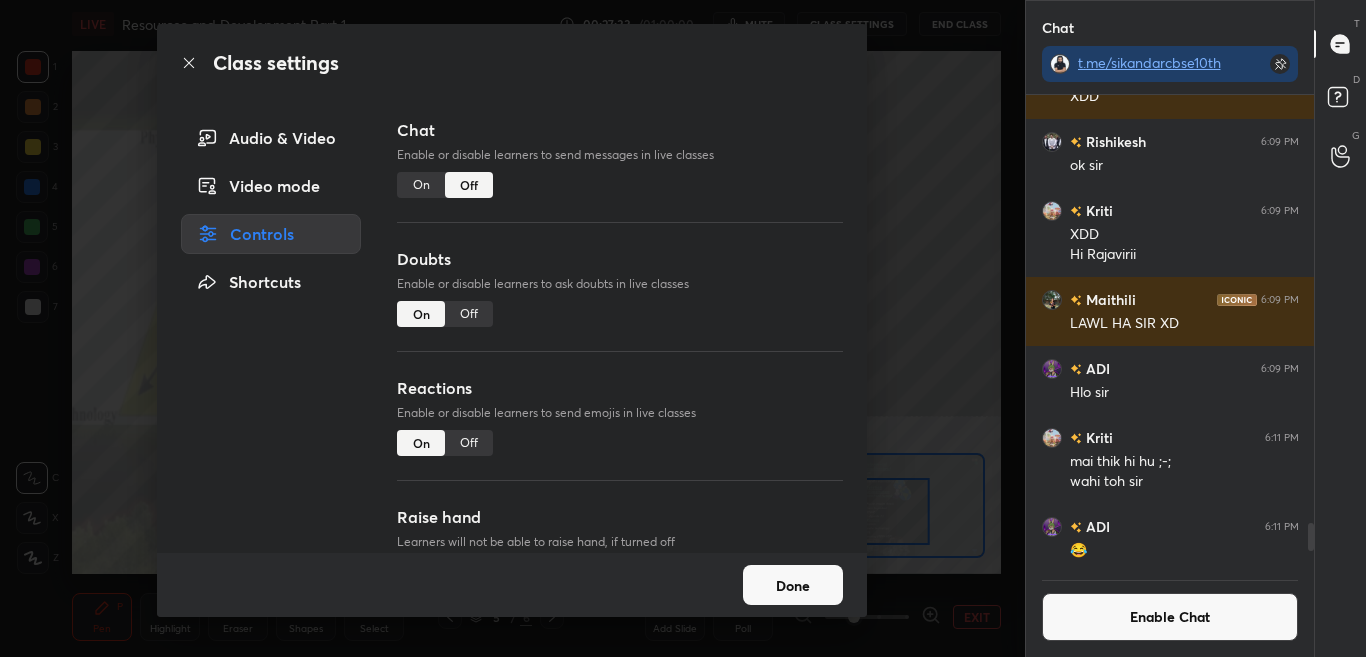 click 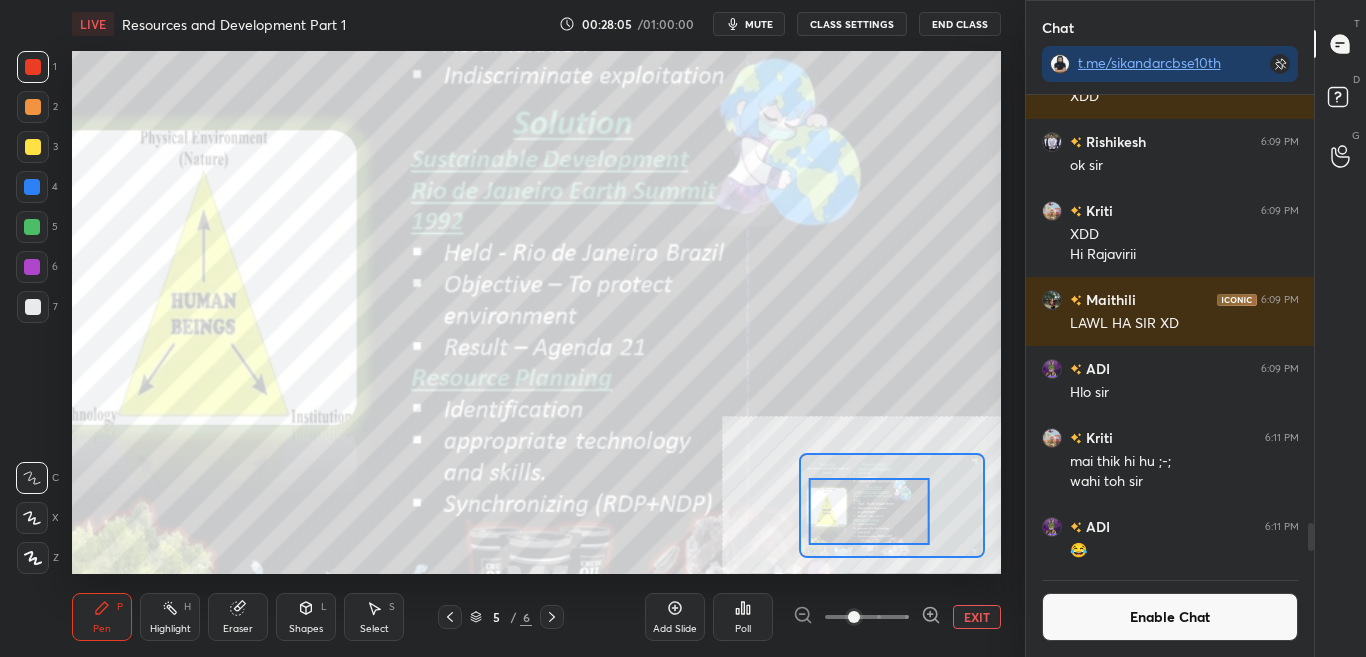 click on "Enable Chat" at bounding box center (1170, 617) 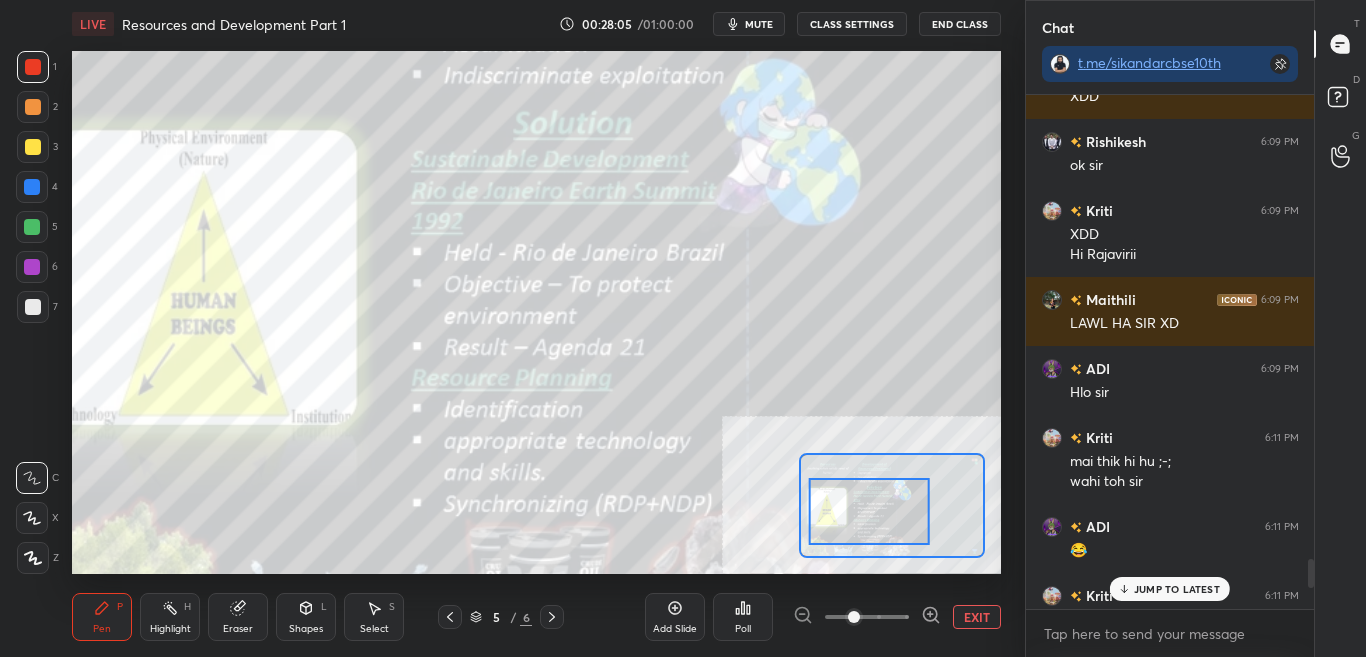 scroll, scrollTop: 7, scrollLeft: 7, axis: both 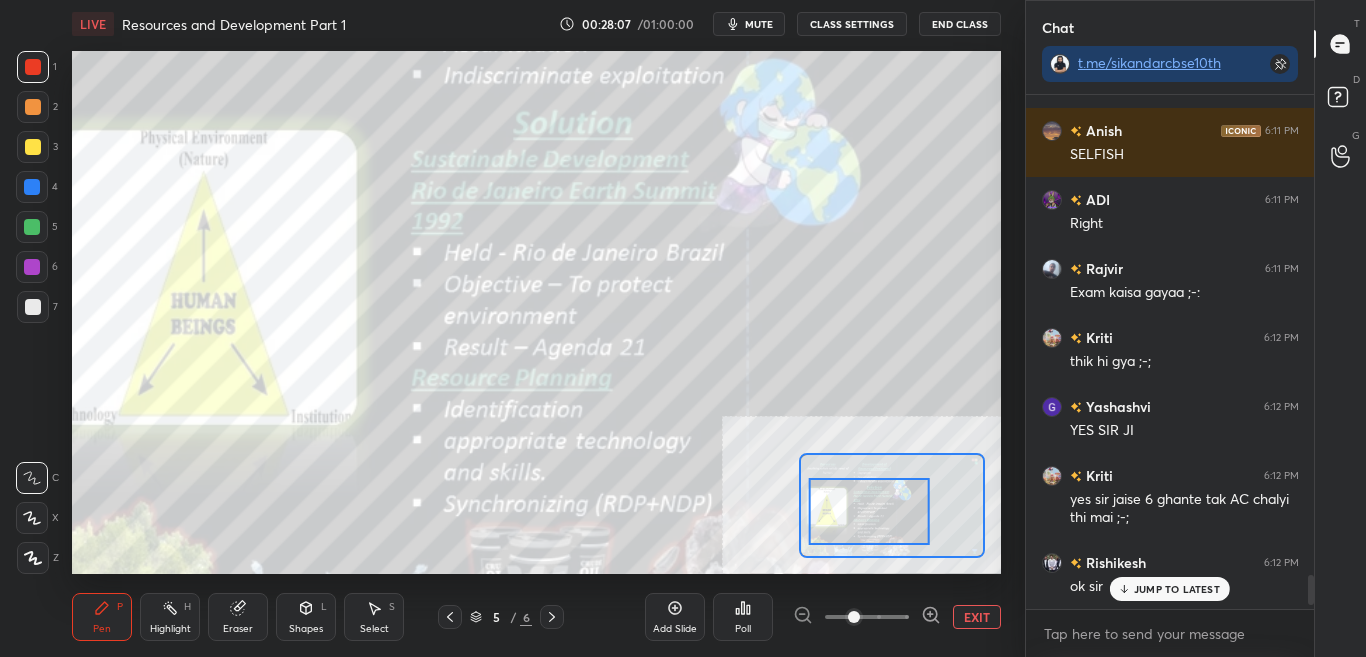 drag, startPoint x: 1308, startPoint y: 573, endPoint x: 1309, endPoint y: 618, distance: 45.01111 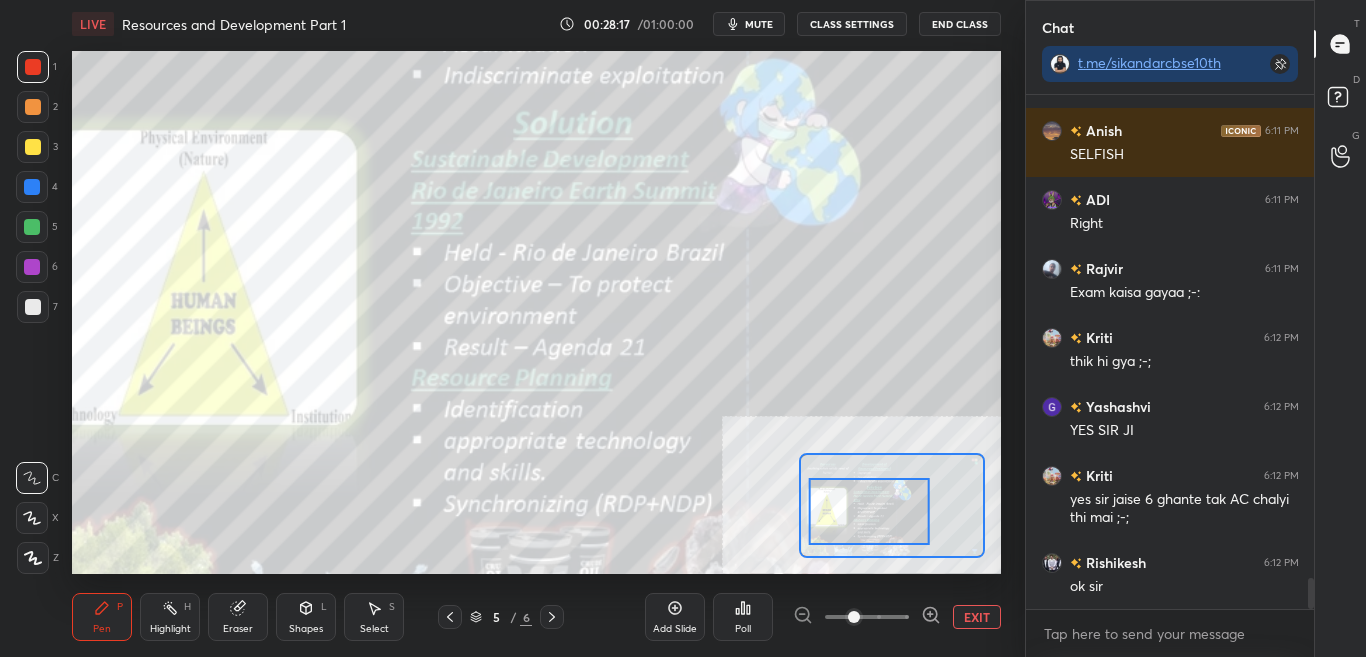 scroll, scrollTop: 8095, scrollLeft: 0, axis: vertical 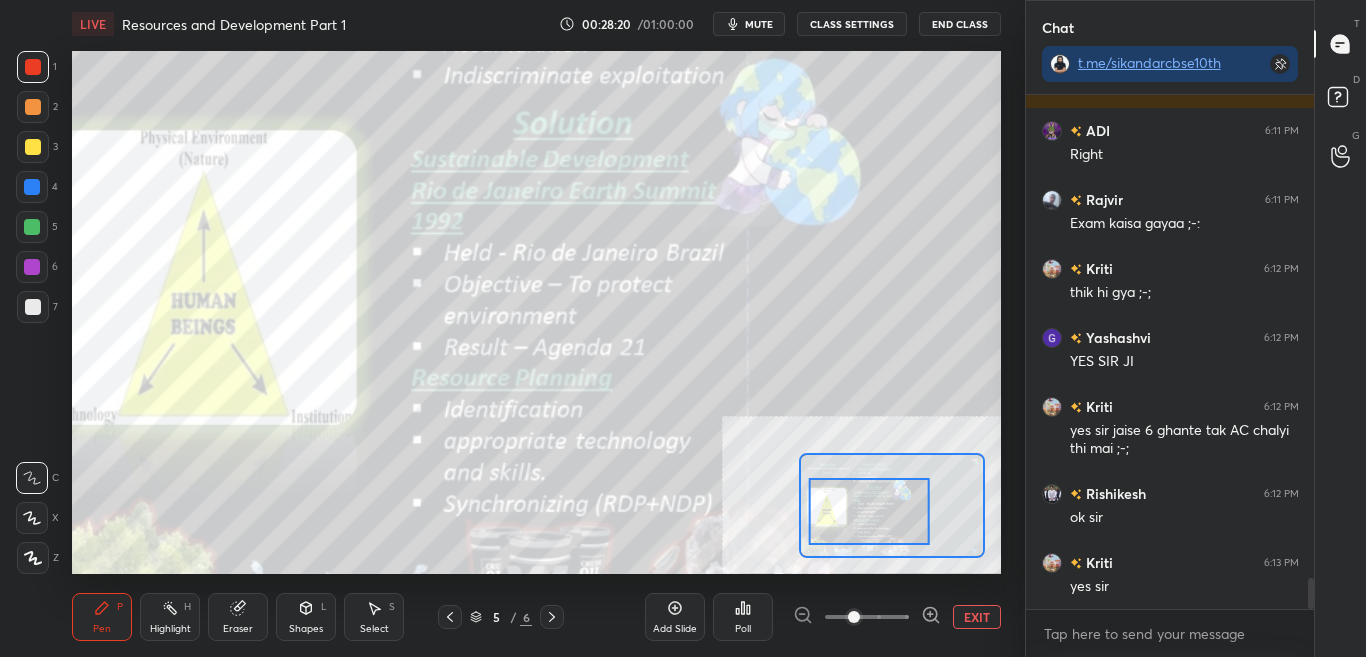 click on "CLASS SETTINGS" at bounding box center [852, 24] 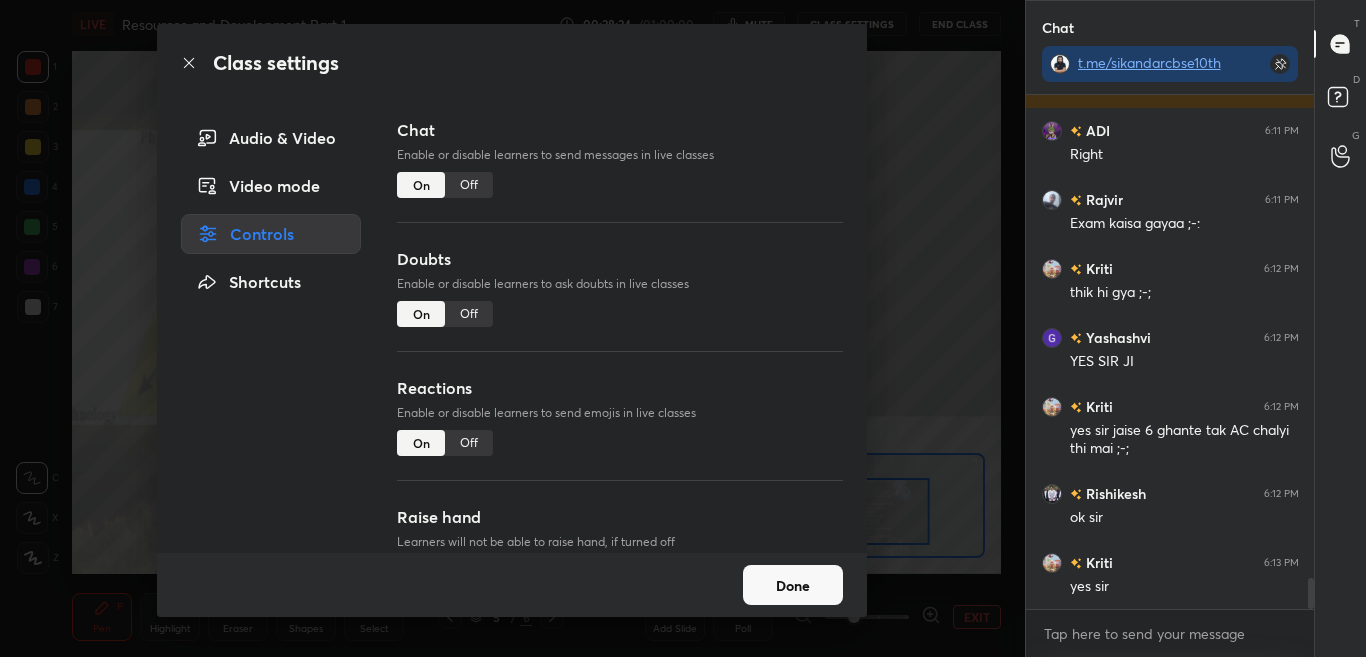 click on "Off" at bounding box center [469, 185] 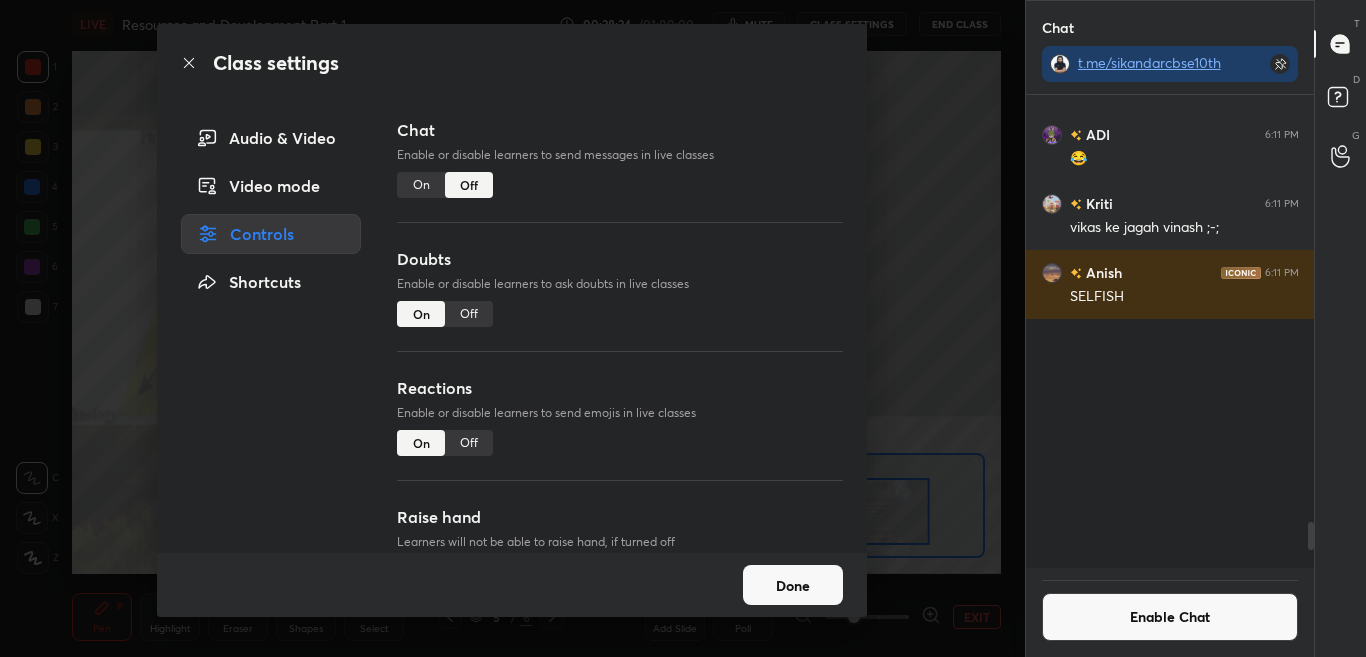 scroll, scrollTop: 7524, scrollLeft: 0, axis: vertical 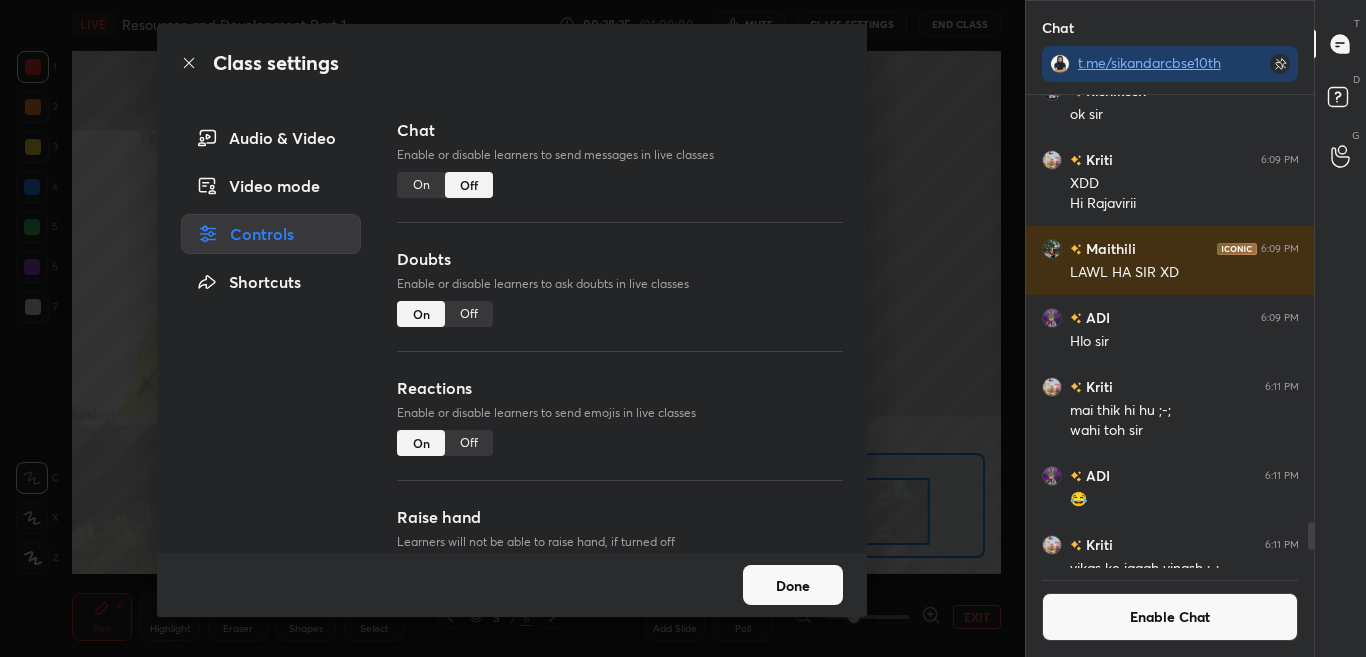 click 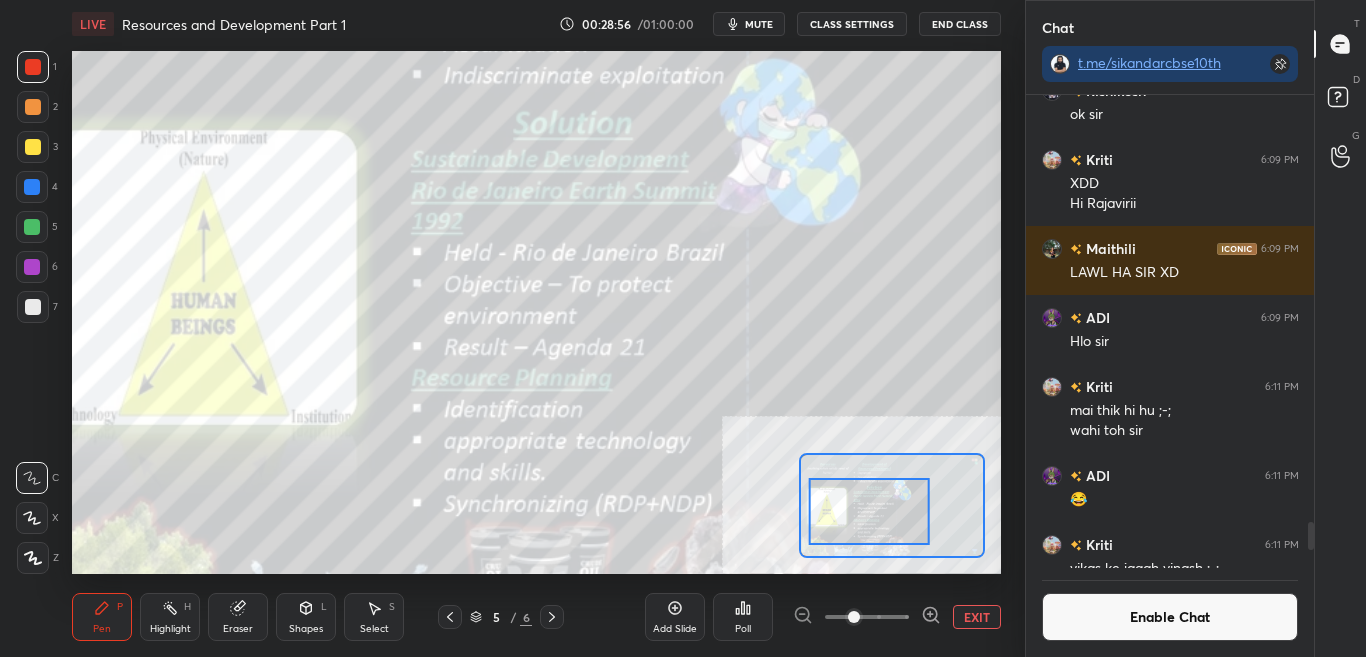 click on "Enable Chat" at bounding box center [1170, 617] 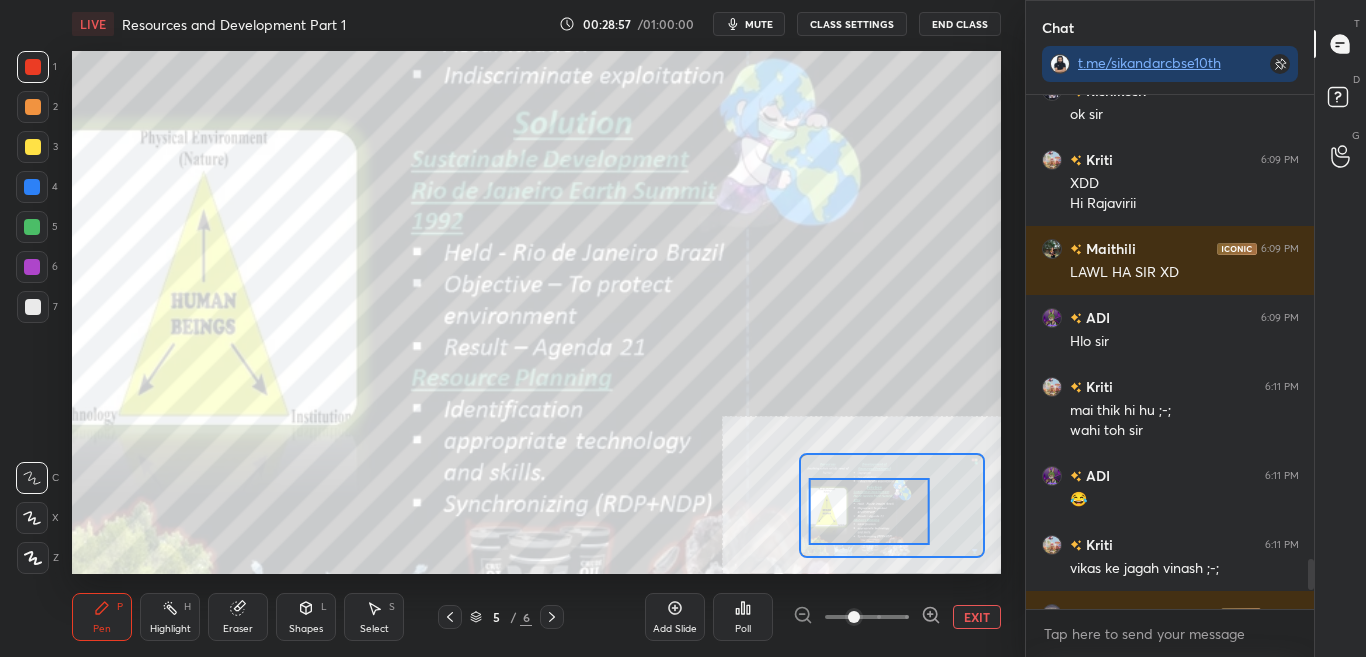 scroll, scrollTop: 7, scrollLeft: 7, axis: both 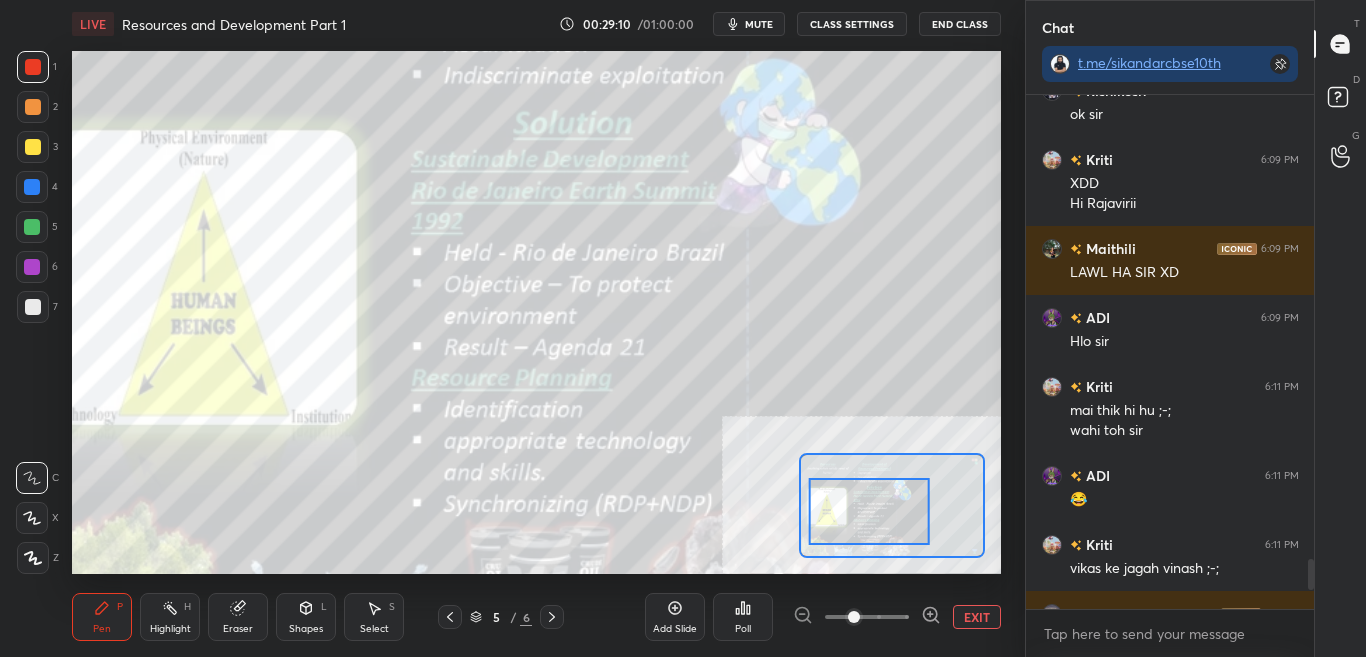 click on "CLASS SETTINGS" at bounding box center [852, 24] 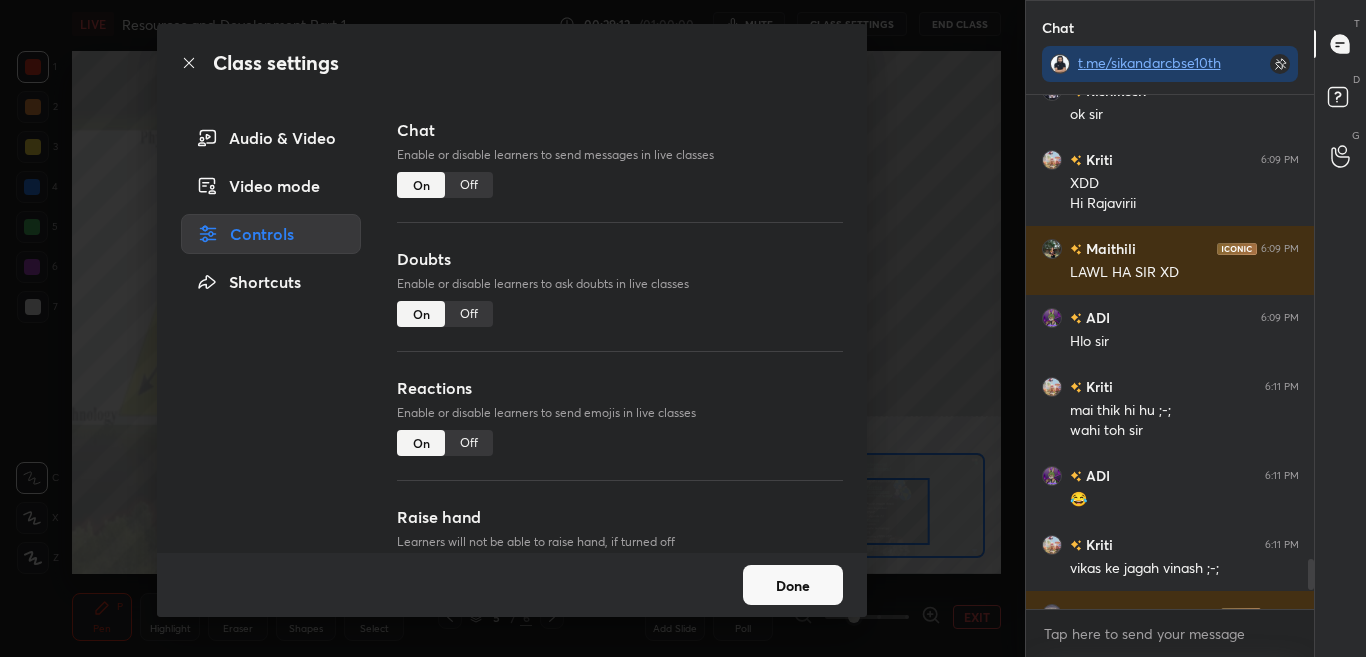 click on "Off" at bounding box center [469, 185] 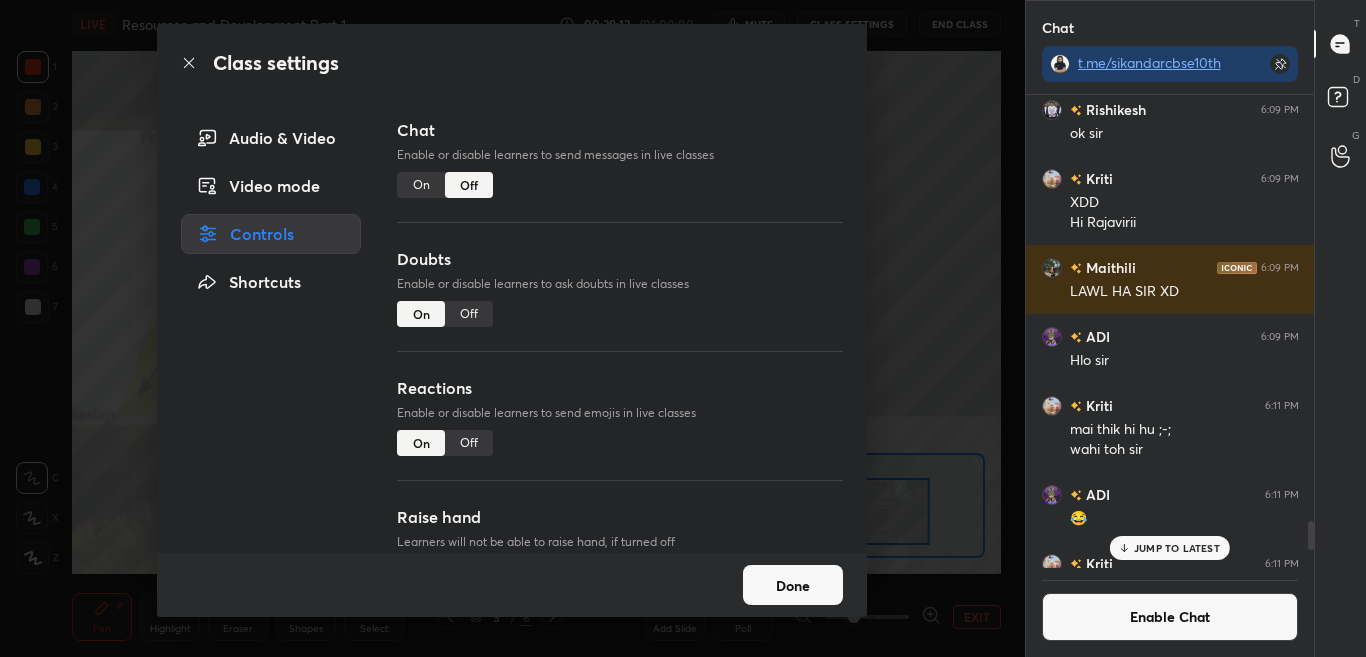 scroll, scrollTop: 7486, scrollLeft: 0, axis: vertical 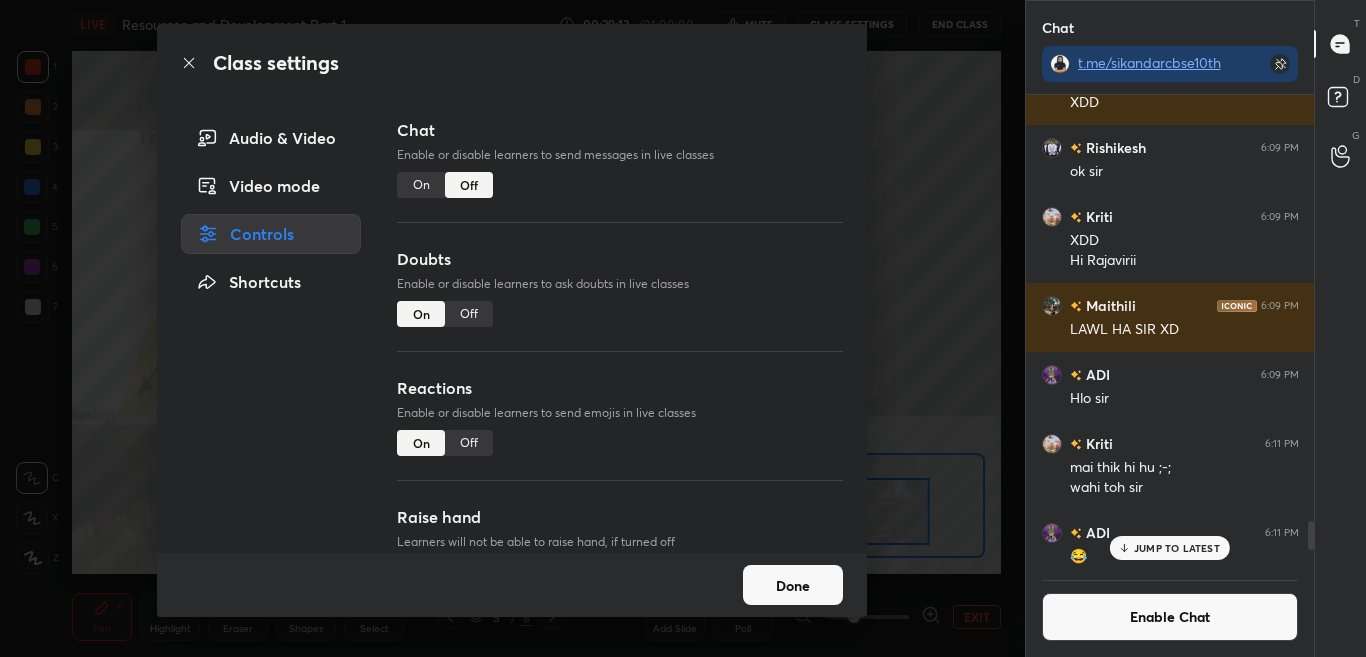 click 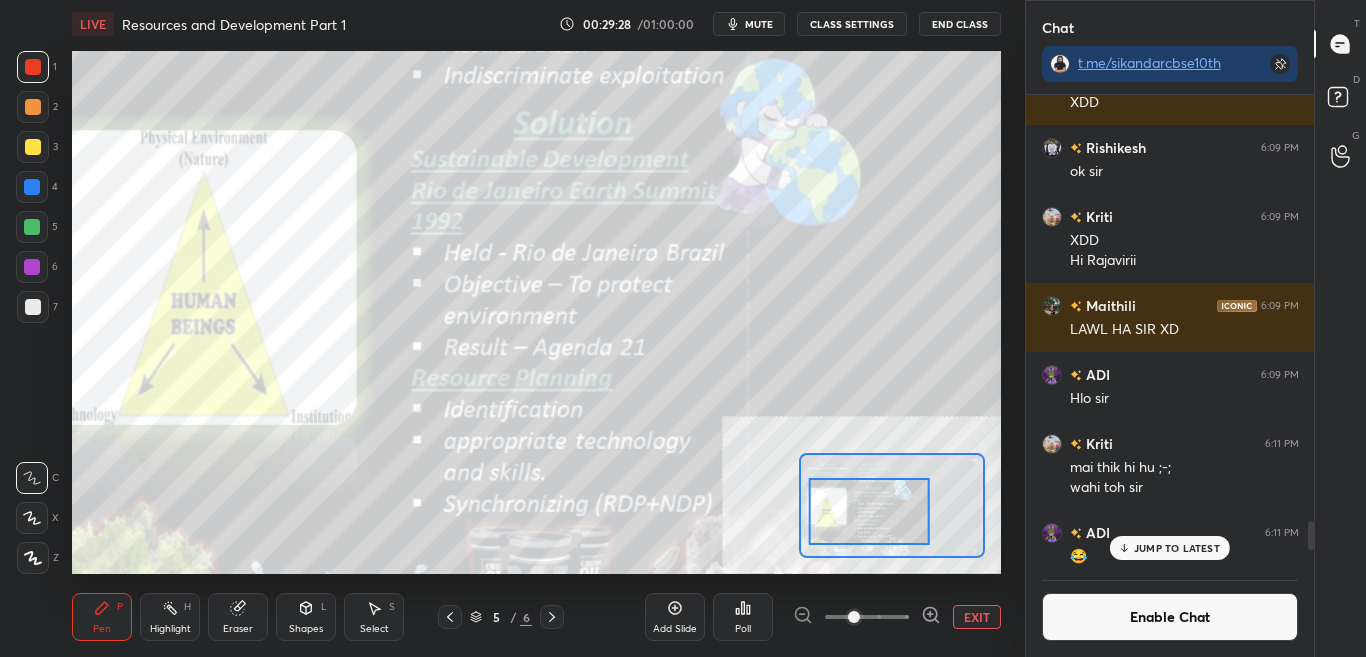 click on "Enable Chat" at bounding box center (1170, 617) 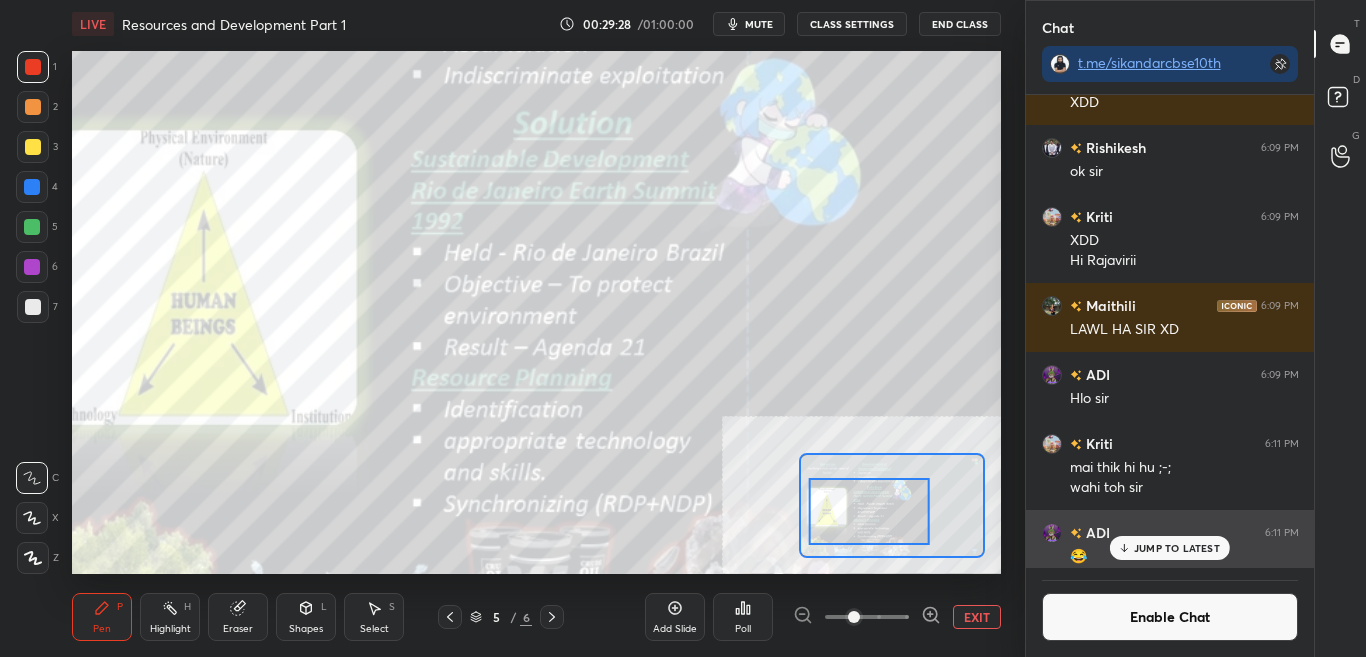 scroll, scrollTop: 7, scrollLeft: 7, axis: both 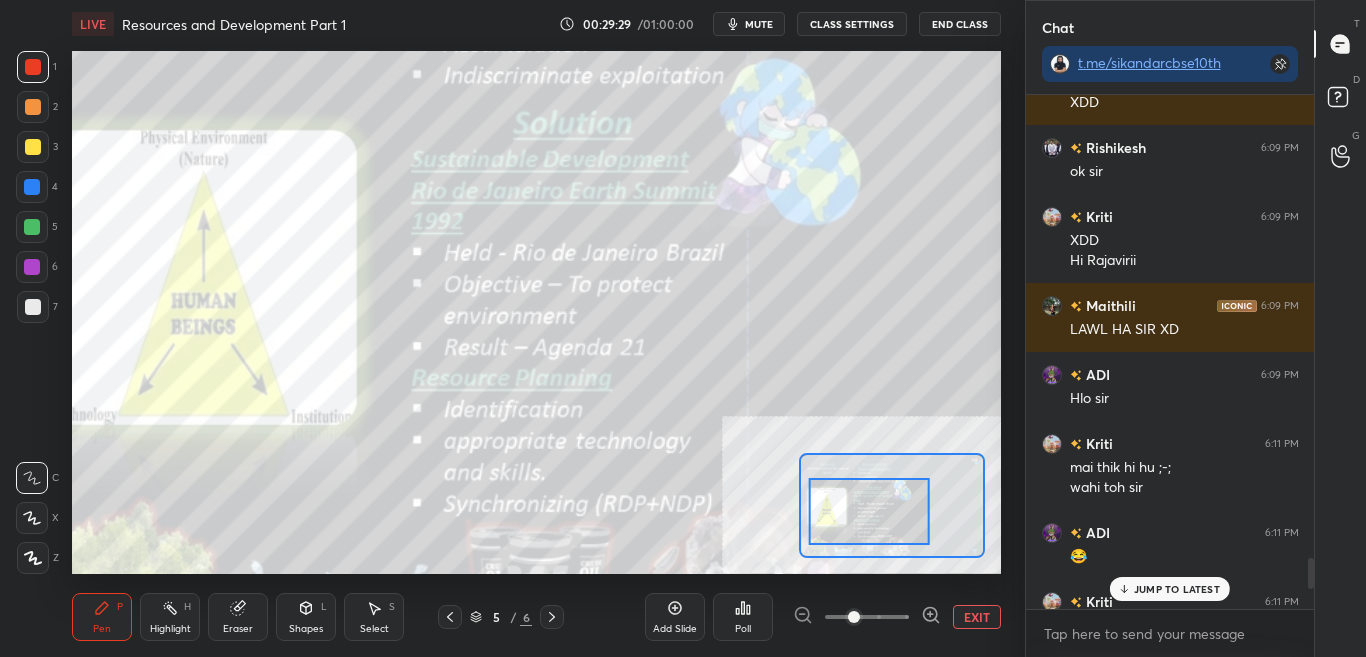 click on "JUMP TO LATEST" at bounding box center (1177, 589) 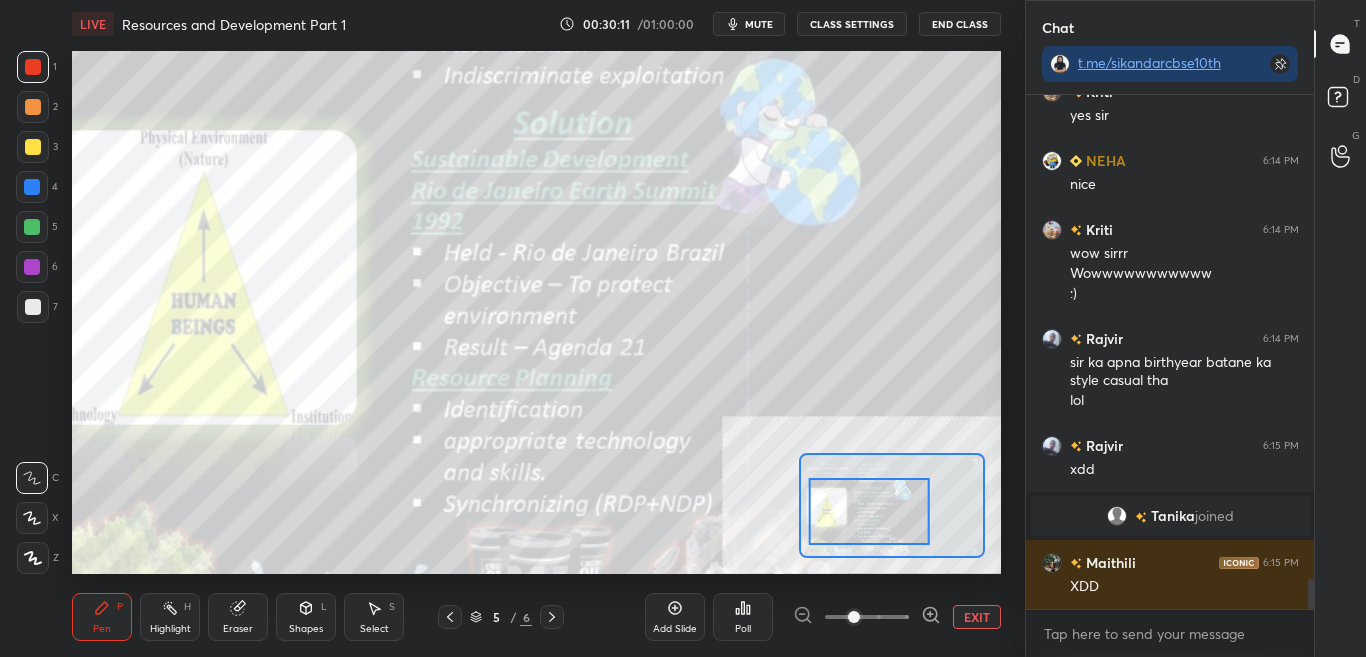 scroll, scrollTop: 8350, scrollLeft: 0, axis: vertical 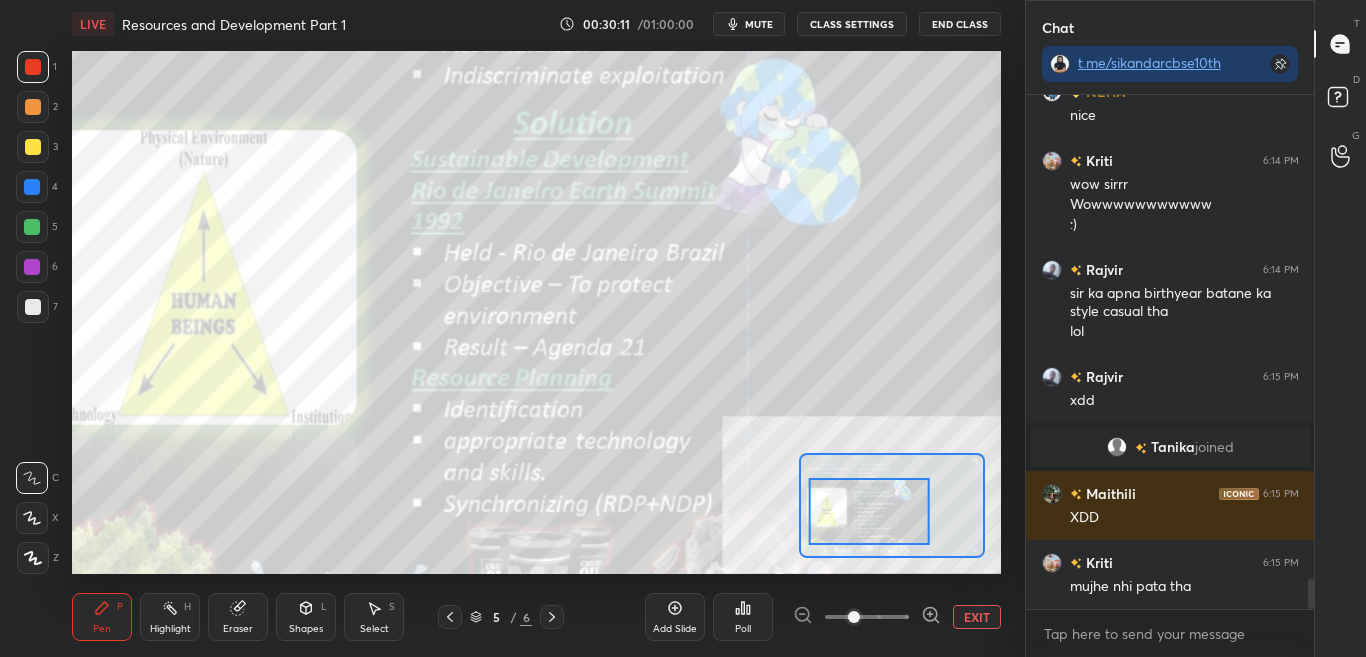 click on "CLASS SETTINGS" at bounding box center (852, 24) 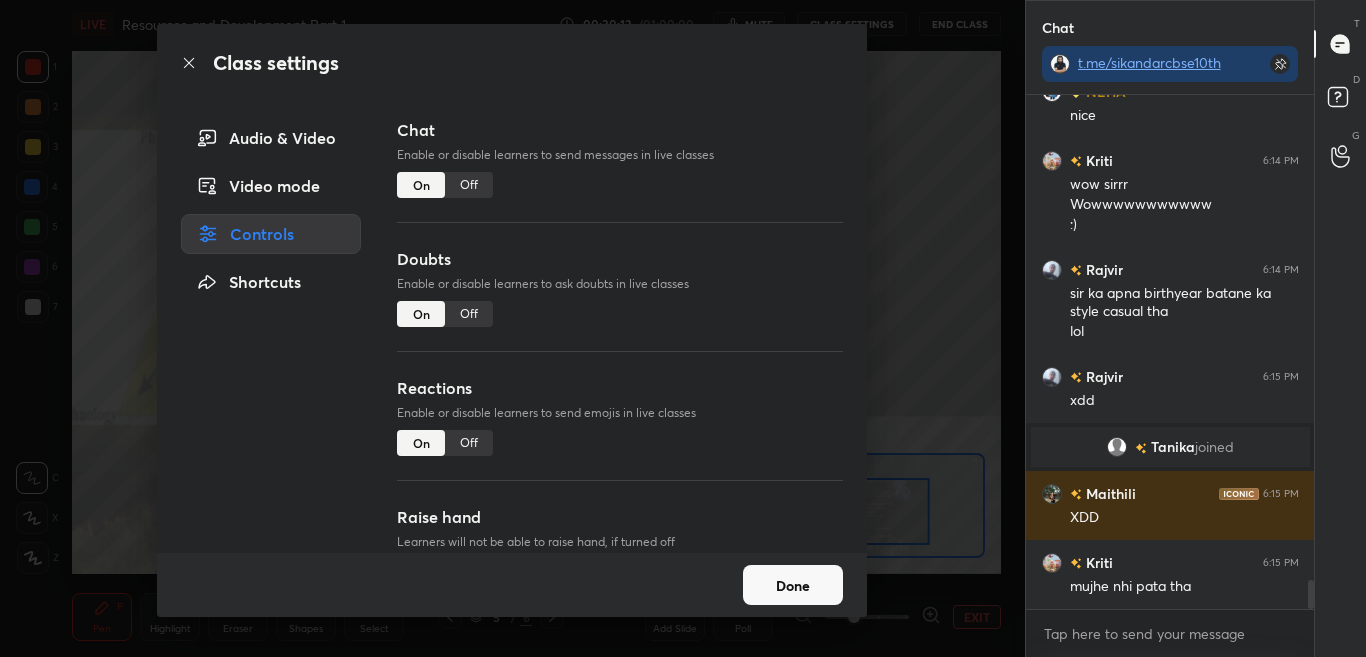scroll, scrollTop: 8488, scrollLeft: 0, axis: vertical 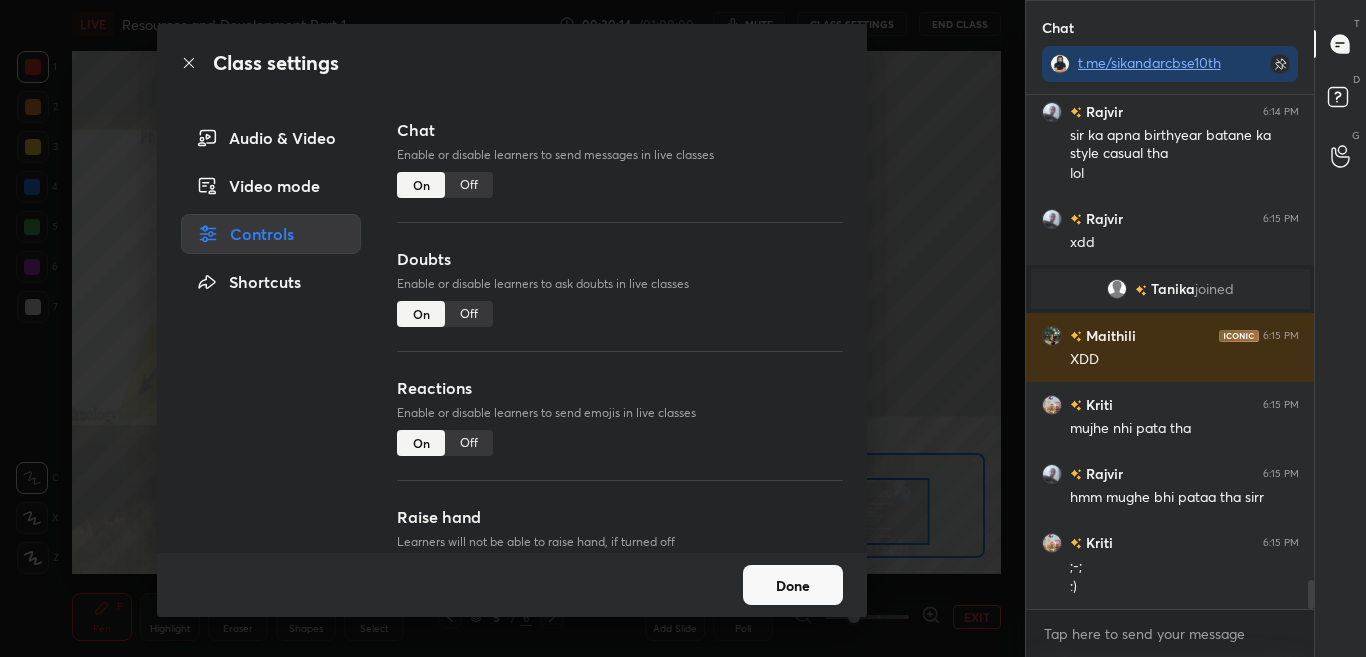 drag, startPoint x: 480, startPoint y: 190, endPoint x: 491, endPoint y: 173, distance: 20.248457 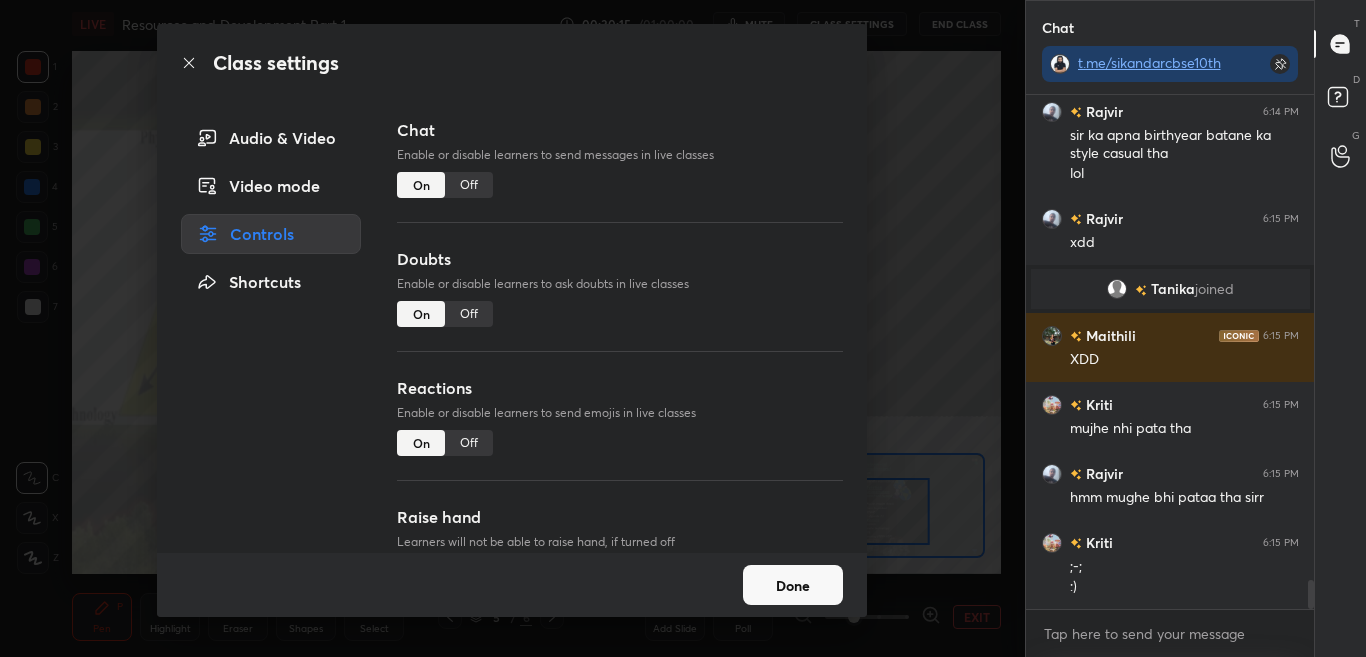 click 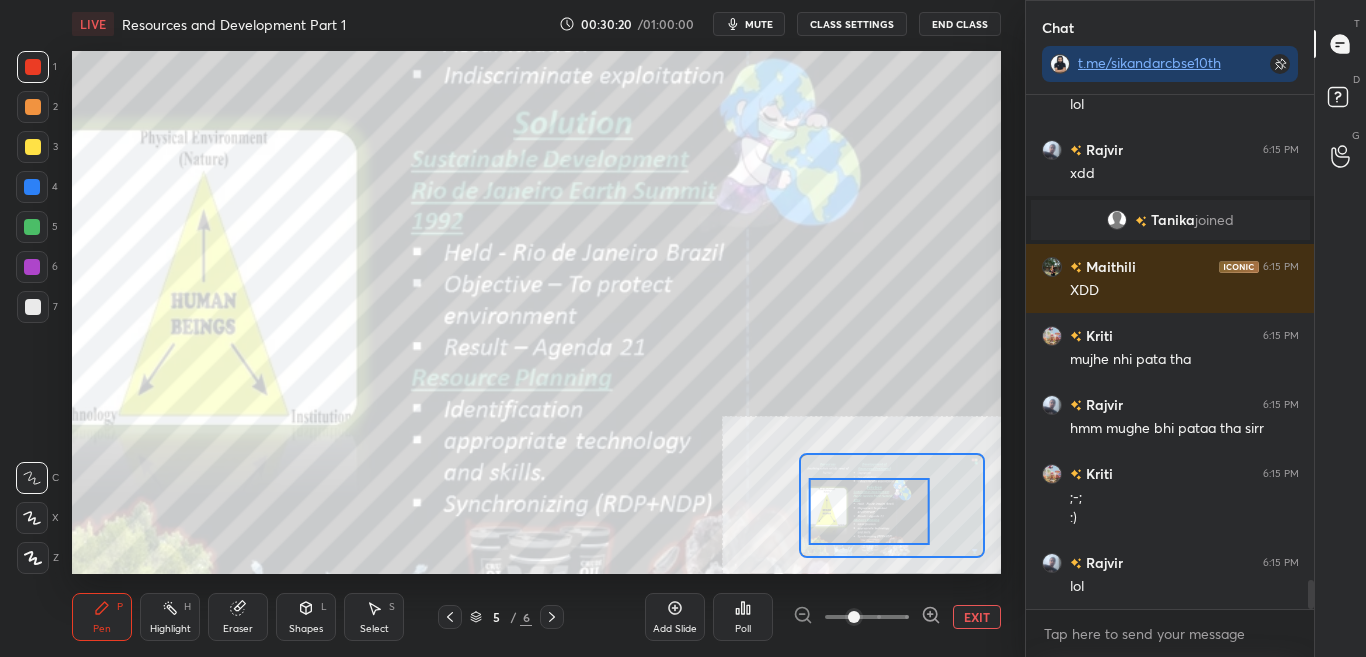 scroll, scrollTop: 8597, scrollLeft: 0, axis: vertical 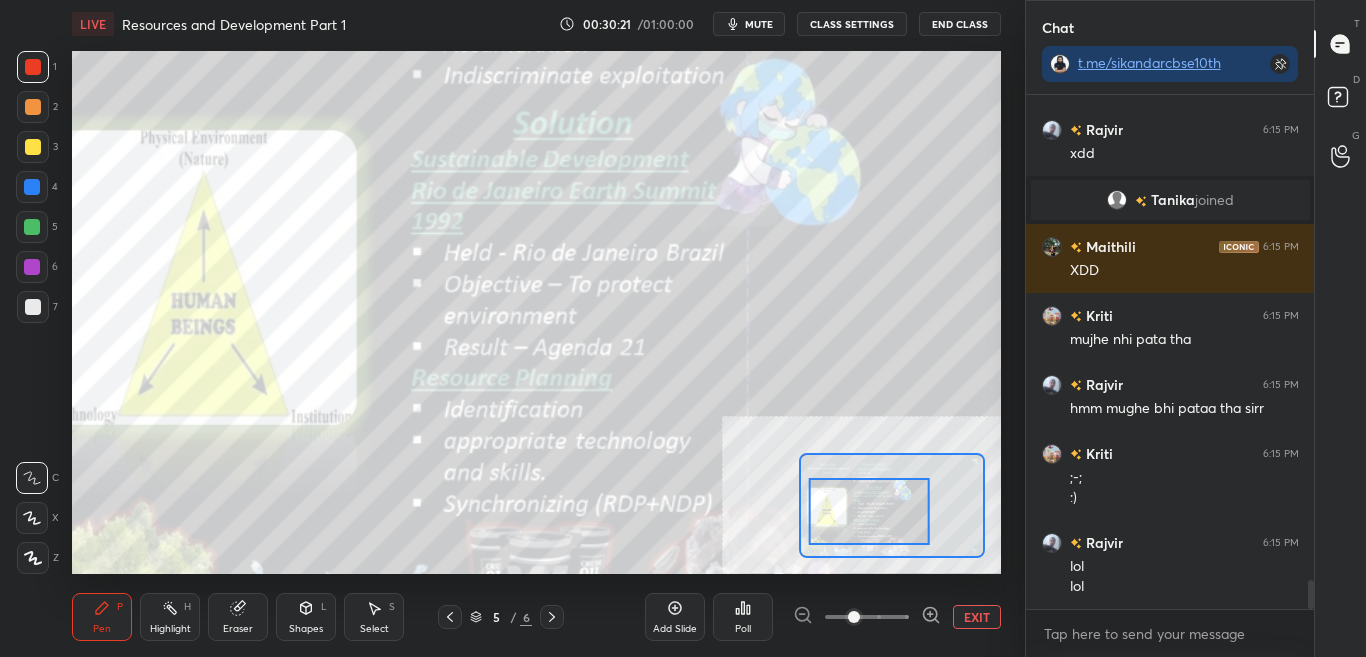 click on "CLASS SETTINGS" at bounding box center (852, 24) 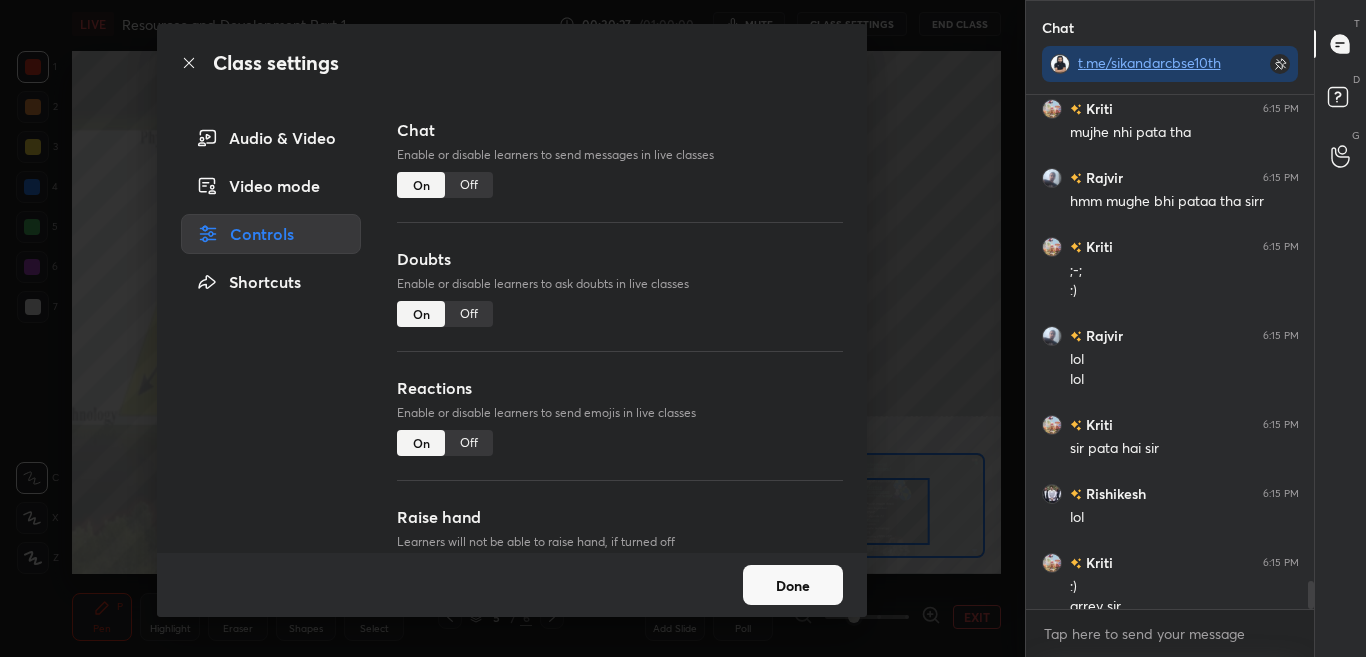 scroll, scrollTop: 8824, scrollLeft: 0, axis: vertical 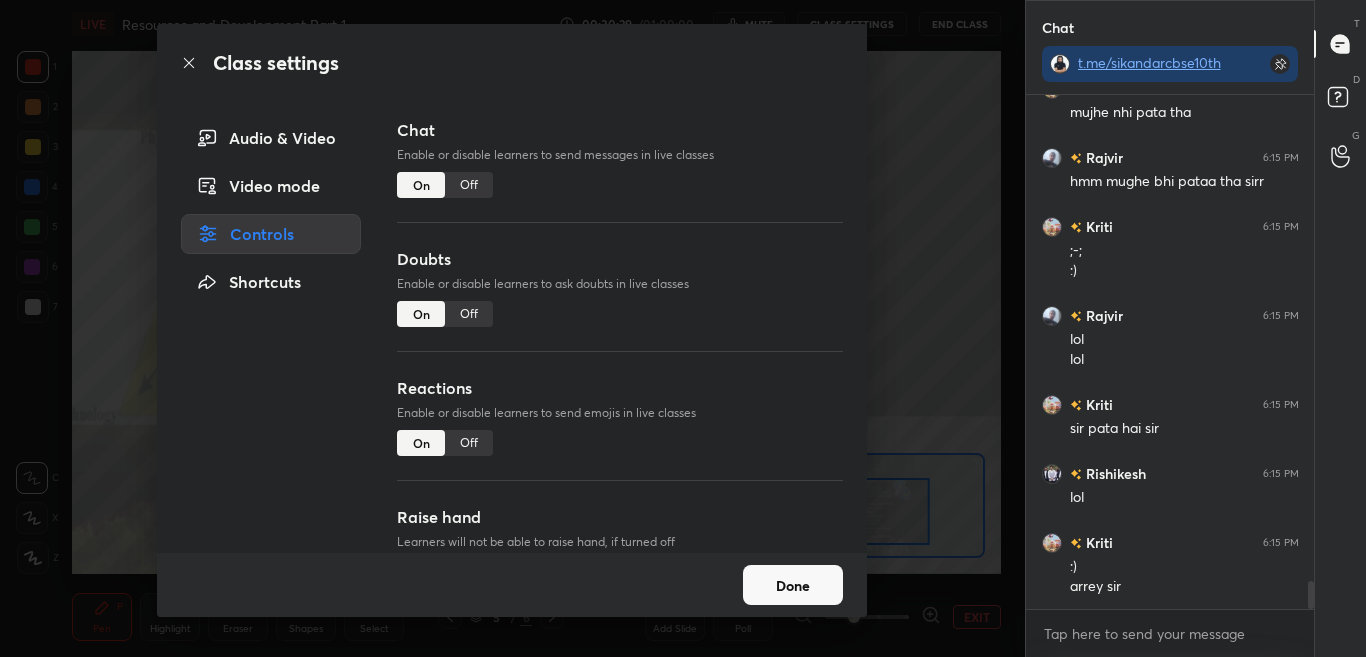 click on "Off" at bounding box center (469, 185) 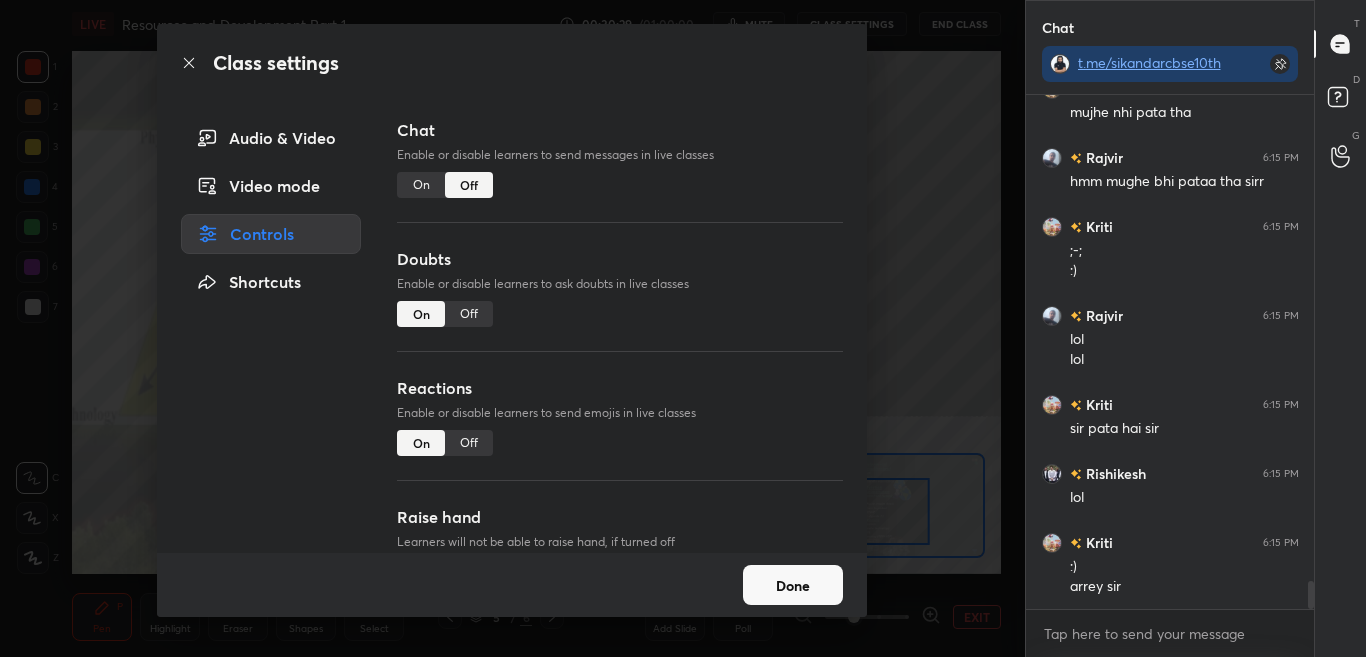 scroll, scrollTop: 8194, scrollLeft: 0, axis: vertical 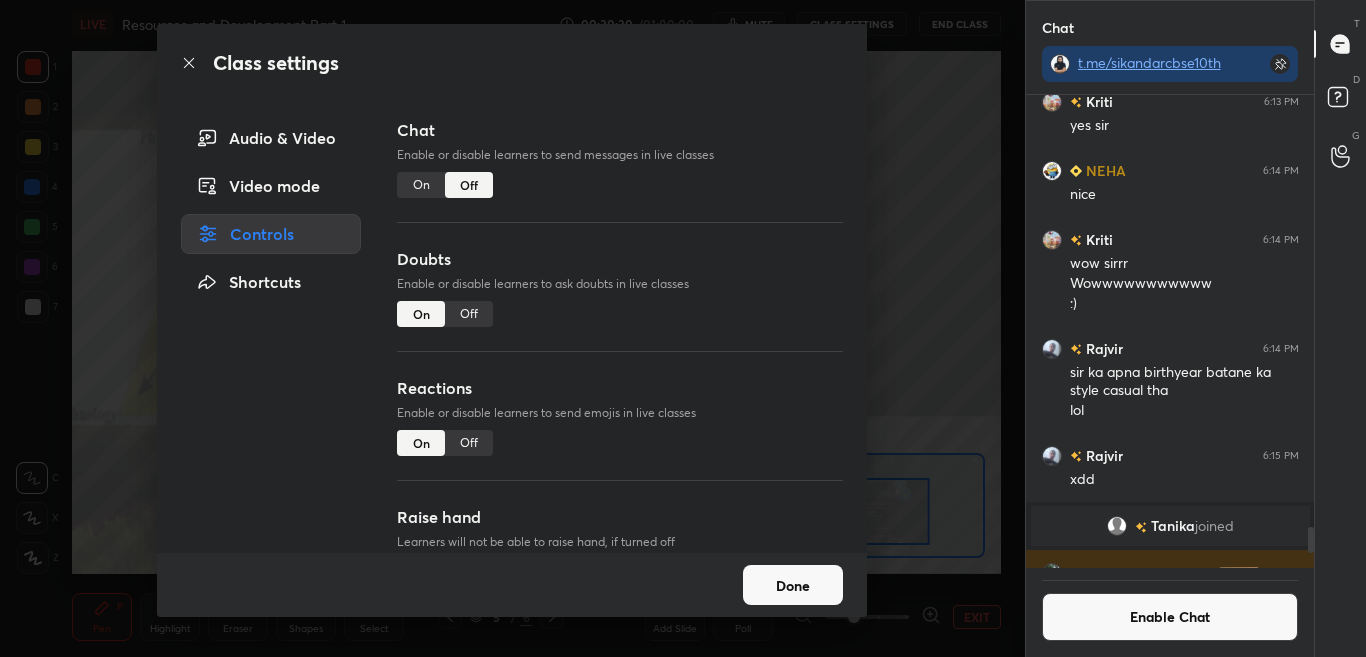 click 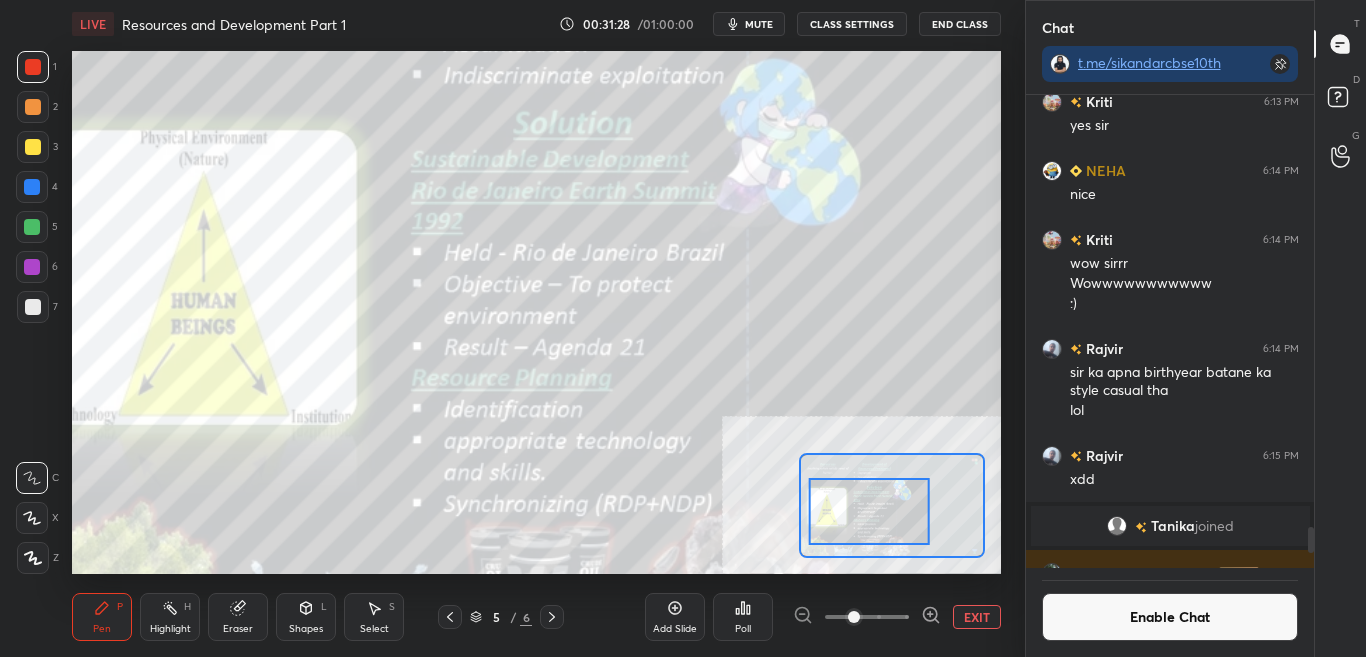 drag, startPoint x: 1172, startPoint y: 625, endPoint x: 1221, endPoint y: 584, distance: 63.89053 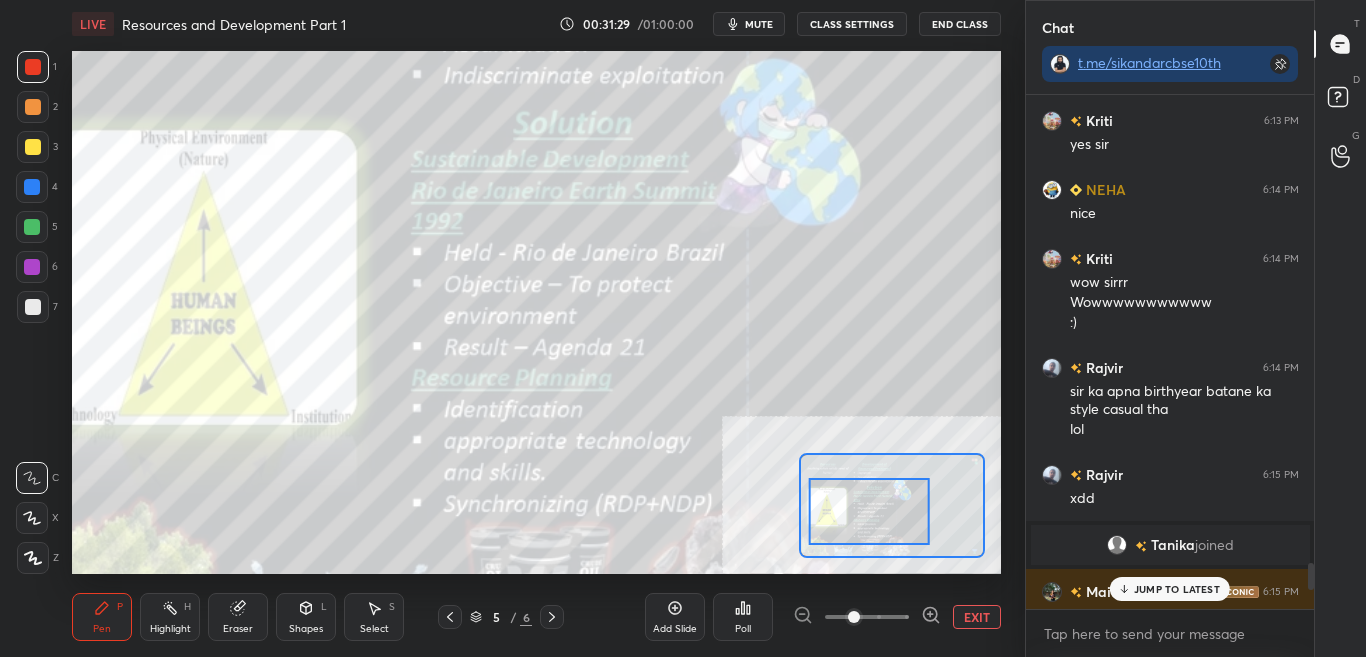 scroll, scrollTop: 7, scrollLeft: 7, axis: both 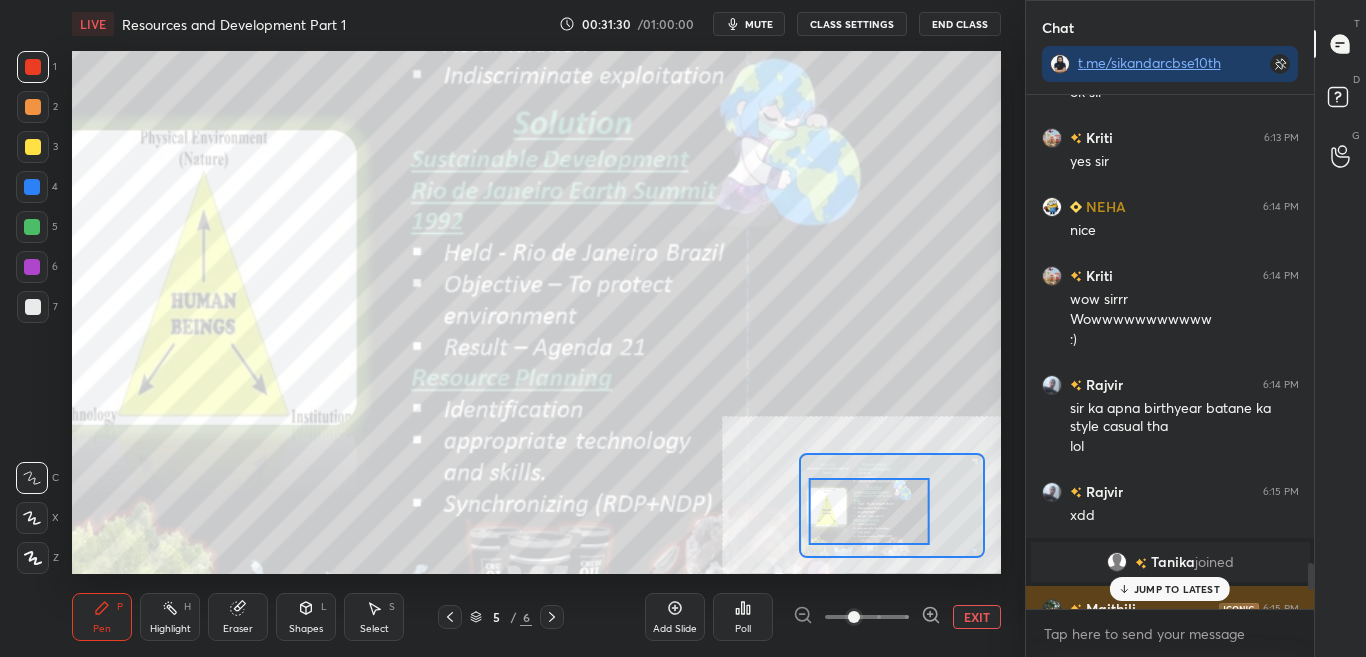 click on "Maithili 6:15 PM XDD" at bounding box center [1170, 620] 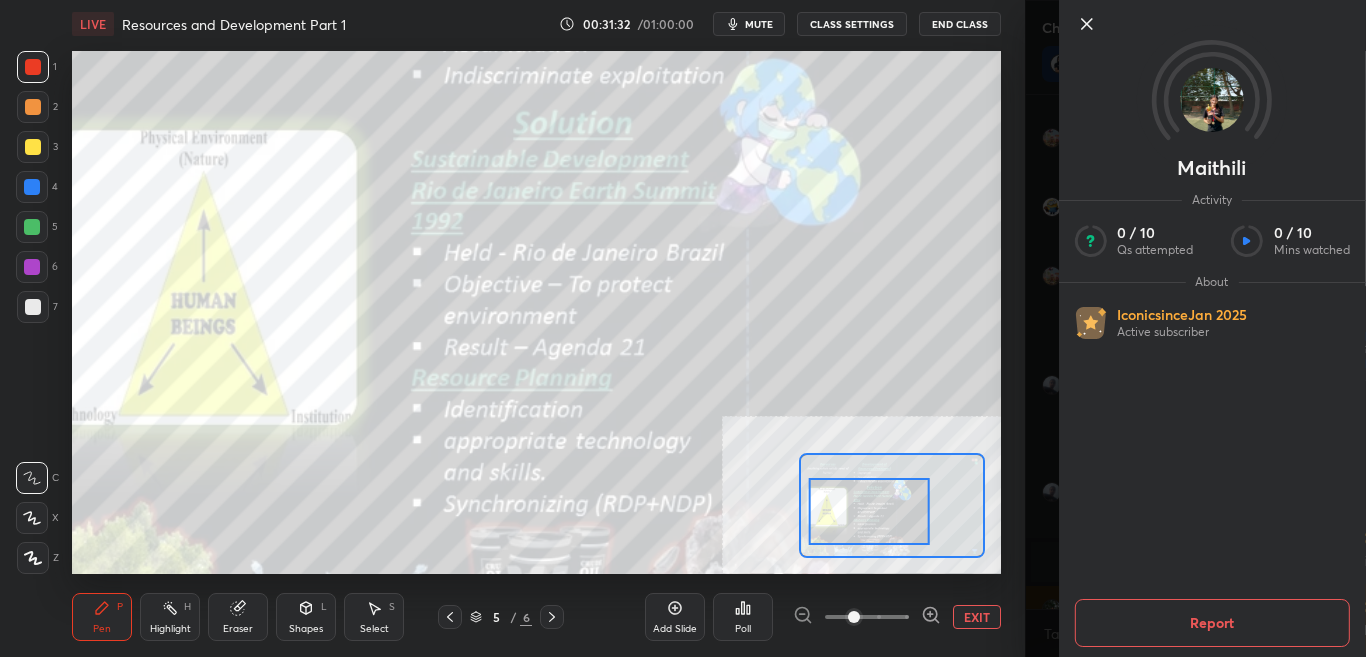 click on "Maithili Activity 0 / 10 Qs attempted 0 / 10 Mins watched About Iconic  since  Jan   2025 Active subscriber Report" at bounding box center [1196, 328] 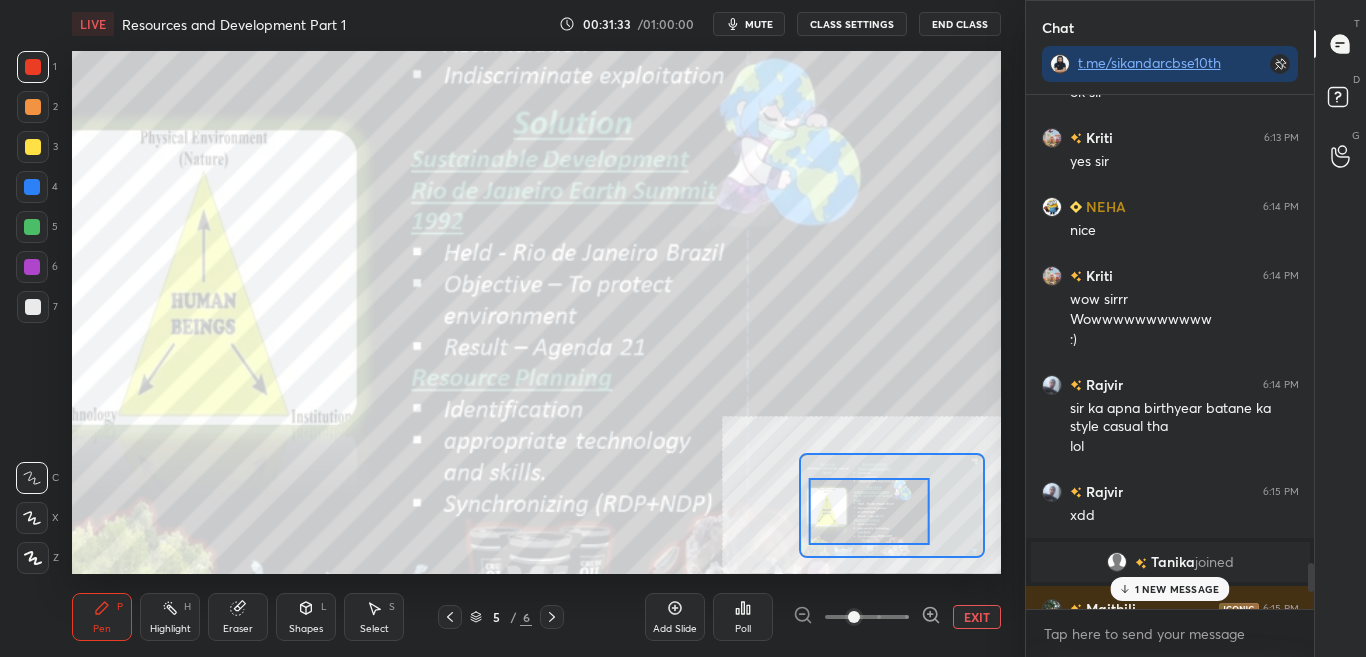 click on "1 NEW MESSAGE" at bounding box center [1177, 589] 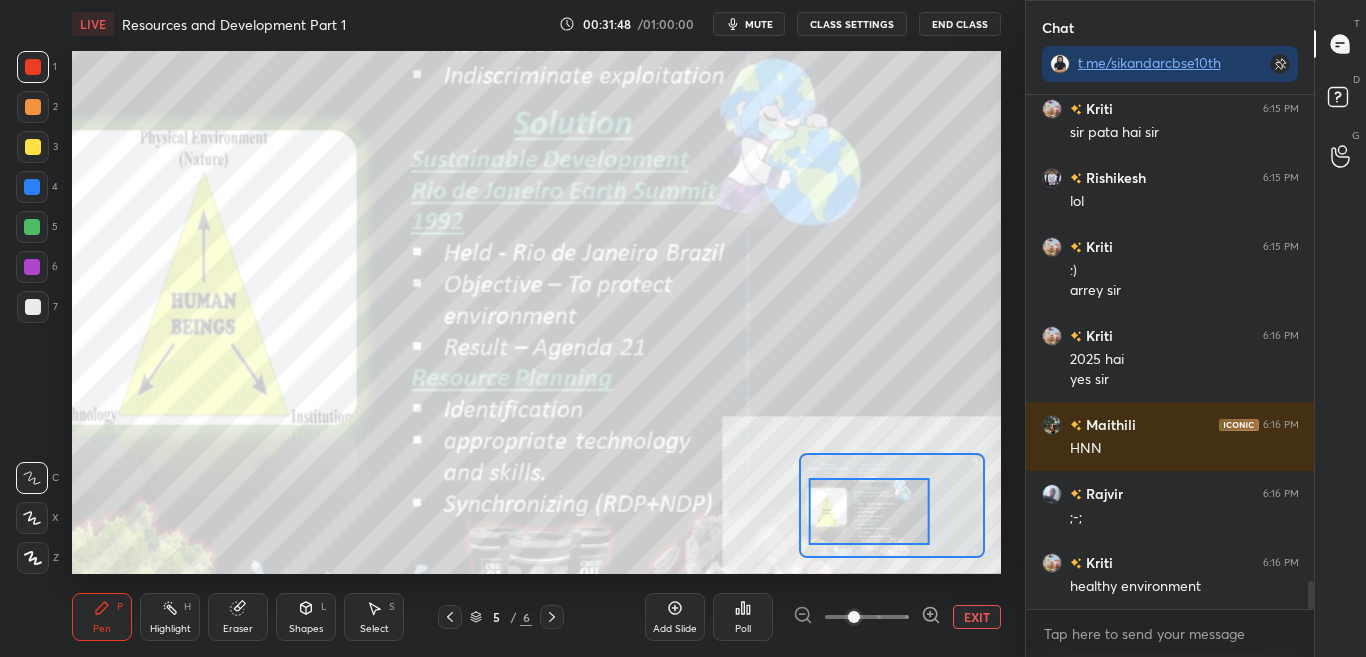 scroll, scrollTop: 9131, scrollLeft: 0, axis: vertical 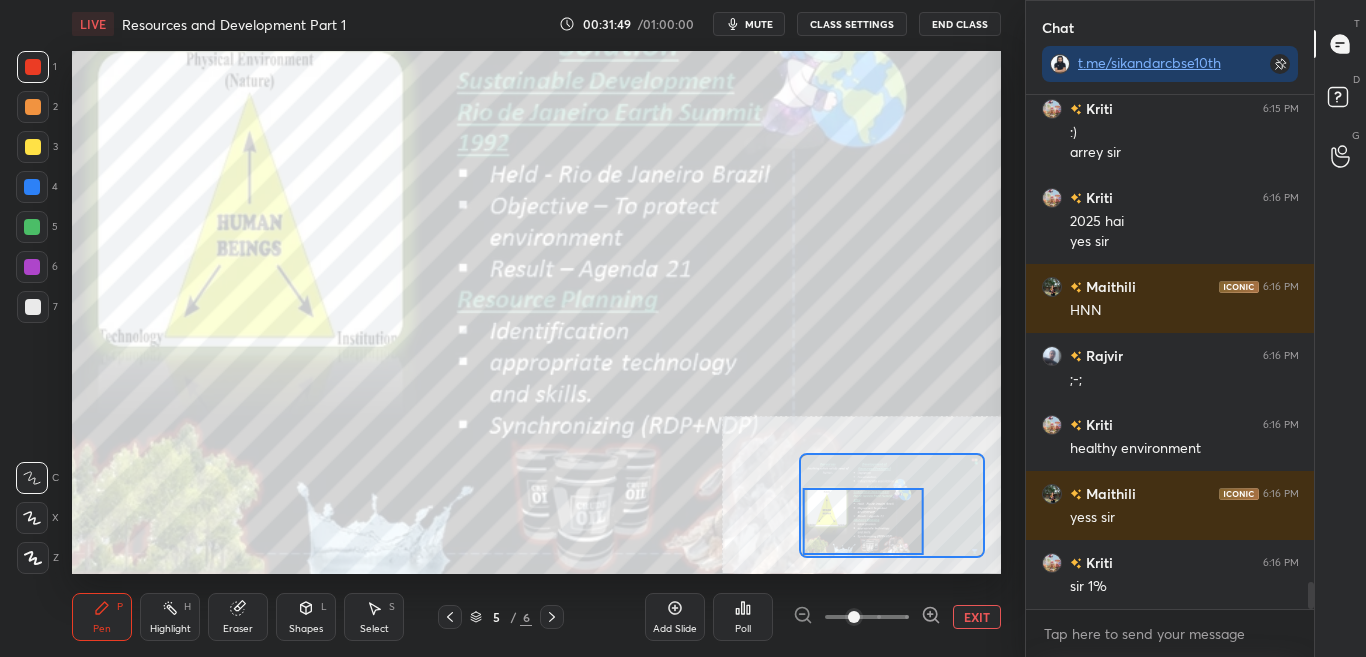 drag, startPoint x: 887, startPoint y: 504, endPoint x: 881, endPoint y: 520, distance: 17.088007 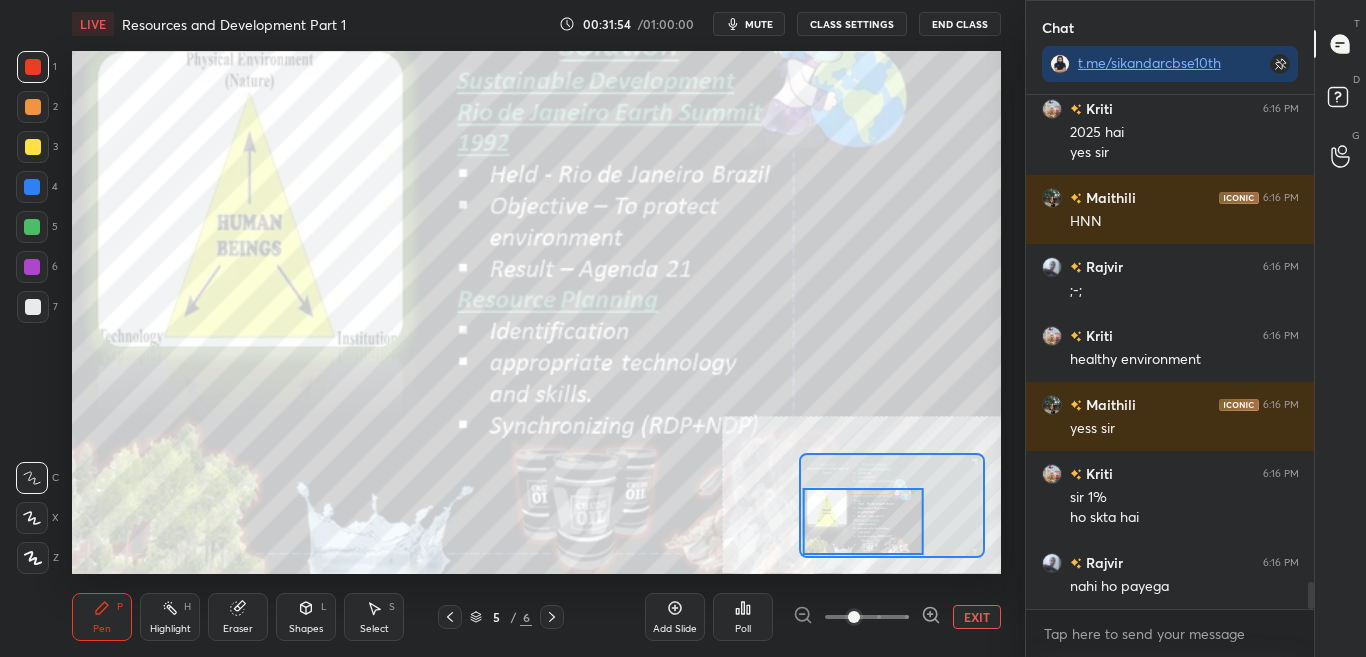 scroll, scrollTop: 9358, scrollLeft: 0, axis: vertical 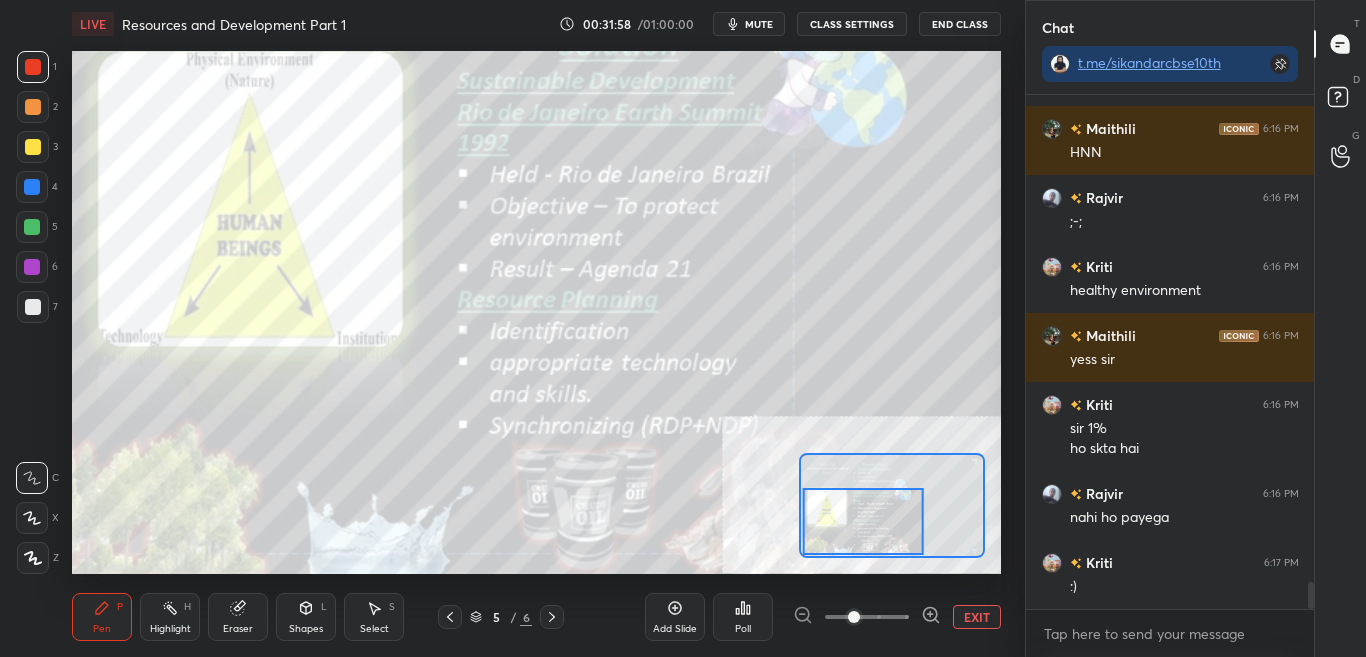 click on "CLASS SETTINGS" at bounding box center (852, 24) 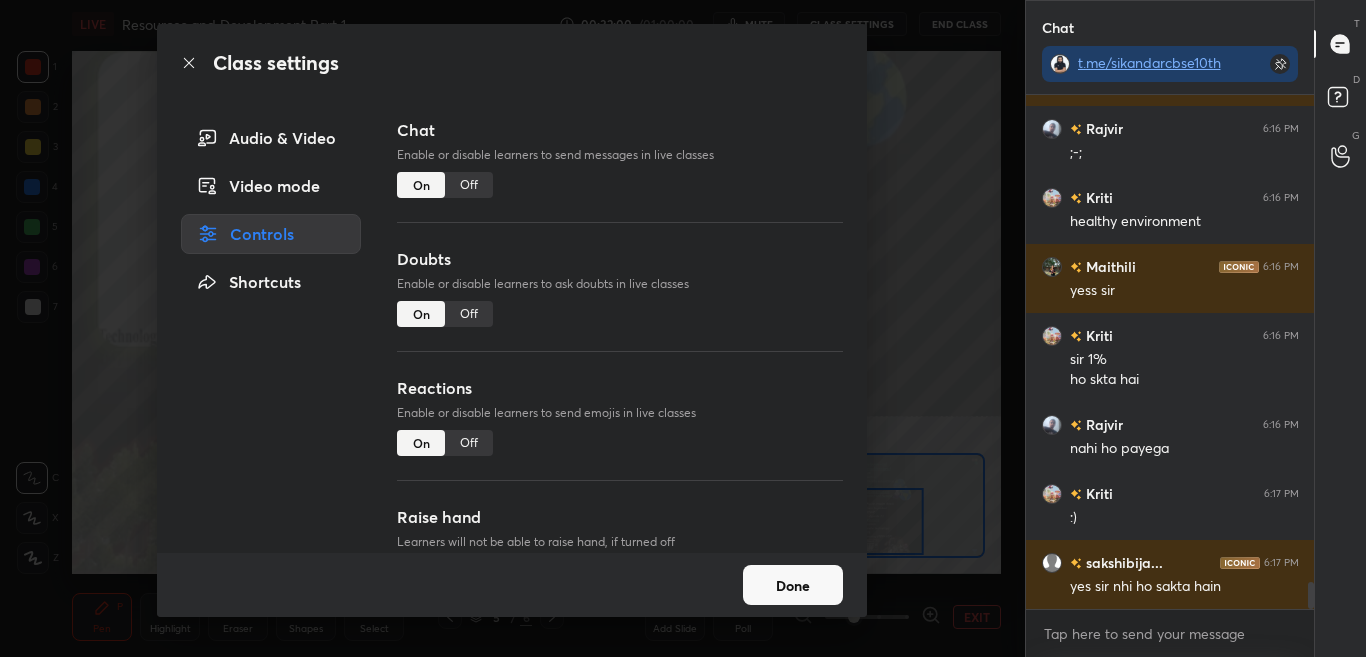 click on "Off" at bounding box center [469, 185] 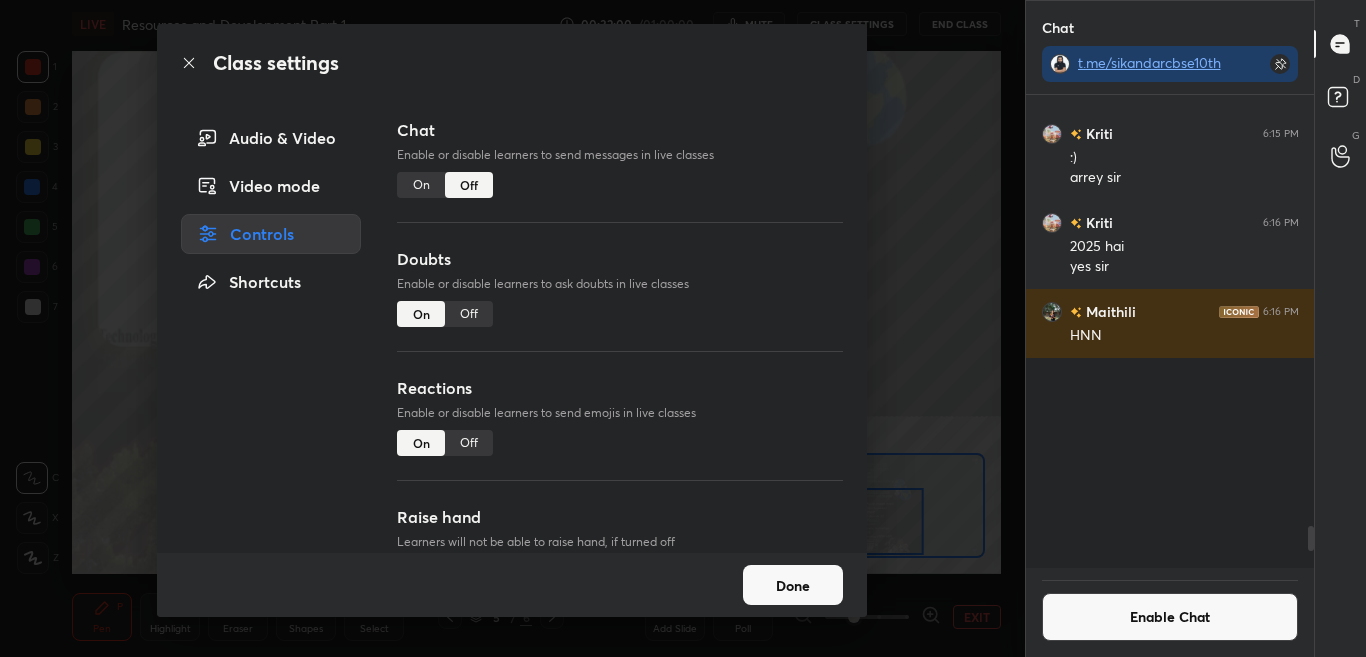scroll, scrollTop: 8624, scrollLeft: 0, axis: vertical 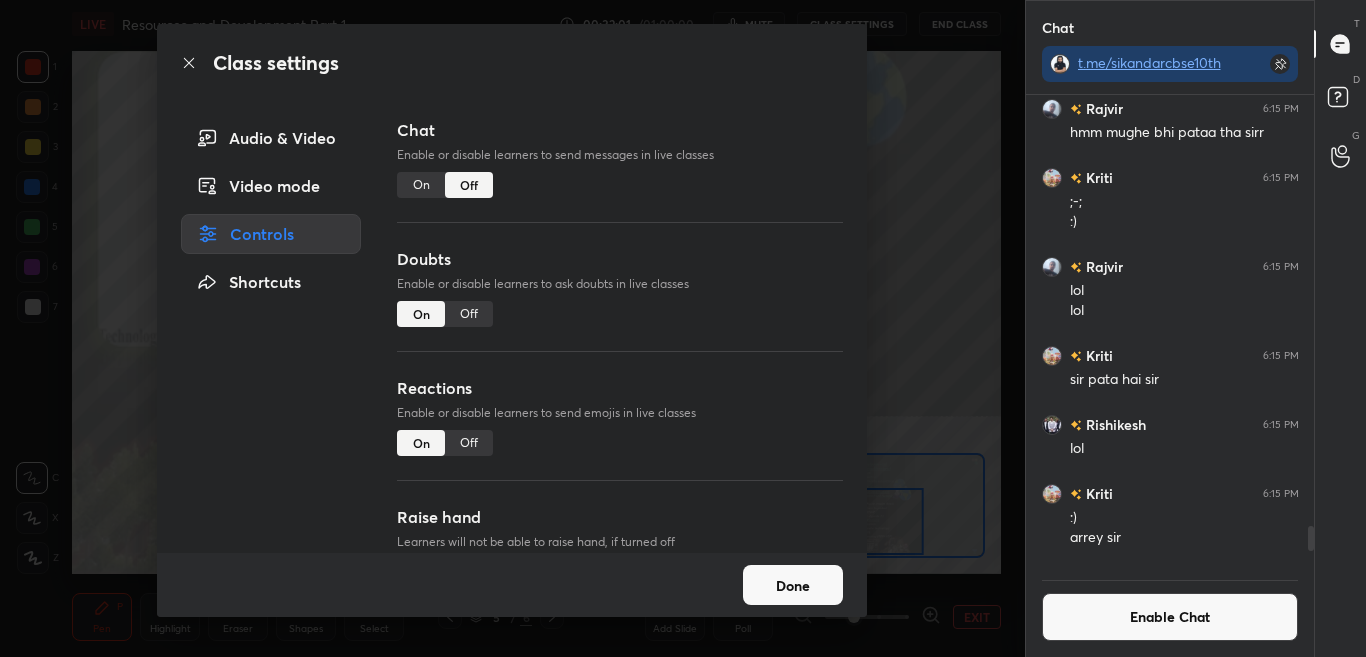 click 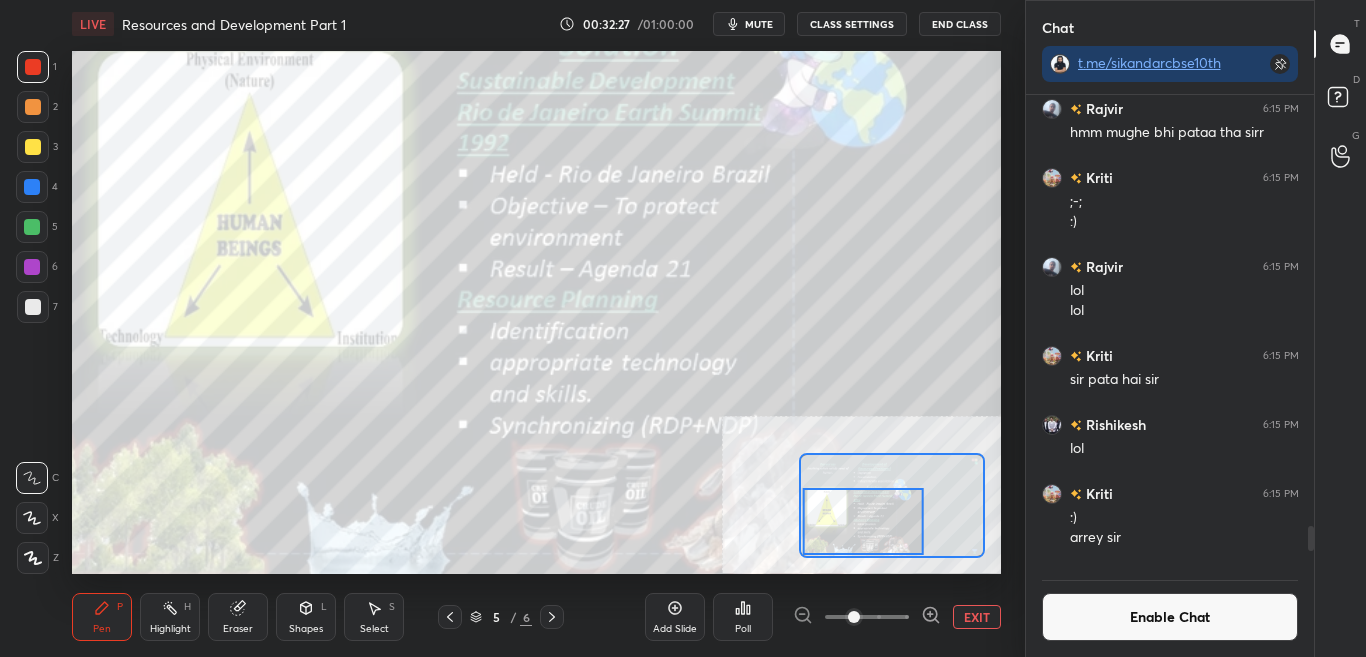 click on "Enable Chat" at bounding box center (1170, 617) 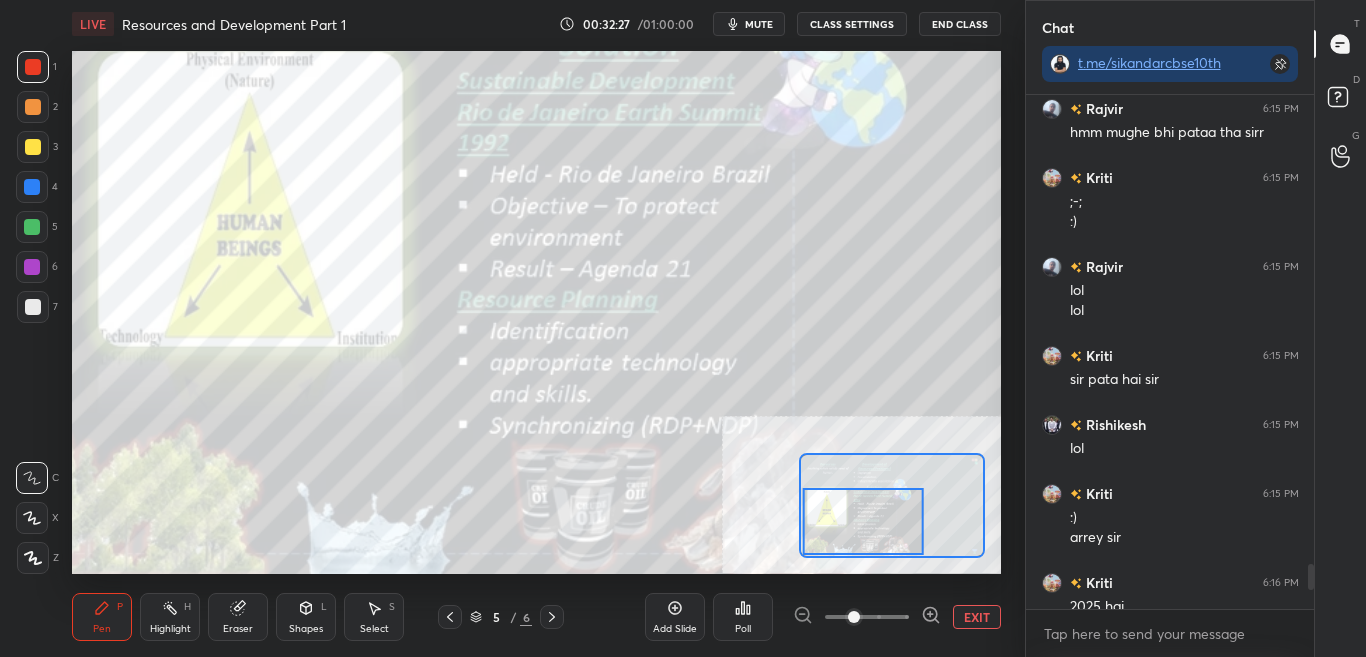 scroll, scrollTop: 7, scrollLeft: 7, axis: both 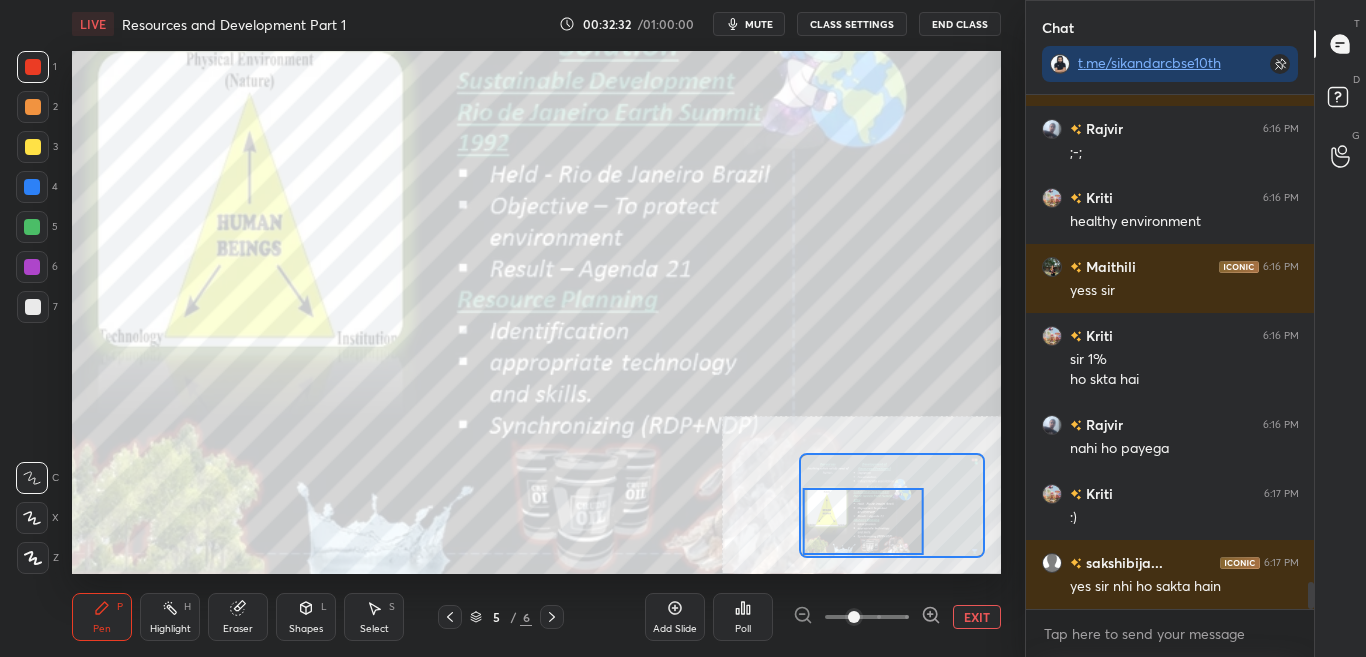 drag, startPoint x: 1308, startPoint y: 576, endPoint x: 1309, endPoint y: 623, distance: 47.010635 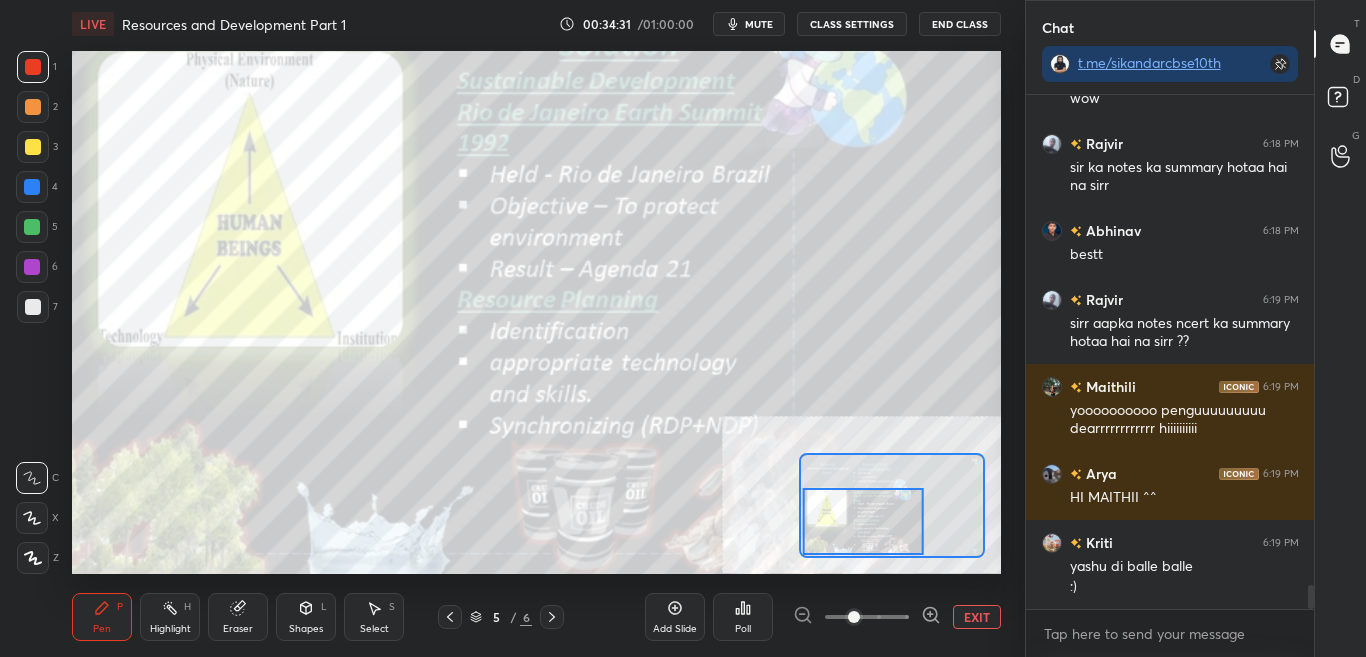 scroll, scrollTop: 10466, scrollLeft: 0, axis: vertical 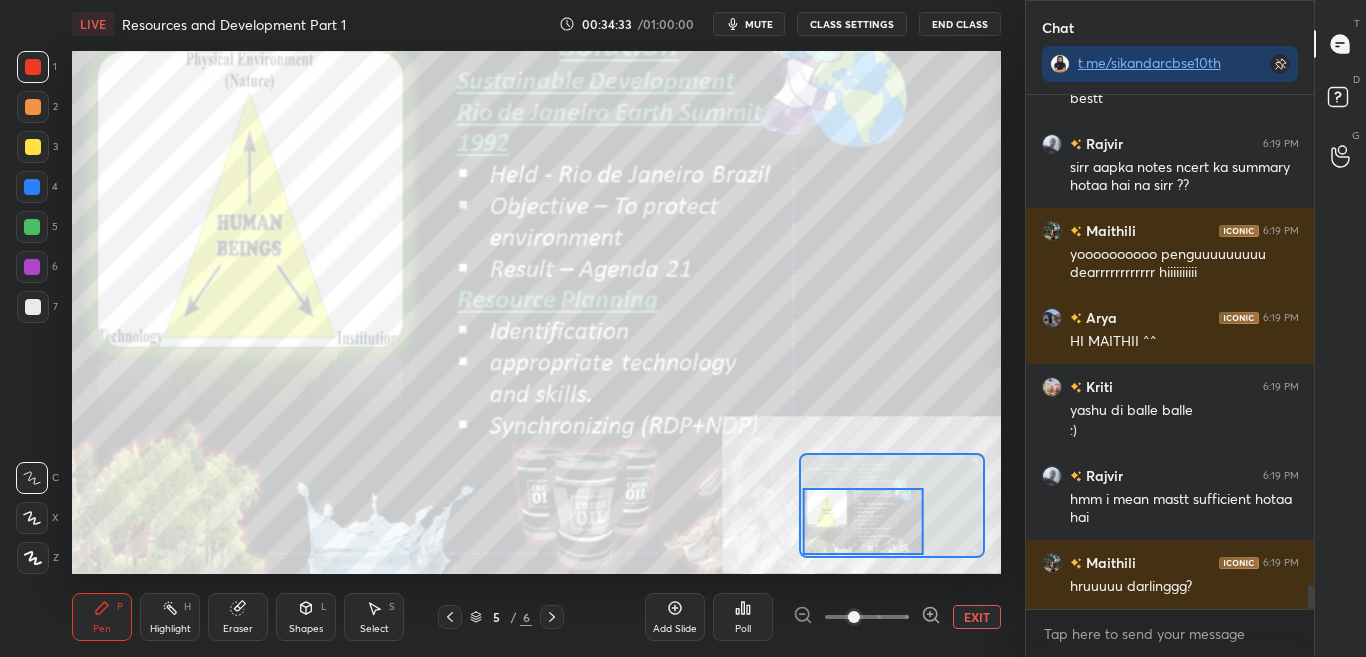 click on "CLASS SETTINGS" at bounding box center [852, 24] 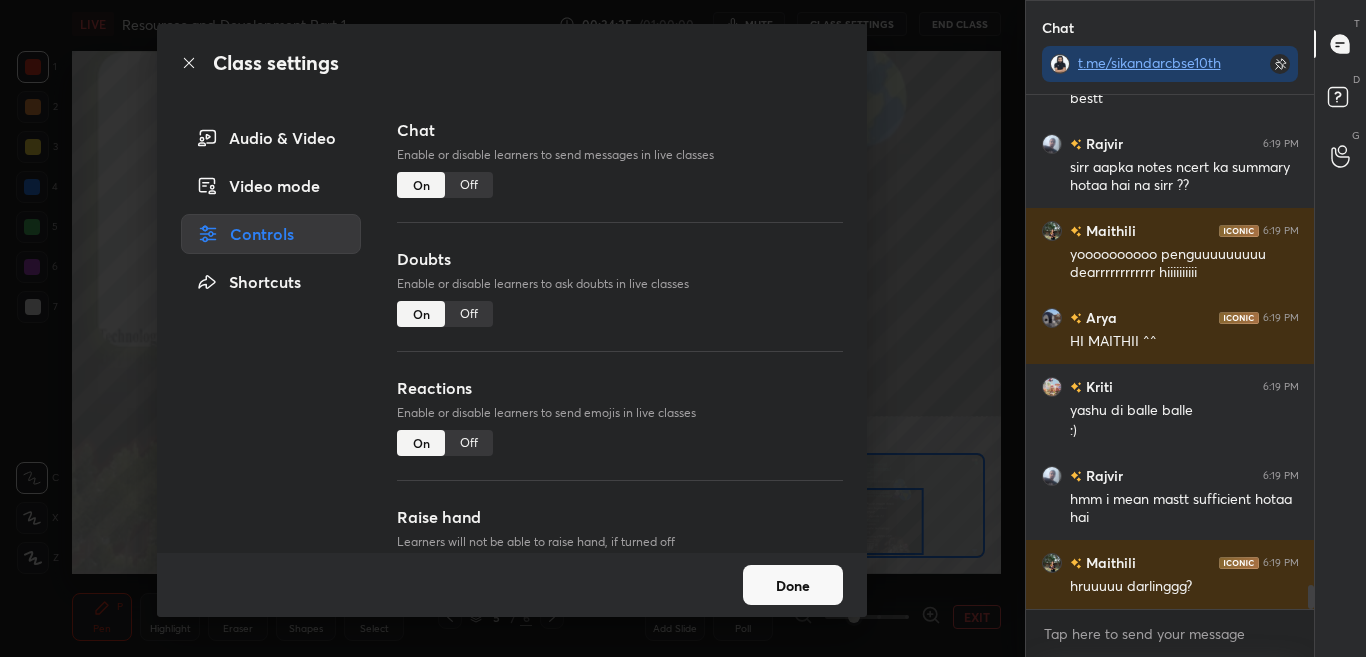 scroll, scrollTop: 10604, scrollLeft: 0, axis: vertical 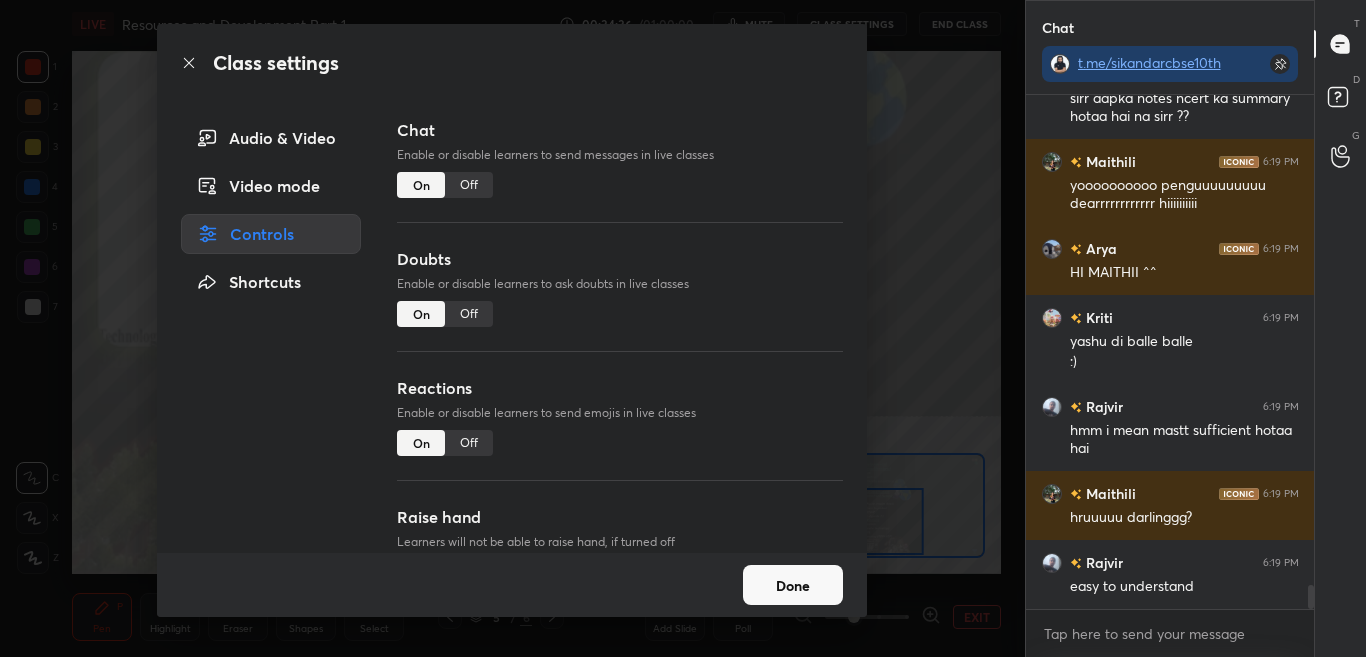 click on "Off" at bounding box center [469, 185] 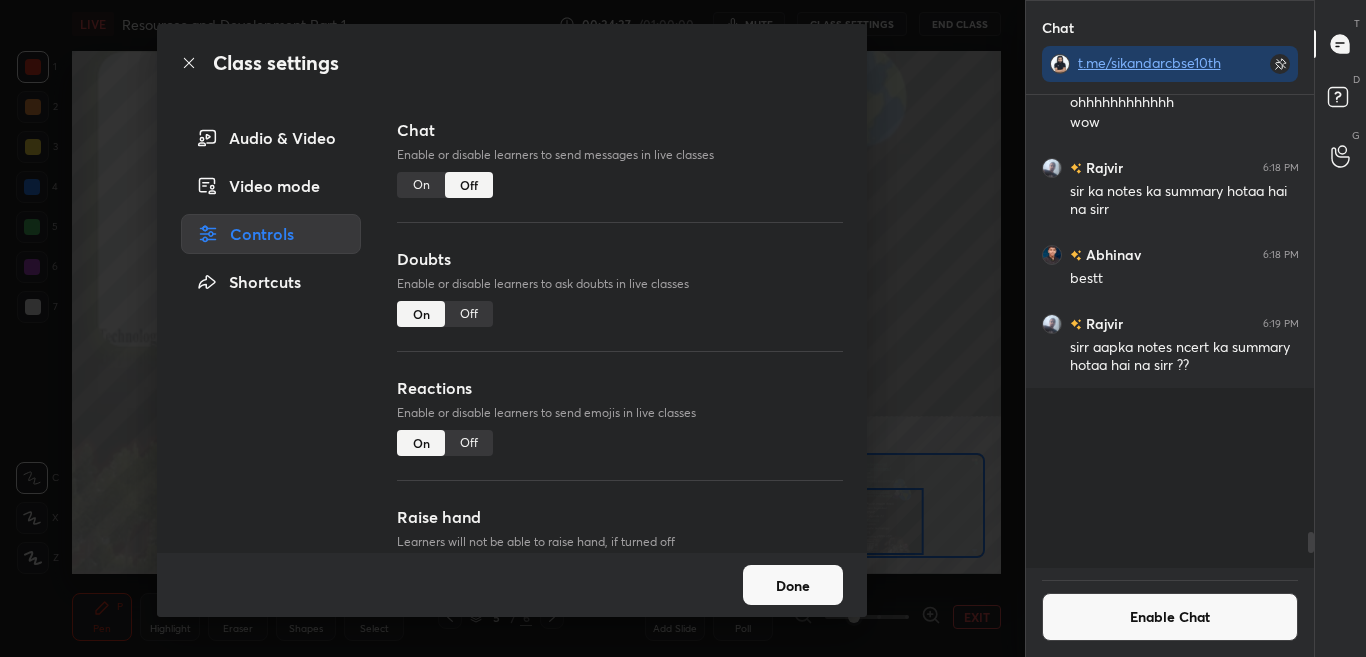 scroll, scrollTop: 9674, scrollLeft: 0, axis: vertical 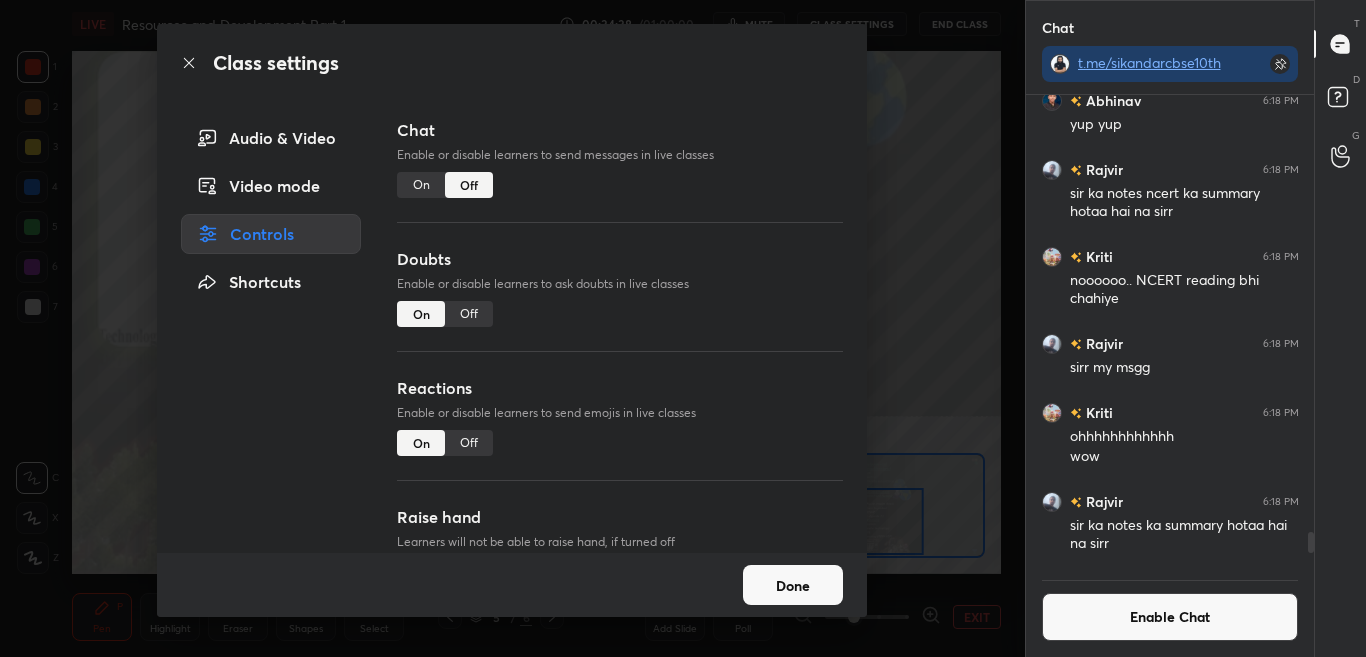 click 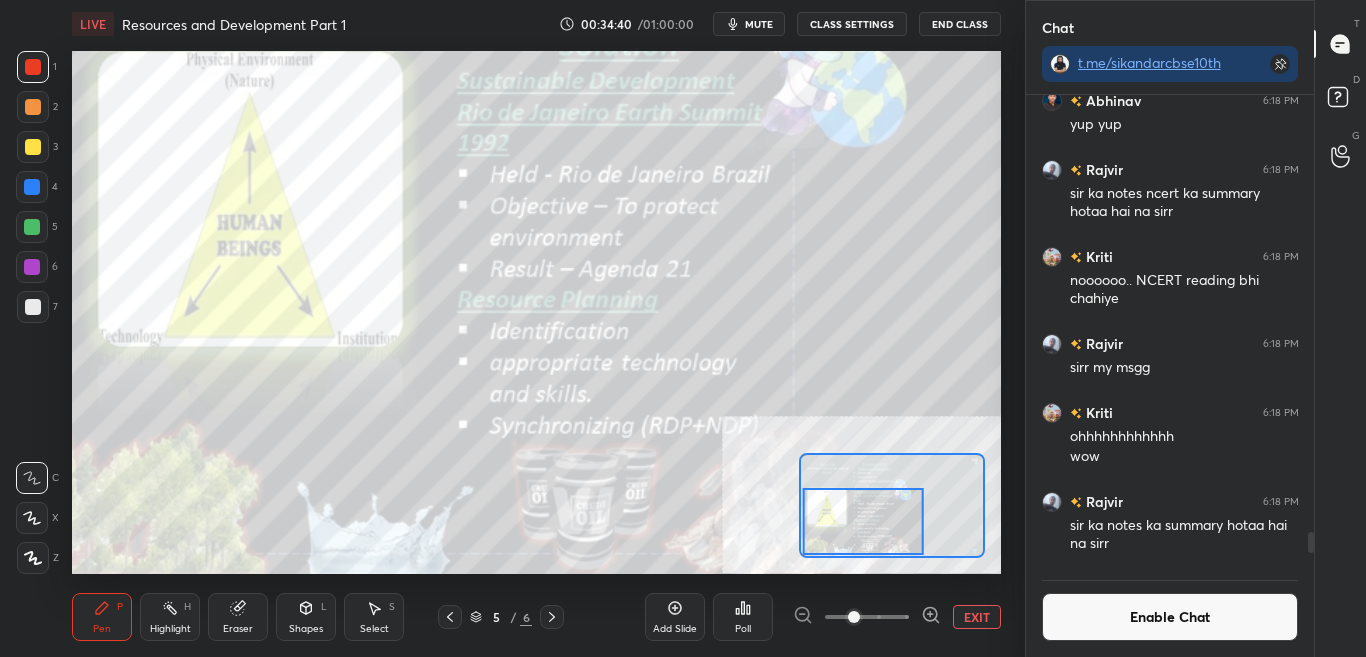 click on "Enable Chat" at bounding box center (1170, 617) 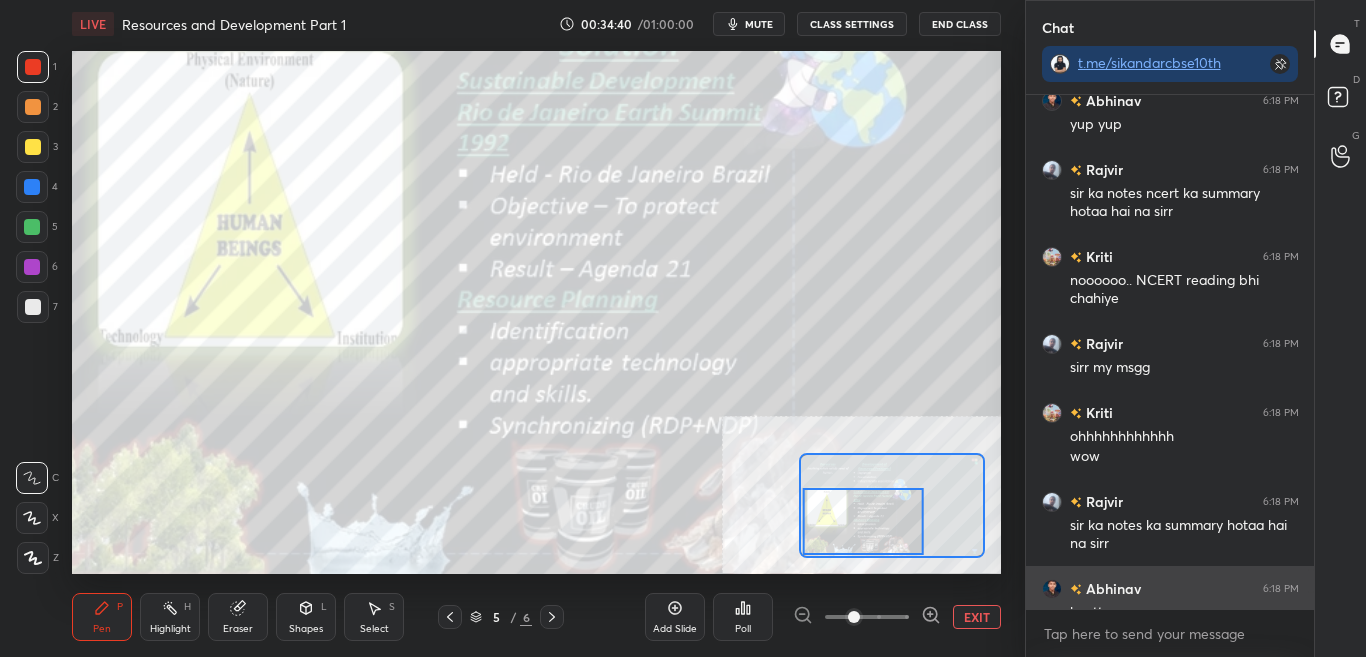 scroll, scrollTop: 7, scrollLeft: 7, axis: both 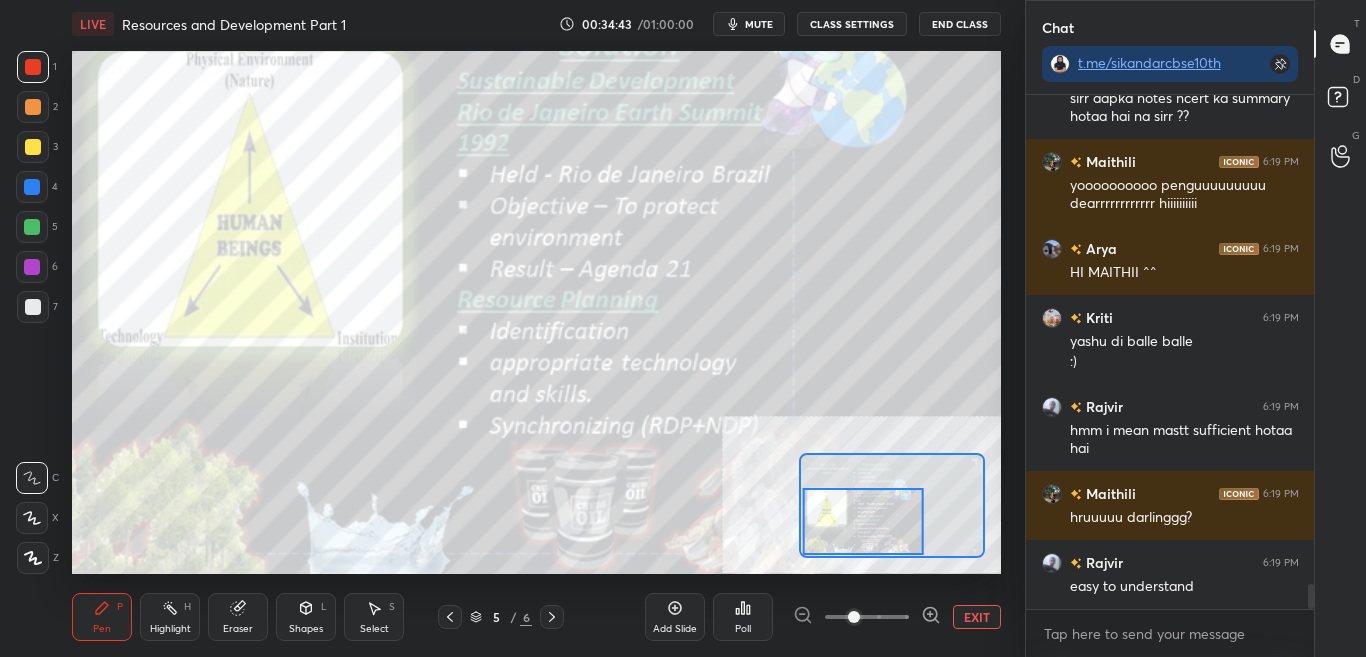 drag, startPoint x: 1313, startPoint y: 584, endPoint x: 1310, endPoint y: 632, distance: 48.09366 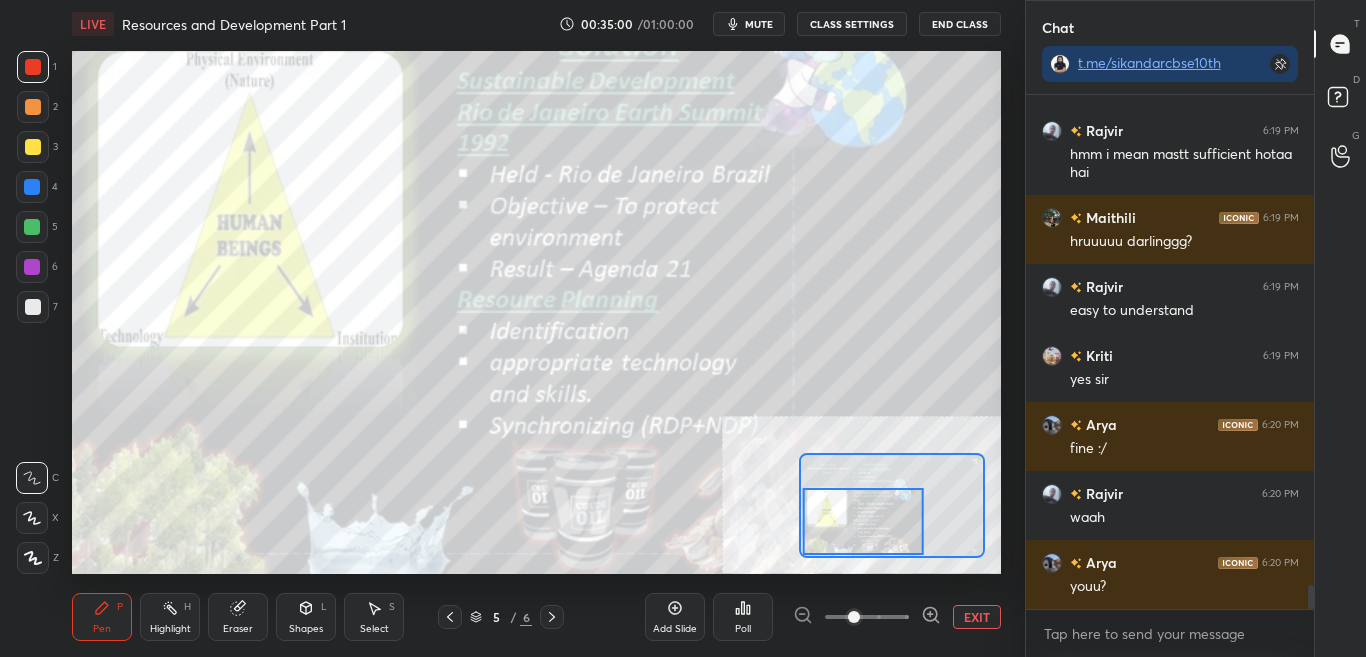 scroll, scrollTop: 10602, scrollLeft: 0, axis: vertical 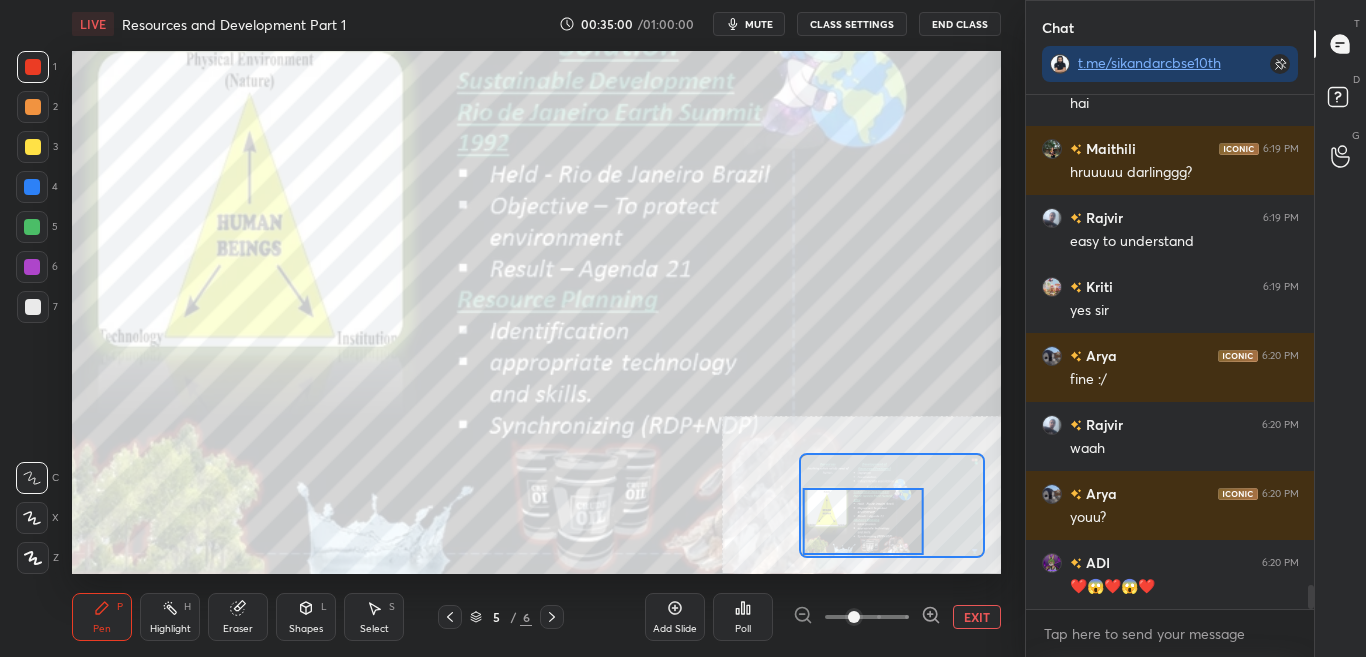 click on "CLASS SETTINGS" at bounding box center (852, 24) 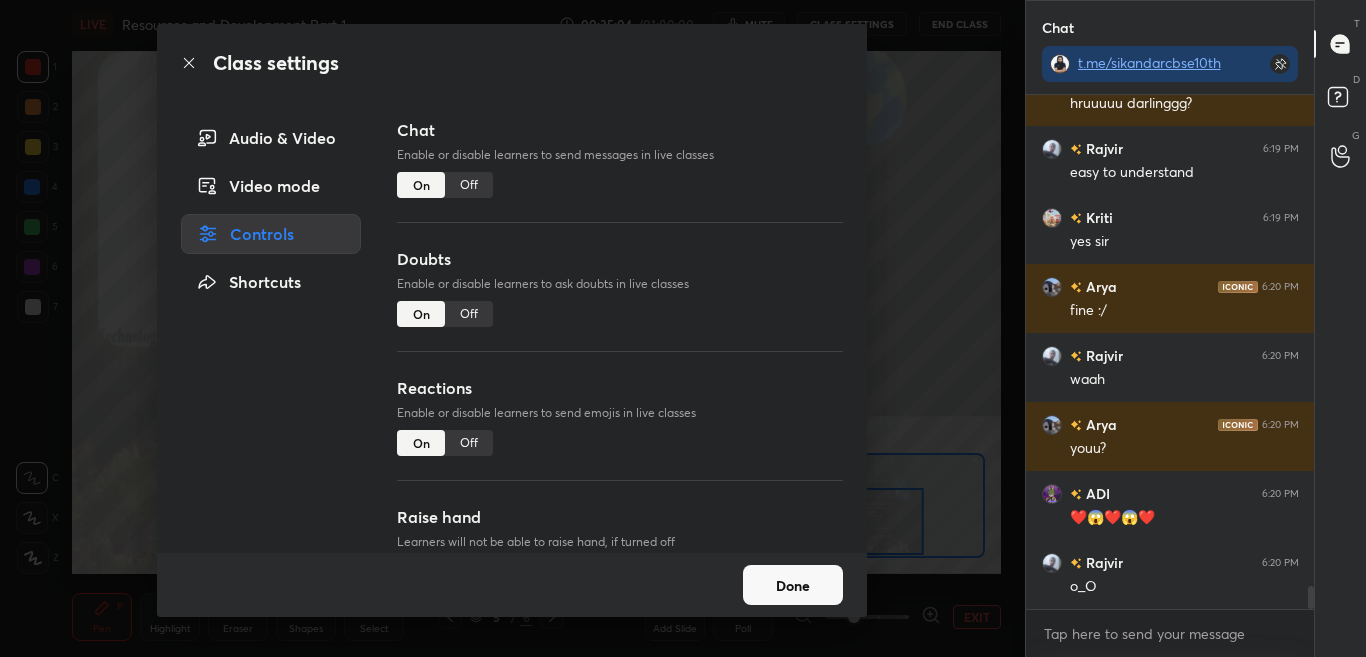 scroll, scrollTop: 10740, scrollLeft: 0, axis: vertical 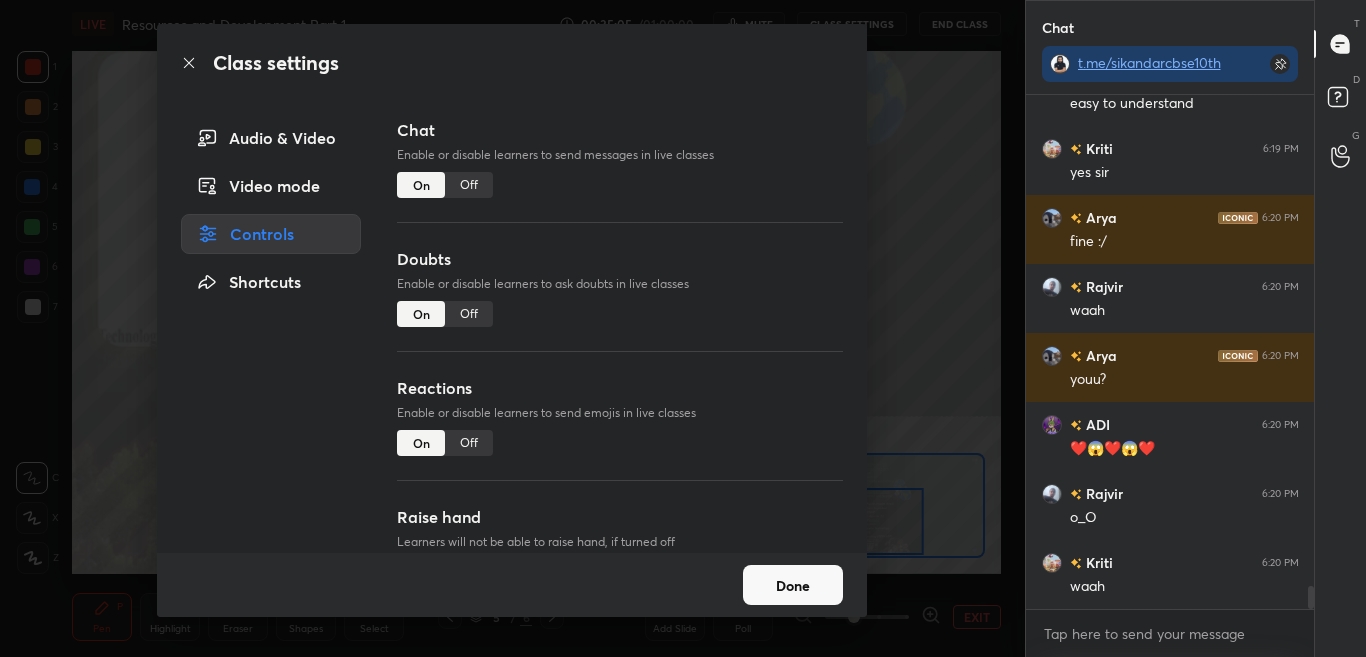 click on "Off" at bounding box center (469, 185) 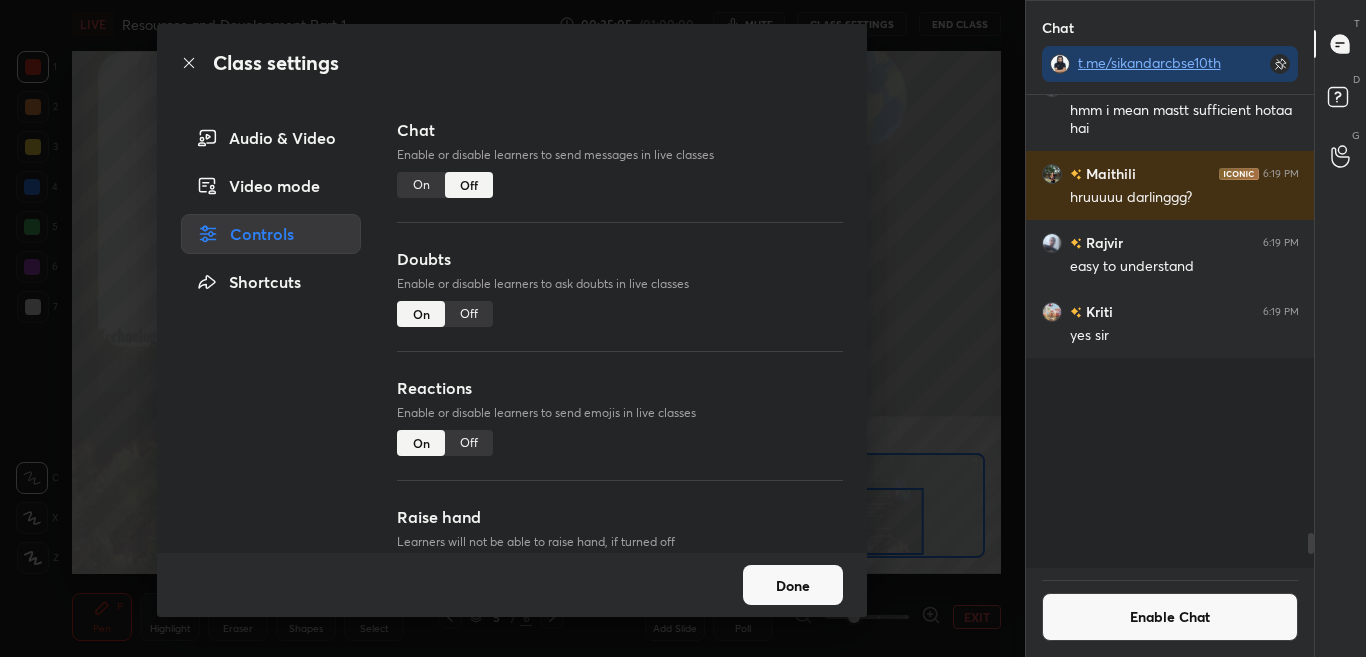 scroll, scrollTop: 10074, scrollLeft: 0, axis: vertical 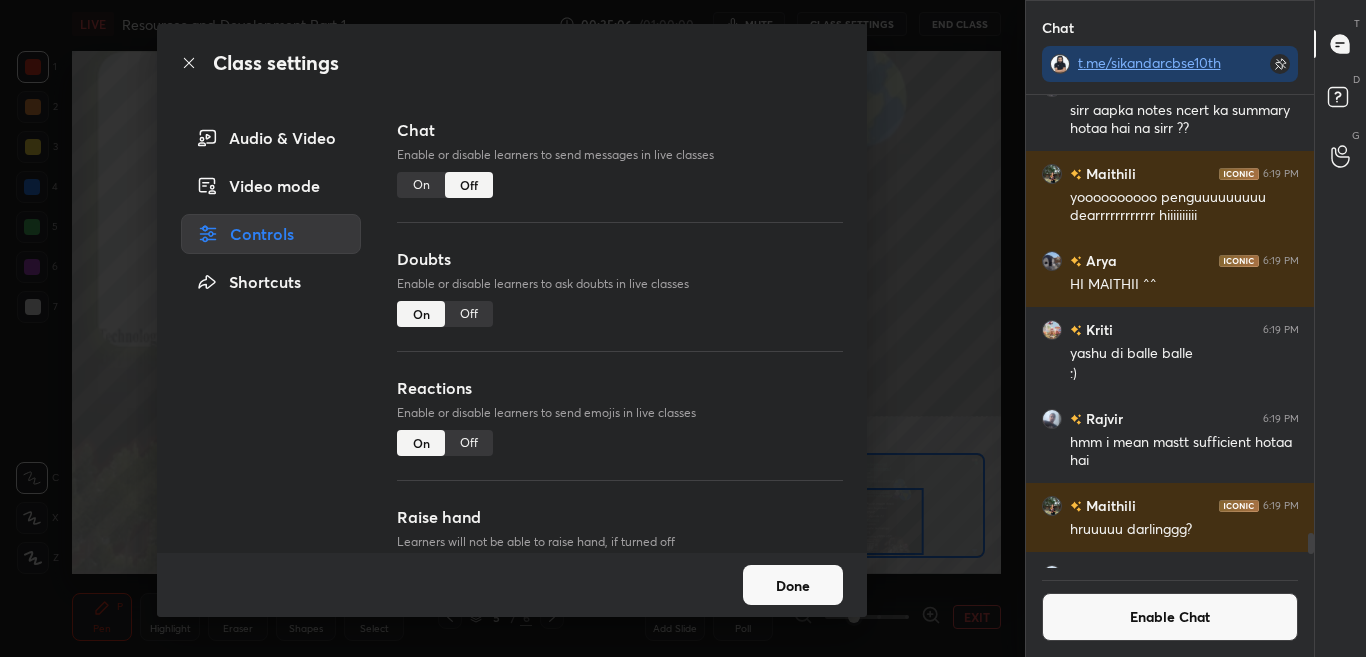 click 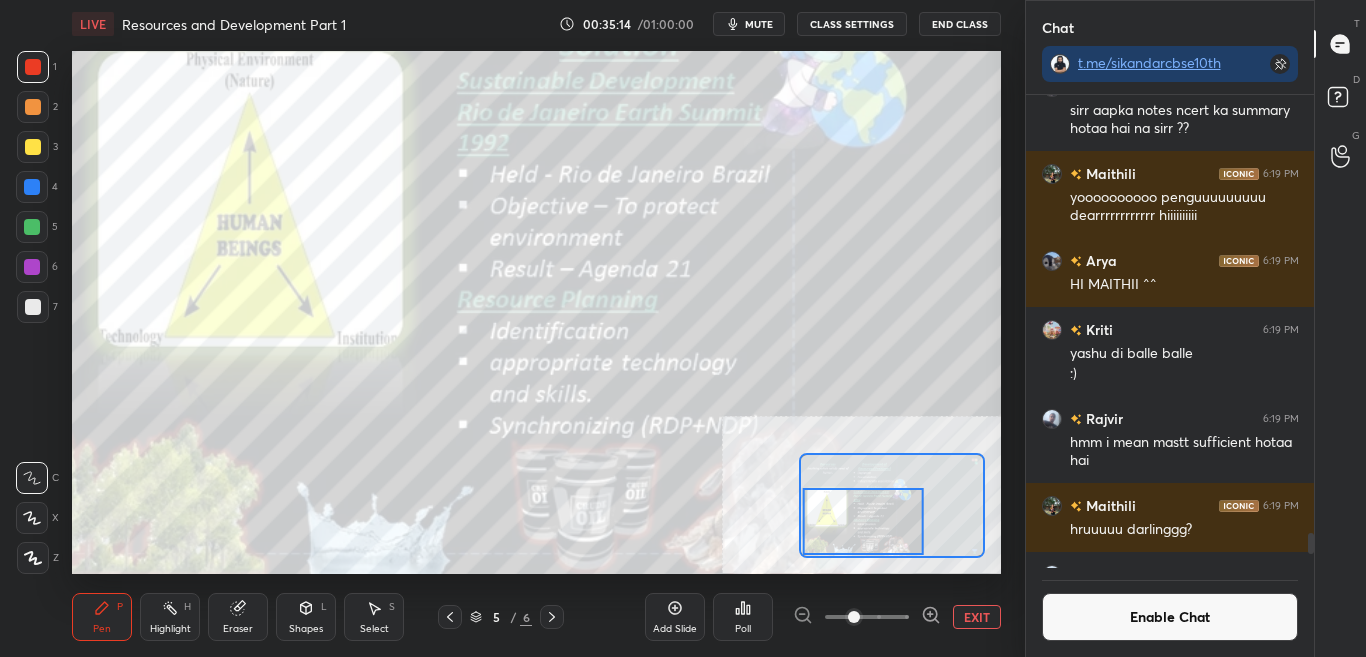 click on "Enable Chat" at bounding box center [1170, 617] 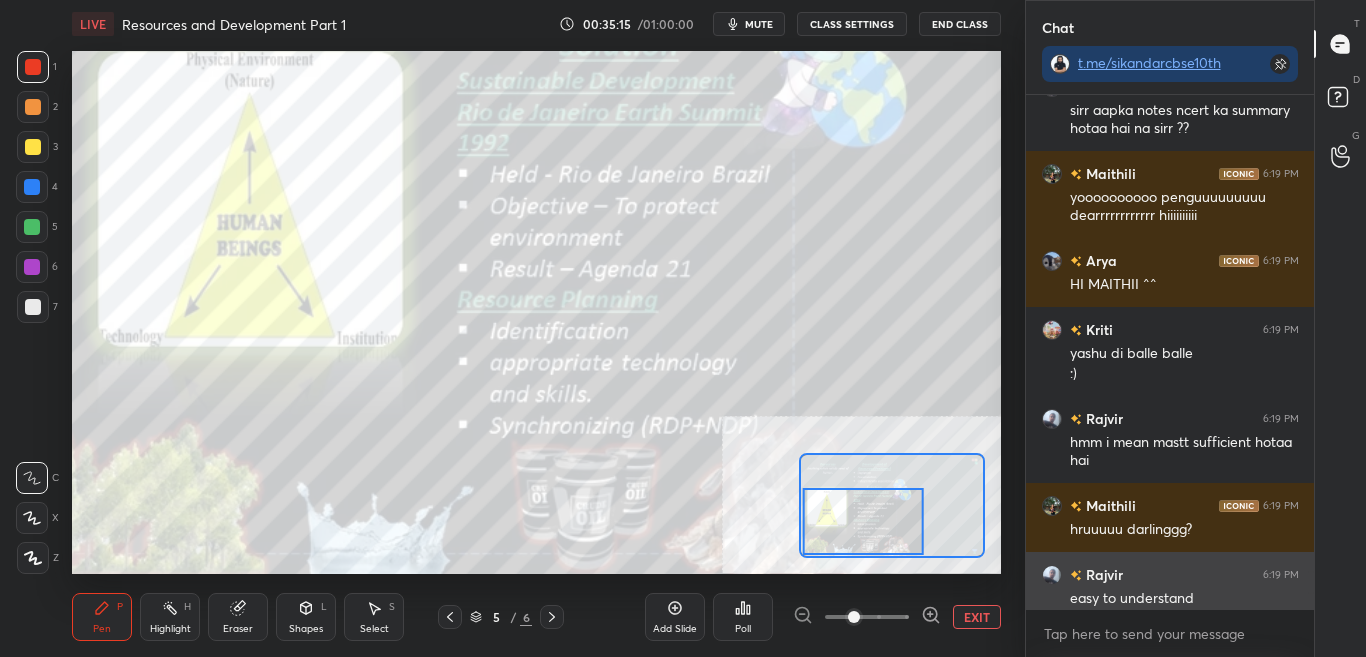 scroll, scrollTop: 7, scrollLeft: 7, axis: both 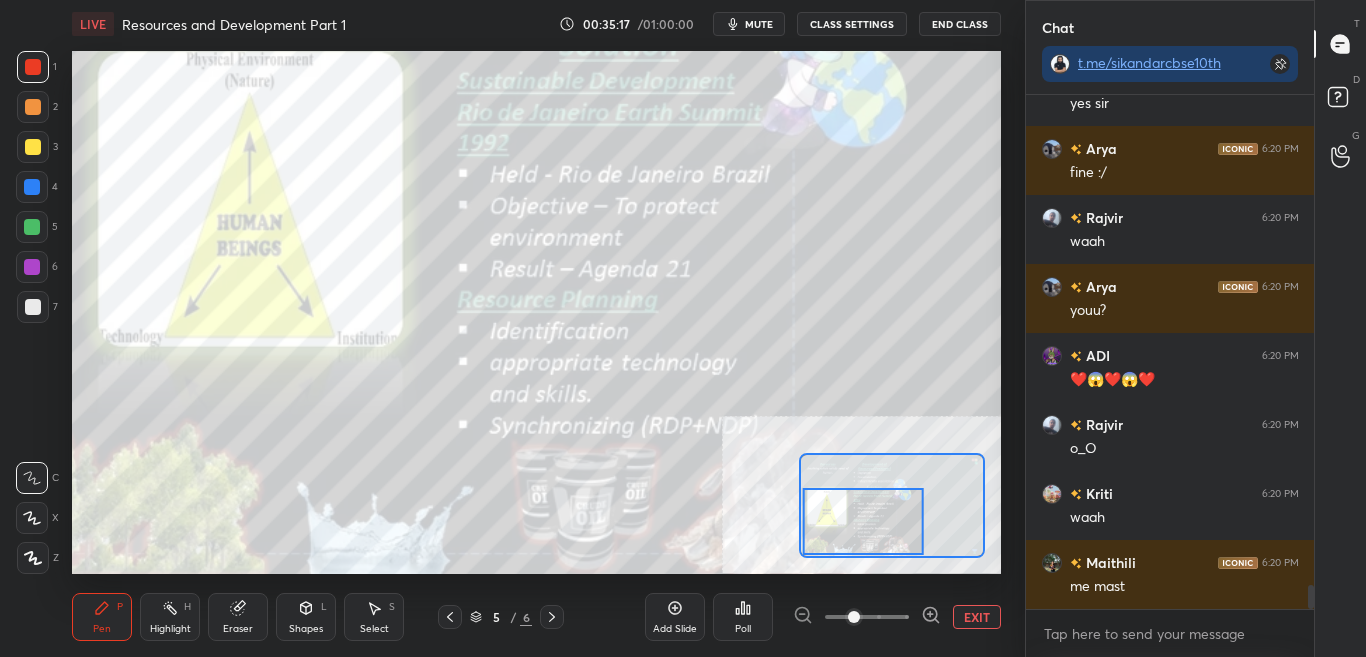 drag, startPoint x: 1310, startPoint y: 583, endPoint x: 1310, endPoint y: 635, distance: 52 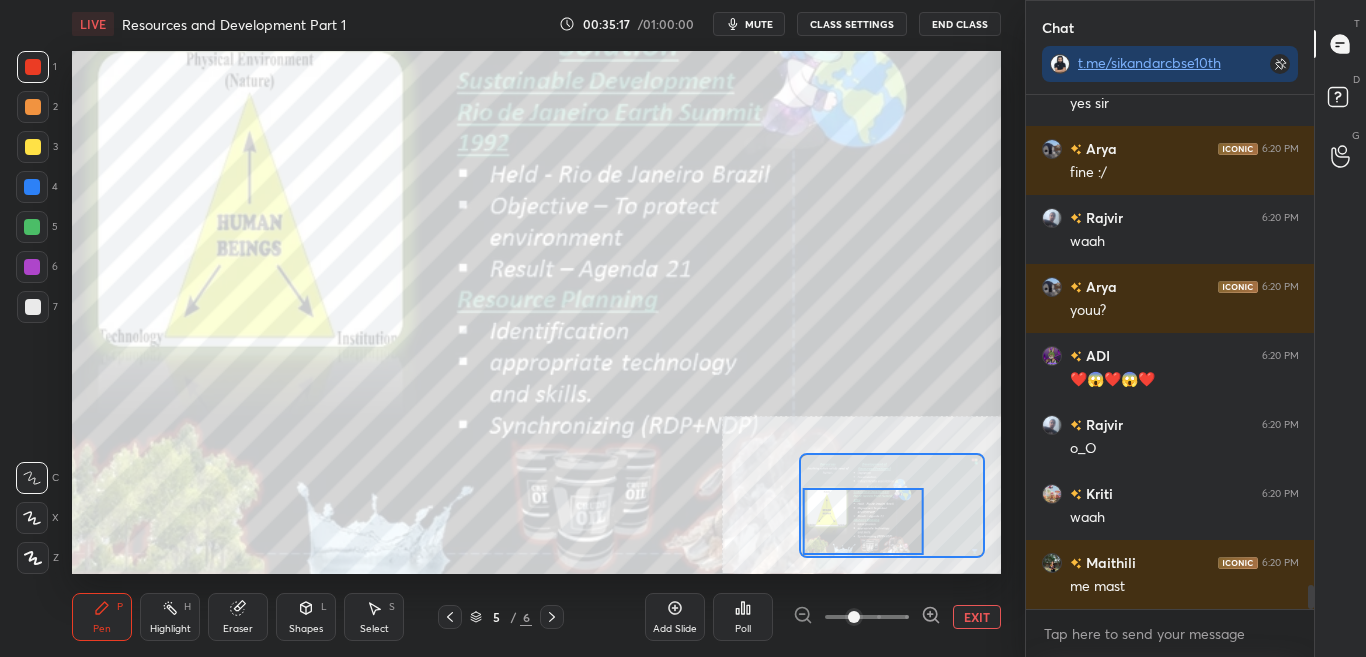 click on "Rajvir 6:19 PM easy to understand Kriti 6:19 PM yes sir Arya 6:20 PM fine :/ Rajvir 6:20 PM waah Arya 6:20 PM youu? ADI 6:20 PM ❤️😱❤️😱❤️ Rajvir 6:20 PM o_O Kriti 6:20 PM waah Maithili 6:20 PM me mast JUMP TO LATEST Enable hand raising Enable raise hand to speak to learners. Once enabled, chat will be turned off temporarily. Enable x" at bounding box center [1170, 376] 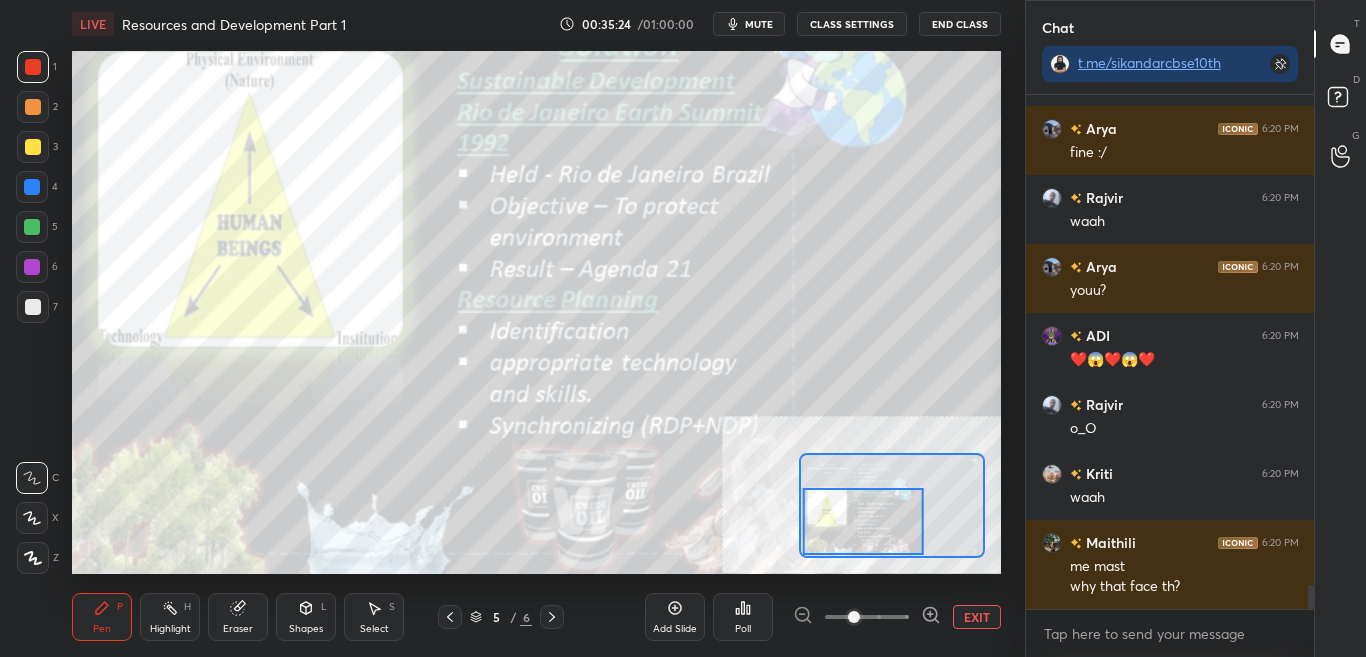 scroll, scrollTop: 10727, scrollLeft: 0, axis: vertical 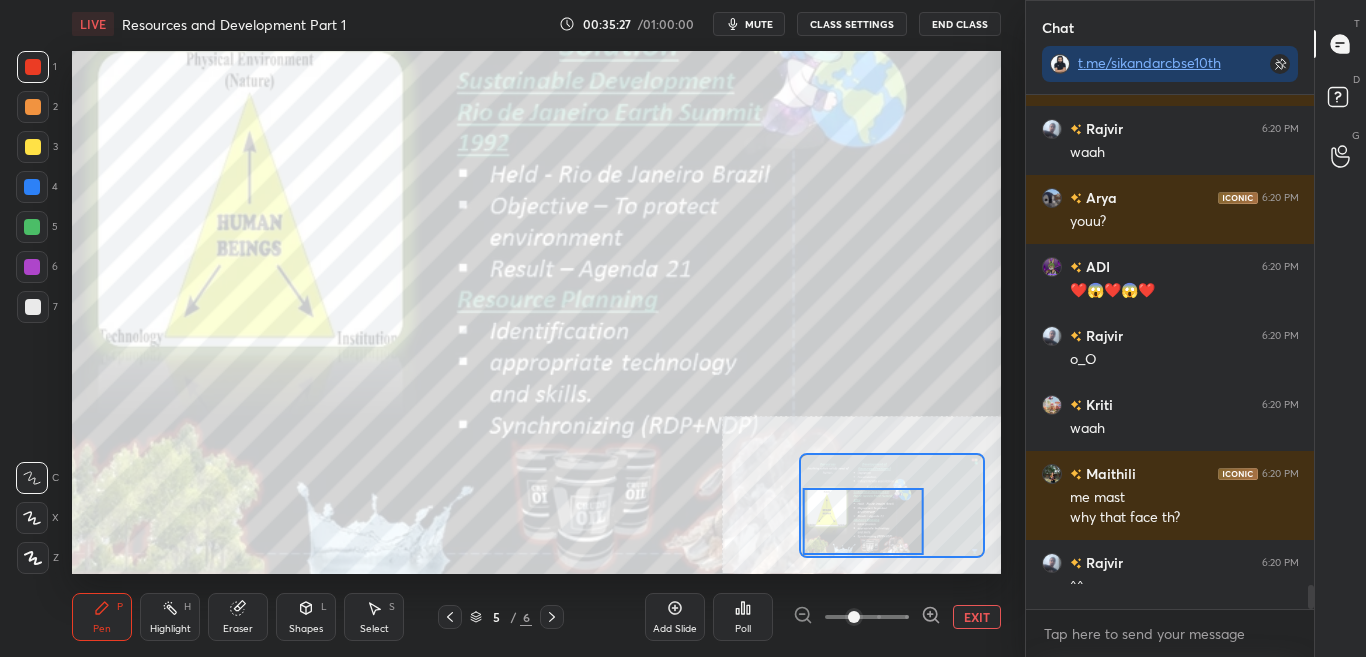 click on "CLASS SETTINGS" at bounding box center [852, 24] 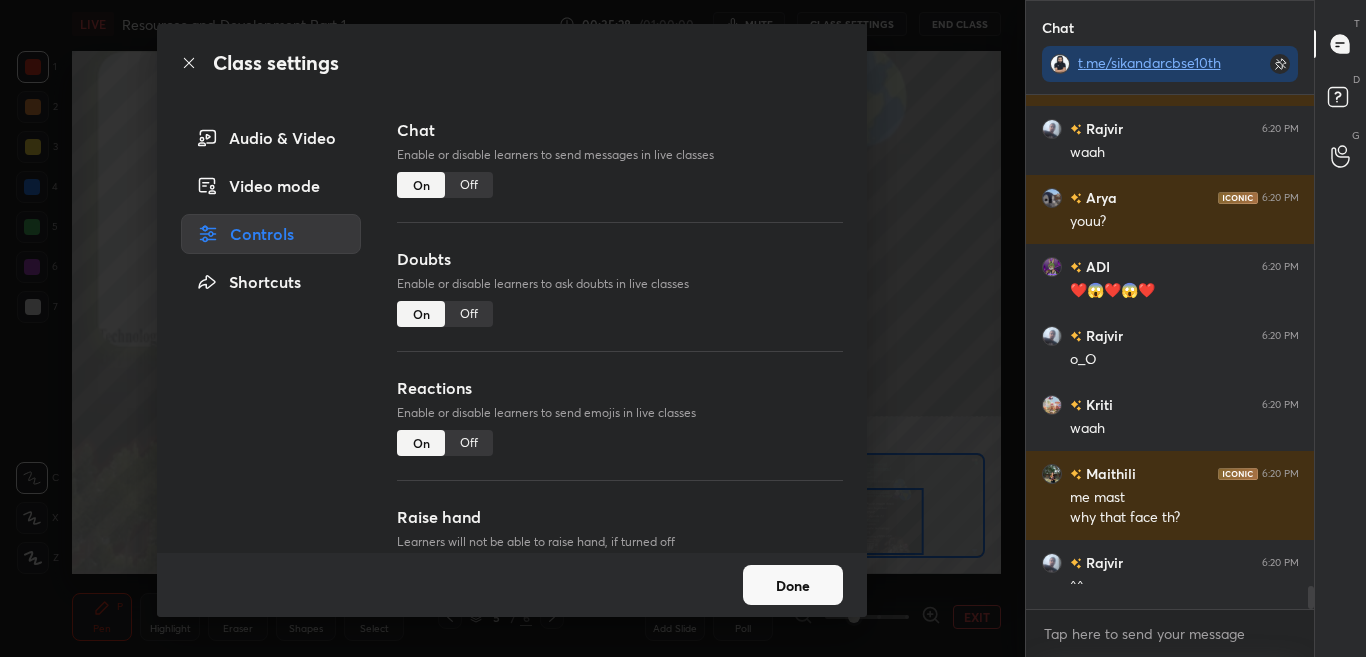 scroll, scrollTop: 10796, scrollLeft: 0, axis: vertical 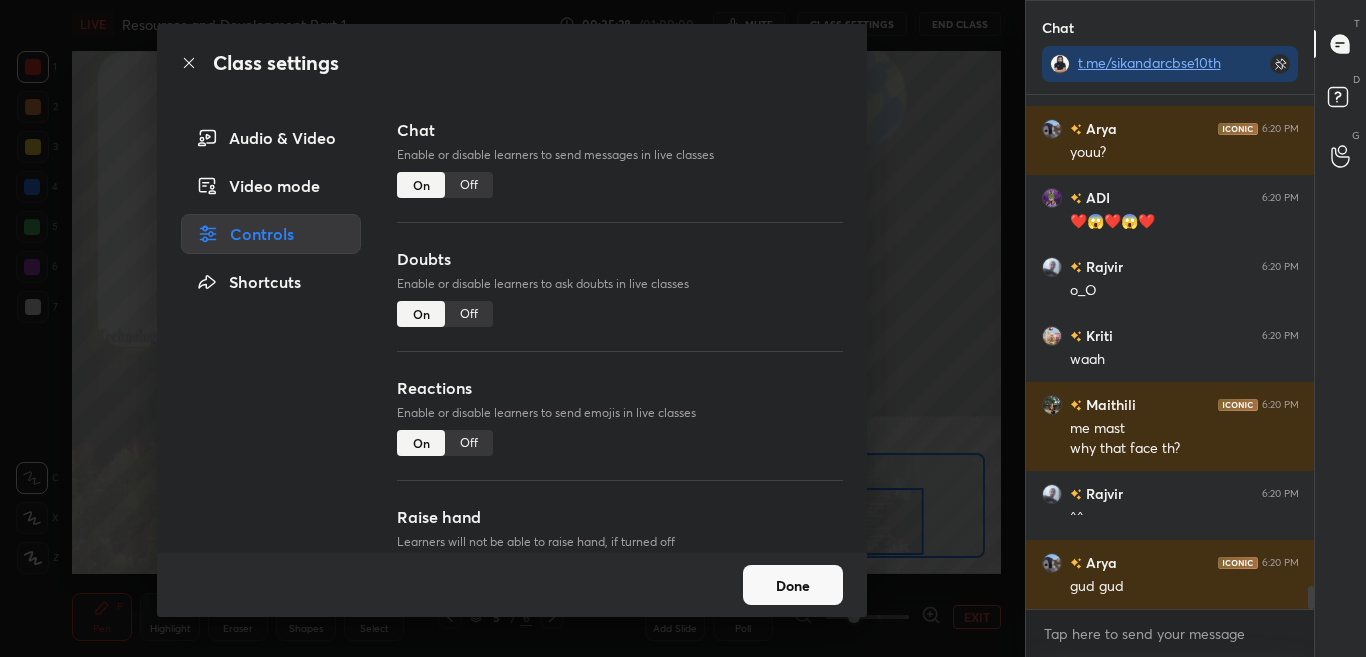 click on "Off" at bounding box center [469, 185] 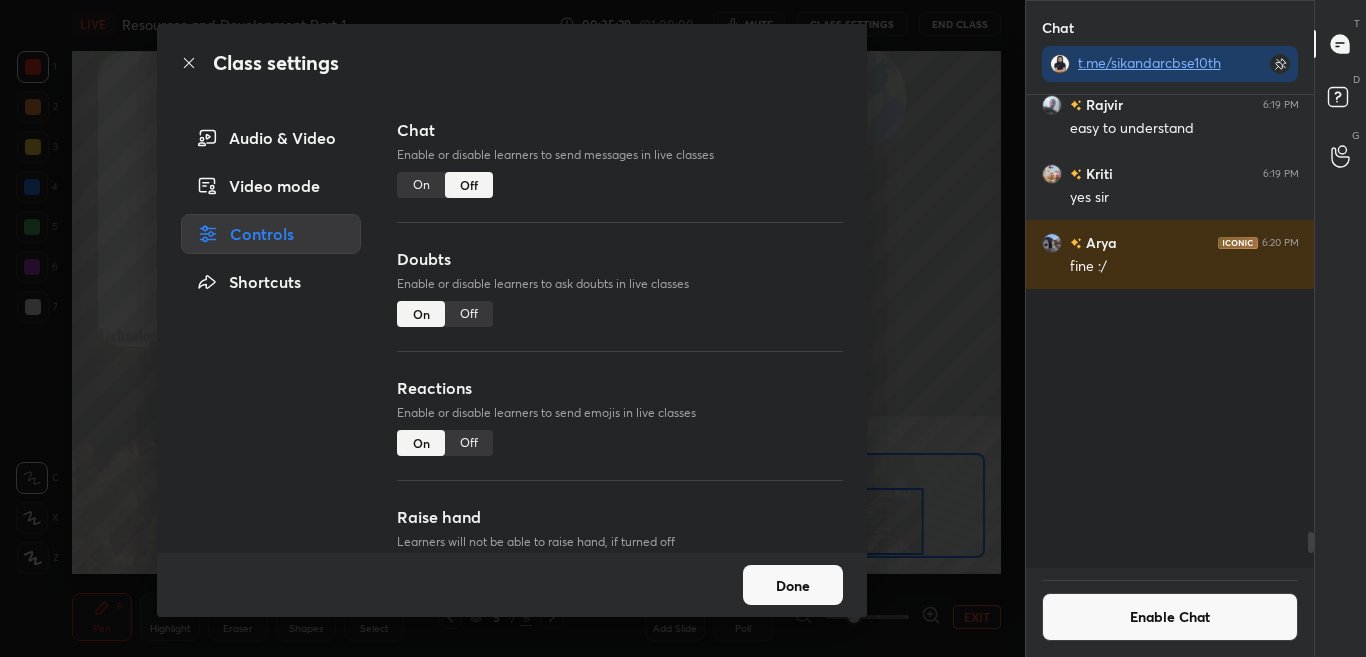 scroll, scrollTop: 10174, scrollLeft: 0, axis: vertical 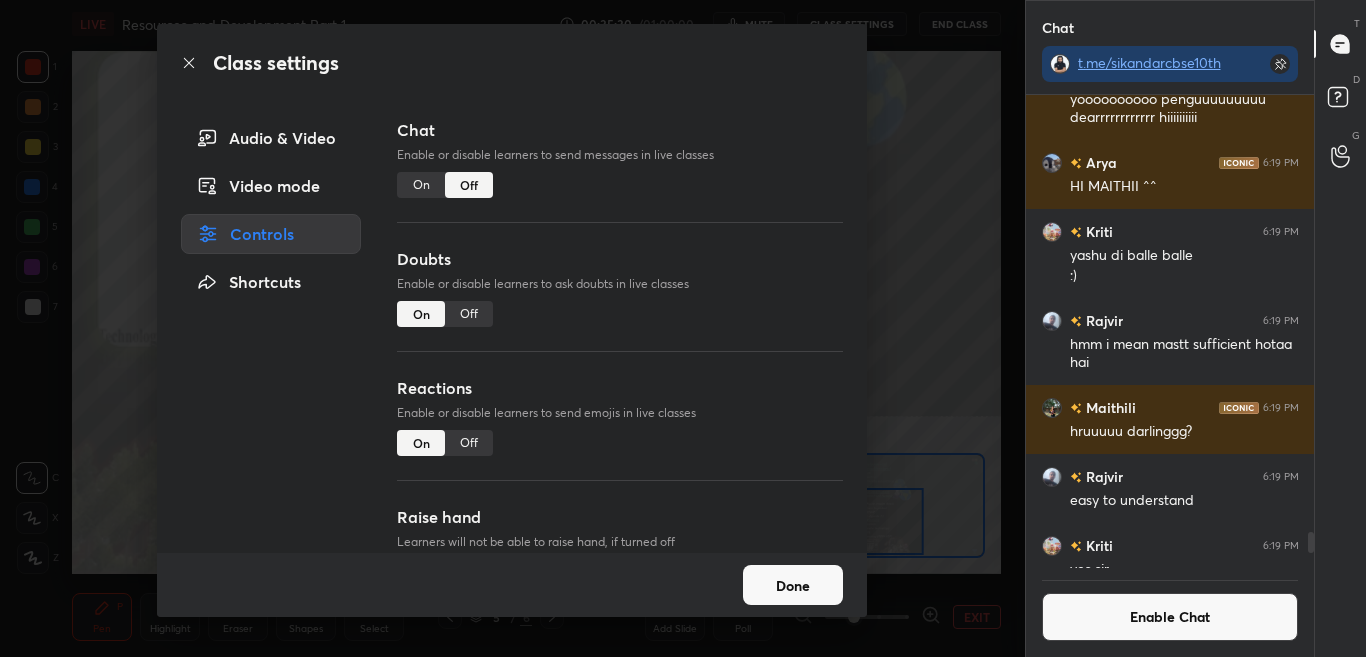 click 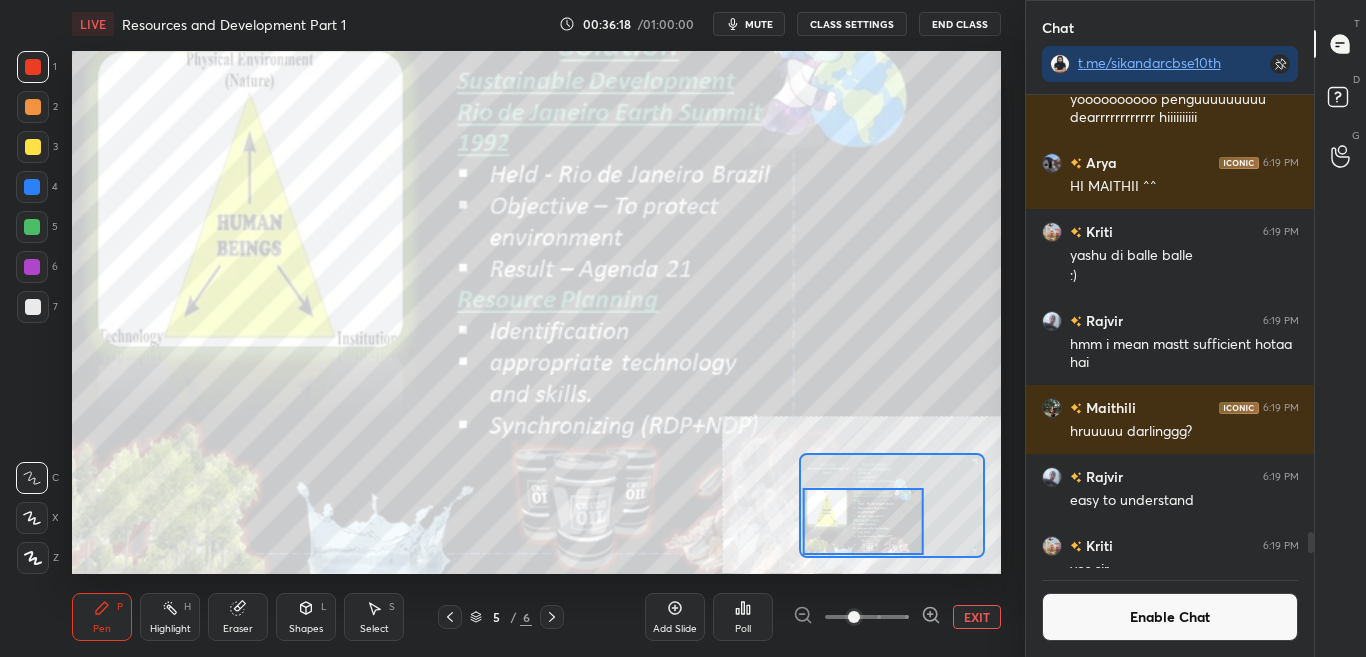click on "Enable Chat" at bounding box center (1170, 617) 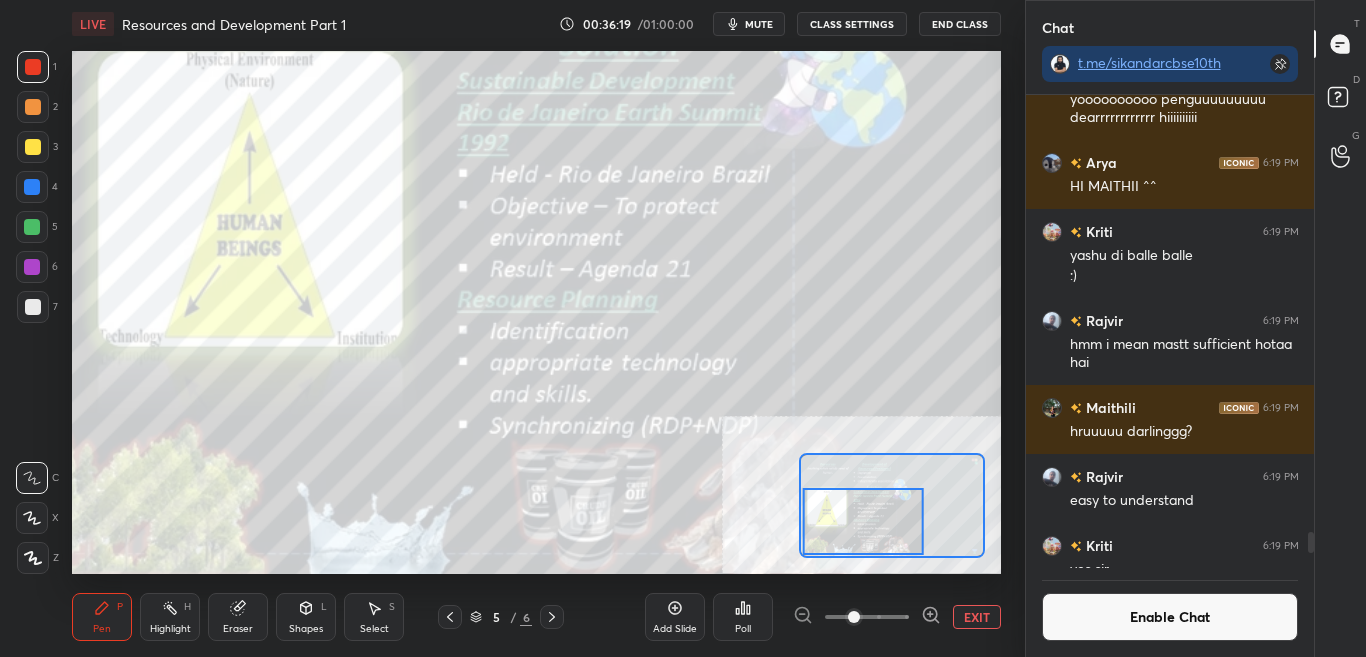 scroll, scrollTop: 7, scrollLeft: 7, axis: both 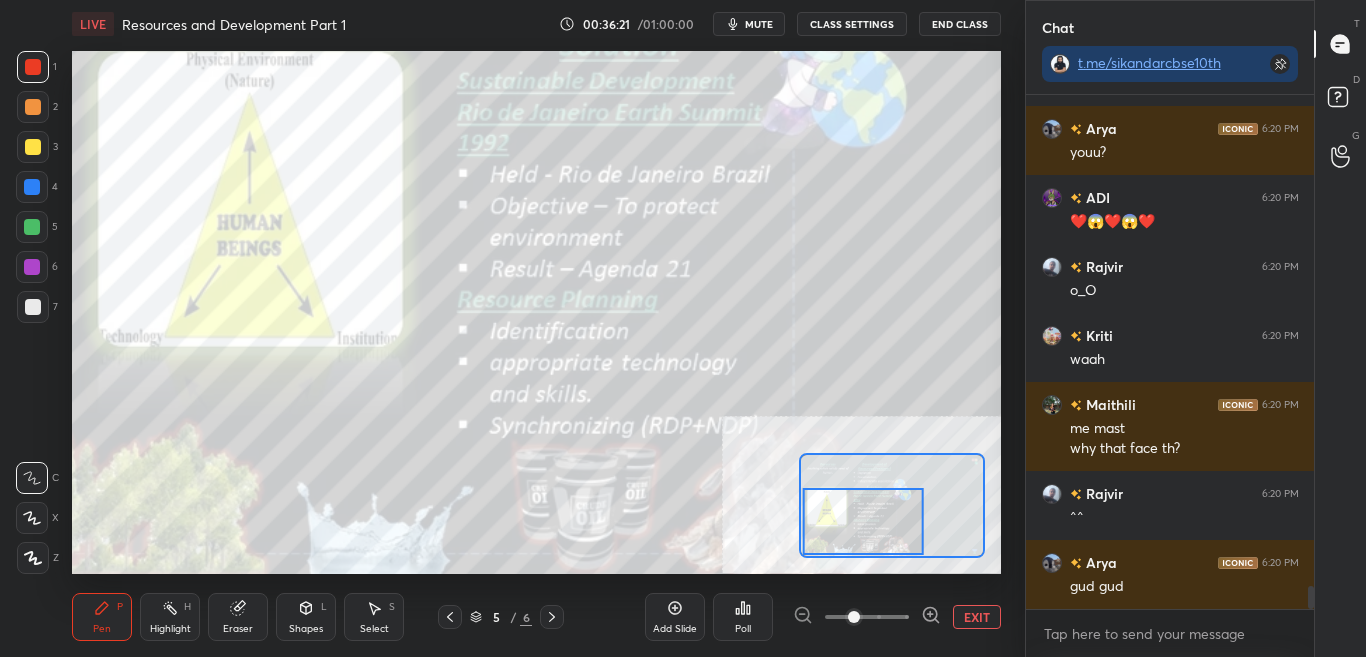drag, startPoint x: 1311, startPoint y: 580, endPoint x: 1303, endPoint y: 633, distance: 53.600372 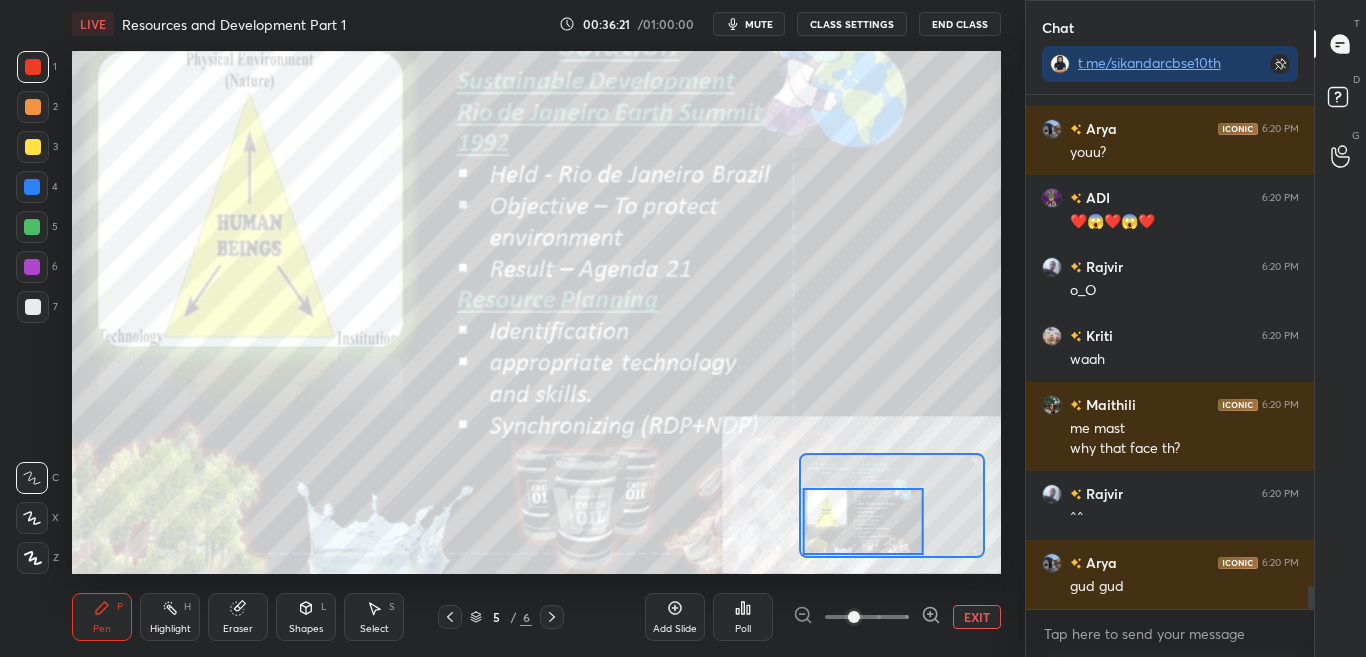 click on "Arya 6:20 PM fine :/ Rajvir 6:20 PM waah Arya 6:20 PM youu? ADI 6:20 PM ❤️😱❤️😱❤️ Rajvir 6:20 PM o_O Kriti 6:20 PM waah Maithili 6:20 PM me mast why that face th? Rajvir 6:20 PM ^^ Arya 6:20 PM gud gud JUMP TO LATEST Enable hand raising Enable raise hand to speak to learners. Once enabled, chat will be turned off temporarily. Enable x" at bounding box center [1170, 376] 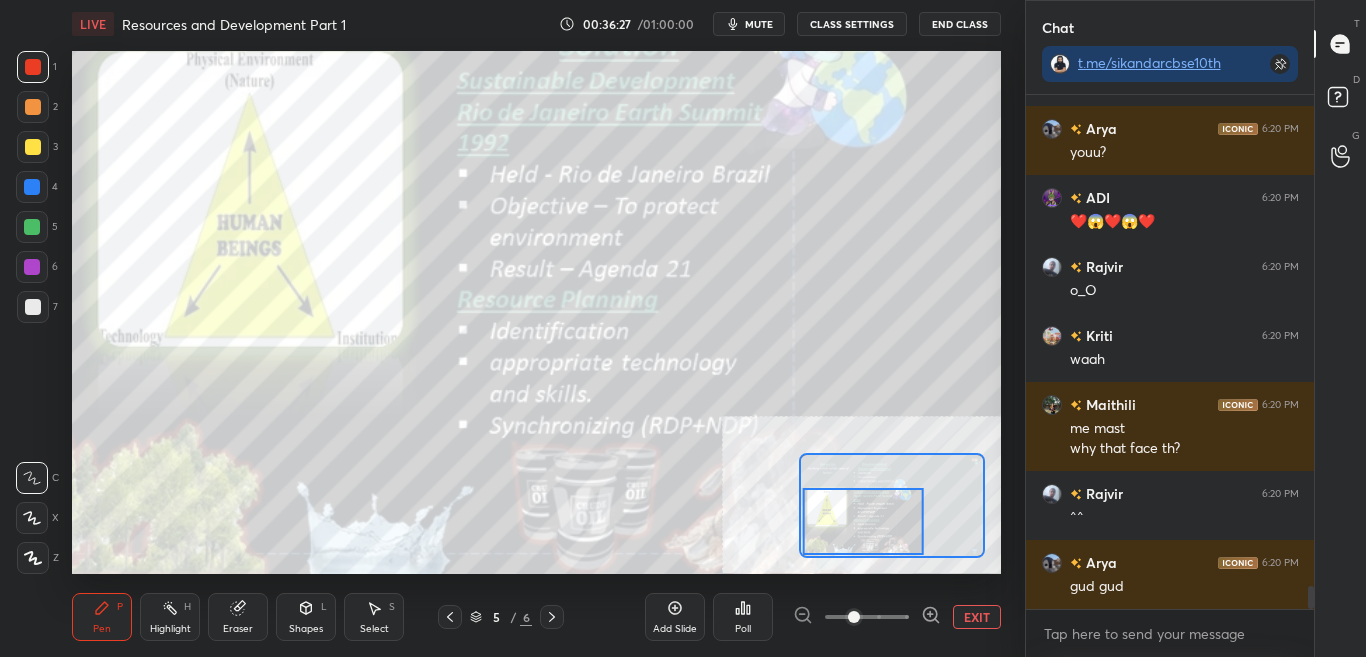 scroll, scrollTop: 10867, scrollLeft: 0, axis: vertical 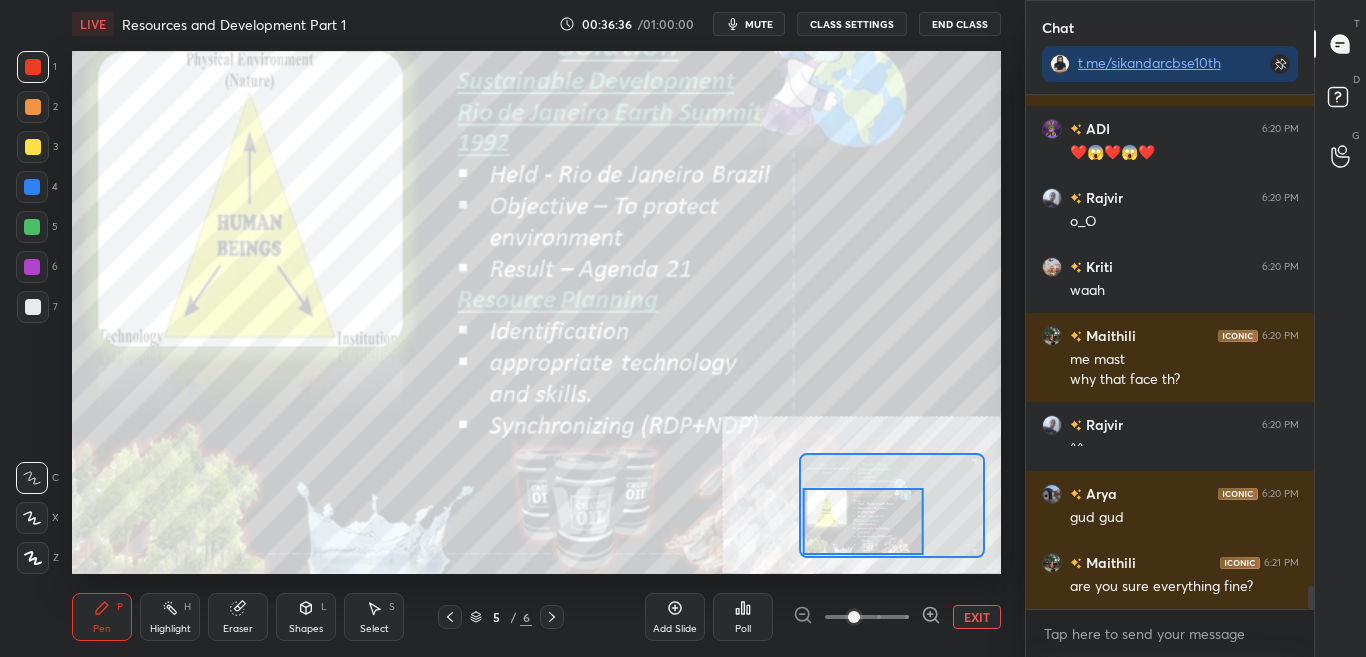 click on "CLASS SETTINGS" at bounding box center (852, 24) 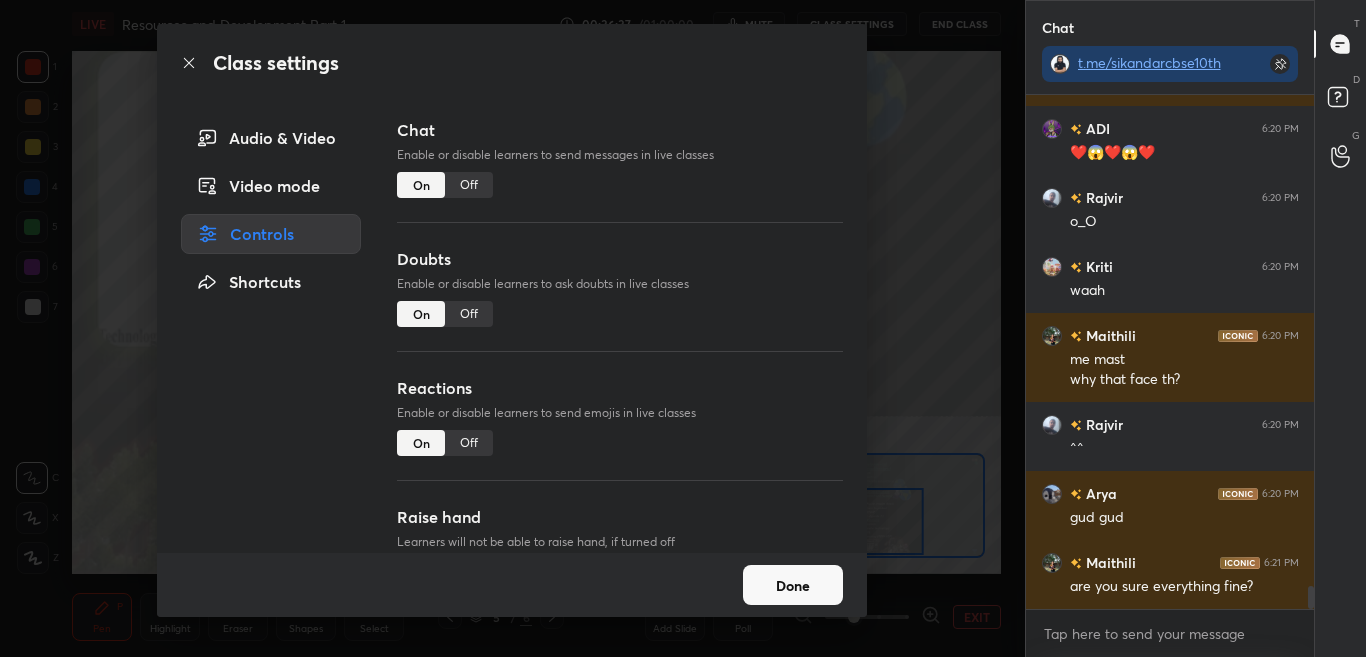 scroll, scrollTop: 10936, scrollLeft: 0, axis: vertical 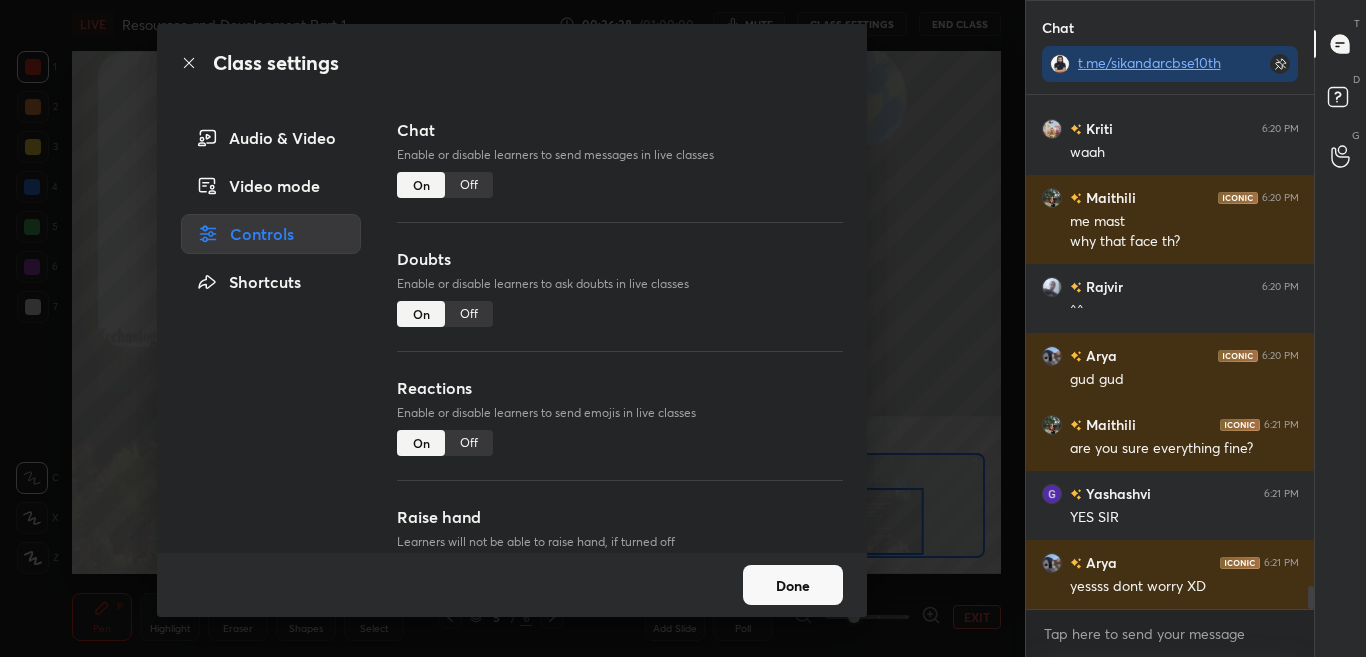 click on "Off" at bounding box center (469, 185) 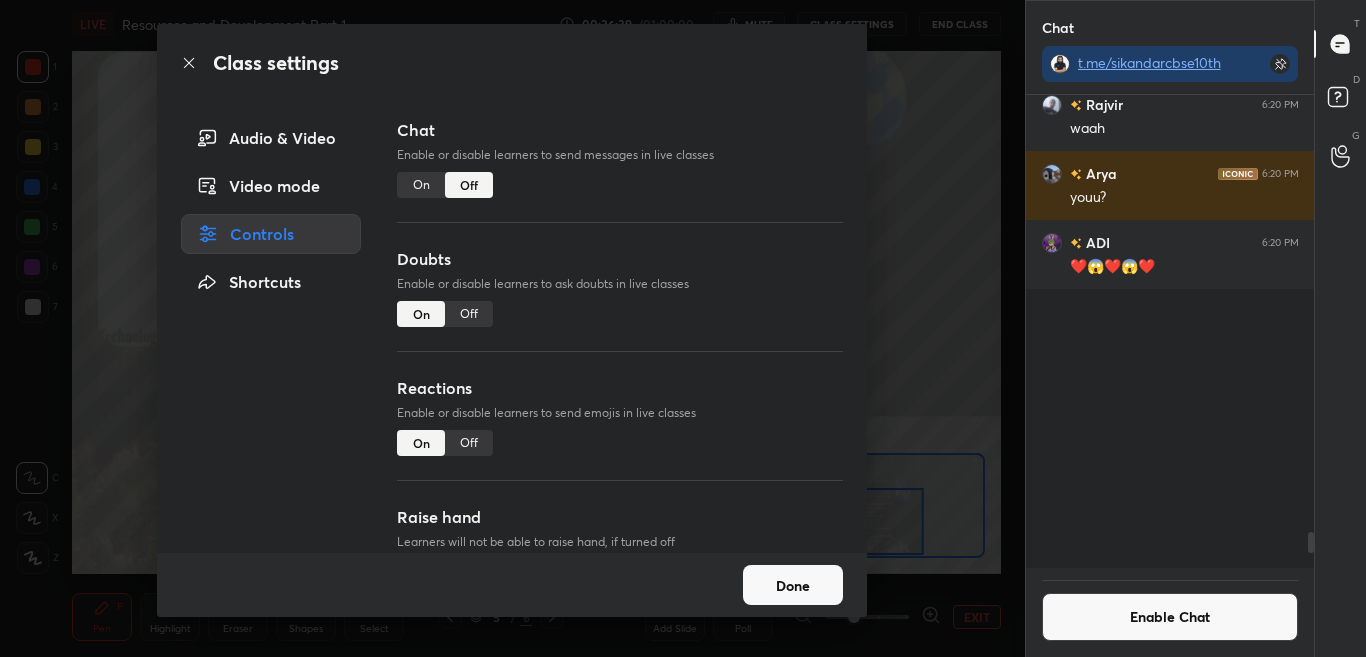 scroll, scrollTop: 10324, scrollLeft: 0, axis: vertical 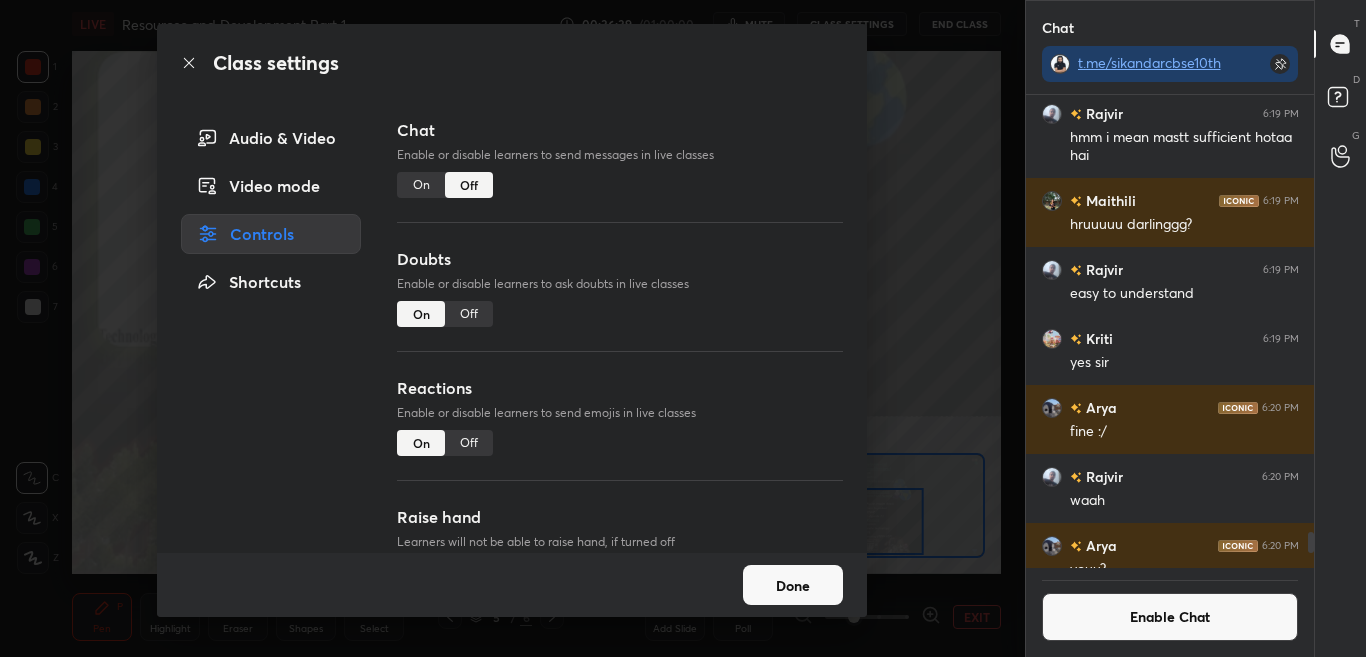 click 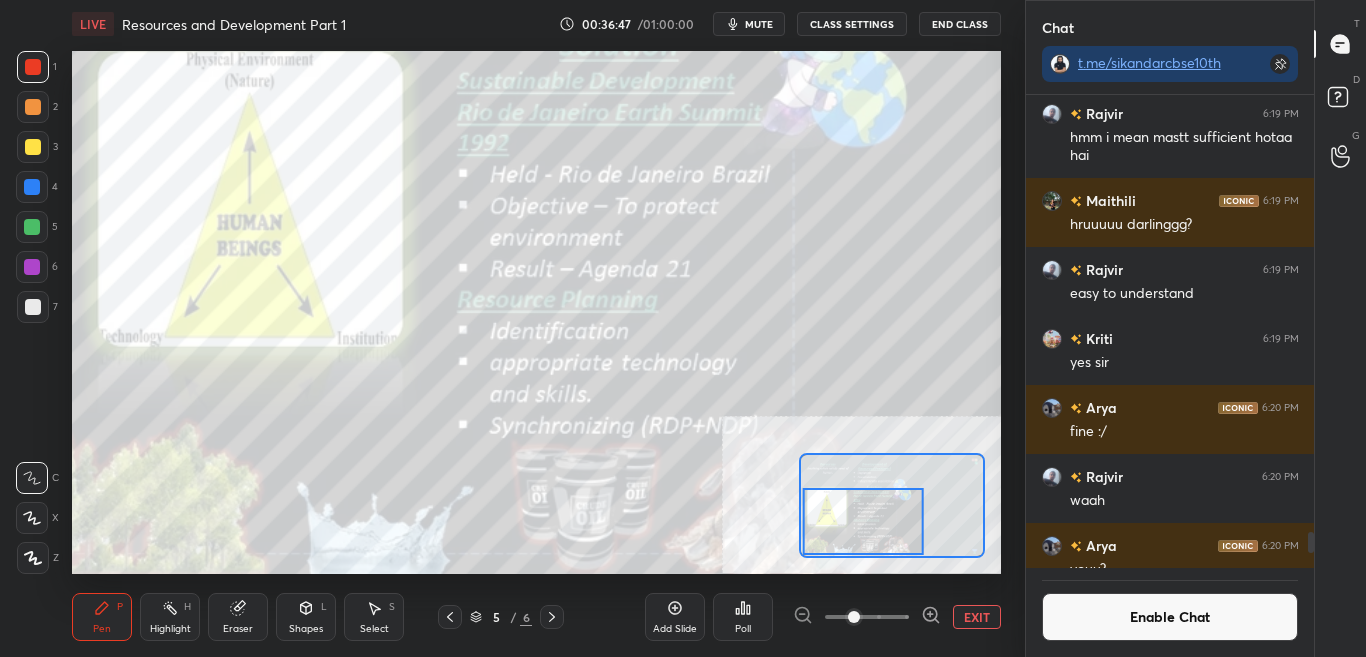 click on "Enable Chat" at bounding box center [1170, 617] 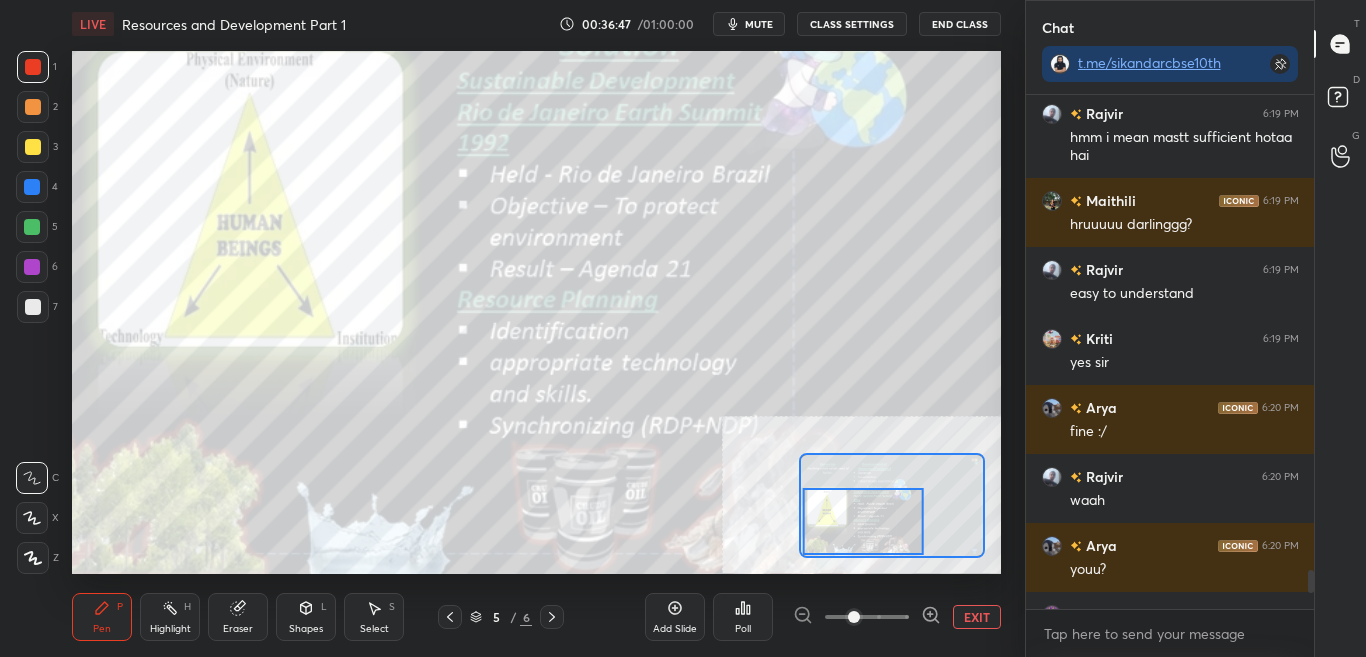scroll, scrollTop: 7, scrollLeft: 7, axis: both 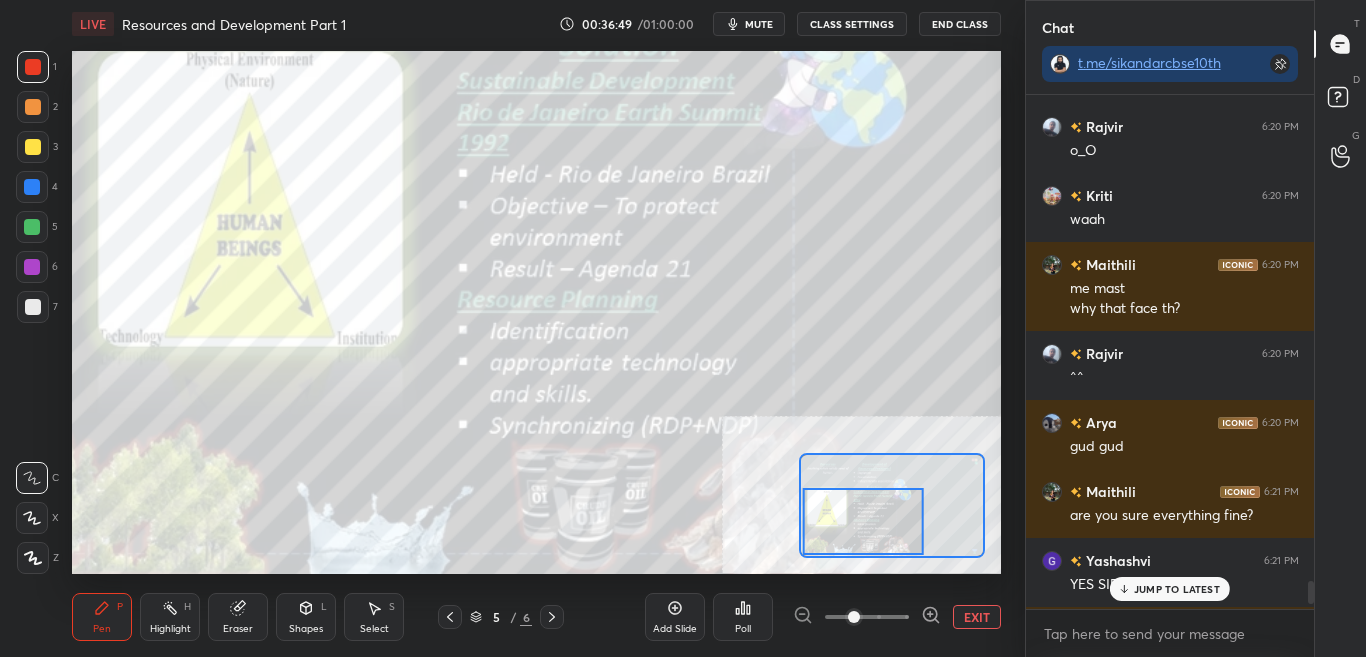 drag, startPoint x: 1312, startPoint y: 580, endPoint x: 1305, endPoint y: 609, distance: 29.832869 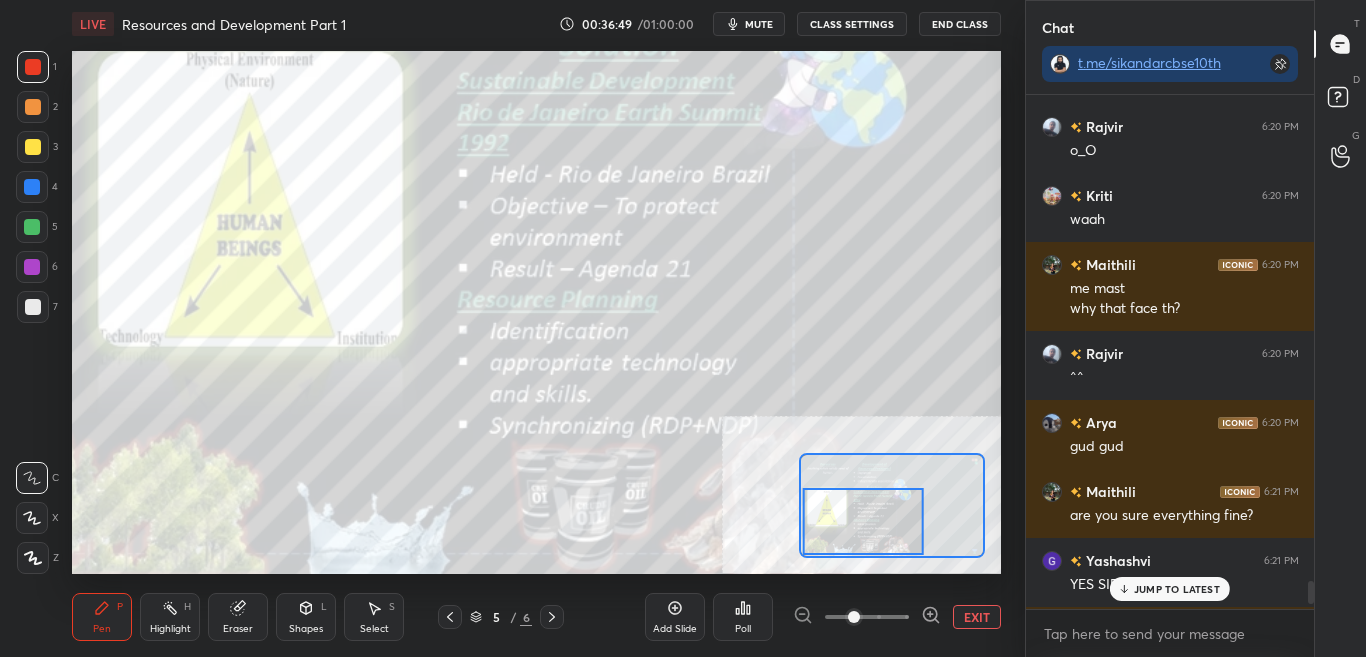 click at bounding box center [1311, 592] 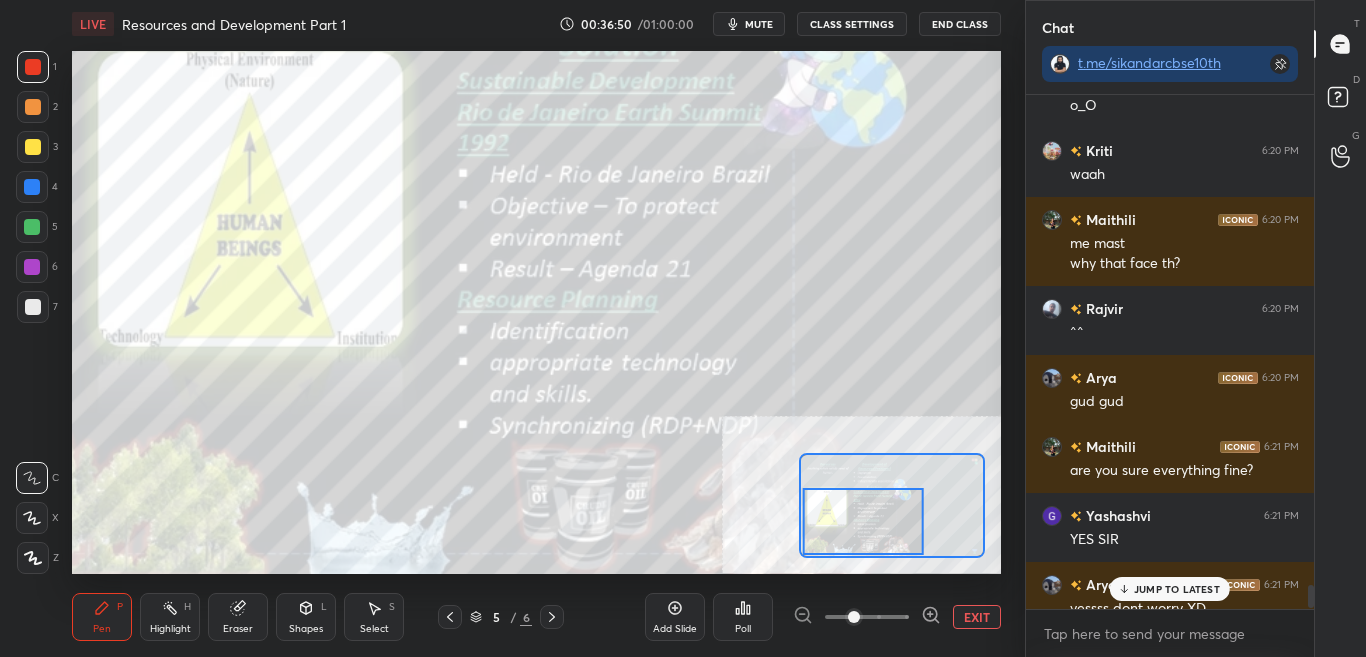click on "JUMP TO LATEST" at bounding box center (1177, 589) 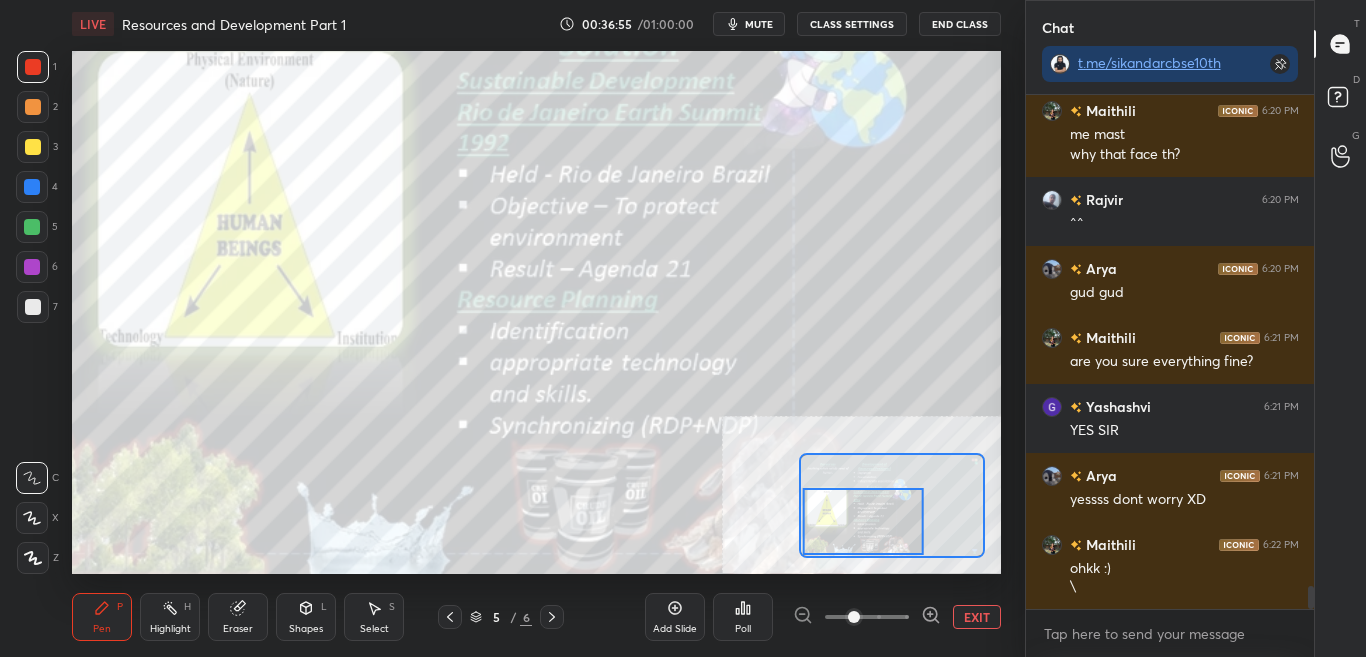 scroll, scrollTop: 11104, scrollLeft: 0, axis: vertical 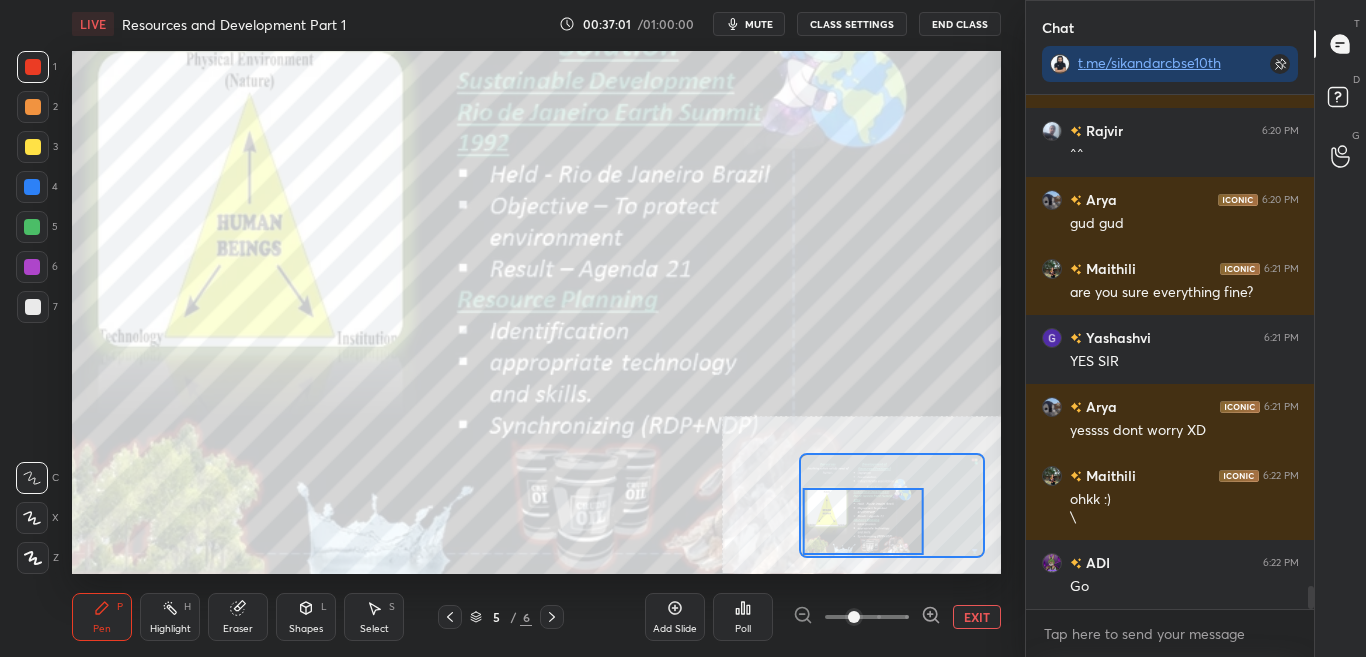 click on "CLASS SETTINGS" at bounding box center [852, 24] 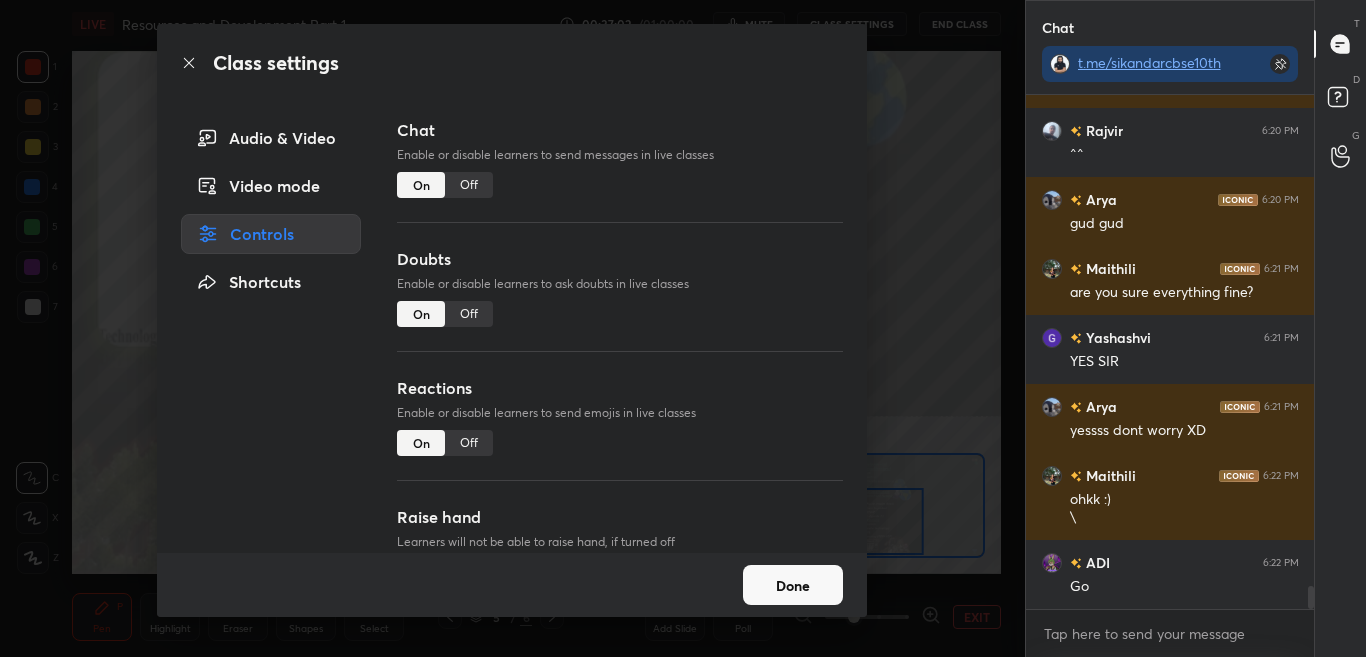 click on "Off" at bounding box center [469, 185] 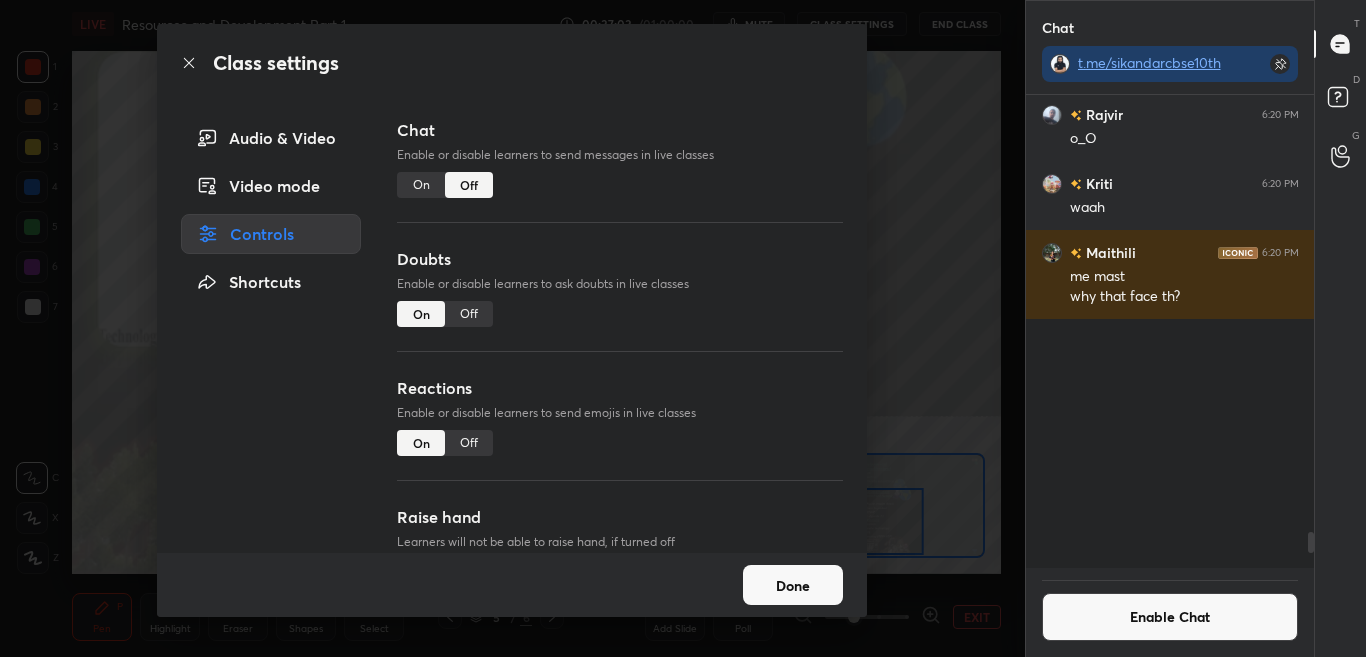 scroll, scrollTop: 10442, scrollLeft: 0, axis: vertical 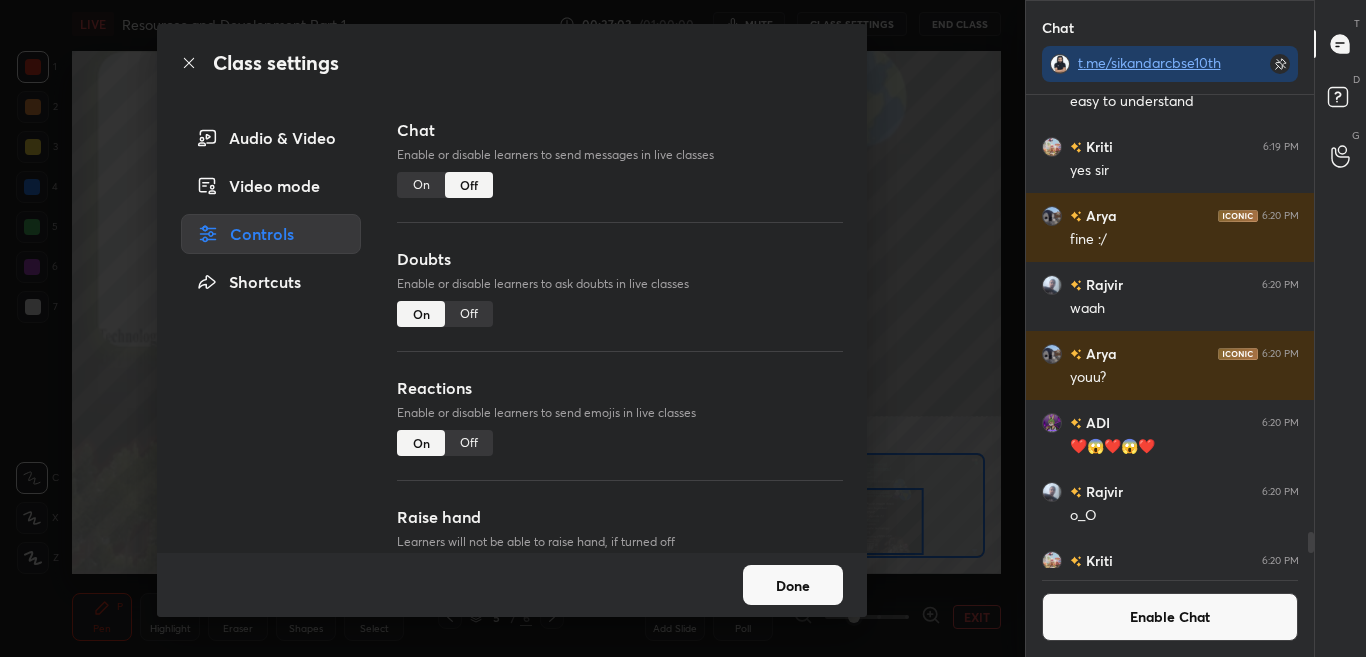 click 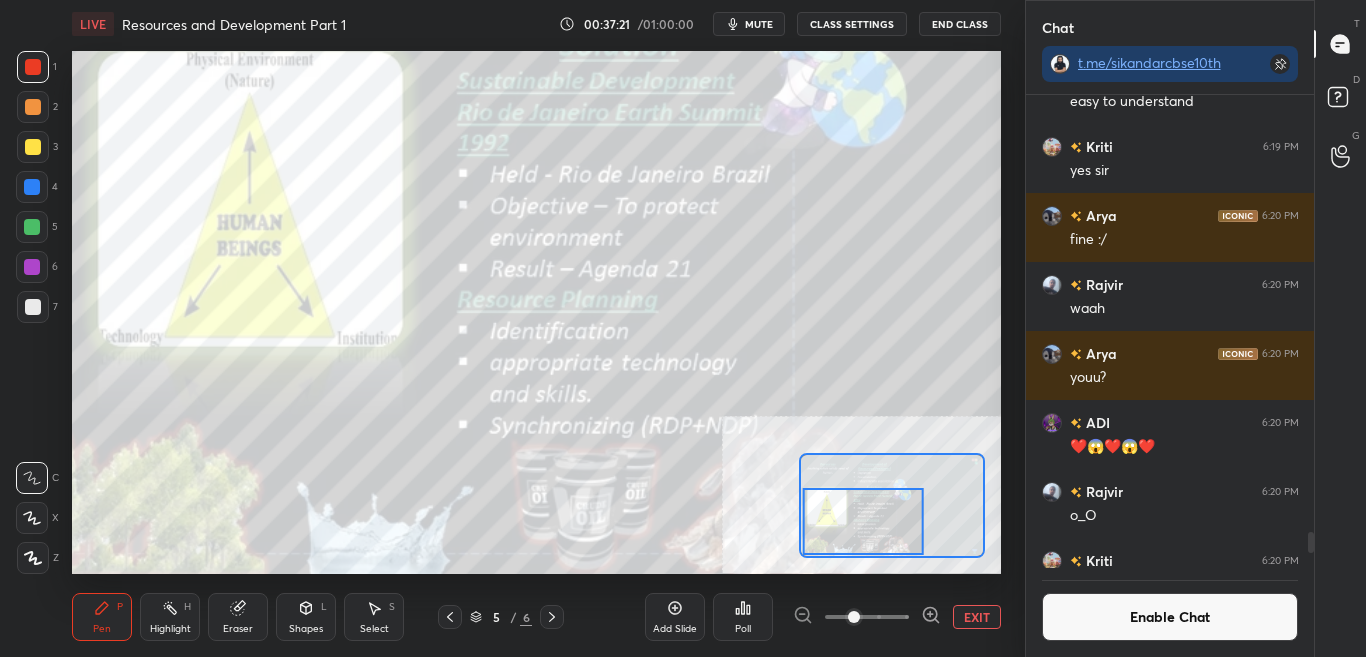 click on "Enable Chat" at bounding box center (1170, 617) 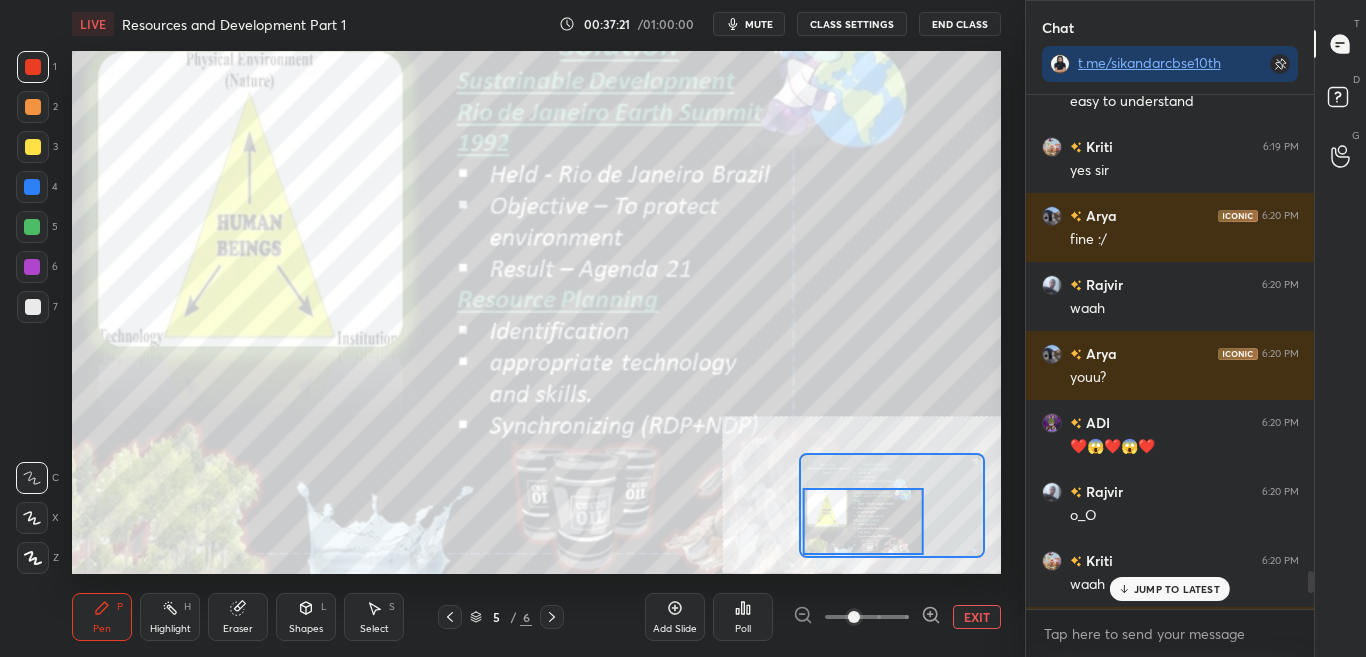 scroll, scrollTop: 7, scrollLeft: 7, axis: both 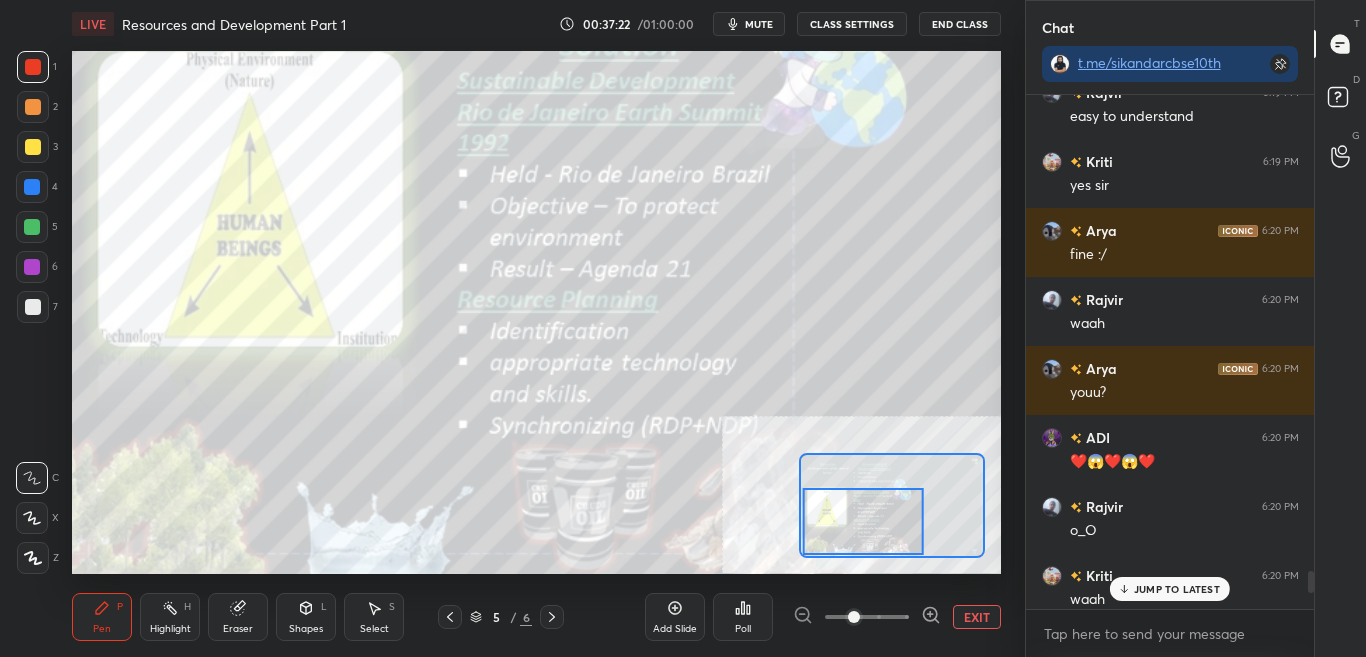 click on "JUMP TO LATEST" at bounding box center [1177, 589] 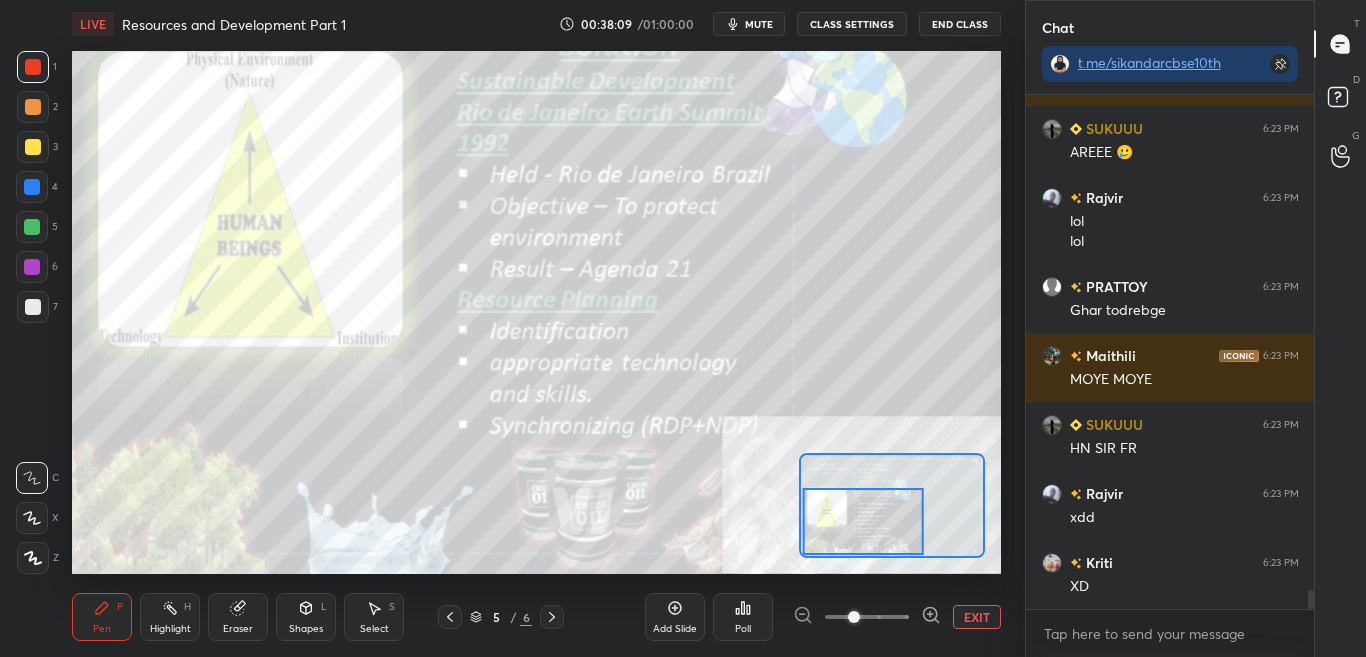 scroll, scrollTop: 13207, scrollLeft: 0, axis: vertical 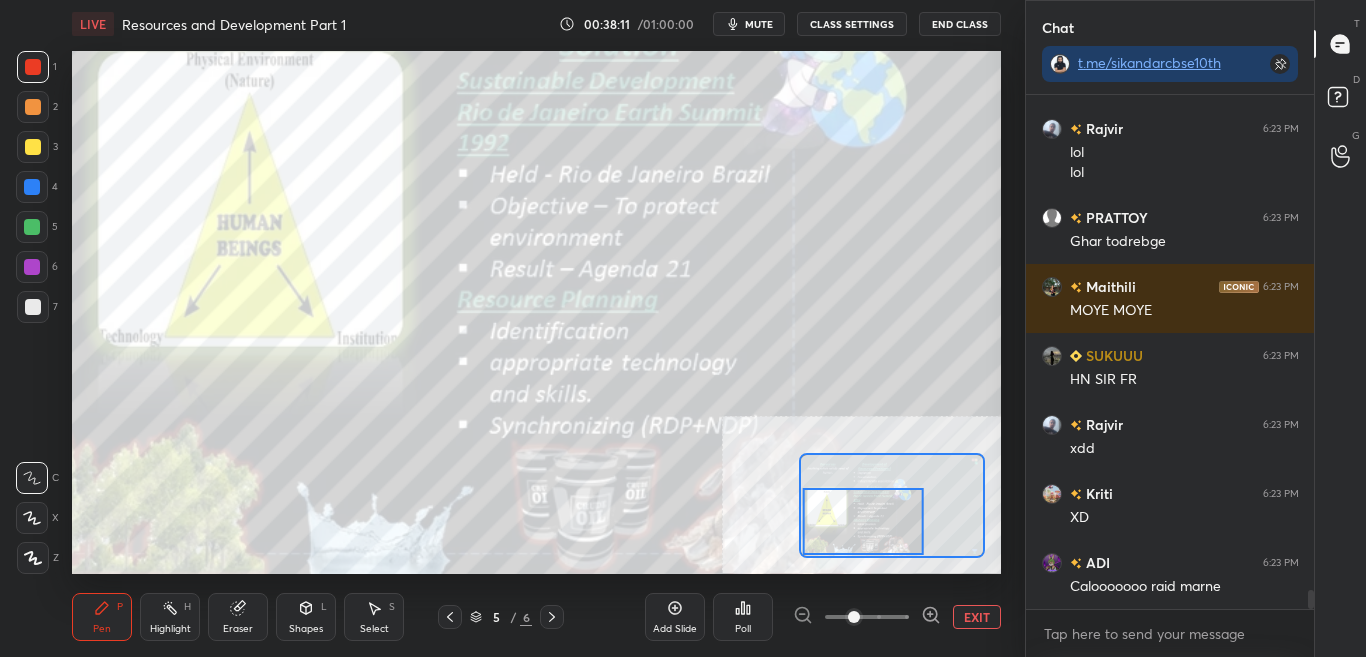 click on "CLASS SETTINGS" at bounding box center [852, 24] 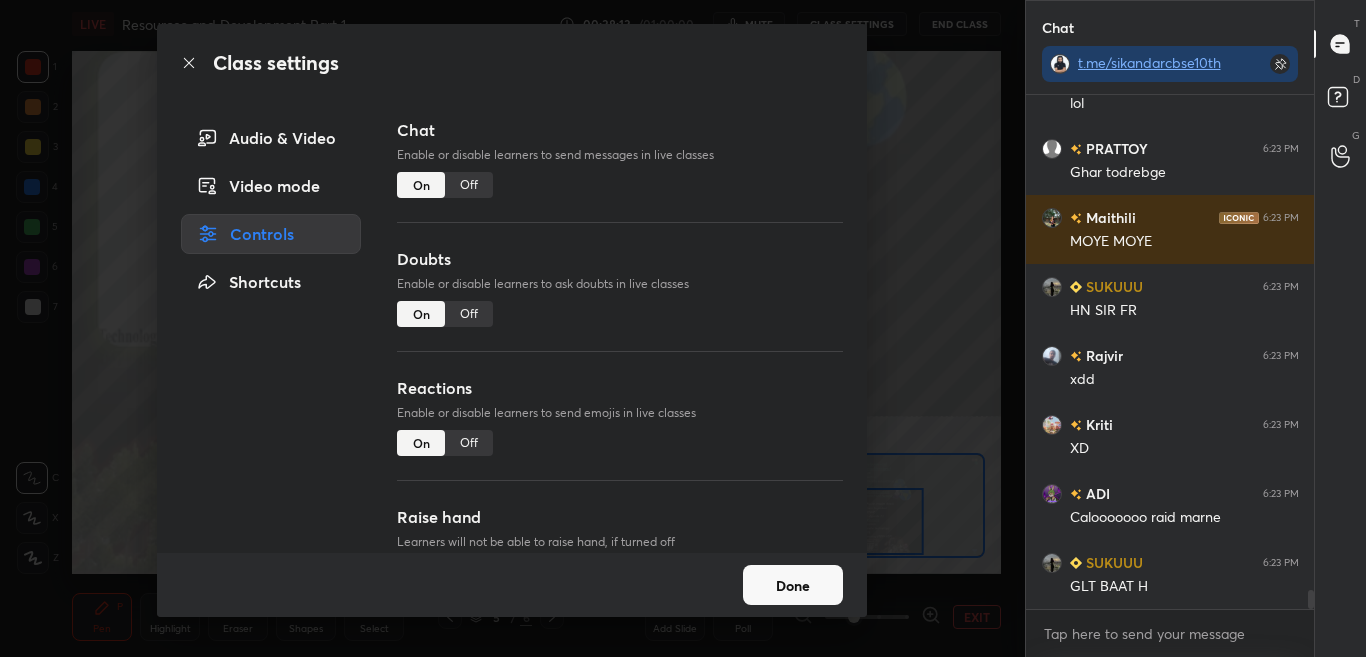 scroll, scrollTop: 13345, scrollLeft: 0, axis: vertical 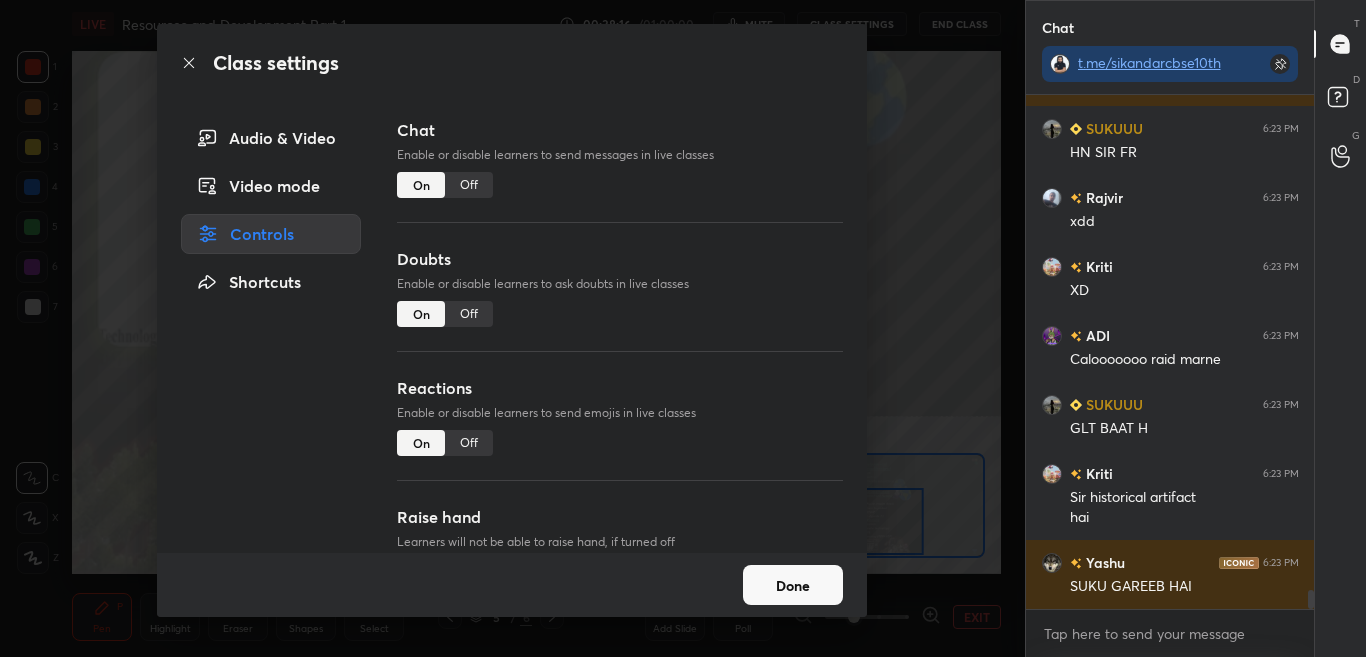 click on "Off" at bounding box center [469, 185] 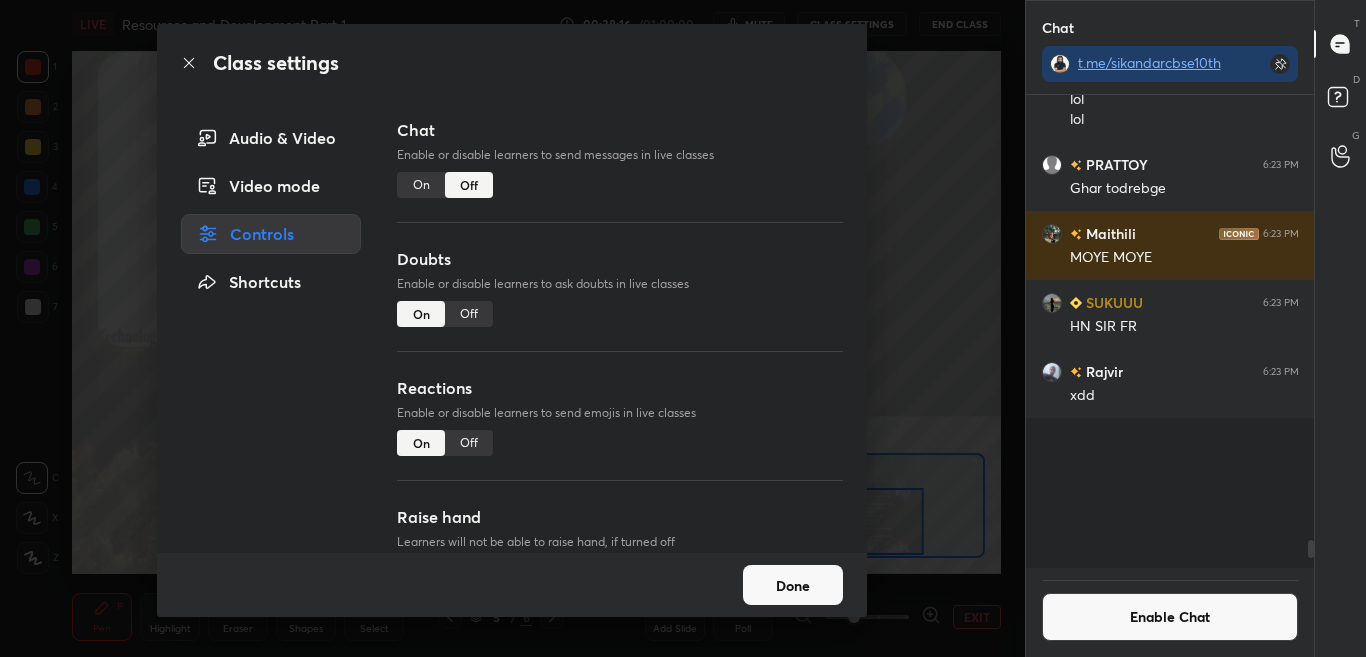 scroll, scrollTop: 12144, scrollLeft: 0, axis: vertical 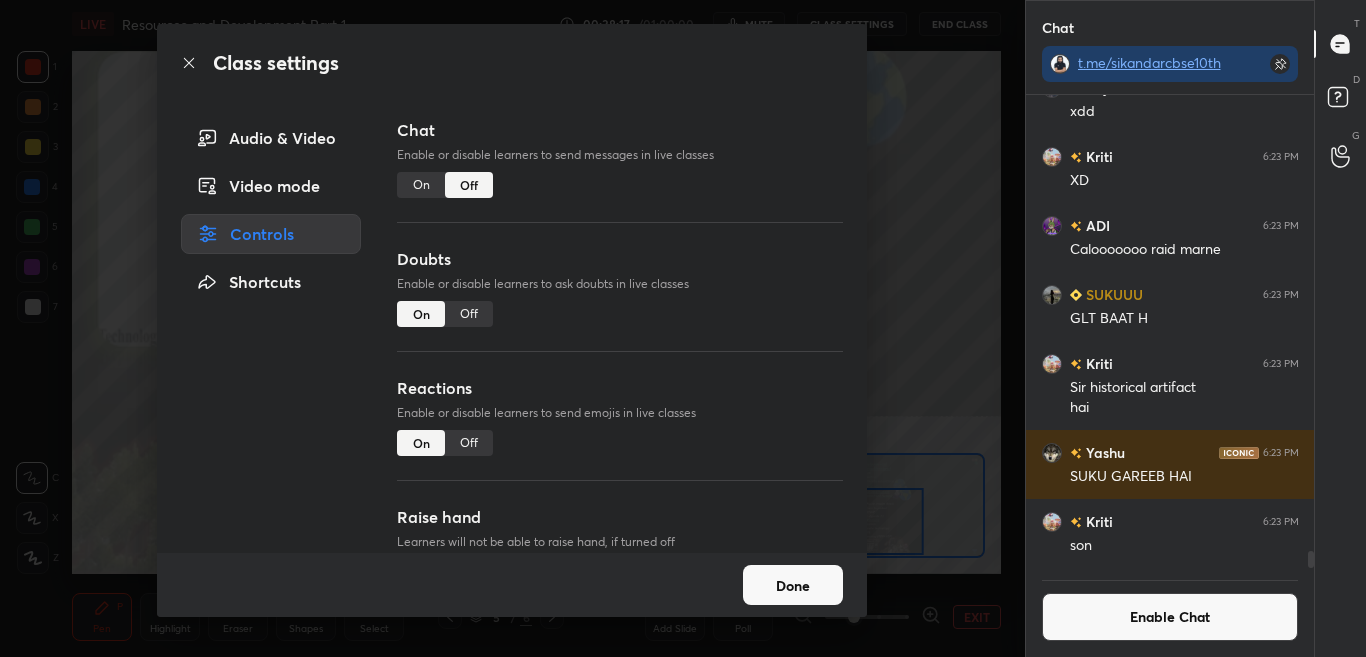 click 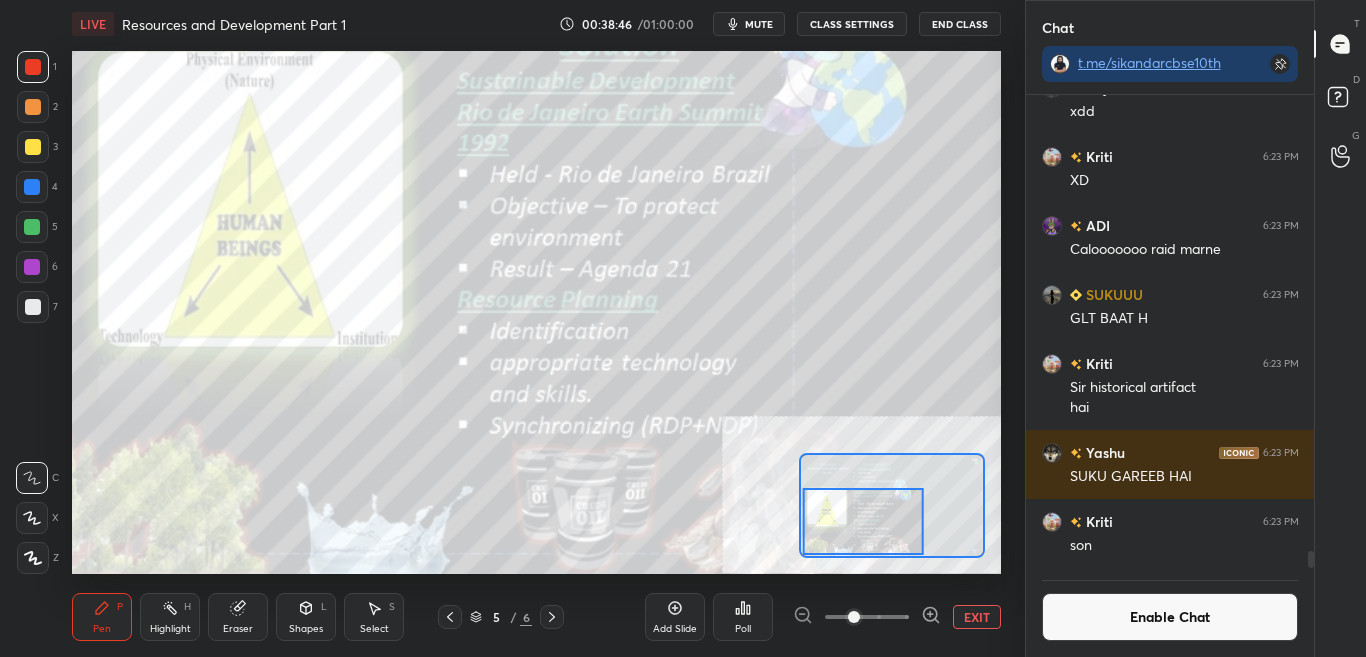click on "Enable Chat" at bounding box center (1170, 617) 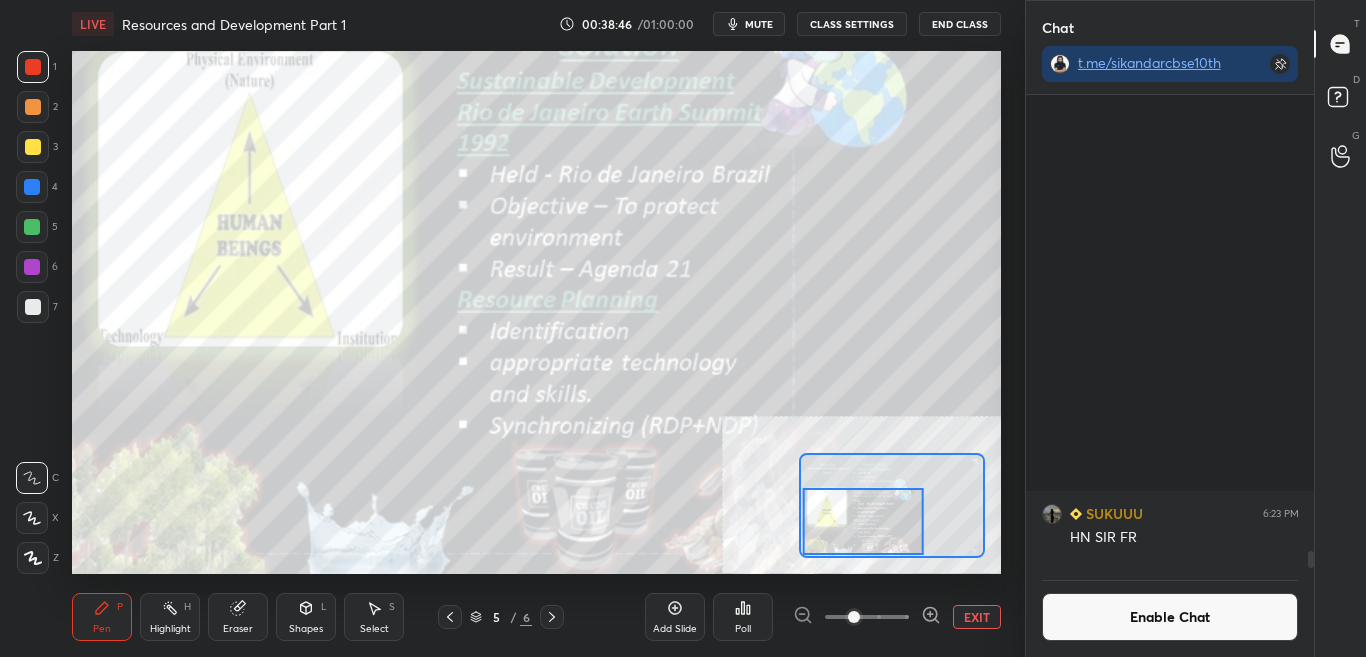 scroll, scrollTop: 508, scrollLeft: 282, axis: both 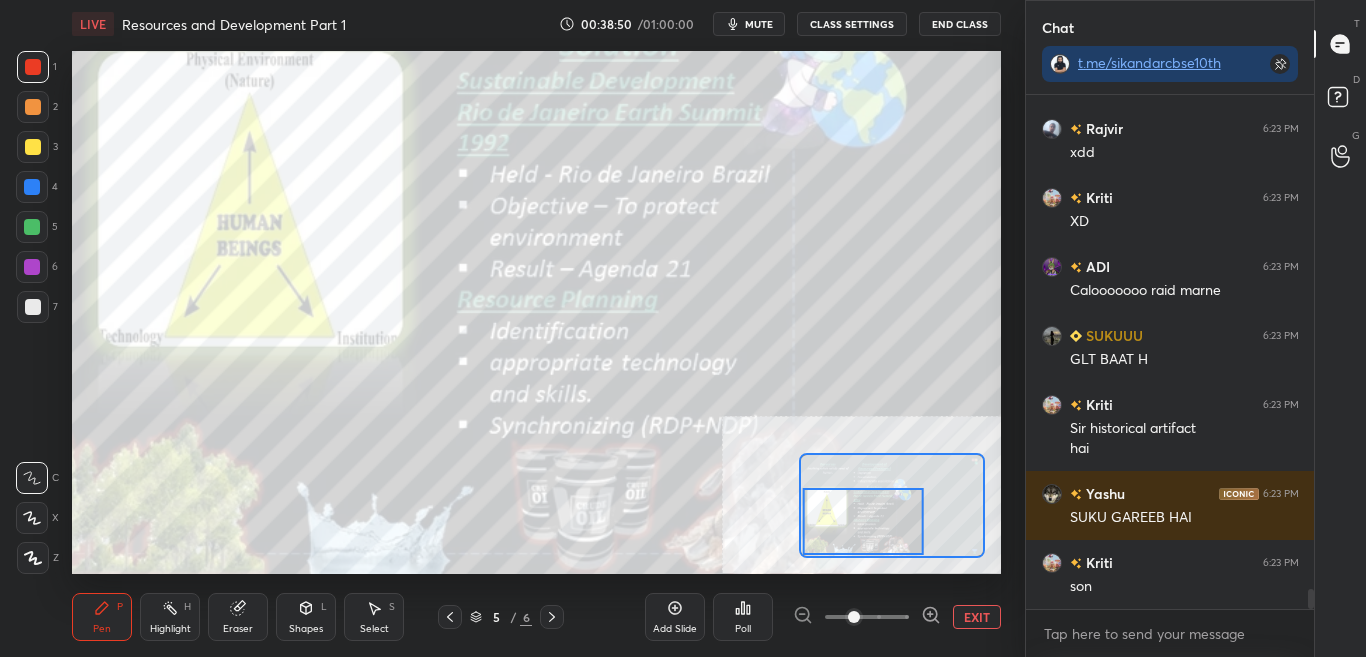 drag, startPoint x: 1311, startPoint y: 592, endPoint x: 1309, endPoint y: 621, distance: 29.068884 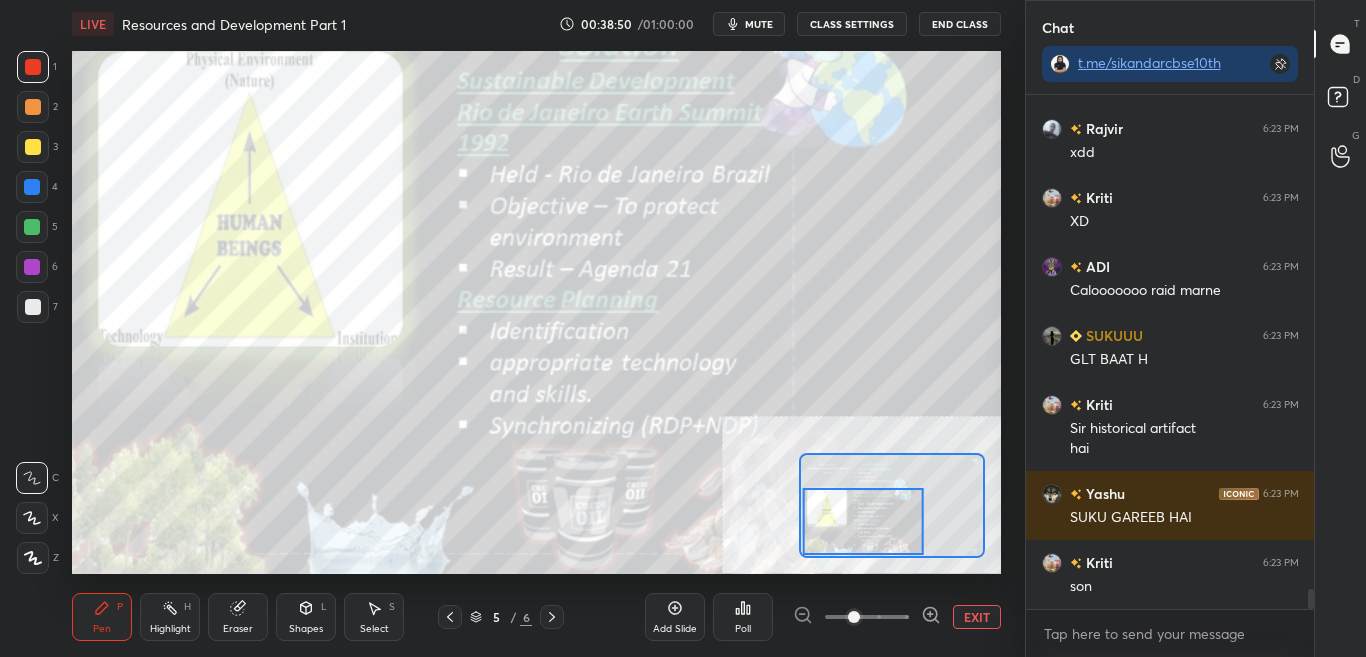 click on "Maithili 6:23 PM MOYE MOYE SUKUUU 6:23 PM HN SIR FR Rajvir 6:23 PM xdd Kriti 6:23 PM XD ADI 6:23 PM Calooooooo raid marne SUKUUU 6:23 PM GLT BAAT H Kriti 6:23 PM Sir historical artifact hai Yashu 6:23 PM SUKU GAREEB HAI Kriti 6:23 PM son JUMP TO LATEST Enable hand raising Enable raise hand to speak to learners. Once enabled, chat will be turned off temporarily. Enable x" at bounding box center (1170, 376) 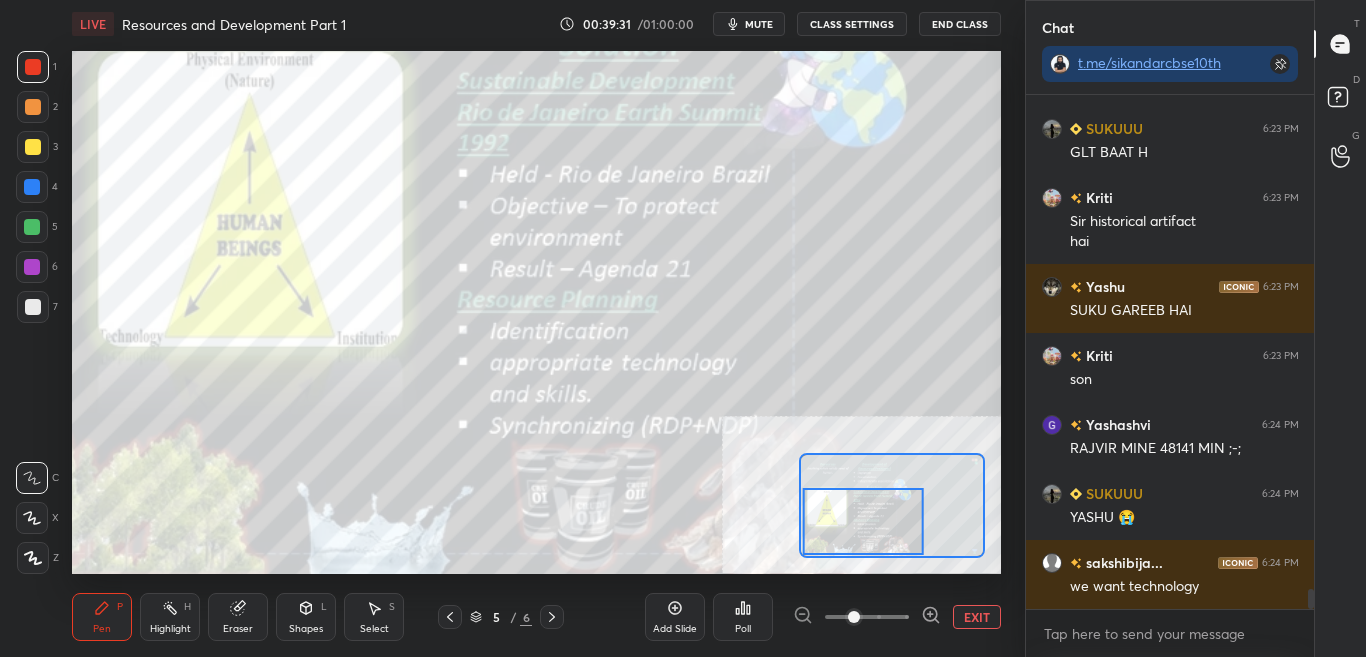 scroll, scrollTop: 12907, scrollLeft: 0, axis: vertical 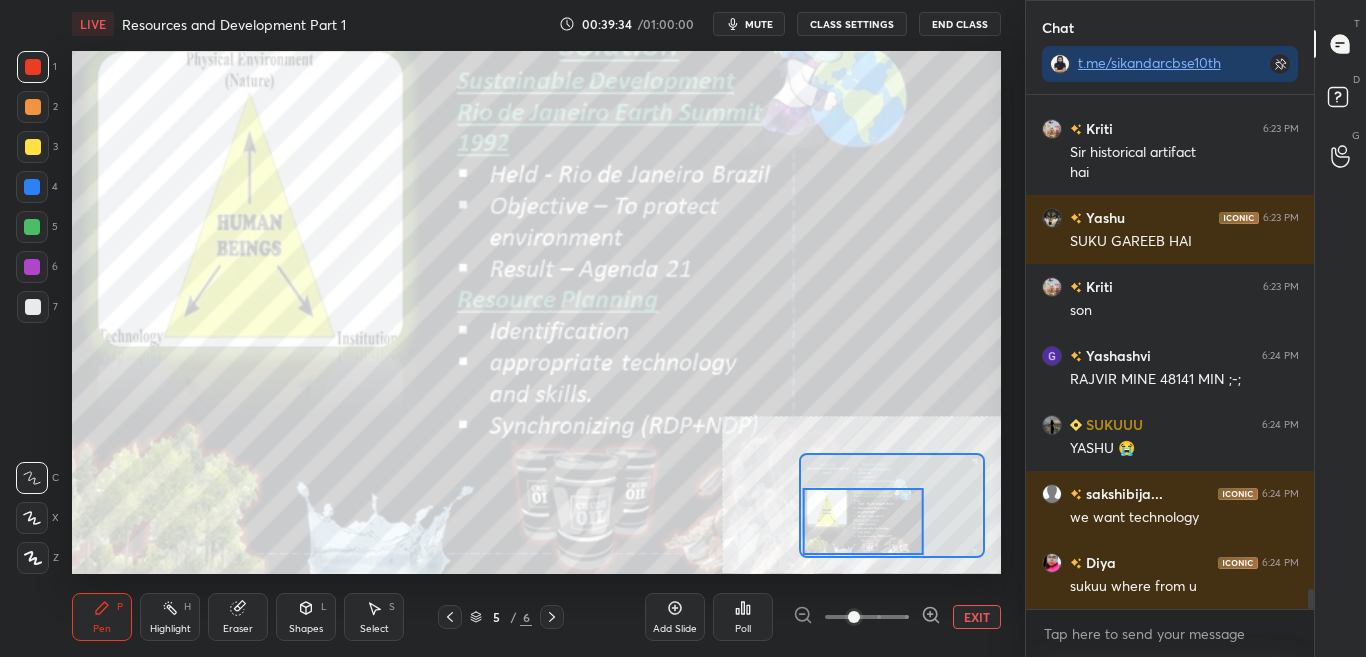 click on "CLASS SETTINGS" at bounding box center (852, 24) 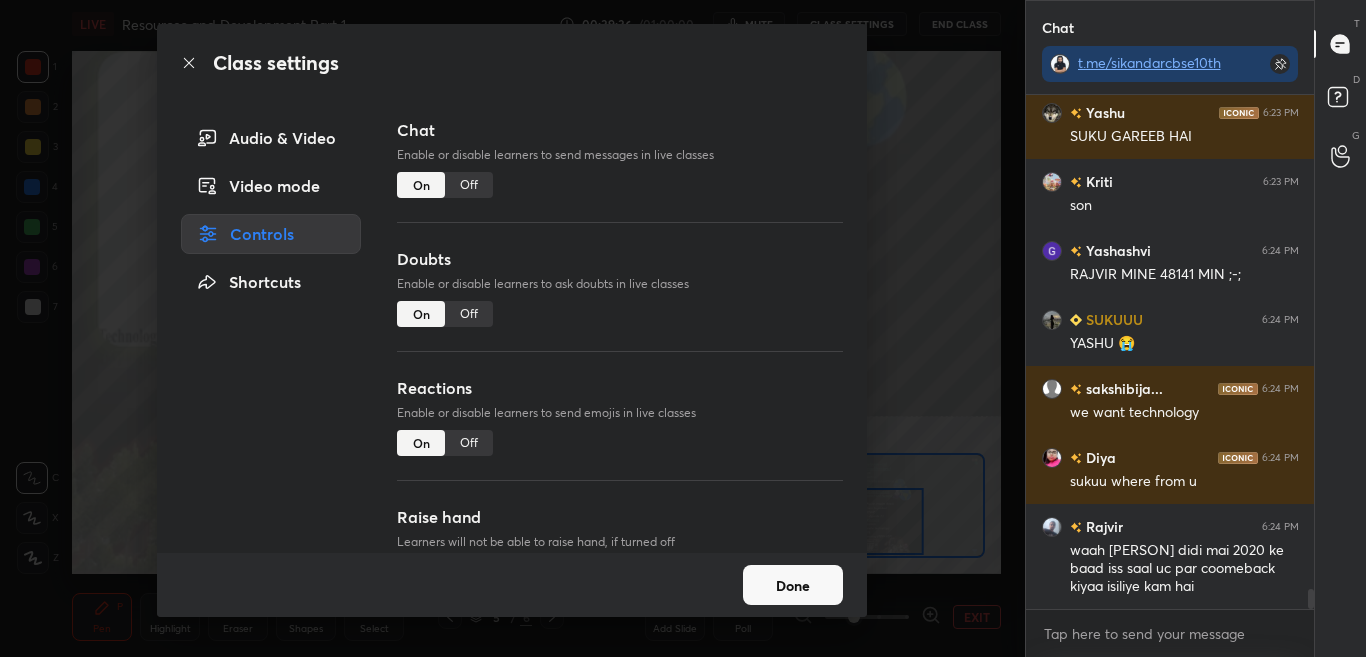 drag, startPoint x: 475, startPoint y: 190, endPoint x: 483, endPoint y: 181, distance: 12.0415945 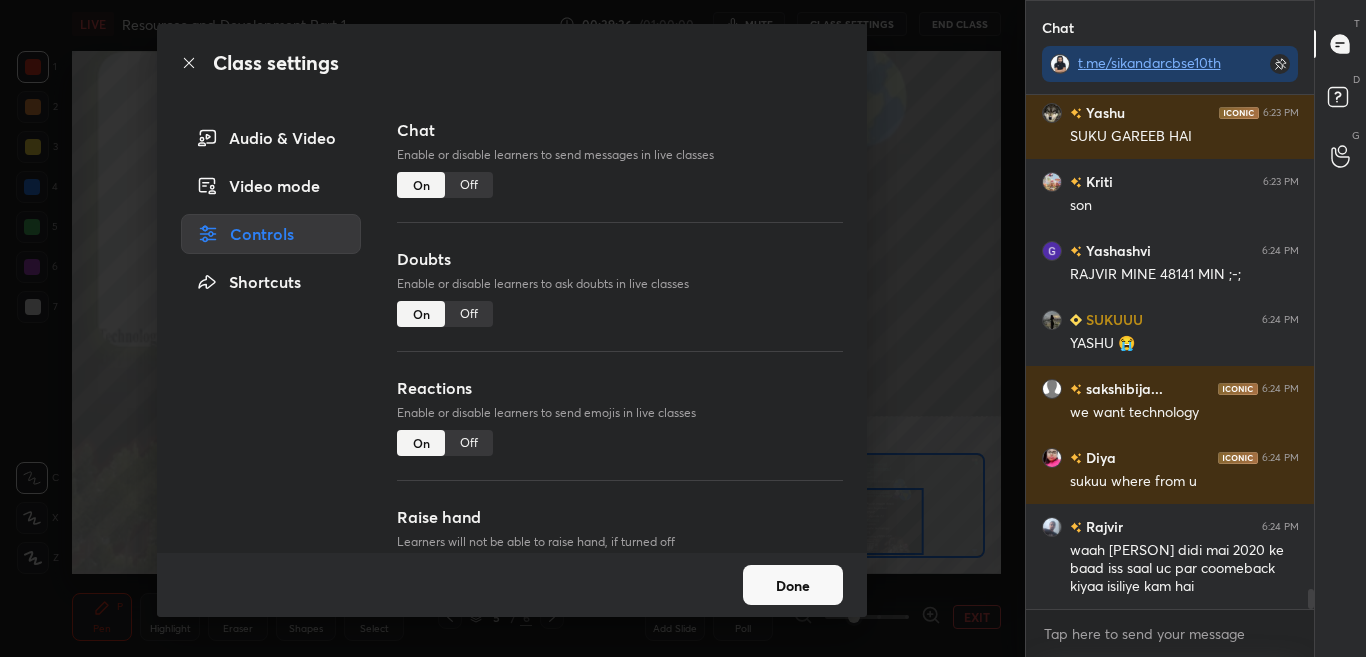 click on "Off" at bounding box center (469, 185) 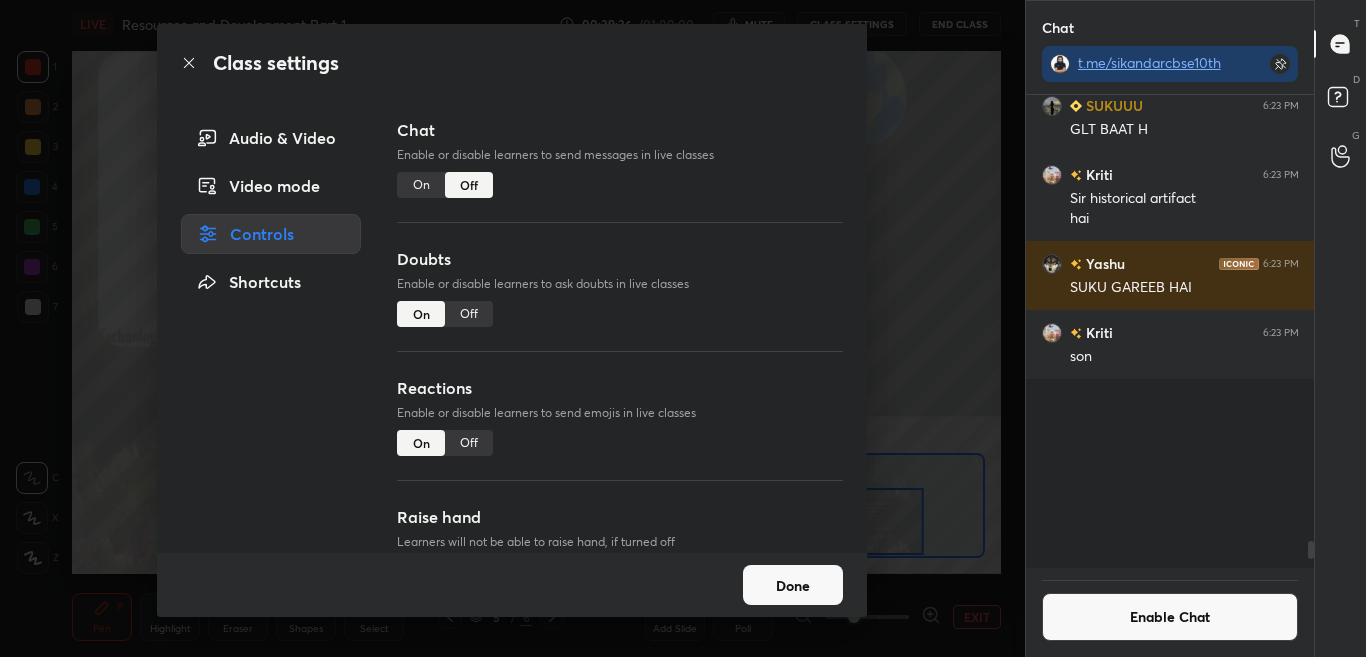 scroll, scrollTop: 12460, scrollLeft: 0, axis: vertical 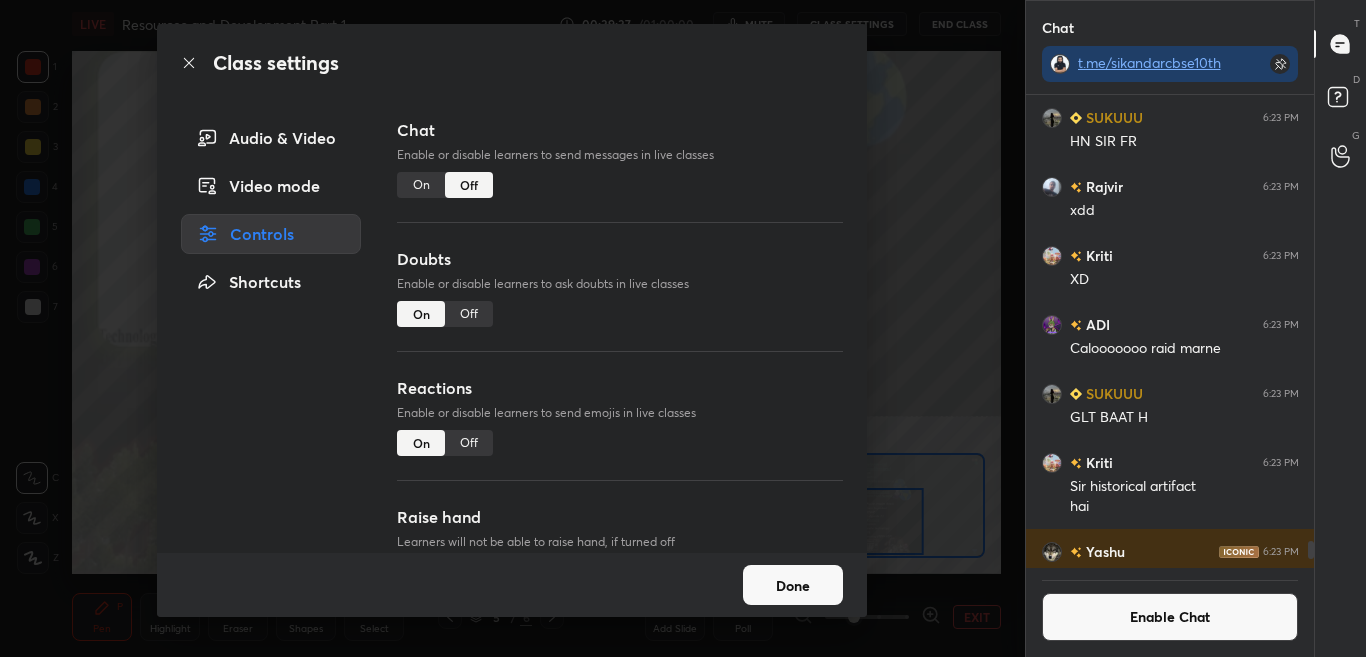 click on "Class settings" at bounding box center [512, 63] 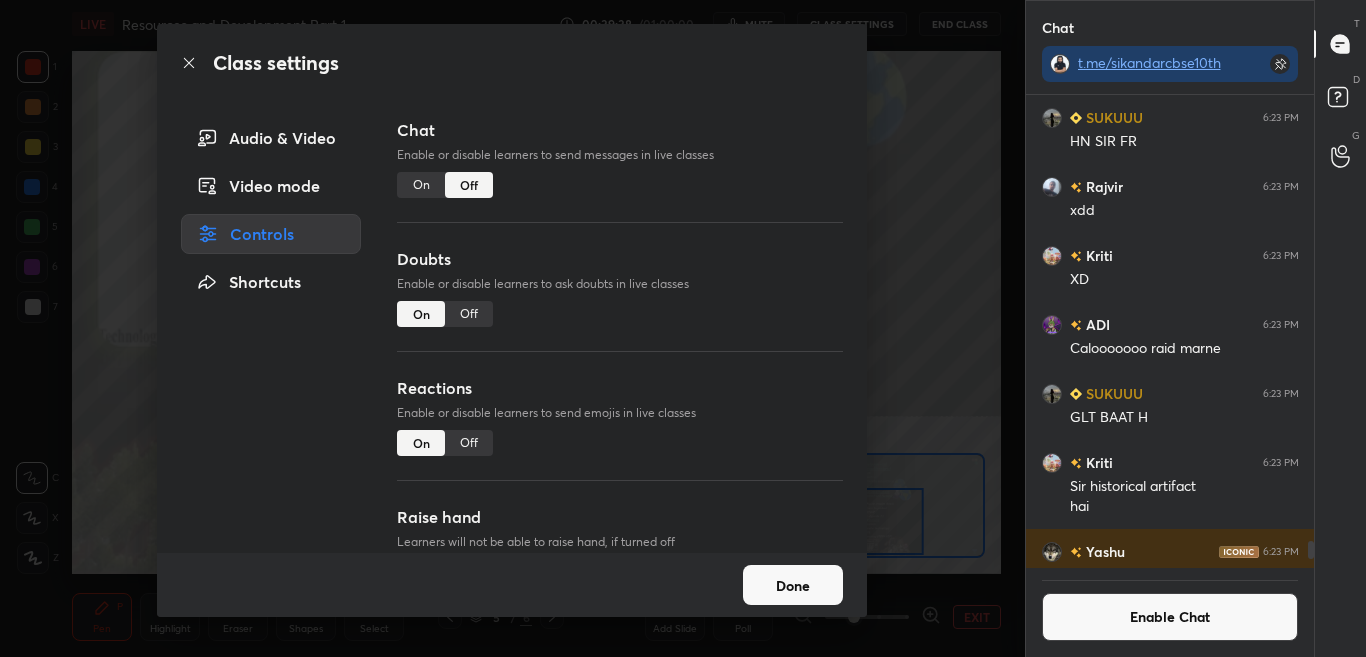 click on "Class settings" at bounding box center (512, 63) 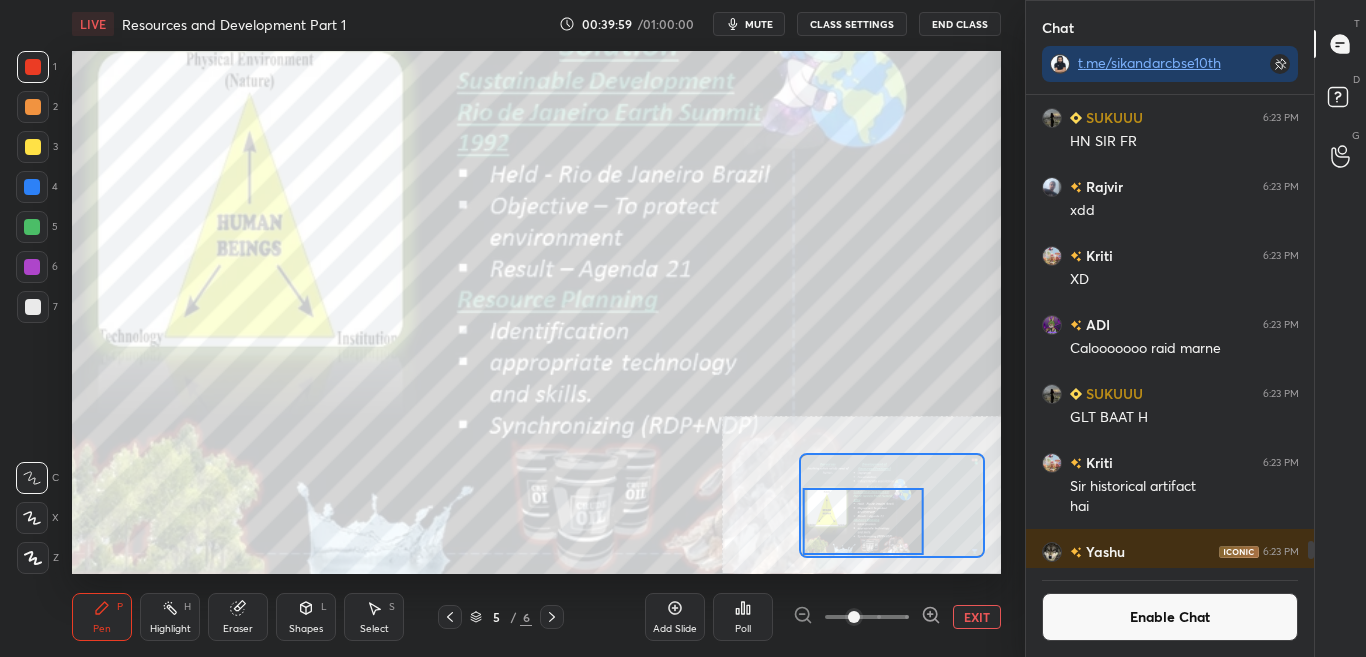 click on "Enable Chat" at bounding box center [1170, 617] 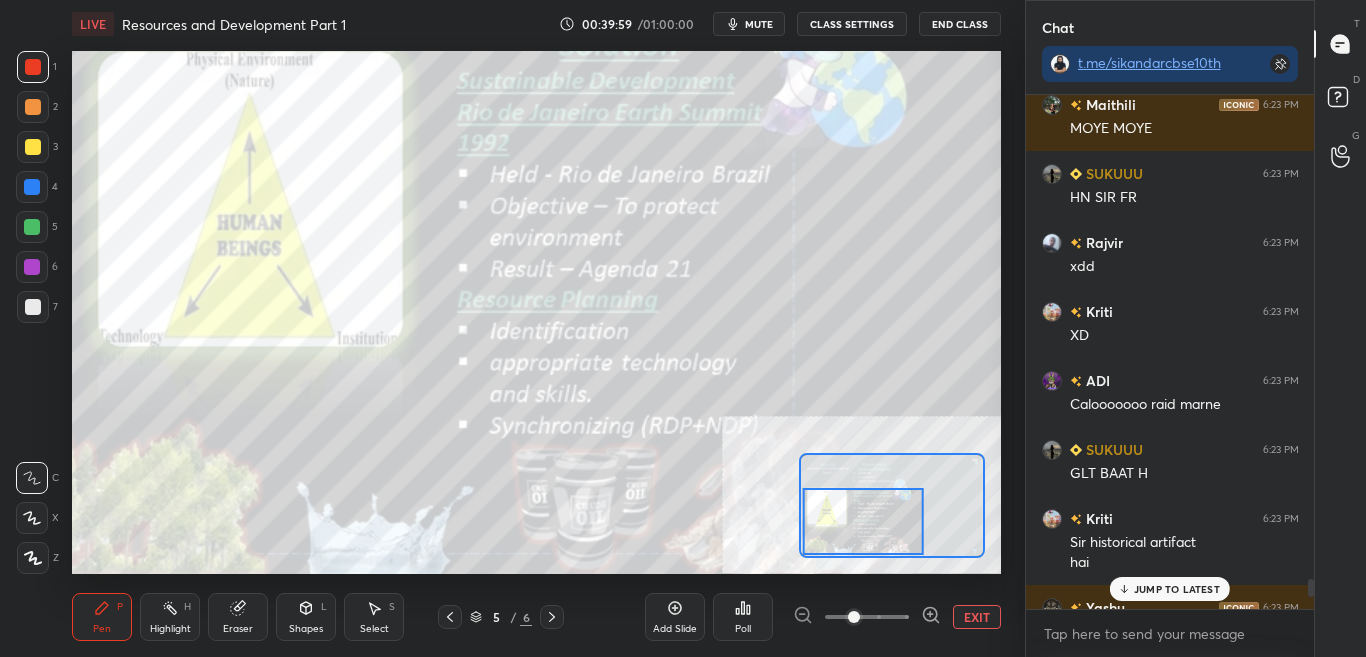 scroll, scrollTop: 7, scrollLeft: 7, axis: both 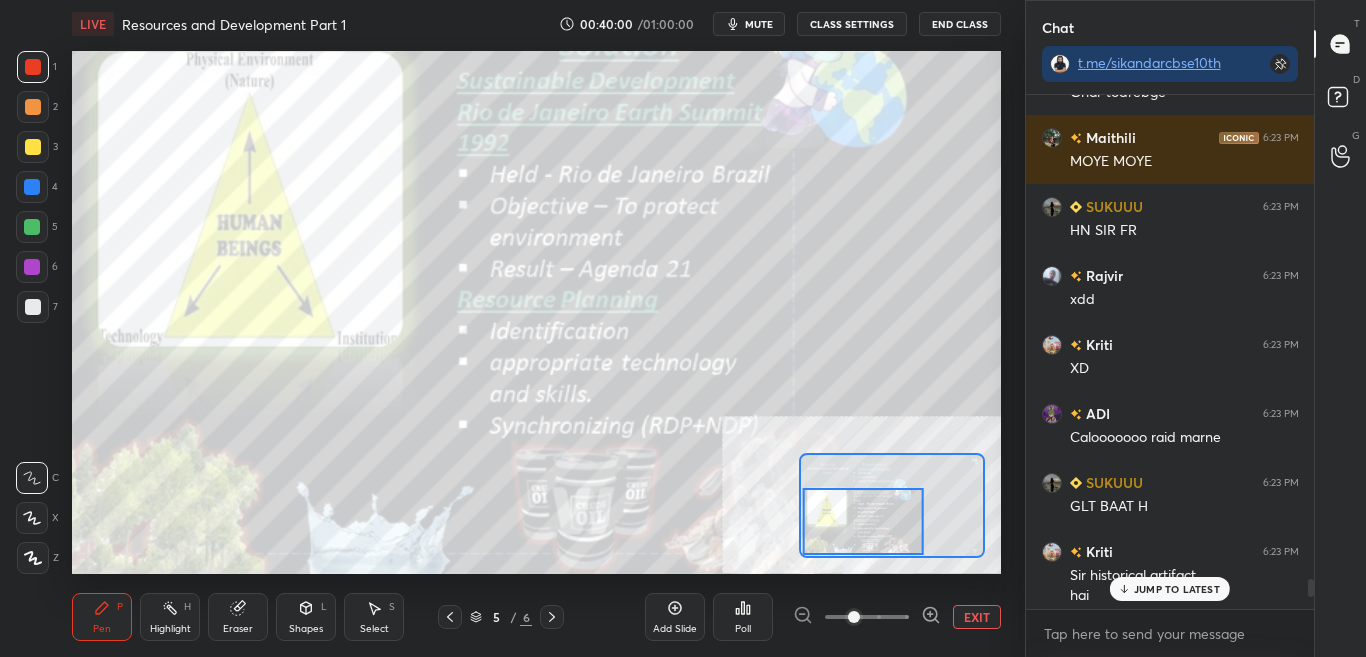 click on "JUMP TO LATEST" at bounding box center [1170, 589] 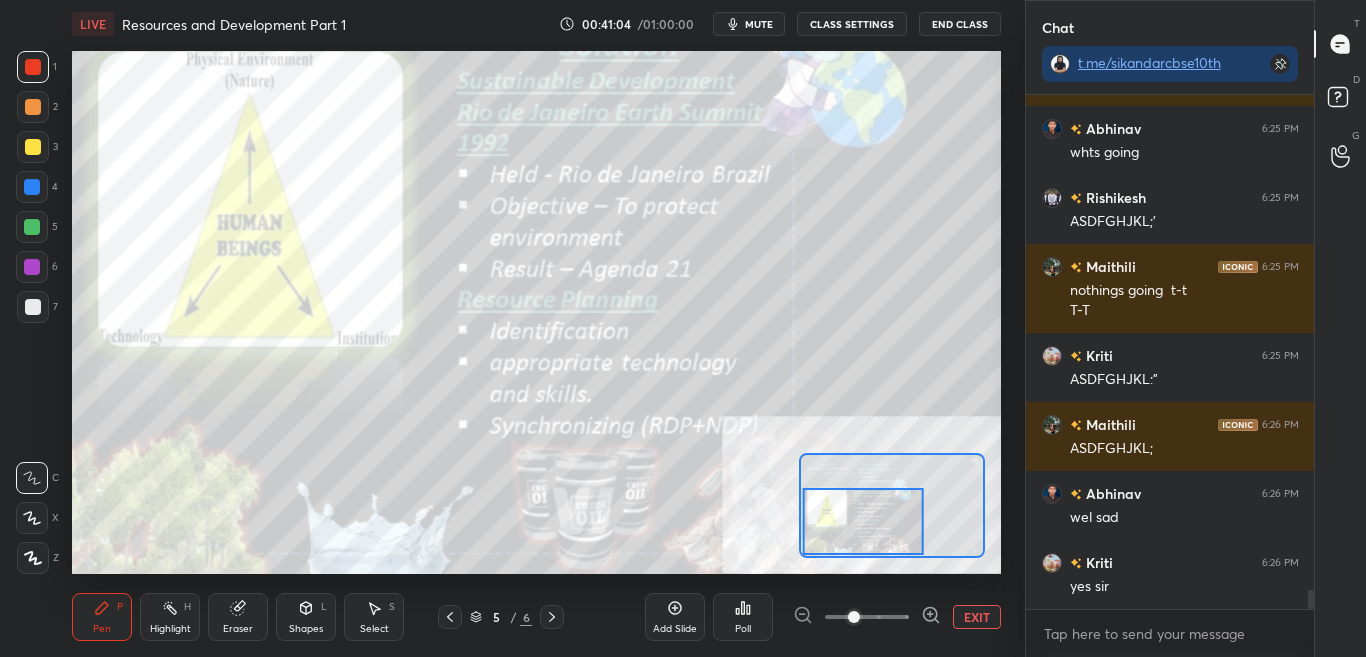 scroll, scrollTop: 13750, scrollLeft: 0, axis: vertical 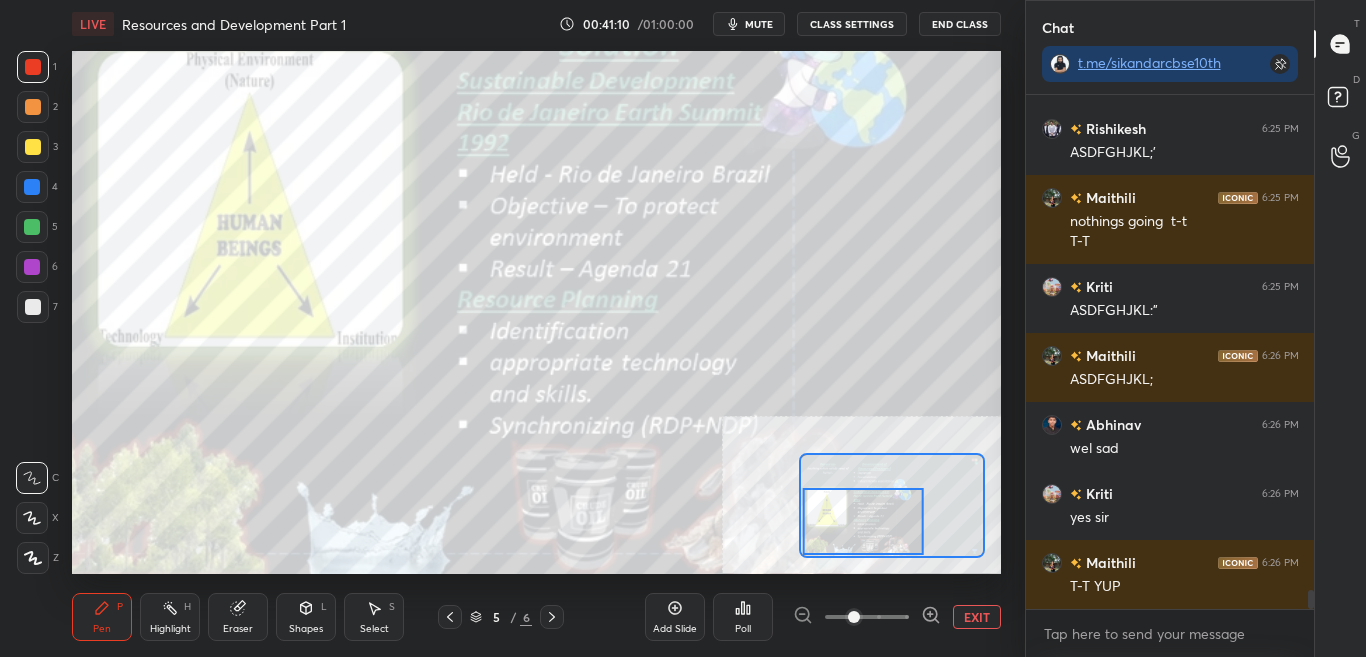 click on "EXIT" at bounding box center (977, 617) 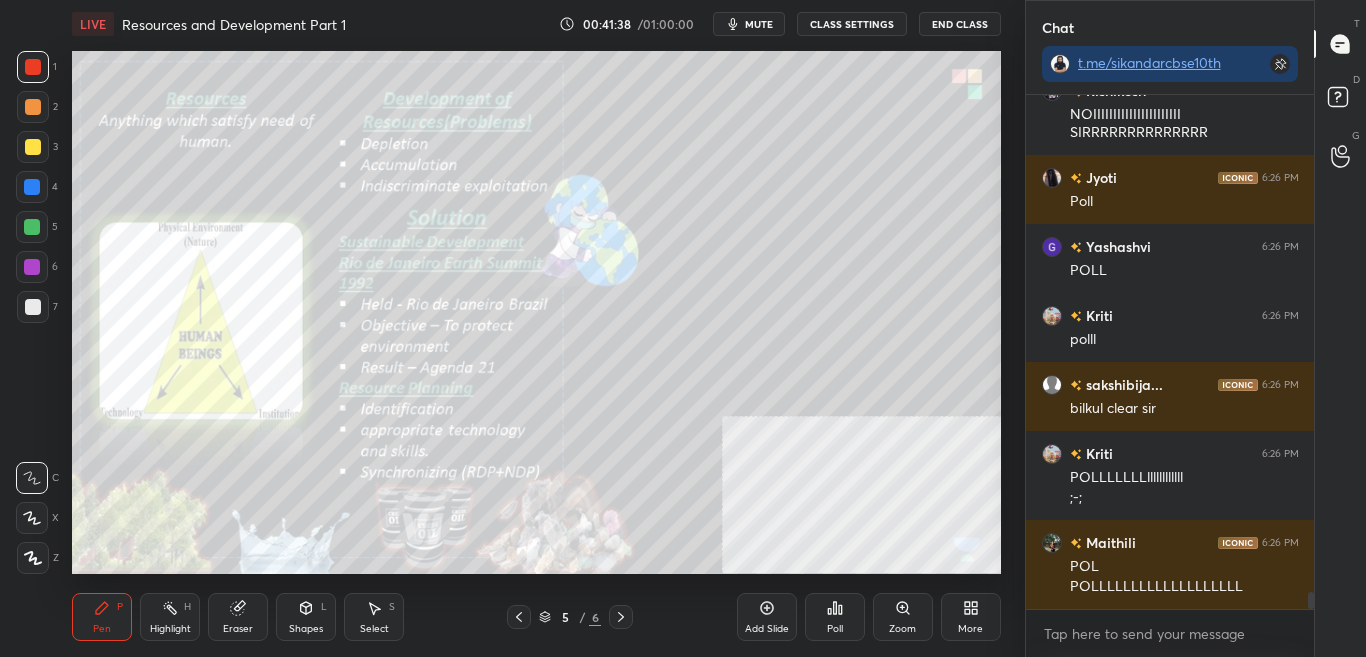 scroll, scrollTop: 14863, scrollLeft: 0, axis: vertical 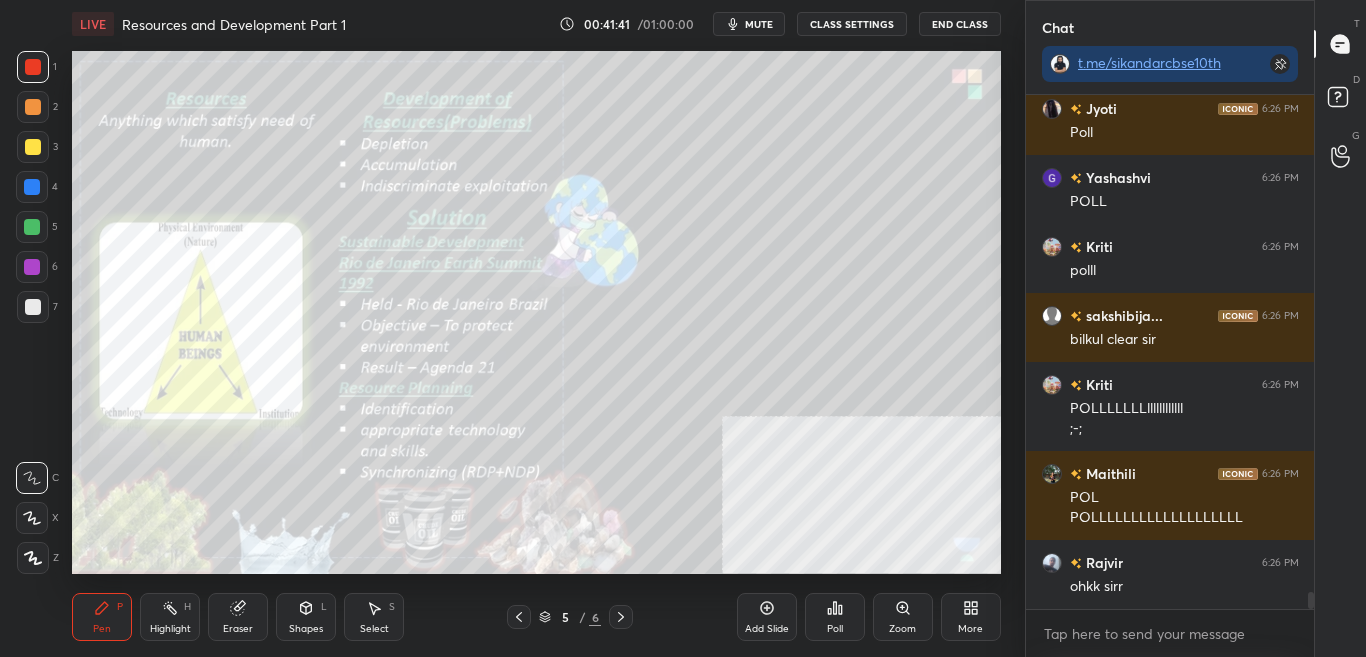 click on "More" at bounding box center (971, 617) 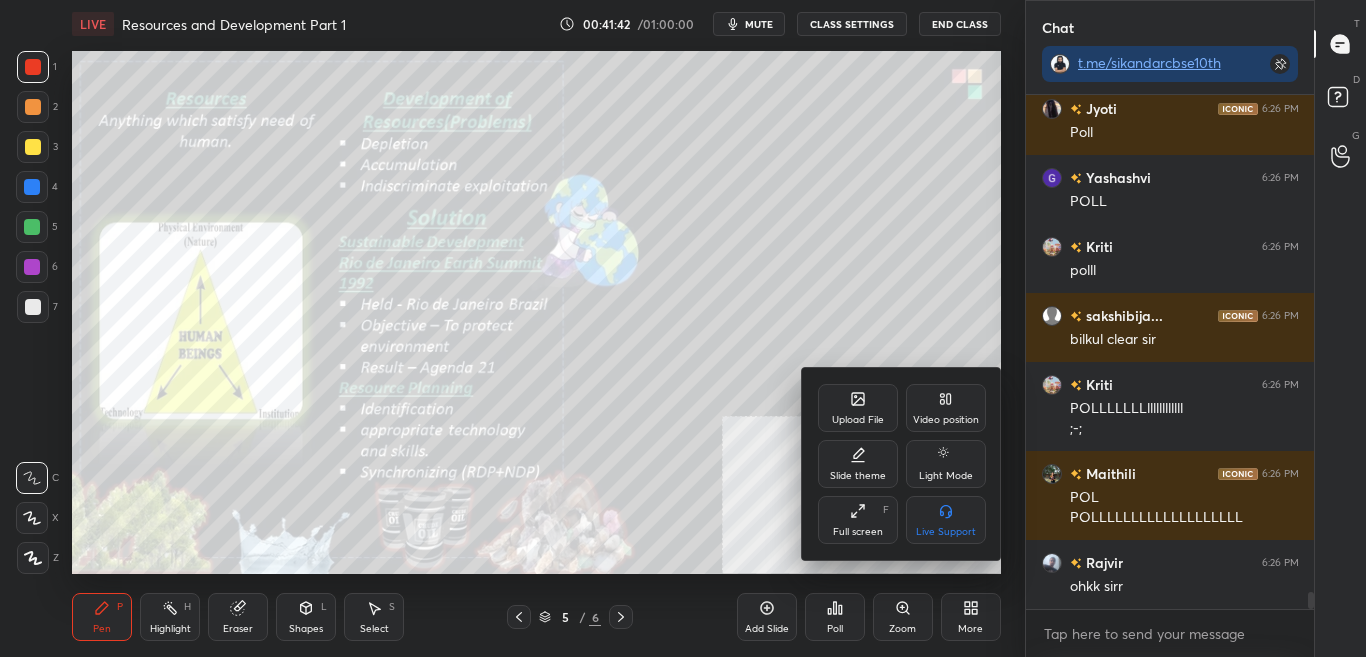 click on "Upload File" at bounding box center (858, 420) 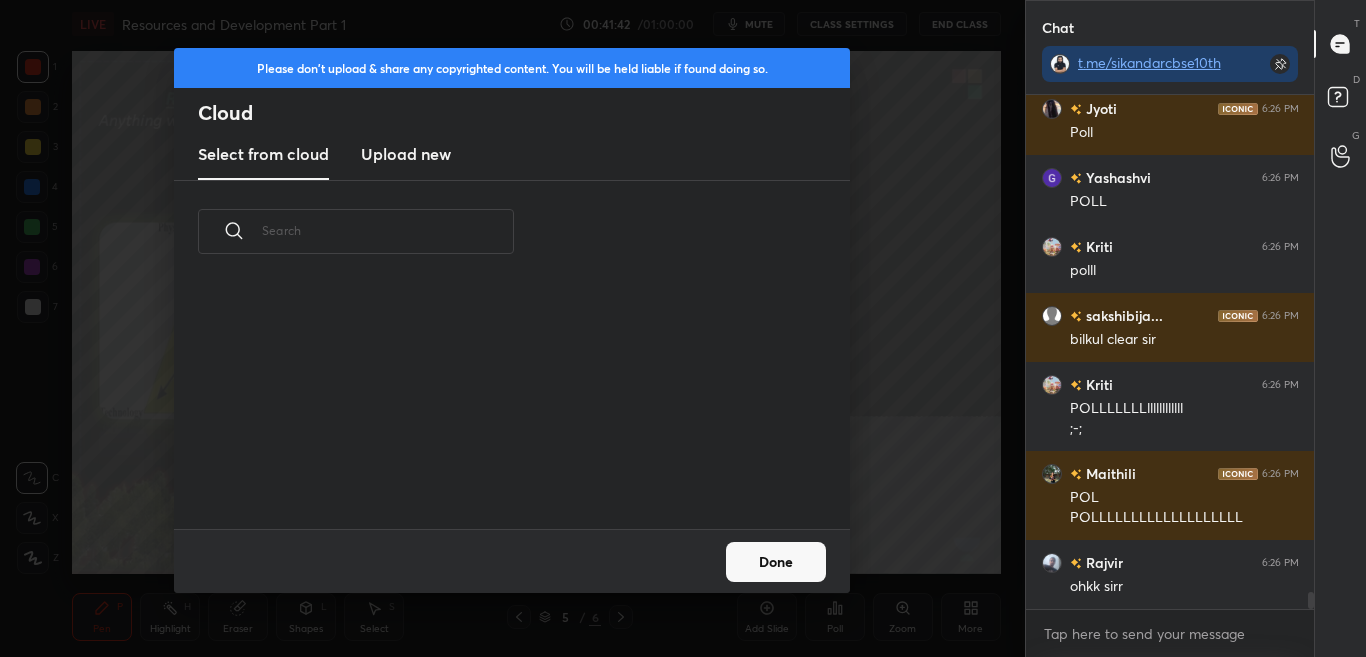 scroll, scrollTop: 14932, scrollLeft: 0, axis: vertical 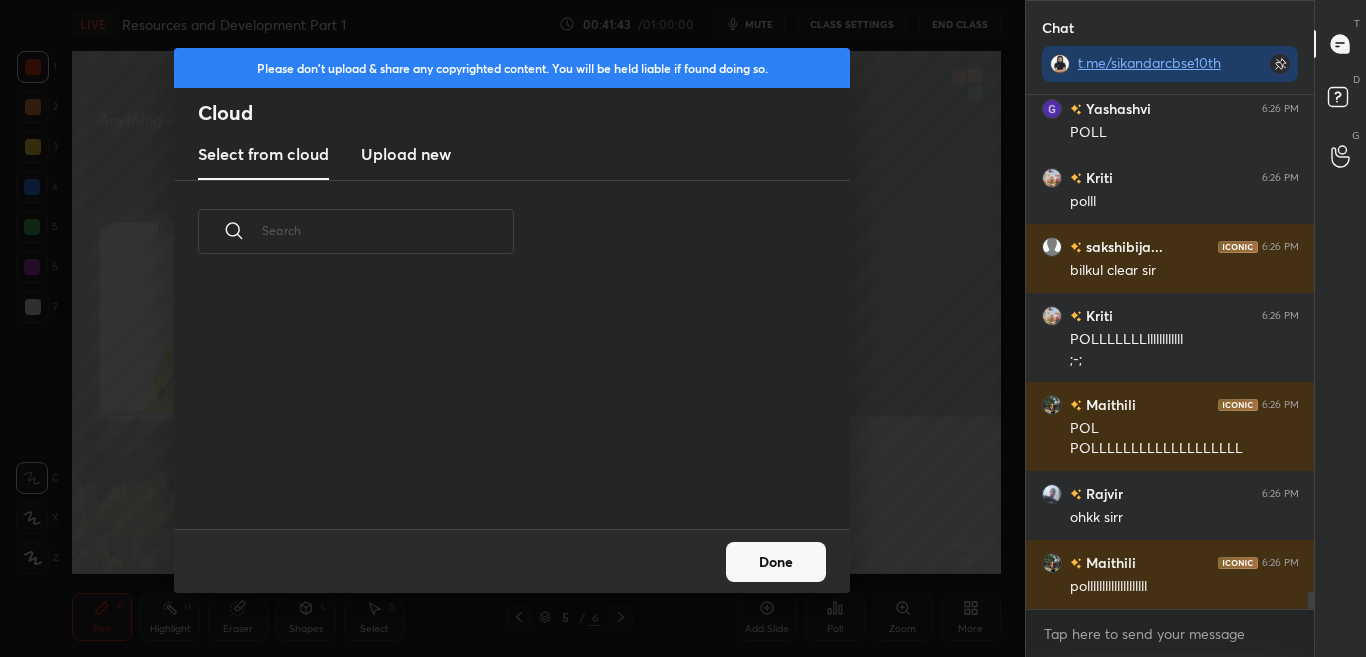 click on "Upload new" at bounding box center (406, 154) 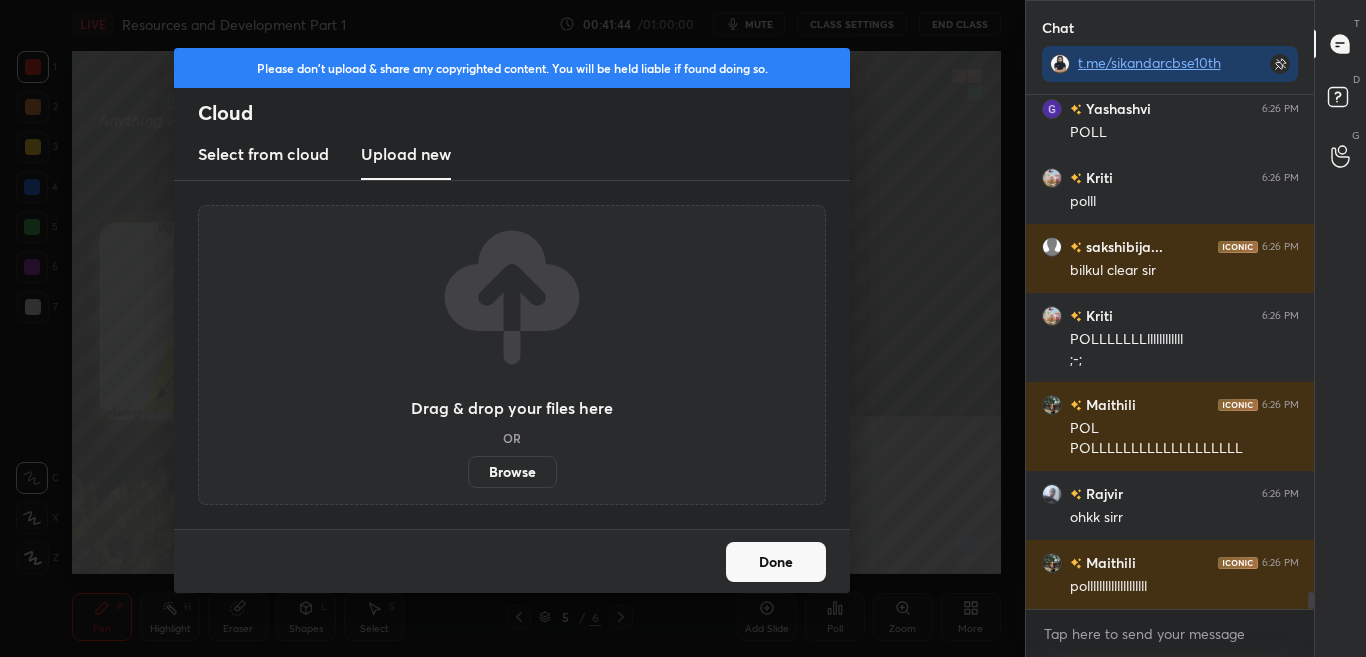 click on "Browse" at bounding box center [512, 472] 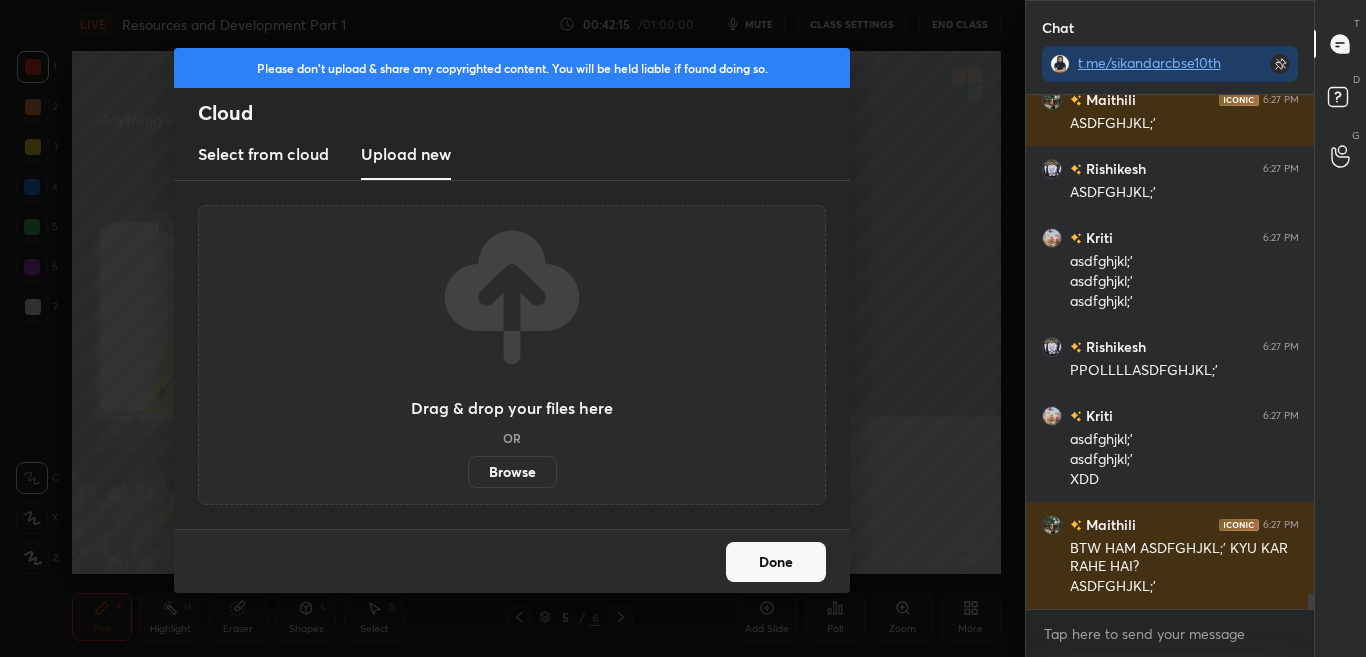 scroll, scrollTop: 16566, scrollLeft: 0, axis: vertical 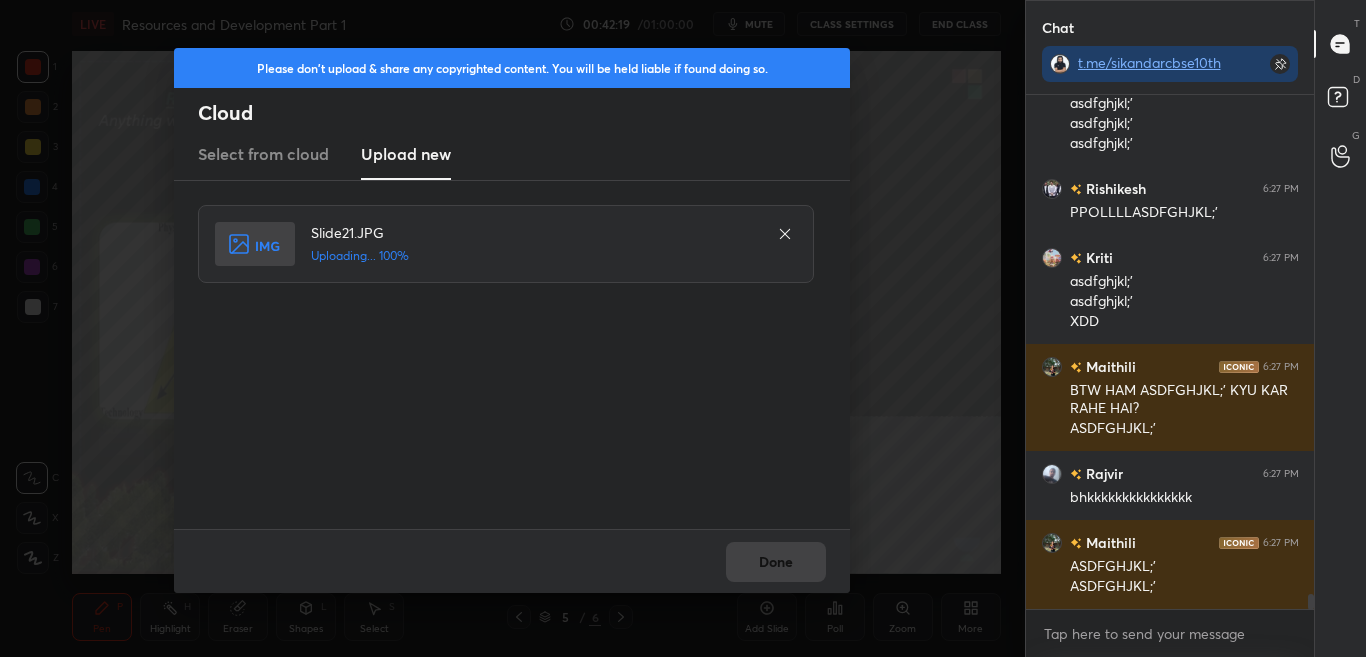 click on "Done" at bounding box center [512, 561] 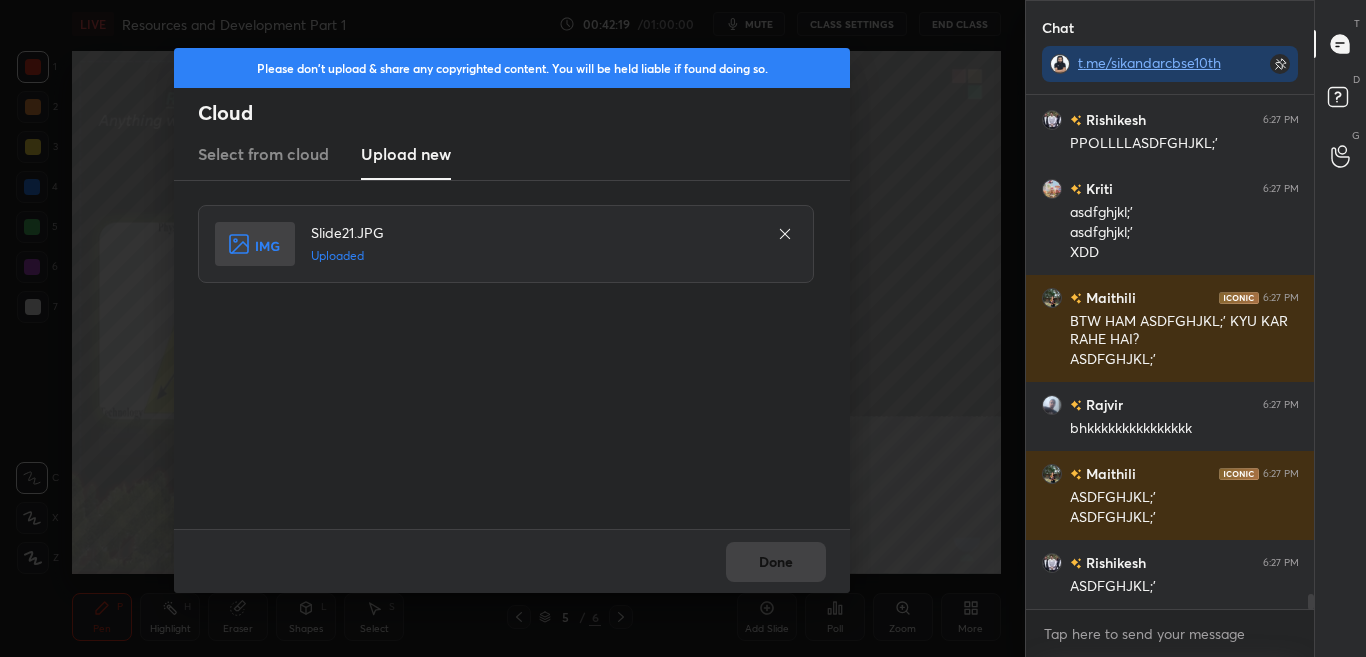 click on "Done" at bounding box center [512, 561] 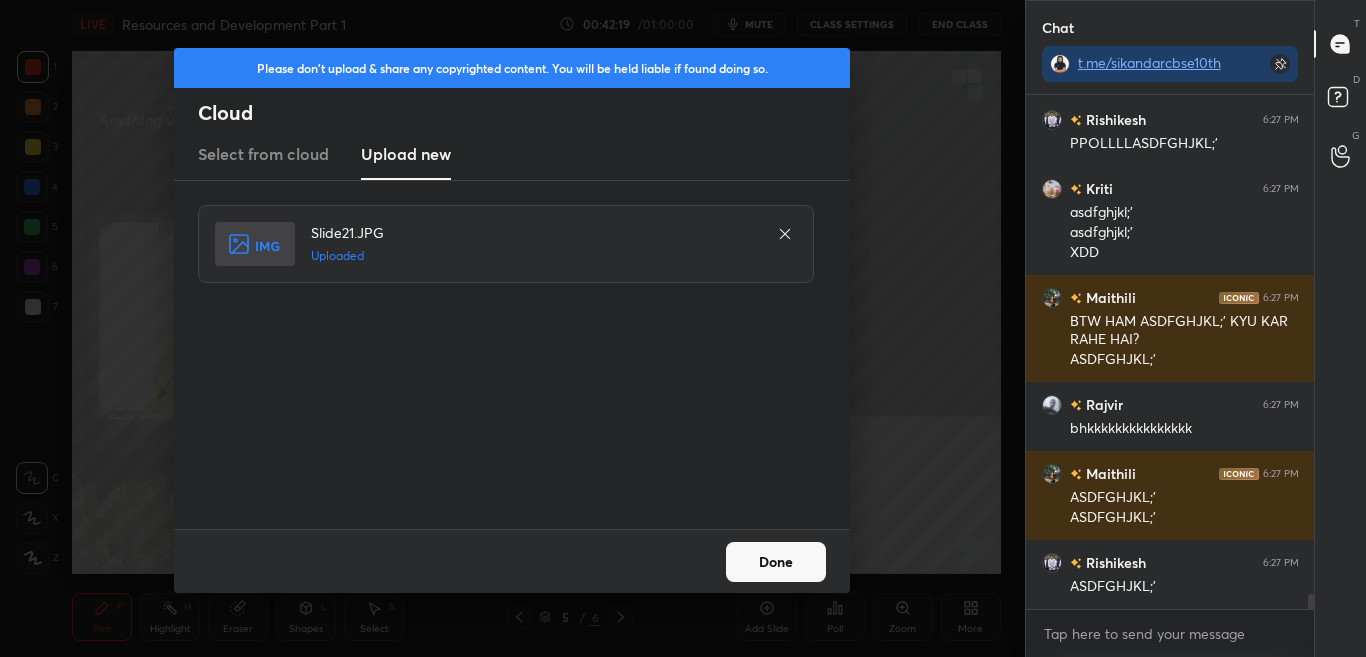 click on "Done" at bounding box center [776, 562] 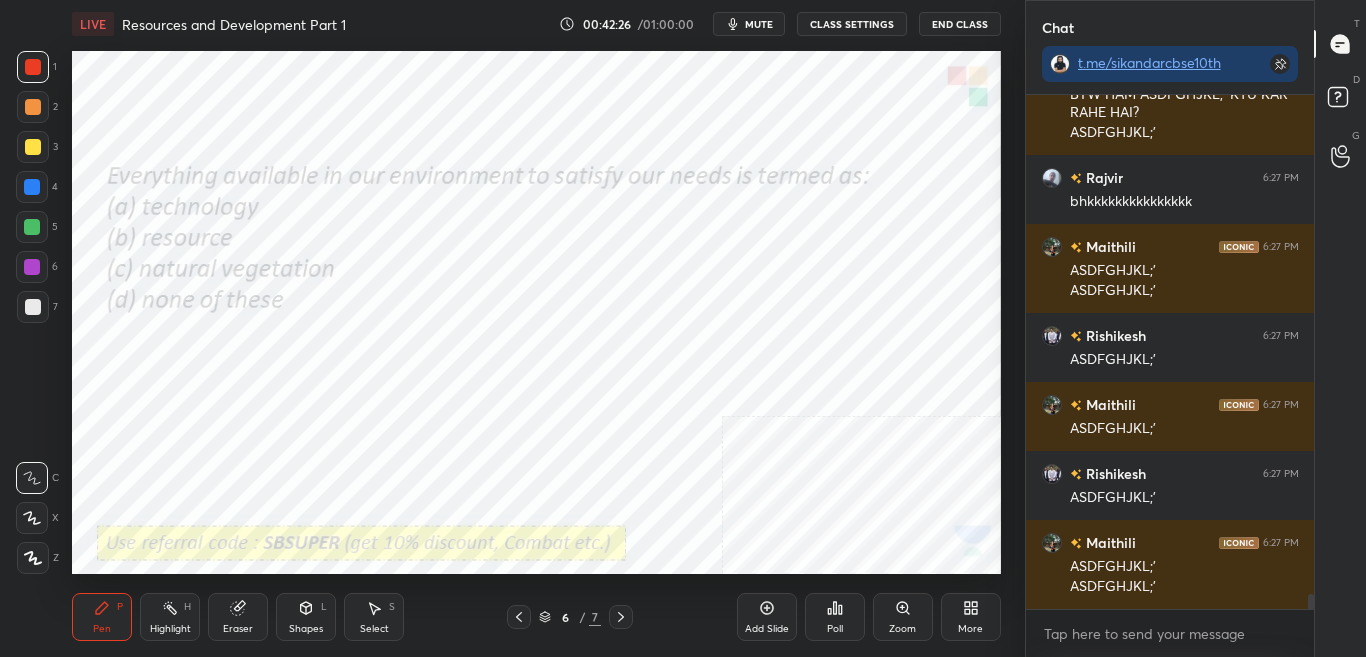 scroll, scrollTop: 17020, scrollLeft: 0, axis: vertical 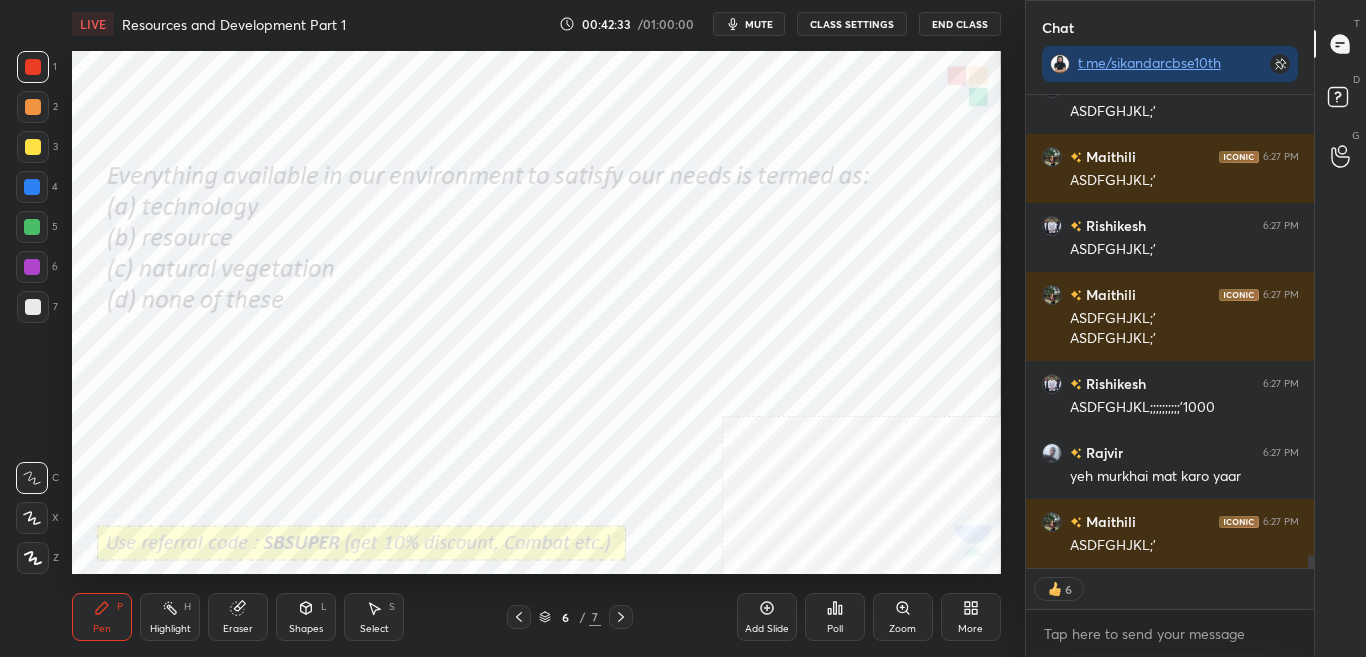click on "Poll" at bounding box center (835, 629) 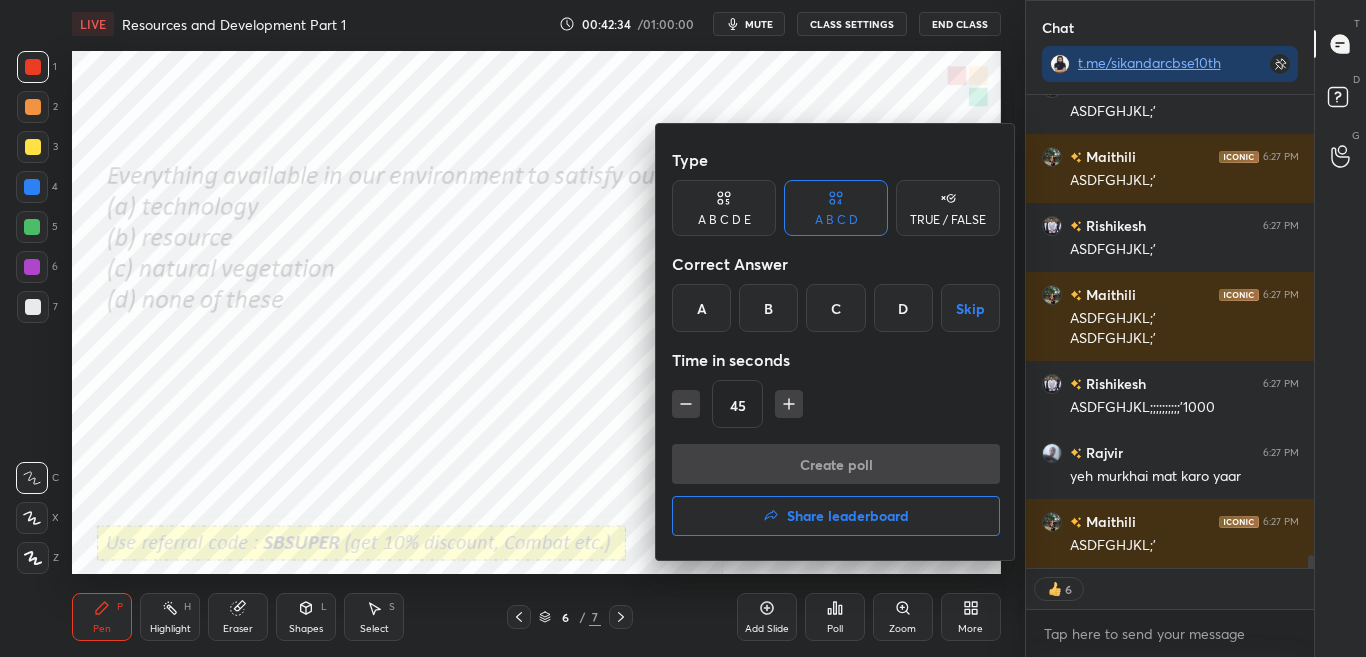 click on "B" at bounding box center [768, 308] 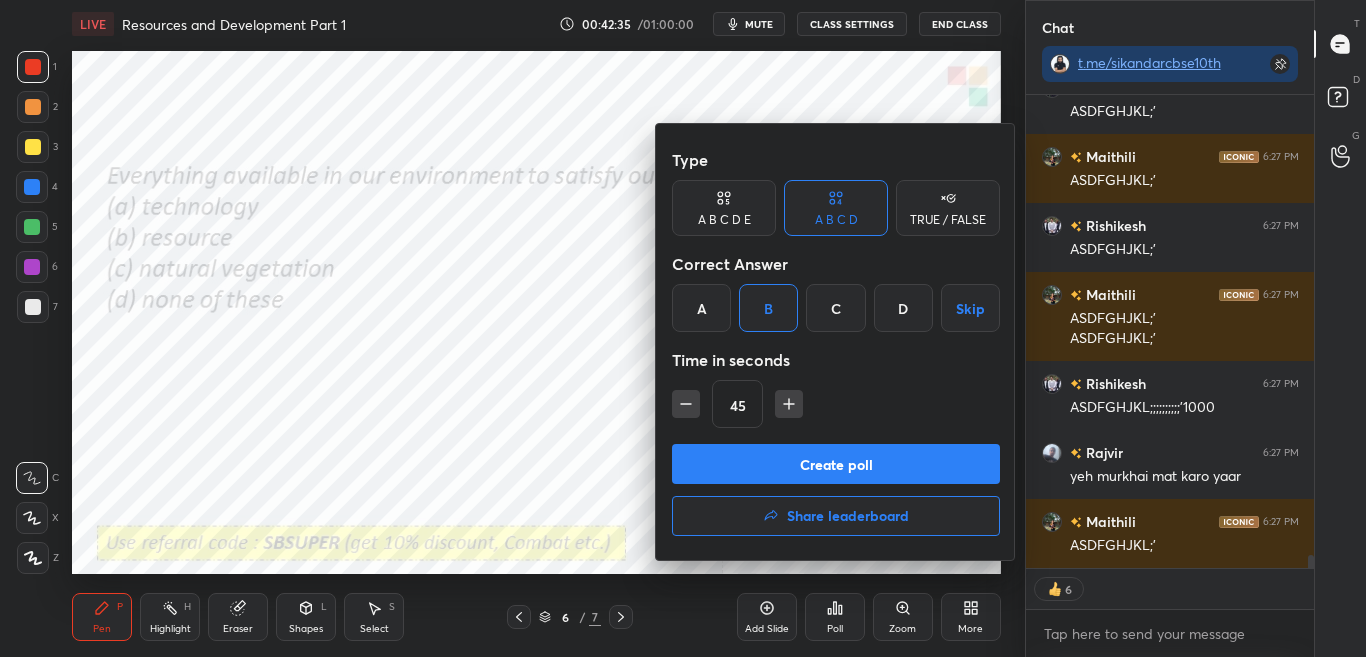 click on "Create poll" at bounding box center [836, 464] 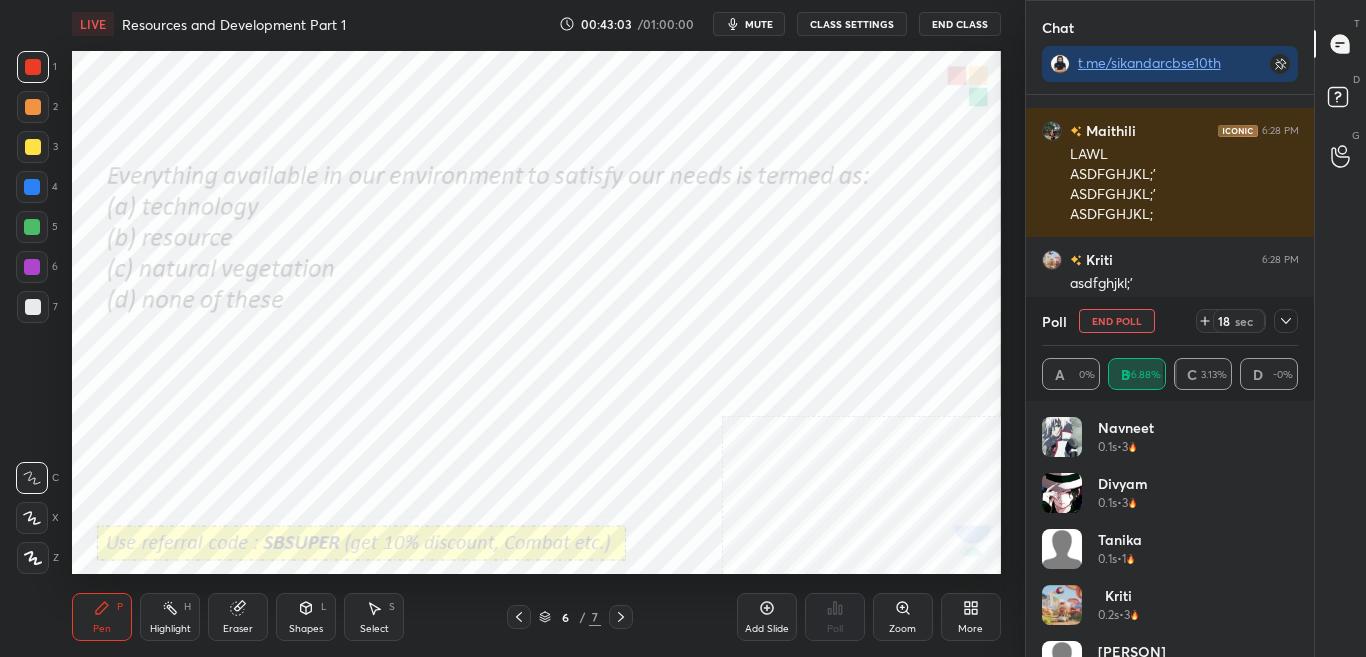 click 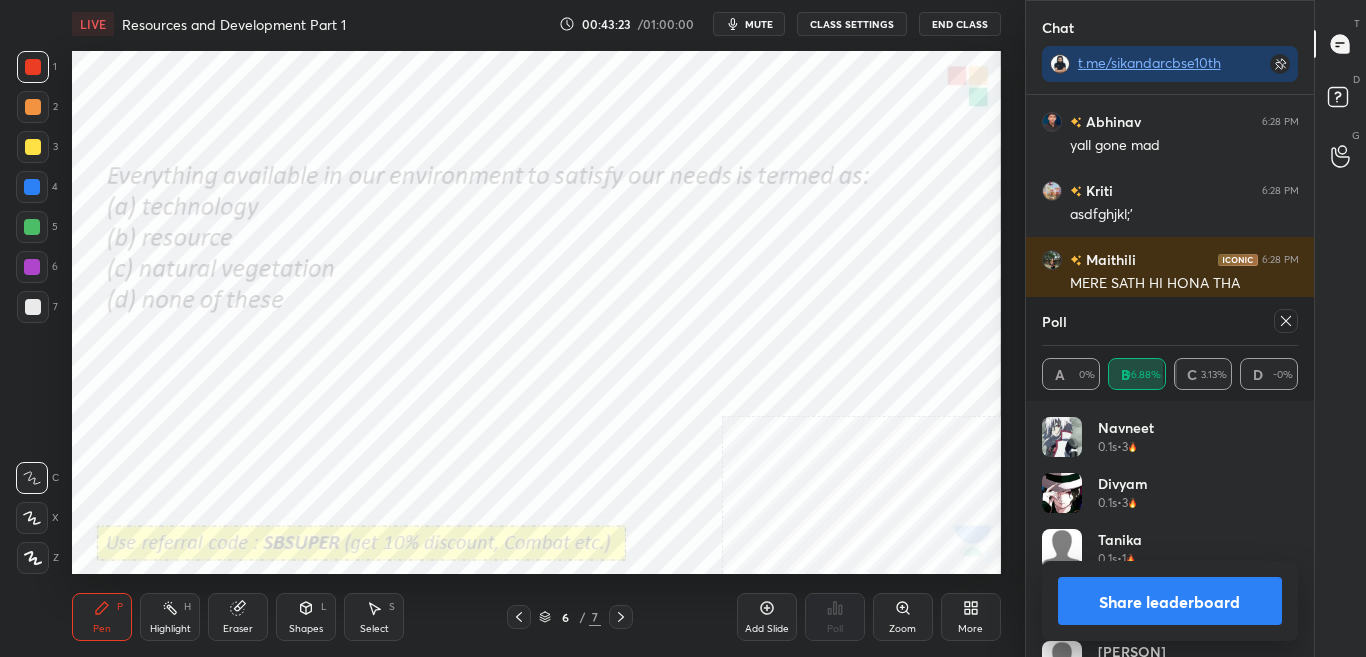 click on "Share leaderboard" at bounding box center [1170, 601] 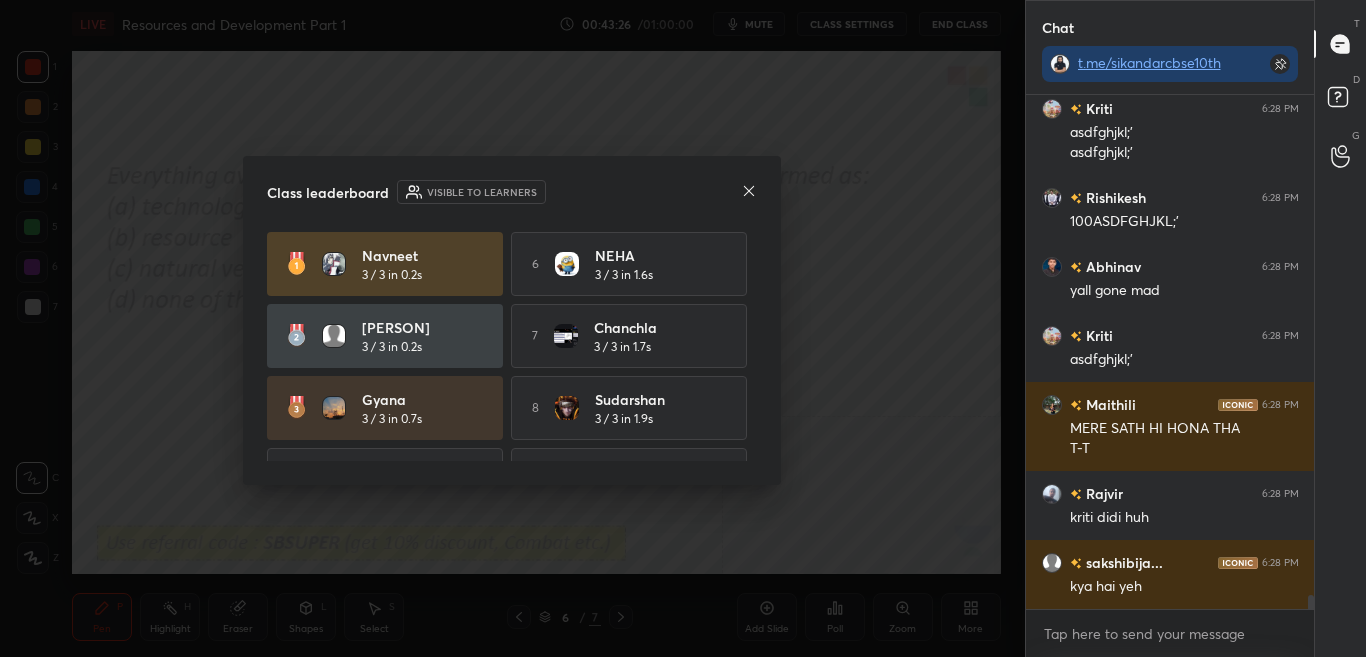 click 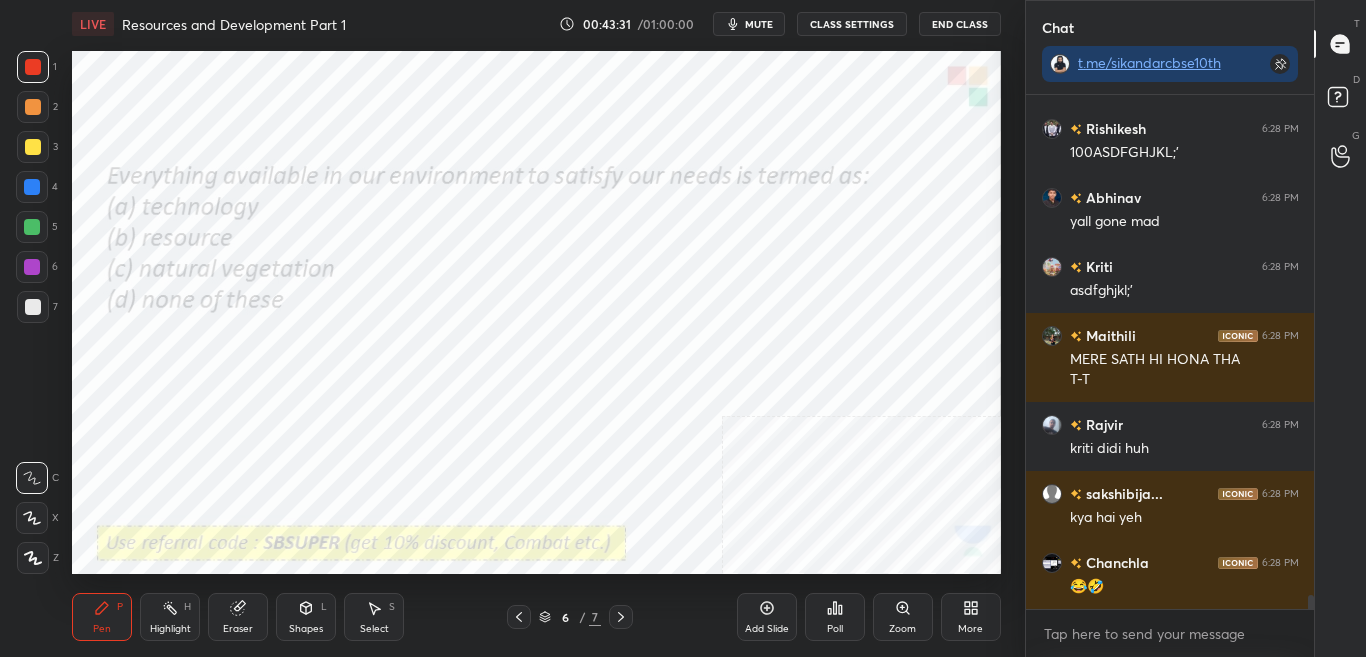 click on "More" at bounding box center (970, 629) 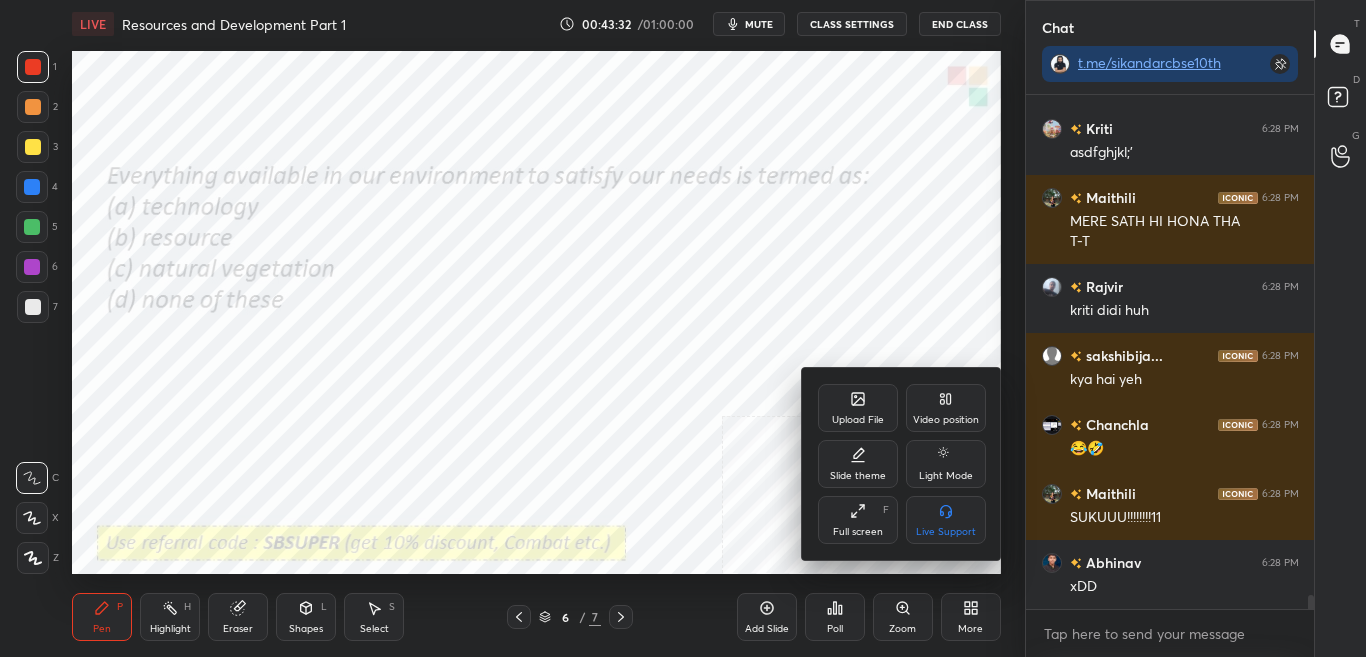 click on "Upload File" at bounding box center (858, 420) 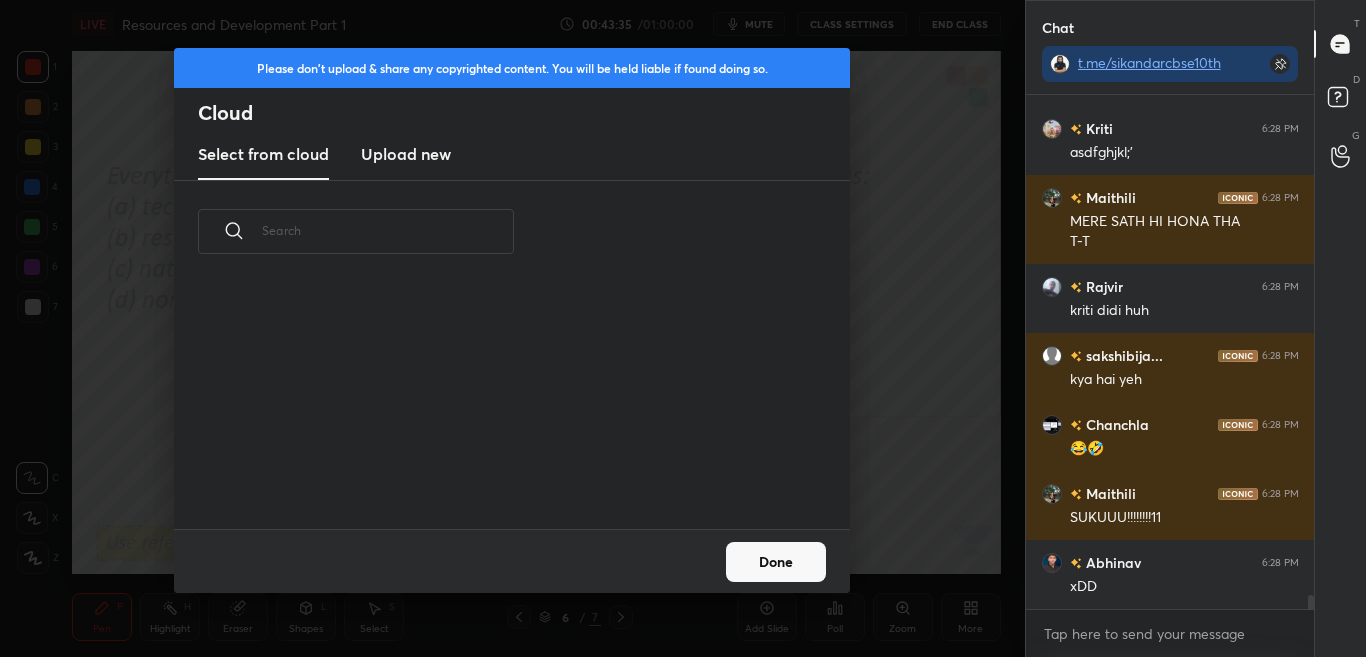 drag, startPoint x: 428, startPoint y: 154, endPoint x: 428, endPoint y: 142, distance: 12 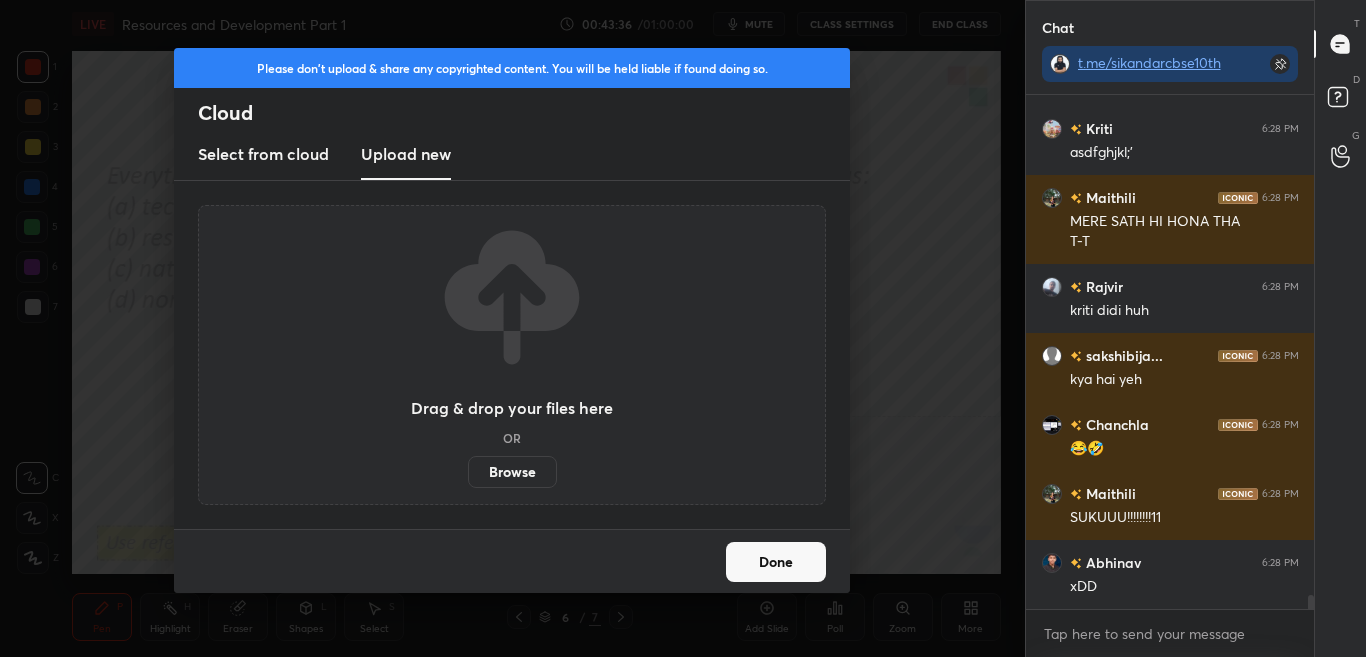 click on "Drag & drop your files here OR Browse" at bounding box center [512, 355] 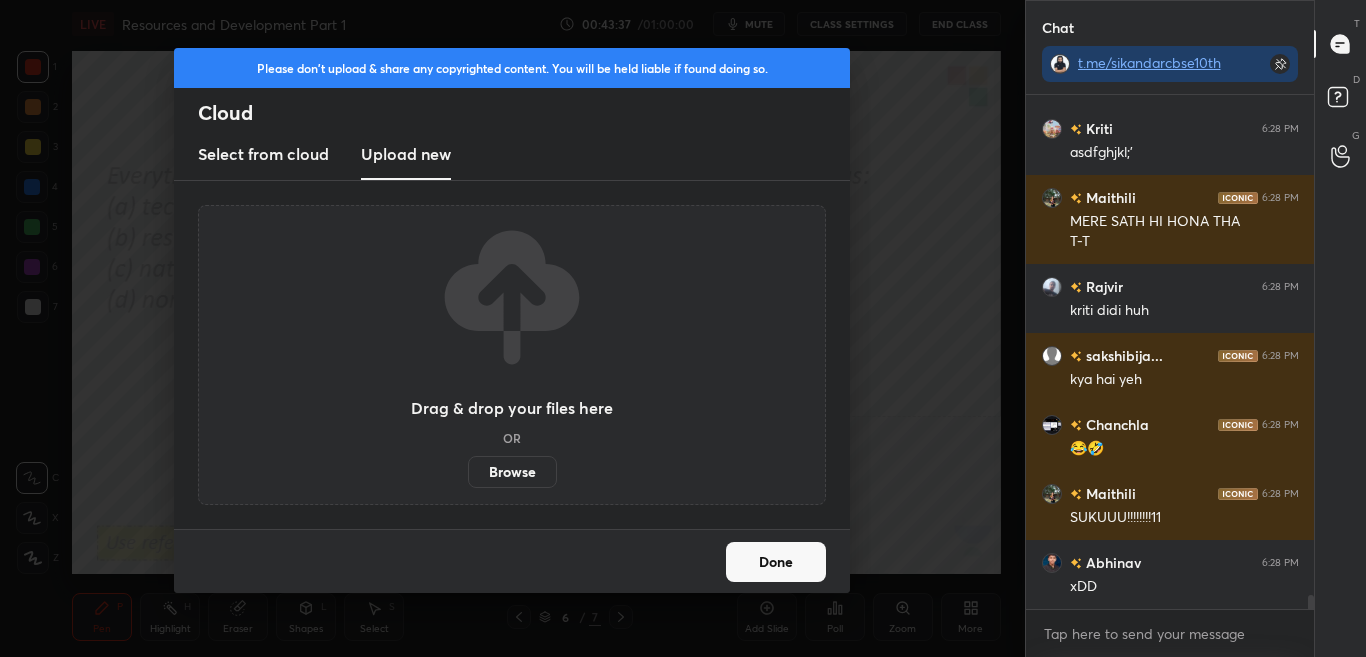 click on "Browse" at bounding box center [512, 472] 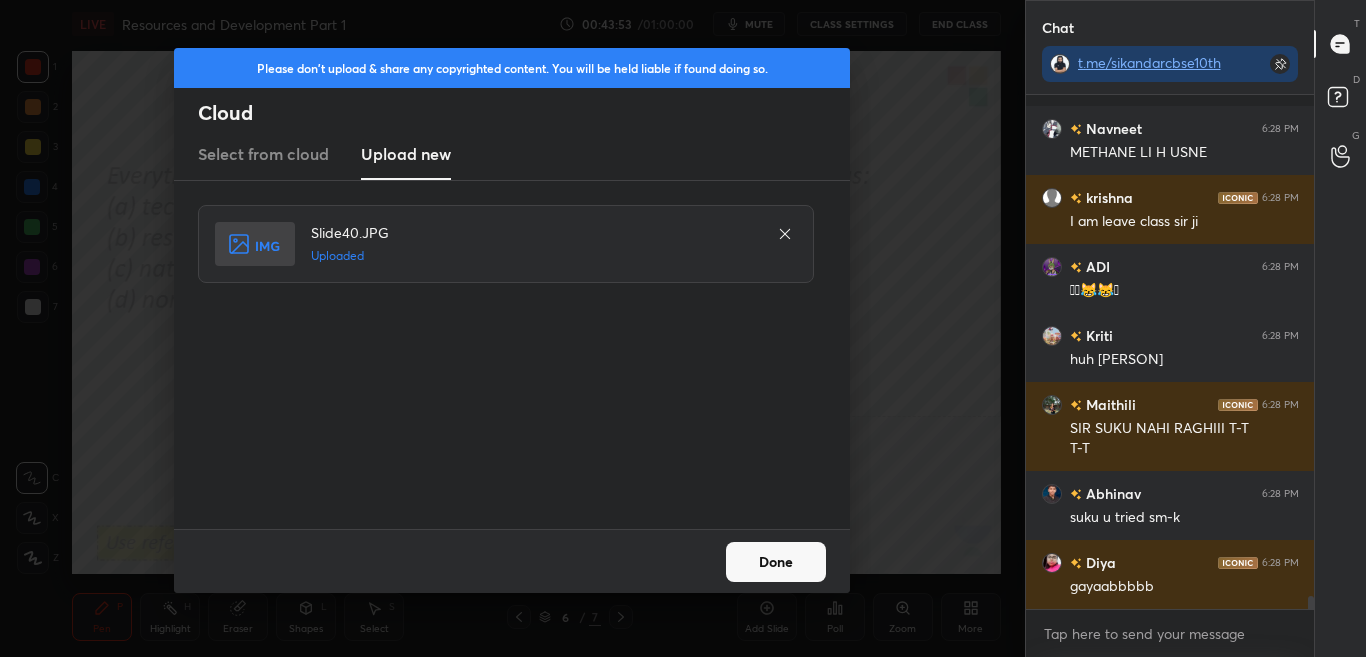 click on "Done" at bounding box center [776, 562] 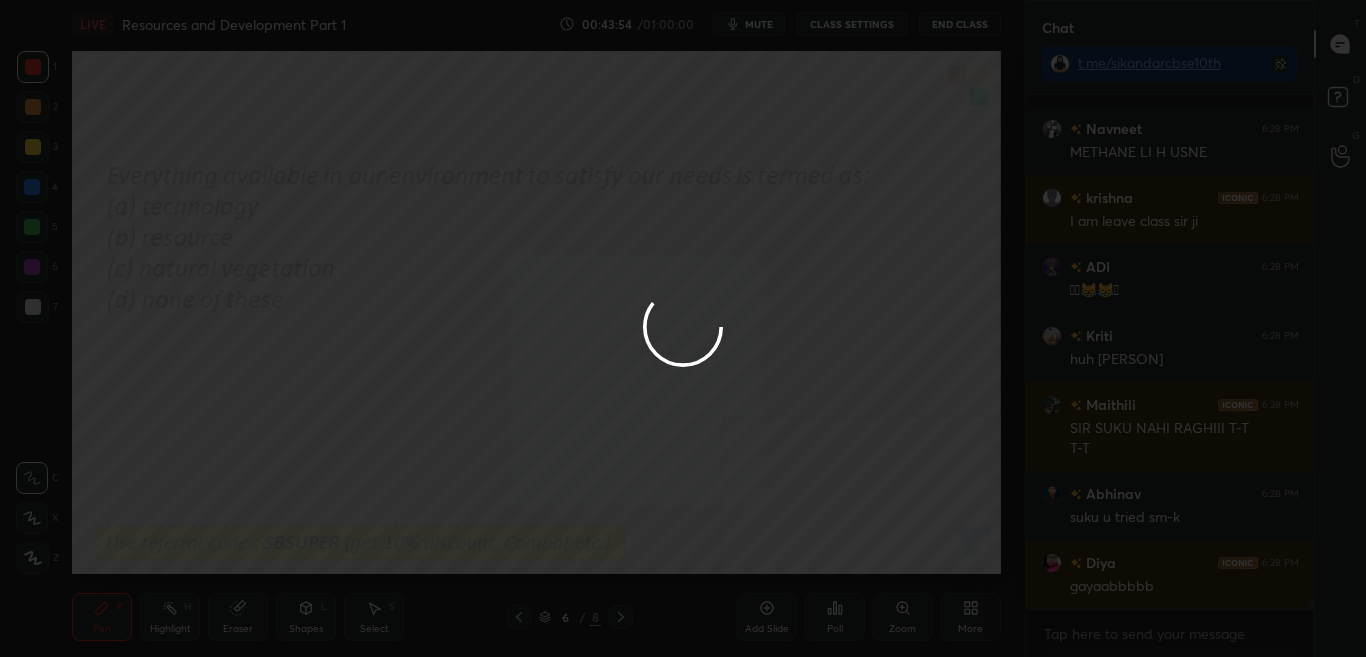 click at bounding box center (683, 328) 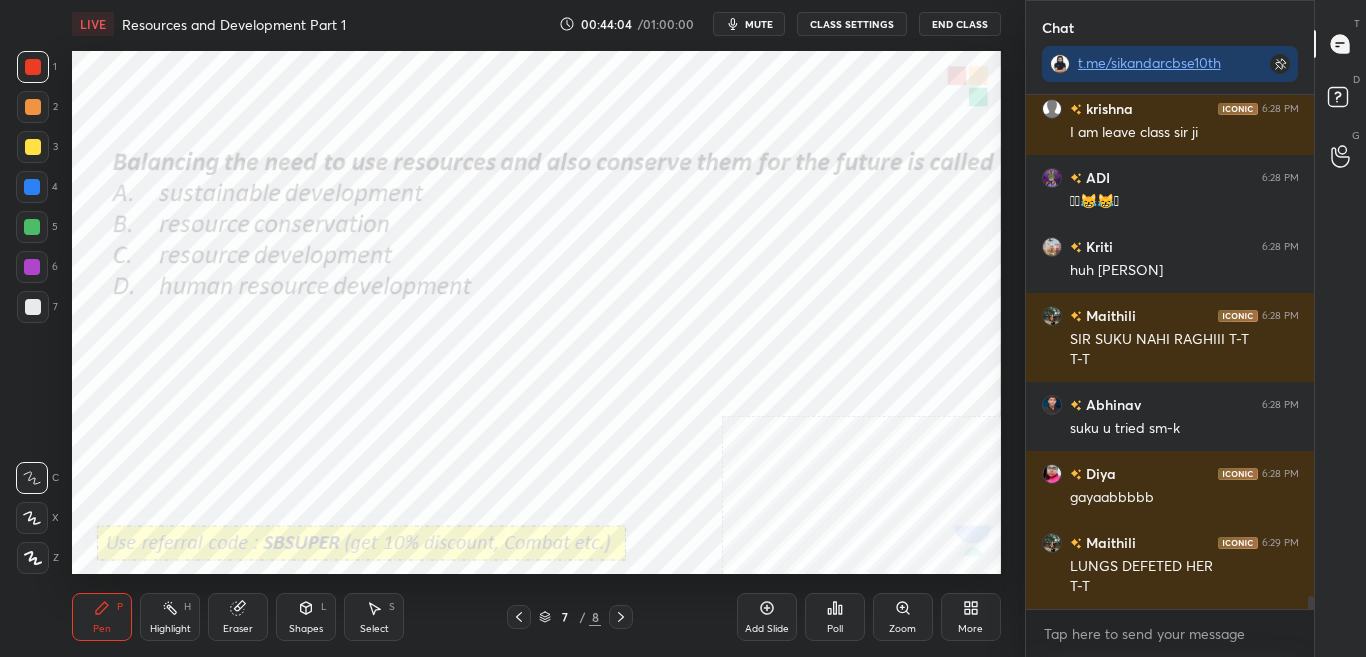 drag, startPoint x: 1313, startPoint y: 603, endPoint x: 1311, endPoint y: 645, distance: 42.047592 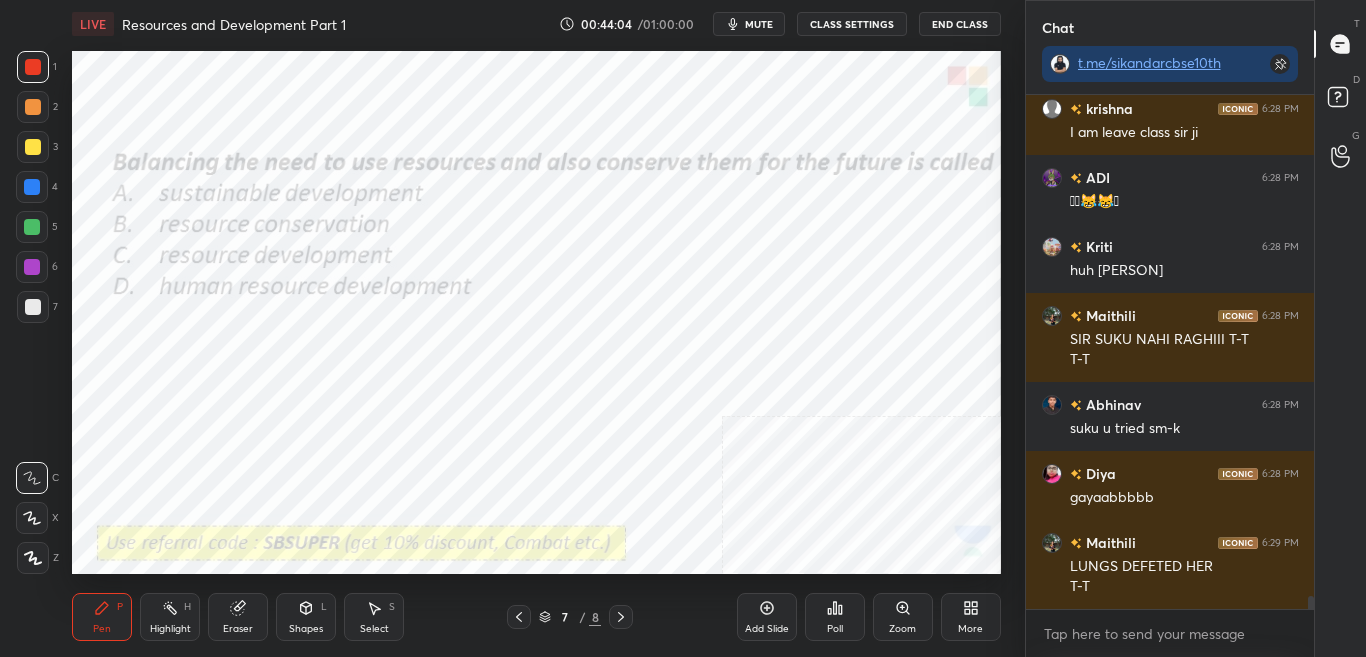 click on "Navneet 6:28 PM METHANE LI H USNE krishna 6:28 PM I am leave class sir ji ADI 6:28 PM 🫵🪺😹😹🪺 Kriti 6:28 PM huh Rajaviri Maithili 6:28 PM SIR SUKU NAHI RAGHIII T-T T-T Abhinav 6:28 PM suku u tried sm-k Diya 6:28 PM gayaabbbbb Maithili 6:29 PM LUNGS DEFETED HER T-T JUMP TO LATEST Enable hand raising Enable raise hand to speak to learners. Once enabled, chat will be turned off temporarily. Enable x" at bounding box center (1170, 376) 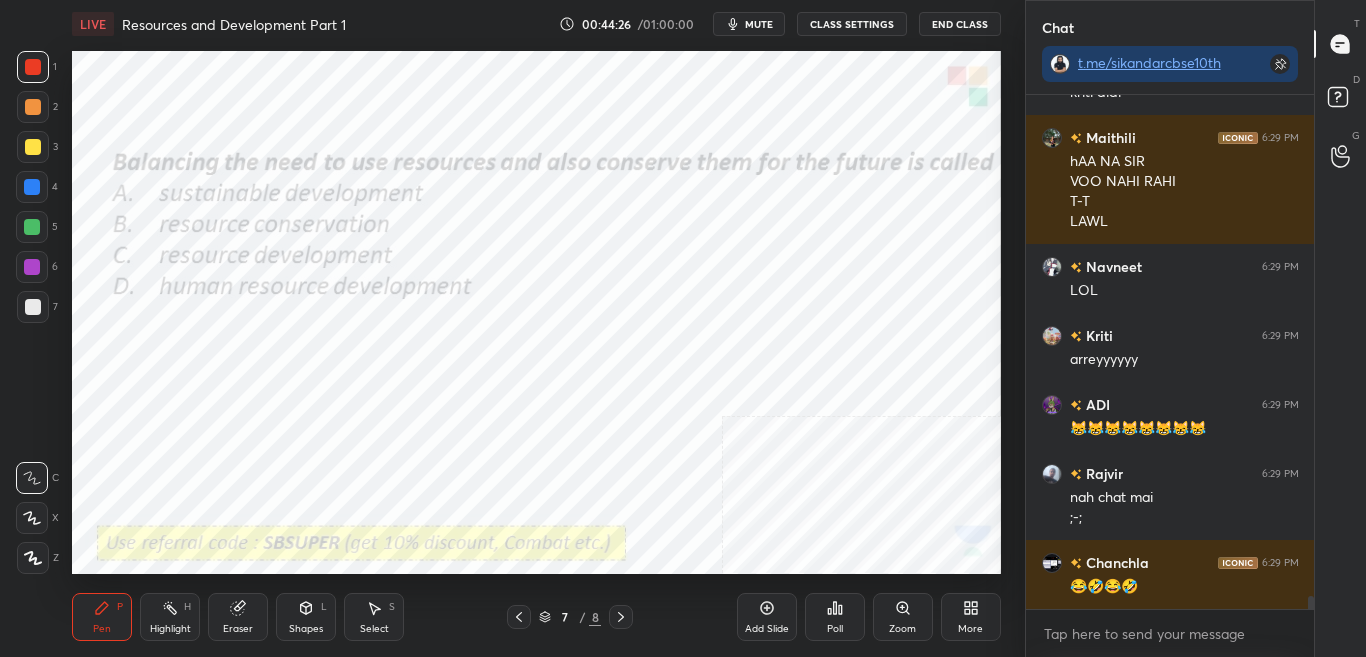 scroll, scrollTop: 20619, scrollLeft: 0, axis: vertical 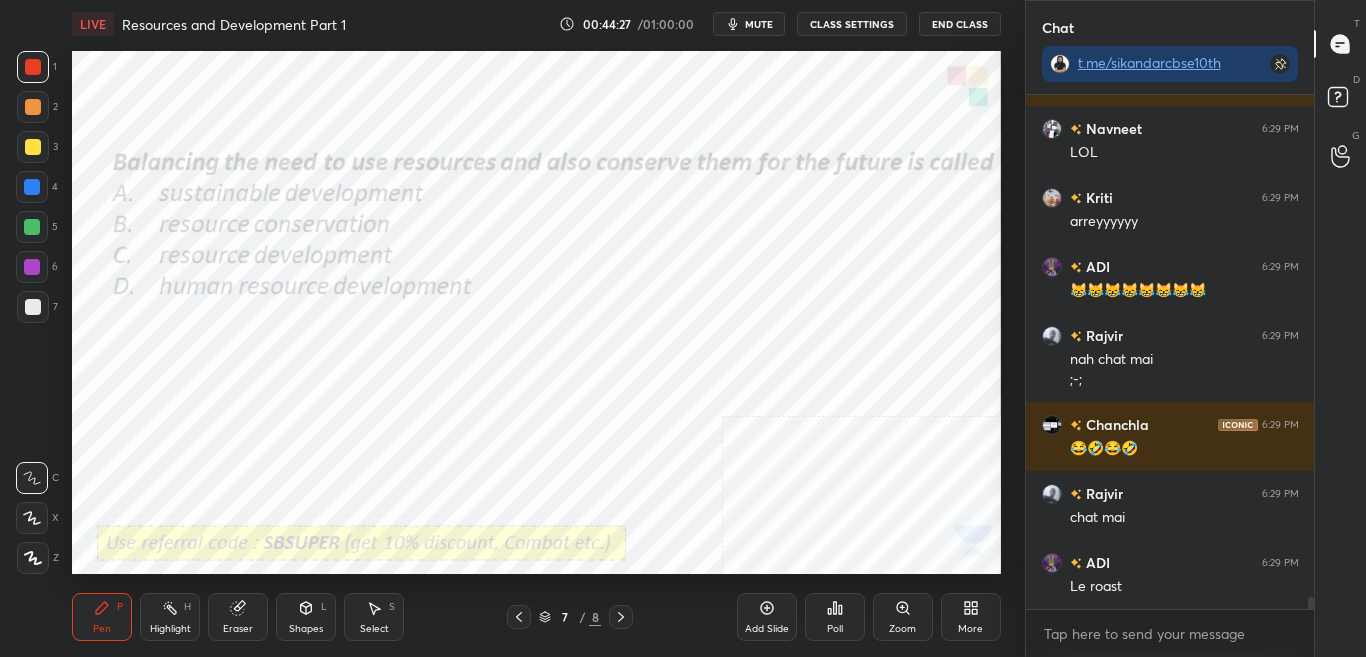 click on "Poll" at bounding box center (835, 629) 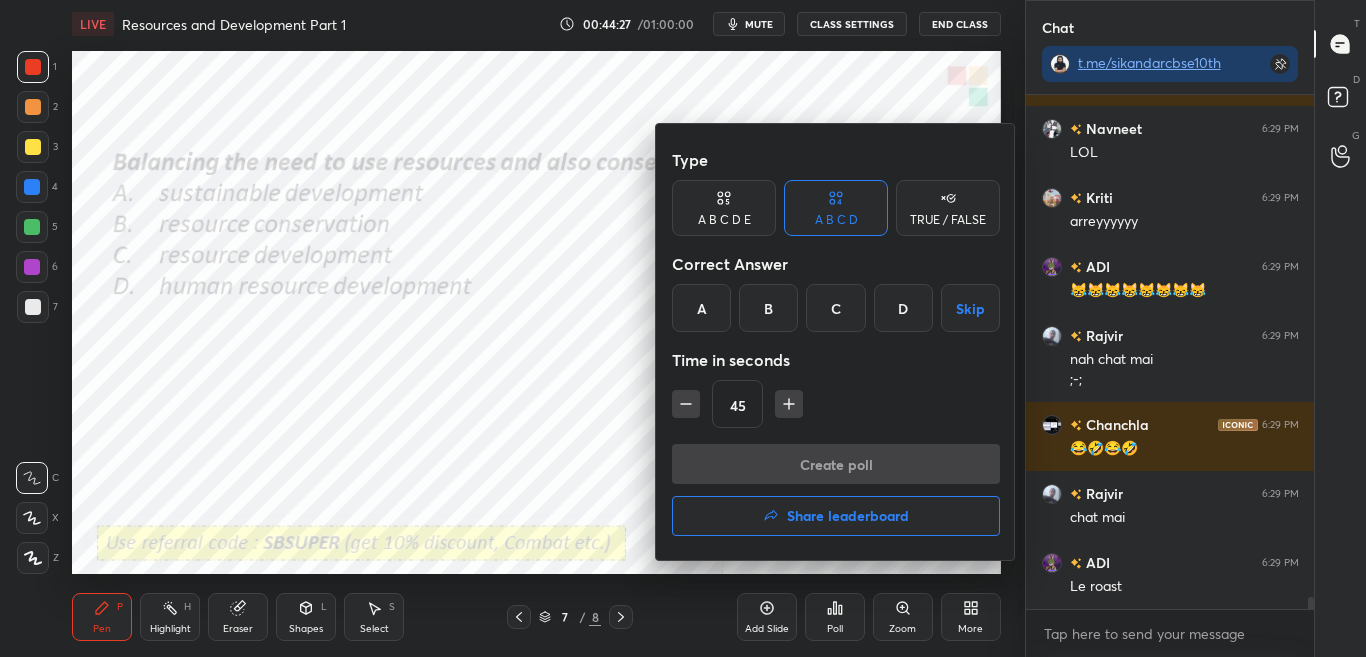 scroll, scrollTop: 20757, scrollLeft: 0, axis: vertical 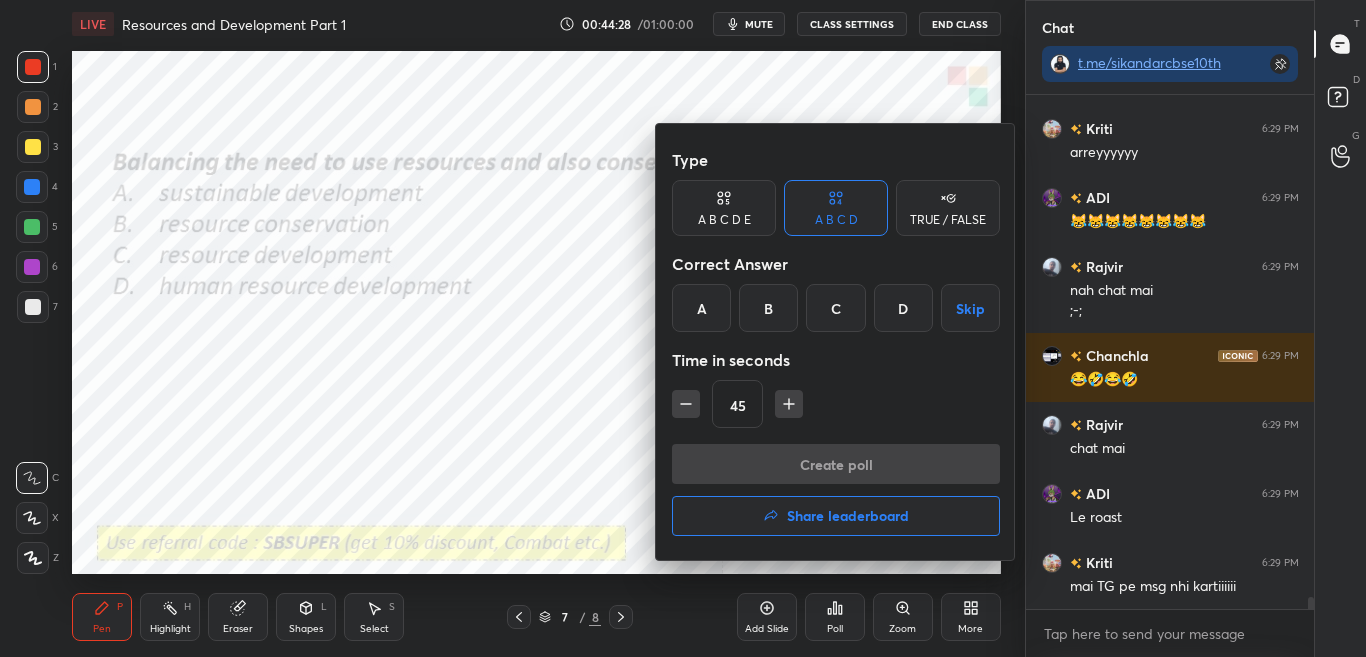 click at bounding box center [683, 328] 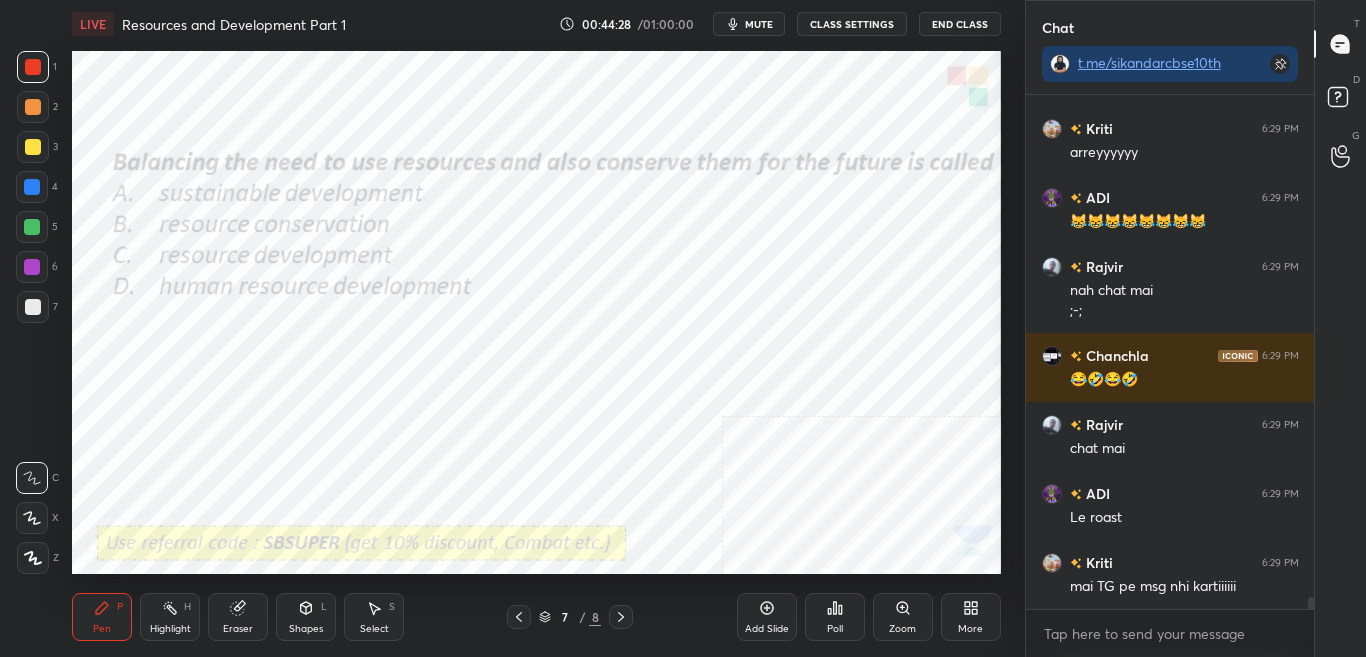 scroll, scrollTop: 20826, scrollLeft: 0, axis: vertical 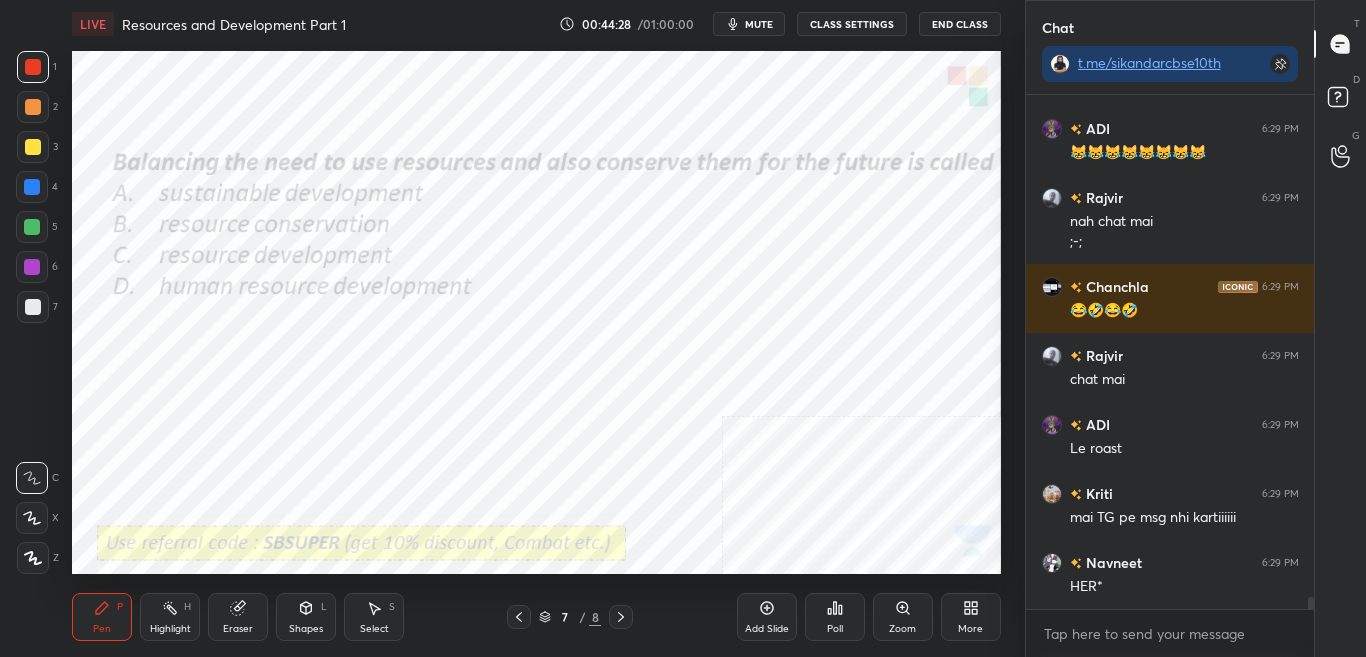 click on "Poll" at bounding box center (835, 617) 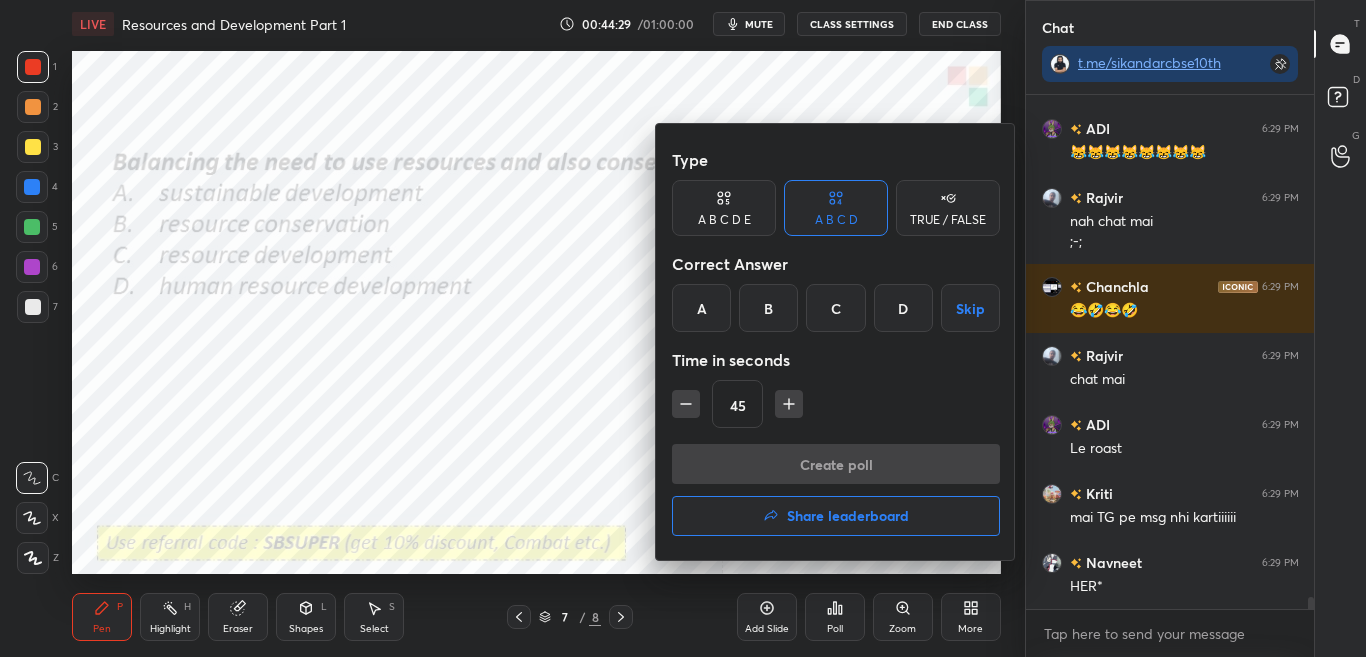 click at bounding box center [683, 328] 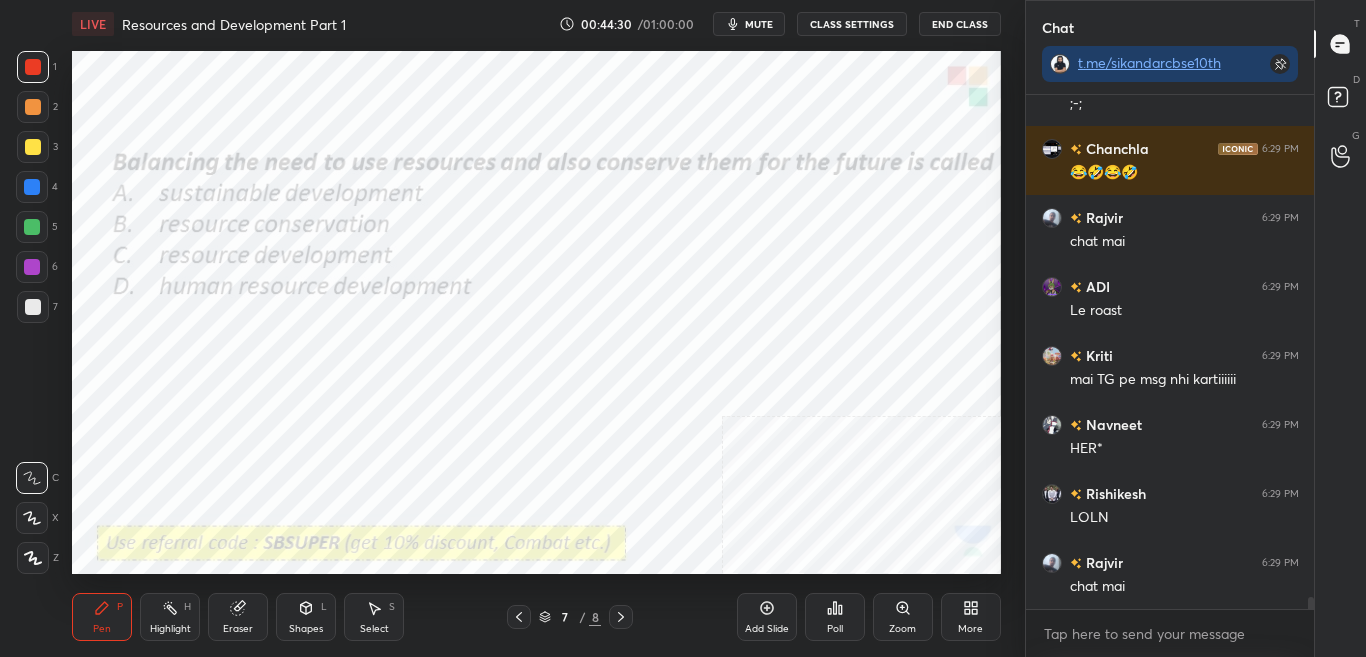click on "Poll" at bounding box center [835, 617] 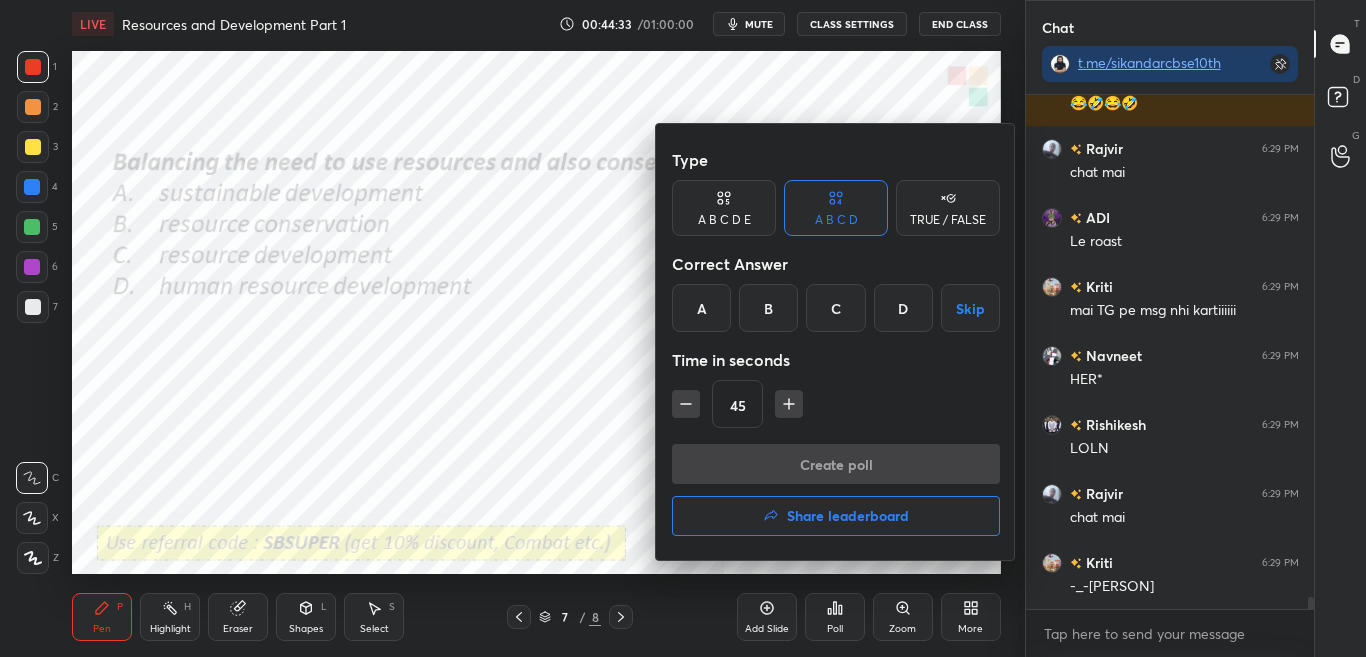 scroll, scrollTop: 21102, scrollLeft: 0, axis: vertical 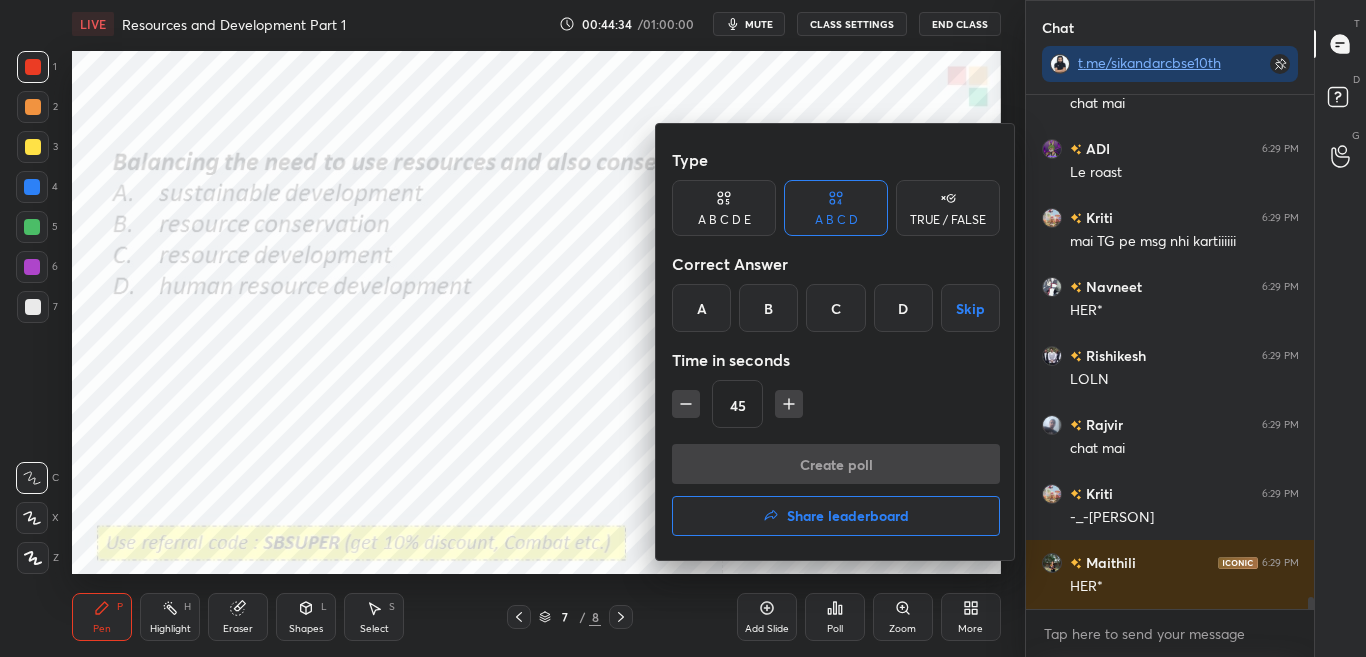 click on "B" at bounding box center [768, 308] 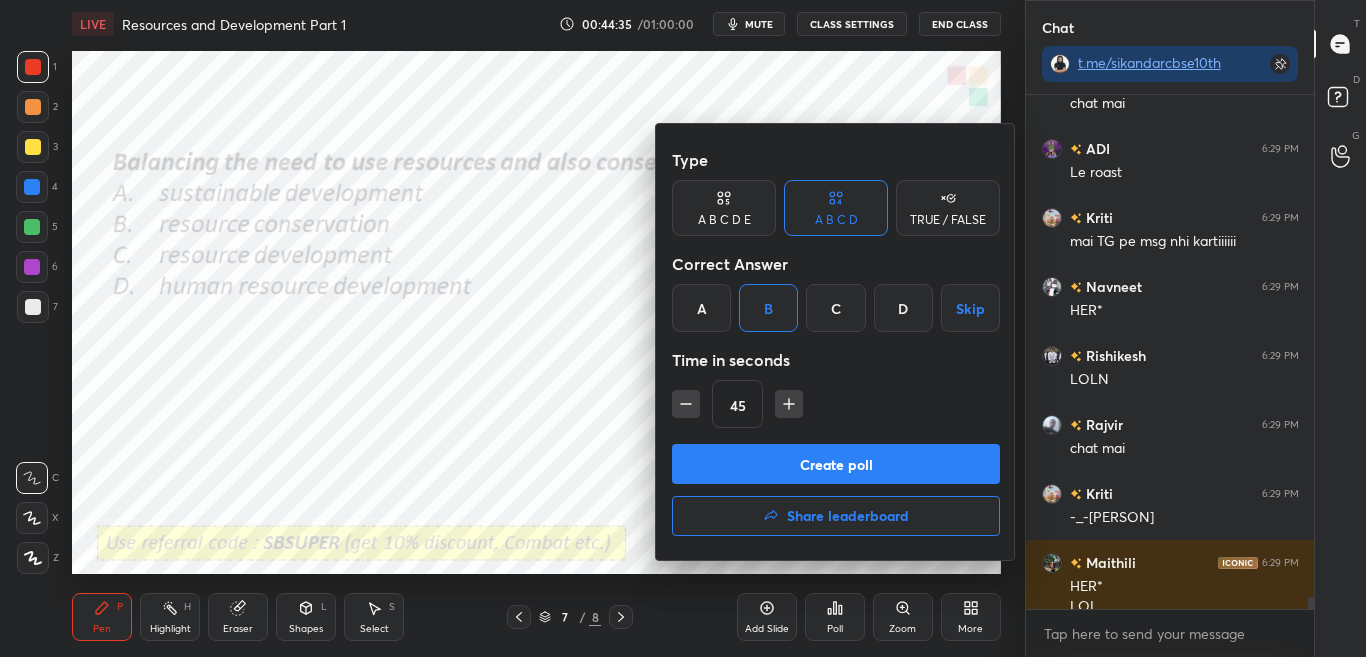 scroll, scrollTop: 21122, scrollLeft: 0, axis: vertical 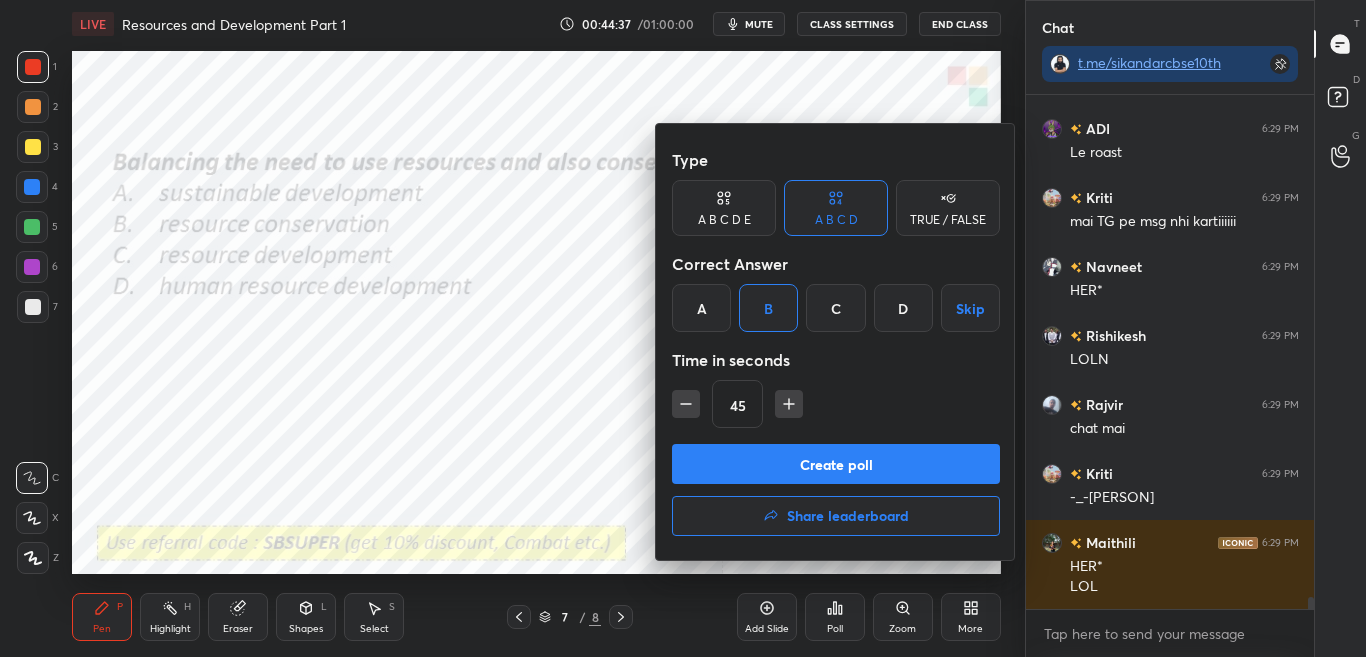 click on "A" at bounding box center [701, 308] 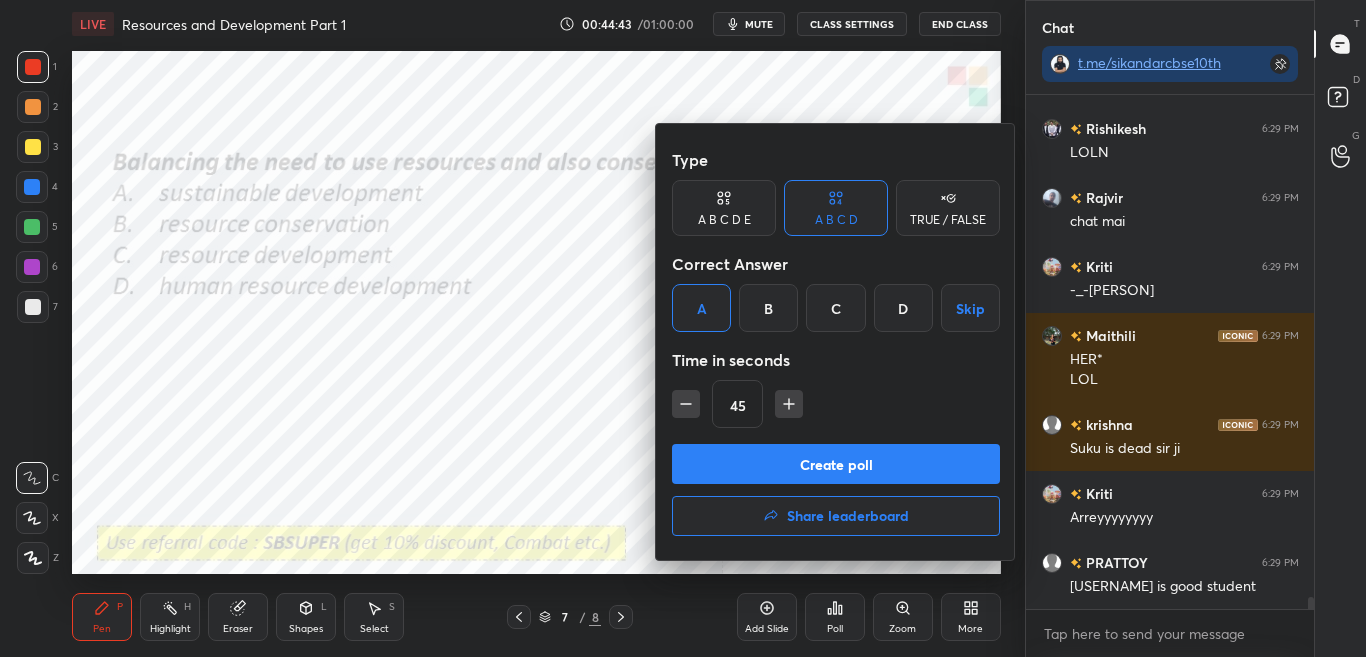 scroll, scrollTop: 21398, scrollLeft: 0, axis: vertical 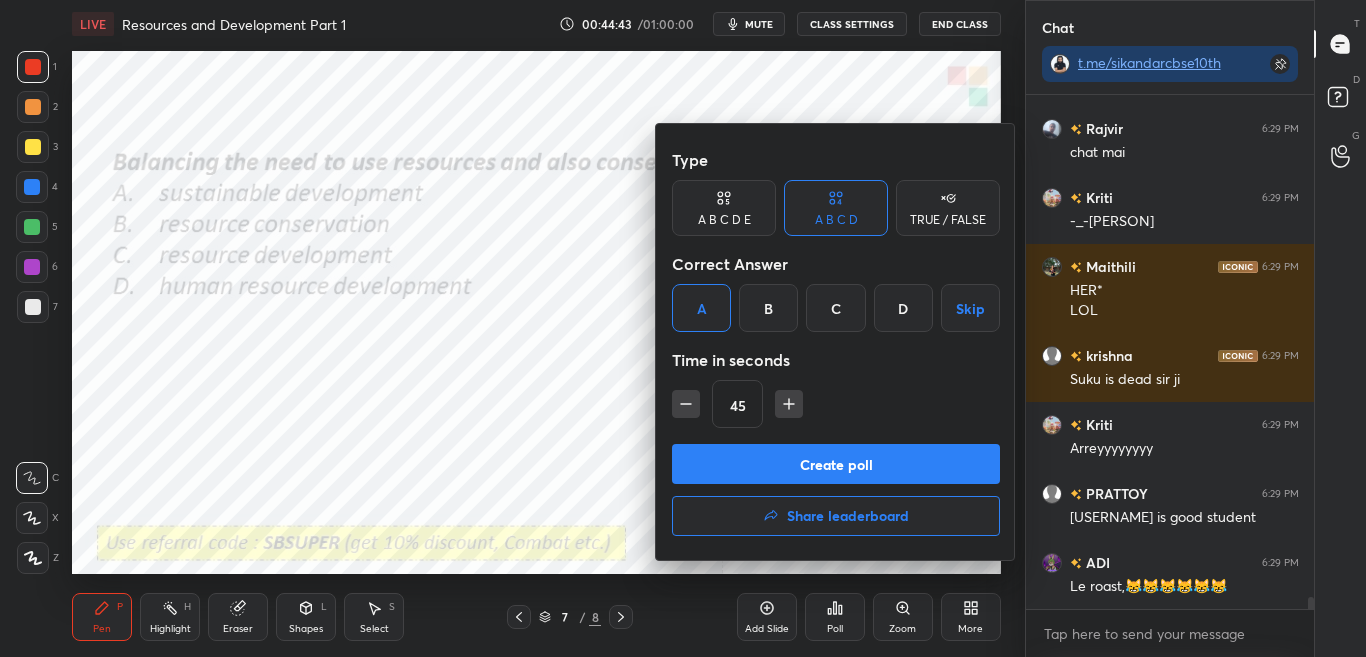 drag, startPoint x: 772, startPoint y: 470, endPoint x: 782, endPoint y: 469, distance: 10.049875 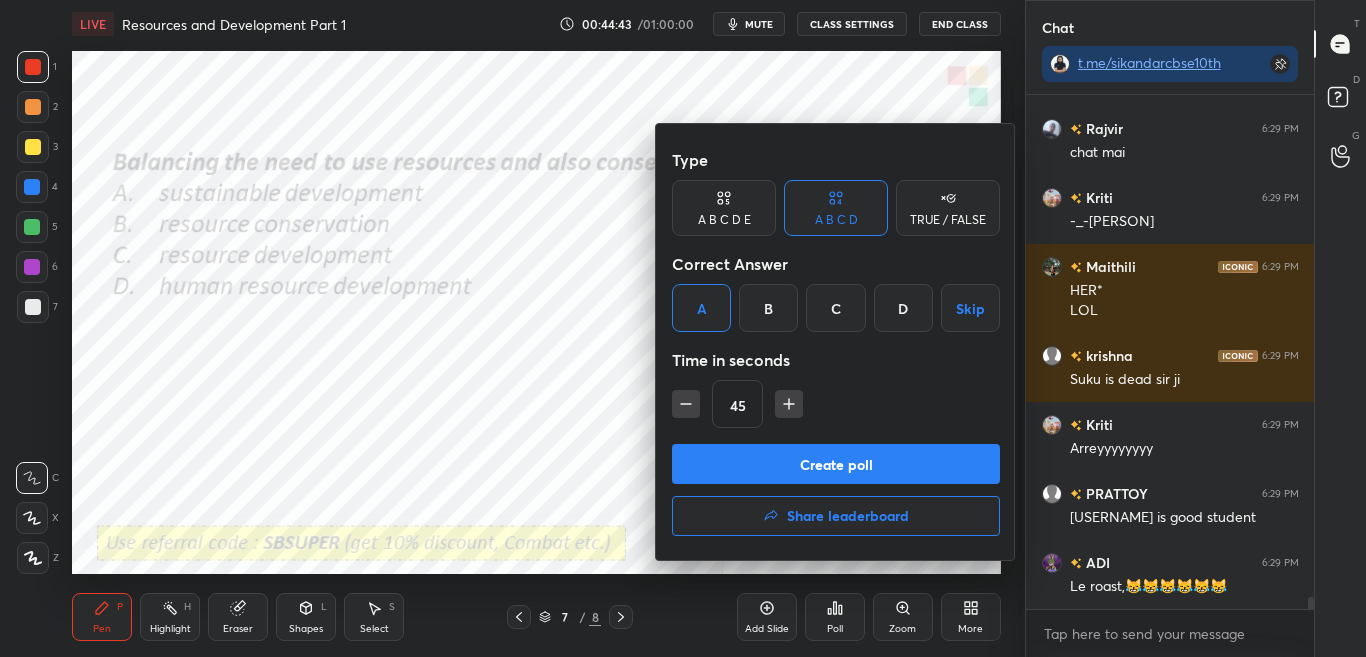 click on "Create poll" at bounding box center [836, 464] 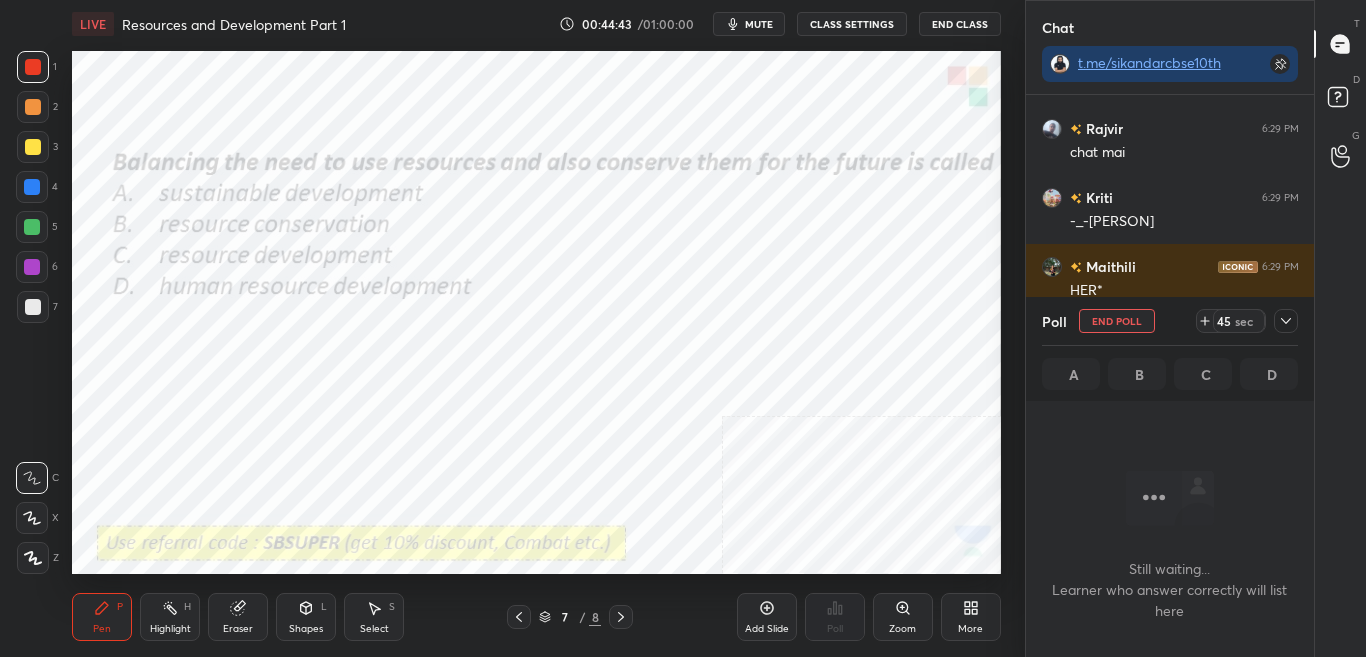 scroll, scrollTop: 404, scrollLeft: 282, axis: both 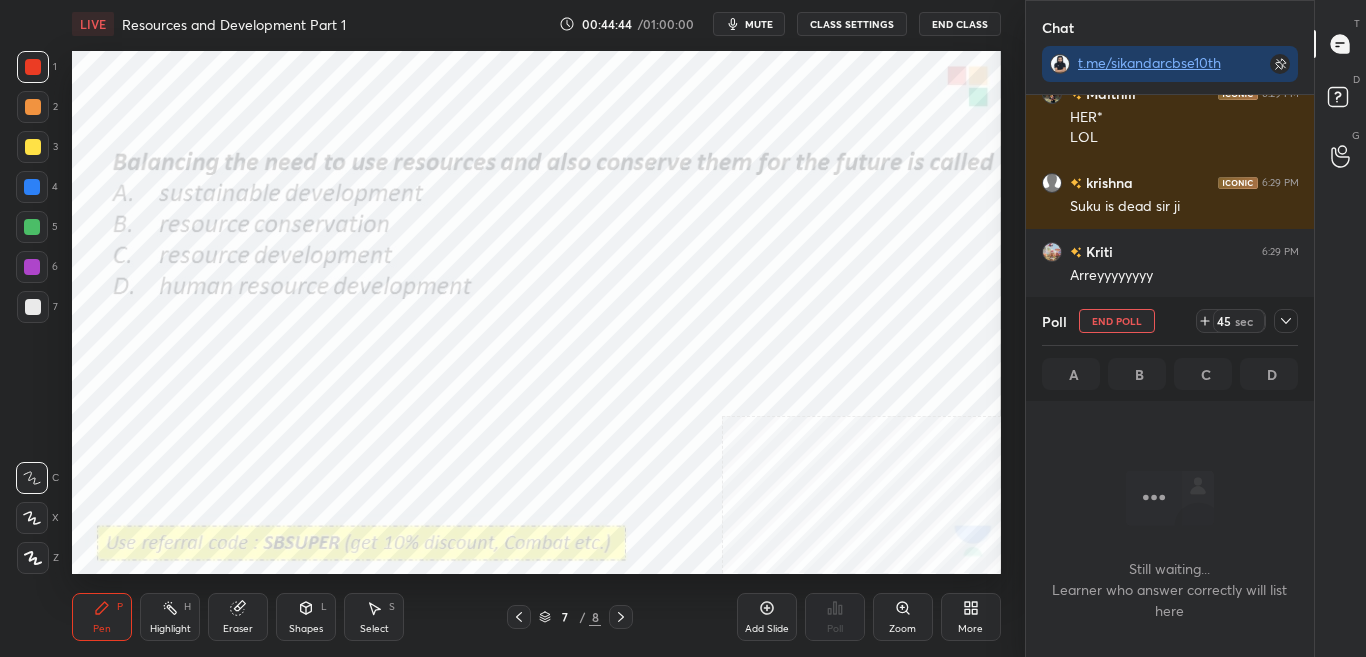 click 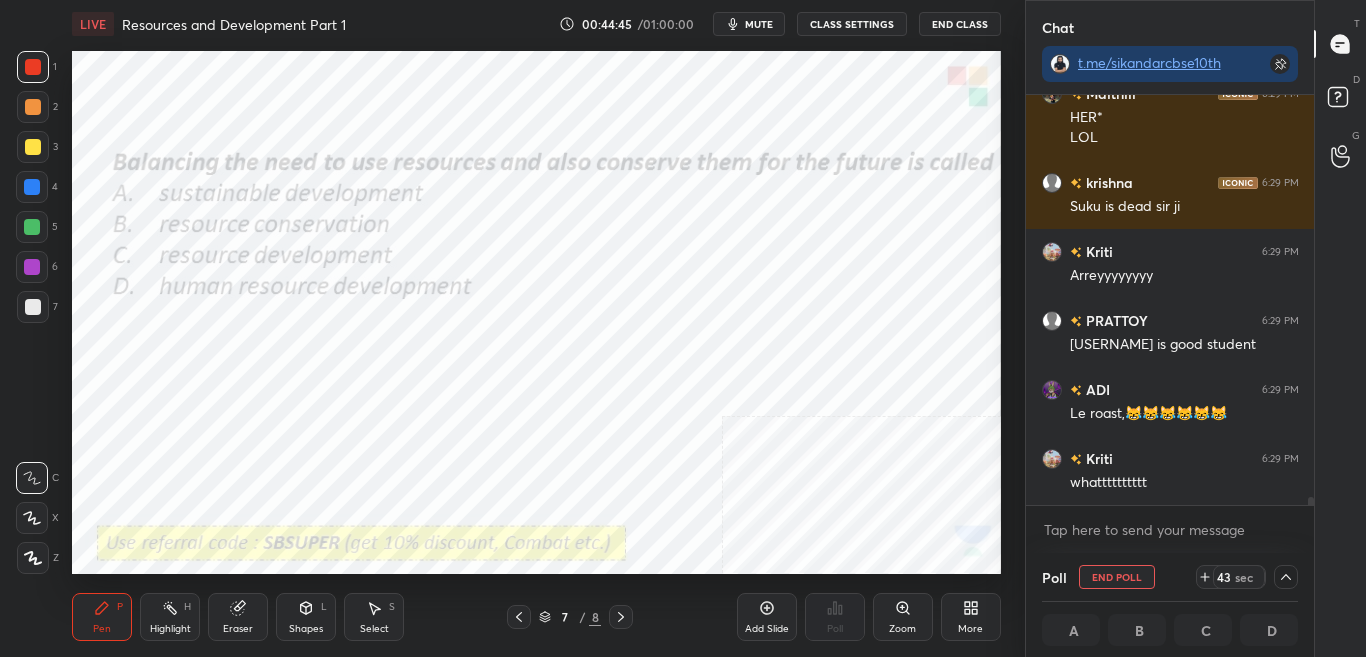 scroll, scrollTop: 1, scrollLeft: 7, axis: both 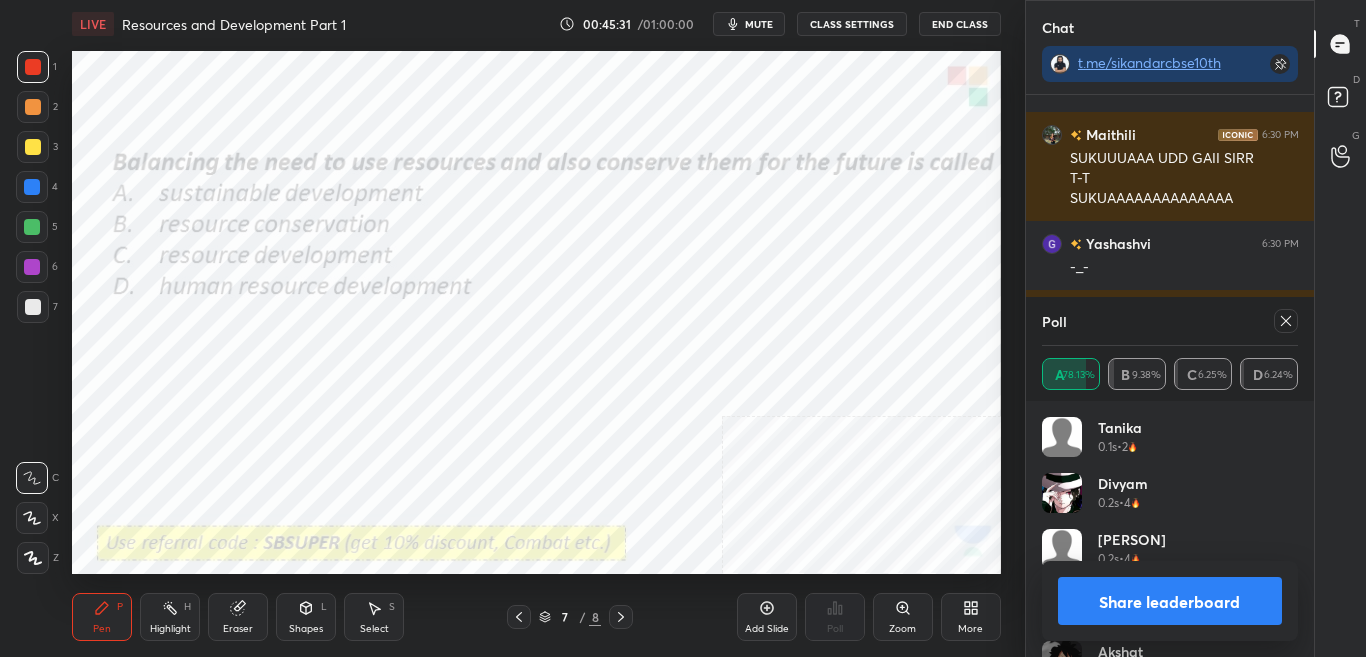click on "Share leaderboard" at bounding box center [1170, 601] 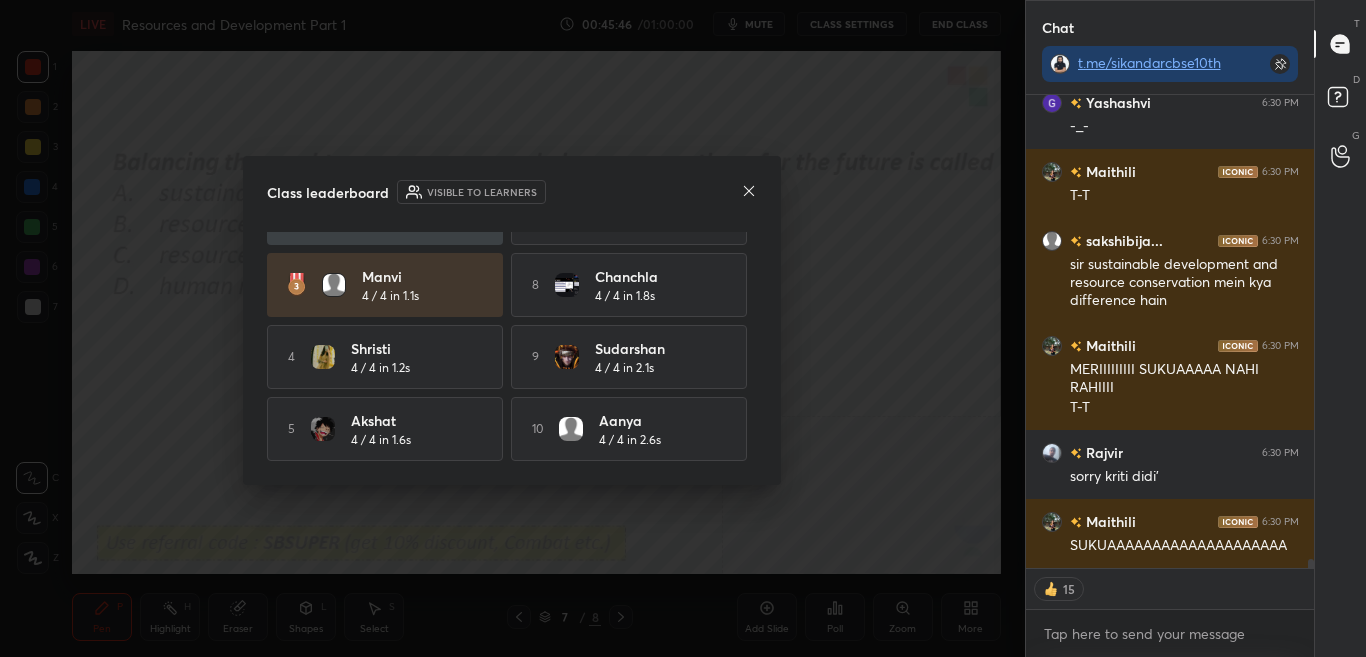 click on "Class leaderboard Visible to learners" at bounding box center [512, 192] 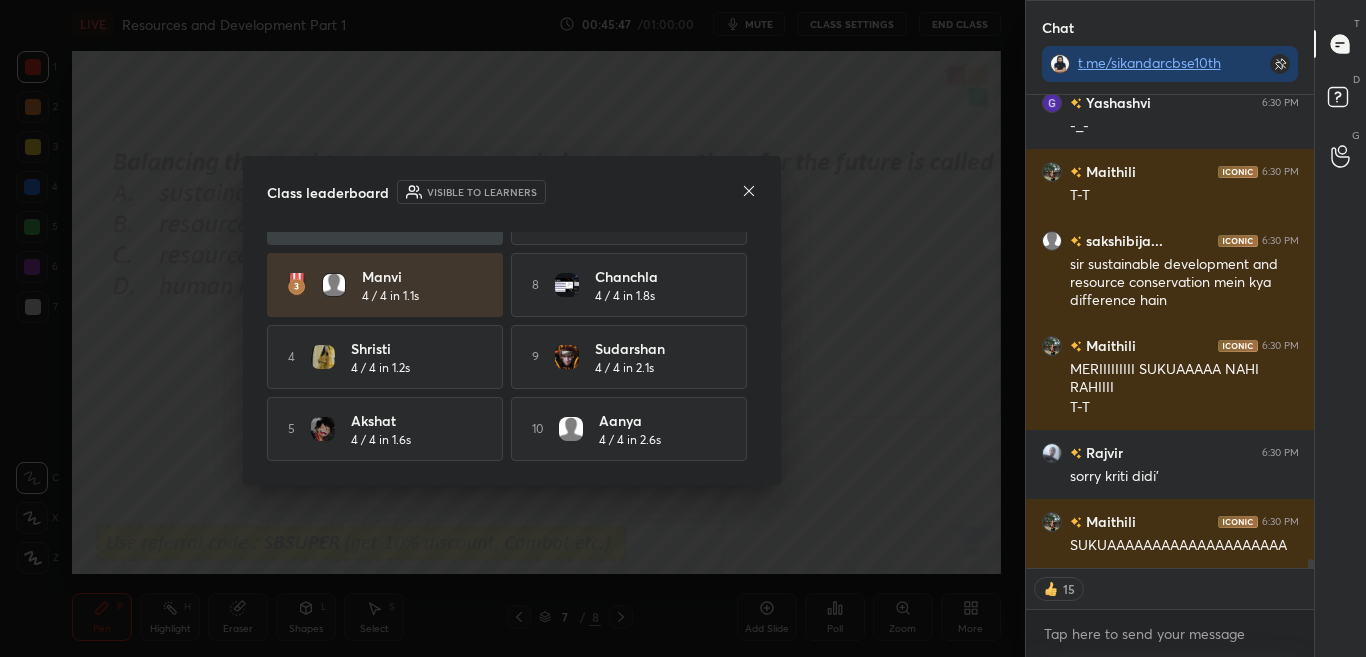click on "Class leaderboard Visible to learners Sreenidhi 4 / 4 in 0.2s 6 NEHA 4 / 4 in 1.6s Gyana 4 / 4 in 0.7s 7 Divyam 4 / 4 in 1.7s Manvi 4 / 4 in 1.1s 8 Chanchla 4 / 4 in 1.8s 4 shristi 4 / 4 in 1.2s 9 Sudarshan 4 / 4 in 2.1s 5 Akshat 4 / 4 in 1.6s 10 Aanya 4 / 4 in 2.6s" at bounding box center [512, 320] 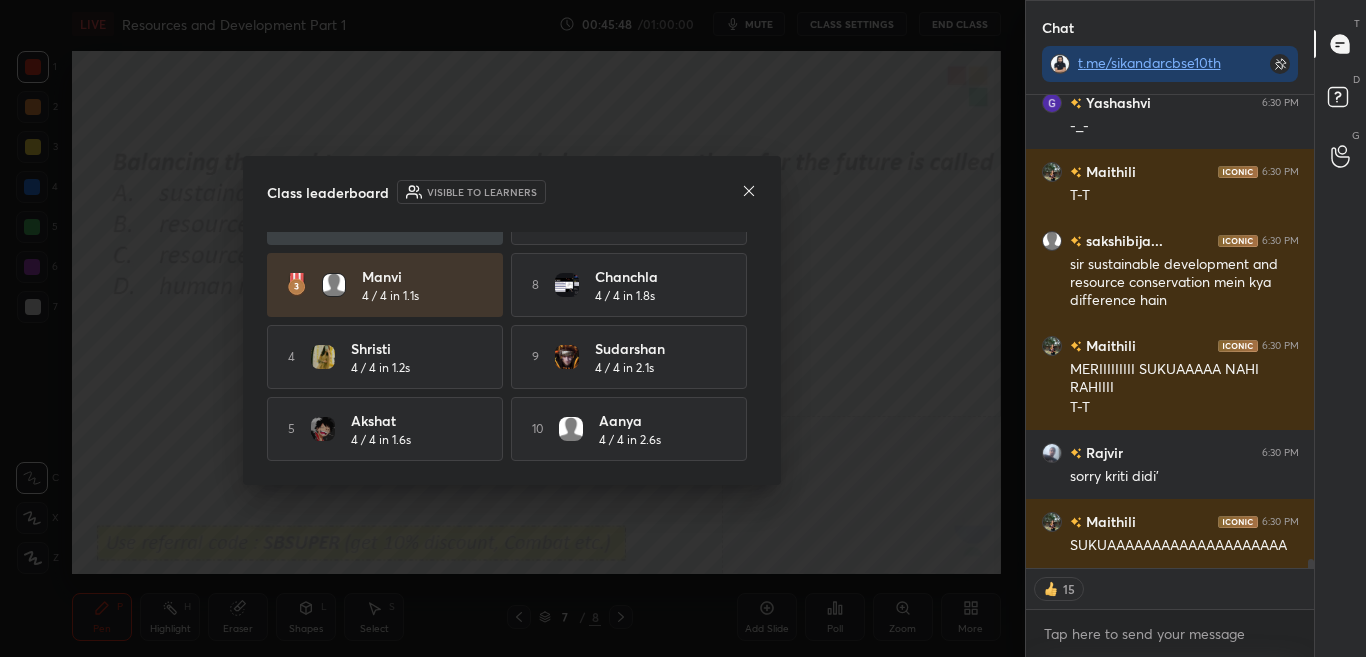click on "Class leaderboard Visible to learners Sreenidhi 4 / 4 in 0.2s 6 NEHA 4 / 4 in 1.6s Gyana 4 / 4 in 0.7s 7 Divyam 4 / 4 in 1.7s Manvi 4 / 4 in 1.1s 8 Chanchla 4 / 4 in 1.8s 4 shristi 4 / 4 in 1.2s 9 Sudarshan 4 / 4 in 2.1s 5 Akshat 4 / 4 in 1.6s 10 Aanya 4 / 4 in 2.6s" at bounding box center [512, 320] 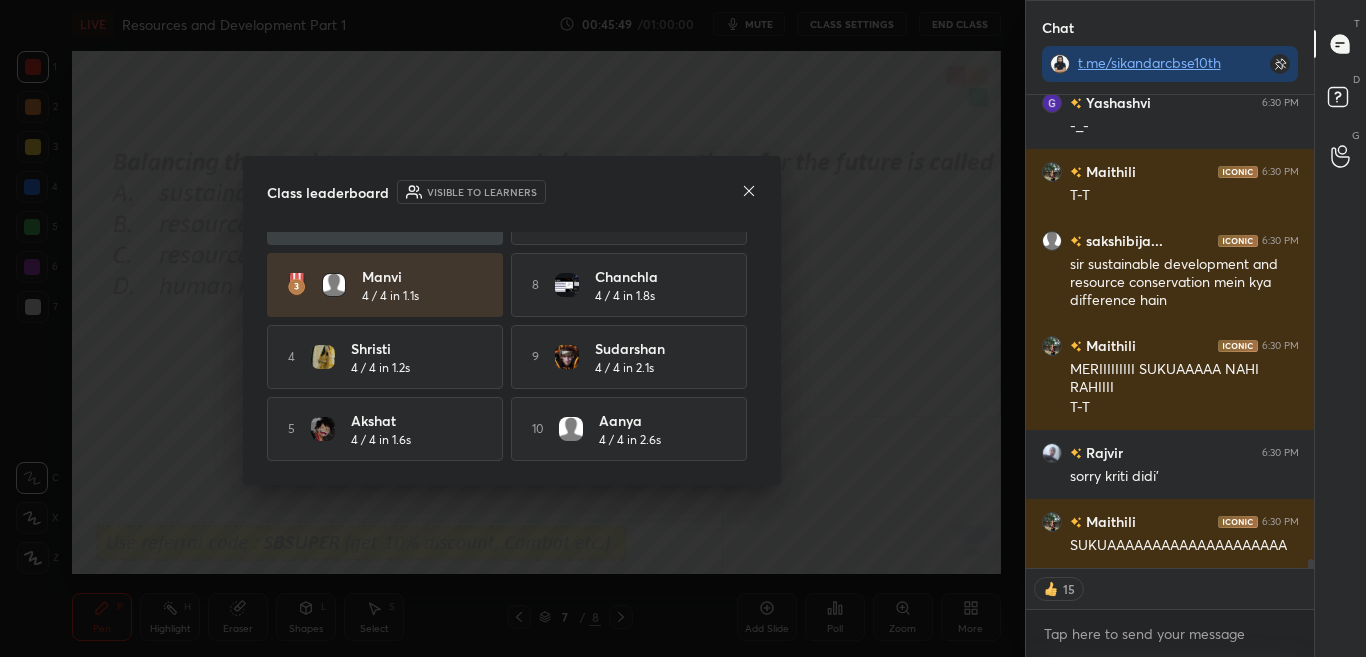 click 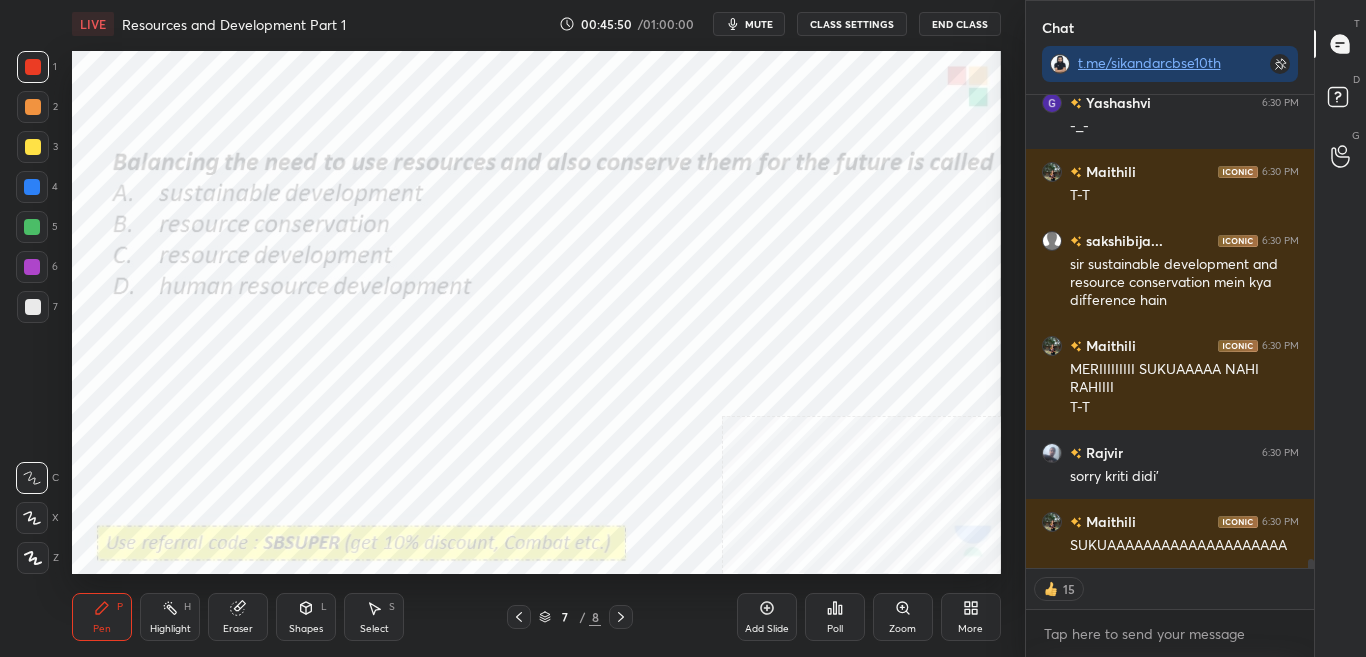click on "Zoom" at bounding box center (903, 617) 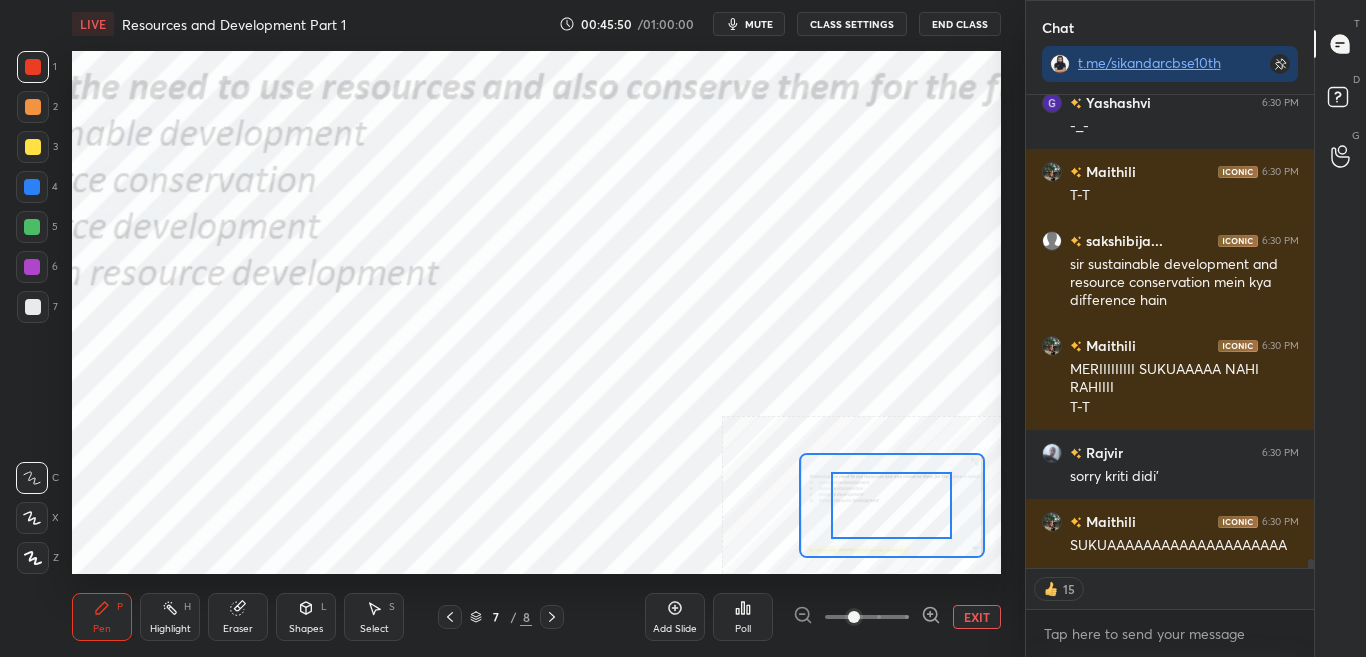 click at bounding box center [867, 617] 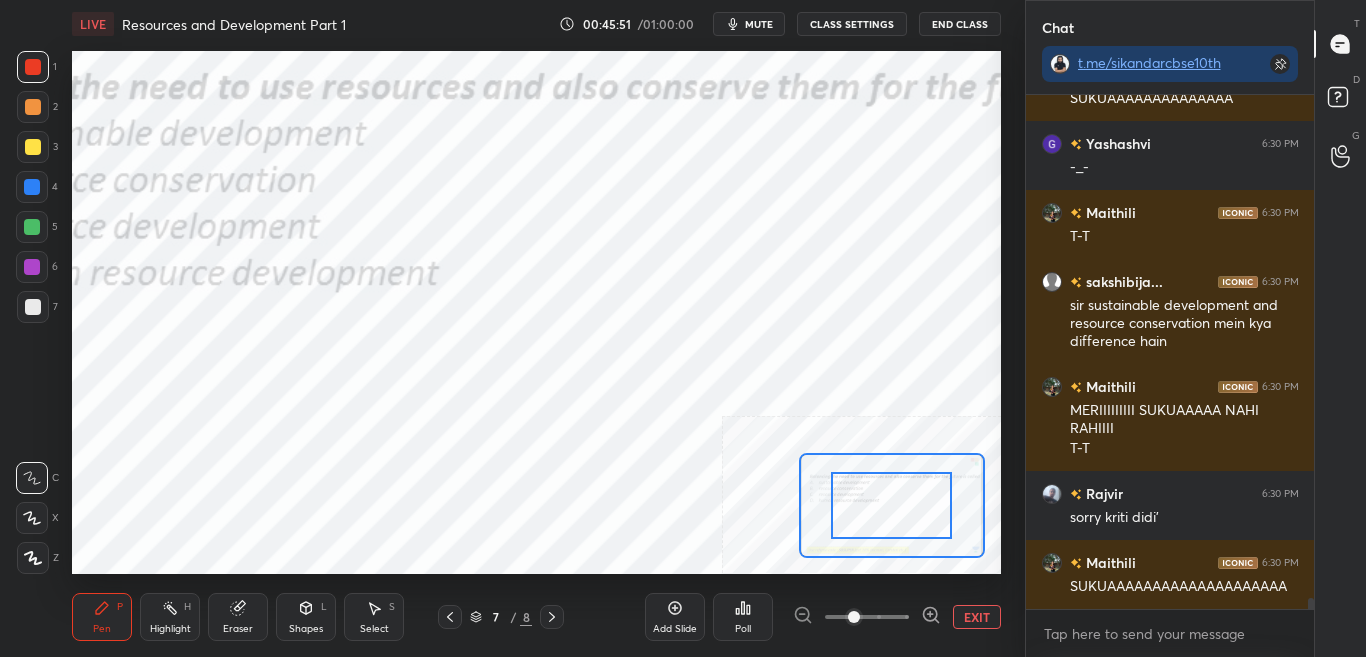 click at bounding box center (867, 617) 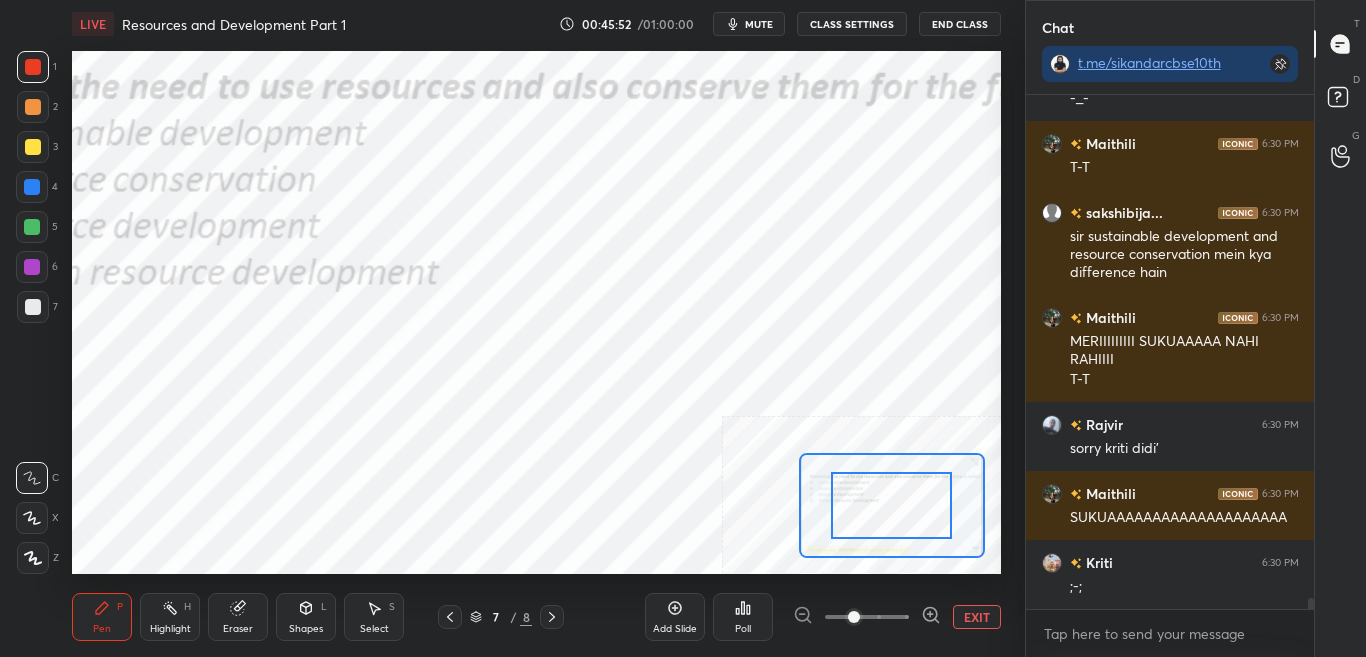 click on "EXIT" at bounding box center (977, 617) 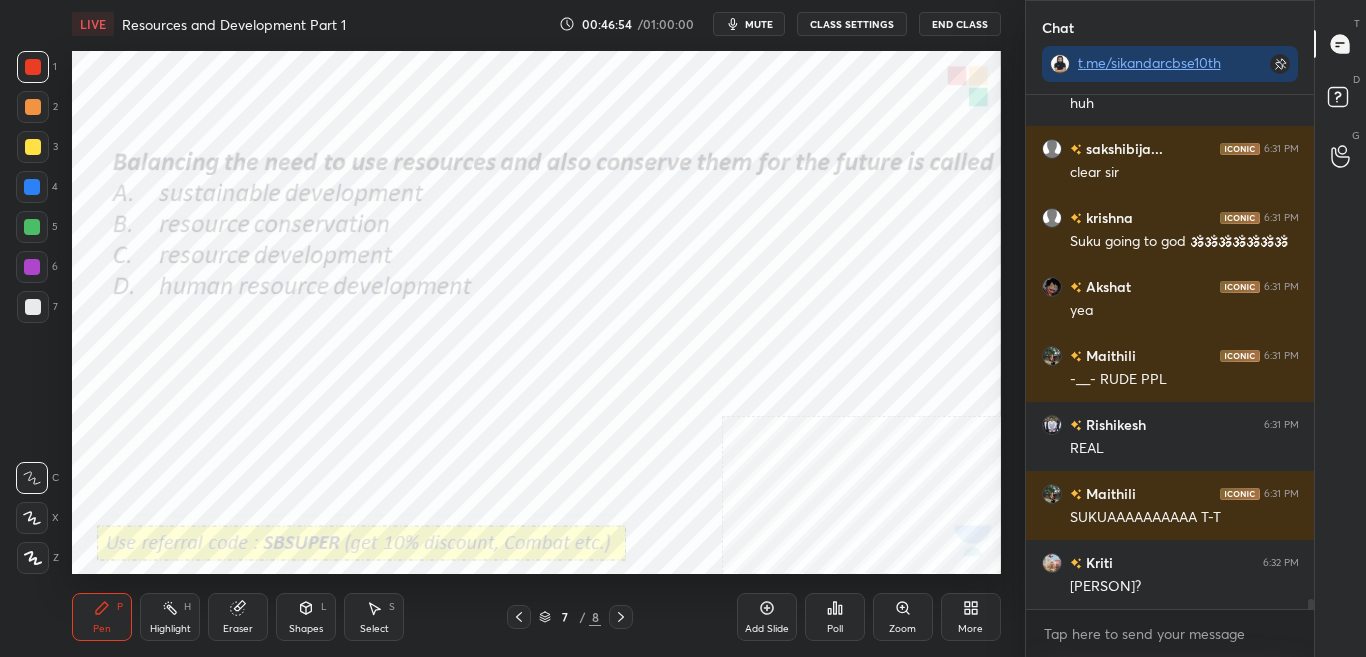 scroll, scrollTop: 24706, scrollLeft: 0, axis: vertical 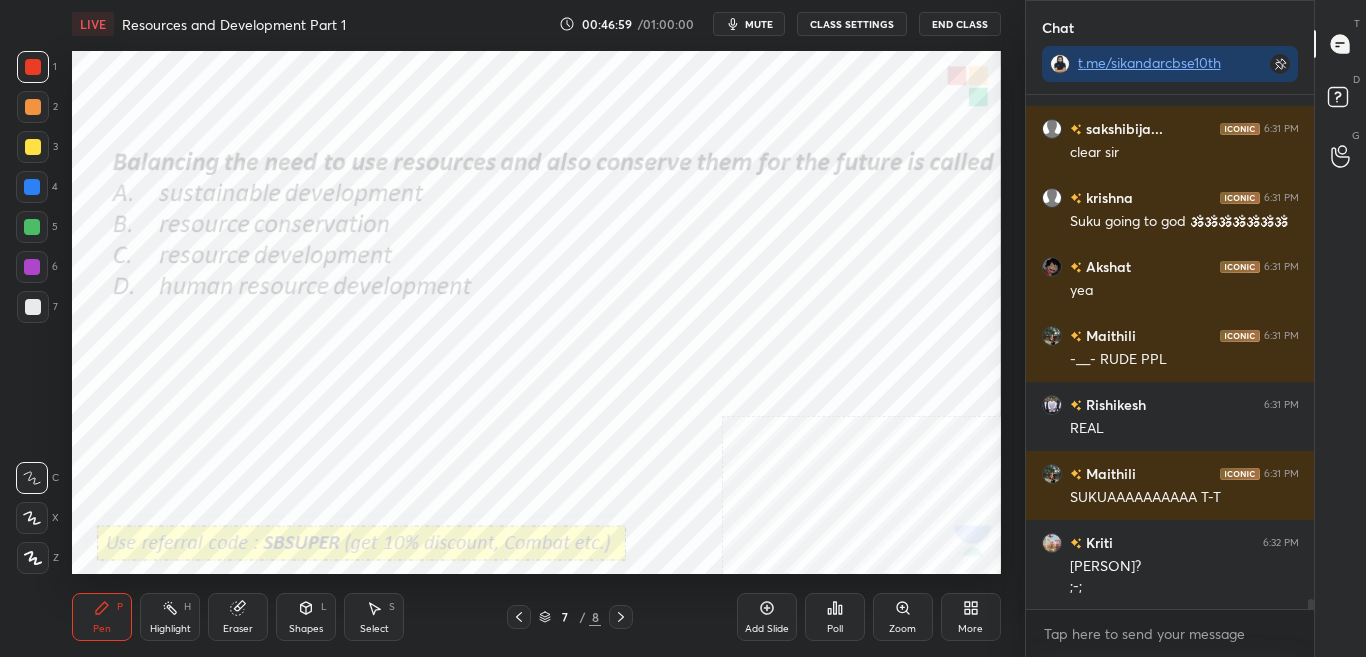 click on "More" at bounding box center [970, 629] 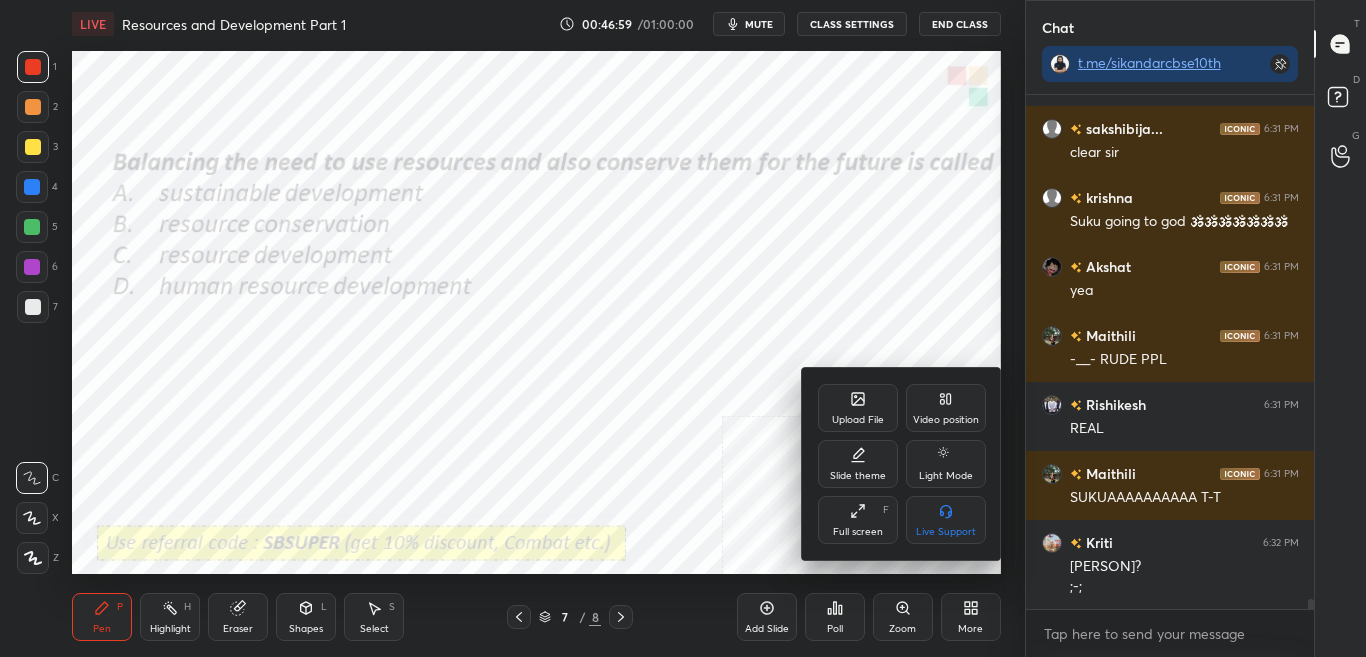 click 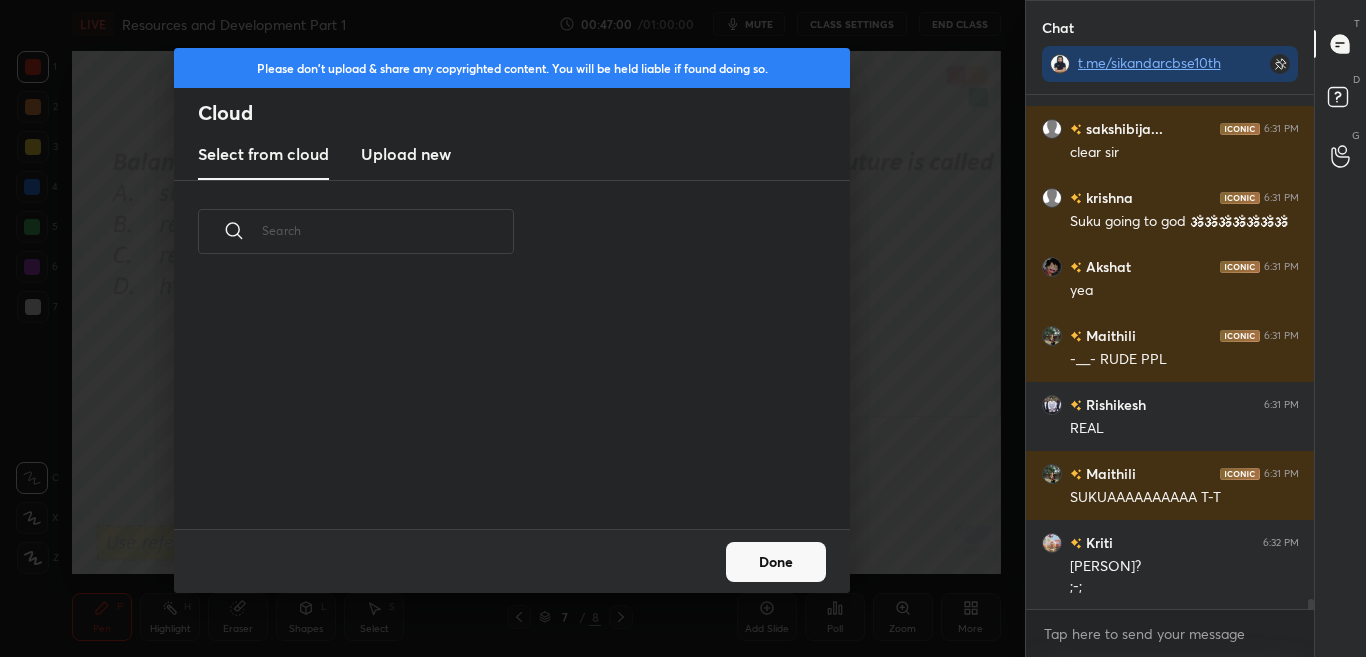 scroll, scrollTop: 7, scrollLeft: 11, axis: both 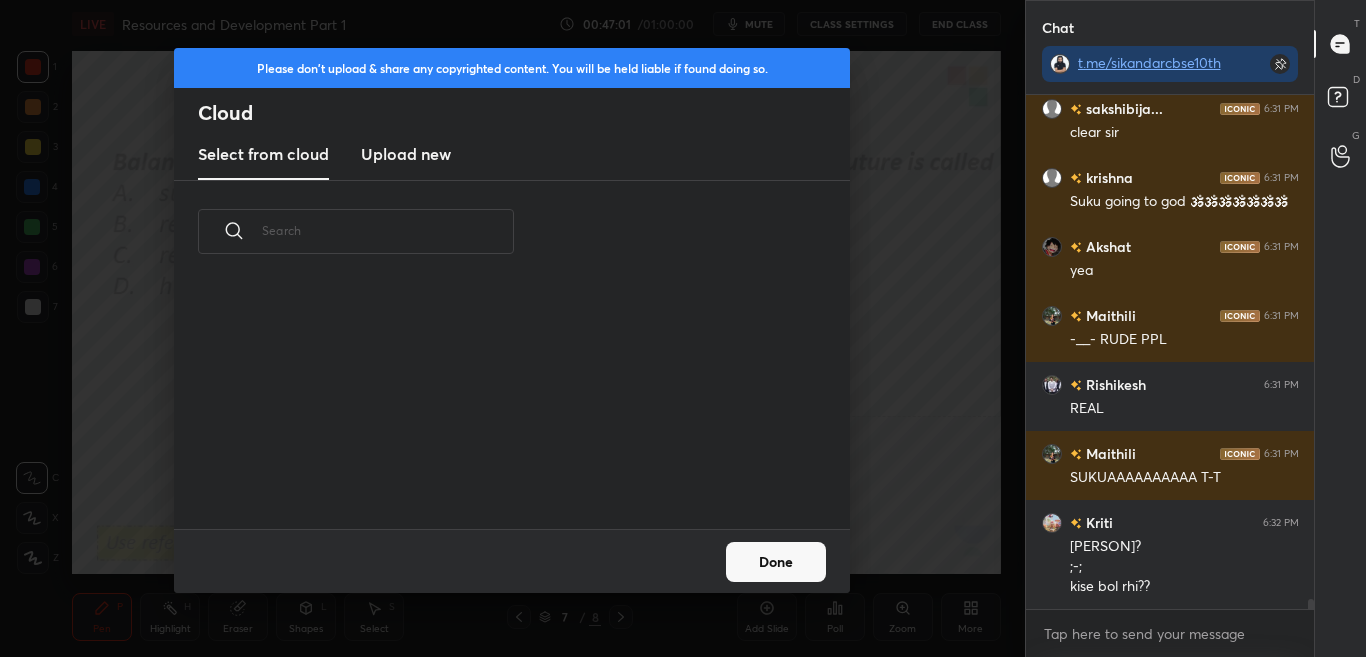 click on "Upload new" at bounding box center [406, 154] 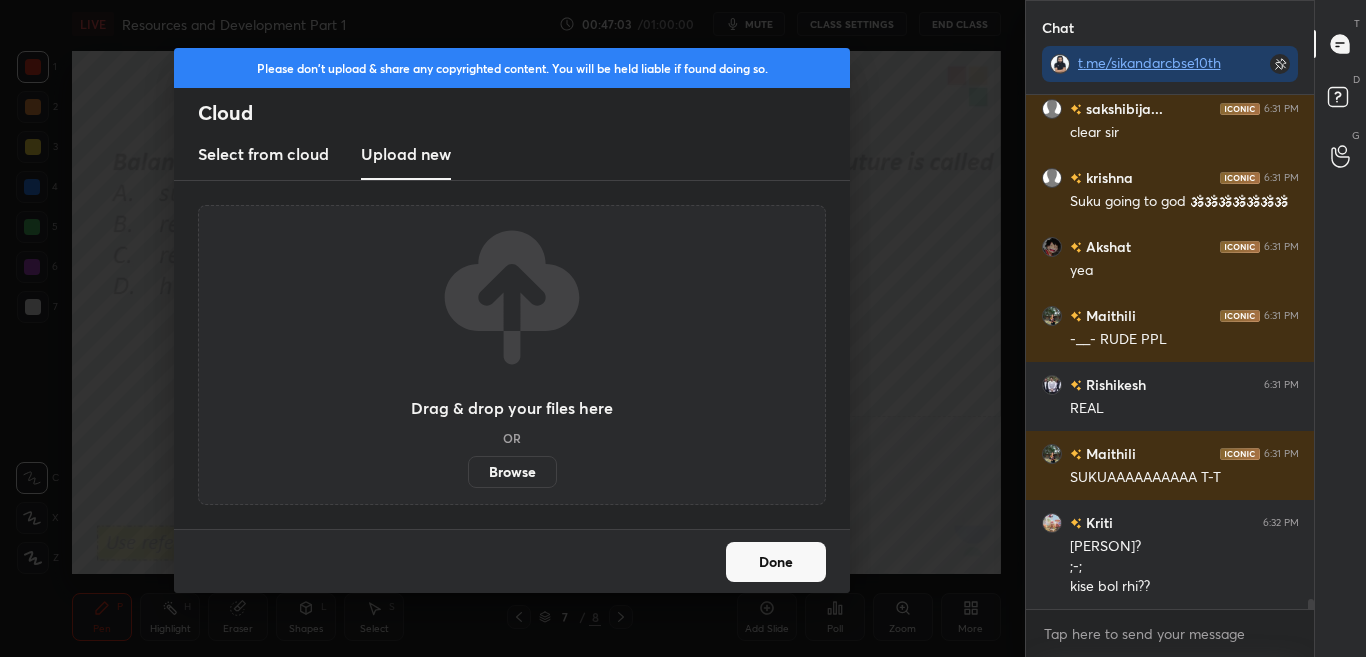 click on "Browse" at bounding box center [512, 472] 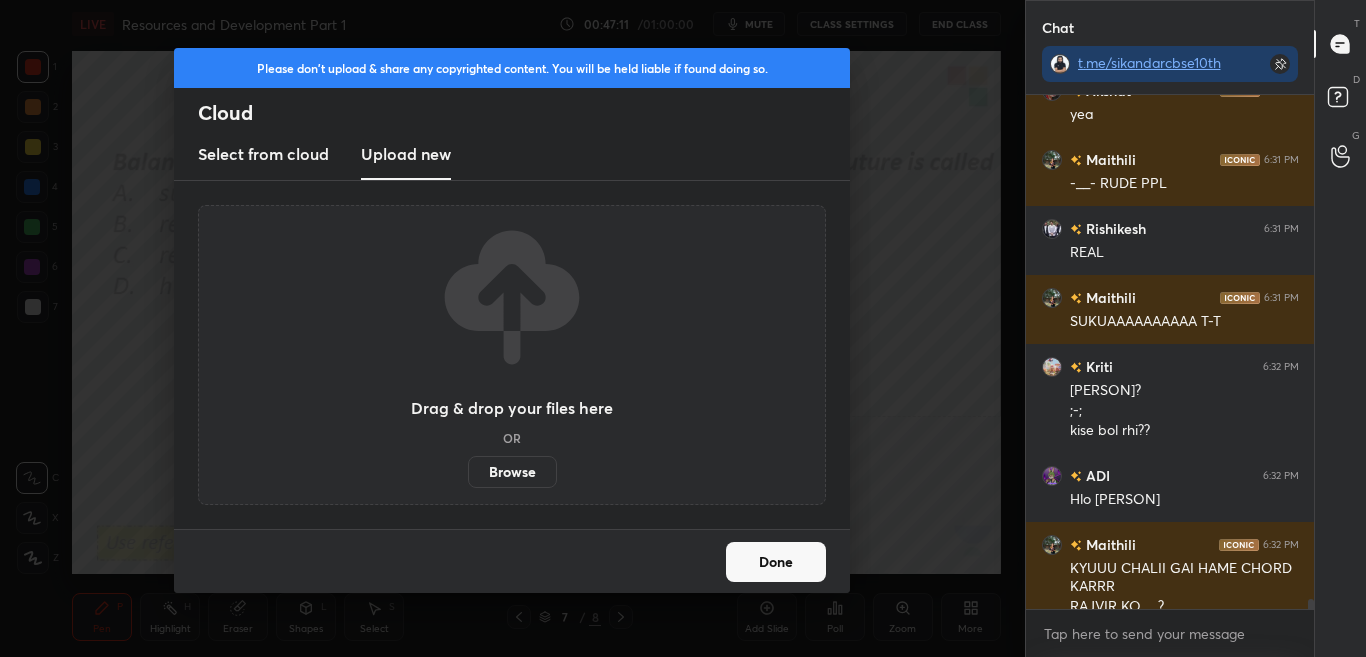scroll, scrollTop: 24902, scrollLeft: 0, axis: vertical 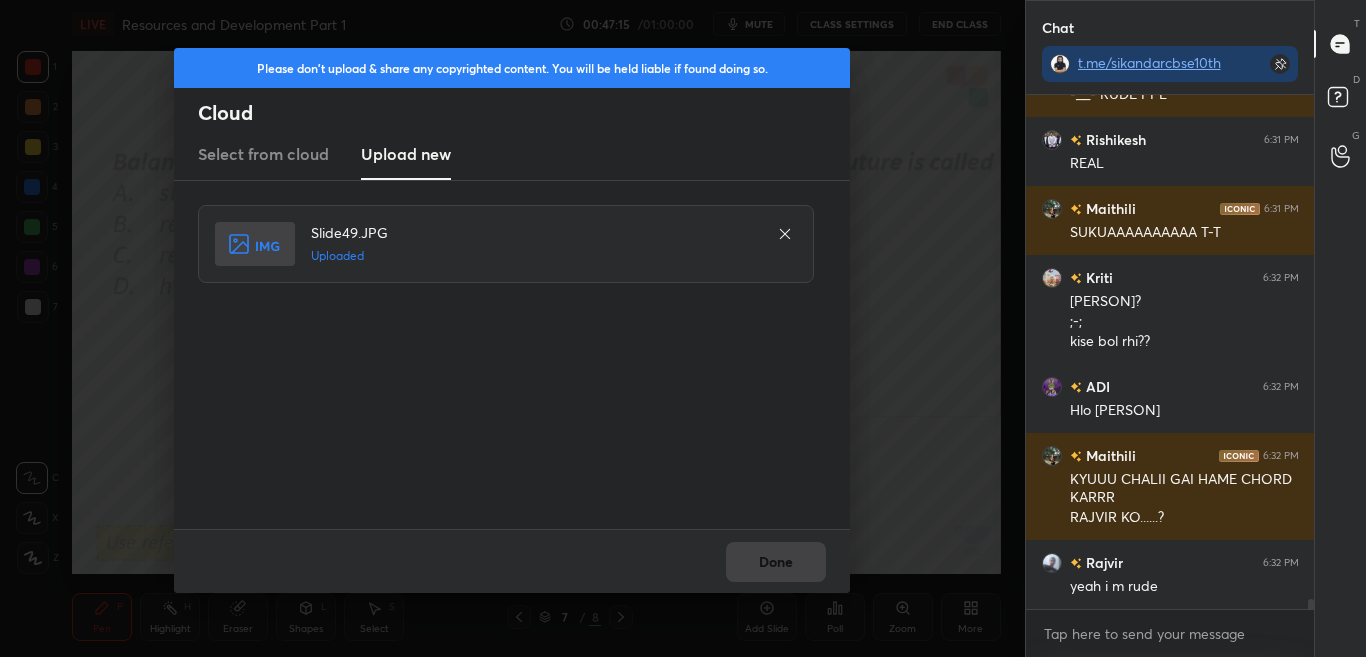 click on "Done" at bounding box center (512, 561) 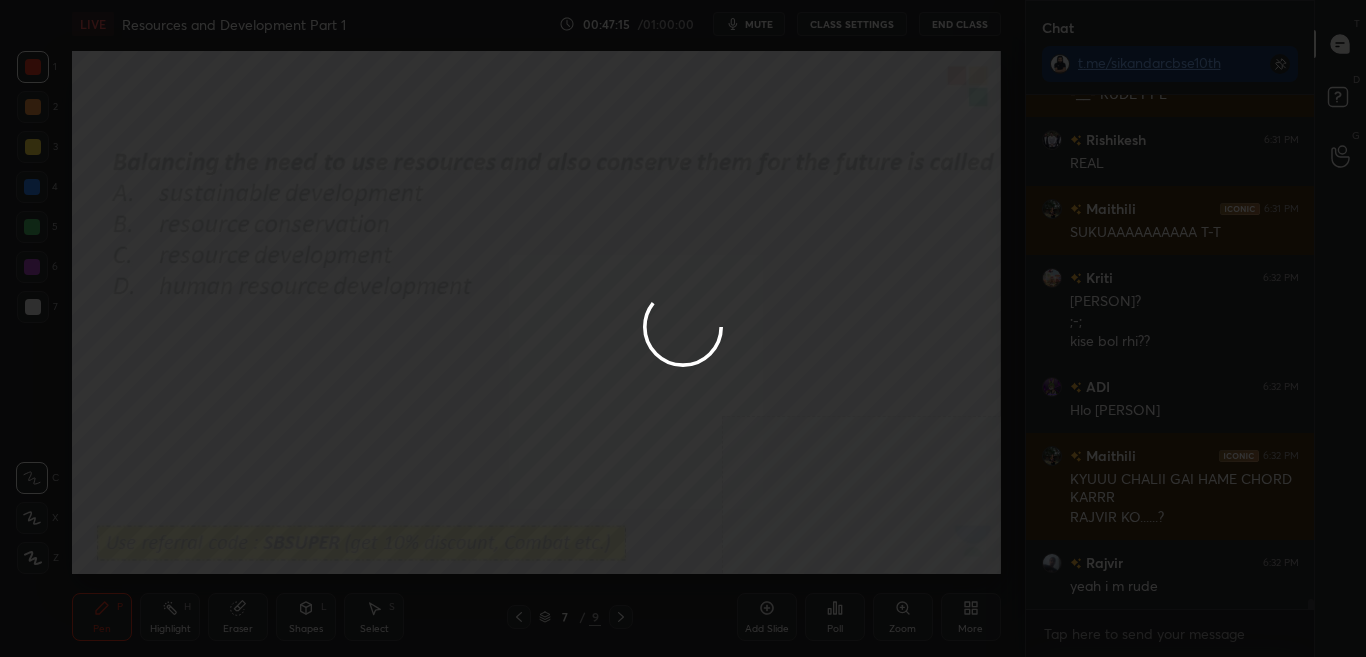click on "Done" at bounding box center [776, 562] 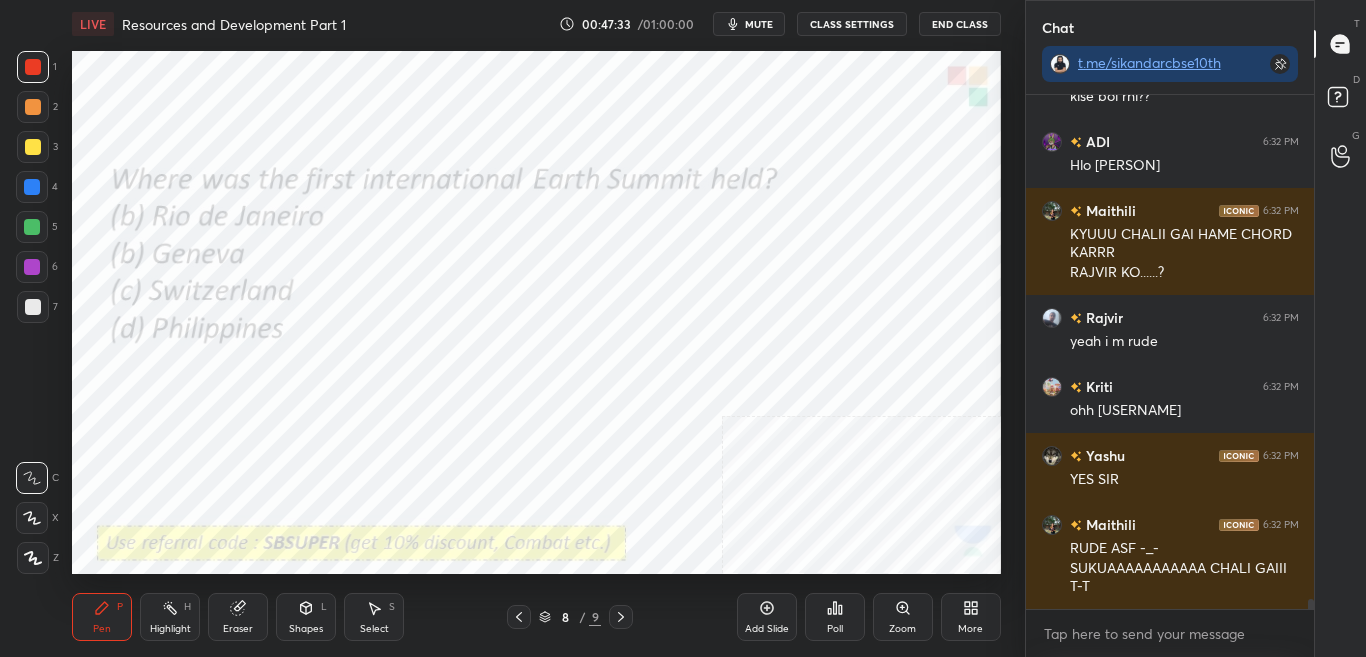scroll, scrollTop: 25285, scrollLeft: 0, axis: vertical 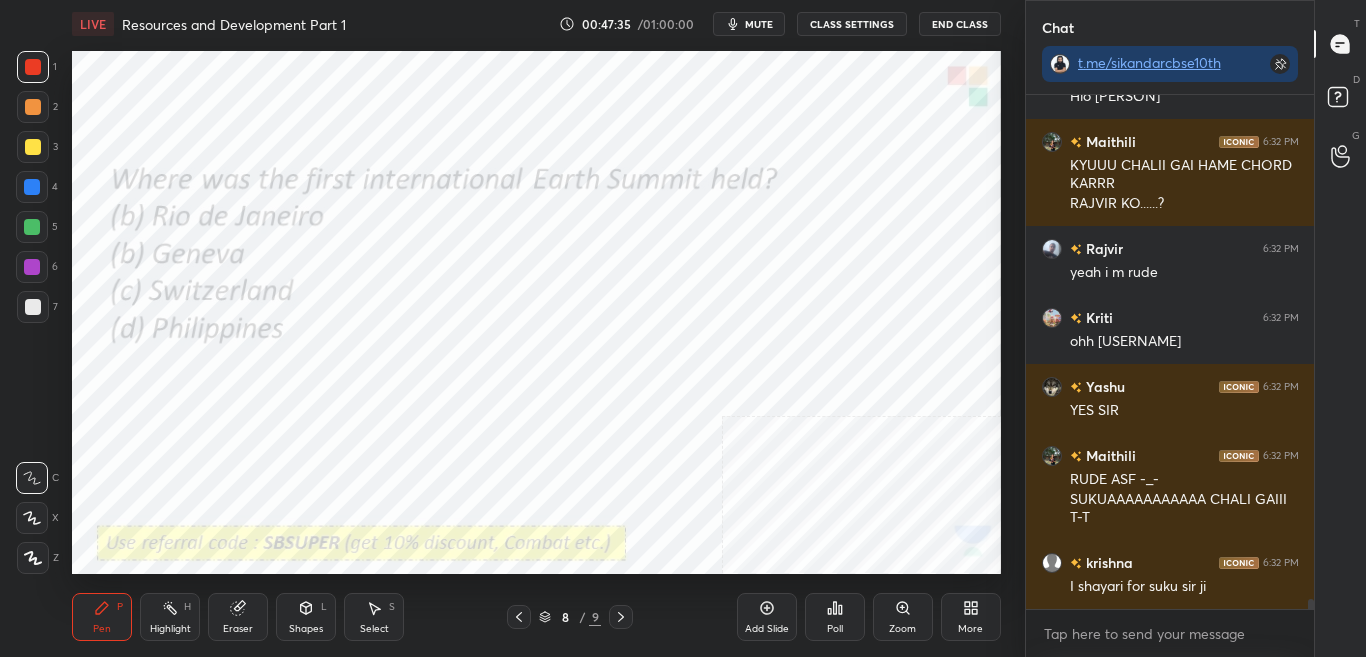 click 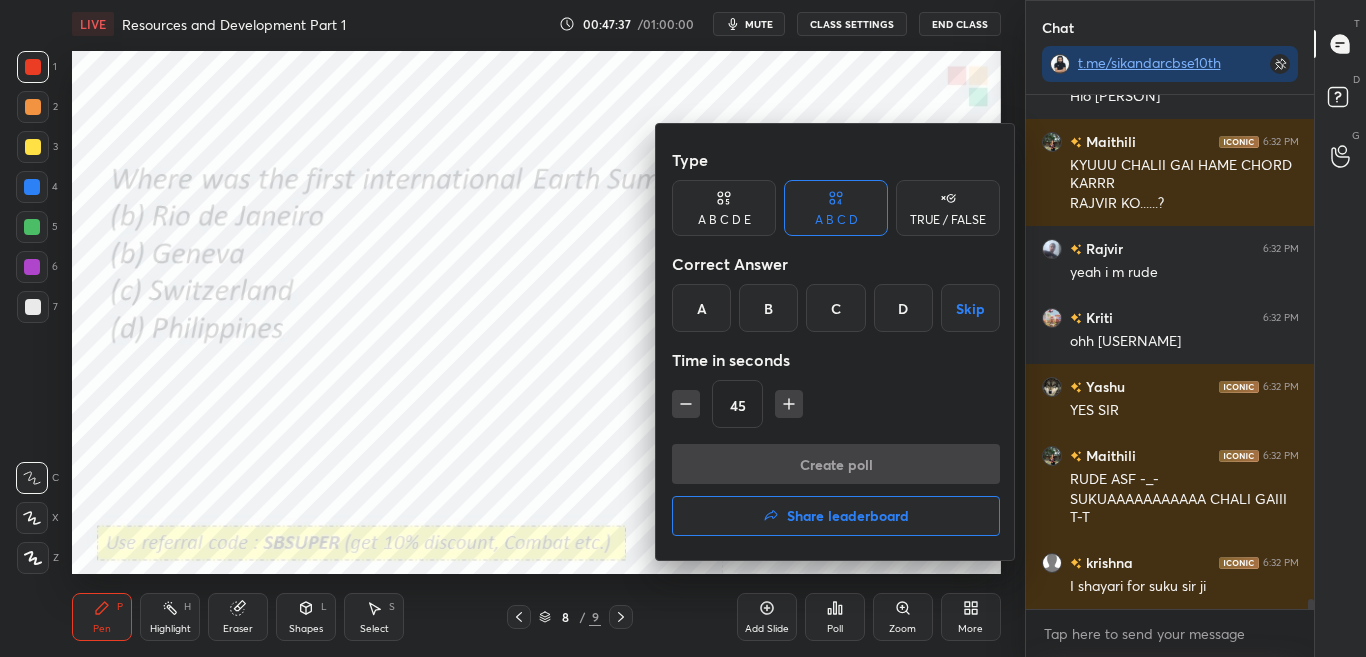 scroll, scrollTop: 25354, scrollLeft: 0, axis: vertical 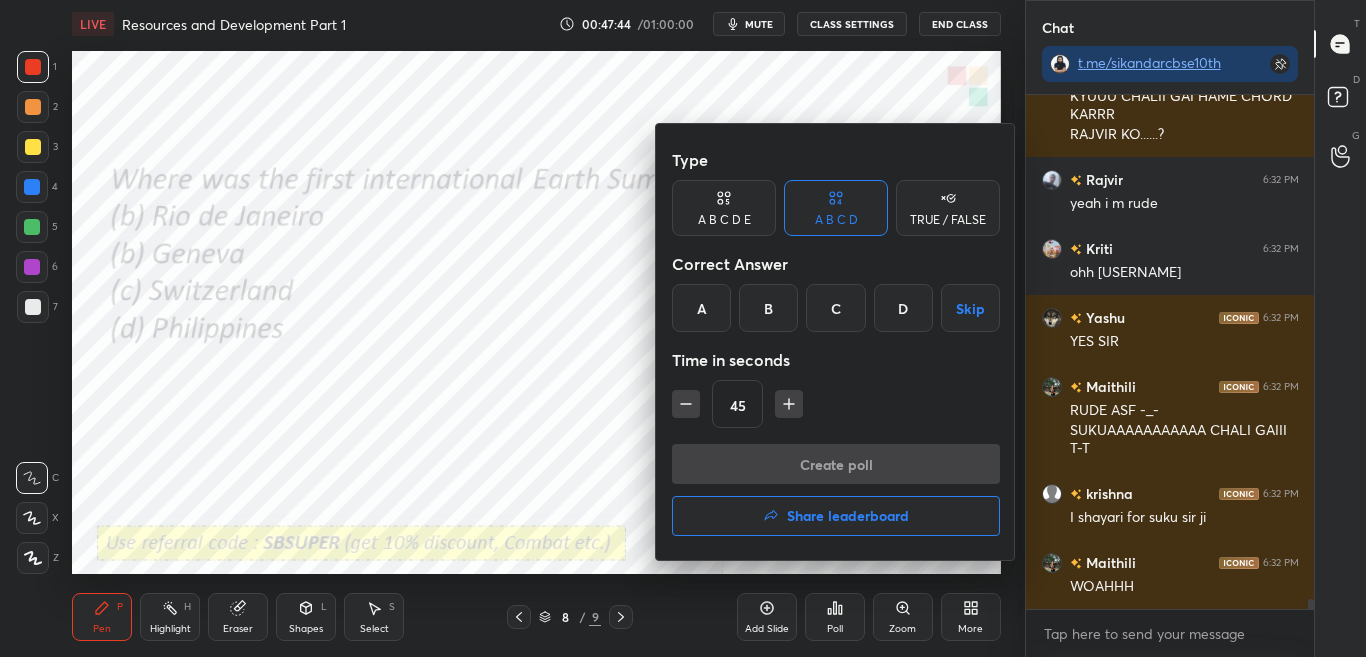 click on "A" at bounding box center (701, 308) 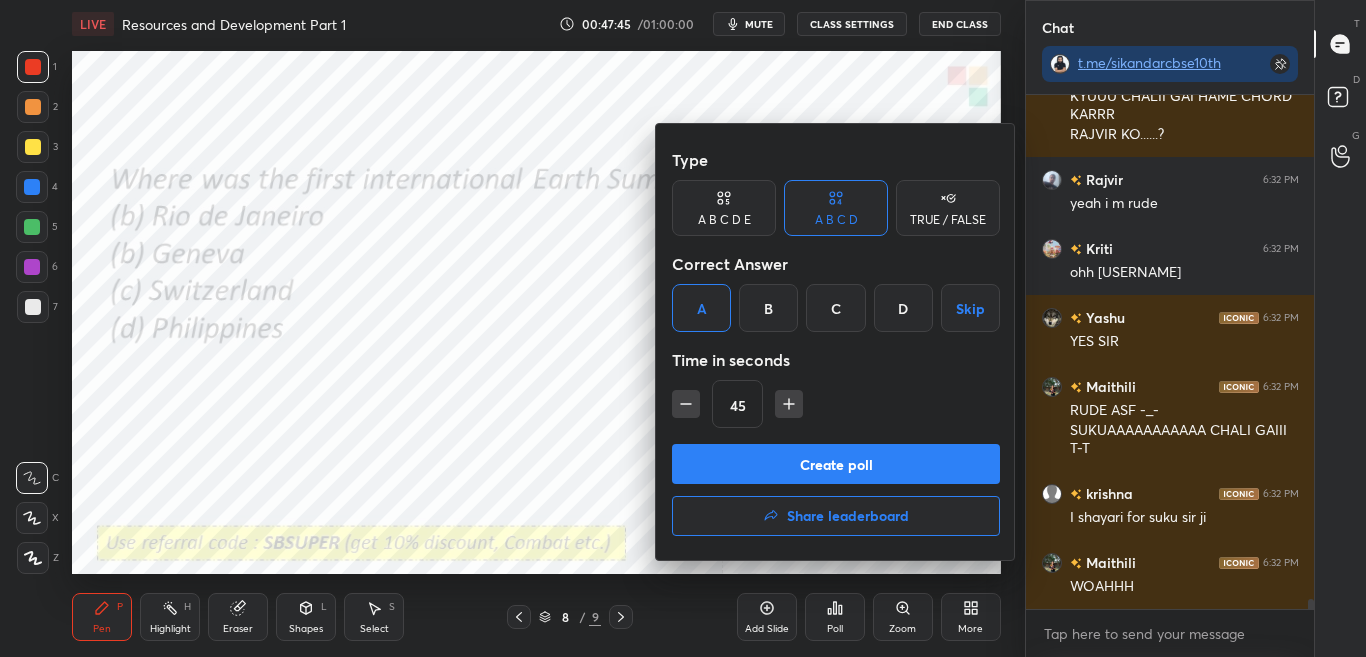 scroll, scrollTop: 25423, scrollLeft: 0, axis: vertical 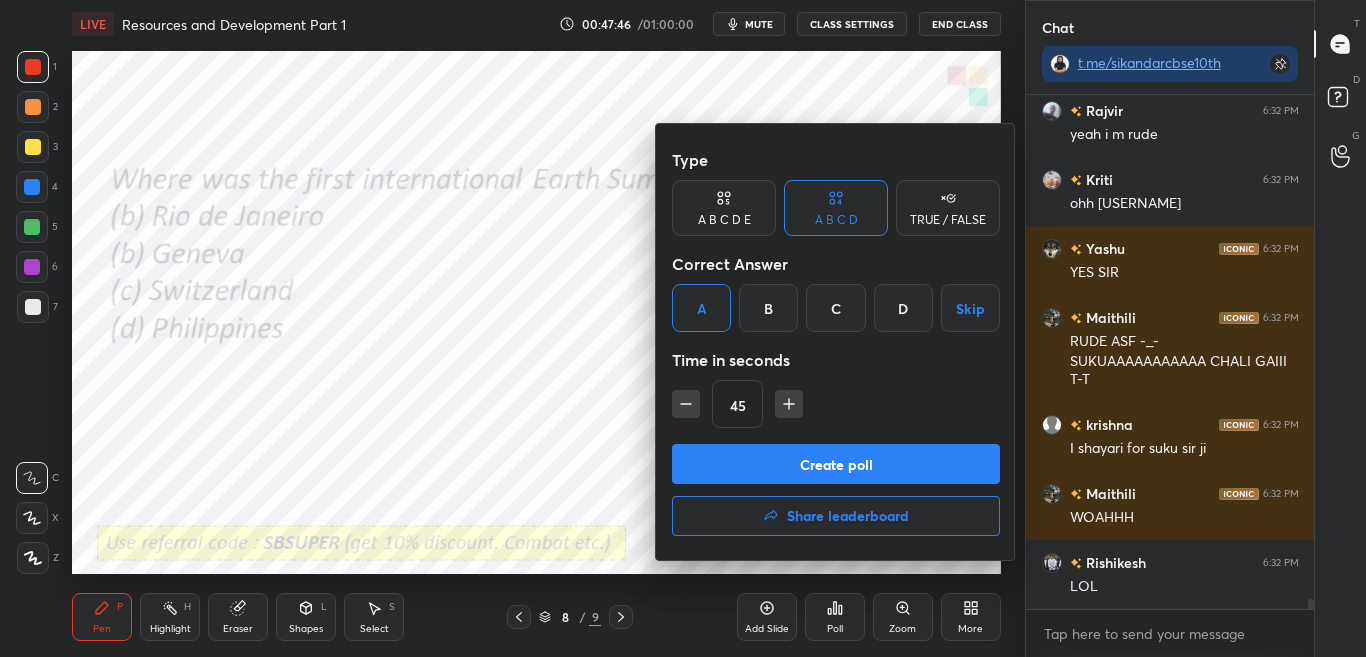 click on "Create poll" at bounding box center [836, 464] 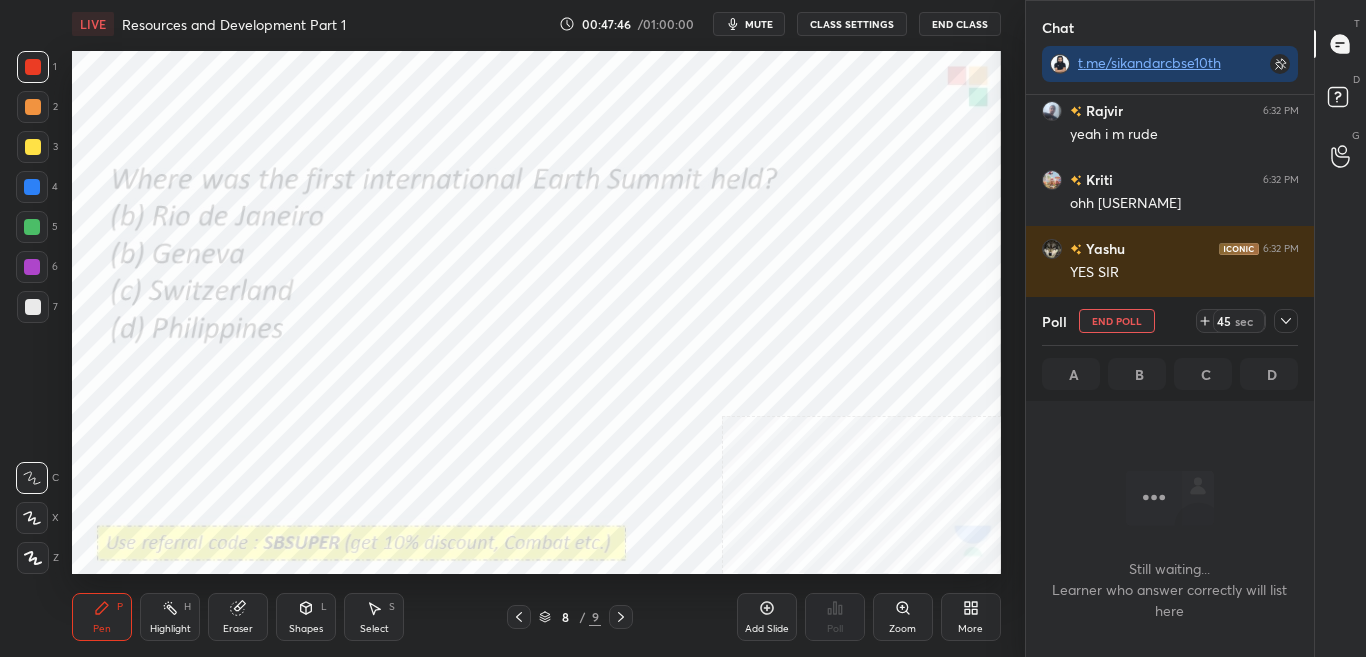 scroll, scrollTop: 25492, scrollLeft: 0, axis: vertical 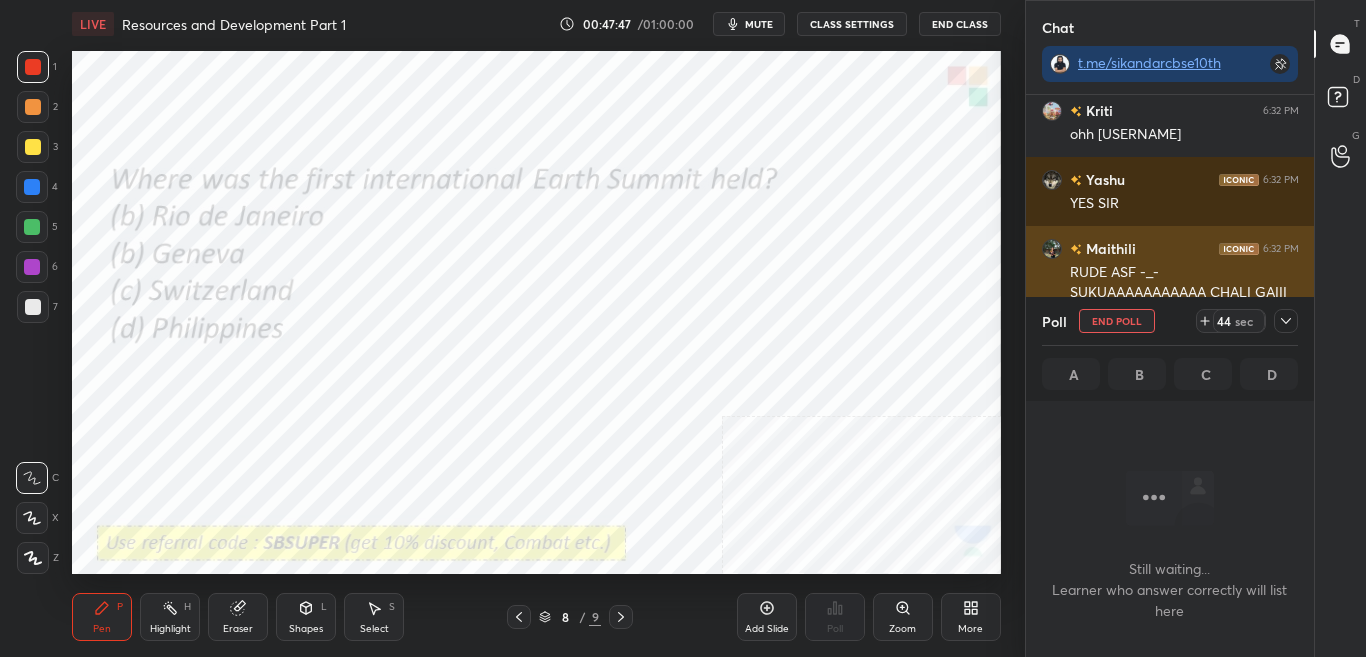 click at bounding box center [1286, 321] 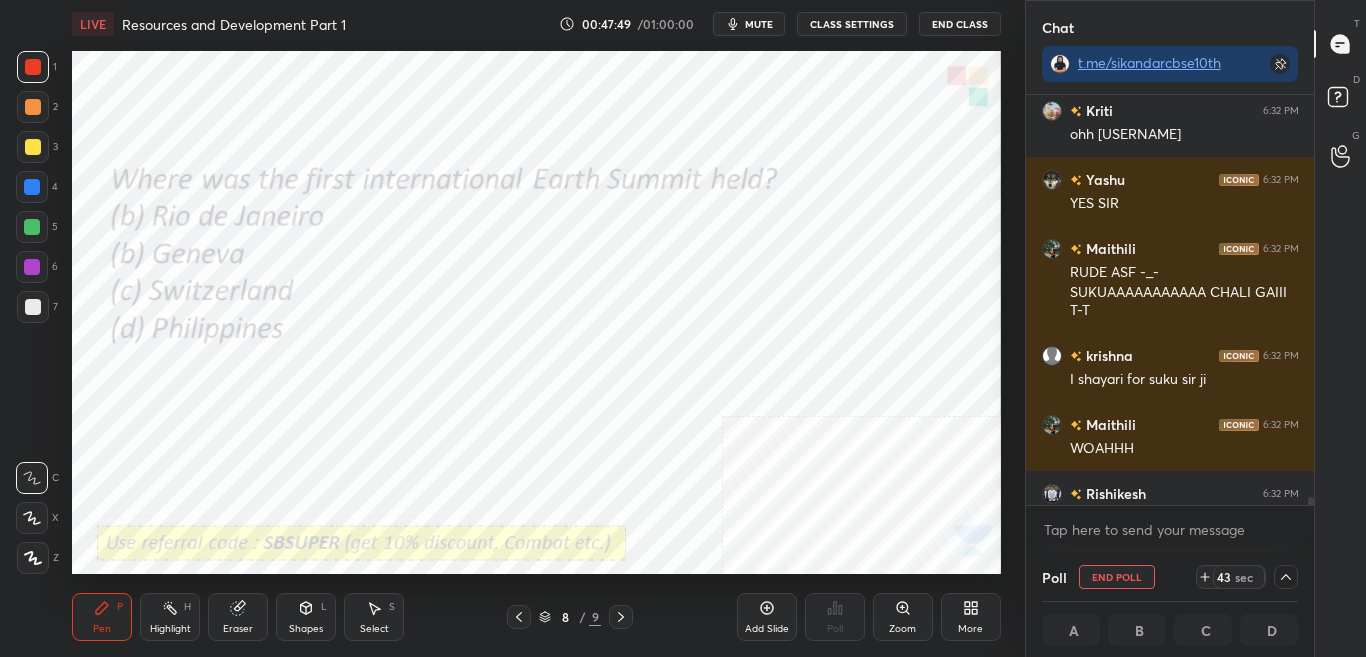 scroll, scrollTop: 1, scrollLeft: 7, axis: both 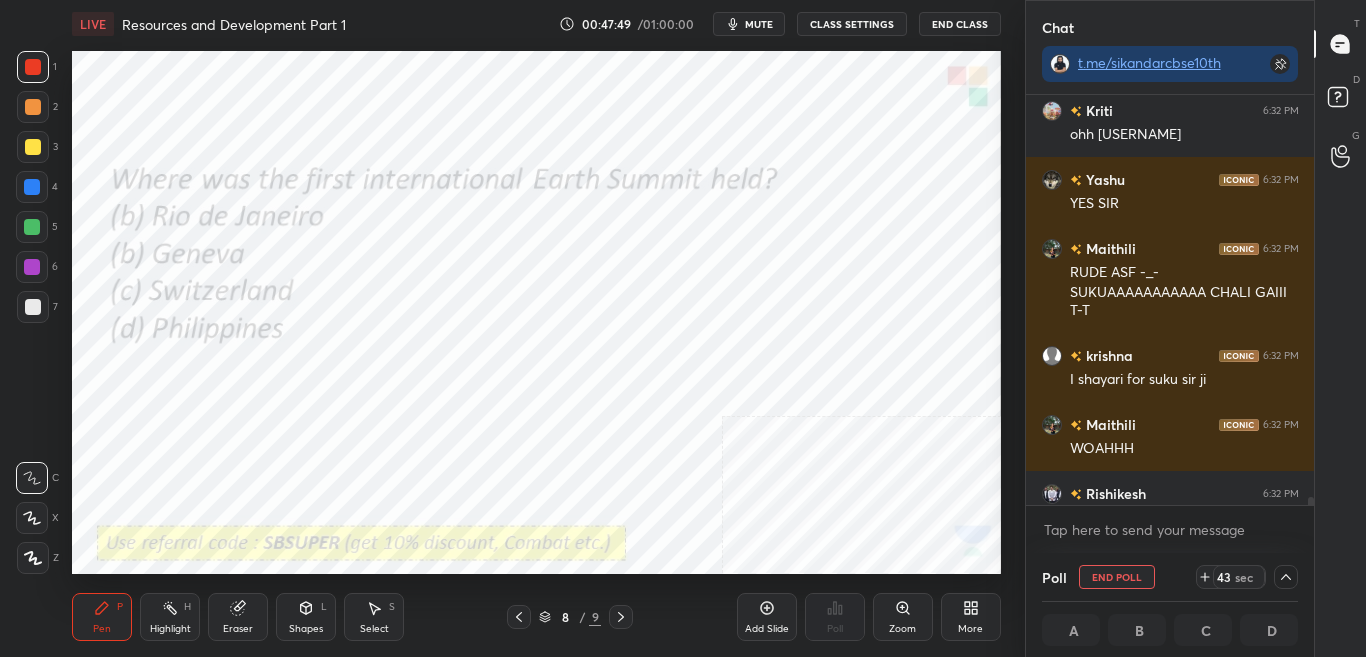 click at bounding box center (1308, 300) 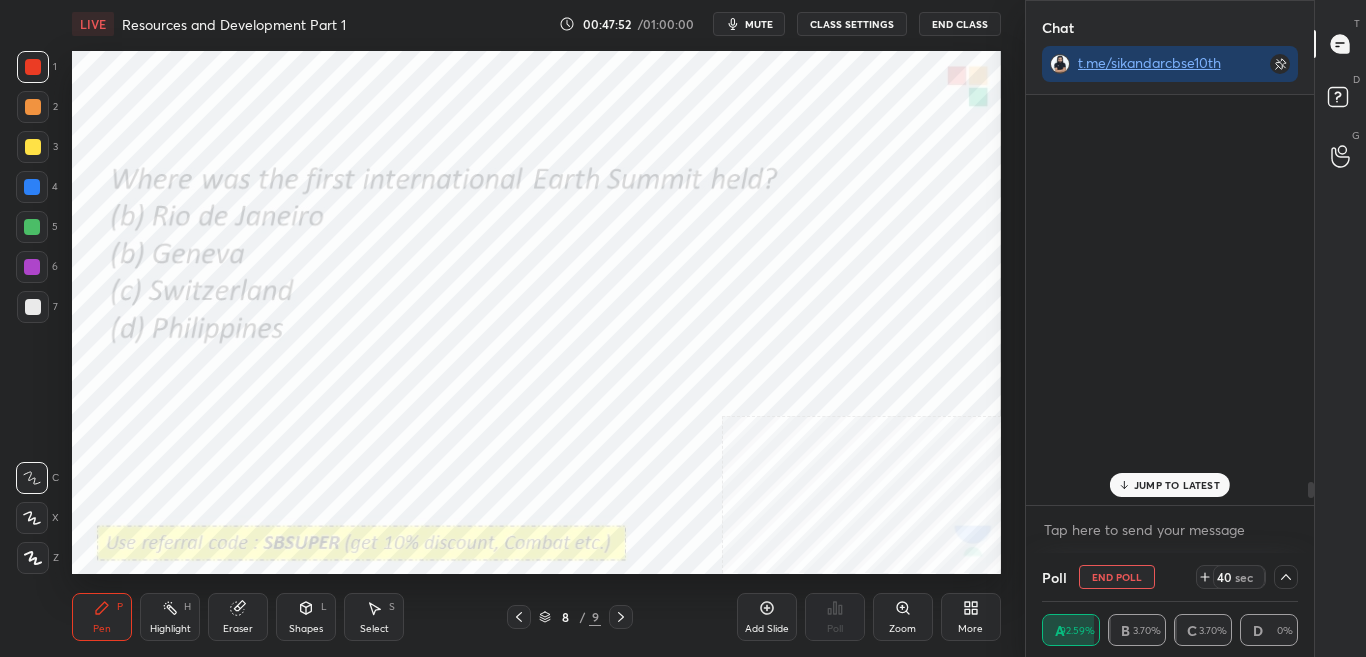 scroll, scrollTop: 23773, scrollLeft: 0, axis: vertical 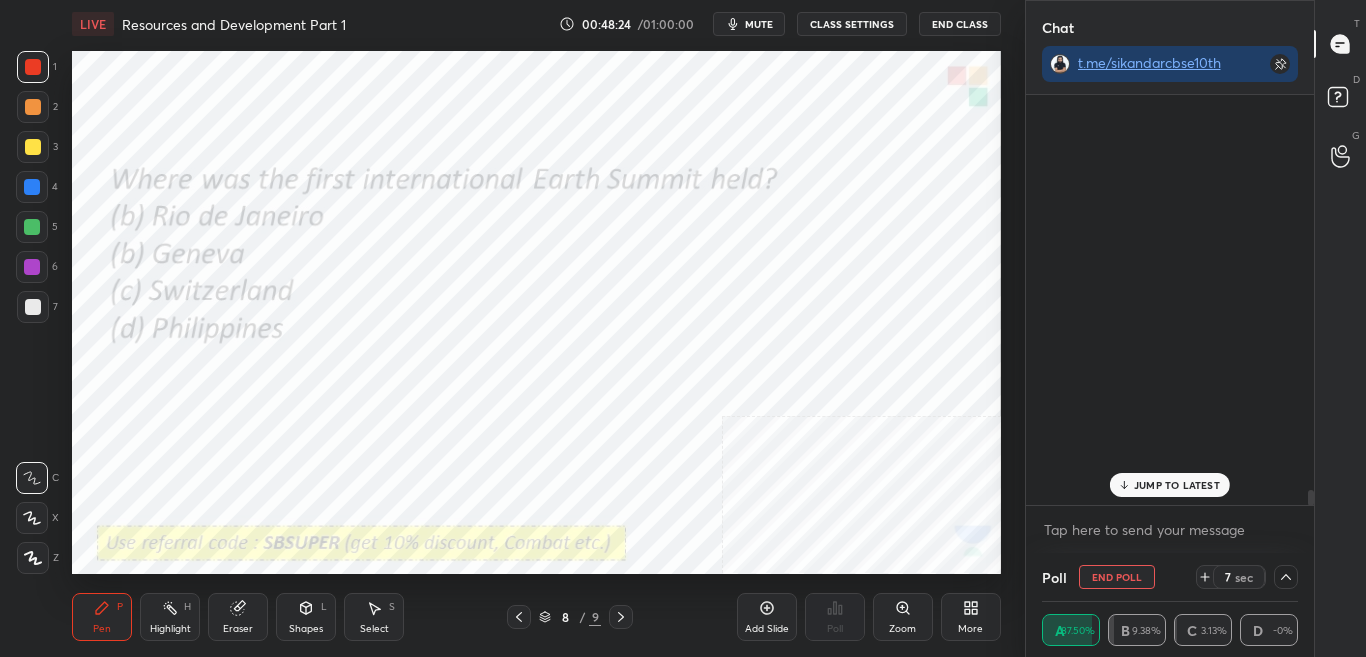 click on "JUMP TO LATEST" at bounding box center (1177, 485) 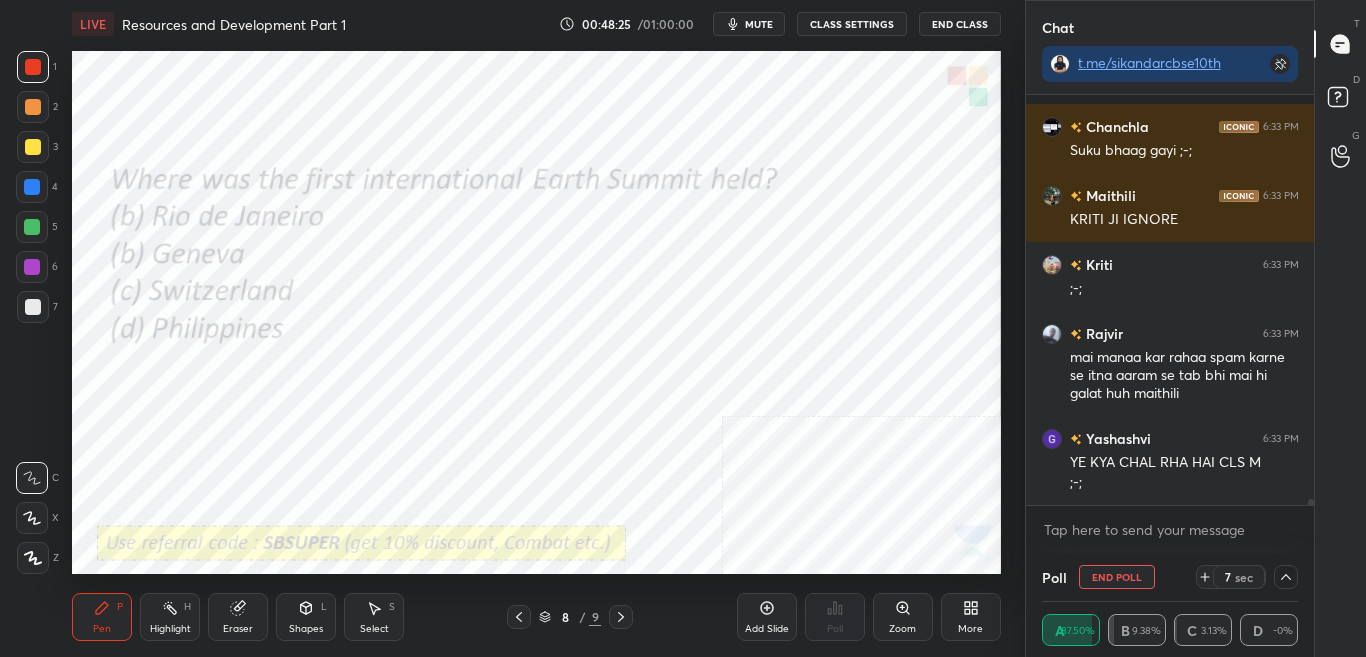 scroll, scrollTop: 26396, scrollLeft: 0, axis: vertical 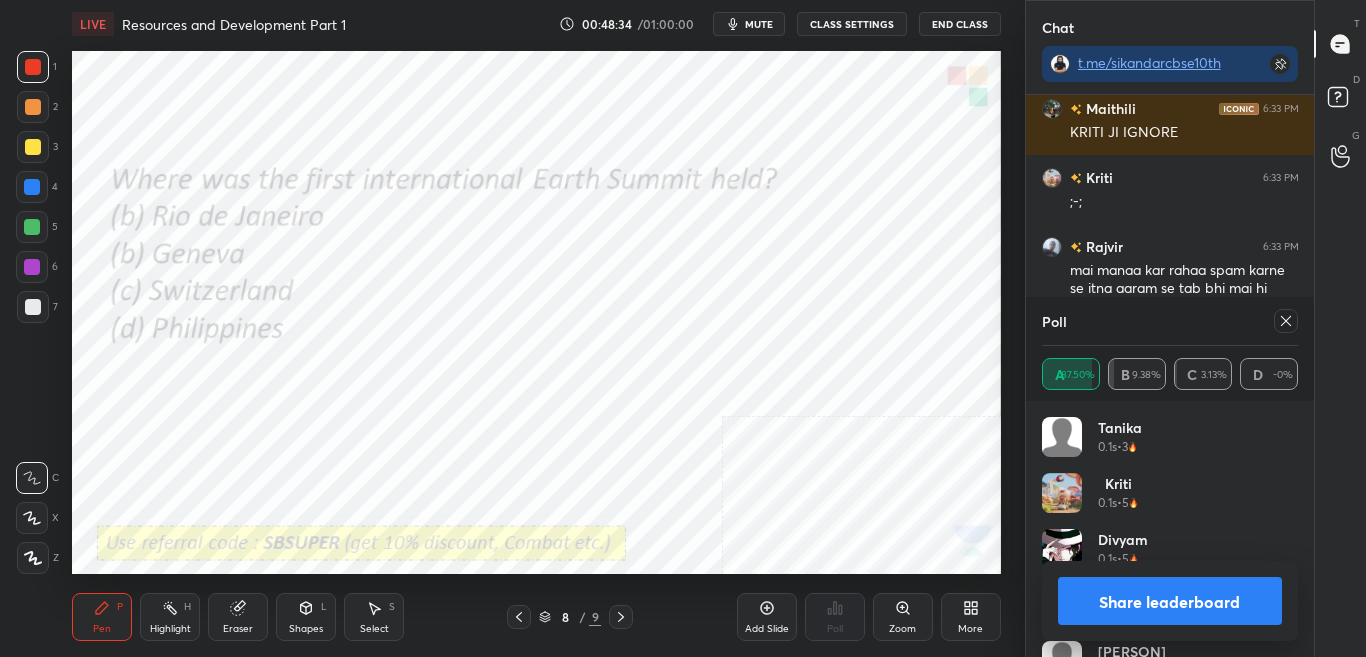 click on "Share leaderboard" at bounding box center [1170, 601] 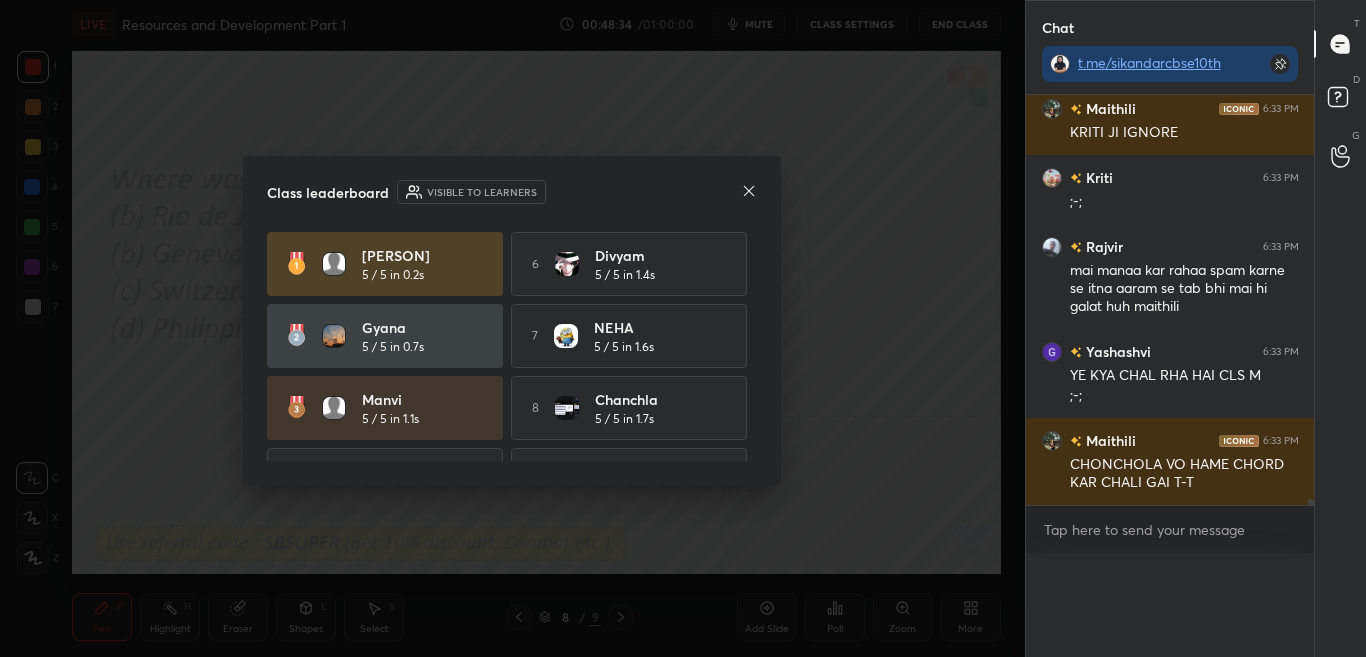 scroll, scrollTop: 0, scrollLeft: 0, axis: both 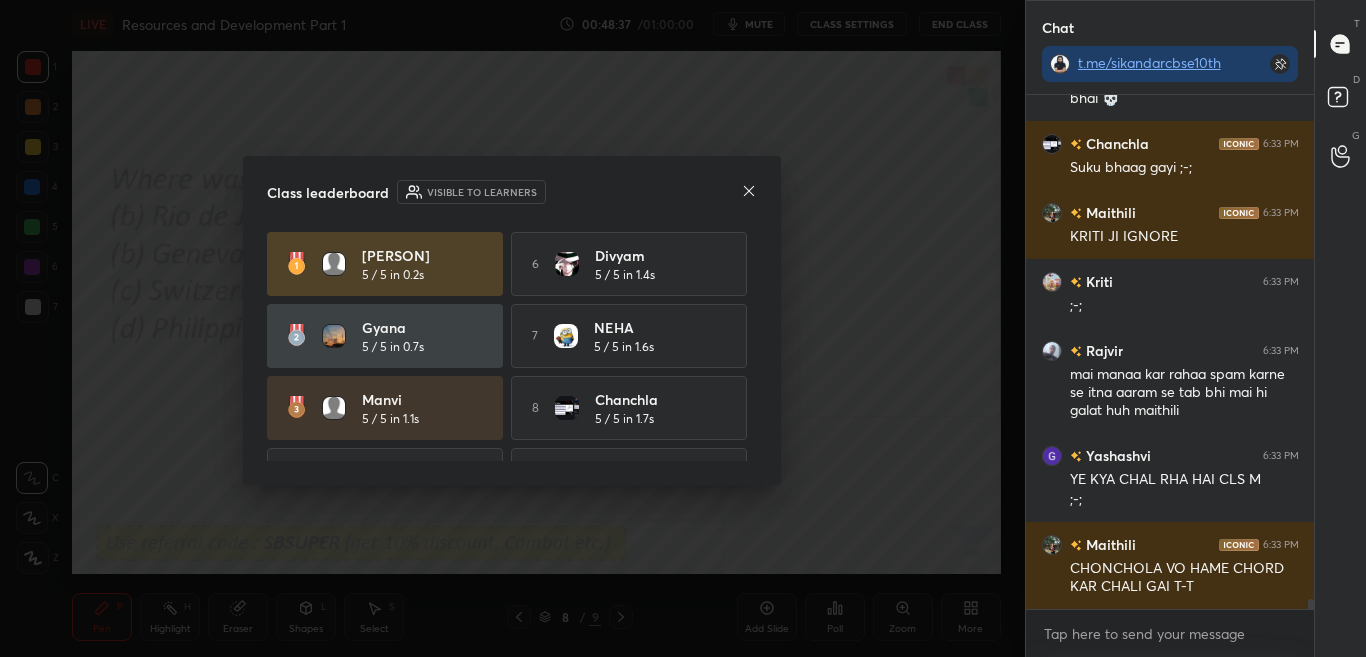 click 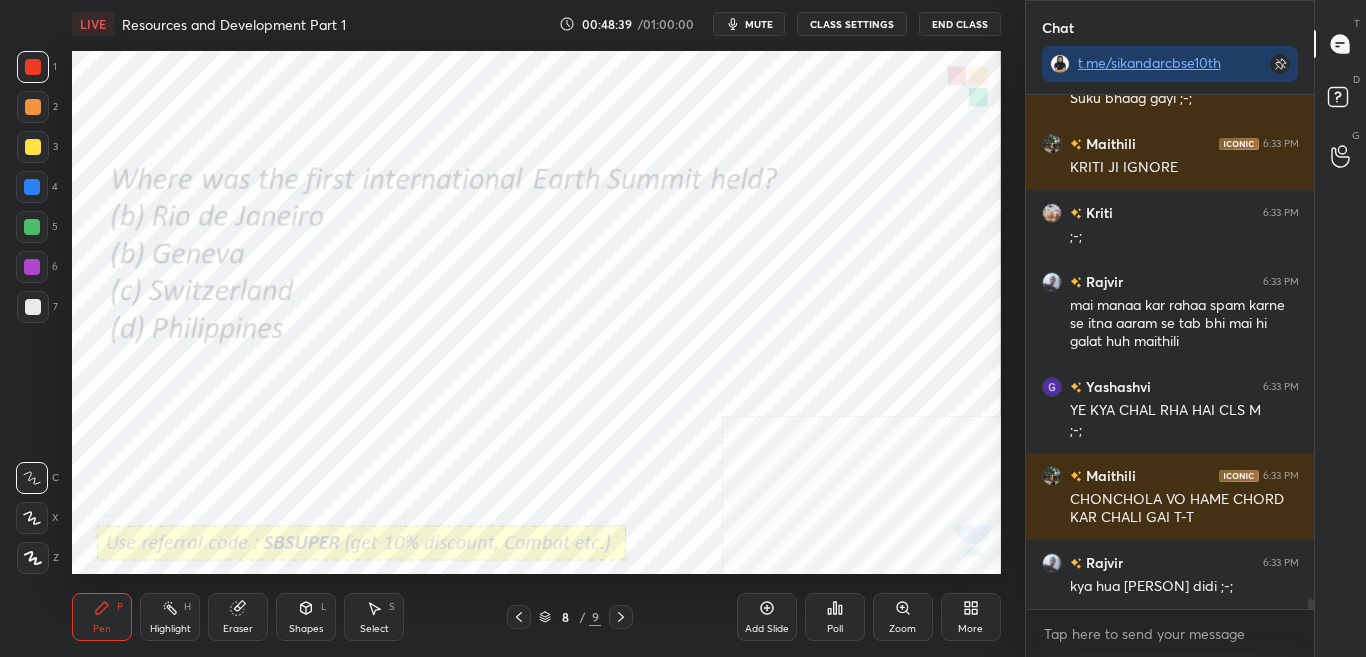 click on "More" at bounding box center (970, 629) 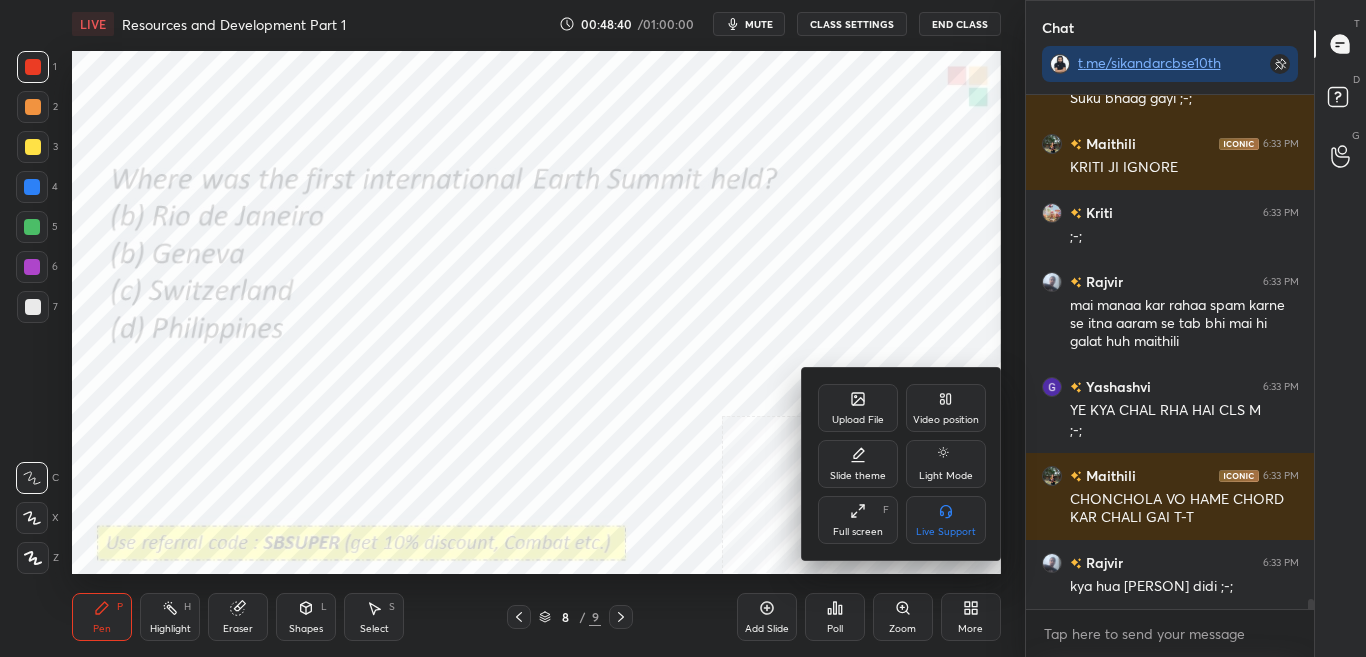 scroll, scrollTop: 26430, scrollLeft: 0, axis: vertical 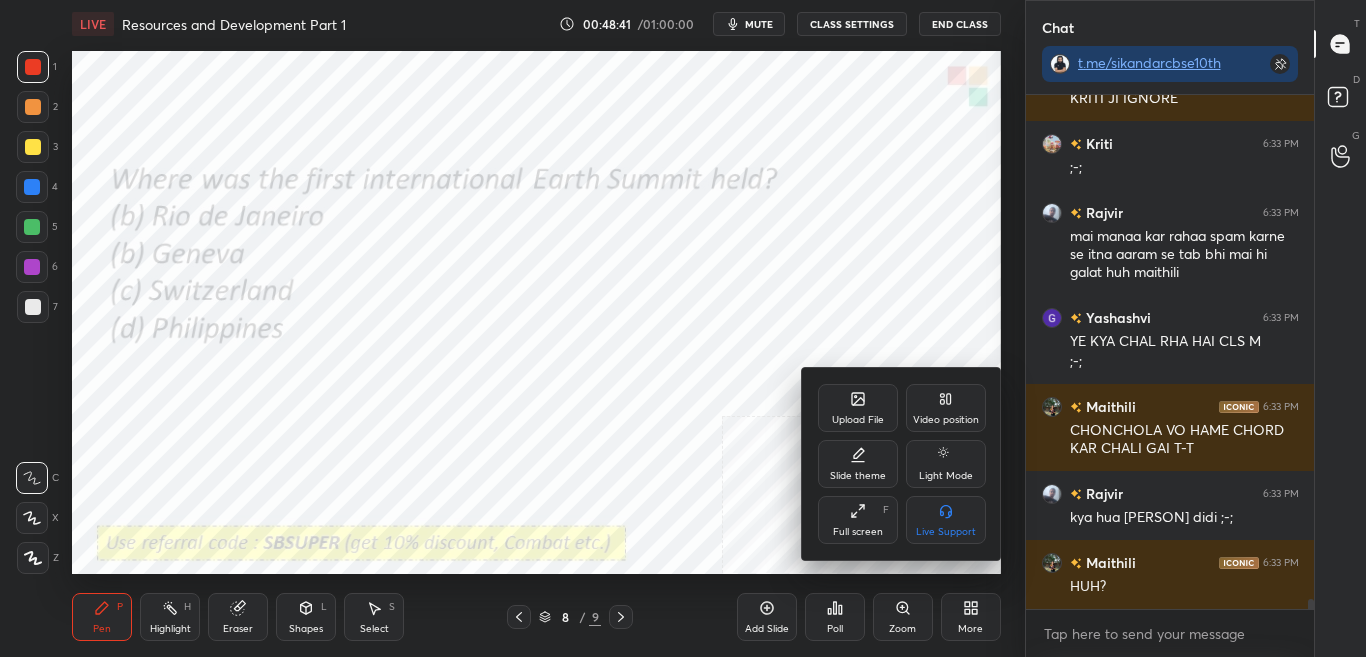 click on "Upload File" at bounding box center [858, 408] 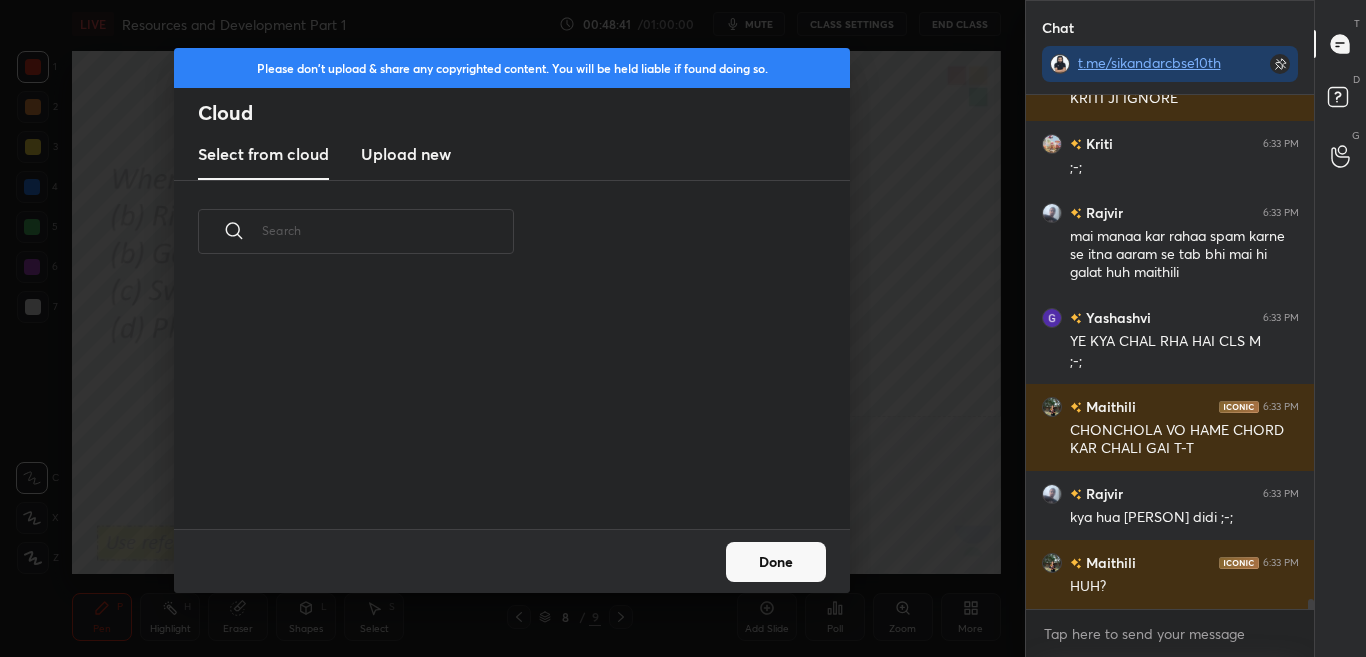 scroll, scrollTop: 7, scrollLeft: 11, axis: both 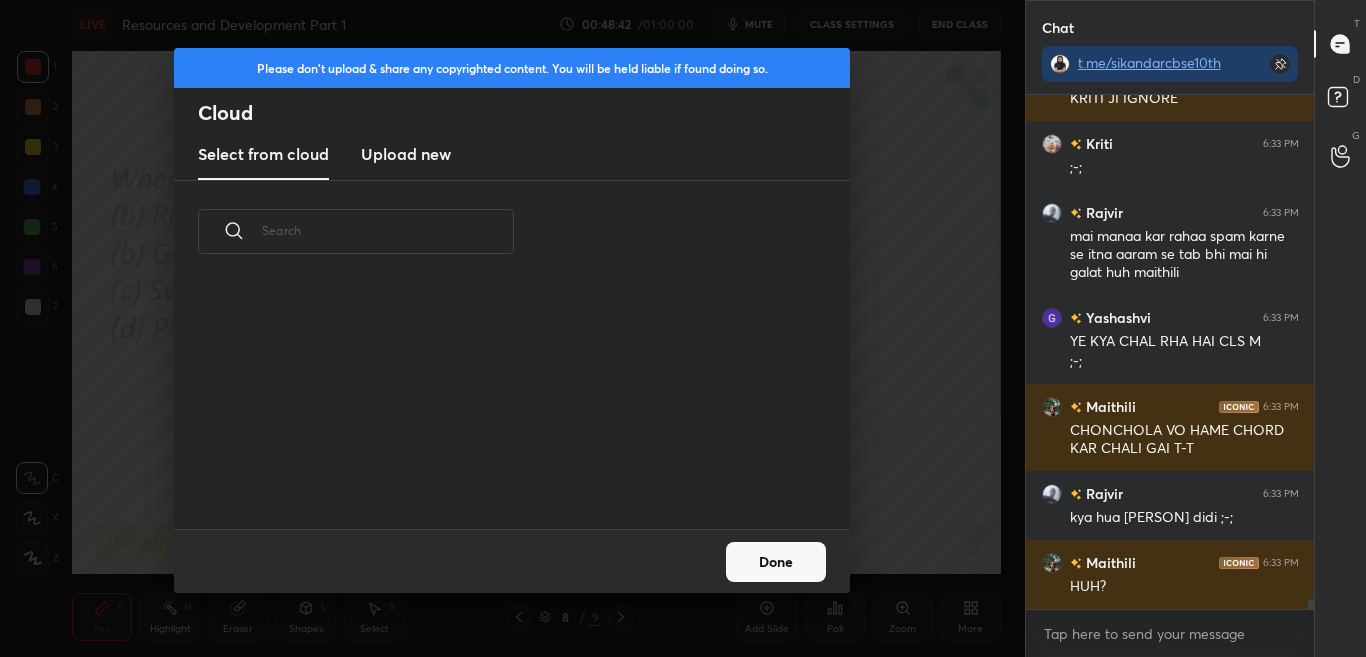 click on "Upload new" at bounding box center (406, 154) 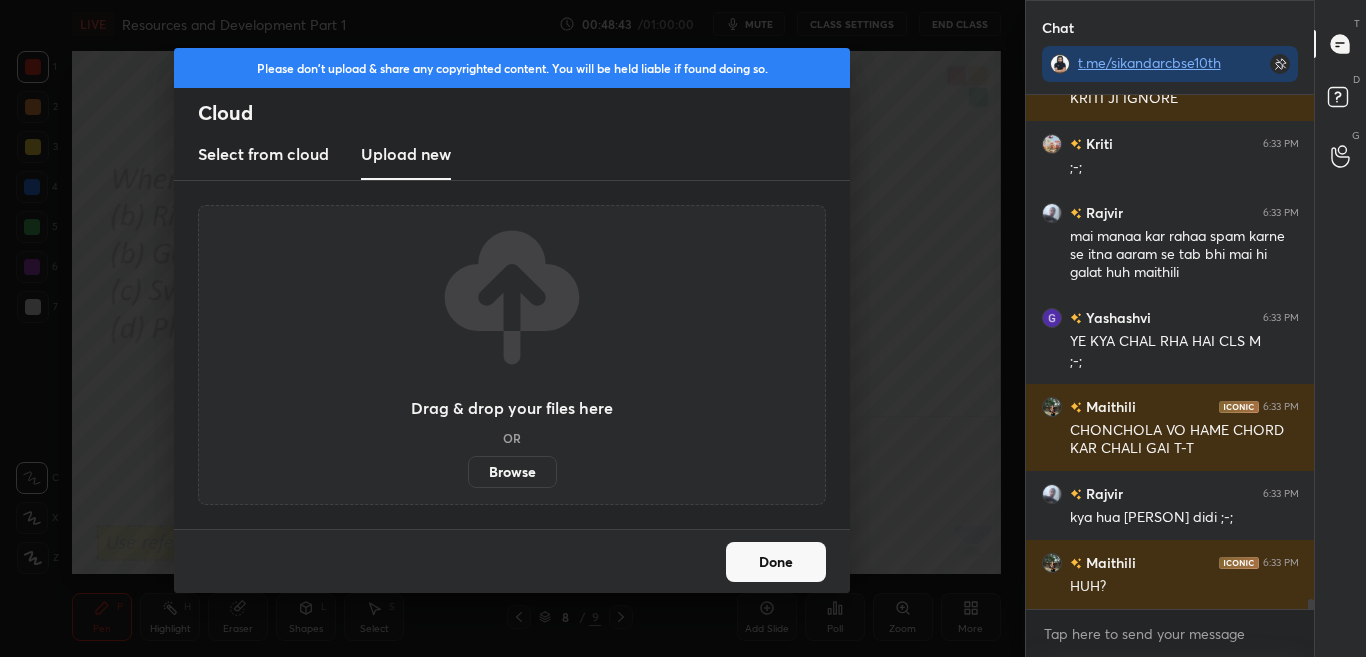 click on "Browse" at bounding box center (512, 472) 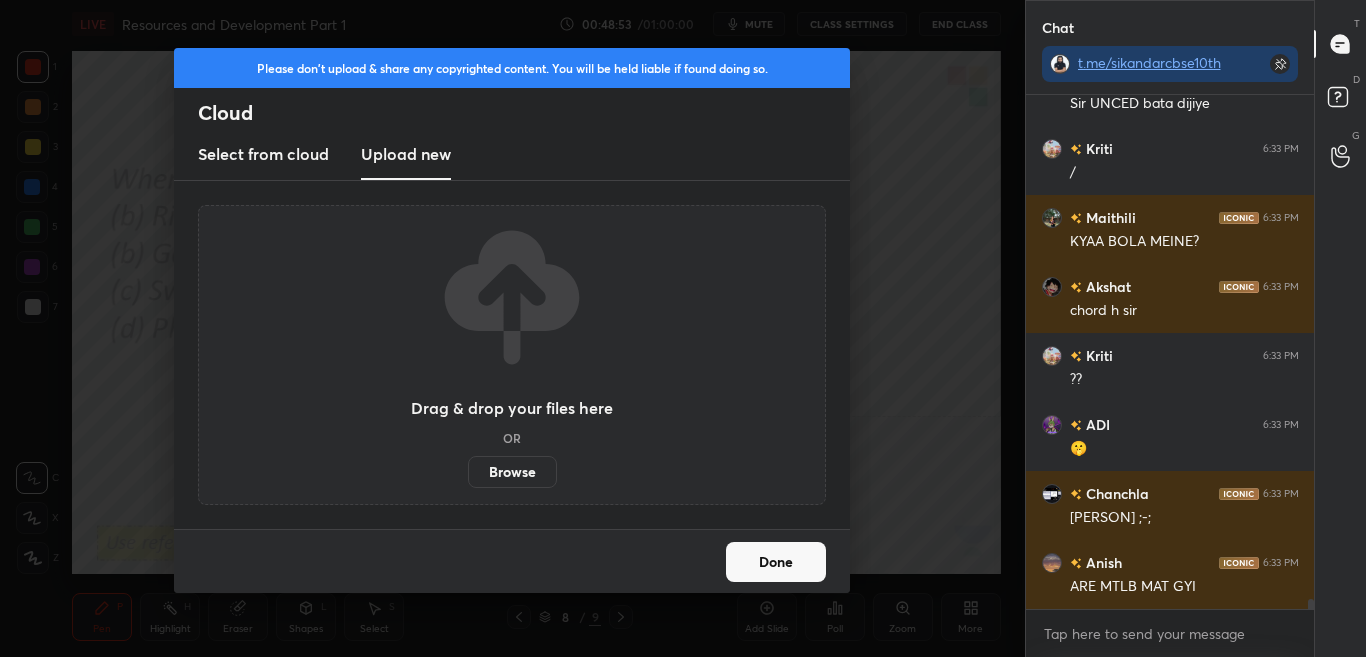 scroll, scrollTop: 27120, scrollLeft: 0, axis: vertical 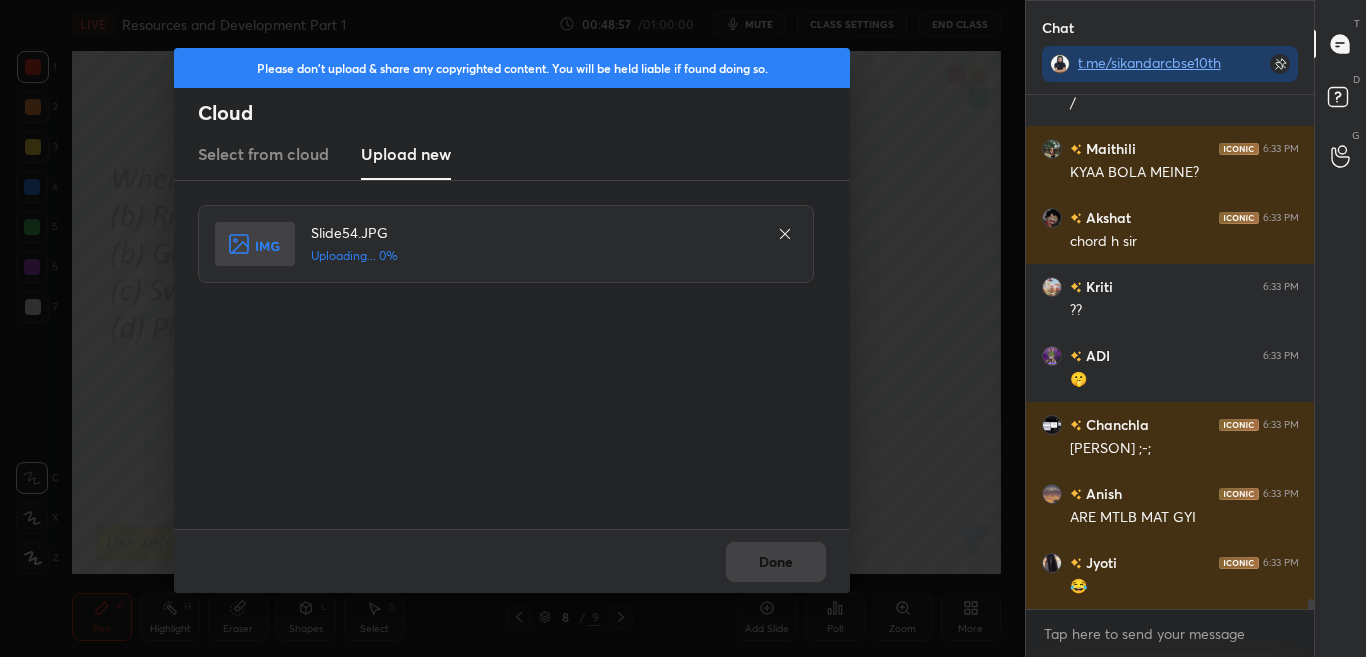 click on "Done" at bounding box center (512, 561) 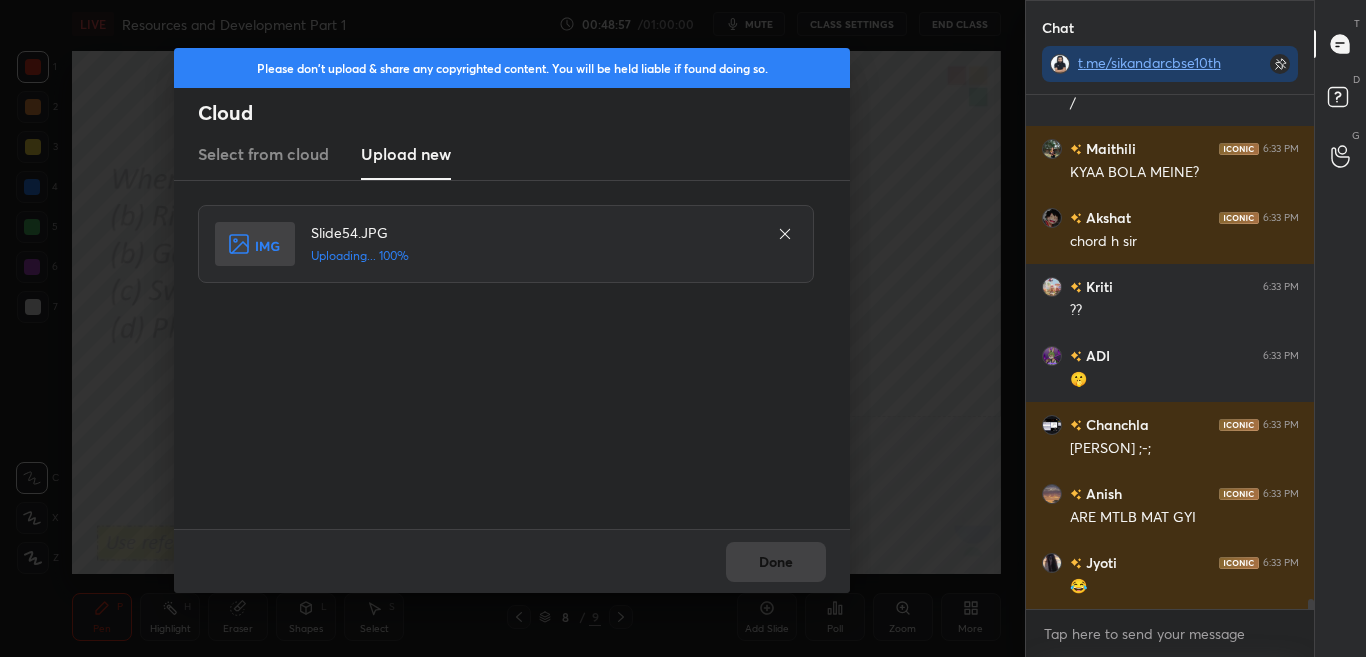 click on "Done" at bounding box center (512, 561) 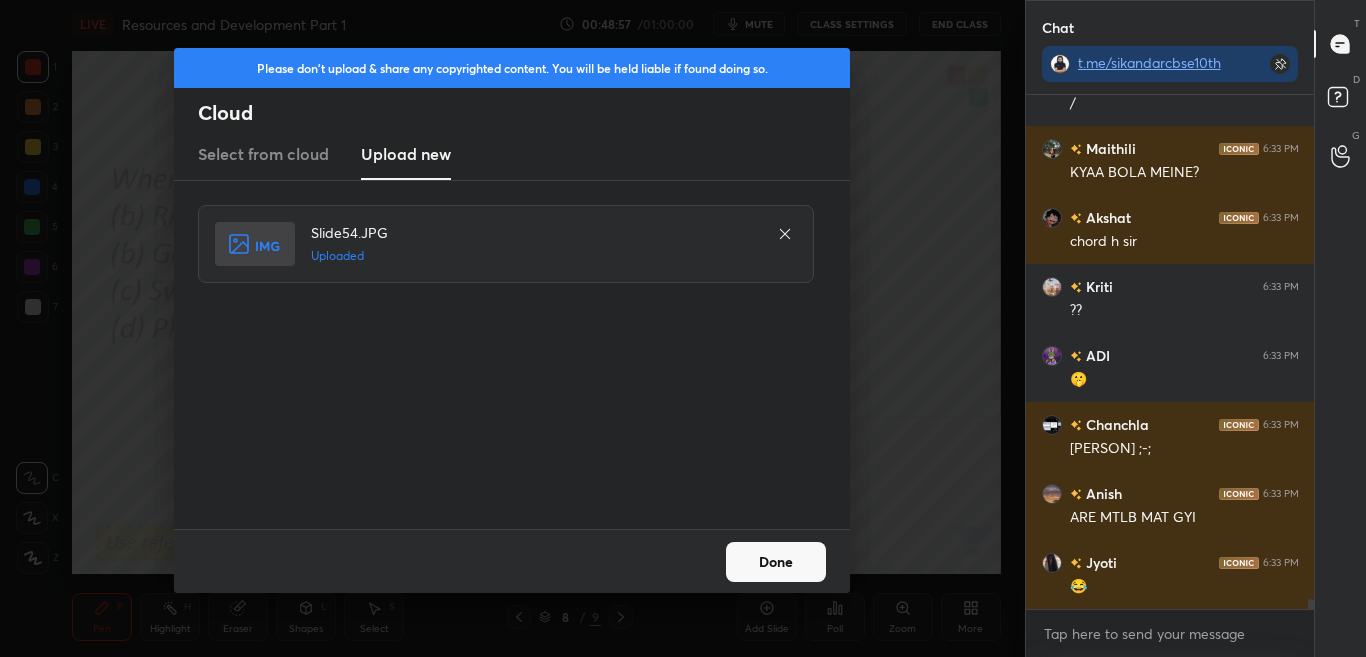 click on "Done" at bounding box center (776, 562) 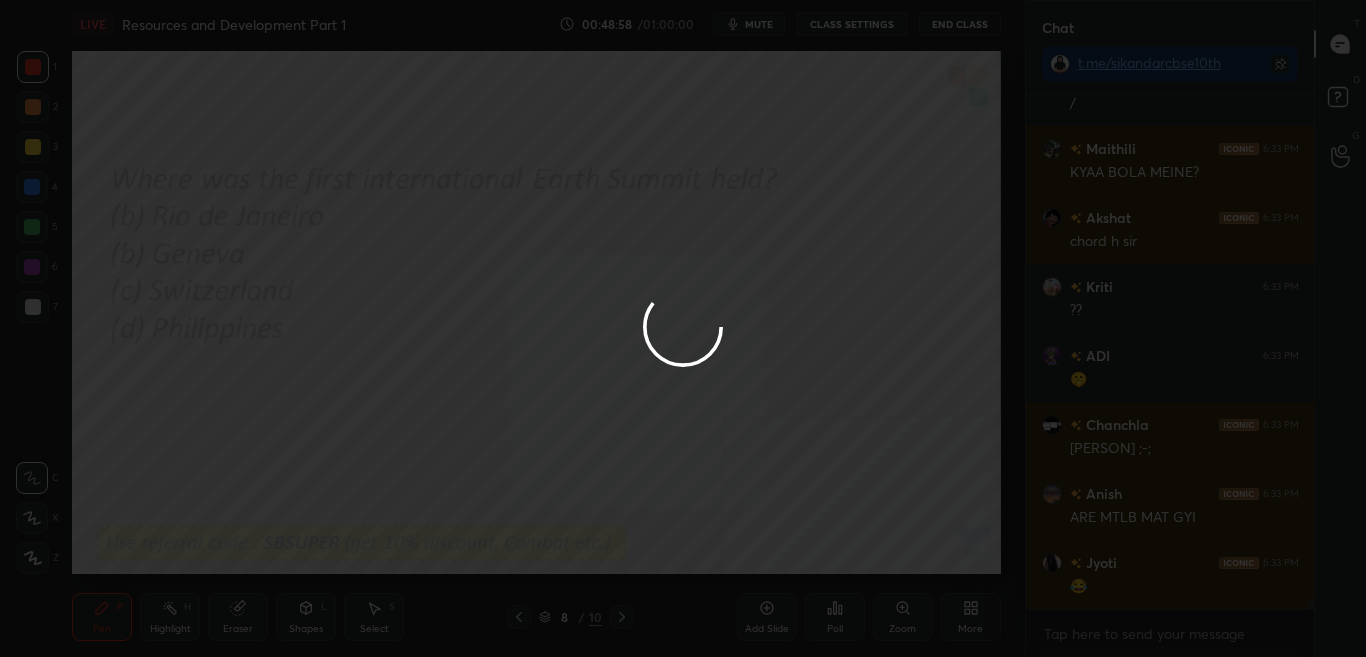 click at bounding box center [683, 328] 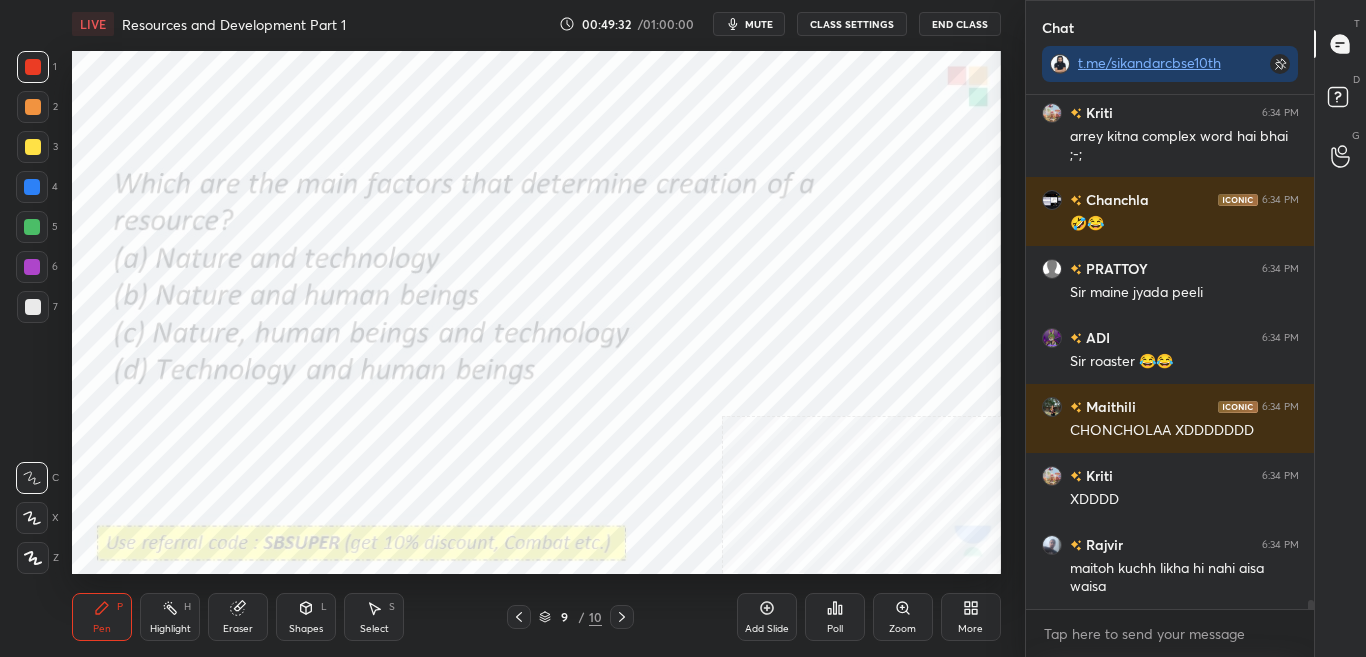 scroll, scrollTop: 27933, scrollLeft: 0, axis: vertical 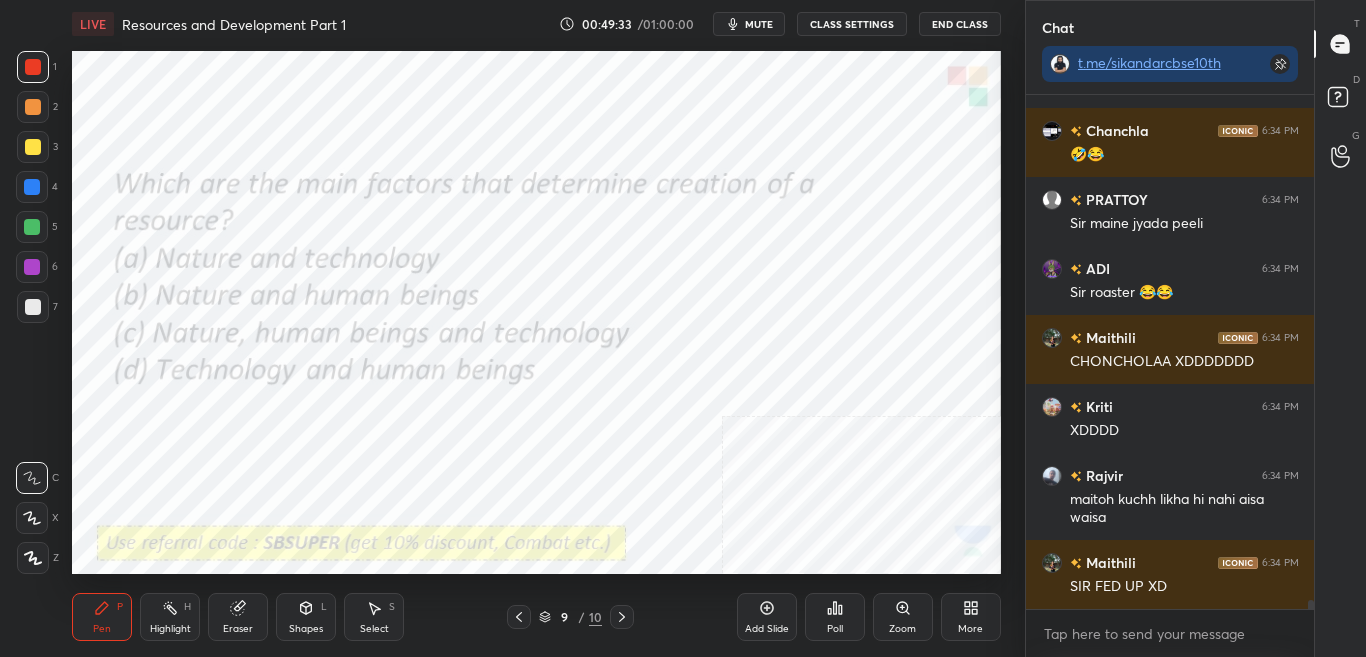 click on "Poll" at bounding box center [835, 617] 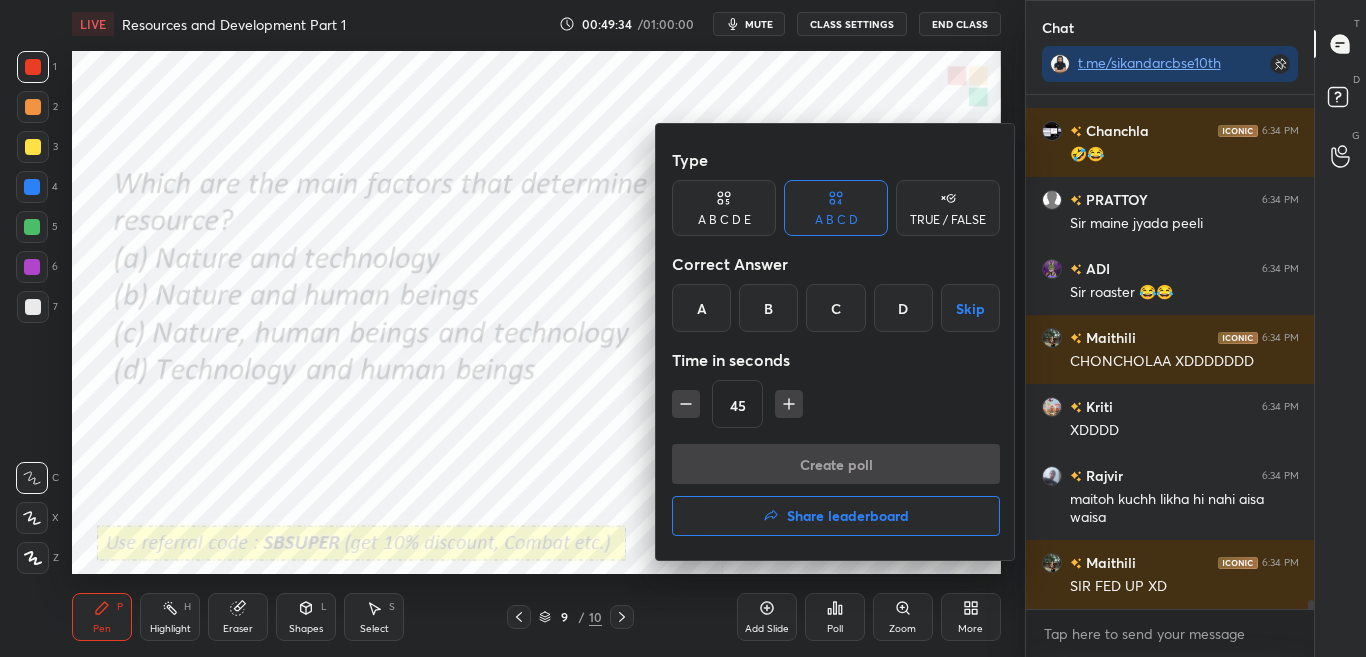 click on "C" at bounding box center (835, 308) 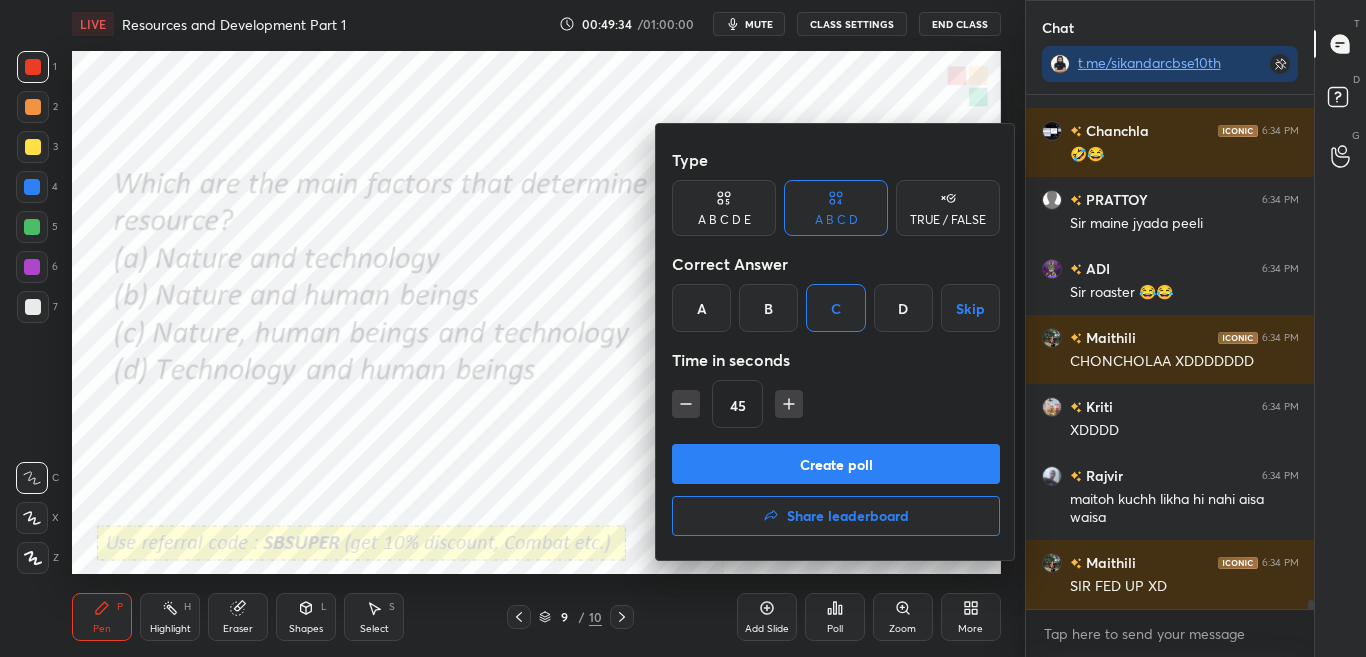 scroll, scrollTop: 28002, scrollLeft: 0, axis: vertical 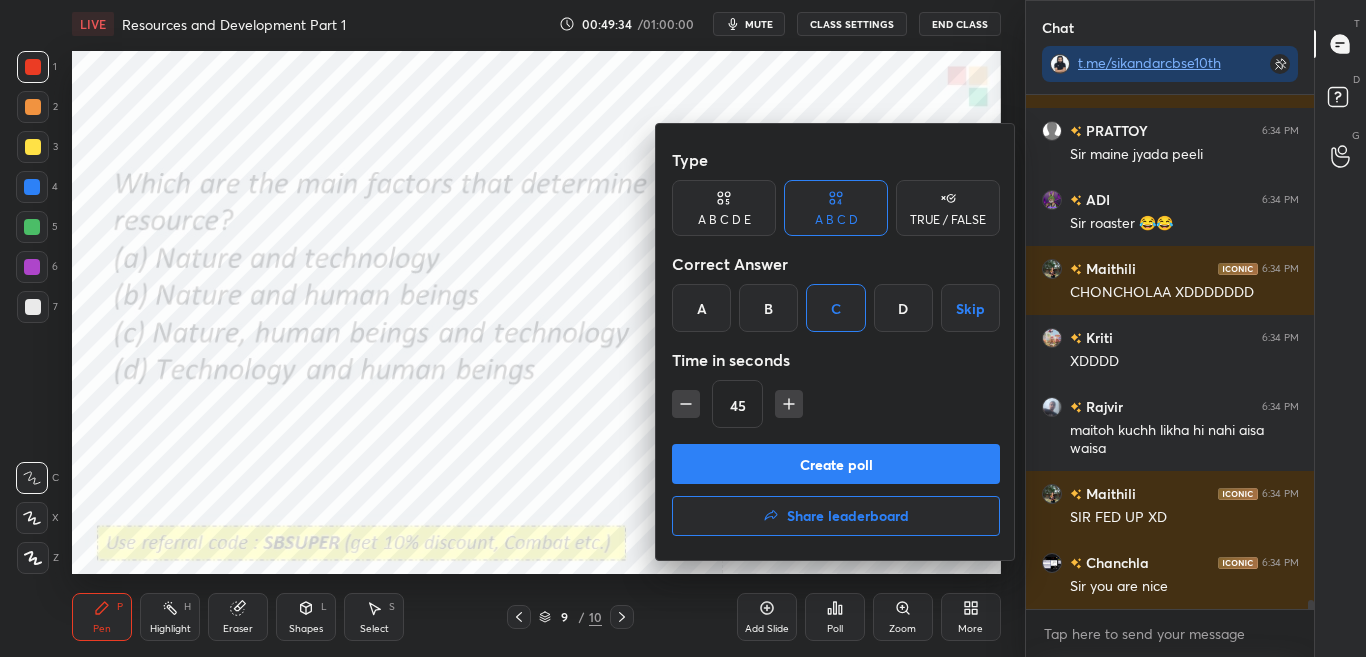 click on "Create poll" at bounding box center (836, 464) 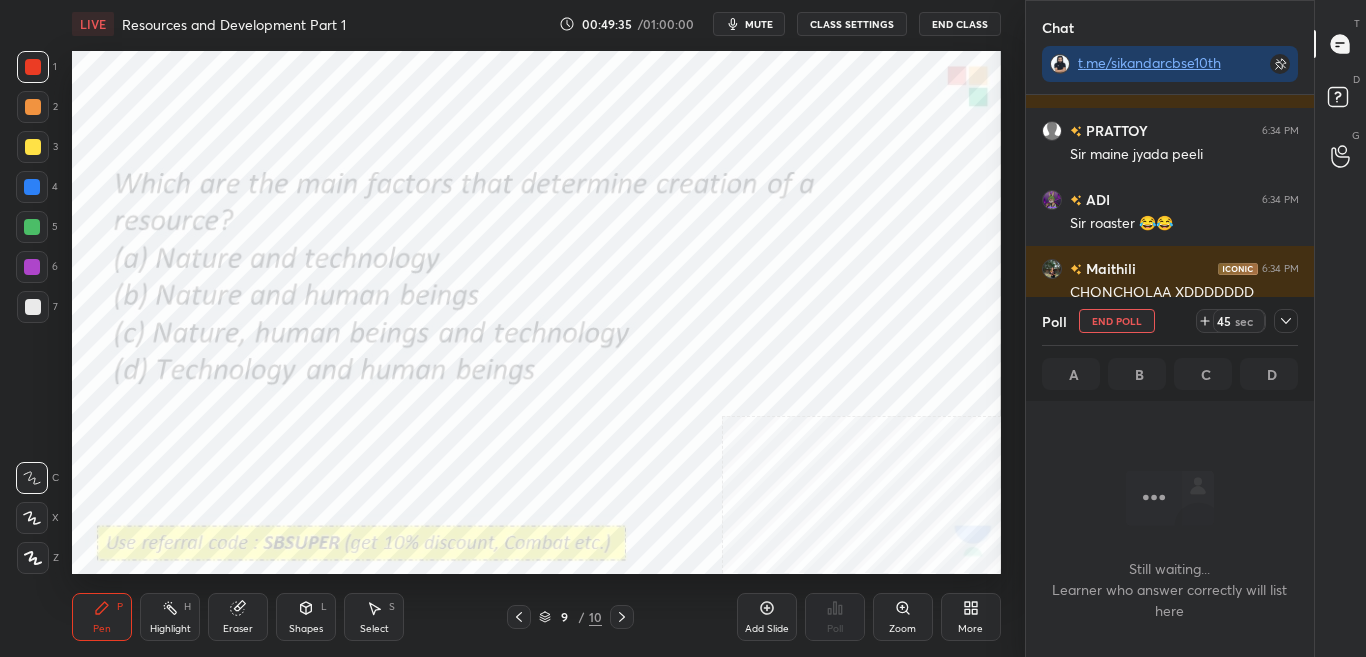 scroll, scrollTop: 465, scrollLeft: 282, axis: both 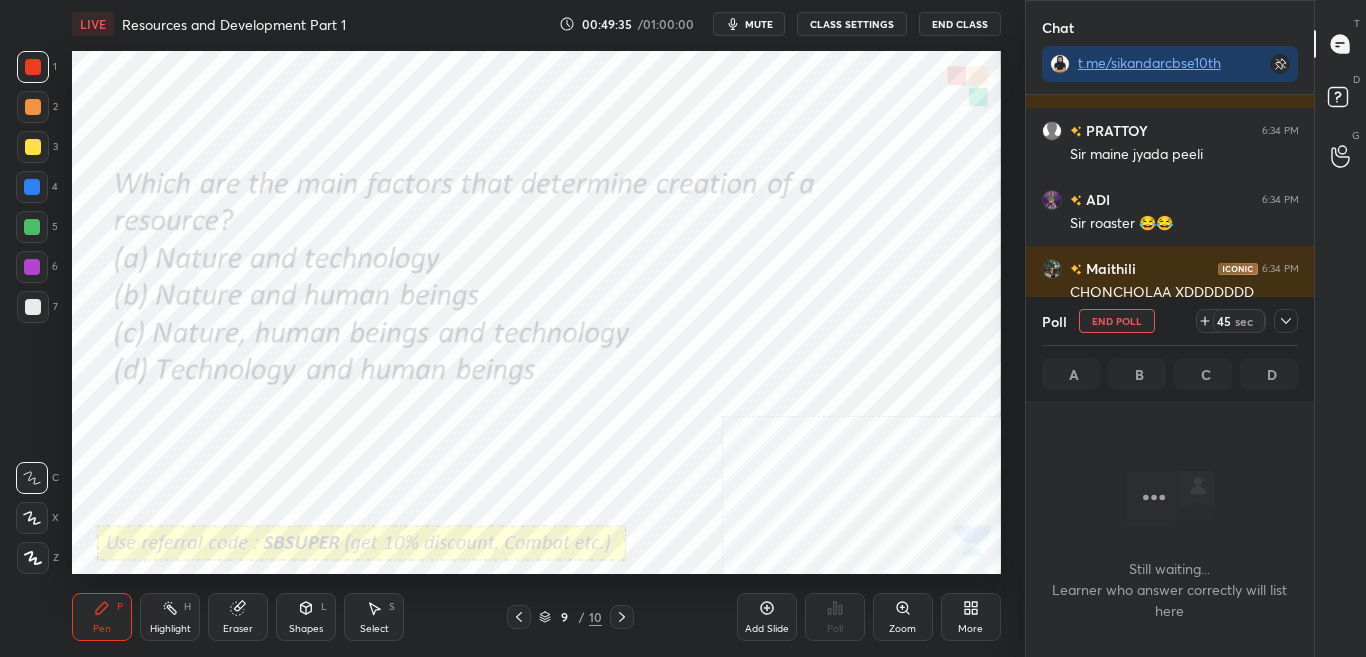 drag, startPoint x: 1296, startPoint y: 314, endPoint x: 1301, endPoint y: 323, distance: 10.29563 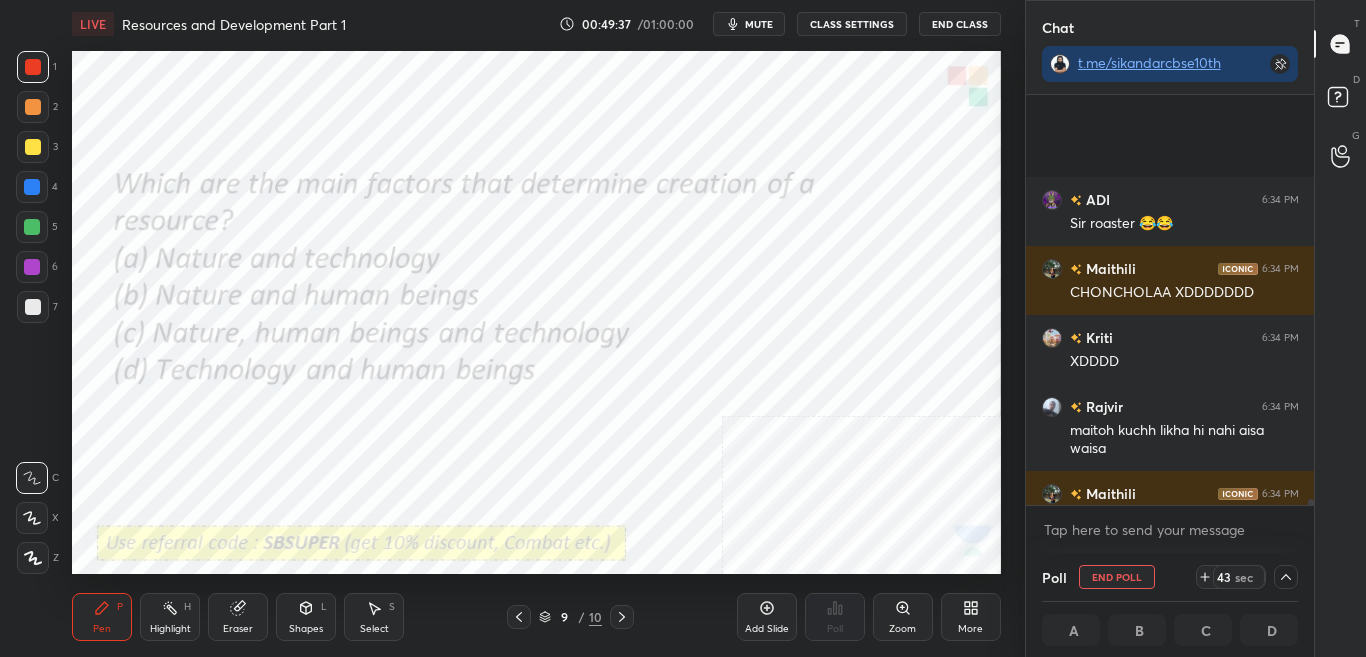 scroll, scrollTop: 28175, scrollLeft: 0, axis: vertical 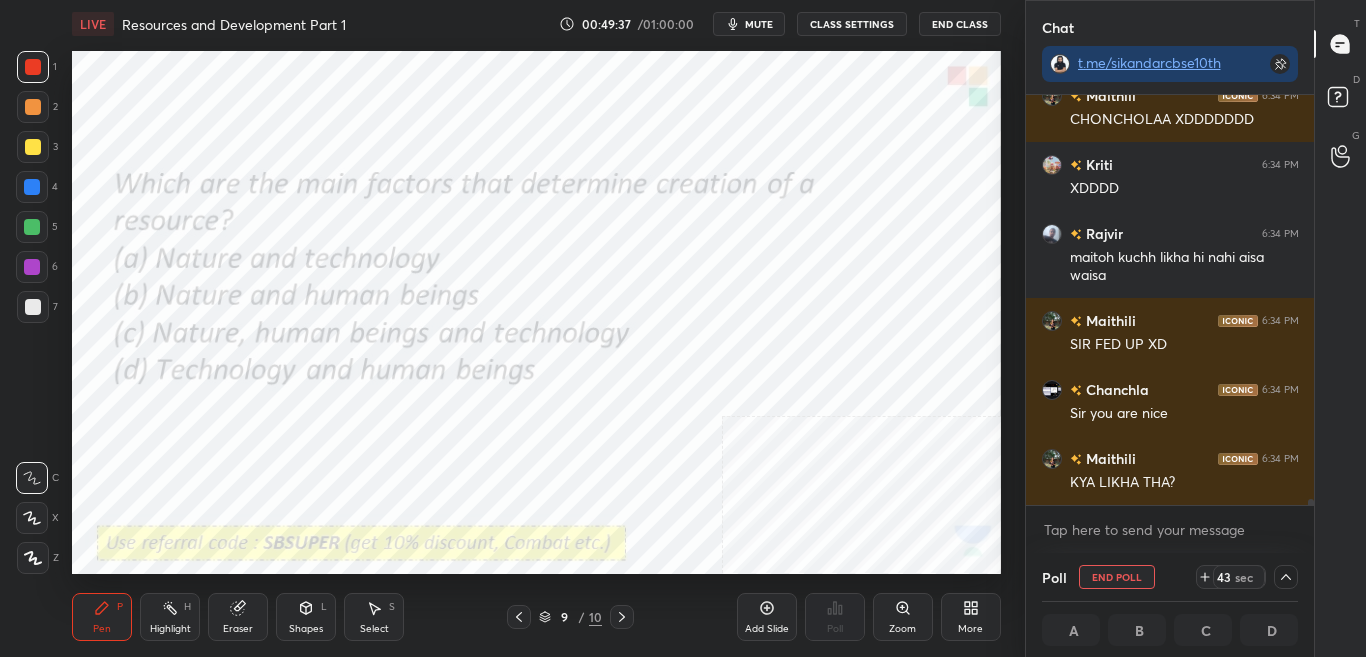 click on "Chat t.me/sikandarcbse10th ADI 6:34 PM Sir roaster 😂😂 Maithili 6:34 PM CHONCHOLAA XDDDDDDD Kriti 6:34 PM XDDDD Rajvir 6:34 PM maitoh kuchh likha hi nahi aisa waisa Maithili 6:34 PM SIR FED UP XD Chanchla 6:34 PM Sir you are nice Maithili 6:34 PM KYA LIKHA THA? JUMP TO LATEST Enable hand raising Enable raise hand to speak to learners. Once enabled, chat will be turned off temporarily. Enable x   Krishna Asked a doubt 2 Sir ji youare ignore me every day bye i am no good student of.you 😭😭😭😭😭😭😭😭😭😭😭😭😭😨😨😨😰😰😰😰😥😢😢 Pick this doubt NEW DOUBTS ASKED No one has raised a hand yet Can't raise hand Looks like educator just invited you to speak. Please wait before you can raise your hand again. Got it Poll End Poll 43  sec A B C D T Messages (T) D Doubts (D) G Raise Hand (G)" at bounding box center [1196, 328] 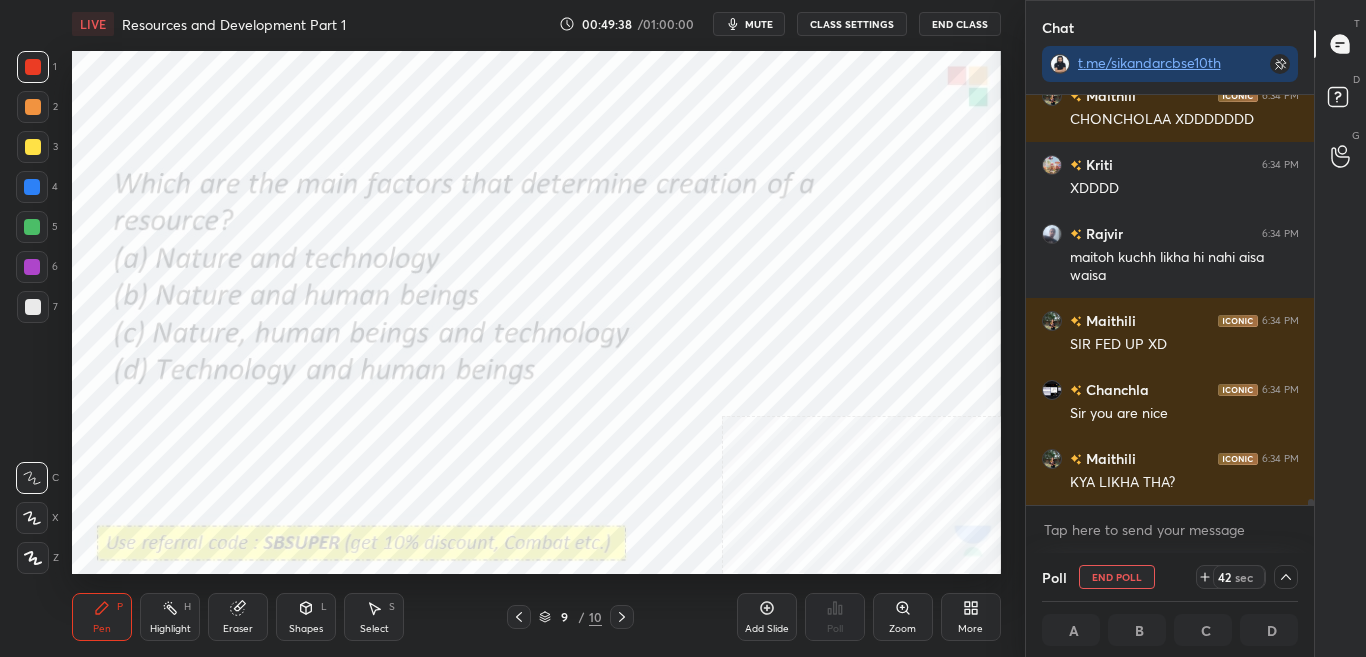 click on "ADI 6:34 PM Sir roaster 😂😂 Maithili 6:34 PM CHONCHOLAA XDDDDDDD Kriti 6:34 PM XDDDD Rajvir 6:34 PM maitoh kuchh likha hi nahi aisa waisa Maithili 6:34 PM SIR FED UP XD Chanchla 6:34 PM Sir you are nice Maithili 6:34 PM KYA LIKHA THA? JUMP TO LATEST Enable hand raising Enable raise hand to speak to learners. Once enabled, chat will be turned off temporarily. Enable x" at bounding box center [1170, 324] 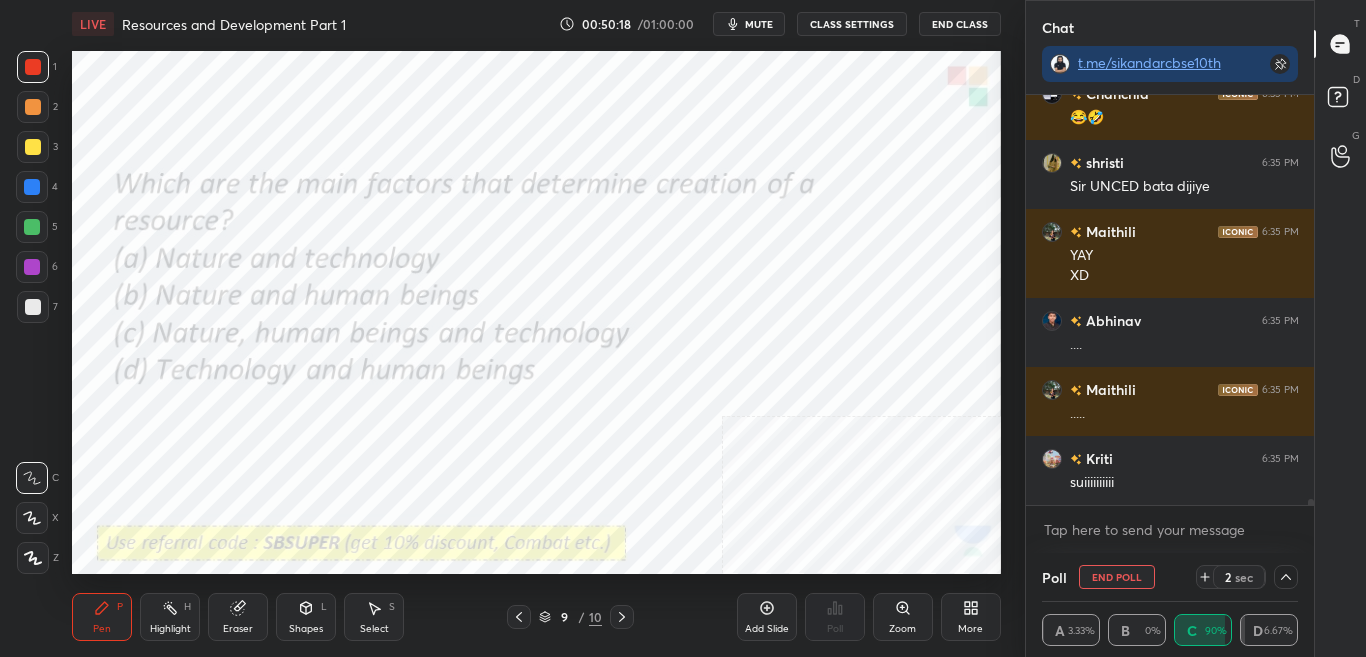 scroll, scrollTop: 29248, scrollLeft: 0, axis: vertical 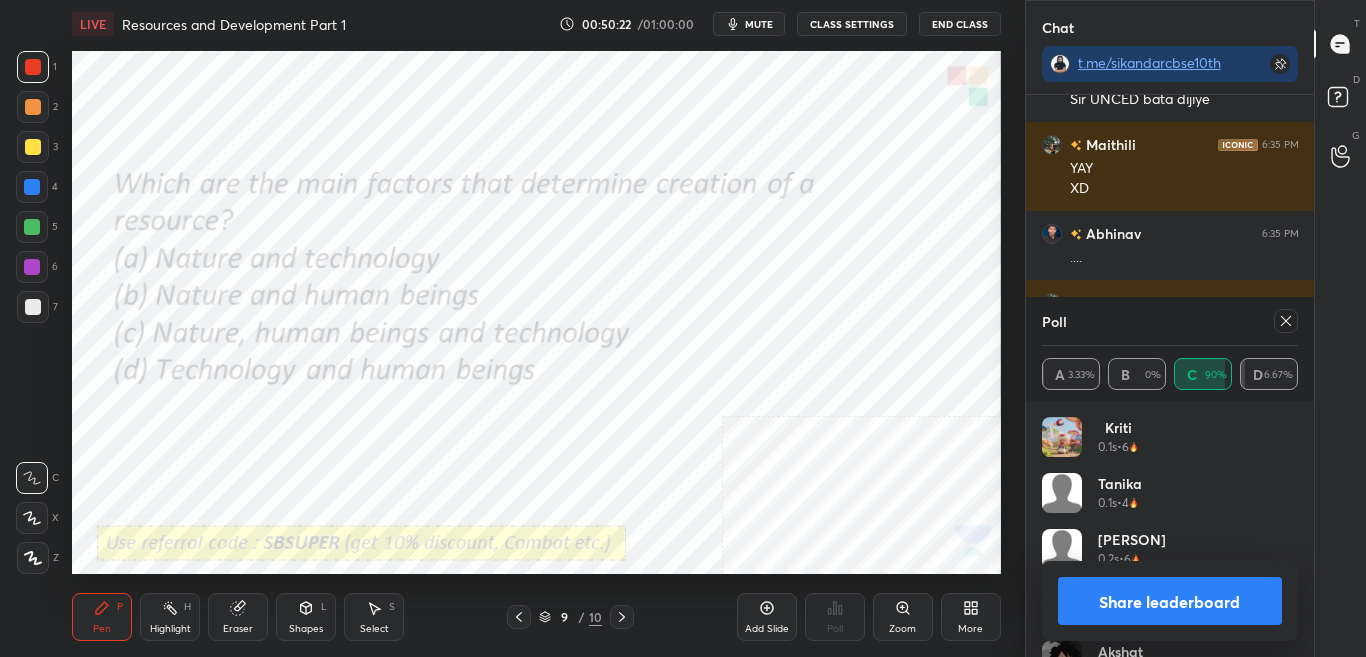 click on "Share leaderboard" at bounding box center [1170, 601] 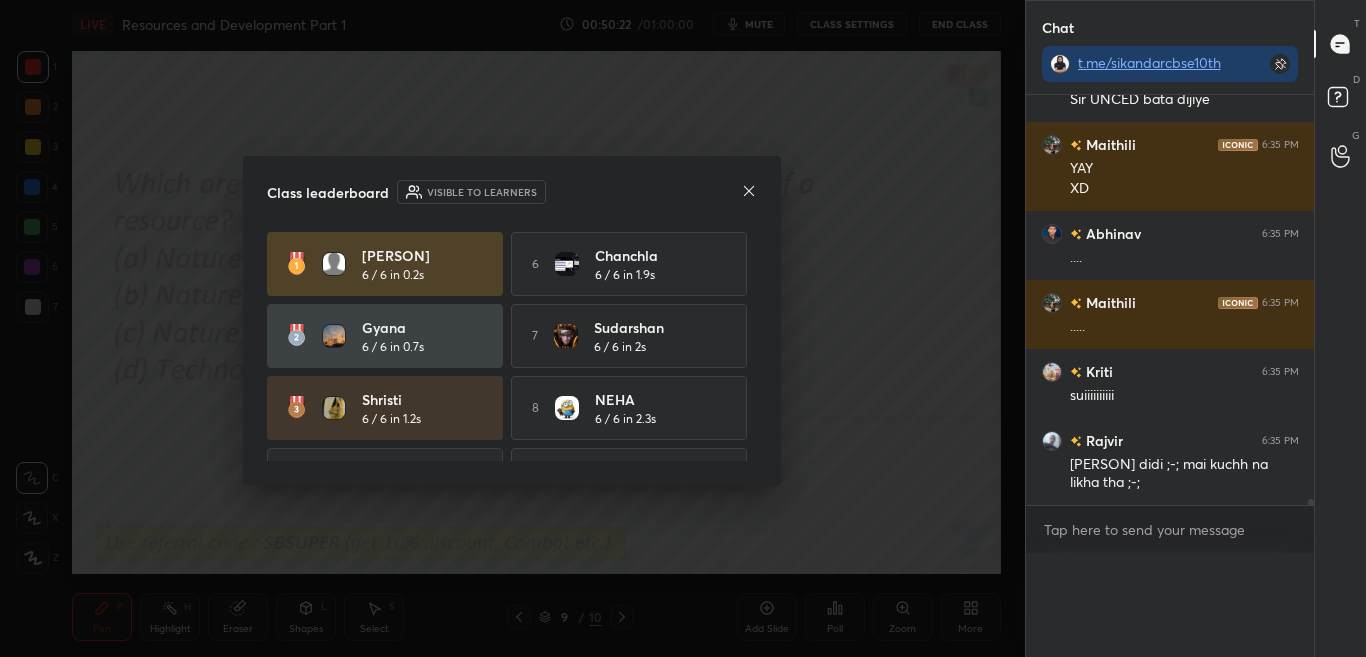 scroll, scrollTop: 0, scrollLeft: 0, axis: both 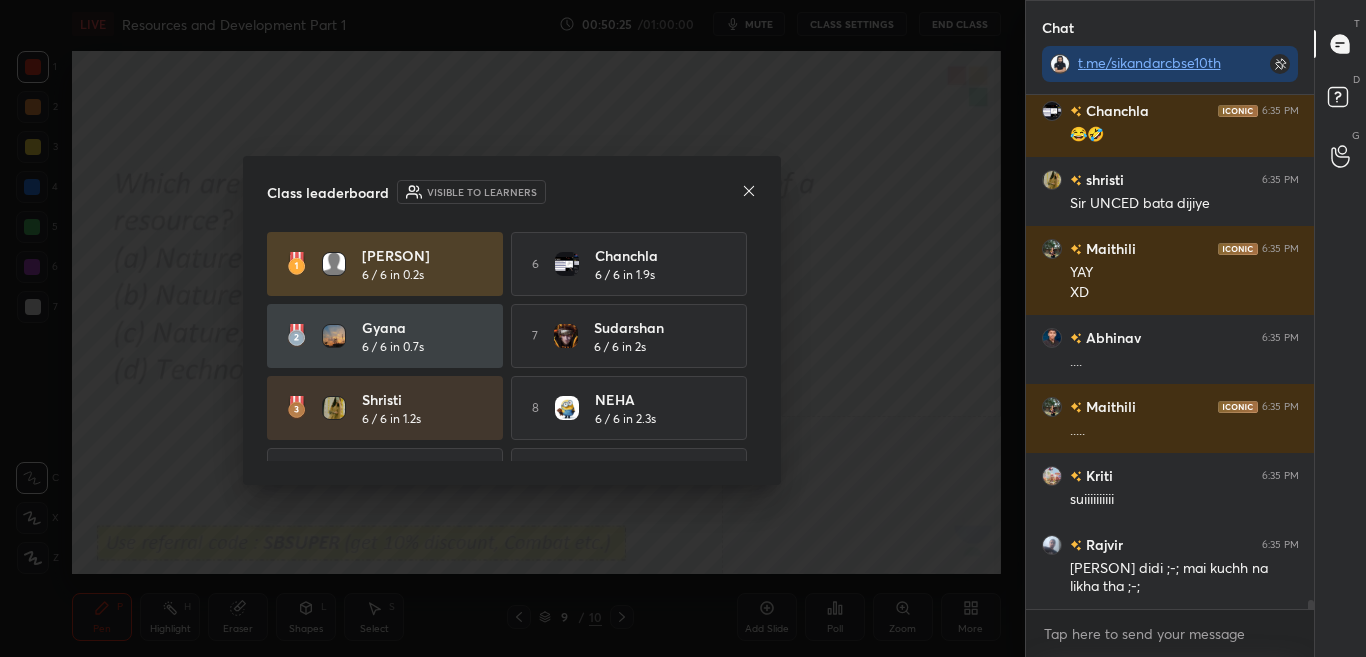 click 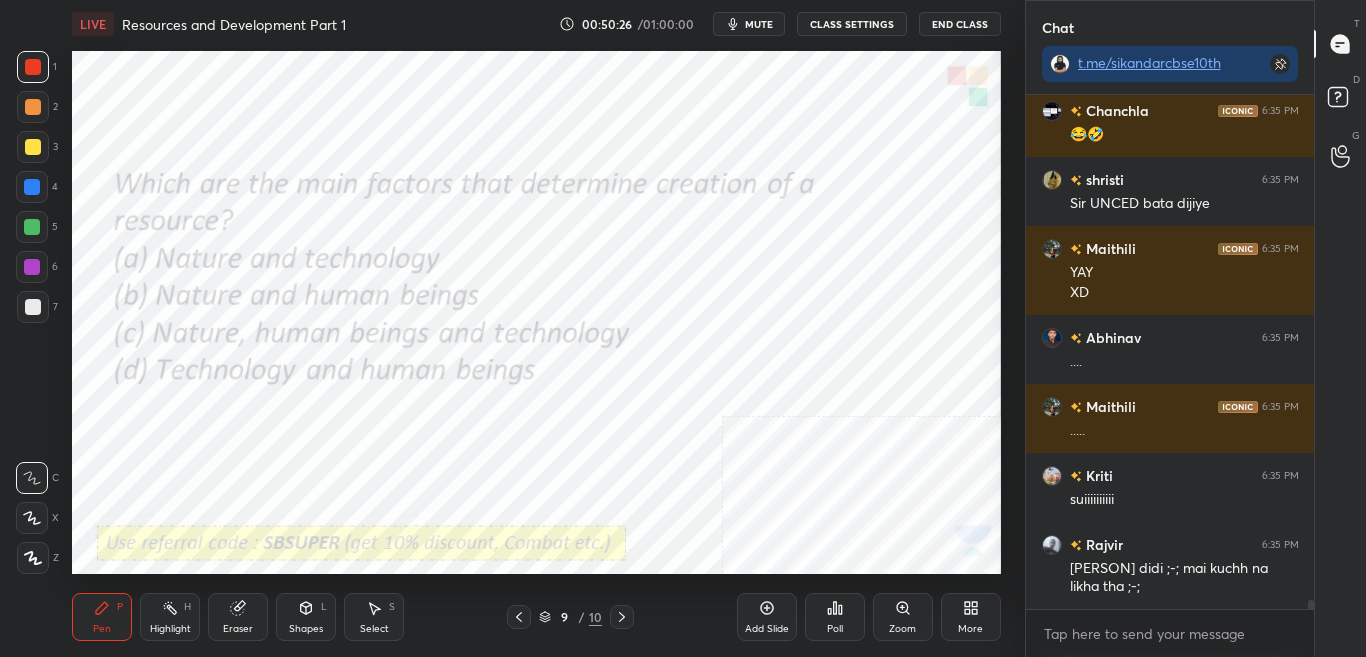 click 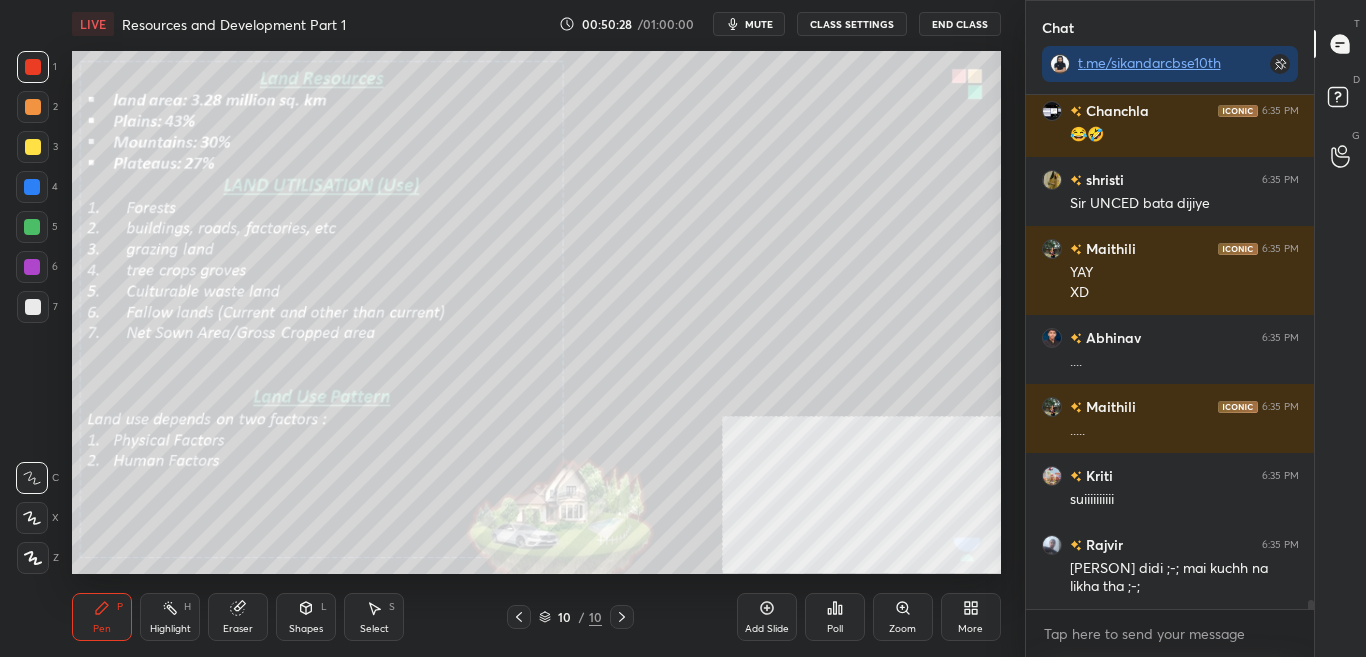 click on "CLASS SETTINGS" at bounding box center [852, 24] 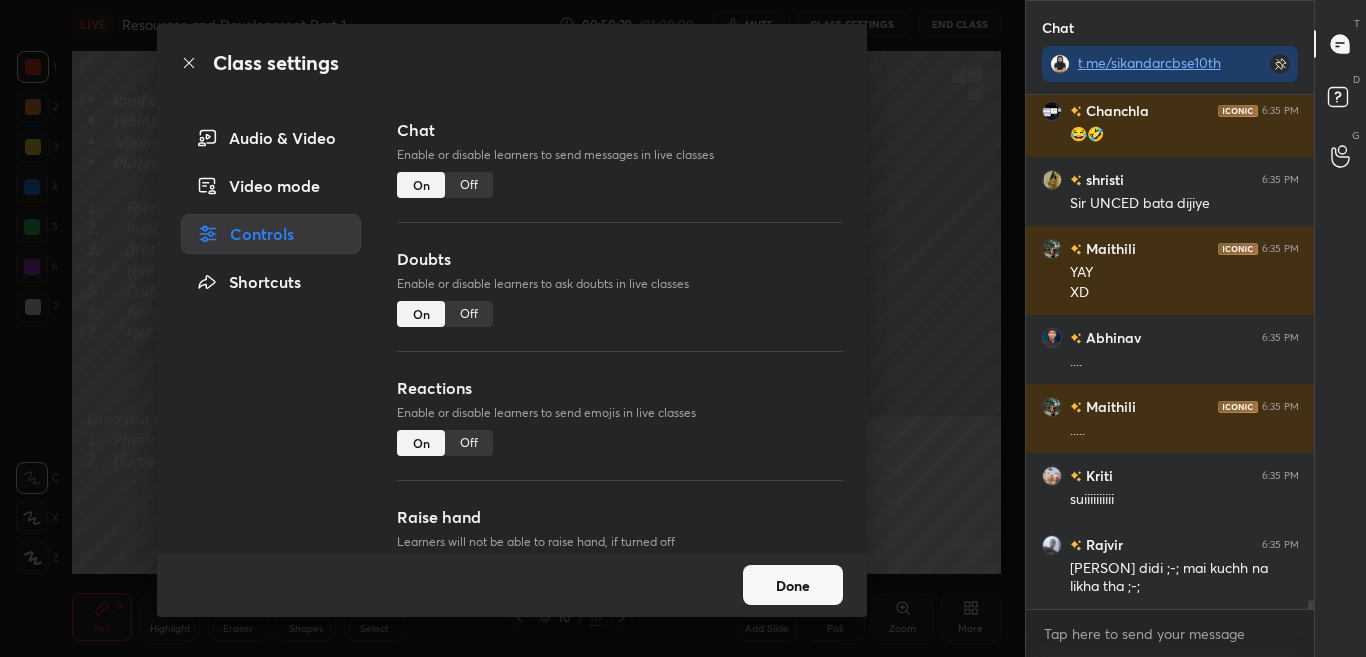 click on "Off" at bounding box center (469, 185) 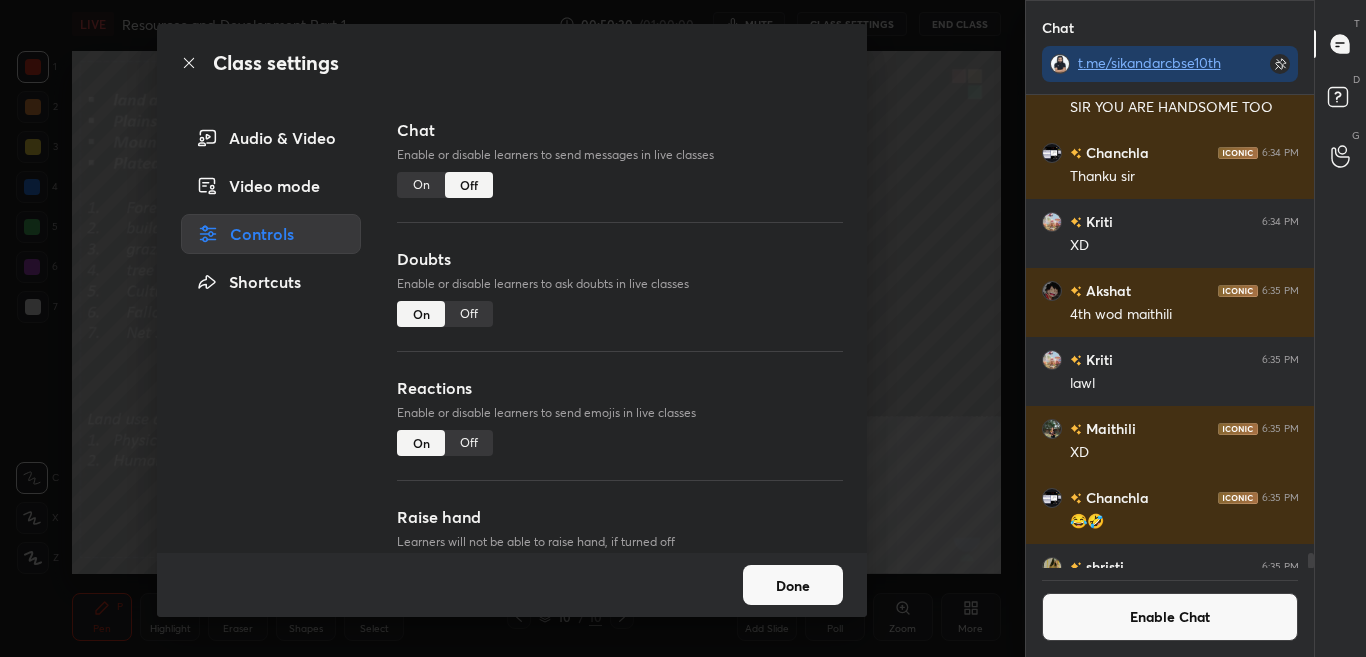 click 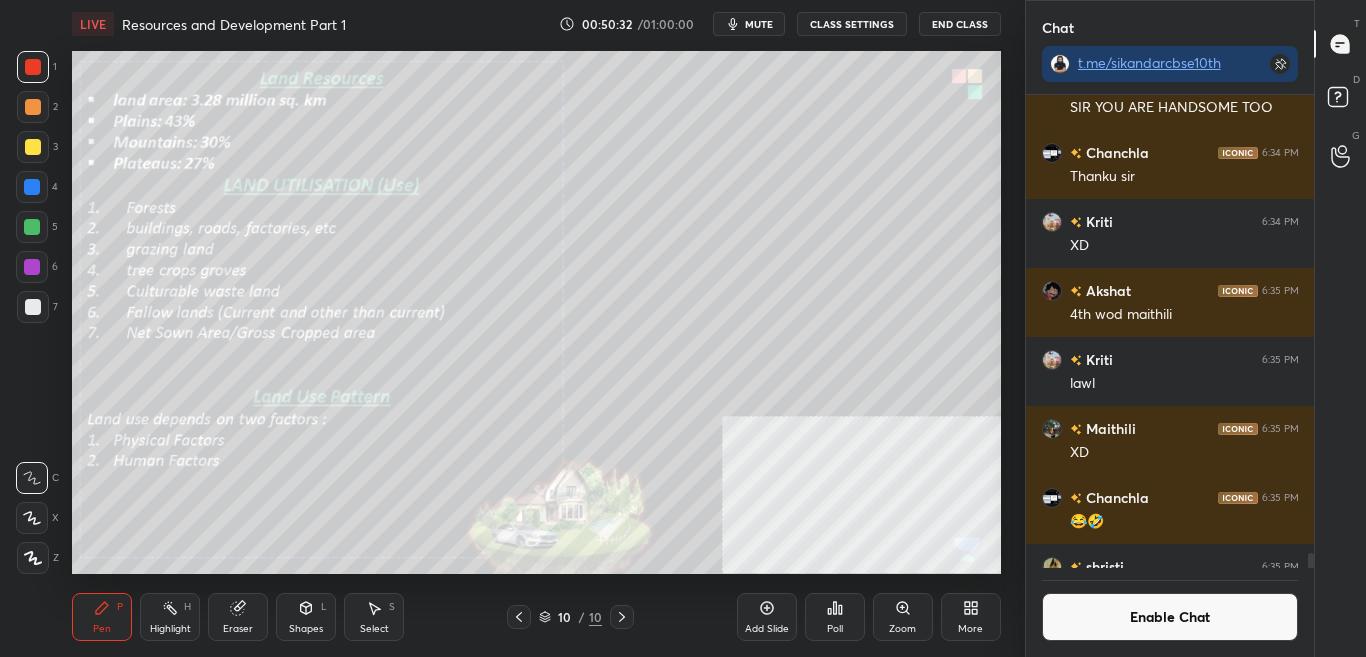 click on "Zoom" at bounding box center (903, 617) 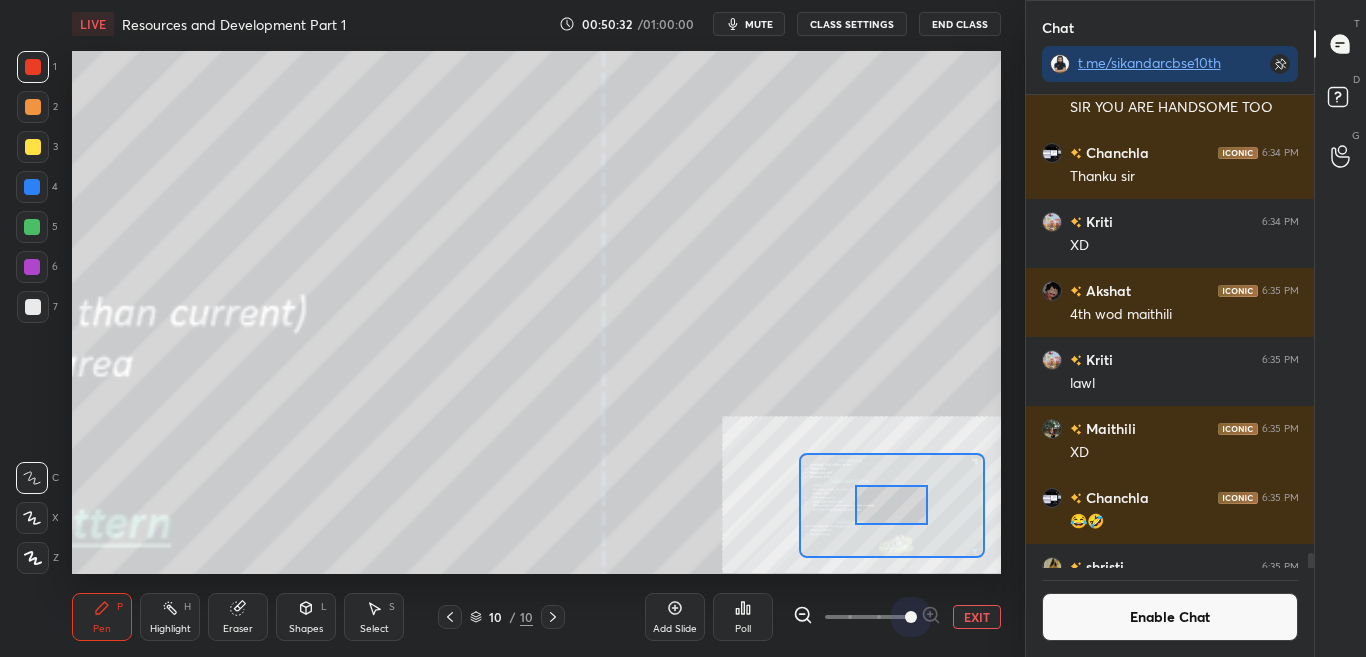 click at bounding box center [867, 617] 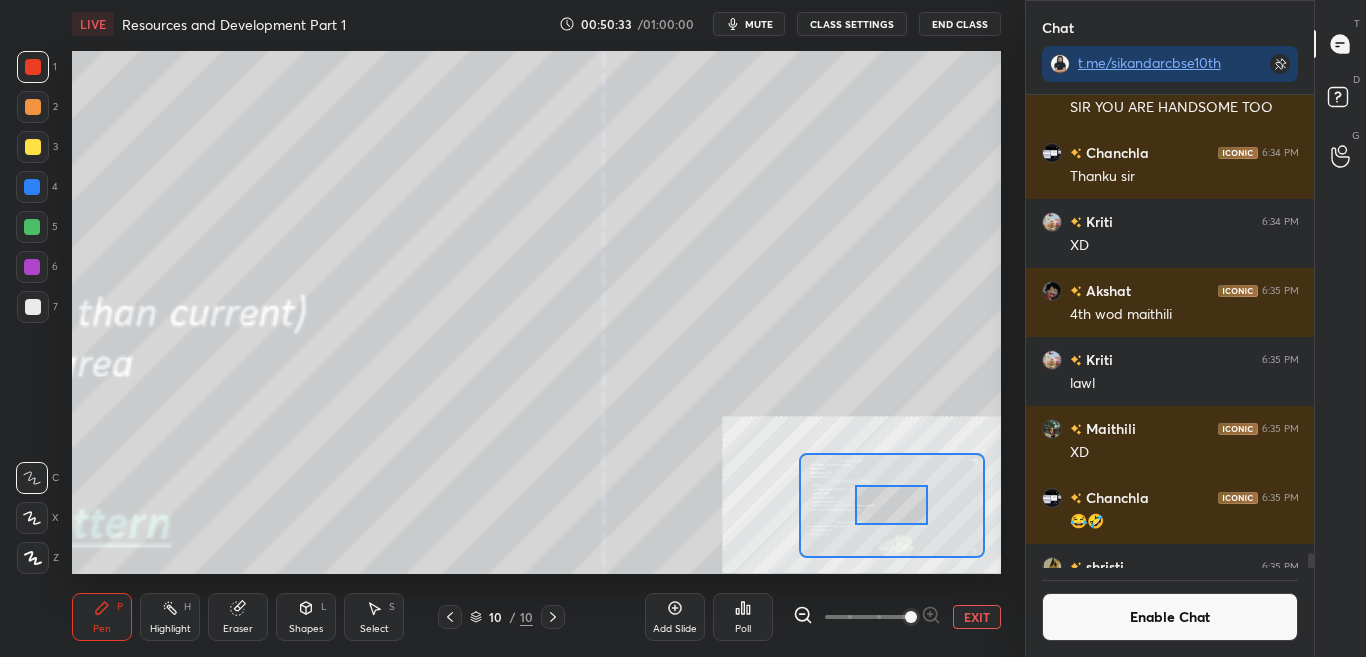 click at bounding box center (891, 505) 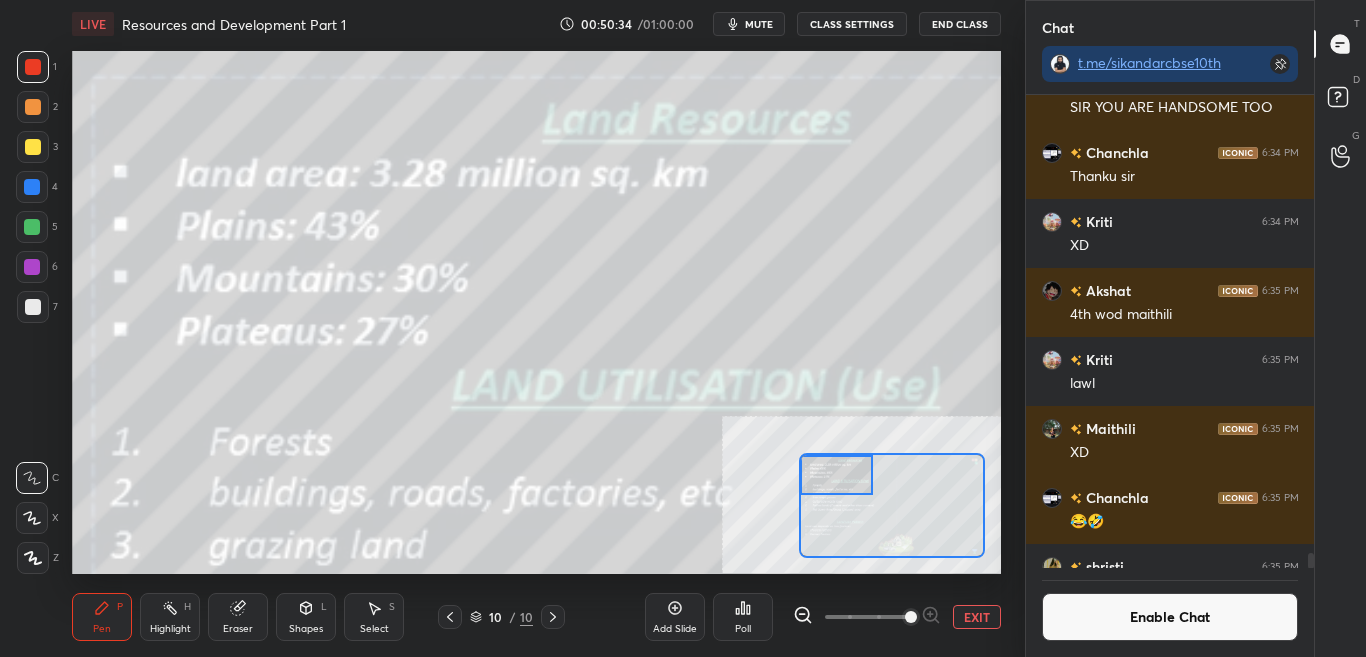 click on "Setting up your live class Poll for   secs No correct answer Start poll" at bounding box center [536, 312] 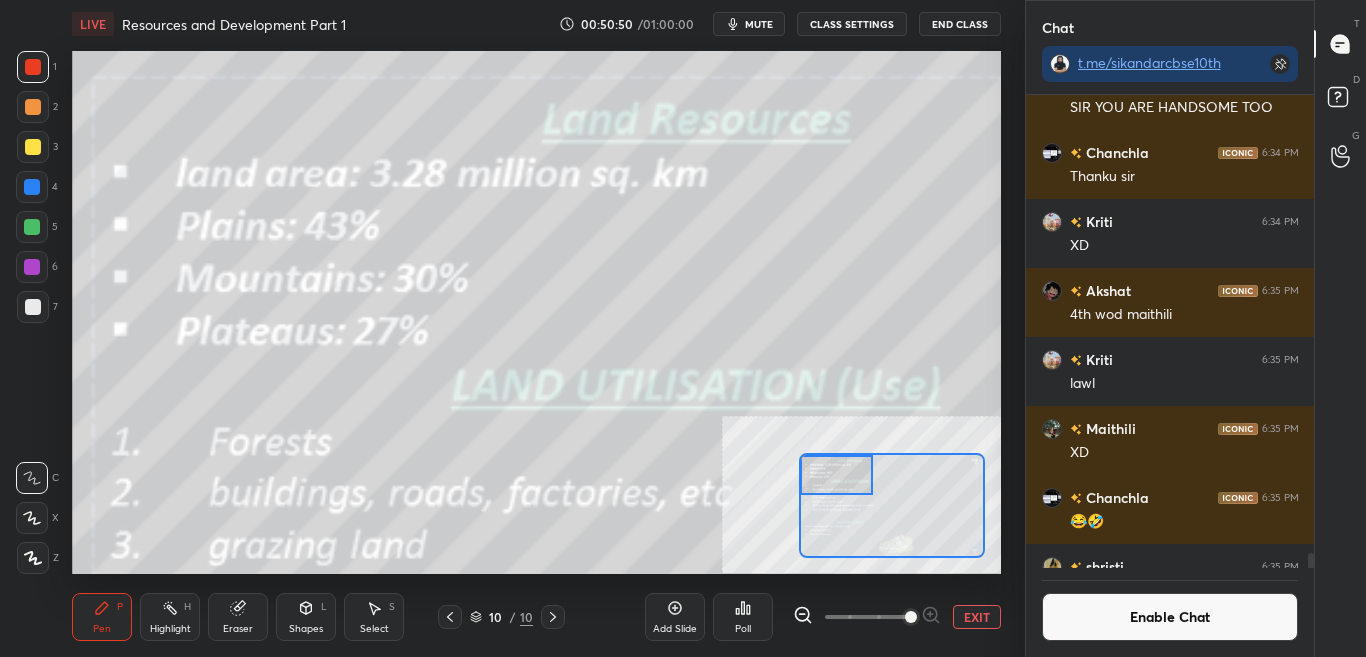 click on "Enable Chat" at bounding box center (1170, 617) 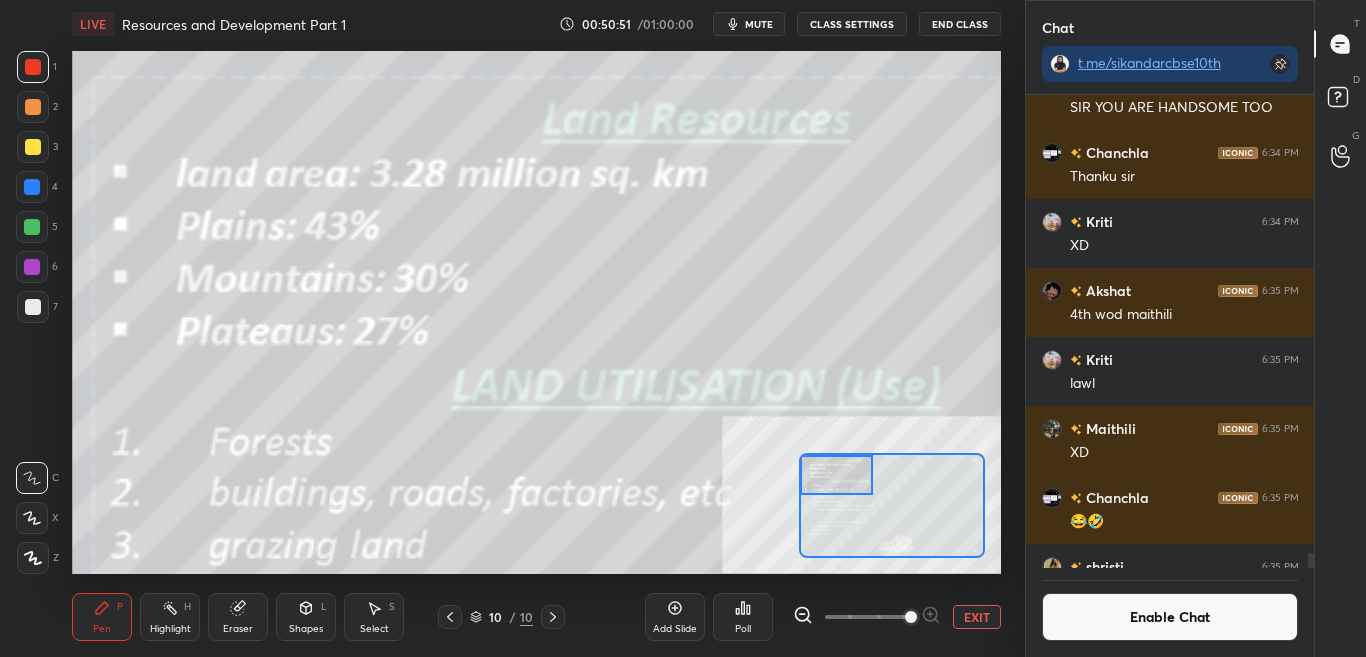 scroll, scrollTop: 7, scrollLeft: 7, axis: both 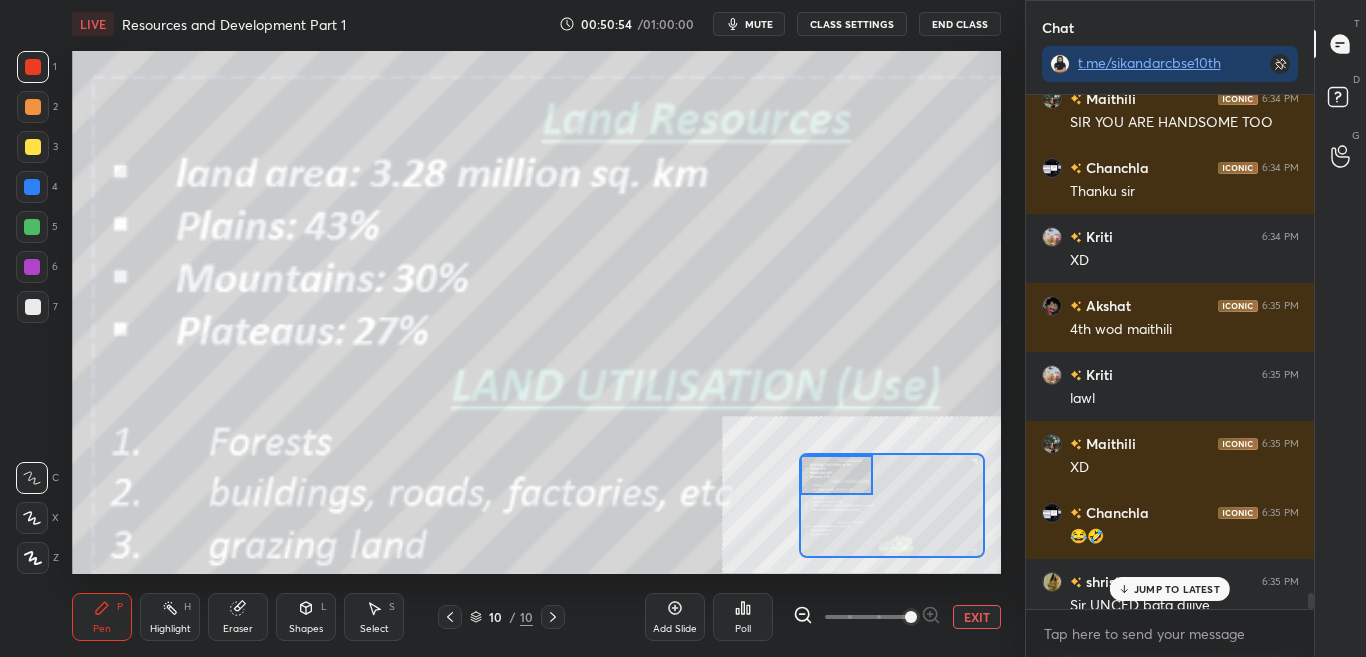 click on "JUMP TO LATEST" at bounding box center [1177, 589] 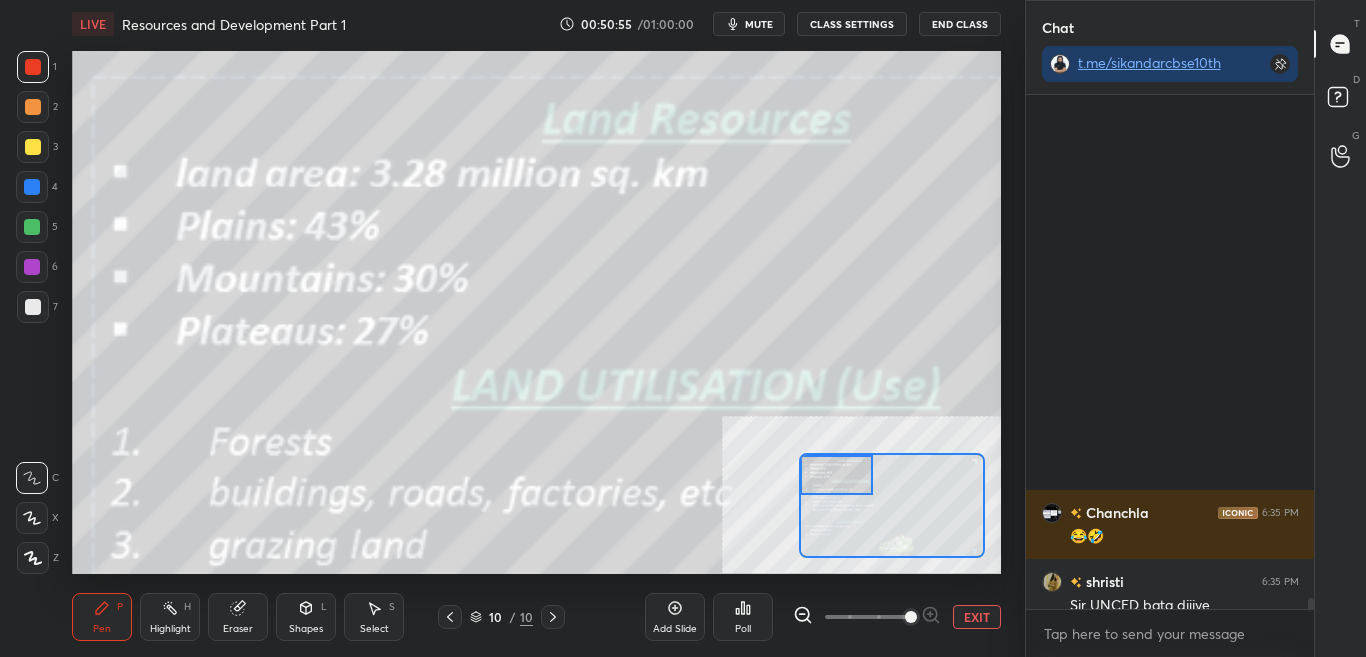scroll, scrollTop: 23848, scrollLeft: 0, axis: vertical 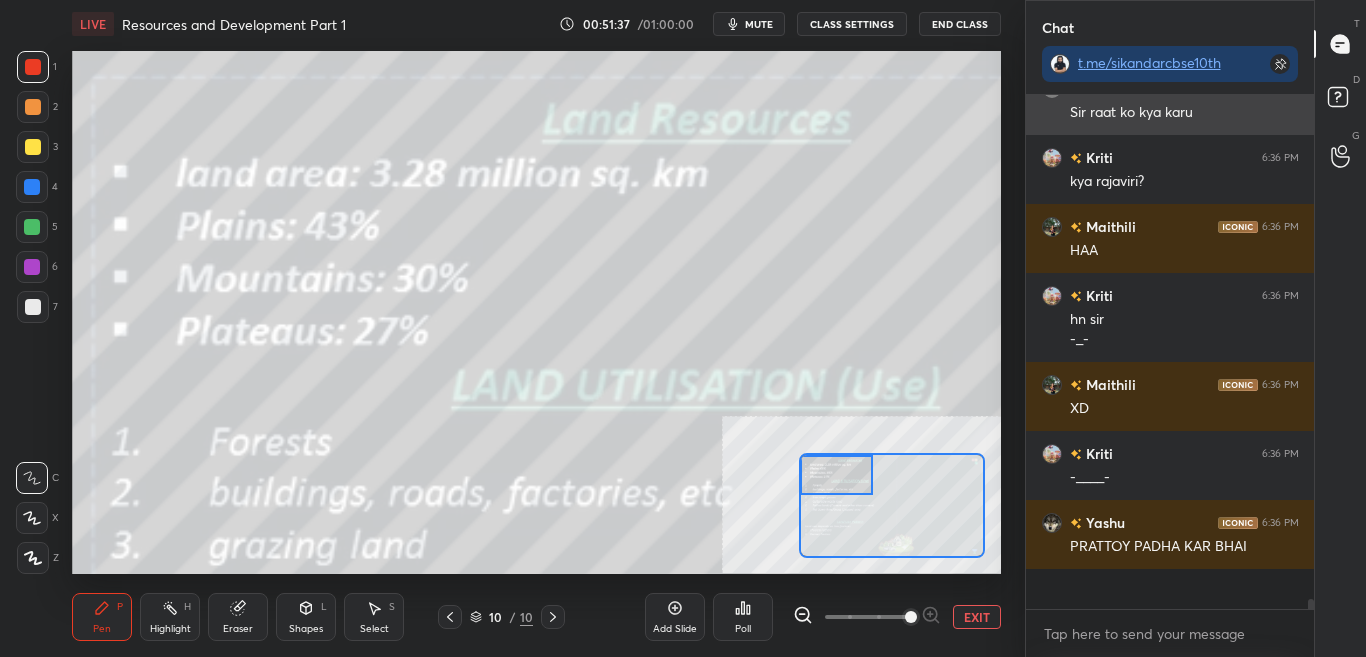 type on "x" 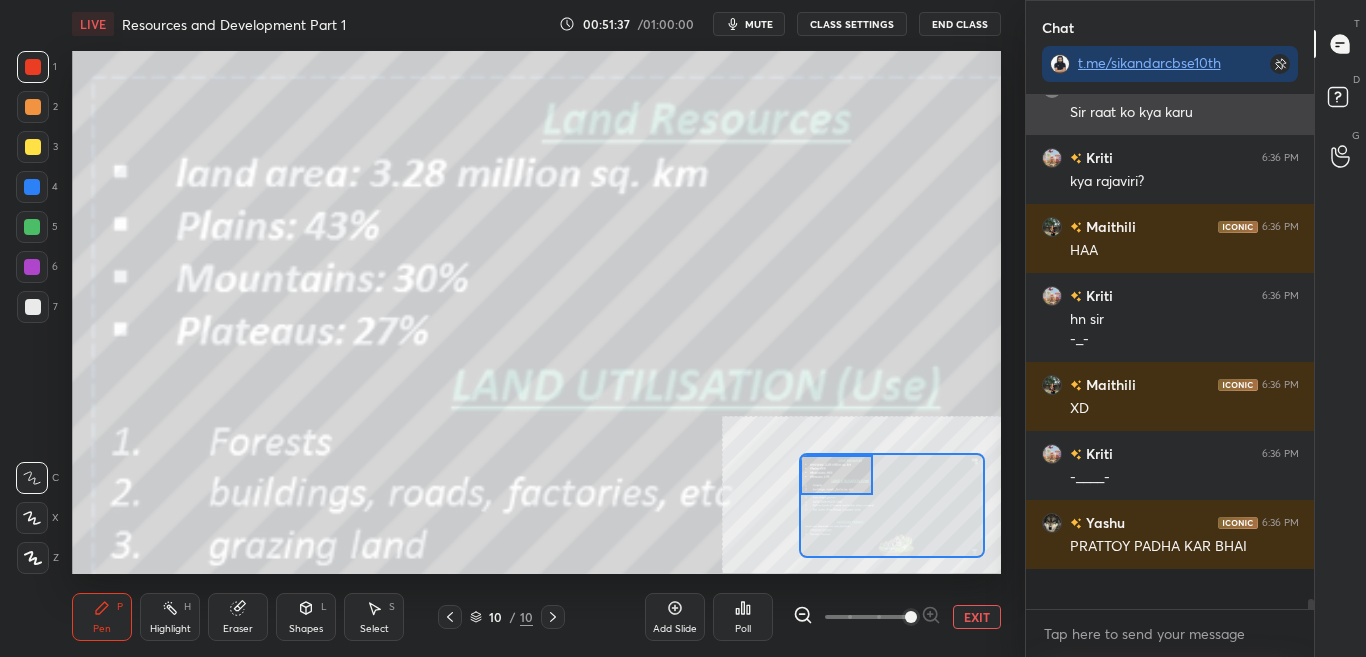 scroll, scrollTop: 7, scrollLeft: 7, axis: both 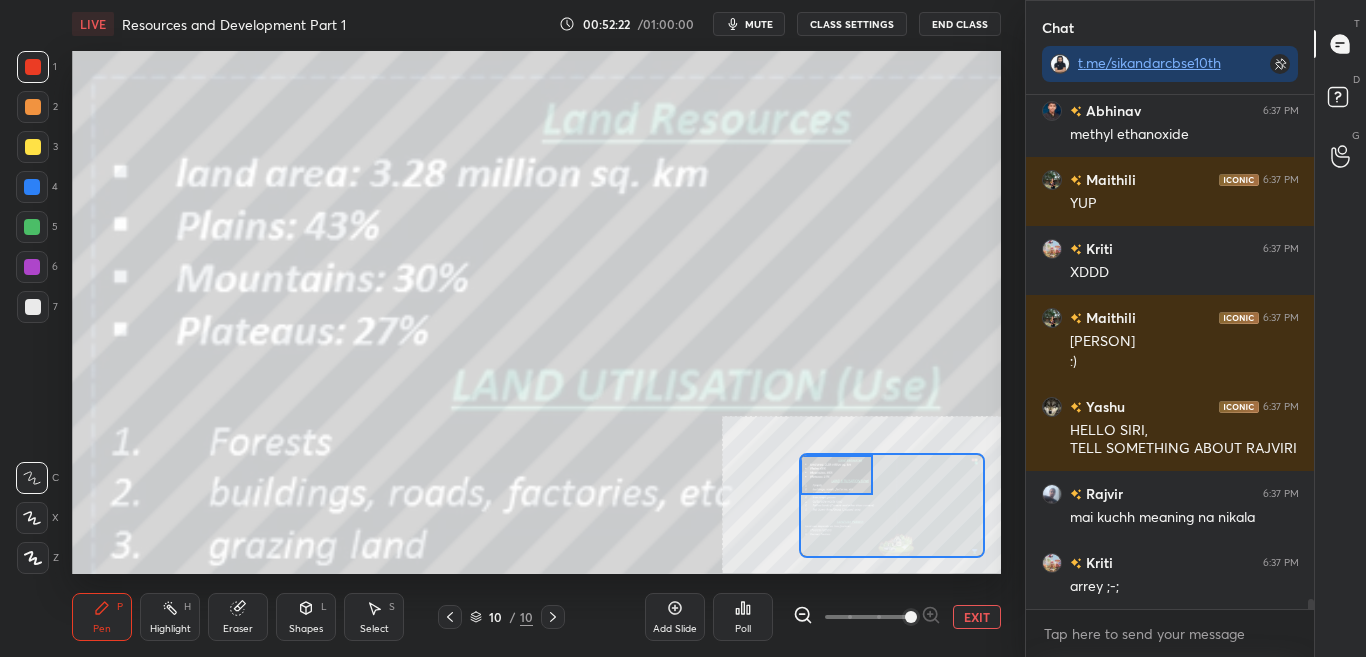 click on "LIVE Resources and Development Part 1 00:52:22 /  01:00:00 mute CLASS SETTINGS End Class" at bounding box center (536, 24) 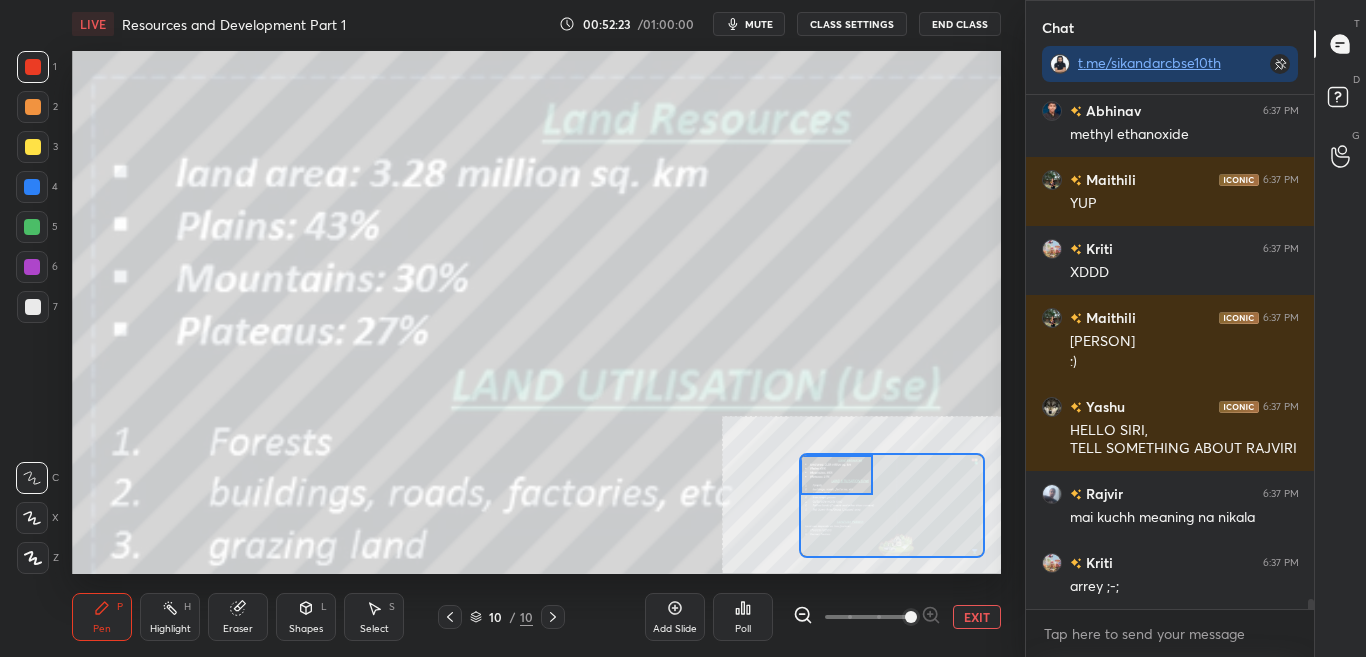 scroll, scrollTop: 25373, scrollLeft: 0, axis: vertical 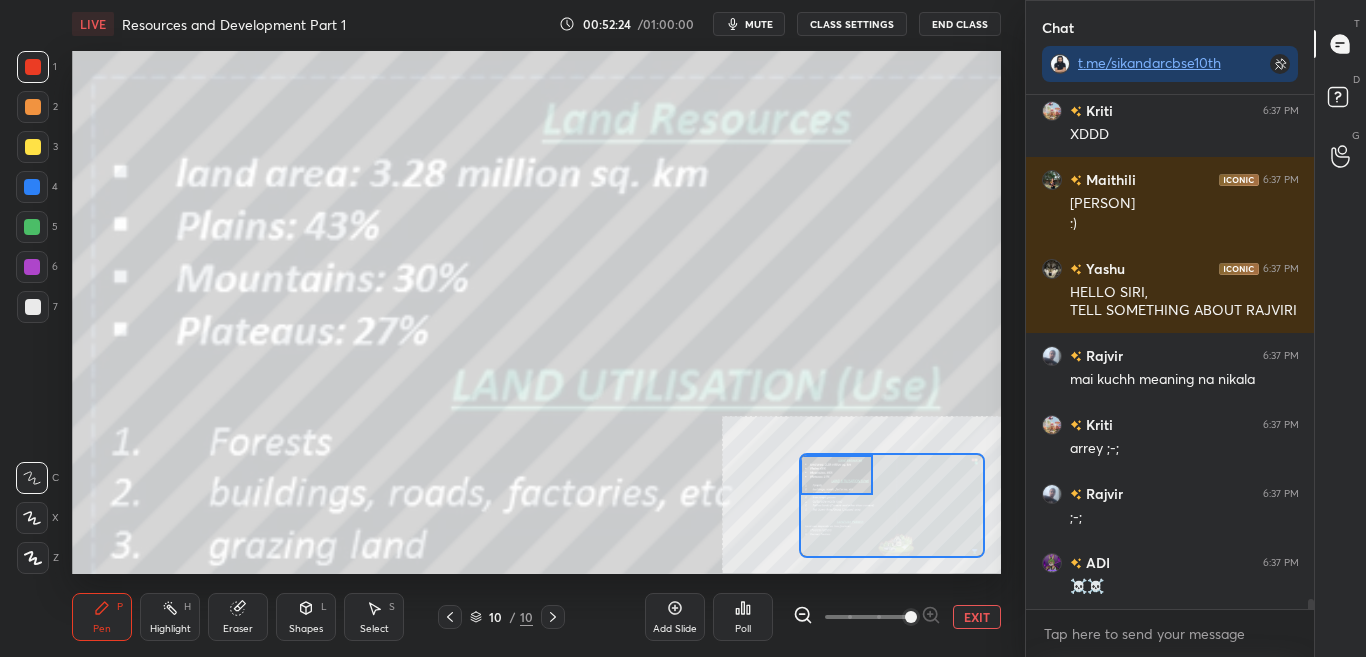 click on "CLASS SETTINGS" at bounding box center [852, 24] 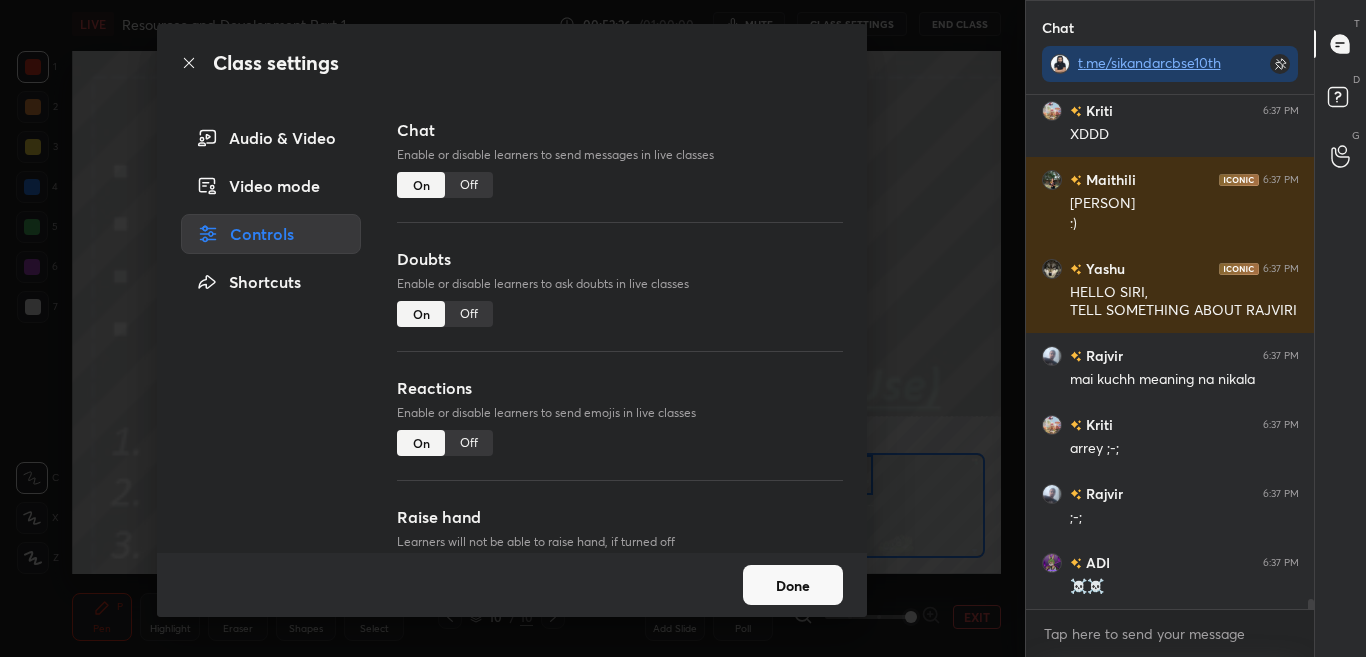 scroll, scrollTop: 25511, scrollLeft: 0, axis: vertical 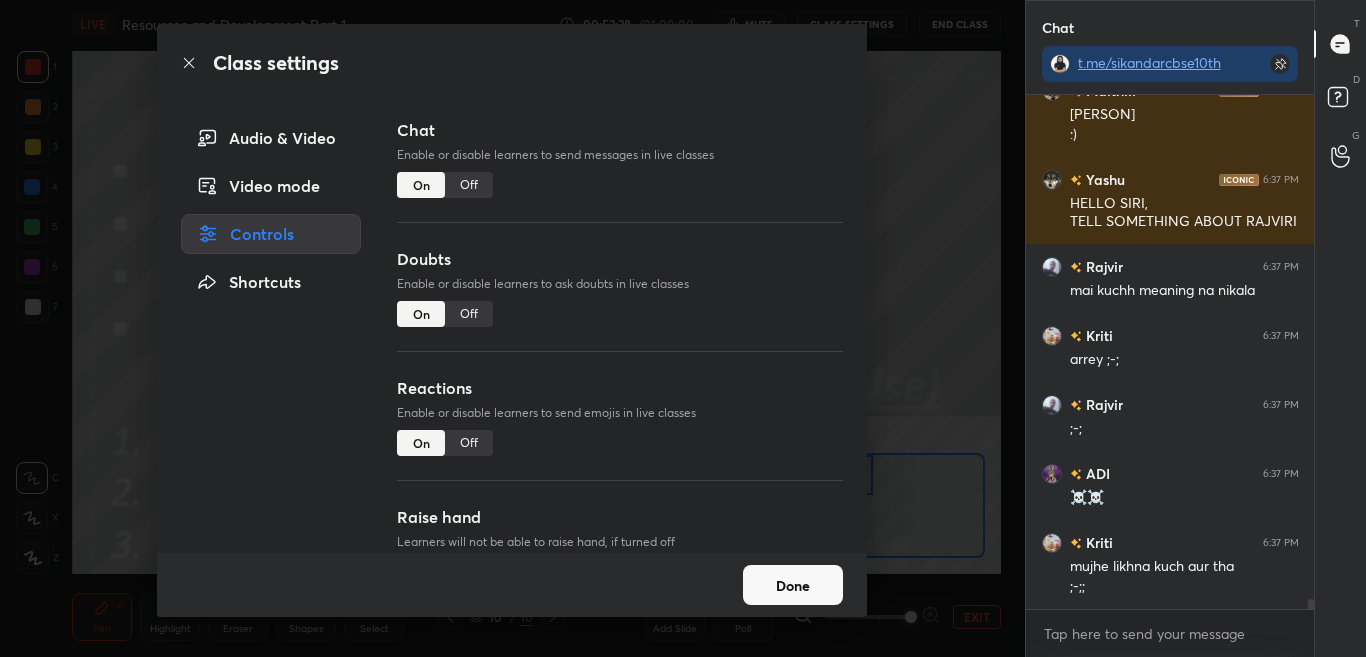 drag, startPoint x: 494, startPoint y: 181, endPoint x: 509, endPoint y: 165, distance: 21.931713 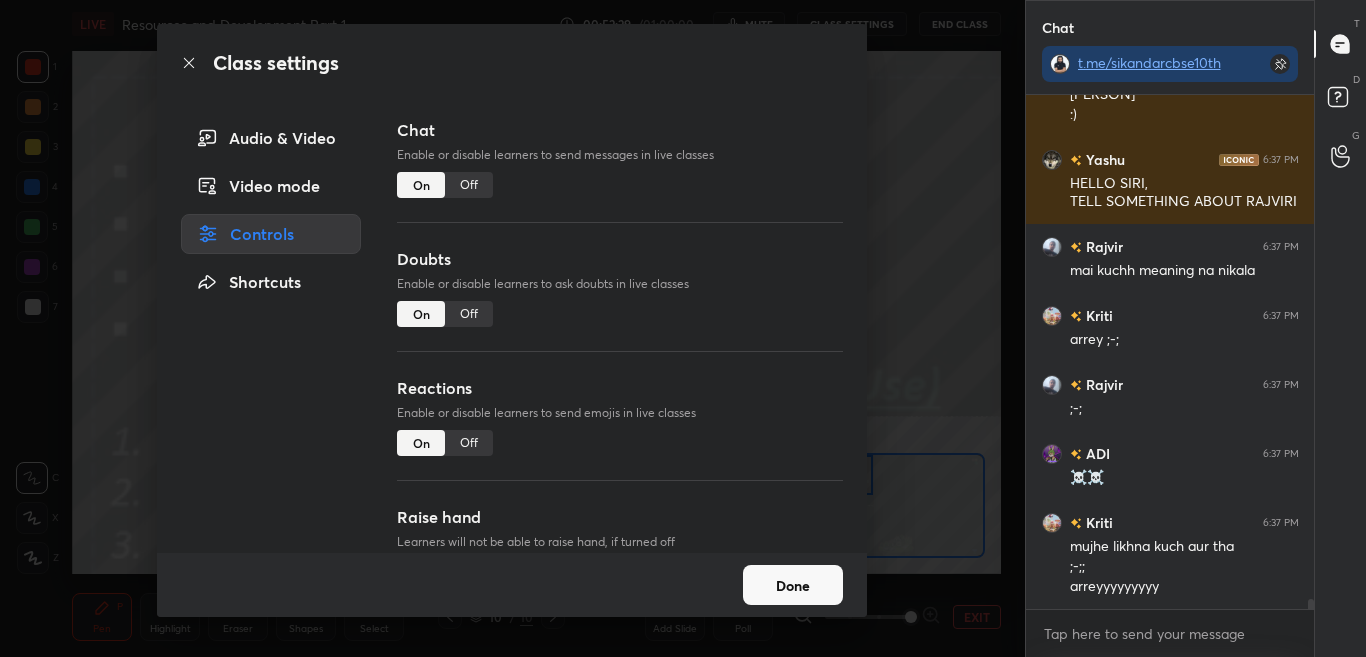 click on "Off" at bounding box center (469, 185) 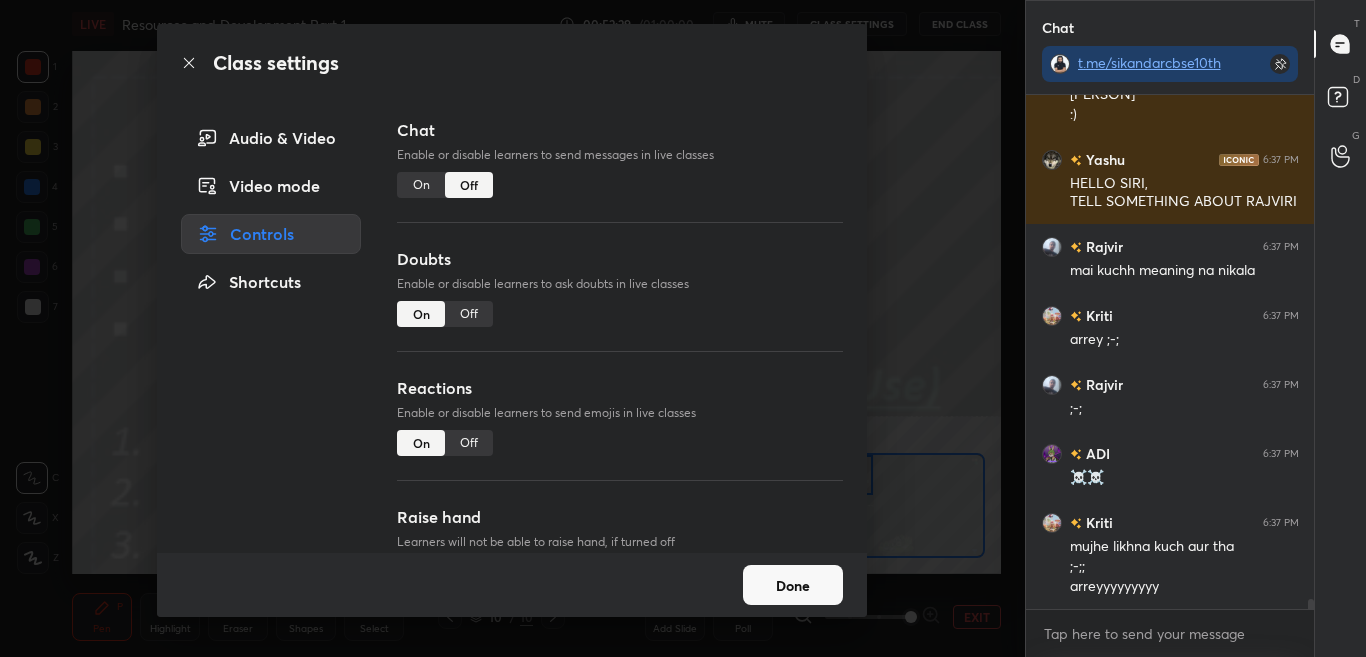 scroll, scrollTop: 24564, scrollLeft: 0, axis: vertical 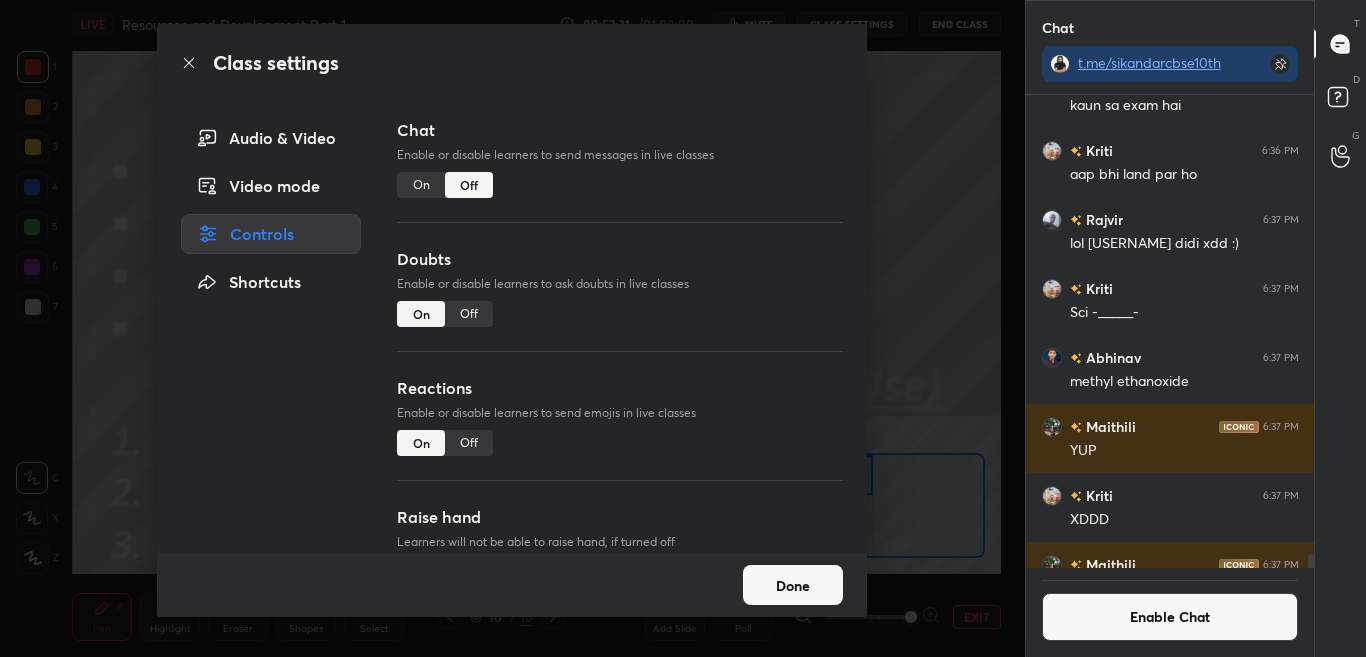 click 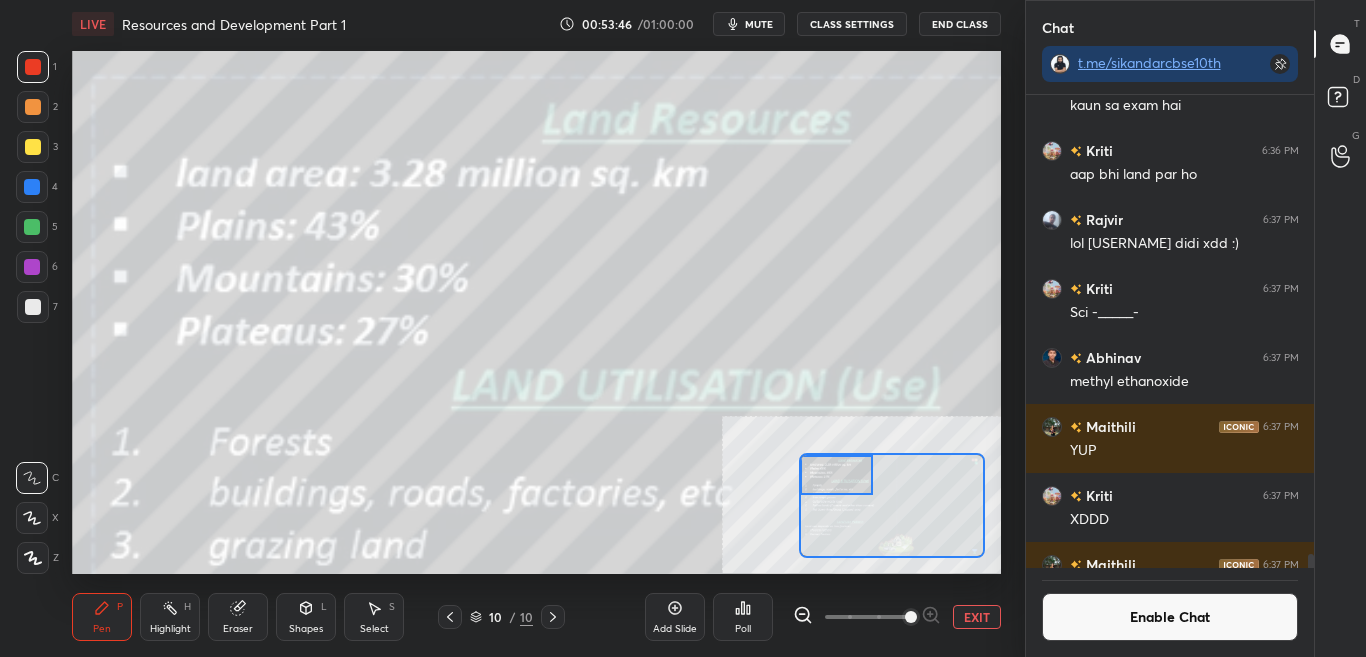 click on "Enable Chat" at bounding box center (1170, 617) 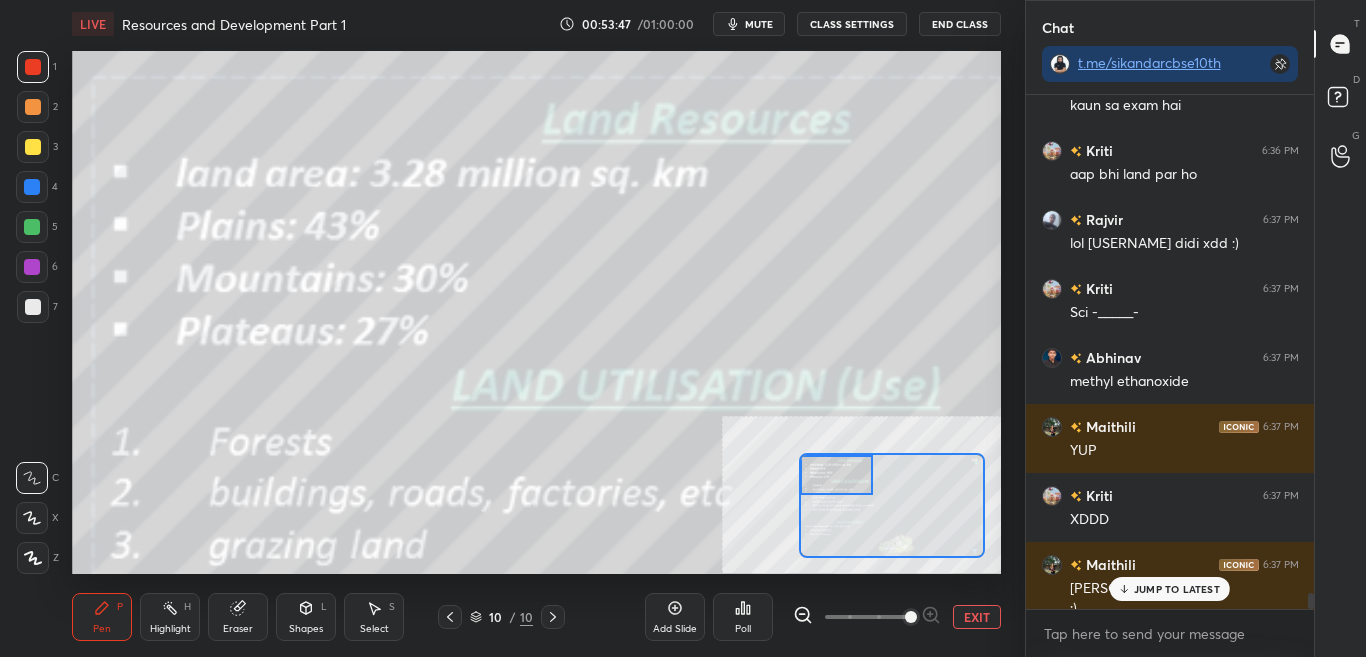 scroll, scrollTop: 7, scrollLeft: 7, axis: both 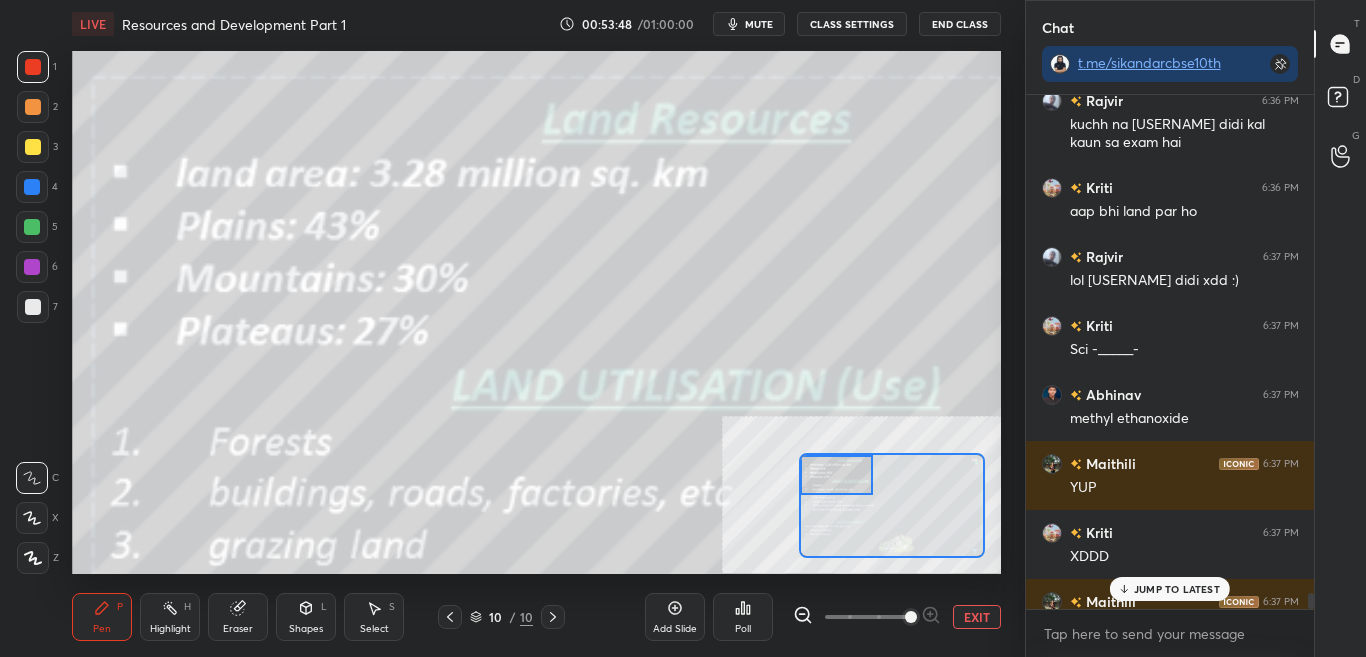 click on "JUMP TO LATEST" at bounding box center [1170, 589] 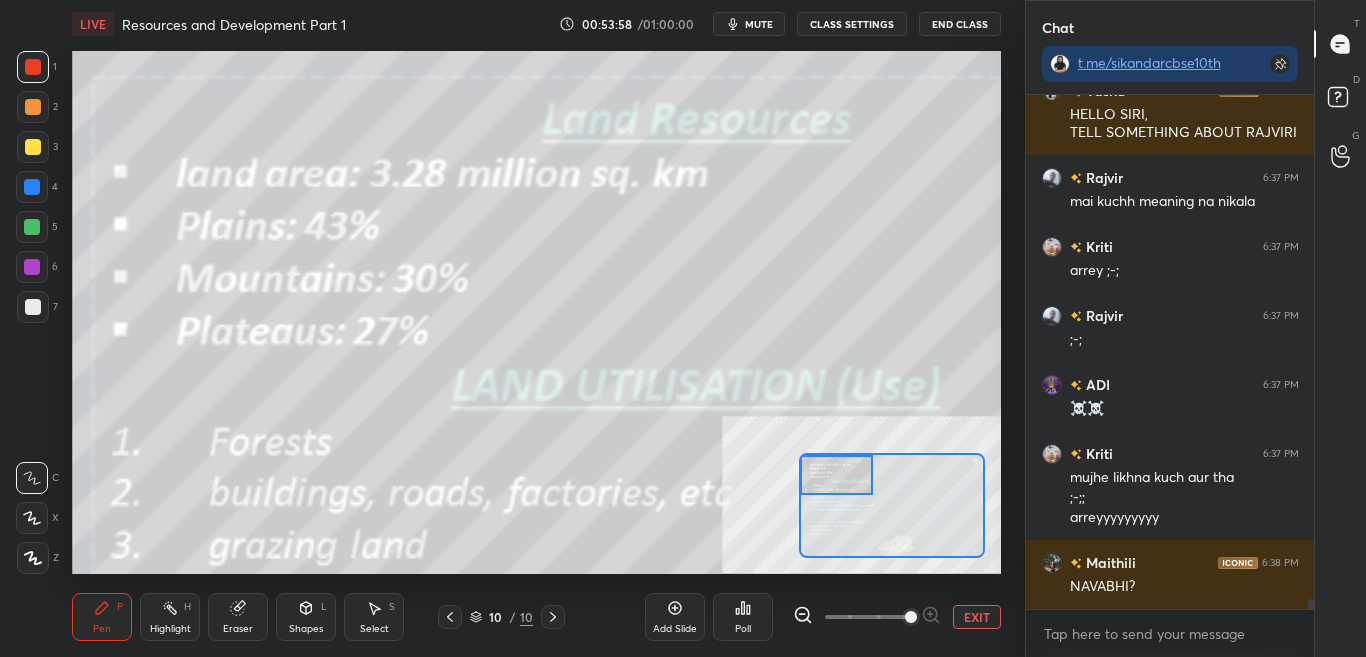 scroll, scrollTop: 25214, scrollLeft: 0, axis: vertical 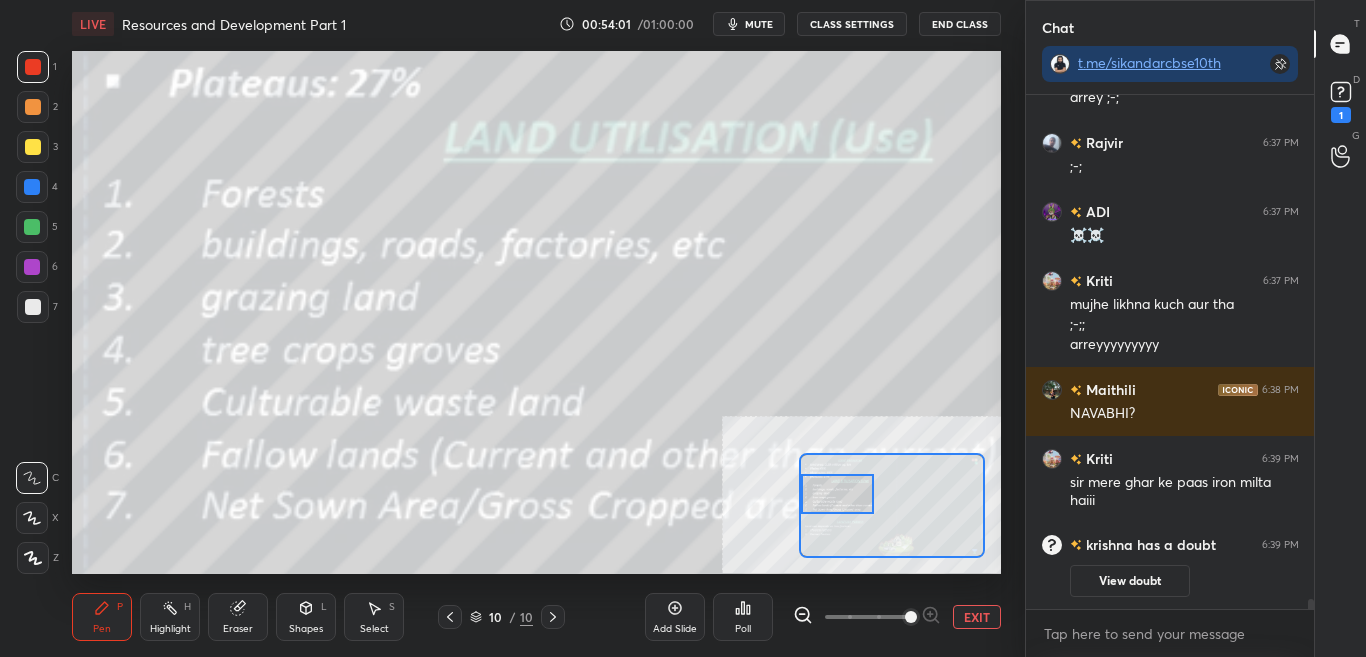 drag, startPoint x: 838, startPoint y: 487, endPoint x: 839, endPoint y: 506, distance: 19.026299 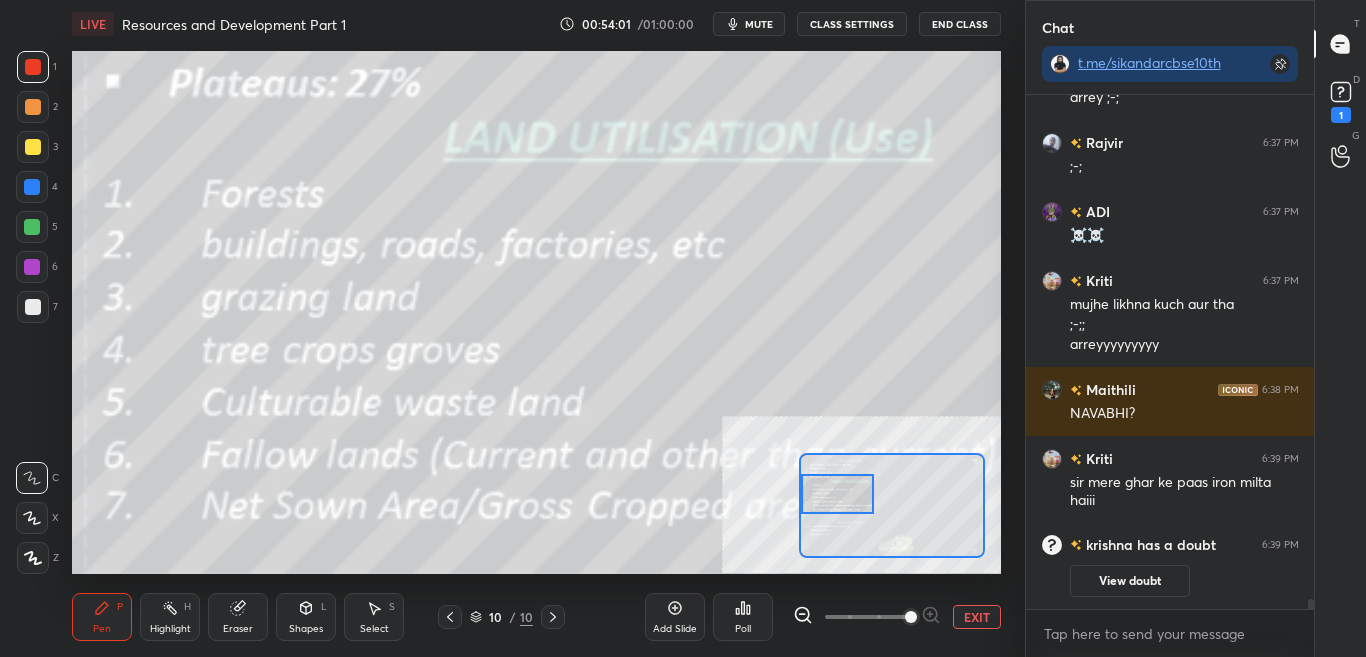 click at bounding box center (837, 494) 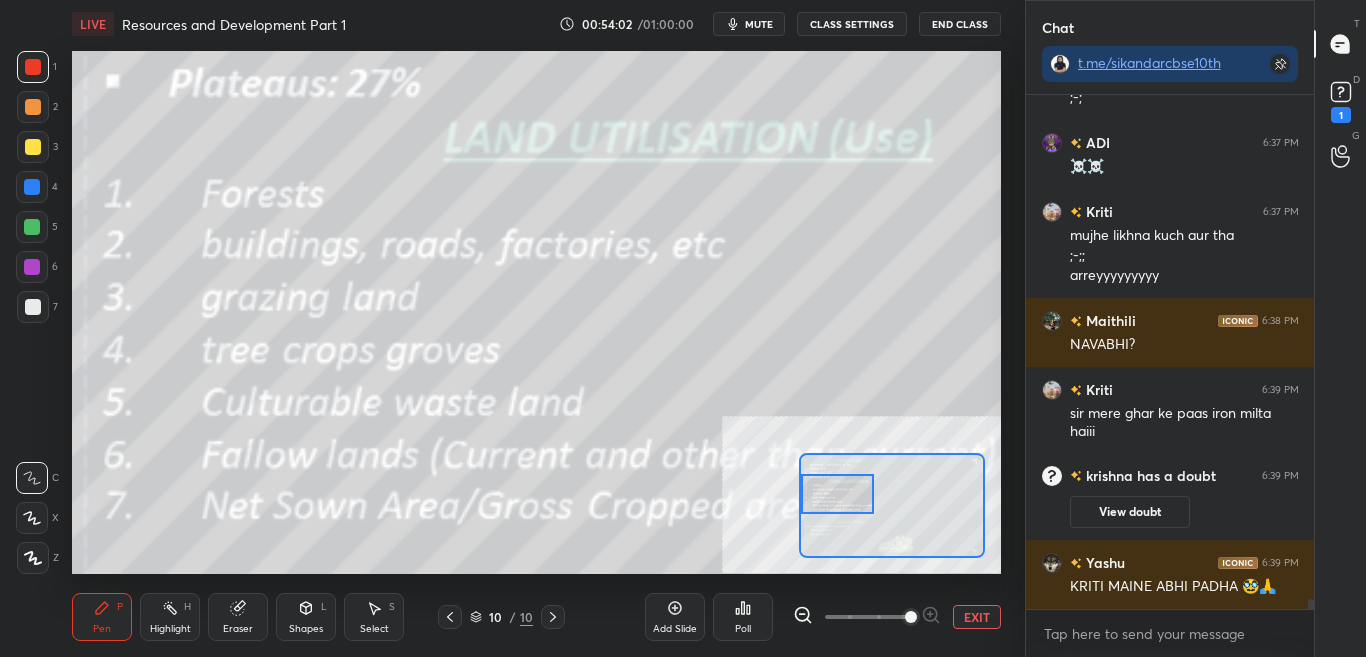 scroll, scrollTop: 25197, scrollLeft: 0, axis: vertical 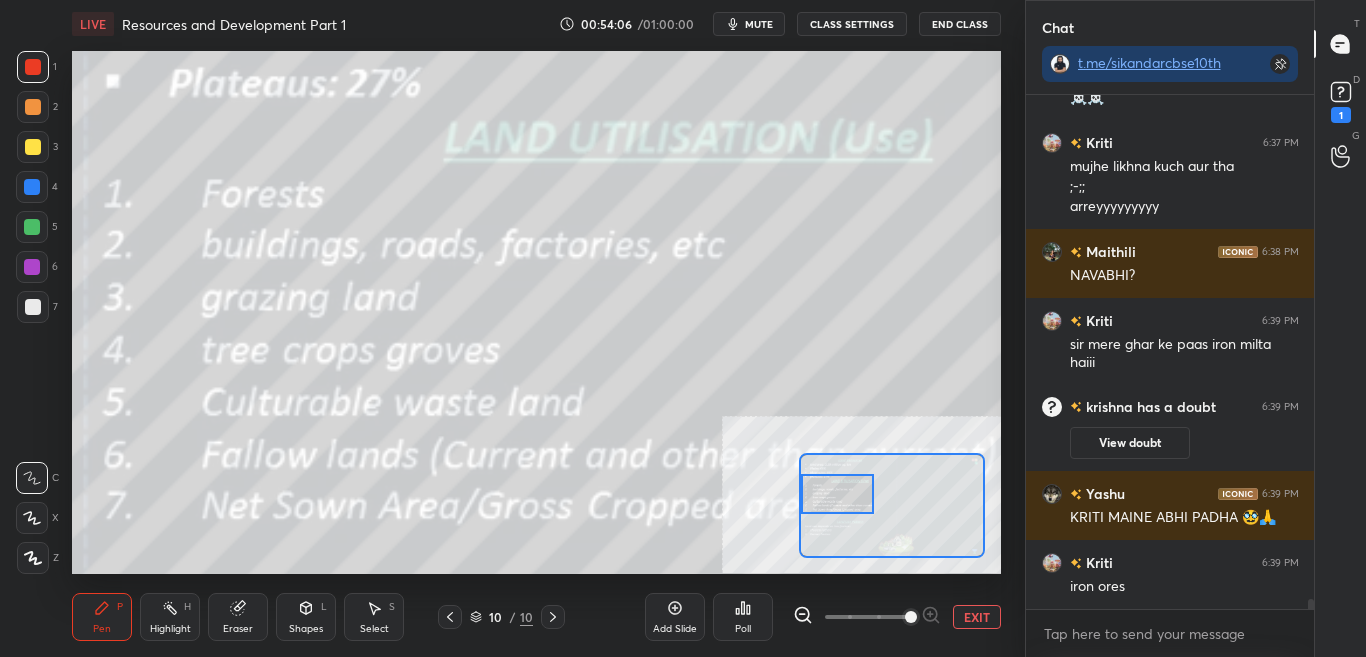 click on "CLASS SETTINGS" at bounding box center (852, 24) 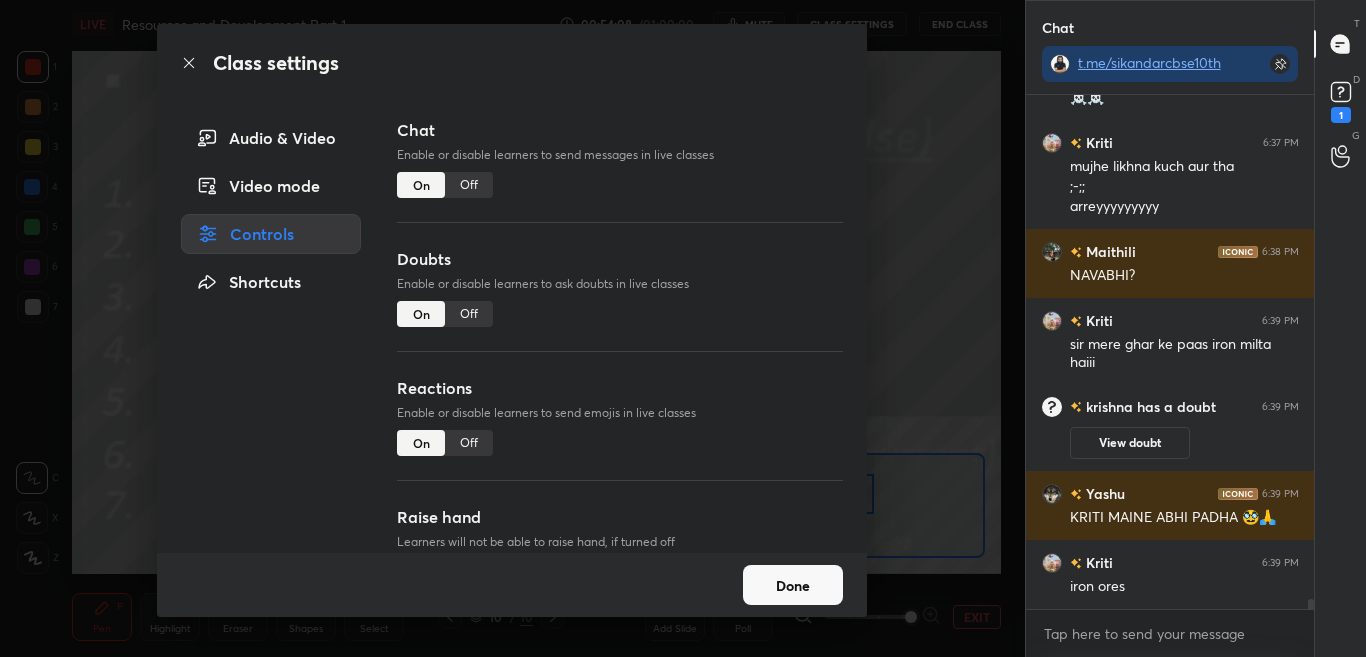 click on "Off" at bounding box center [469, 185] 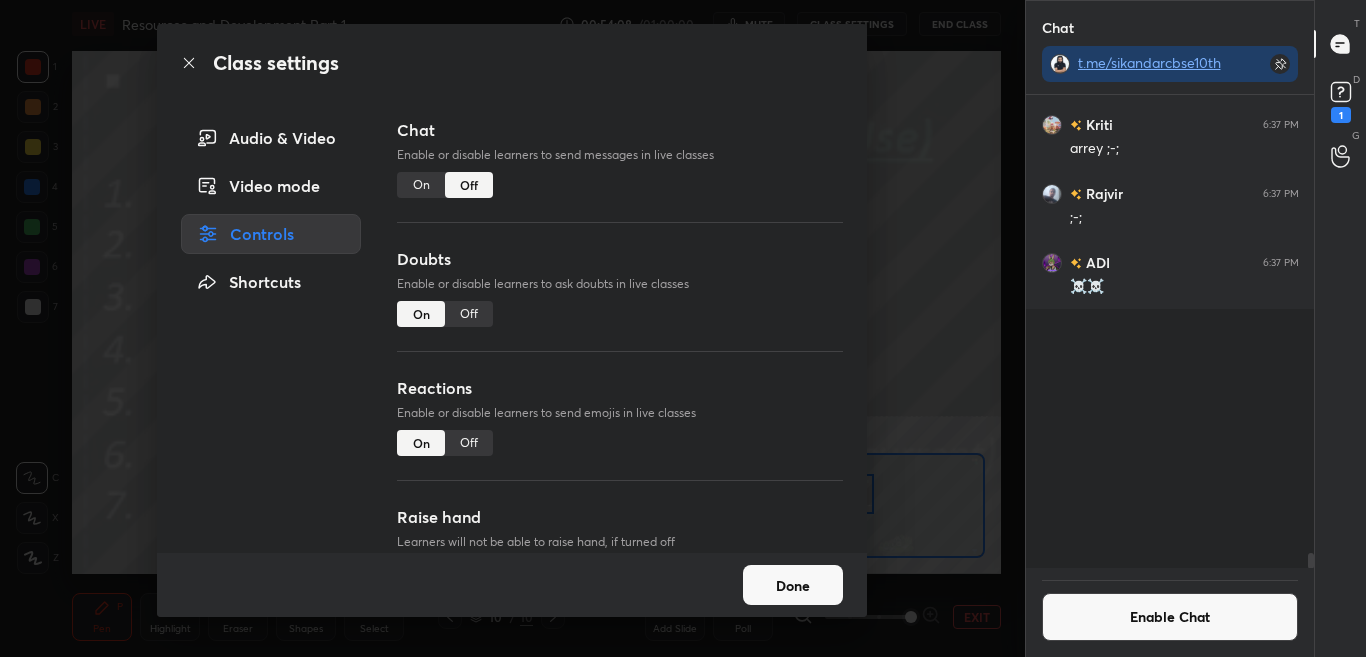 scroll, scrollTop: 24774, scrollLeft: 0, axis: vertical 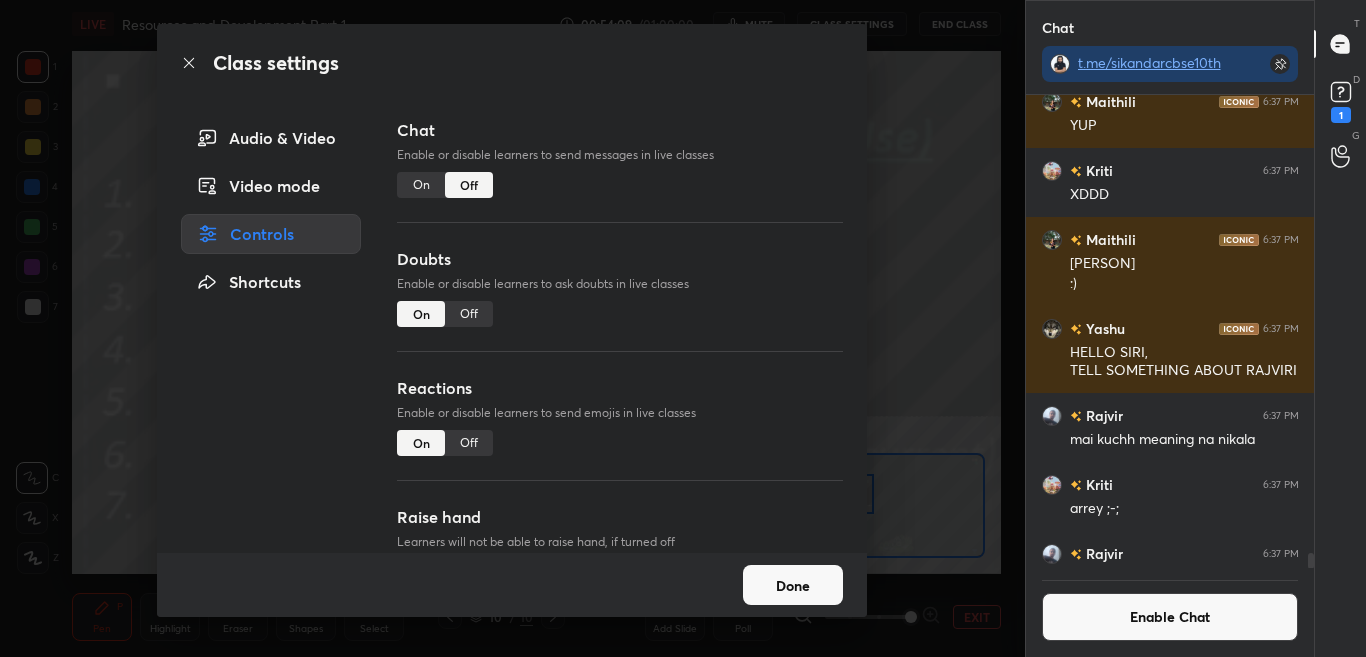 click 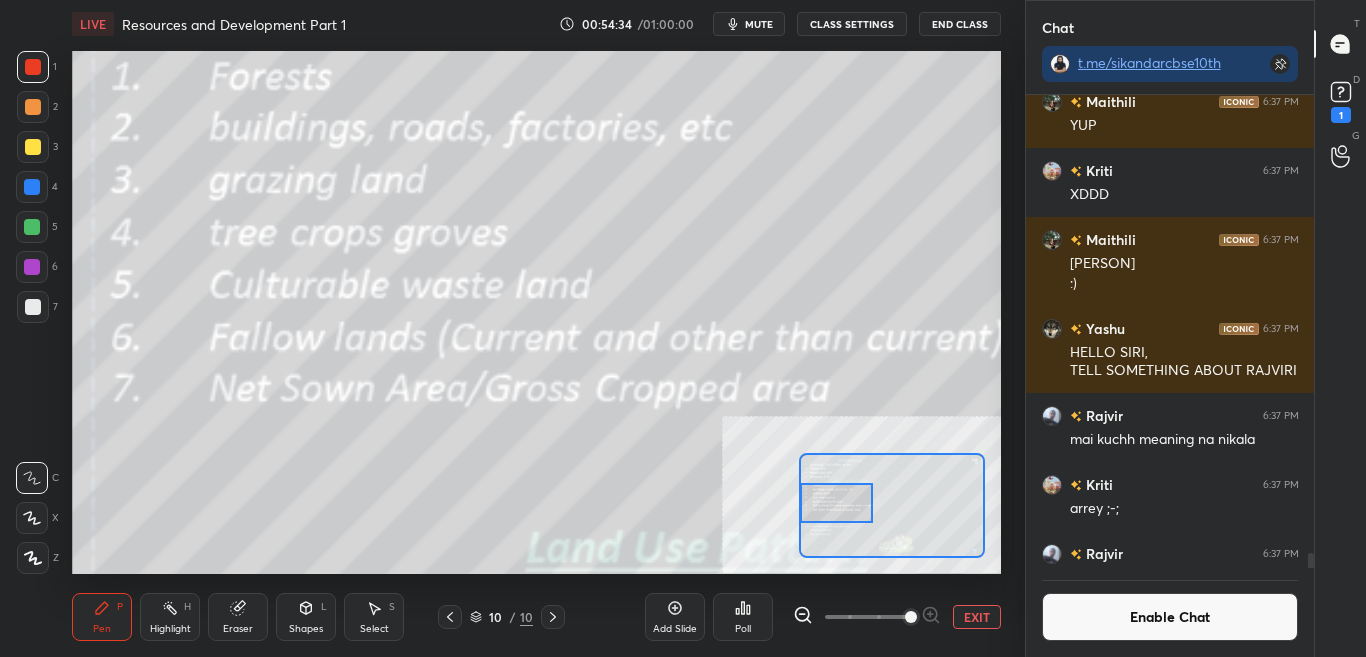 click at bounding box center [836, 503] 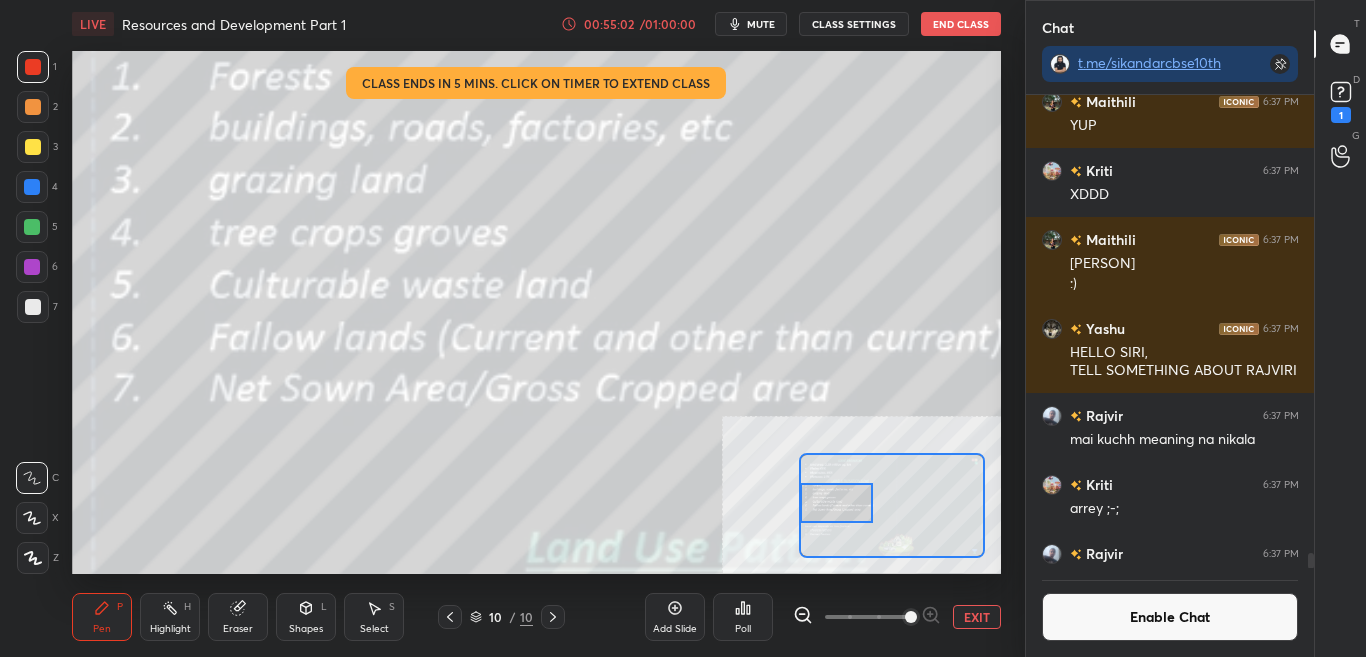 click on "Enable Chat" at bounding box center [1170, 617] 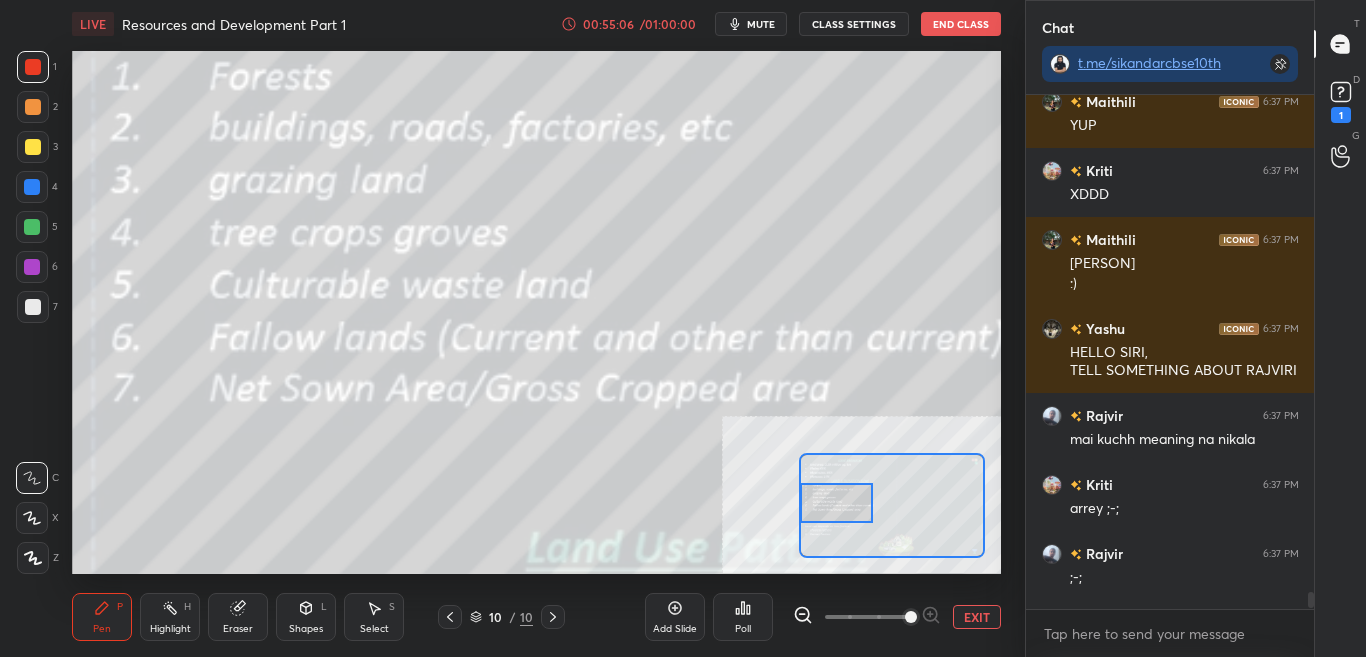 scroll, scrollTop: 25276, scrollLeft: 0, axis: vertical 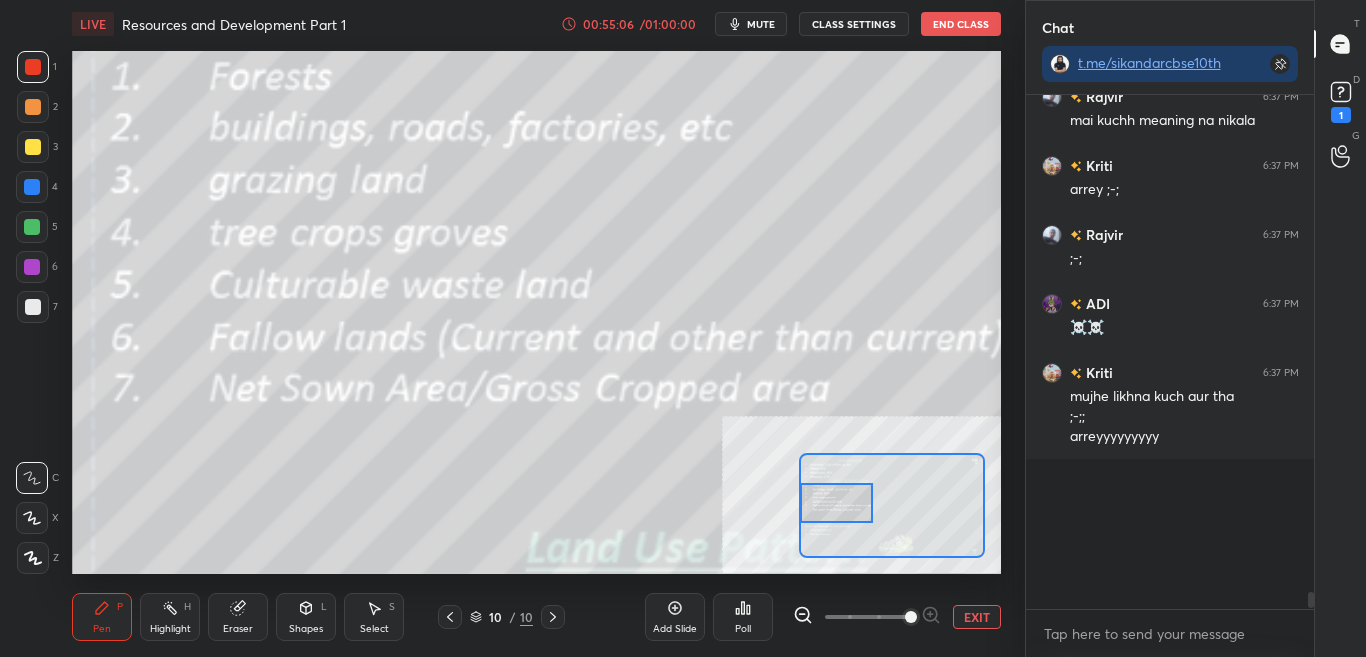 drag, startPoint x: 1312, startPoint y: 598, endPoint x: 1311, endPoint y: 608, distance: 10.049875 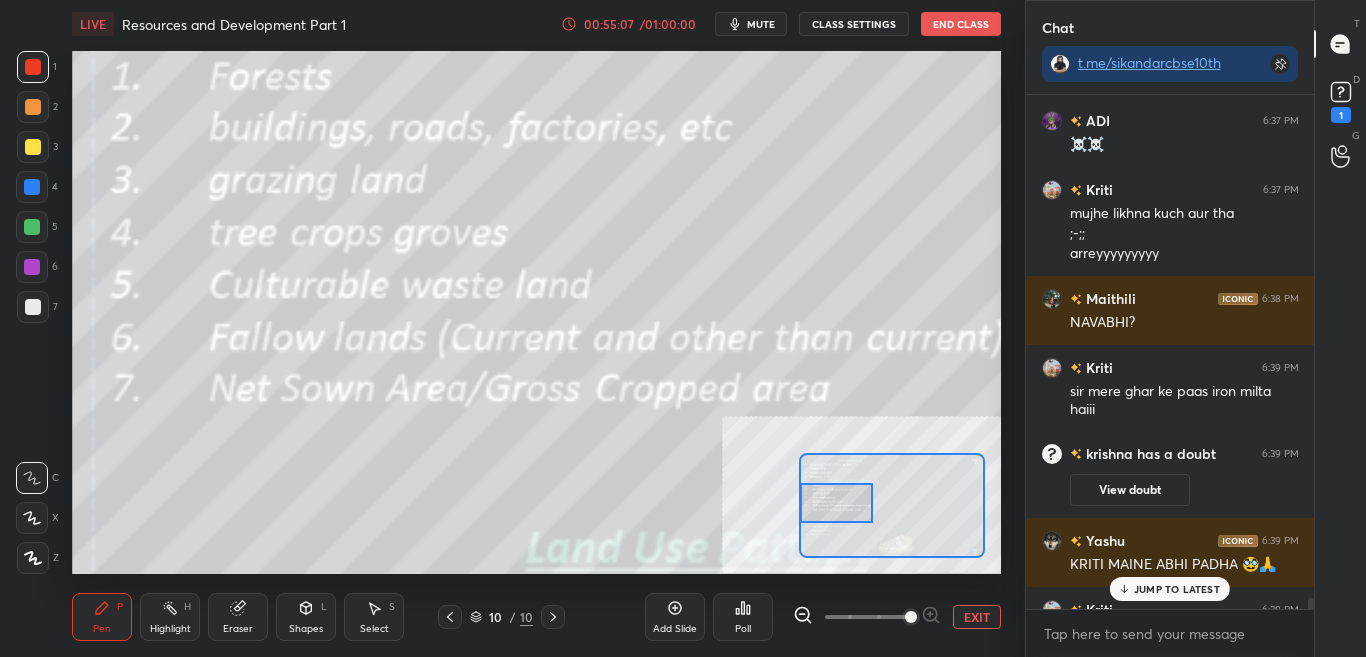 click on "JUMP TO LATEST" at bounding box center (1177, 589) 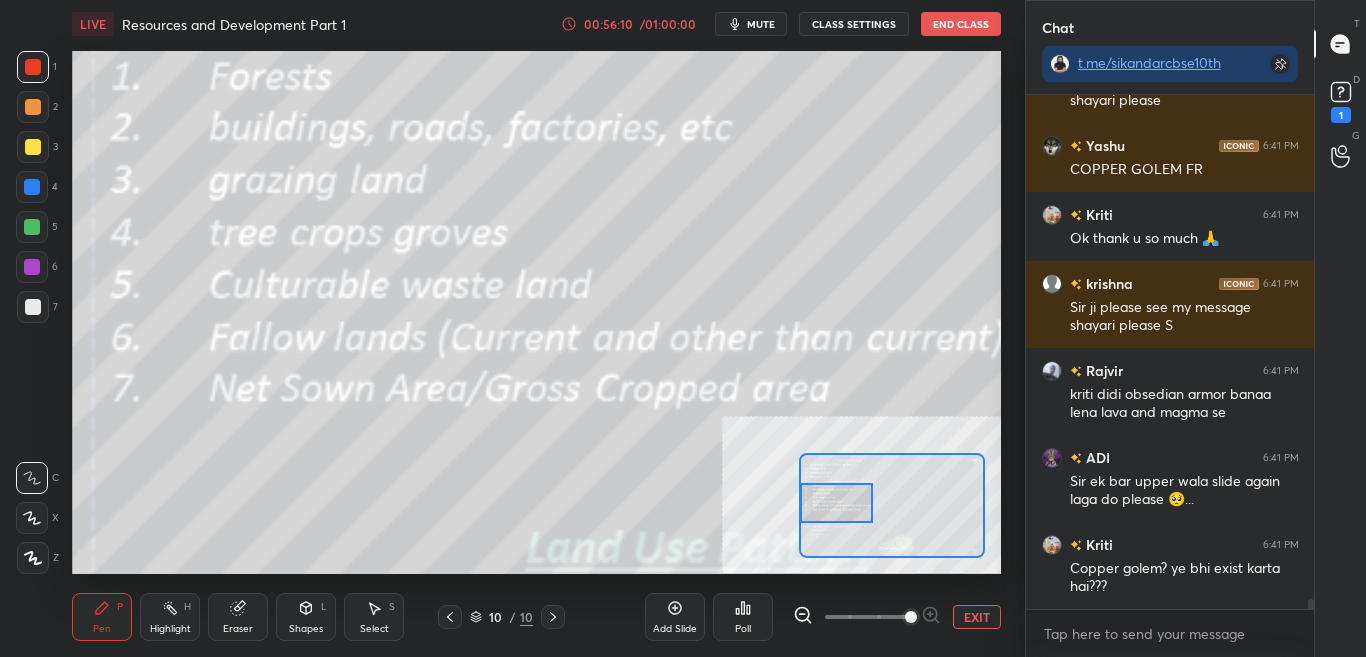 scroll, scrollTop: 26571, scrollLeft: 0, axis: vertical 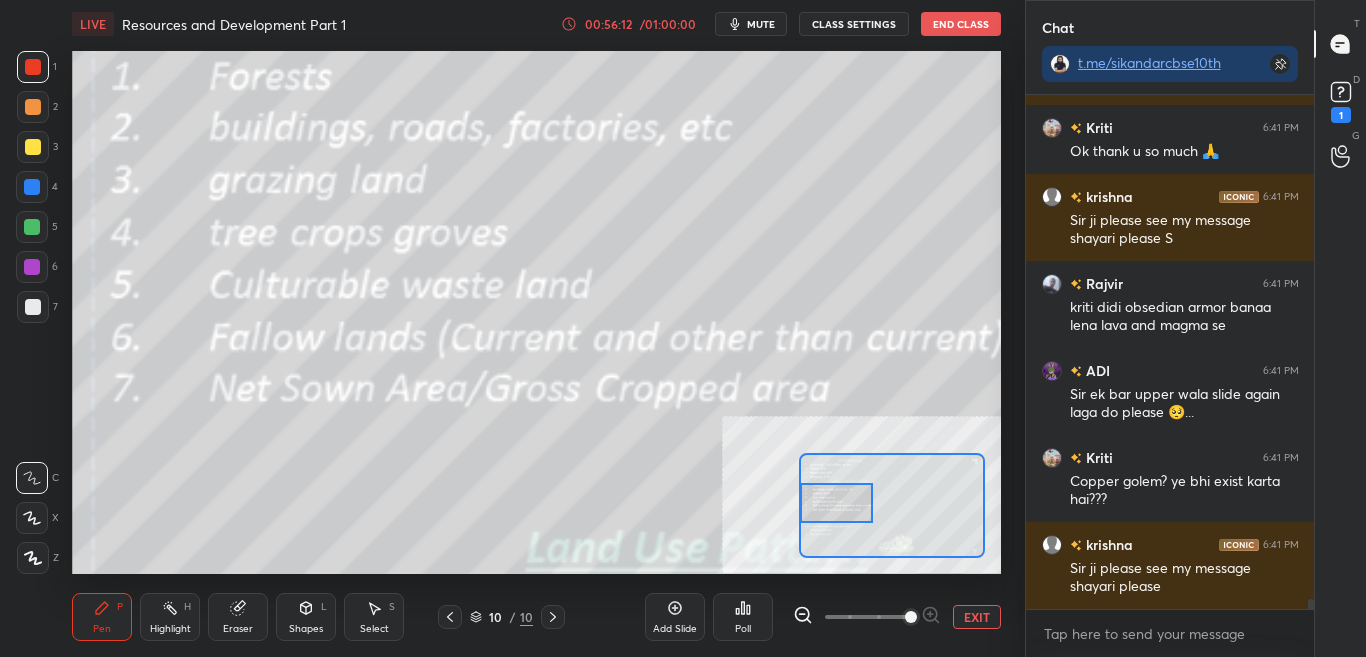 click on "CLASS SETTINGS" at bounding box center [854, 24] 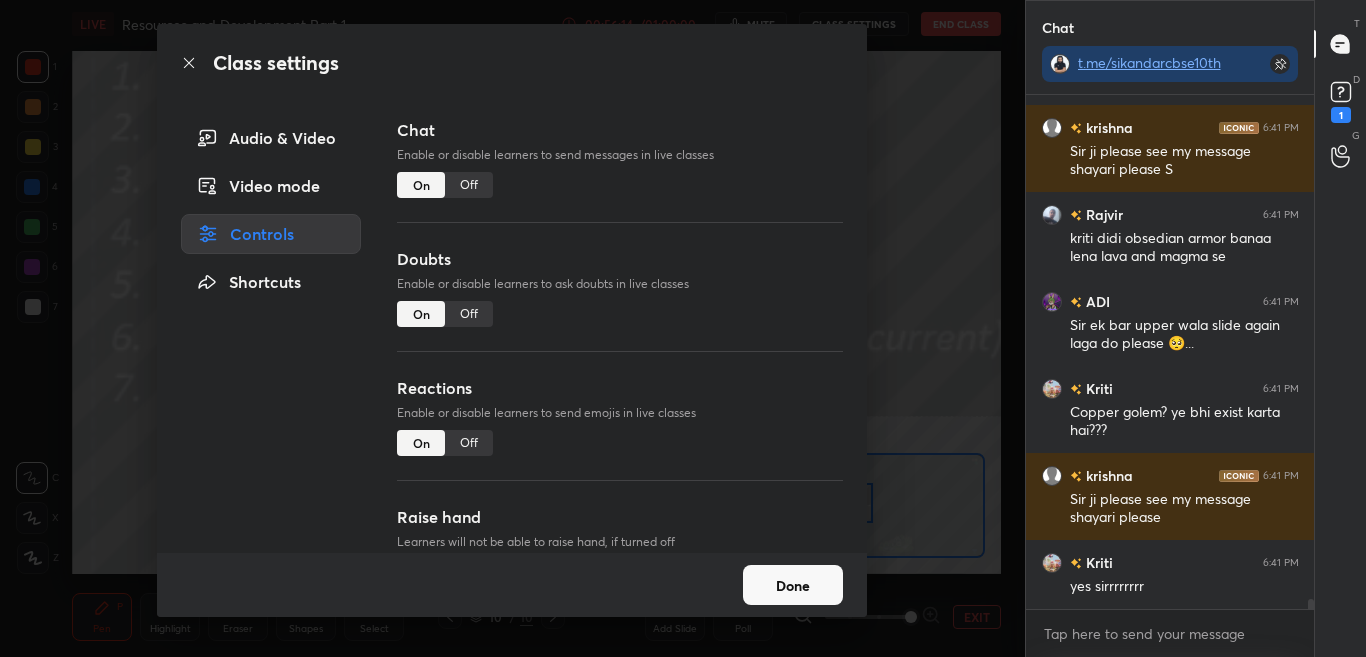 click on "Off" at bounding box center (469, 185) 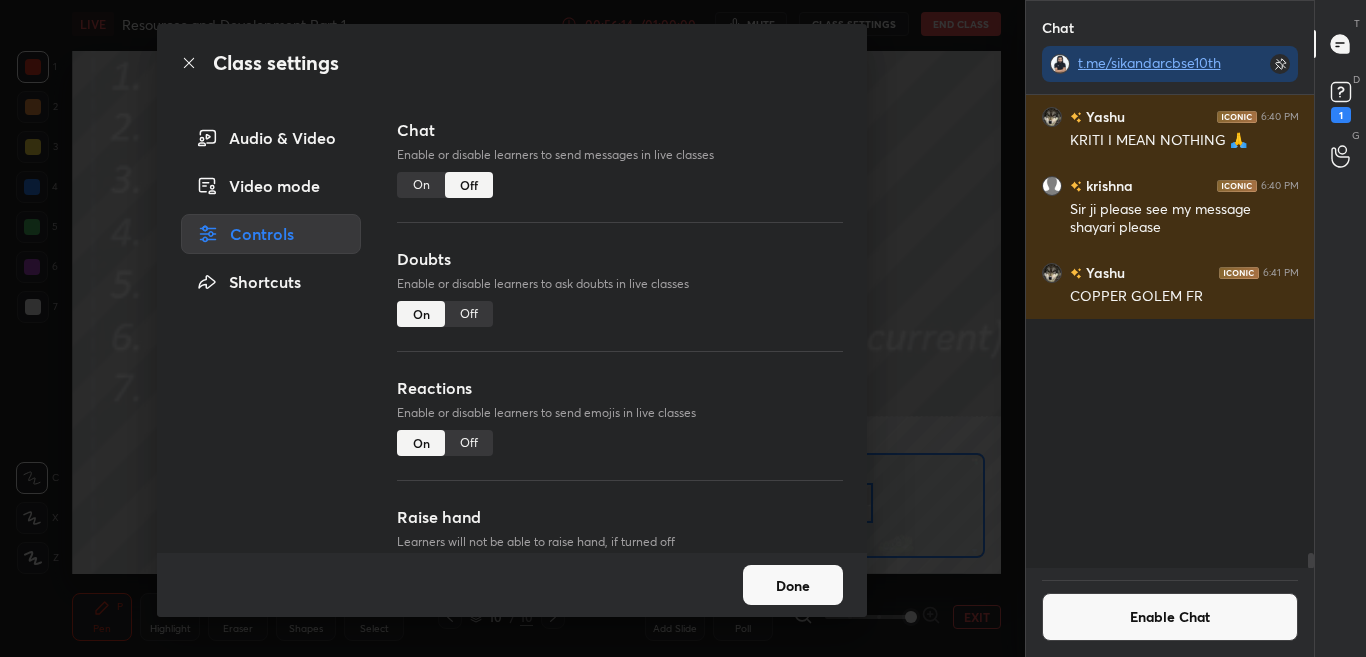 scroll, scrollTop: 25642, scrollLeft: 0, axis: vertical 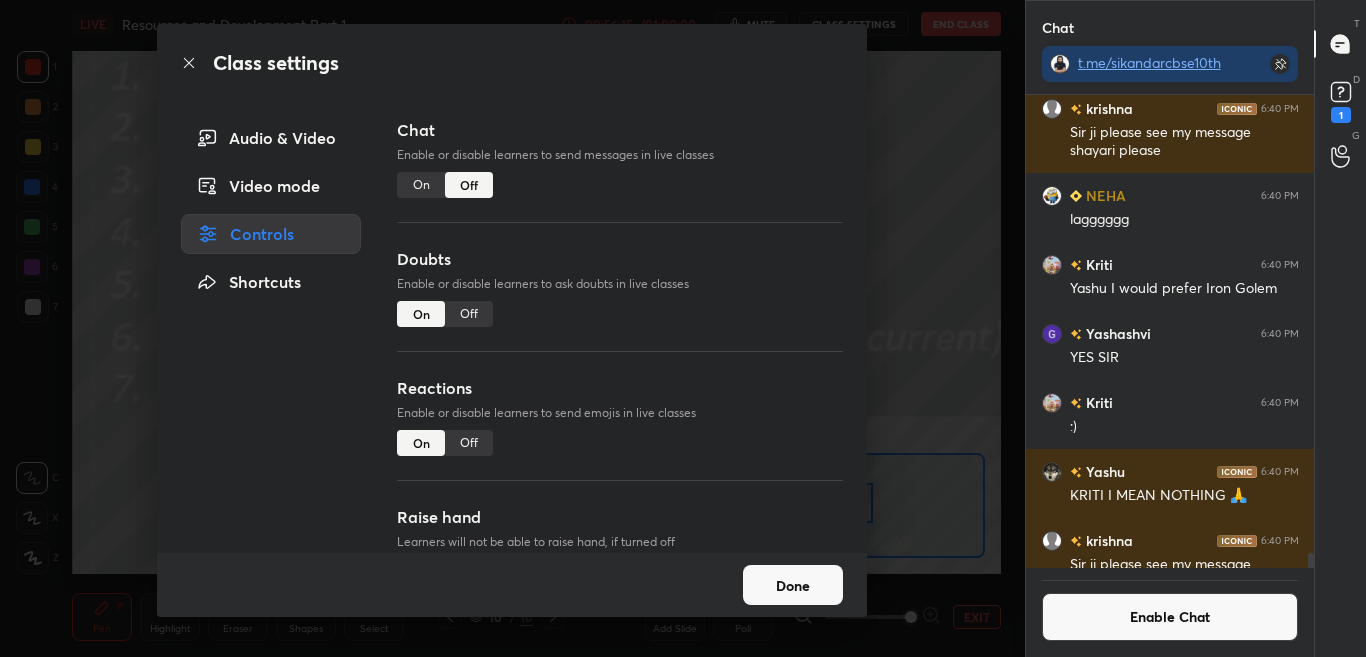 click 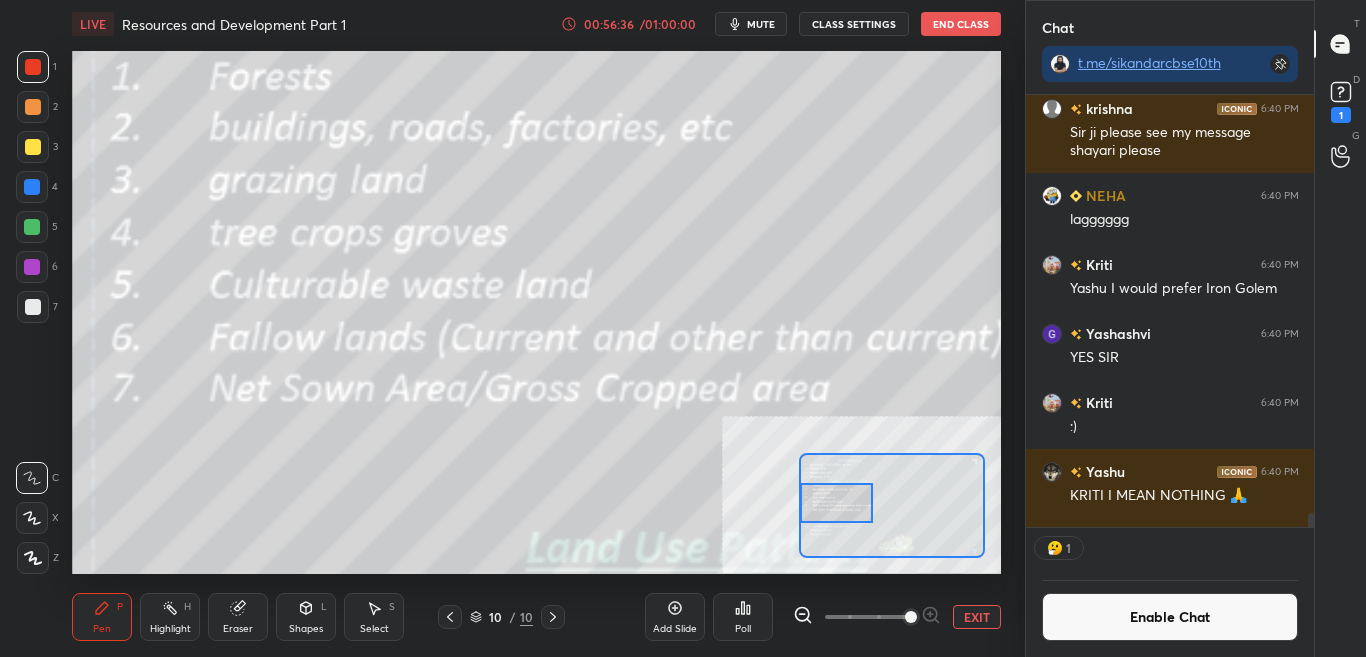 scroll, scrollTop: 426, scrollLeft: 282, axis: both 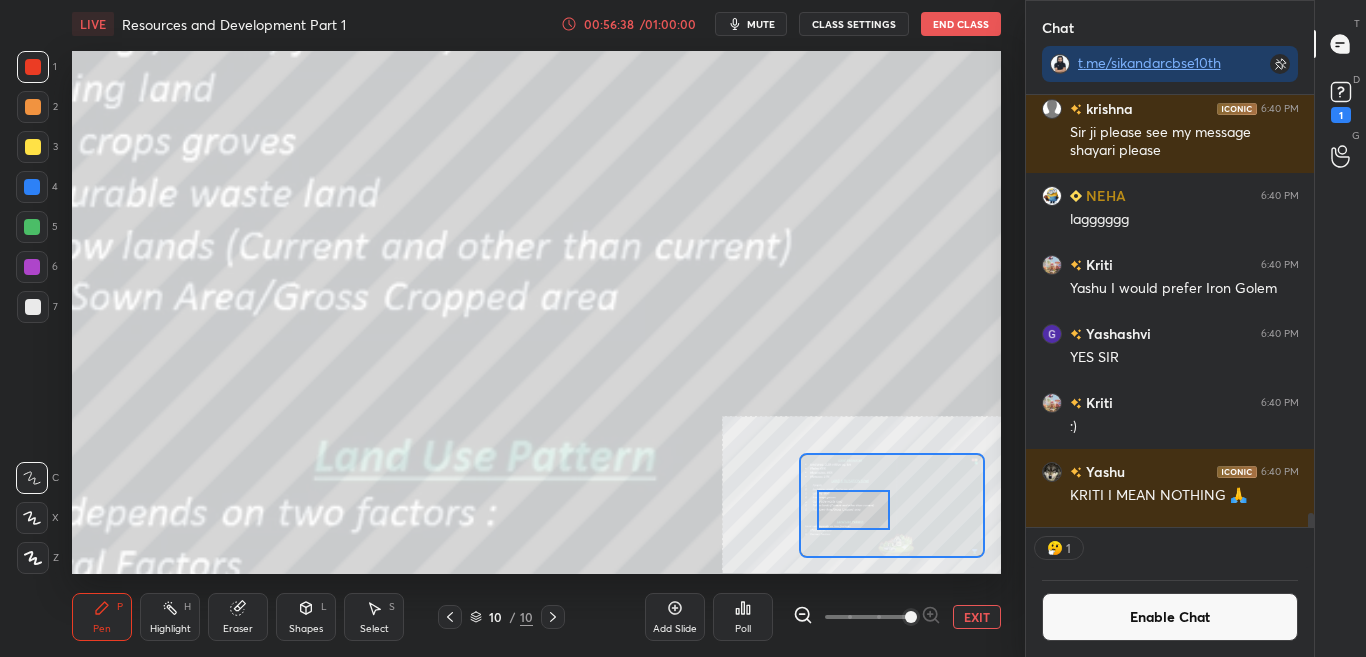 drag, startPoint x: 841, startPoint y: 504, endPoint x: 858, endPoint y: 511, distance: 18.384777 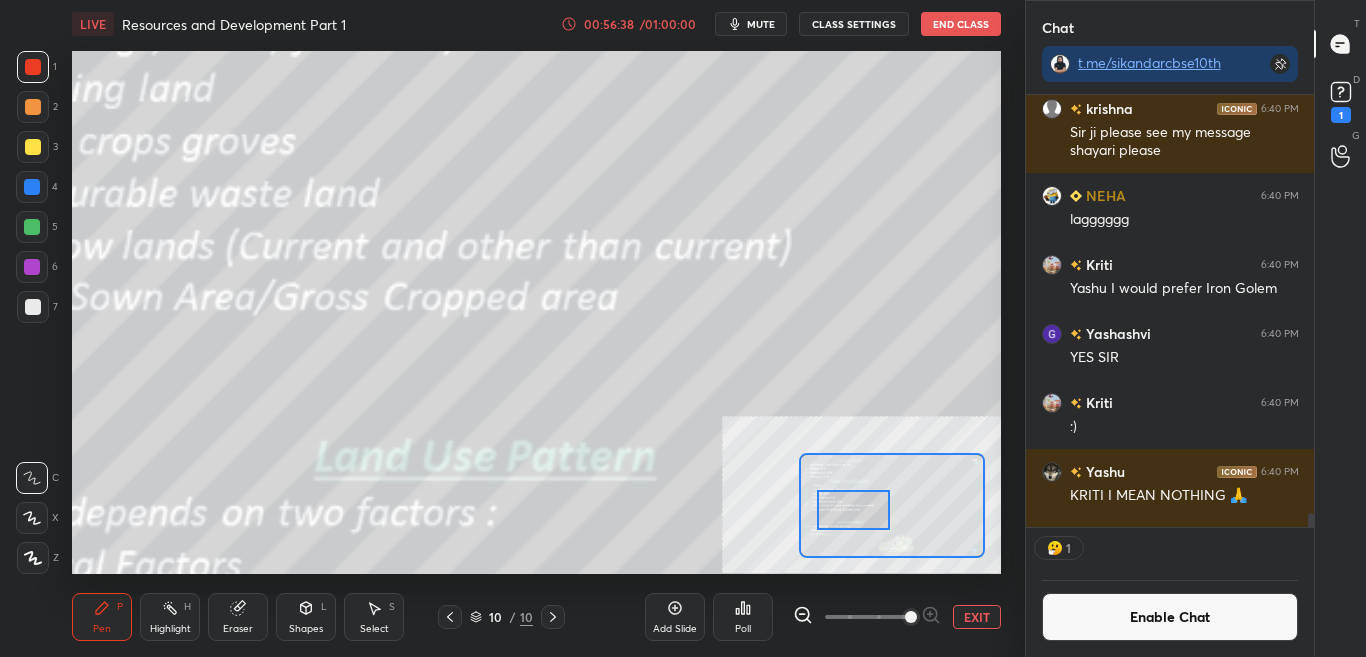 click at bounding box center (853, 510) 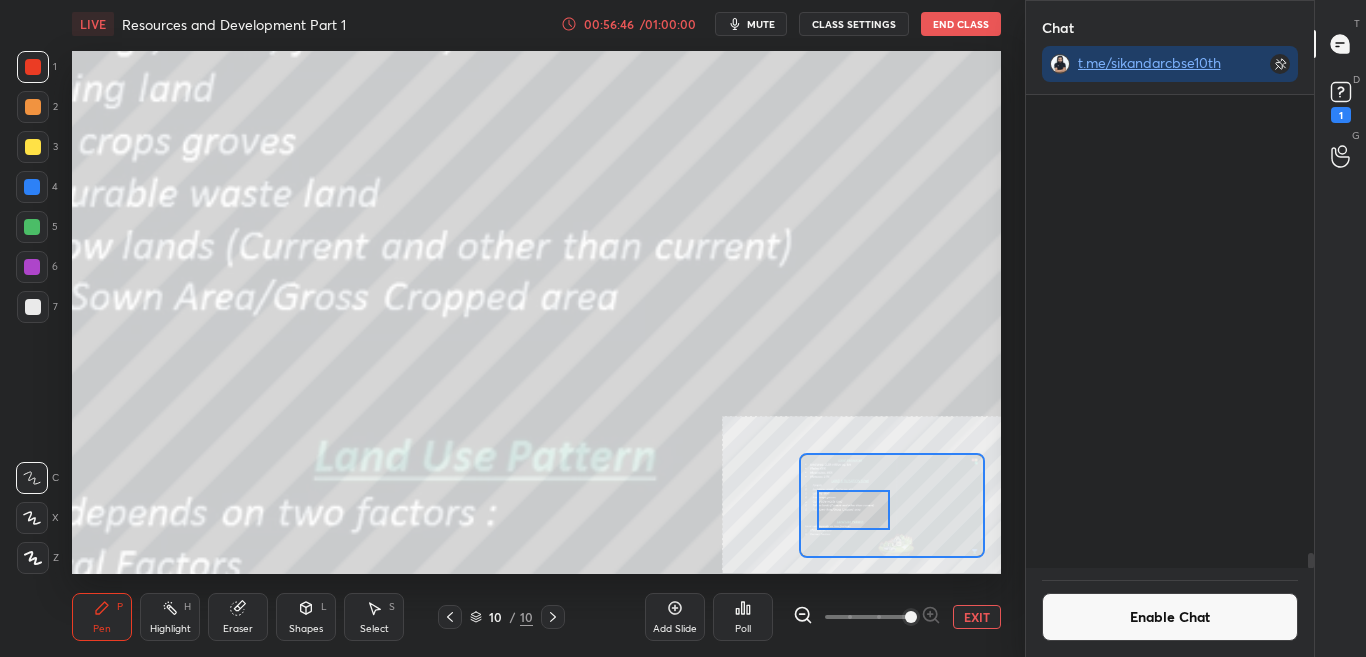 scroll, scrollTop: 7, scrollLeft: 7, axis: both 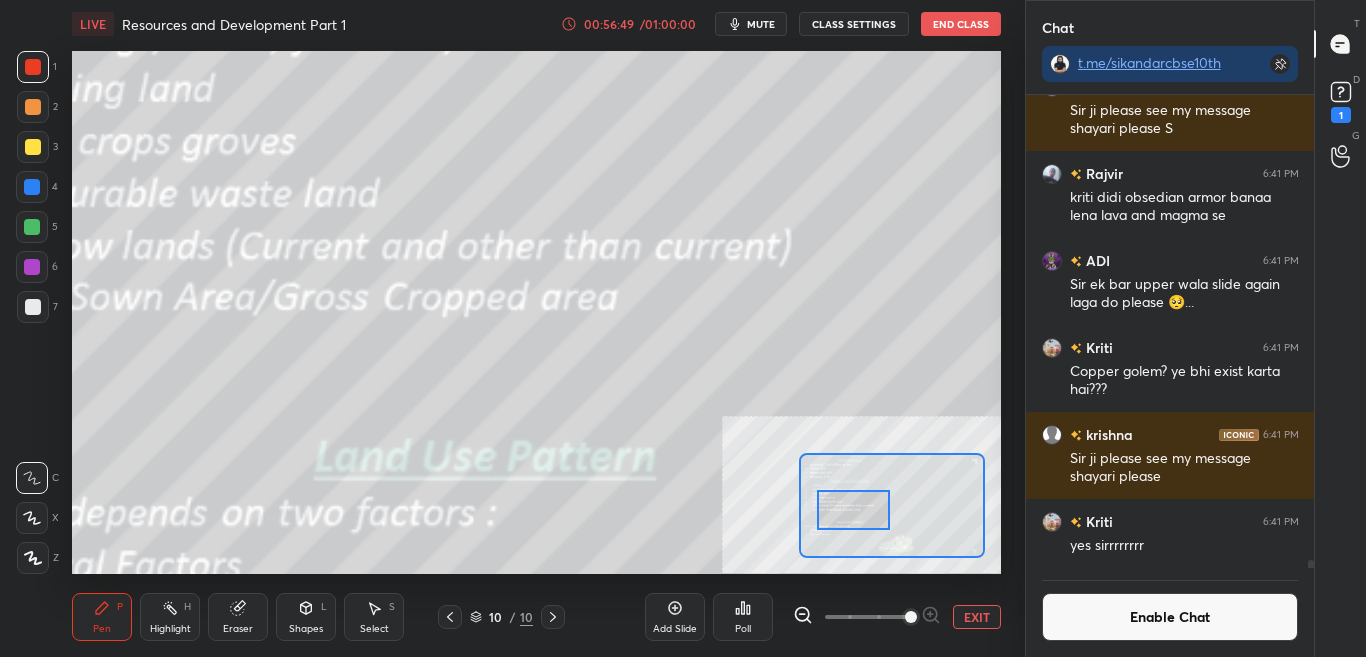 click on "EXIT" at bounding box center (977, 617) 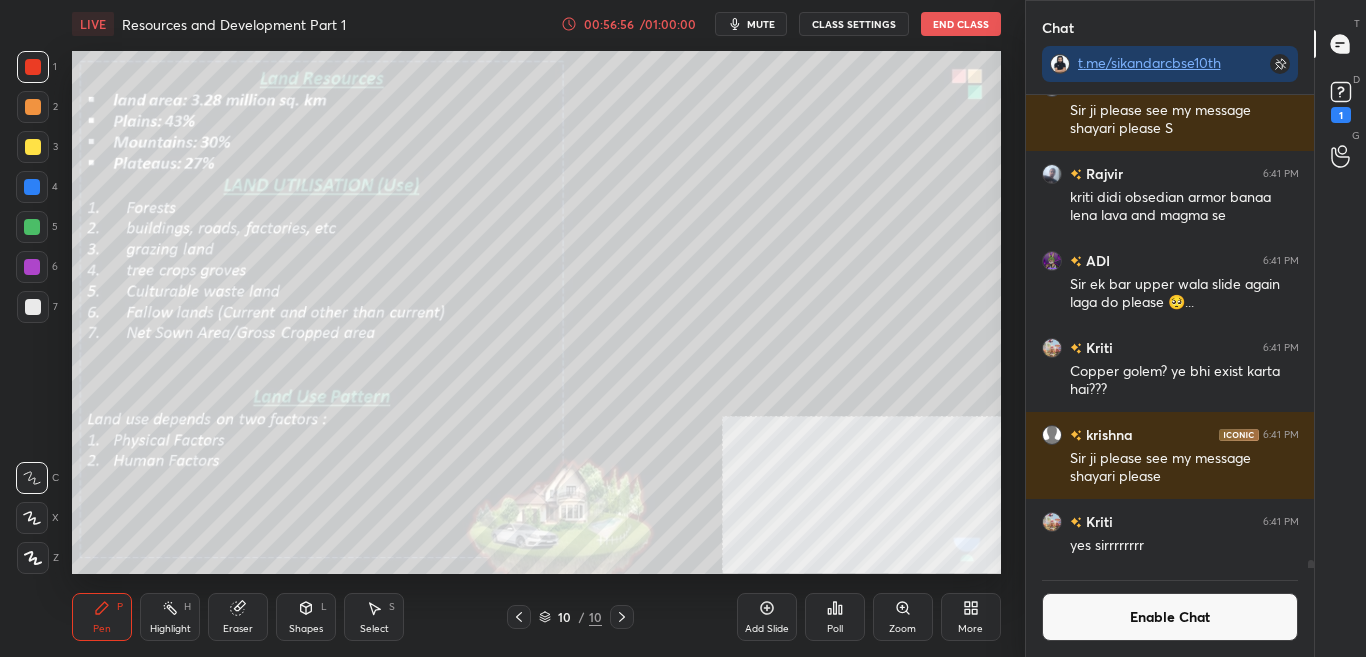 click 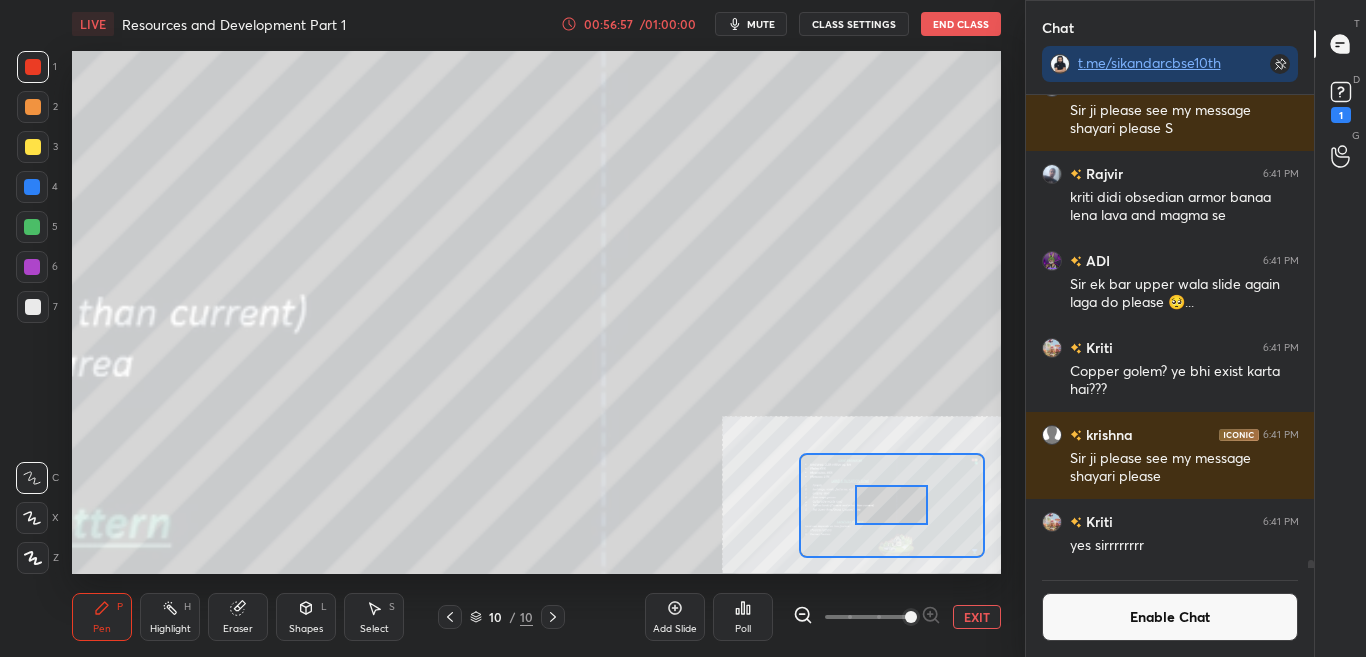 click at bounding box center (891, 505) 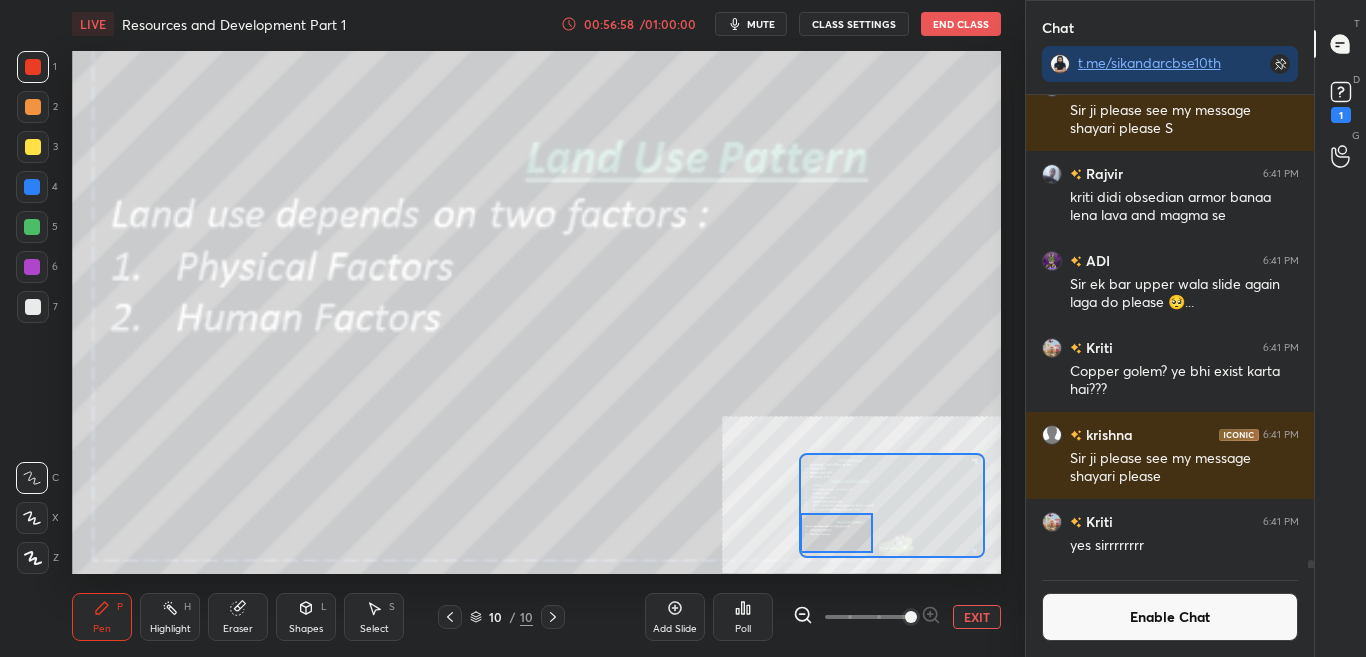 drag, startPoint x: 871, startPoint y: 517, endPoint x: 830, endPoint y: 529, distance: 42.72002 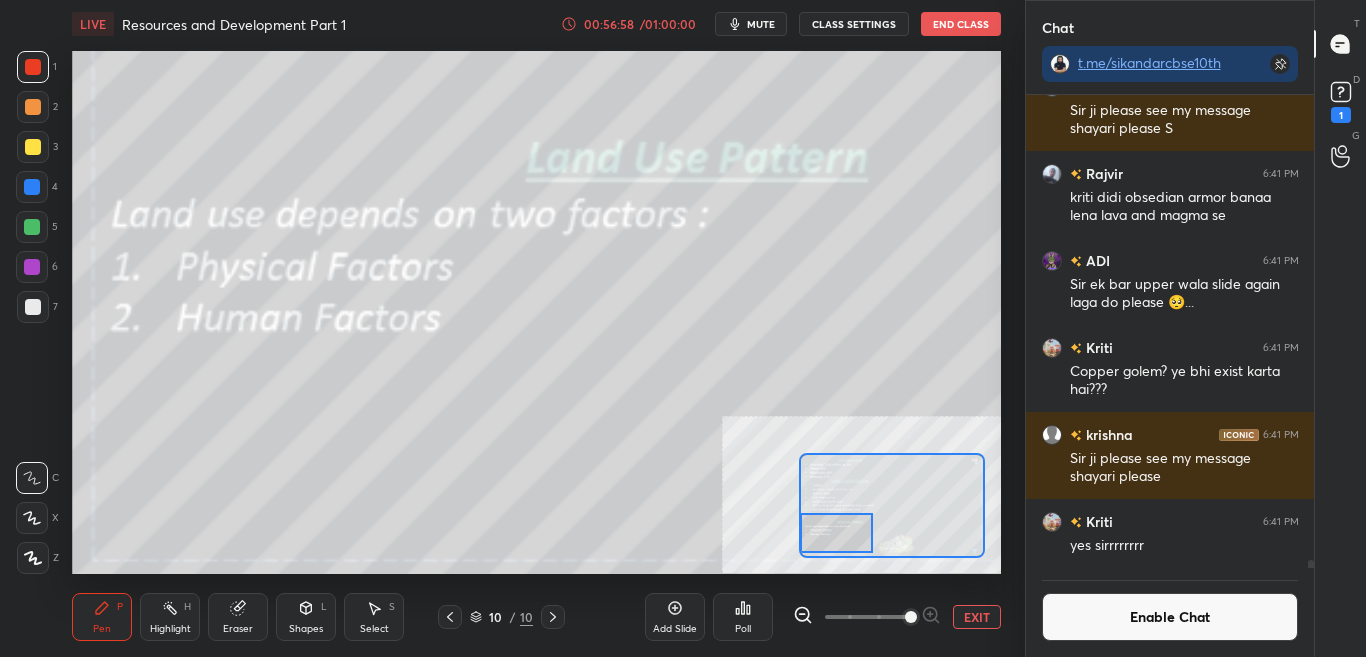click at bounding box center [836, 533] 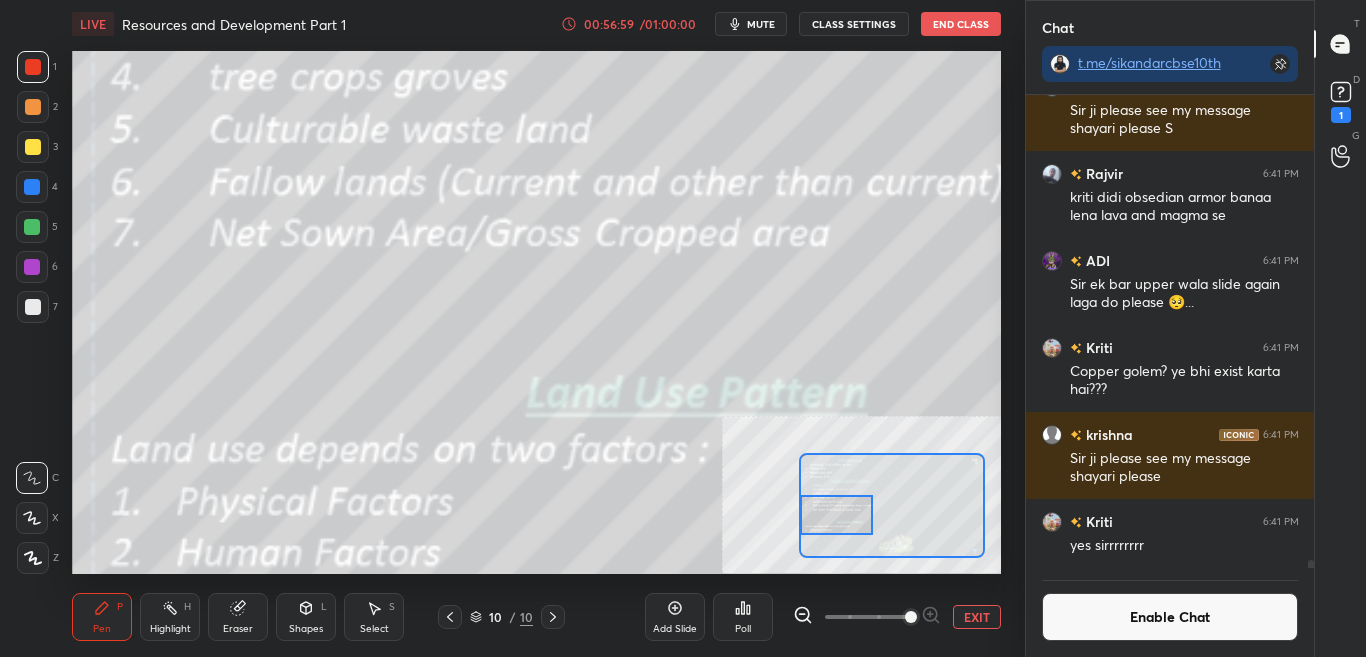 click at bounding box center [836, 515] 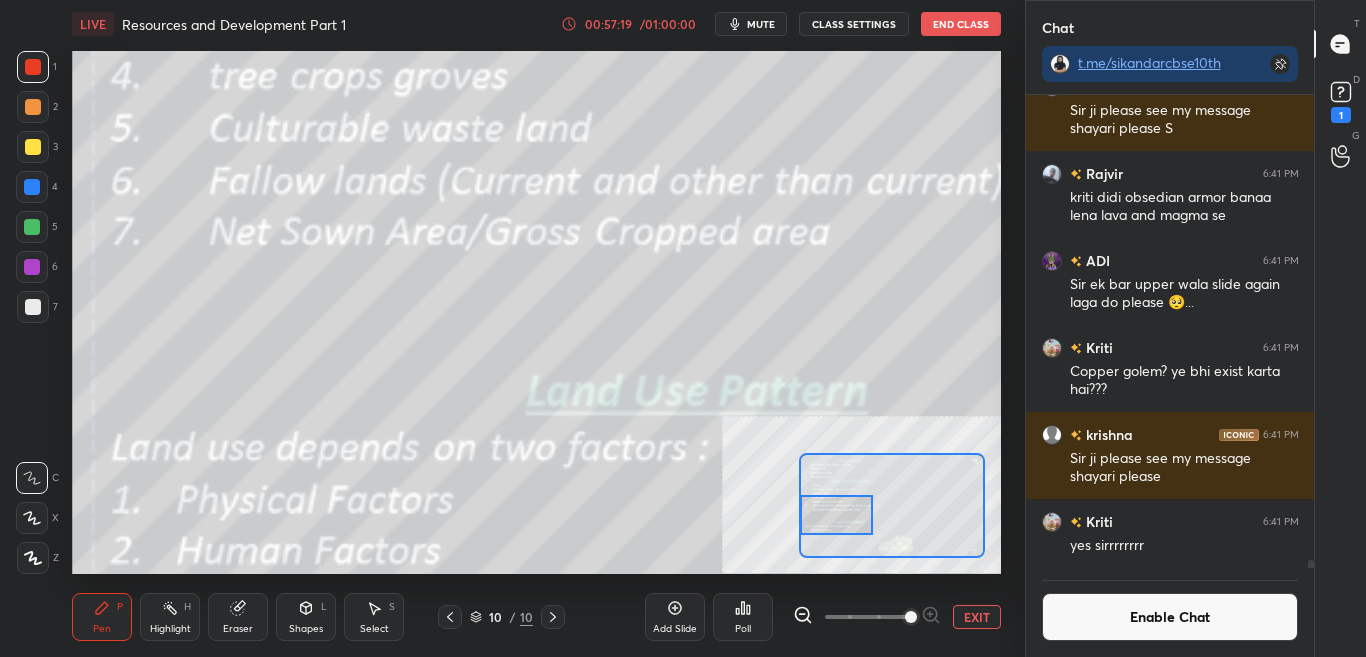 click on "Enable Chat" at bounding box center (1170, 617) 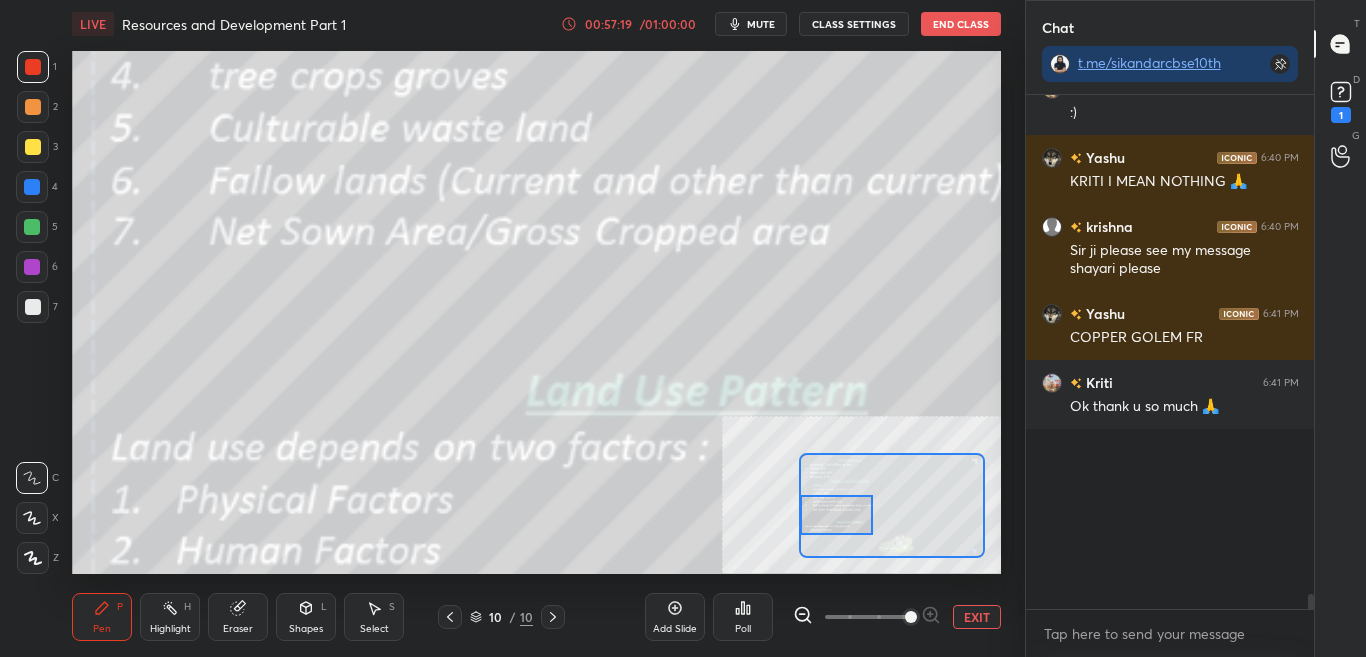 scroll, scrollTop: 25683, scrollLeft: 0, axis: vertical 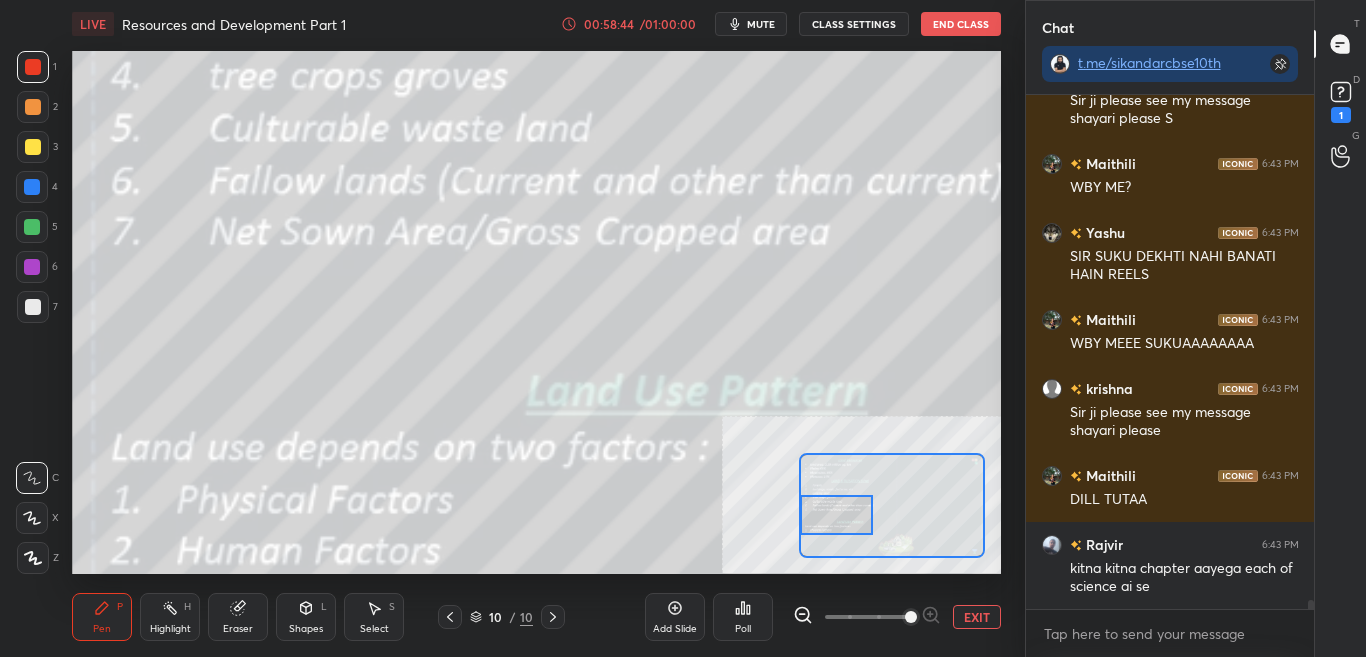 click on "CLASS SETTINGS" at bounding box center [854, 24] 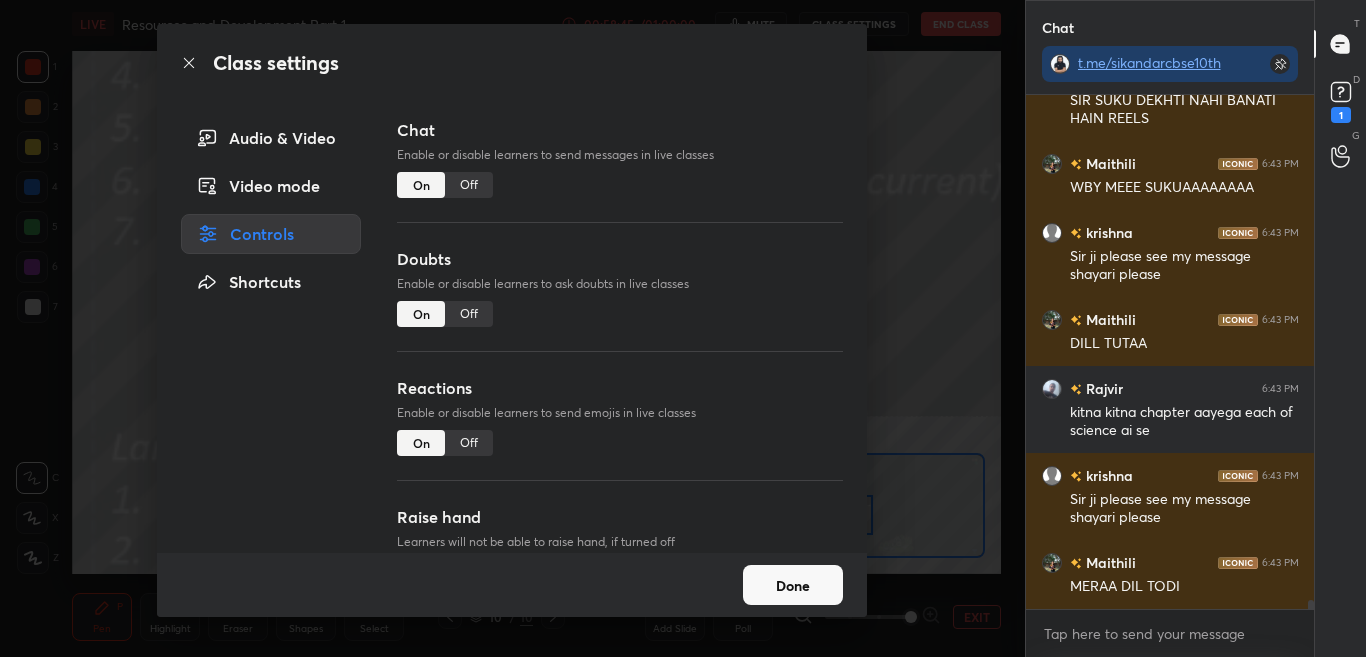 click on "Off" at bounding box center [469, 185] 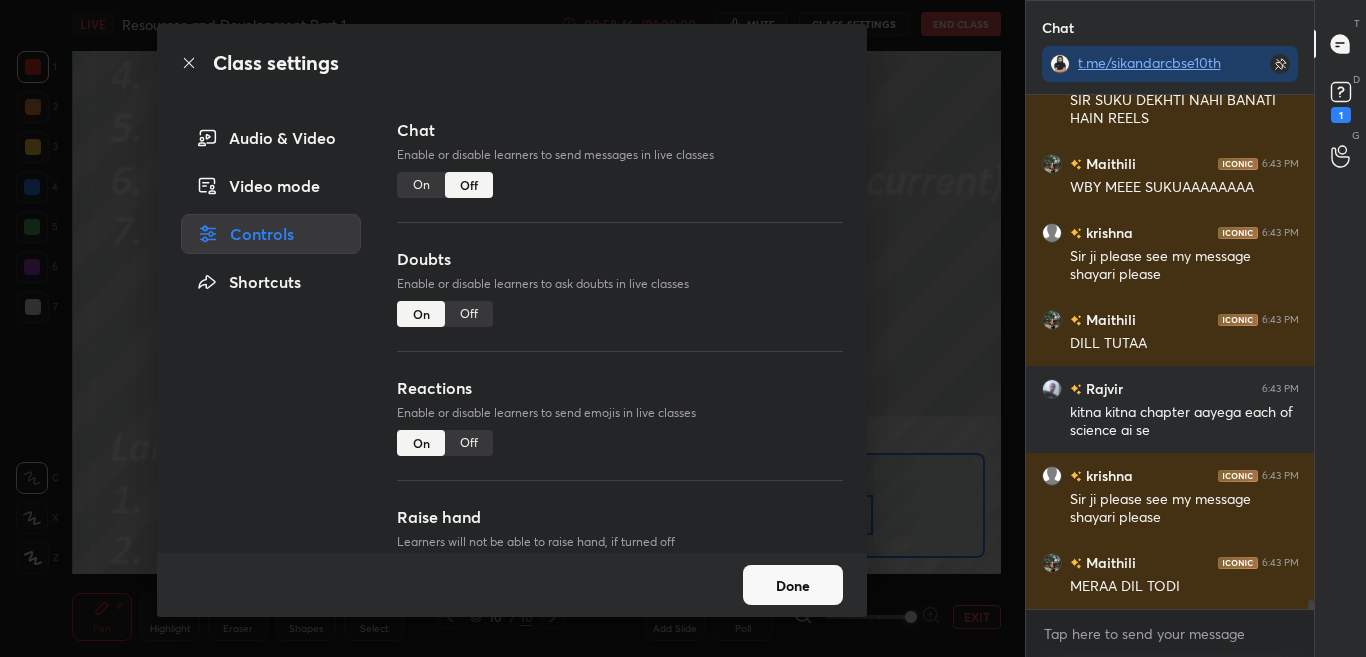 scroll, scrollTop: 27742, scrollLeft: 0, axis: vertical 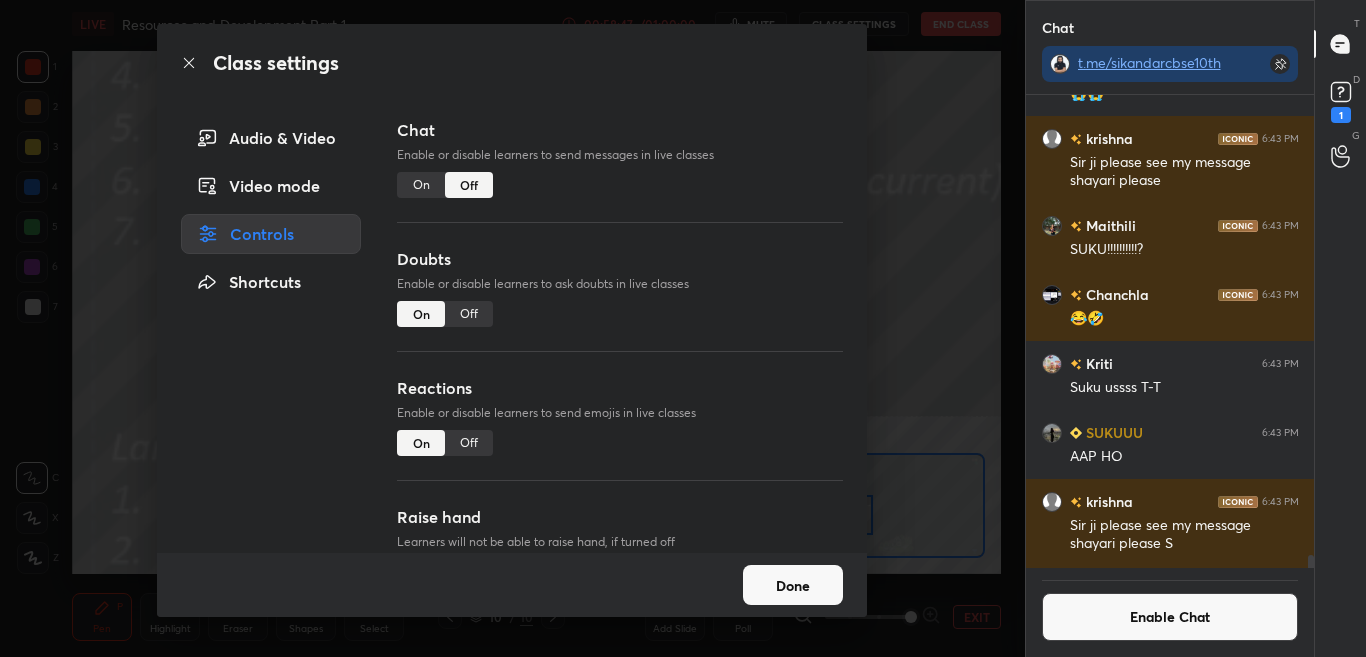 click 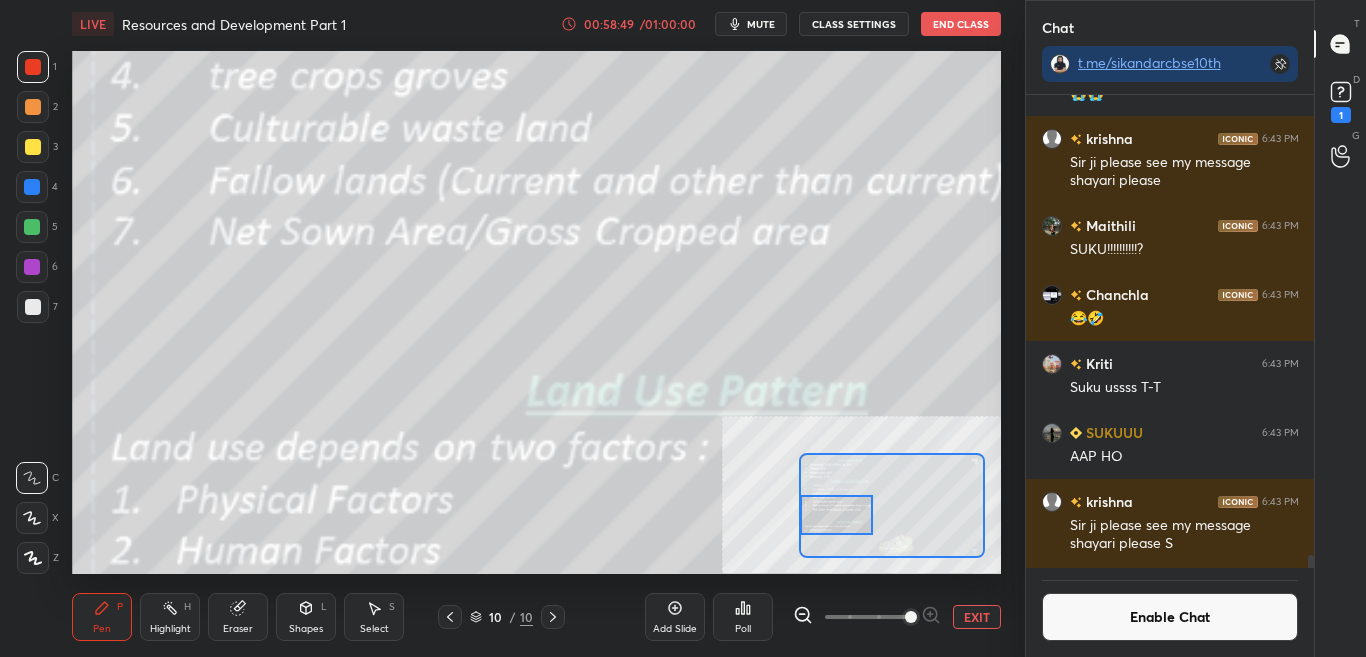 click on "Enable Chat" at bounding box center (1170, 617) 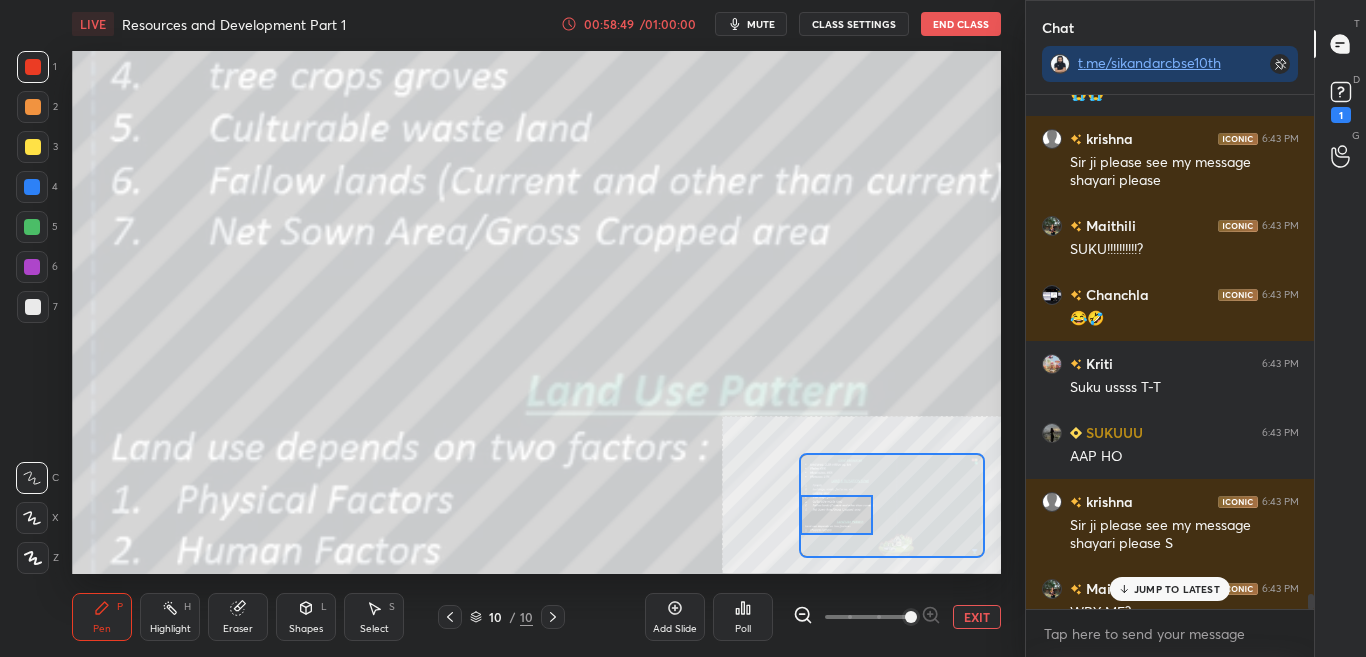 scroll, scrollTop: 7, scrollLeft: 7, axis: both 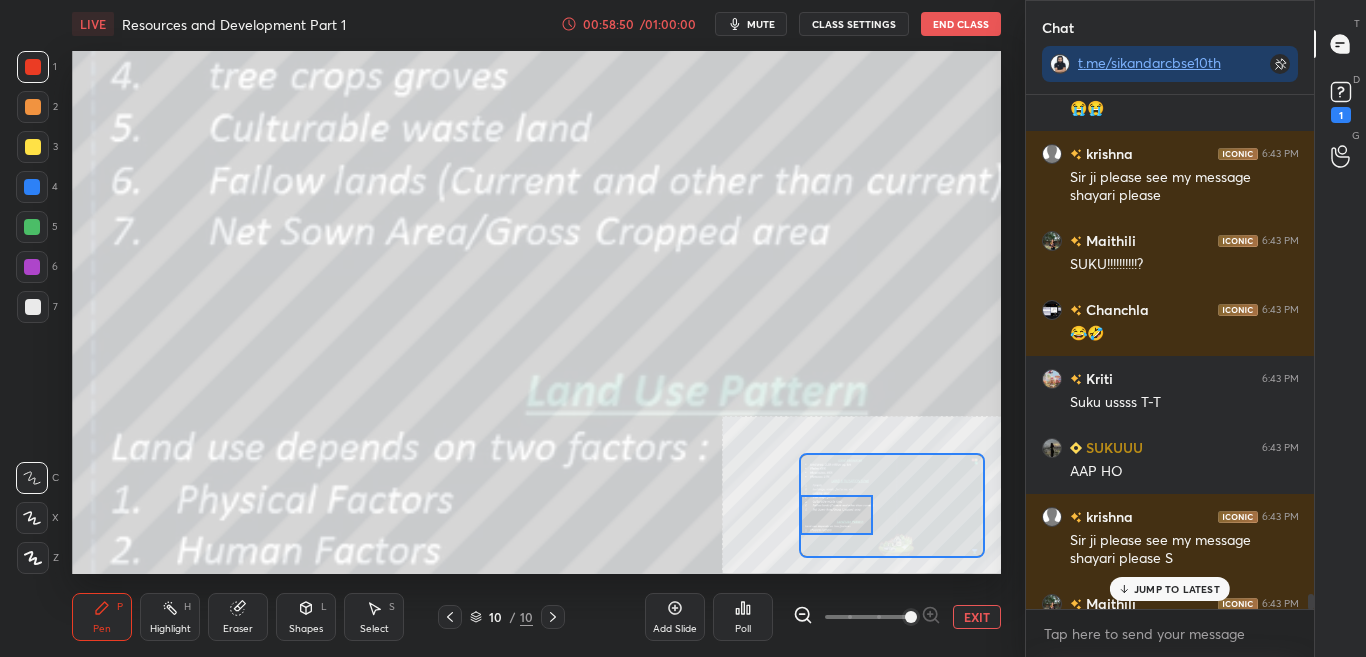 click on "JUMP TO LATEST" at bounding box center (1177, 589) 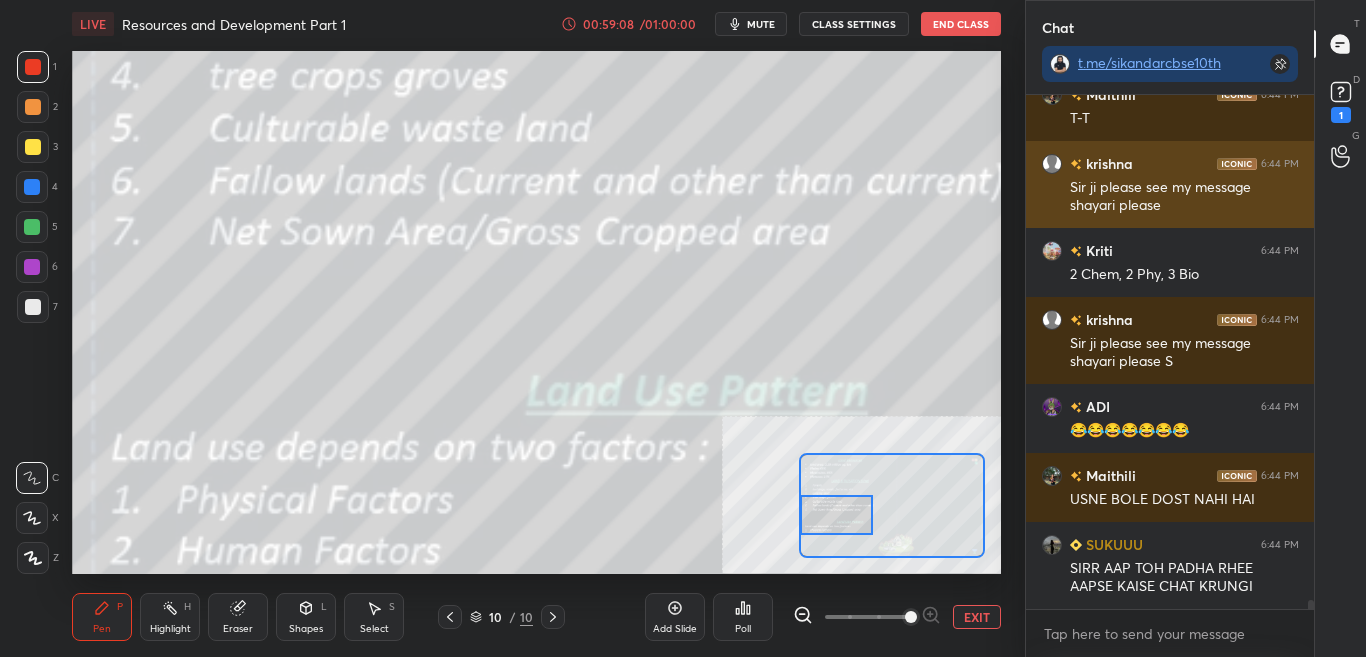 scroll, scrollTop: 28947, scrollLeft: 0, axis: vertical 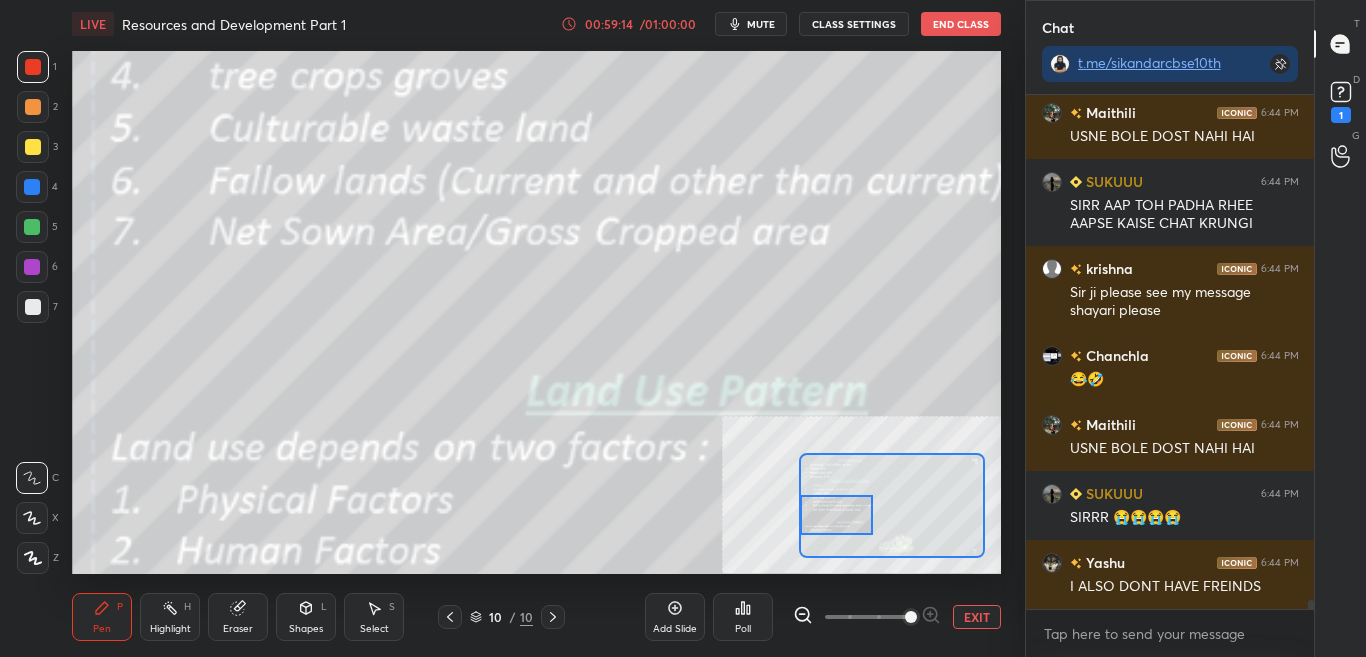 click on "CLASS SETTINGS" at bounding box center [854, 24] 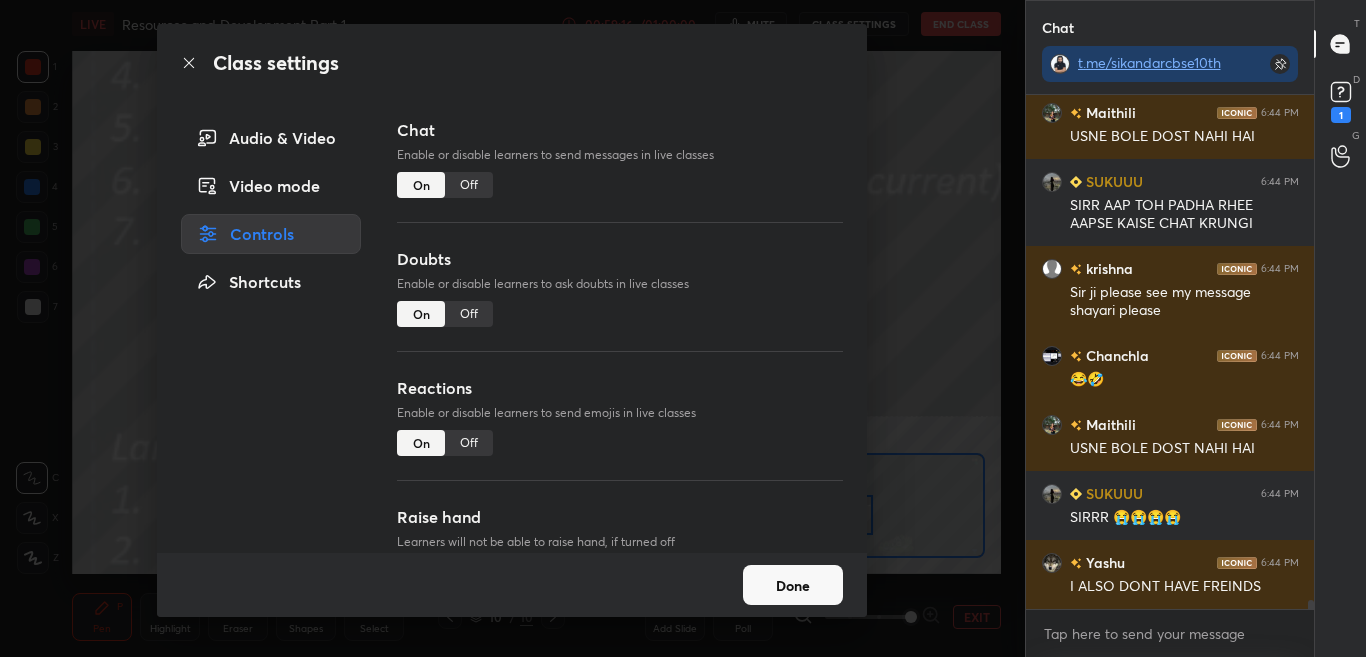 click on "Off" at bounding box center [469, 185] 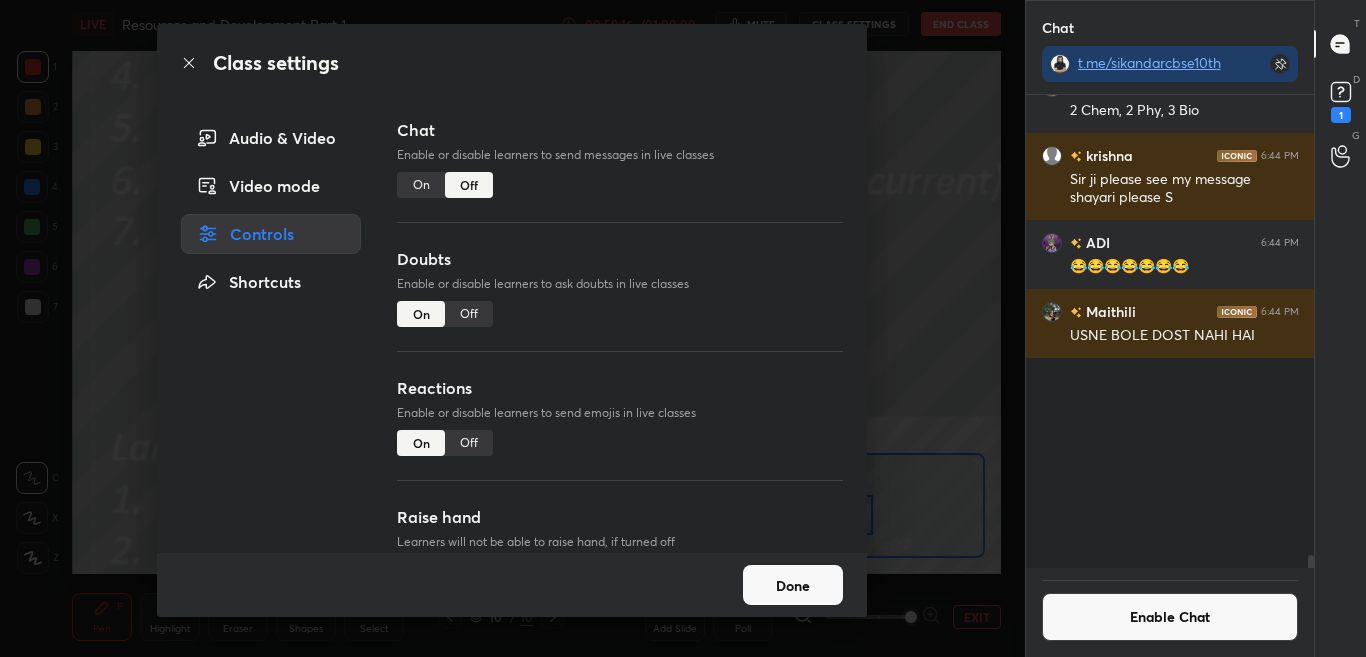 scroll, scrollTop: 28374, scrollLeft: 0, axis: vertical 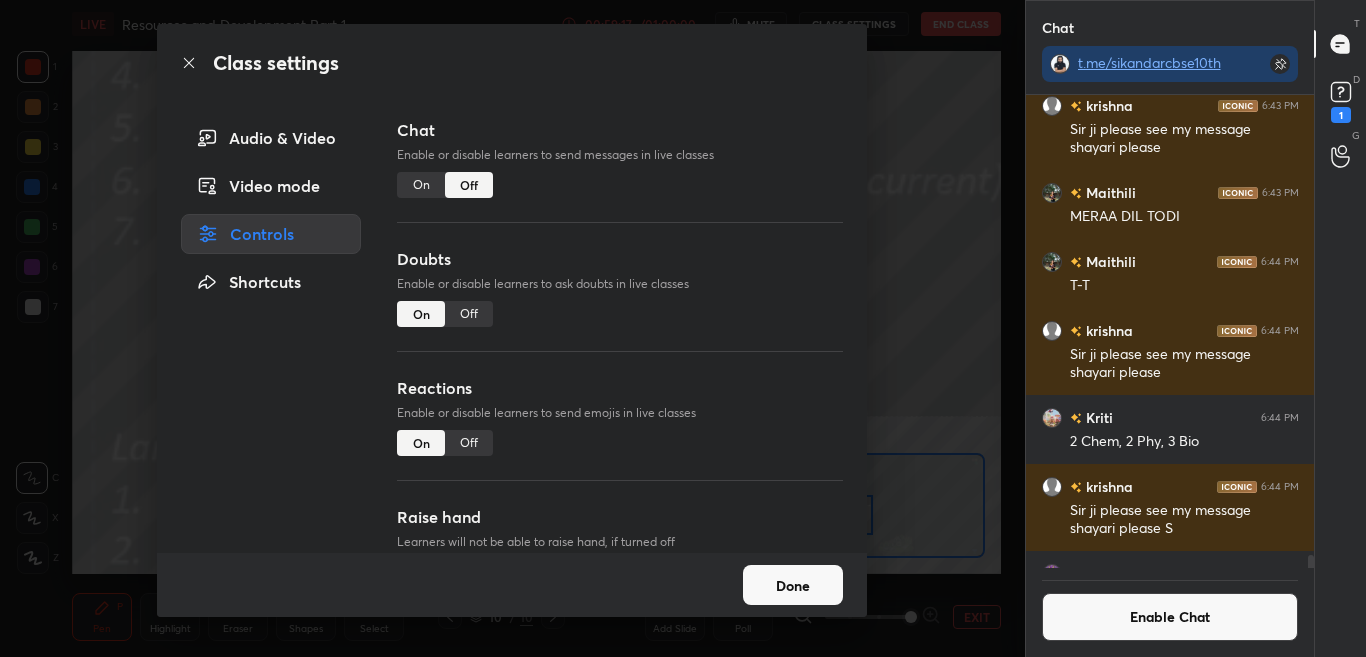 click on "Class settings" at bounding box center [512, 63] 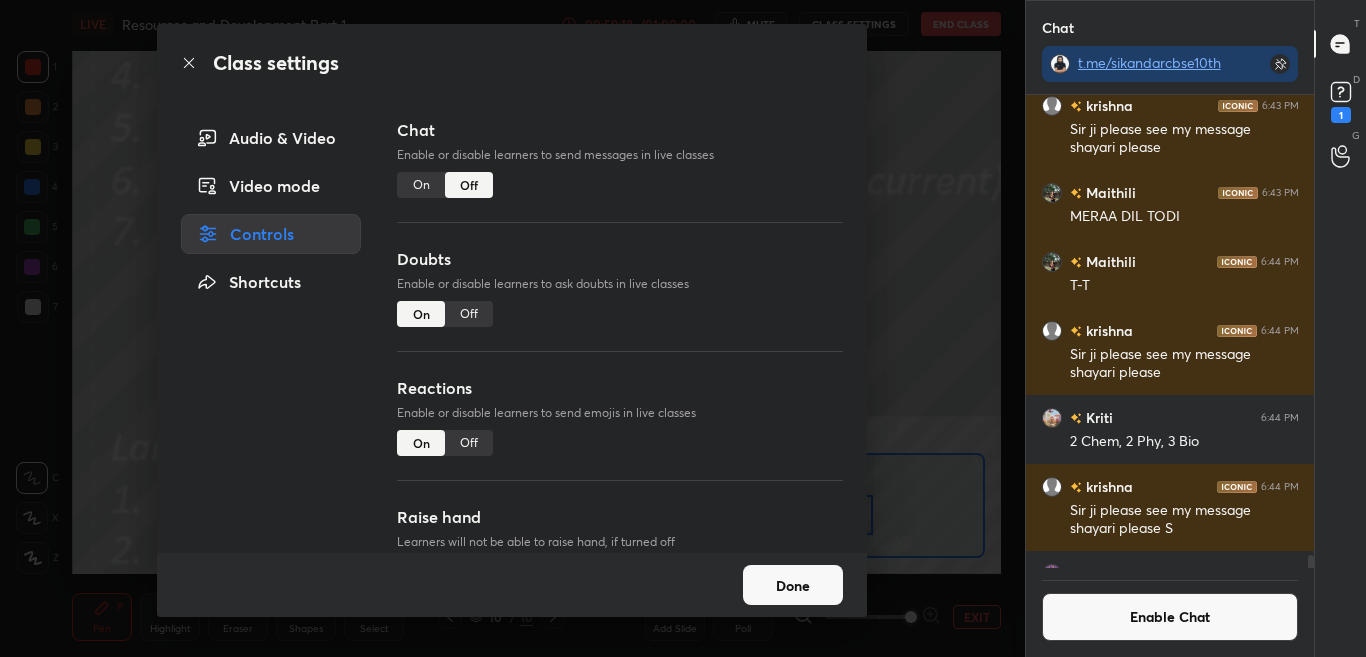 click on "Class settings" at bounding box center [512, 63] 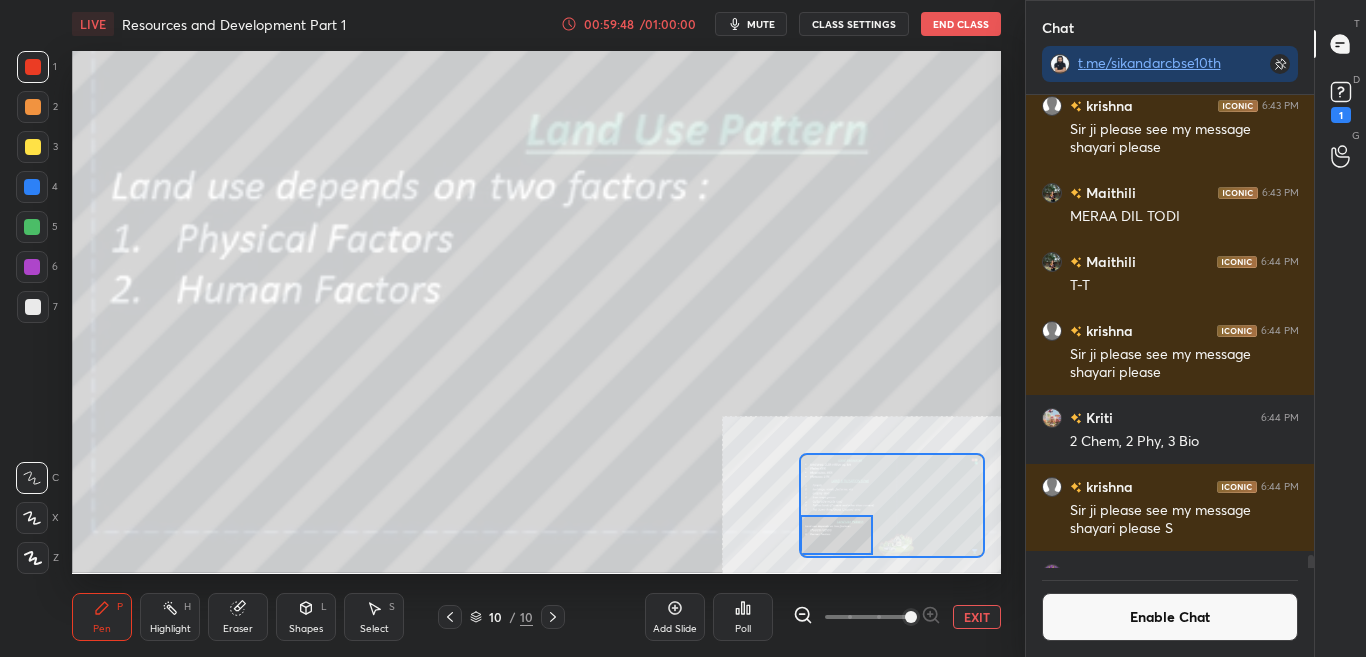 click at bounding box center (836, 535) 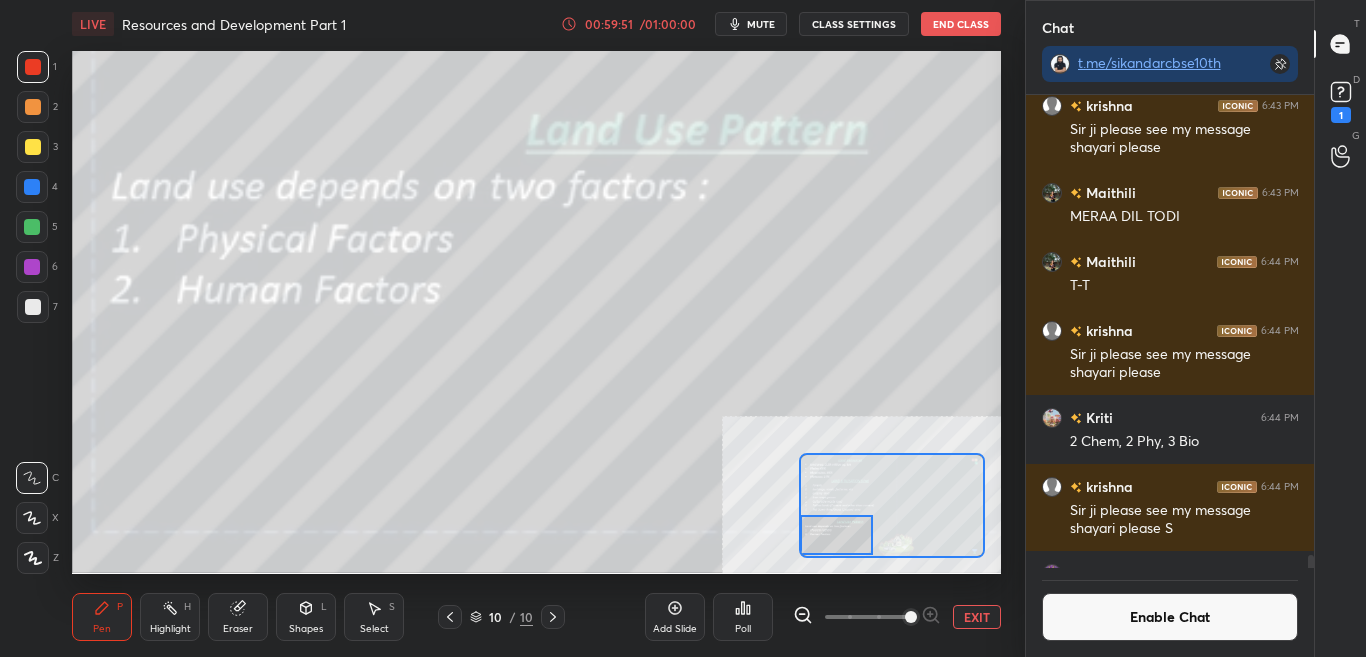click on "EXIT" at bounding box center [977, 617] 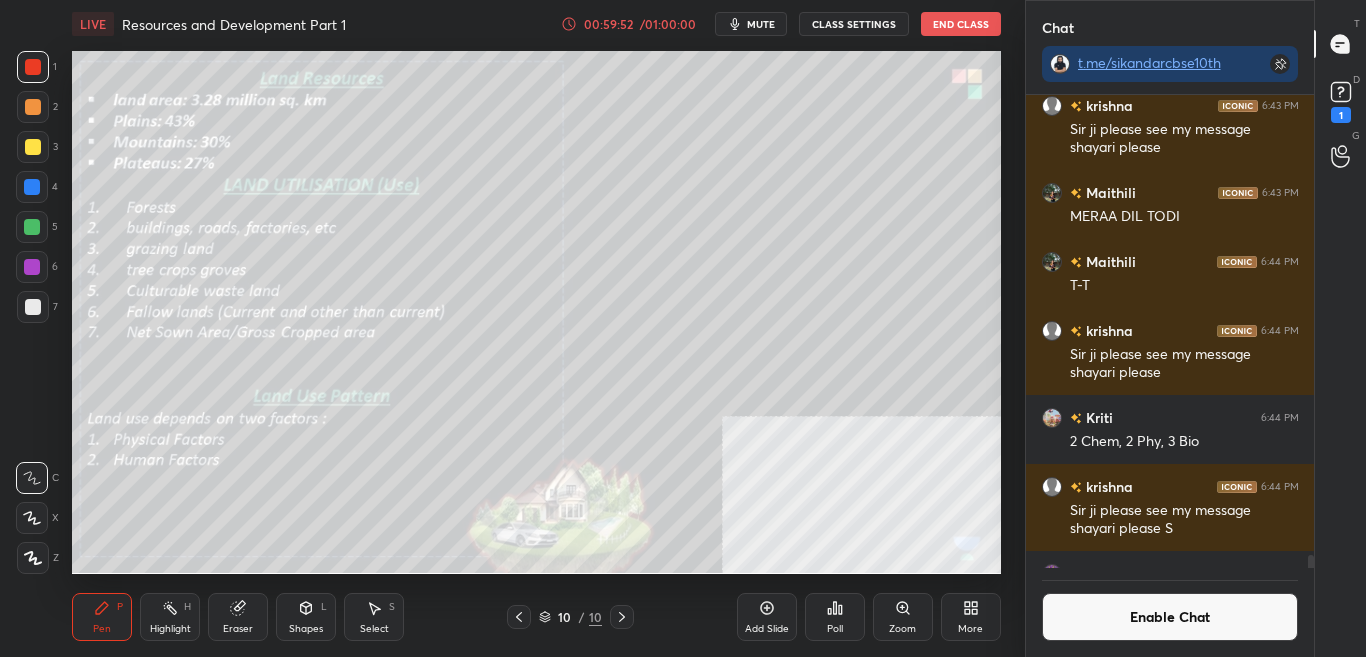 click on "Enable Chat" at bounding box center (1170, 617) 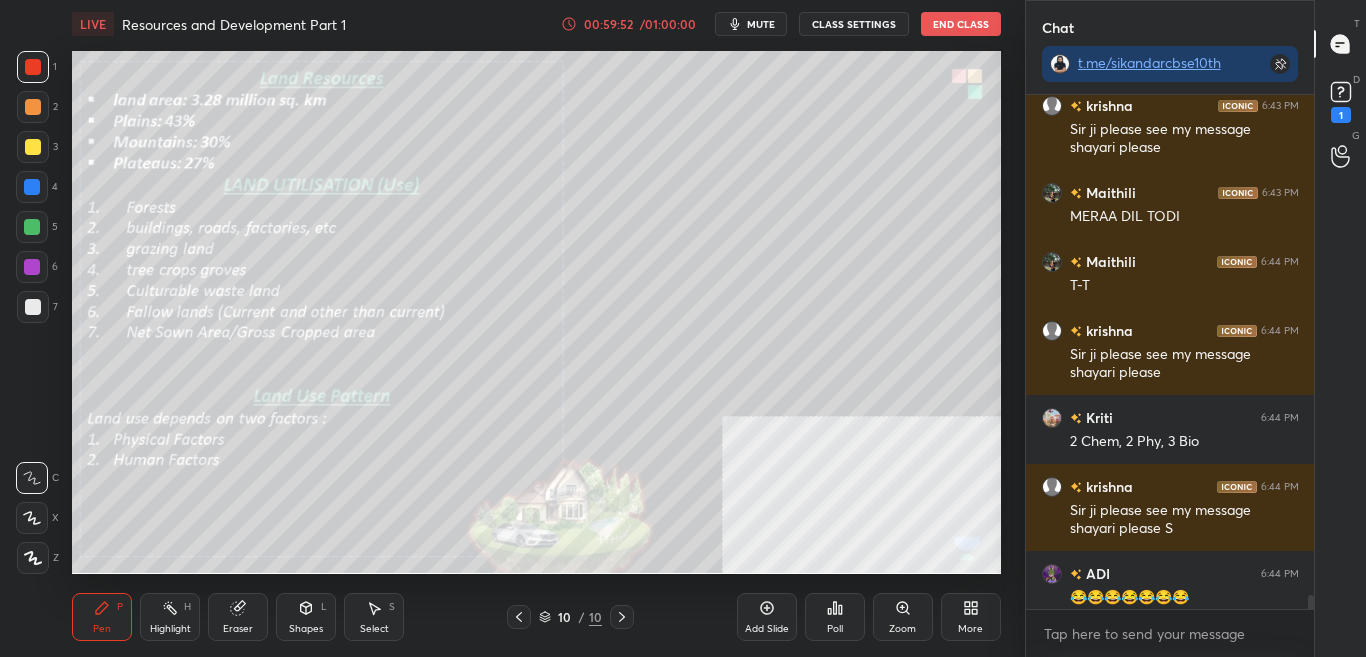 scroll, scrollTop: 7, scrollLeft: 7, axis: both 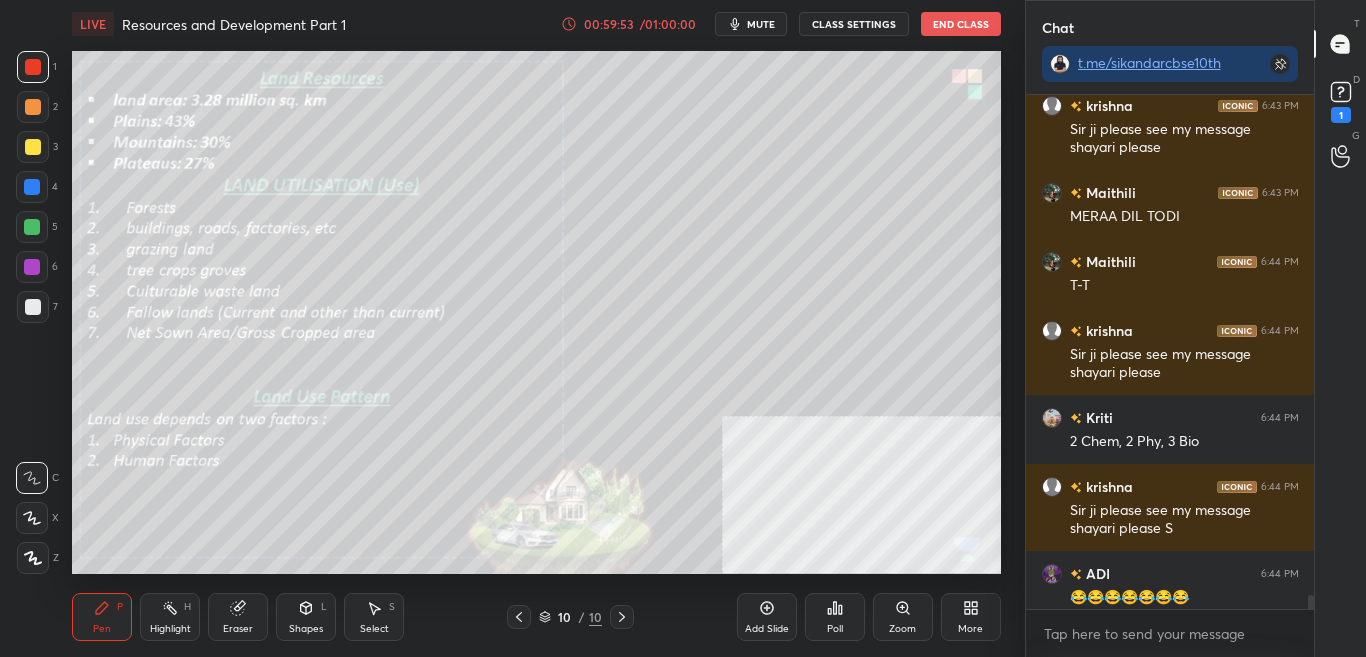 click at bounding box center [1311, 603] 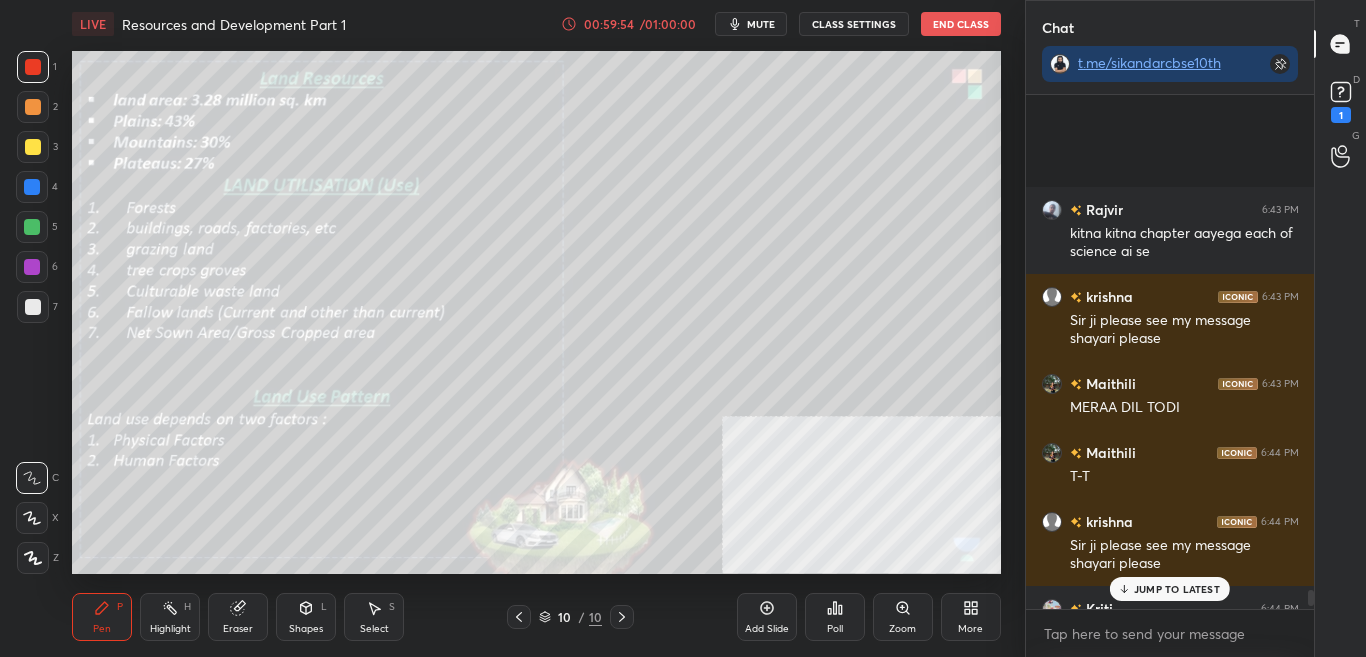 scroll, scrollTop: 29048, scrollLeft: 0, axis: vertical 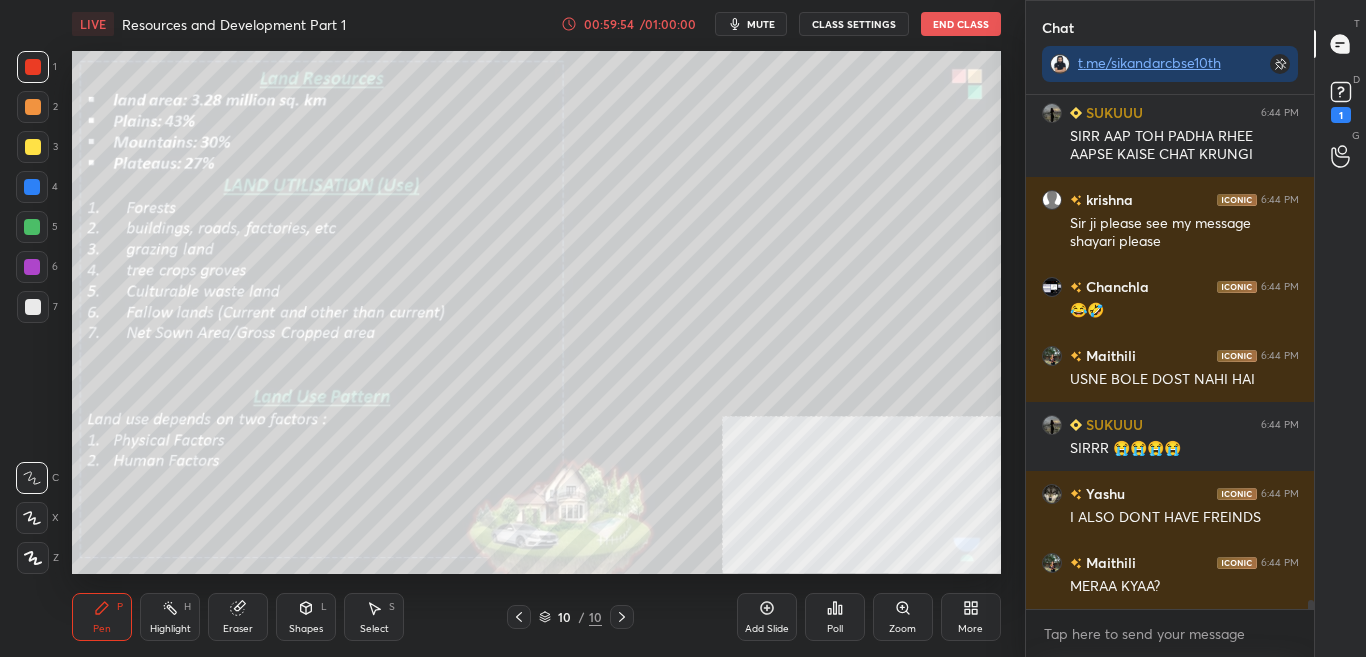 drag, startPoint x: 1311, startPoint y: 604, endPoint x: 1314, endPoint y: 627, distance: 23.194826 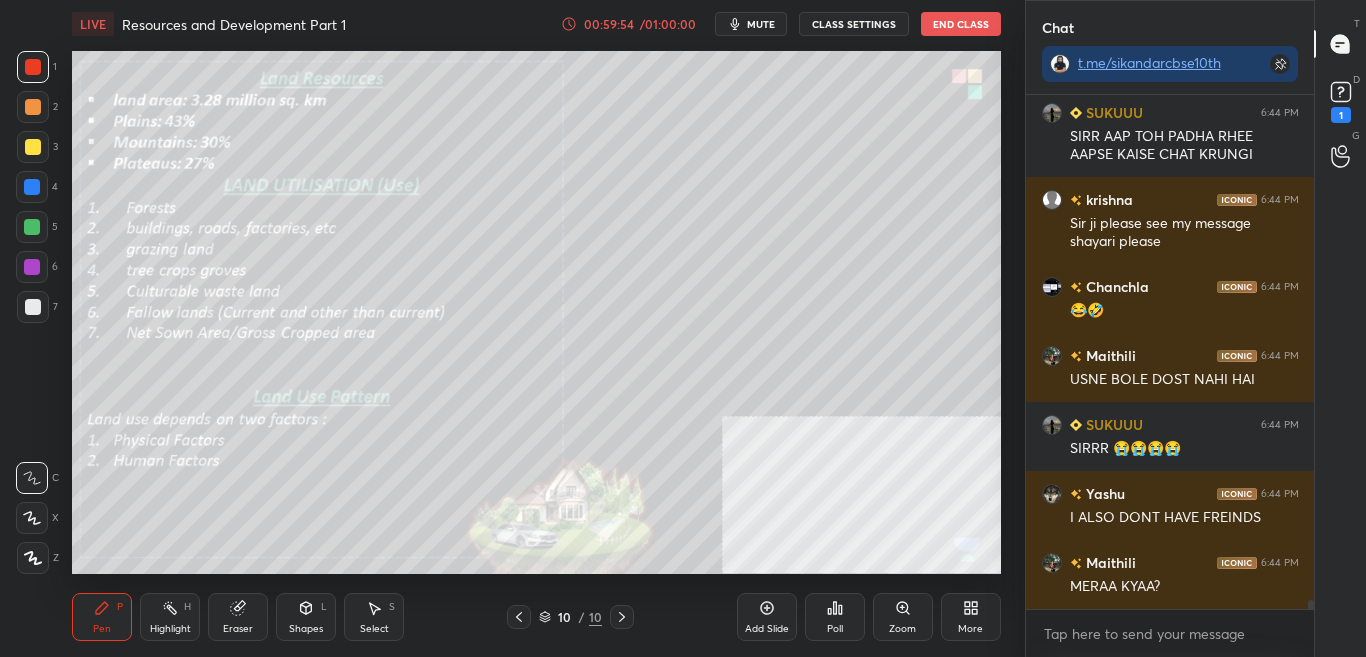 click on "Chat t.me/sikandarcbse10th Maithili 6:44 PM USNE BOLE DOST NAHI HAI SUKUUU 6:44 PM SIRR AAP TOH PADHA RHEE AAPSE KAISE CHAT KRUNGI krishna 6:44 PM Sir ji please see my message shayari please Chanchla 6:44 PM 😂🤣 Maithili 6:44 PM USNE BOLE DOST NAHI HAI SUKUUU 6:44 PM SIRRR 😭😭😭😭 Yashu 6:44 PM I ALSO DONT HAVE FREINDS Maithili 6:44 PM MERAA KYAA? JUMP TO LATEST Enable hand raising Enable raise hand to speak to learners. Once enabled, chat will be turned off temporarily. Enable x   Krishna Asked a doubt 2 Sir ji youare ignore me every day bye i am no good student of.you 😭😭😭😭😭😭😭😭😭😭😭😭😭😨😨😨😰😰😰😰😥😢😢 Pick this doubt Krishna Asked a doubt 1 Sir ji shayari for you sir ji love you sir ji Pick this doubt NEW DOUBTS ASKED No one has raised a hand yet Can't raise hand Looks like educator just invited you to speak. Please wait before you can raise your hand again. Got it T Messages (T) D Doubts (D) 1 G Raise Hand (G)" at bounding box center (1196, 328) 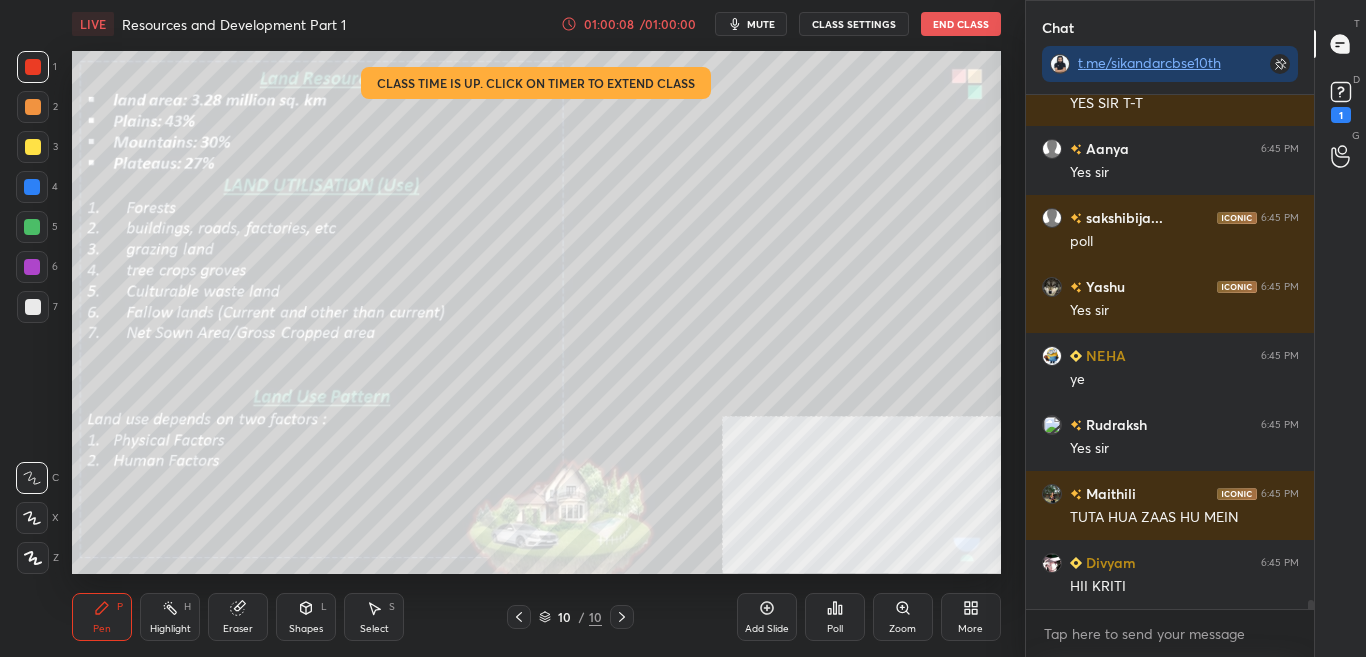scroll, scrollTop: 30032, scrollLeft: 0, axis: vertical 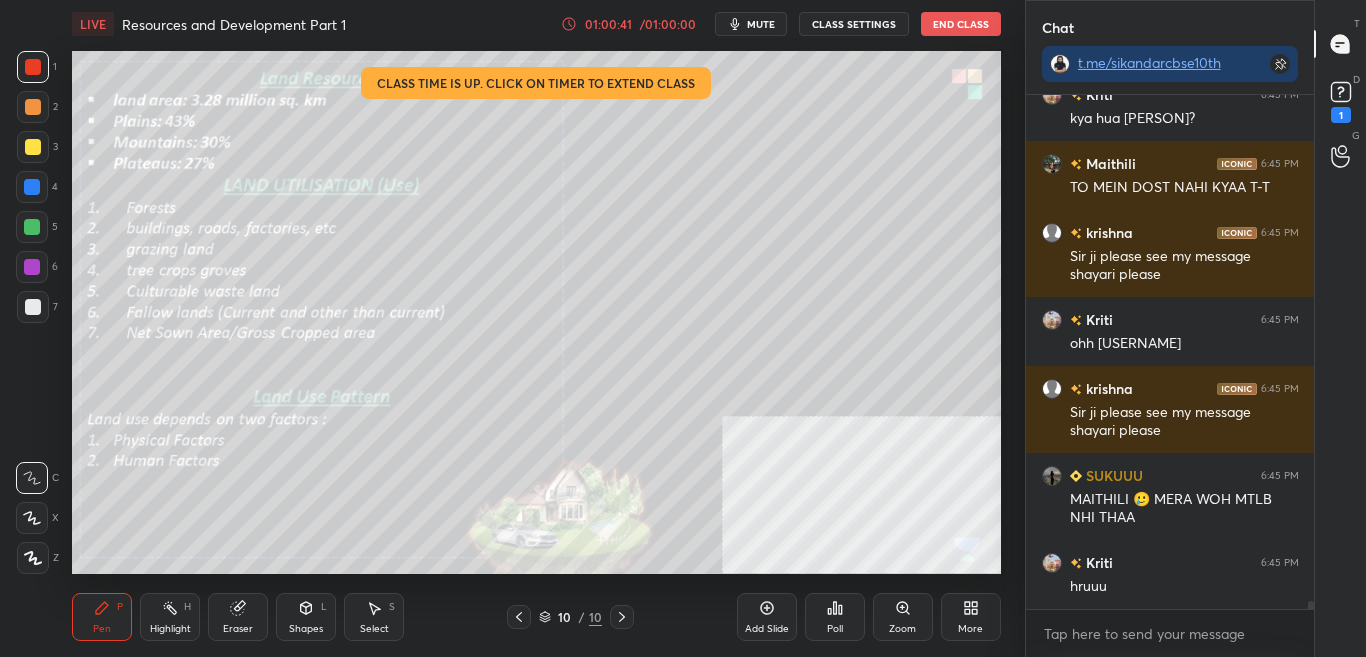 click on "More" at bounding box center (971, 617) 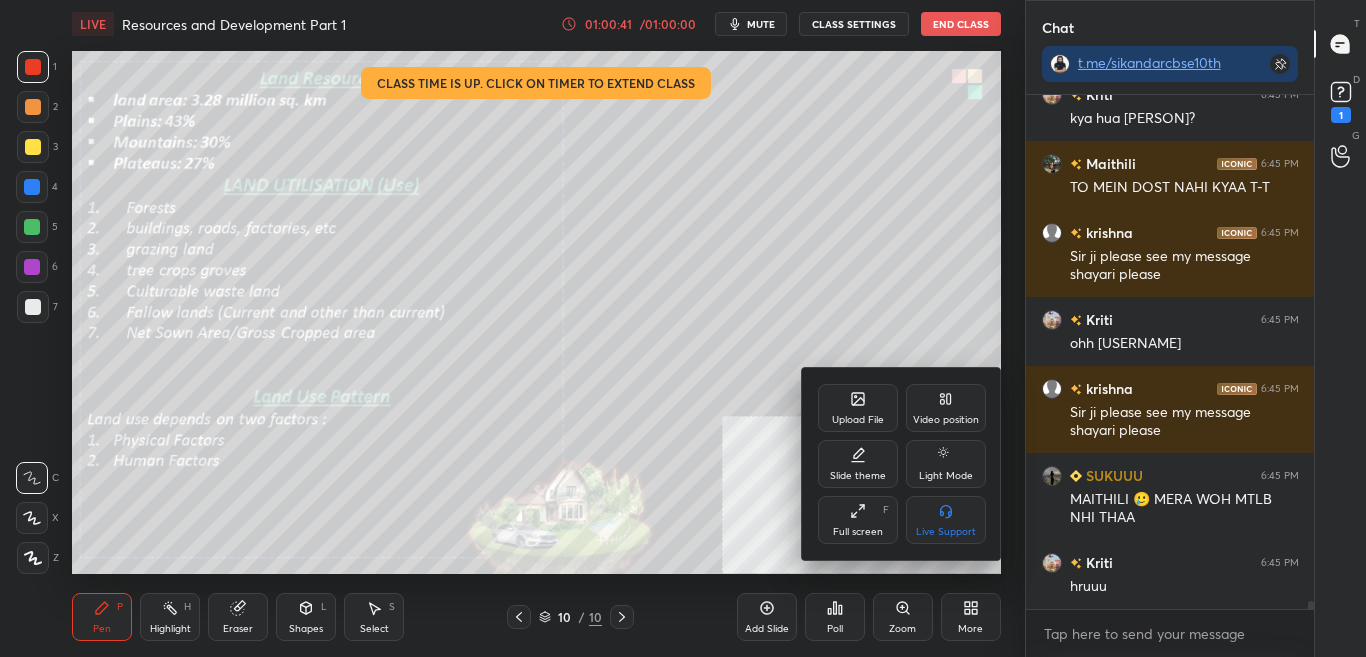 scroll, scrollTop: 31507, scrollLeft: 0, axis: vertical 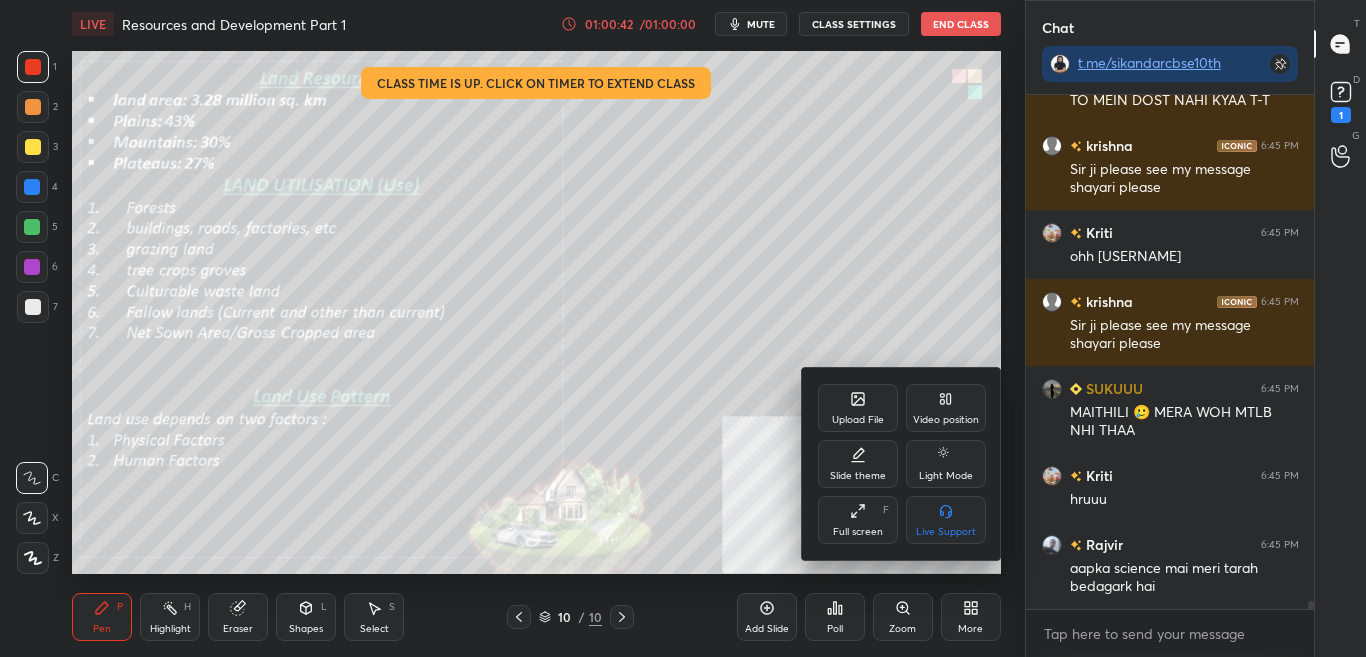 click on "Upload File" at bounding box center (858, 420) 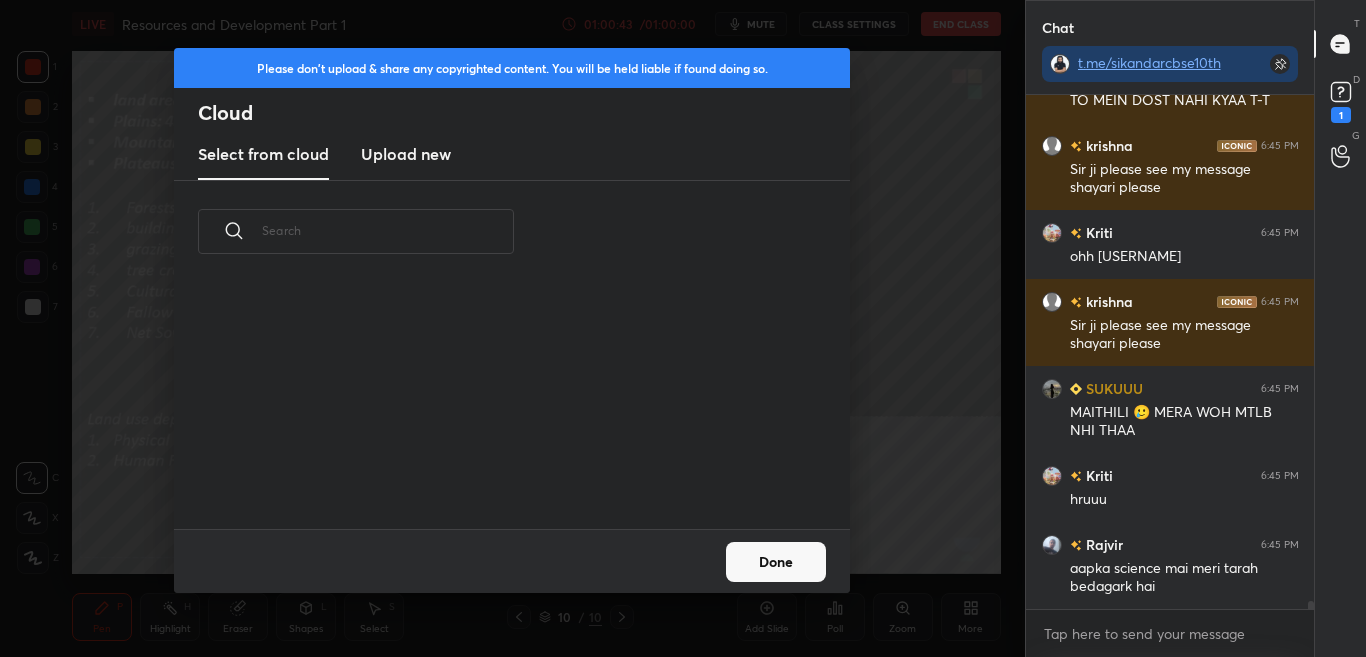 scroll, scrollTop: 7, scrollLeft: 11, axis: both 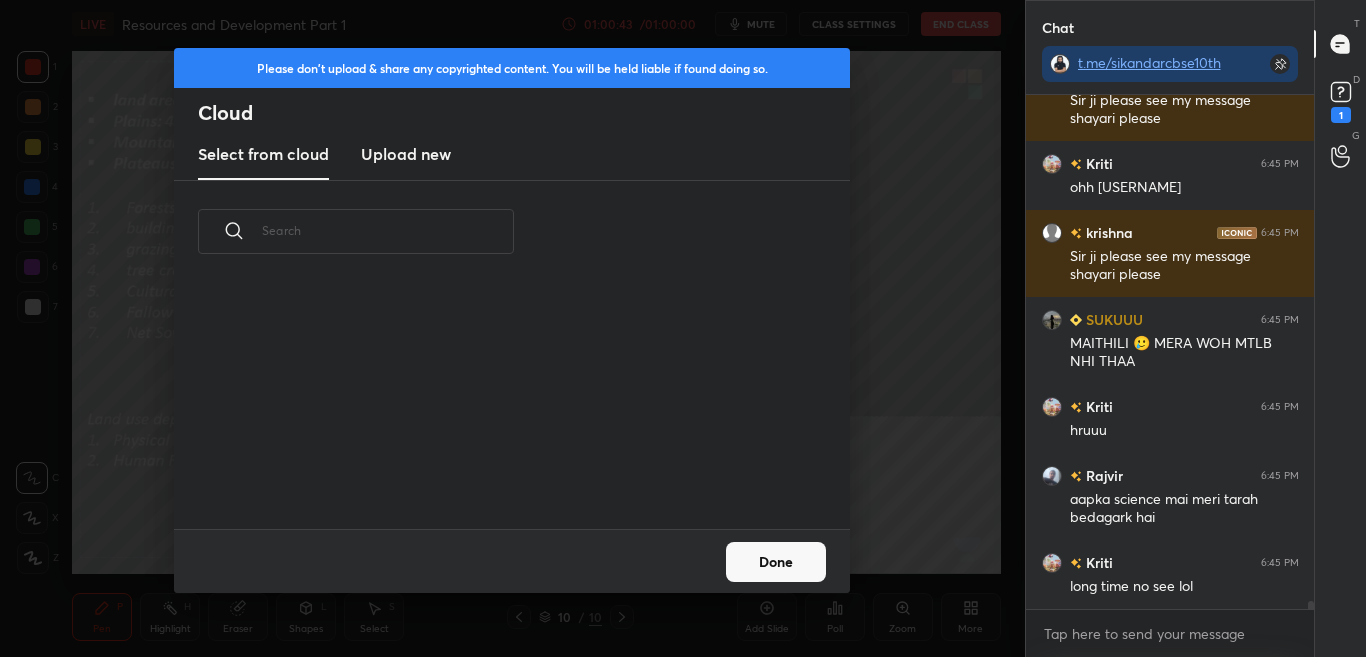click on "Upload new" at bounding box center [406, 154] 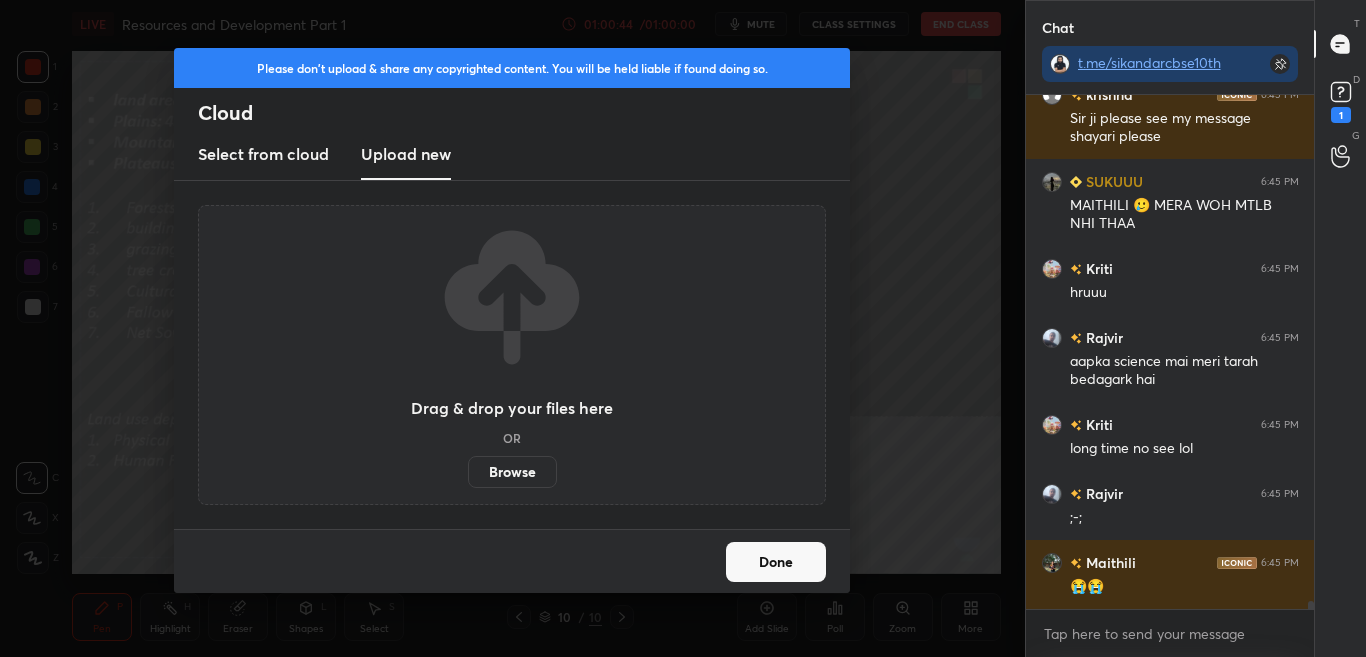 click on "Browse" at bounding box center (512, 472) 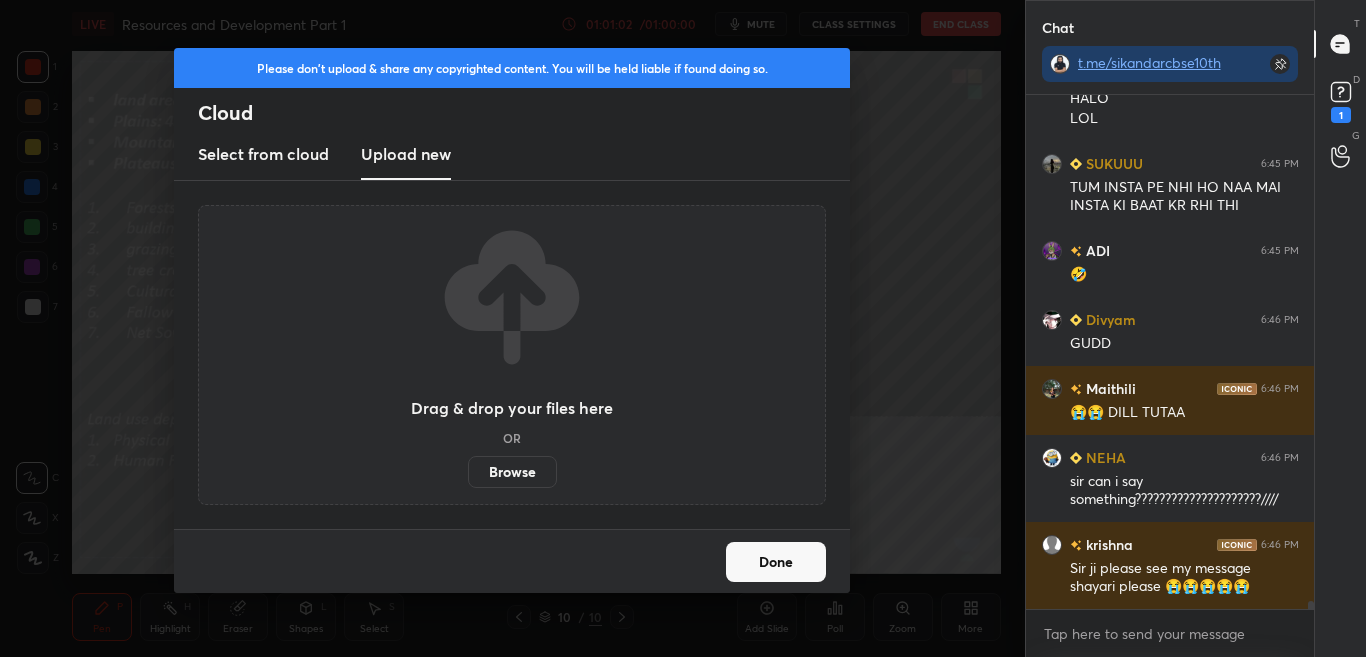 scroll, scrollTop: 32340, scrollLeft: 0, axis: vertical 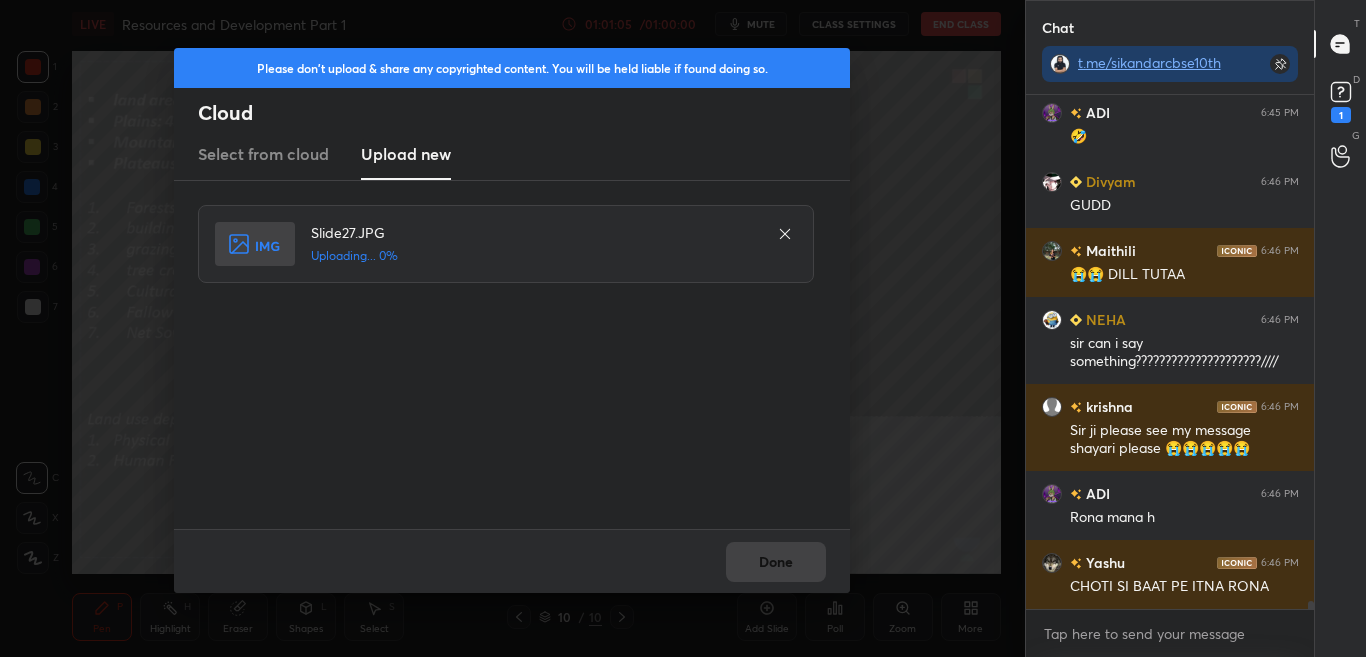 click on "Done" at bounding box center (512, 561) 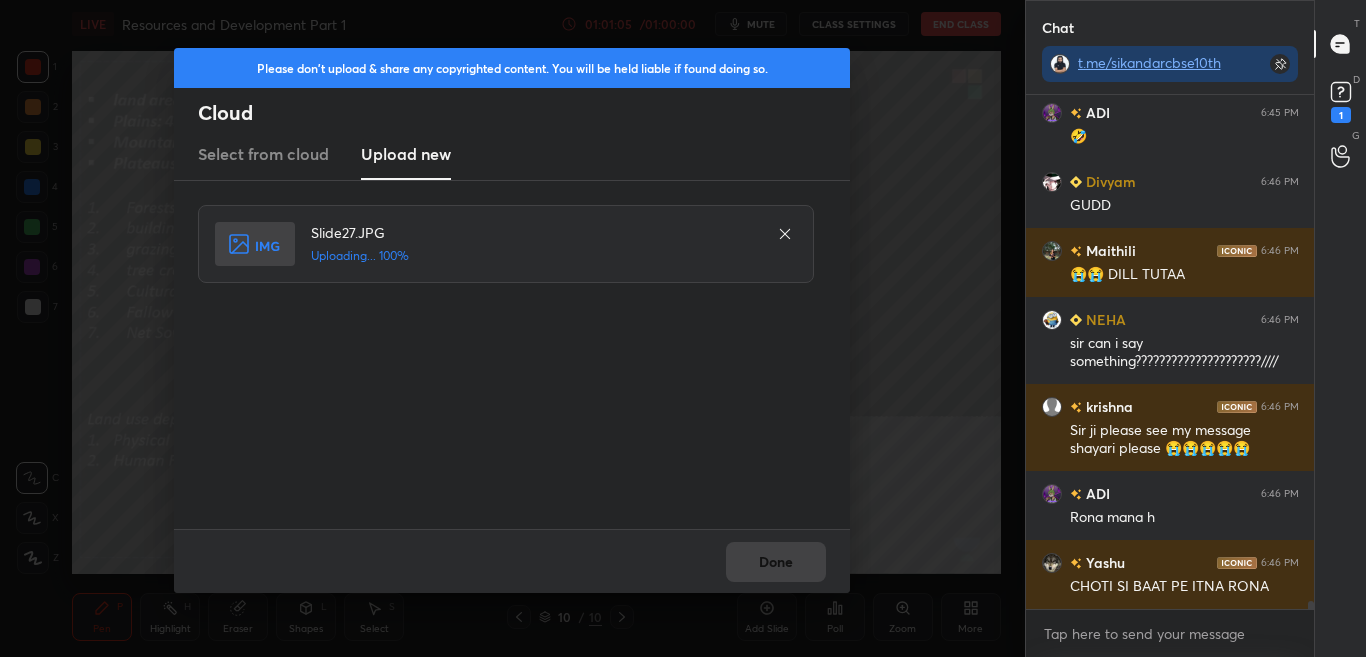 click on "Done" at bounding box center [512, 561] 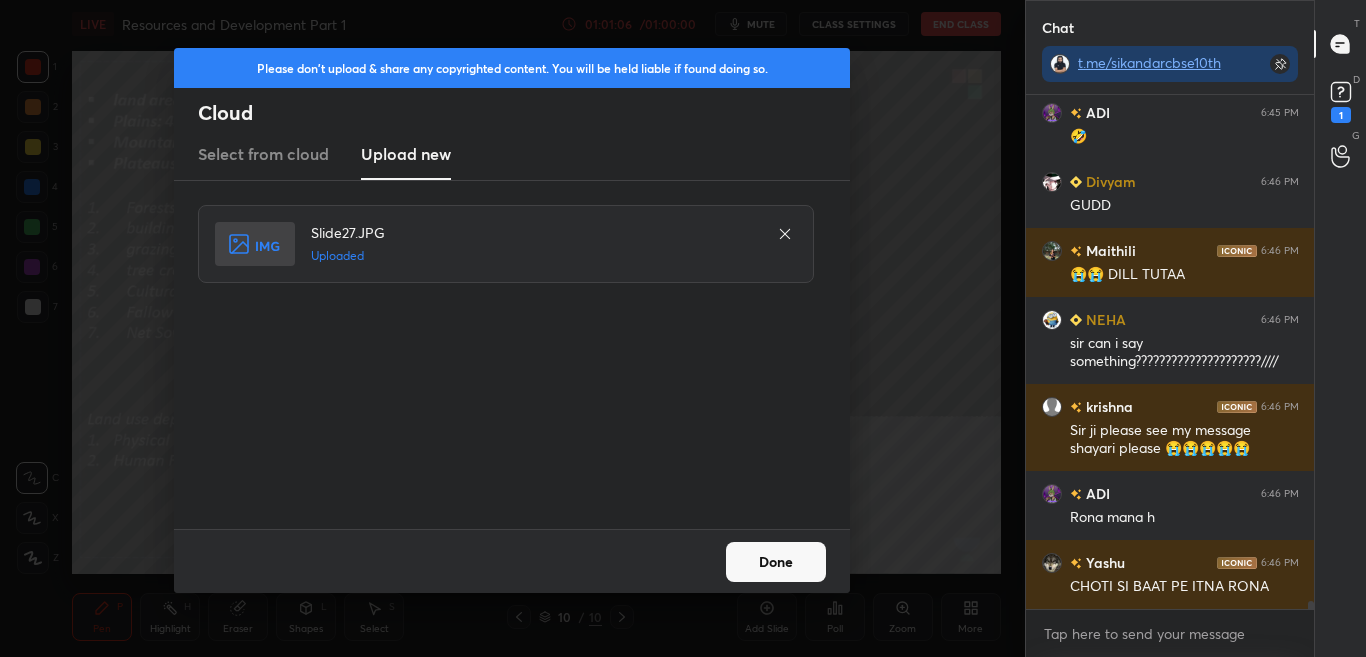 click on "Done" at bounding box center [776, 562] 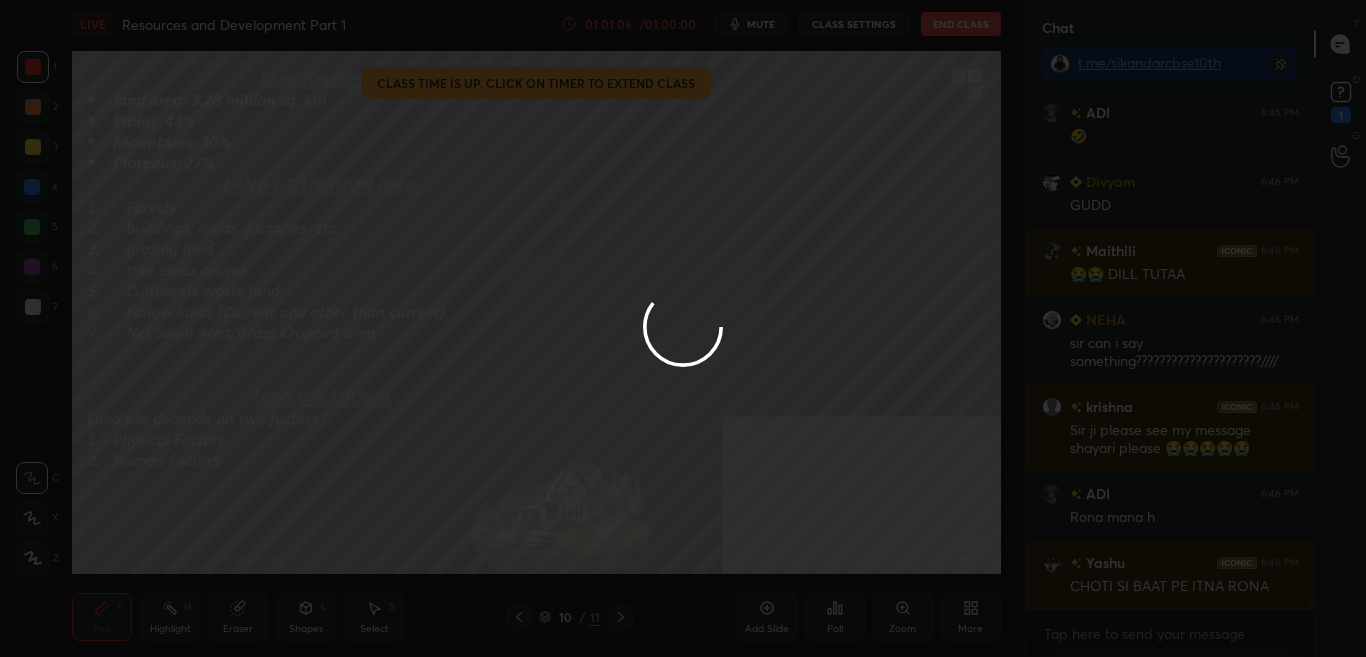 click at bounding box center (683, 328) 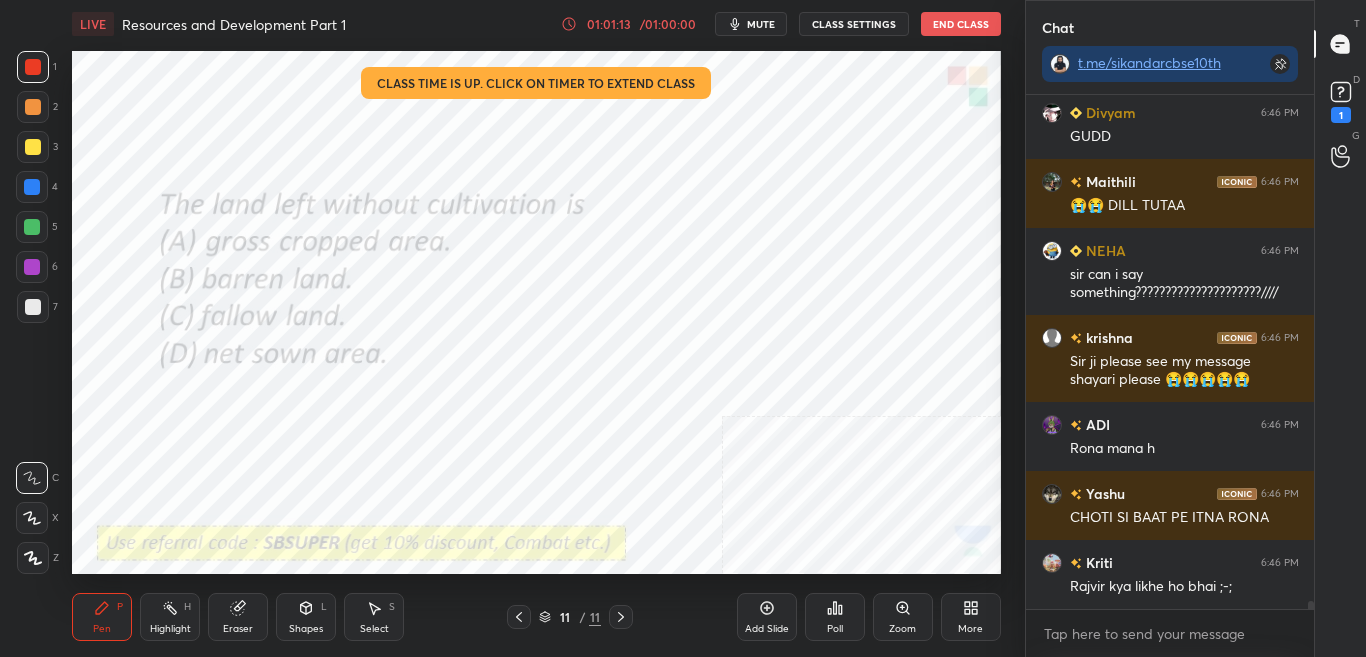 scroll, scrollTop: 32565, scrollLeft: 0, axis: vertical 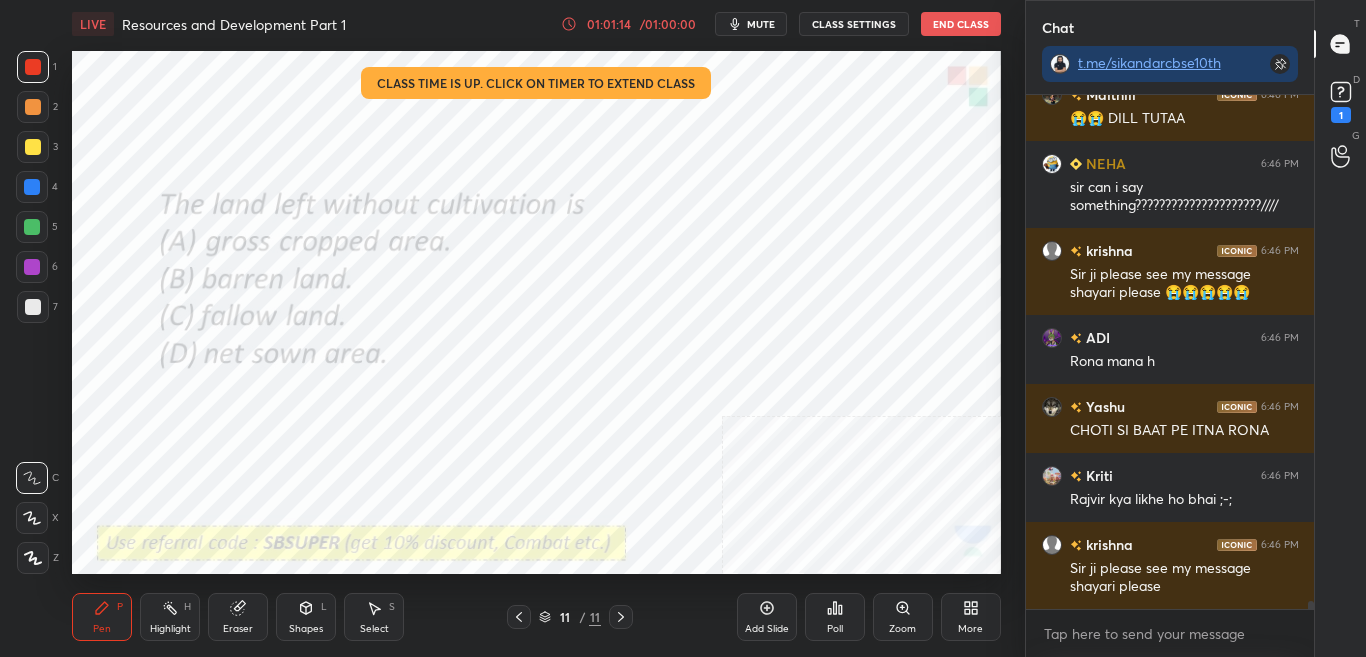 click at bounding box center (1311, 609) 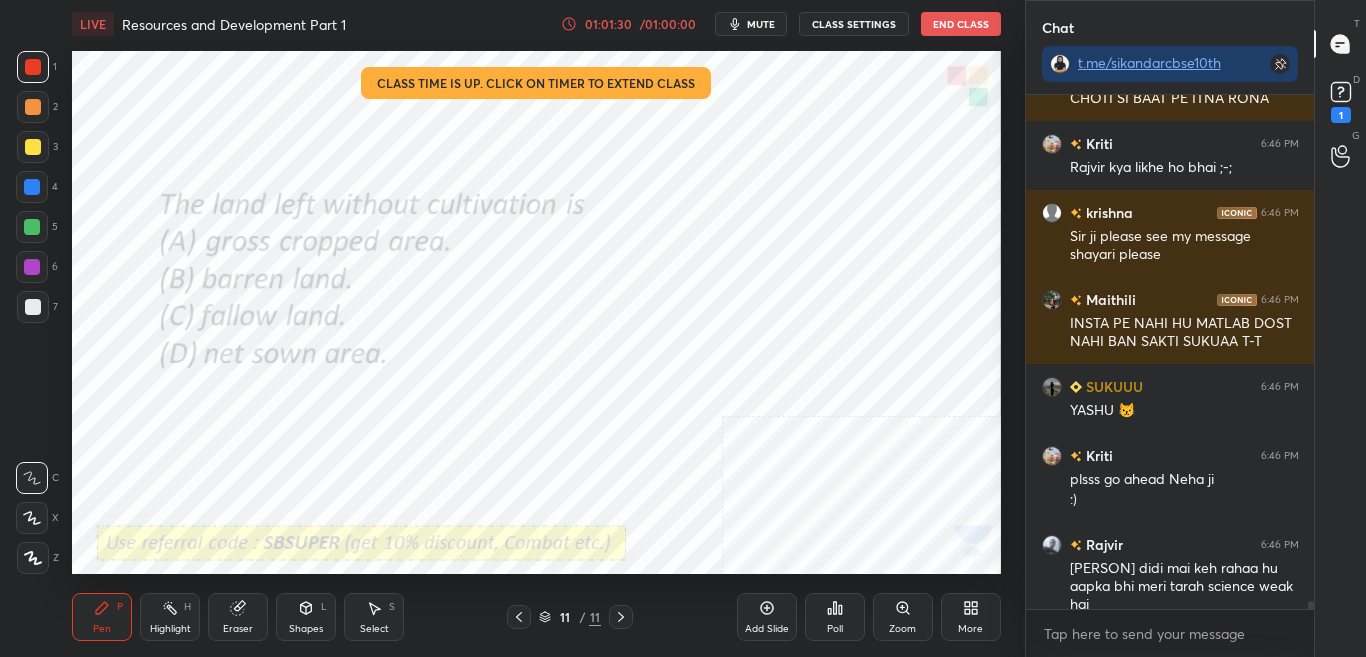 scroll, scrollTop: 32966, scrollLeft: 0, axis: vertical 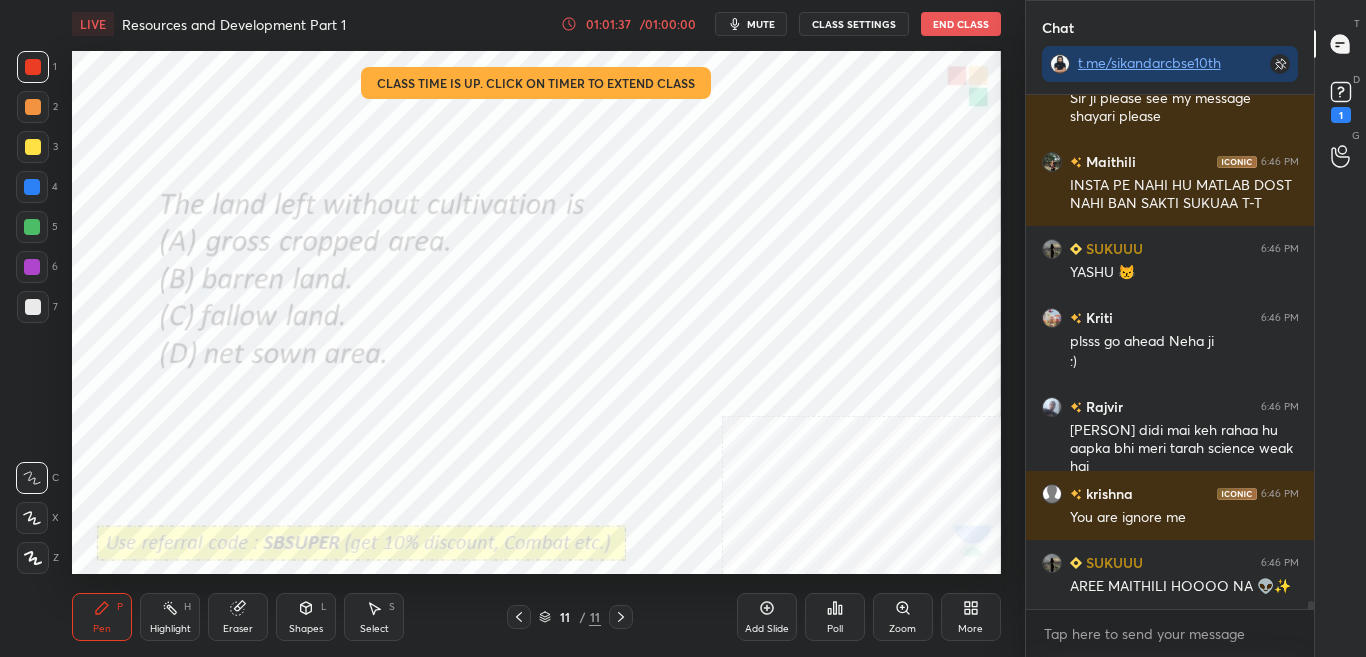 click on "Poll" at bounding box center (835, 629) 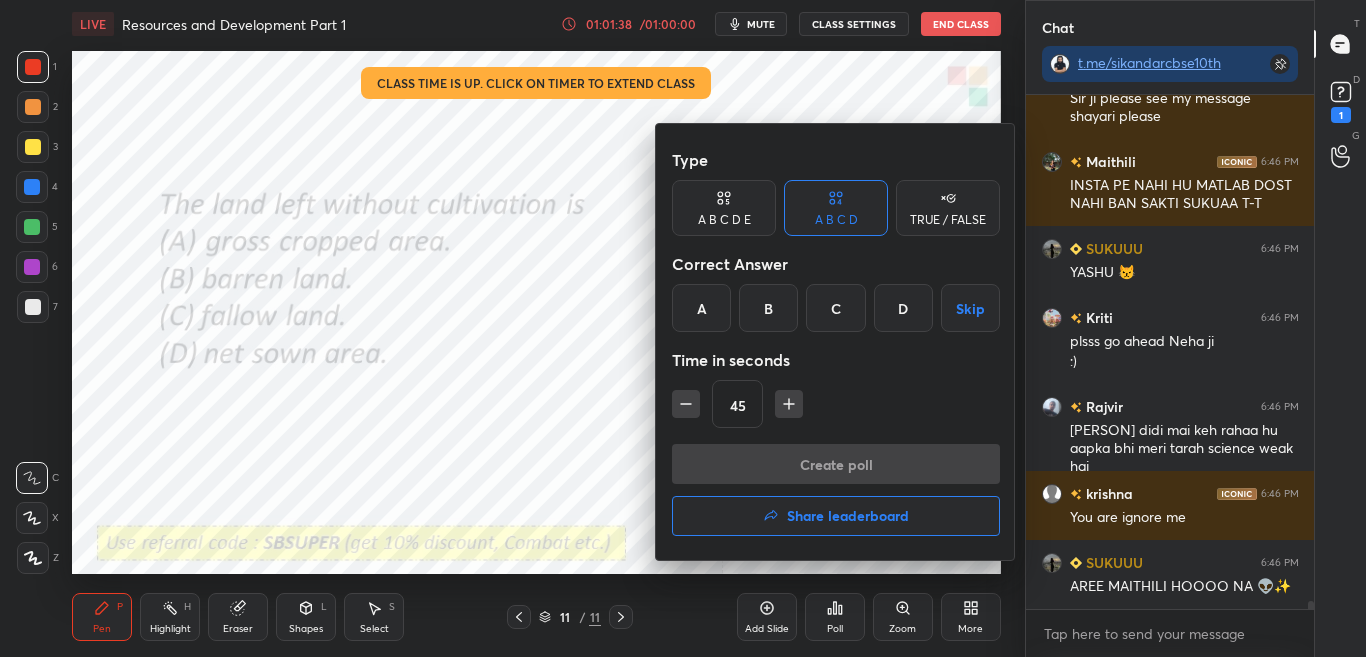 scroll, scrollTop: 33122, scrollLeft: 0, axis: vertical 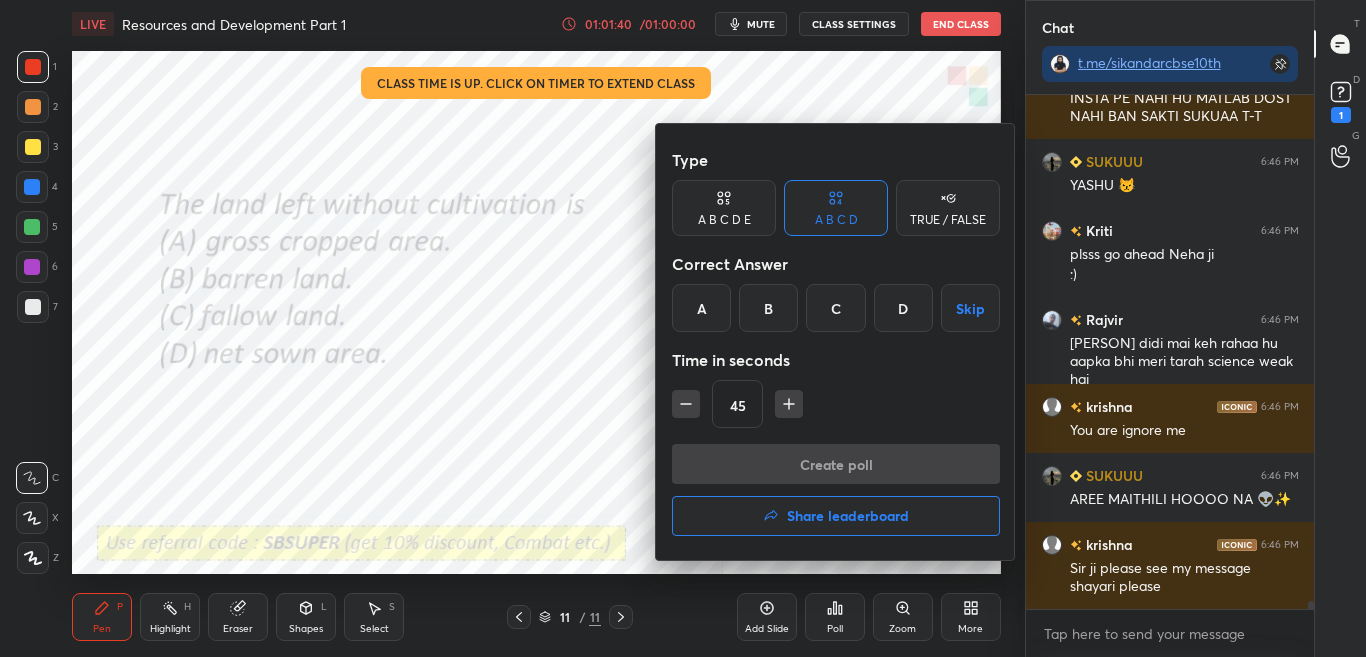click at bounding box center (683, 328) 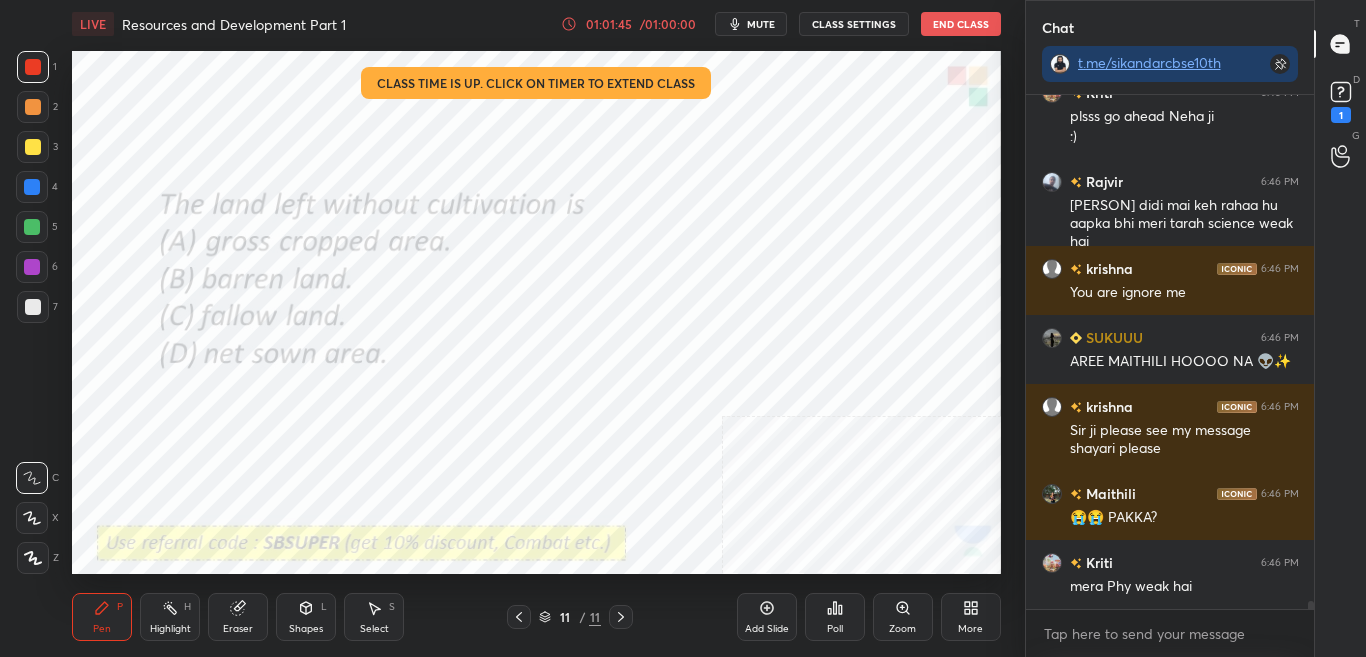 scroll, scrollTop: 33347, scrollLeft: 0, axis: vertical 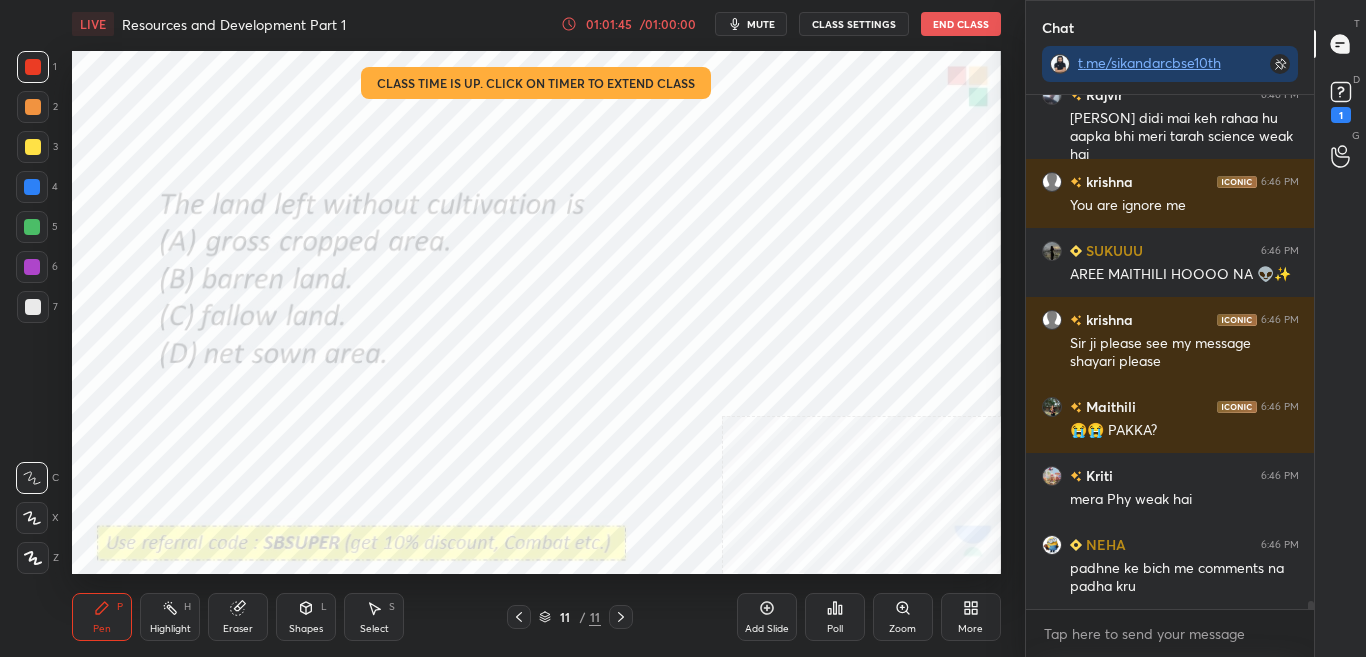 click on "Poll" at bounding box center [835, 617] 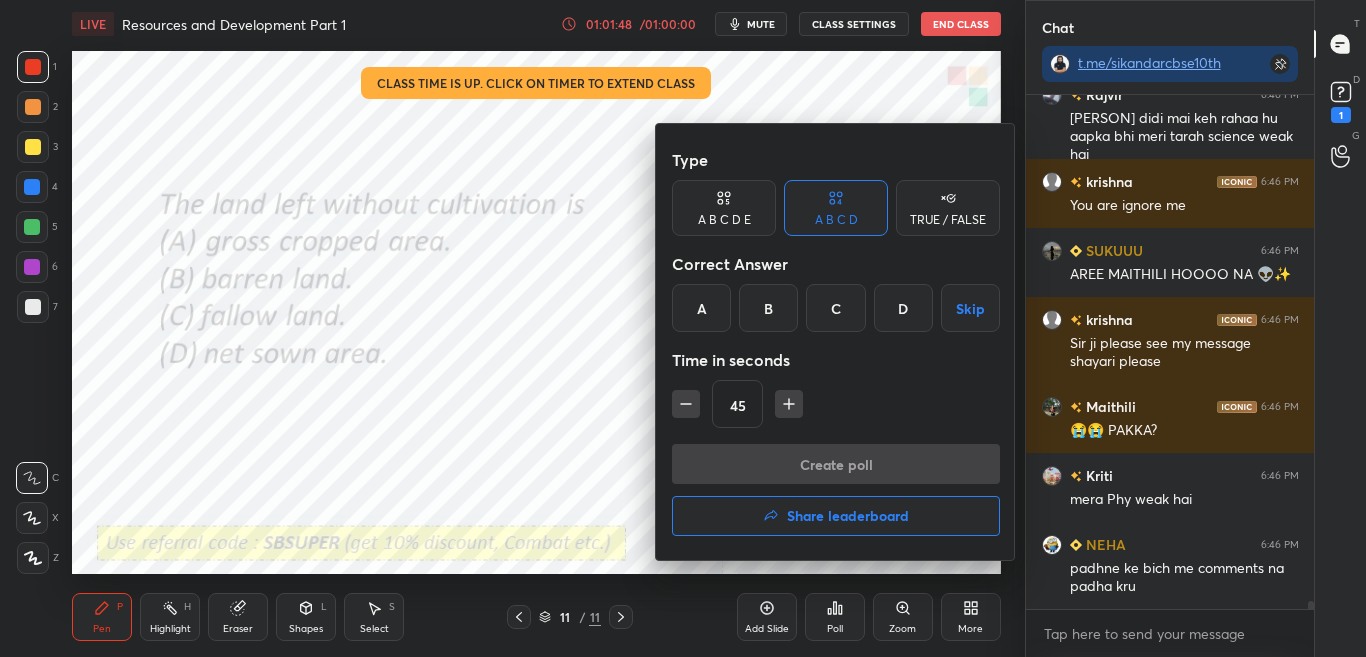 scroll, scrollTop: 33416, scrollLeft: 0, axis: vertical 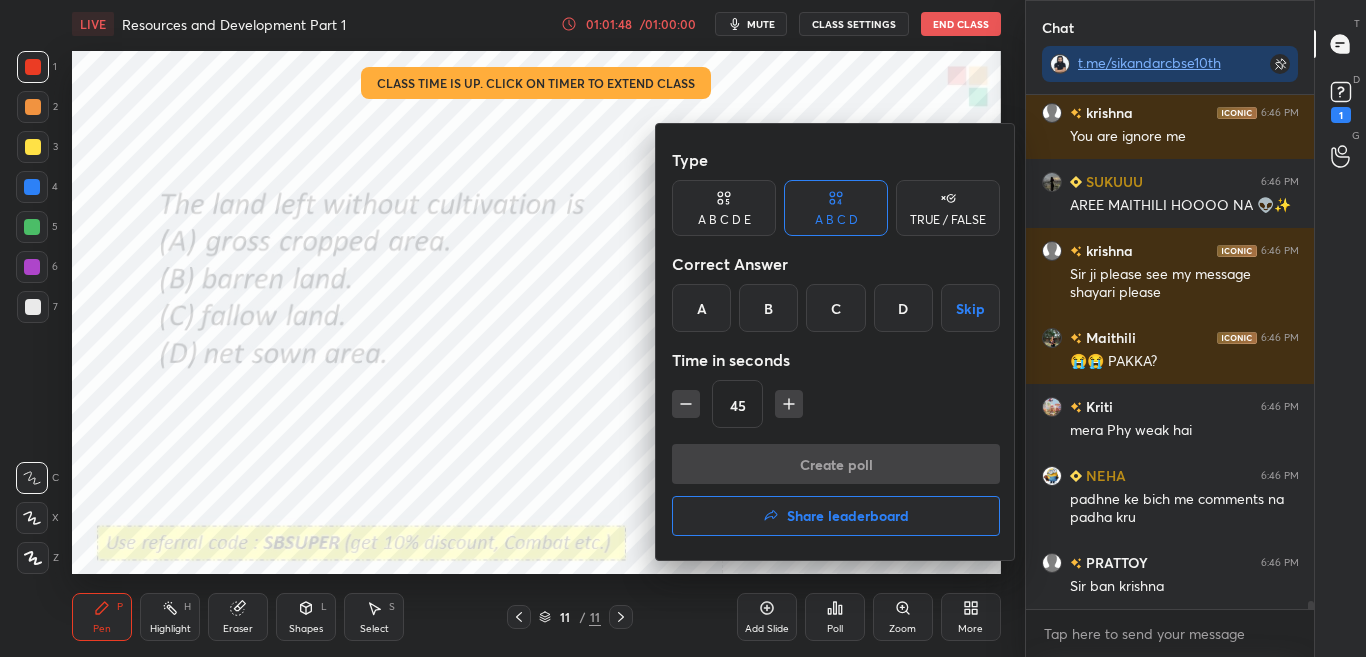 click on "C" at bounding box center (835, 308) 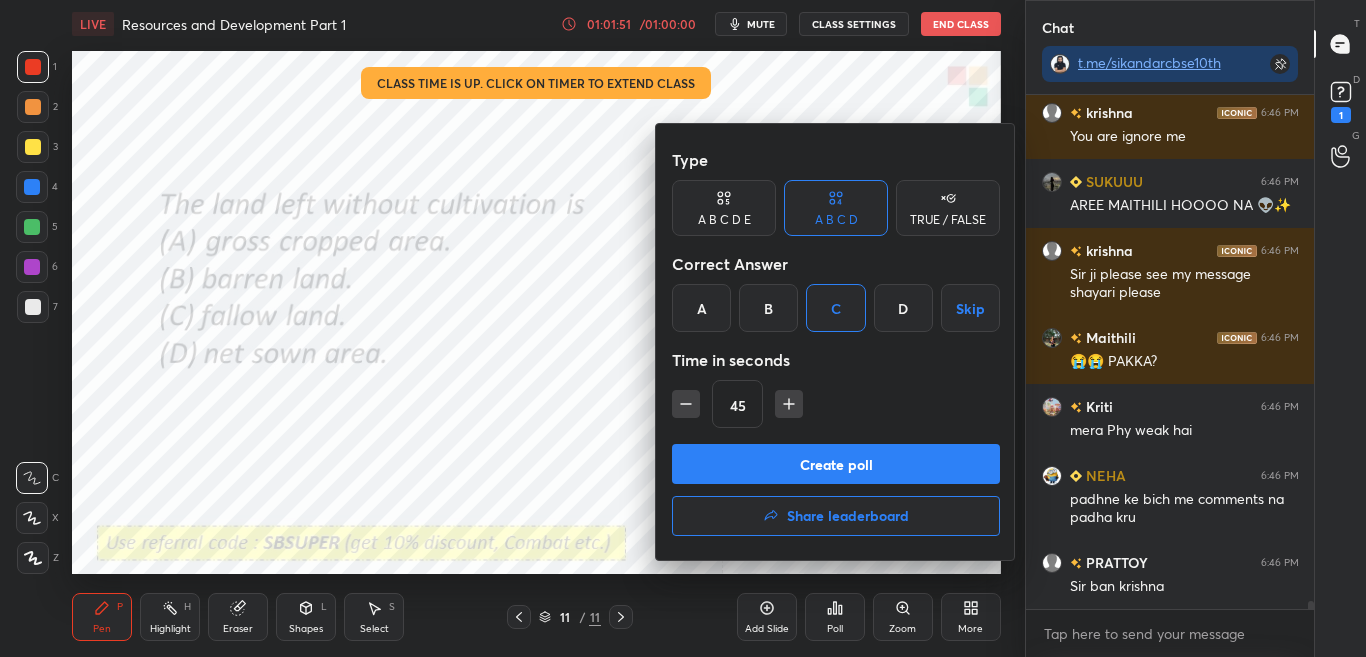click on "Create poll" at bounding box center [836, 464] 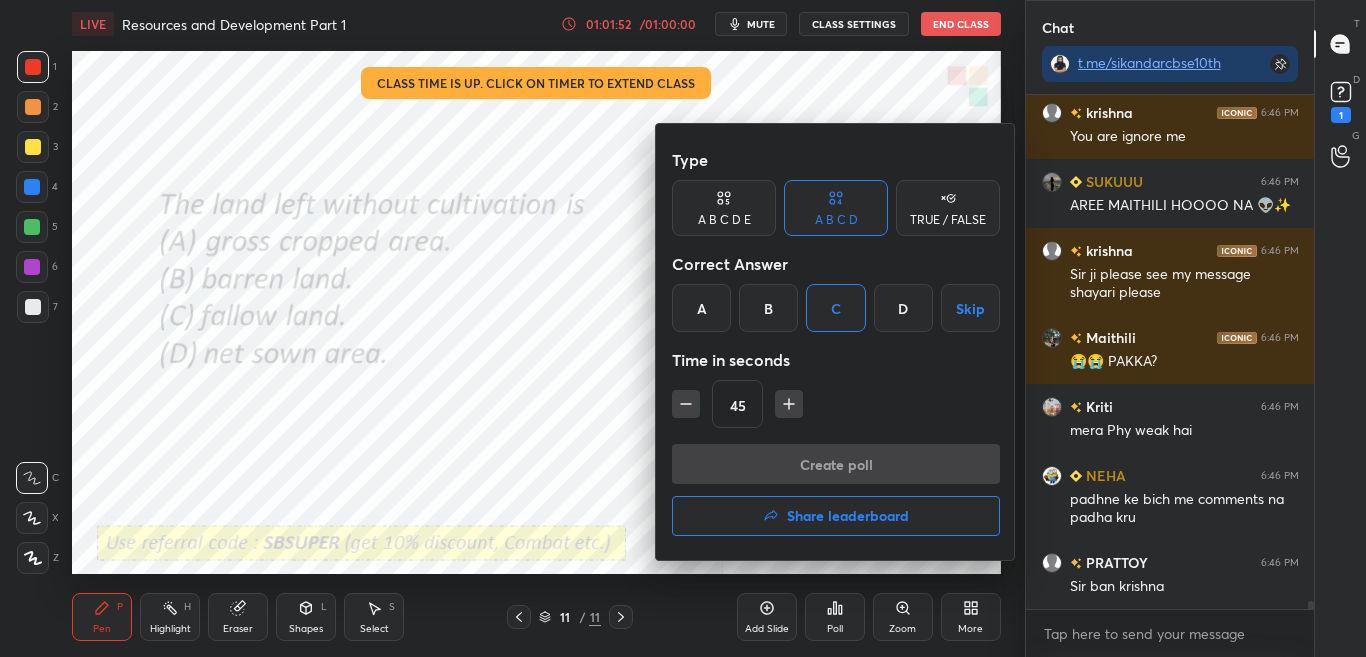 scroll, scrollTop: 33503, scrollLeft: 0, axis: vertical 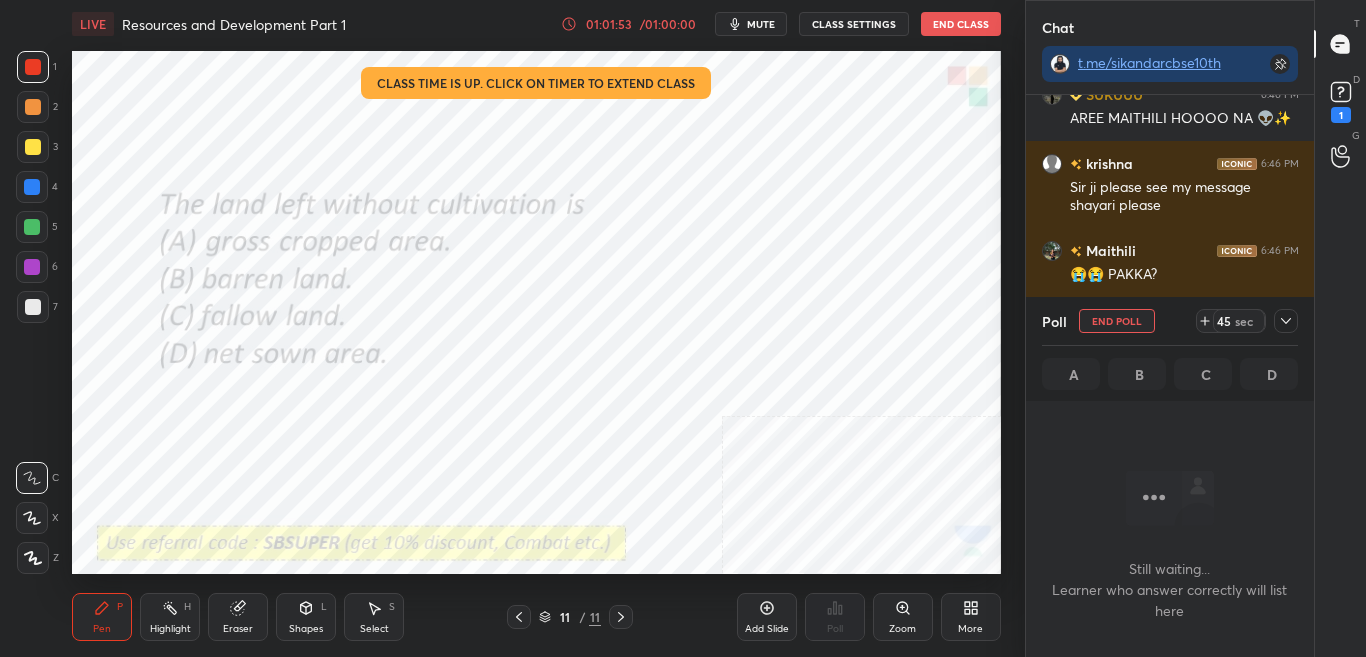 click 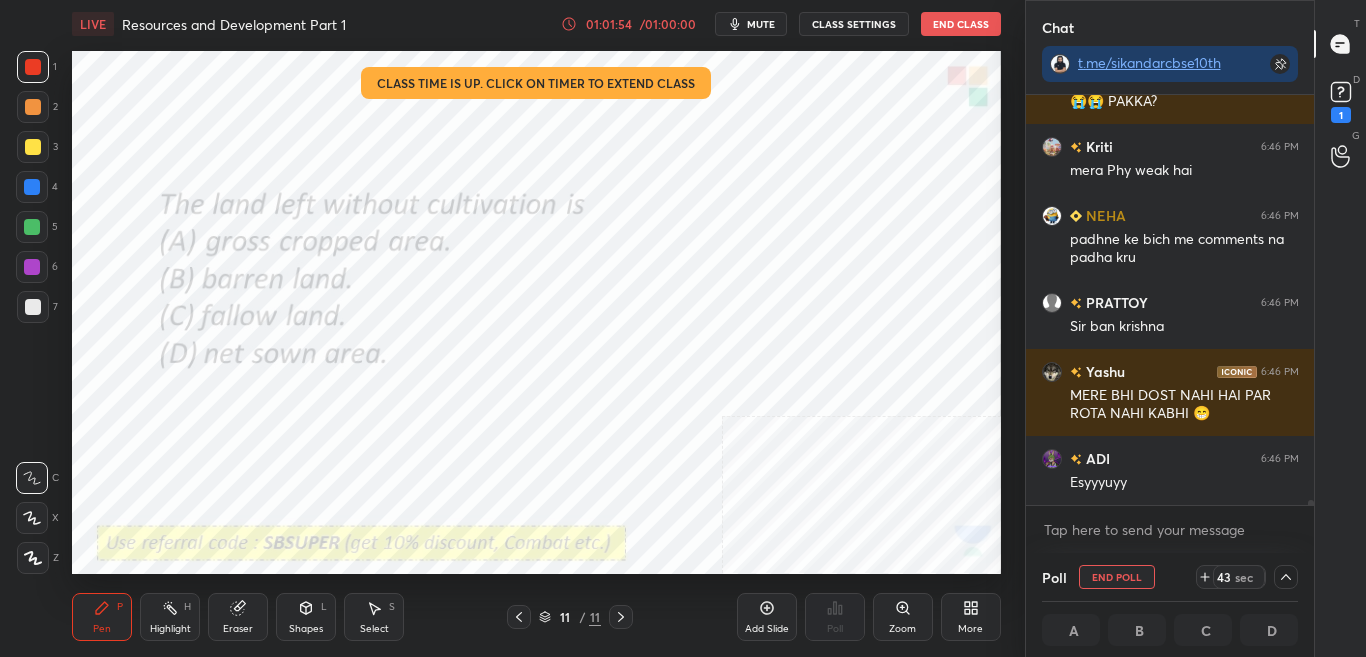 scroll, scrollTop: 1, scrollLeft: 7, axis: both 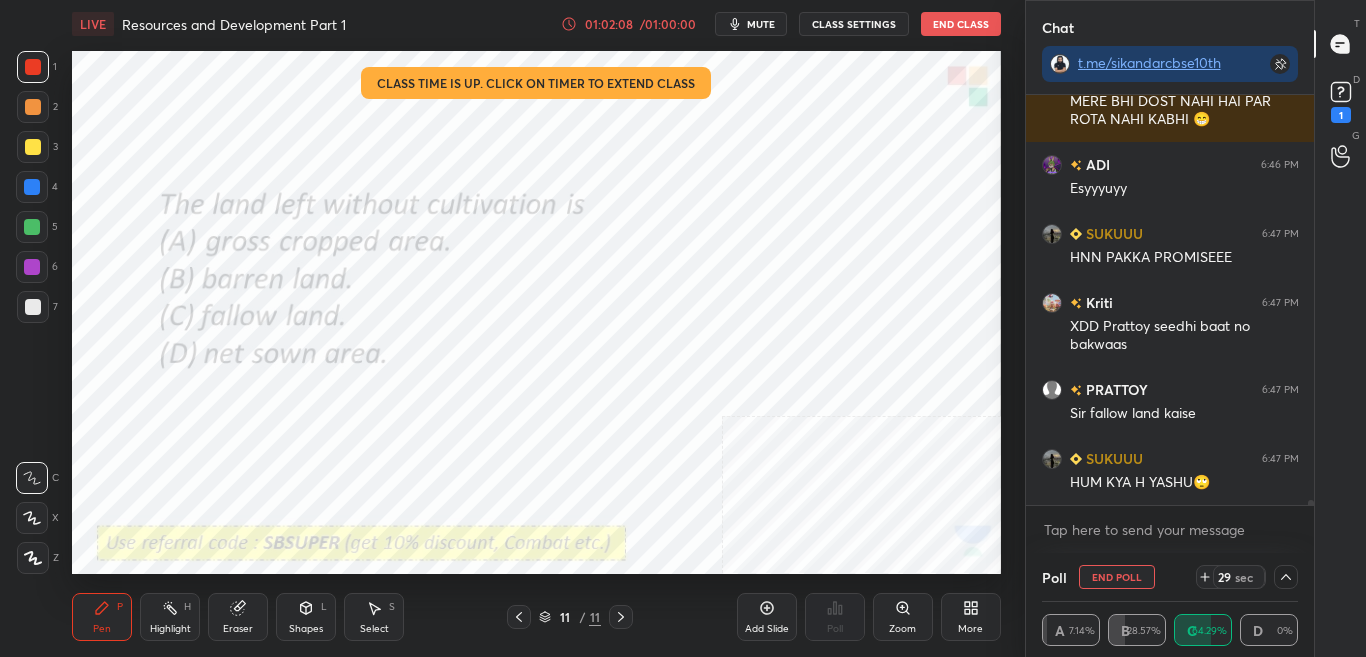 drag, startPoint x: 1312, startPoint y: 502, endPoint x: 1314, endPoint y: 519, distance: 17.117243 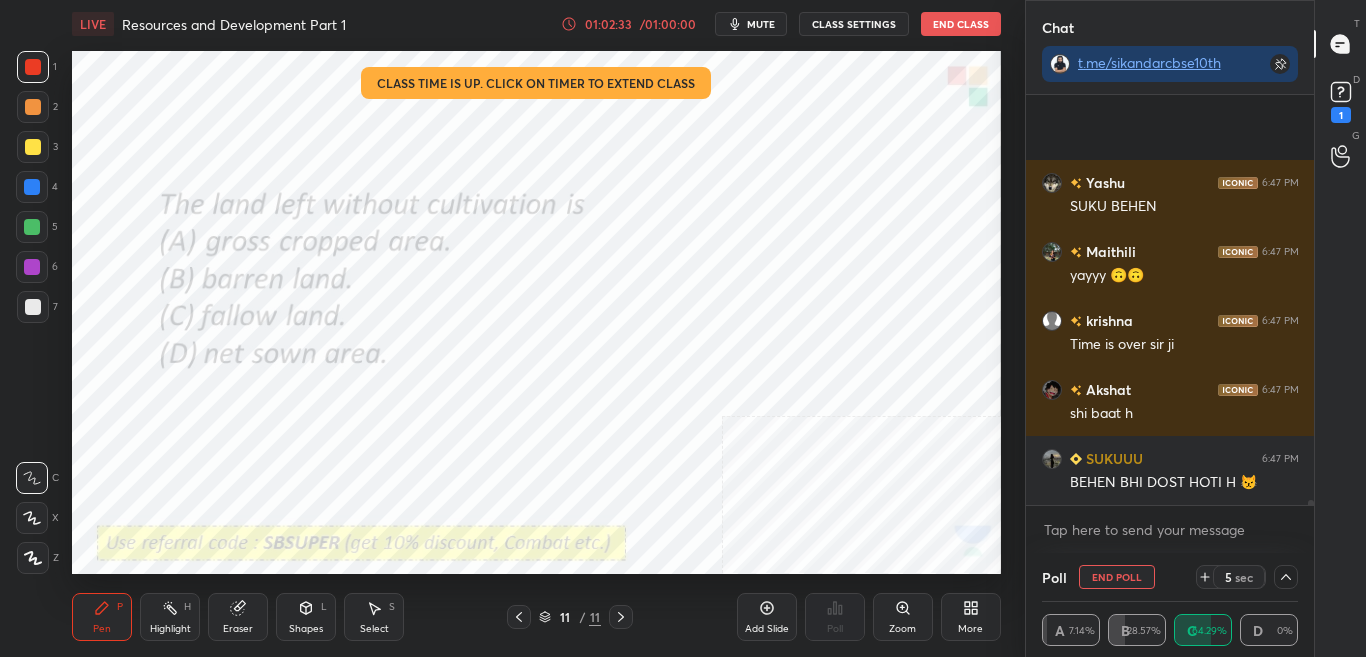 scroll, scrollTop: 34936, scrollLeft: 0, axis: vertical 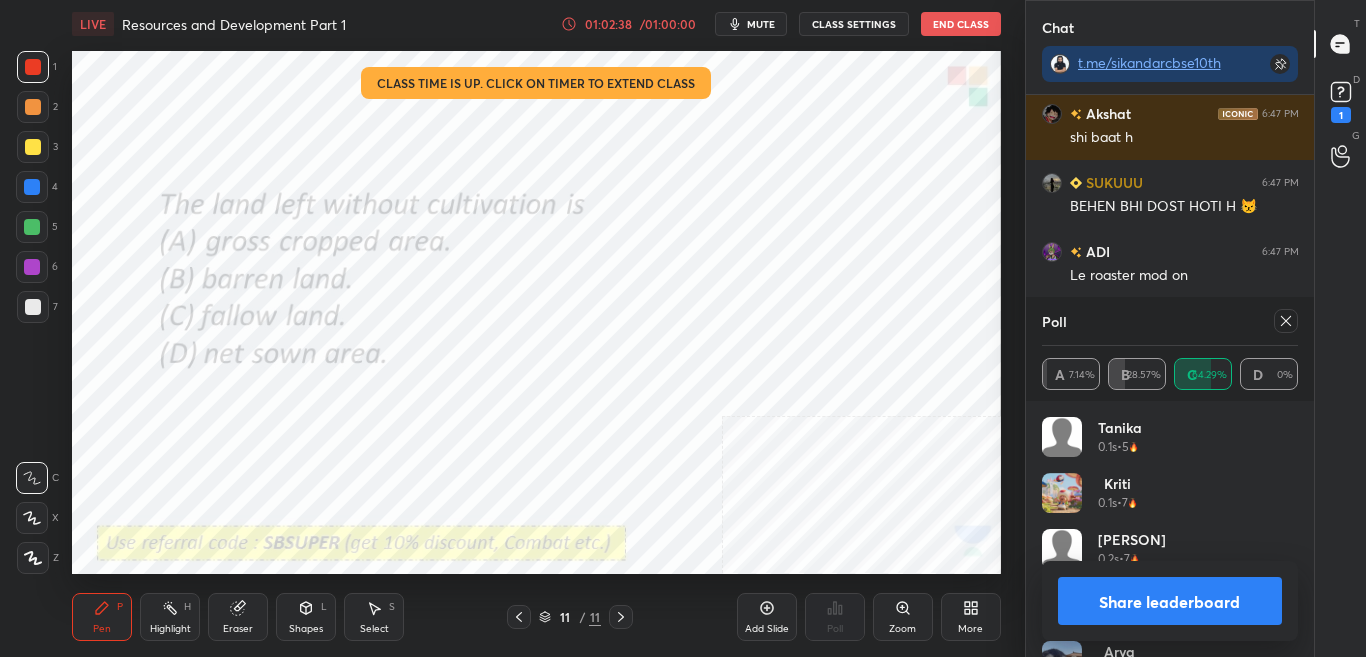 click on "Share leaderboard" at bounding box center (1170, 601) 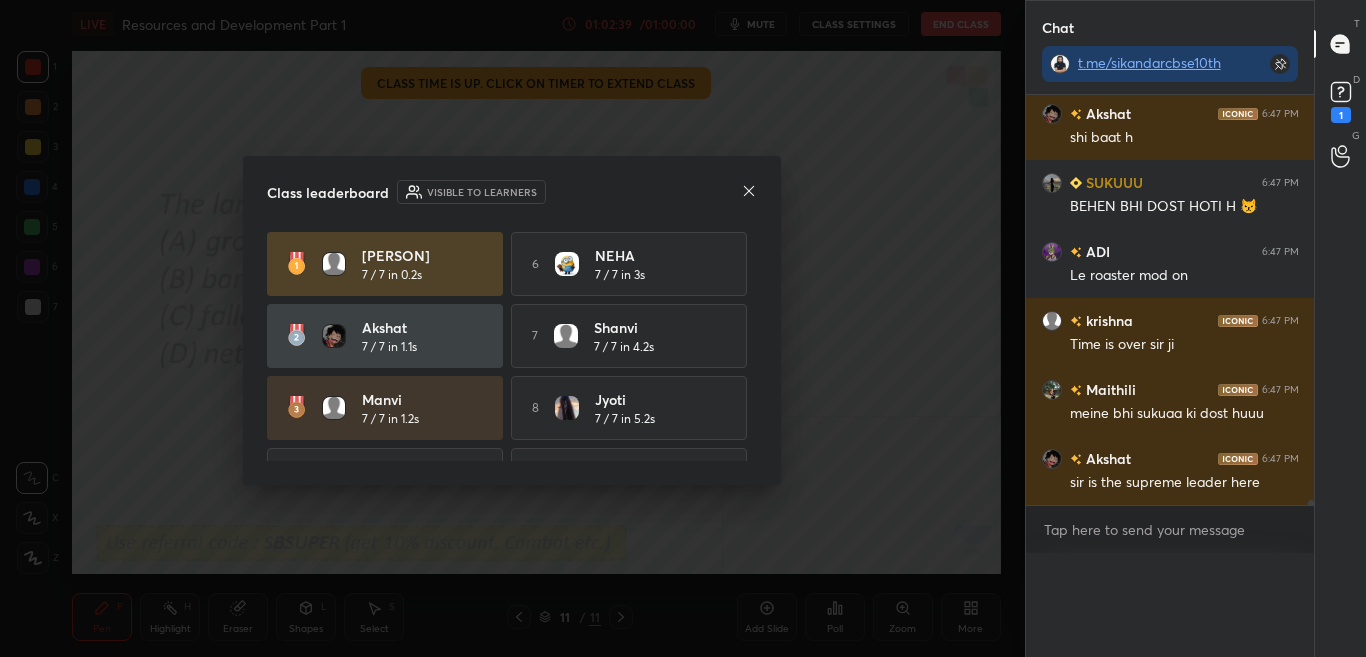 scroll, scrollTop: 0, scrollLeft: 0, axis: both 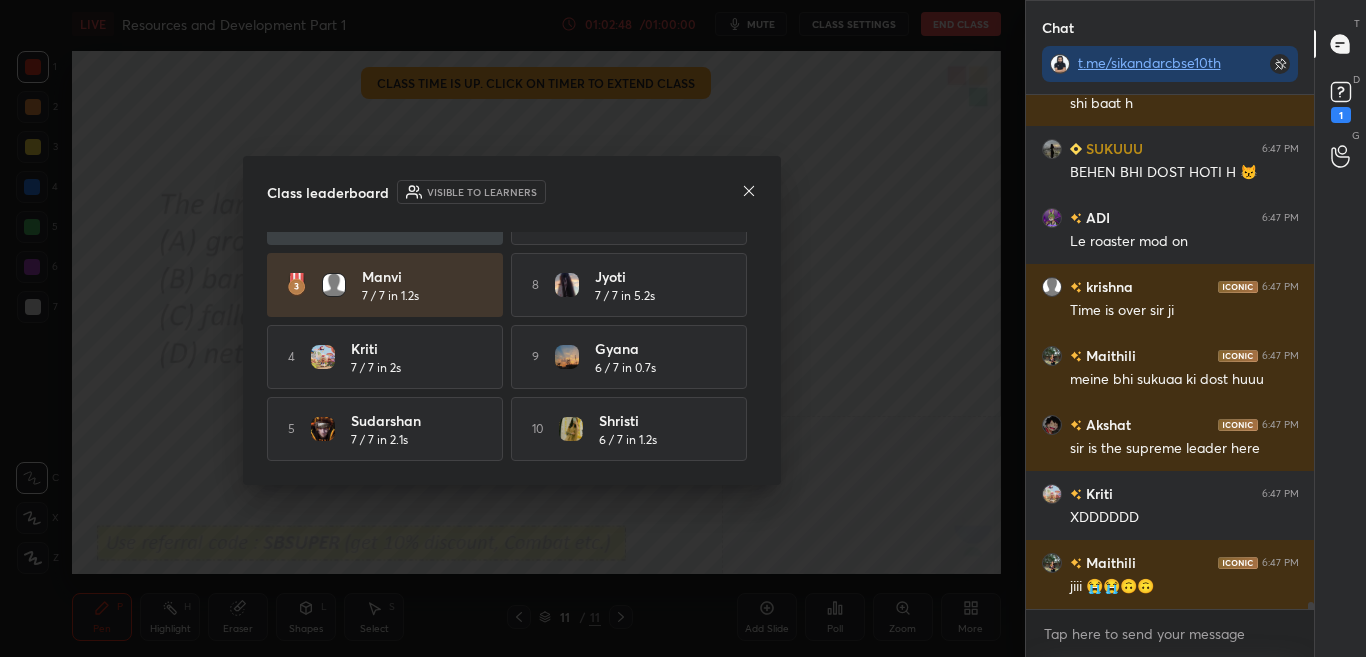 click 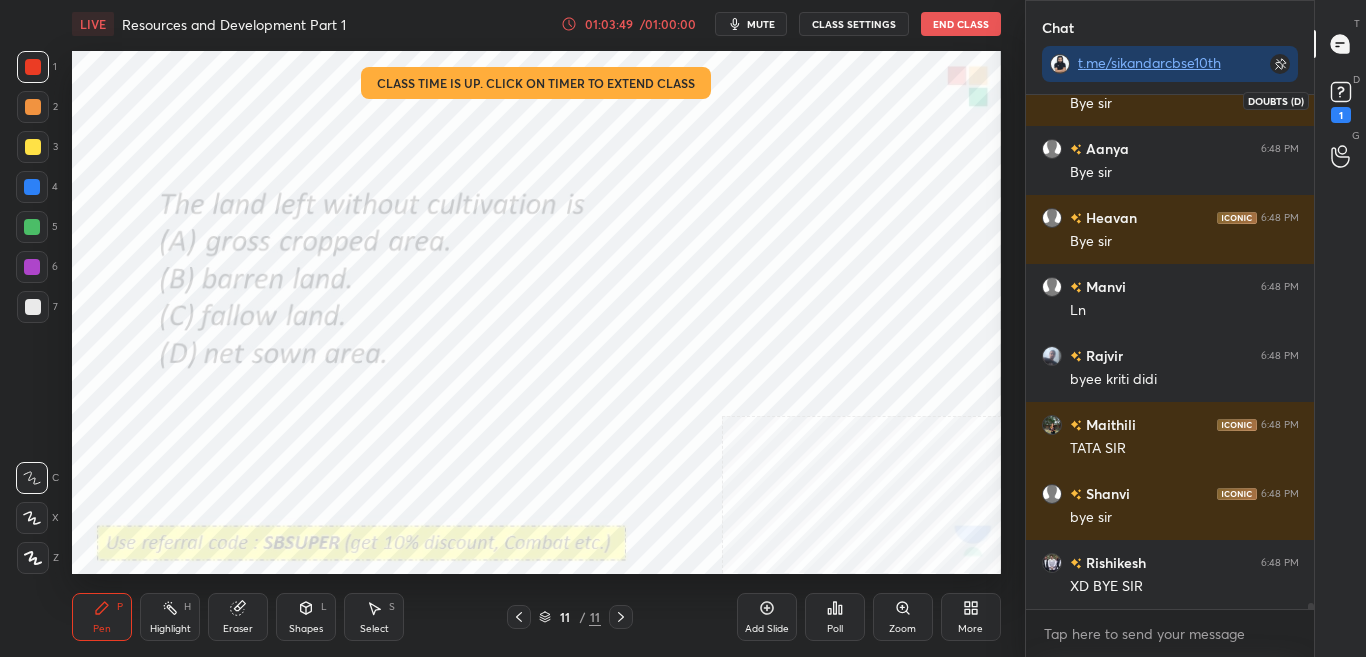 click on "1" at bounding box center (1341, 100) 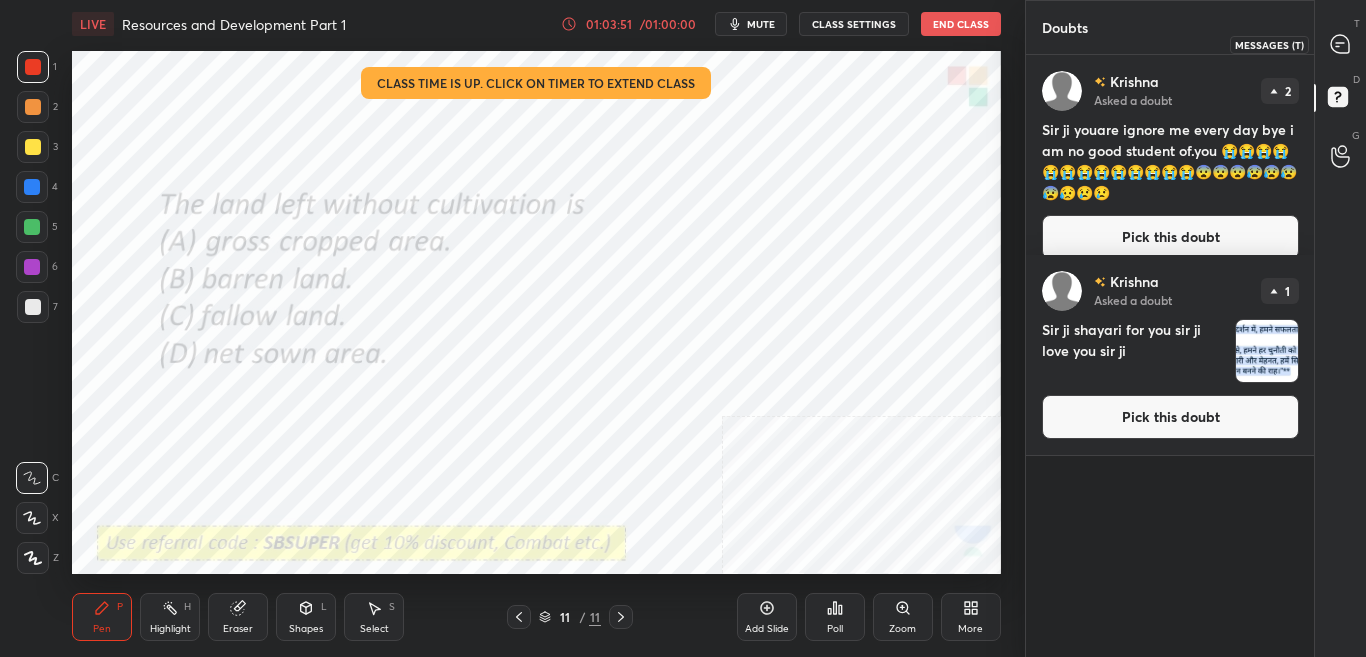 click 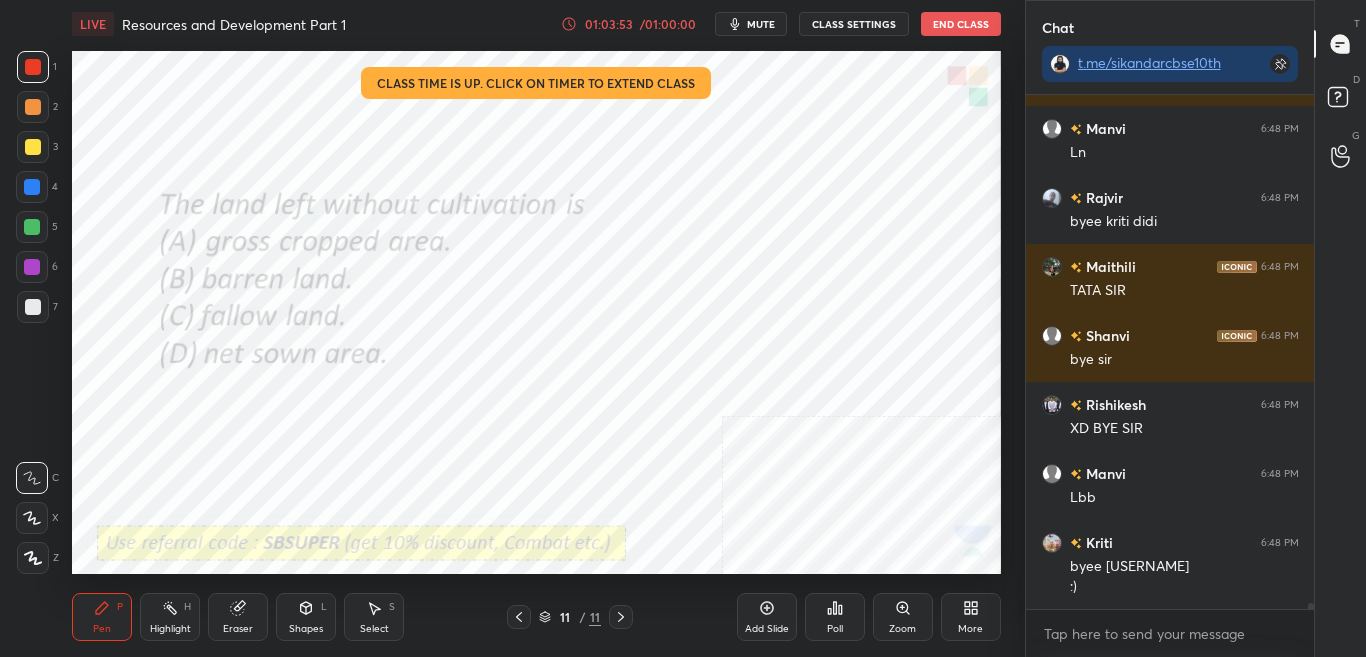 click on "End Class" at bounding box center (961, 24) 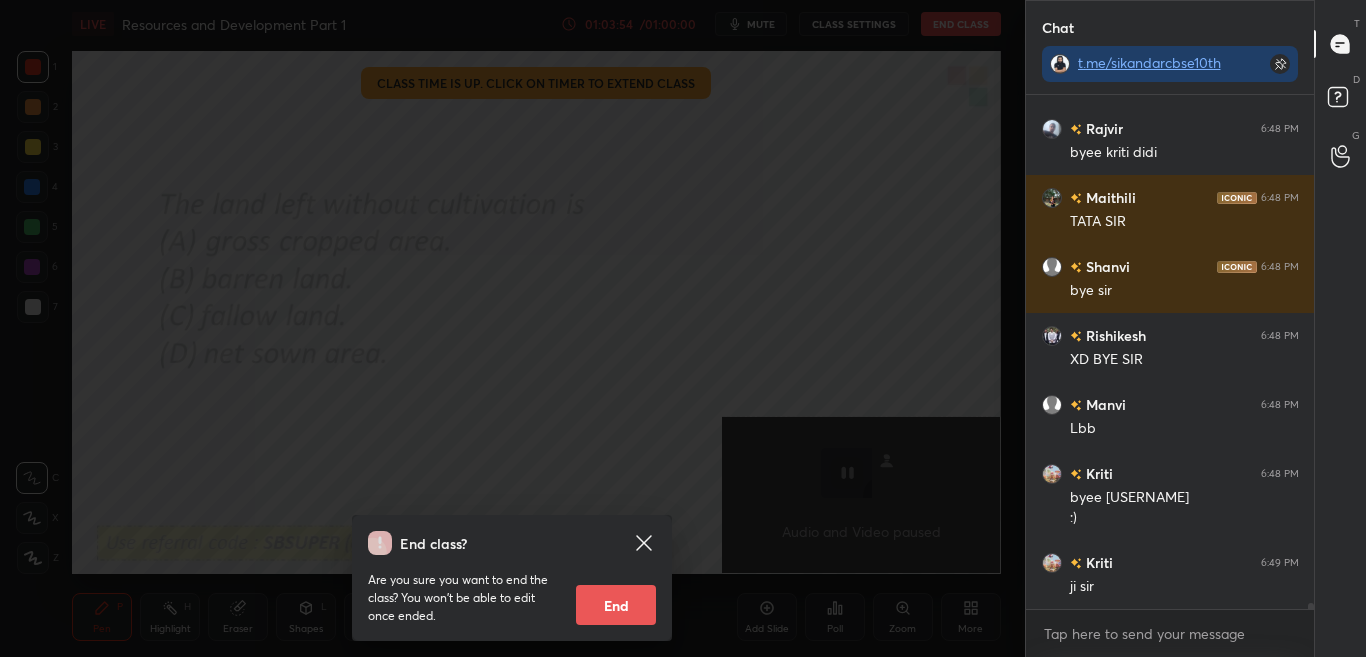 drag, startPoint x: 635, startPoint y: 608, endPoint x: 639, endPoint y: 596, distance: 12.649111 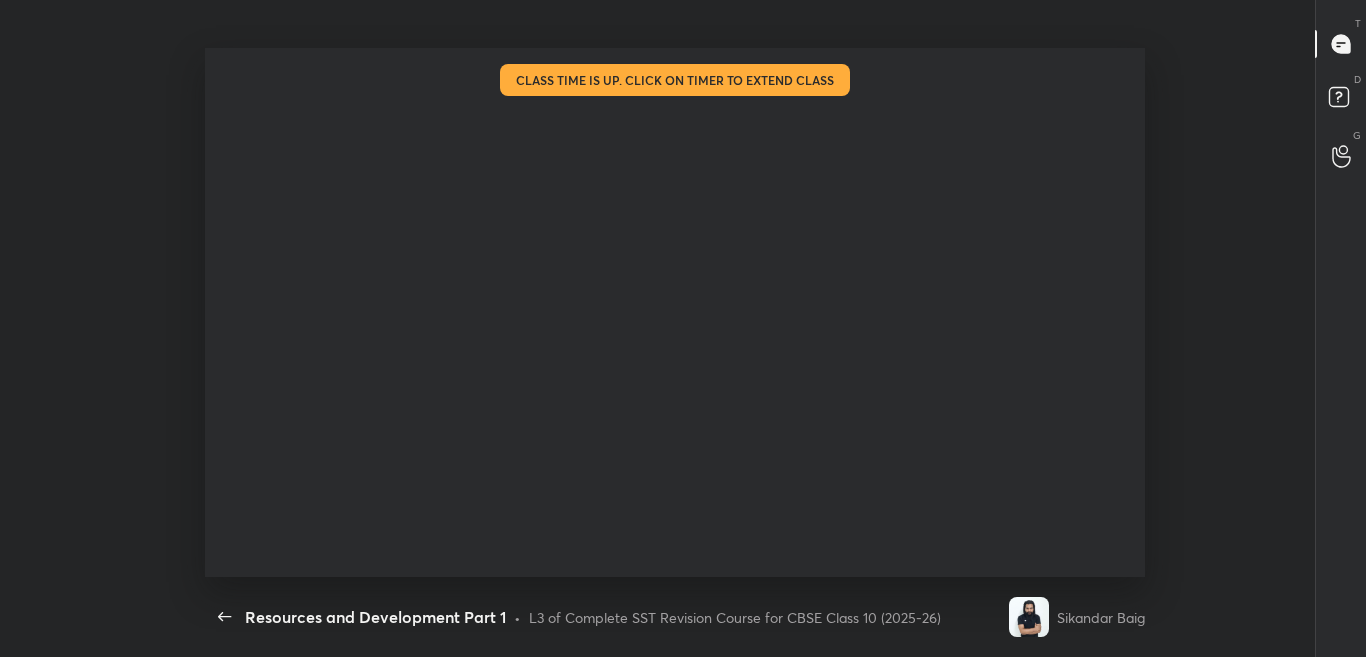 type on "x" 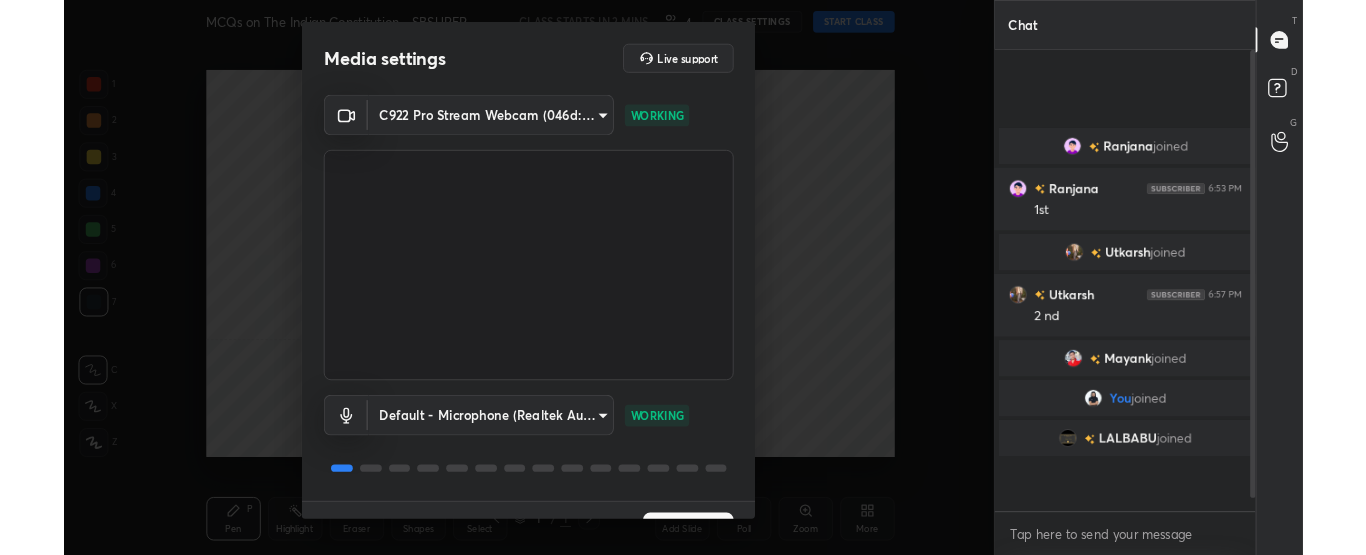 scroll, scrollTop: 0, scrollLeft: 0, axis: both 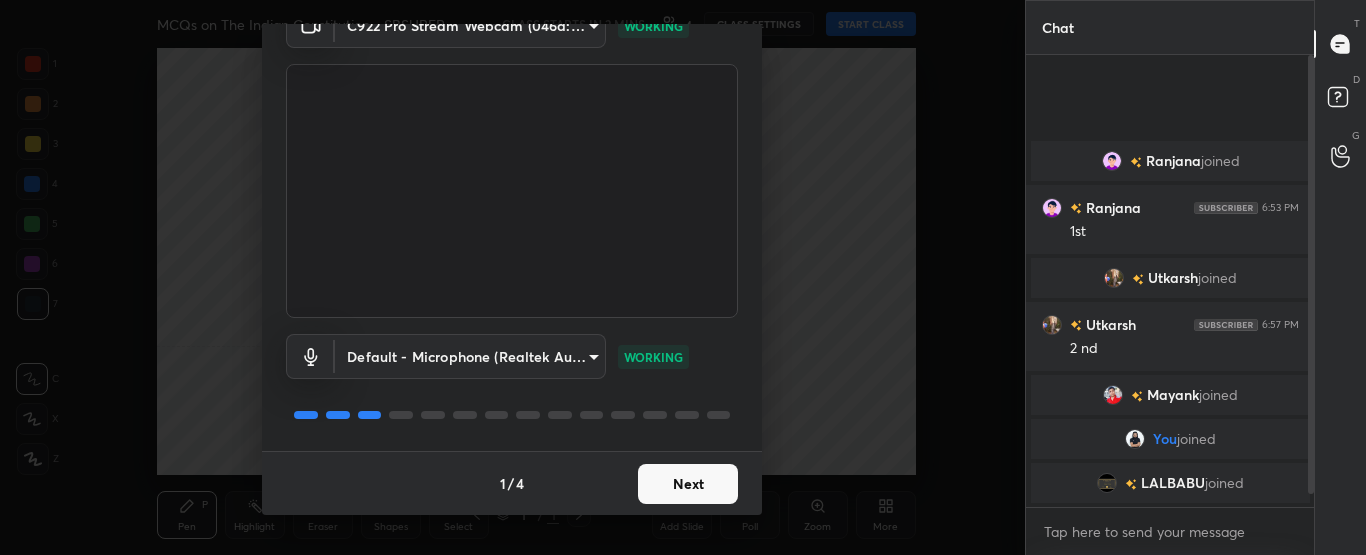 click on "Next" at bounding box center [688, 484] 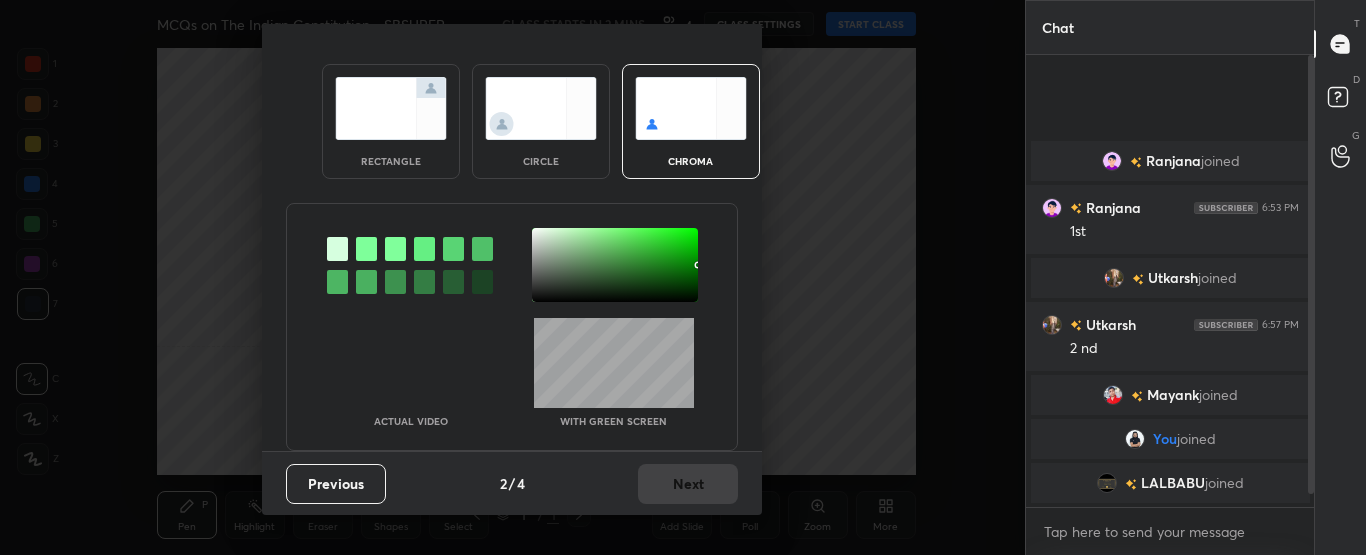 scroll, scrollTop: 25, scrollLeft: 0, axis: vertical 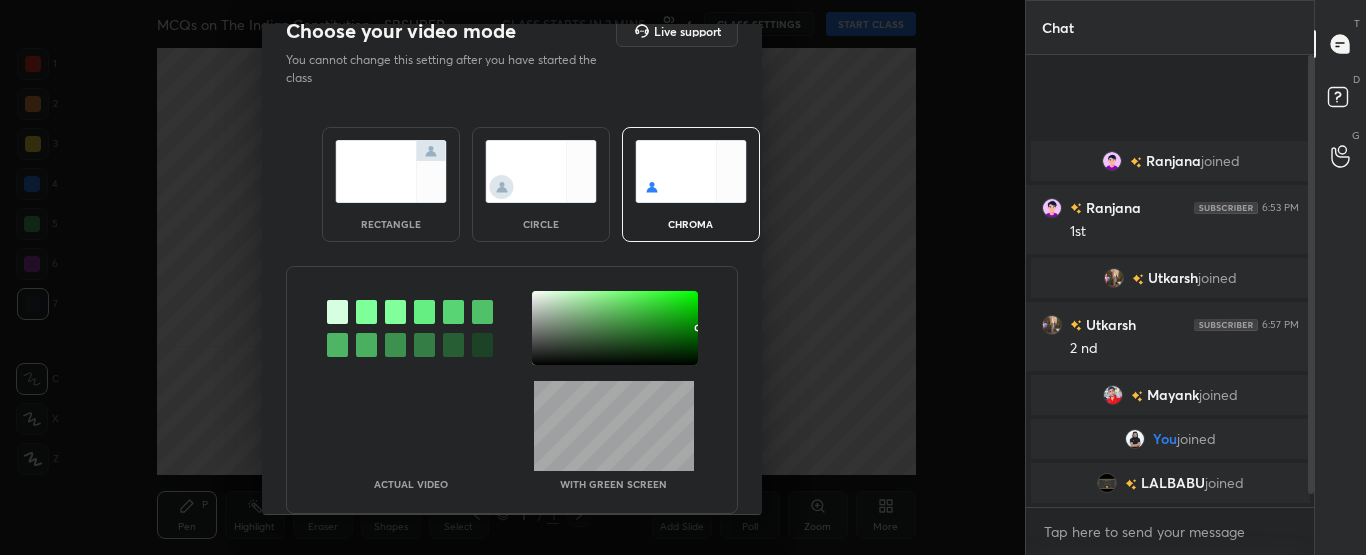 click at bounding box center [410, 328] 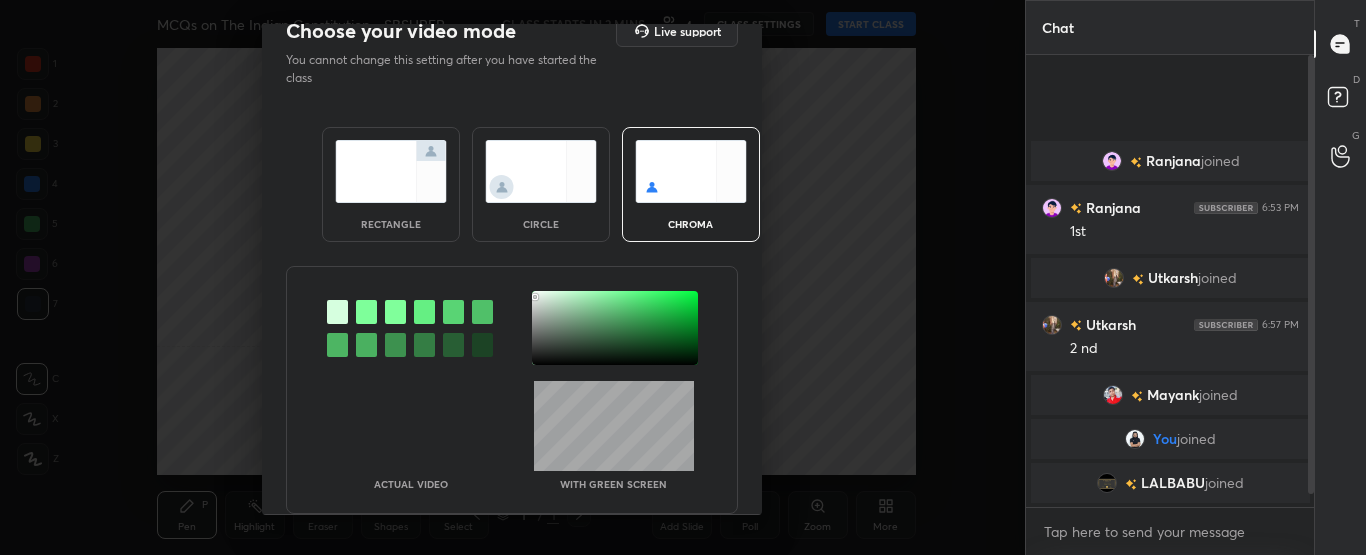 click at bounding box center (615, 328) 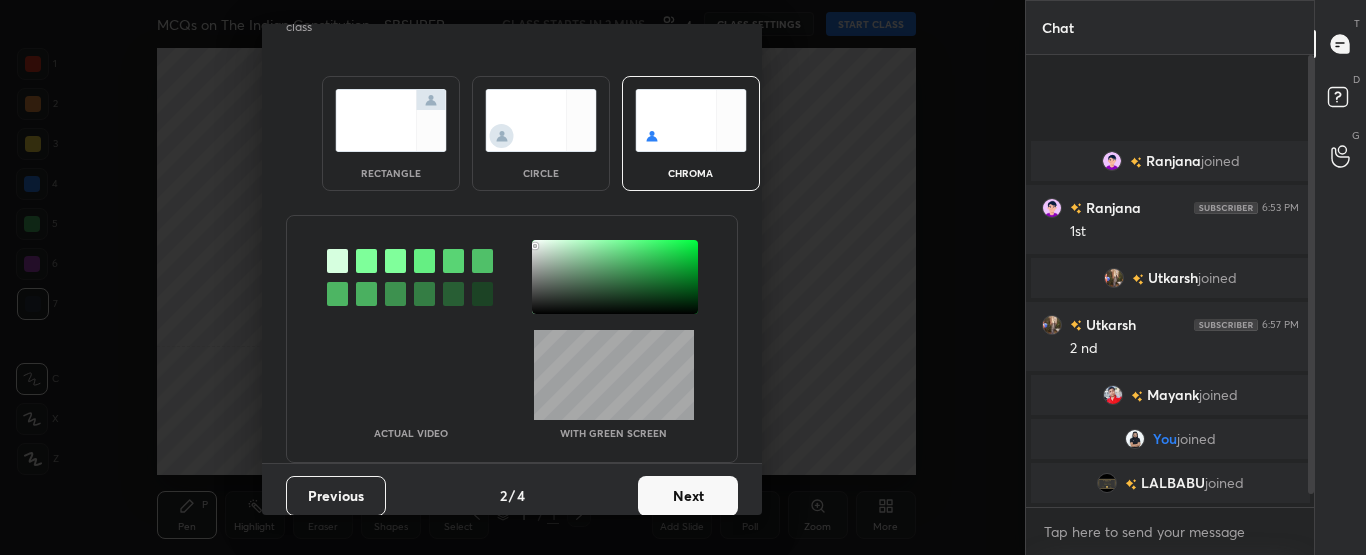 click on "Previous 2 / 4 Next" at bounding box center [512, 495] 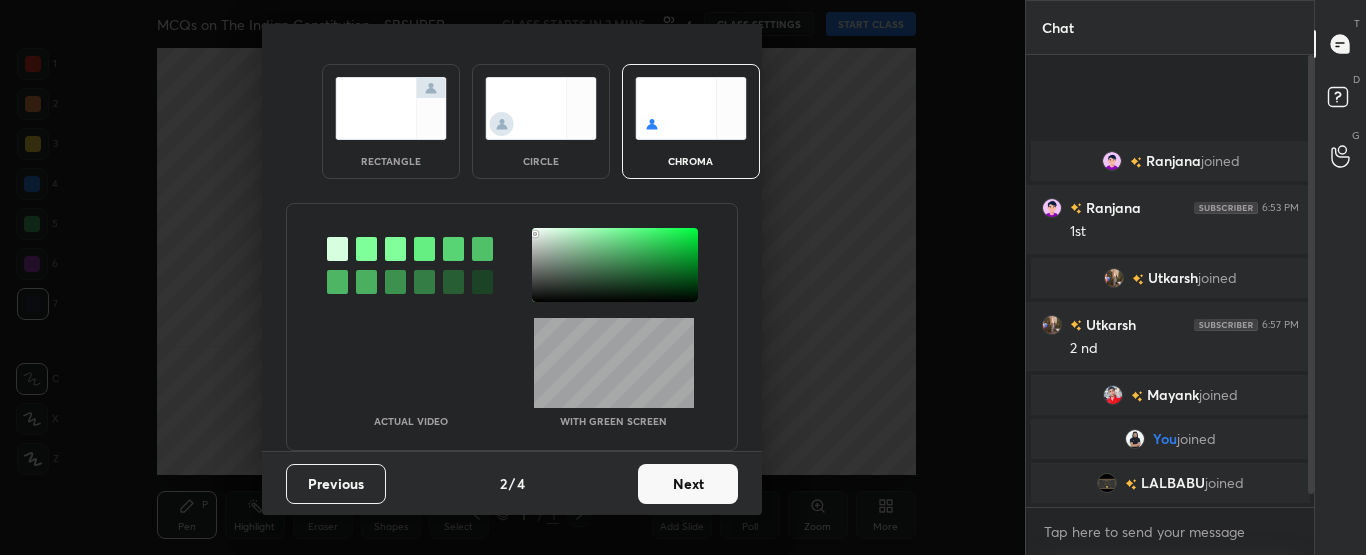 click on "Previous 2 / 4 Next" at bounding box center (512, 483) 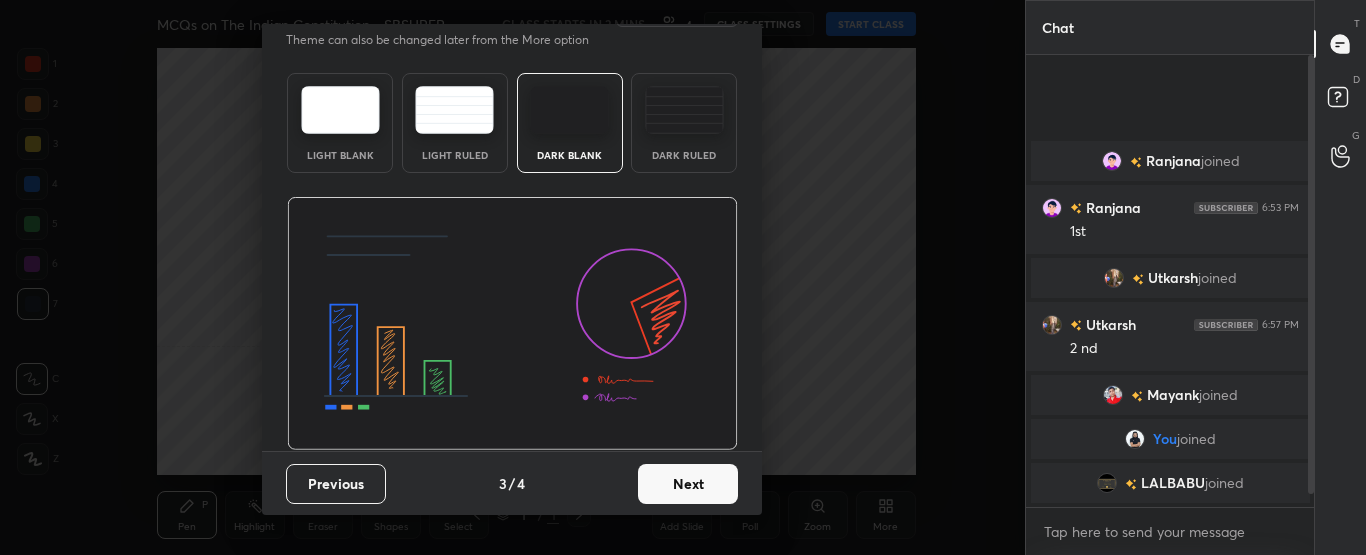 click on "Next" at bounding box center (688, 484) 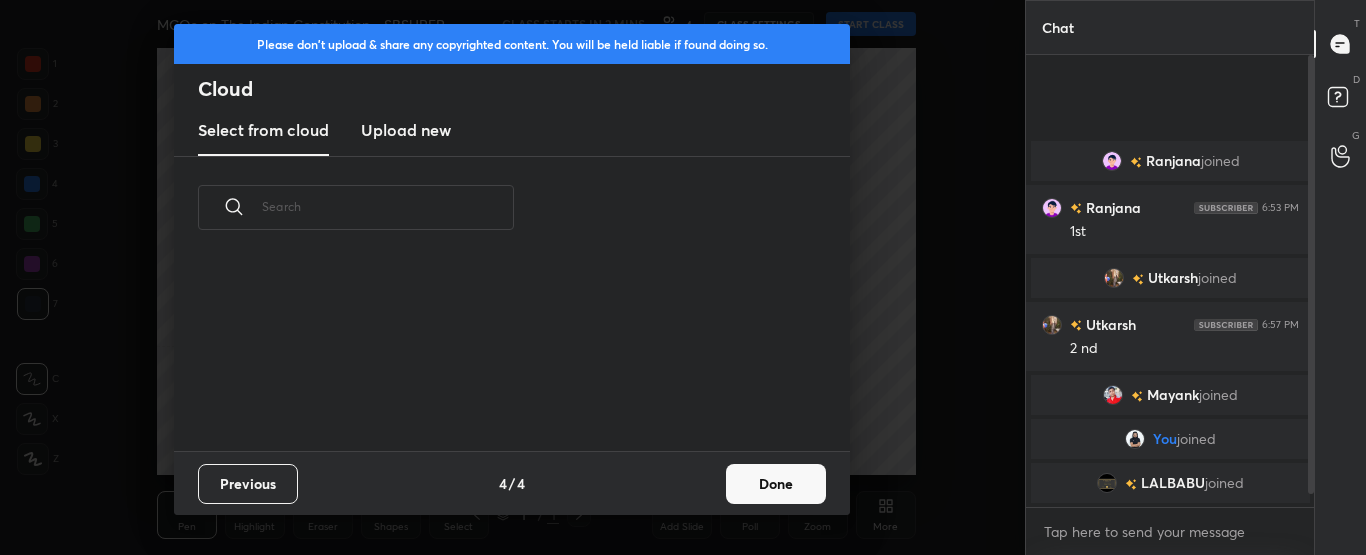 scroll, scrollTop: 0, scrollLeft: 0, axis: both 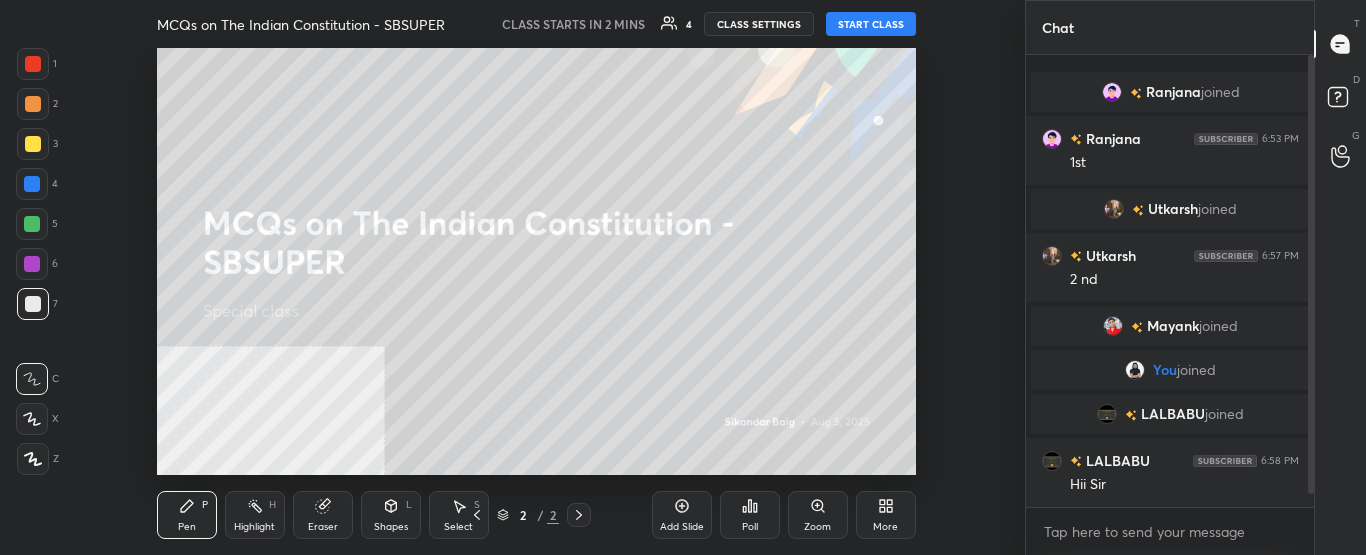 click 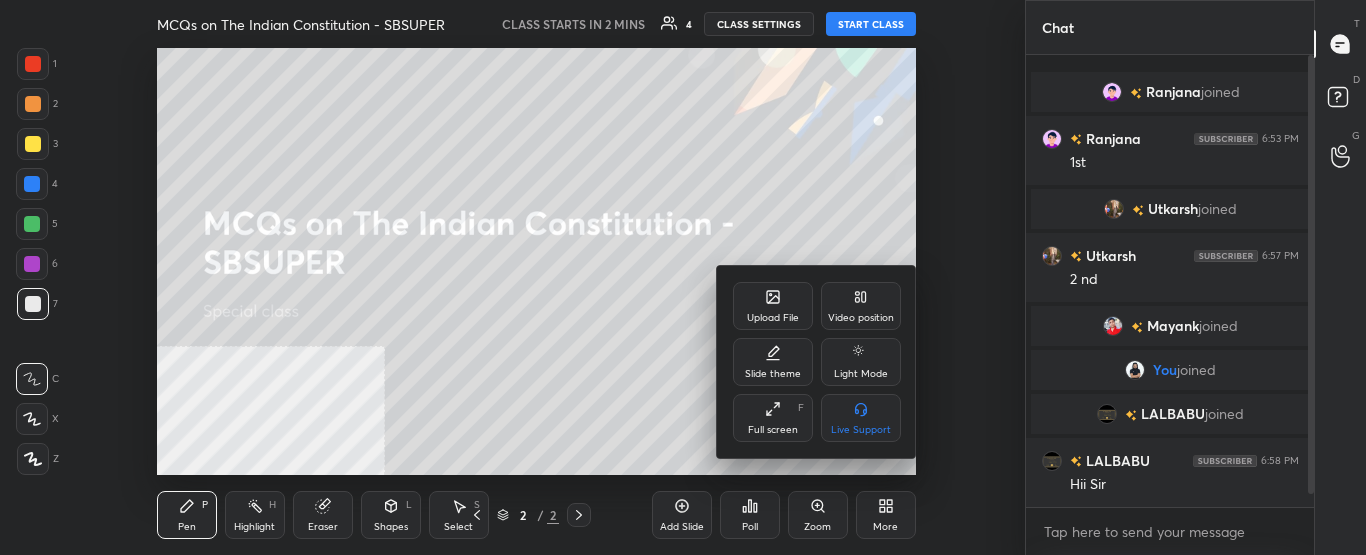 click on "Video position" at bounding box center [861, 306] 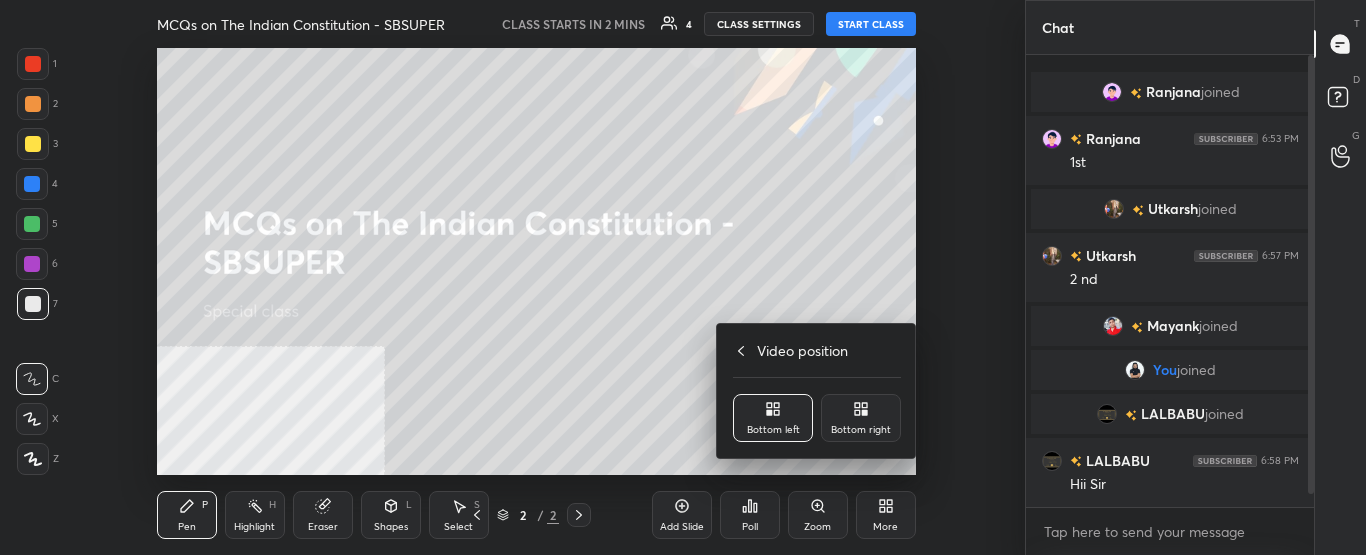 click 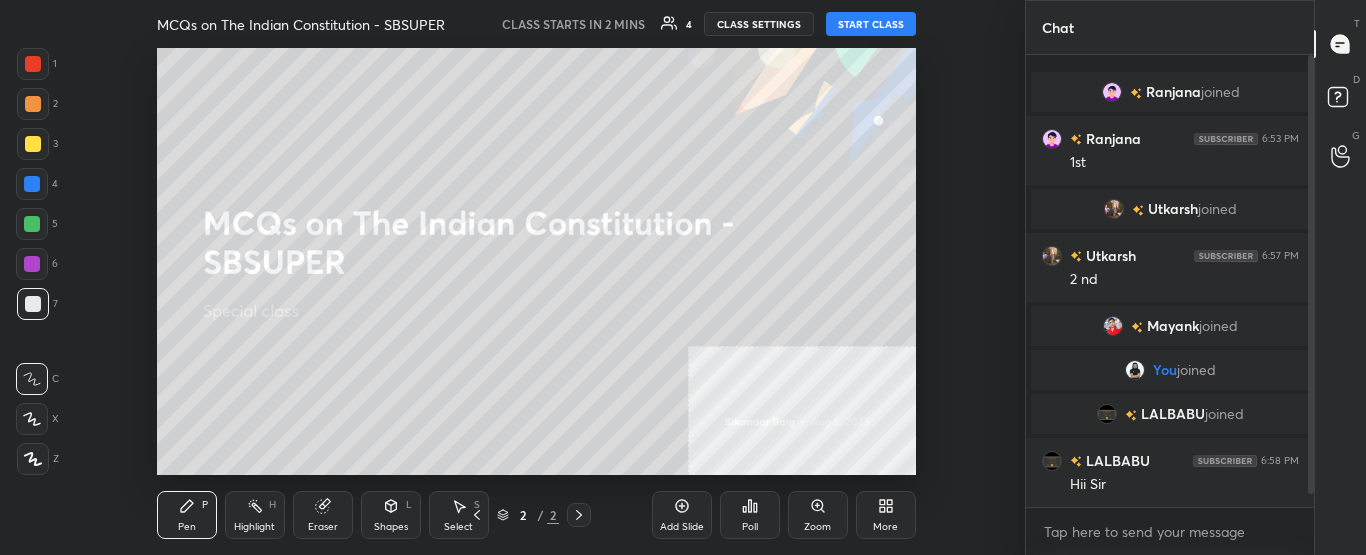 click on "More" at bounding box center (886, 515) 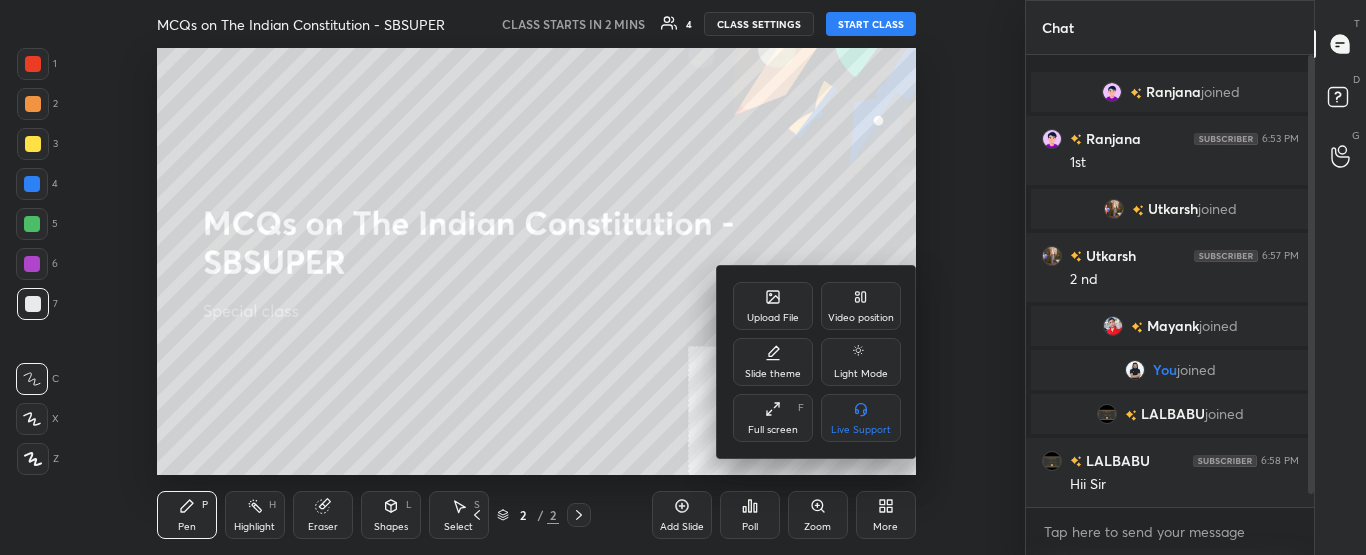 click on "Upload File" at bounding box center [773, 306] 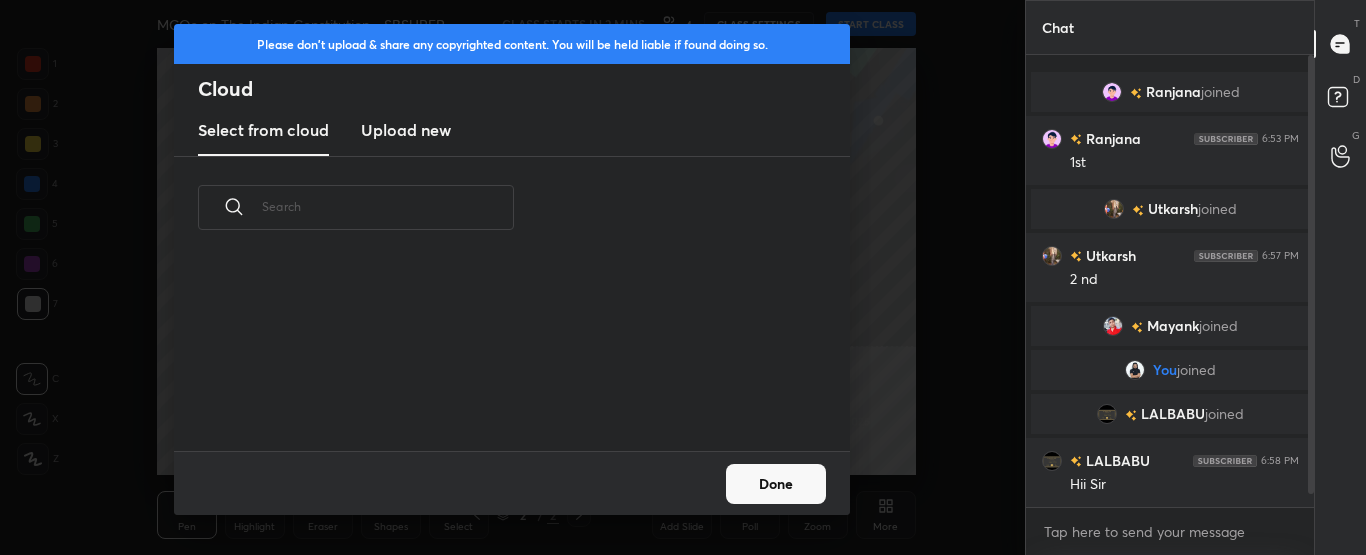 scroll, scrollTop: 7, scrollLeft: 11, axis: both 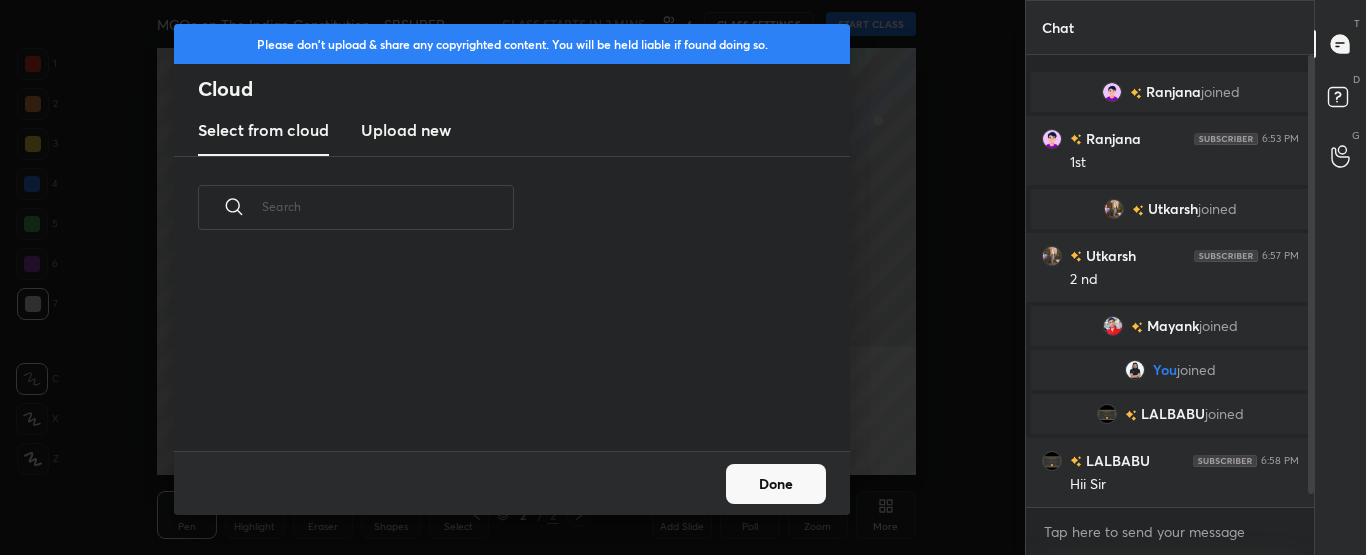 click on "Upload new" at bounding box center (406, 130) 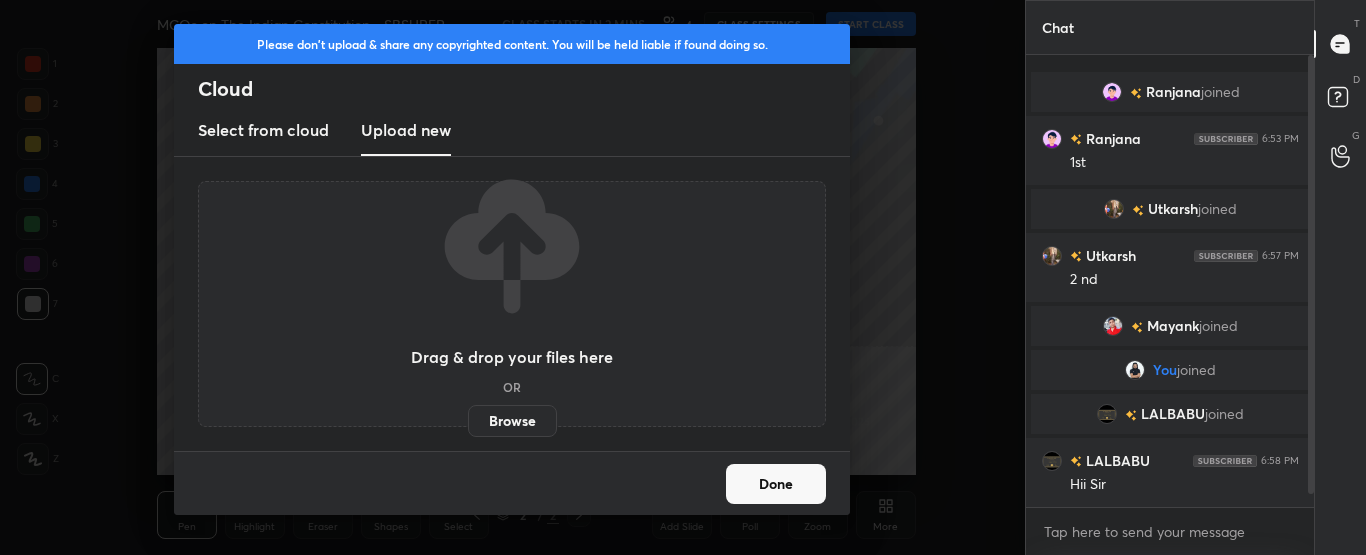 click on "Browse" at bounding box center [512, 421] 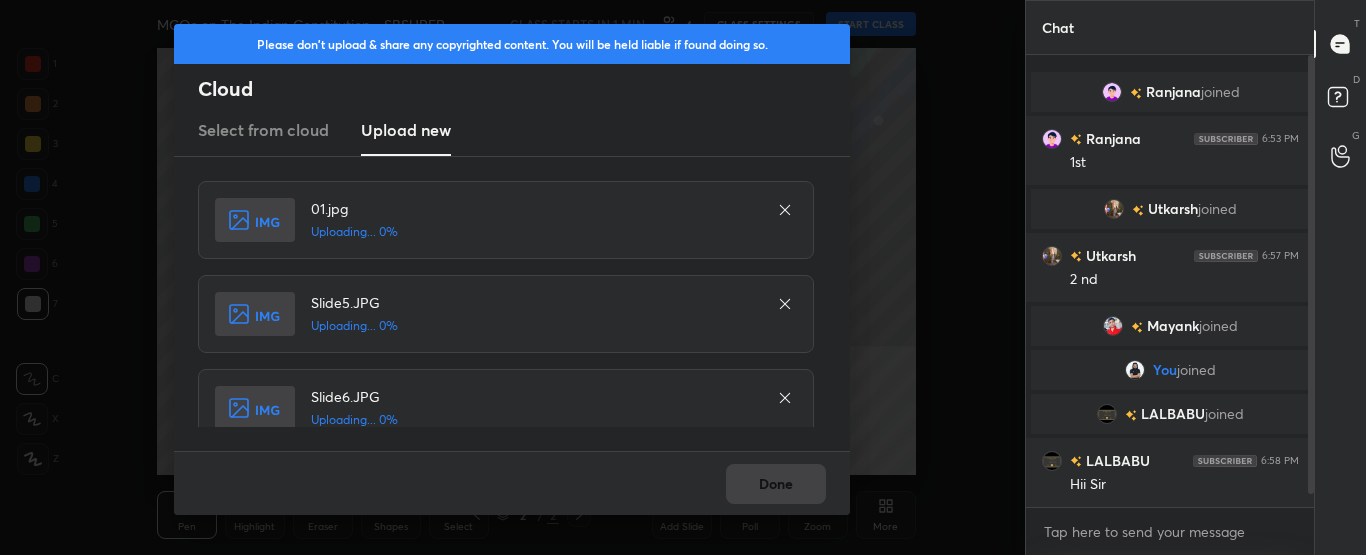 click on "Done" at bounding box center (512, 483) 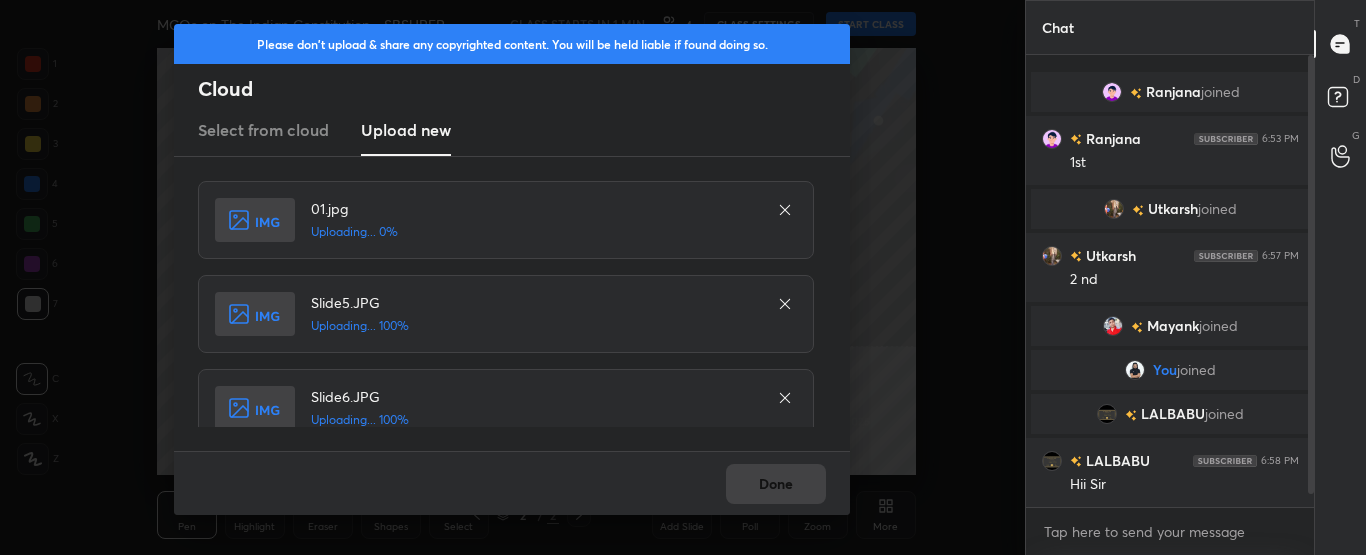 click on "Done" at bounding box center (512, 483) 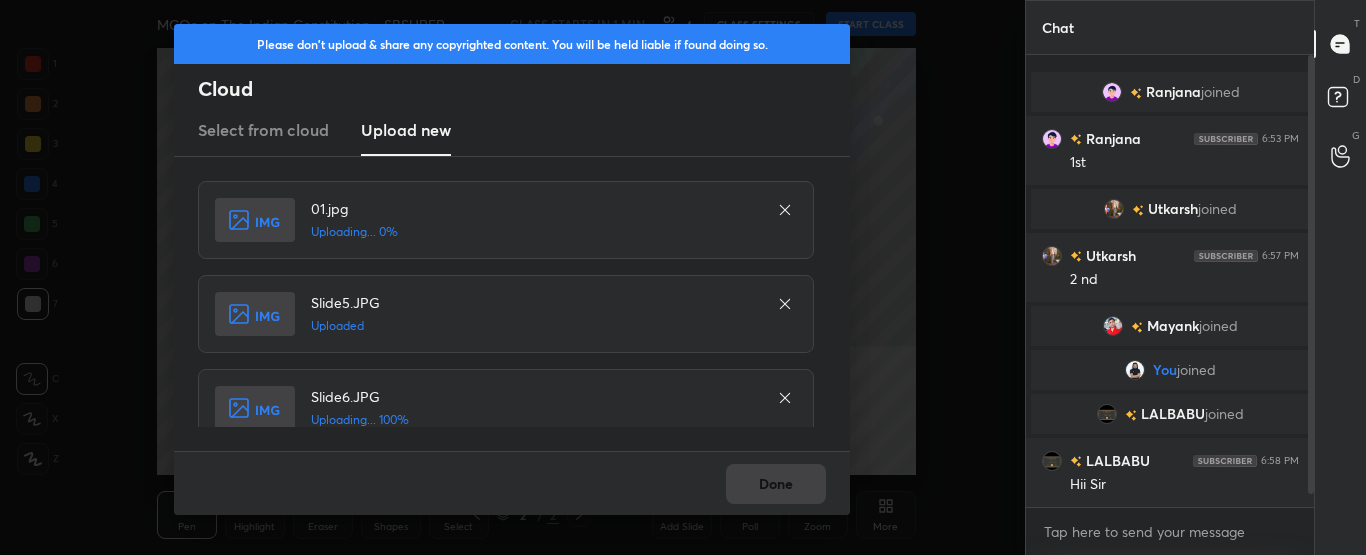 click on "Done" at bounding box center [512, 483] 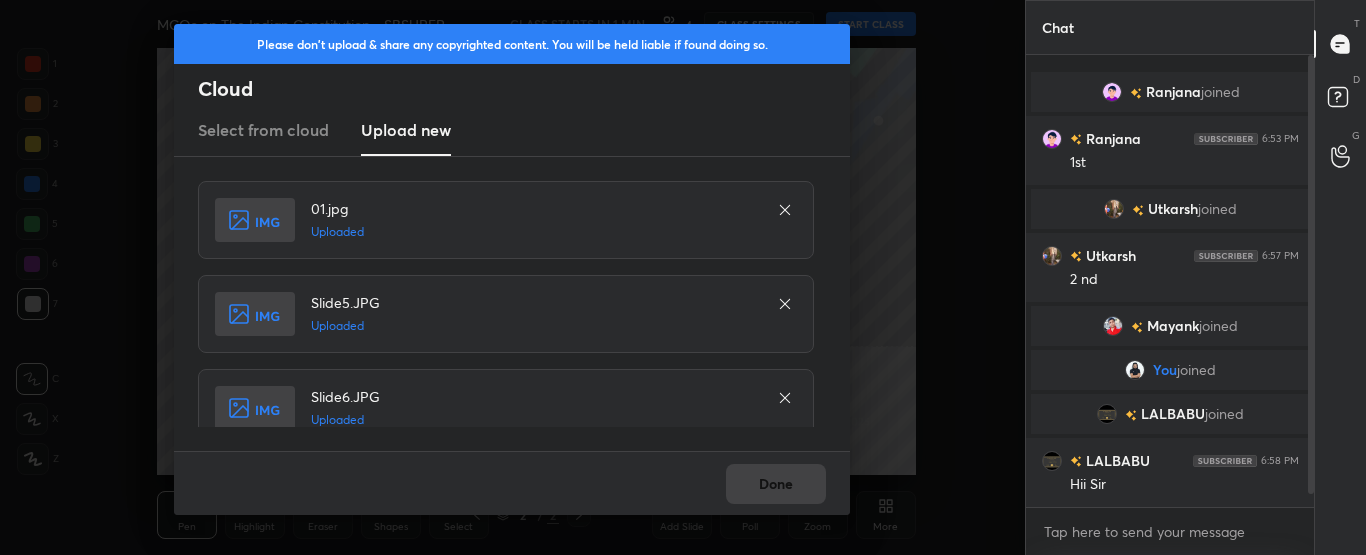 click on "Done" at bounding box center [776, 484] 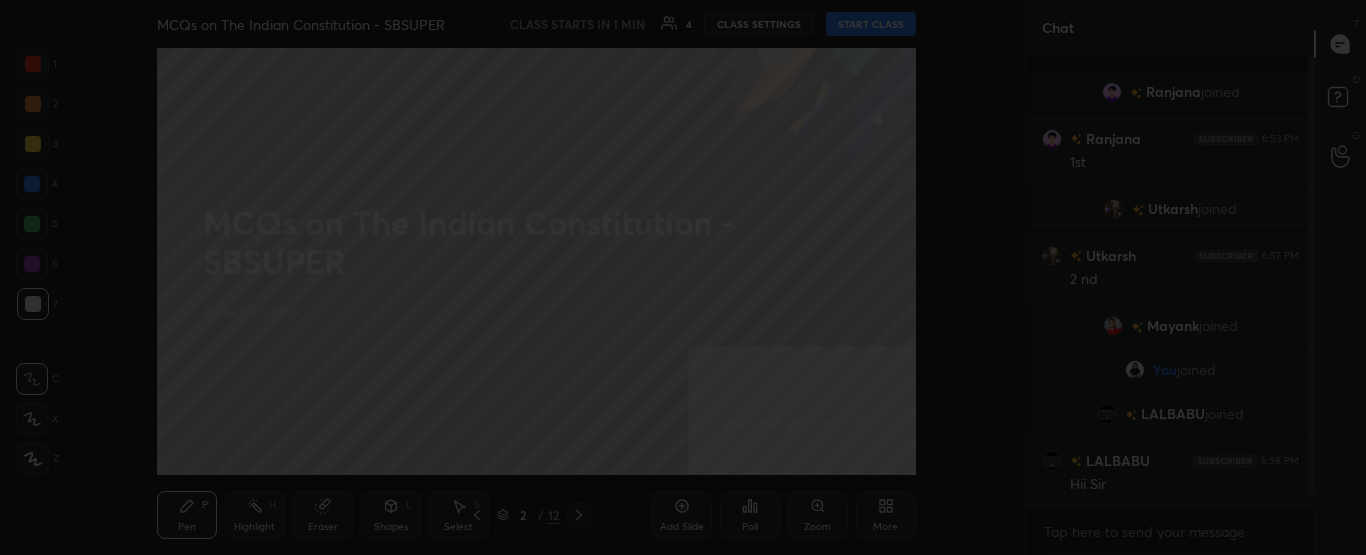 click on "Done" at bounding box center (776, 484) 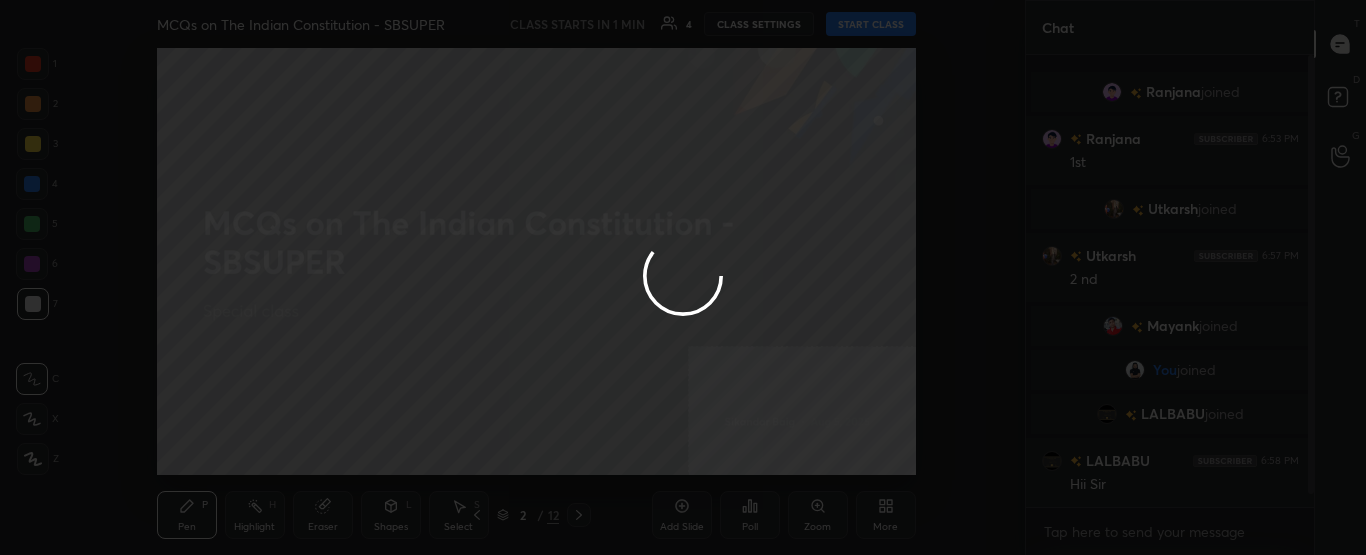 click at bounding box center (683, 277) 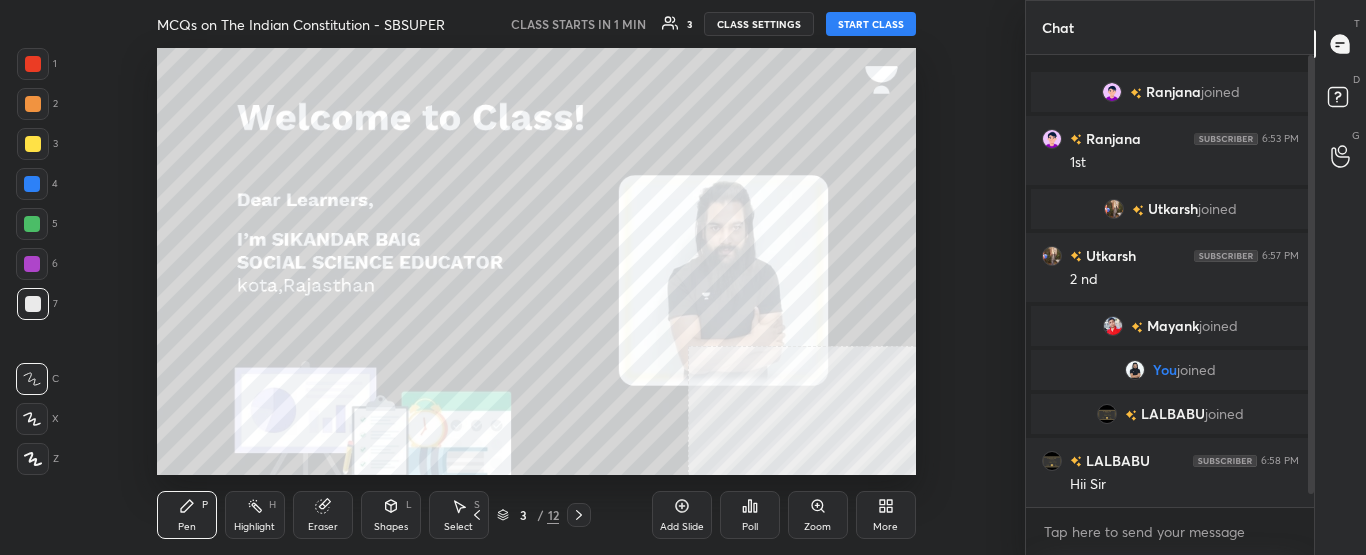 click on "3 / 12" at bounding box center (528, 515) 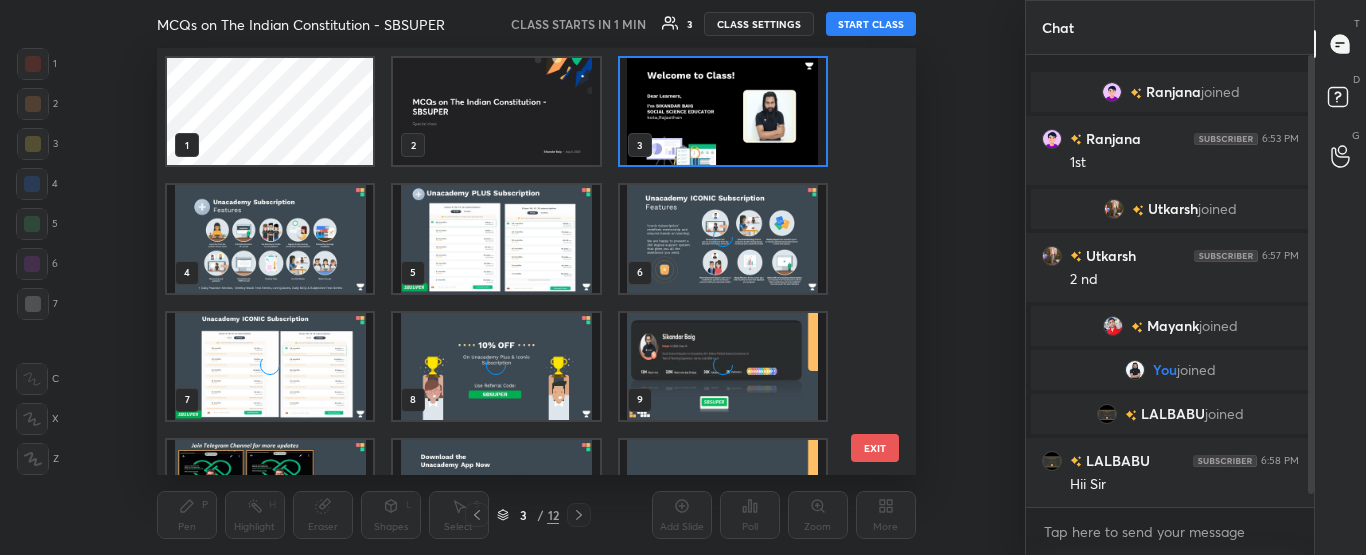 scroll, scrollTop: 7, scrollLeft: 11, axis: both 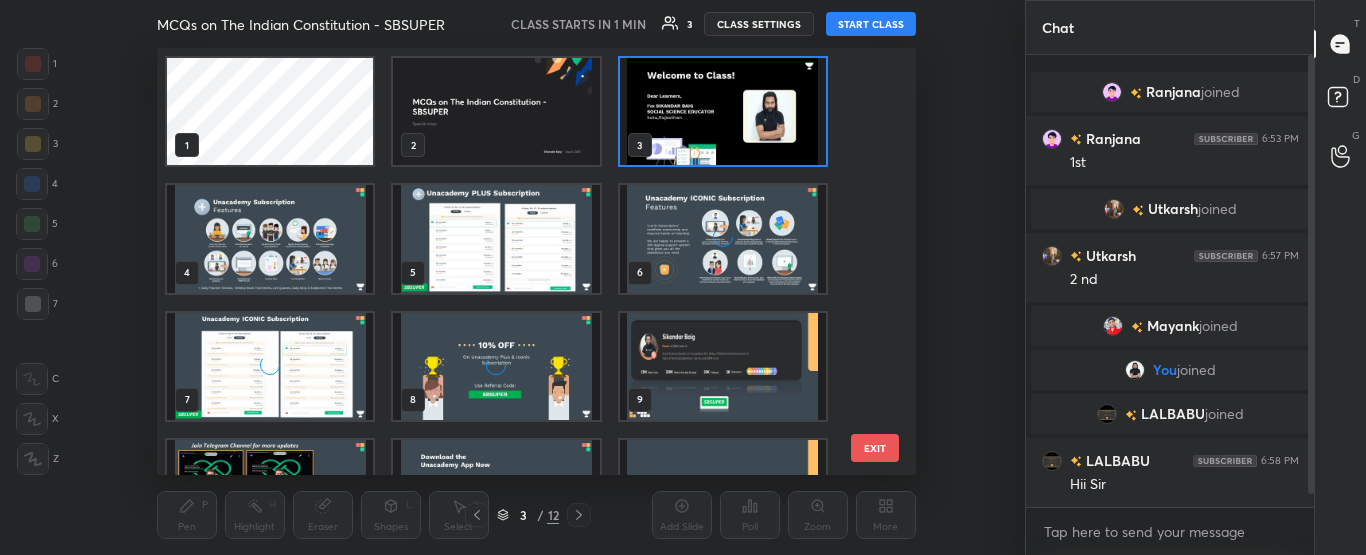click on "1 2 3 4 5 6 7 8 9 10 11 12" at bounding box center [519, 261] 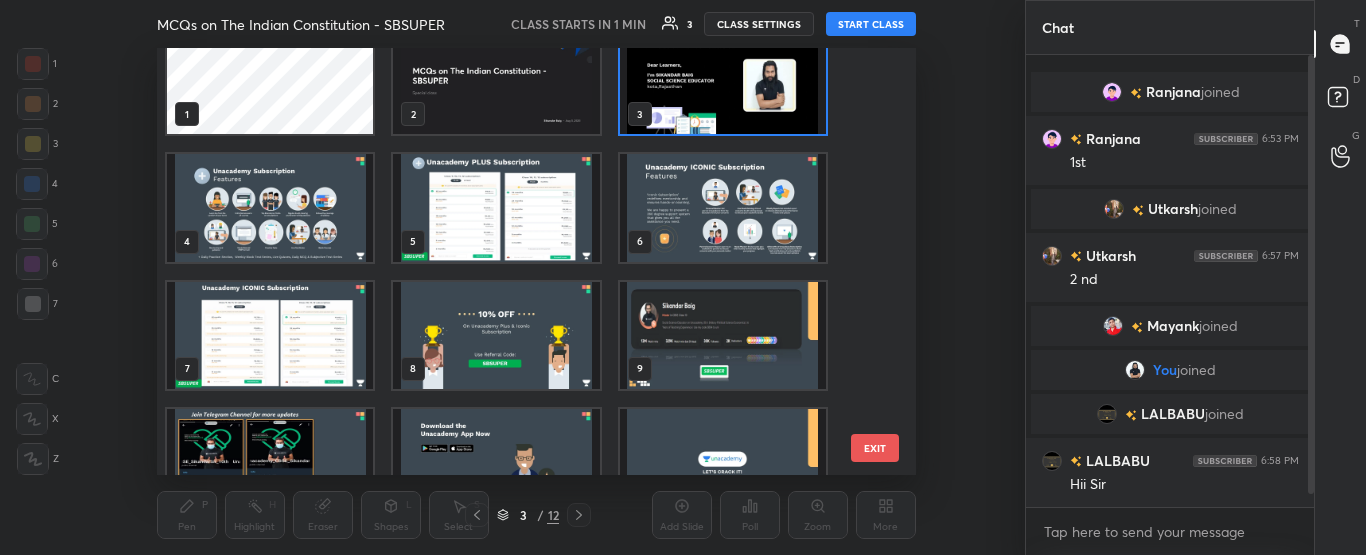 scroll, scrollTop: 82, scrollLeft: 0, axis: vertical 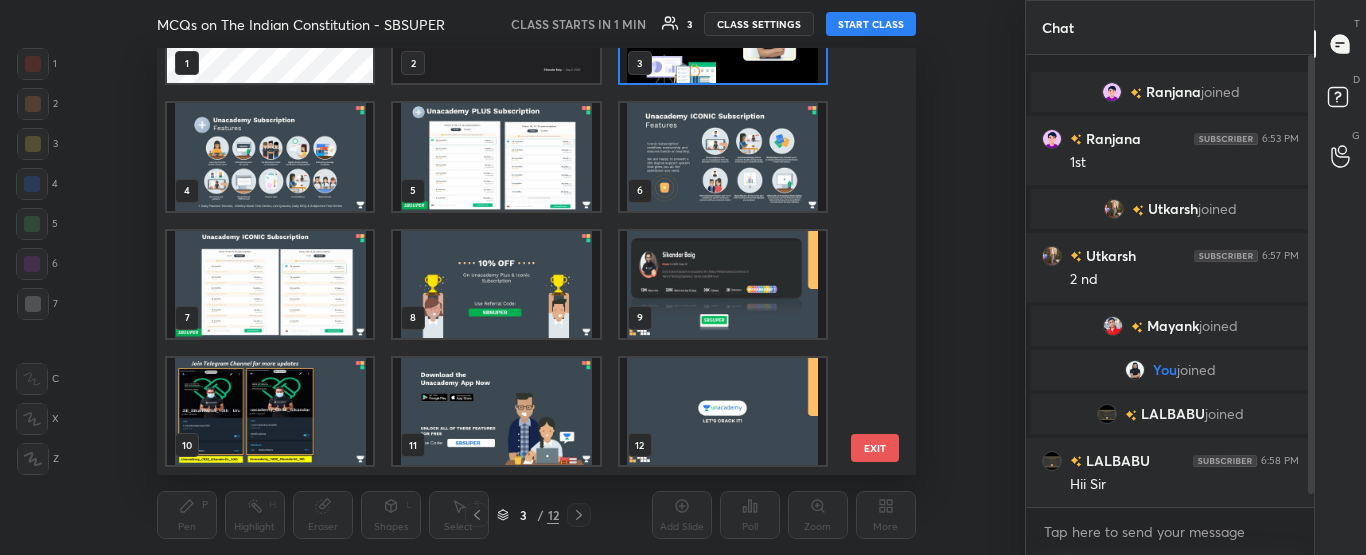 click at bounding box center (722, 411) 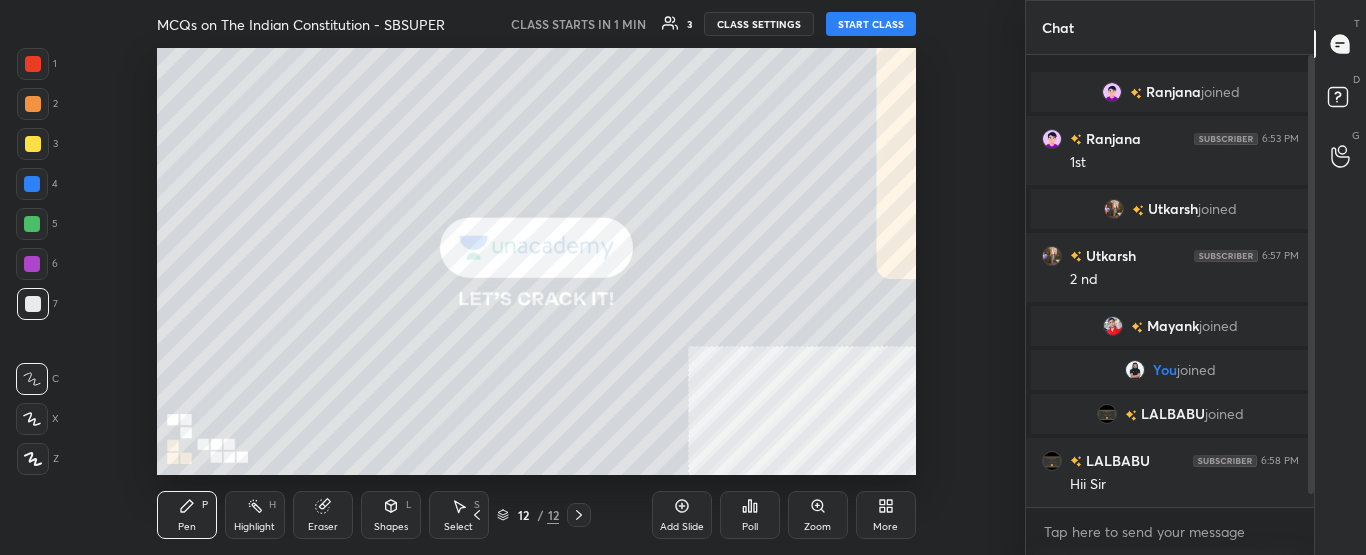 click at bounding box center [722, 411] 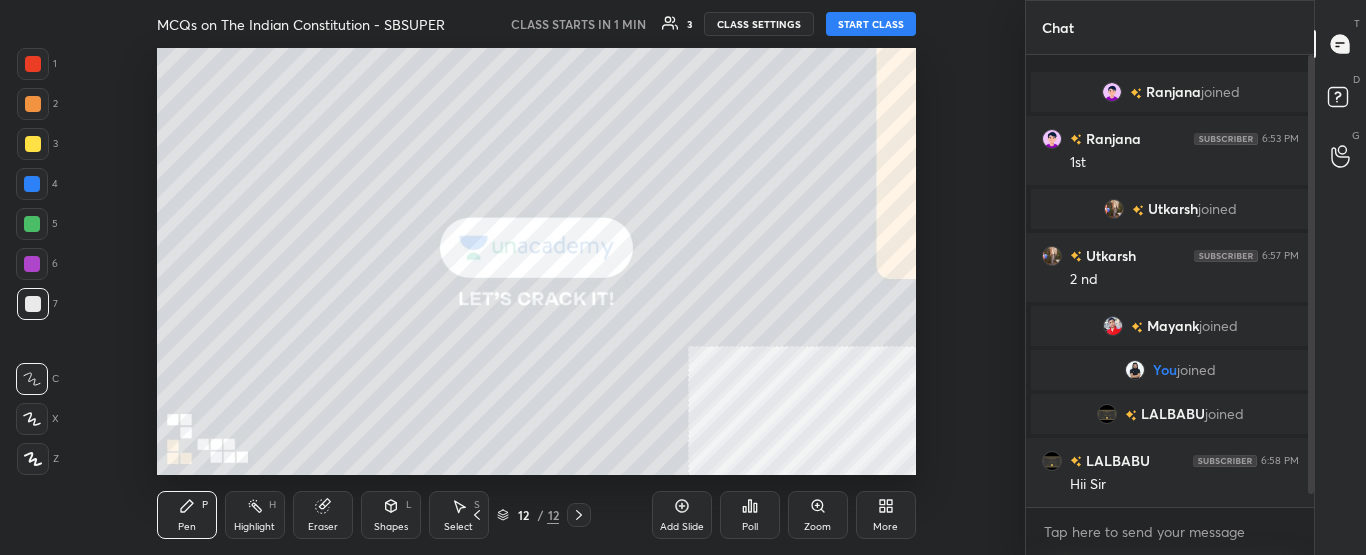 click on "More" at bounding box center [886, 515] 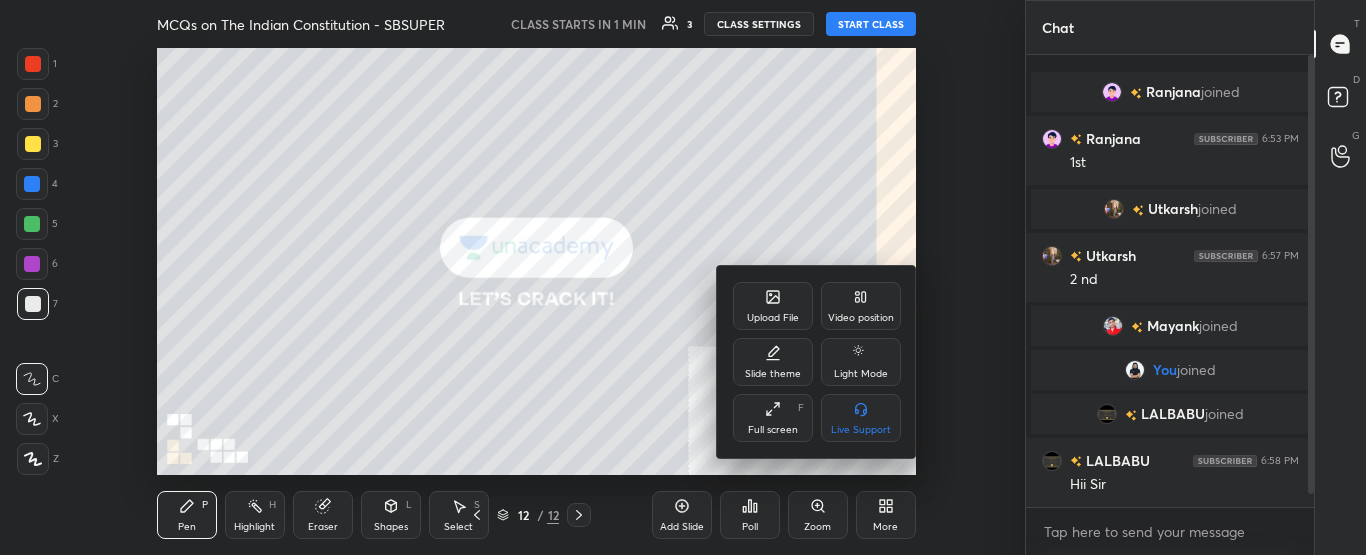 click on "Upload File" at bounding box center (773, 306) 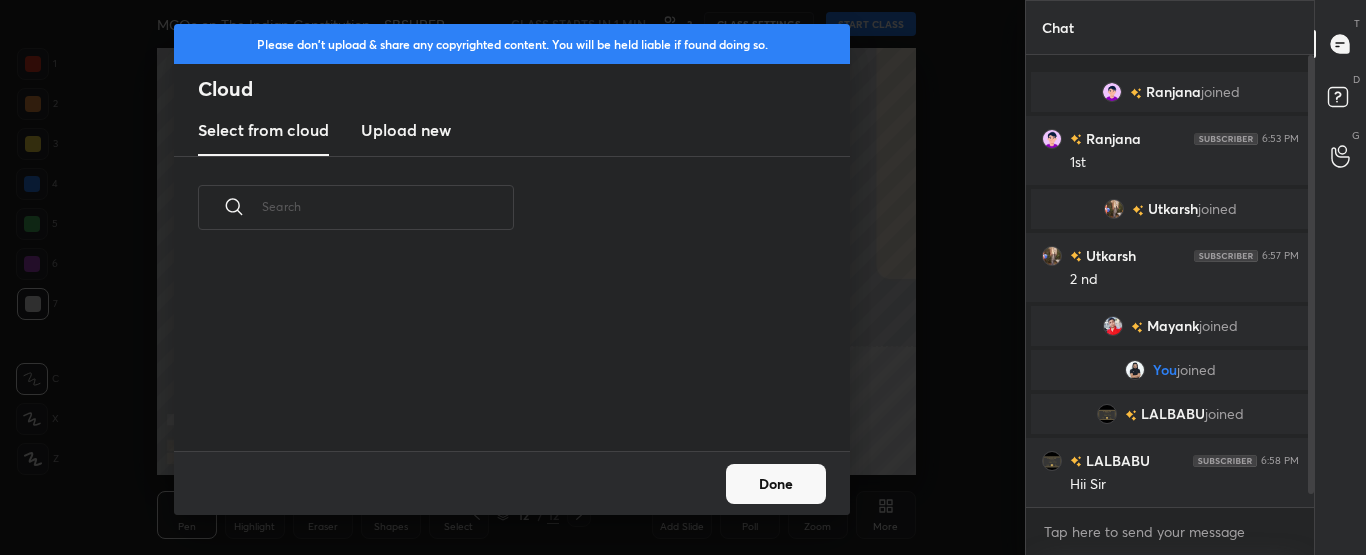 scroll, scrollTop: 7, scrollLeft: 11, axis: both 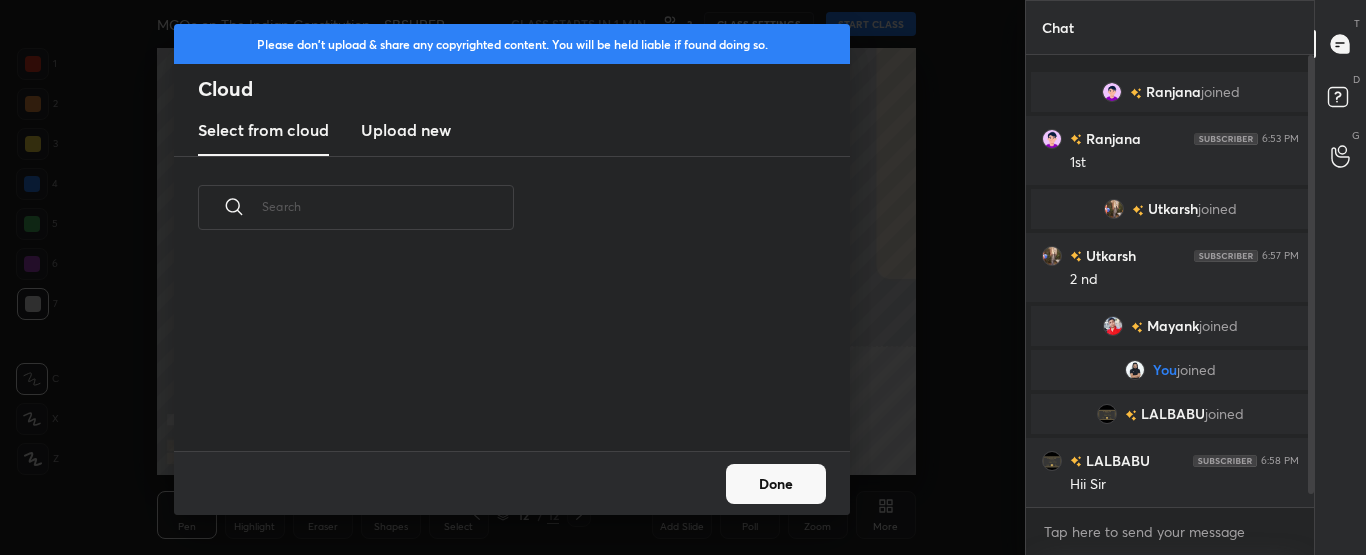 click on "Upload new" at bounding box center [406, 130] 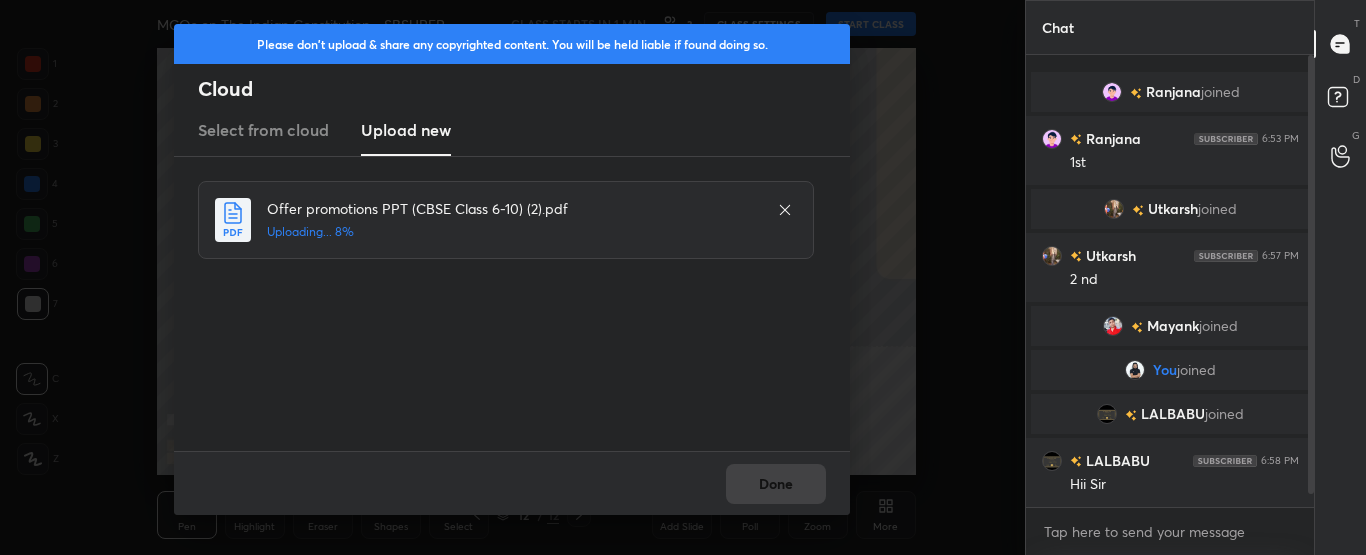 click on "Done" at bounding box center (512, 483) 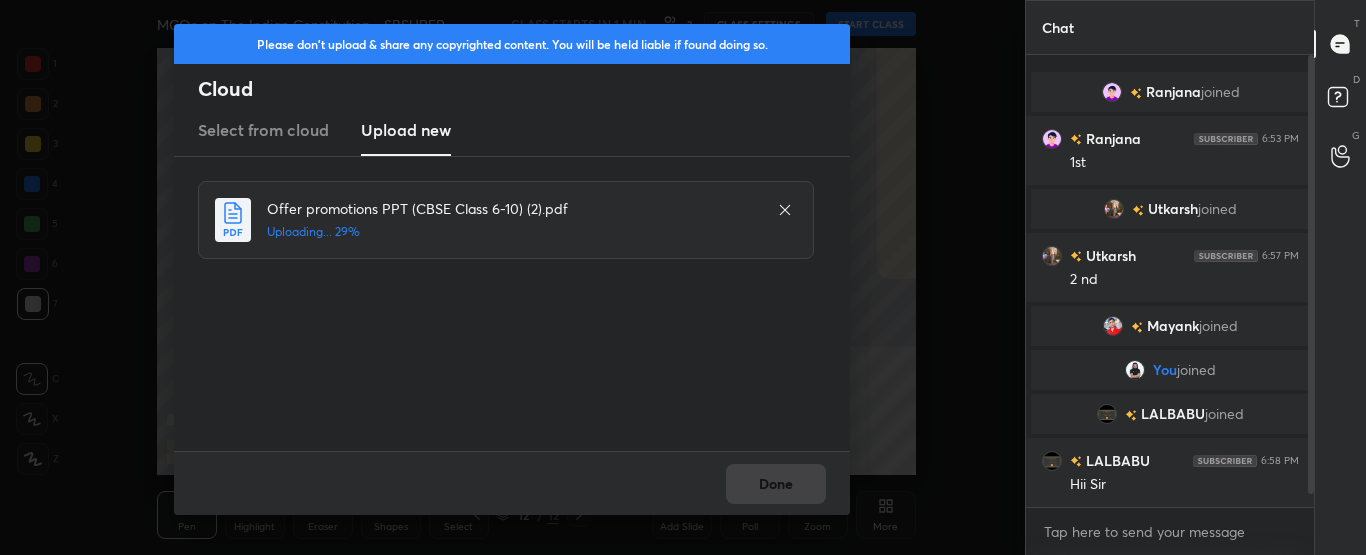click on "Done" at bounding box center [512, 483] 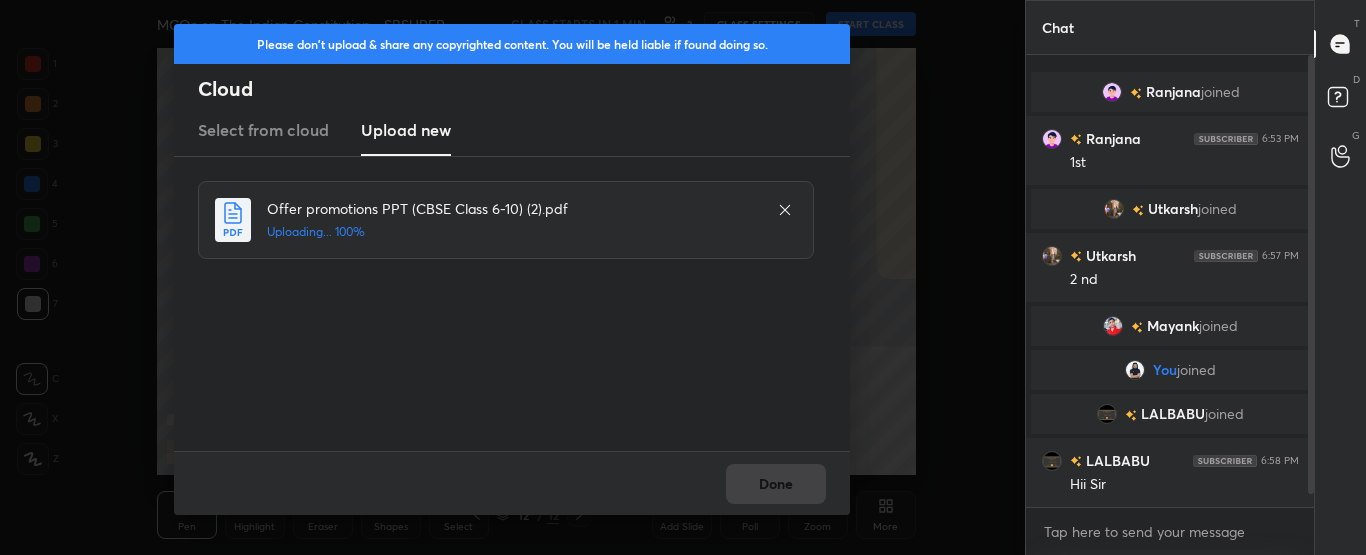 click on "Done" at bounding box center (512, 483) 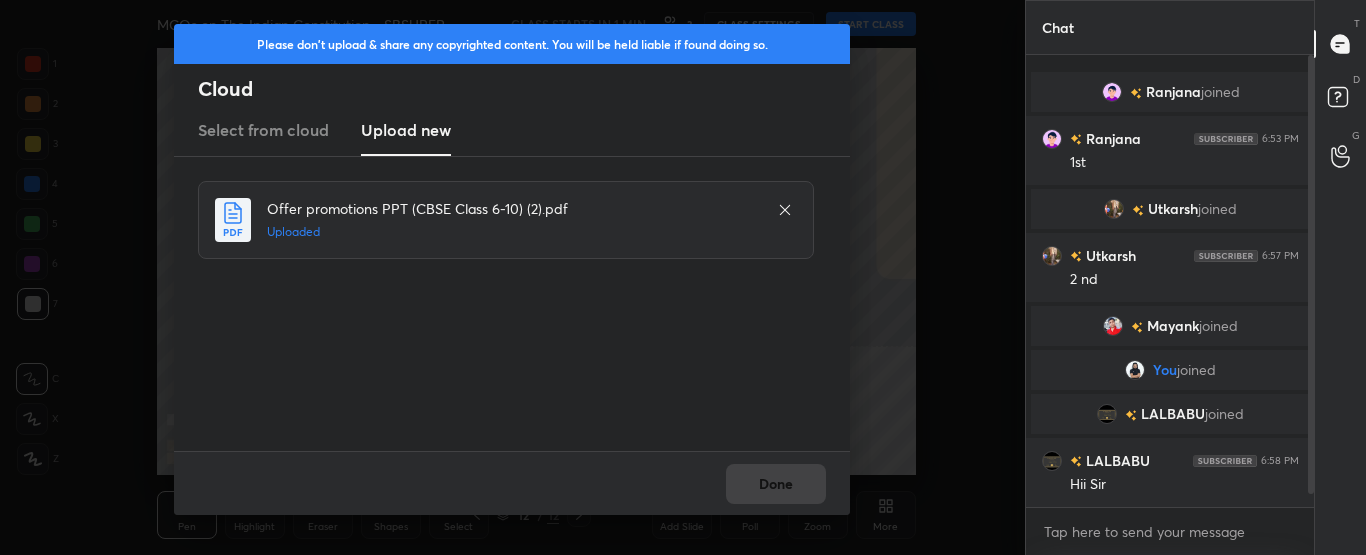 click on "Done" at bounding box center (512, 483) 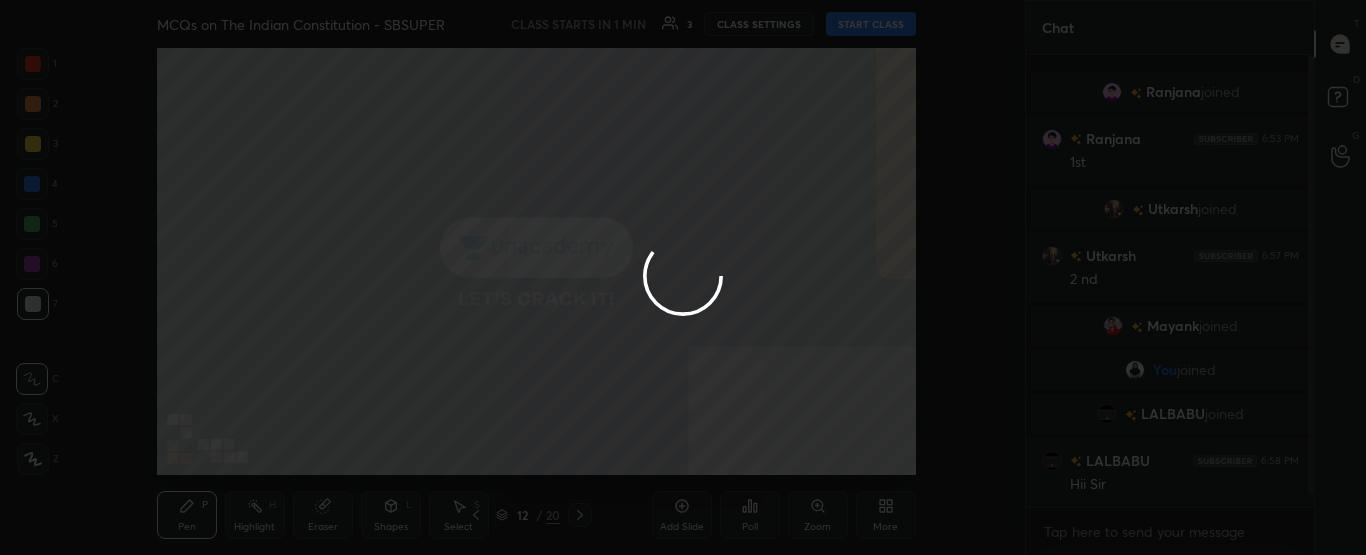 click on "Done" at bounding box center (776, 484) 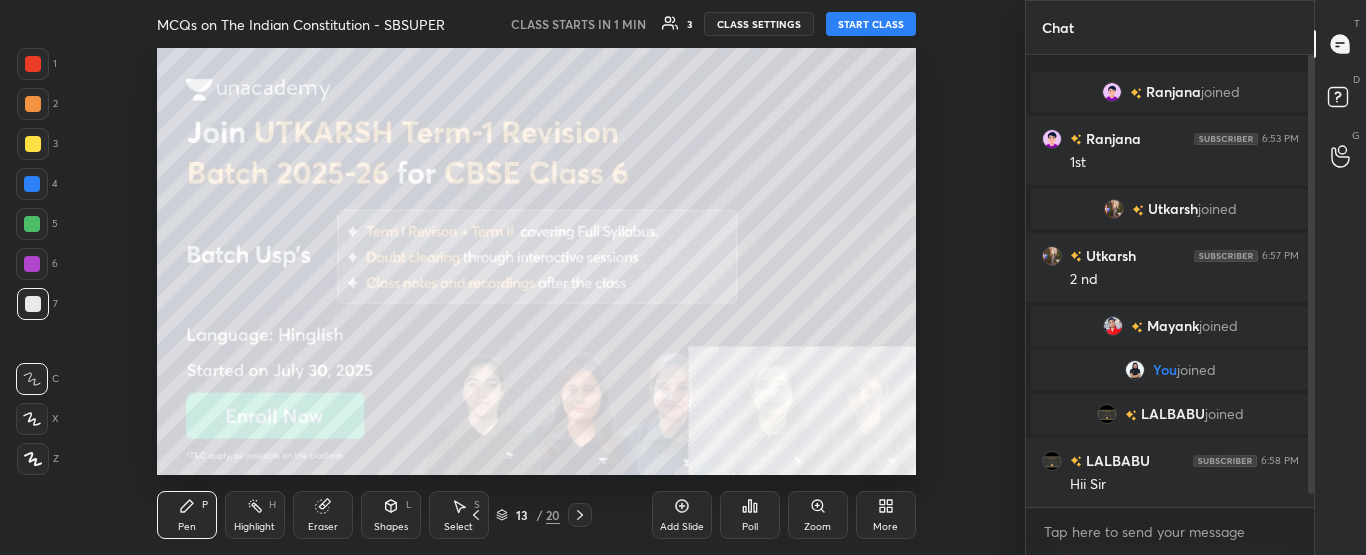 click 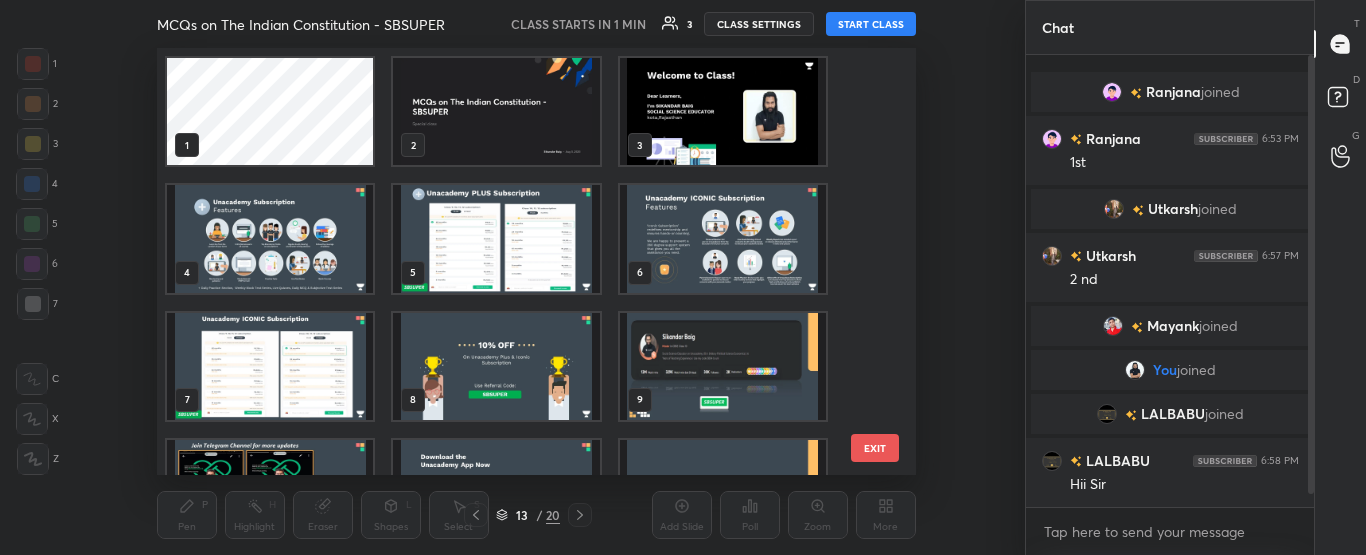 scroll, scrollTop: 209, scrollLeft: 0, axis: vertical 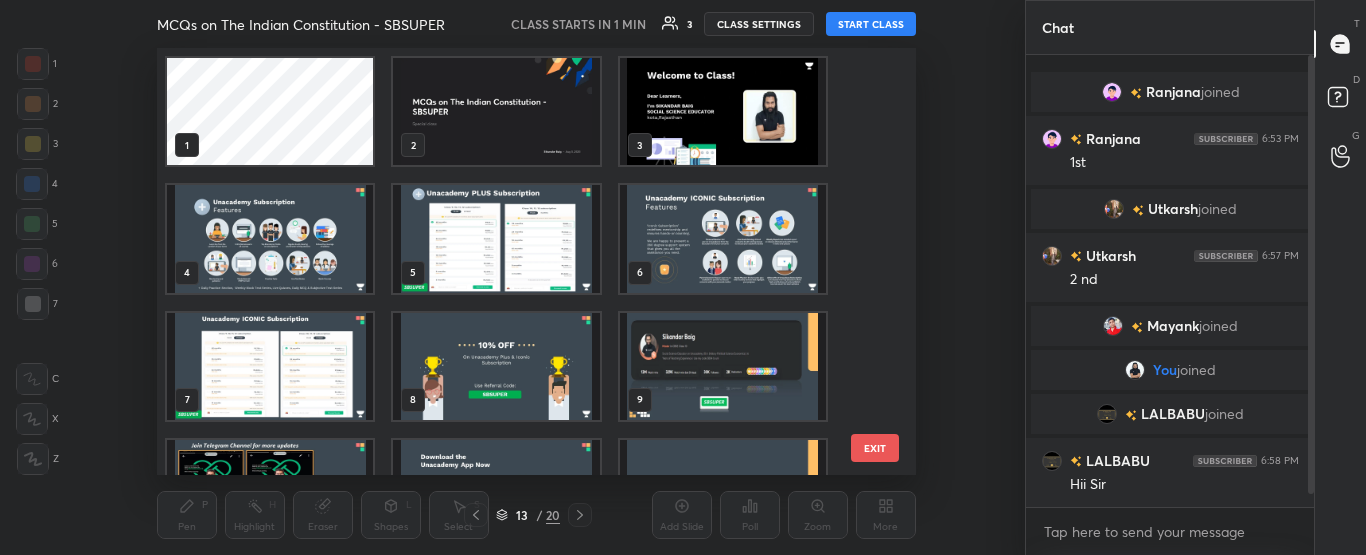 click at bounding box center (722, 111) 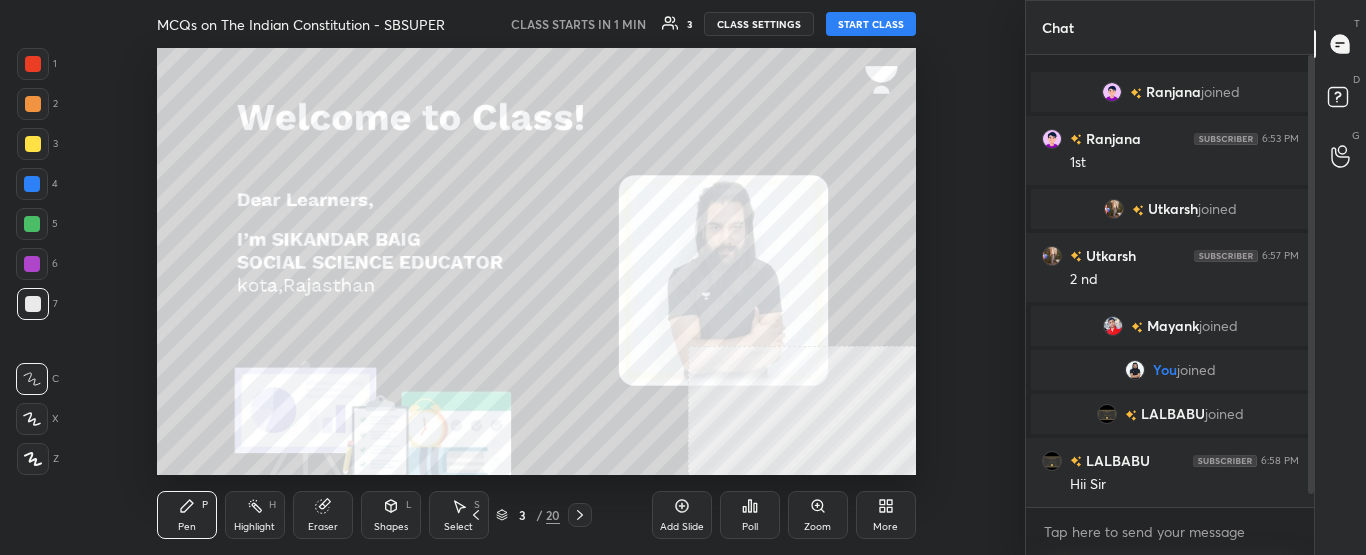 click at bounding box center [722, 111] 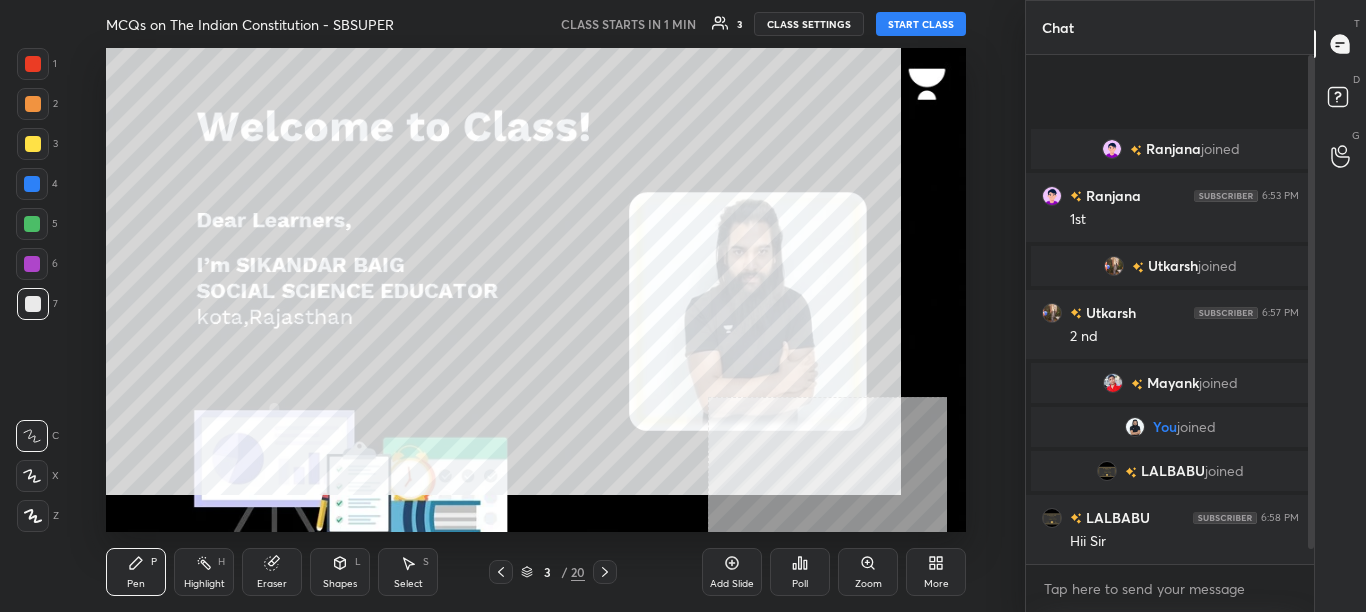 scroll, scrollTop: 99516, scrollLeft: 99055, axis: both 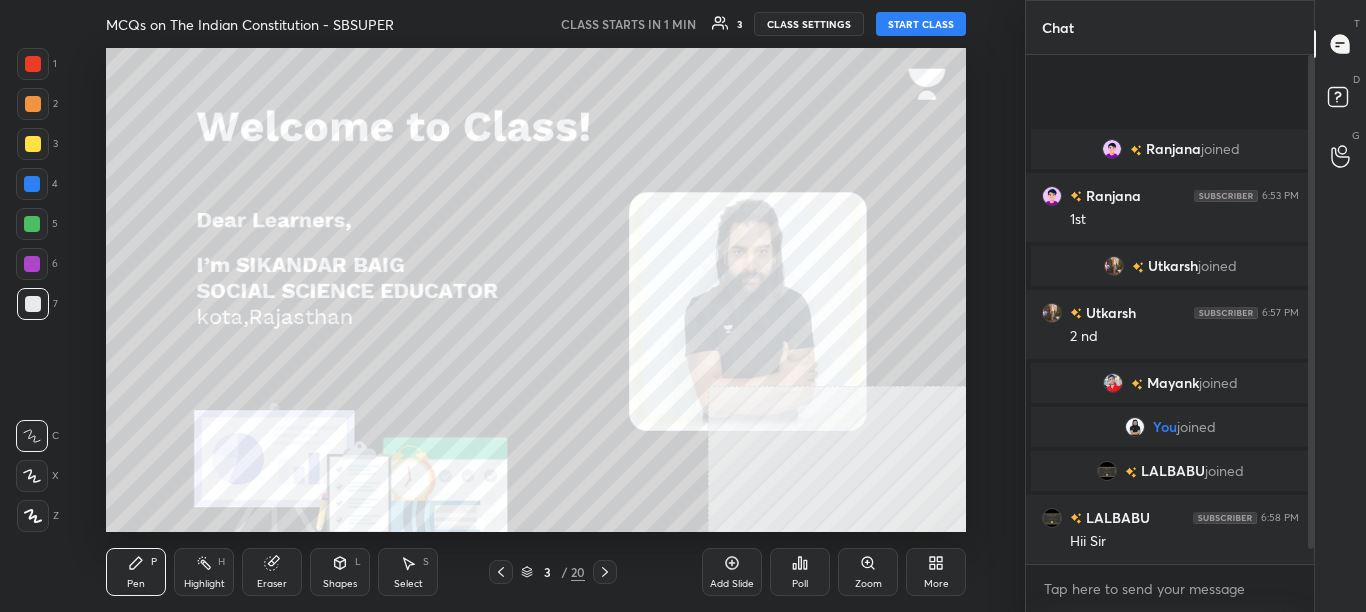 click on "1 2 3 4 5 6 7 C X Z C X Z E E Erase all   H H MCQs on The Indian Constitution - SBSUPER CLASS STARTS IN 1 MIN 3 CLASS SETTINGS START CLASS Setting up your live class Back MCQs on The Indian Constitution - SBSUPER Sikandar Baig Pen P Highlight H Eraser Shapes L Select S 3 / 20 Add Slide Poll Zoom More Chat [NAME]  joined [NAME] 6:53 PM 1st [NAME]  joined [NAME] 6:57 PM 2 nd [NAME]  joined You  joined [NAME]  joined [NAME] 6:58 PM Hii Sir 3 NEW MESSAGES Enable hand raising Enable raise hand to speak to learners. Once enabled, chat will be turned off temporarily. Enable x   Doubts asked by learners will show up here Raise hand disabled You have disabled Raise hand currently. Enable it to invite learners to speak Enable Can't raise hand Looks like educator just invited you to speak. Please wait before you can raise your hand again. Got it T Messages (T) D Doubts (D) G Raise Hand (G) Report an issue Reason for reporting Buffering Chat not working Audio - Video sync issue Educator video quality low ​ Report" at bounding box center [683, 306] 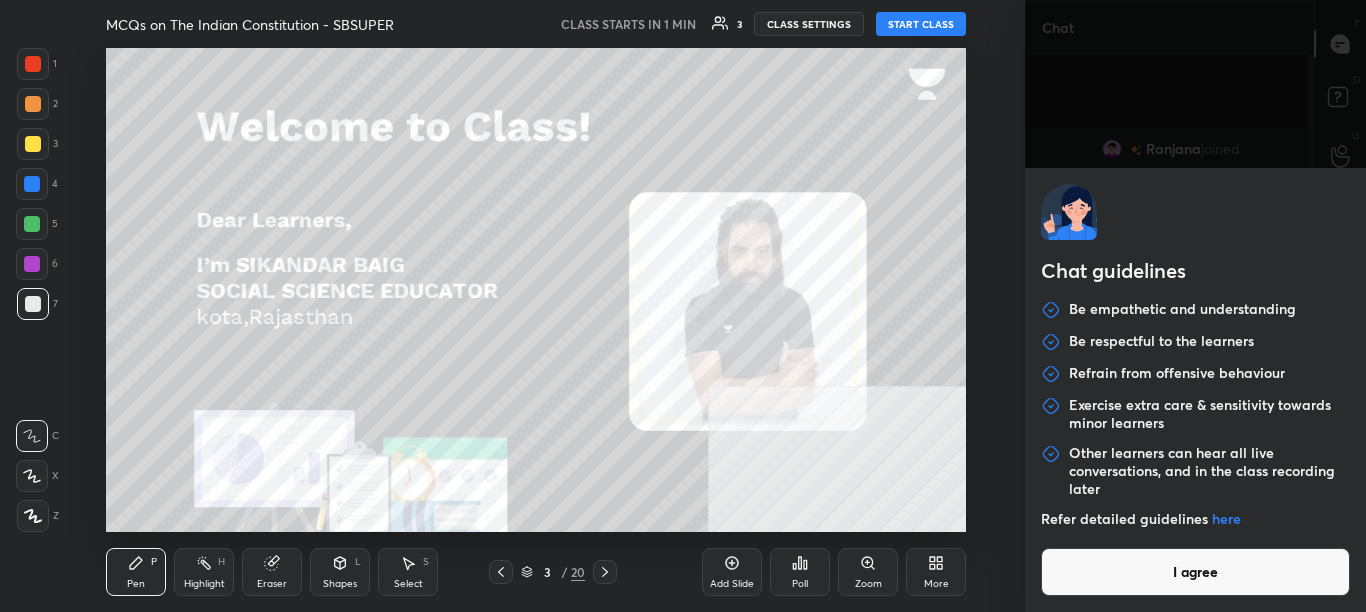 click on "I agree" at bounding box center [1196, 572] 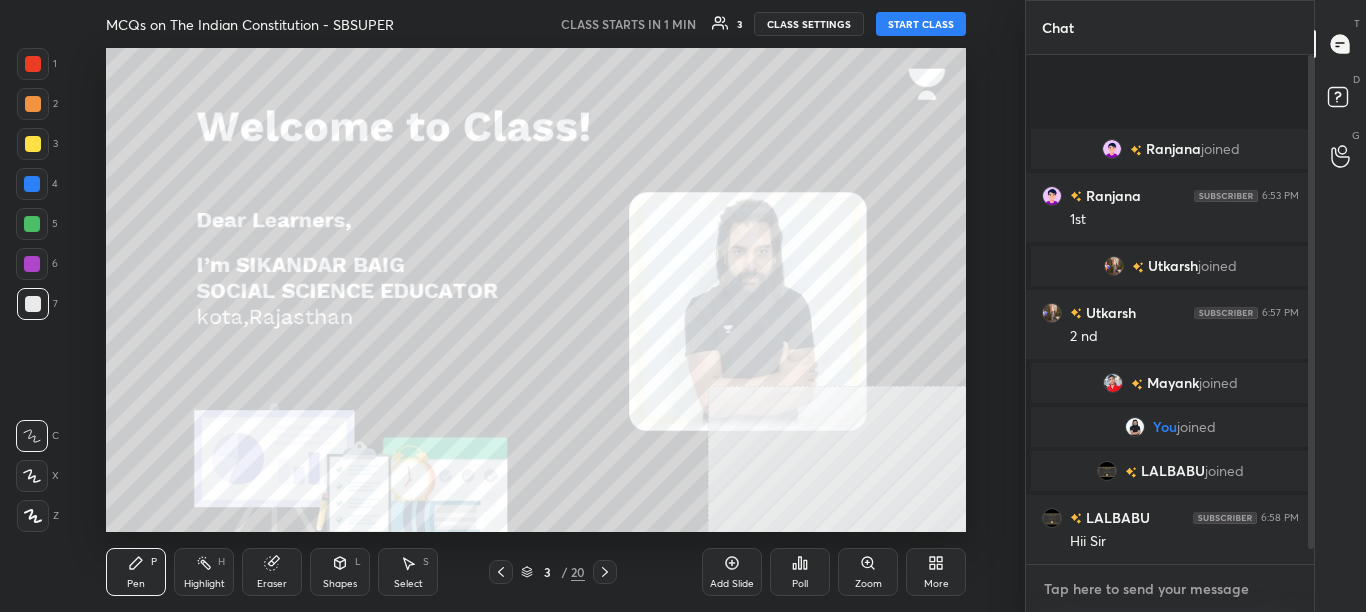 click at bounding box center [1170, 589] 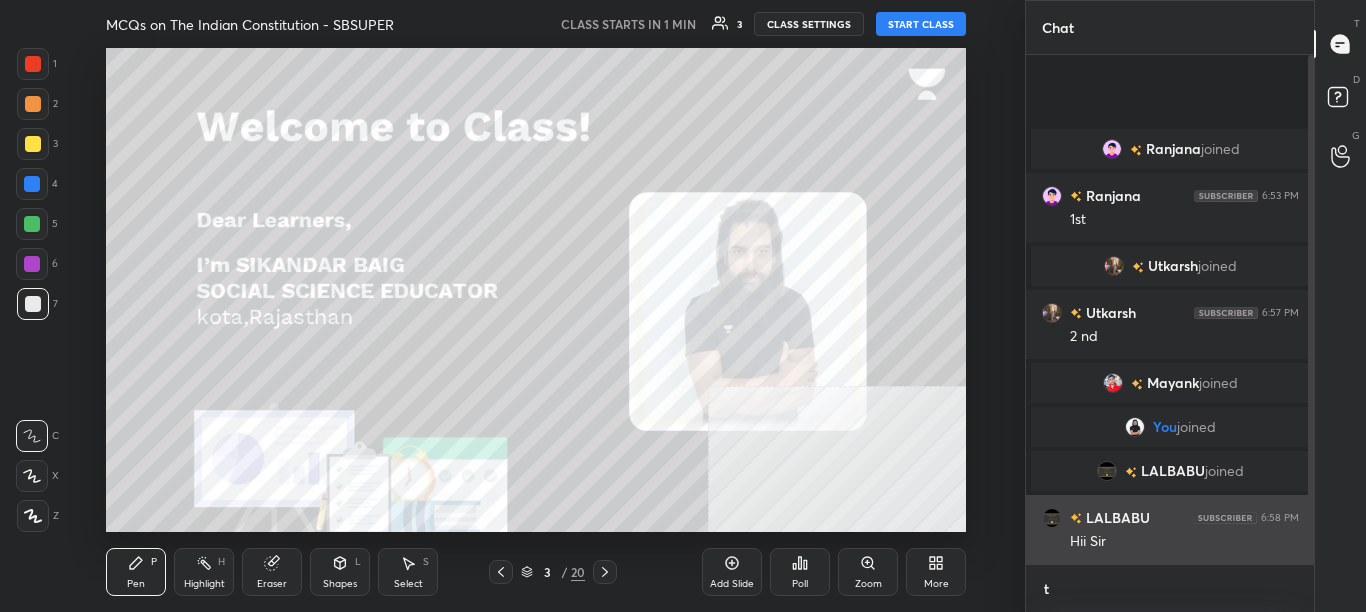 scroll, scrollTop: 497, scrollLeft: 282, axis: both 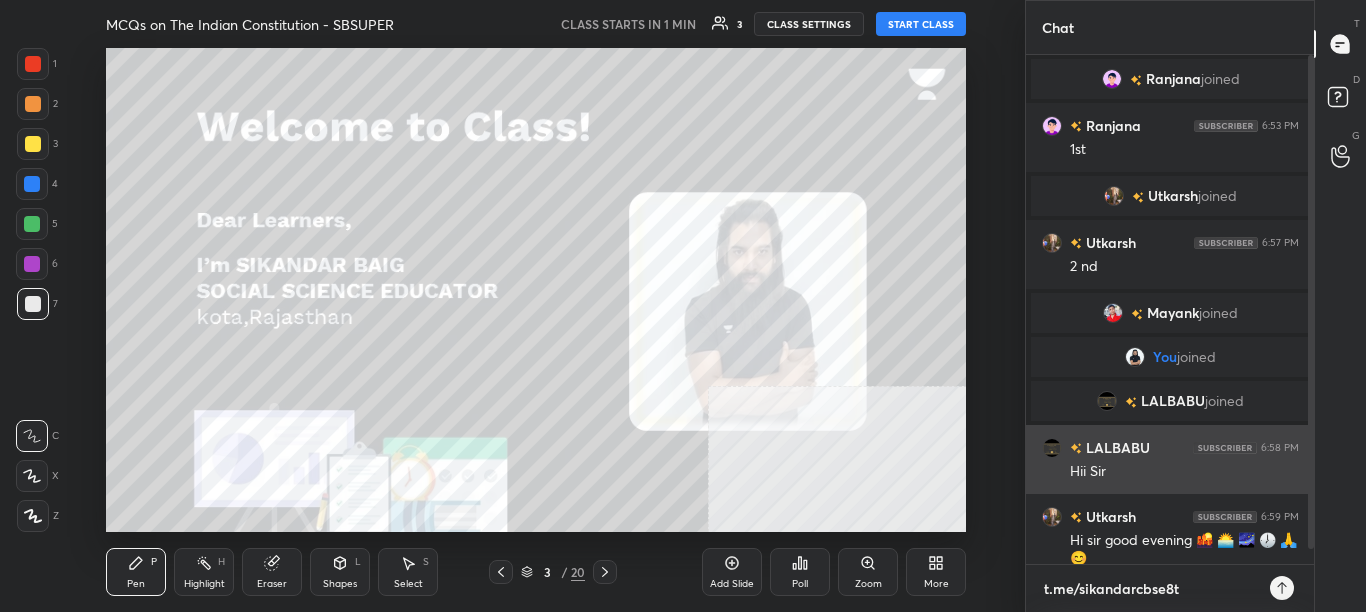 type on "t.me/sikandarcbse8th" 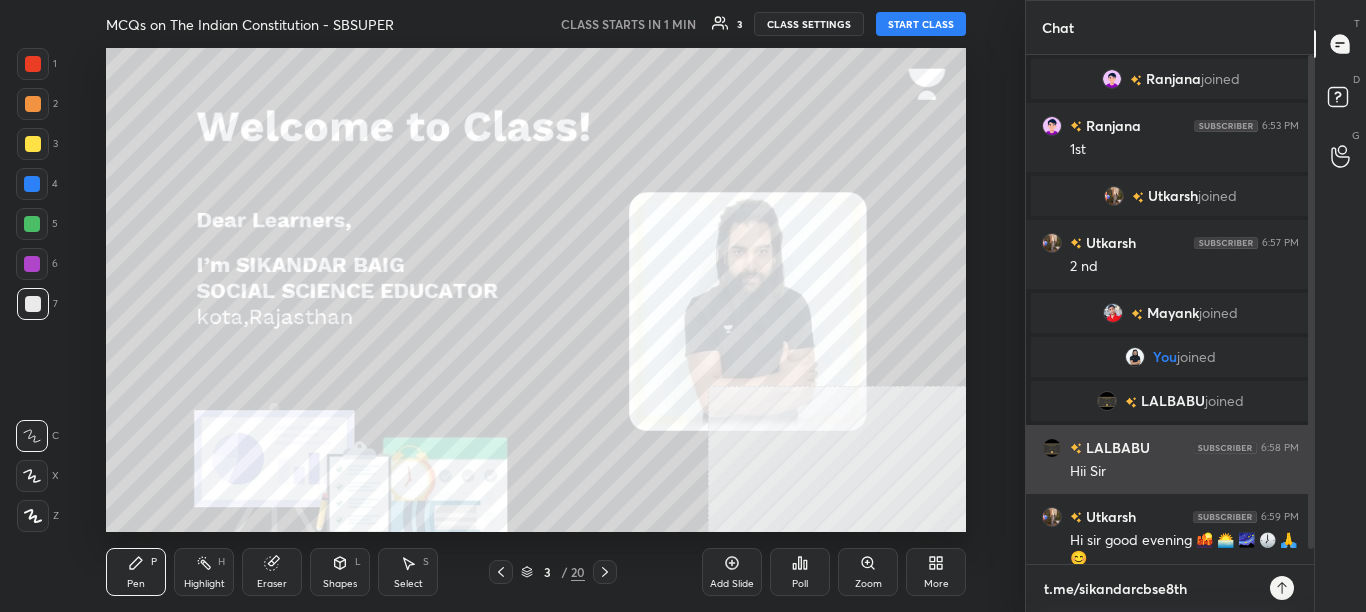 type 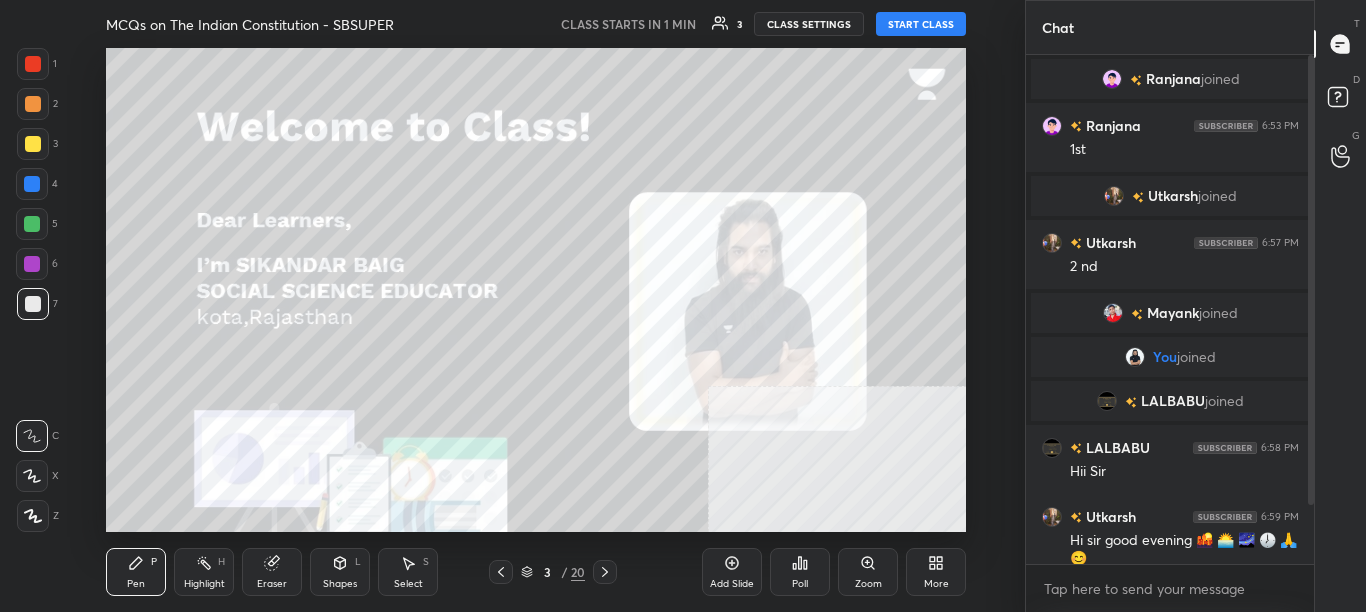click at bounding box center (1308, 309) 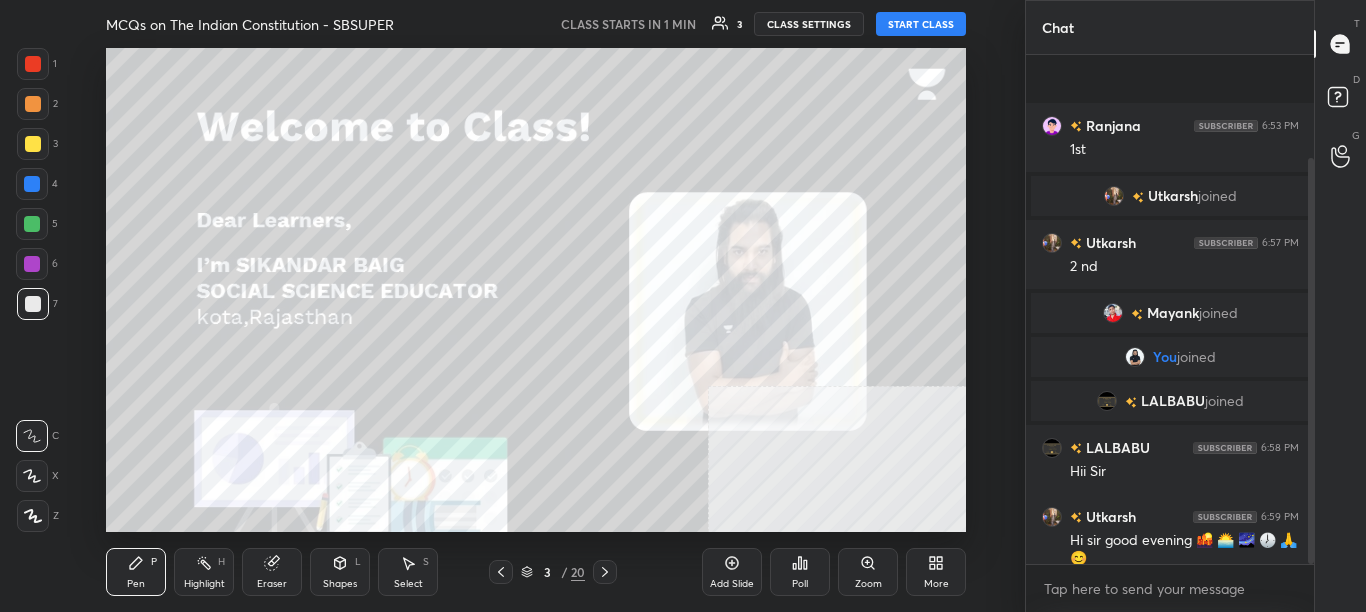 scroll, scrollTop: 129, scrollLeft: 0, axis: vertical 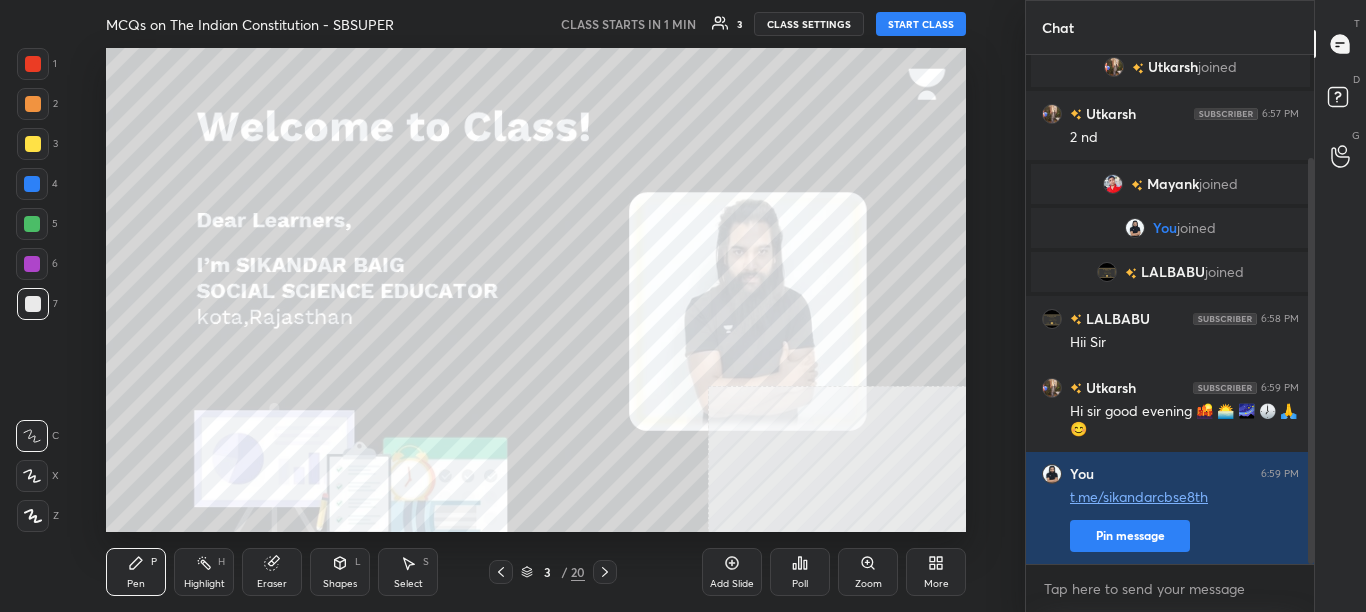 drag, startPoint x: 1310, startPoint y: 499, endPoint x: 1309, endPoint y: 564, distance: 65.00769 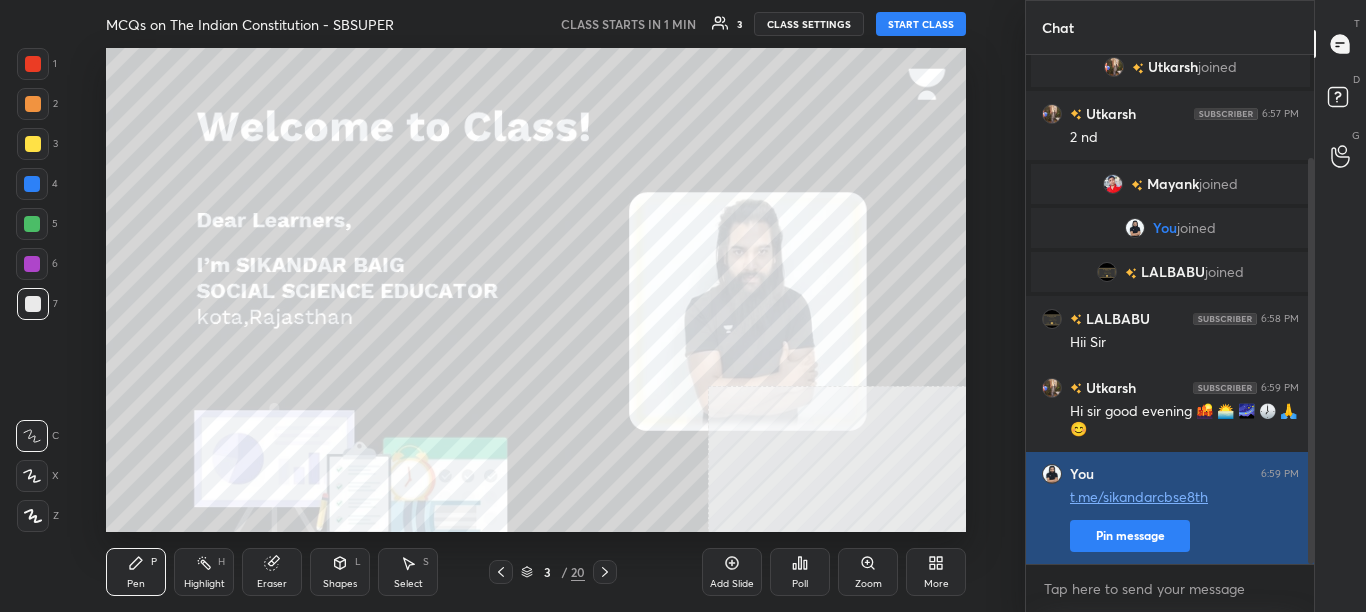 click on "Pin message" at bounding box center (1130, 536) 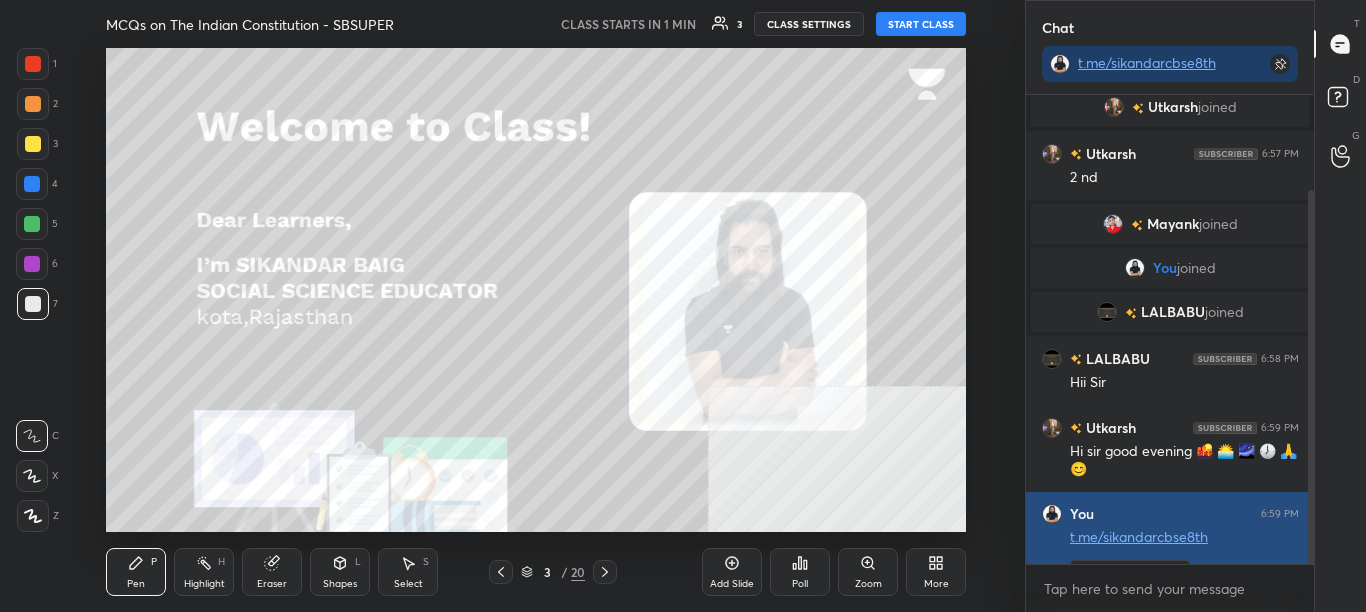 scroll, scrollTop: 463, scrollLeft: 282, axis: both 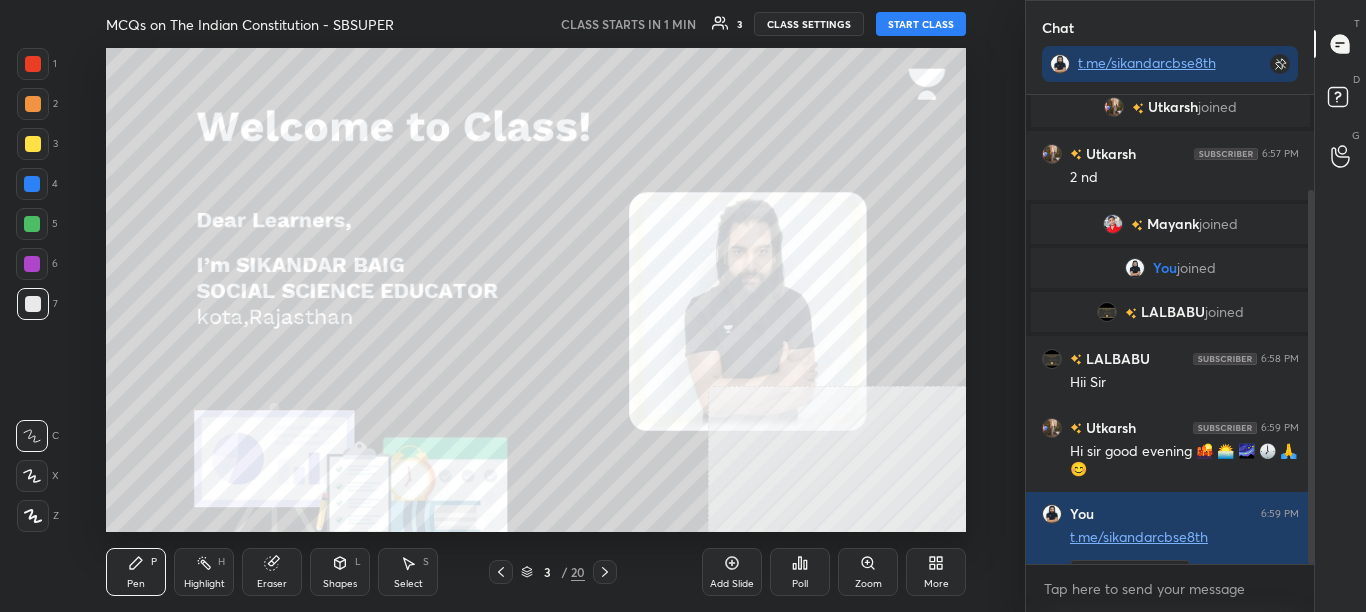 click on "START CLASS" at bounding box center [921, 24] 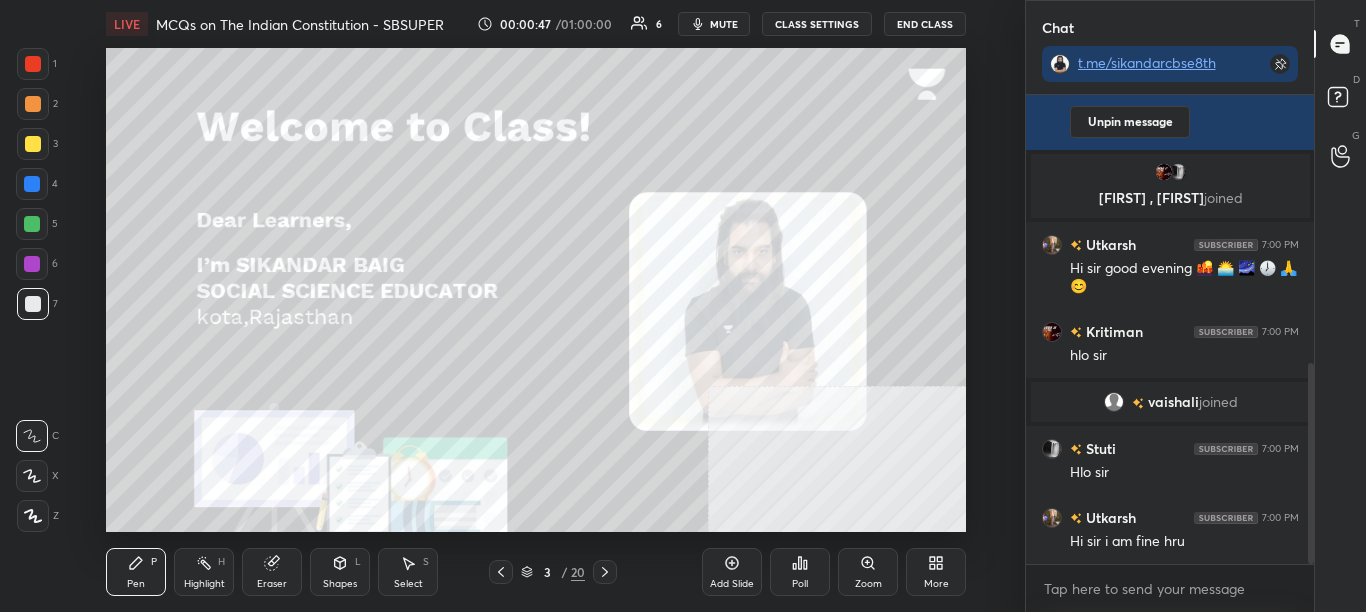 scroll, scrollTop: 626, scrollLeft: 0, axis: vertical 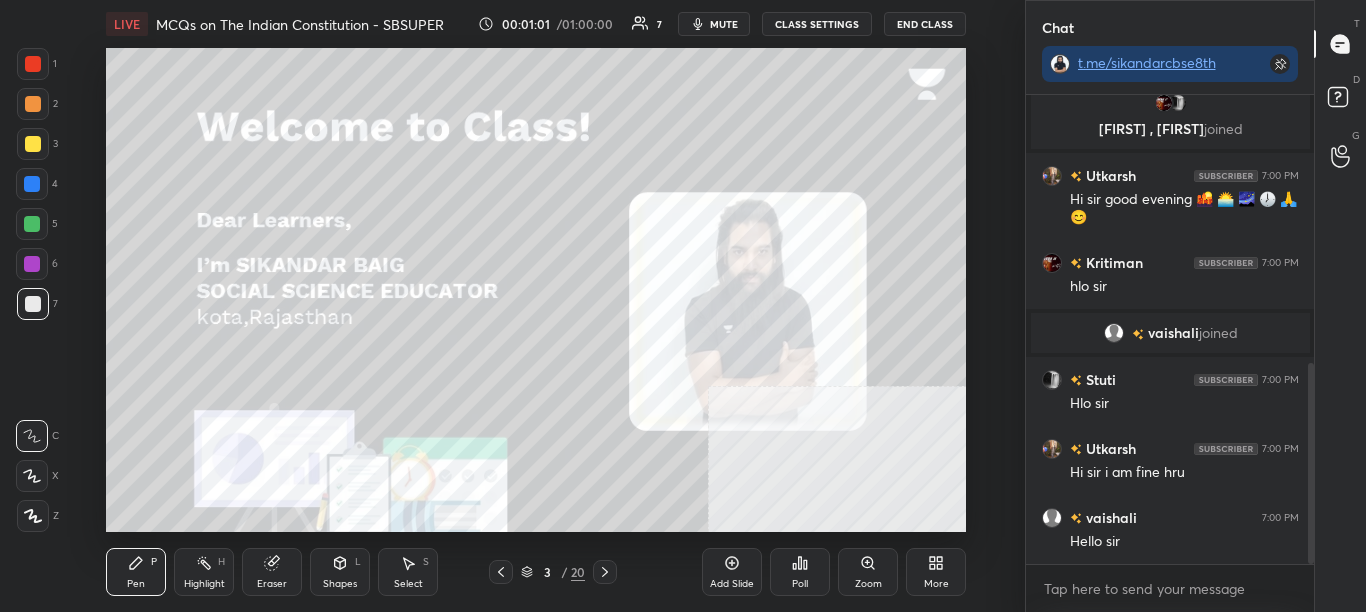 drag, startPoint x: 1318, startPoint y: 519, endPoint x: 1320, endPoint y: 529, distance: 10.198039 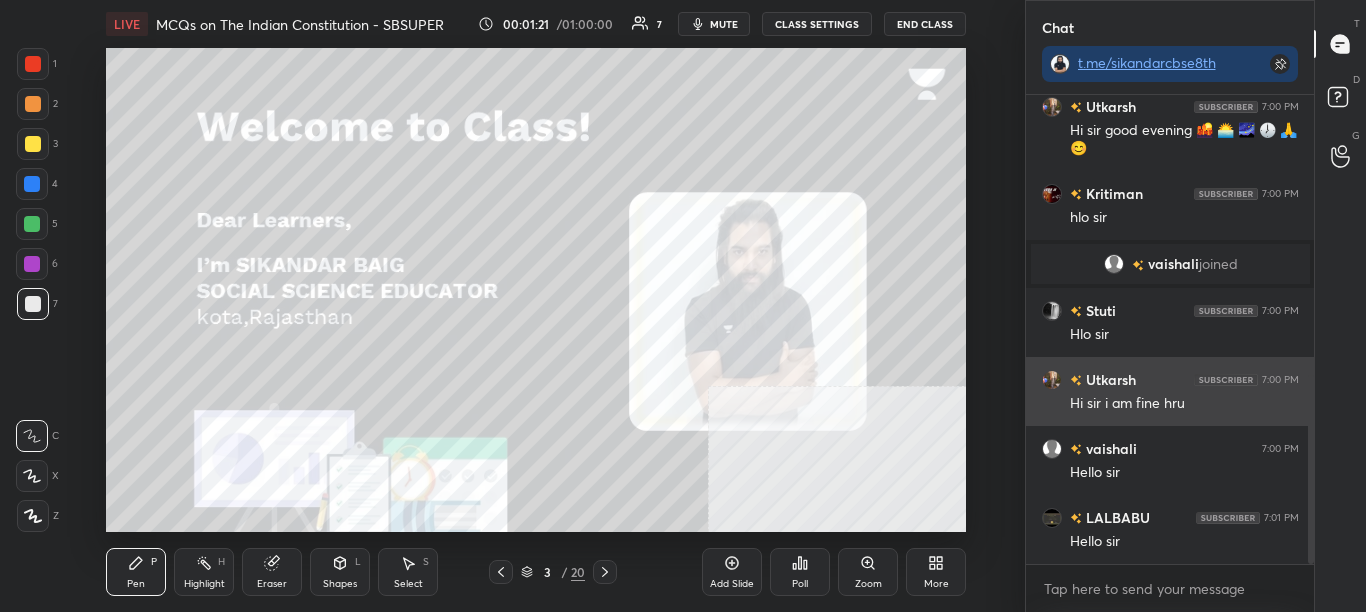 scroll, scrollTop: 743, scrollLeft: 0, axis: vertical 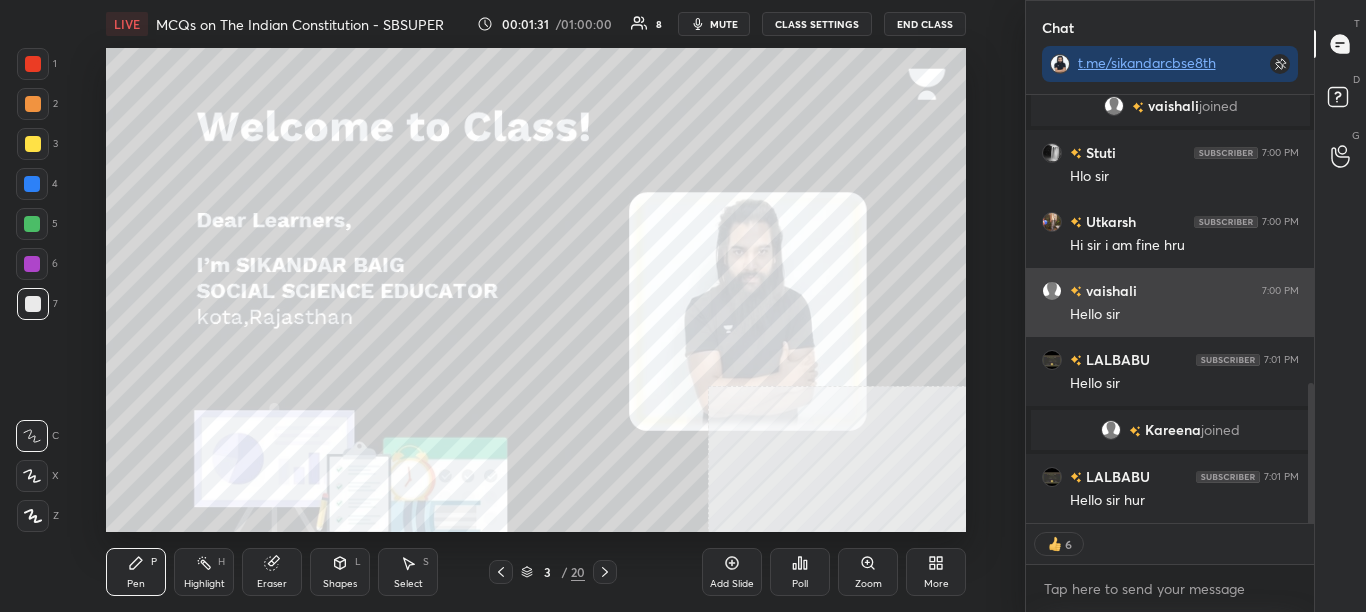 click on "Hello sir" at bounding box center (1184, 315) 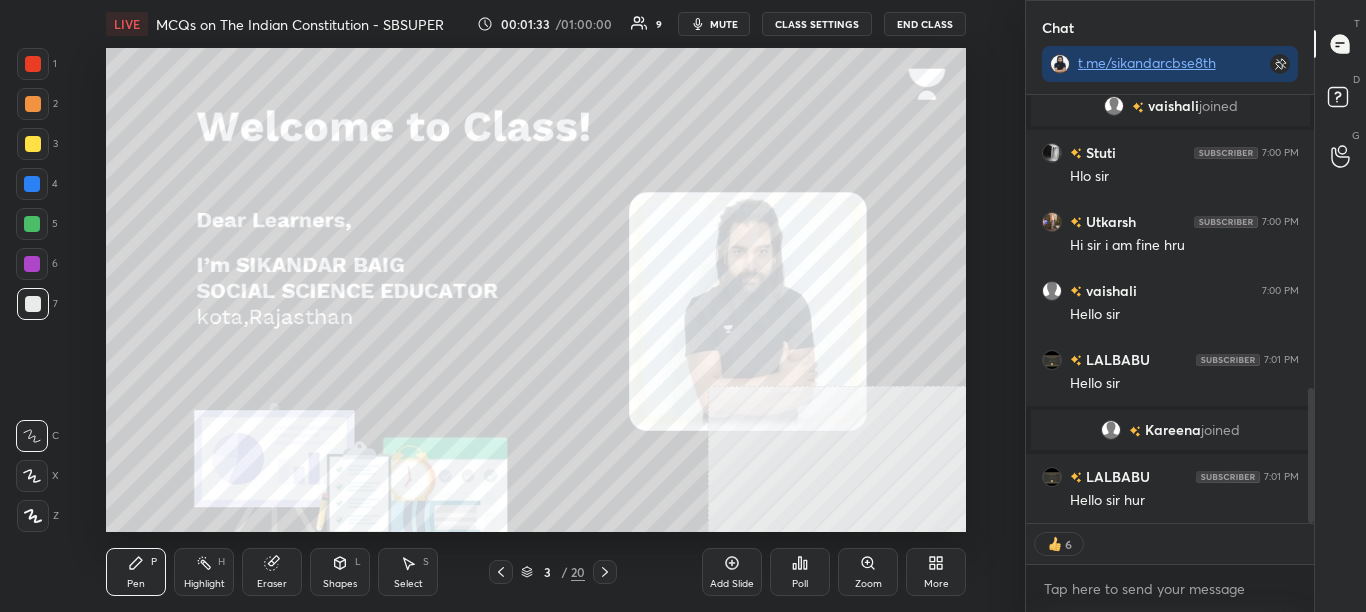 scroll, scrollTop: 929, scrollLeft: 0, axis: vertical 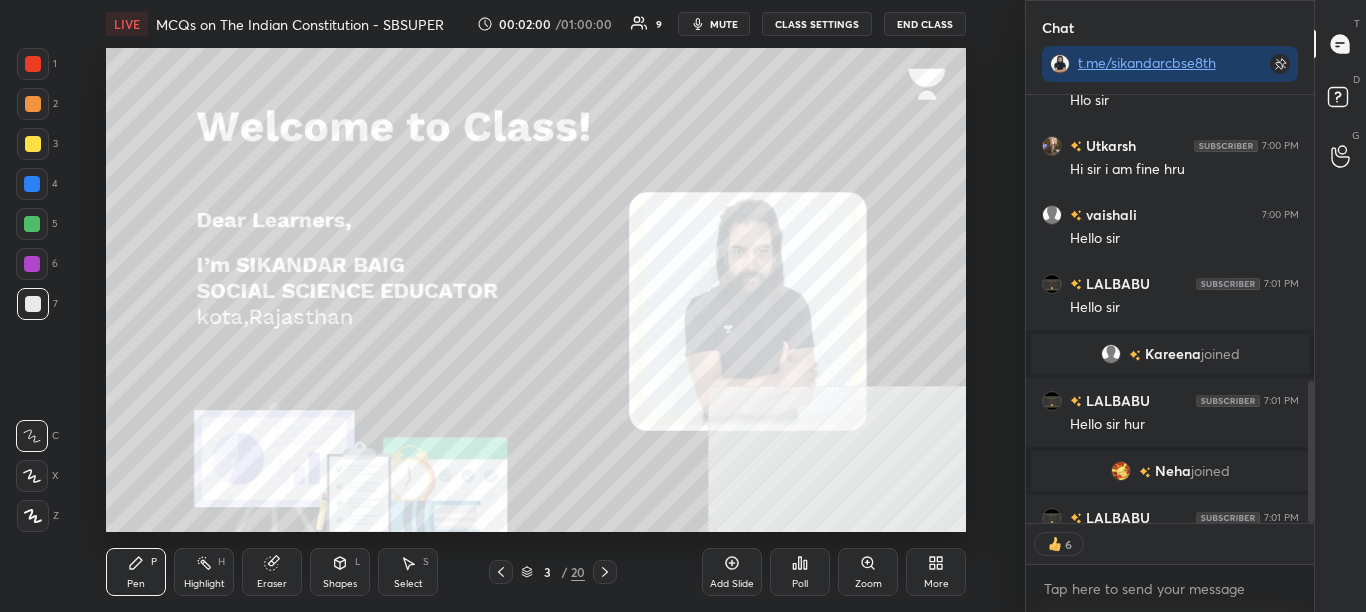 click at bounding box center [1311, 452] 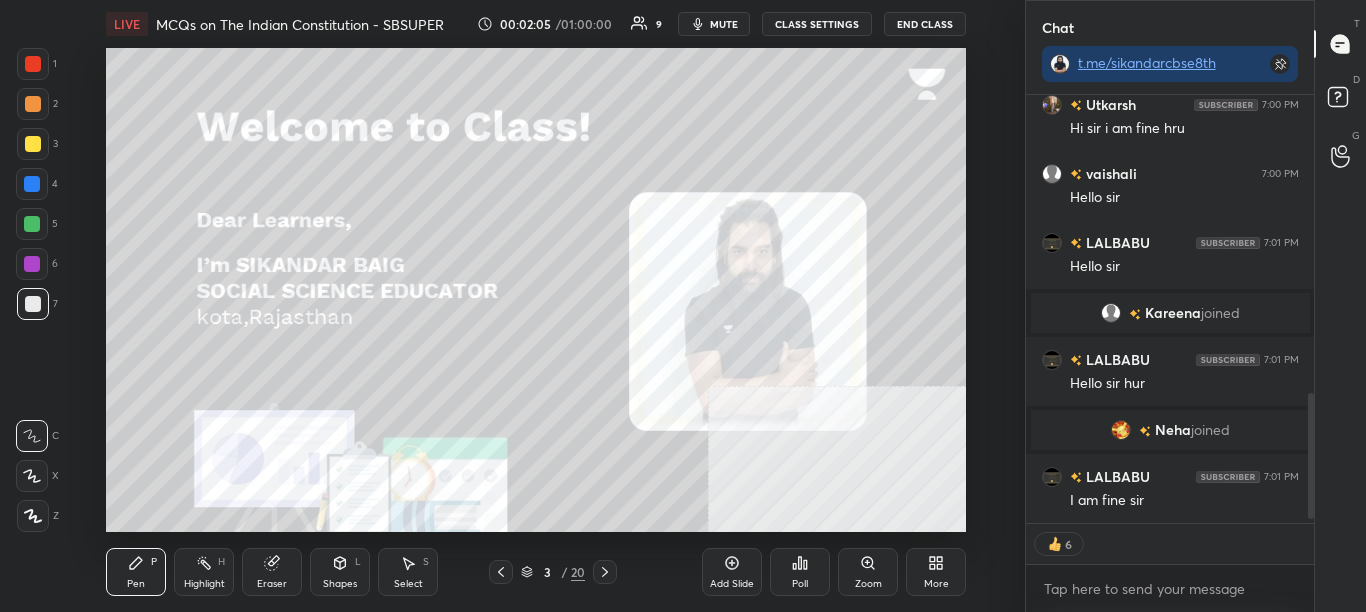 scroll, scrollTop: 1029, scrollLeft: 0, axis: vertical 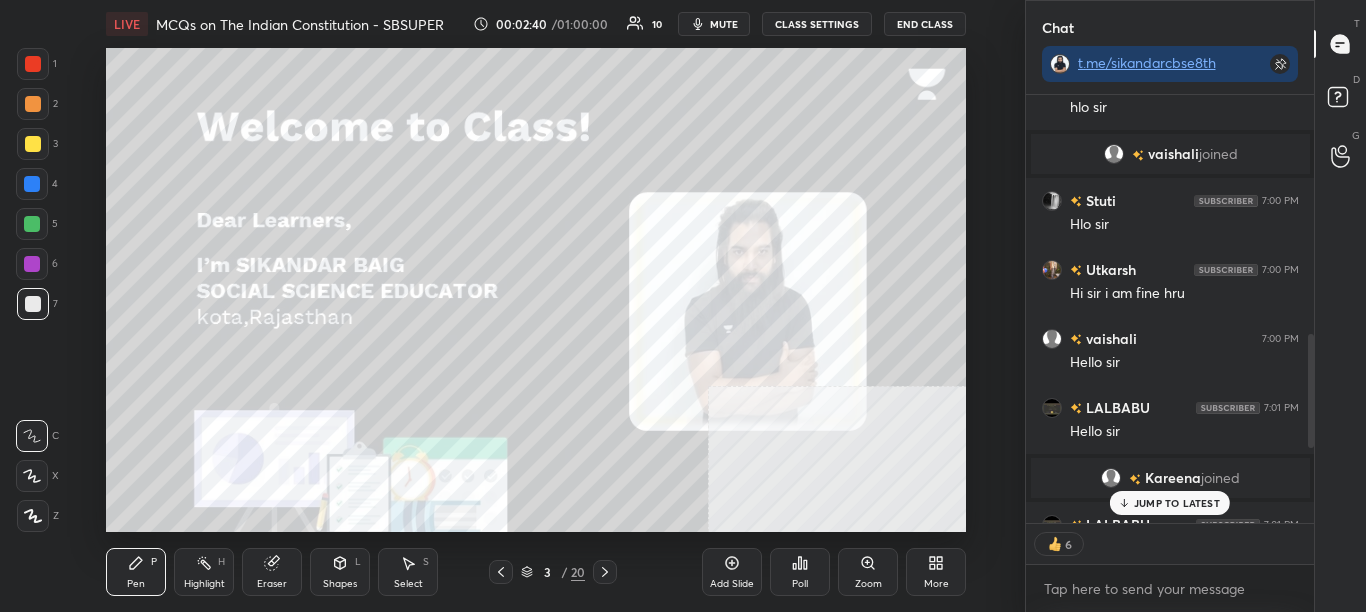drag, startPoint x: 1309, startPoint y: 451, endPoint x: 1300, endPoint y: 366, distance: 85.47514 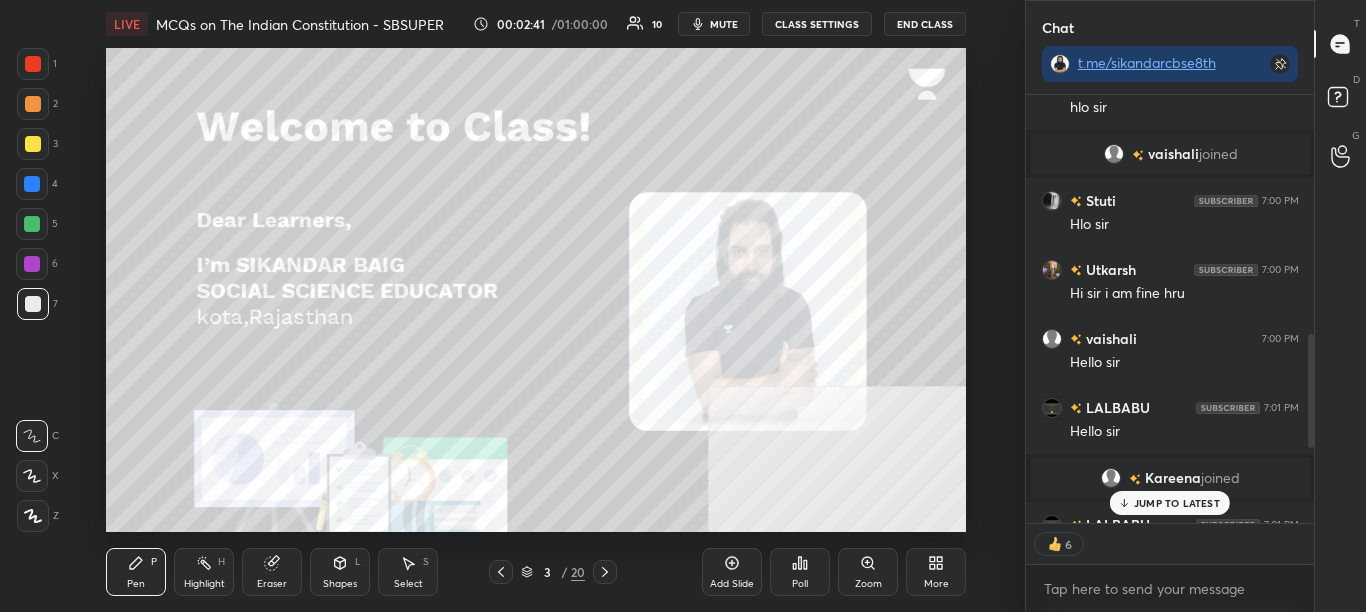 click on "JUMP TO LATEST" at bounding box center [1177, 503] 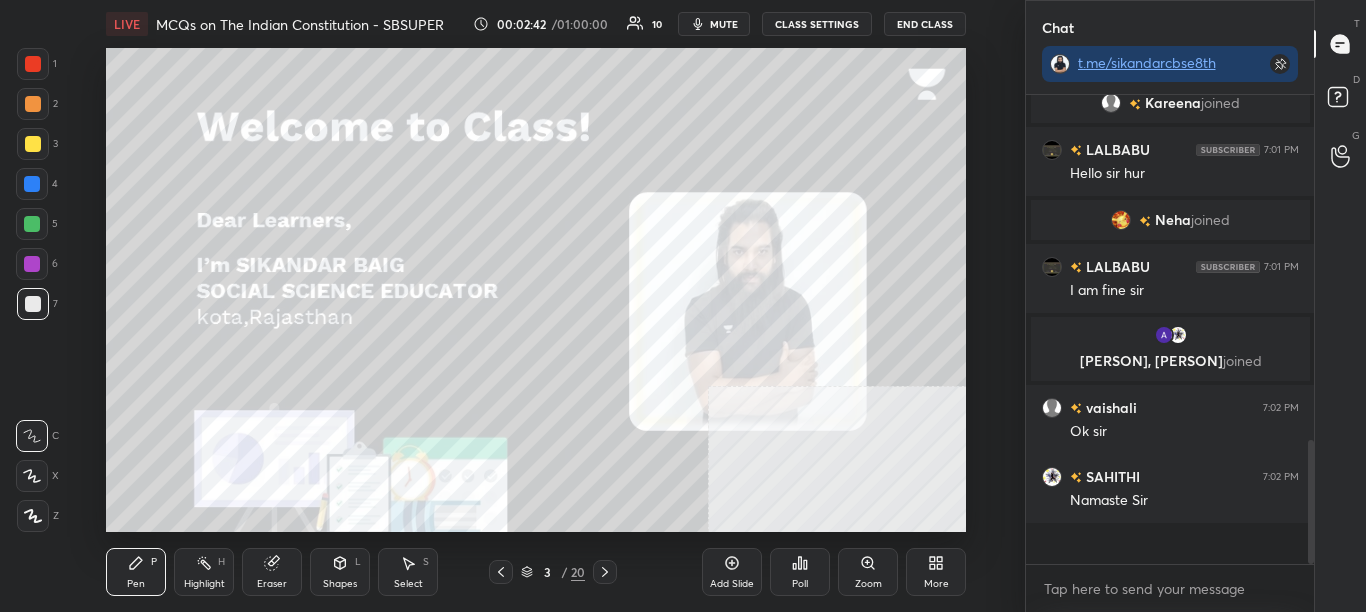 scroll, scrollTop: 7, scrollLeft: 7, axis: both 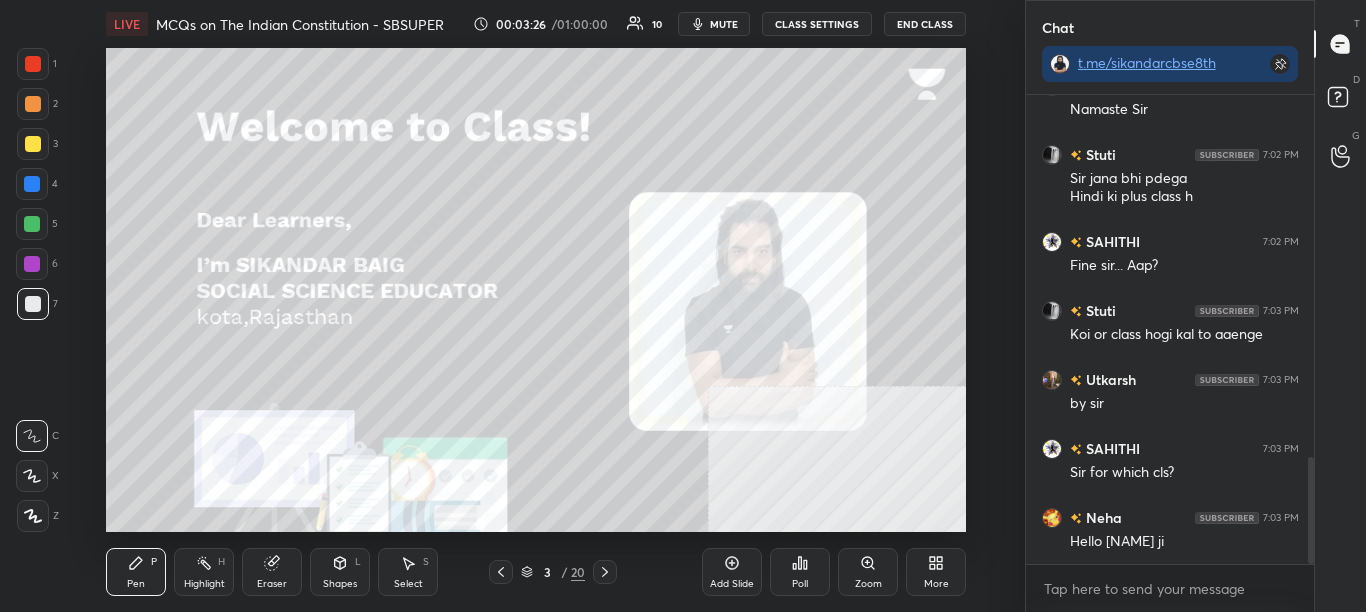 click 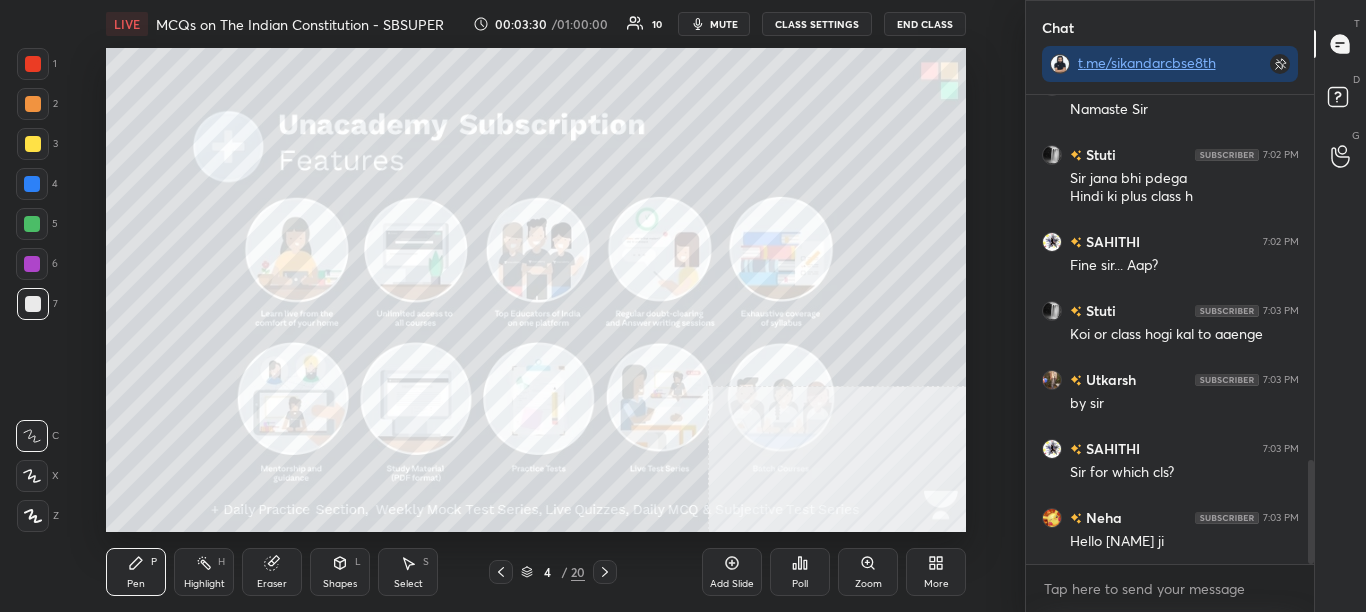 scroll, scrollTop: 1649, scrollLeft: 0, axis: vertical 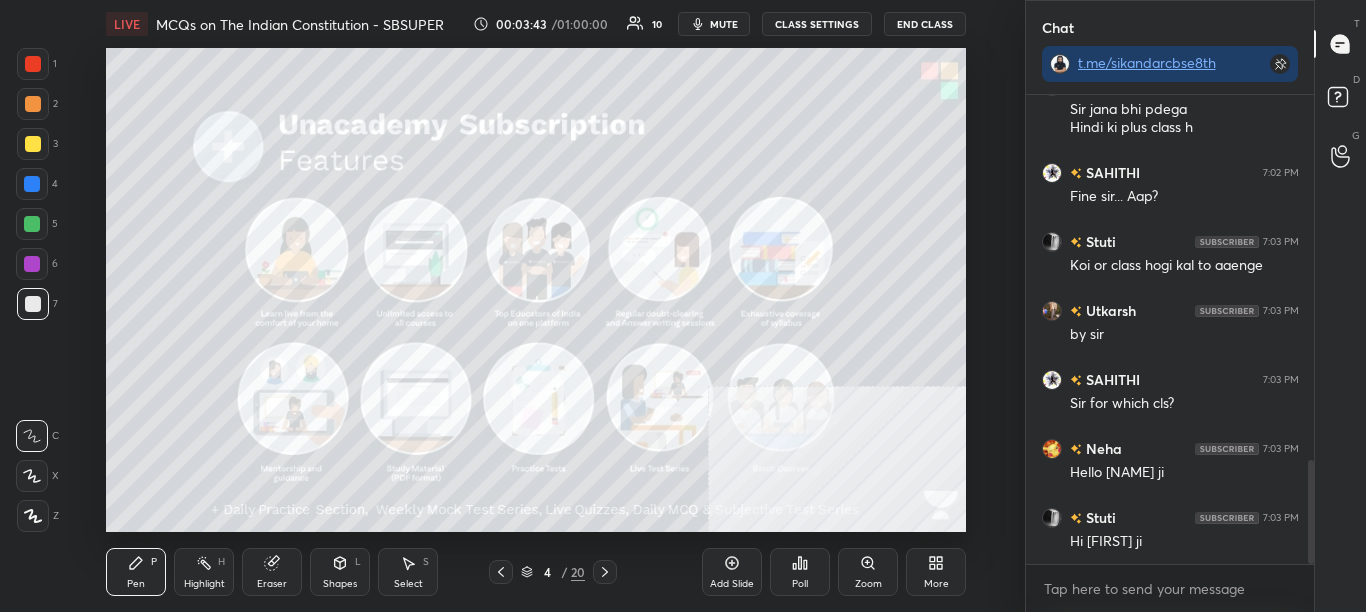click 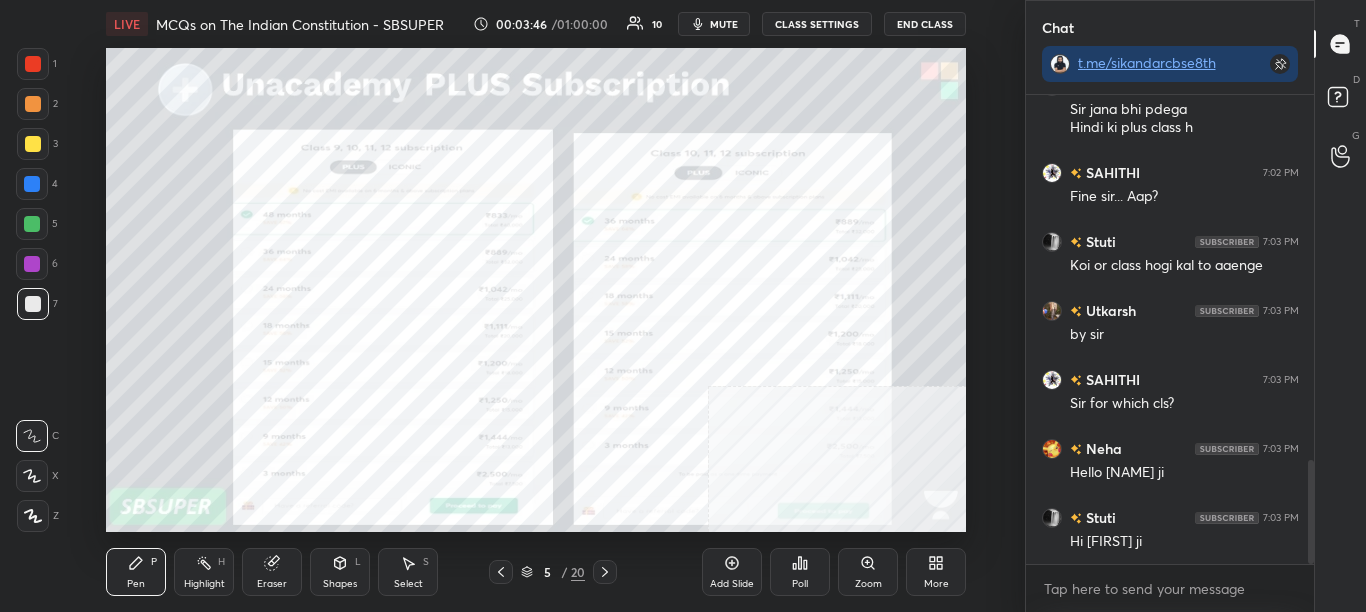 click at bounding box center (33, 64) 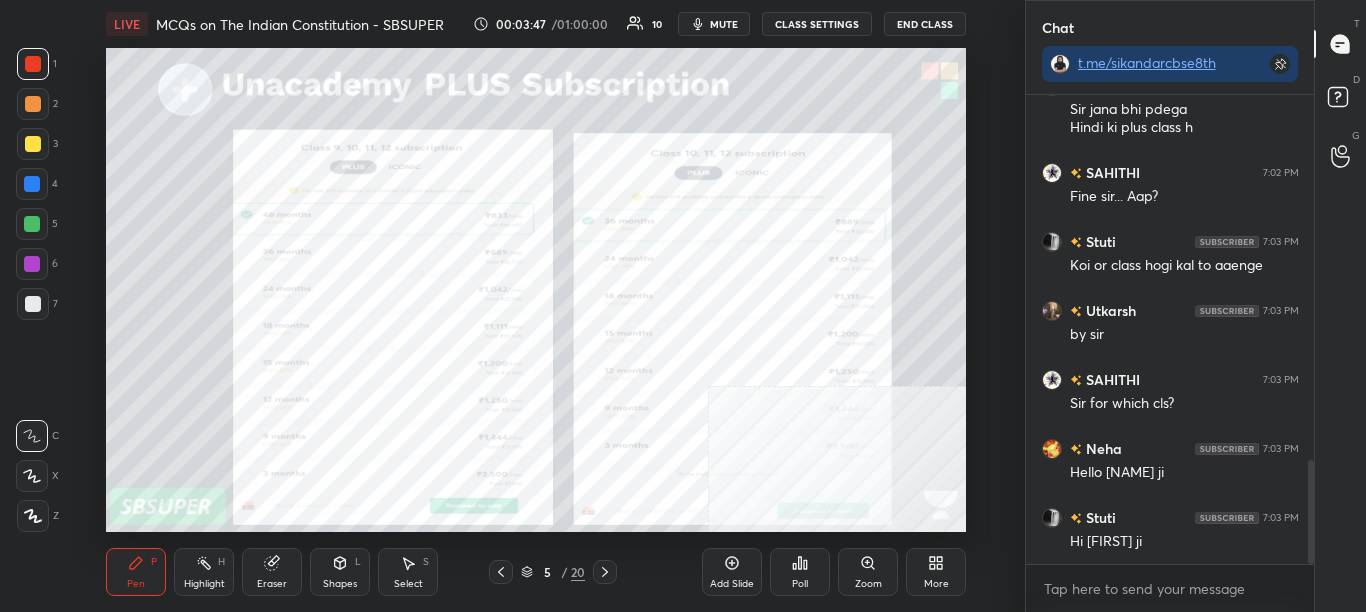 click 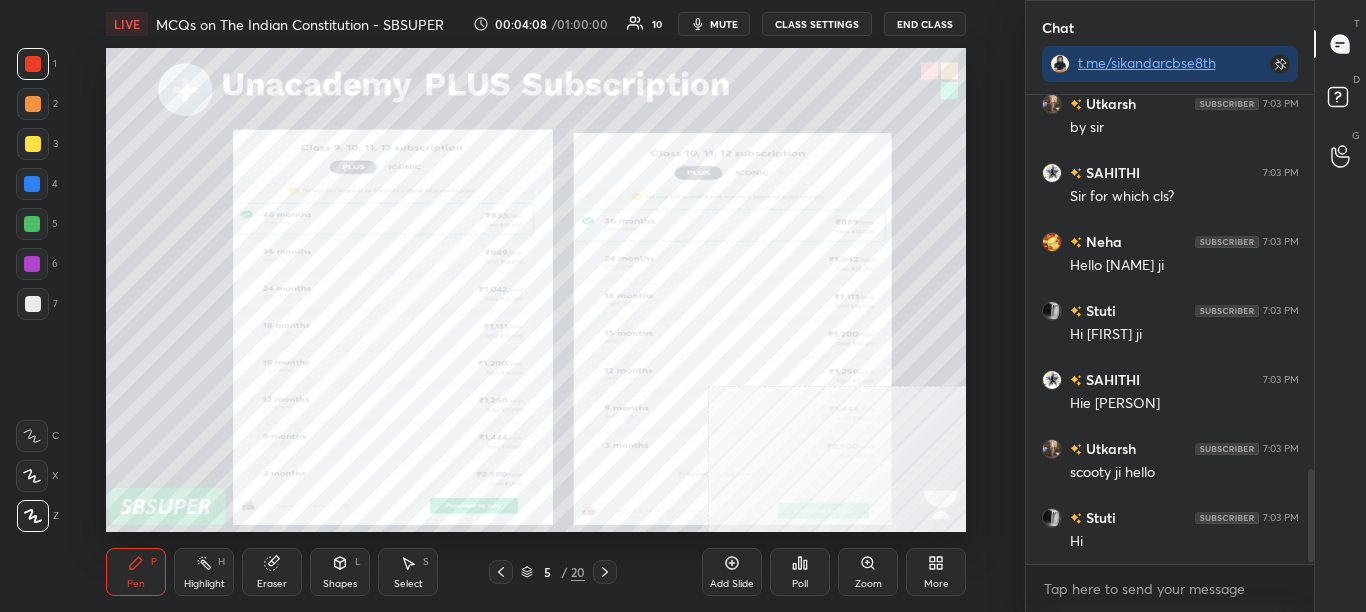 scroll, scrollTop: 1904, scrollLeft: 0, axis: vertical 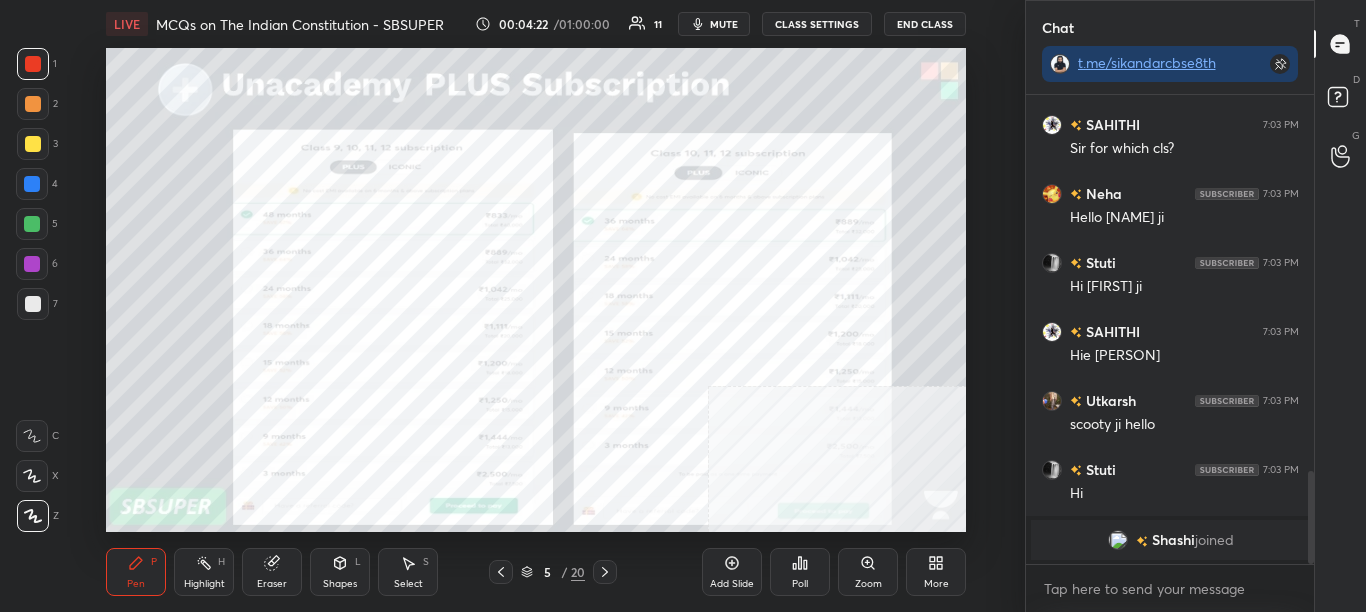 click at bounding box center (605, 572) 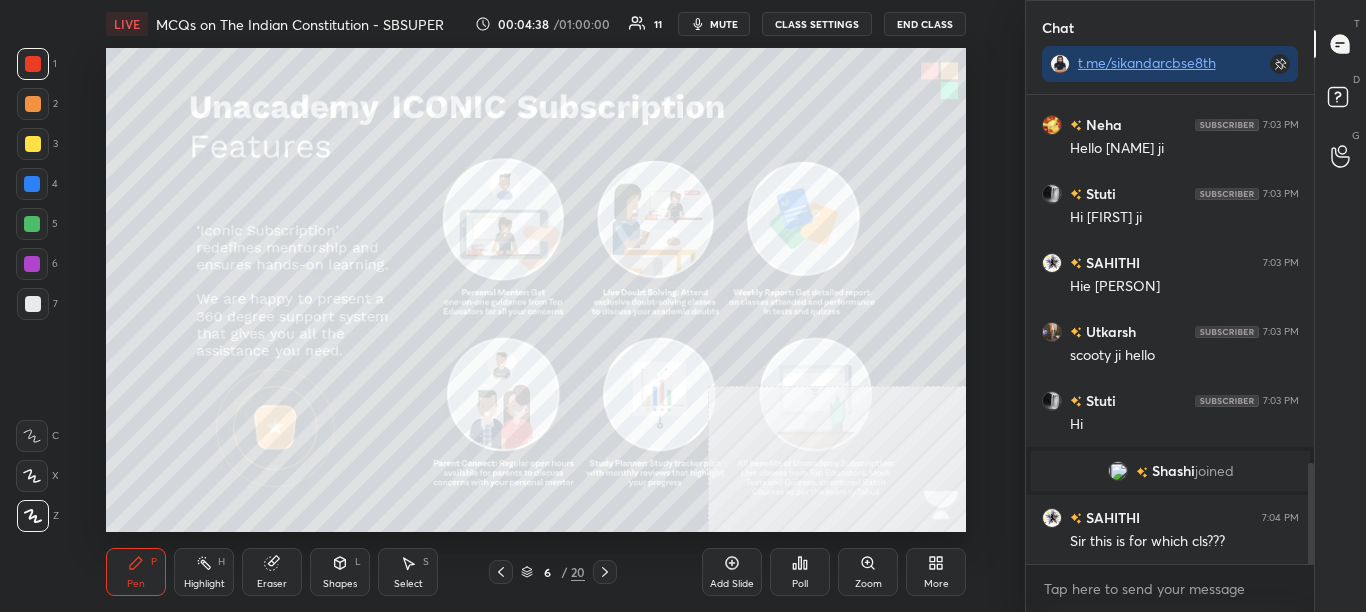 scroll, scrollTop: 1719, scrollLeft: 0, axis: vertical 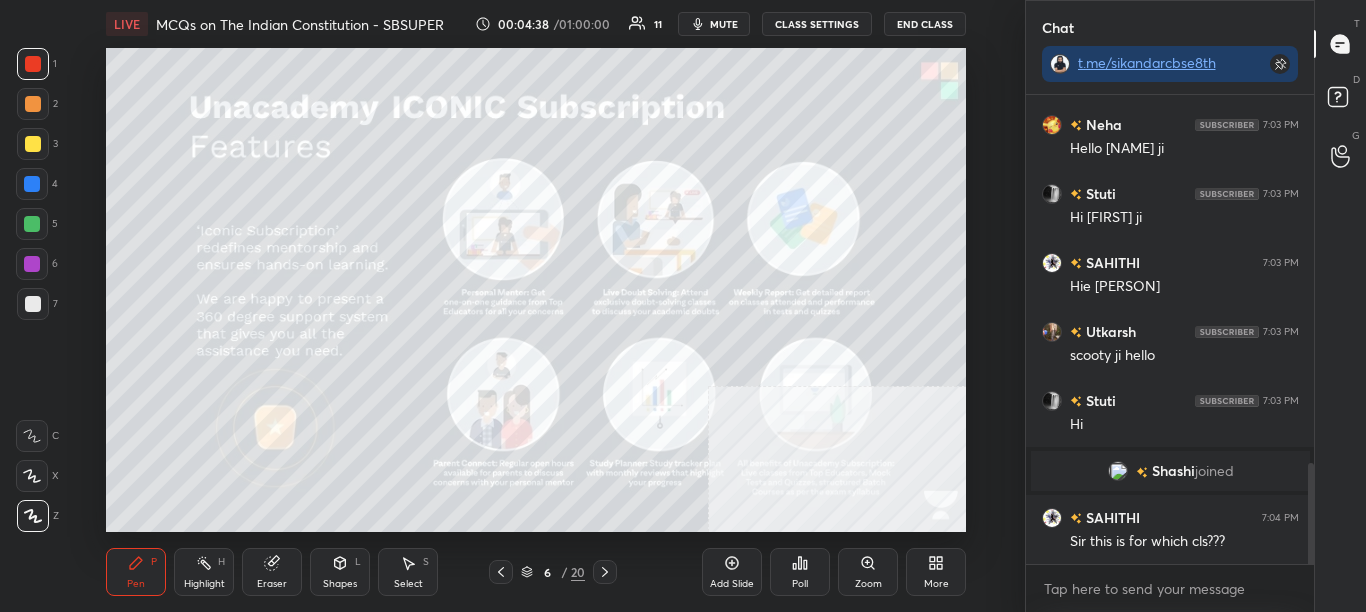 click 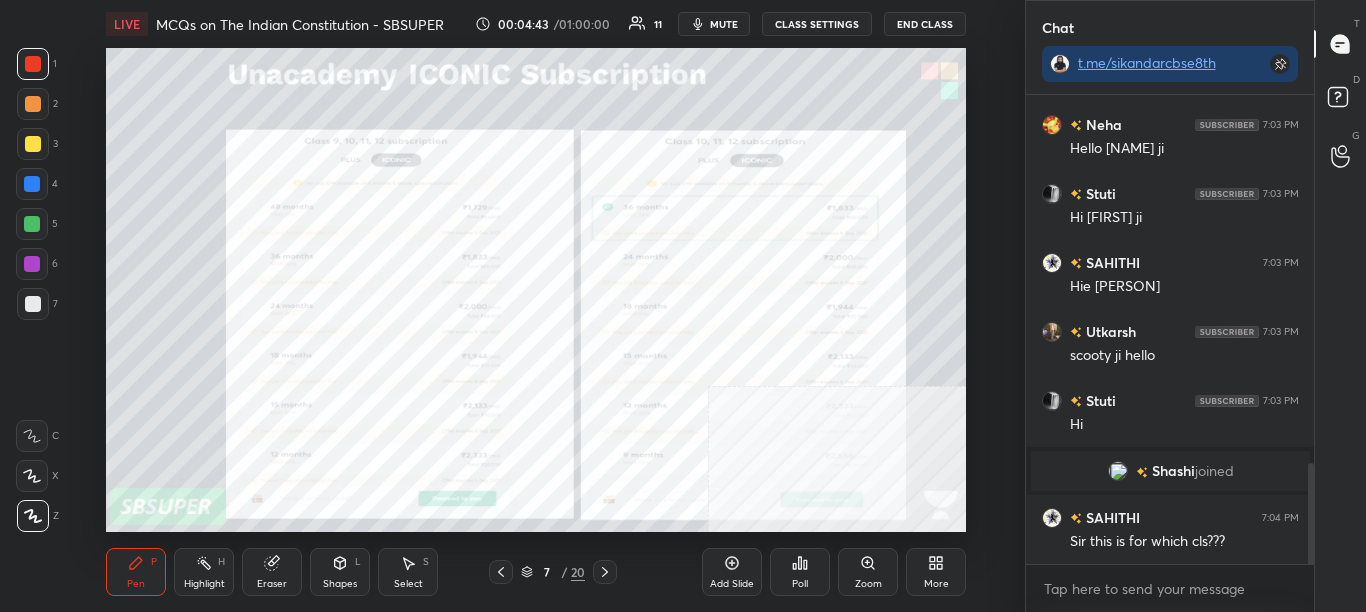 click 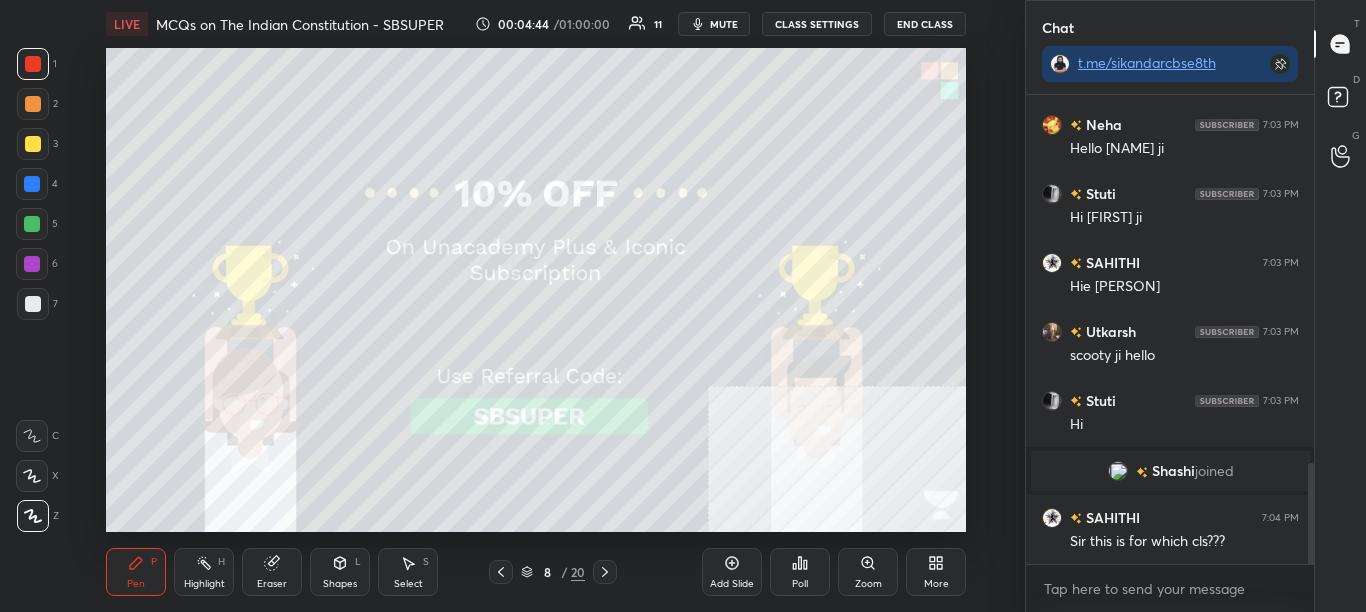 click 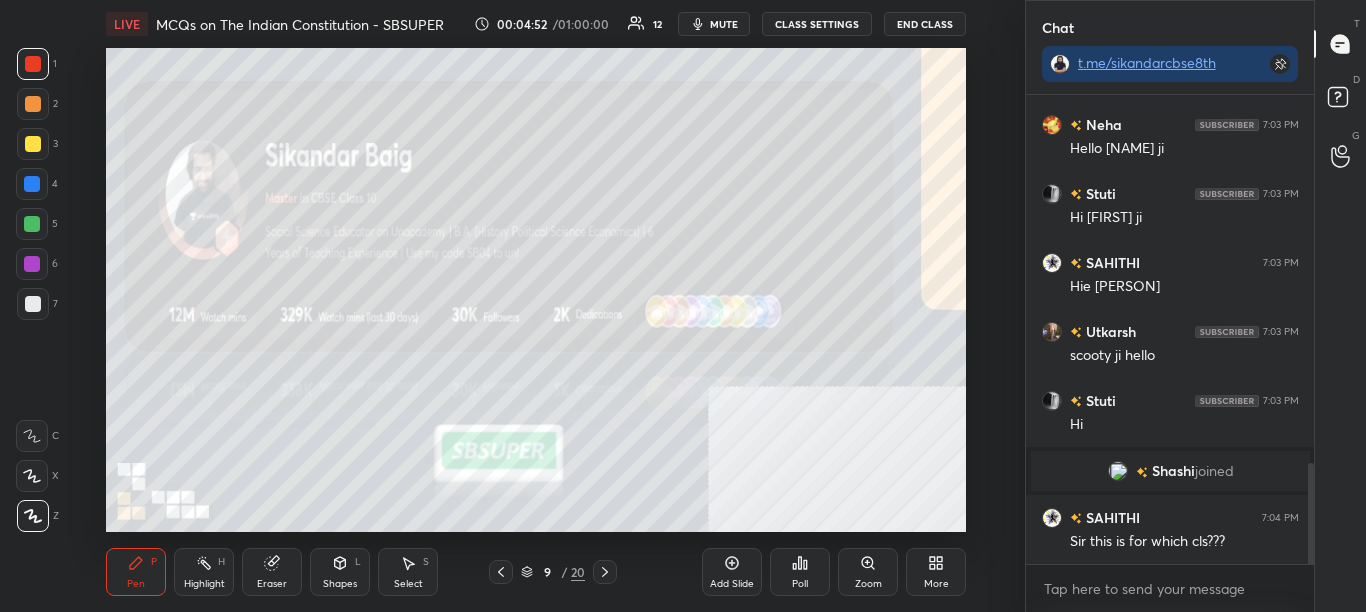 click 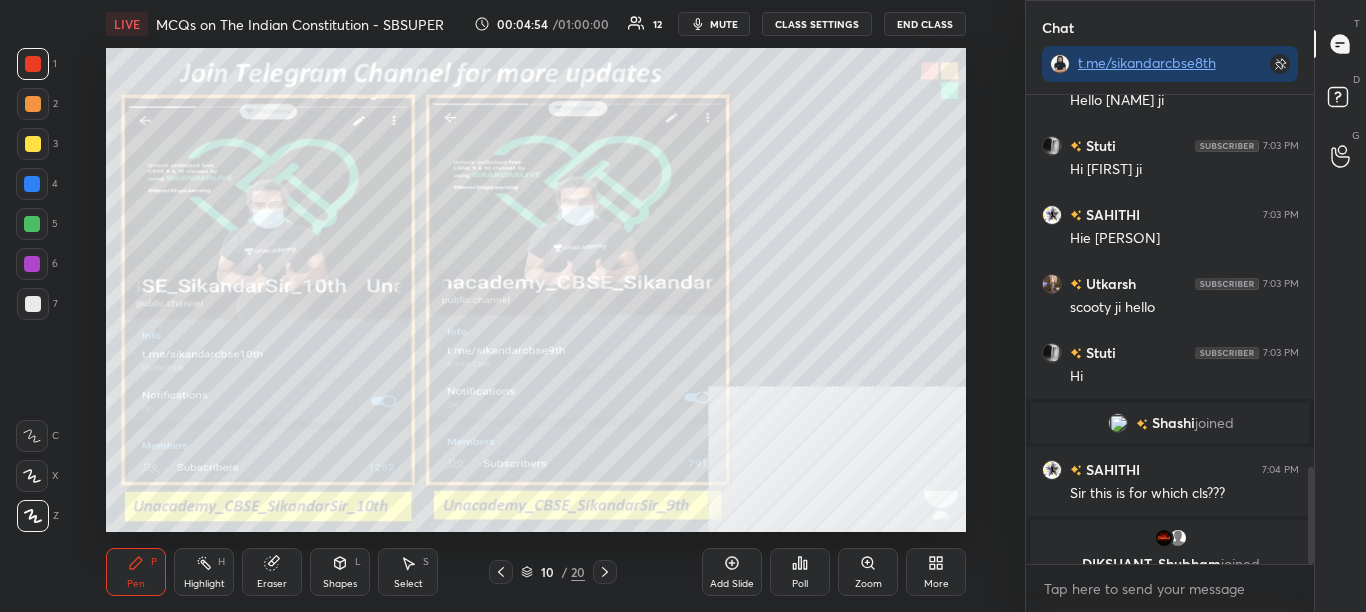 scroll, scrollTop: 1791, scrollLeft: 0, axis: vertical 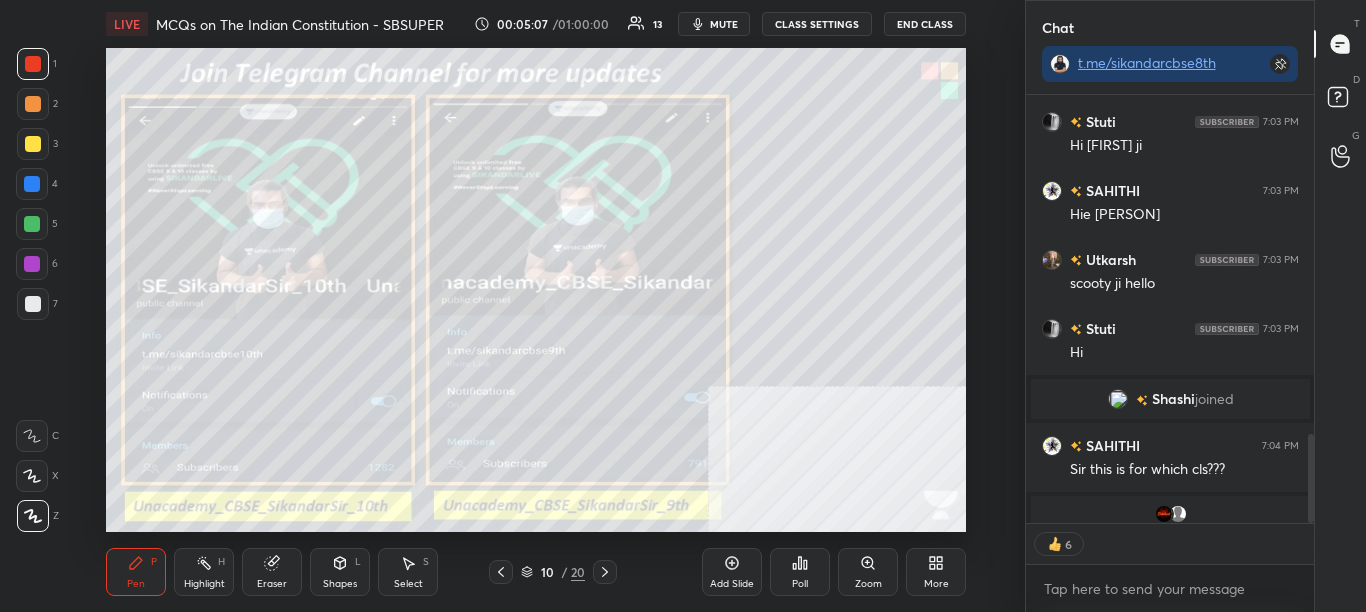 click 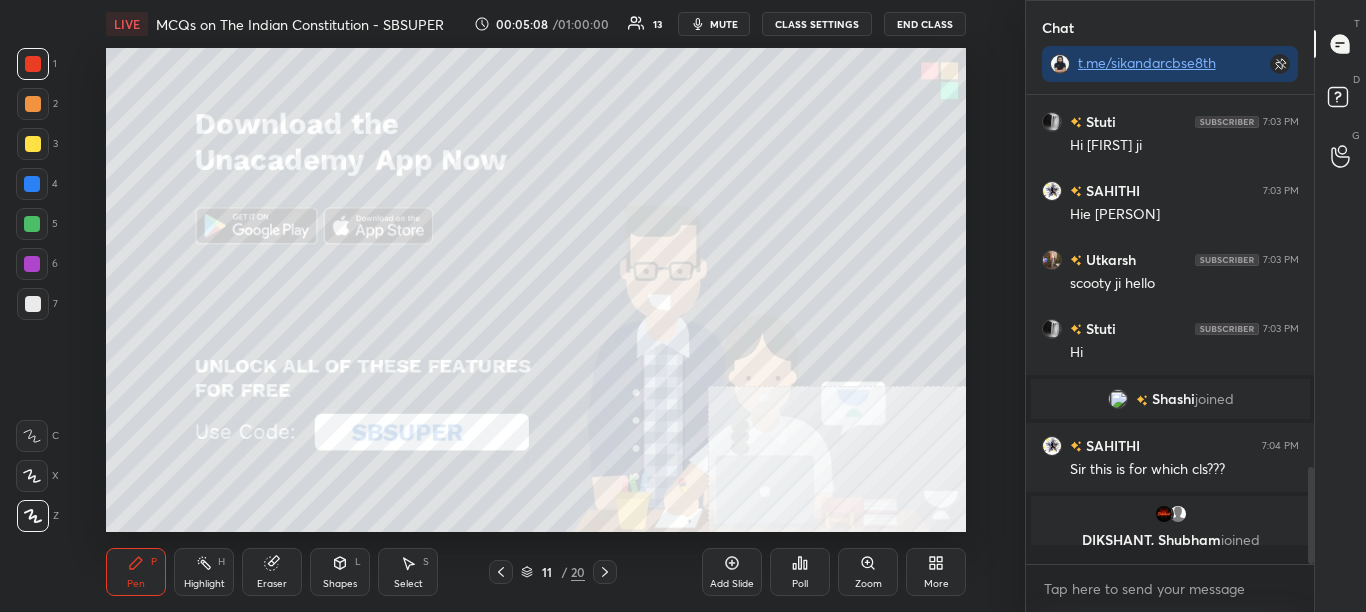 scroll, scrollTop: 7, scrollLeft: 7, axis: both 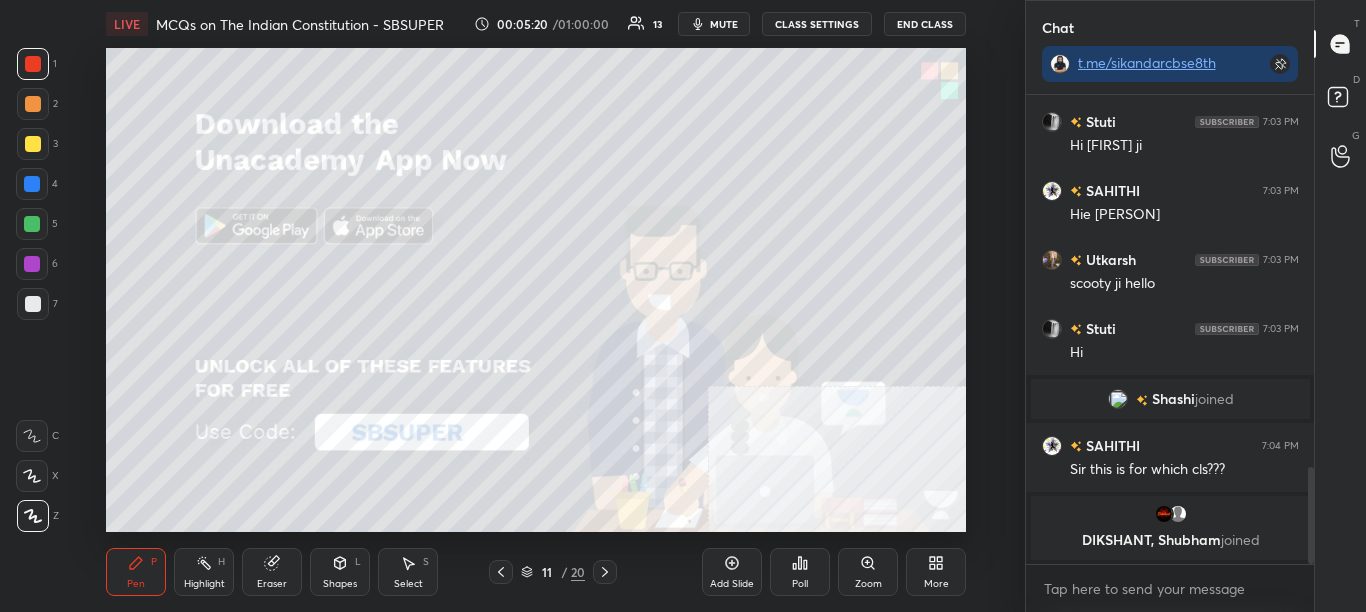 click 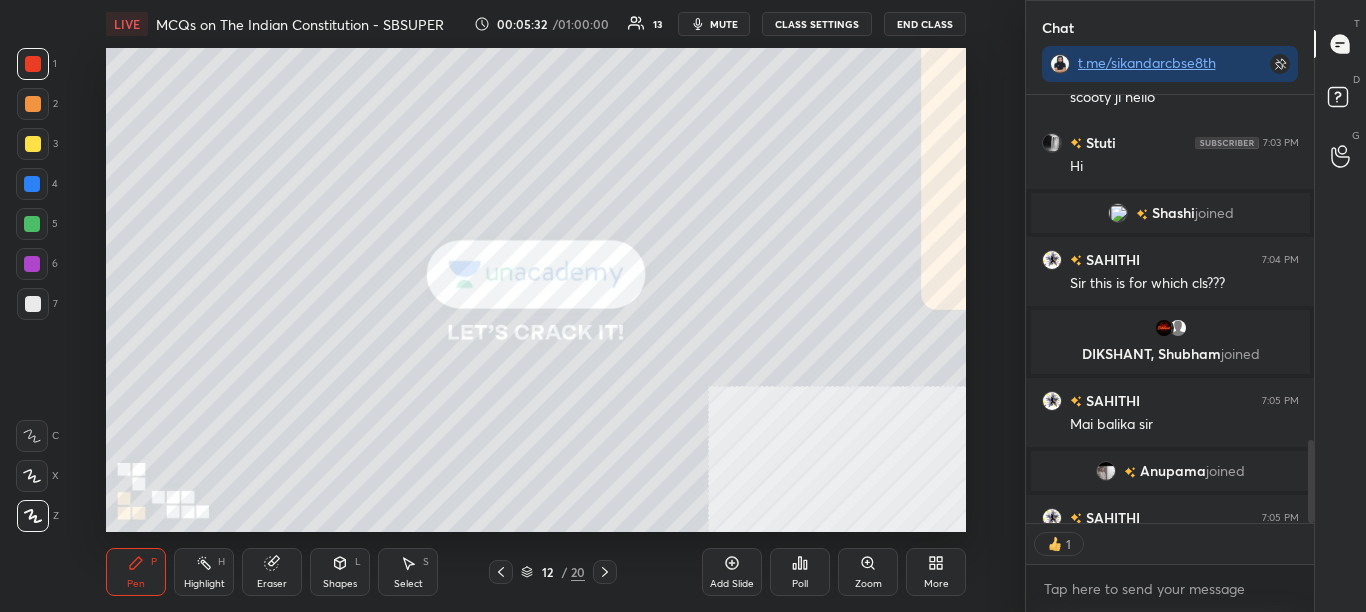 scroll, scrollTop: 1961, scrollLeft: 0, axis: vertical 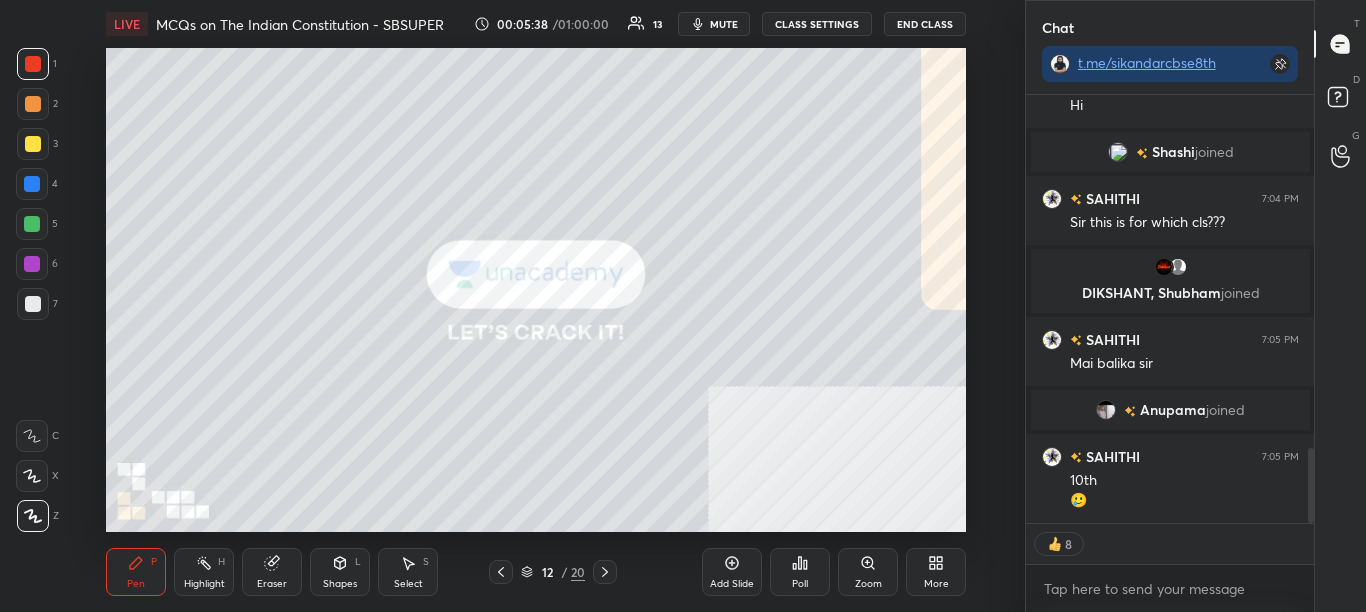 drag, startPoint x: 1308, startPoint y: 464, endPoint x: 1310, endPoint y: 495, distance: 31.06445 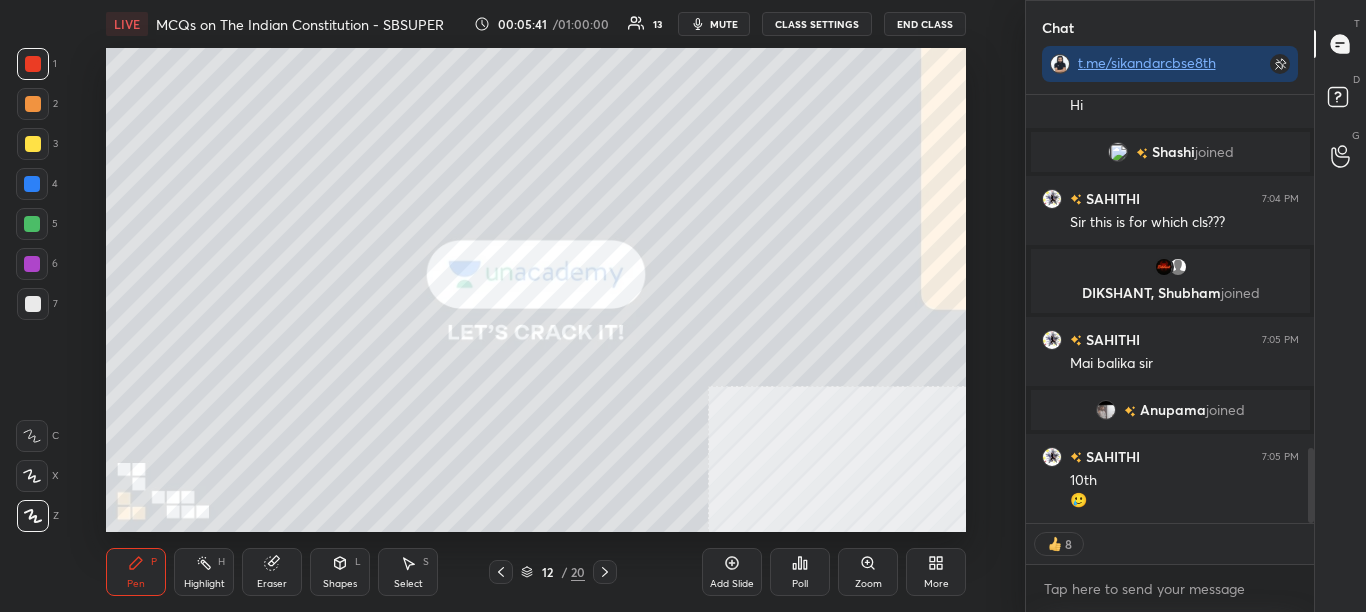 click 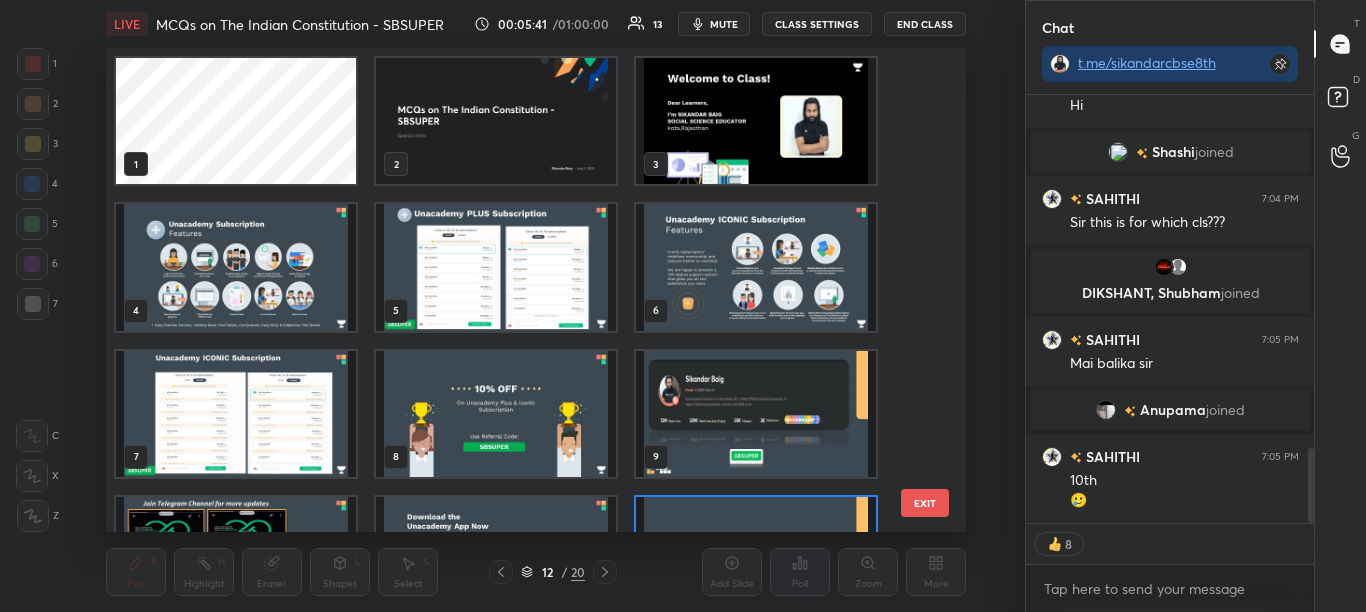 scroll, scrollTop: 101, scrollLeft: 0, axis: vertical 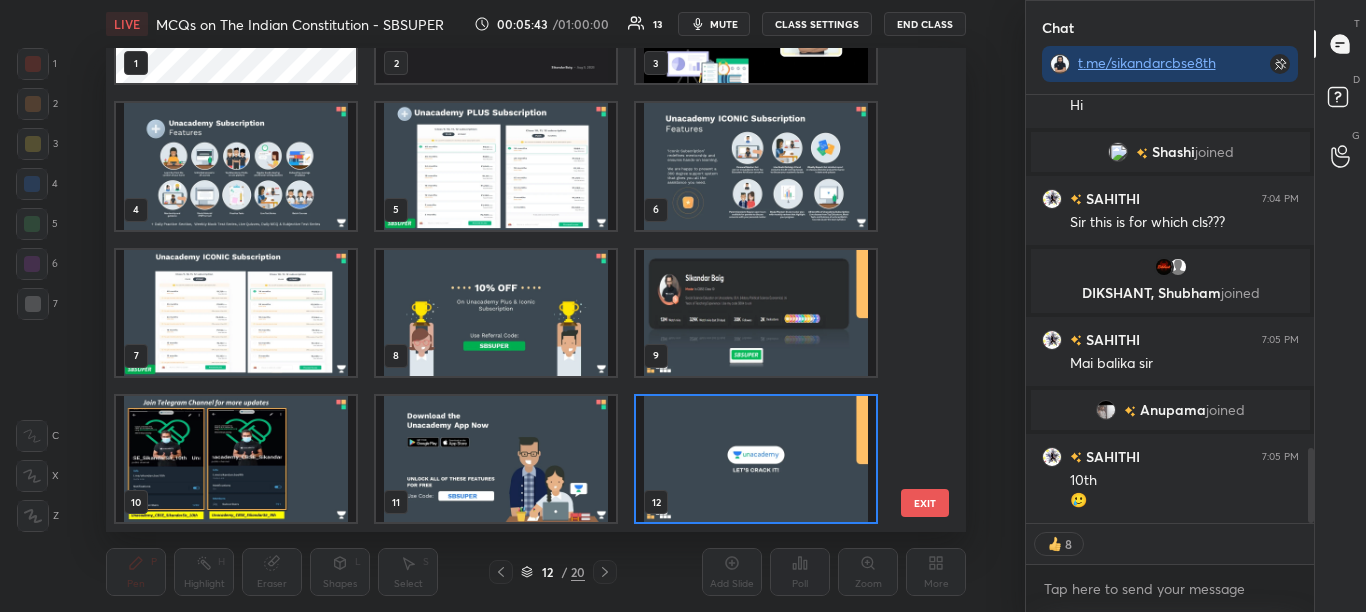 drag, startPoint x: 933, startPoint y: 237, endPoint x: 930, endPoint y: 287, distance: 50.08992 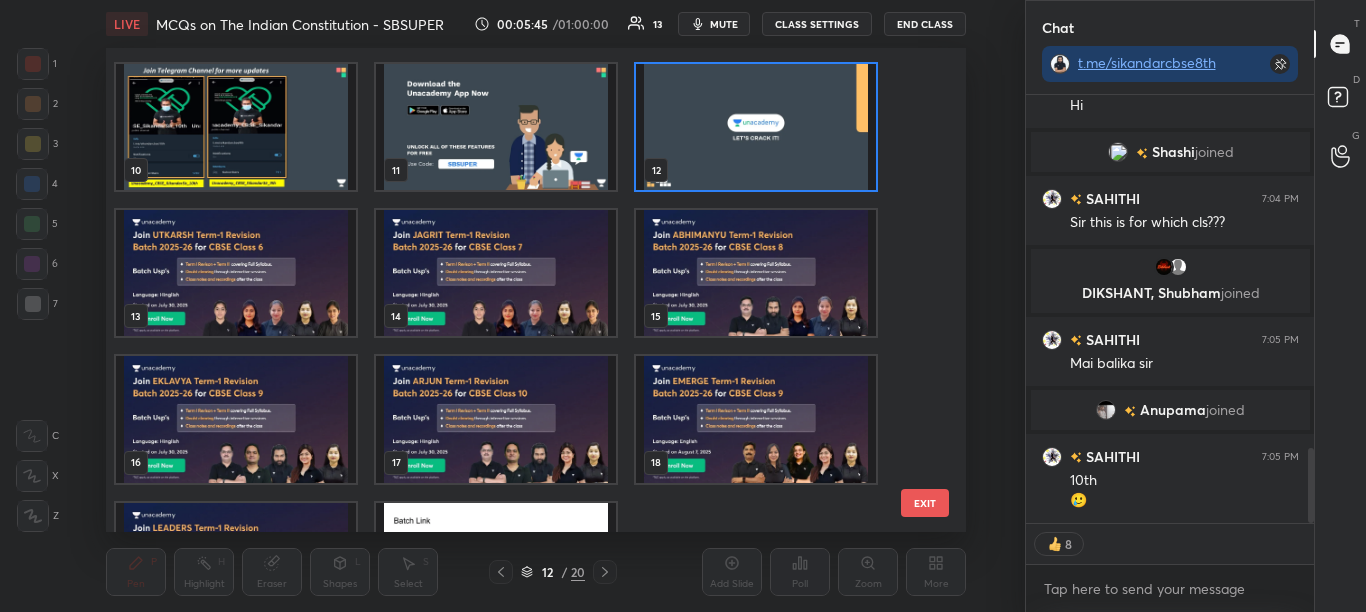 scroll, scrollTop: 540, scrollLeft: 0, axis: vertical 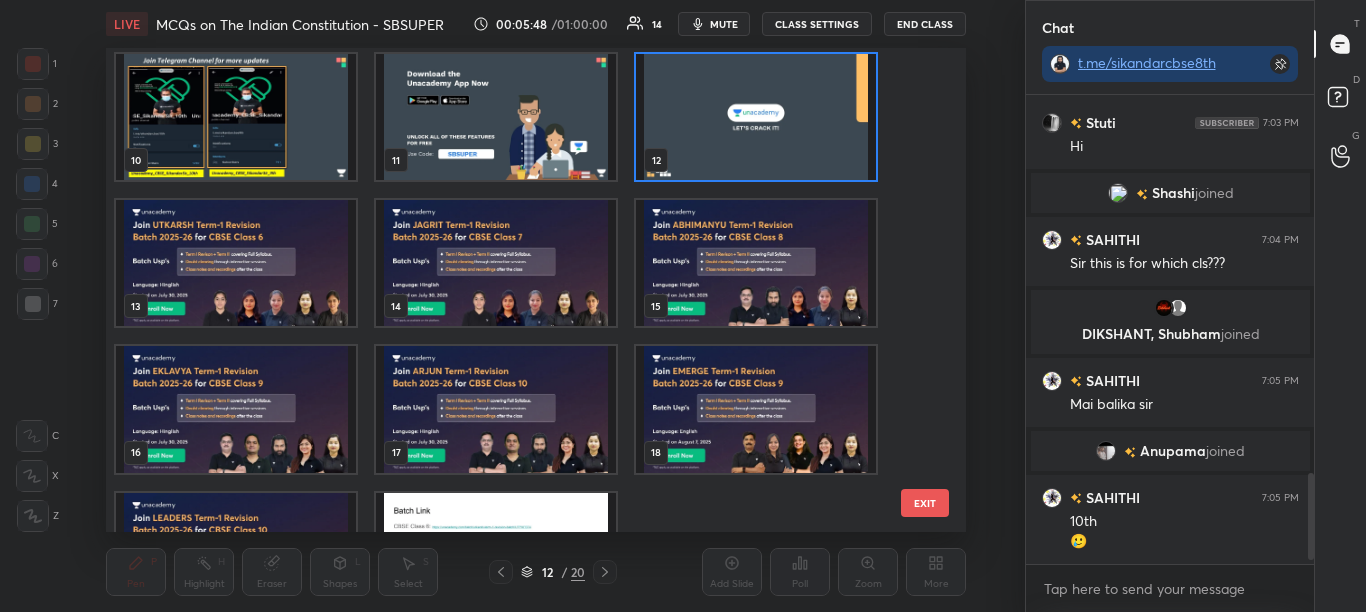 click at bounding box center (756, 263) 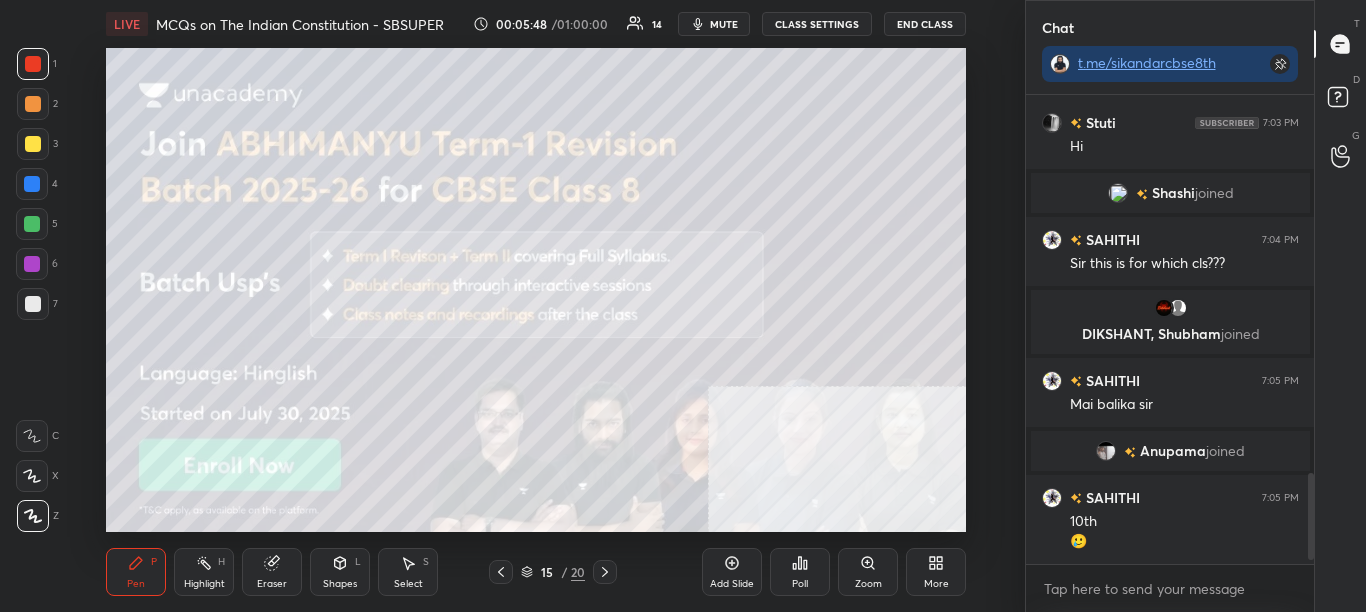 click at bounding box center [756, 263] 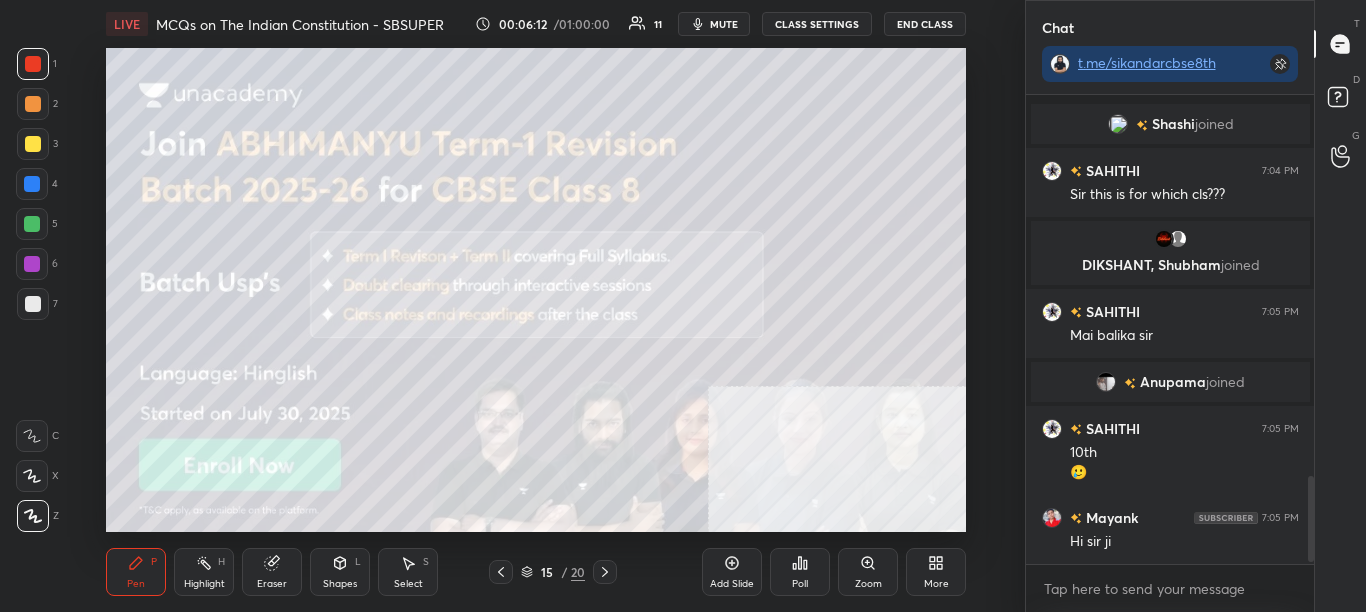 scroll, scrollTop: 2099, scrollLeft: 0, axis: vertical 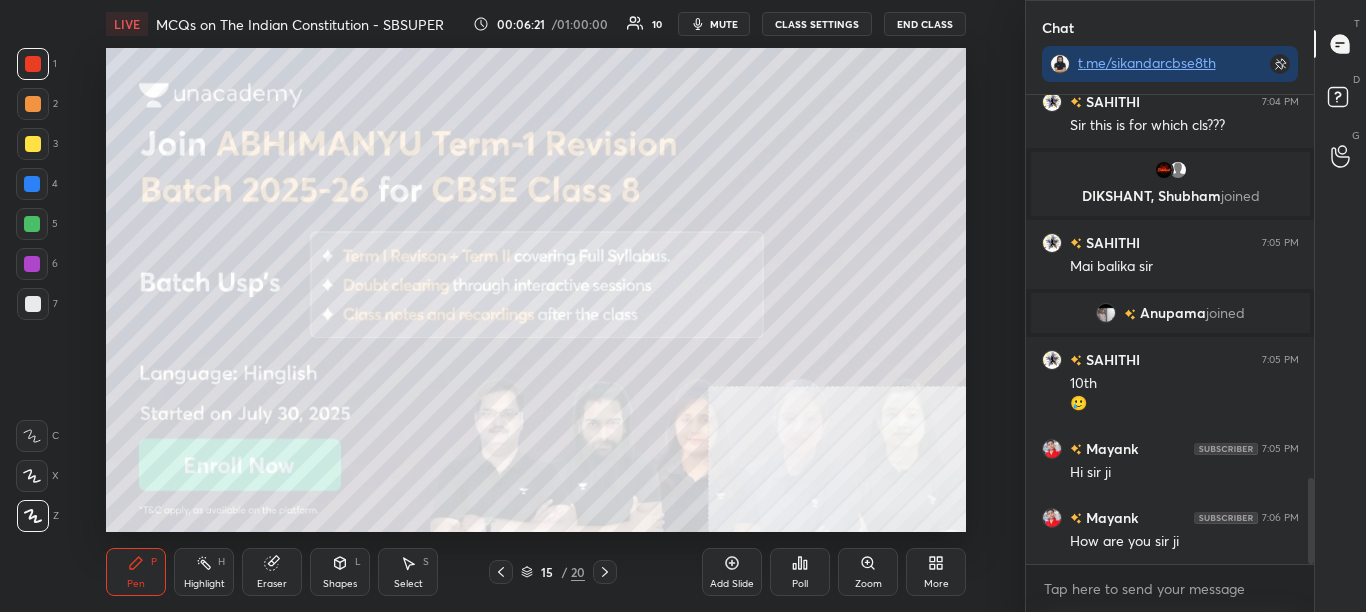 click 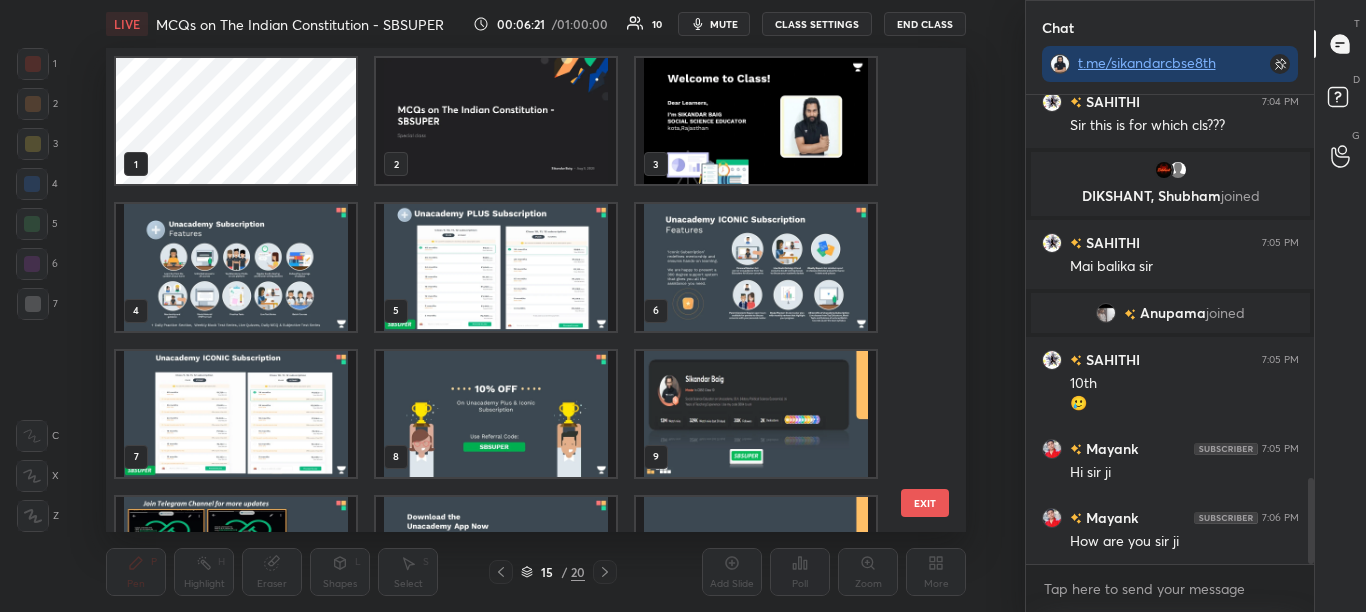 scroll, scrollTop: 247, scrollLeft: 0, axis: vertical 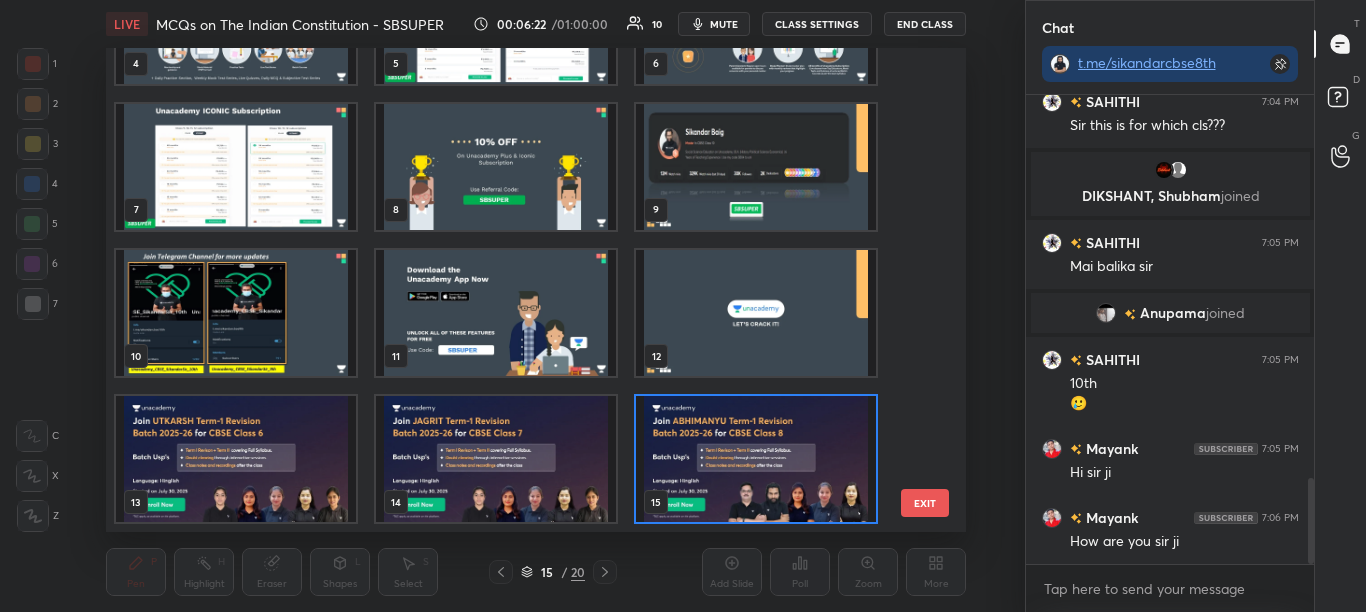 click on "1 2 3 4 5 6 7 8 9 10 11 12 13 14 15 EXIT" at bounding box center (536, 290) 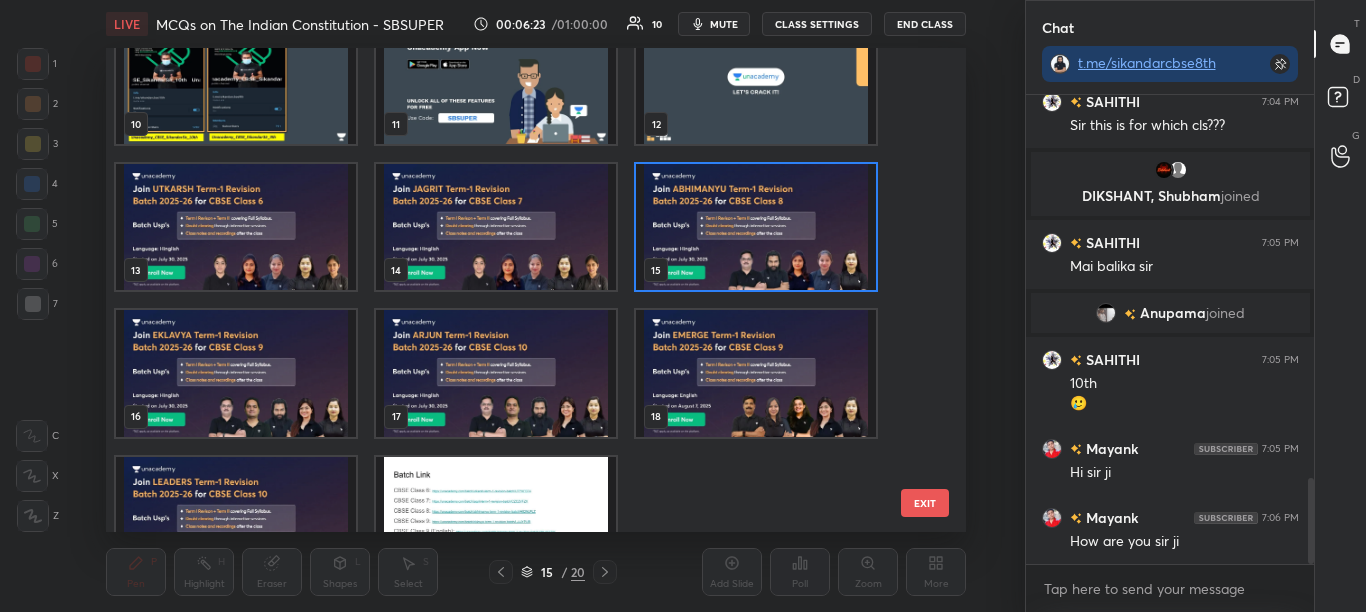 scroll, scrollTop: 540, scrollLeft: 0, axis: vertical 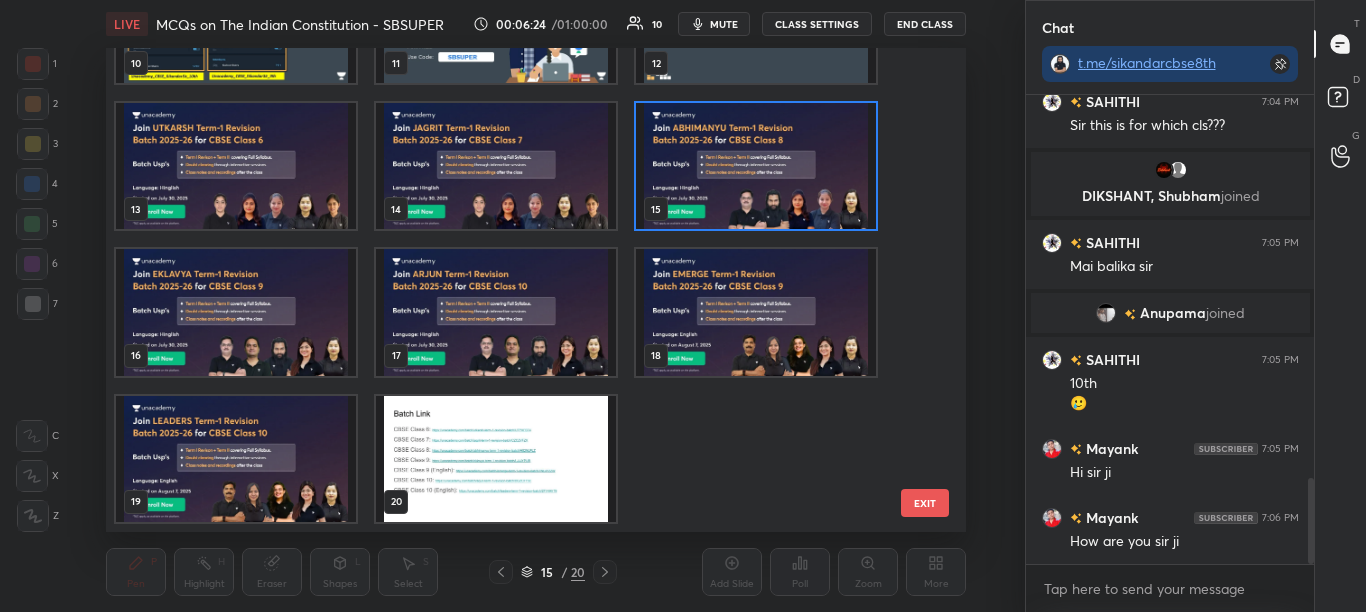 click on "EXIT" at bounding box center [925, 503] 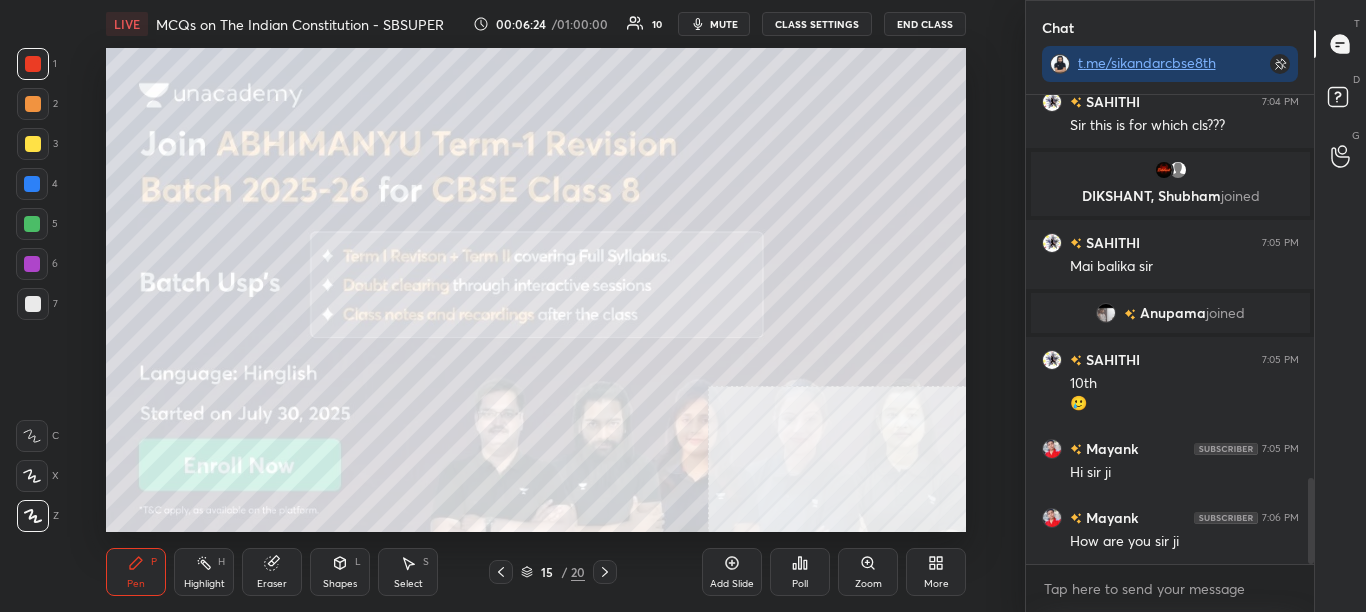 click on "LIVE MCQs on The Indian Constitution - SBSUPER 00:06:24 /  01:00:00 10 mute CLASS SETTINGS End Class Setting up your live class Poll for   secs No correct answer Start poll Back MCQs on The Indian Constitution - SBSUPER [PERSON] Pen P Highlight H Eraser Shapes L Select S 15 / 20 Add Slide Poll Zoom More" at bounding box center (536, 306) 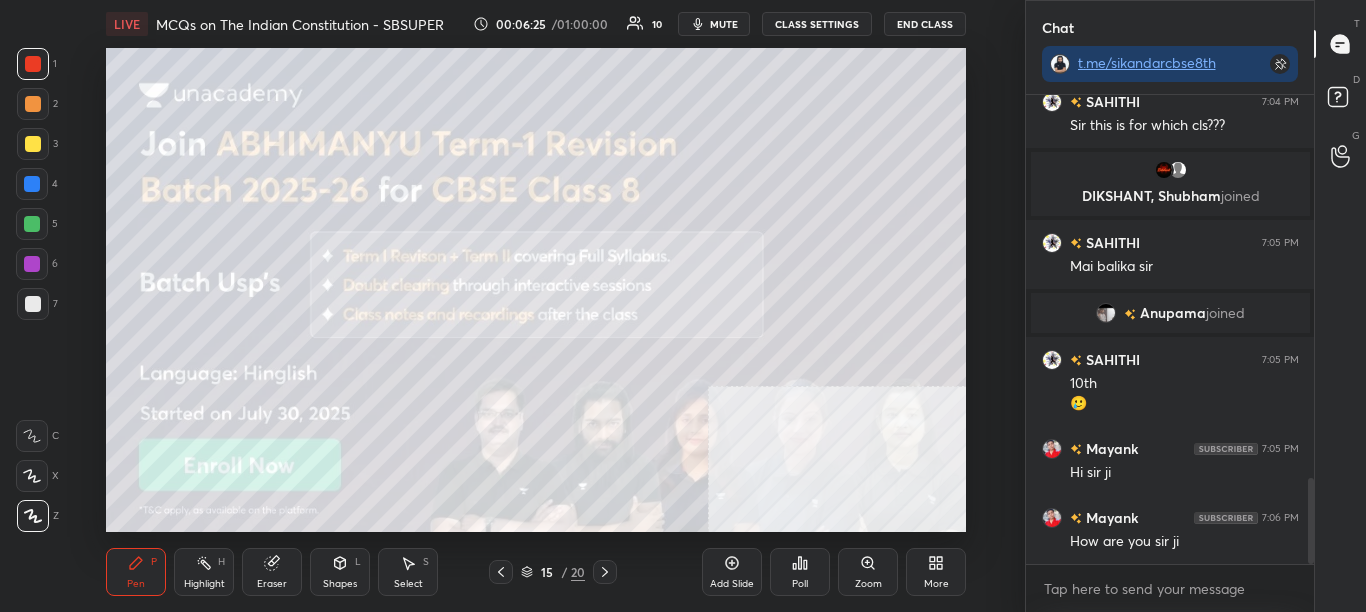click on "More" at bounding box center (936, 572) 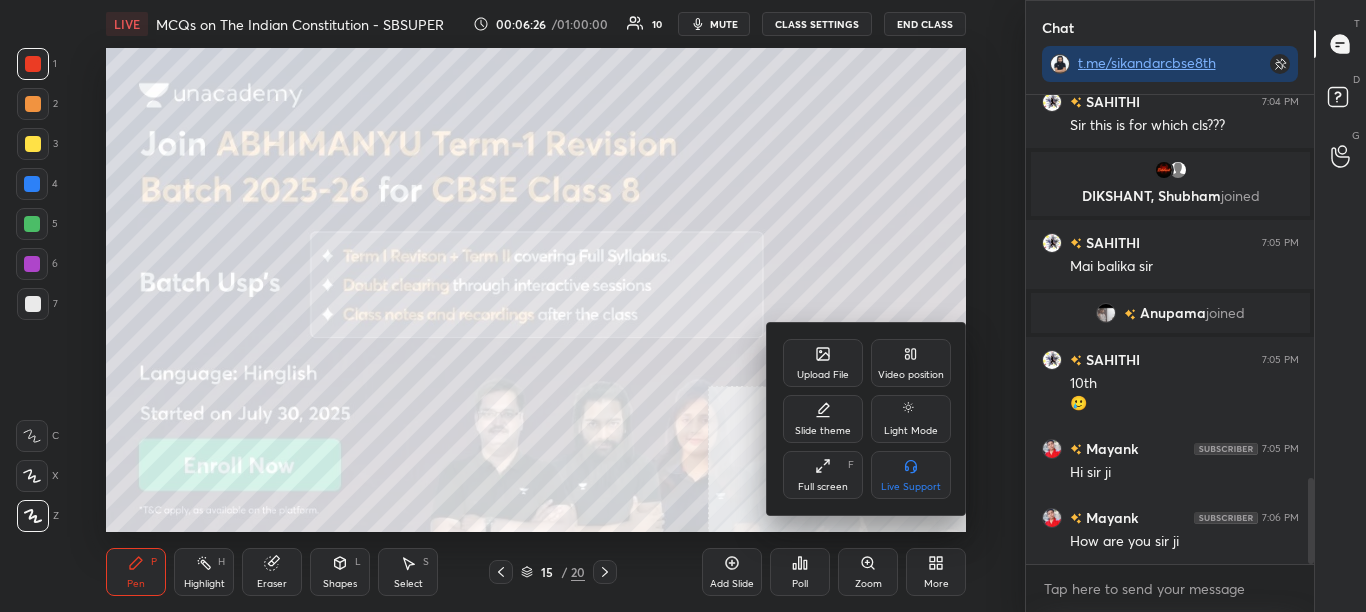 click 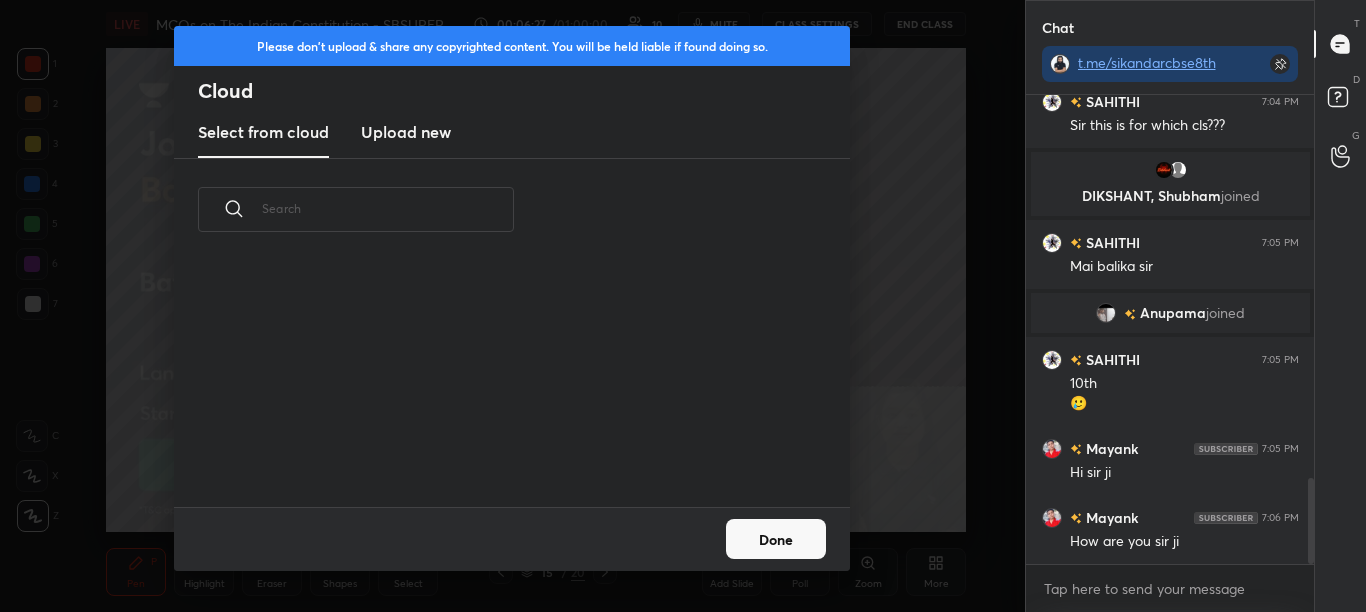 scroll, scrollTop: 7, scrollLeft: 11, axis: both 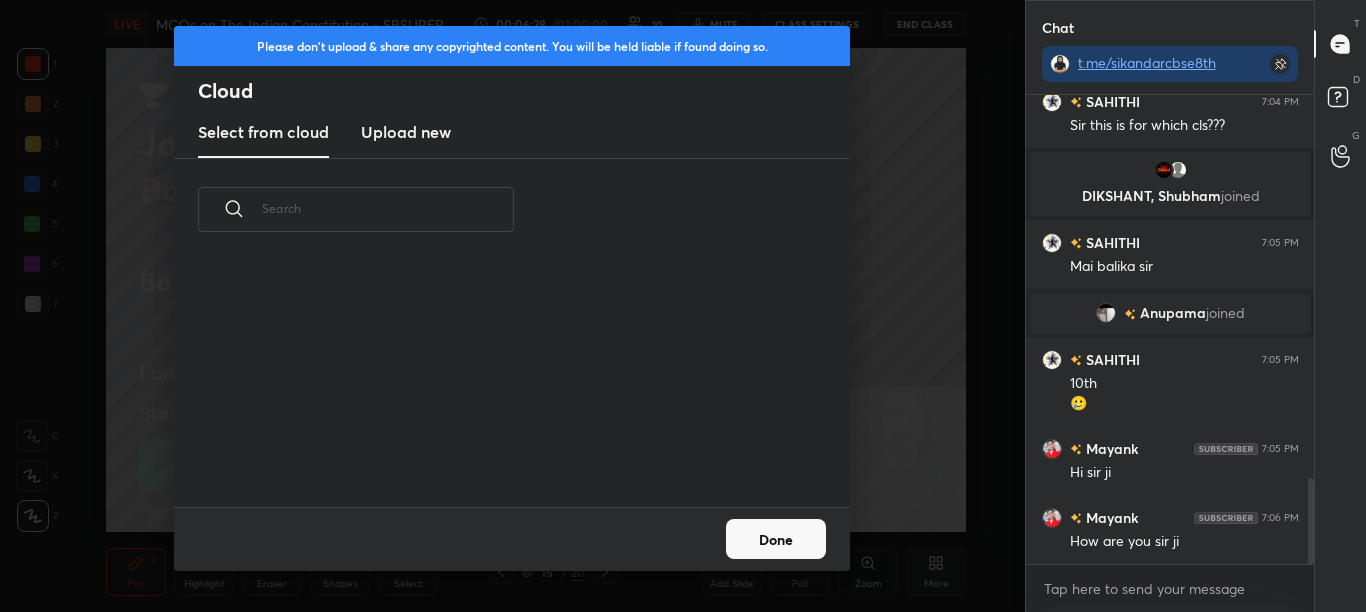 click on "Upload new" at bounding box center [406, 132] 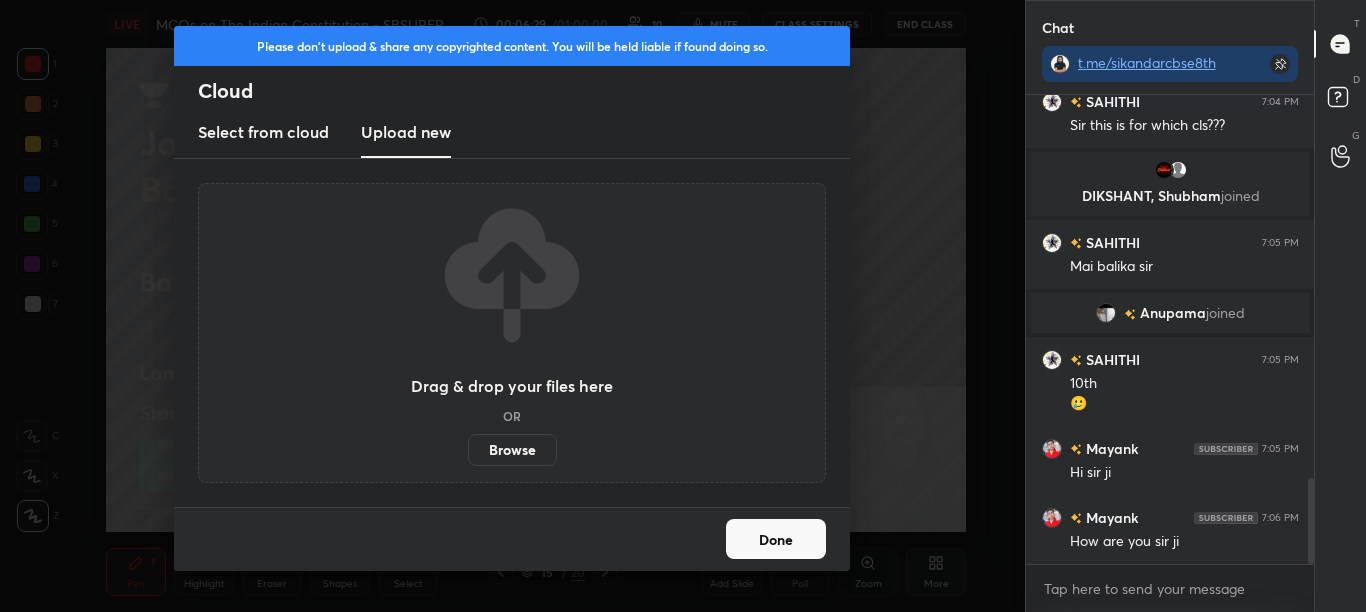 click on "Browse" at bounding box center (512, 450) 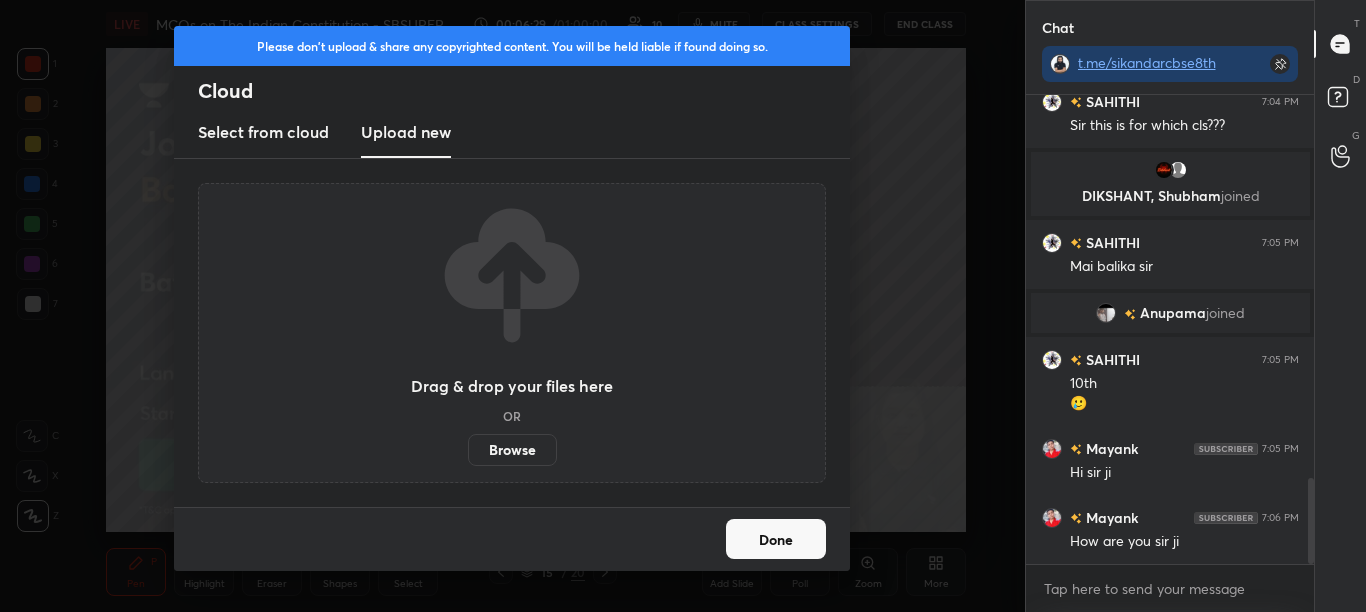 click on "Browse" at bounding box center (468, 450) 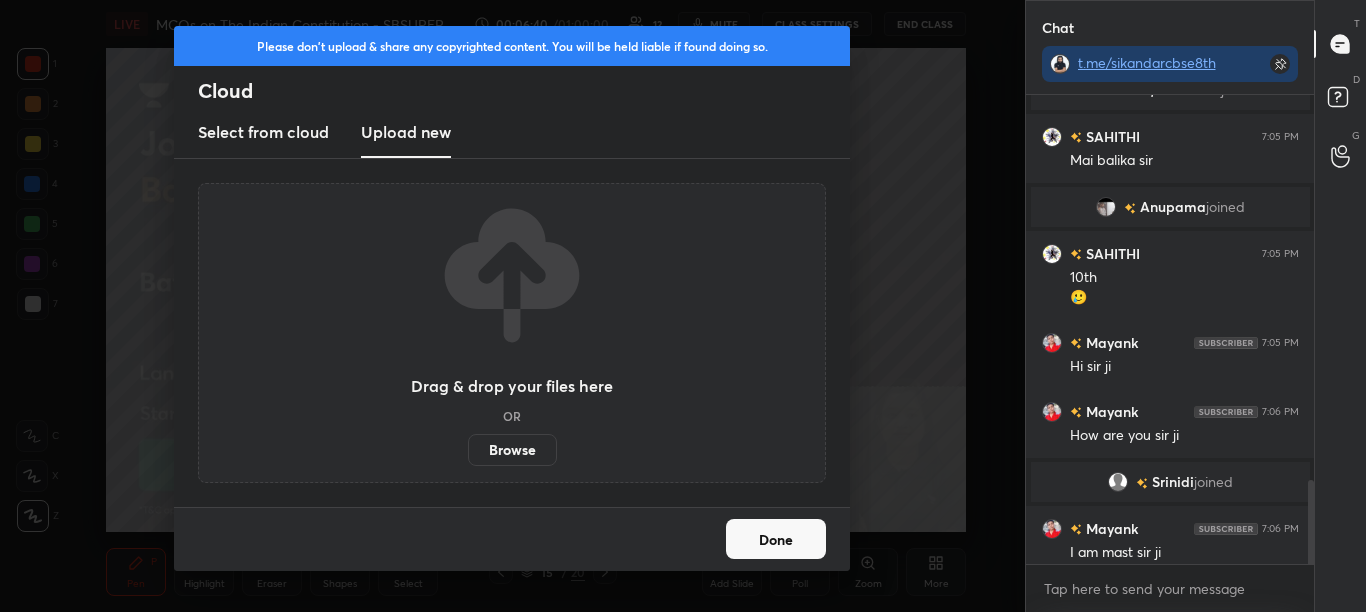 scroll, scrollTop: 2158, scrollLeft: 0, axis: vertical 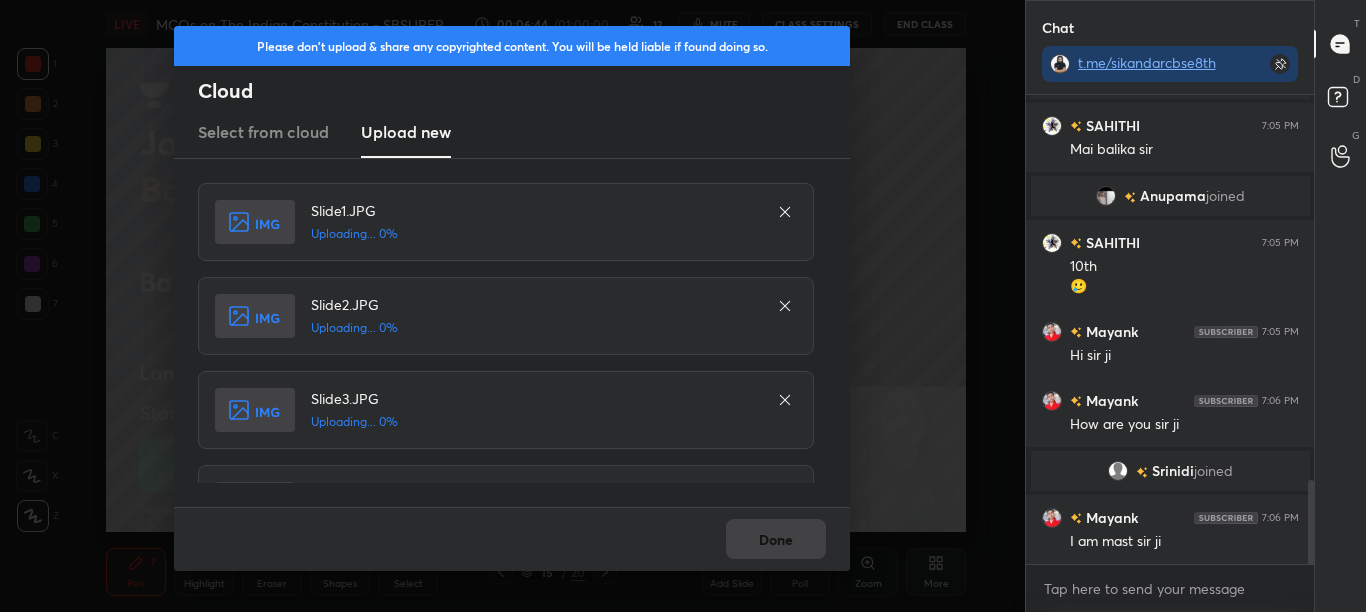click on "Done" at bounding box center [512, 539] 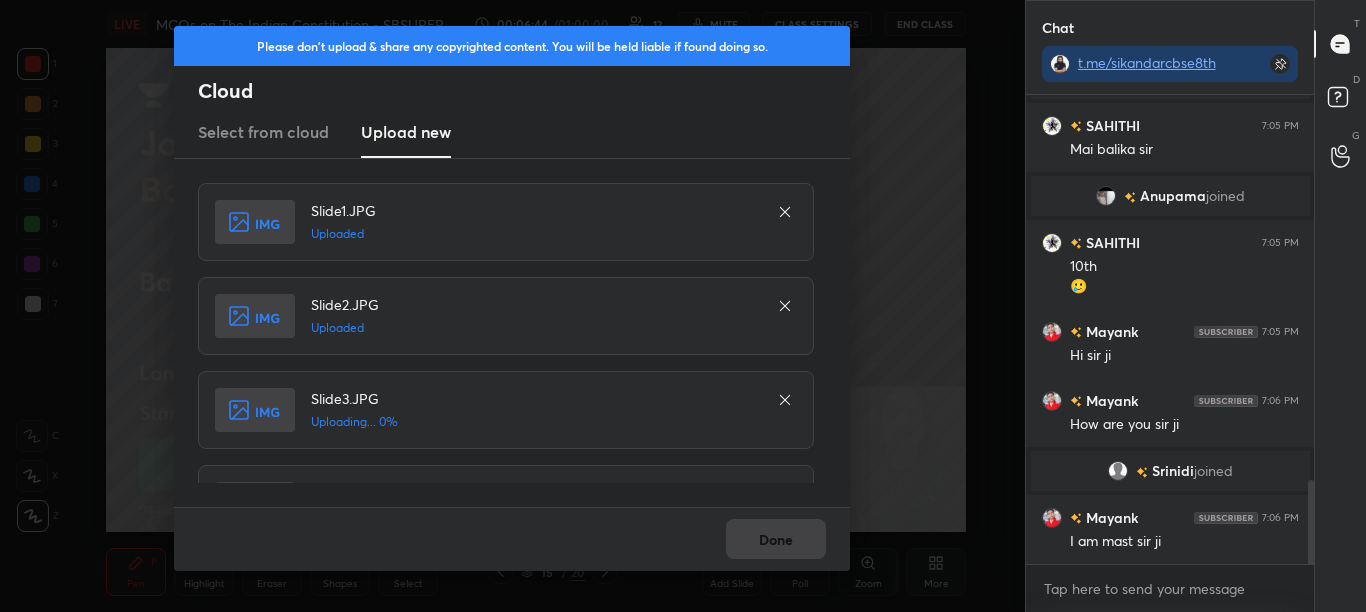 click on "Done" at bounding box center (512, 539) 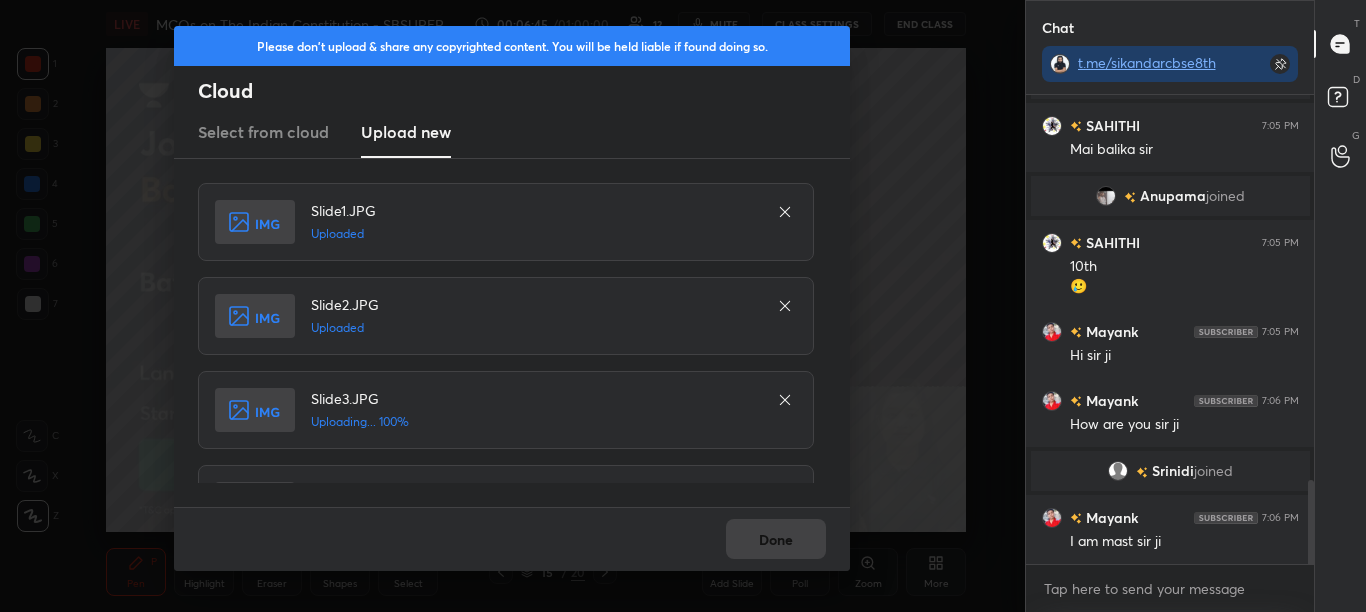 click on "Done" at bounding box center (512, 539) 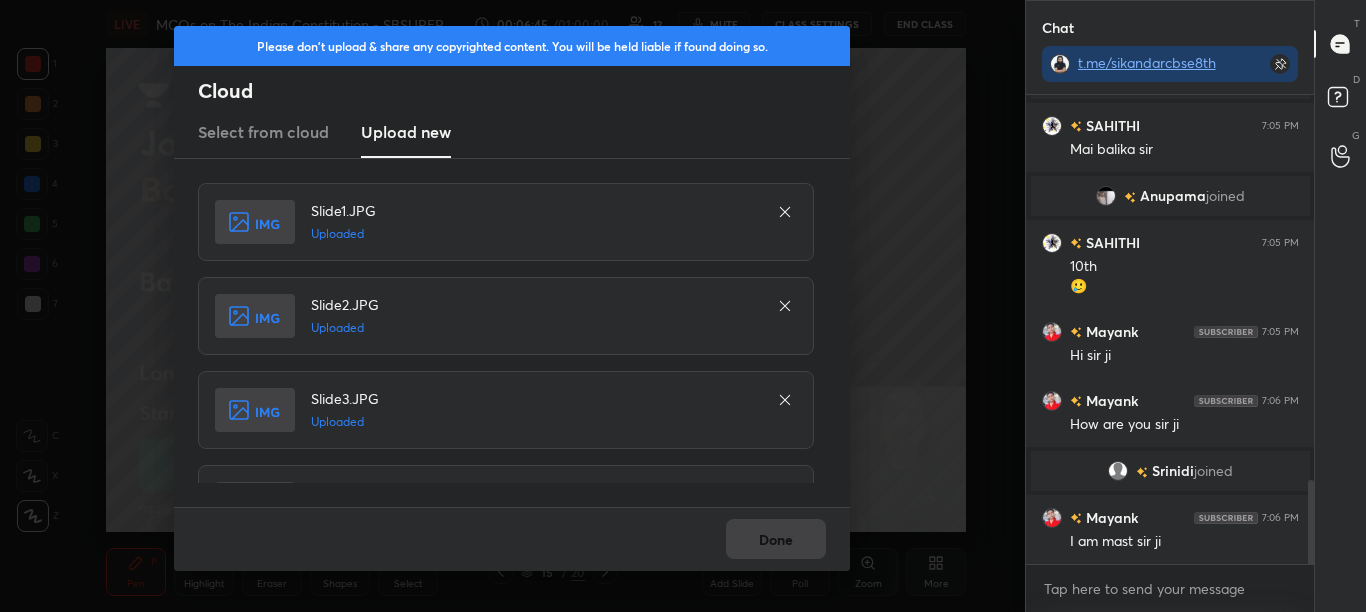click on "Done" at bounding box center [512, 539] 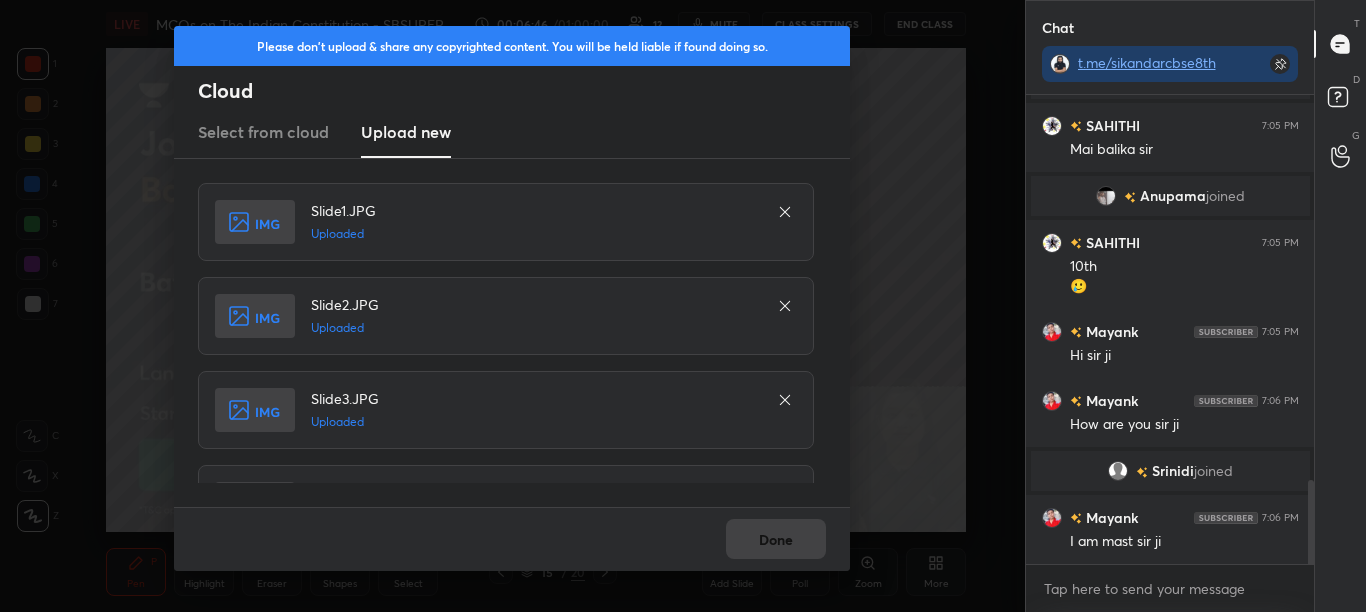 click on "Done" at bounding box center [512, 539] 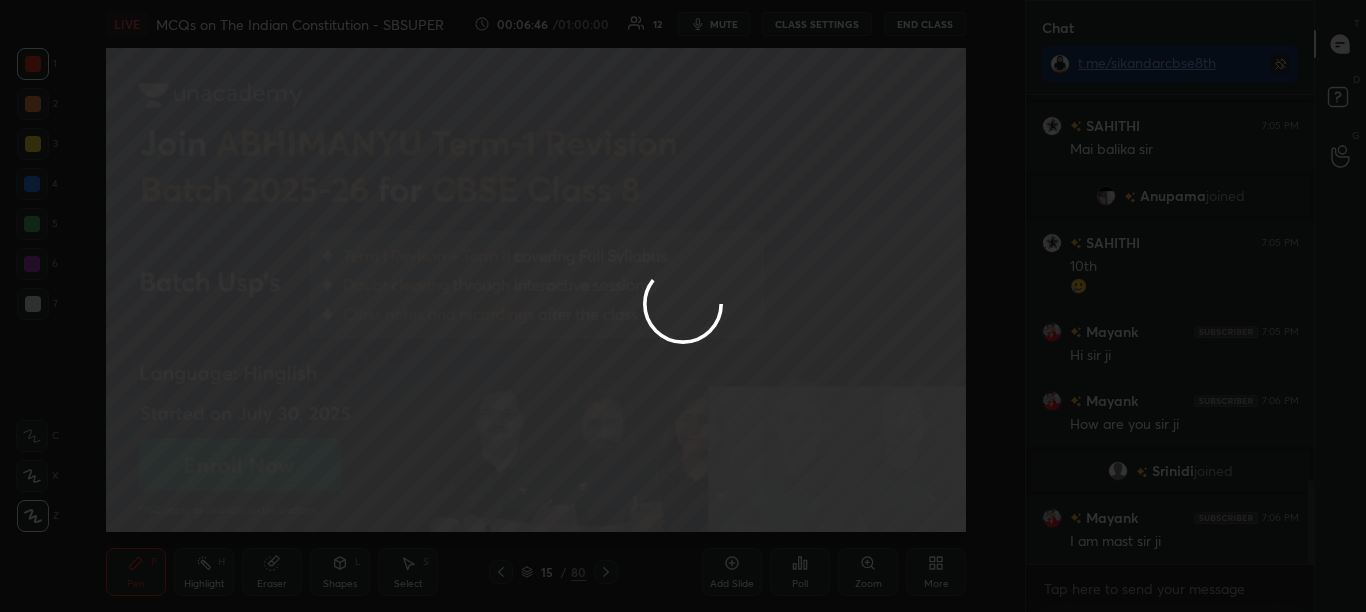 click at bounding box center [683, 306] 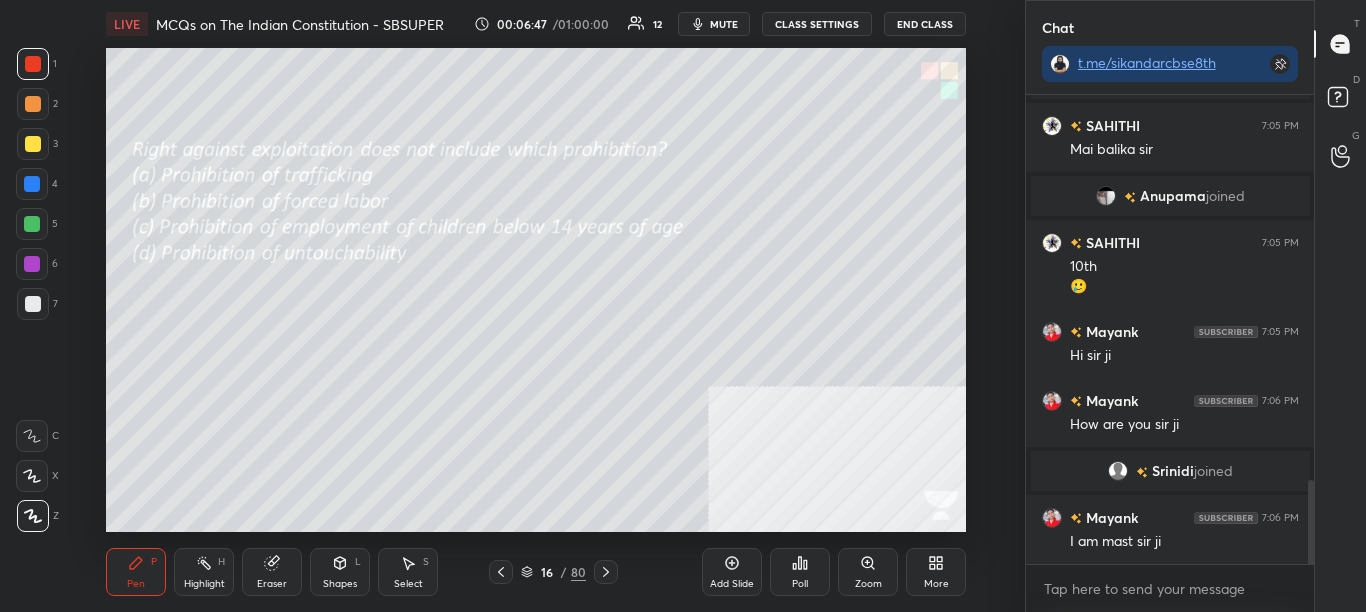 click at bounding box center [1110, 196] 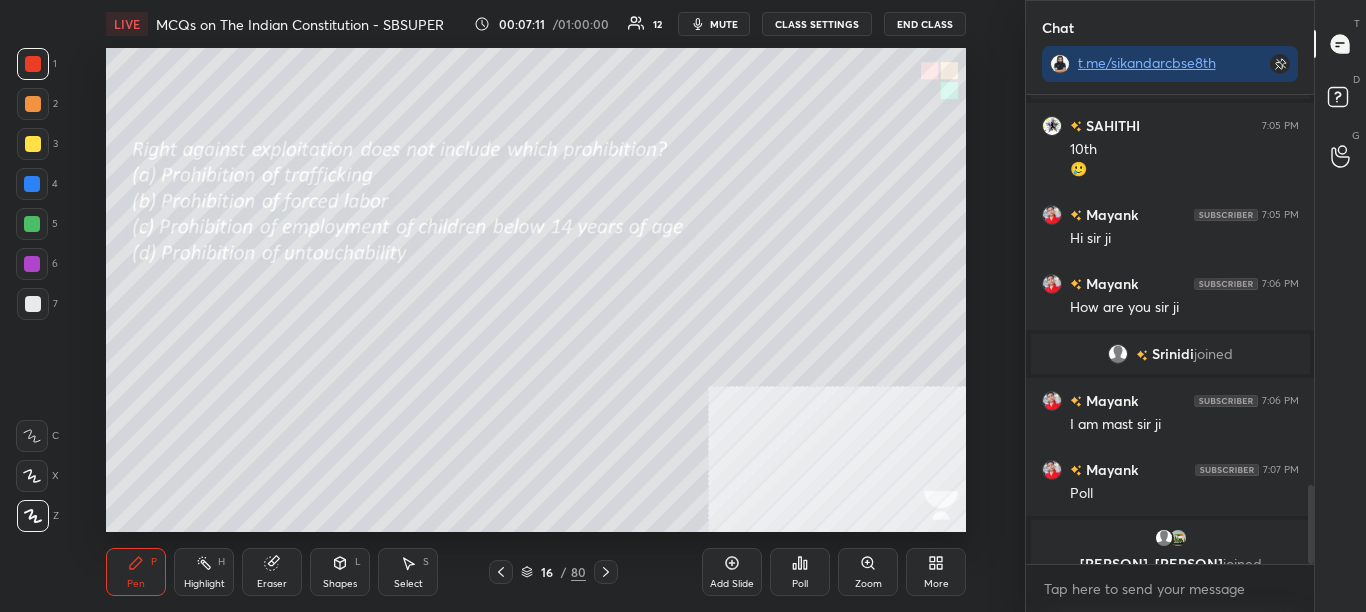 scroll, scrollTop: 2299, scrollLeft: 0, axis: vertical 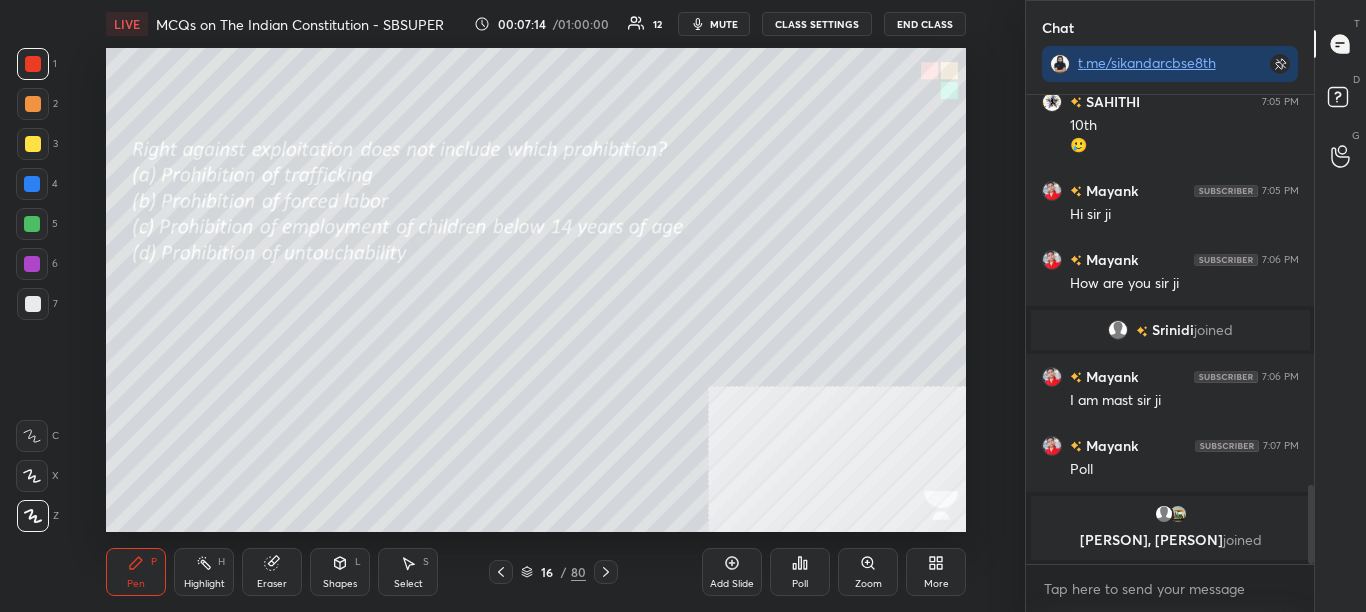 click on "Poll" at bounding box center (800, 584) 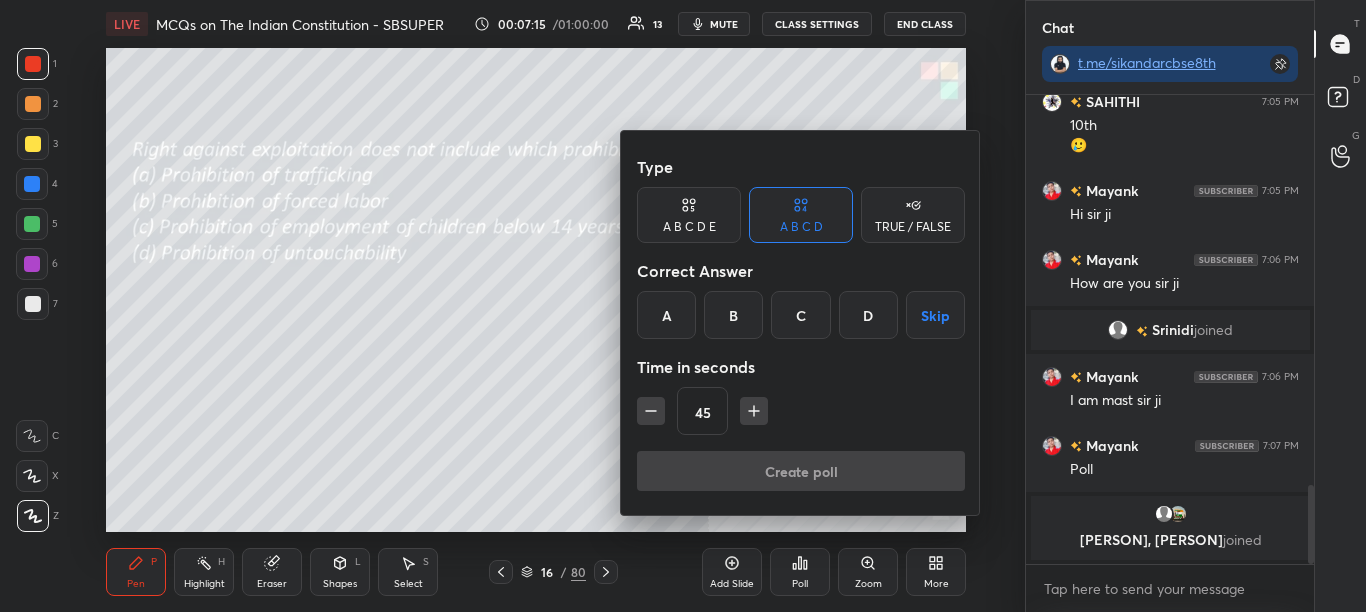 click on "D" at bounding box center (868, 315) 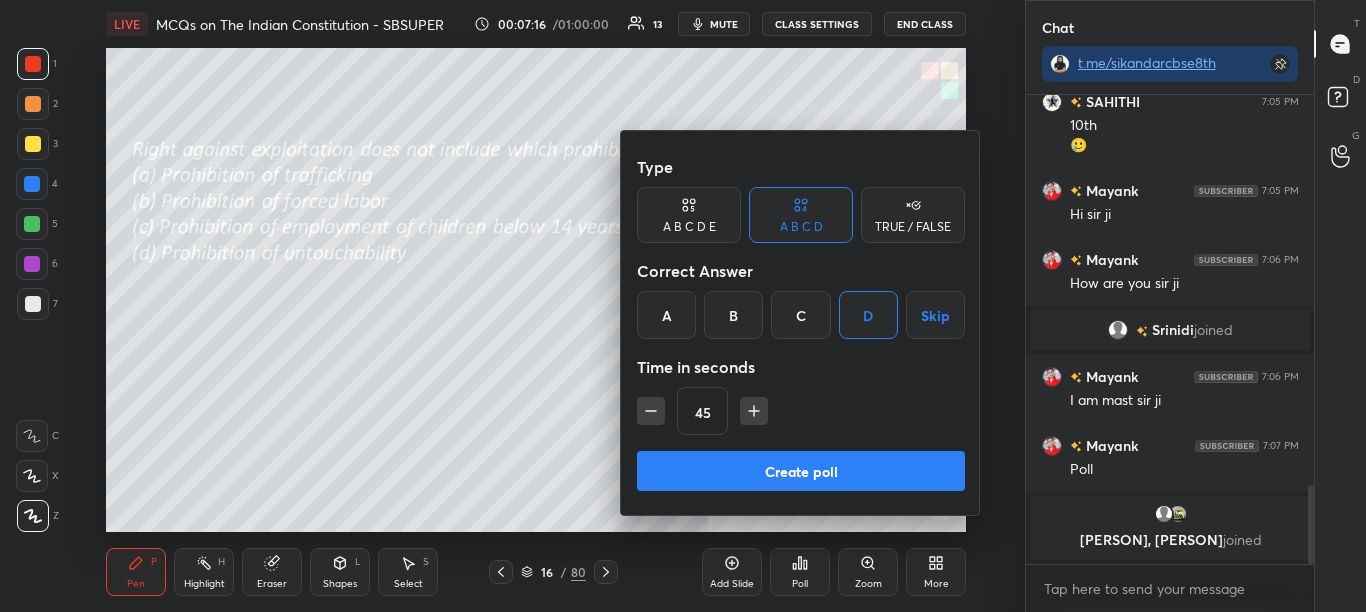 click on "Create poll" at bounding box center (801, 471) 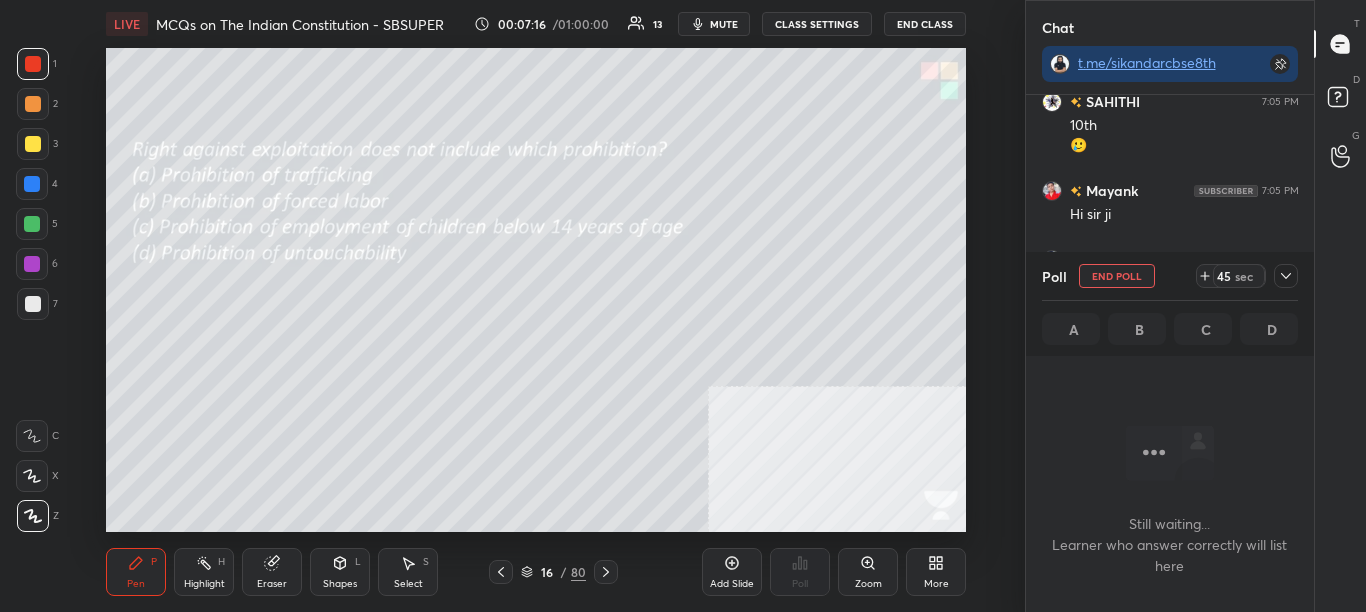 scroll, scrollTop: 359, scrollLeft: 282, axis: both 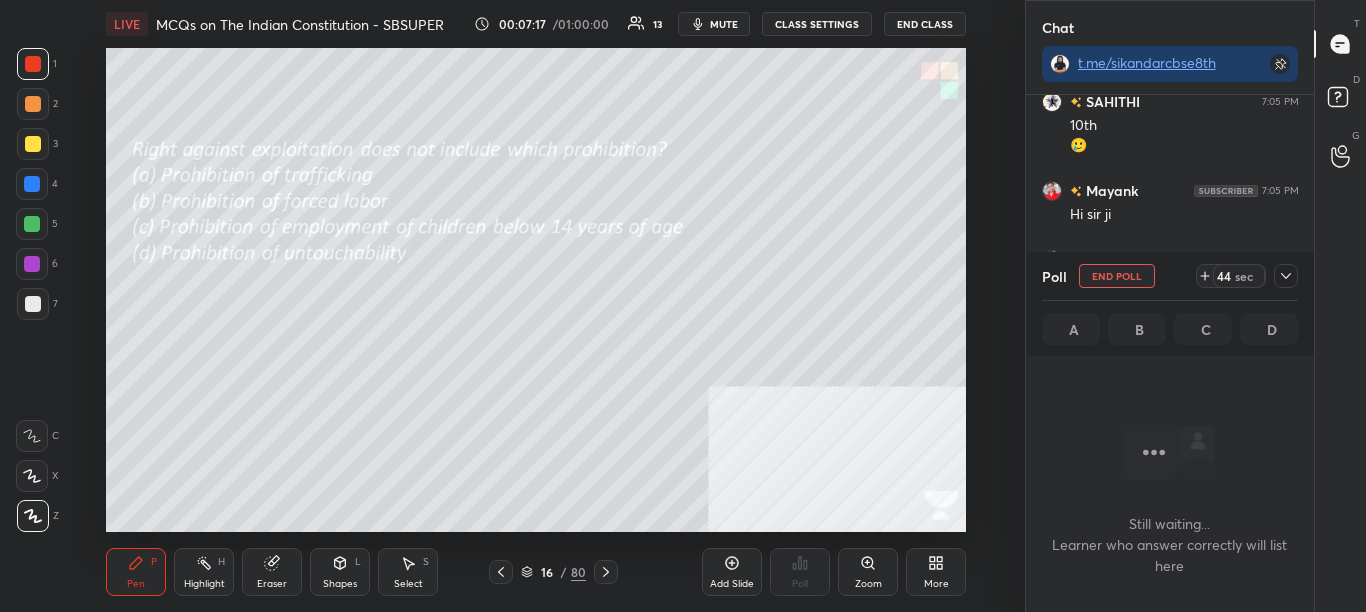 click 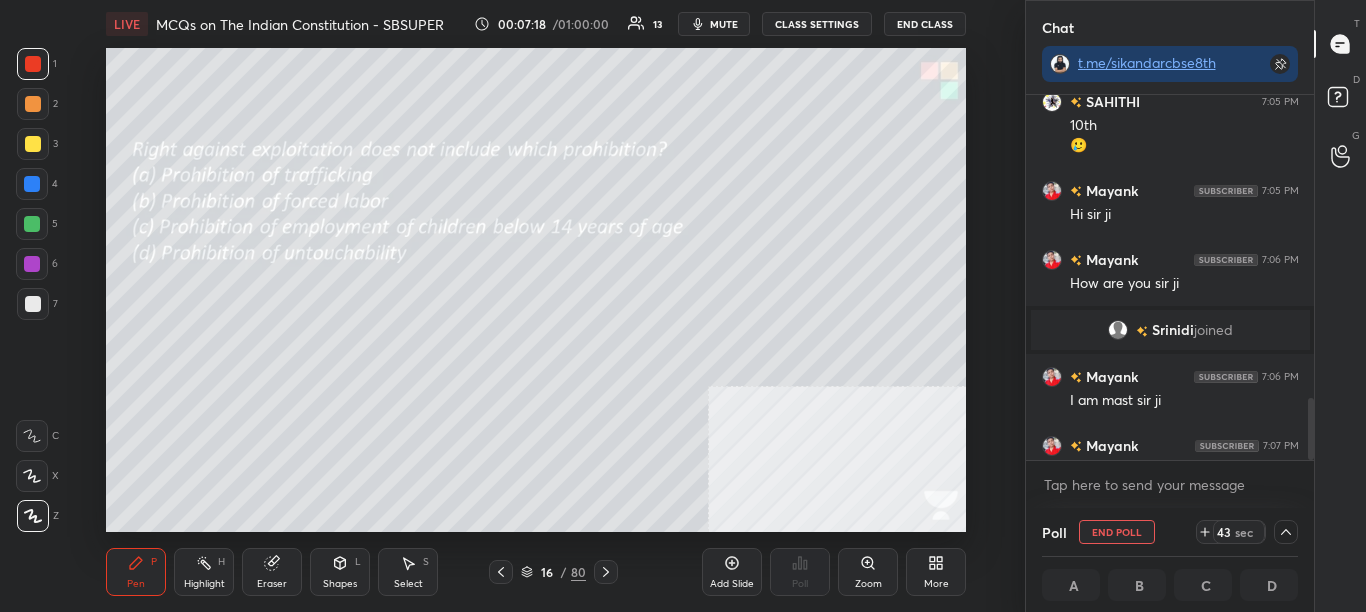 scroll, scrollTop: 1, scrollLeft: 7, axis: both 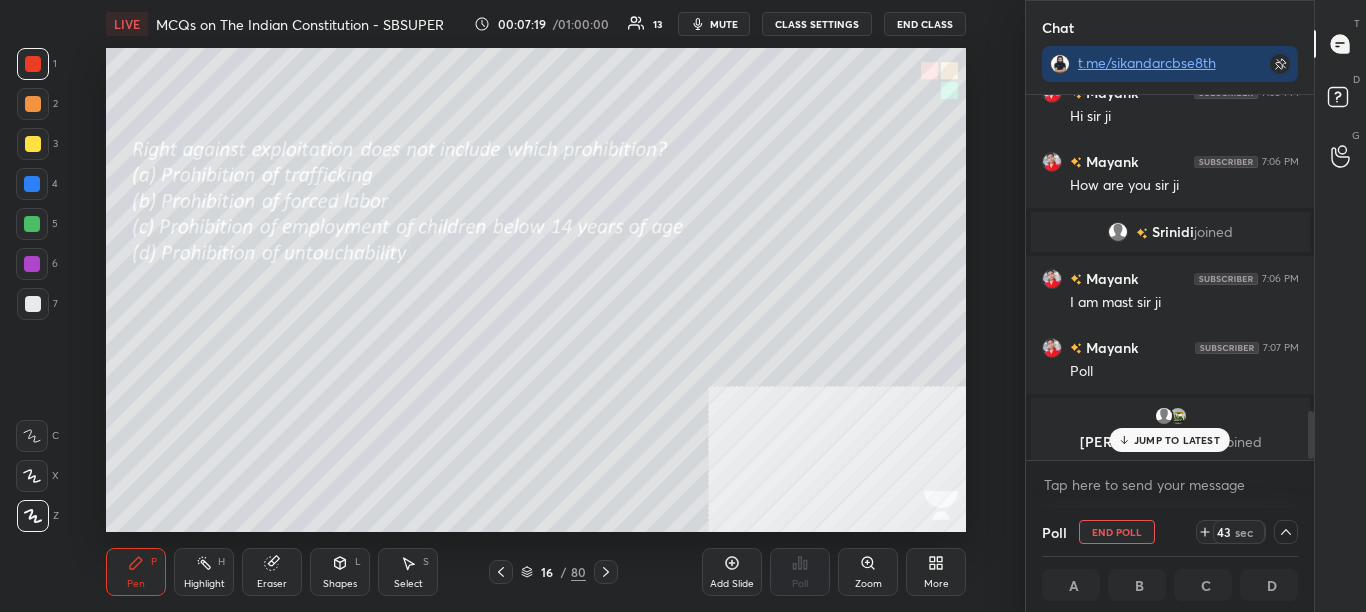 drag, startPoint x: 1312, startPoint y: 419, endPoint x: 1315, endPoint y: 439, distance: 20.22375 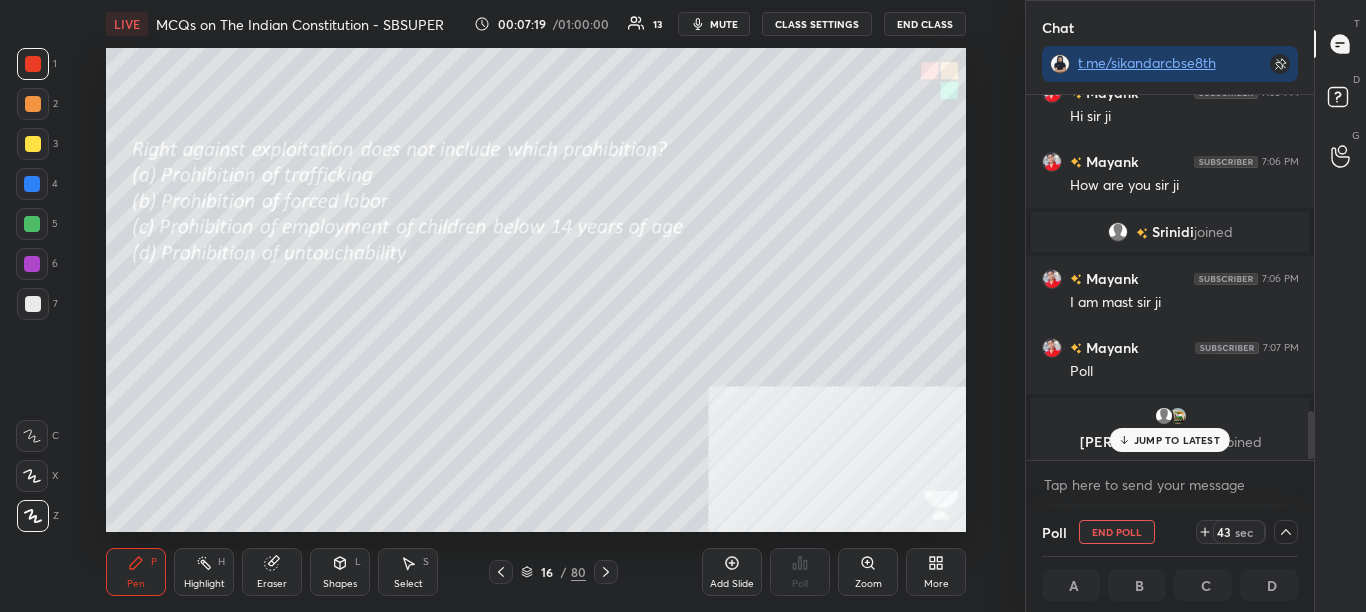 click at bounding box center [1311, 435] 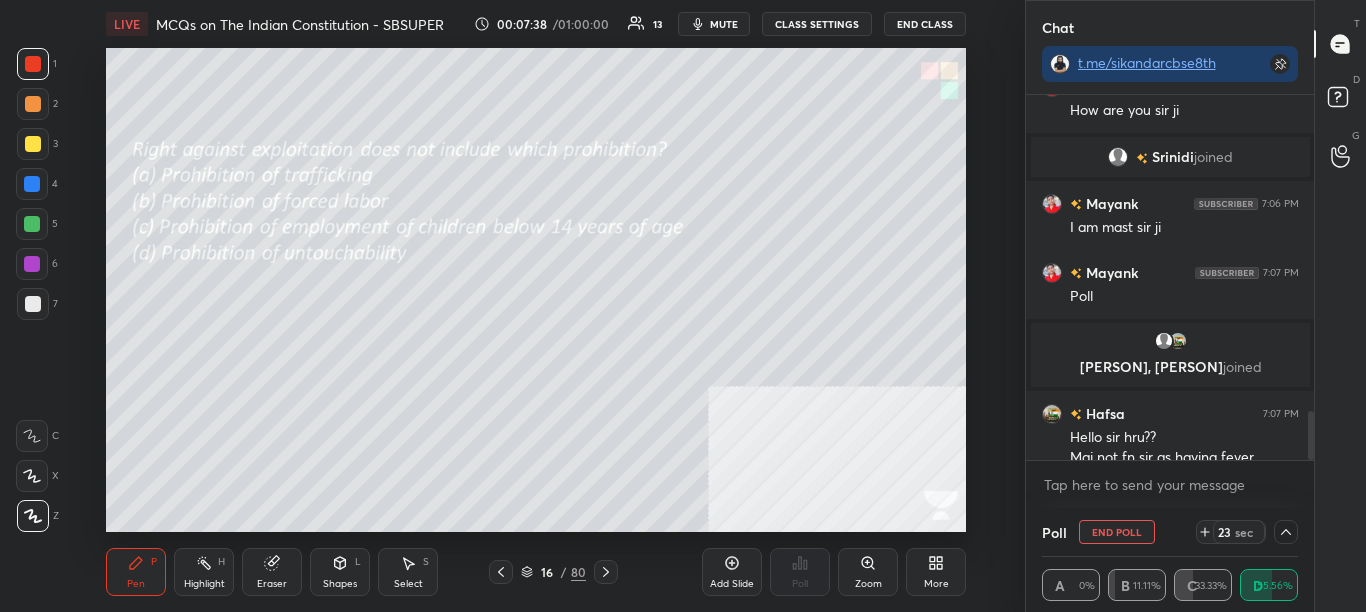scroll, scrollTop: 2360, scrollLeft: 0, axis: vertical 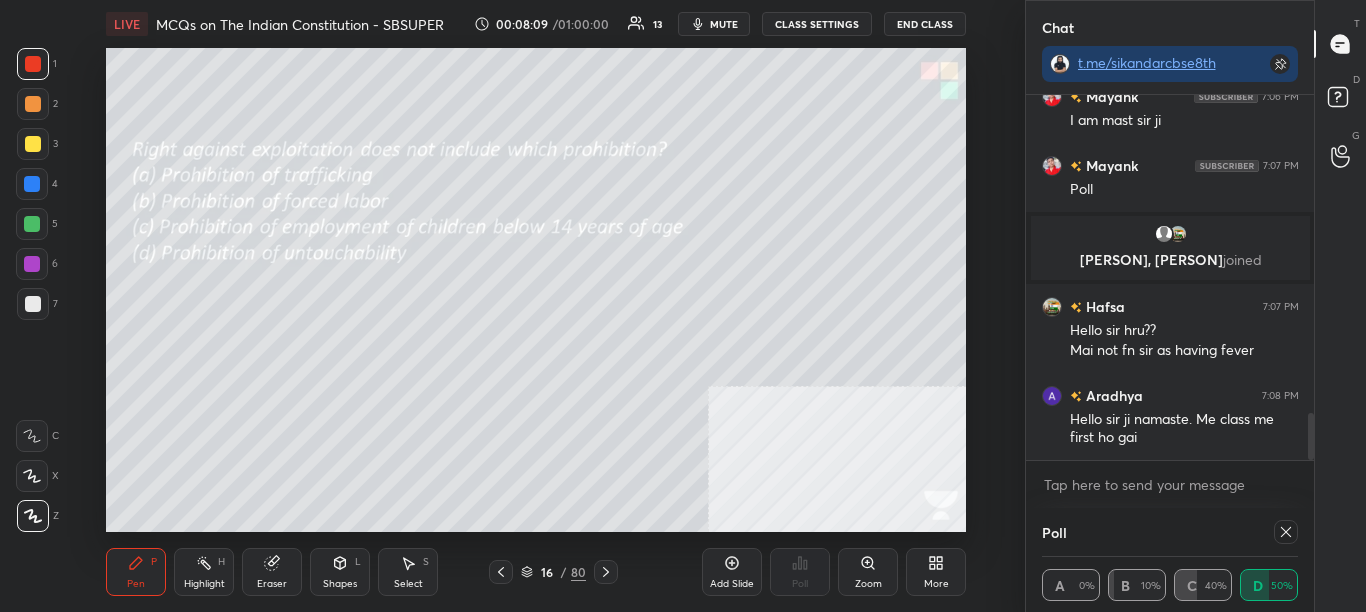 click 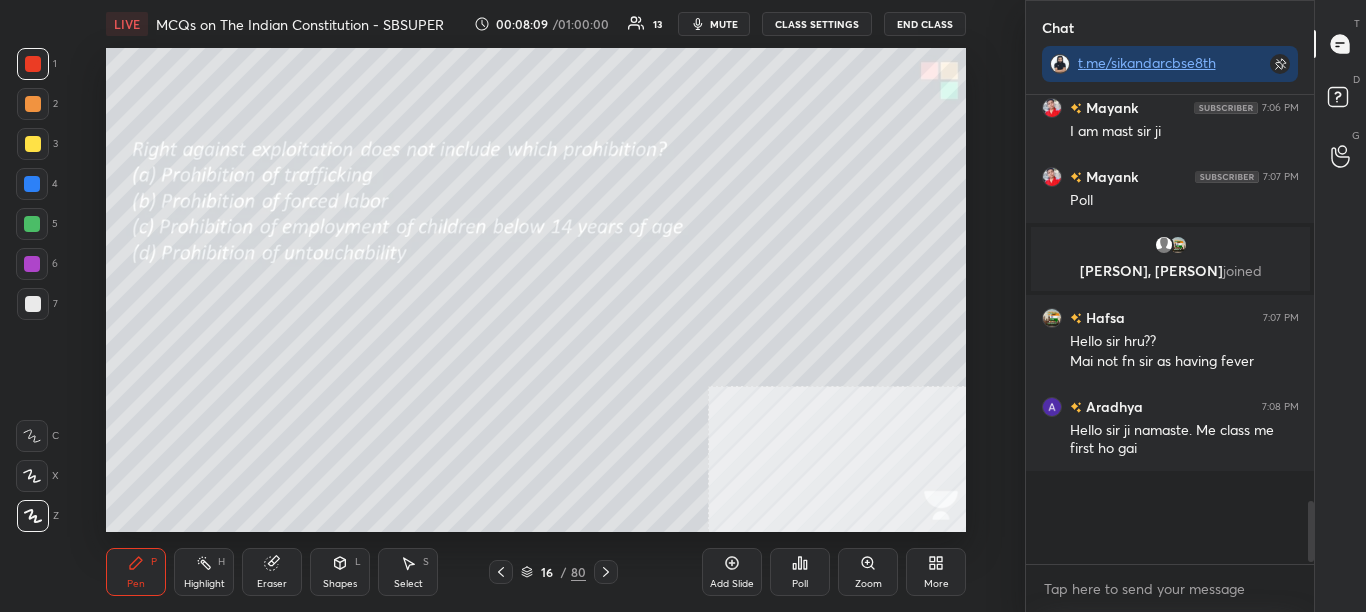 scroll, scrollTop: 7, scrollLeft: 7, axis: both 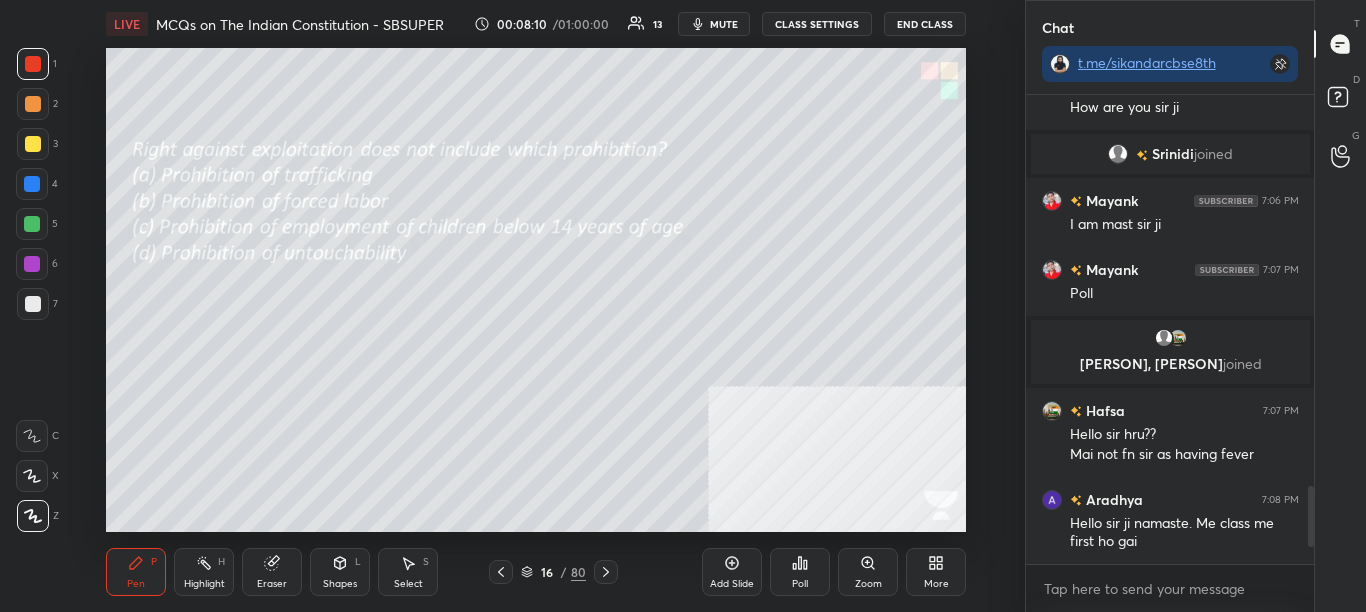 click 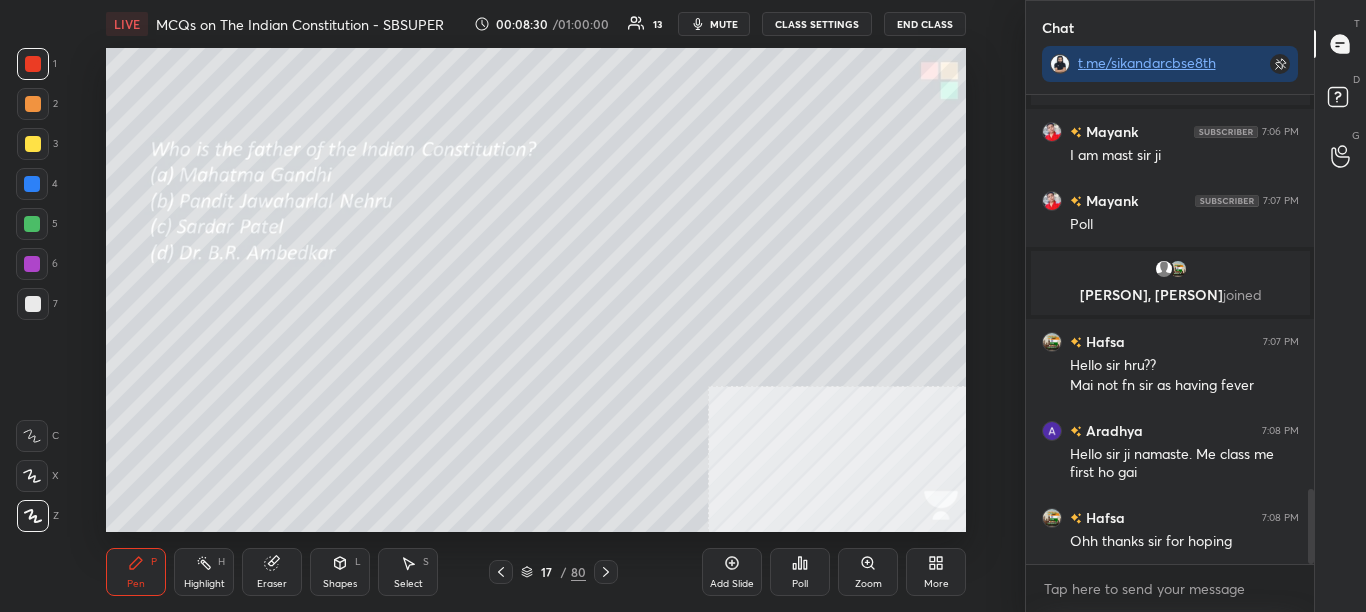 scroll, scrollTop: 2481, scrollLeft: 0, axis: vertical 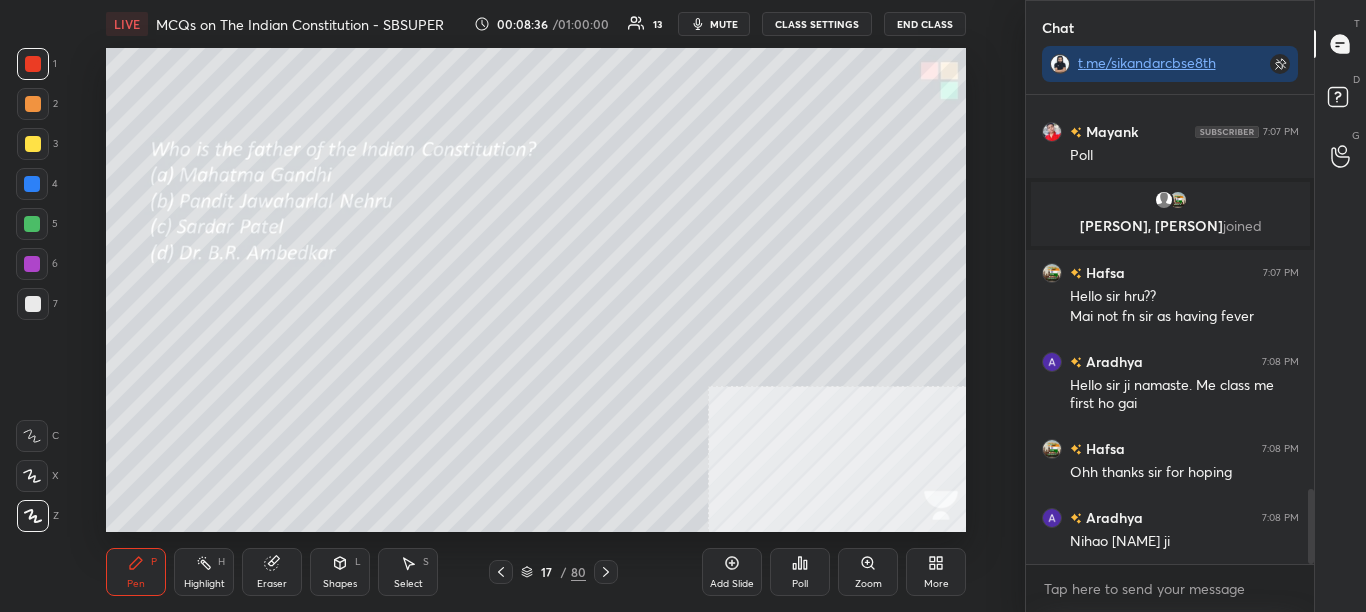 click on "Poll" at bounding box center (800, 572) 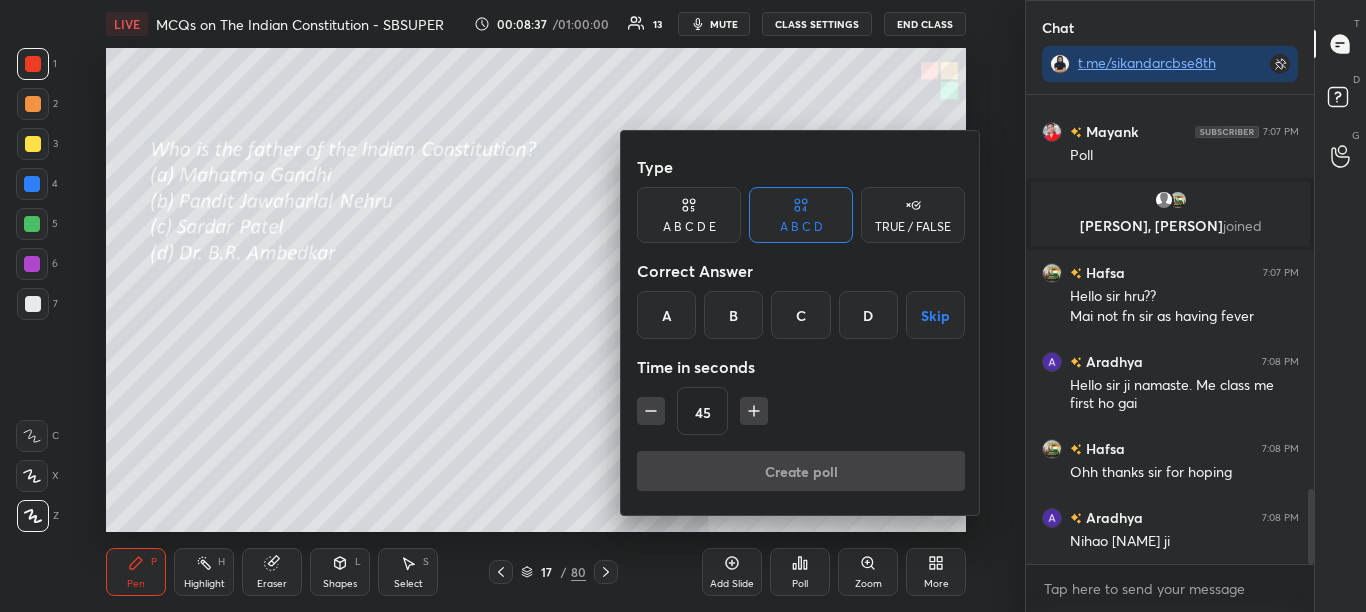 click on "D" at bounding box center [868, 315] 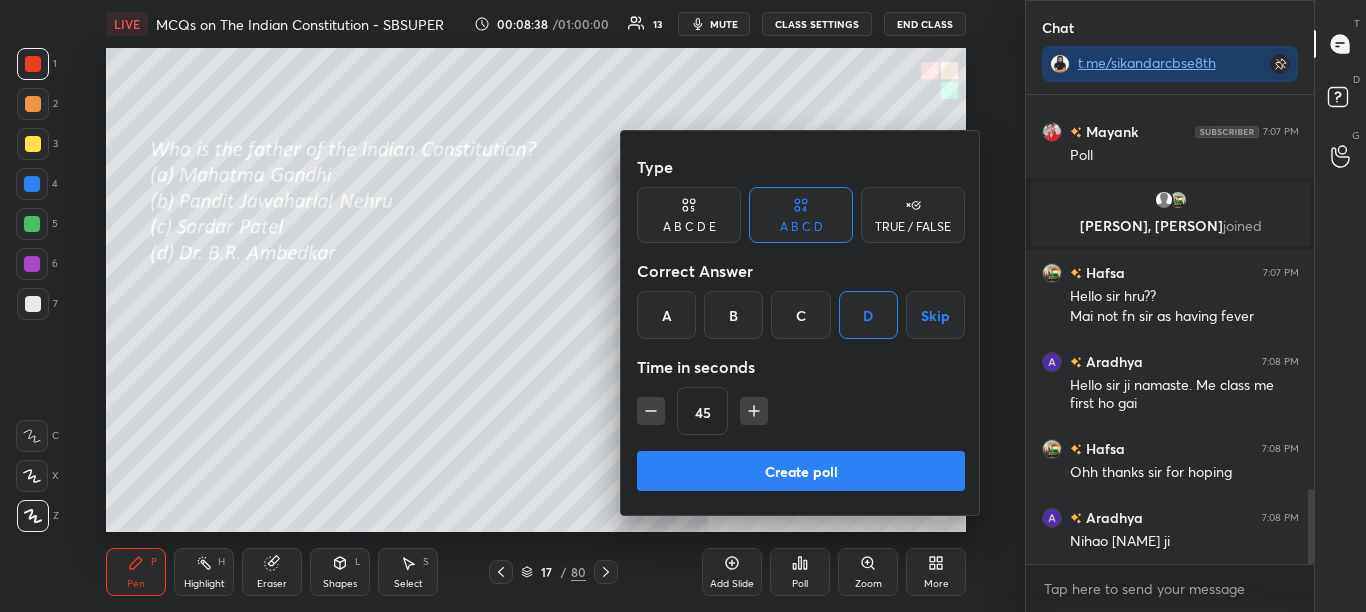 click on "Type A B C D E A B C D TRUE / FALSE Correct Answer A B C D Skip Time in seconds 45" at bounding box center [801, 299] 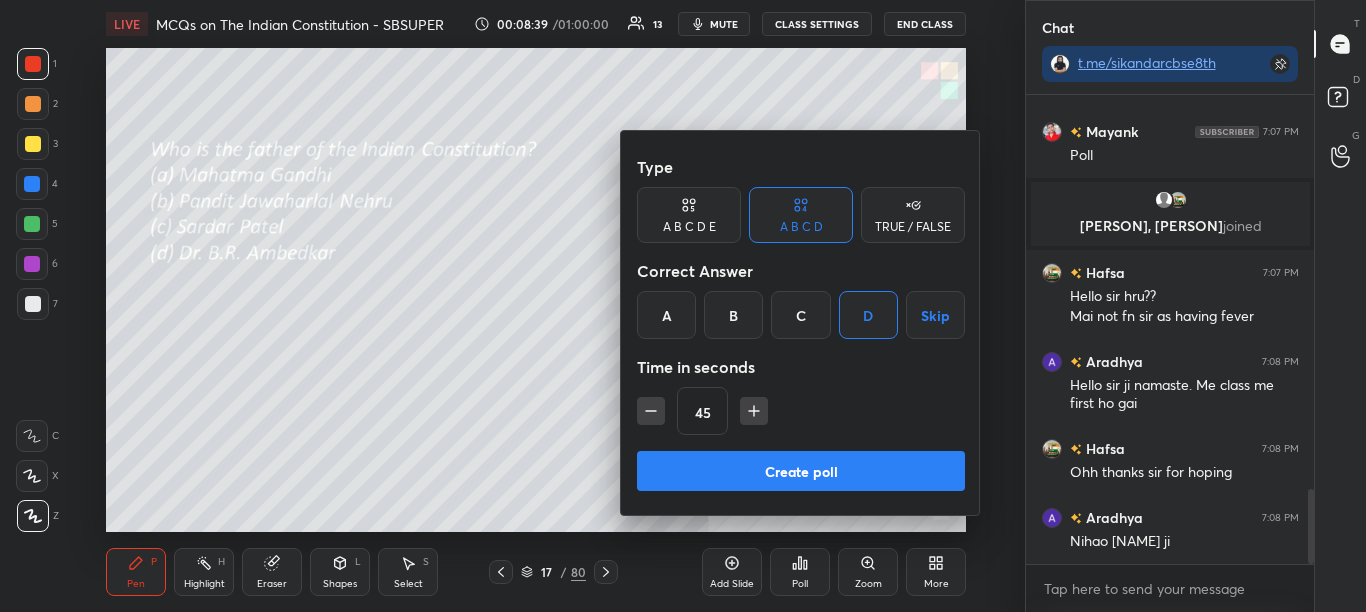 click on "Create poll" at bounding box center [801, 471] 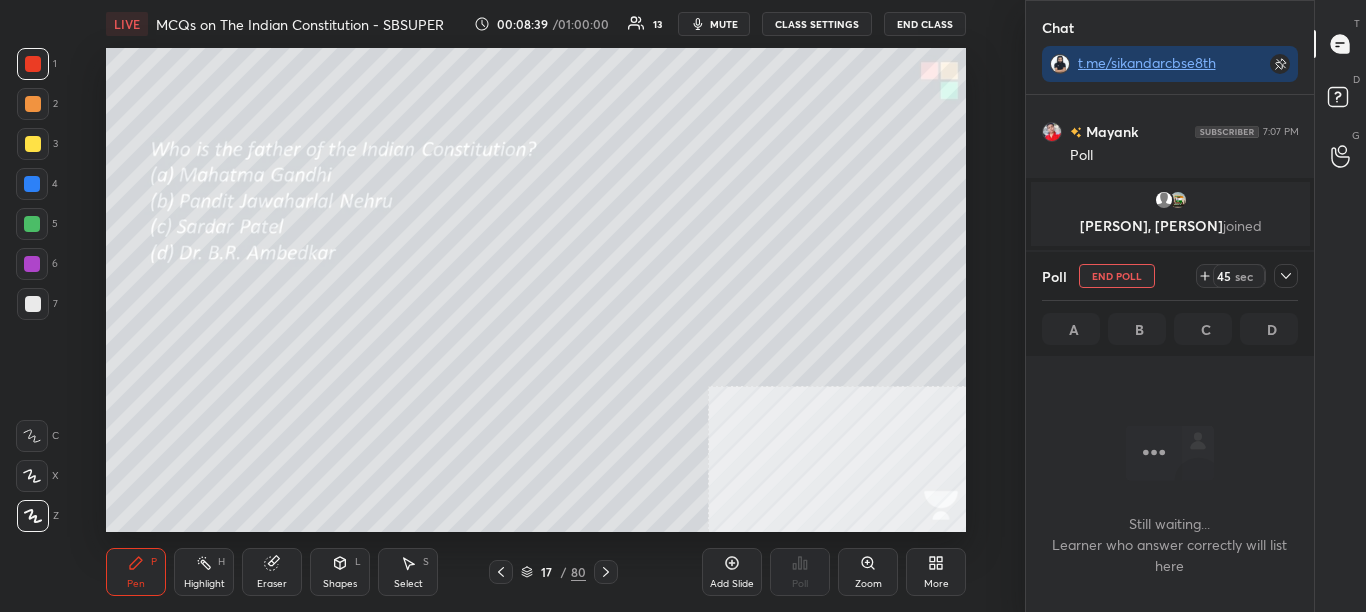 scroll, scrollTop: 359, scrollLeft: 282, axis: both 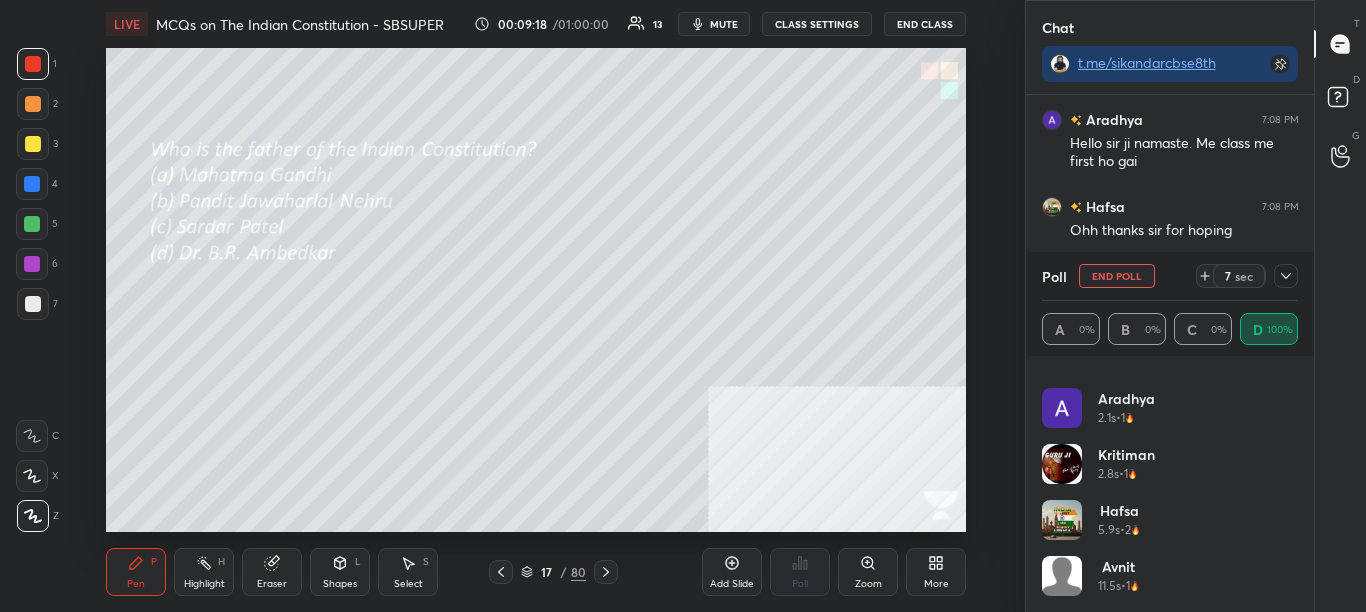 click 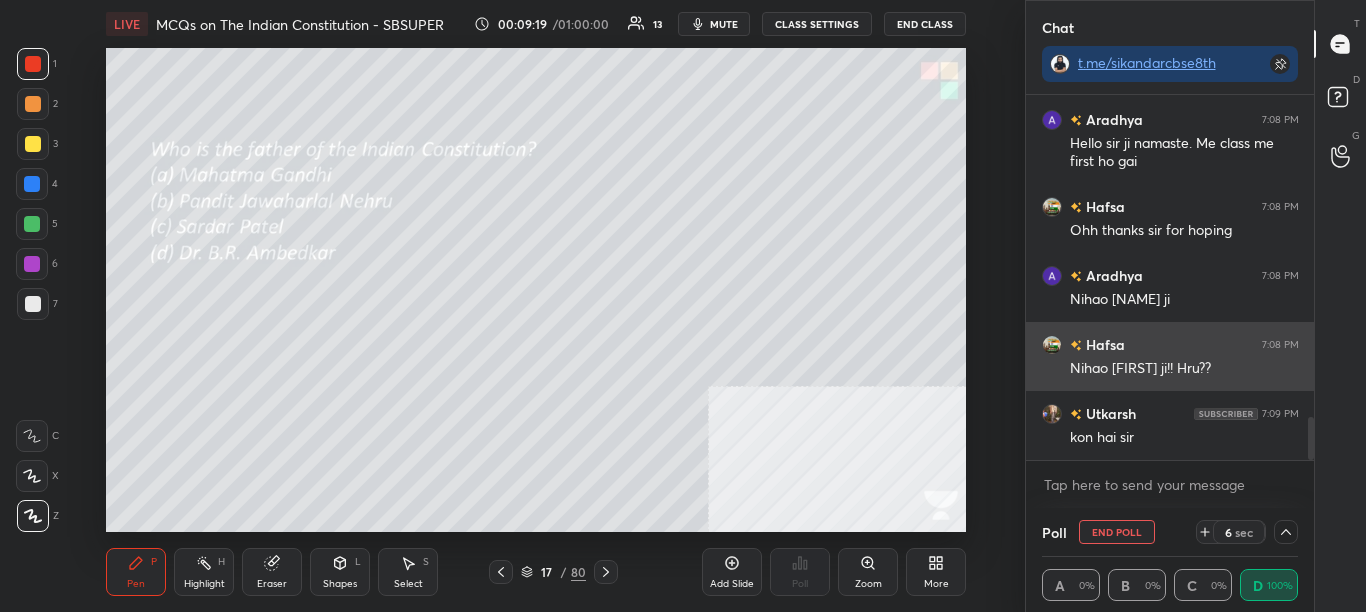 scroll, scrollTop: 0, scrollLeft: 0, axis: both 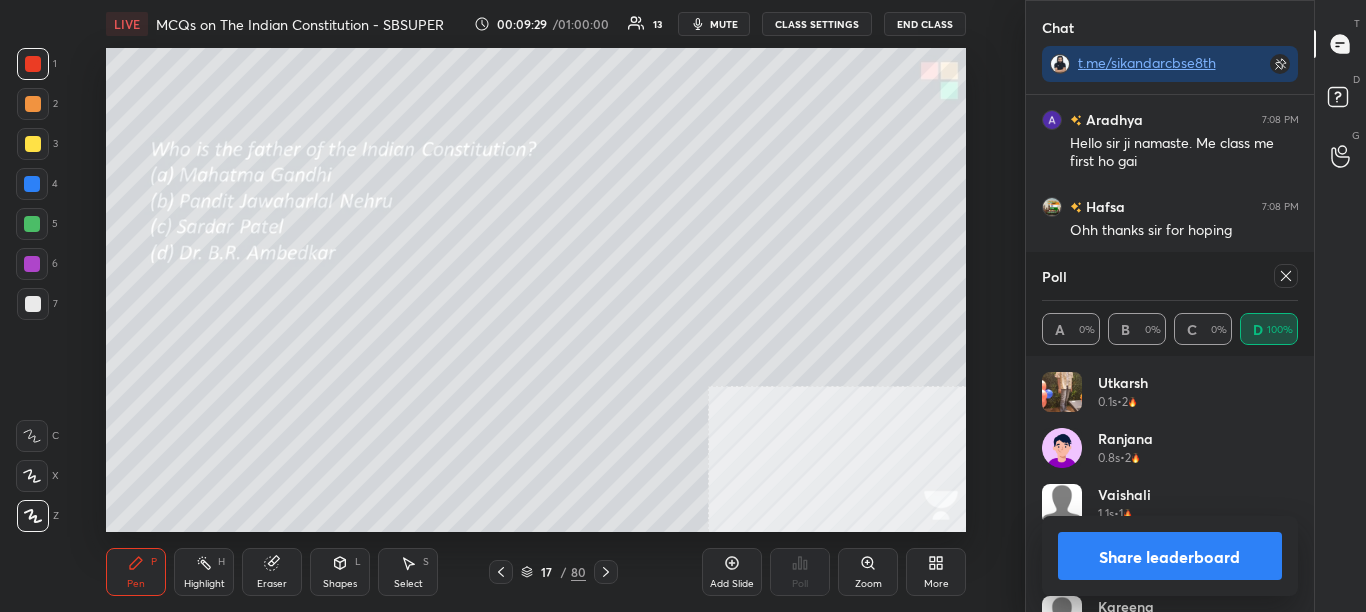 click on "Share leaderboard" at bounding box center [1170, 556] 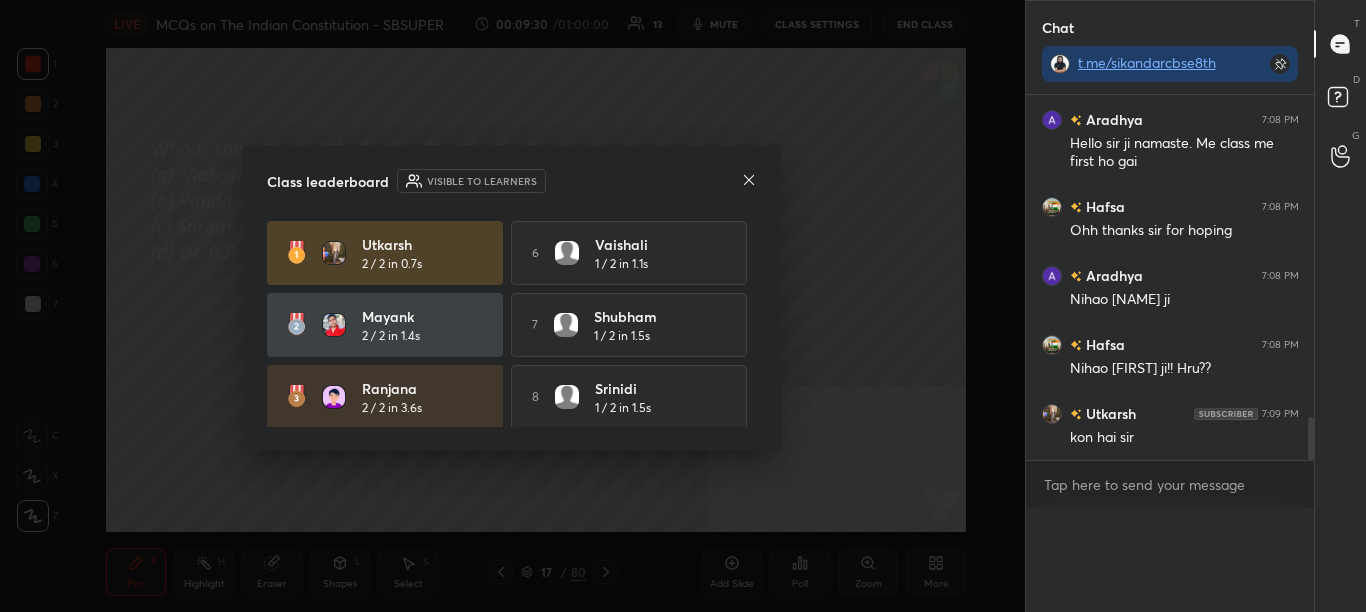 scroll, scrollTop: 0, scrollLeft: 0, axis: both 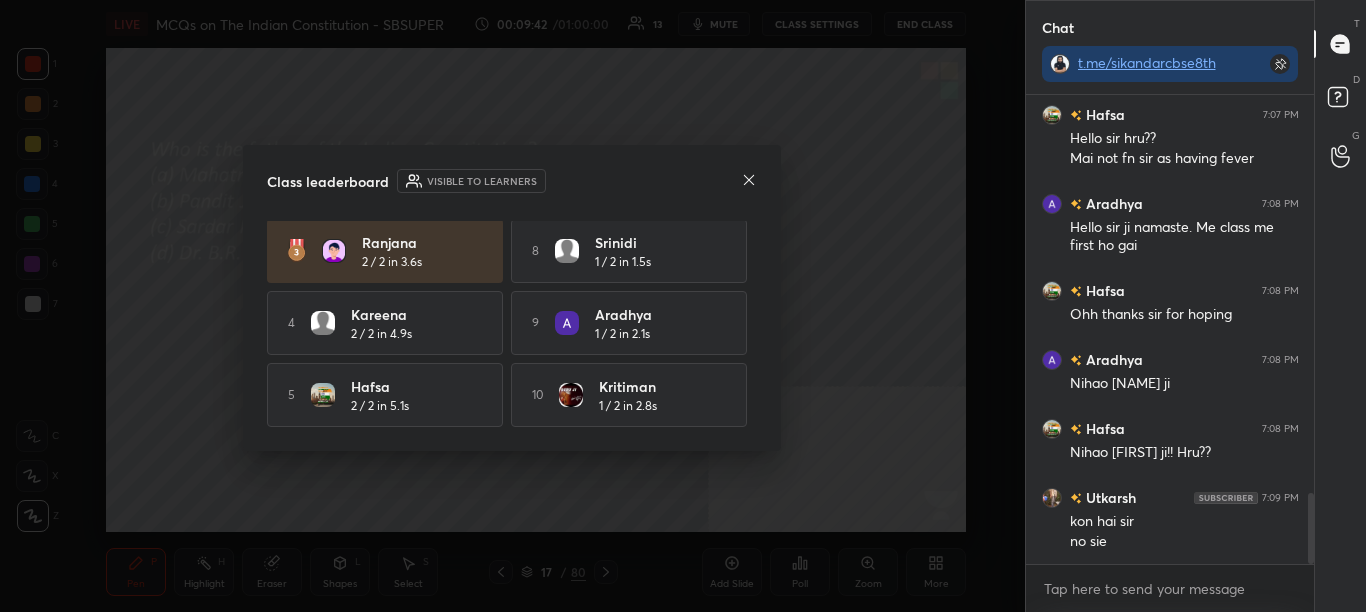 click 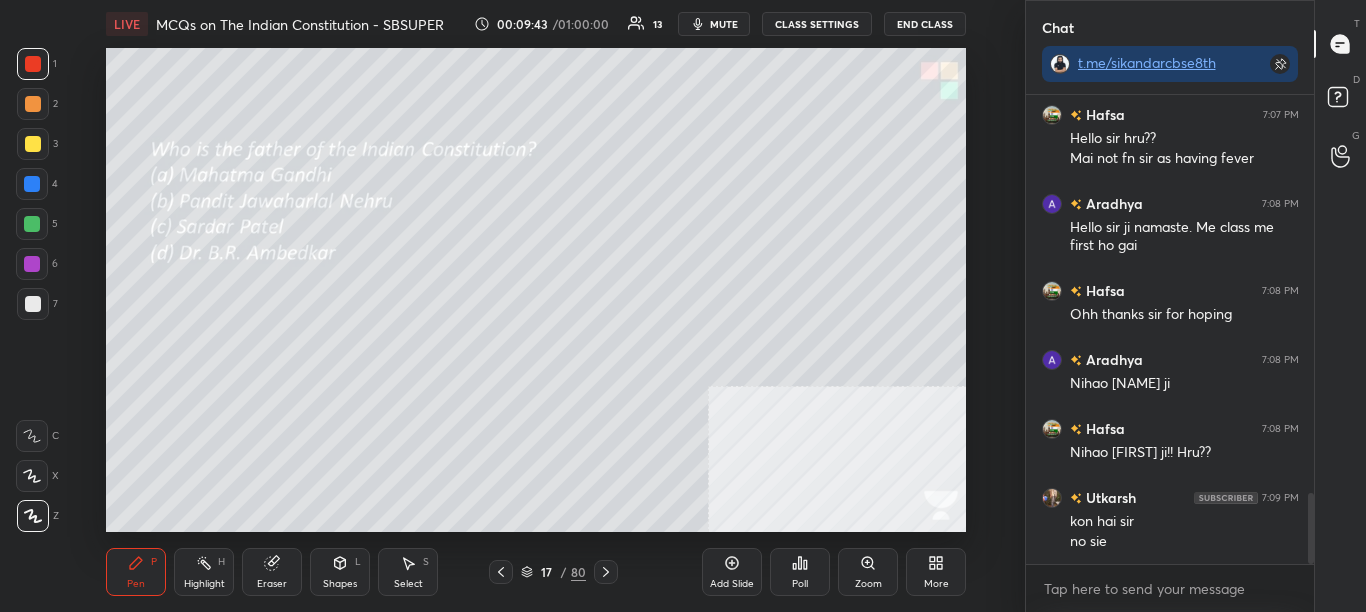 click 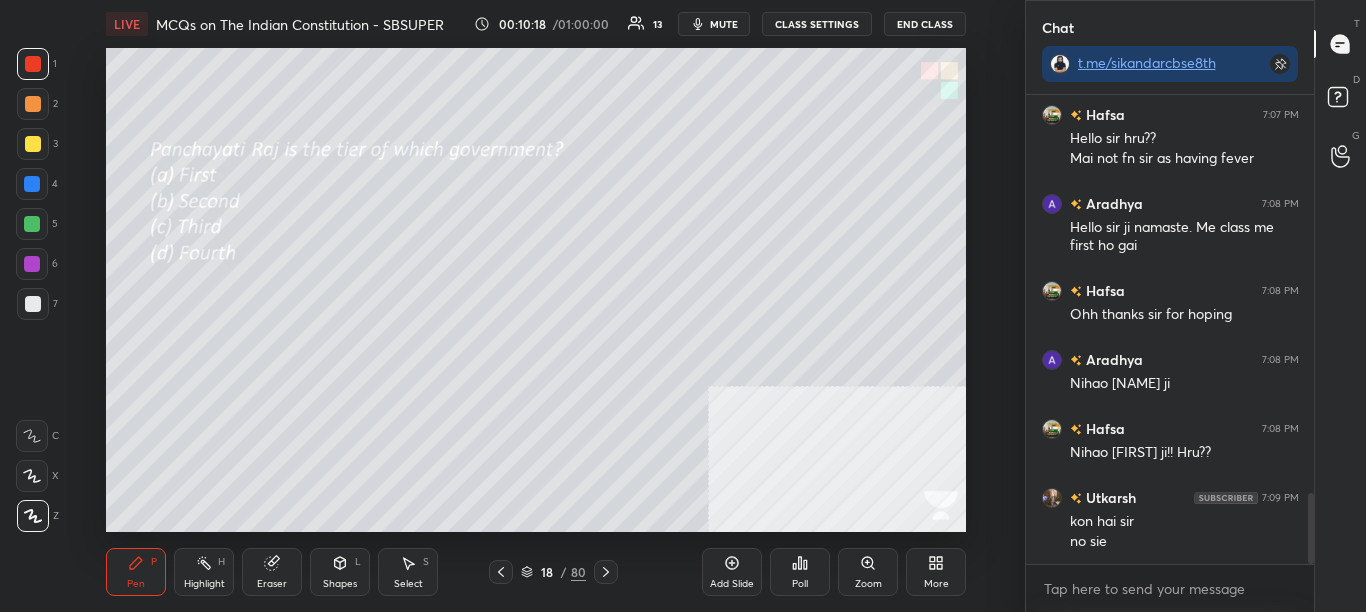 click on "mute" at bounding box center [724, 24] 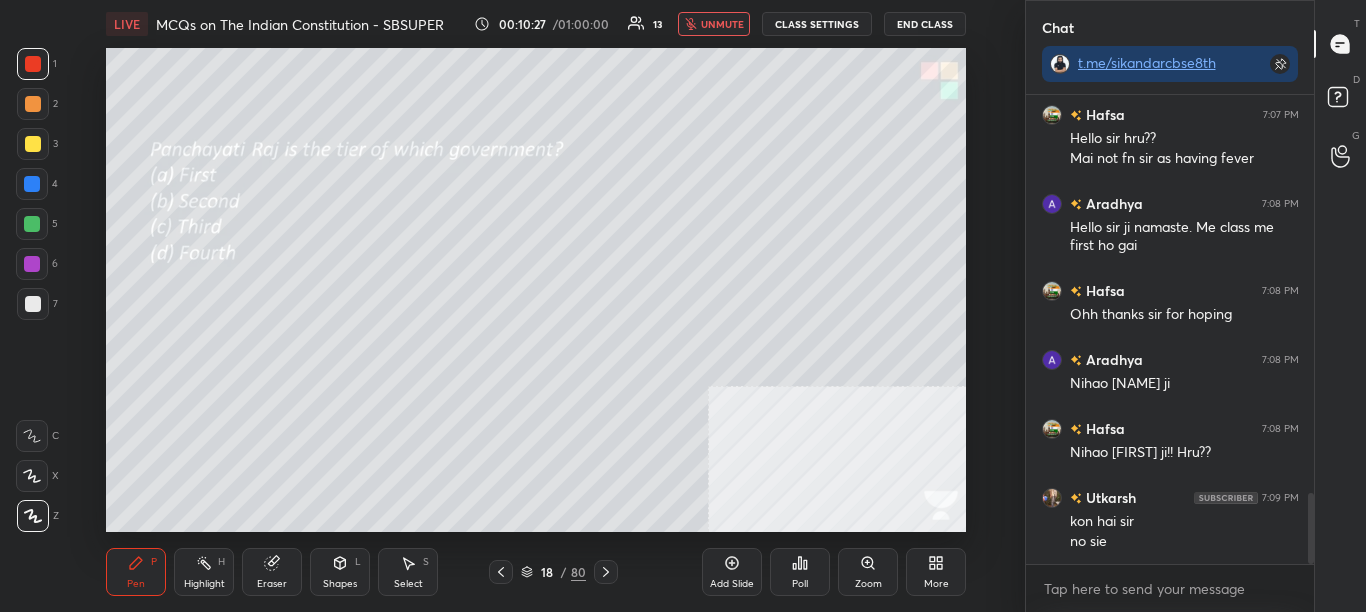 click on "unmute" at bounding box center [722, 24] 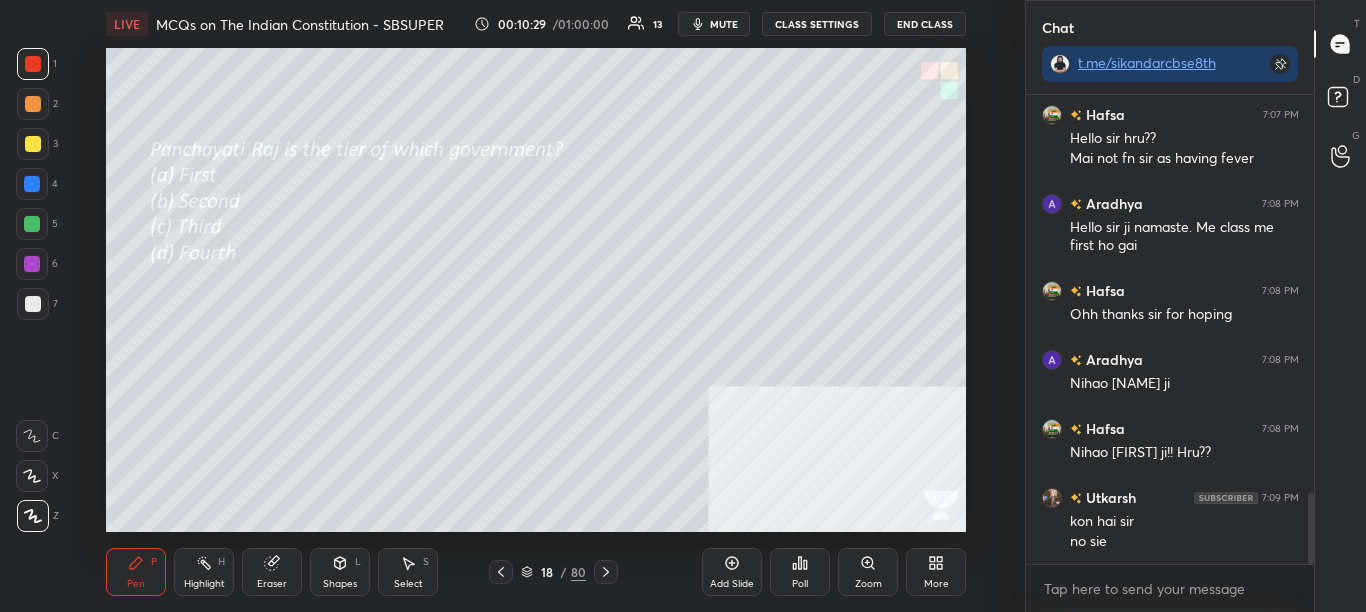 click on "Poll" at bounding box center [800, 584] 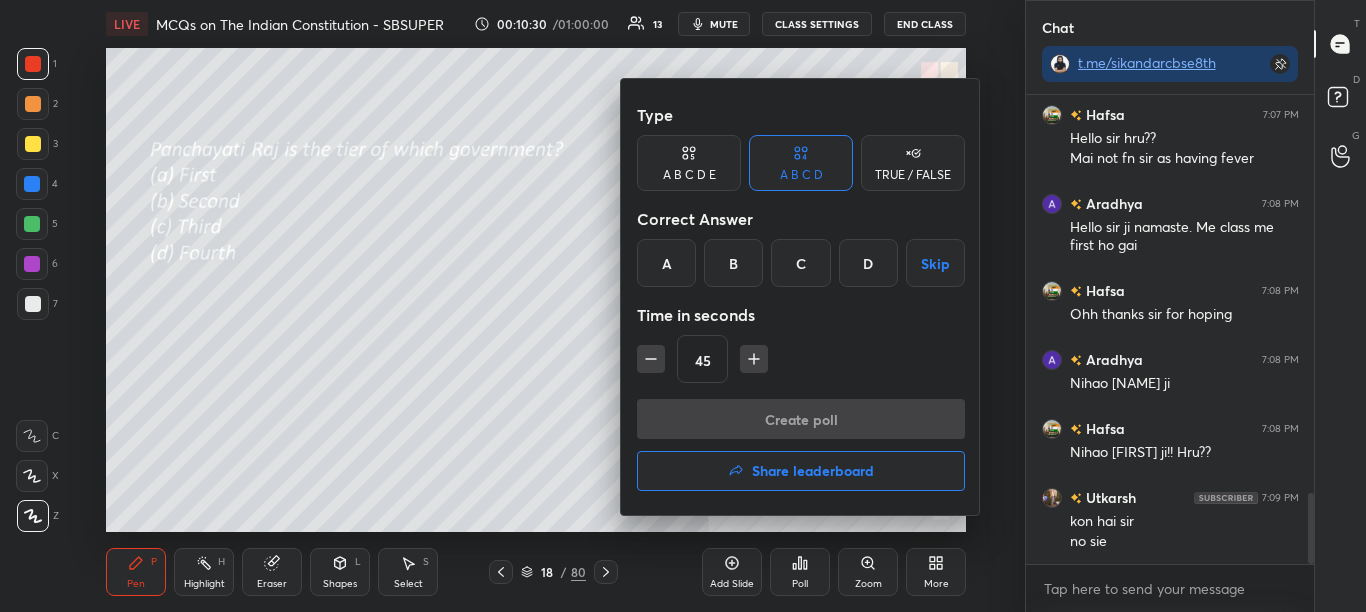 click on "C" at bounding box center (800, 263) 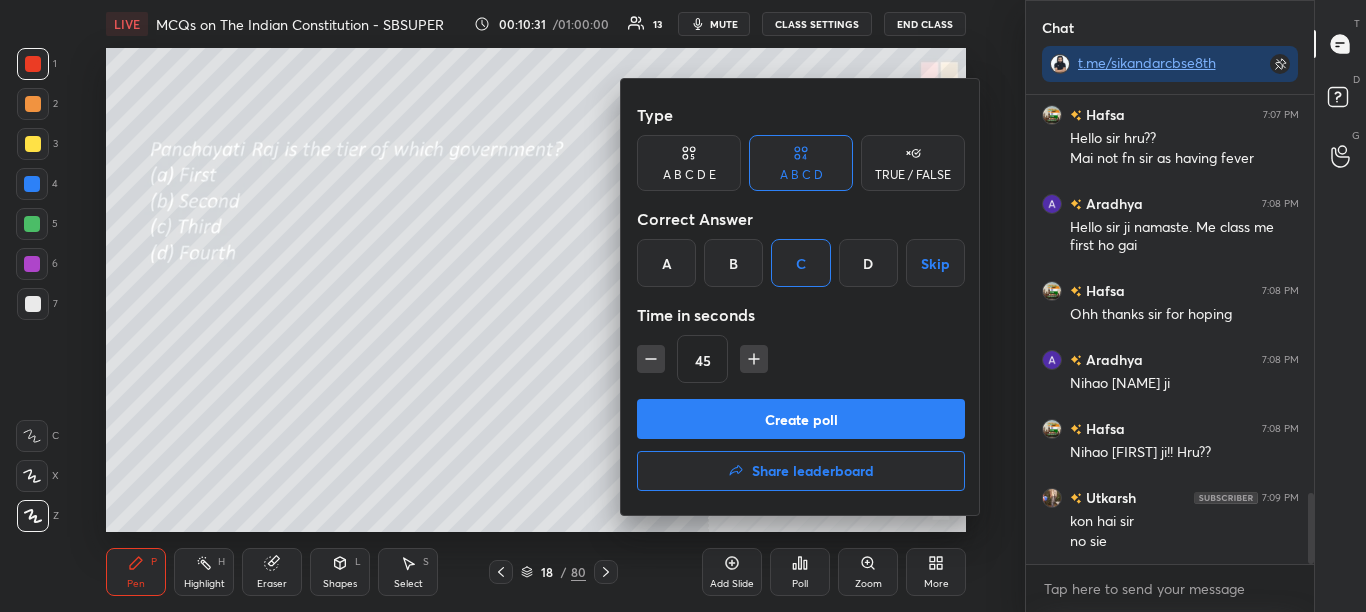 click on "Create poll" at bounding box center [801, 419] 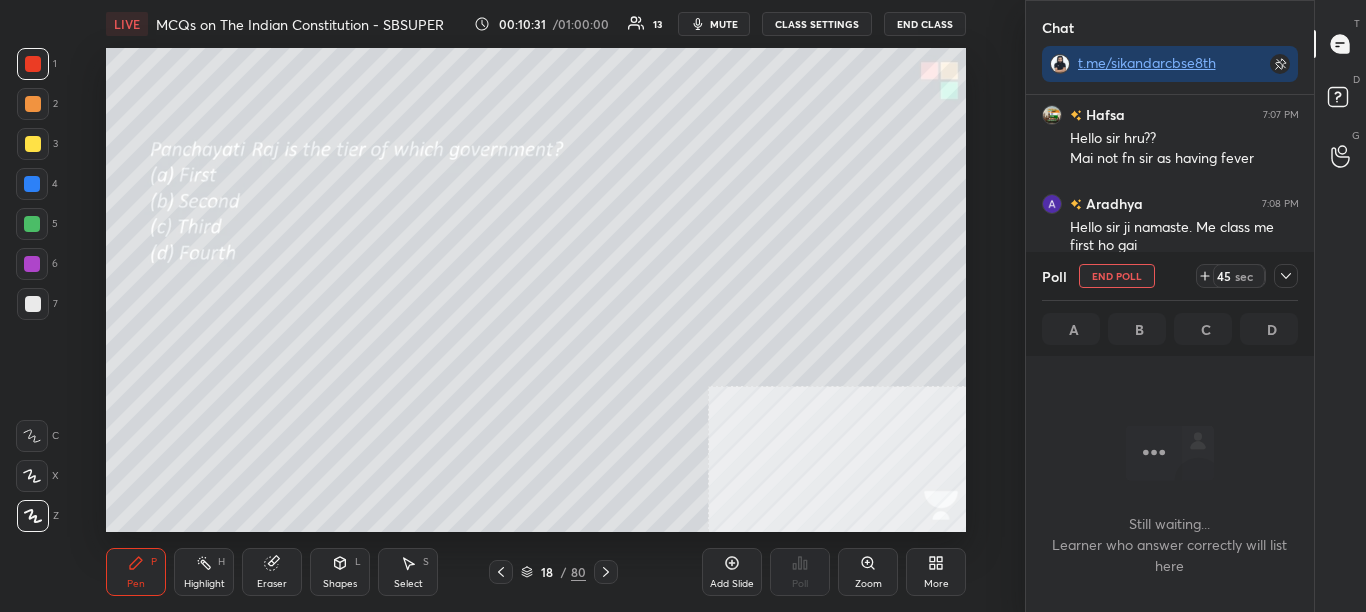 scroll, scrollTop: 369, scrollLeft: 282, axis: both 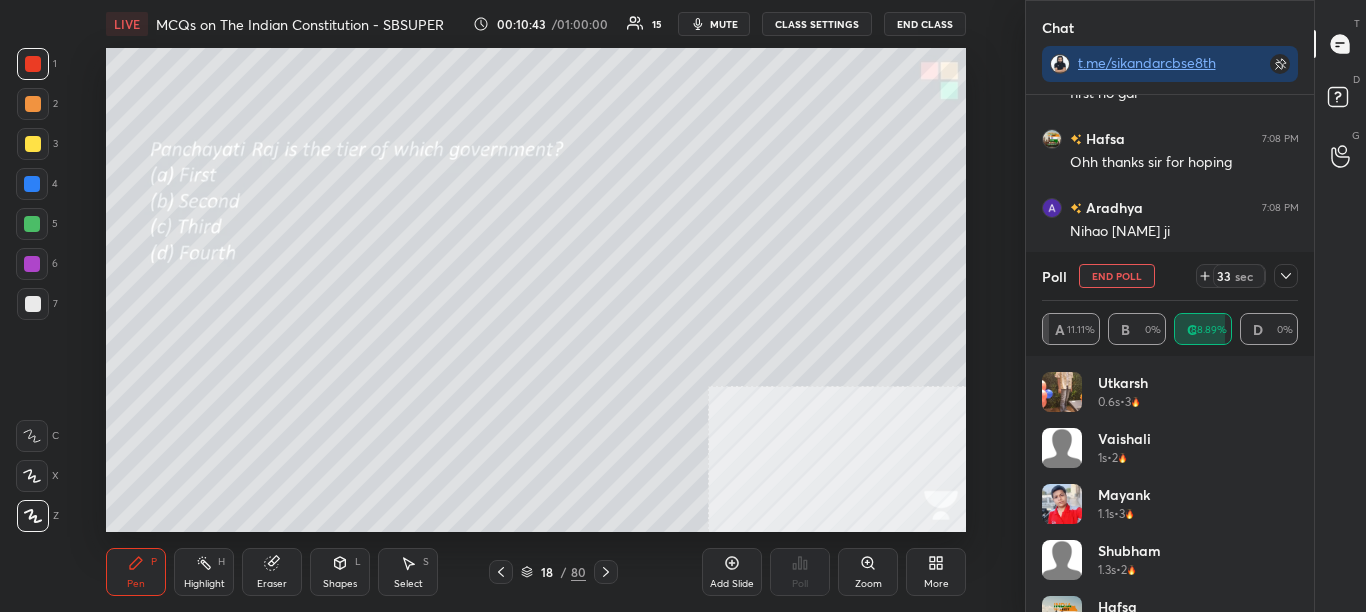 click at bounding box center (1286, 276) 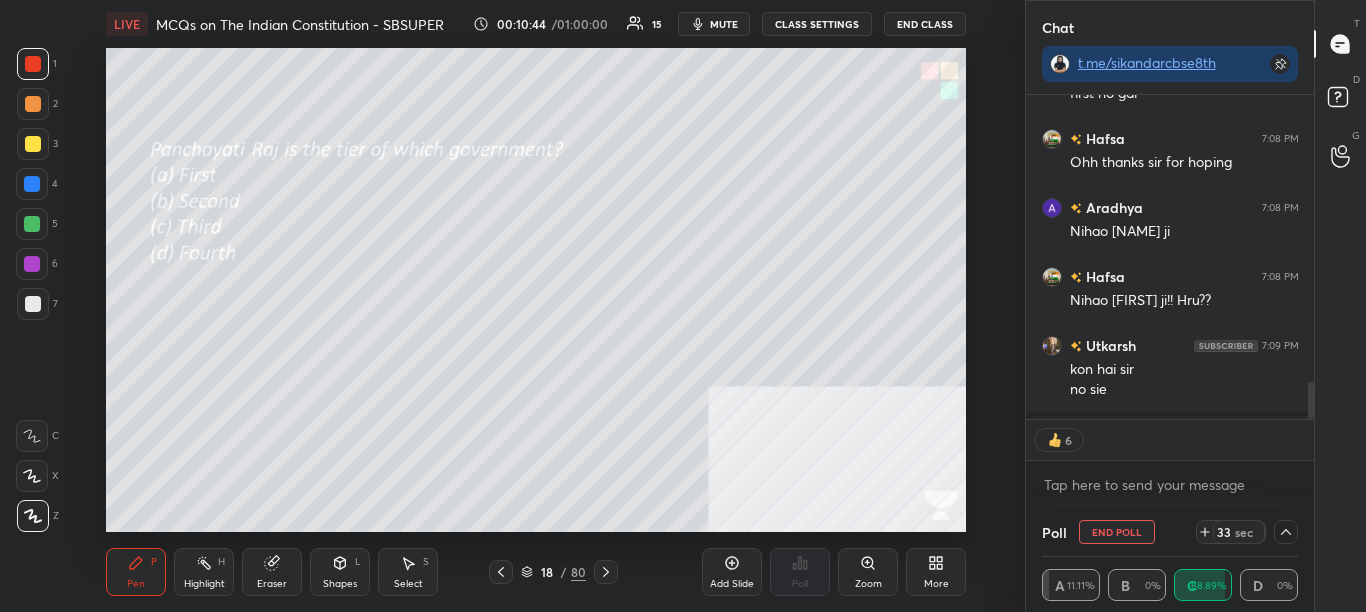 scroll, scrollTop: 0, scrollLeft: 0, axis: both 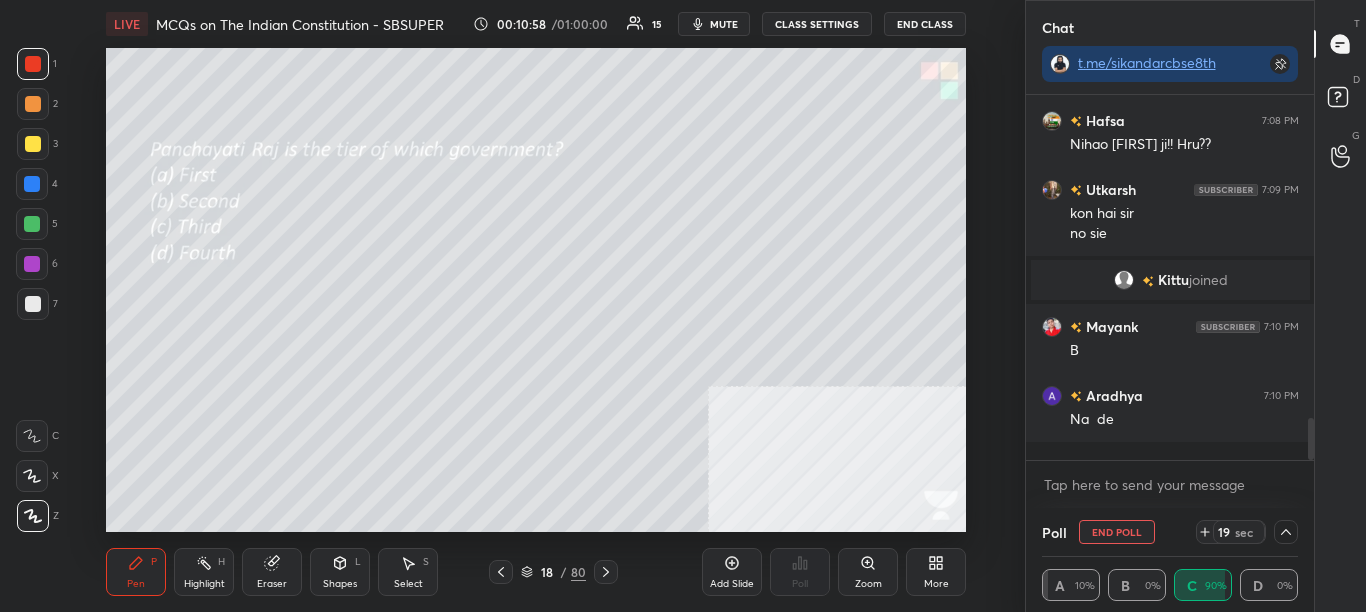 click on "mute" at bounding box center [724, 24] 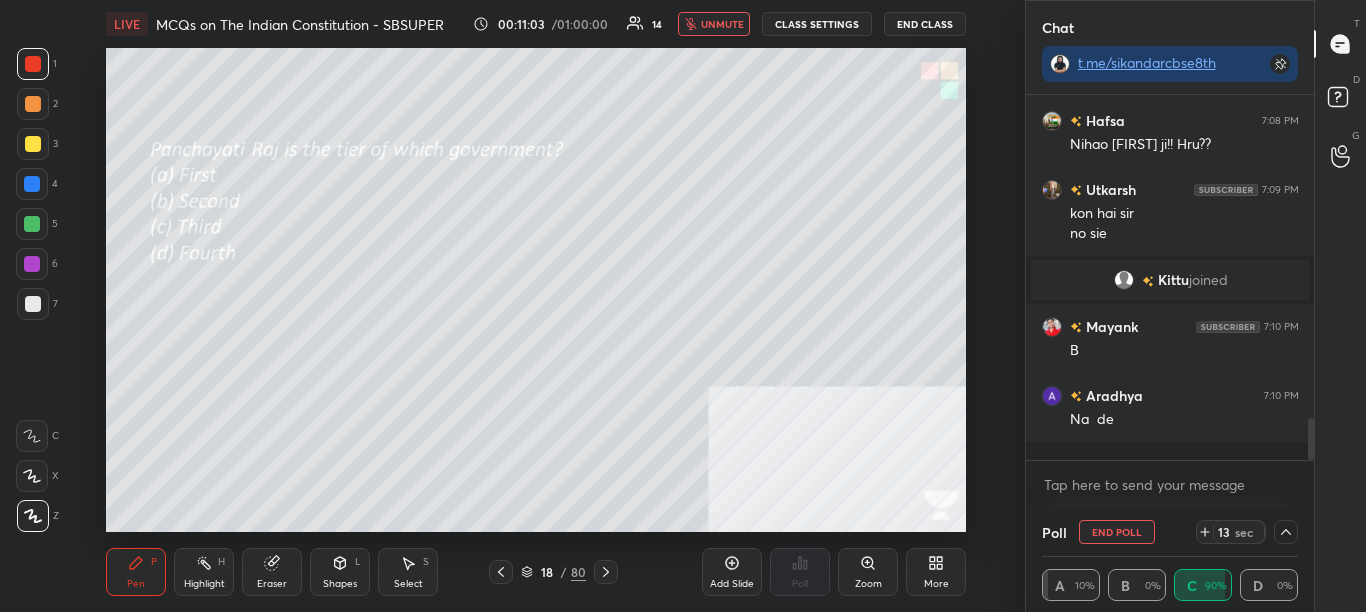 click on "unmute" at bounding box center [722, 24] 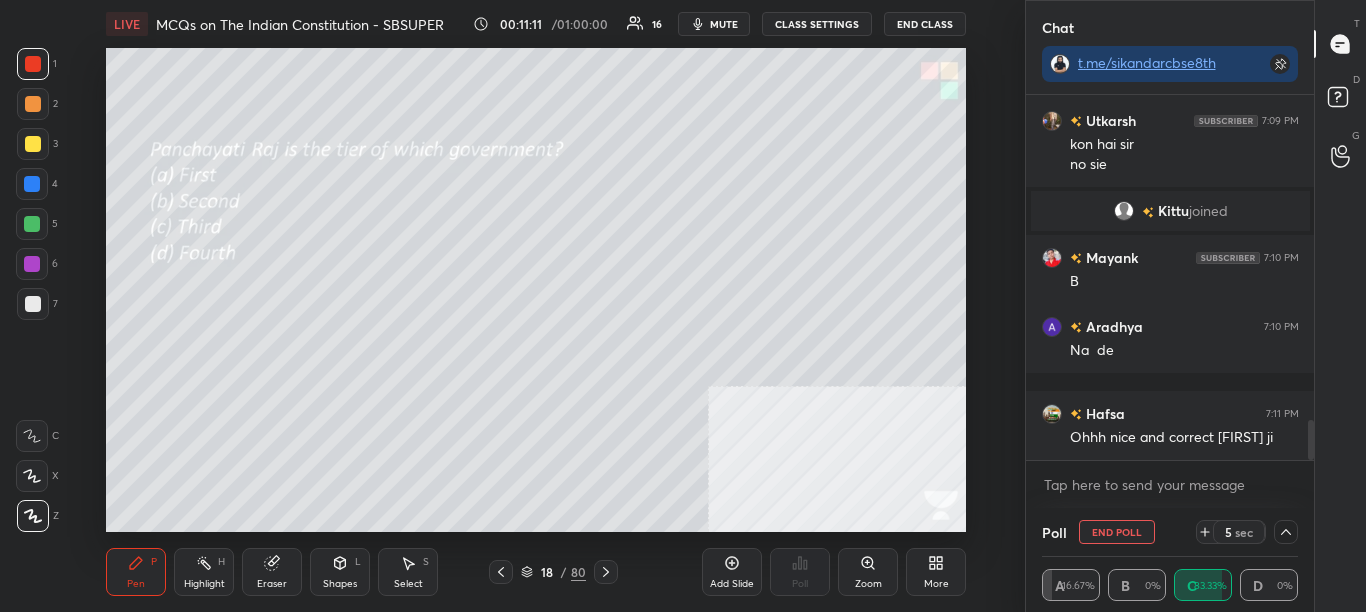 scroll, scrollTop: 2951, scrollLeft: 0, axis: vertical 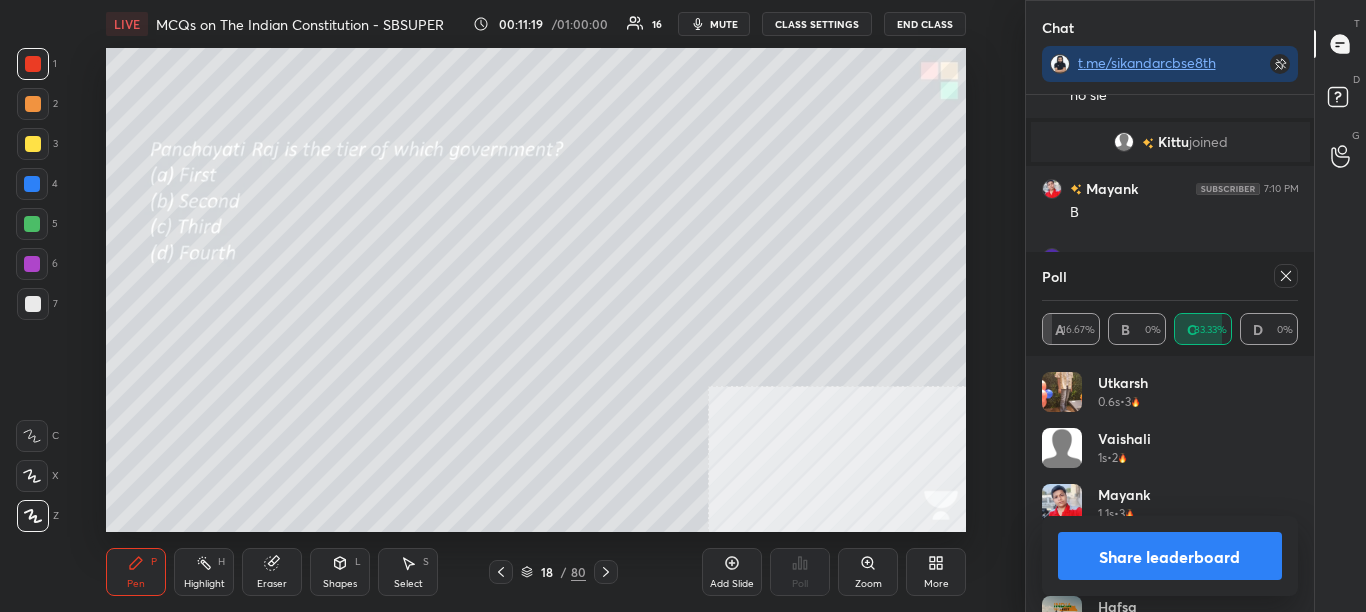 click on "Share leaderboard" at bounding box center (1170, 556) 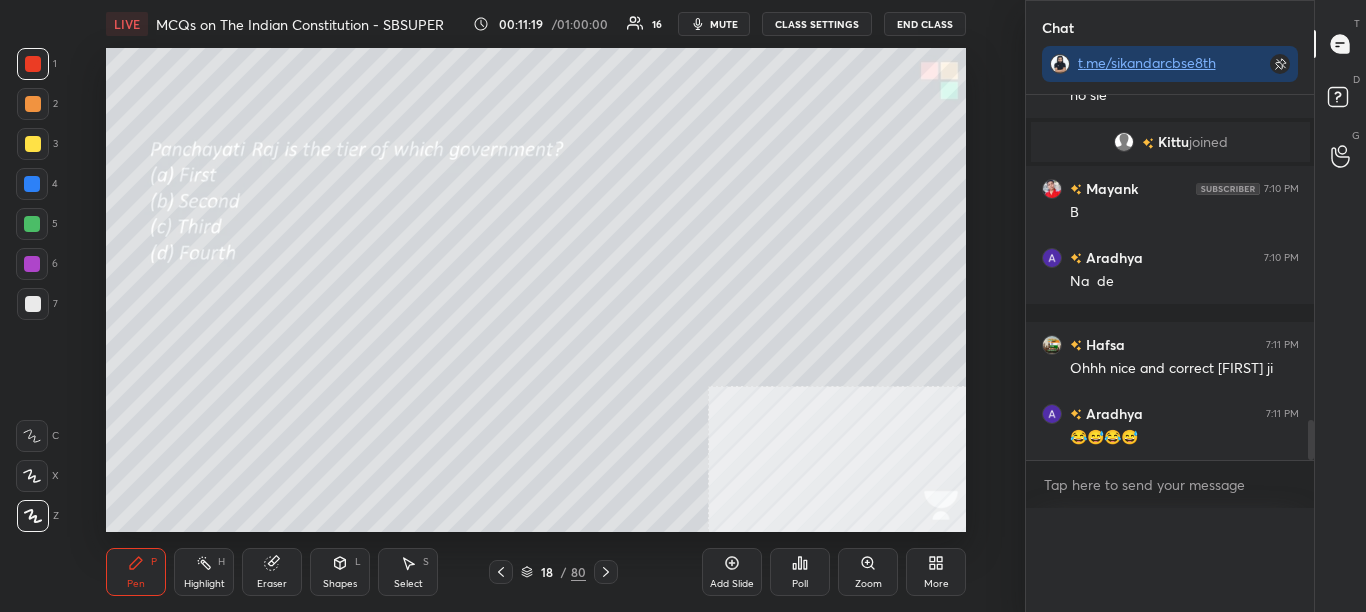 scroll, scrollTop: 0, scrollLeft: 0, axis: both 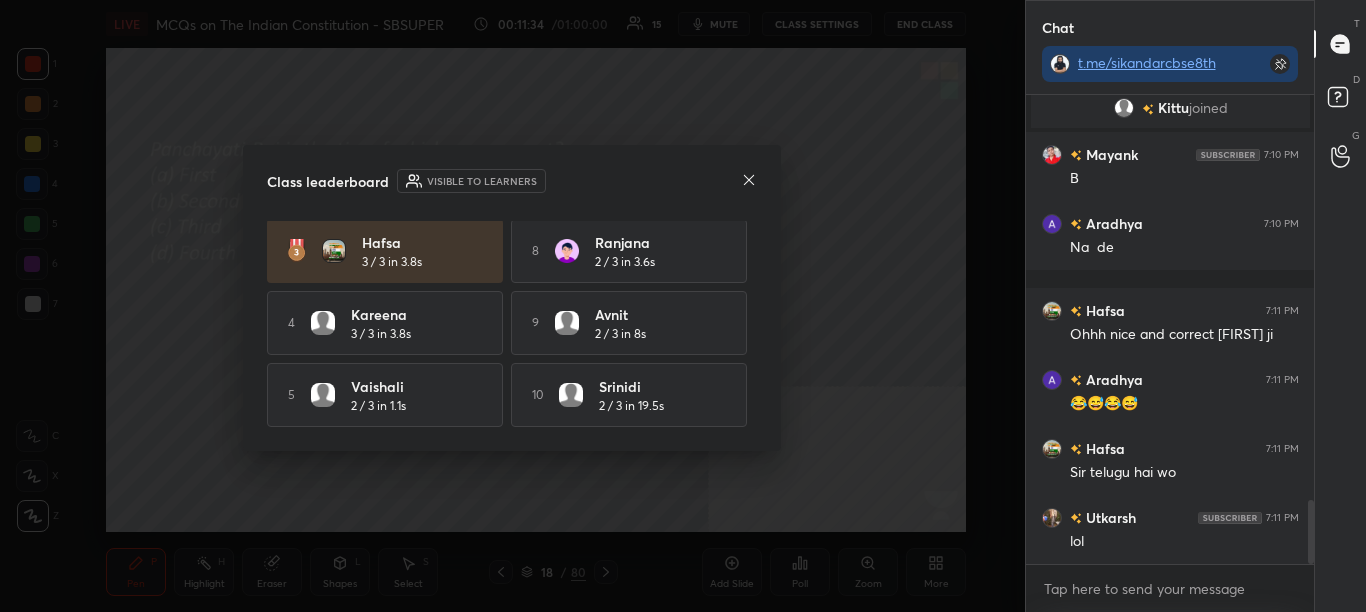 click 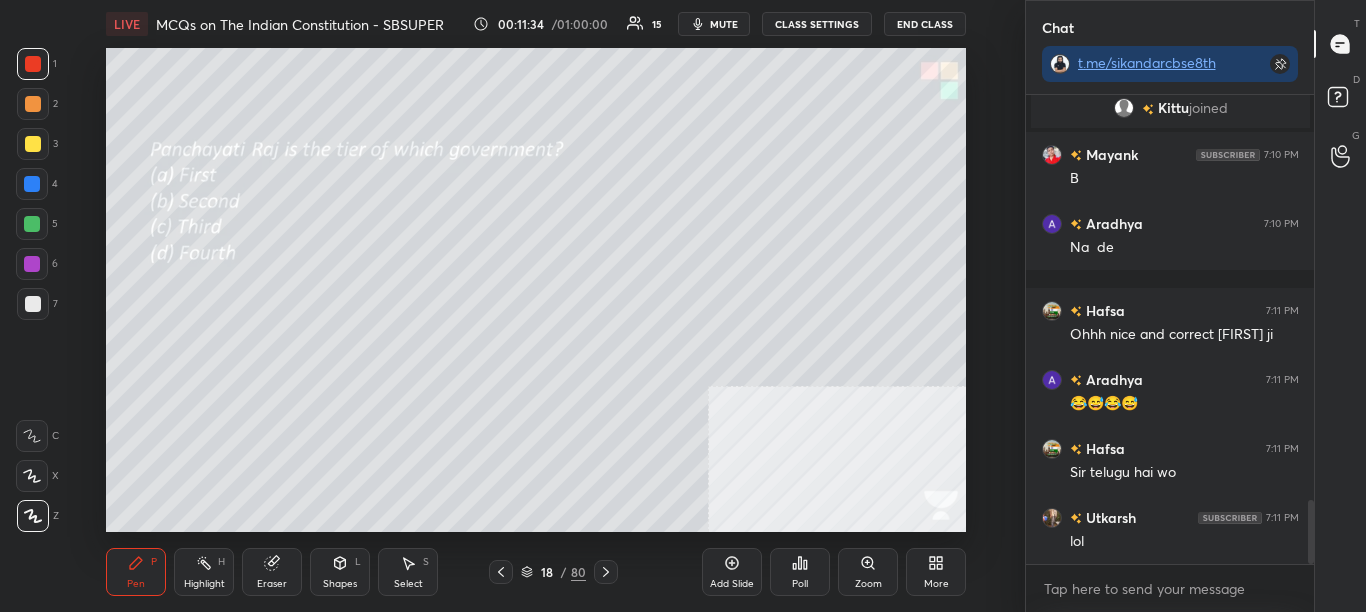 scroll, scrollTop: 3054, scrollLeft: 0, axis: vertical 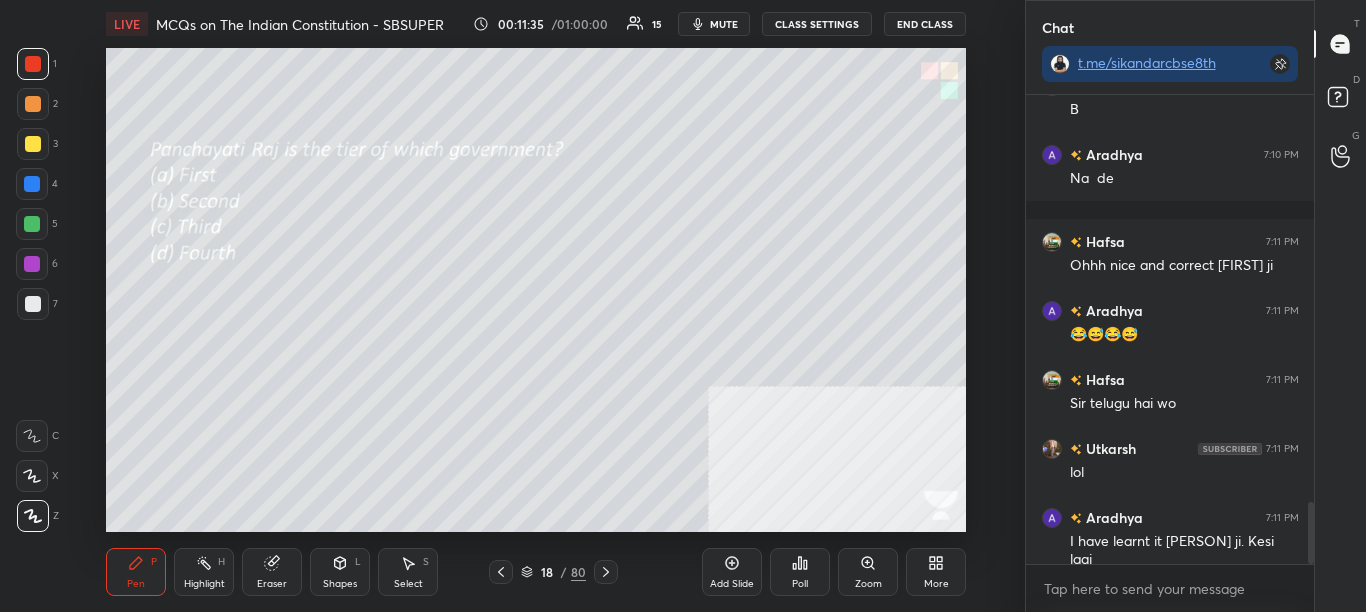click 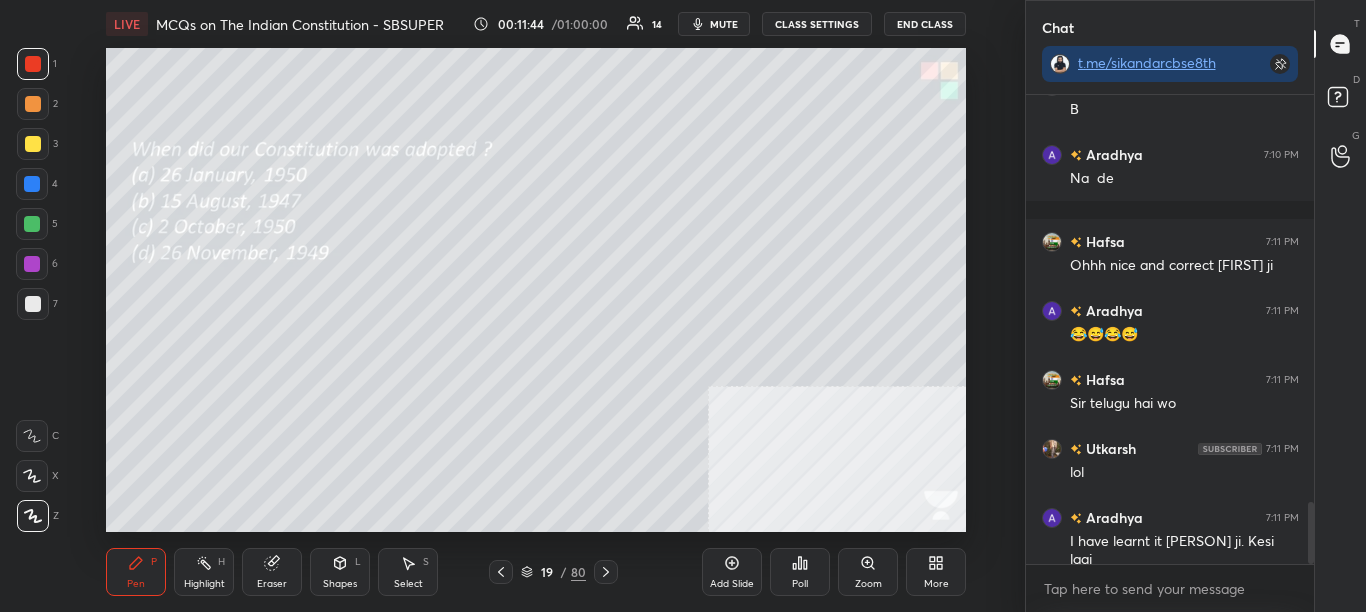 scroll, scrollTop: 422, scrollLeft: 282, axis: both 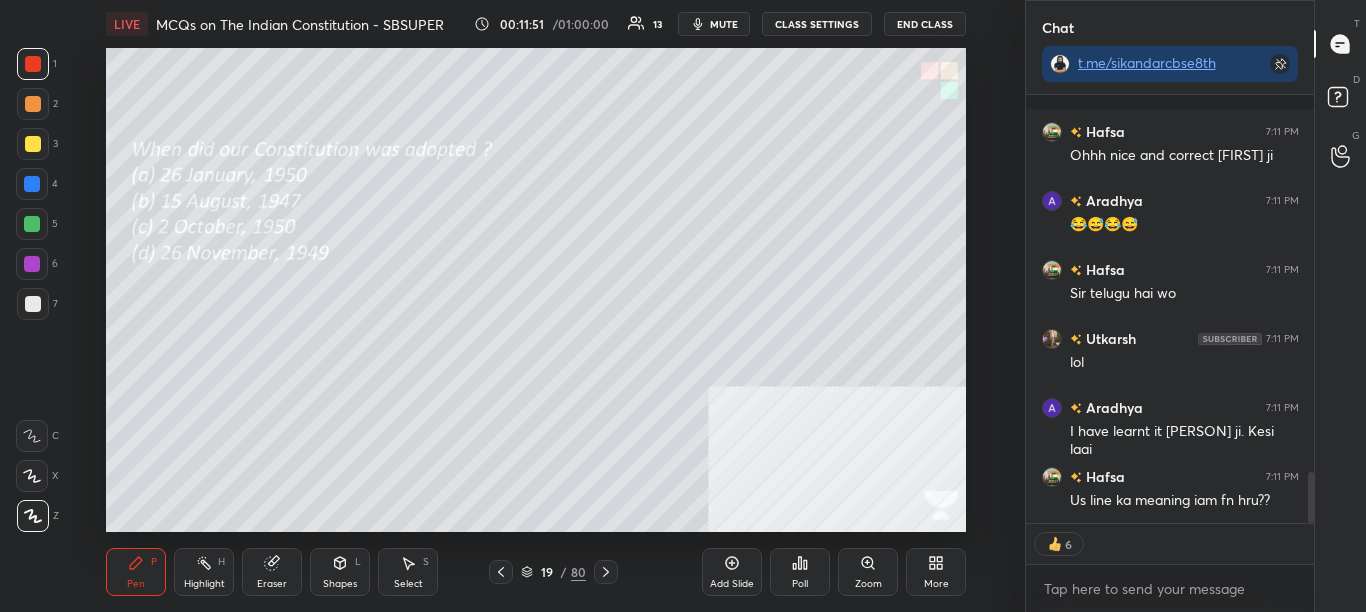 click on "Poll" at bounding box center [800, 572] 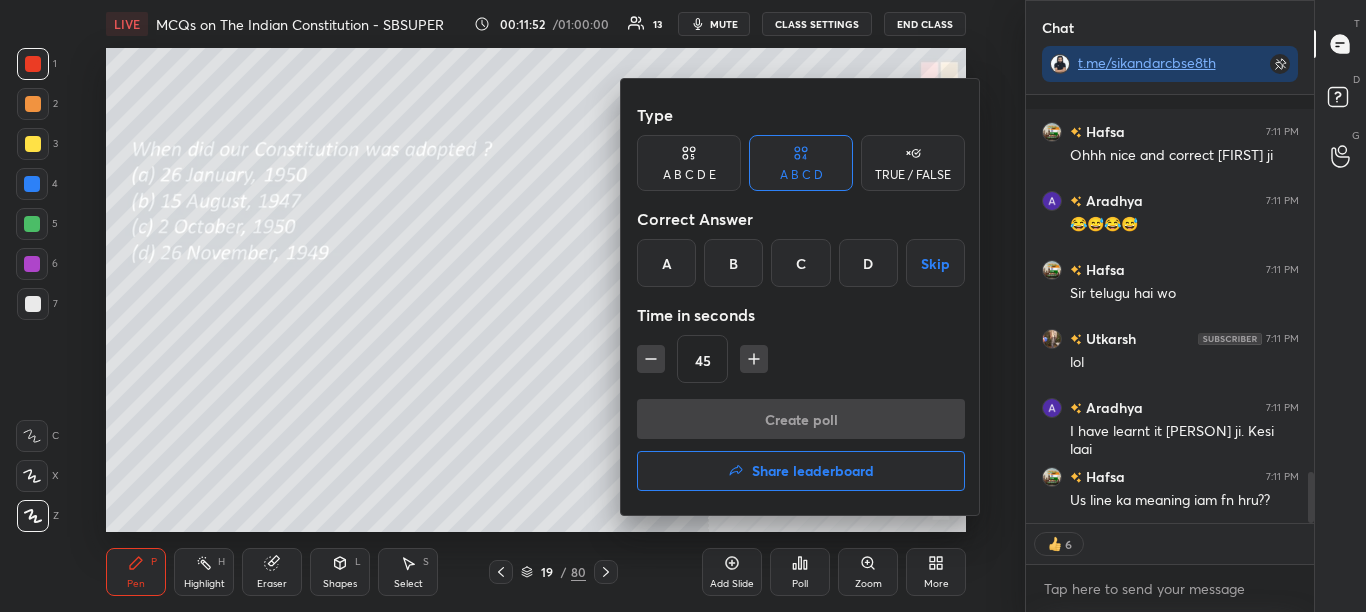 drag, startPoint x: 874, startPoint y: 269, endPoint x: 876, endPoint y: 281, distance: 12.165525 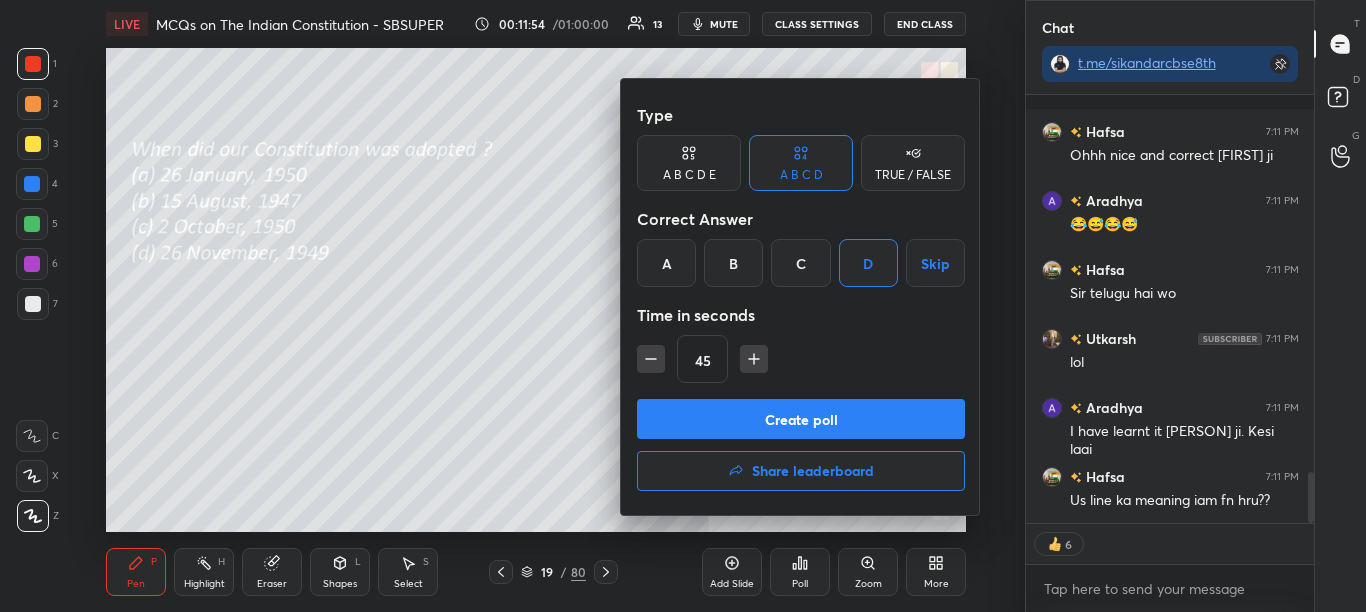 click on "Create poll" at bounding box center [801, 419] 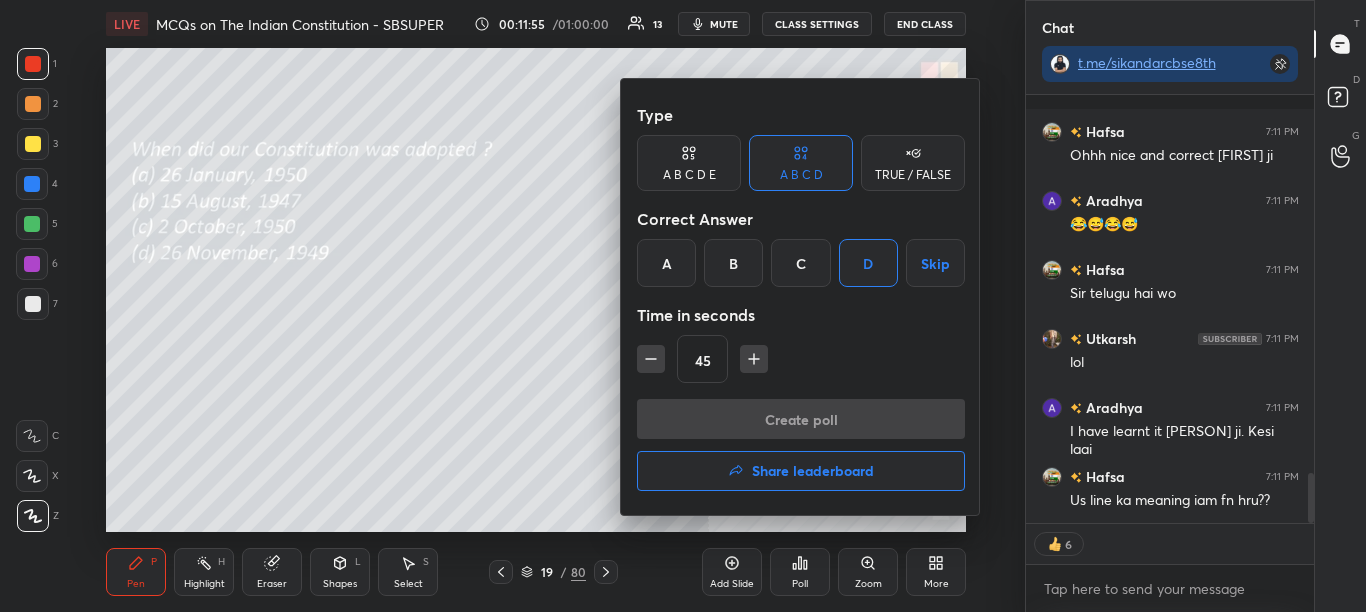 scroll, scrollTop: 3233, scrollLeft: 0, axis: vertical 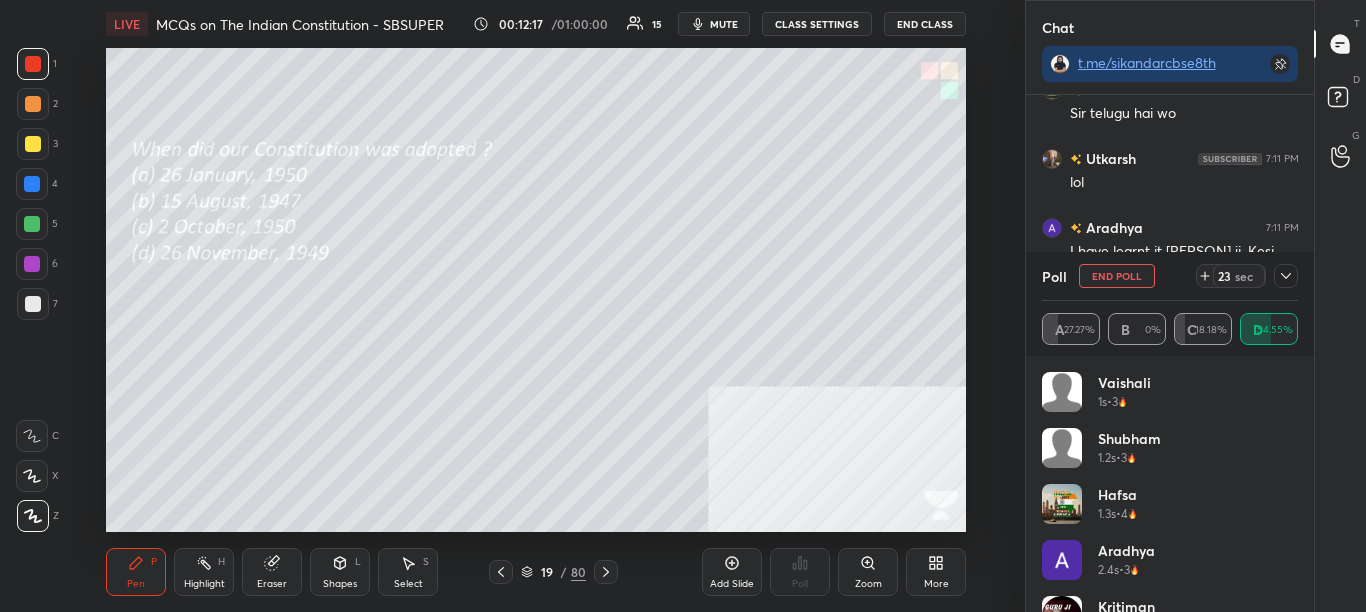 click 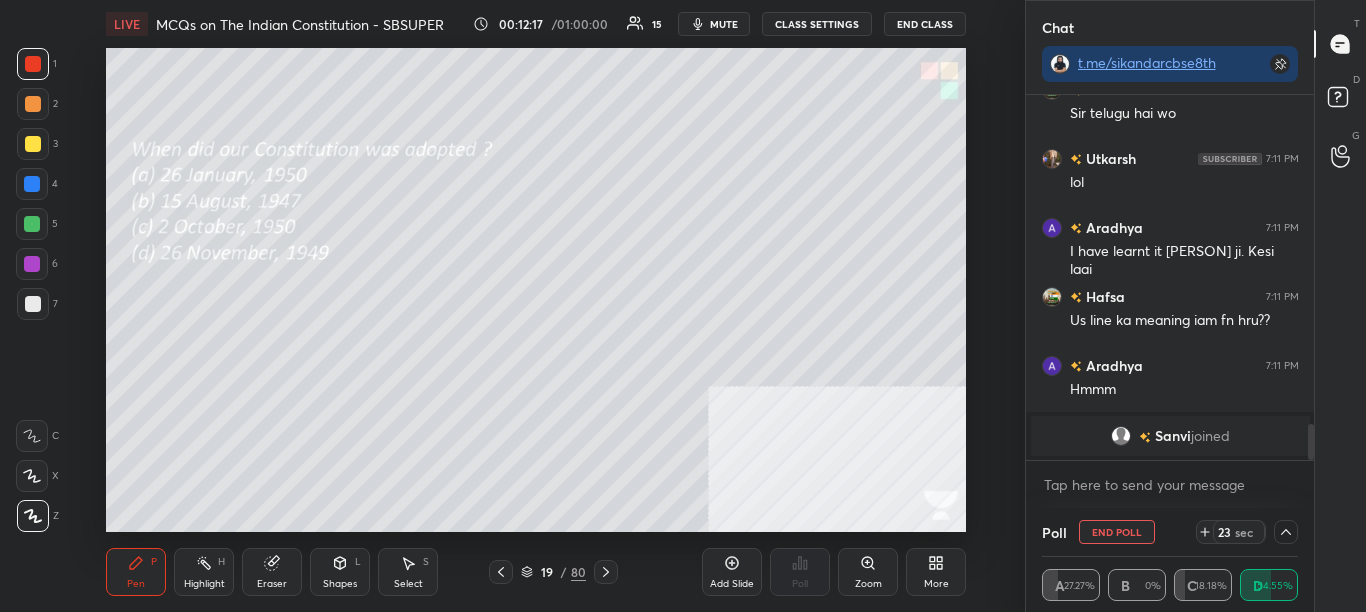 scroll, scrollTop: 0, scrollLeft: 0, axis: both 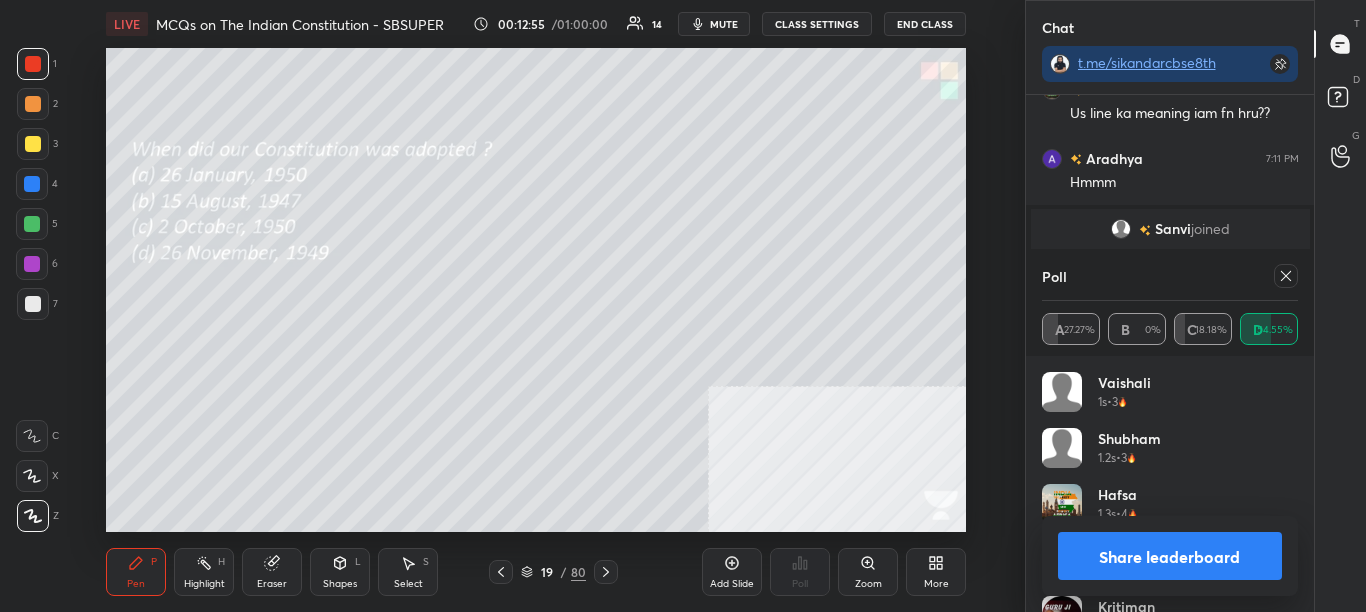 click on "Share leaderboard" at bounding box center [1170, 556] 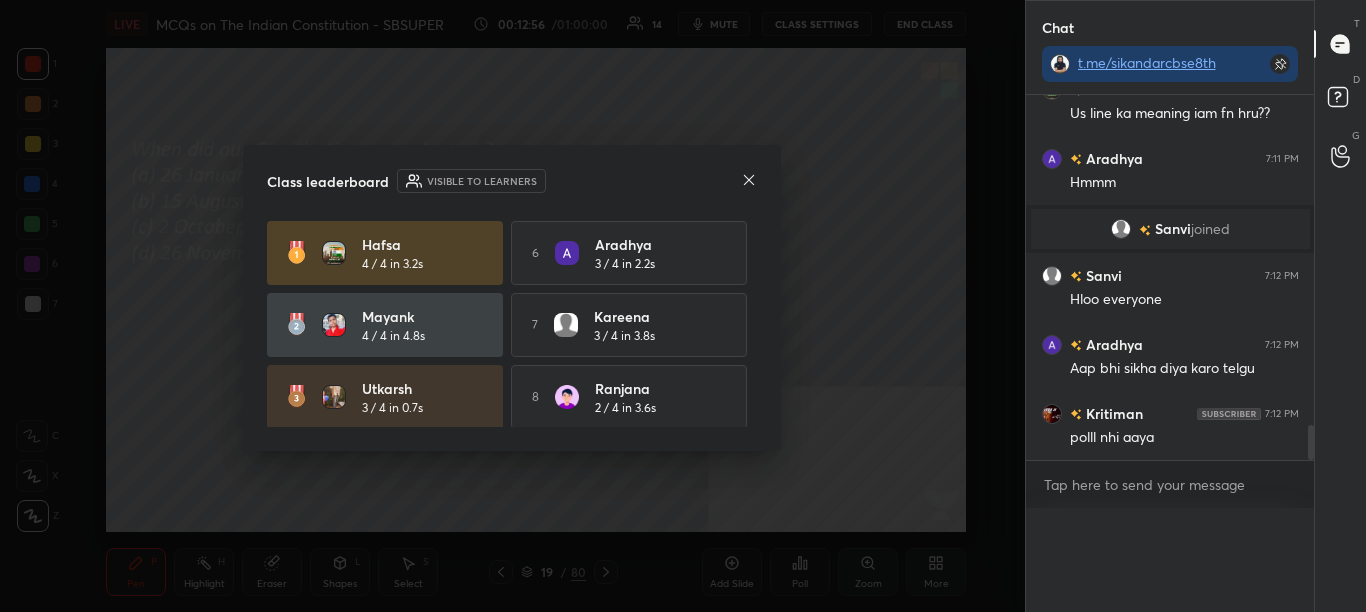 scroll, scrollTop: 0, scrollLeft: 0, axis: both 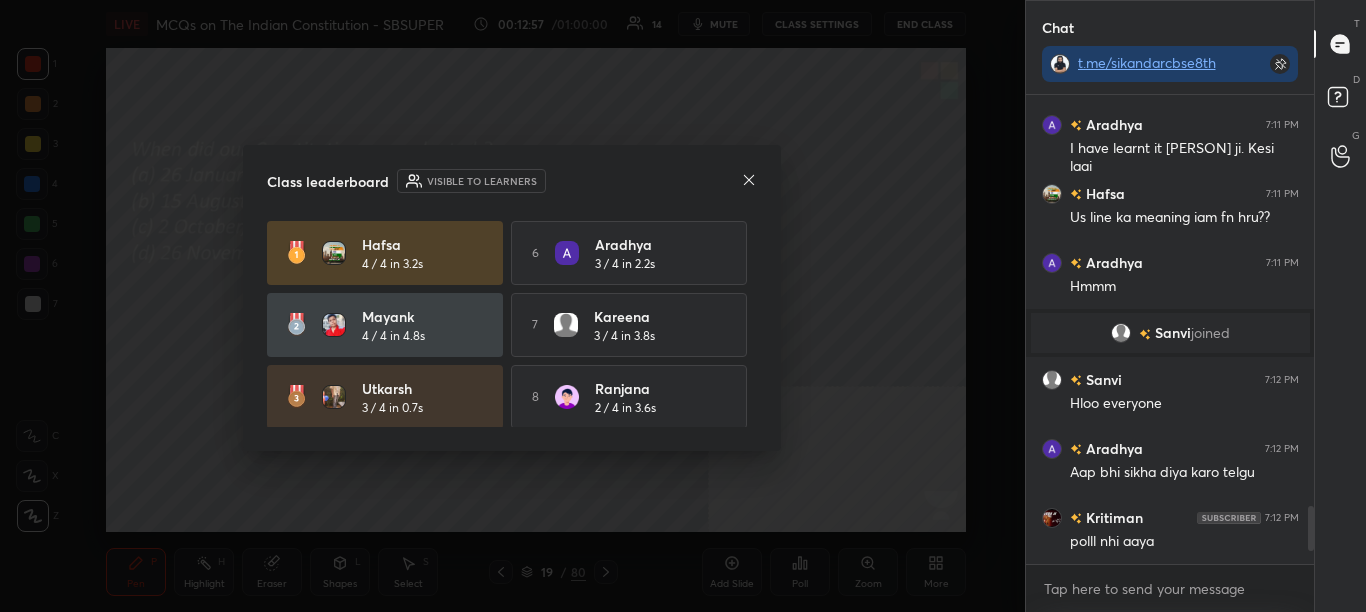 click on "Class leaderboard Visible to learners [PERSON] 4 / 4 in 3.2s 6 [PERSON] 3 / 4 in 2.2s [PERSON] 4 / 4 in 4.8s 7 [PERSON] 3 / 4 in 3.8s [PERSON] 3 / 4 in 0.7s 8 [PERSON] 2 / 4 in 3.6s 4 [PERSON] 3 / 4 in 1s 9 [PERSON] 2 / 4 in 3.7s 5 [PERSON] 3 / 4 in 1.3s 10 [PERSON] 2 / 4 in 8s" at bounding box center [512, 298] 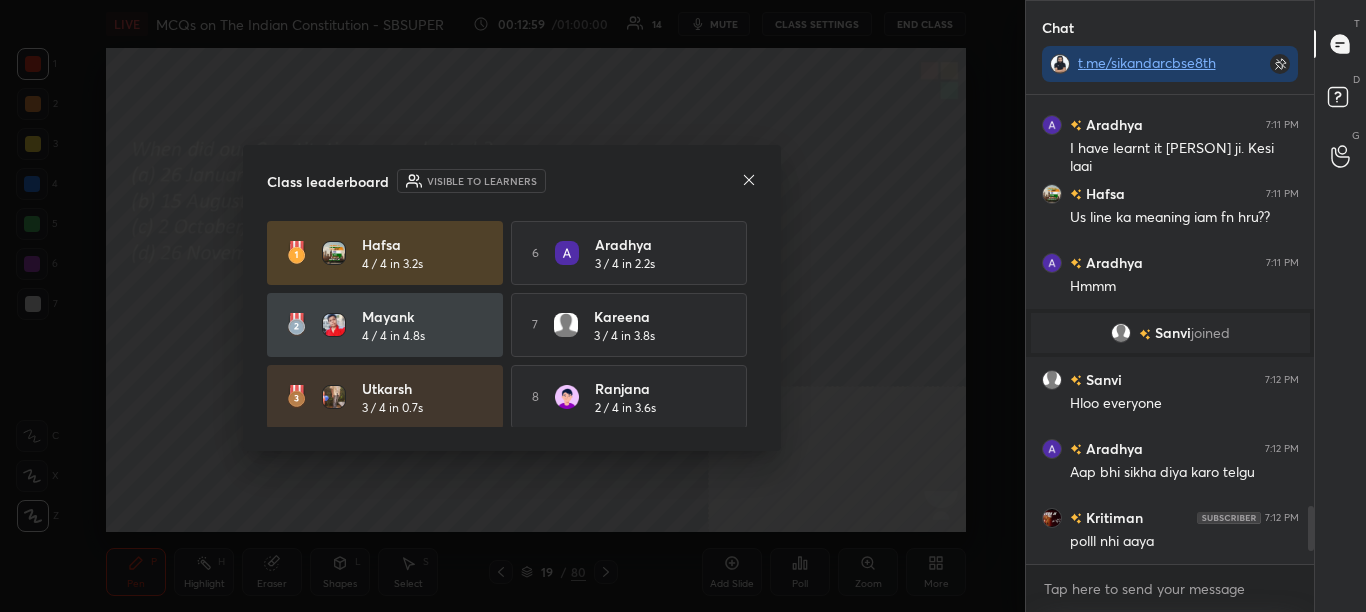 click 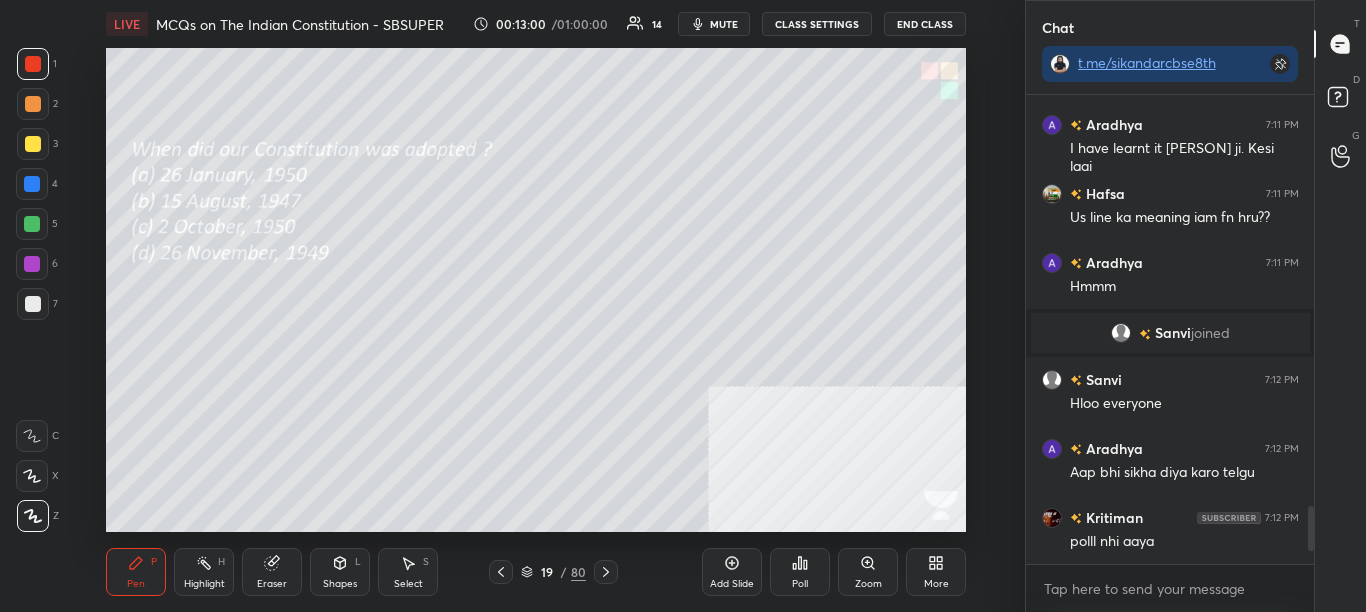 click on "Poll" at bounding box center (800, 572) 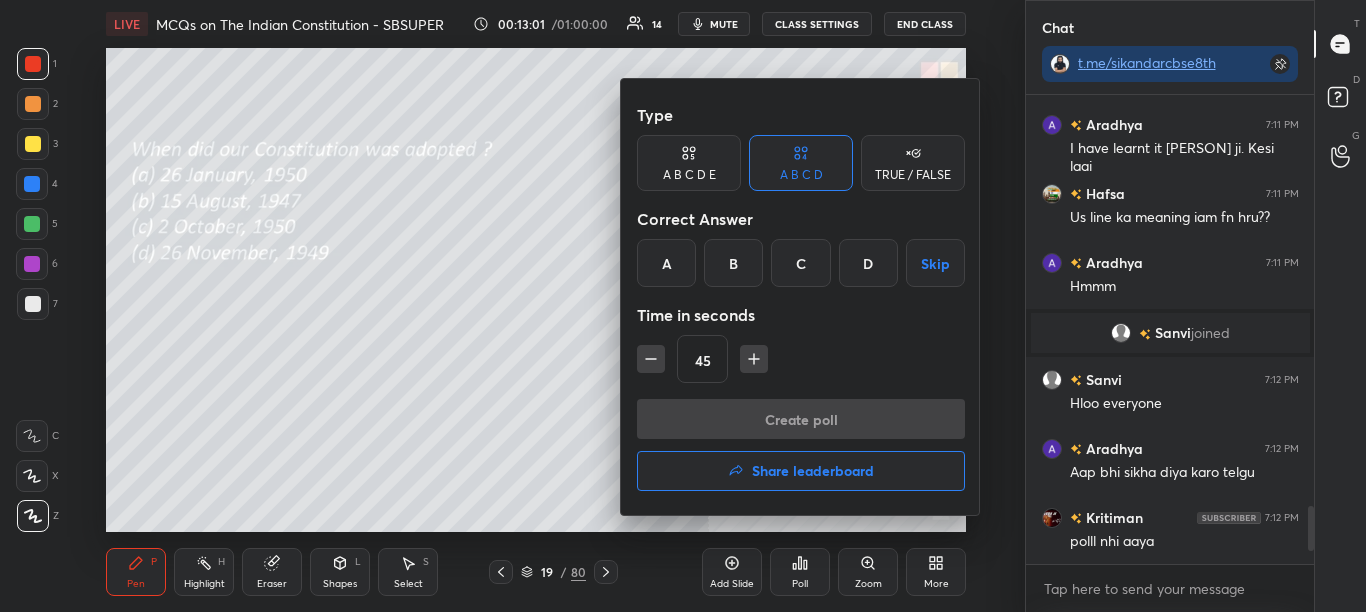 click on "Share leaderboard" at bounding box center (813, 471) 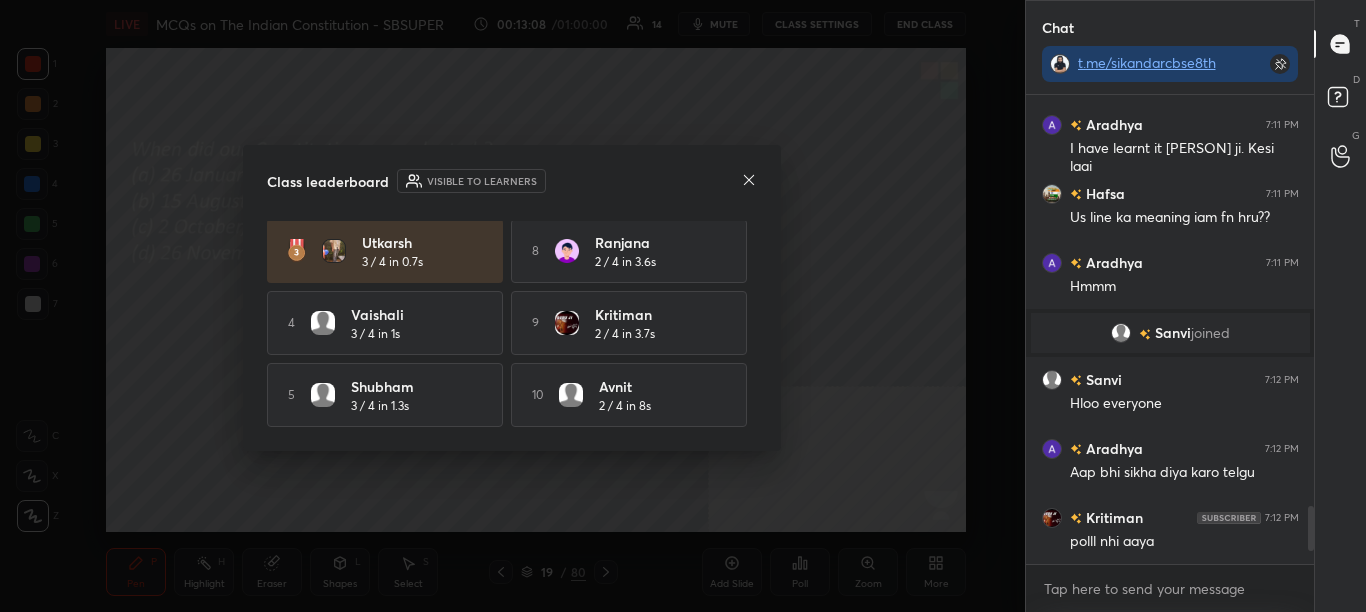 scroll, scrollTop: 152, scrollLeft: 0, axis: vertical 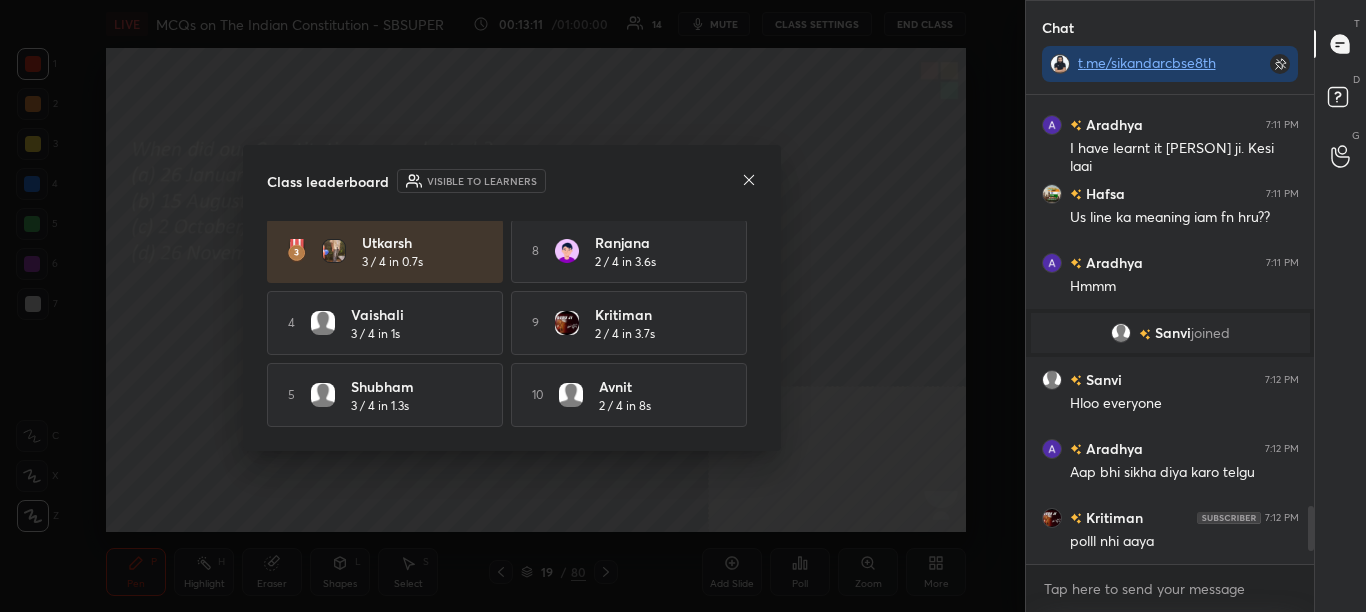 click 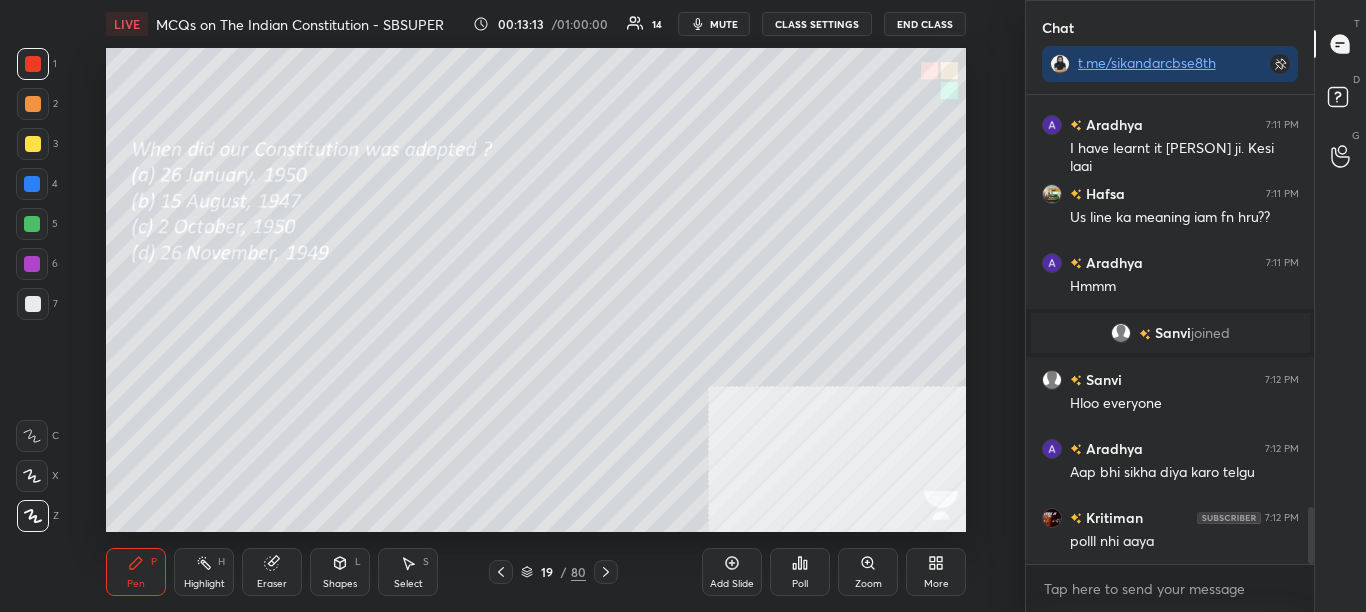 scroll, scrollTop: 3365, scrollLeft: 0, axis: vertical 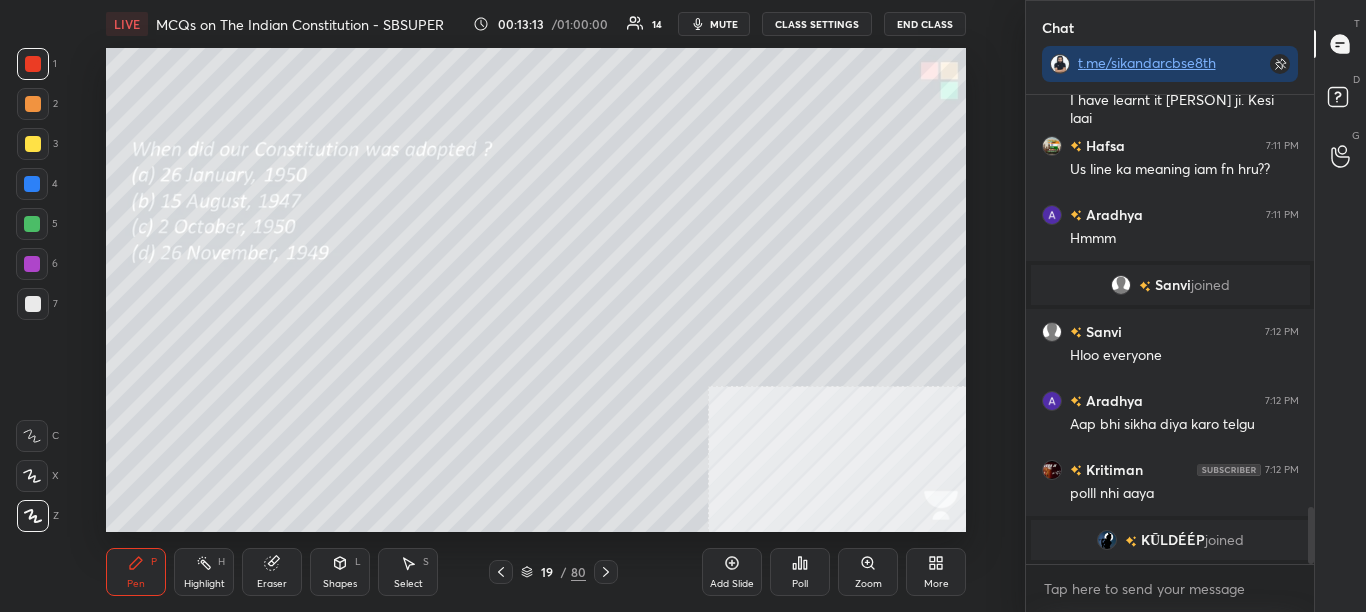 click 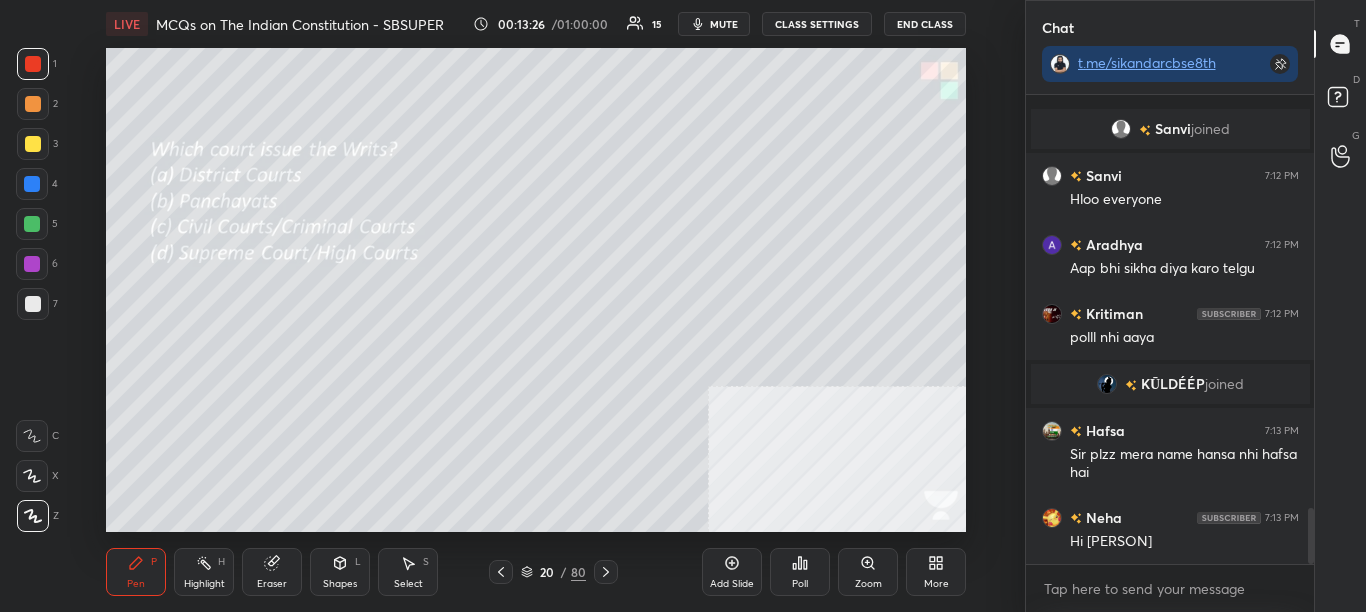 scroll, scrollTop: 3492, scrollLeft: 0, axis: vertical 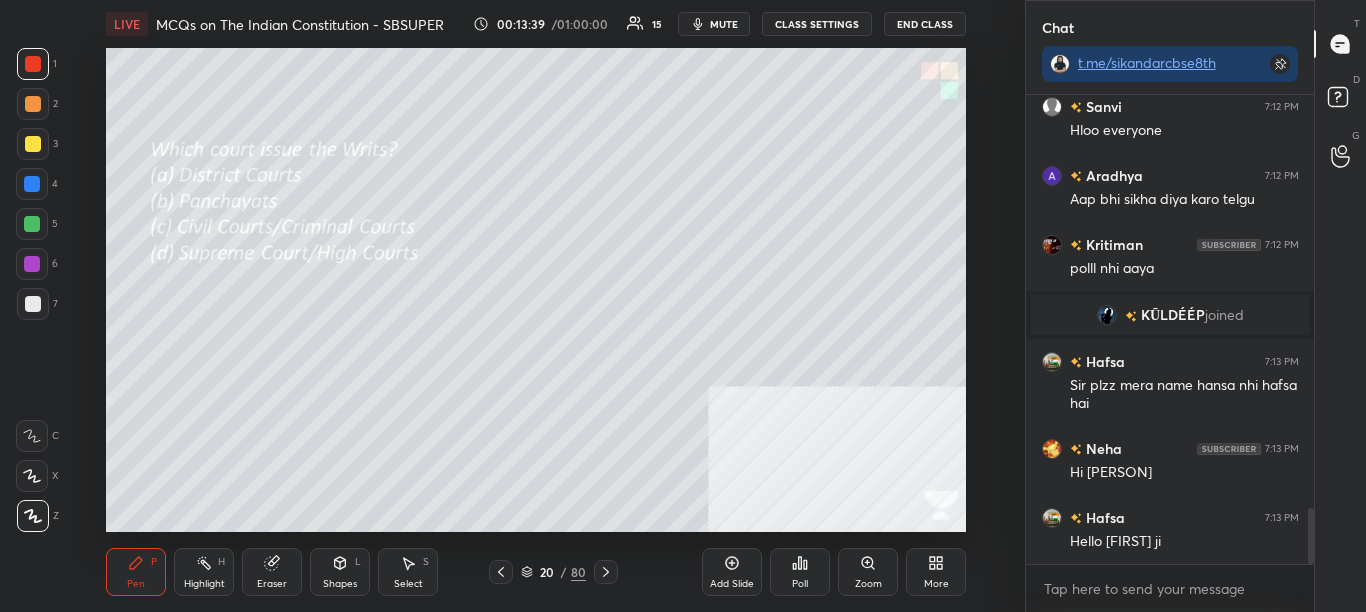 click on "Poll" at bounding box center [800, 584] 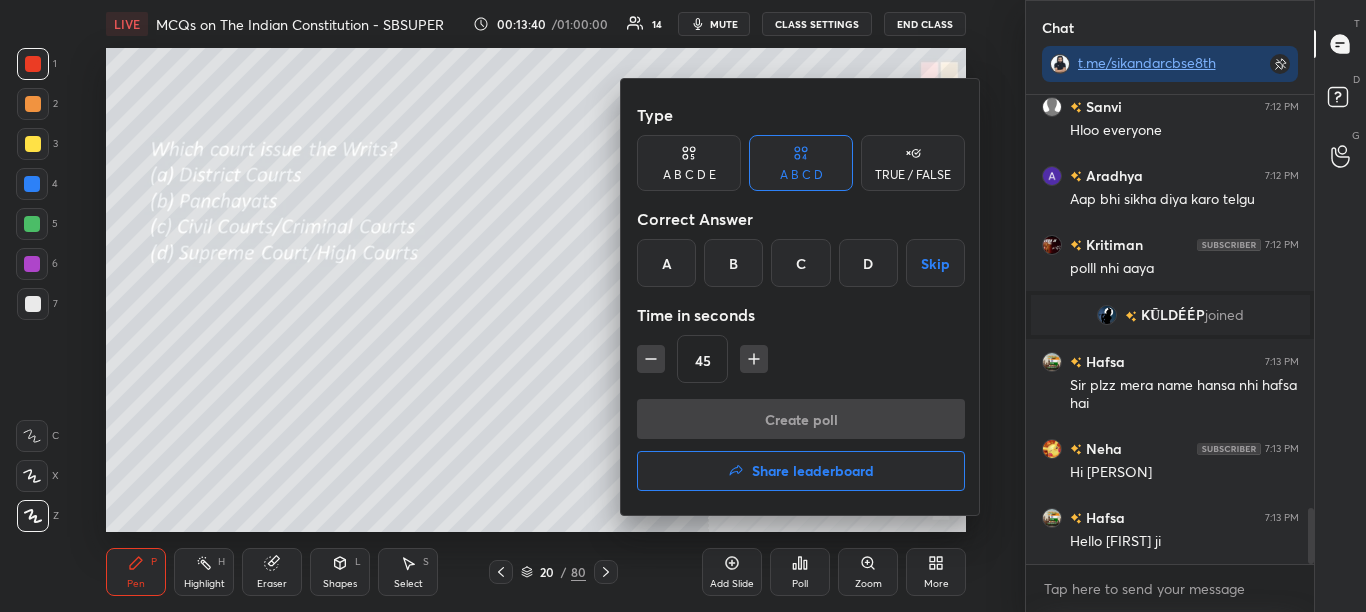 click on "D" at bounding box center [868, 263] 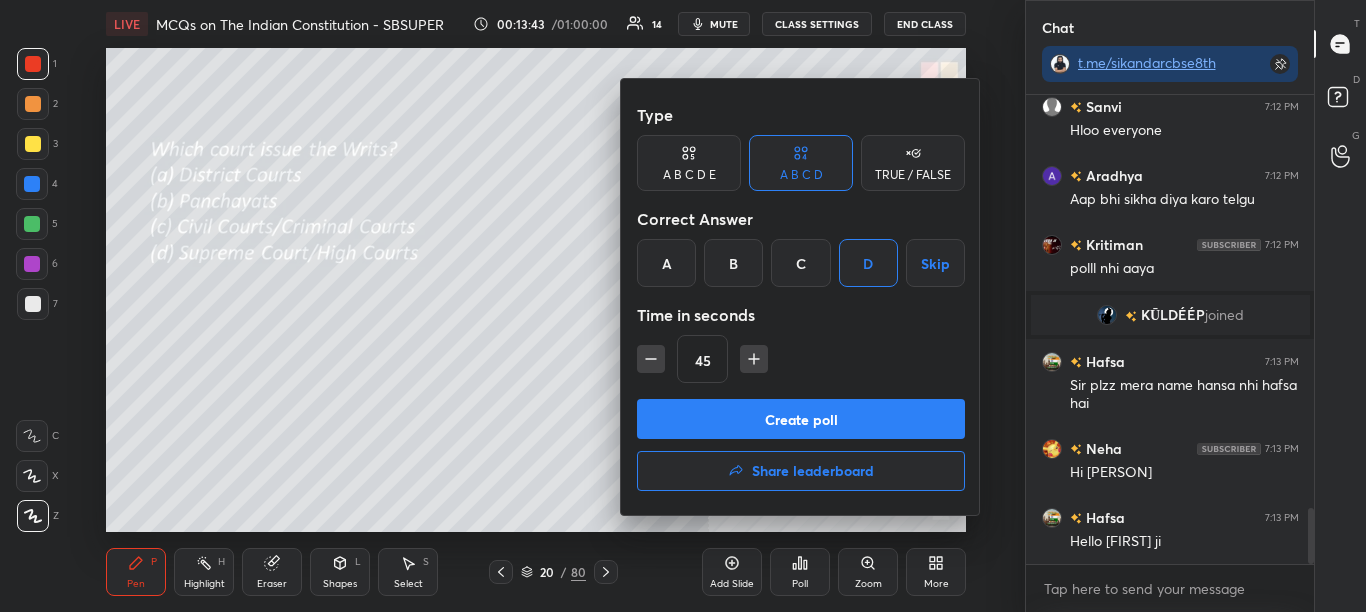 drag, startPoint x: 840, startPoint y: 419, endPoint x: 833, endPoint y: 371, distance: 48.507732 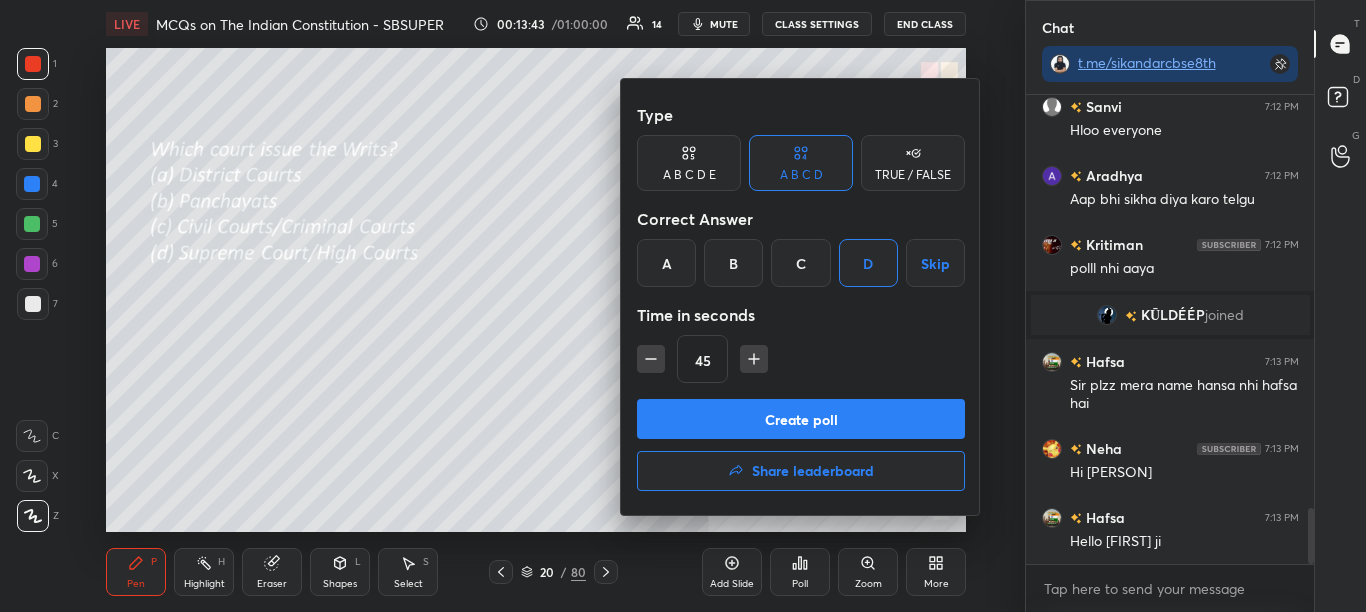 click on "Create poll" at bounding box center (801, 419) 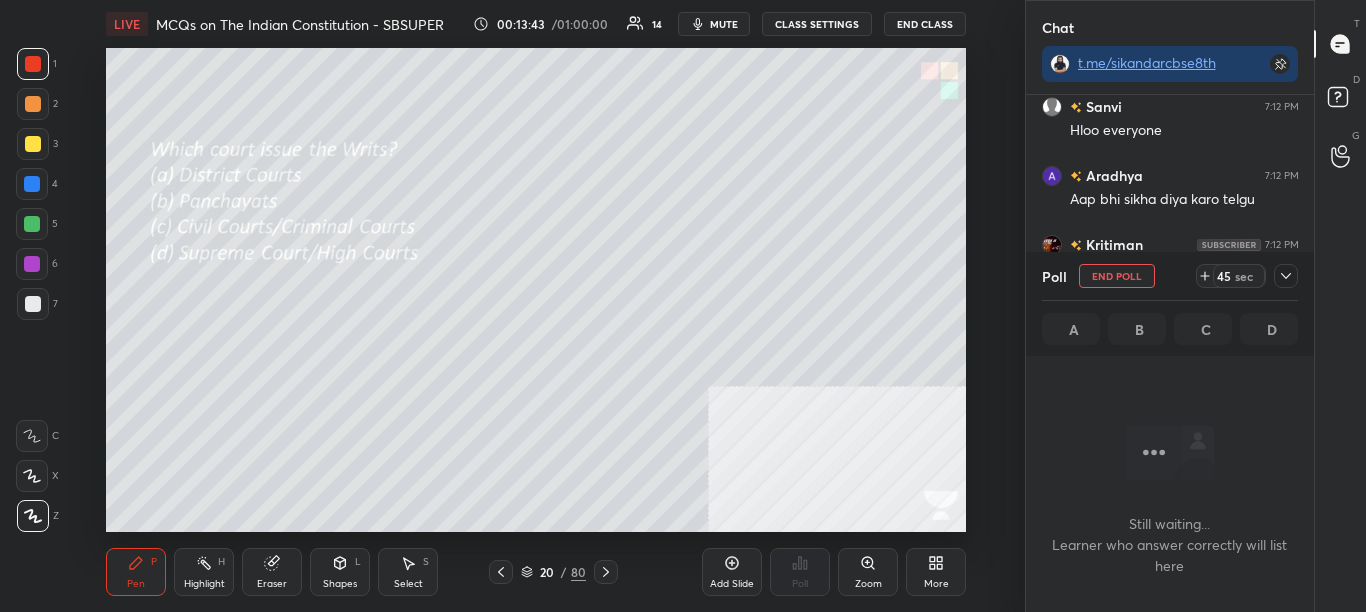 scroll, scrollTop: 359, scrollLeft: 282, axis: both 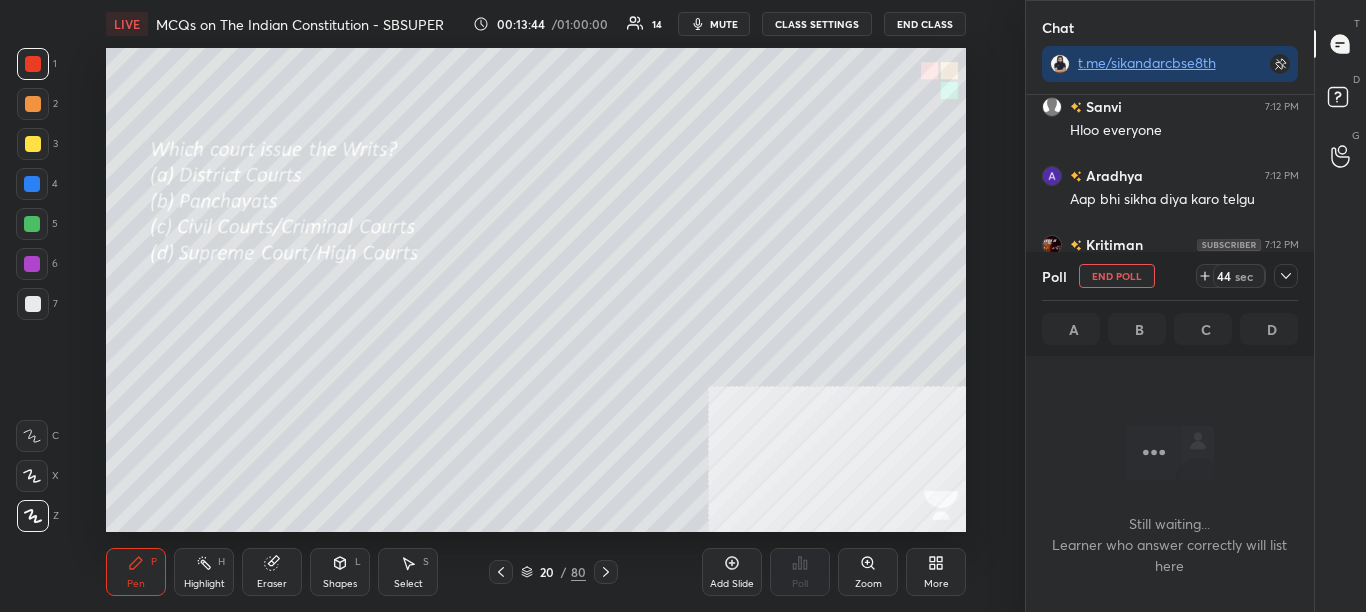 click 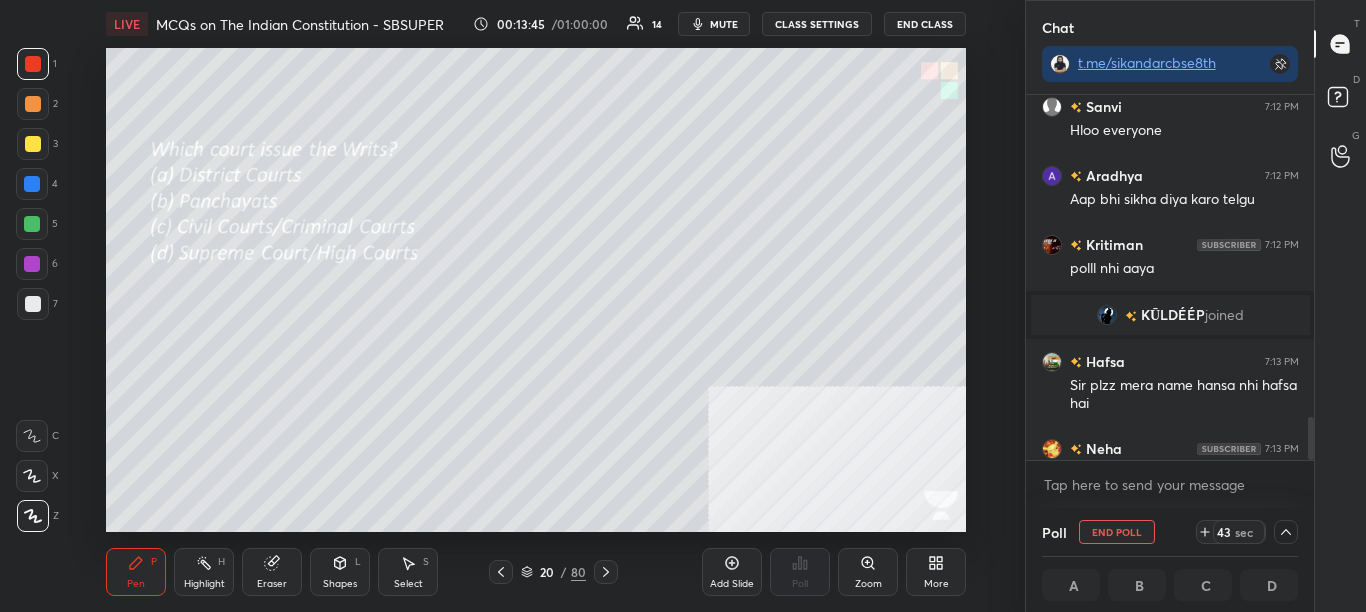 scroll, scrollTop: 1, scrollLeft: 7, axis: both 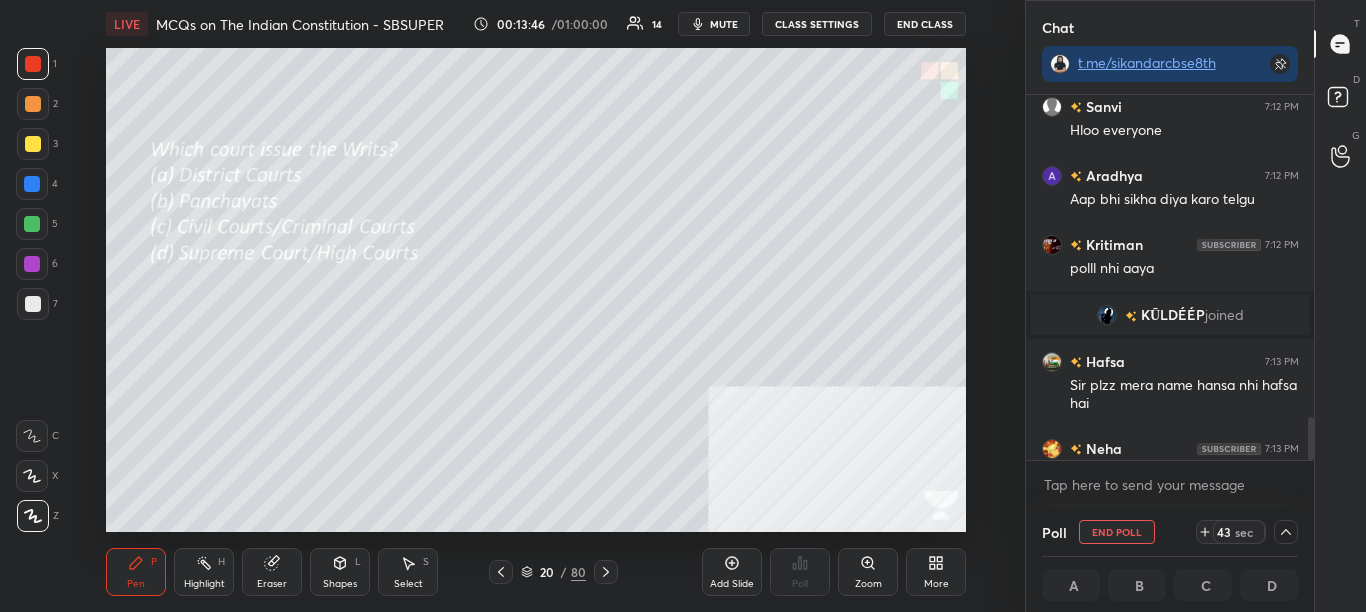 drag, startPoint x: 1313, startPoint y: 440, endPoint x: 1314, endPoint y: 460, distance: 20.024984 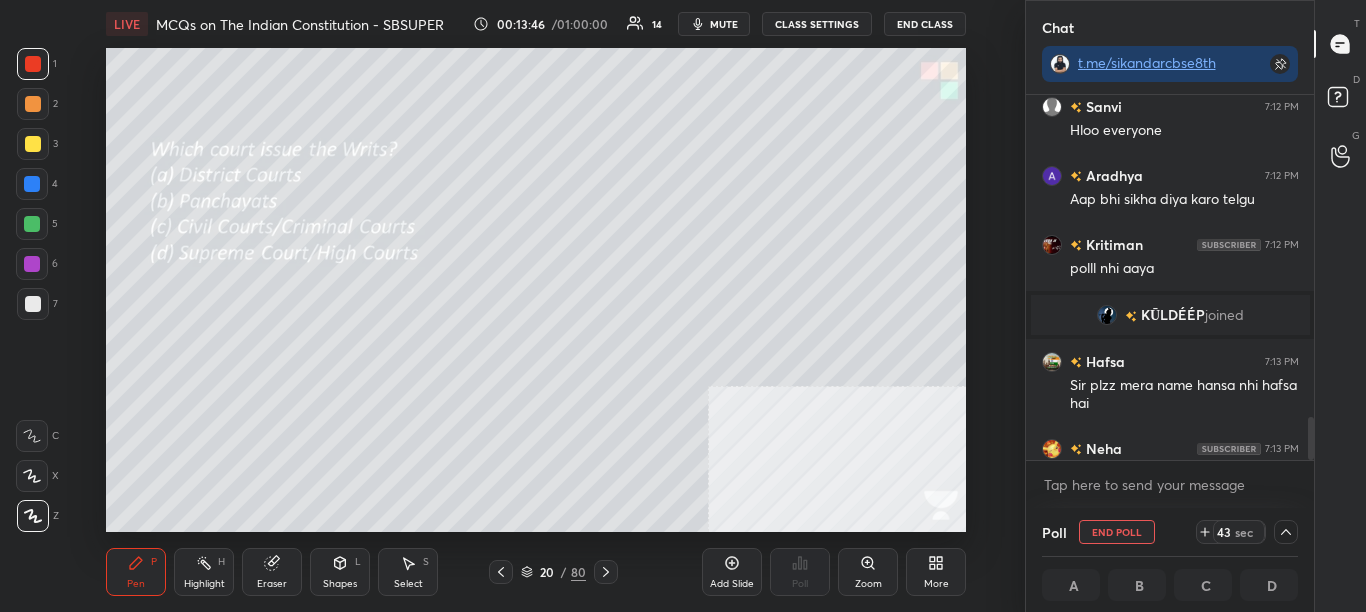 click on "Chat t.me/[USERNAME] [NAME]  joined [NAME] 7:12 PM Hloo everyone [NAME] 7:12 PM Aap bhi sikha diya karo telgu [NAME] 7:12 PM polll nhi aaya KŪLDÉÉP  joined [NAME] 7:13 PM Sir plzz mera name hansa nhi hafsa hai [NAME] 7:13 PM Hi kuldeep [NAME] 7:13 PM Hello Kuldeep ji JUMP TO LATEST Enable hand raising Enable raise hand to speak to learners. Once enabled, chat will be turned off temporarily. Enable x   Doubts asked by learners will show up here NEW DOUBTS ASKED No one has raised a hand yet Can't raise hand Looks like educator just invited you to speak. Please wait before you can raise your hand again. Got it Poll End Poll 43  sec A B C D T Messages (T) D Doubts (D) G Raise Hand (G)" at bounding box center (1196, 306) 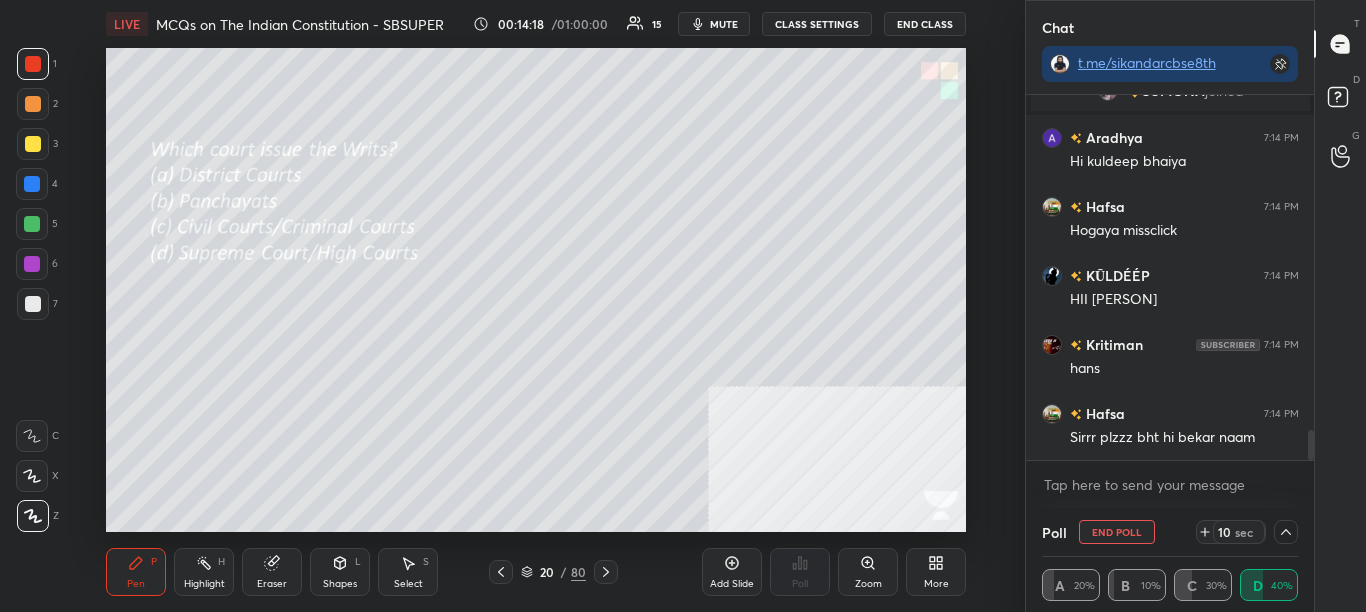 scroll, scrollTop: 4015, scrollLeft: 0, axis: vertical 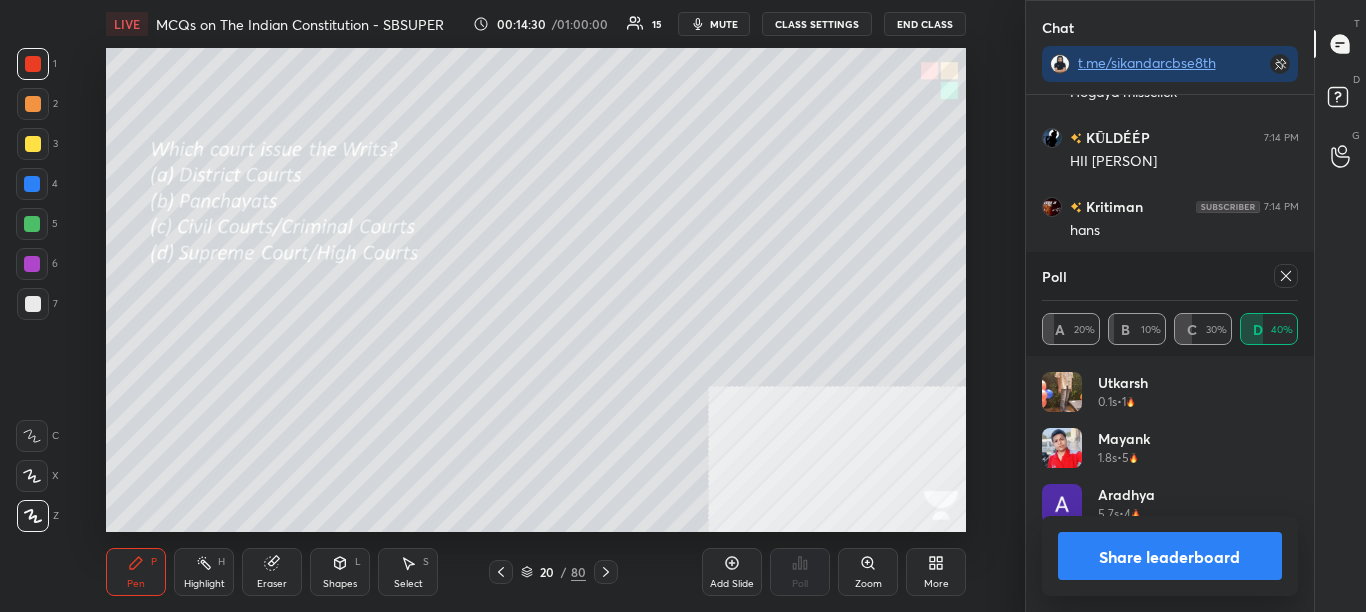 click on "Share leaderboard" at bounding box center (1170, 556) 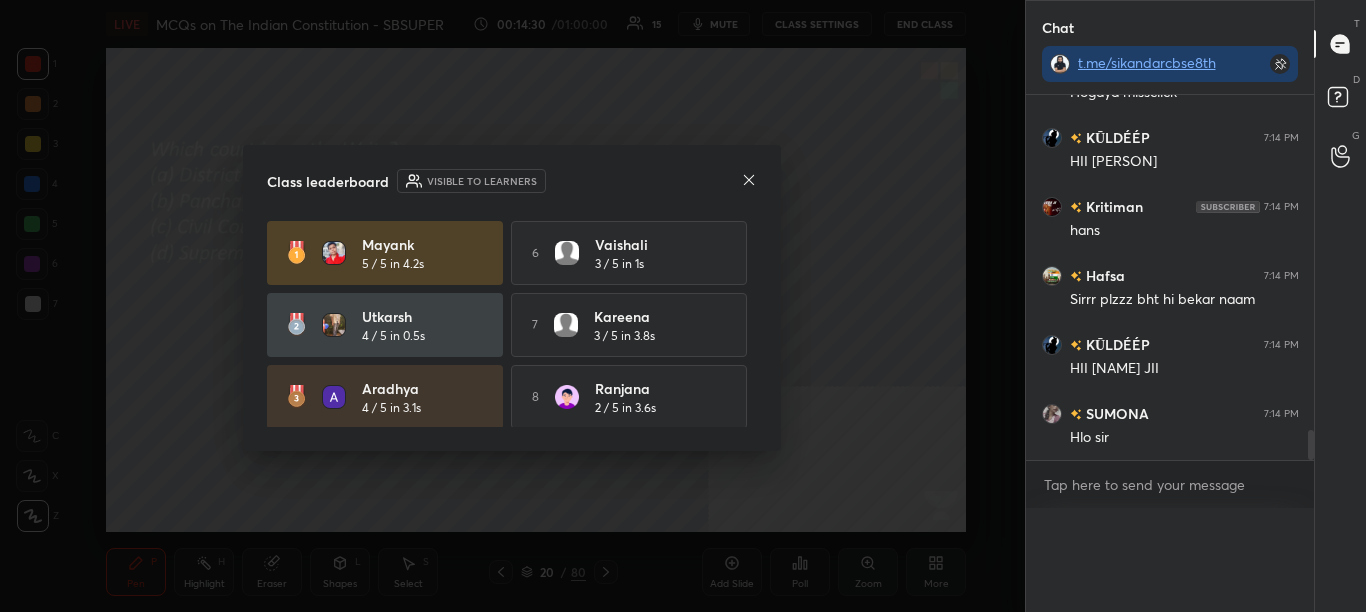 scroll, scrollTop: 0, scrollLeft: 0, axis: both 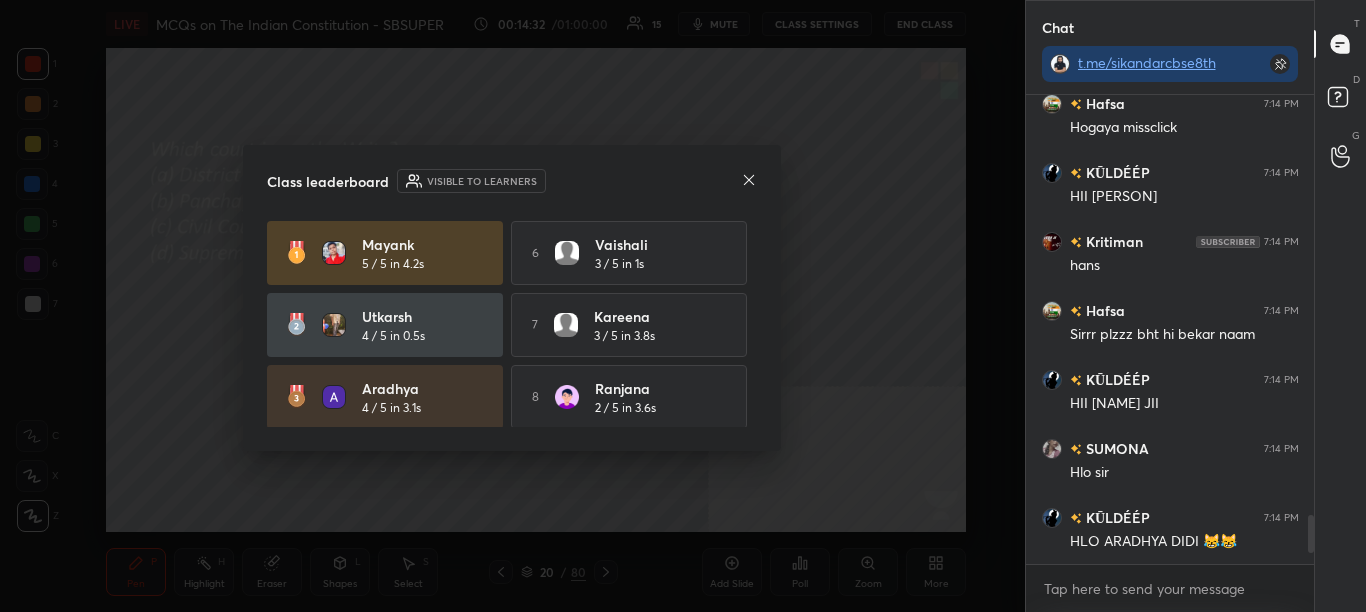 click 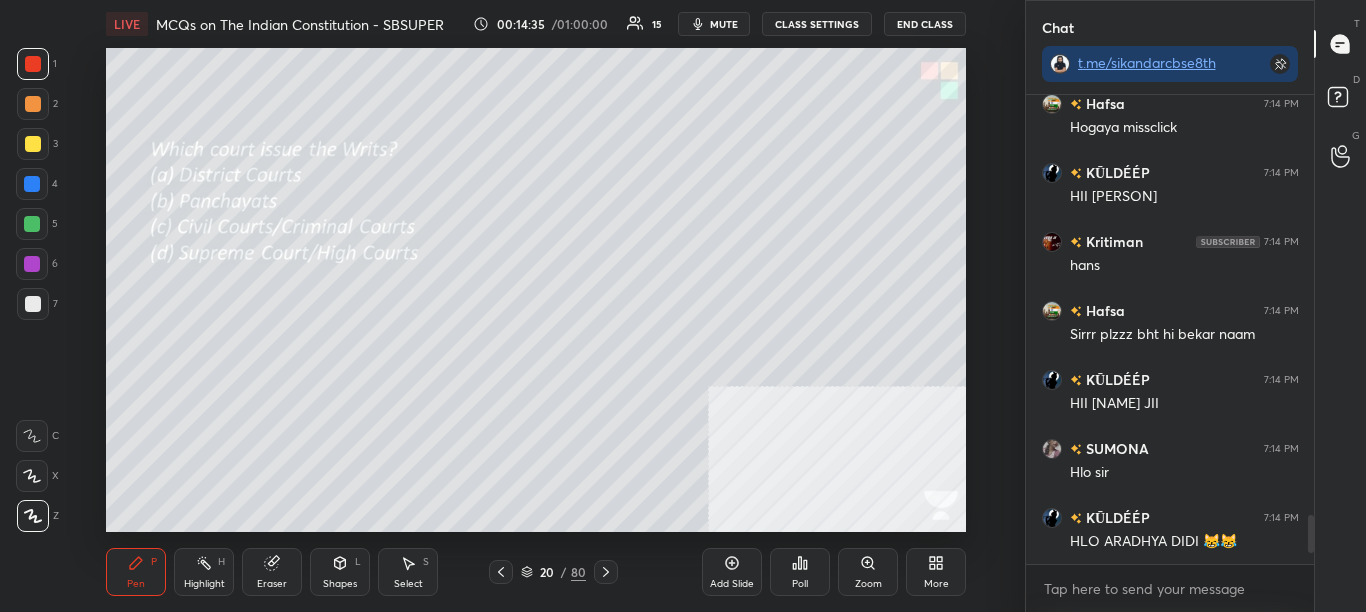 click 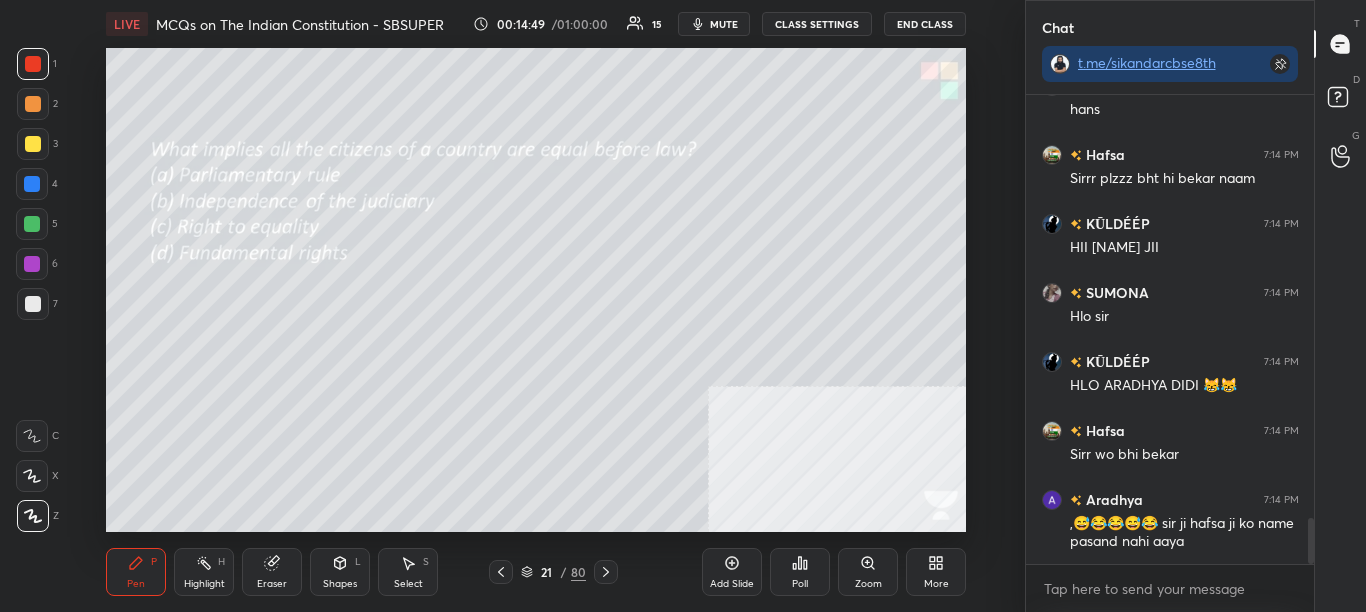 scroll, scrollTop: 4274, scrollLeft: 0, axis: vertical 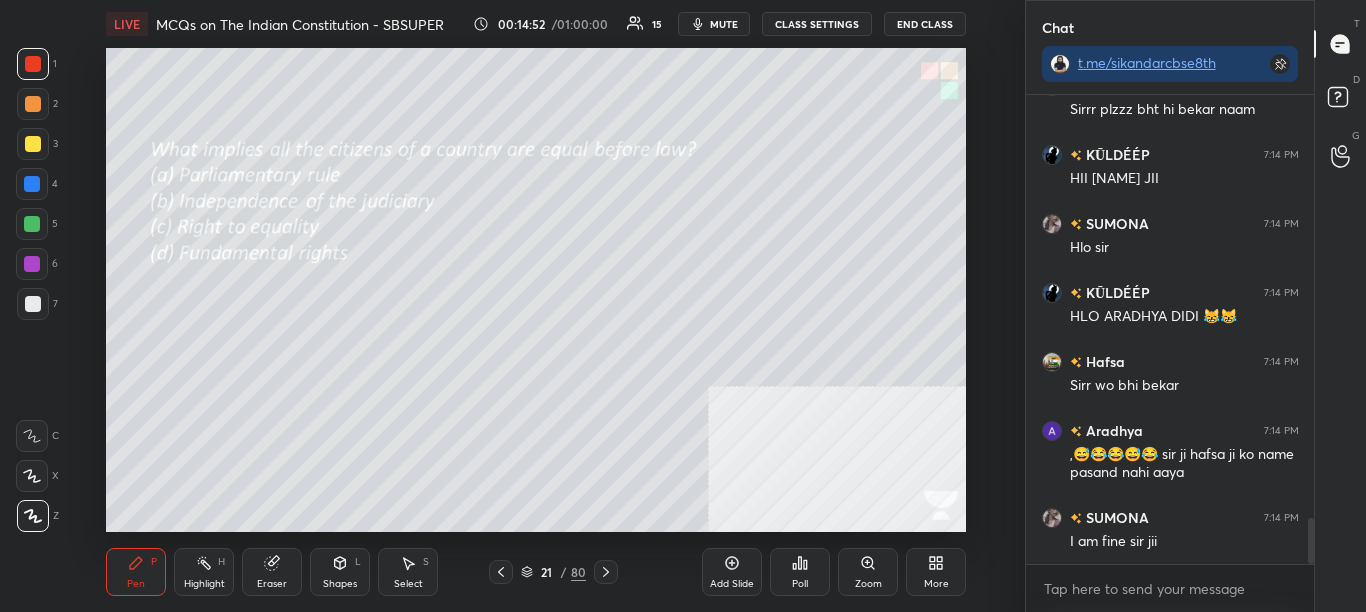 click on "Poll" at bounding box center (800, 572) 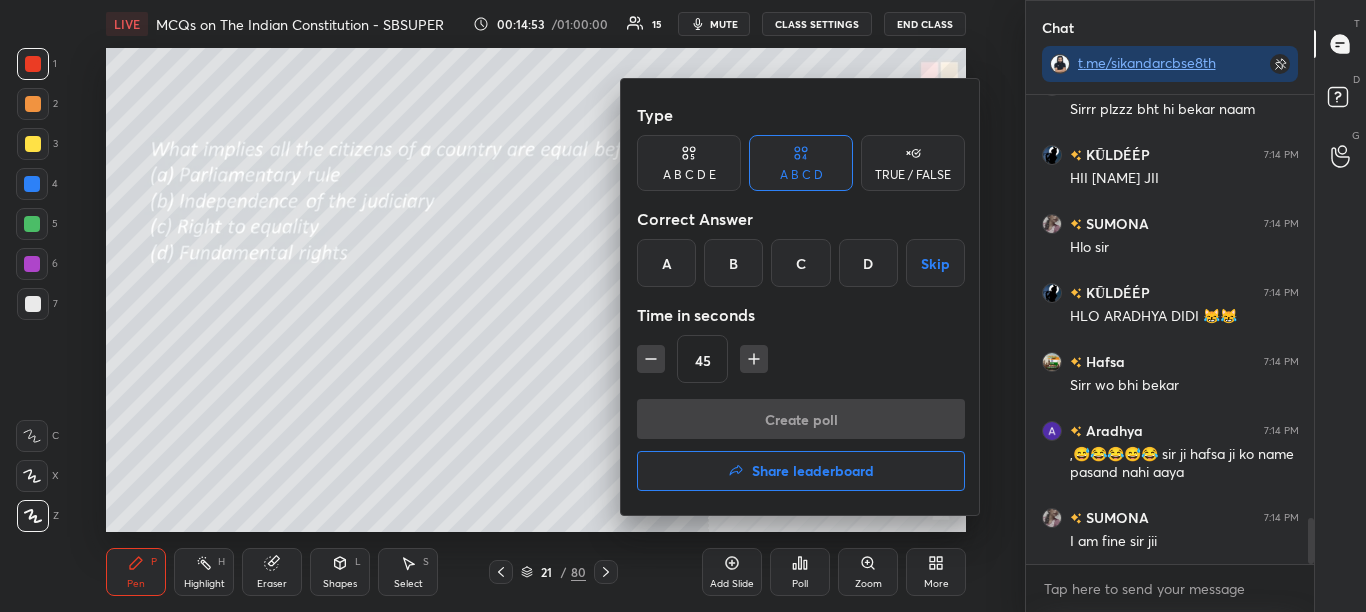 click at bounding box center (683, 306) 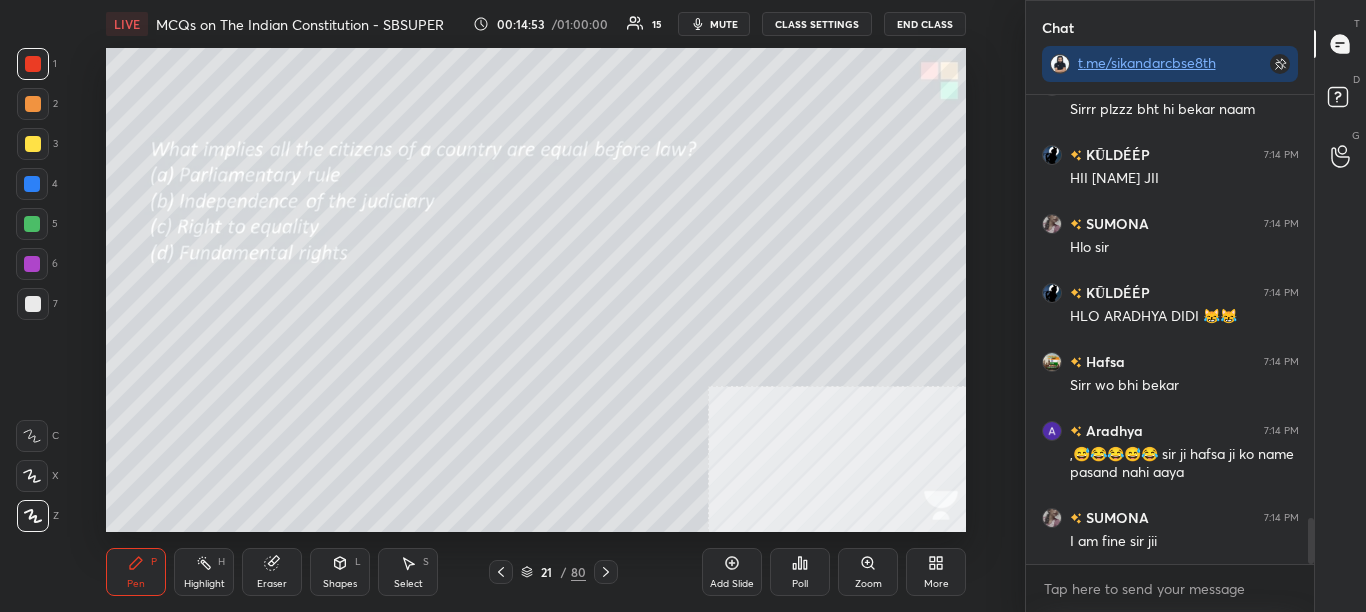 click on "Type A B C D E A B C D TRUE / FALSE Correct Answer A B C D Skip Time in seconds 45 Create poll" at bounding box center (683, 306) 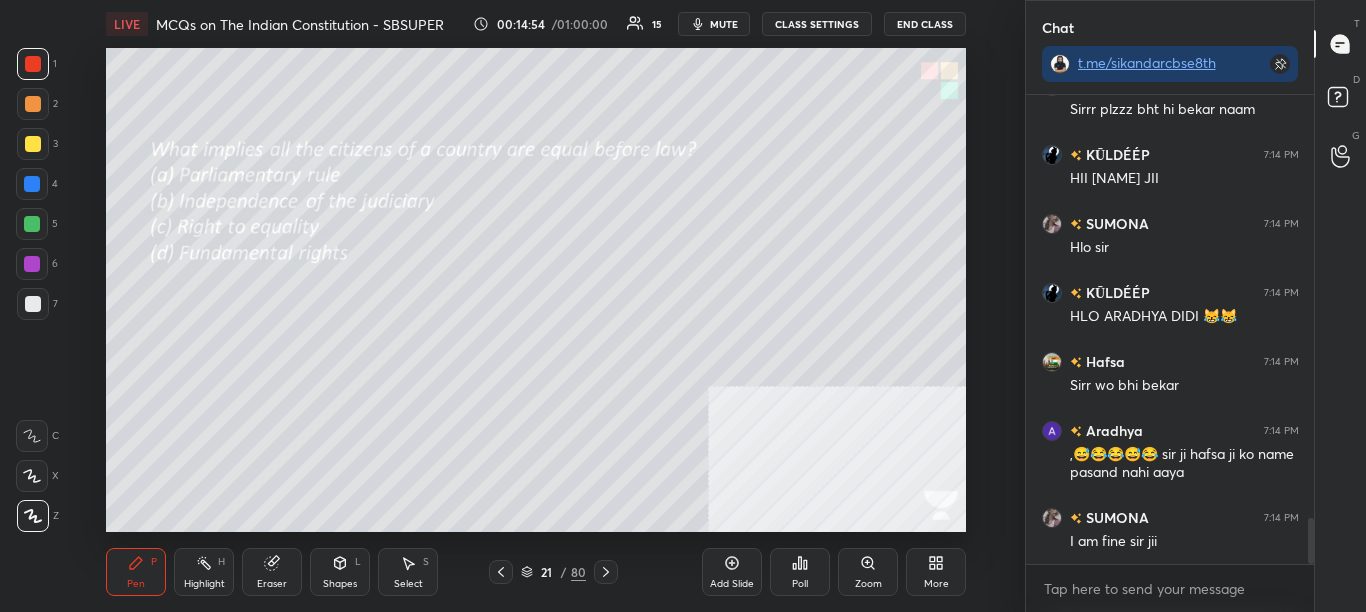 click on "Poll" at bounding box center [800, 584] 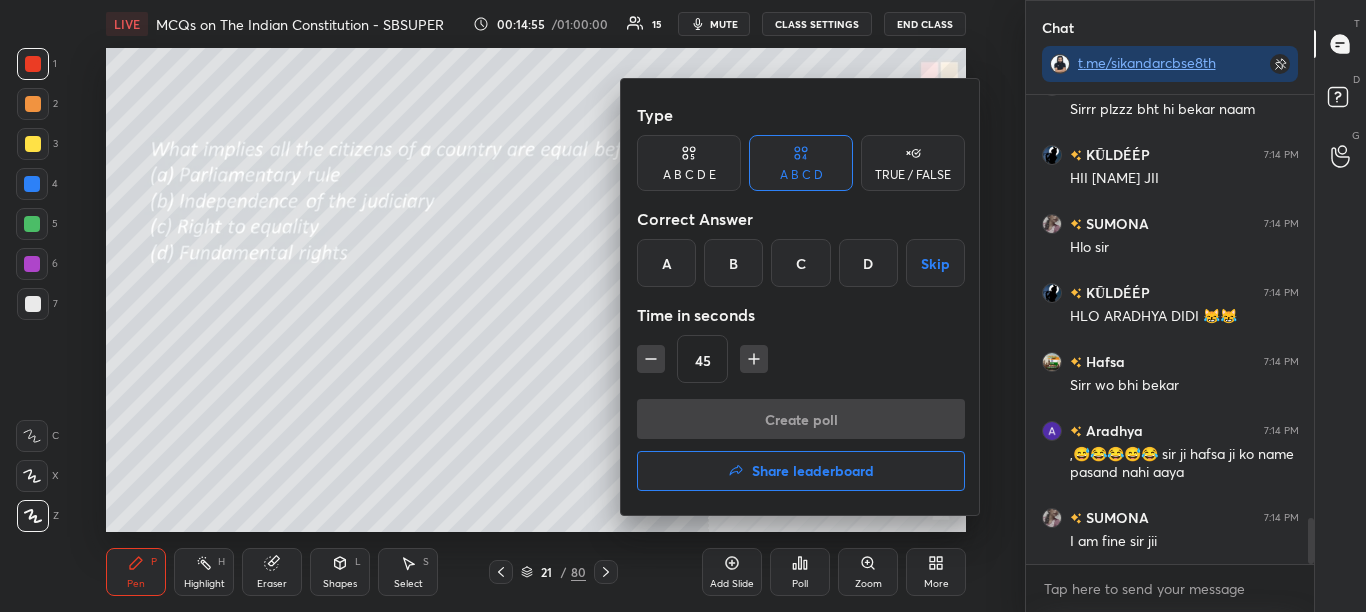 click on "C" at bounding box center (800, 263) 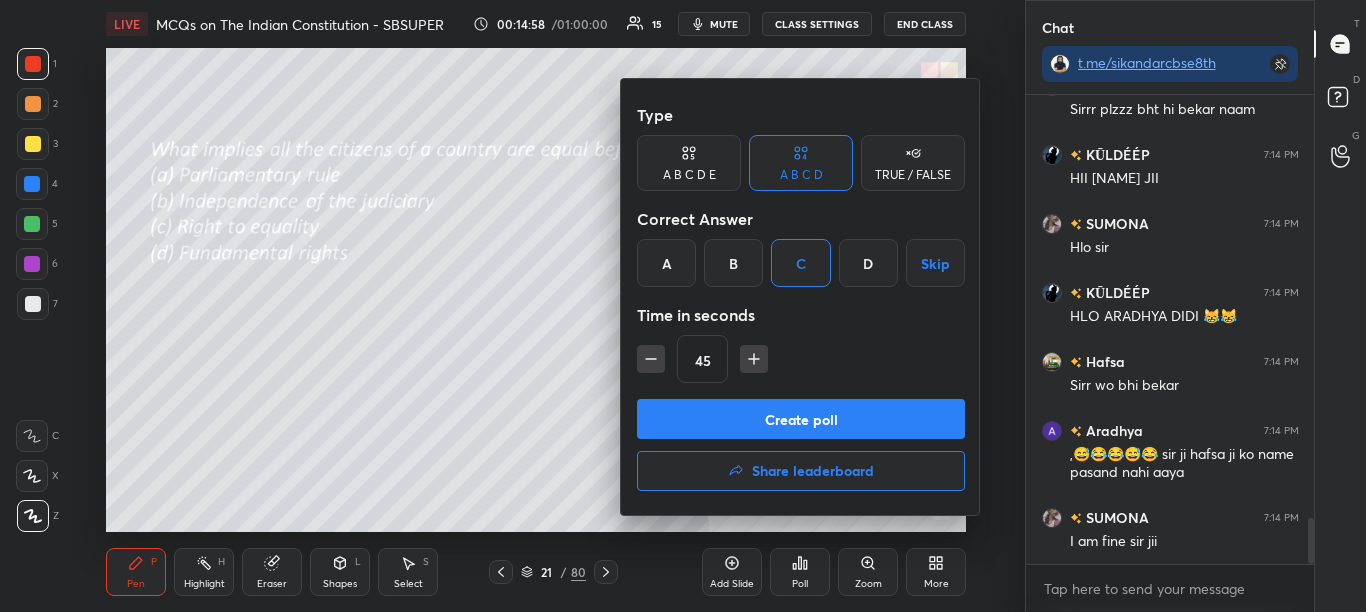 scroll, scrollTop: 4343, scrollLeft: 0, axis: vertical 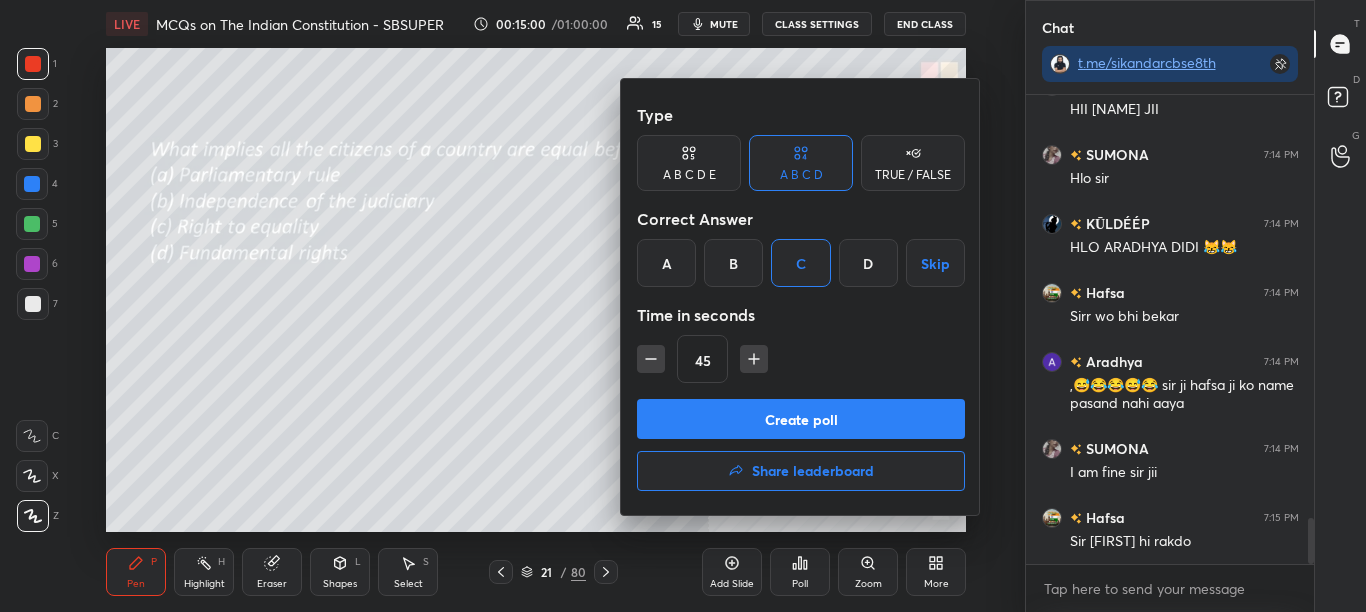 click on "Create poll" at bounding box center (801, 419) 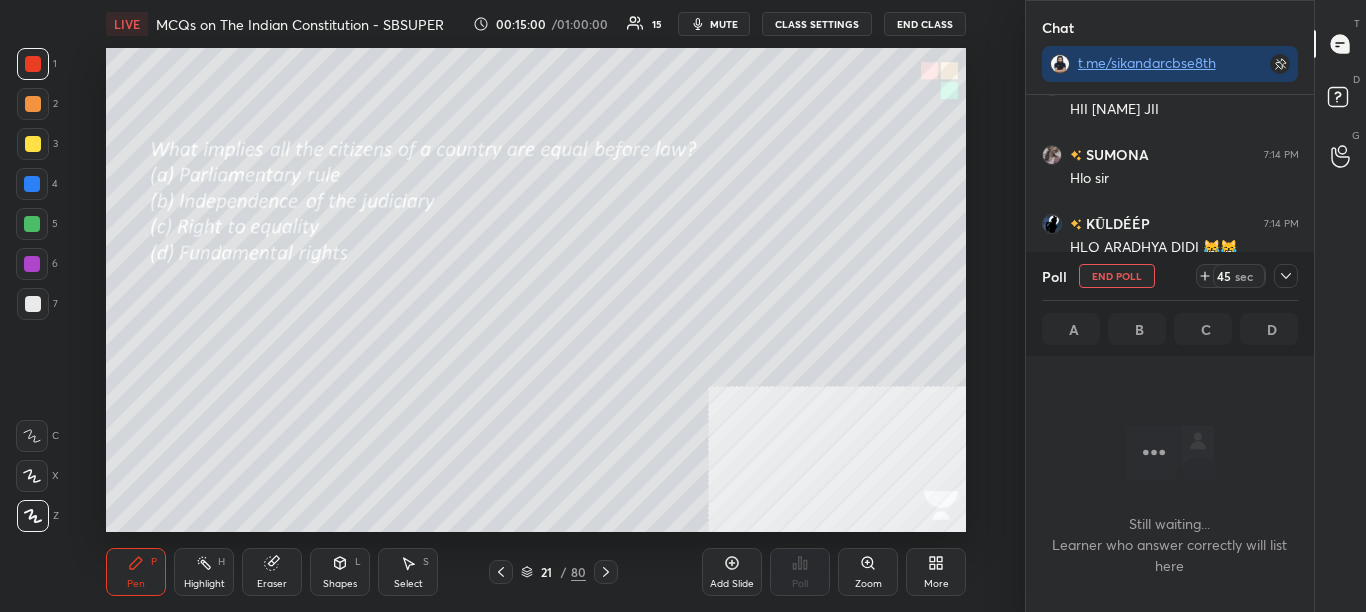 scroll, scrollTop: 391, scrollLeft: 282, axis: both 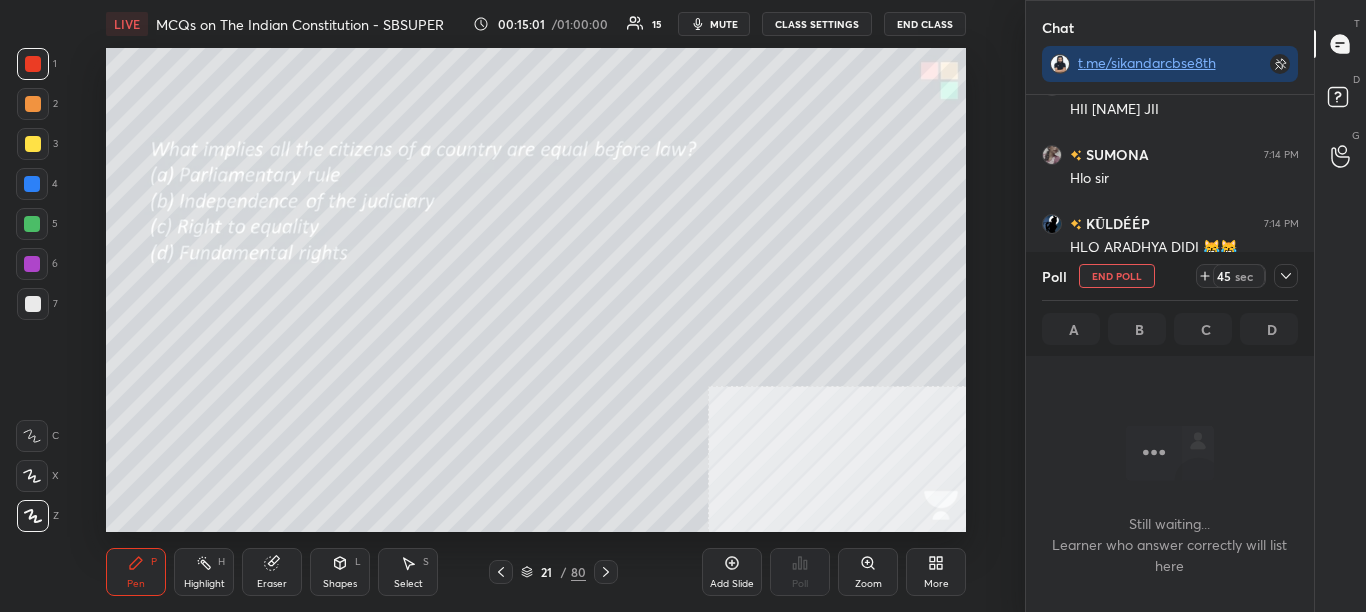 click 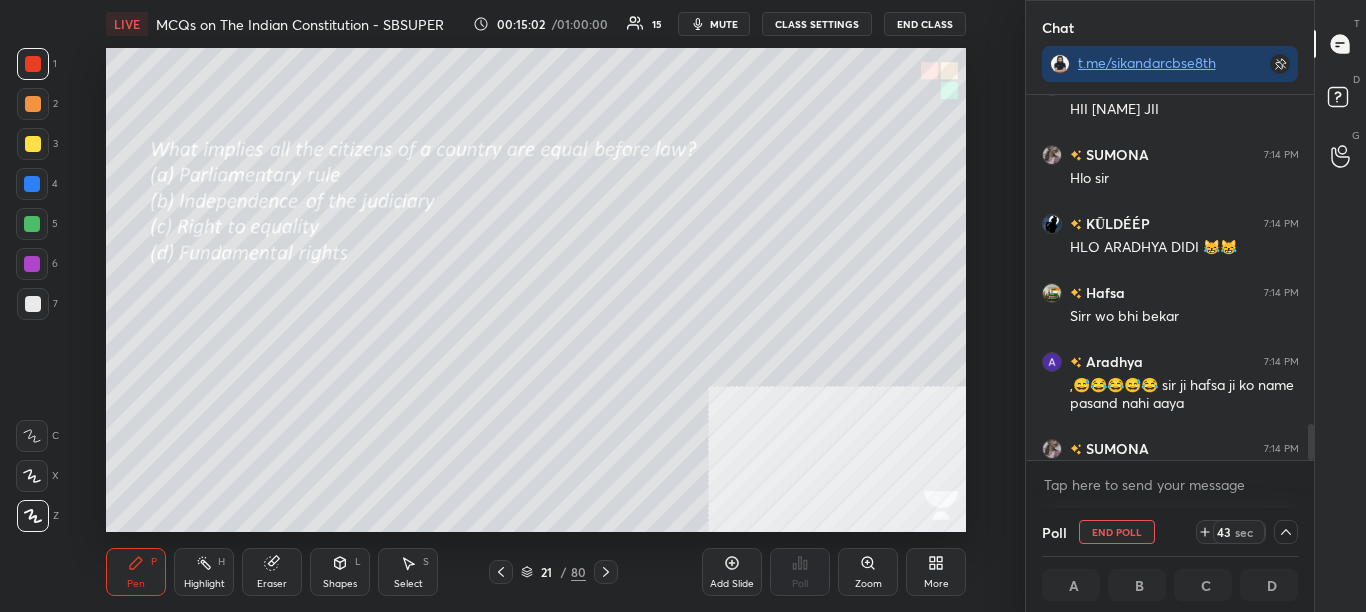 scroll, scrollTop: 1, scrollLeft: 7, axis: both 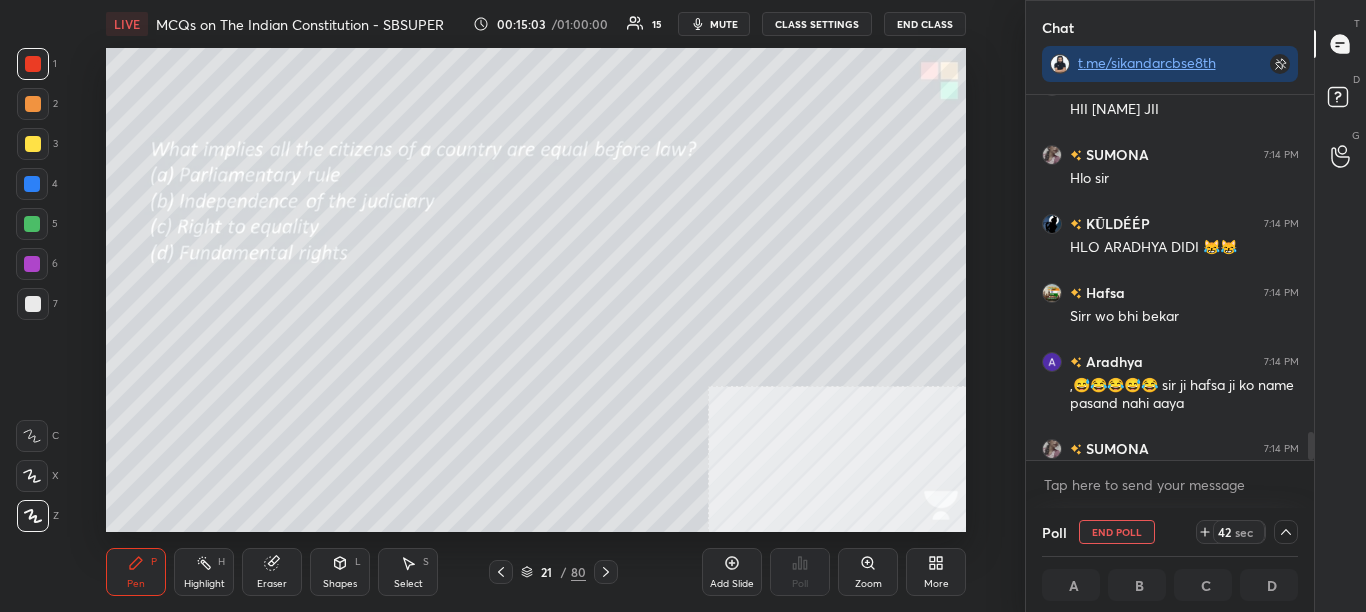 drag, startPoint x: 1309, startPoint y: 434, endPoint x: 1310, endPoint y: 465, distance: 31.016125 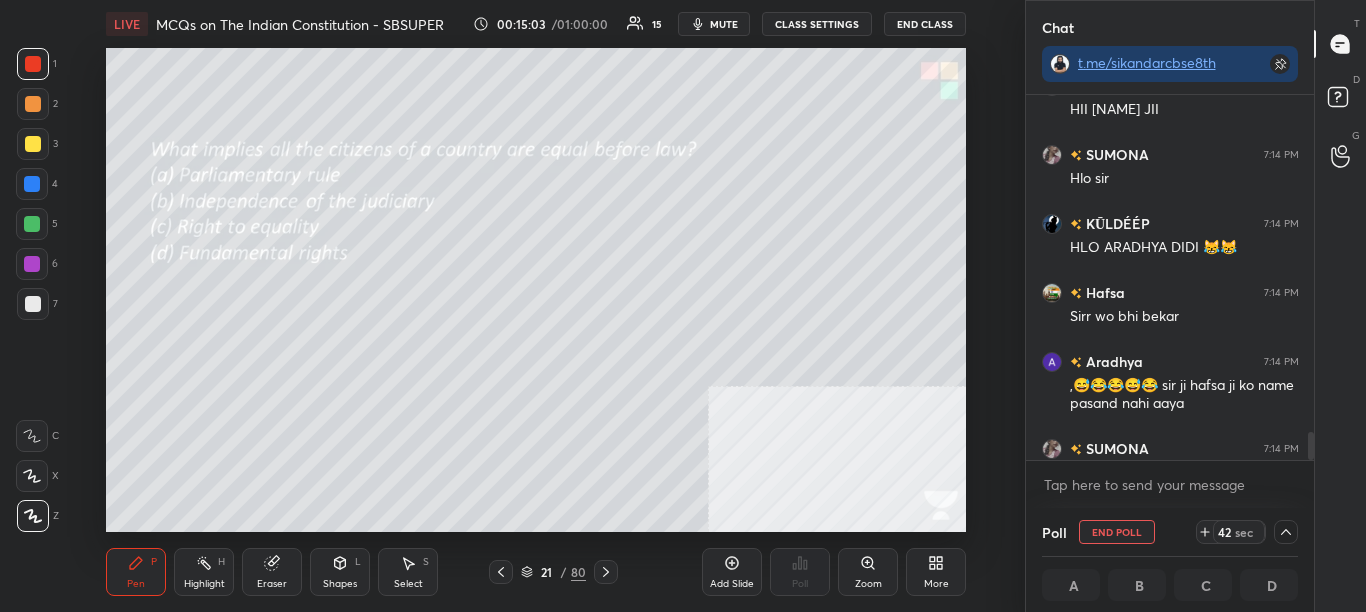 click on "KŪLDÉÉP 7:14 PM HII [PERSON] JII [PERSON] 7:14 PM Hlo sir KŪLDÉÉP 7:14 PM HLO [PERSON] DIDI 😹😹 [PERSON] 7:14 PM Sirr wo bhi bekar [PERSON] 7:14 PM ,😅😂😂😅😂 sir ji [PERSON] ji ko name pasand nahi aaya [PERSON] 7:14 PM I am fine sir jii [PERSON] 7:15 PM Sir [PERSON] hi rakdo JUMP TO LATEST Enable hand raising Enable raise hand to speak to learners. Once enabled, chat will be turned off temporarily. Enable x" at bounding box center (1170, 301) 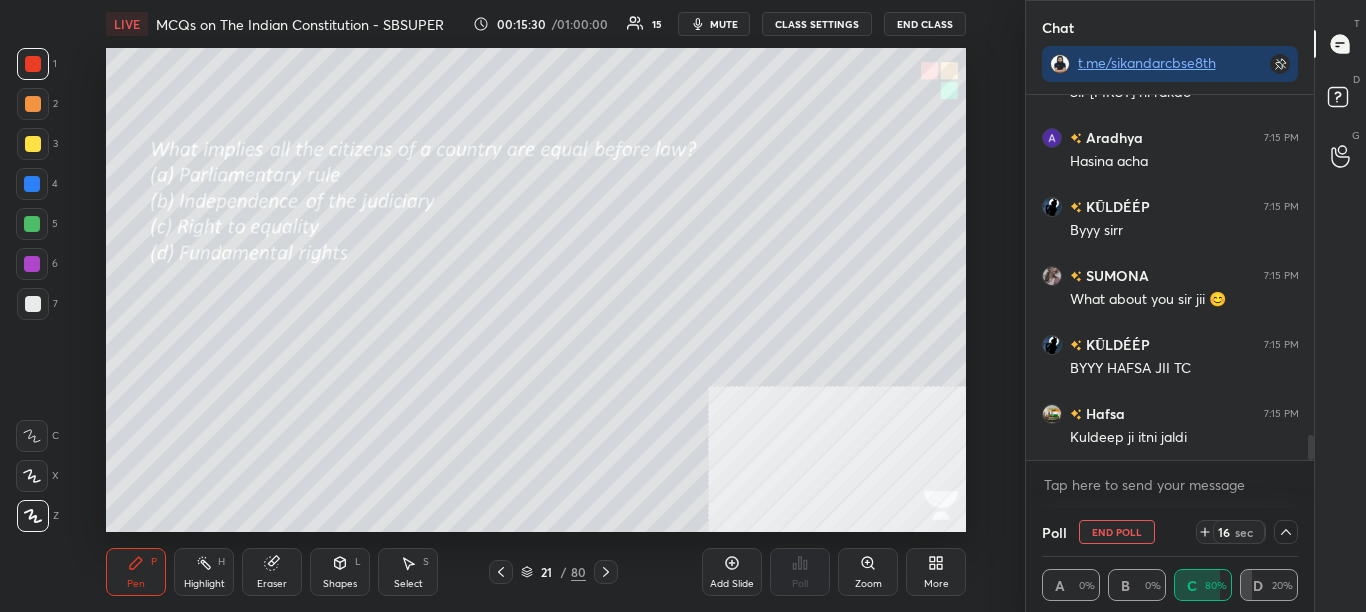 scroll, scrollTop: 4861, scrollLeft: 0, axis: vertical 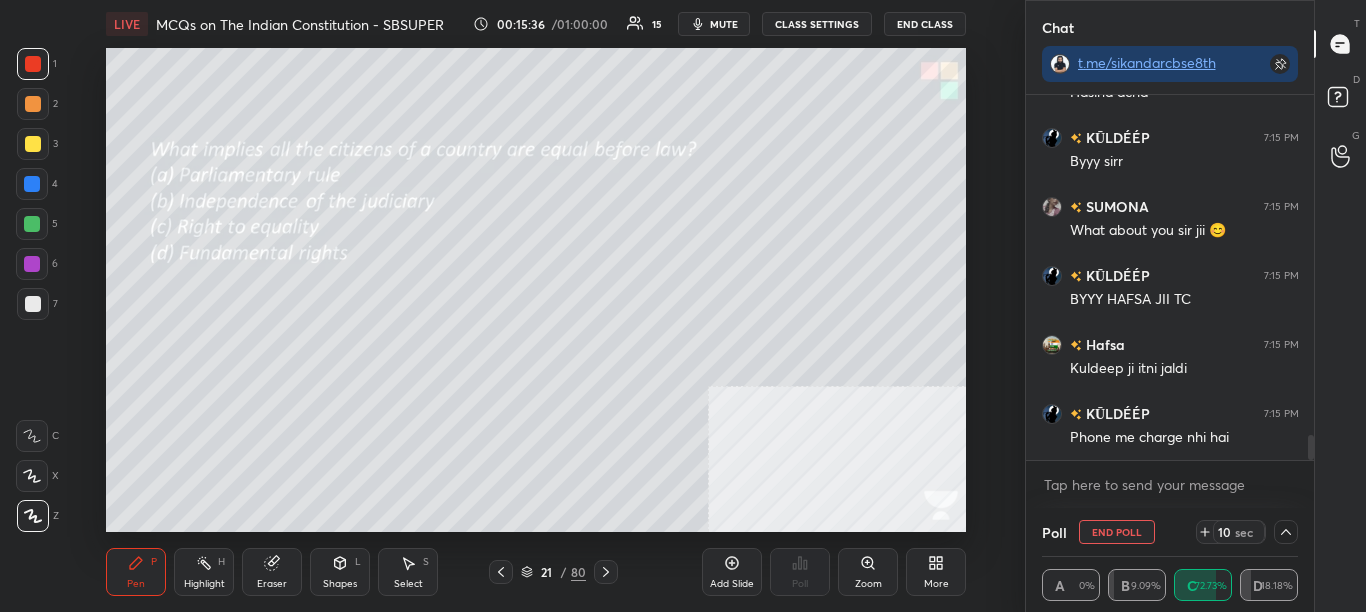 drag, startPoint x: 1311, startPoint y: 453, endPoint x: 1308, endPoint y: 481, distance: 28.160255 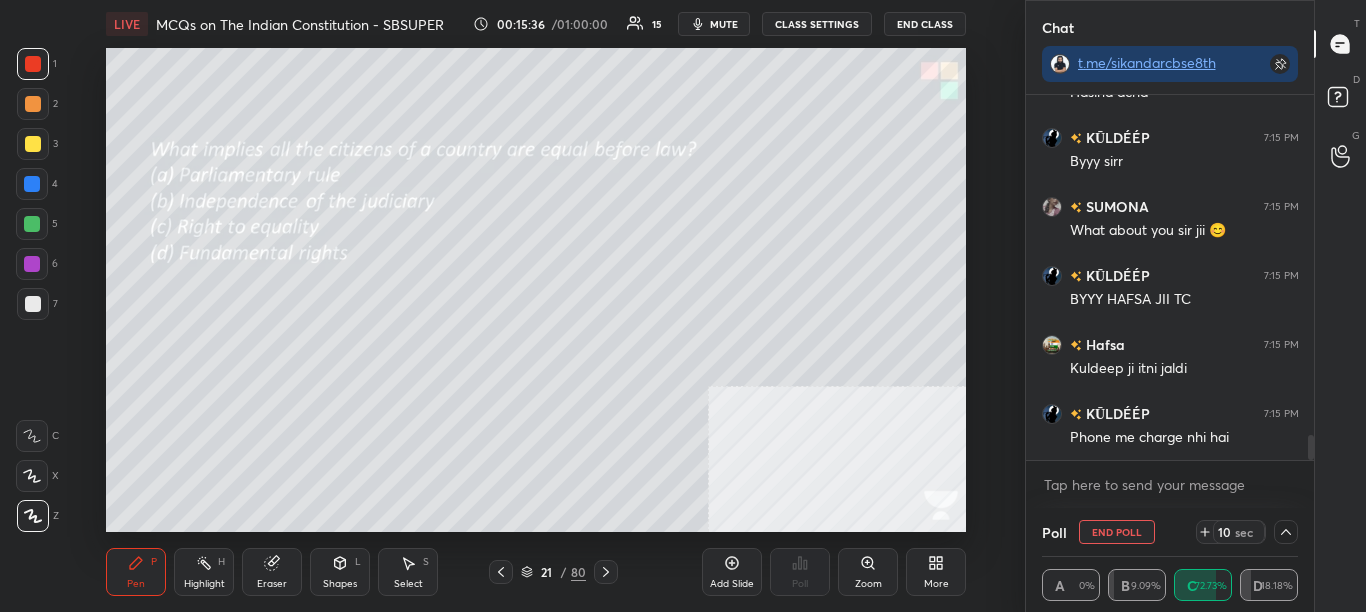click on "[FIRST] 7:15 PM Sir [FIRST] hi rakdo [FIRST] 7:15 PM Hasina acha KŪLDÉÉP 7:15 PM Byyy sirr SUMONA 7:15 PM What about you sir jii 😊 KŪLDÉÉP 7:15 PM BYYY [FIRST] JII TC [FIRST] 7:15 PM Kuldeep ji itni jaldi KŪLDÉÉP 7:15 PM Phone me charge nhi hai JUMP TO LATEST Enable hand raising Enable raise hand to speak to learners. Once enabled, chat will be turned off temporarily. Enable x" at bounding box center [1170, 301] 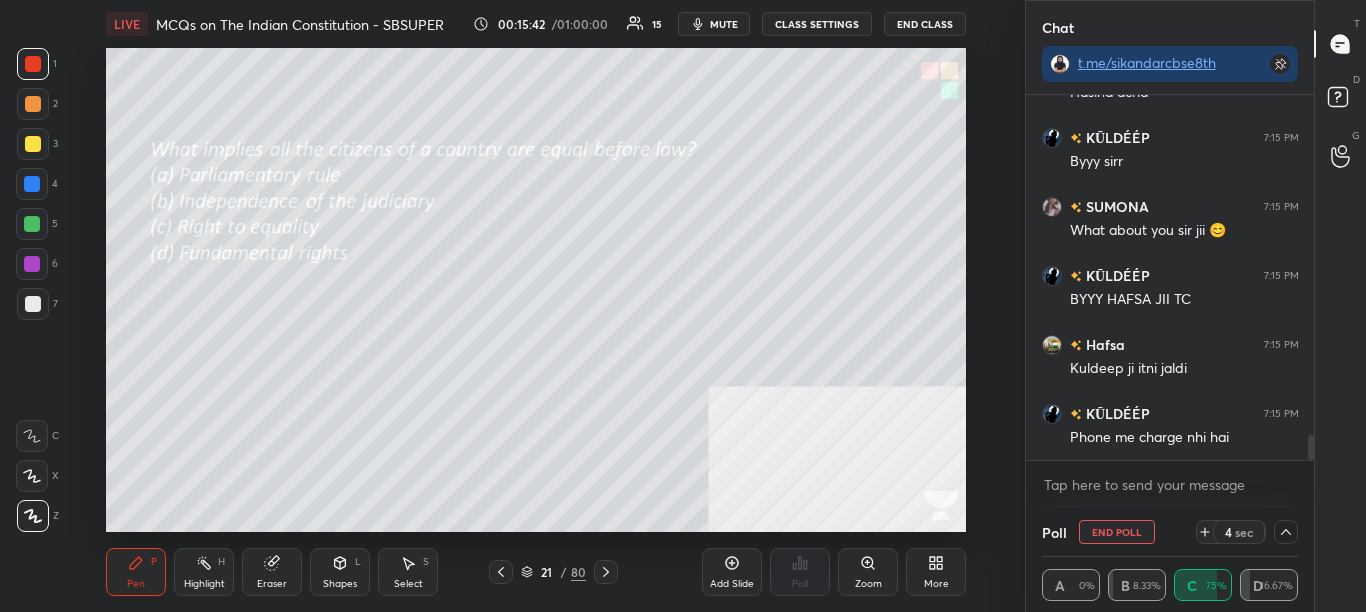 scroll, scrollTop: 4930, scrollLeft: 0, axis: vertical 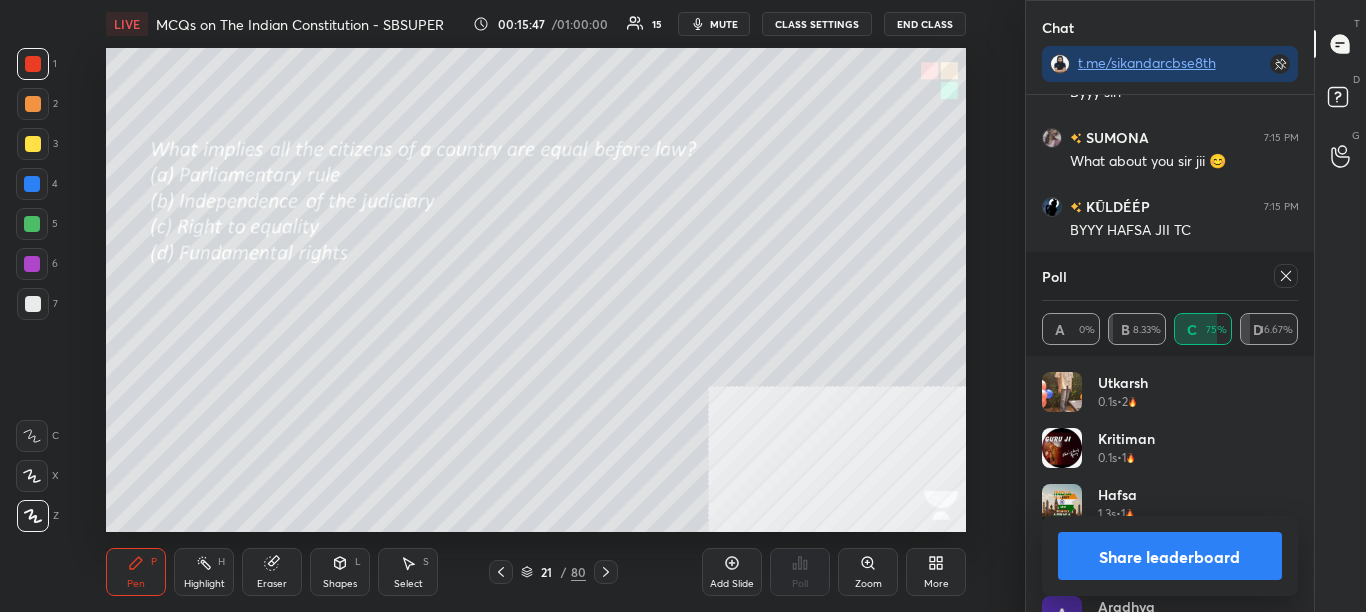 click on "Share leaderboard" at bounding box center [1170, 556] 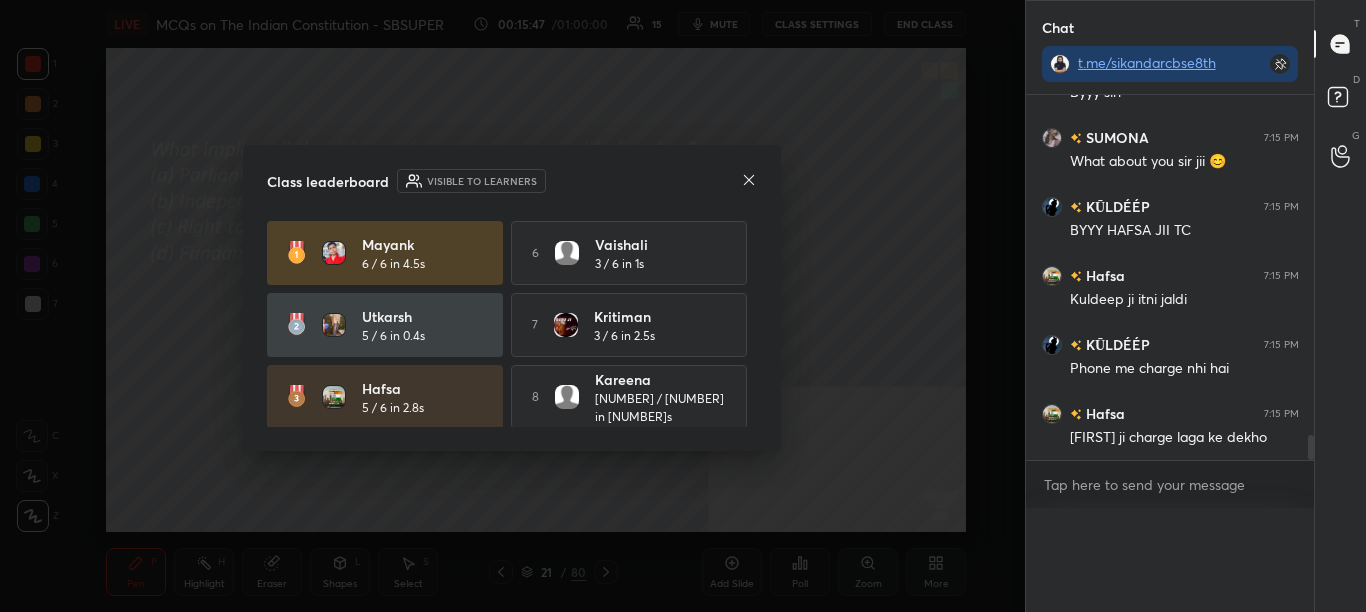 scroll, scrollTop: 0, scrollLeft: 0, axis: both 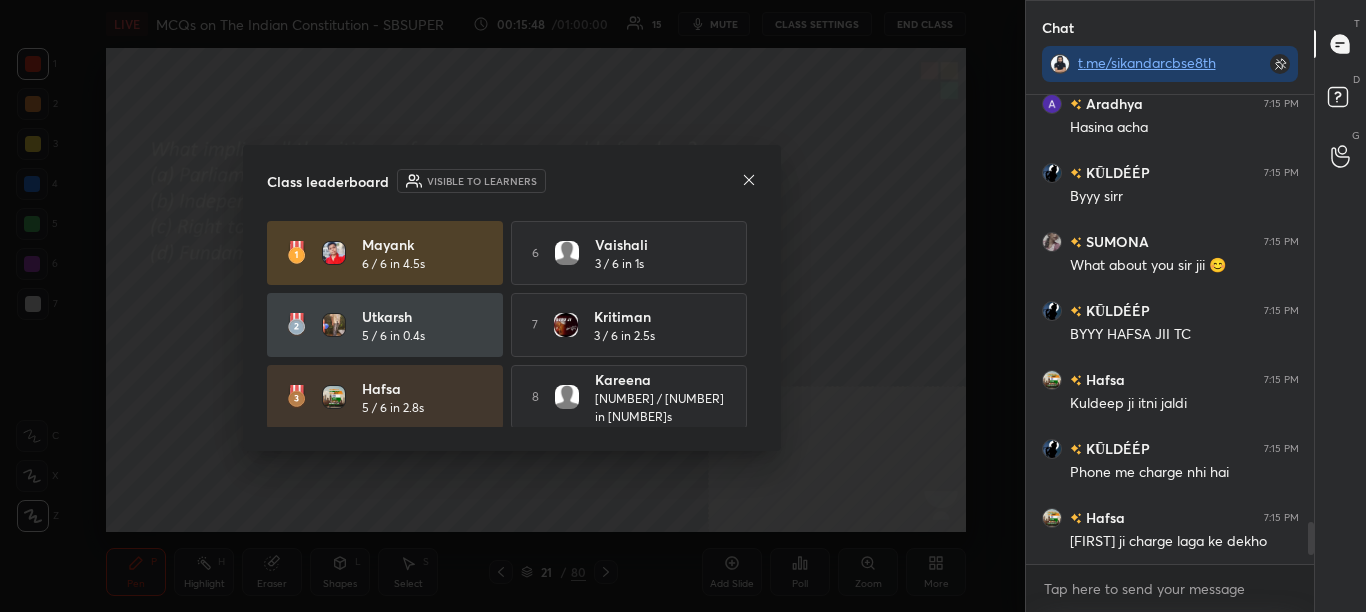 click 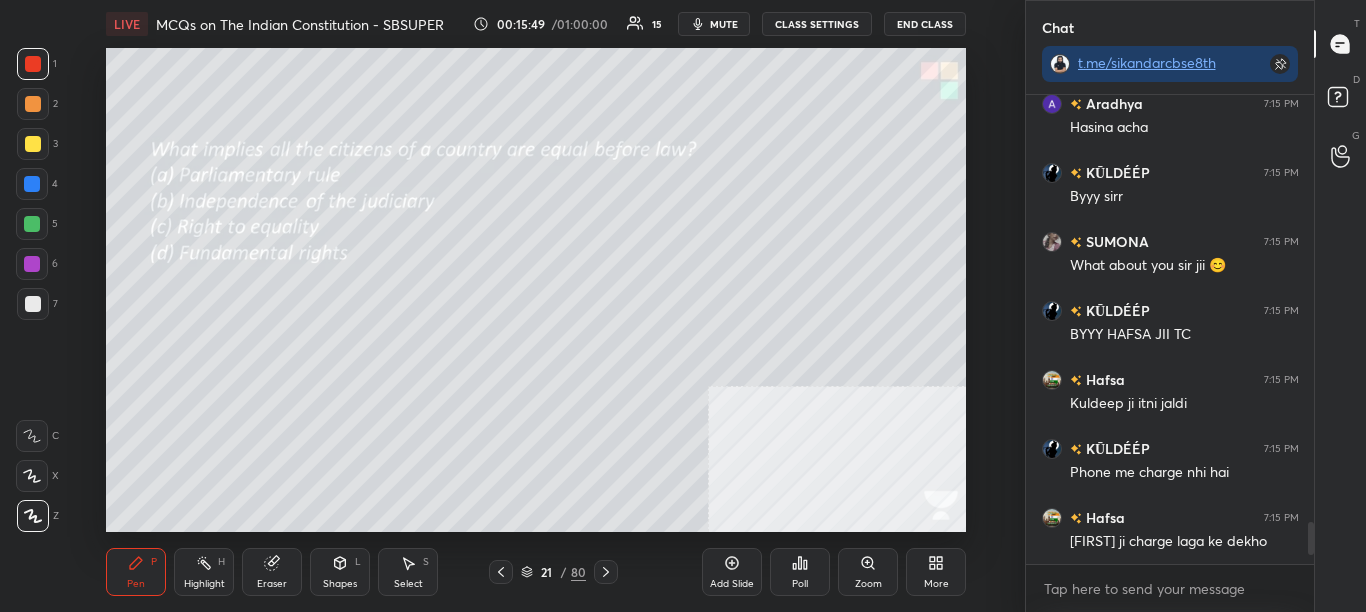 click 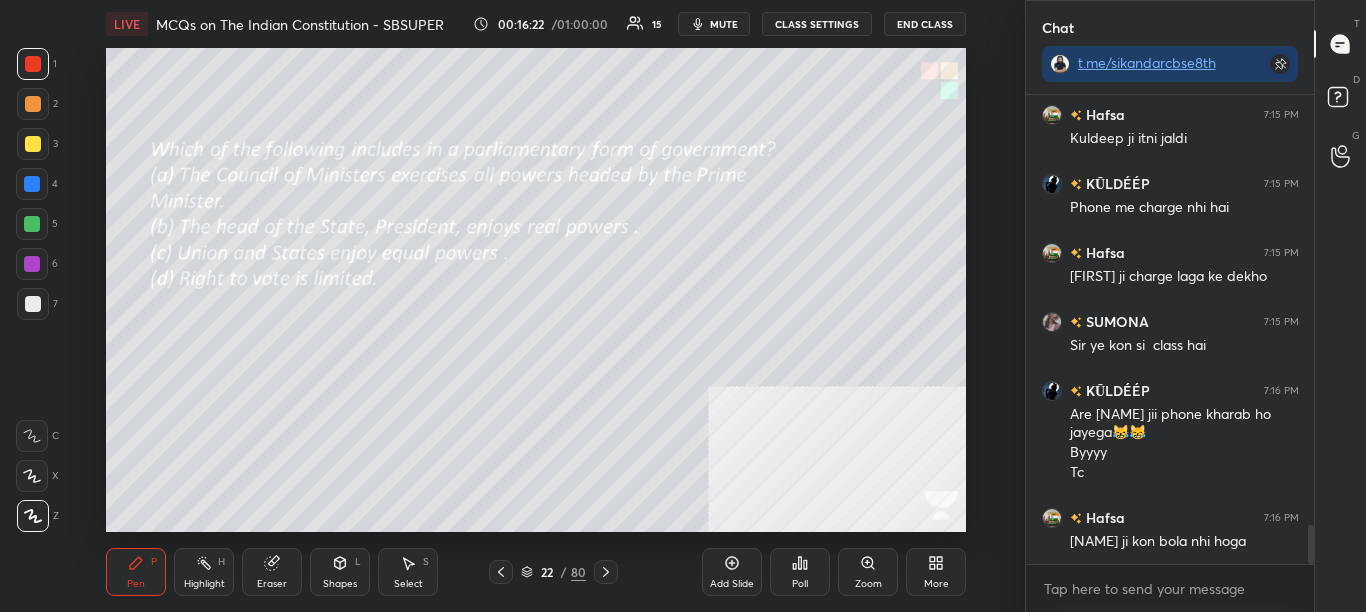 scroll, scrollTop: 5160, scrollLeft: 0, axis: vertical 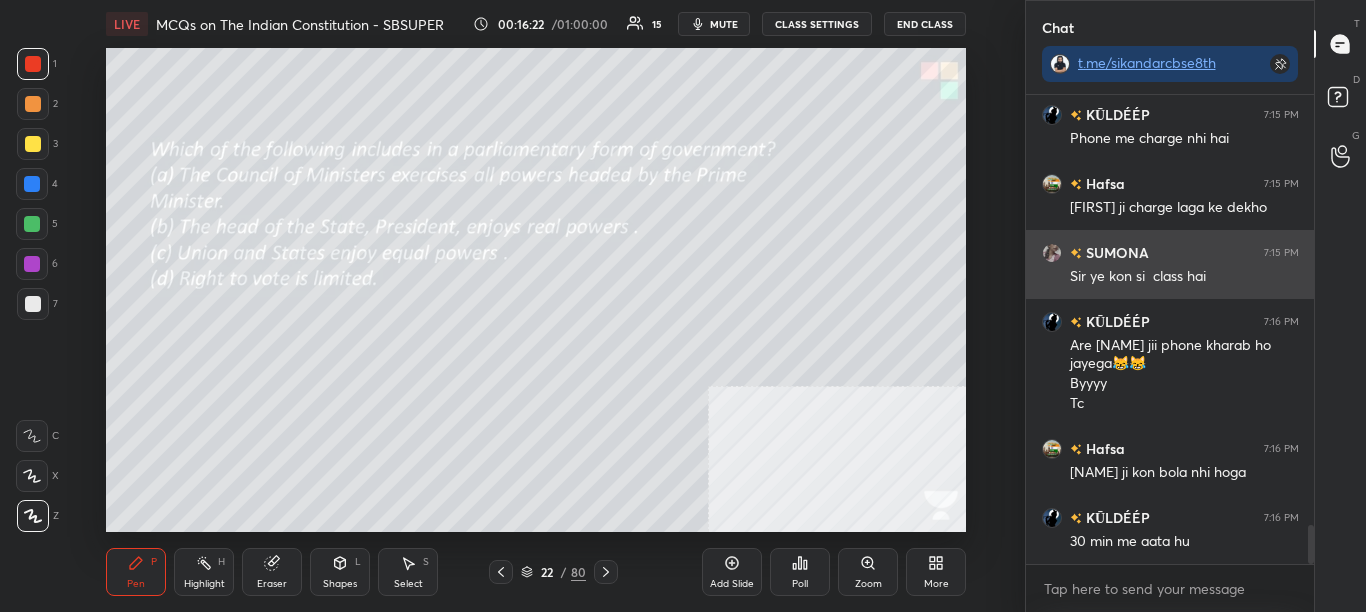 click on "SUMONA" at bounding box center [1115, 252] 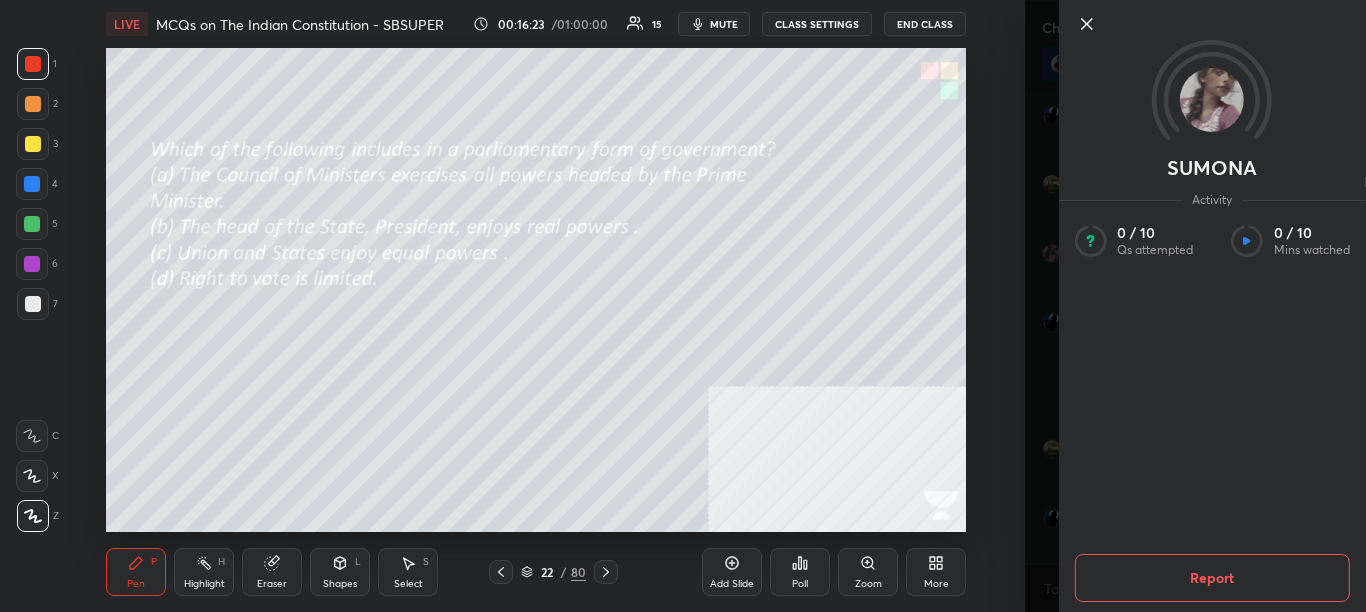 click on "Setting up your live class Poll for   secs No correct answer Start poll" at bounding box center (536, 290) 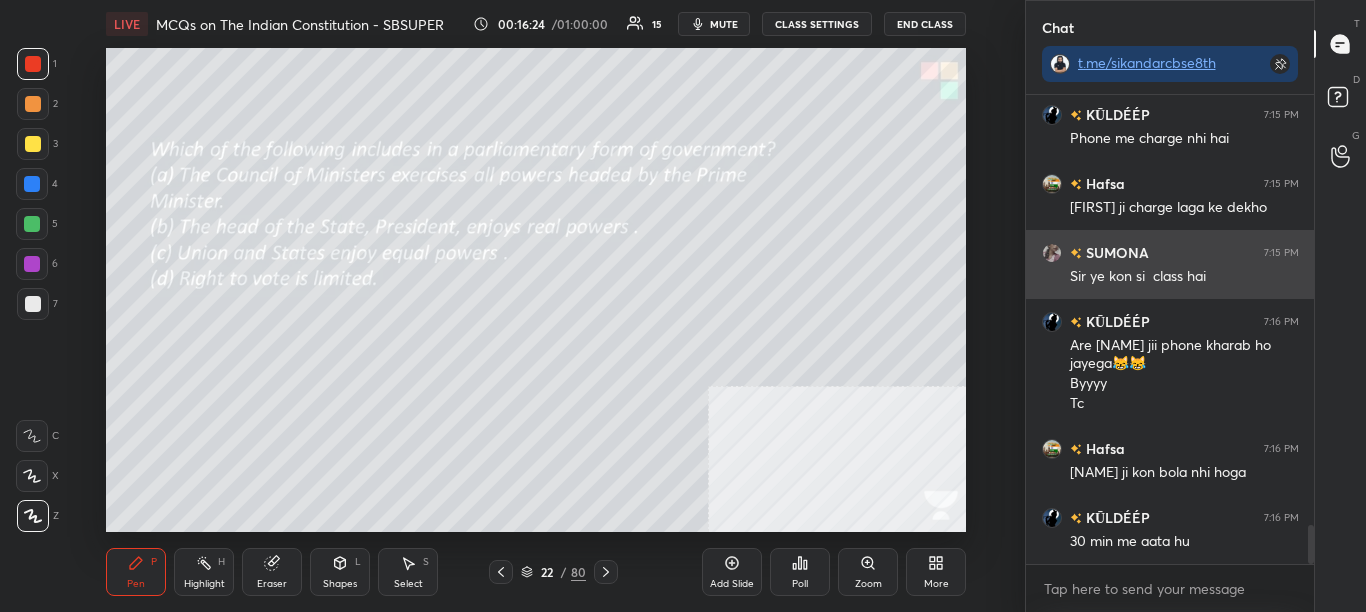 click on "Sir ye kon si  class hai" at bounding box center (1184, 277) 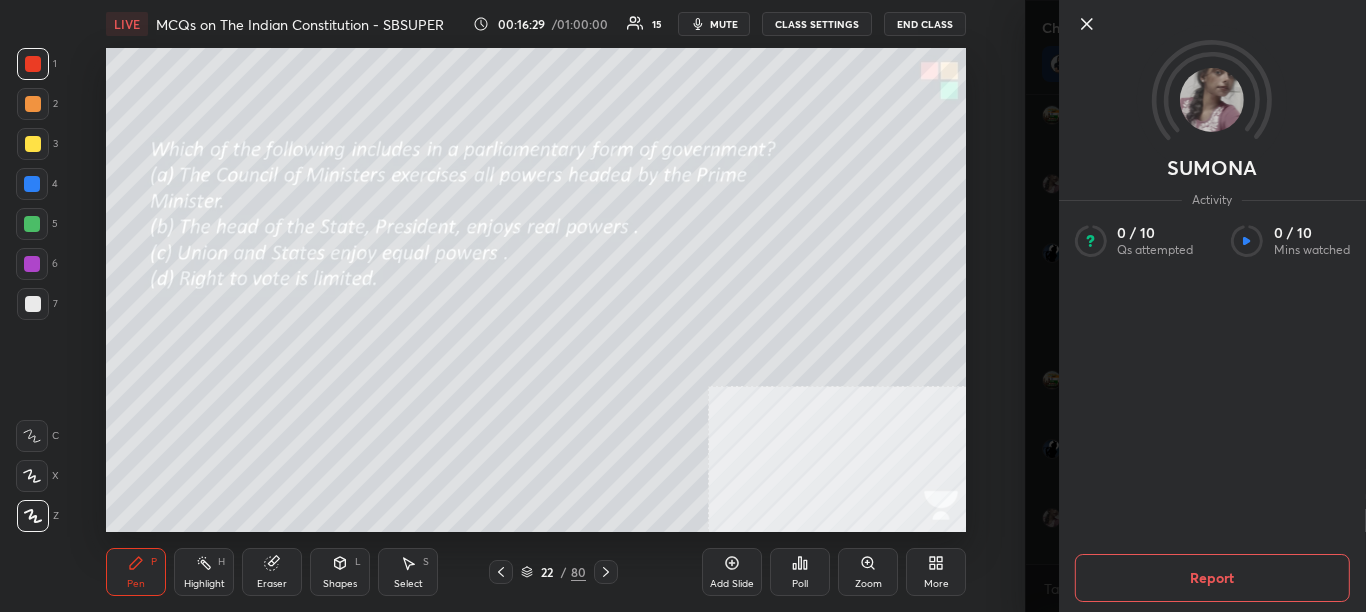 scroll, scrollTop: 5298, scrollLeft: 0, axis: vertical 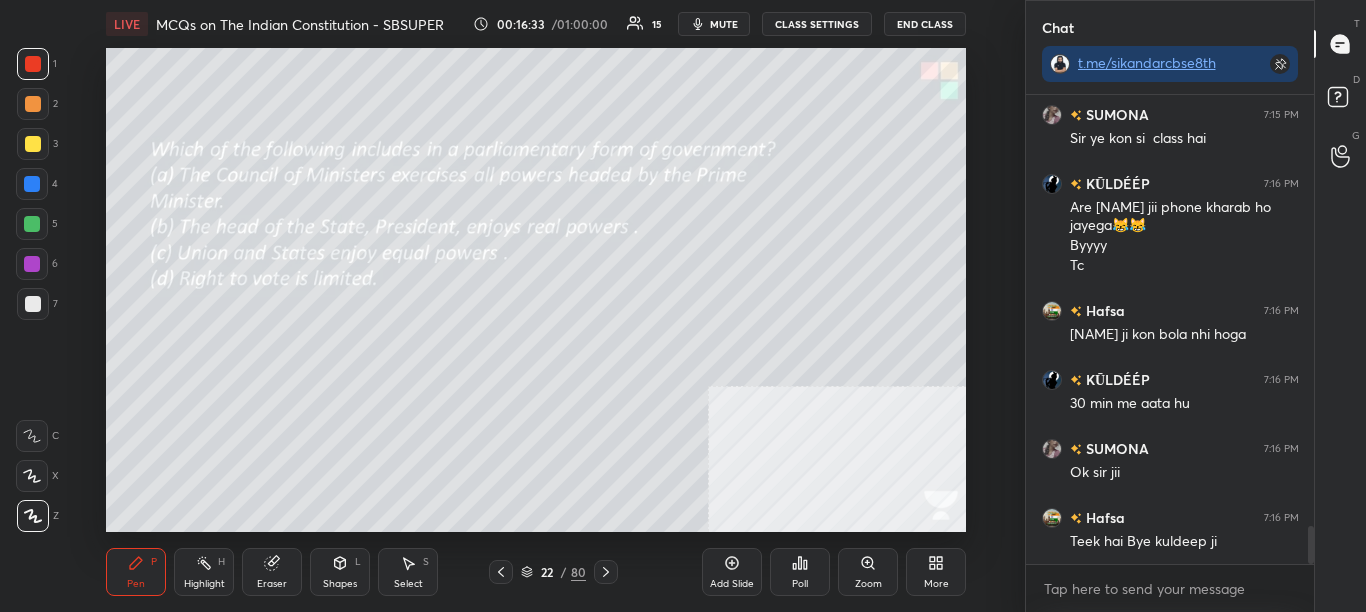 click on "Poll" at bounding box center (800, 584) 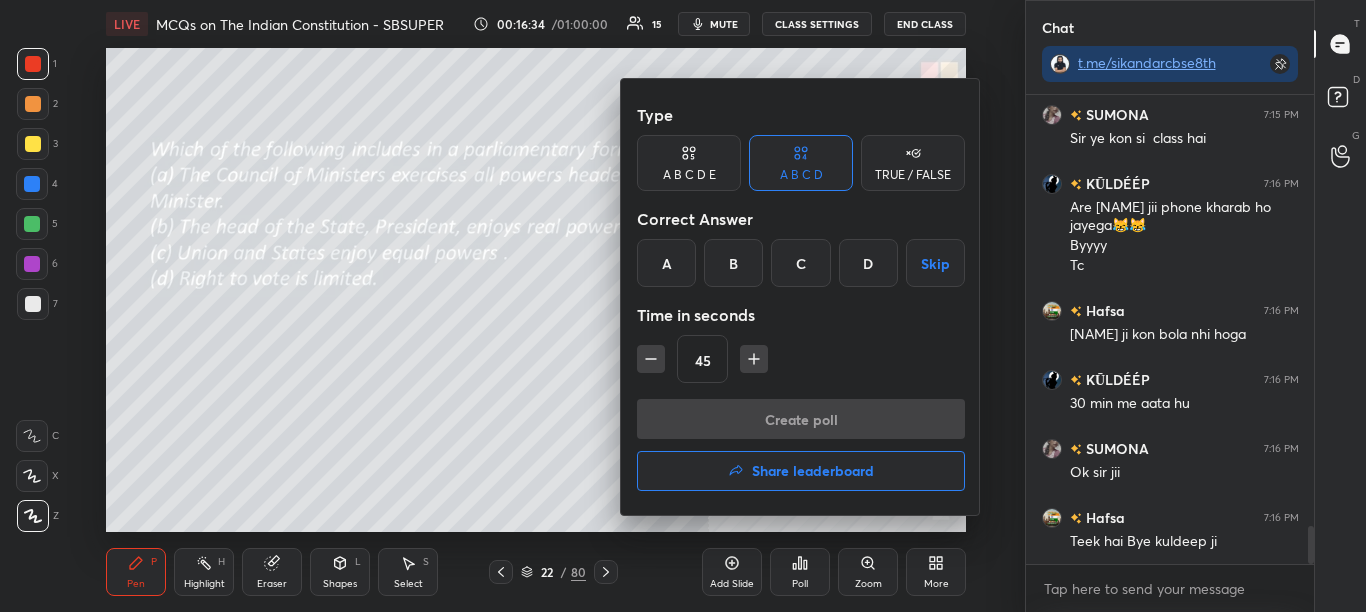 click on "A" at bounding box center [666, 263] 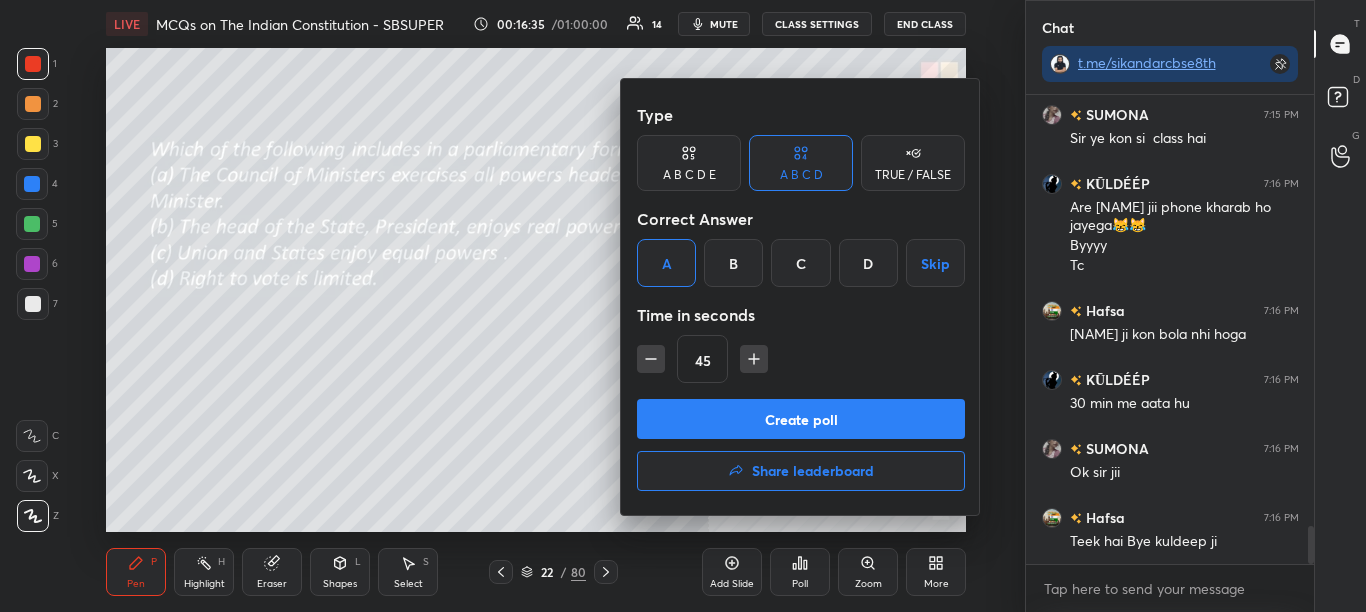 click on "Create poll" at bounding box center (801, 419) 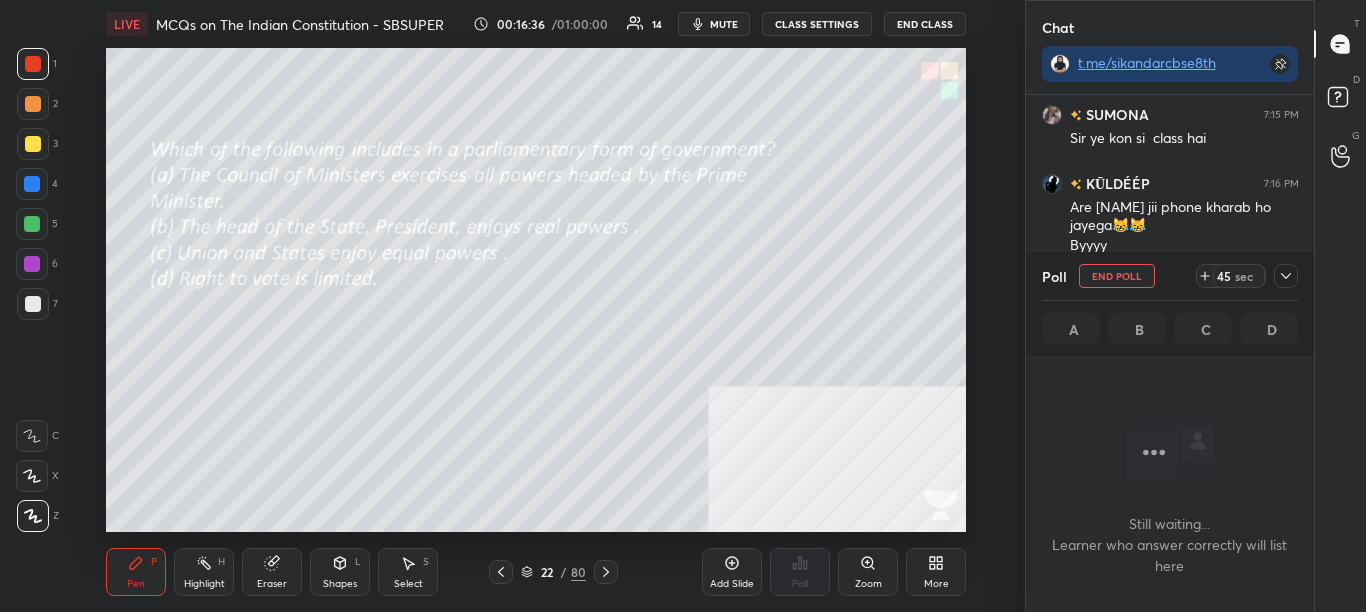 scroll, scrollTop: 359, scrollLeft: 282, axis: both 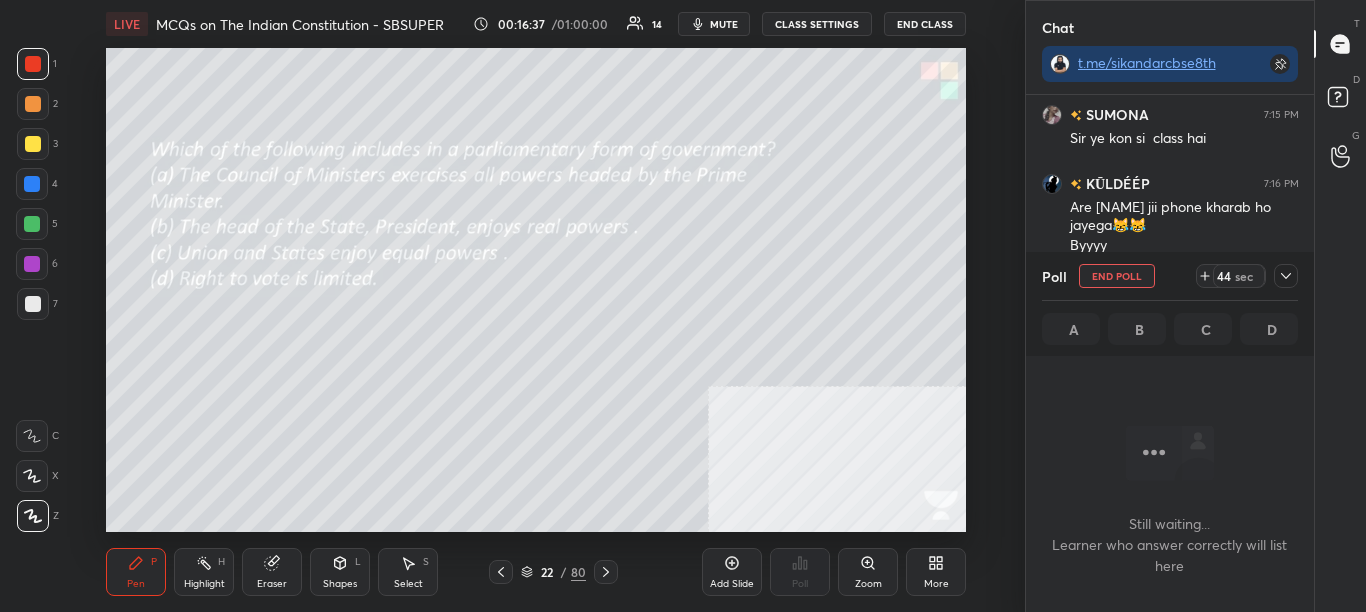 click 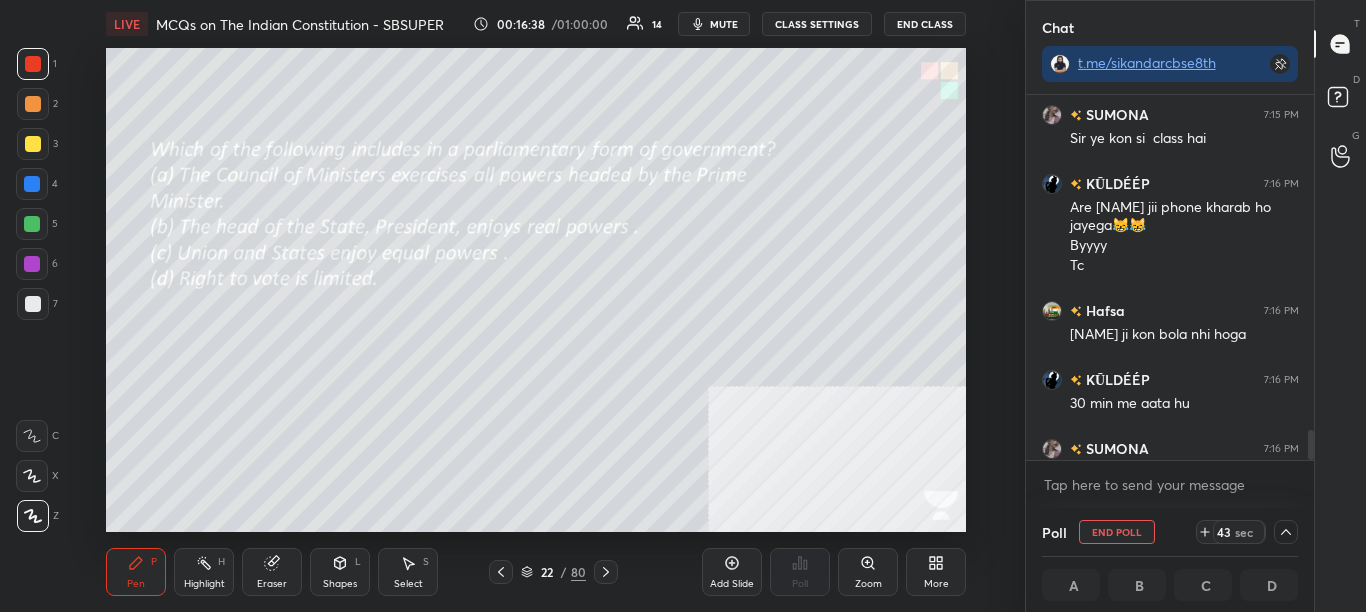 scroll, scrollTop: 1, scrollLeft: 7, axis: both 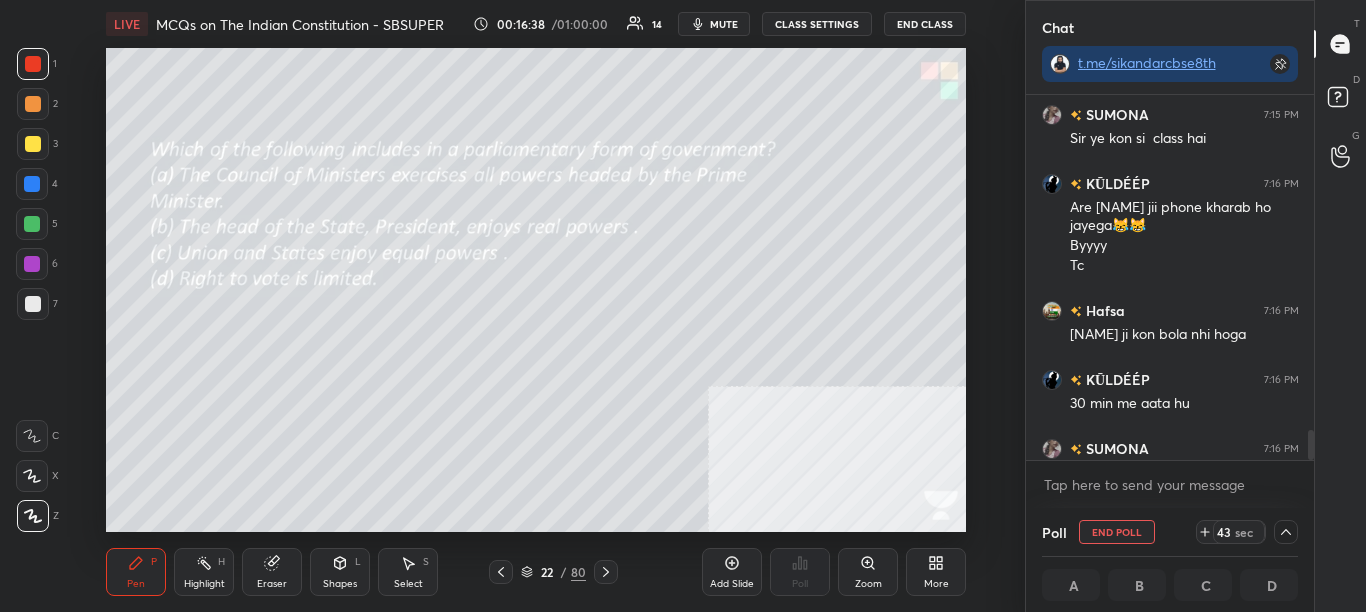 click on "mute" at bounding box center (724, 24) 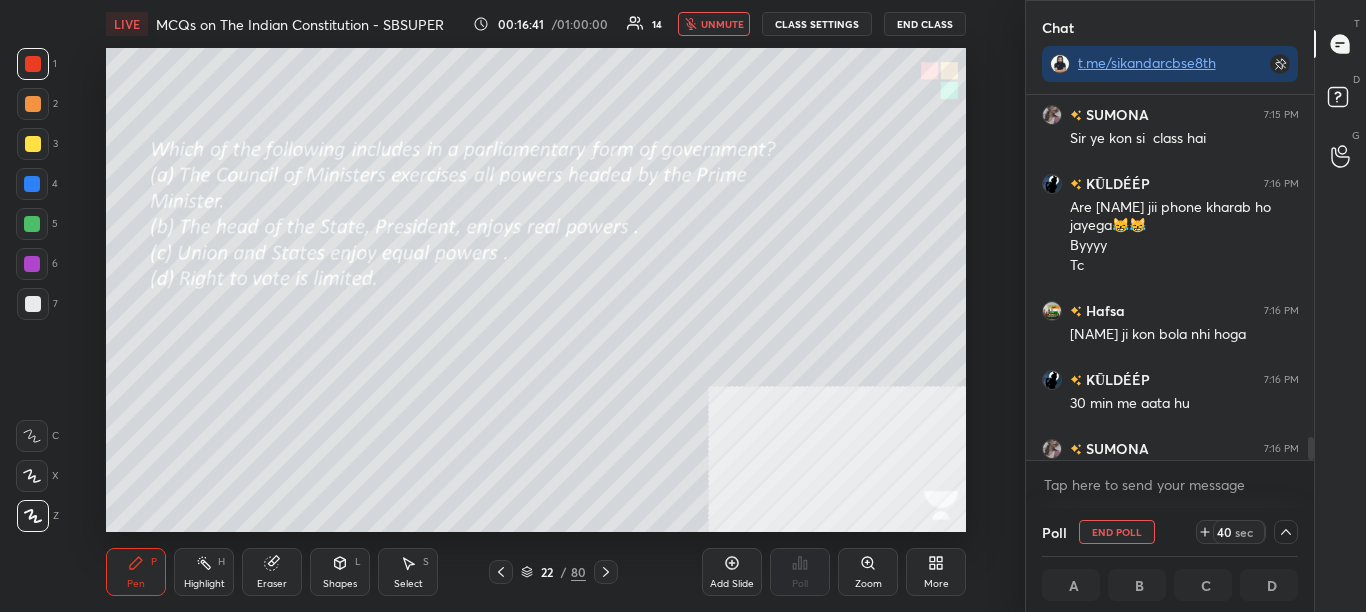 scroll, scrollTop: 5471, scrollLeft: 0, axis: vertical 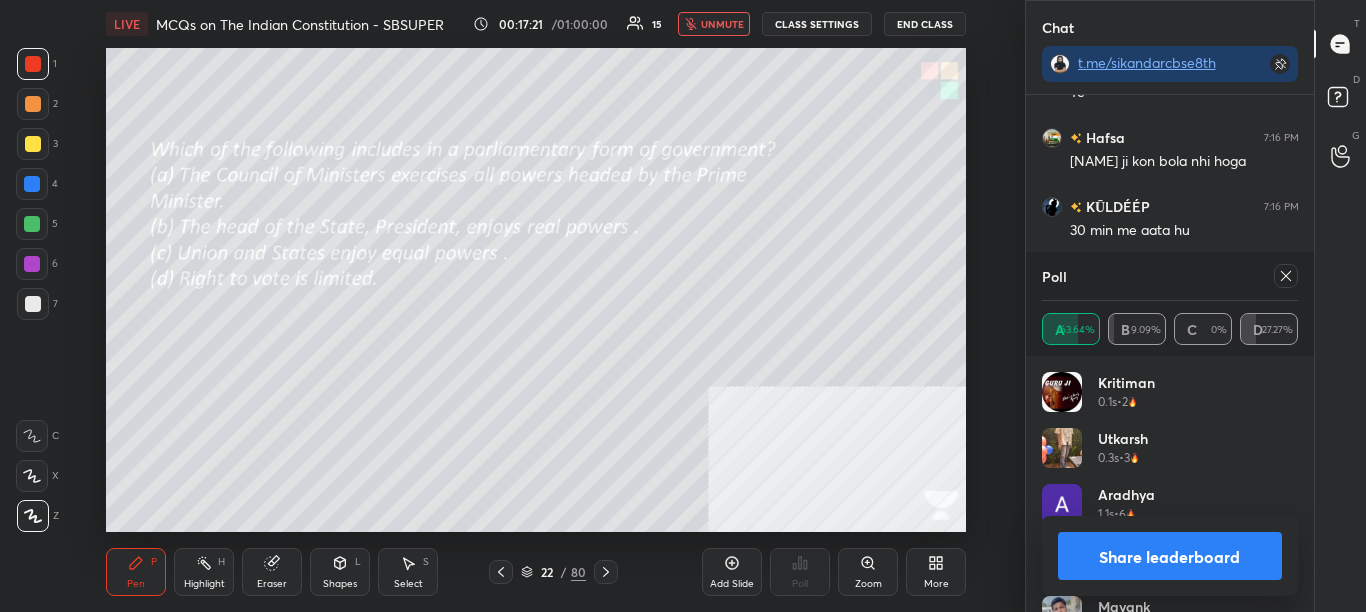 click on "unmute" at bounding box center (714, 24) 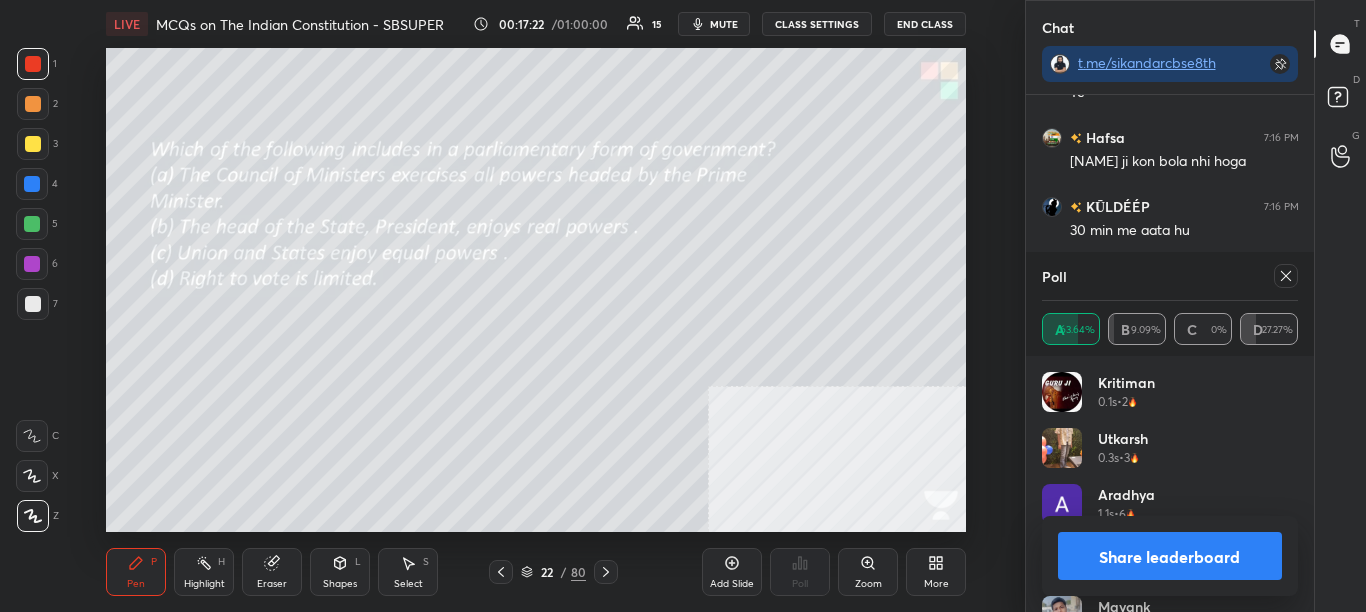 click on "Share leaderboard" at bounding box center [1170, 556] 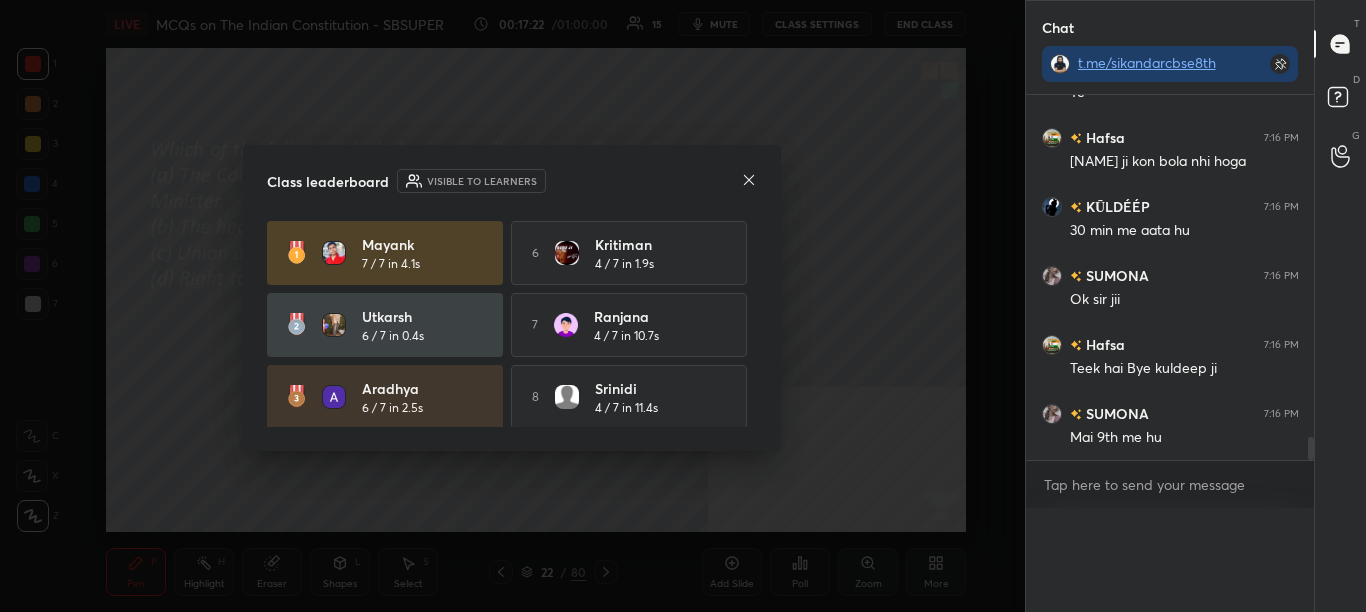 scroll, scrollTop: 0, scrollLeft: 0, axis: both 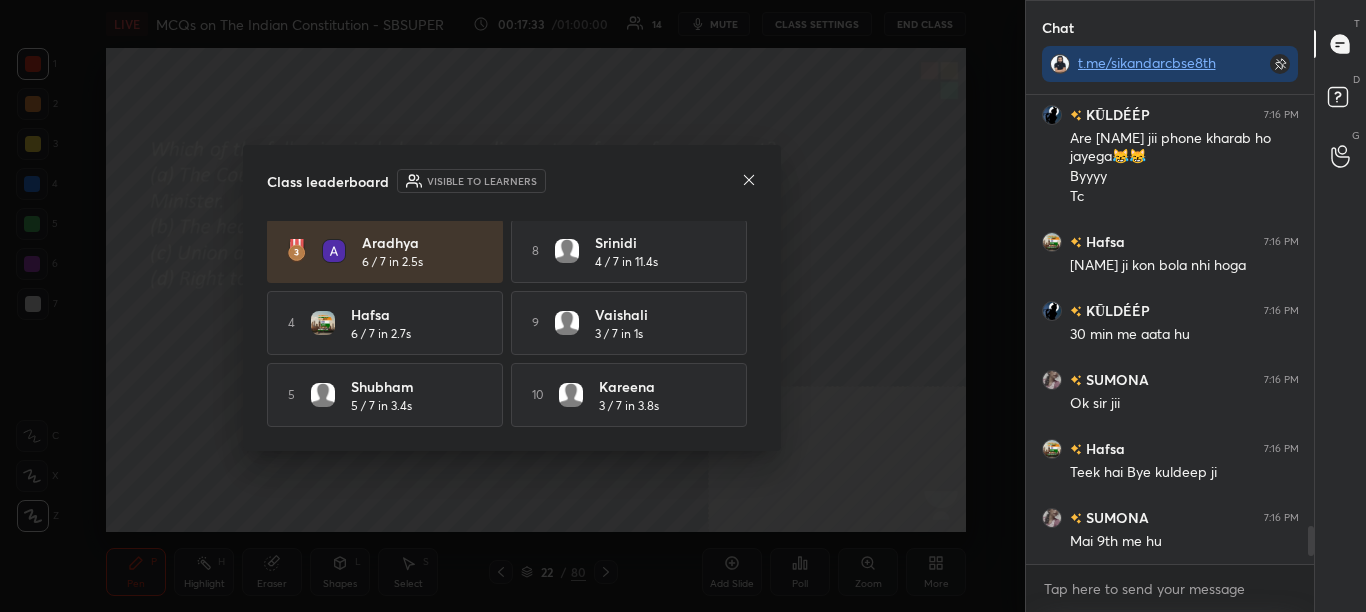 click at bounding box center [749, 181] 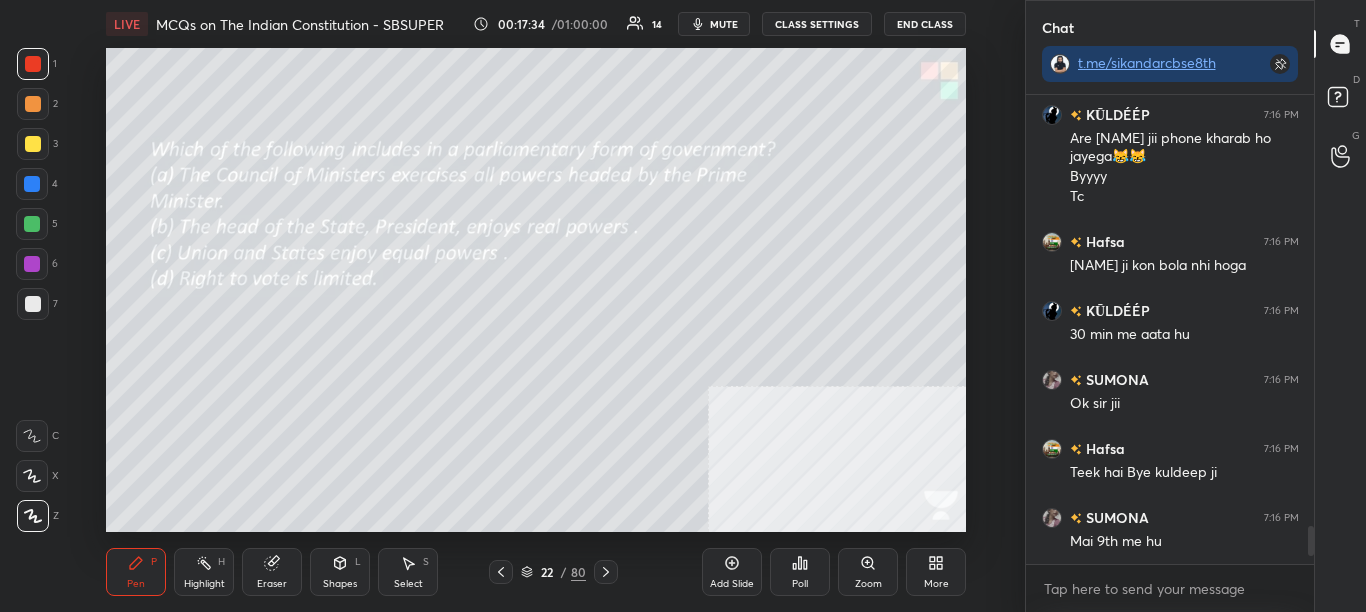 click at bounding box center (606, 572) 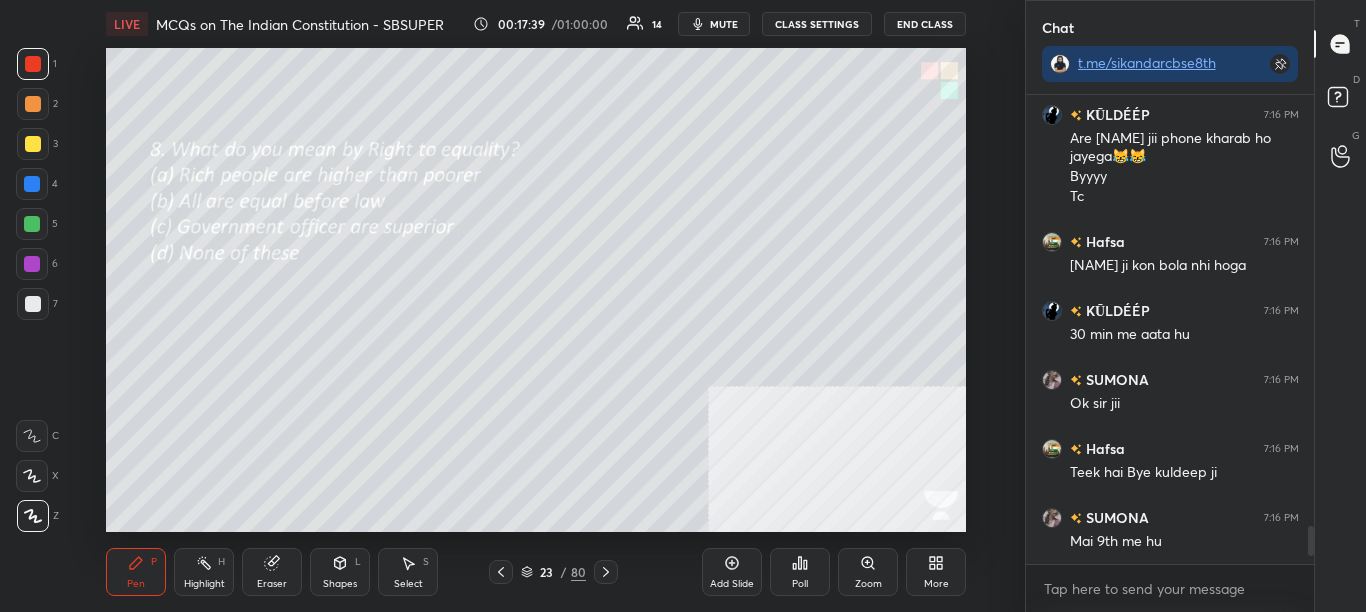 click 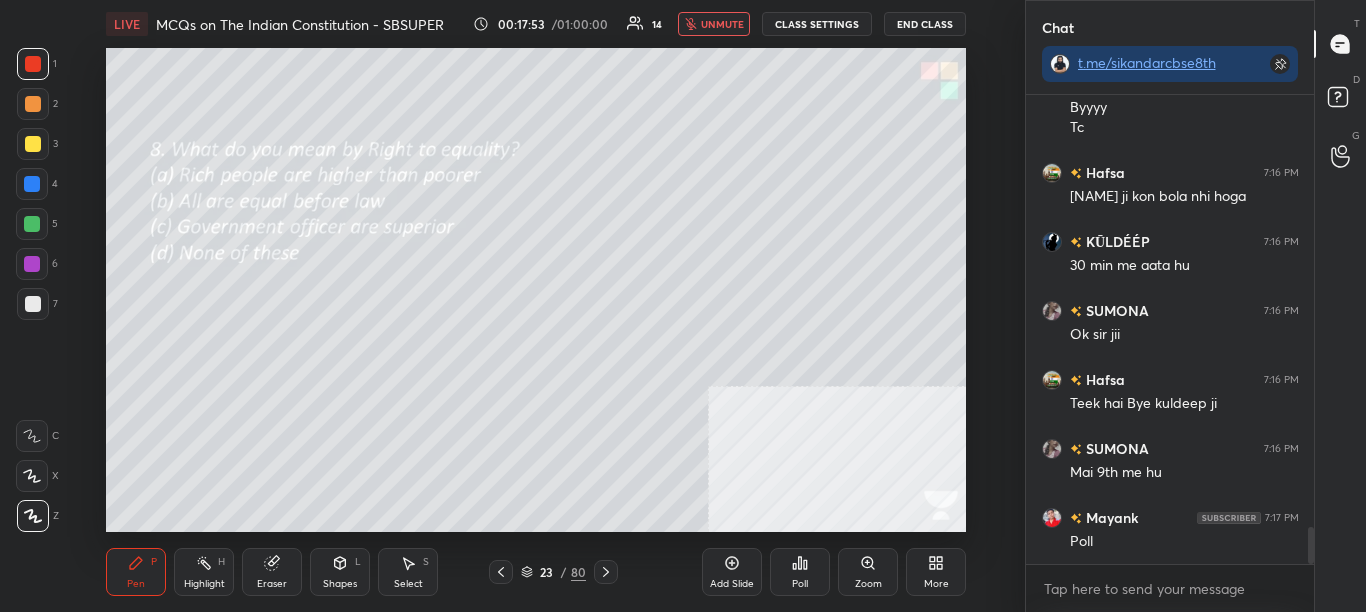scroll, scrollTop: 5505, scrollLeft: 0, axis: vertical 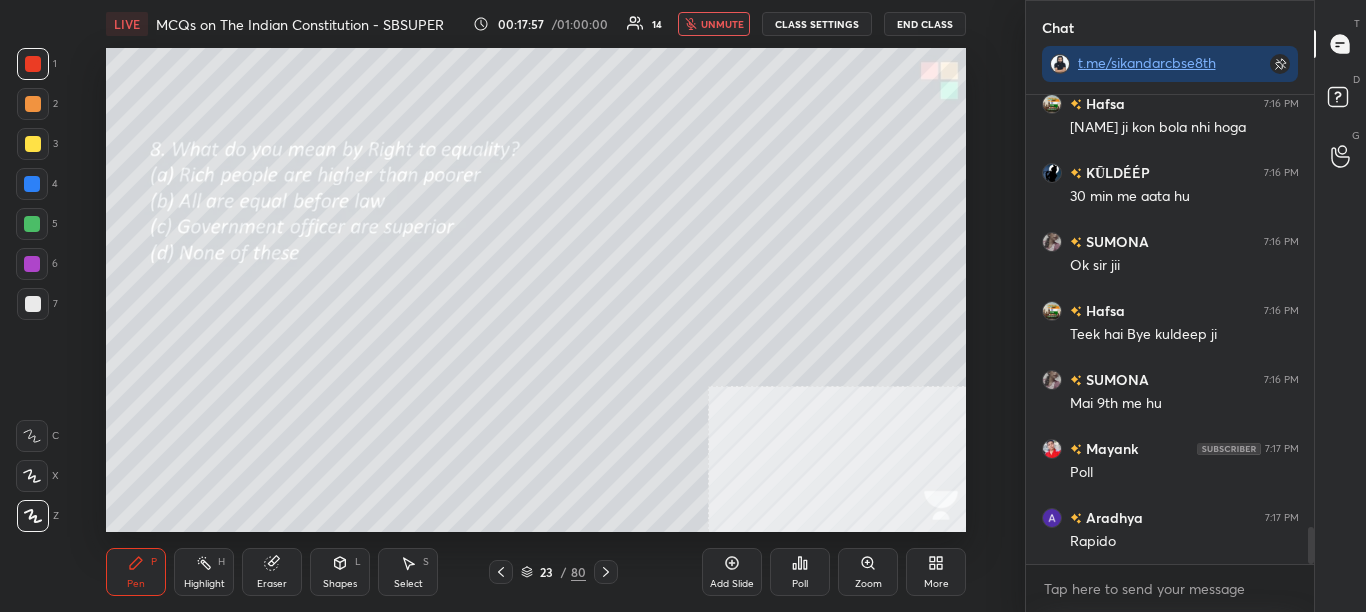 click on "unmute" at bounding box center (722, 24) 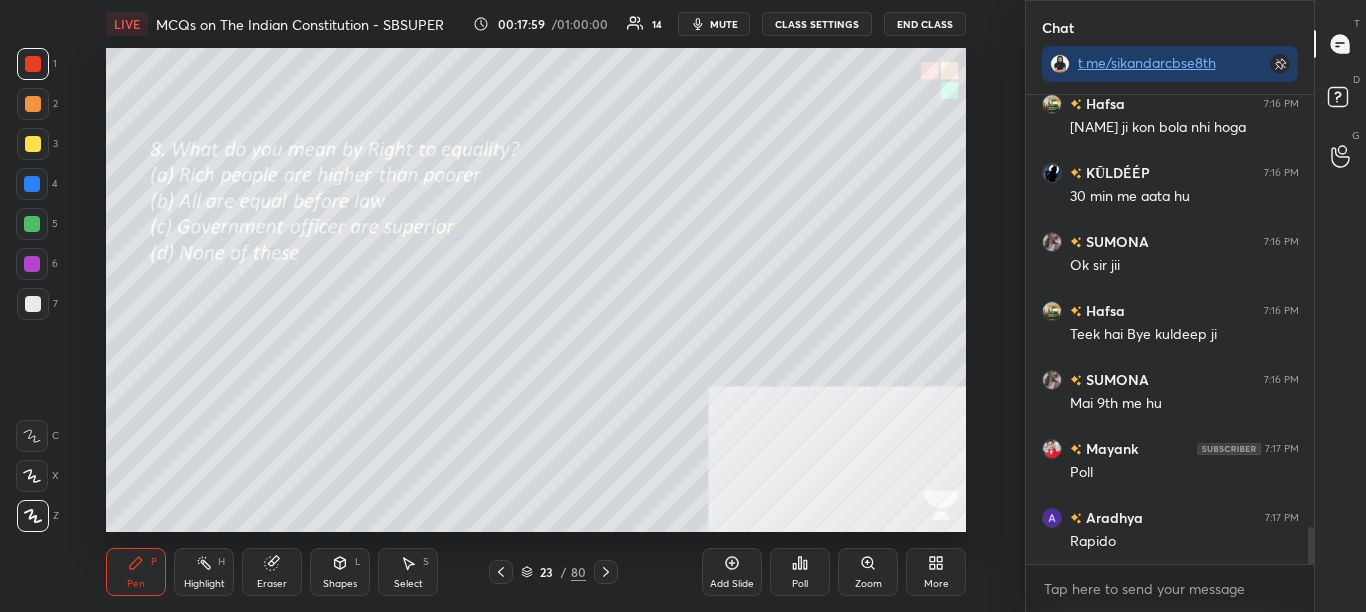 click on "LIVE MCQs on The Indian Constitution - SBSUPER 00:17:59 /  01:00:00 14 mute CLASS SETTINGS End Class Setting up your live class Poll for   secs No correct answer Start poll Back MCQs on The Indian Constitution - SBSUPER Sikandar Baig Pen P Highlight H Eraser Shapes L Select S 23 / 80 Add Slide Poll Zoom More" at bounding box center (536, 306) 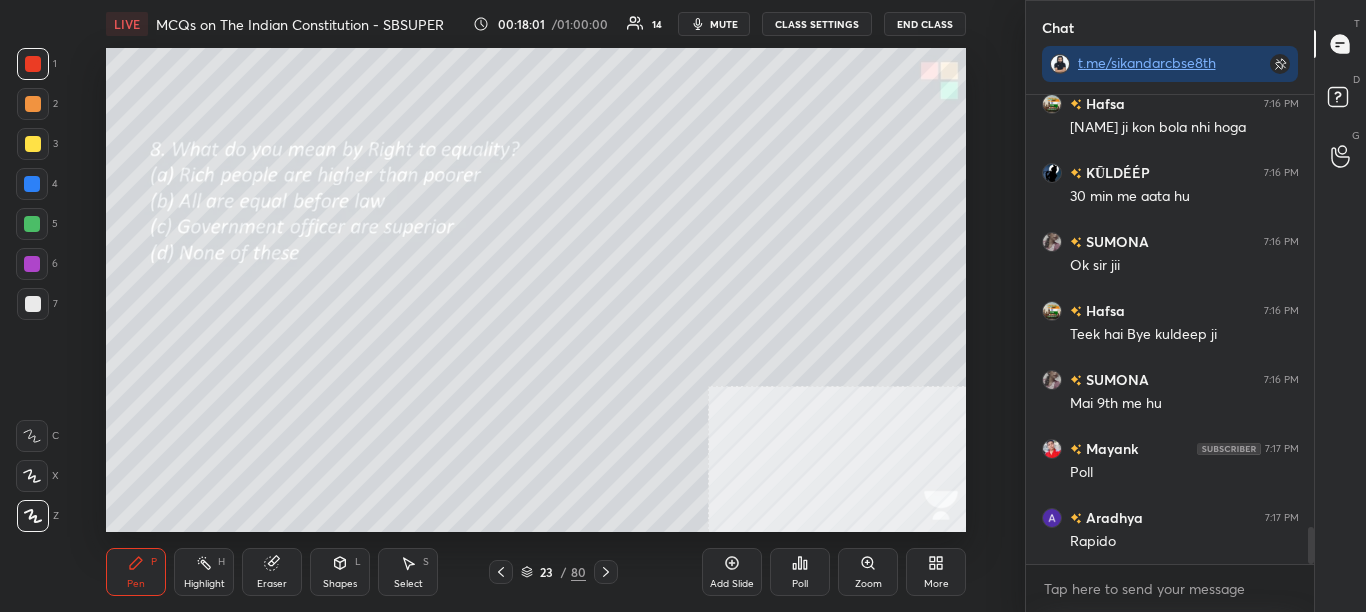 click on "Poll" at bounding box center [800, 572] 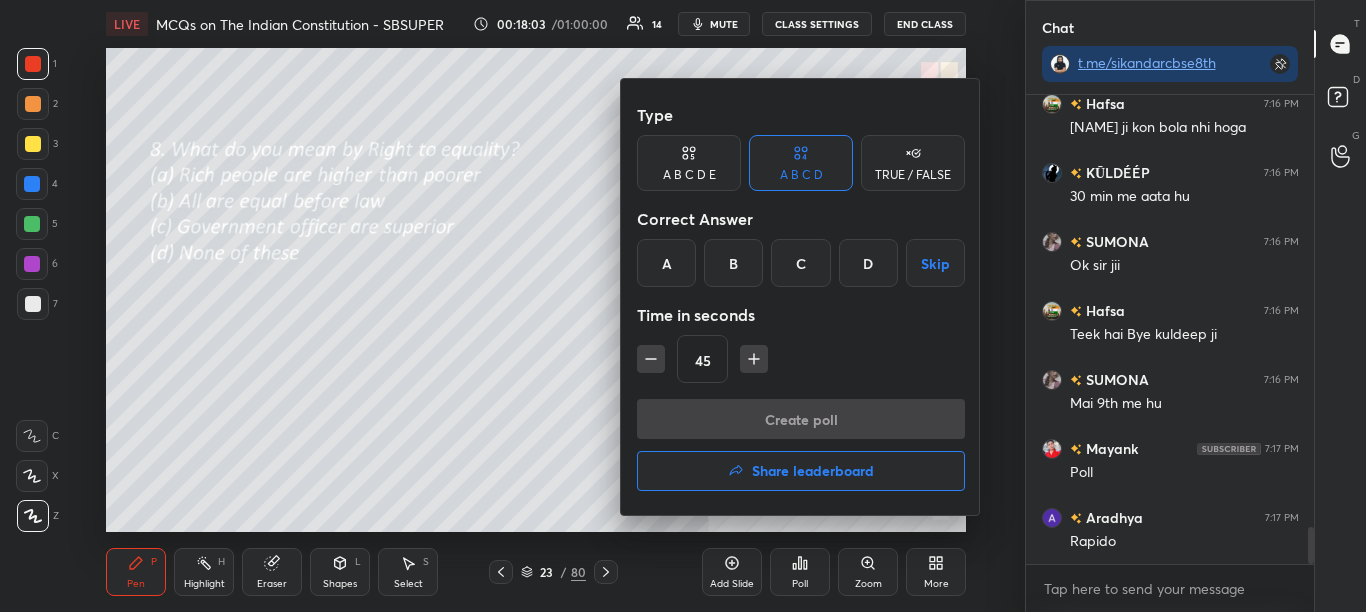 click on "B" at bounding box center [733, 263] 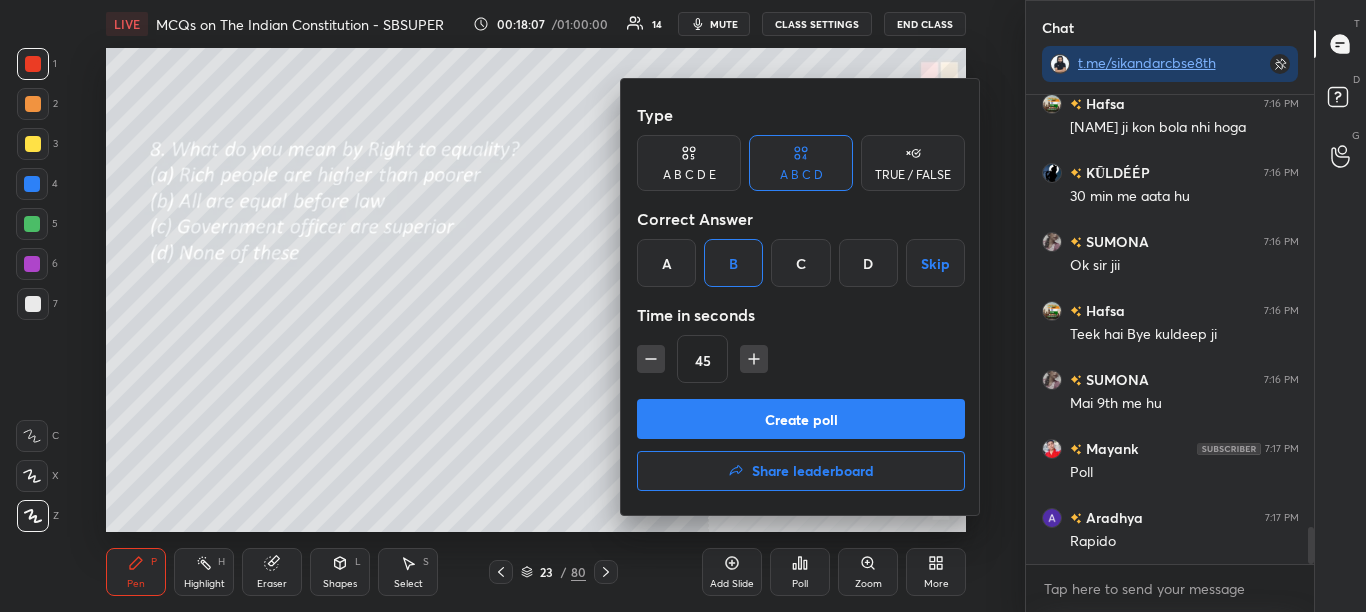 click on "Create poll" at bounding box center (801, 419) 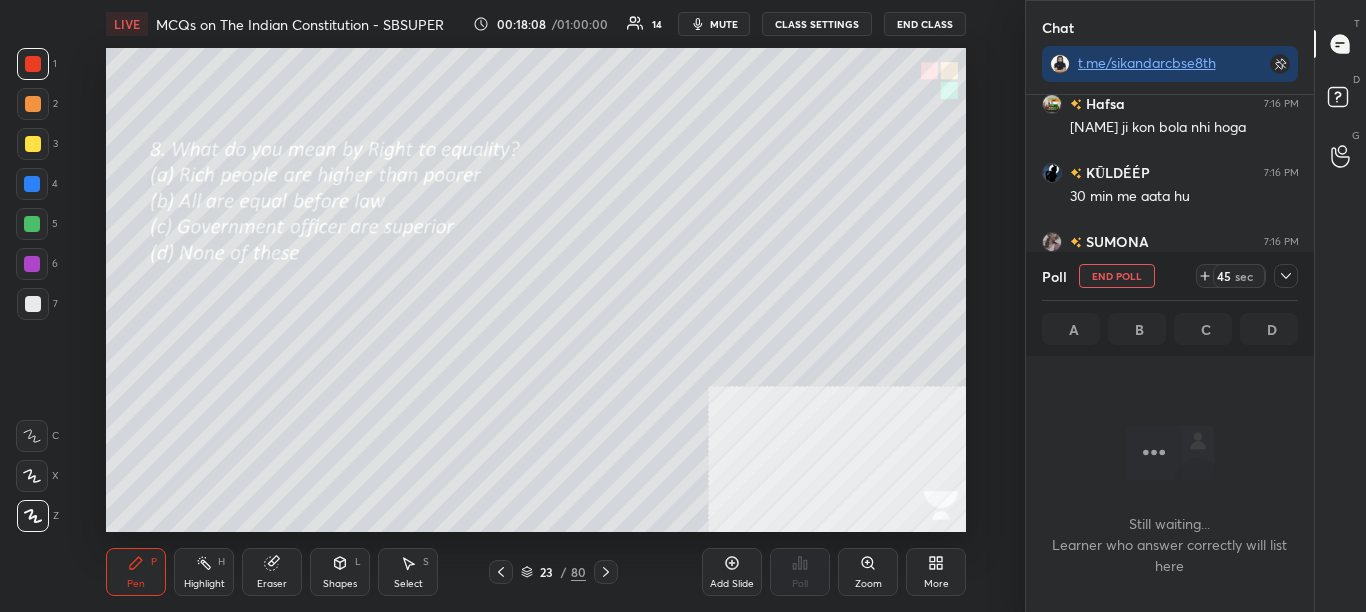 scroll, scrollTop: 375, scrollLeft: 282, axis: both 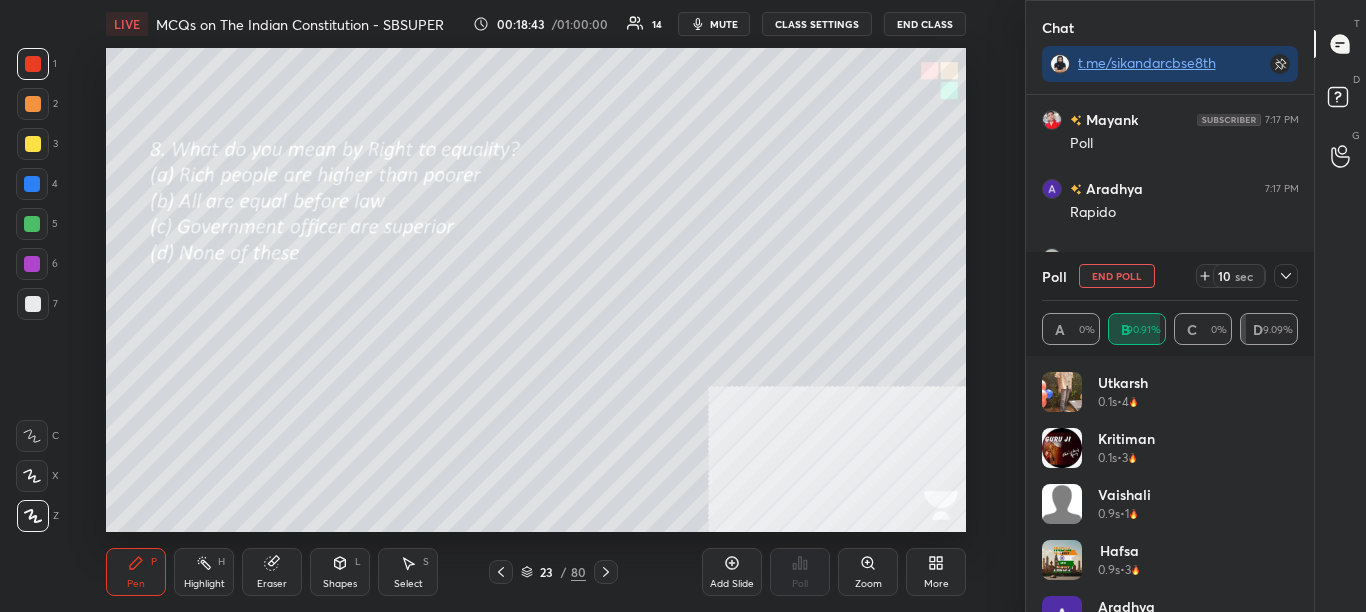 click on "Poll End Poll 10  sec A 0% B 90.91% C 0% D 9.09%" at bounding box center (1170, 304) 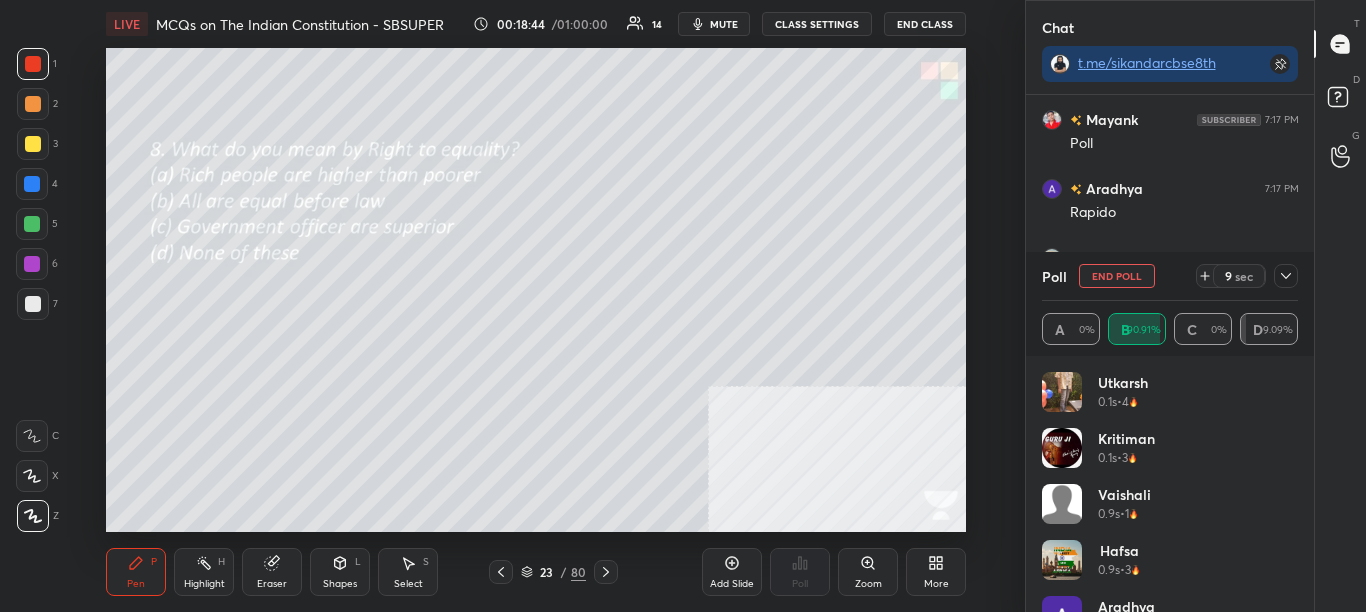 click at bounding box center (1286, 276) 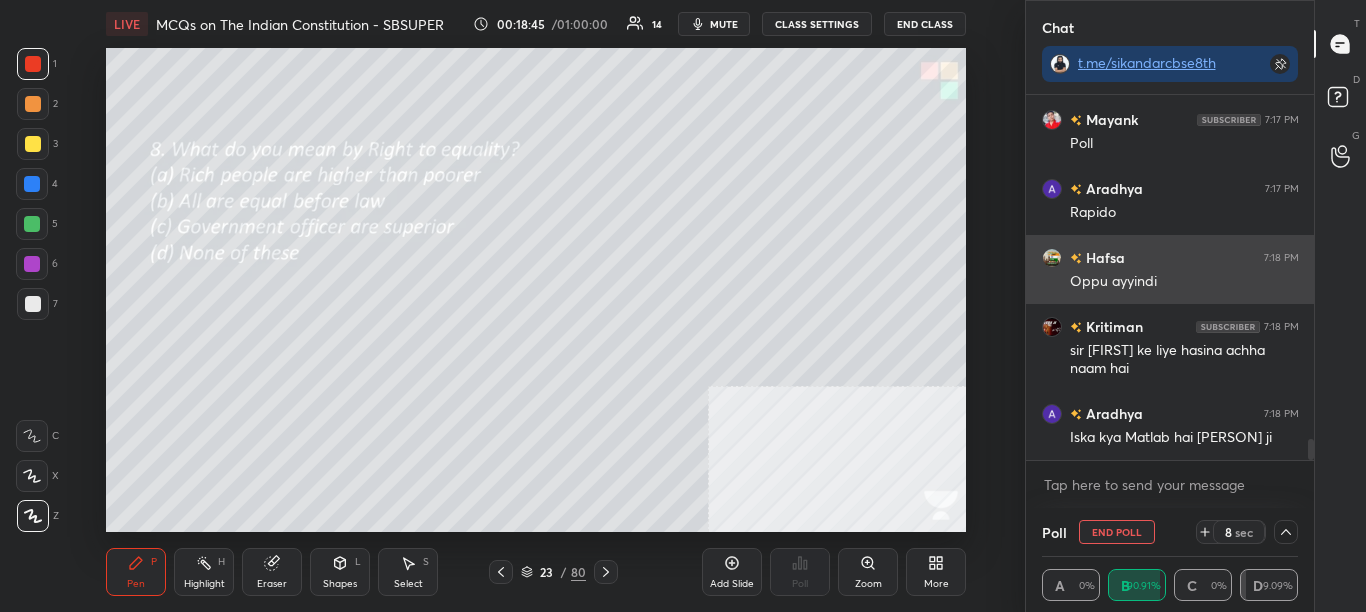 scroll, scrollTop: 0, scrollLeft: 0, axis: both 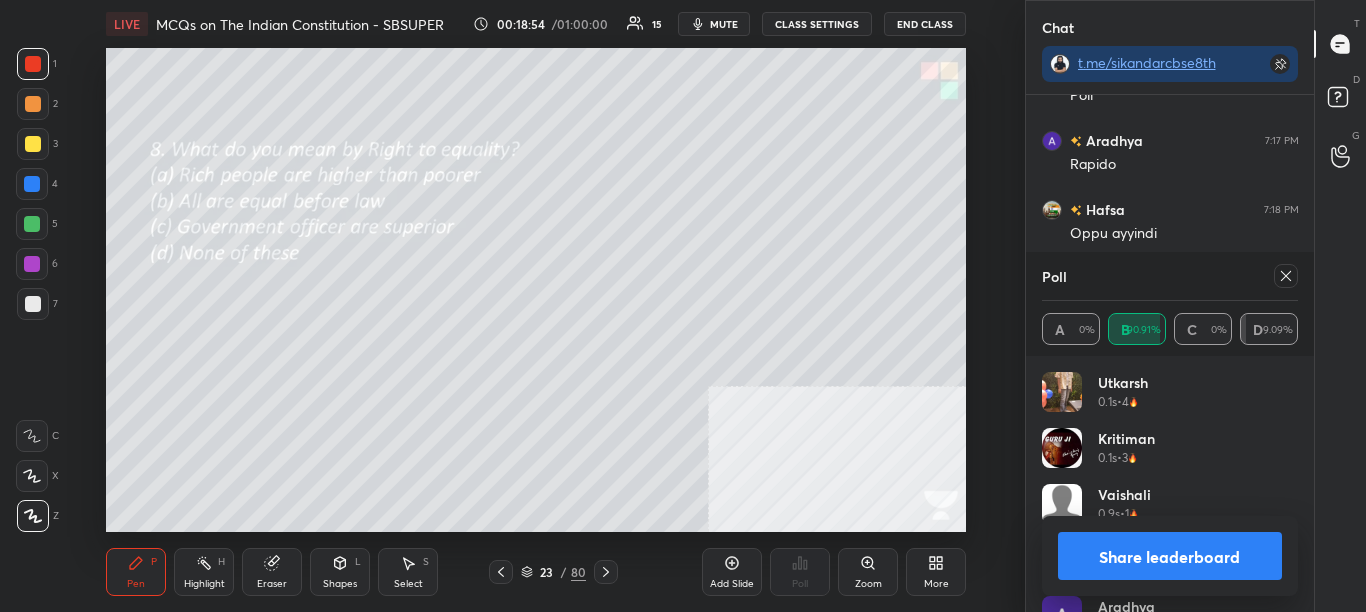 click on "Share leaderboard" at bounding box center [1170, 556] 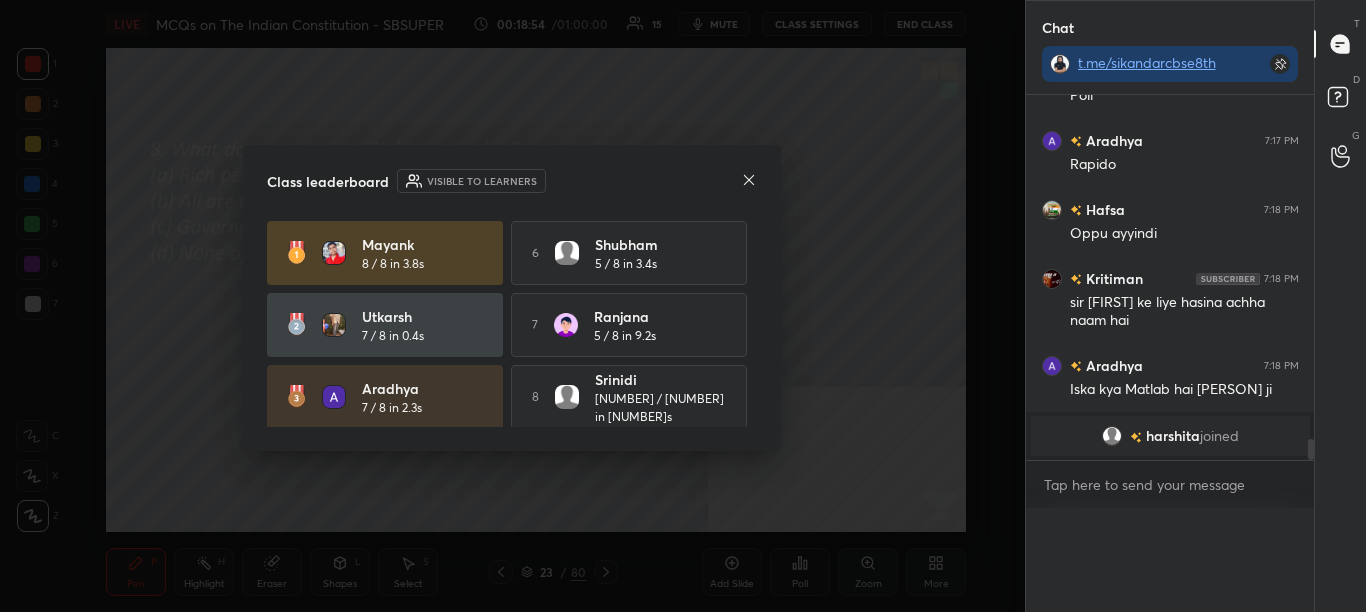 scroll, scrollTop: 0, scrollLeft: 0, axis: both 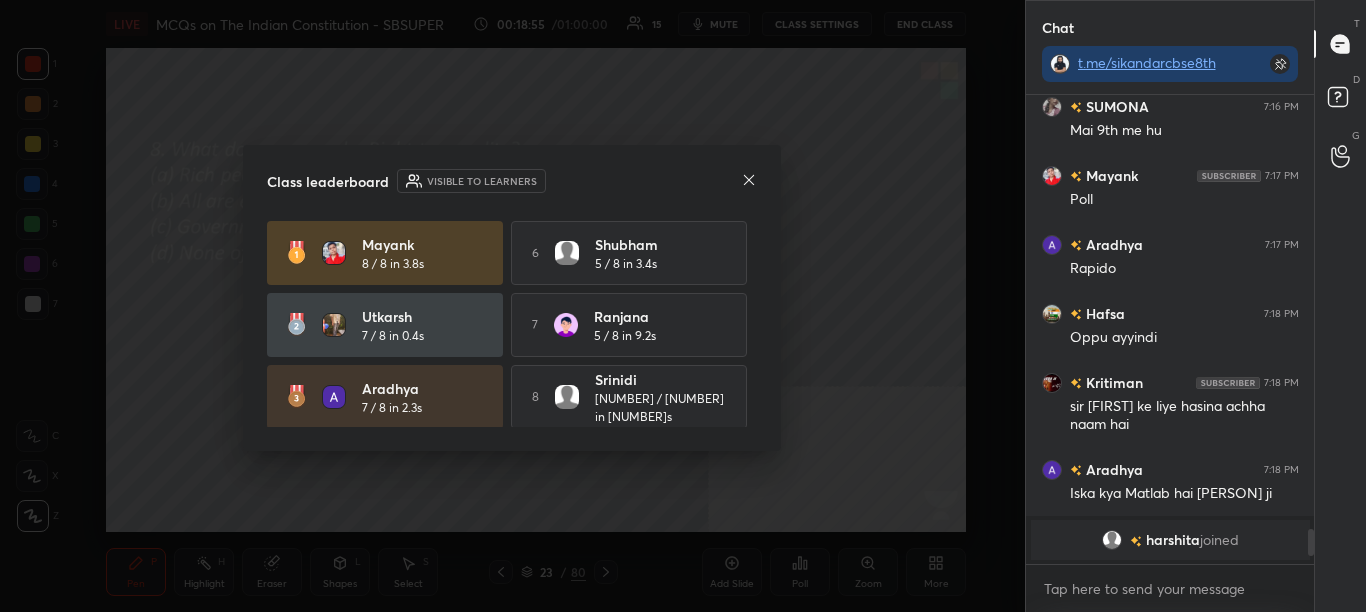 click 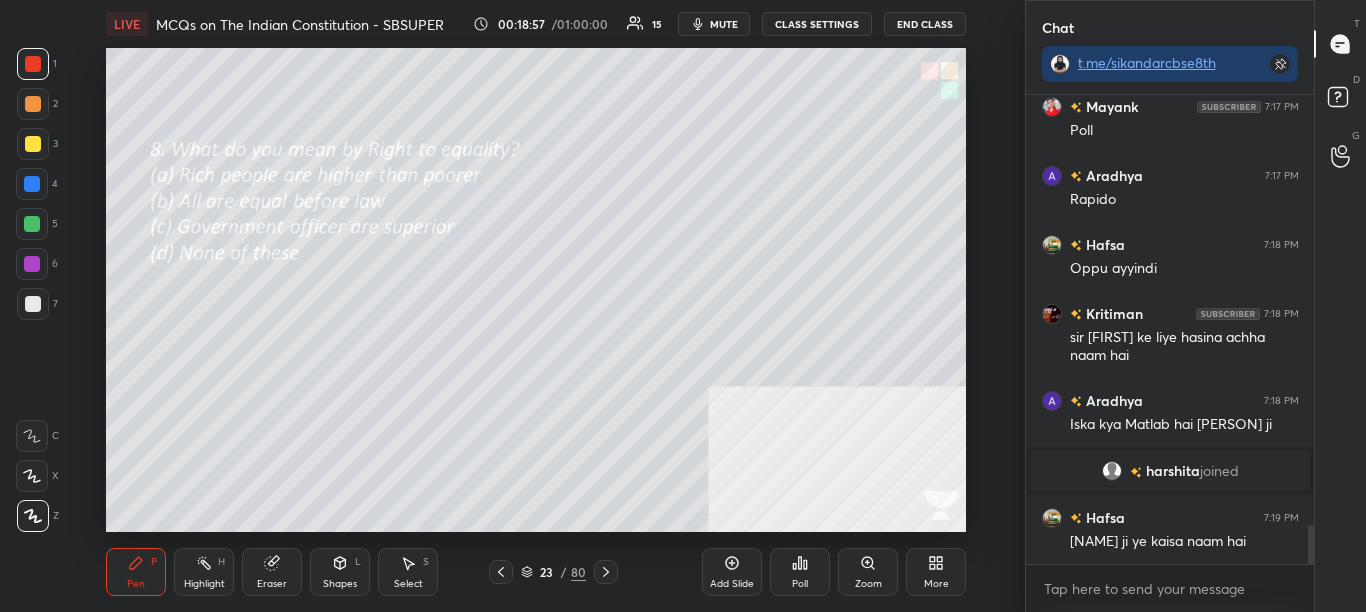 scroll, scrollTop: 5228, scrollLeft: 0, axis: vertical 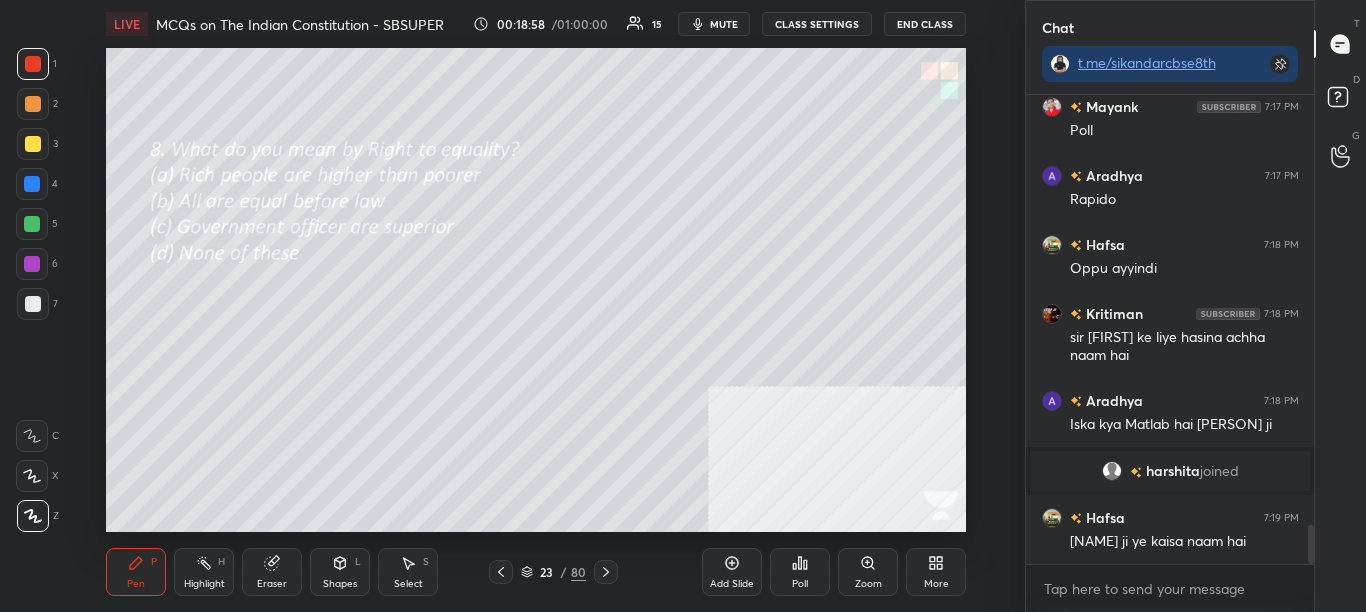 click 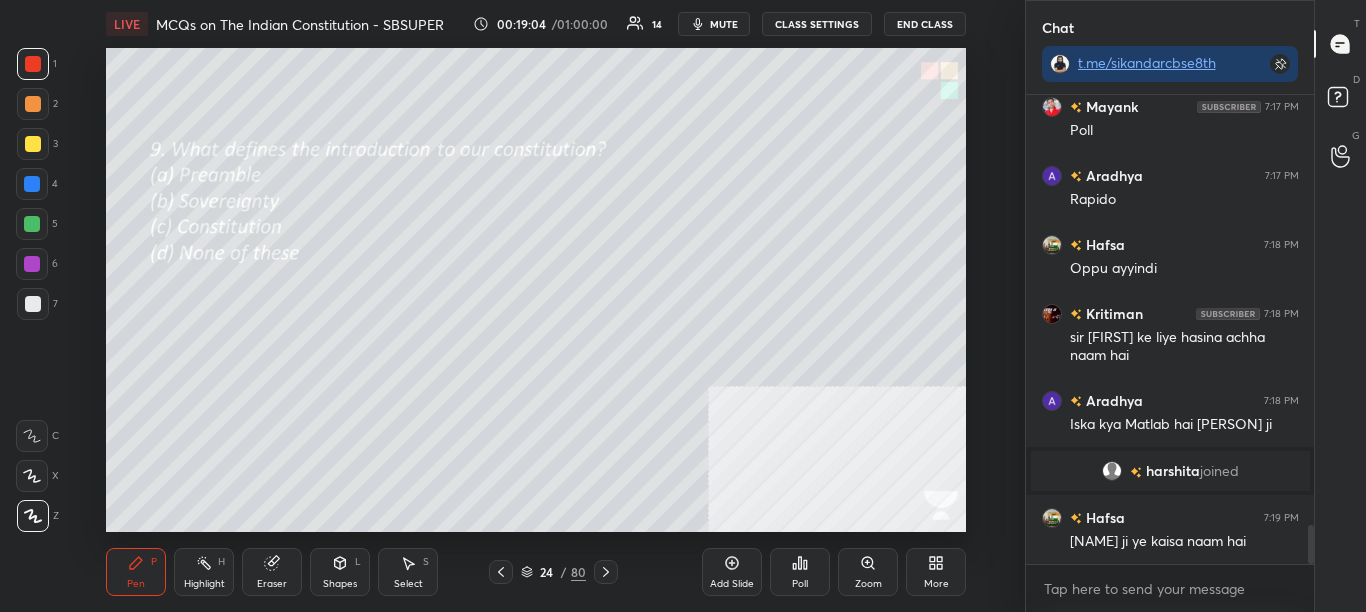 click on "Poll" at bounding box center (800, 572) 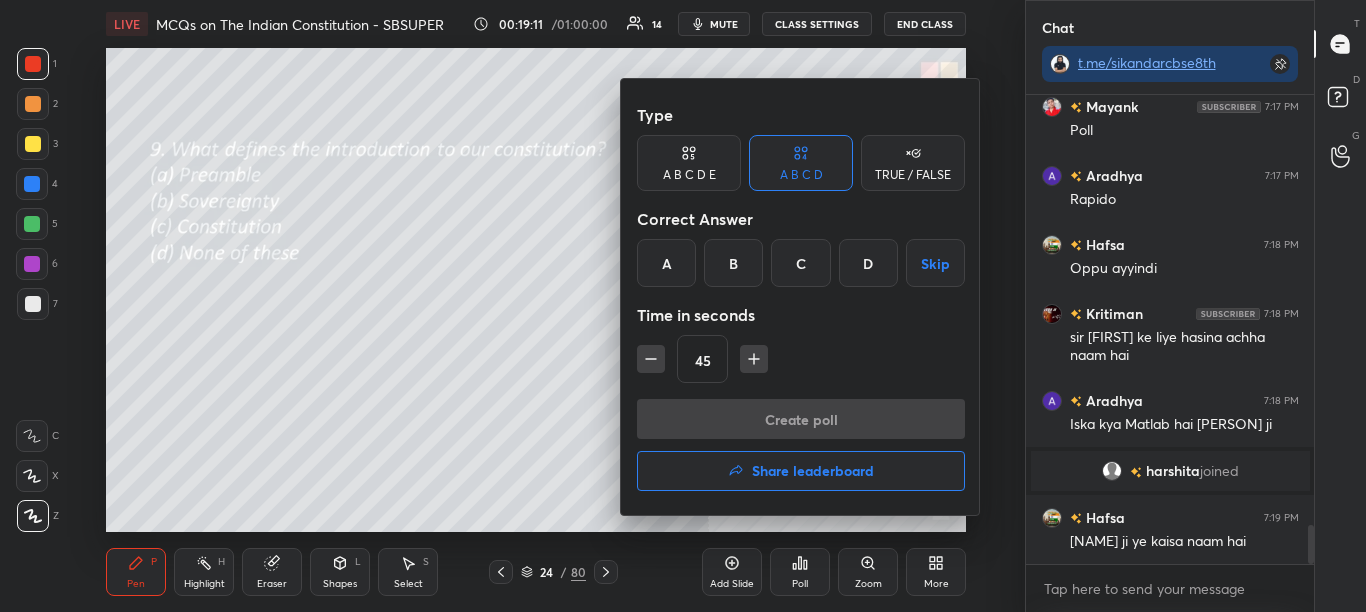click on "A" at bounding box center (666, 263) 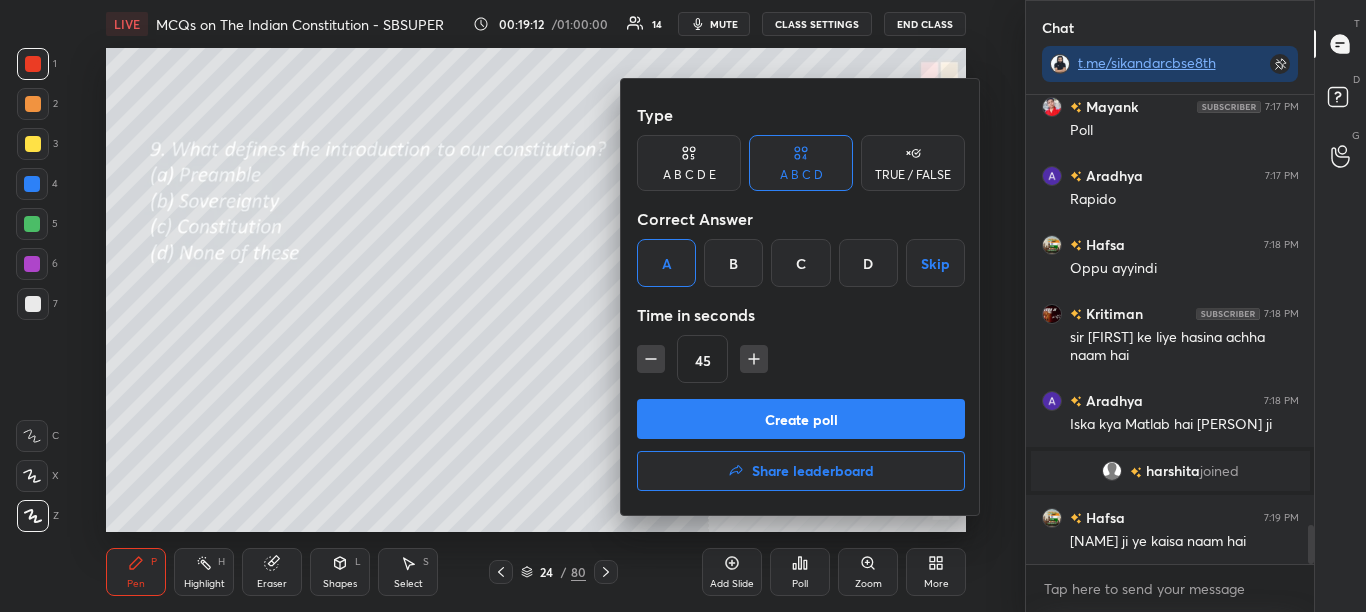 click on "Create poll" at bounding box center [801, 419] 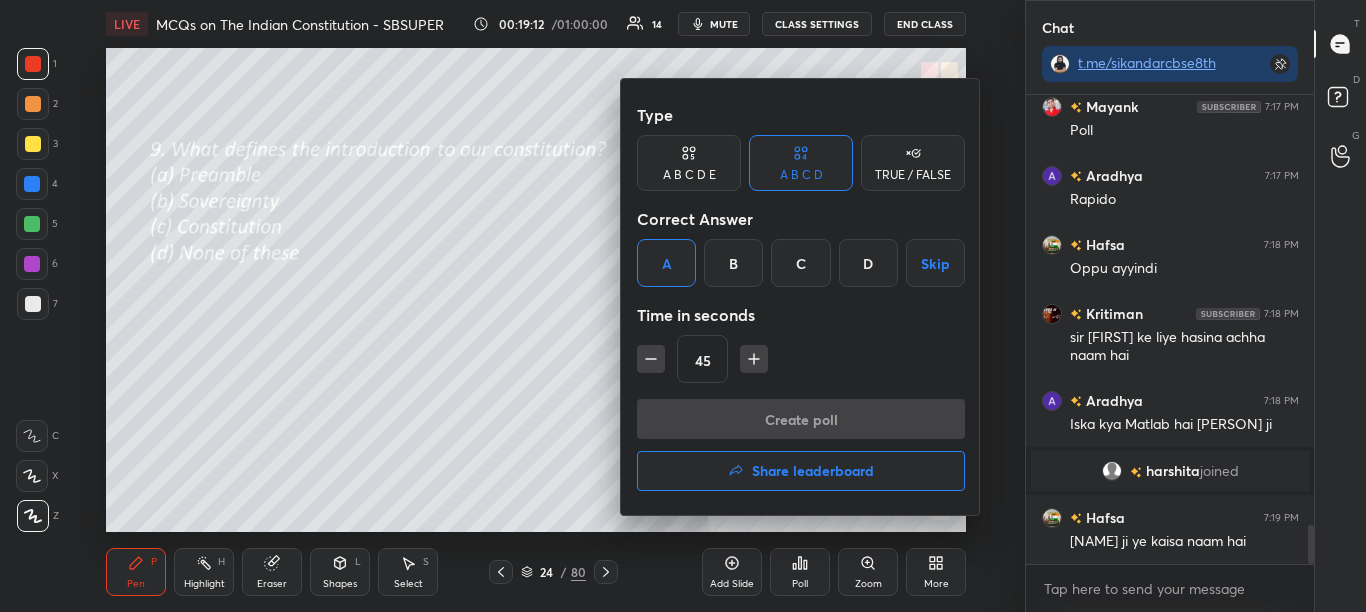 scroll, scrollTop: 401, scrollLeft: 282, axis: both 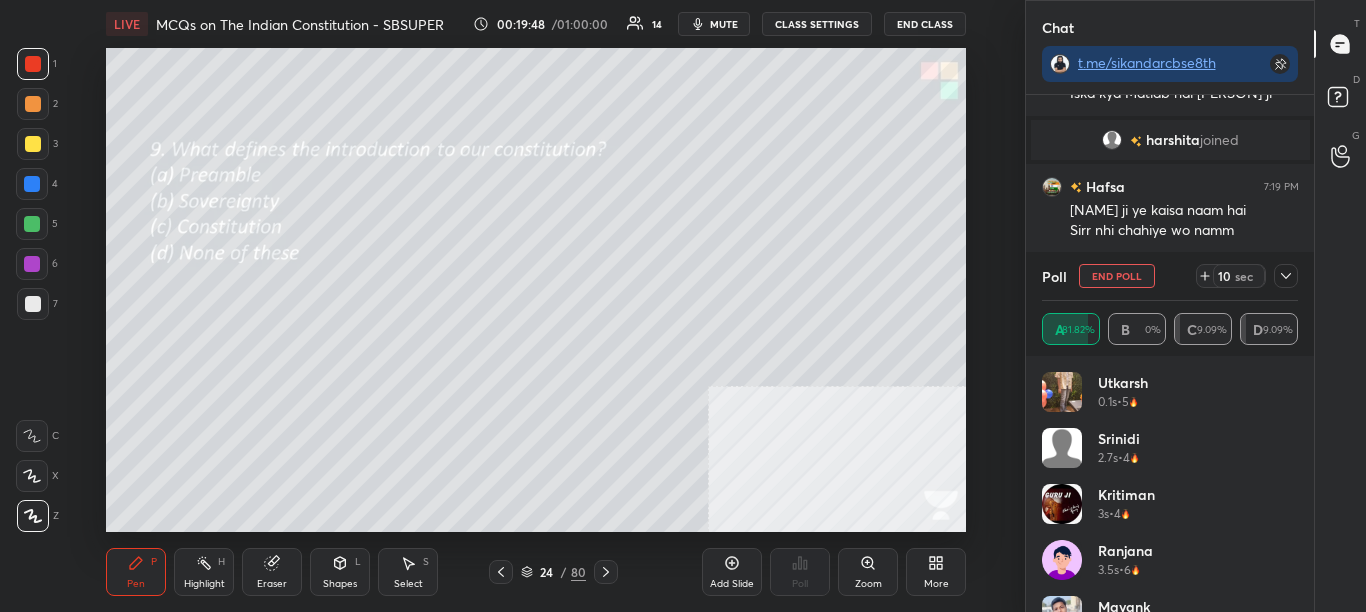 click 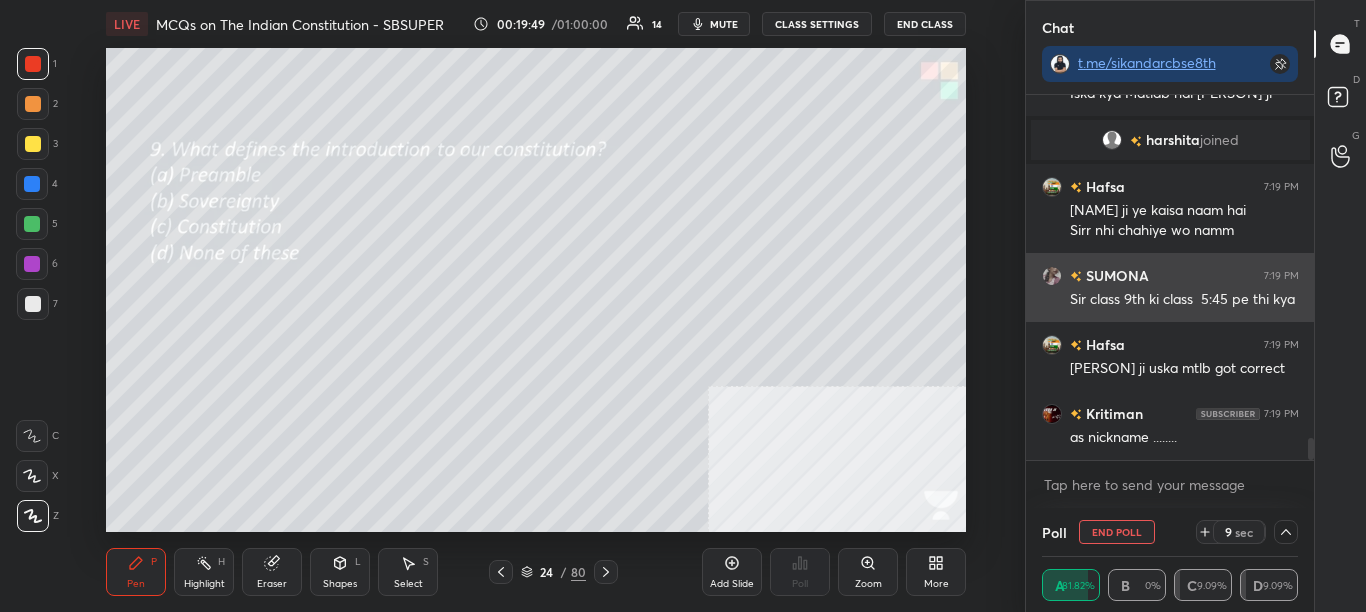 scroll, scrollTop: 0, scrollLeft: 0, axis: both 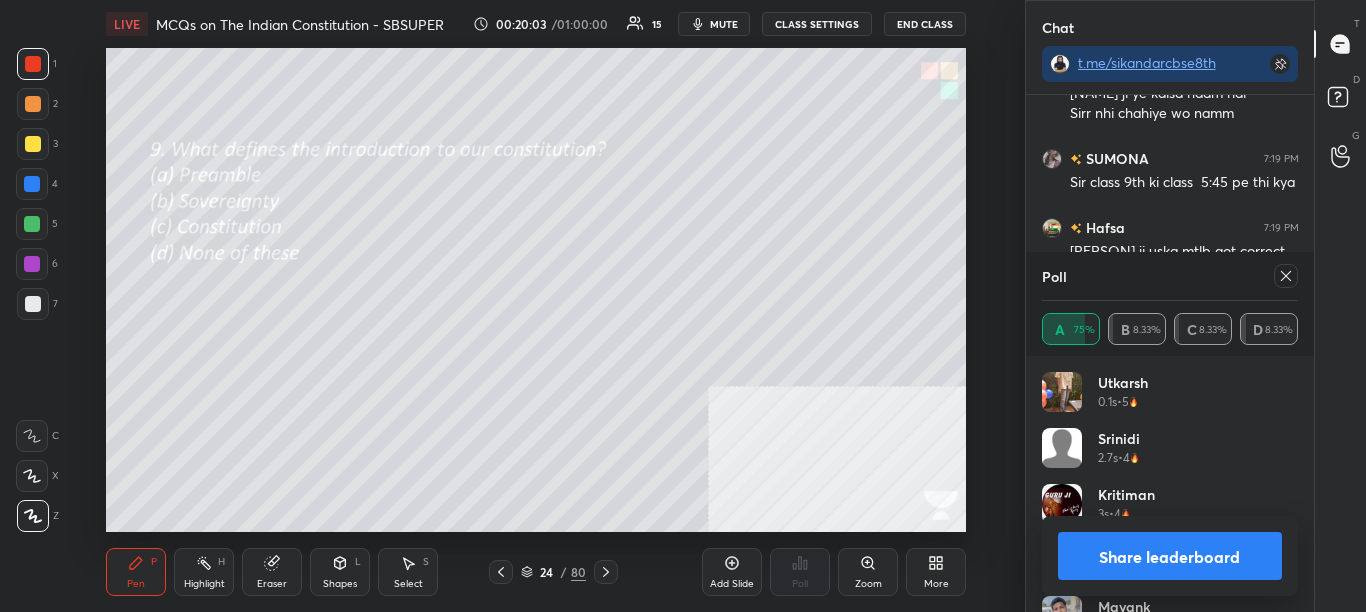 click on "Share leaderboard" at bounding box center [1170, 556] 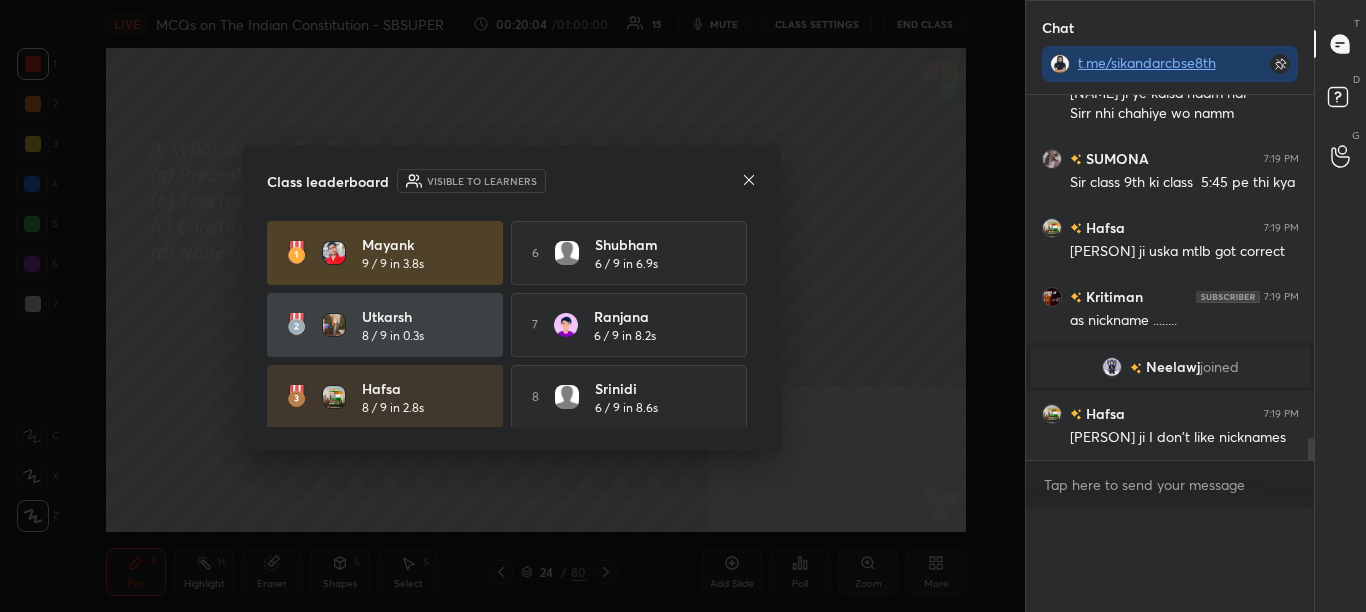 scroll, scrollTop: 0, scrollLeft: 0, axis: both 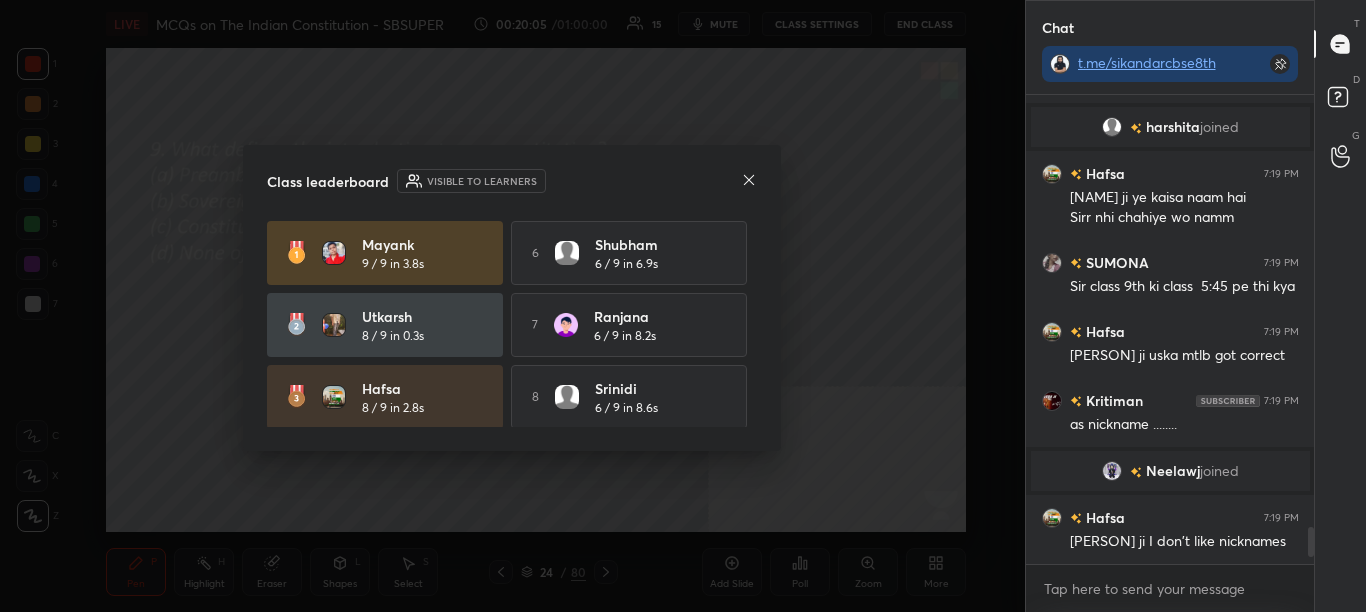 click 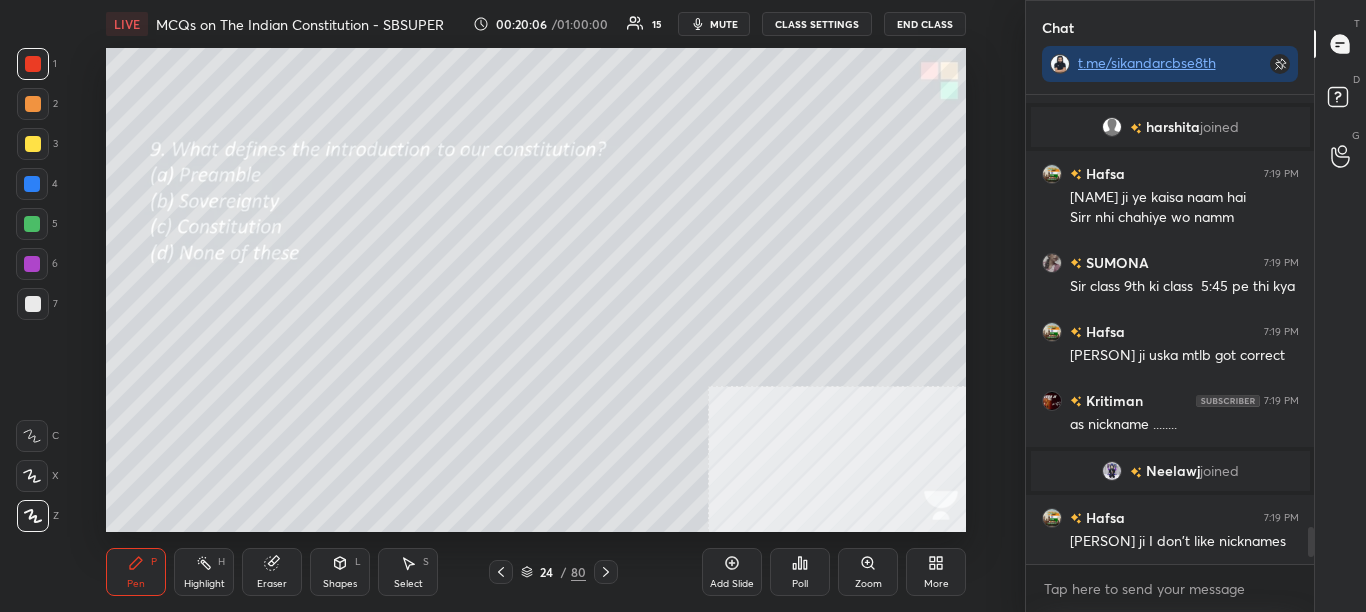 click 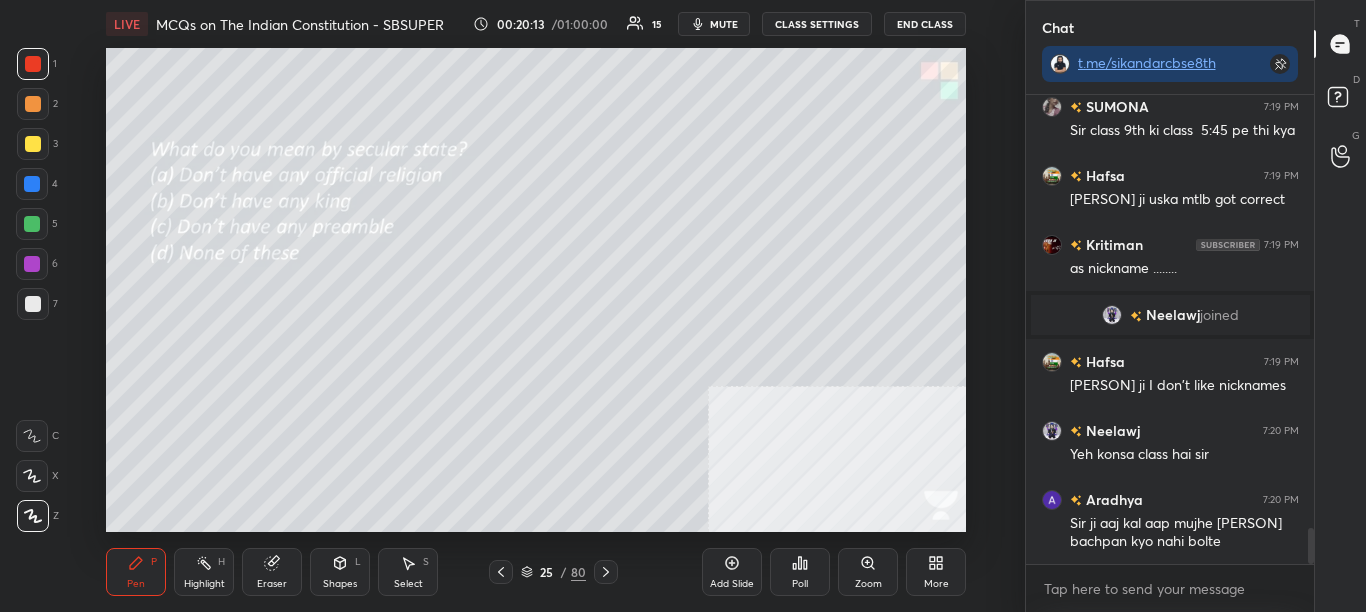 scroll, scrollTop: 5721, scrollLeft: 0, axis: vertical 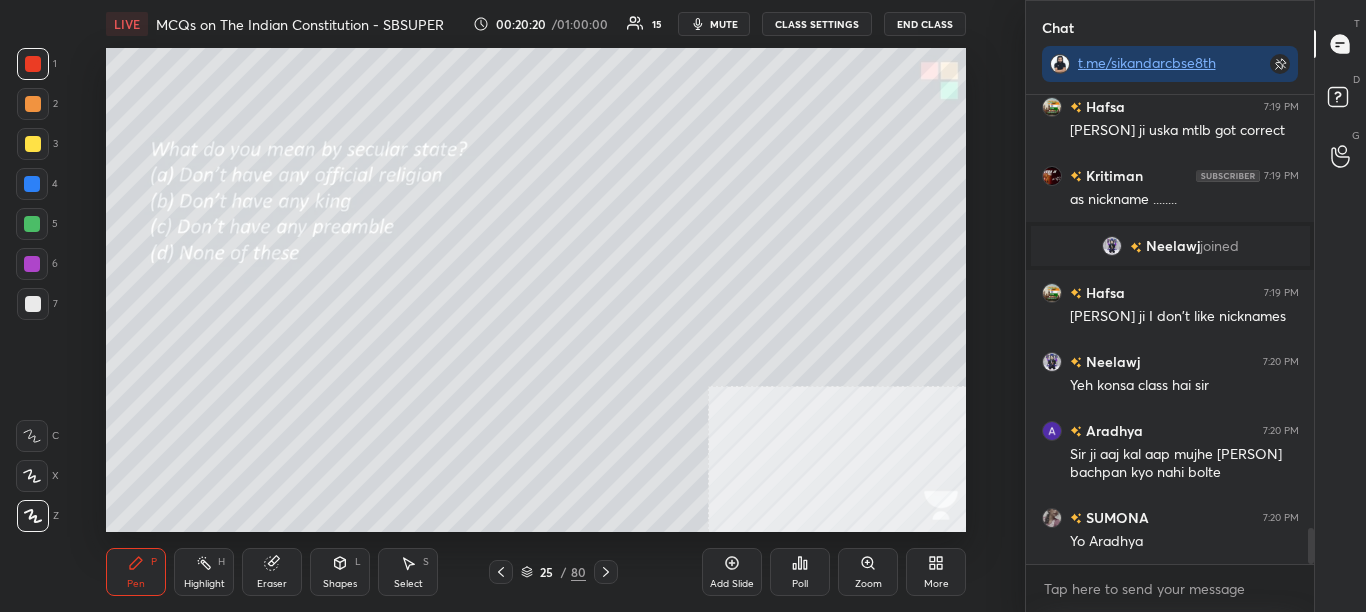 click on "Poll" at bounding box center [800, 572] 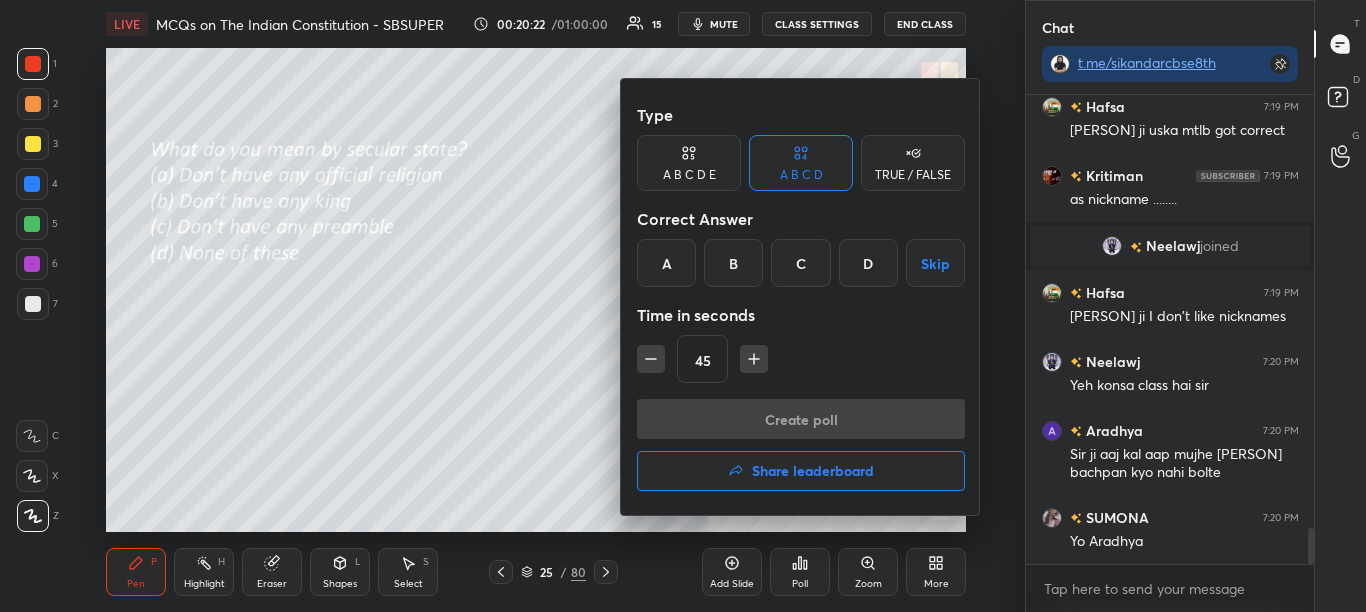 click on "A" at bounding box center (666, 263) 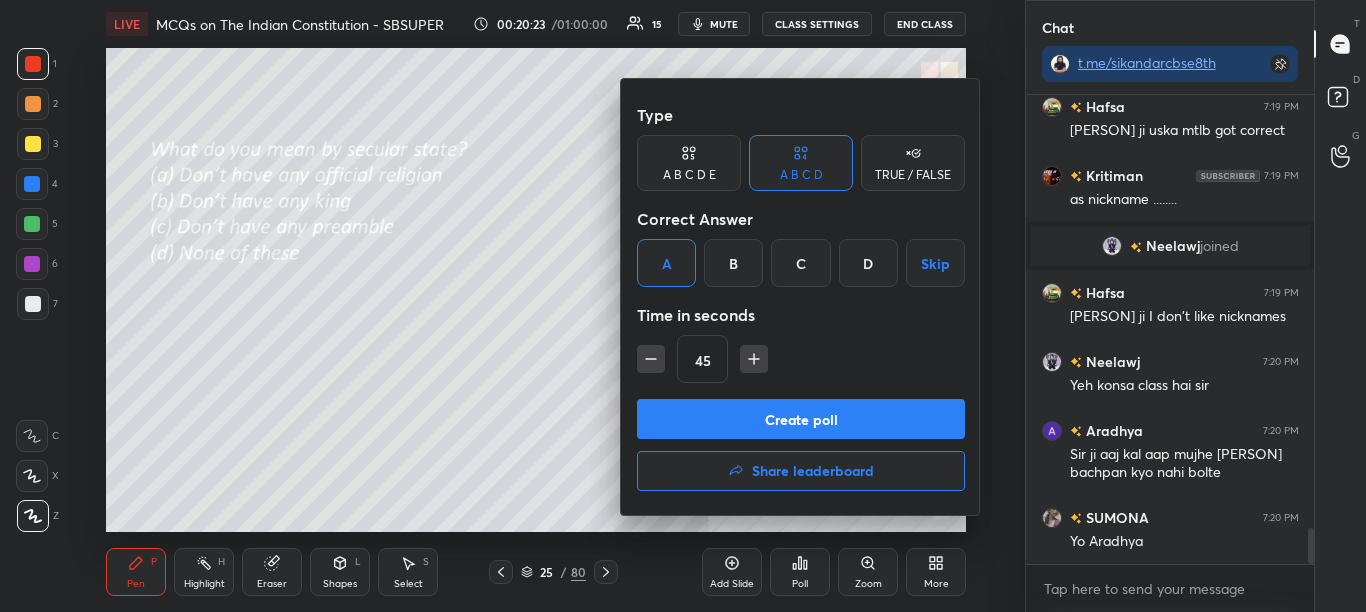 click on "Create poll" at bounding box center [801, 419] 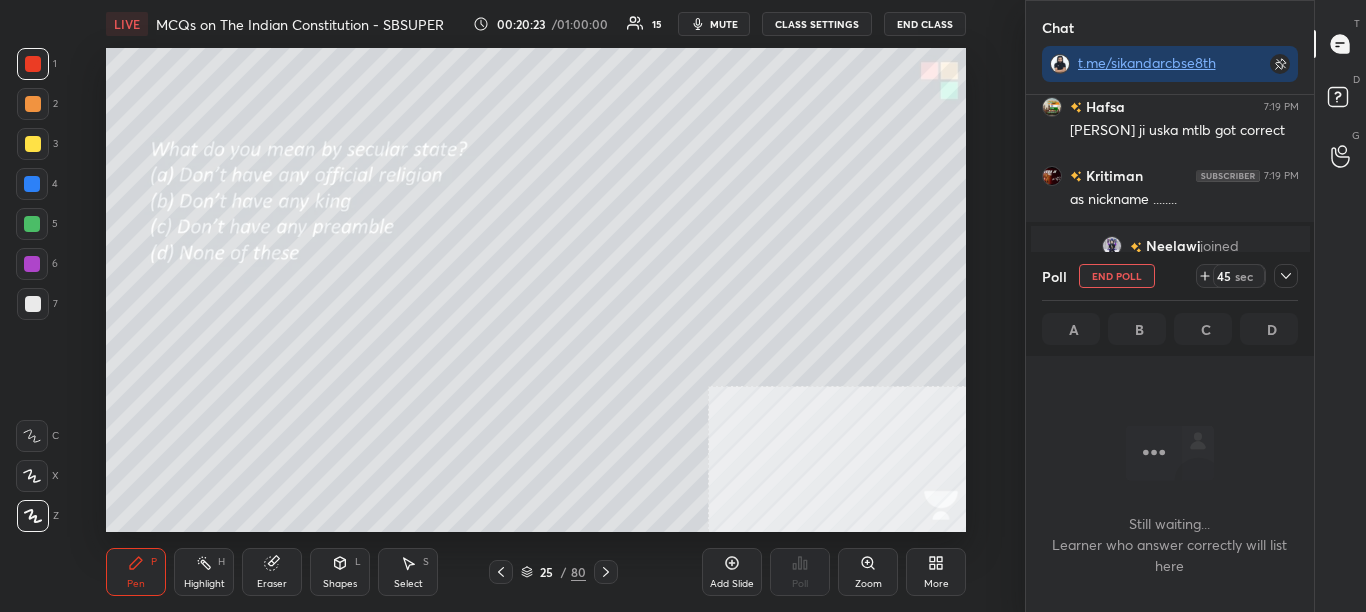 scroll, scrollTop: 401, scrollLeft: 282, axis: both 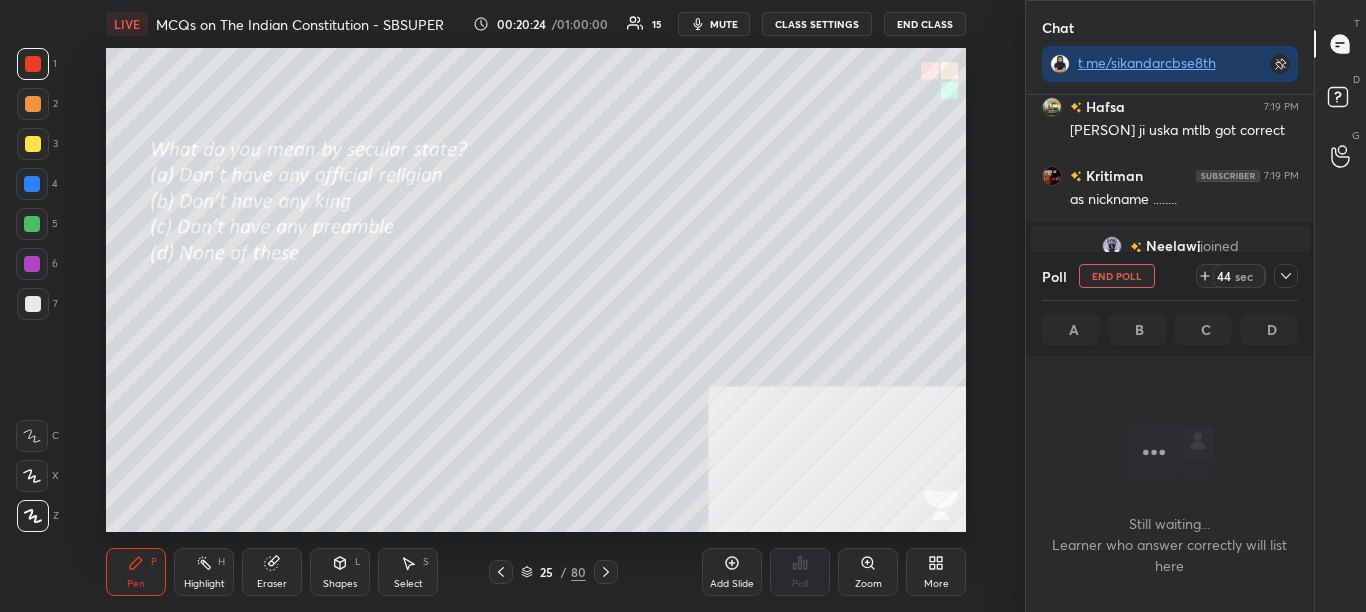 click at bounding box center [1286, 276] 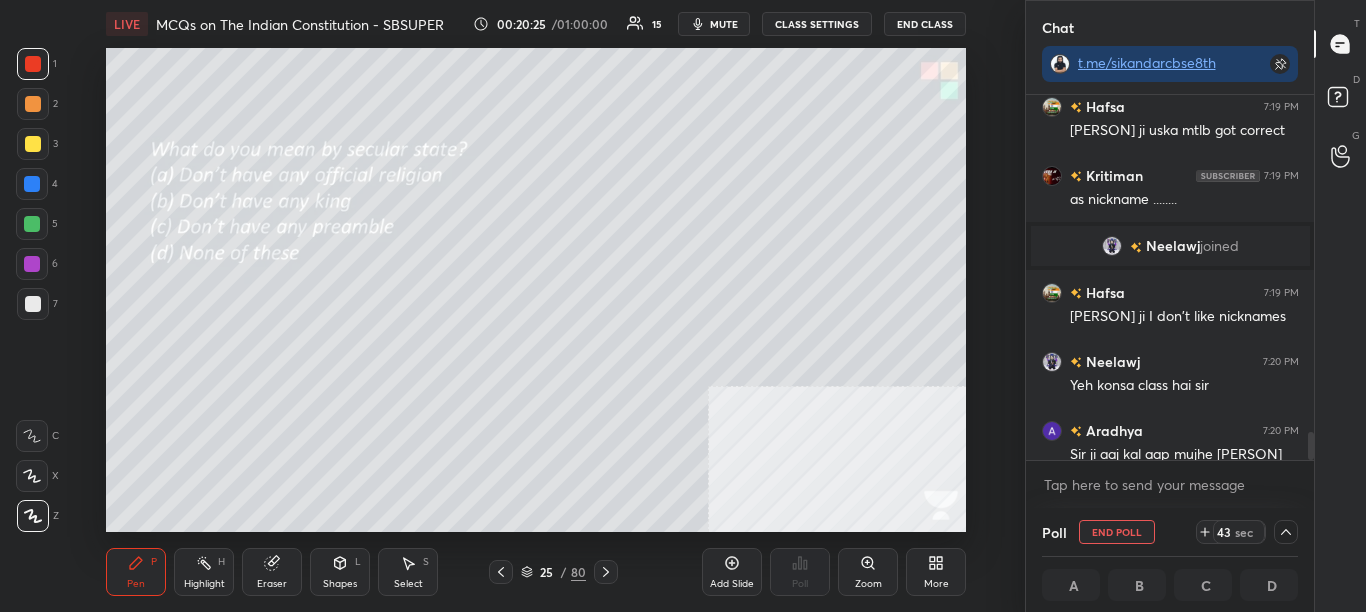 scroll, scrollTop: 1, scrollLeft: 7, axis: both 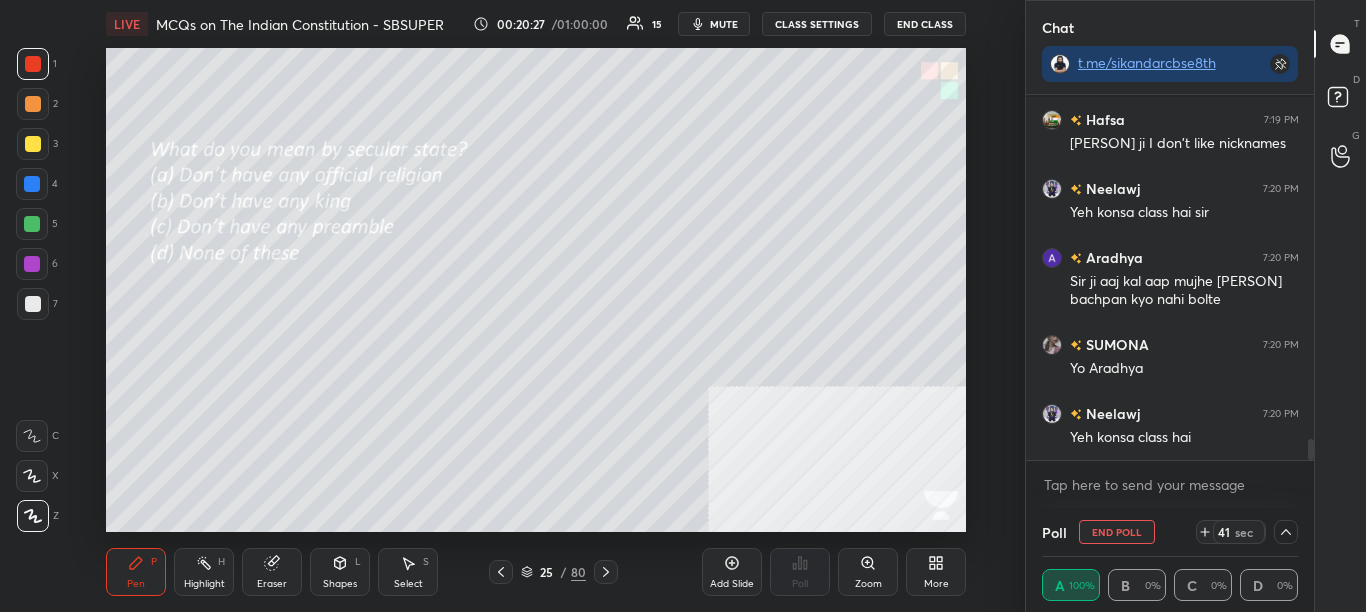 drag, startPoint x: 1311, startPoint y: 444, endPoint x: 1315, endPoint y: 464, distance: 20.396078 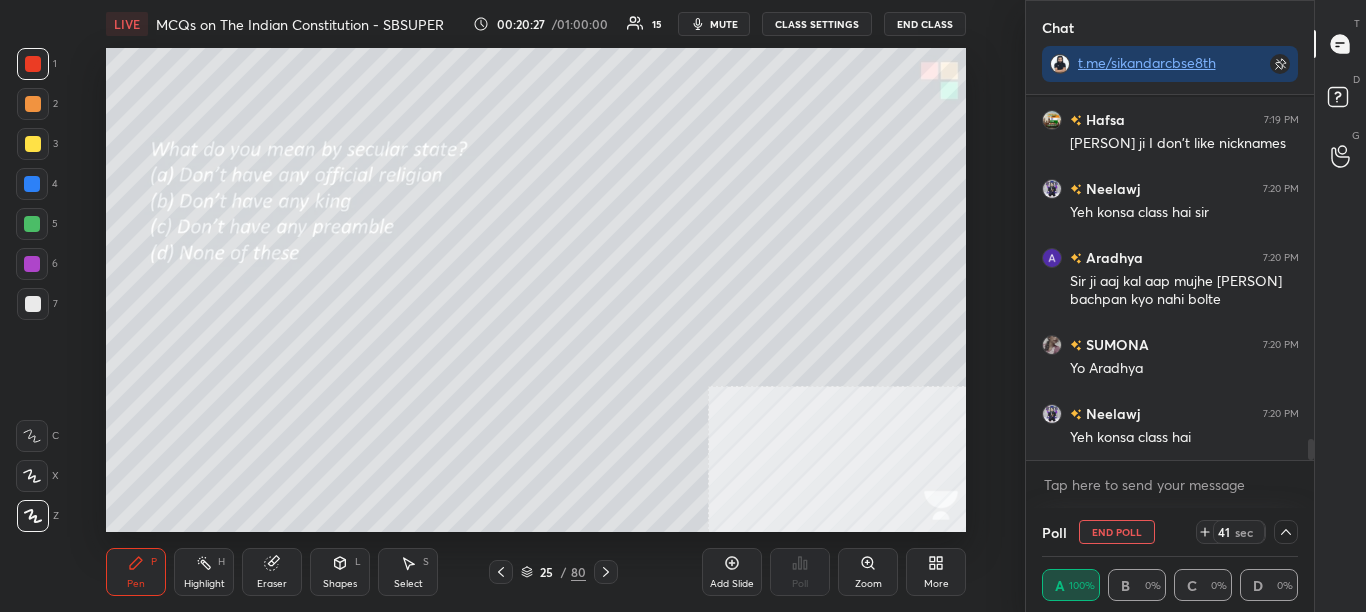 click on "Chat t.me/[USERNAME] [FIRST] 7:19 PM as nickname ........ [FIRST]  joined [FIRST] 7:19 PM [FIRST] ji I don't like nicknames [FIRST] 7:20 PM Yeh konsa class hai sir [FIRST] 7:20 PM Sir ji aaj kal aap mujhe [FIRST] bachpan kyo nahi bolte SUMONA 7:20 PM Yo [FIRST] [FIRST] 7:20 PM Yeh konsa class hai JUMP TO LATEST Enable hand raising Enable raise hand to speak to learners. Once enabled, chat will be turned off temporarily. Enable x   Doubts asked by learners will show up here NEW DOUBTS ASKED No one has raised a hand yet Can't raise hand Looks like educator just invited you to speak. Please wait before you can raise your hand again. Got it Poll End Poll 41  sec A 100% B 0% C 0% D 0% T Messages (T) D Doubts (D) G Raise Hand (G)" at bounding box center [1196, 306] 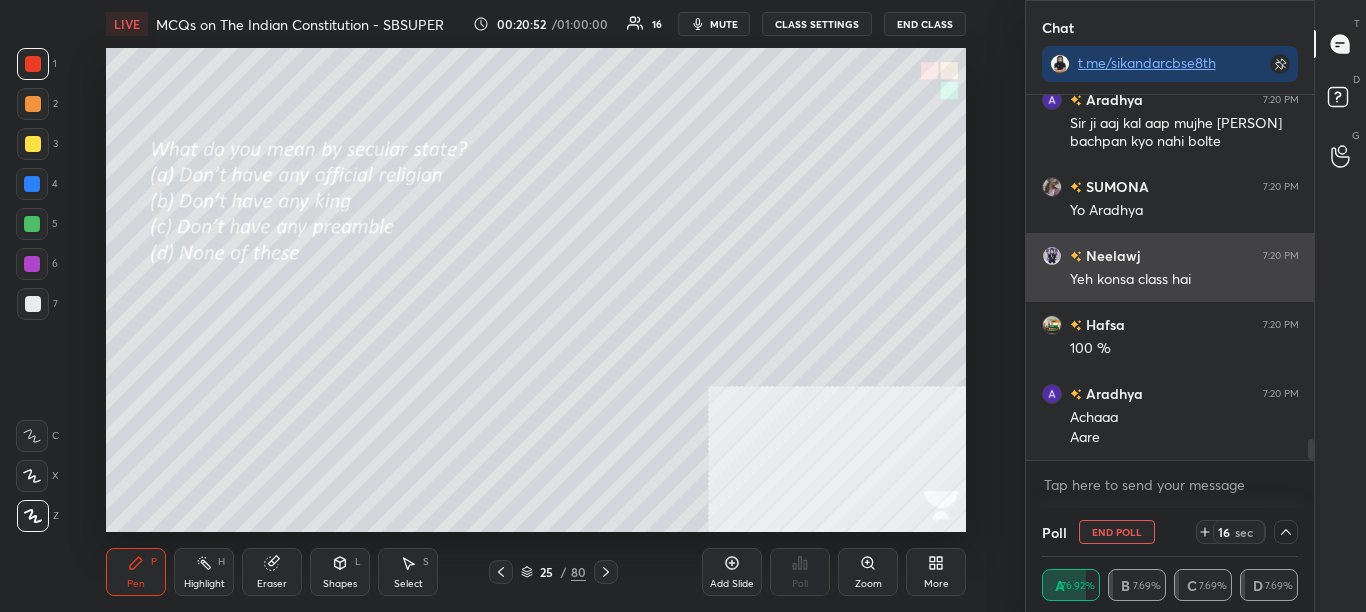 scroll, scrollTop: 6121, scrollLeft: 0, axis: vertical 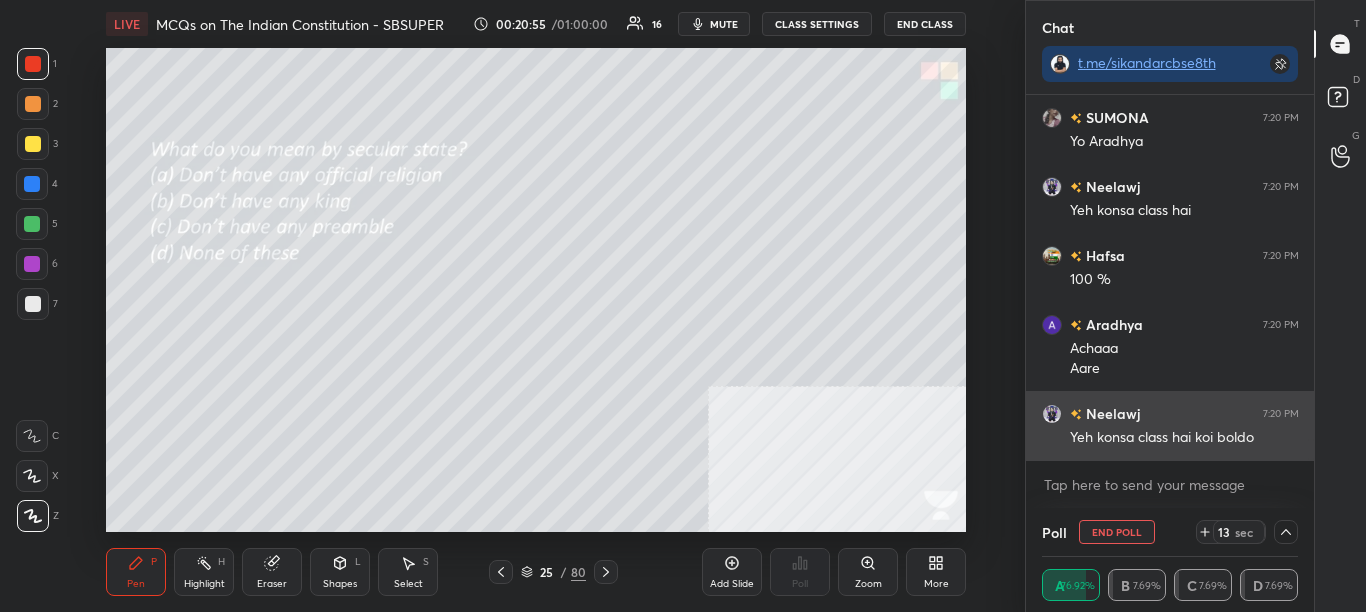 click on "[NAME] 7:20 PM" at bounding box center [1170, 413] 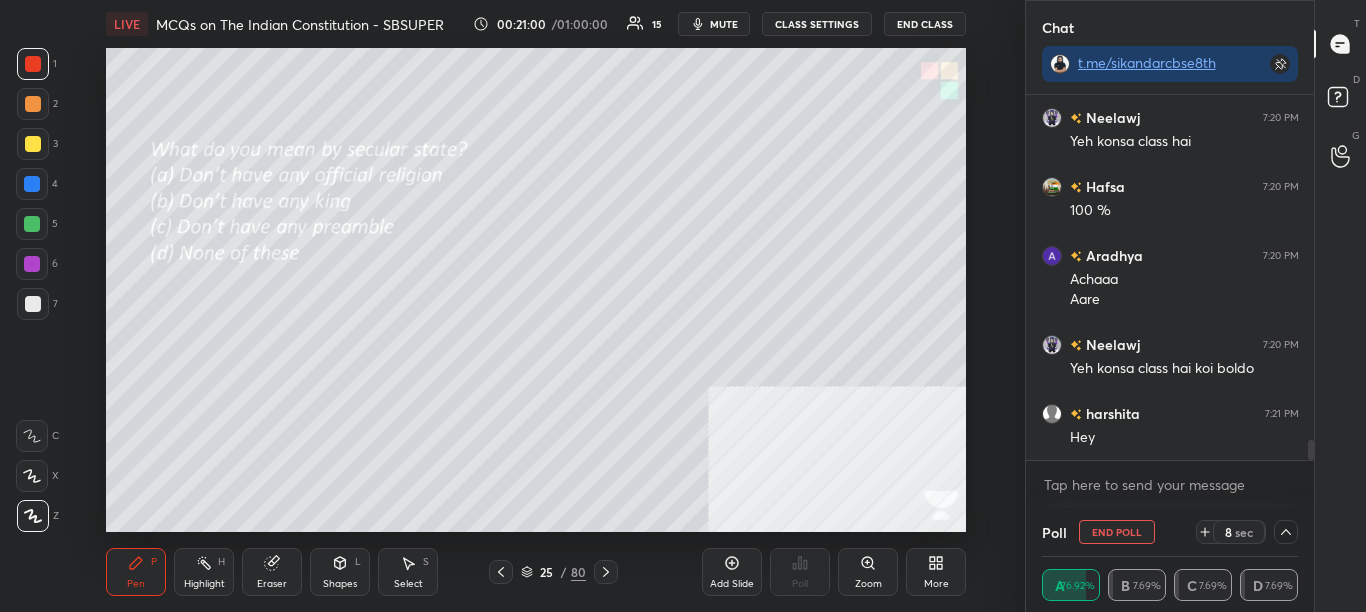 scroll, scrollTop: 6277, scrollLeft: 0, axis: vertical 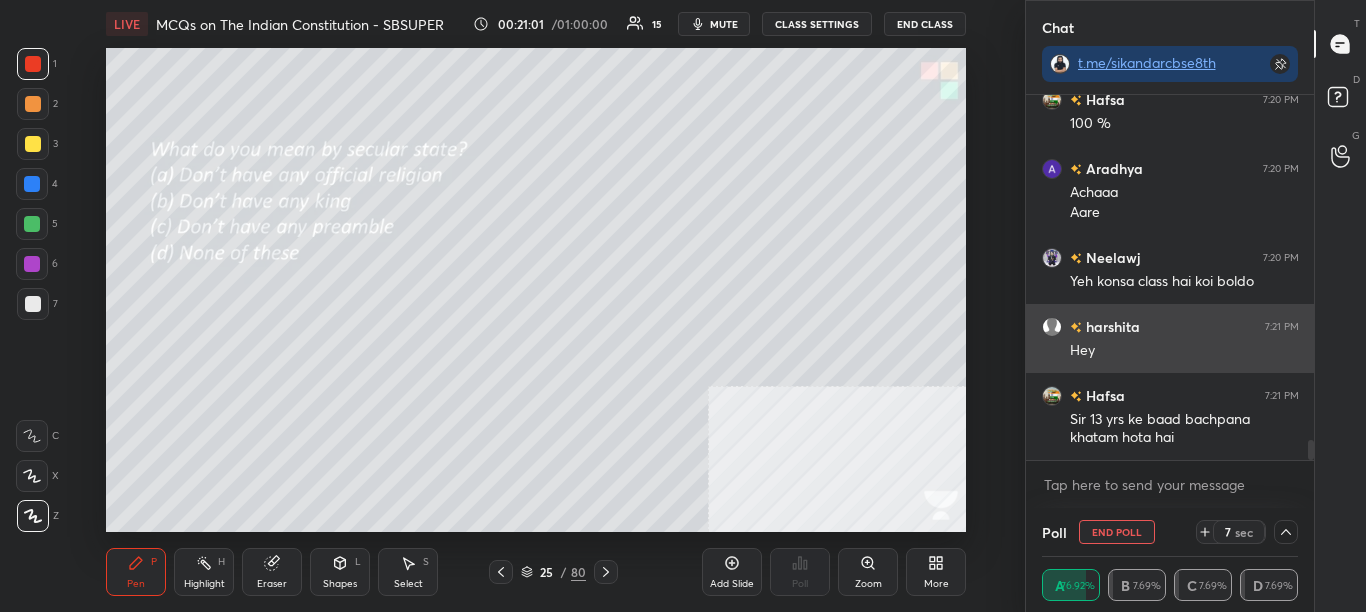 click on "Hey" at bounding box center [1184, 351] 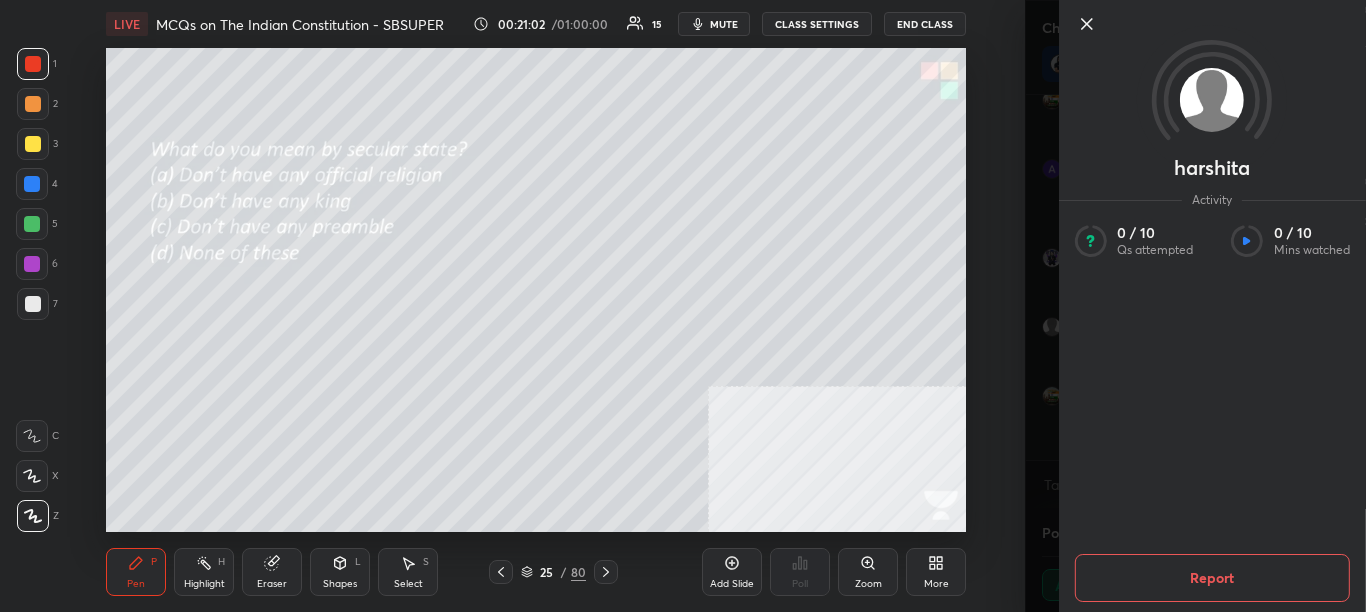click on "1 2 3 4 5 6 7 C X Z C X Z E E Erase all   H H LIVE MCQs on The Indian Constitution - SBSUPER 00:21:02 /  01:00:00 15 mute CLASS SETTINGS End Class Setting up your live class Poll for   secs No correct answer Start poll Back MCQs on The Indian Constitution - SBSUPER Sikandar Baig Pen P Highlight H Eraser Shapes L Select S 25 / 80 Add Slide Poll Zoom More" at bounding box center [512, 306] 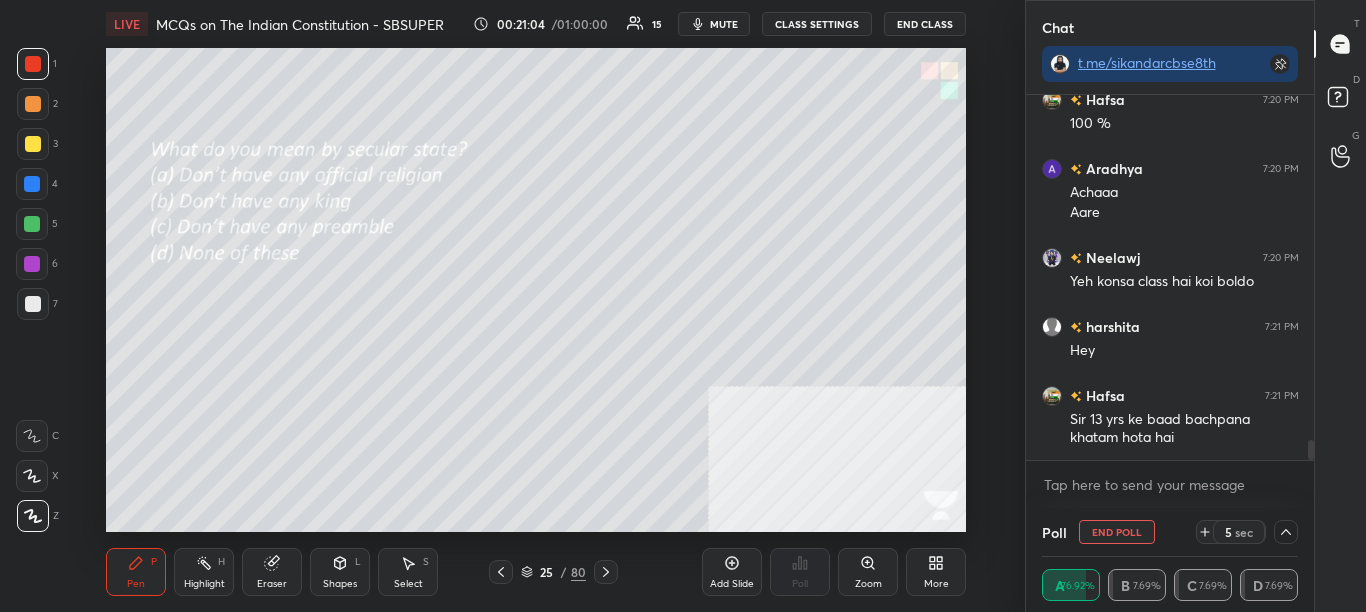 scroll, scrollTop: 6346, scrollLeft: 0, axis: vertical 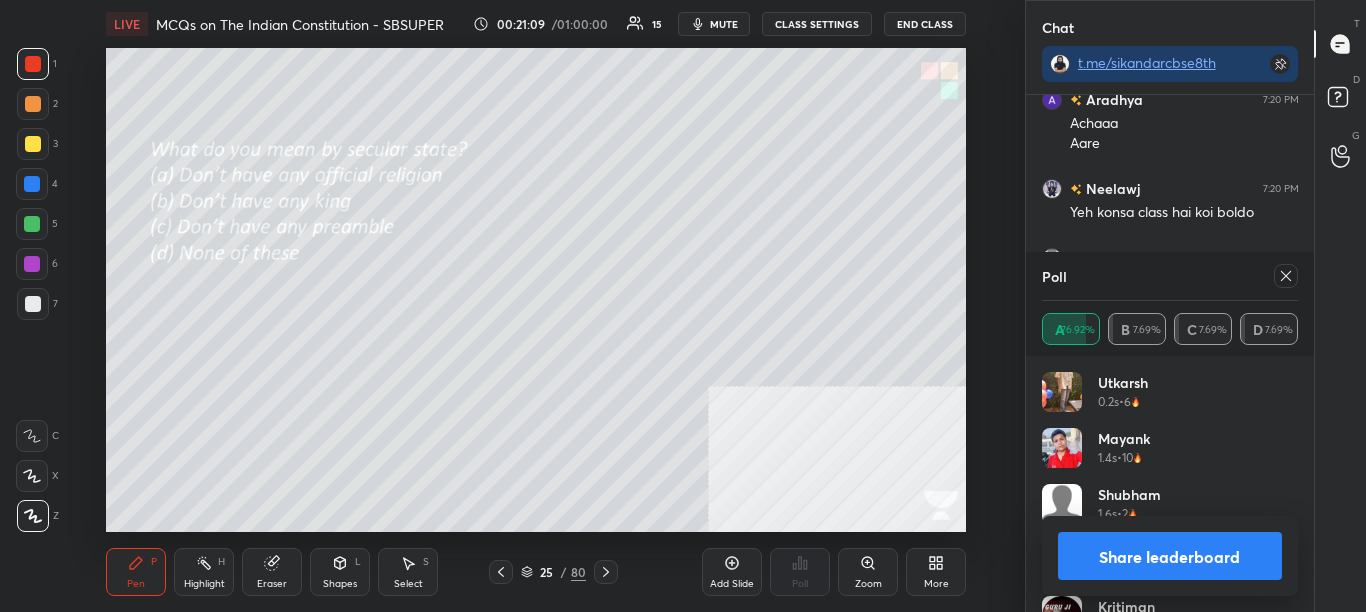 click at bounding box center (1286, 276) 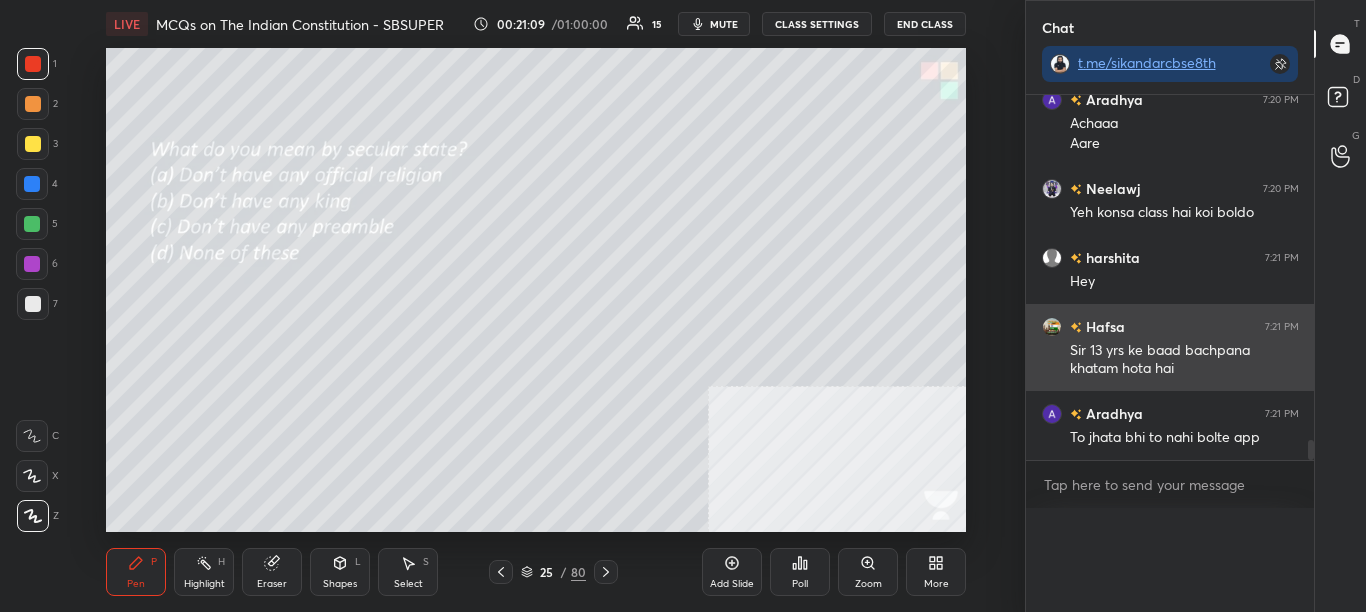 scroll, scrollTop: 0, scrollLeft: 0, axis: both 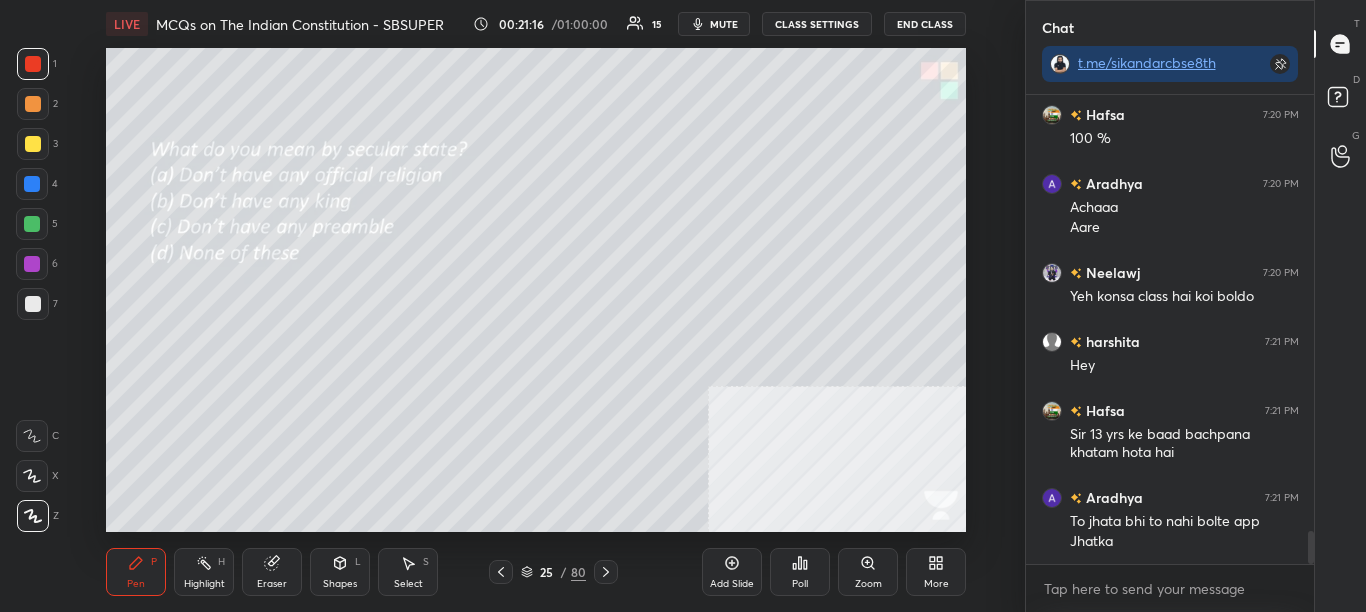 click 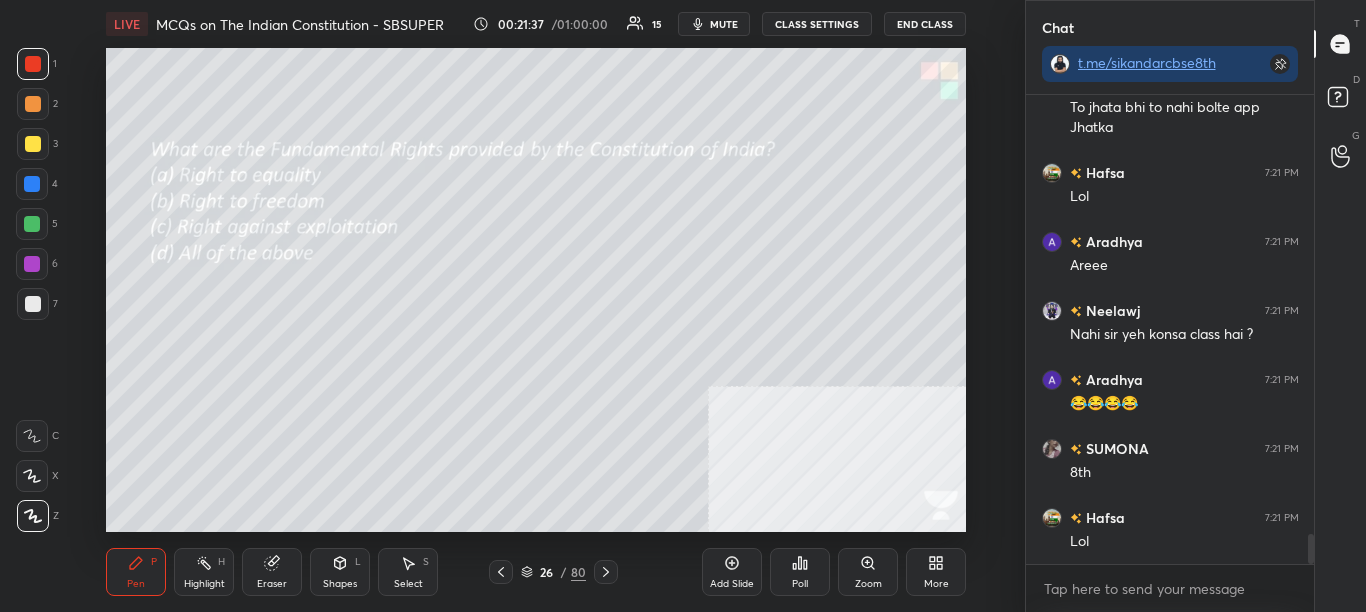 scroll, scrollTop: 6745, scrollLeft: 0, axis: vertical 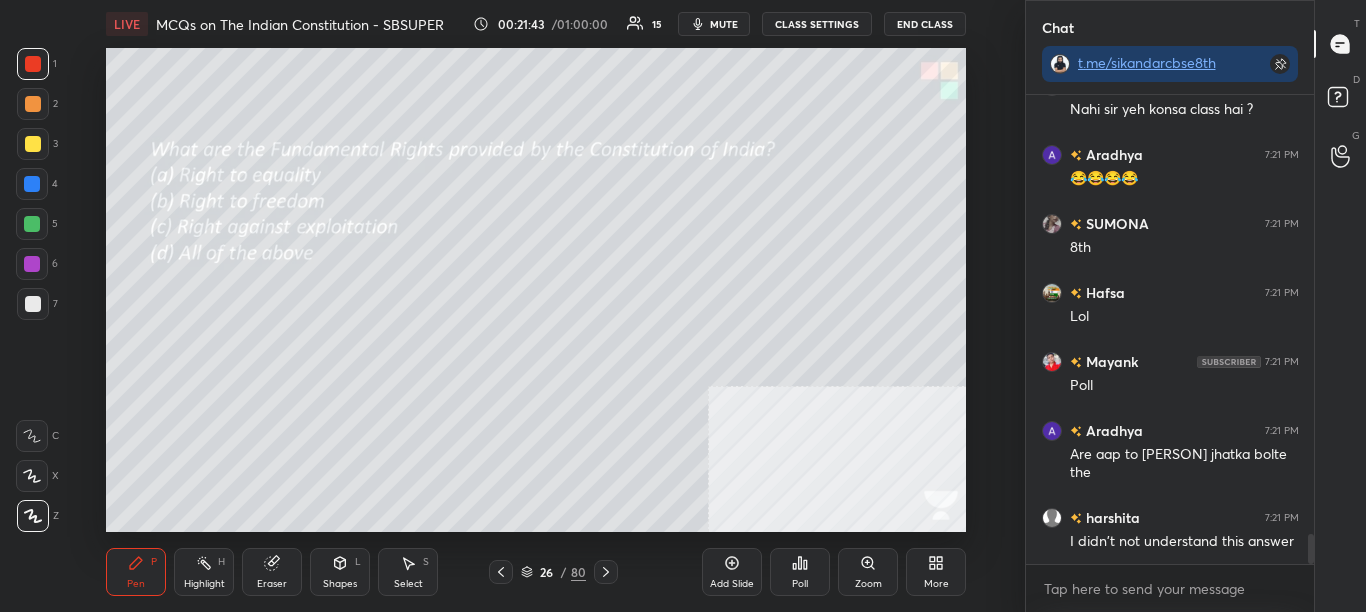 click on "Poll" at bounding box center (800, 572) 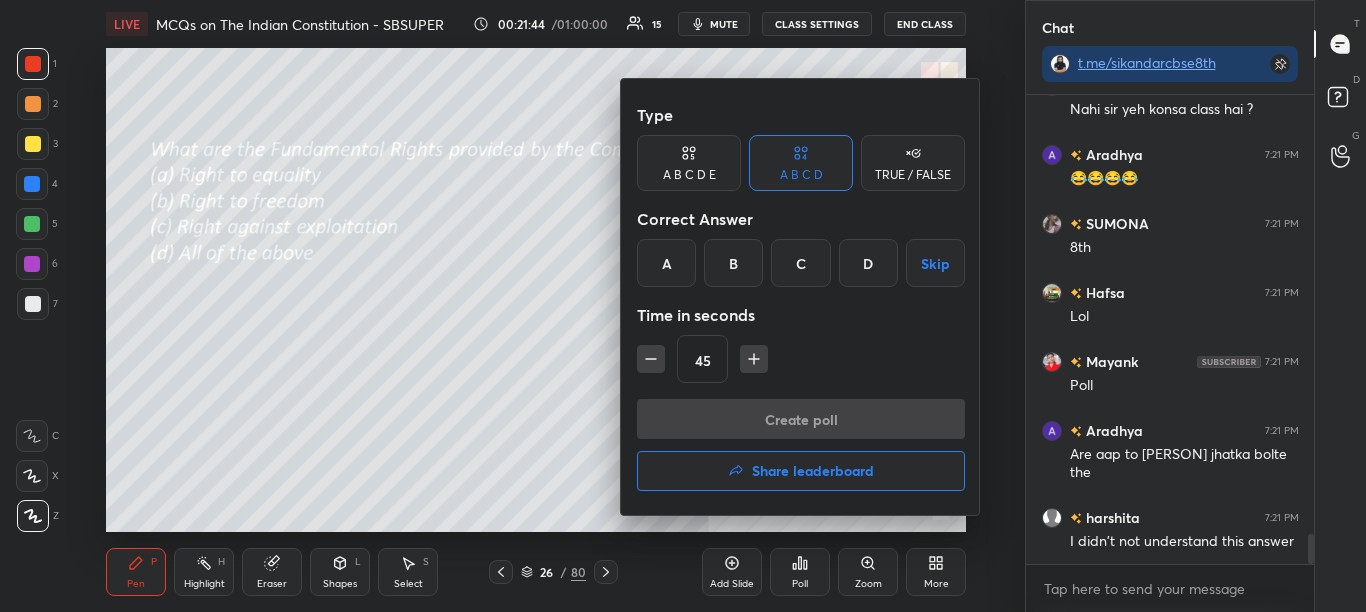 click on "D" at bounding box center [868, 263] 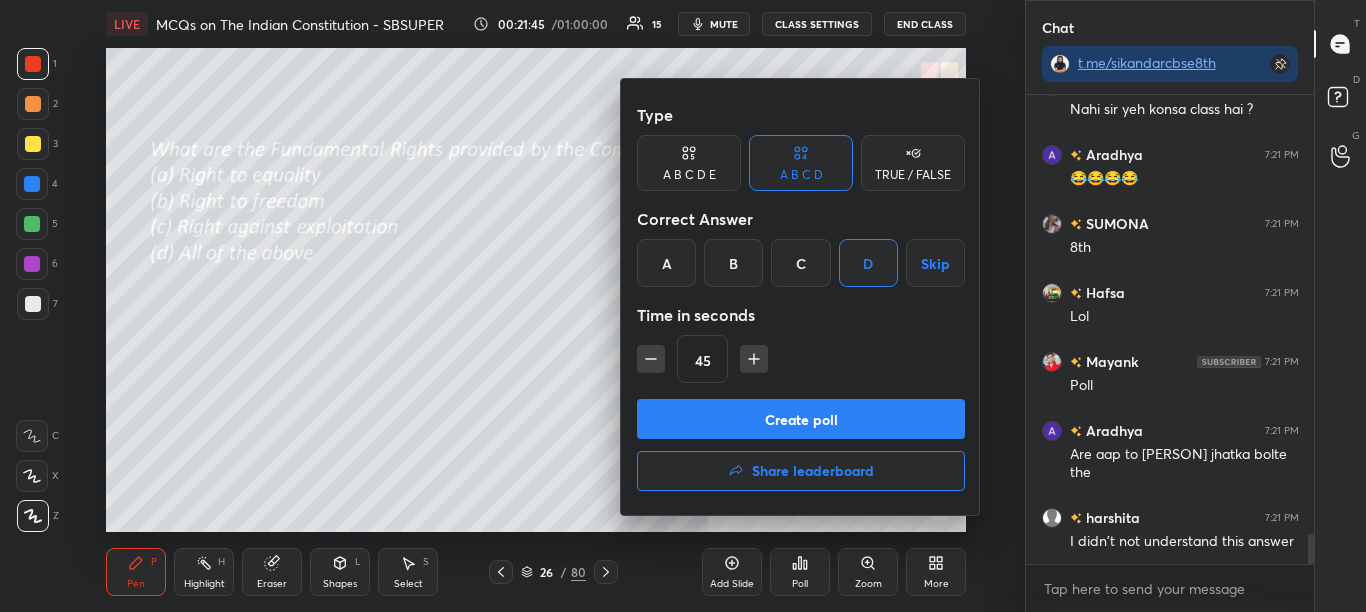 click on "Create poll" at bounding box center [801, 419] 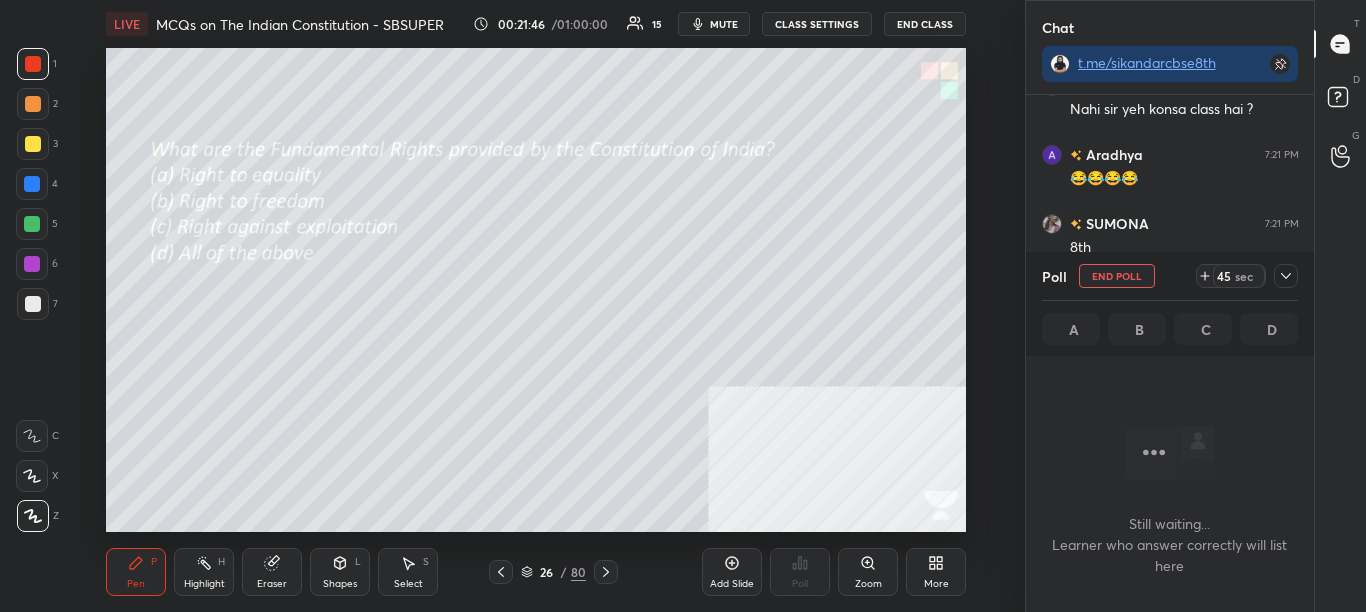 scroll, scrollTop: 359, scrollLeft: 282, axis: both 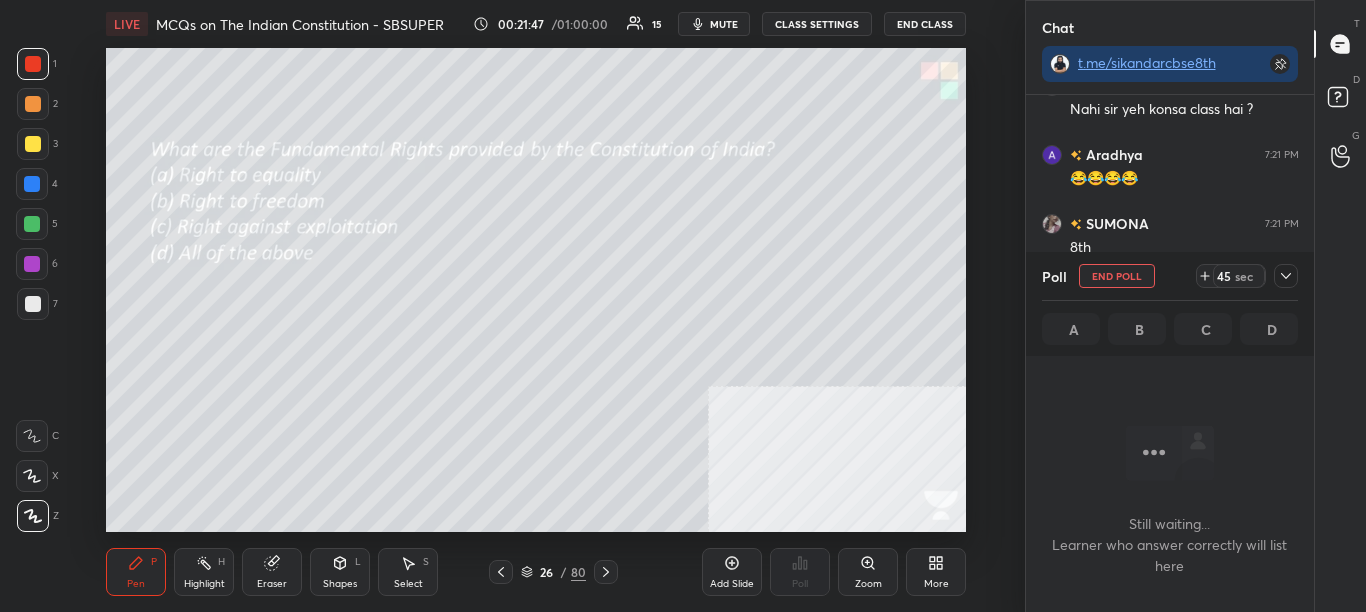 click 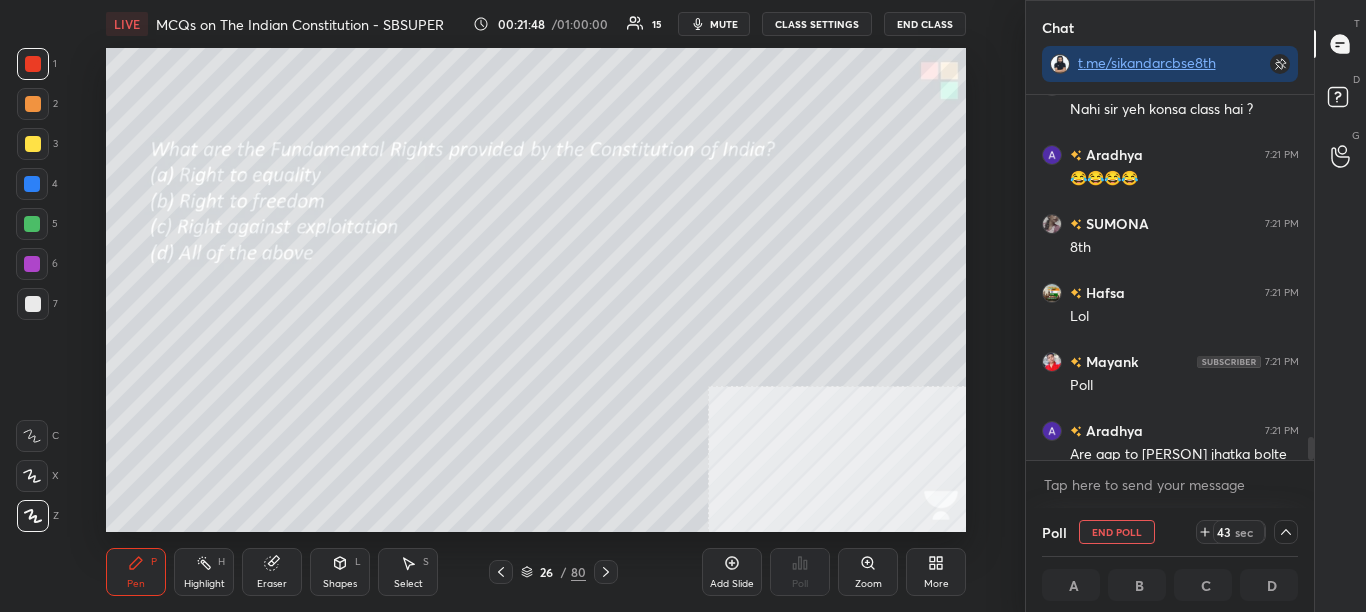 scroll, scrollTop: 1, scrollLeft: 7, axis: both 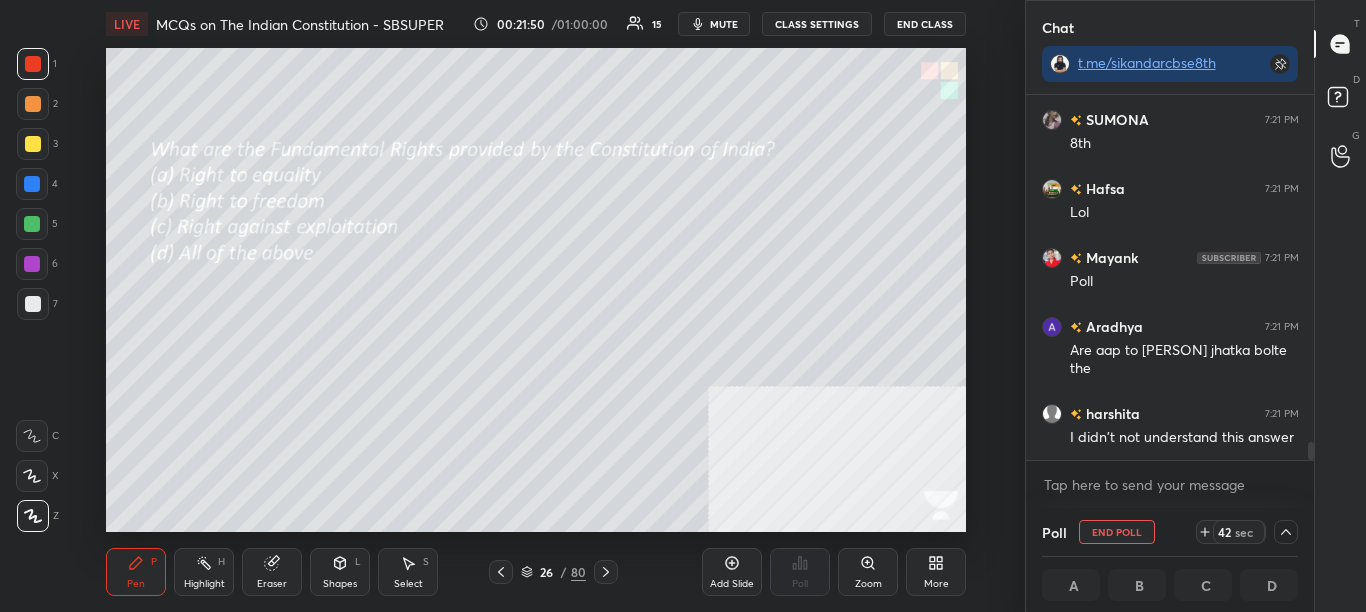drag, startPoint x: 1313, startPoint y: 451, endPoint x: 1318, endPoint y: 480, distance: 29.427877 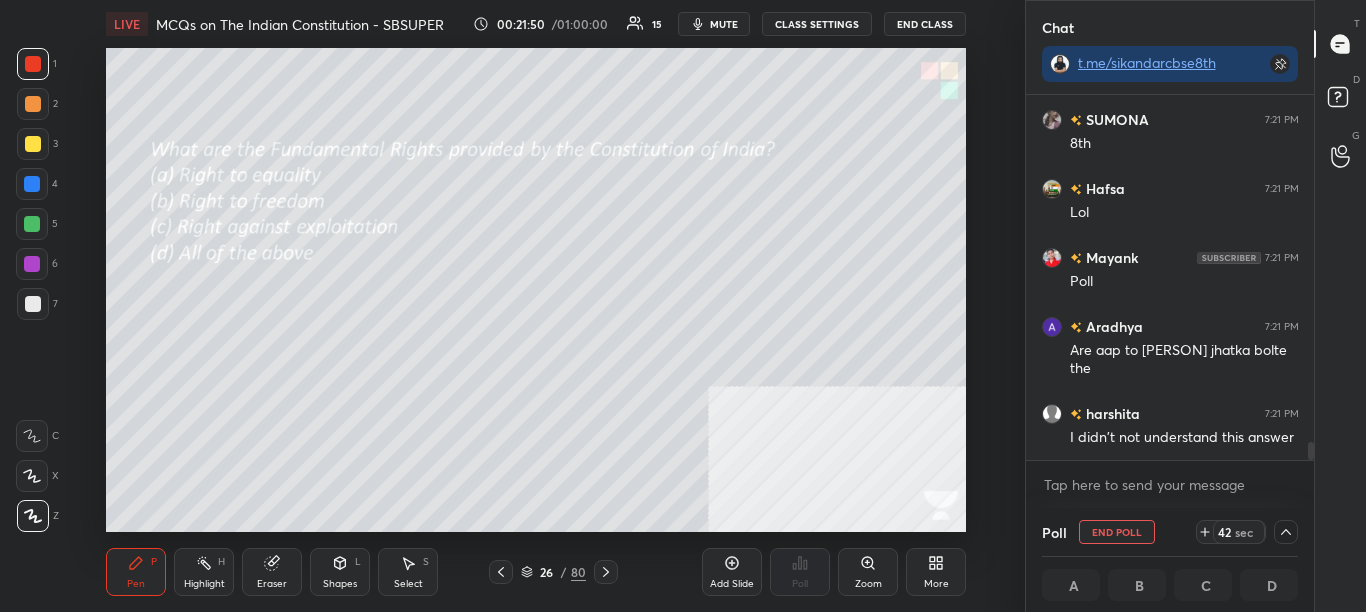 click on "Neelawj 7:21 PM Nahi sir yeh konsa class hai ? [FIRST] 7:21 PM 😂😂😂😂 SUMONA 7:21 PM 8th Hafsa 7:21 PM Lol Mayank 7:21 PM Poll [FIRST] 7:21 PM Are aap to [FIRST] jhatka bolte the harshita 7:21 PM I didn't not understand this answer JUMP TO LATEST Enable hand raising Enable raise hand to speak to learners. Once enabled, chat will be turned off temporarily. Enable x" at bounding box center [1170, 301] 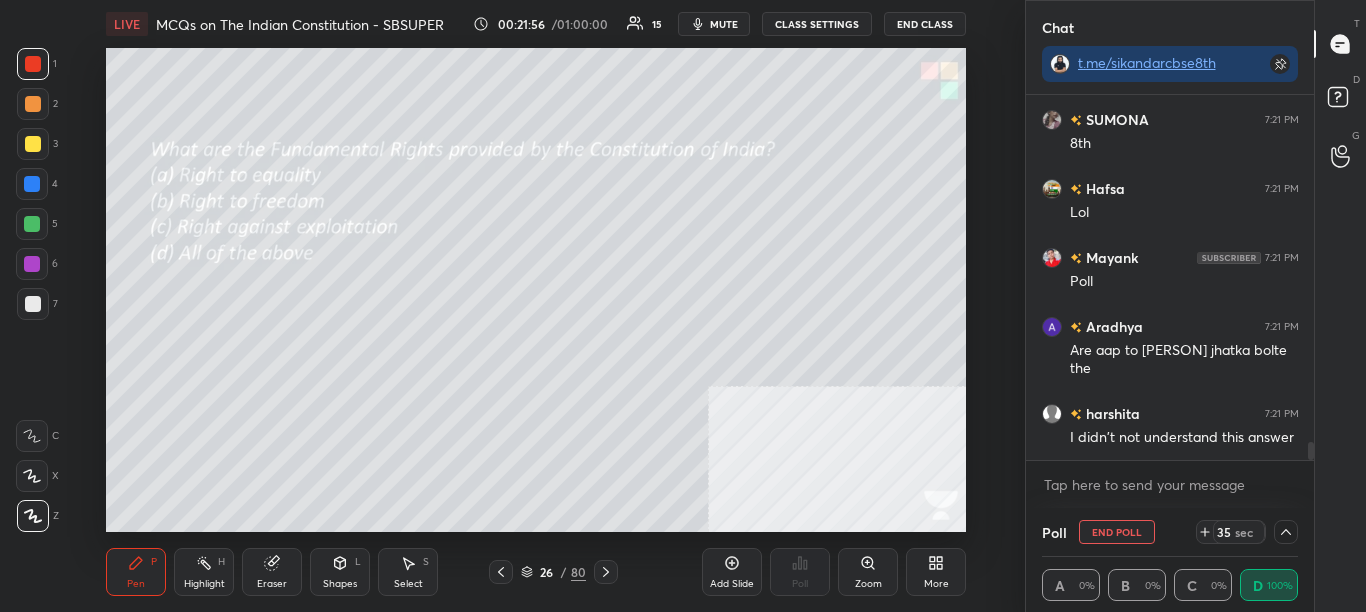 scroll, scrollTop: 7074, scrollLeft: 0, axis: vertical 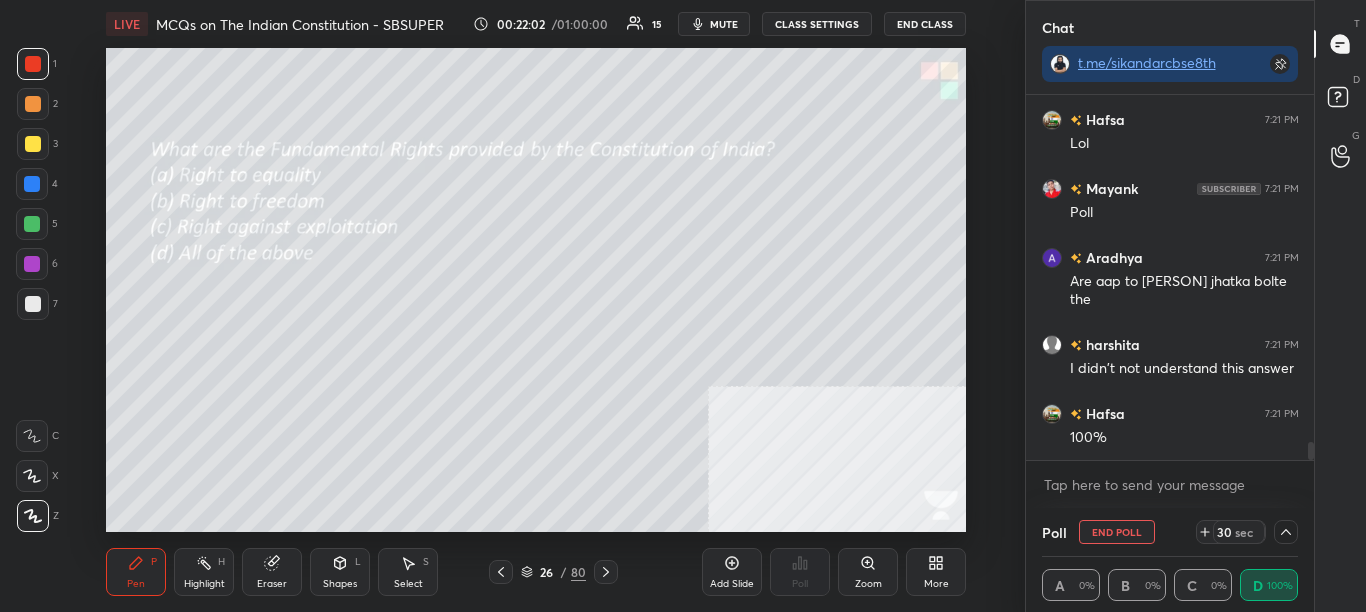 click 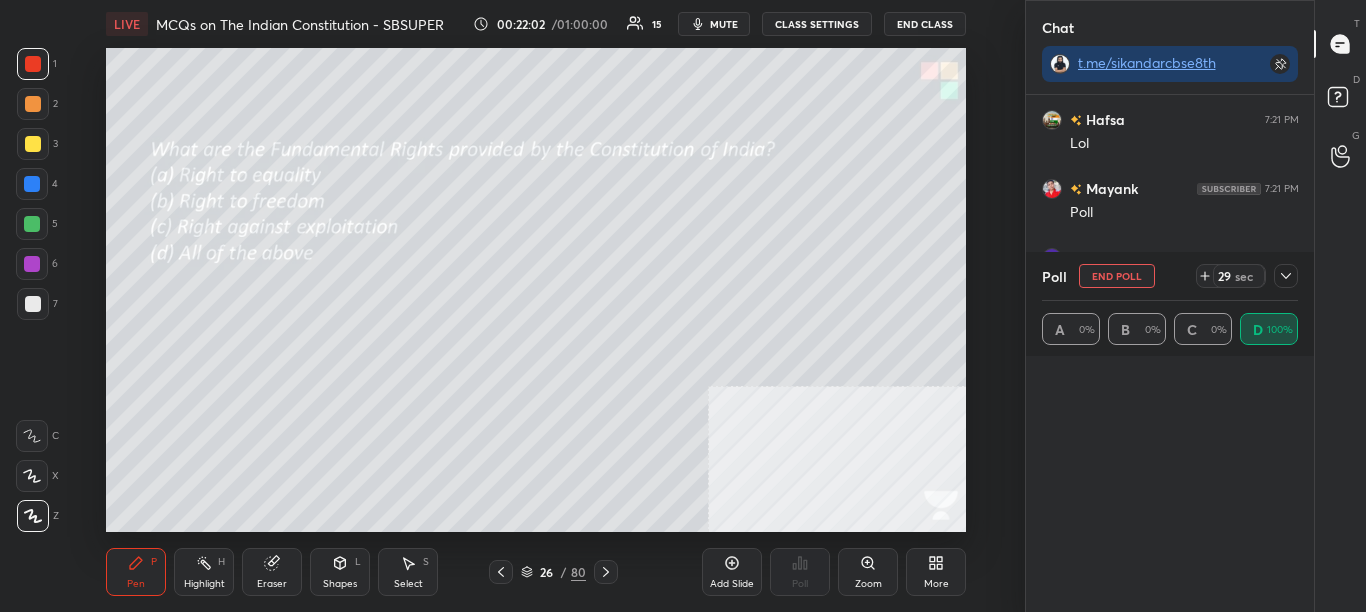 scroll, scrollTop: 7, scrollLeft: 7, axis: both 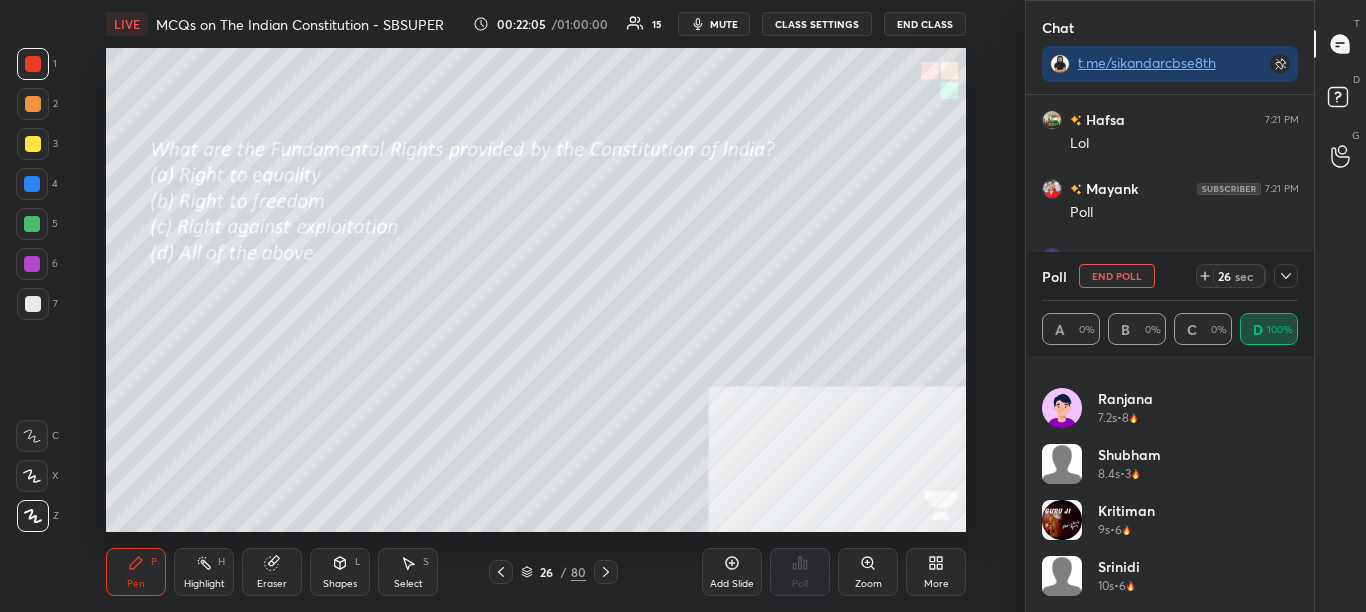 click 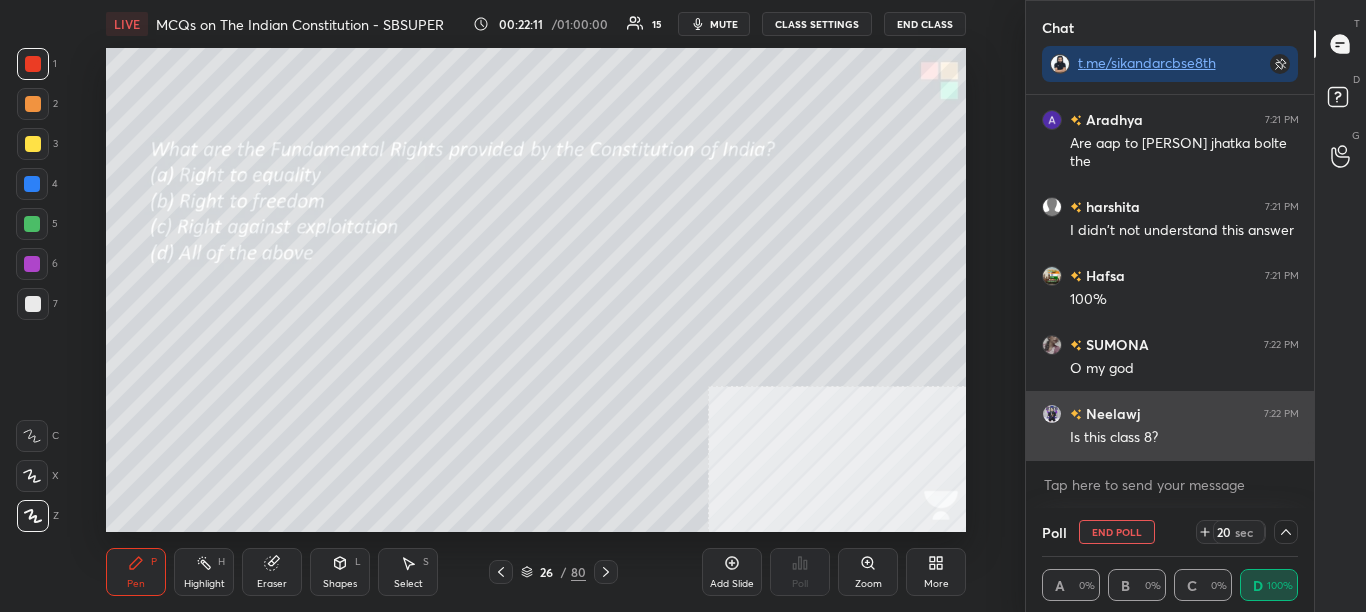 click on "[NAME] 7:22 PM" at bounding box center (1170, 413) 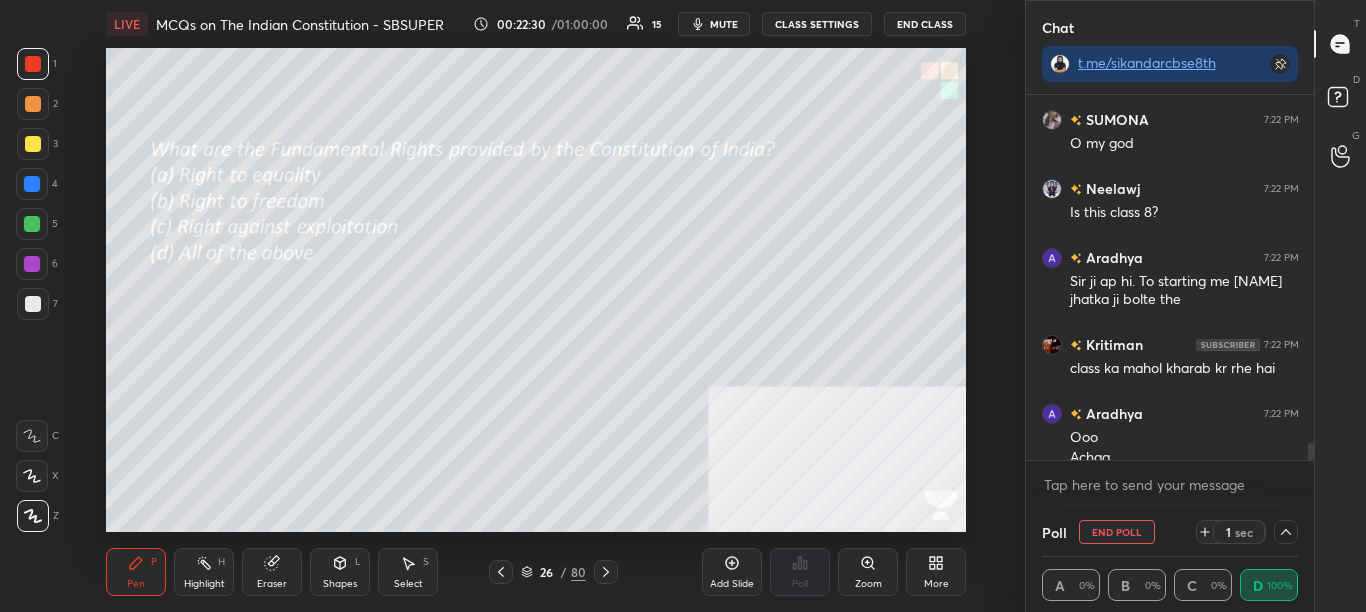 scroll, scrollTop: 7457, scrollLeft: 0, axis: vertical 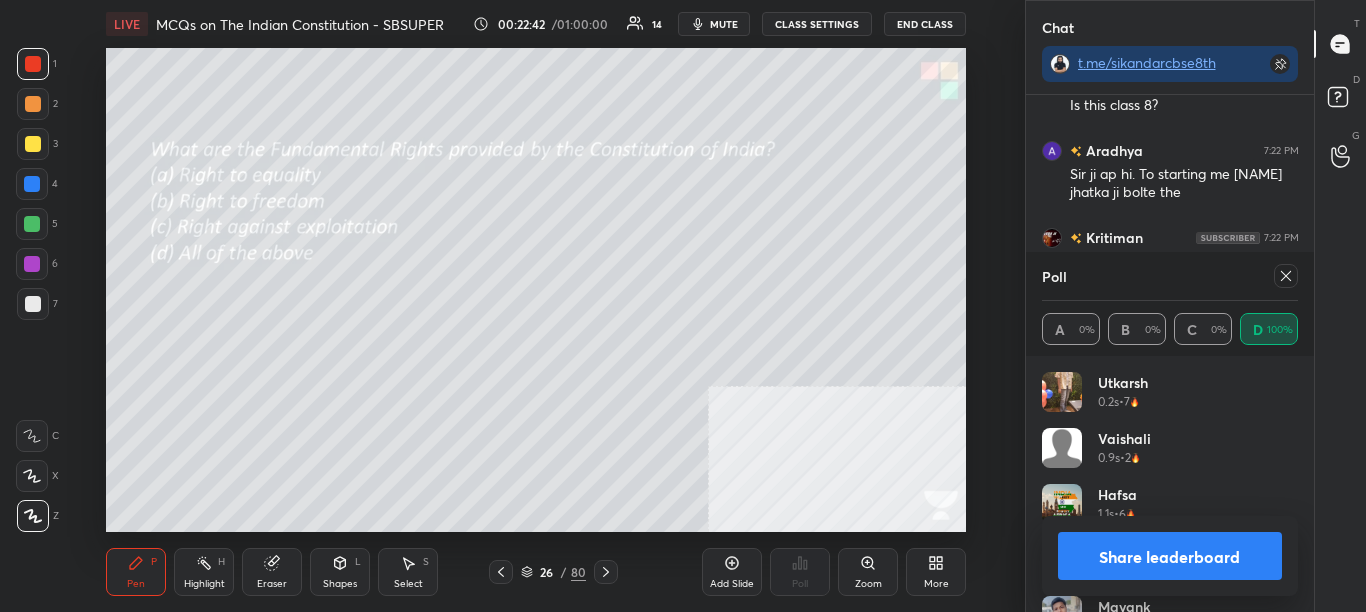 click 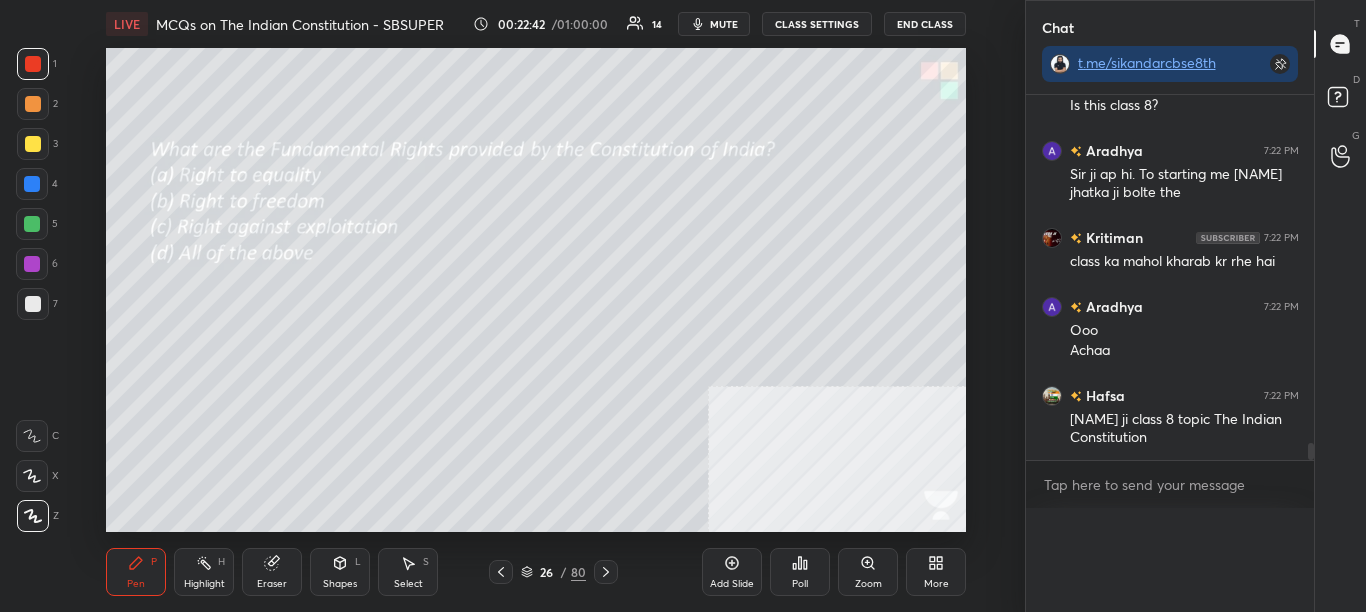 scroll, scrollTop: 0, scrollLeft: 0, axis: both 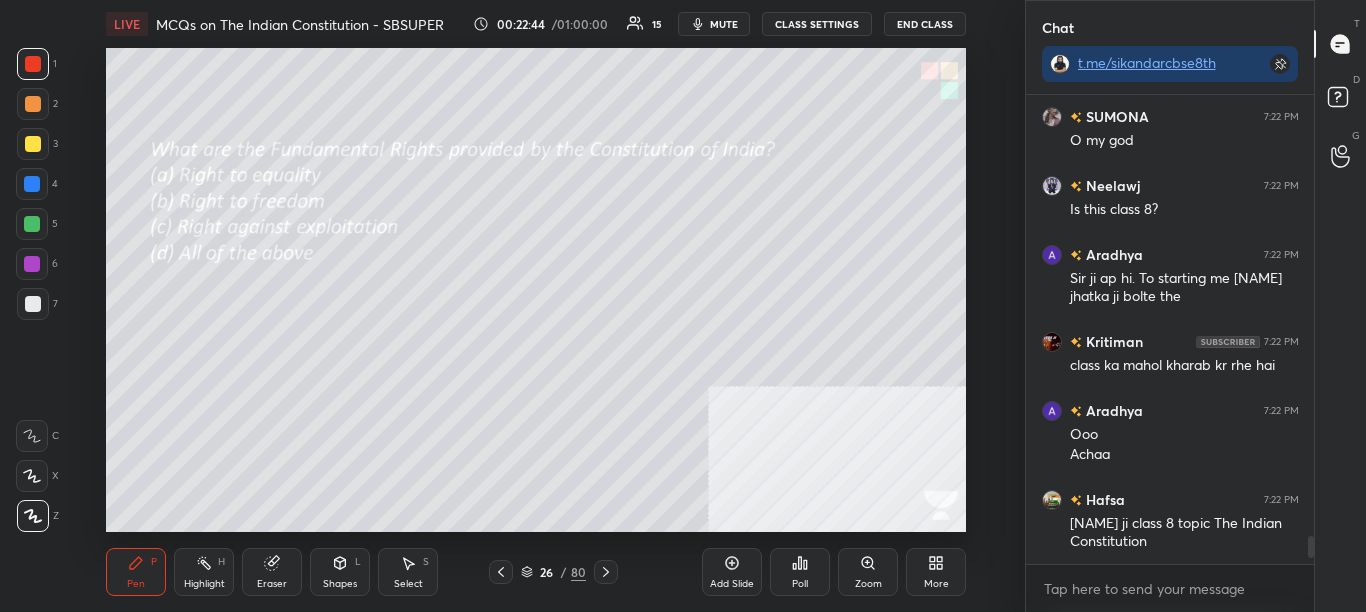 click 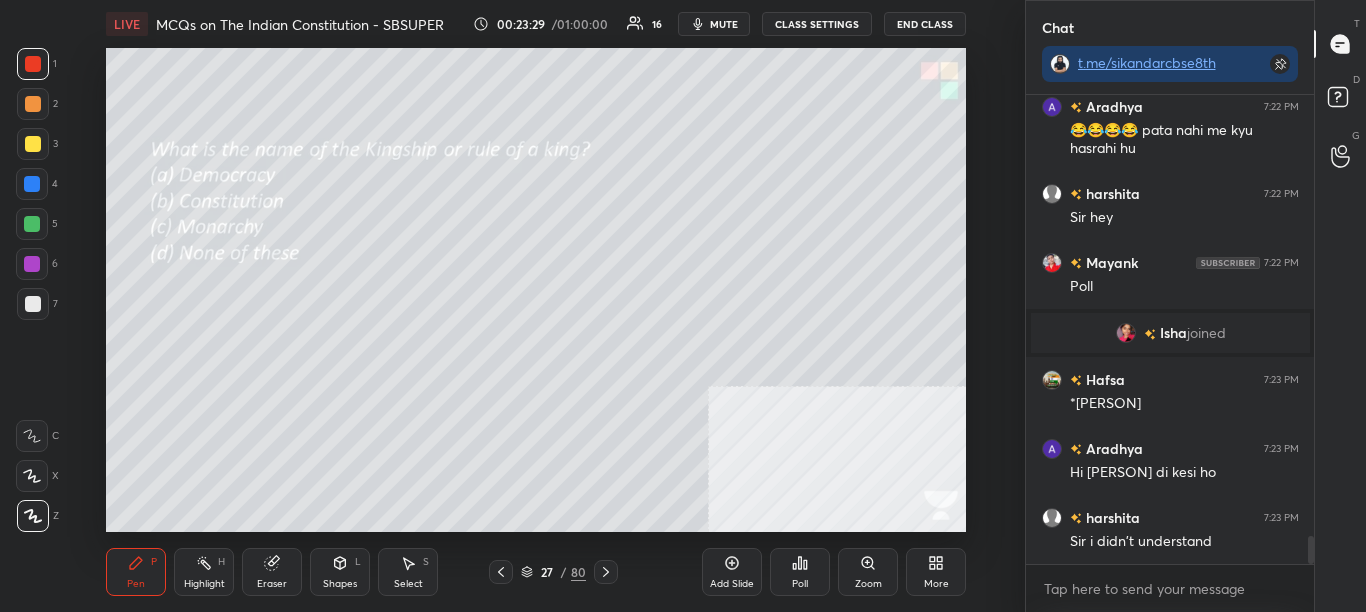 scroll, scrollTop: 7289, scrollLeft: 0, axis: vertical 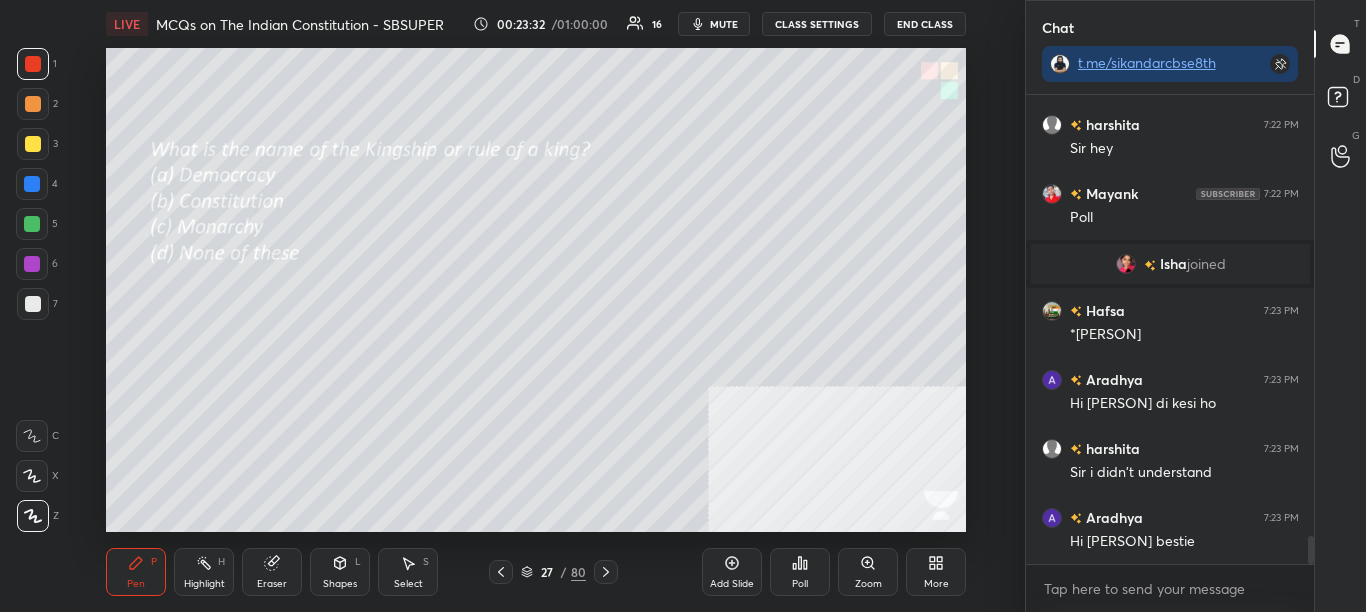 click 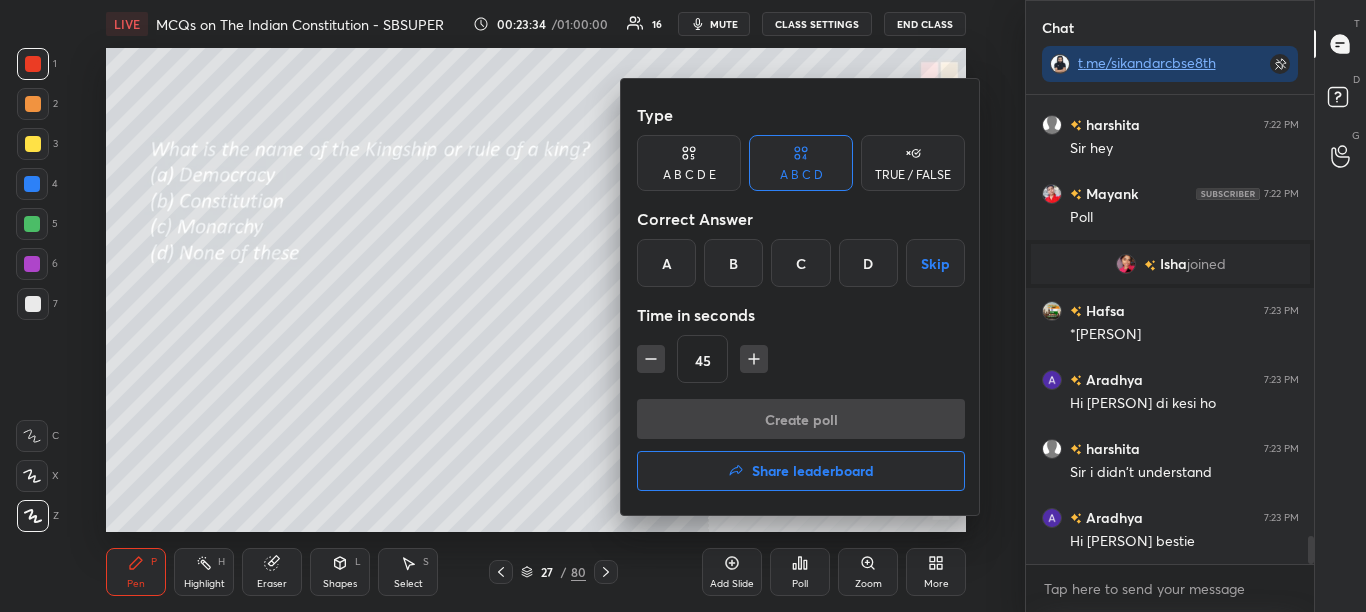 click on "C" at bounding box center [800, 263] 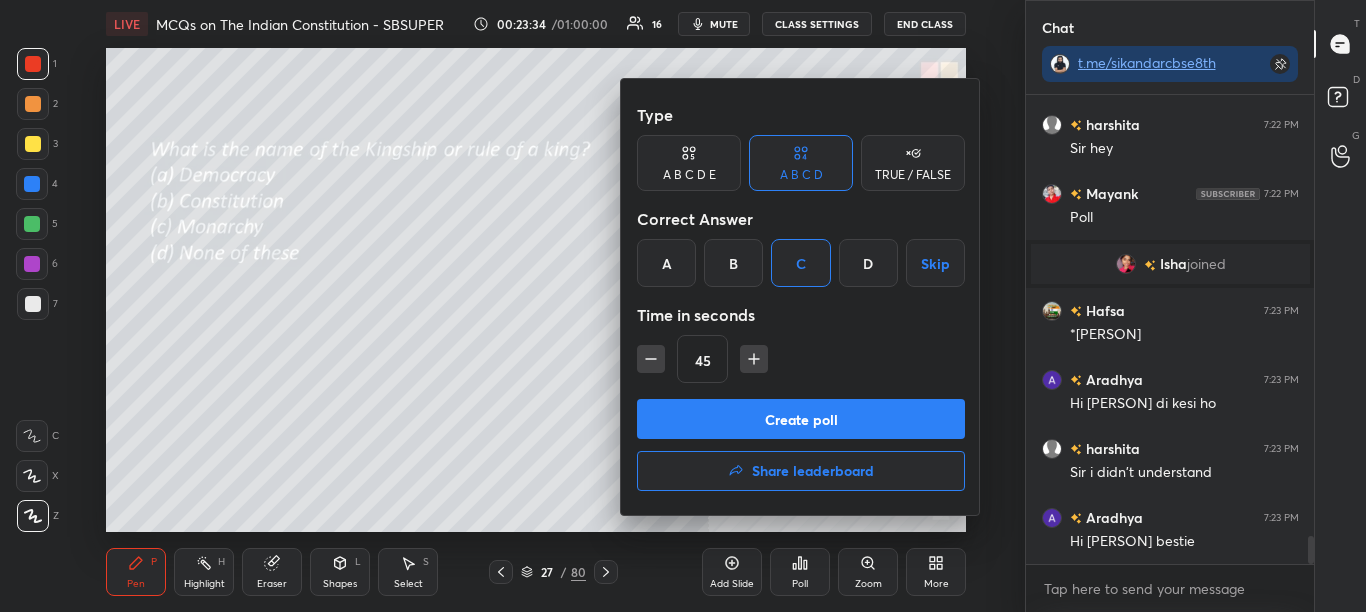 click on "Create poll" at bounding box center (801, 419) 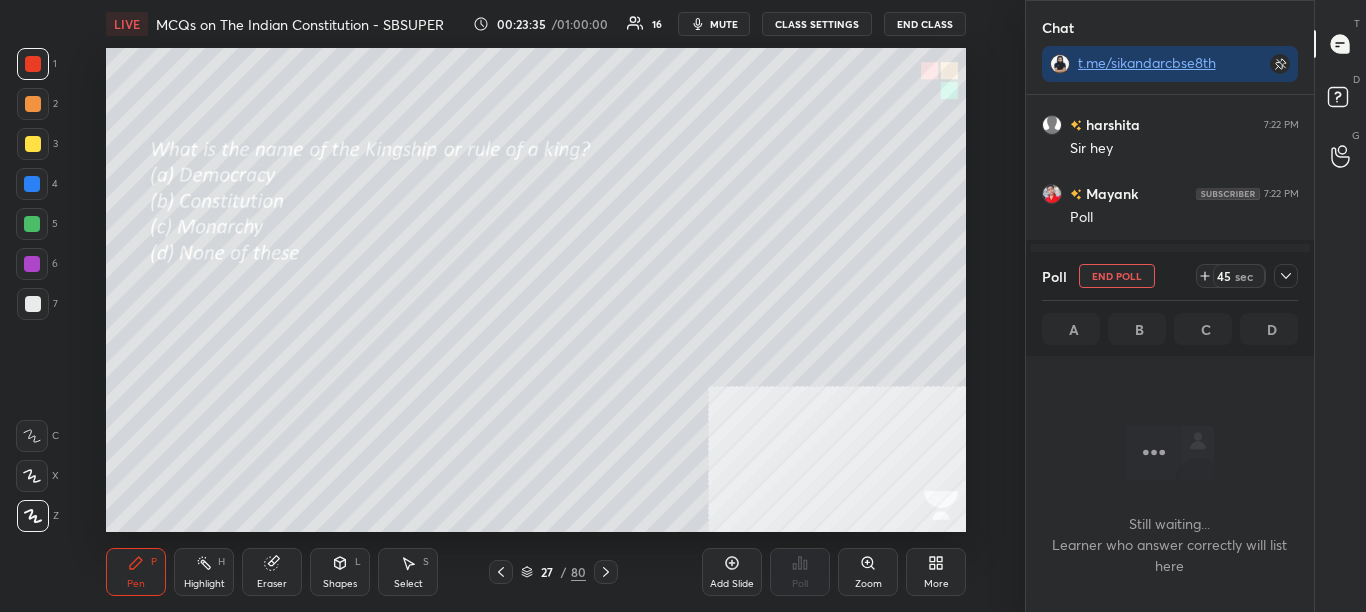 scroll, scrollTop: 359, scrollLeft: 282, axis: both 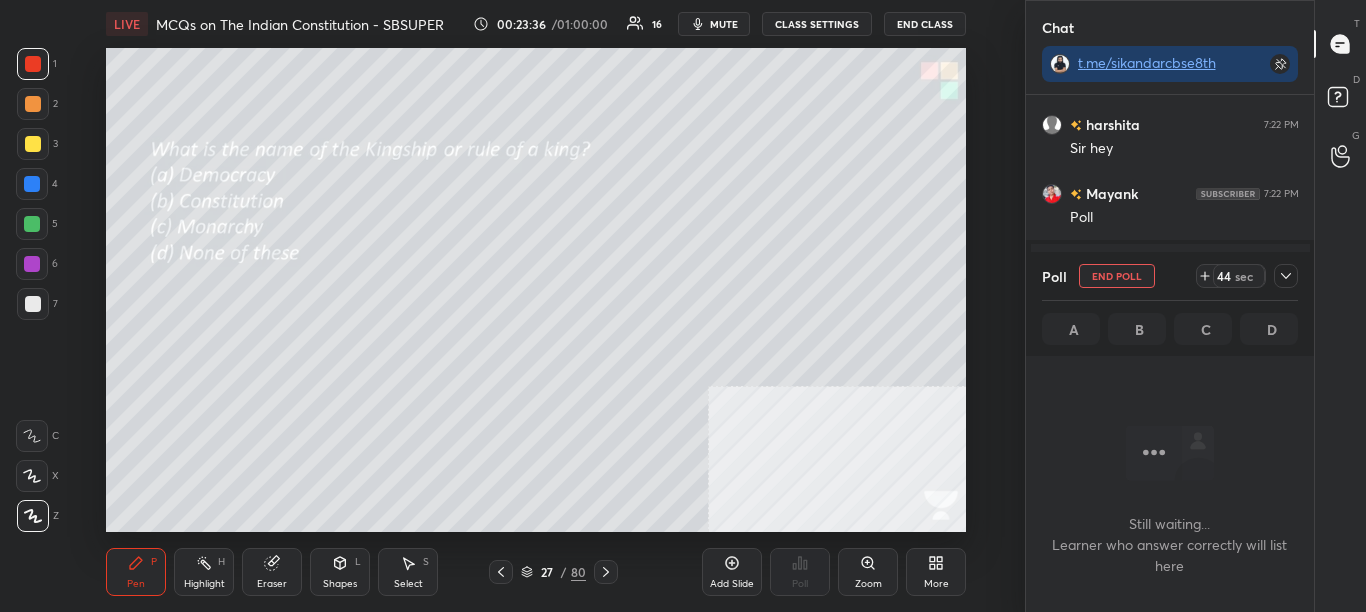 click at bounding box center [1286, 276] 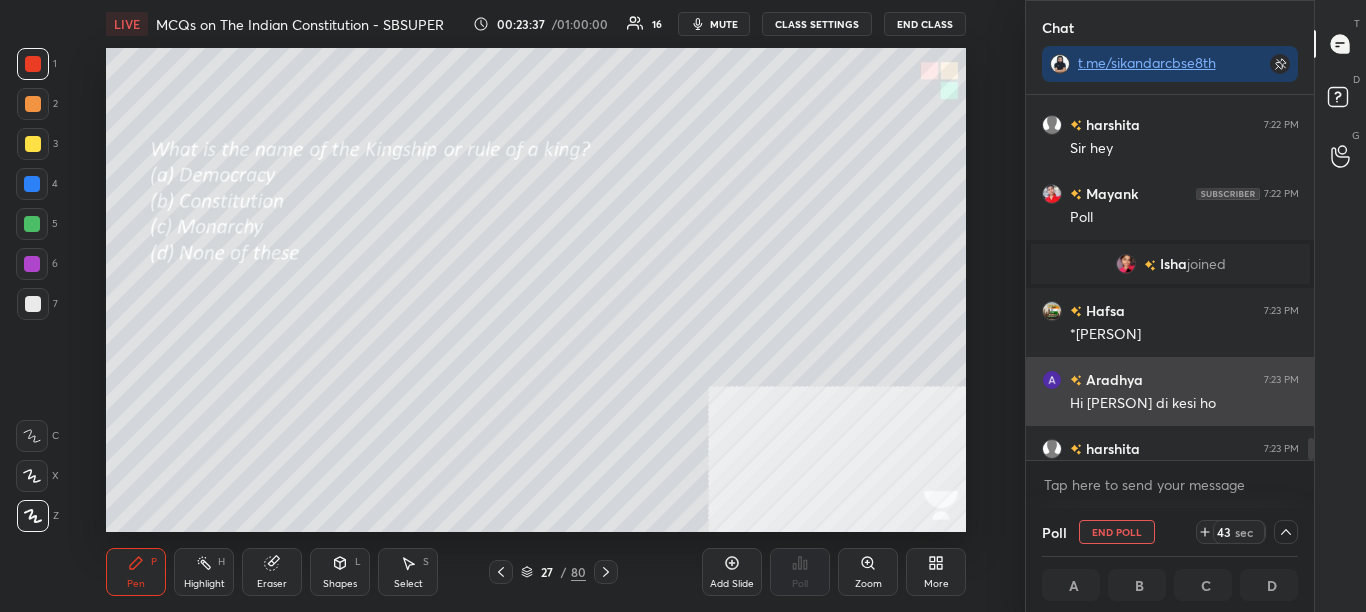 scroll, scrollTop: 1, scrollLeft: 7, axis: both 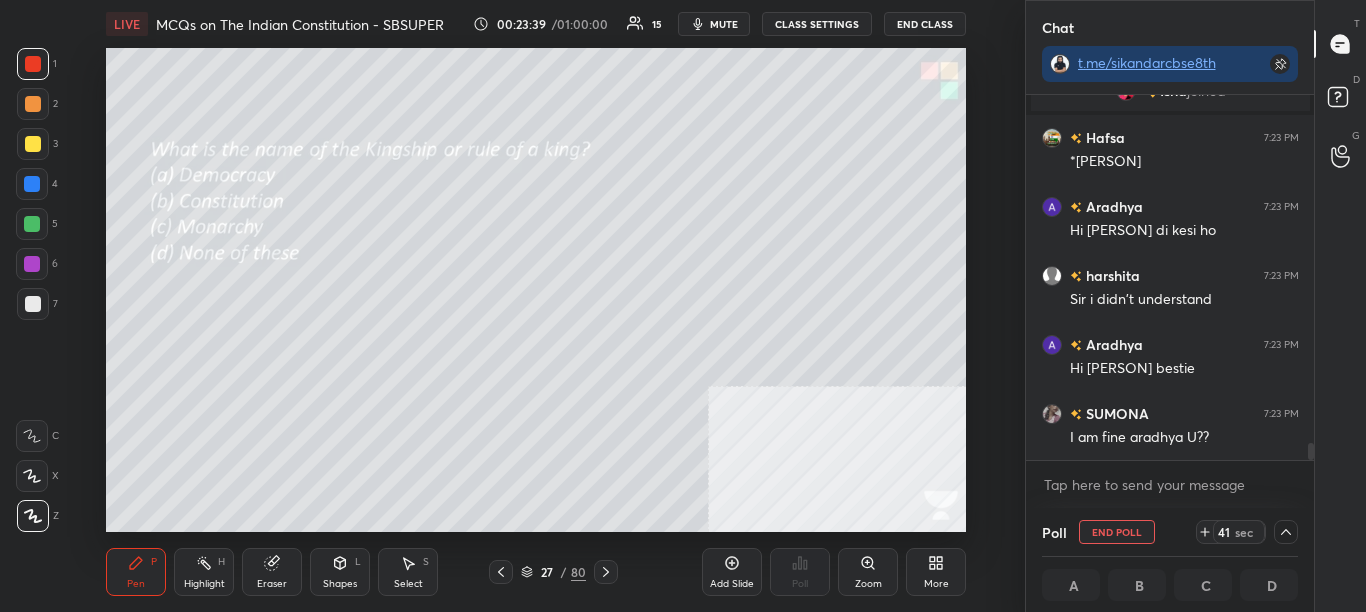 drag, startPoint x: 1310, startPoint y: 444, endPoint x: 1311, endPoint y: 459, distance: 15.033297 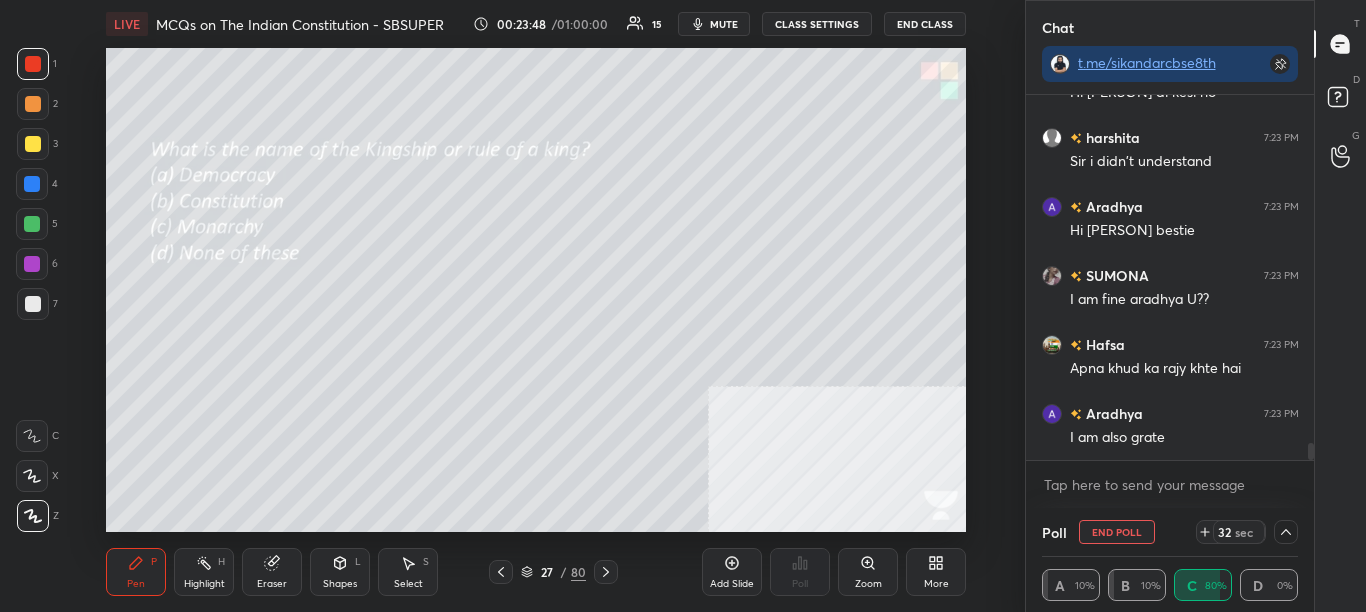 scroll, scrollTop: 7600, scrollLeft: 0, axis: vertical 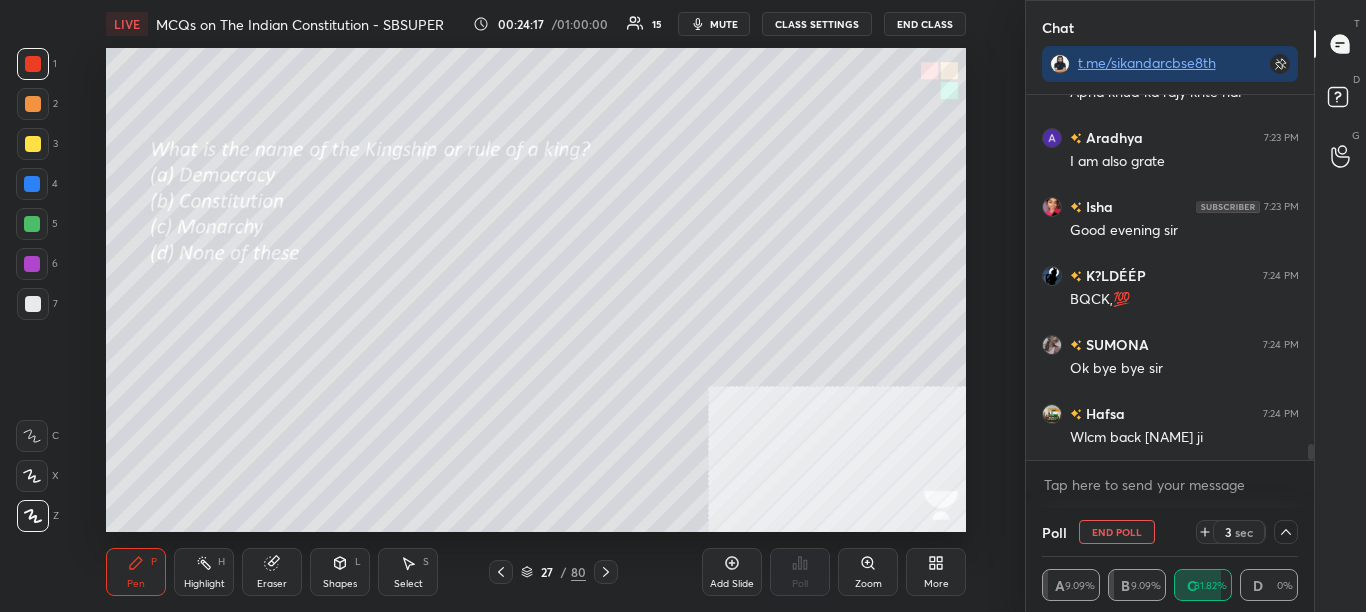 drag, startPoint x: 1310, startPoint y: 449, endPoint x: 1316, endPoint y: 479, distance: 30.594116 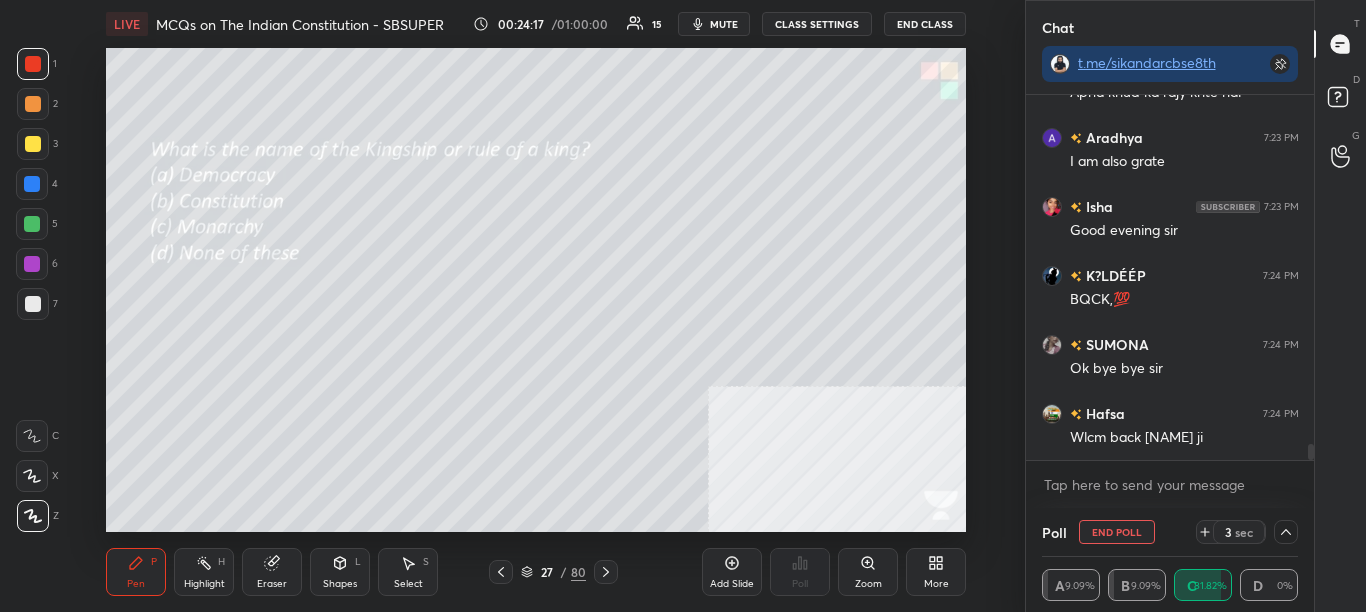 click on "Chat t.me/[USERNAME] [TIME] I am fine [NAME] U?? [NAME] [TIME] Apna khud ka rajy khte hai [NAME] [TIME] I am also grate [NAME] [TIME] Good evening sir K?LDÉÉP [TIME] BQCK,💯 [NAME] [TIME] Ok bye bye sir [NAME] [TIME] Wlcm back [NAME] ji JUMP TO LATEST Enable hand raising Enable raise hand to speak to learners. Once enabled, chat will be turned off temporarily. Enable x   Doubts asked by learners will show up here NEW DOUBTS ASKED No one has raised a hand yet Can't raise hand Looks like educator just invited you to speak. Please wait before you can raise your hand again. Got it Poll End Poll 3  sec A 9.09% B 9.09% C 81.82% D 0% T Messages (T) D Doubts (D) G Raise Hand (G)" at bounding box center (1196, 306) 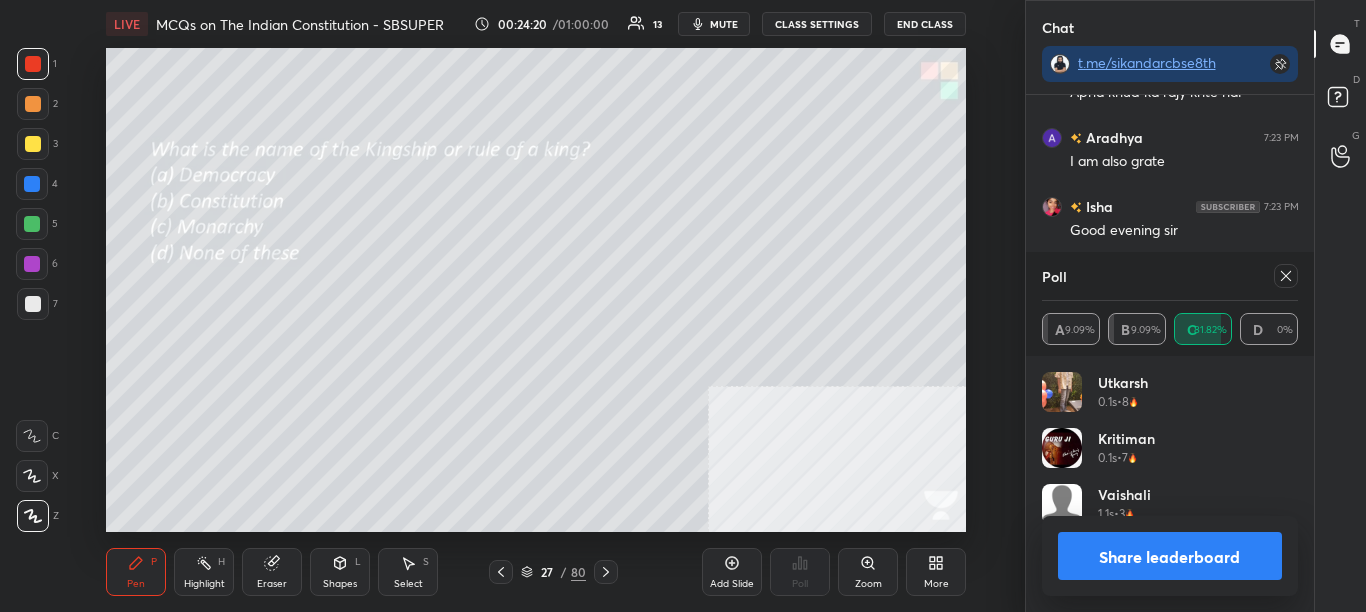 scroll, scrollTop: 7, scrollLeft: 7, axis: both 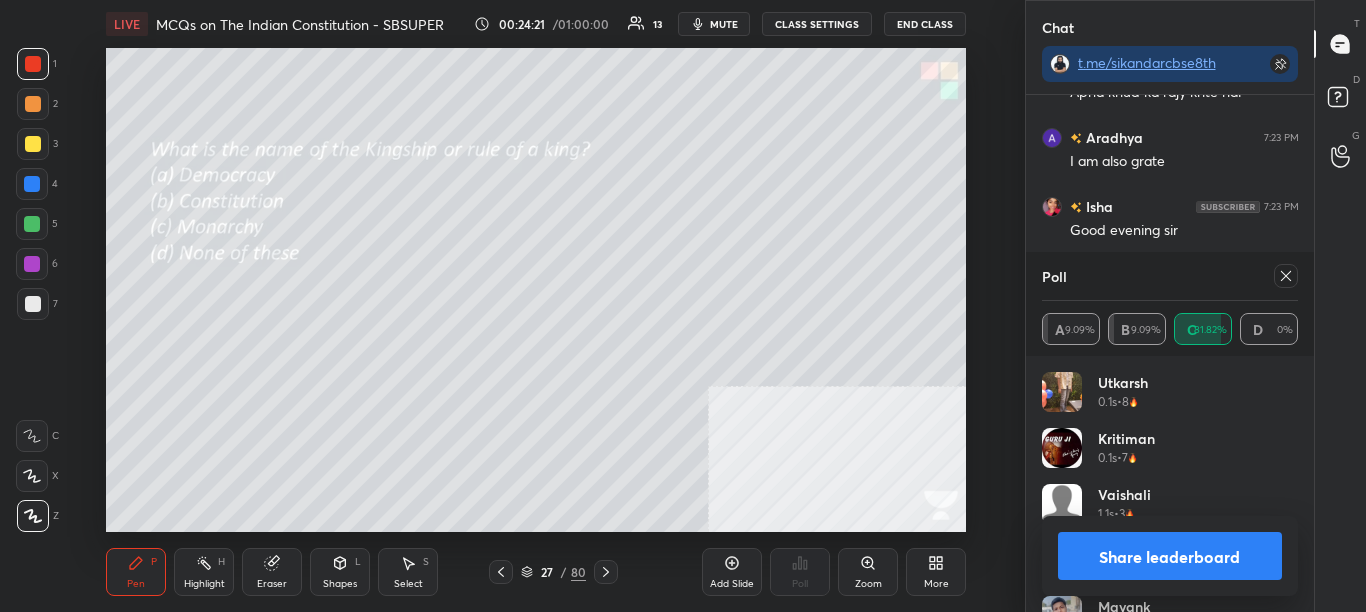 click on "Share leaderboard" at bounding box center (1170, 556) 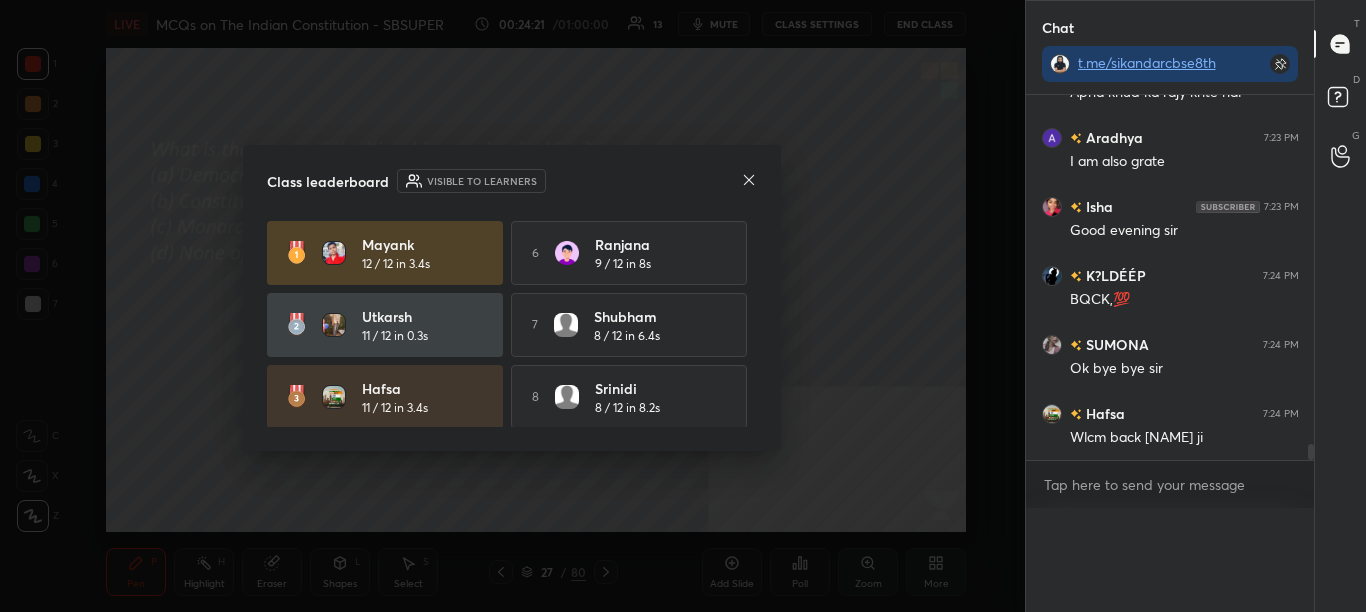 scroll, scrollTop: 0, scrollLeft: 0, axis: both 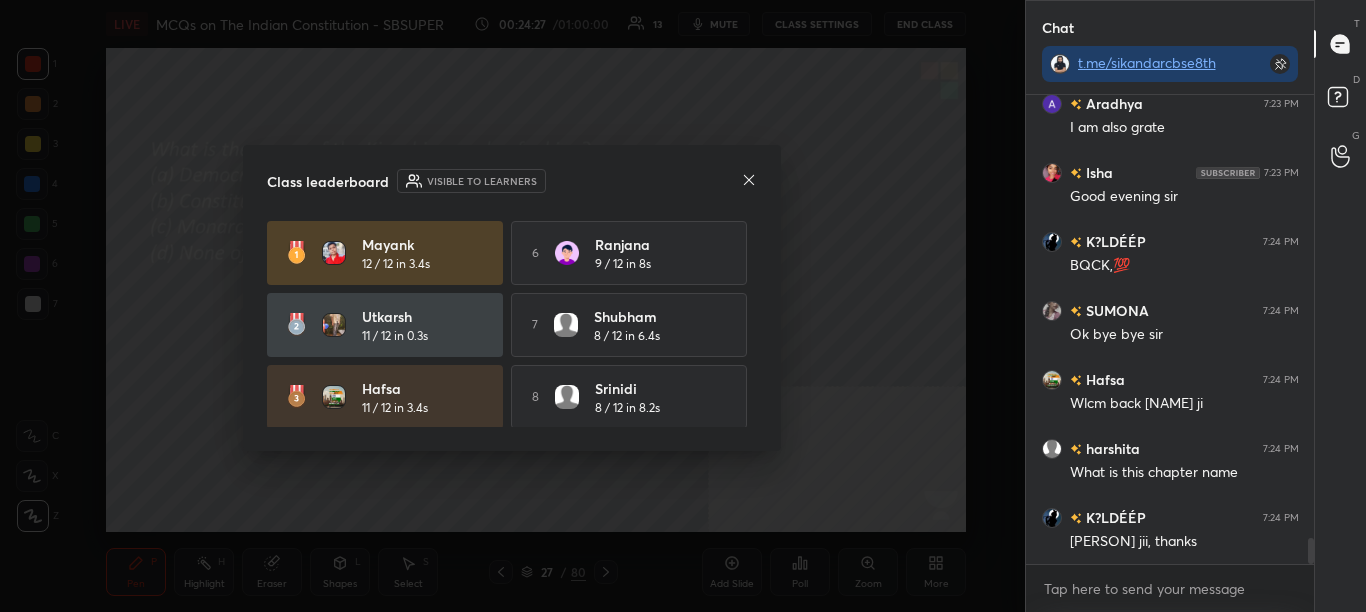 drag, startPoint x: 750, startPoint y: 328, endPoint x: 754, endPoint y: 361, distance: 33.24154 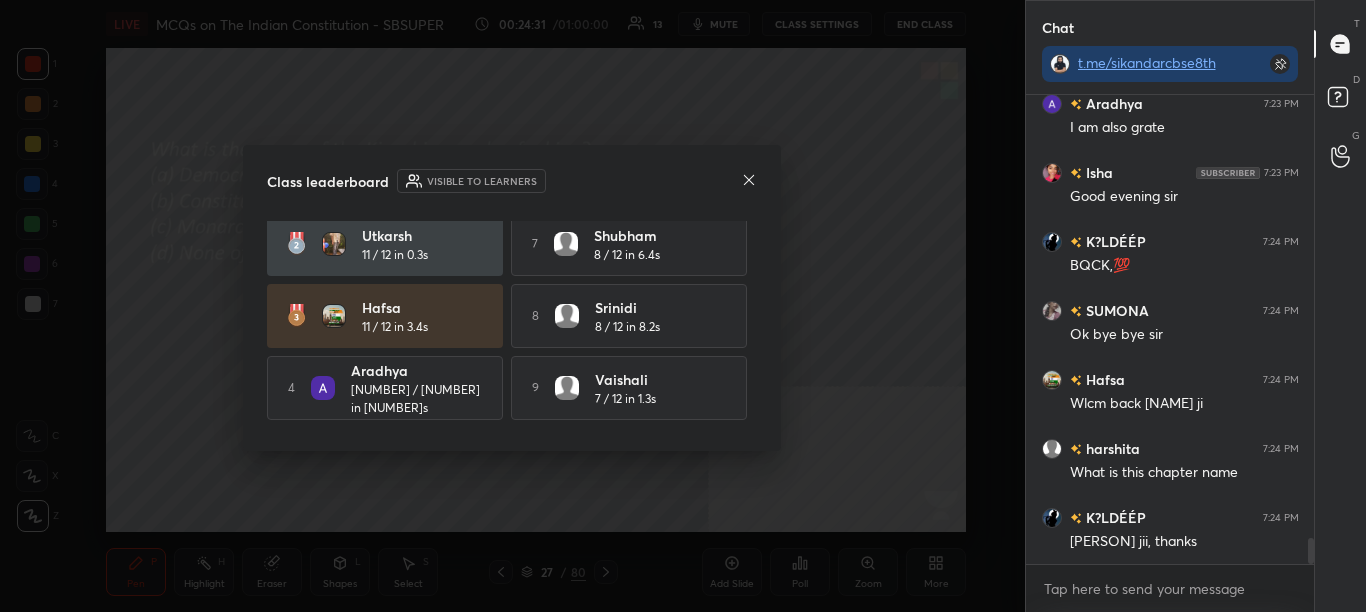 scroll, scrollTop: 90, scrollLeft: 0, axis: vertical 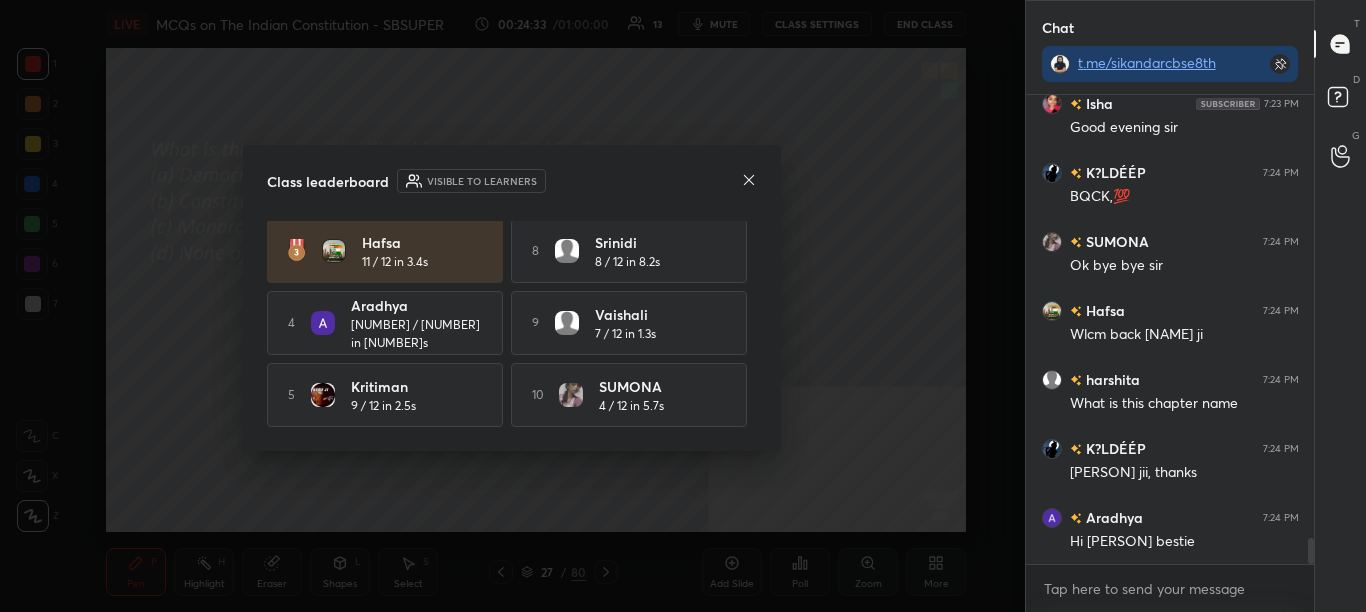 click at bounding box center (749, 181) 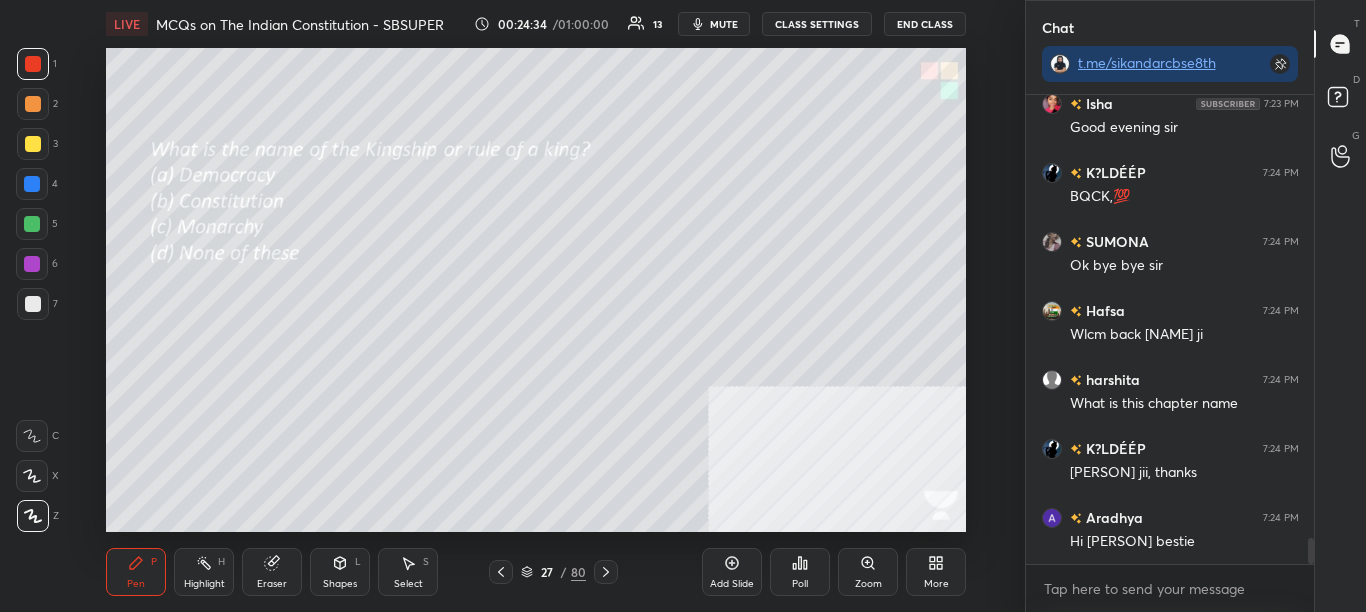 click at bounding box center (606, 572) 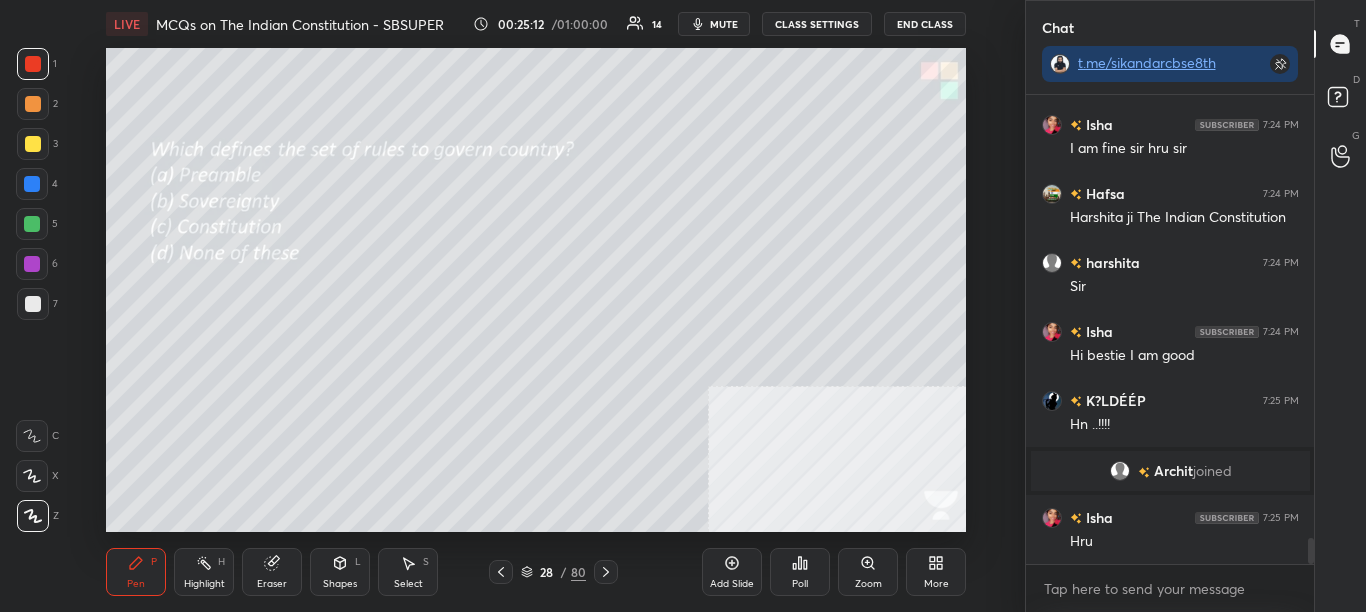 scroll, scrollTop: 8059, scrollLeft: 0, axis: vertical 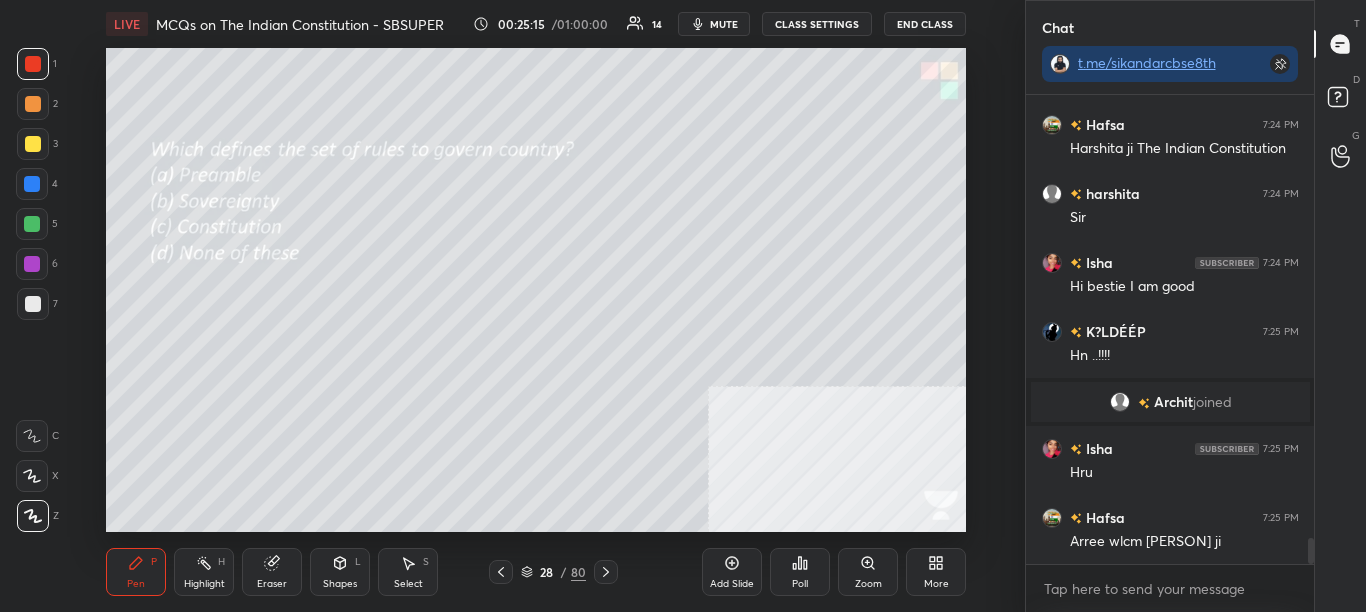 click on "Poll" at bounding box center [800, 572] 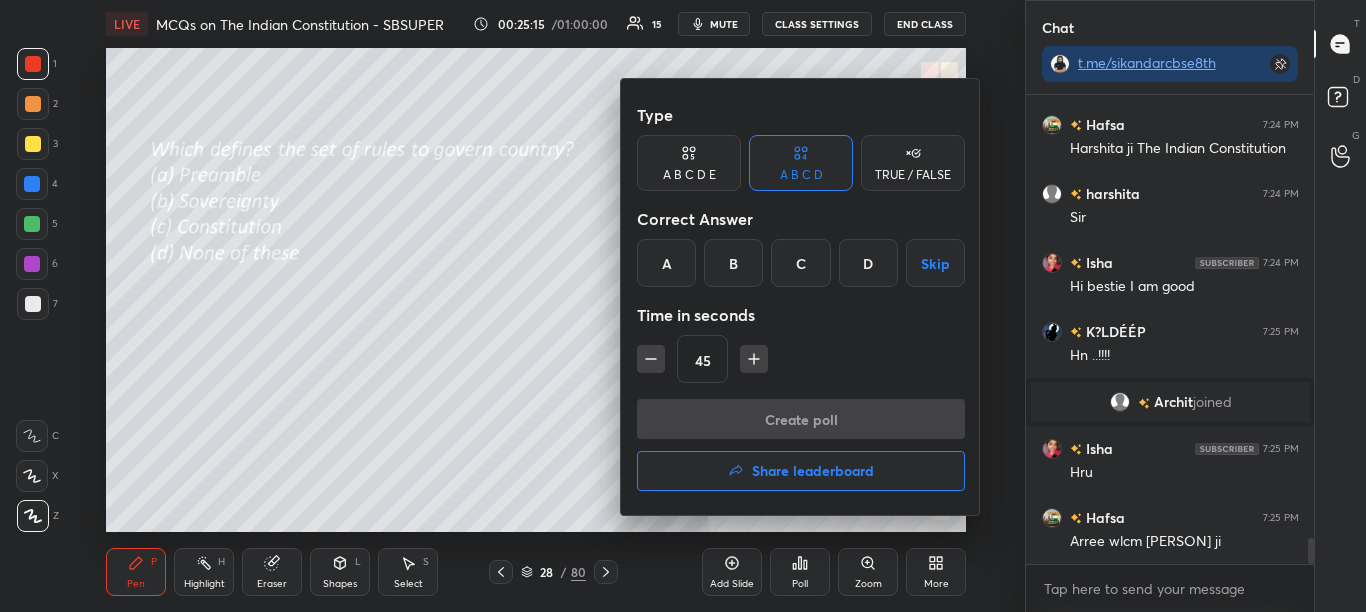 click on "C" at bounding box center (800, 263) 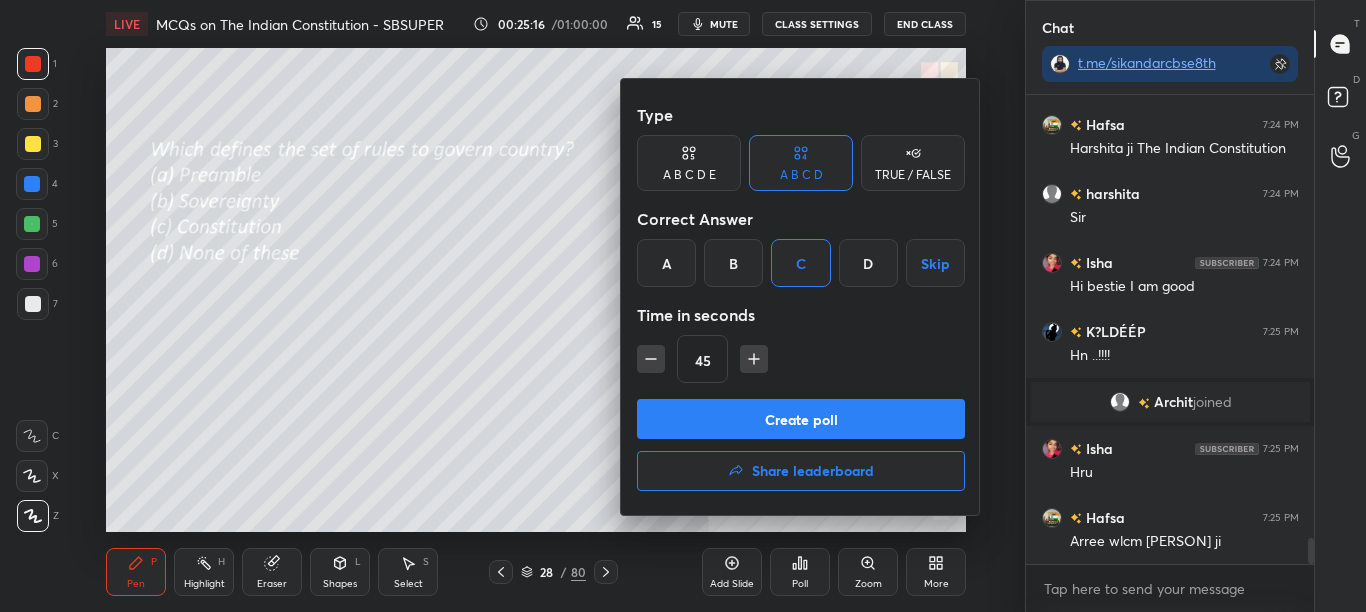 scroll, scrollTop: 8107, scrollLeft: 0, axis: vertical 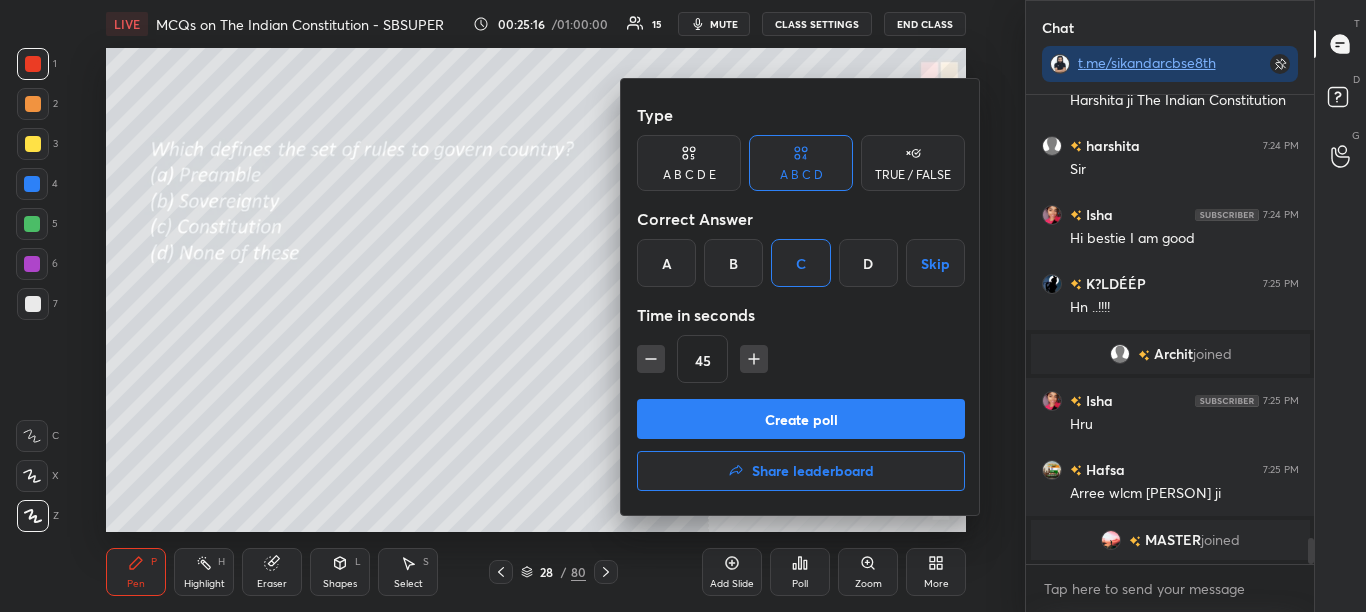 click on "Create poll" at bounding box center [801, 419] 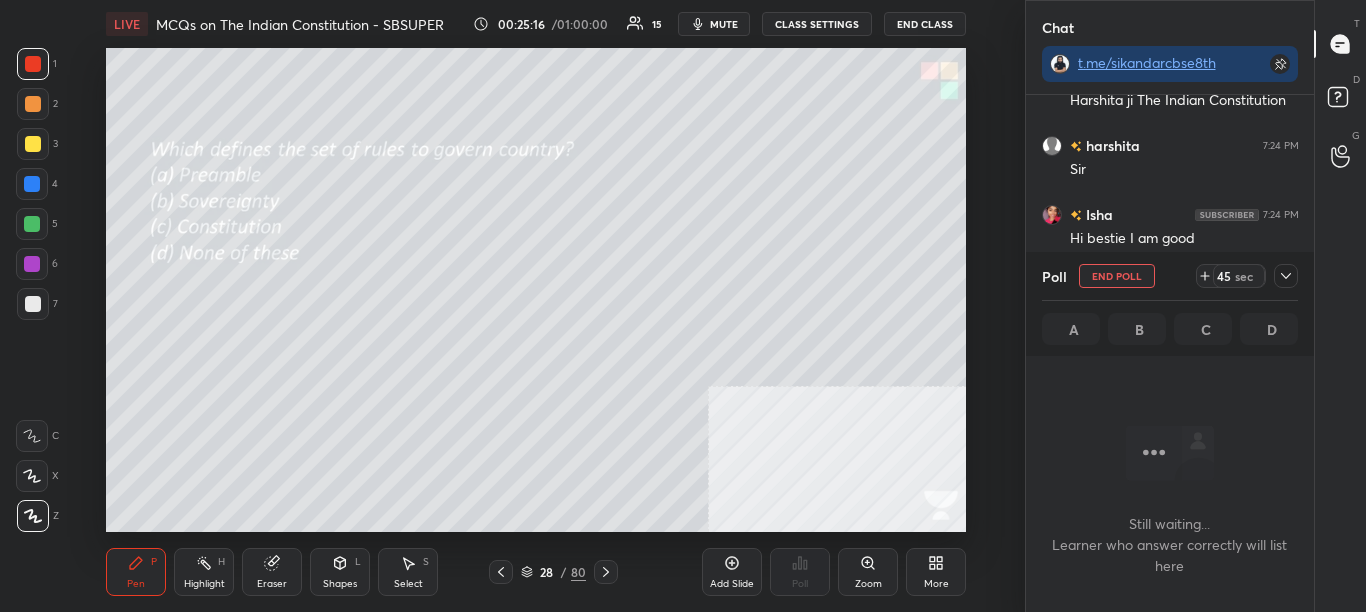 scroll, scrollTop: 391, scrollLeft: 282, axis: both 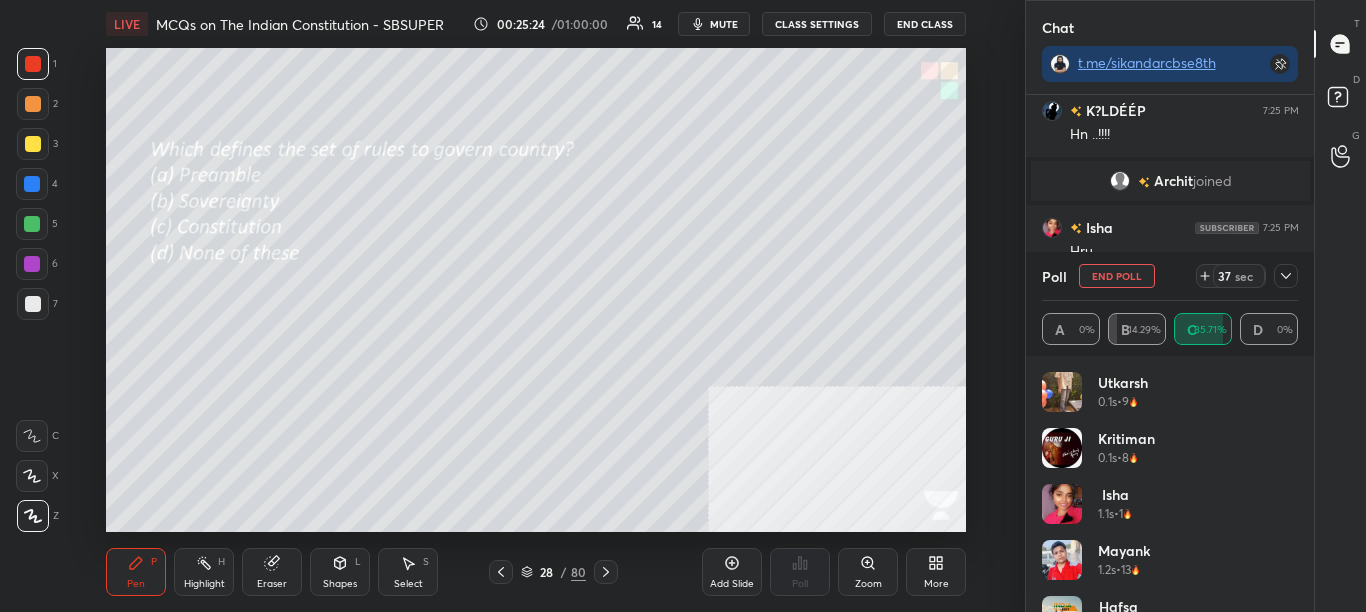 click at bounding box center (1286, 276) 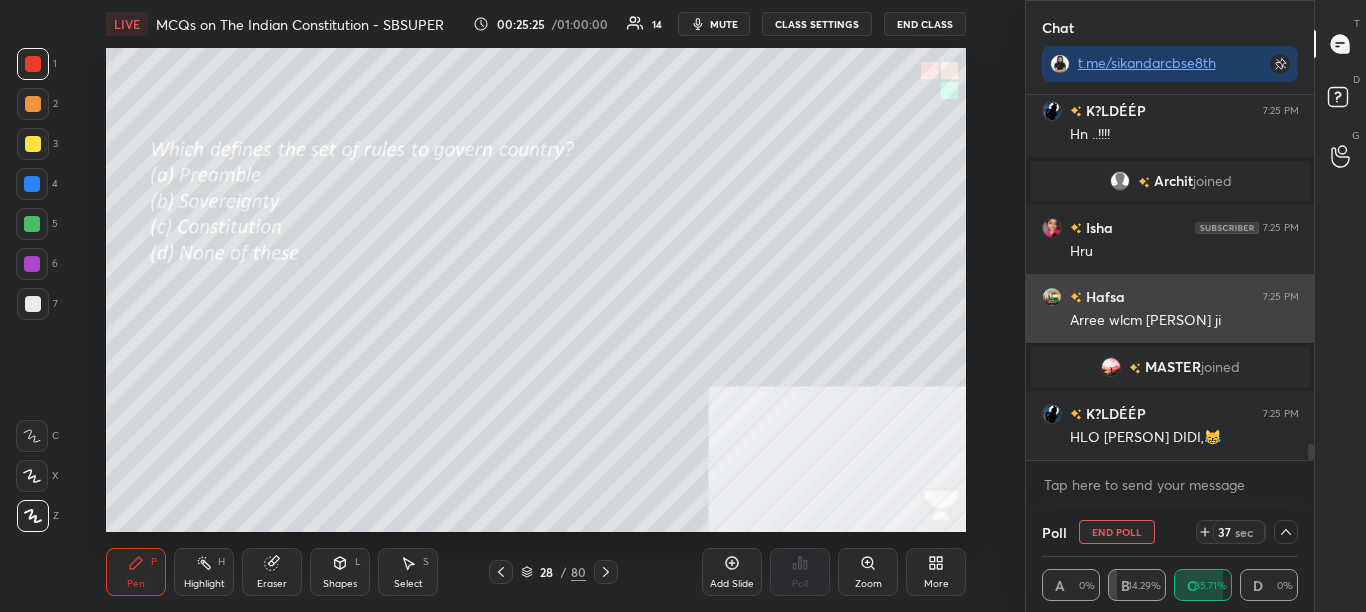 scroll, scrollTop: 0, scrollLeft: 0, axis: both 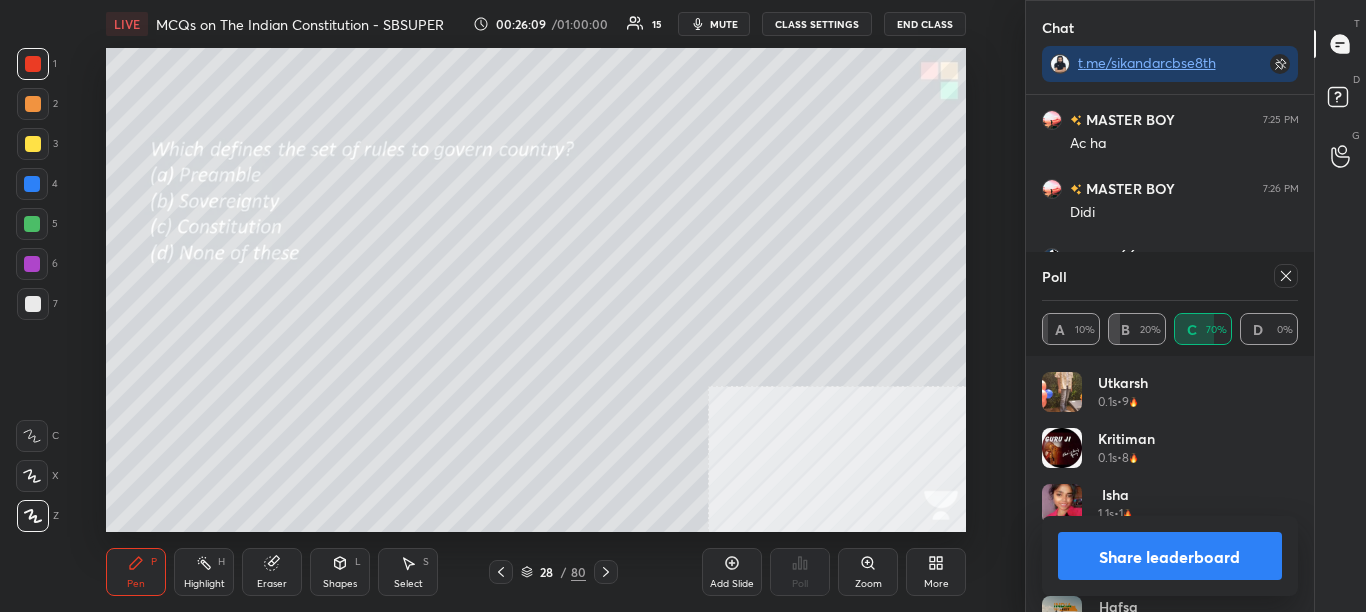 click 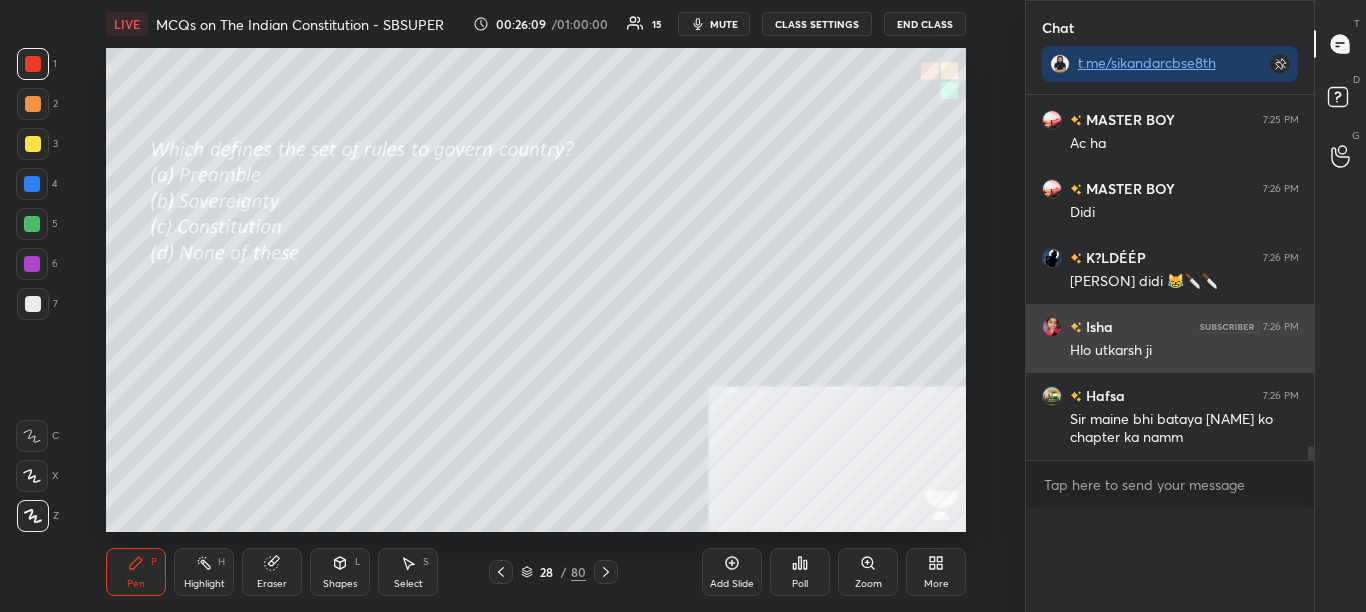 scroll, scrollTop: 0, scrollLeft: 0, axis: both 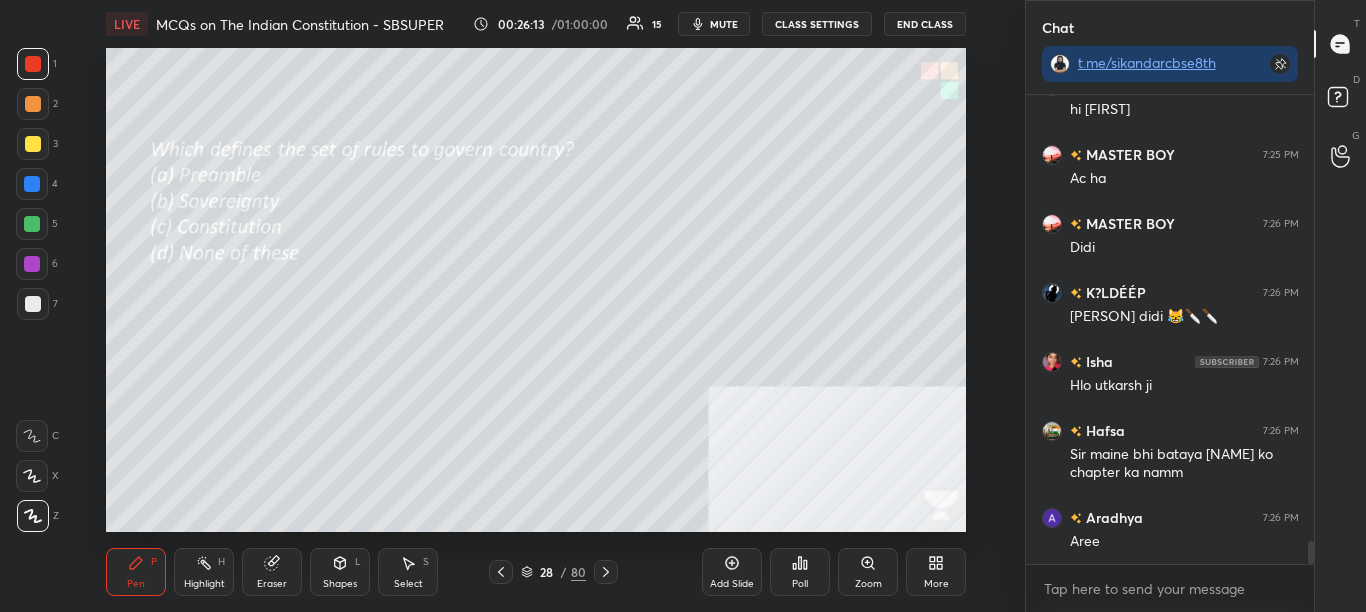 click 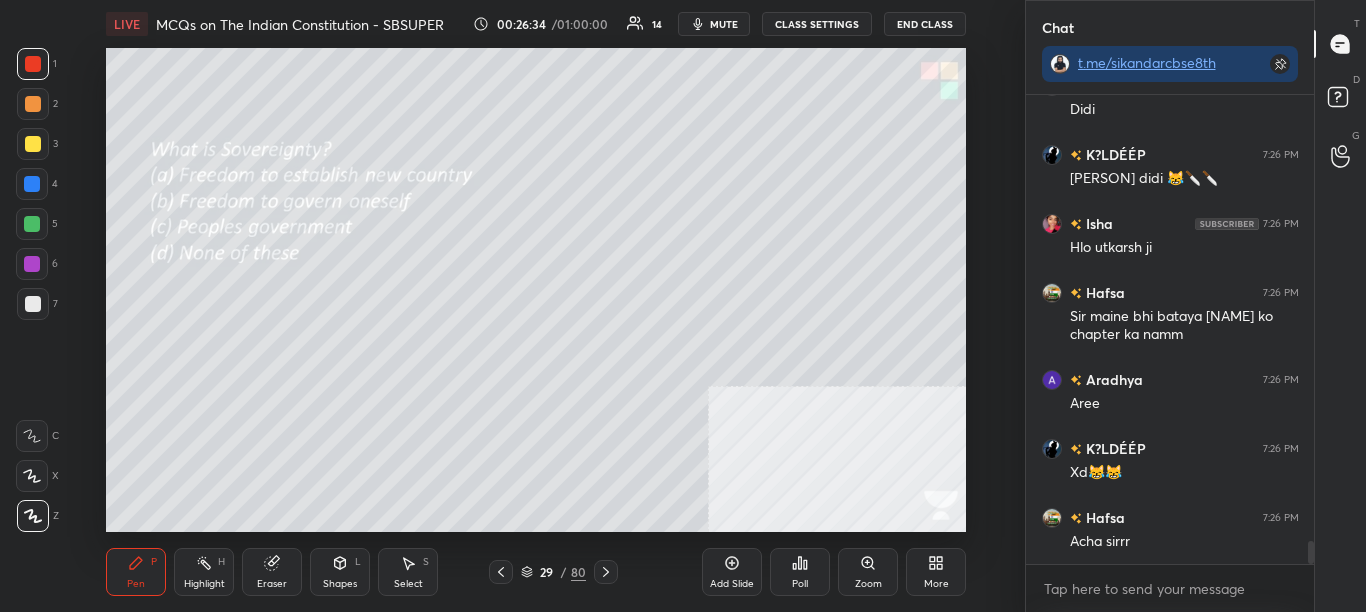 scroll, scrollTop: 9174, scrollLeft: 0, axis: vertical 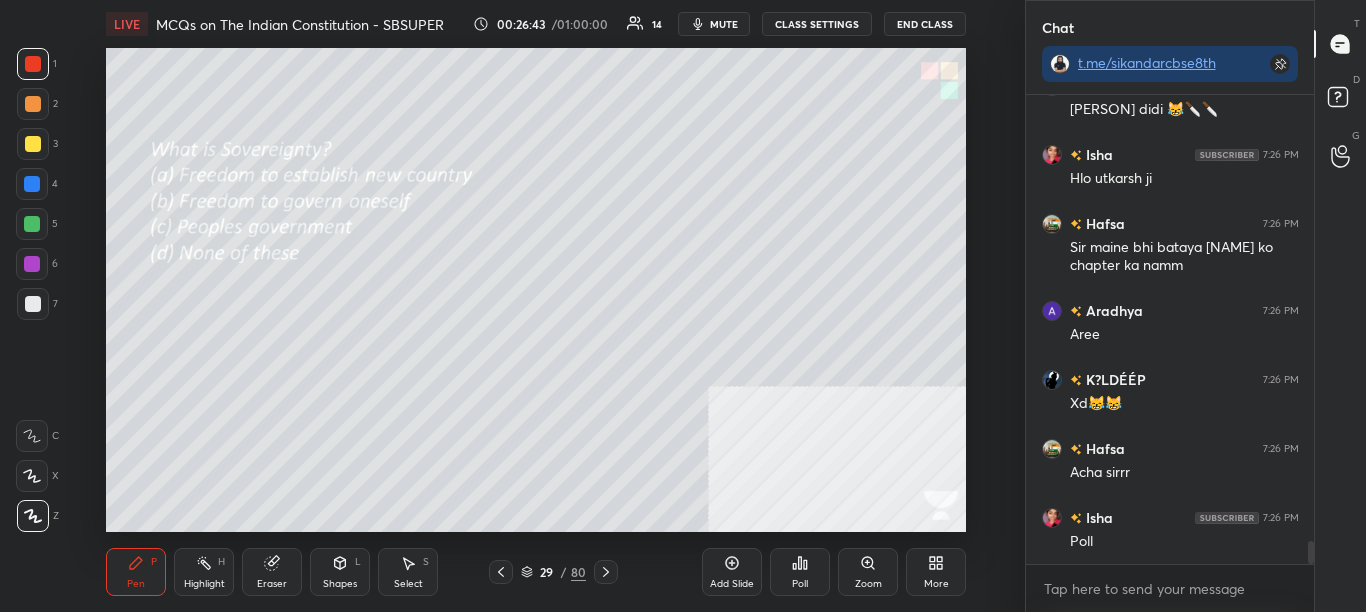 click on "Poll" at bounding box center (800, 572) 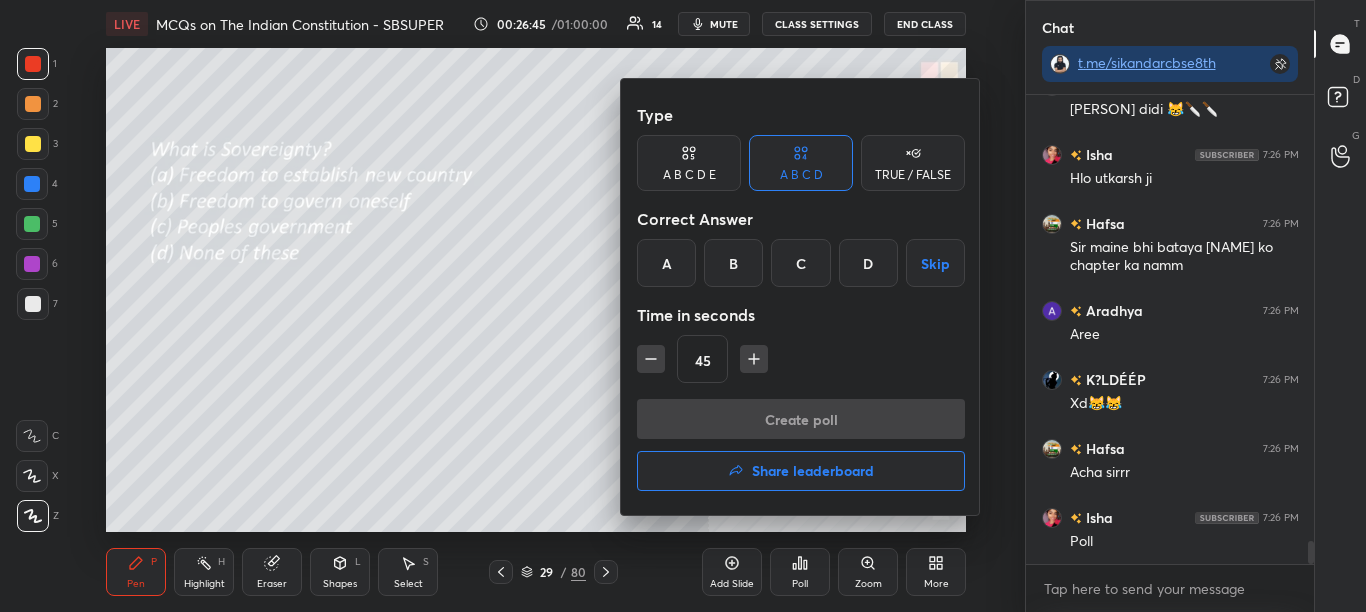 click on "A" at bounding box center [666, 263] 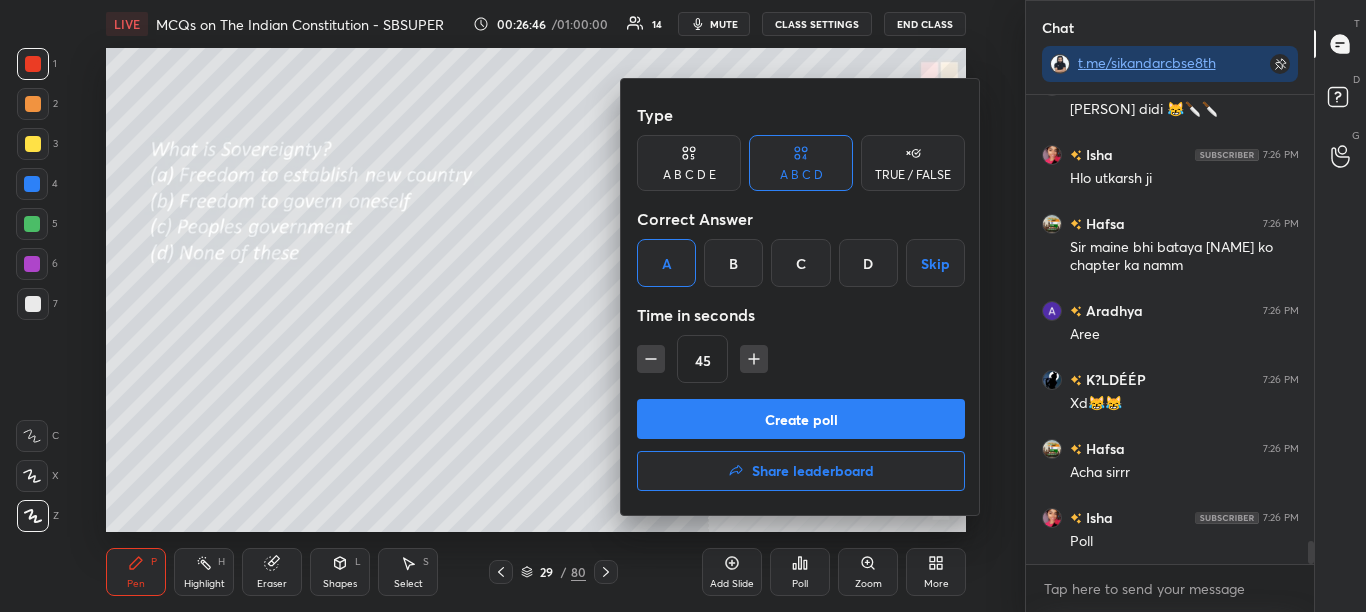click on "Create poll" at bounding box center [801, 419] 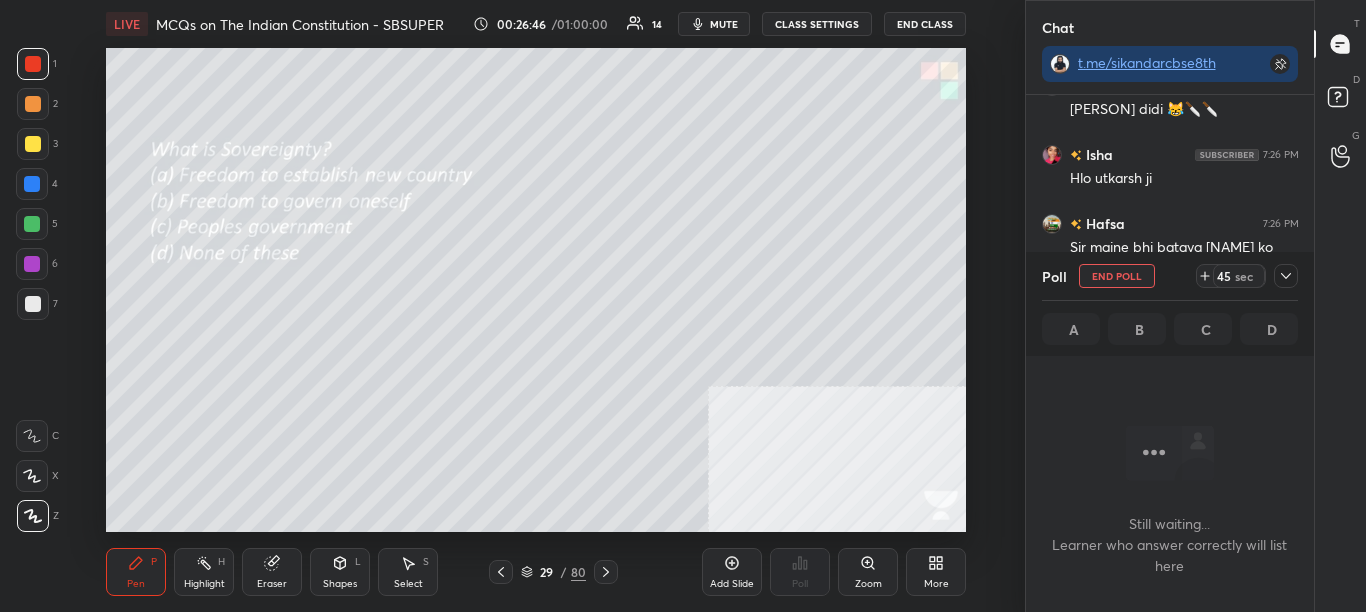 scroll, scrollTop: 411, scrollLeft: 282, axis: both 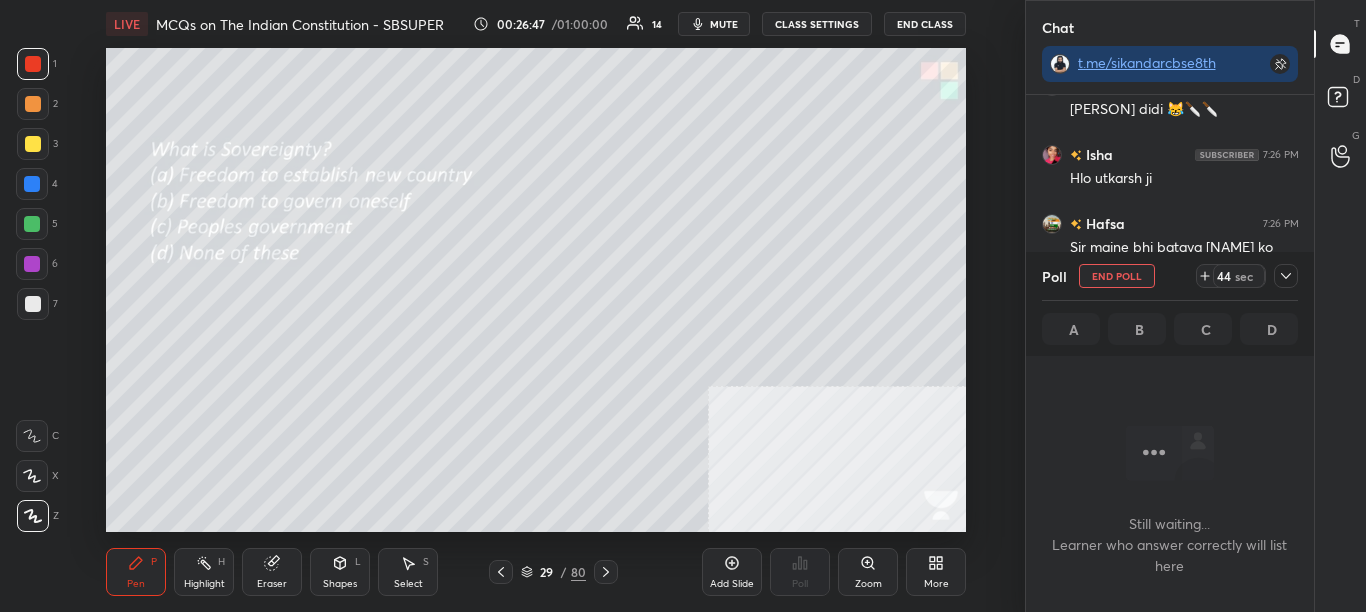 click at bounding box center (1286, 276) 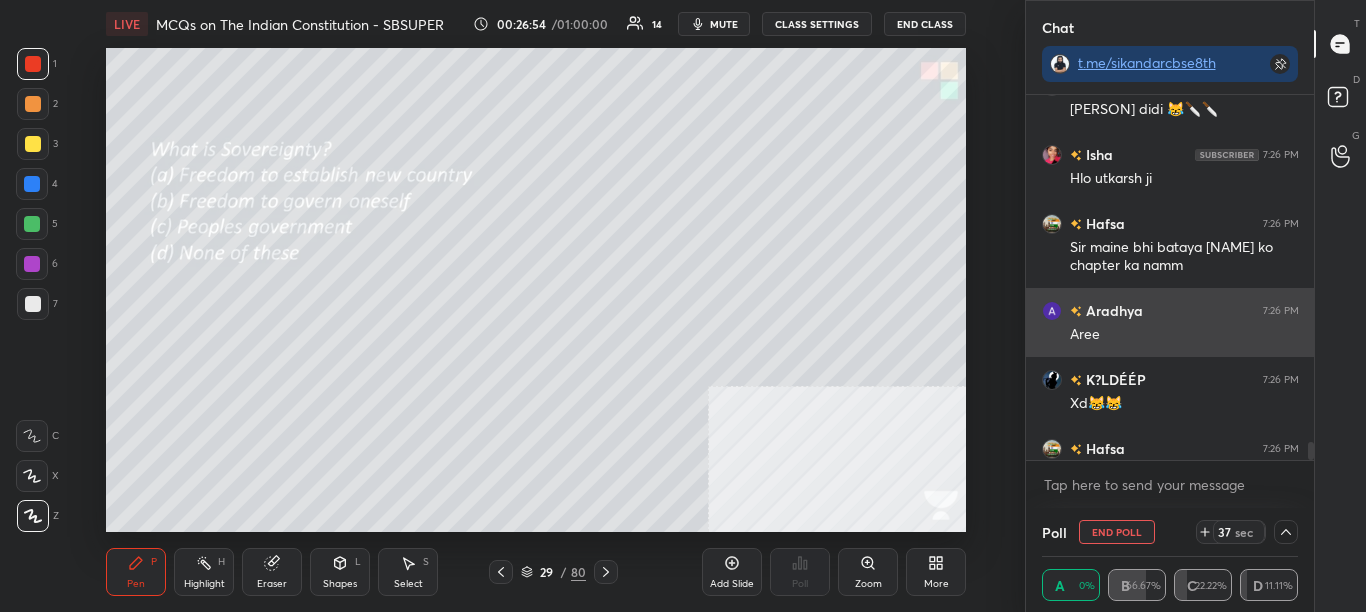 scroll, scrollTop: 9298, scrollLeft: 0, axis: vertical 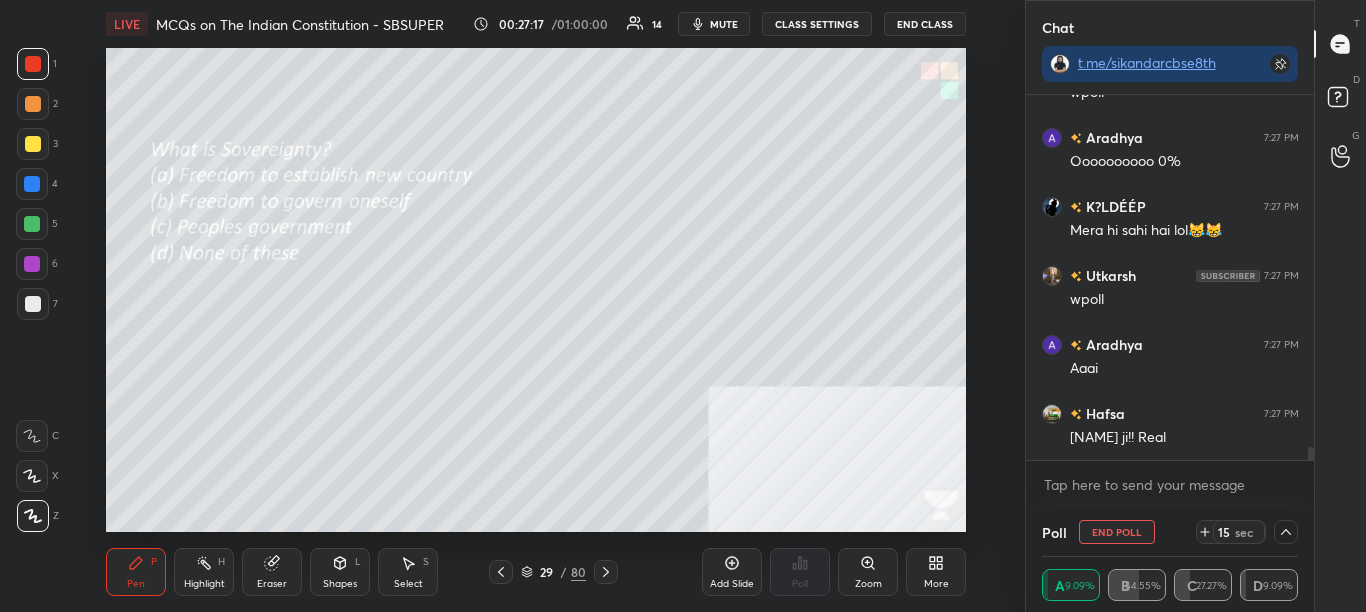 click on "Poll End Poll 15  sec" at bounding box center (1170, 532) 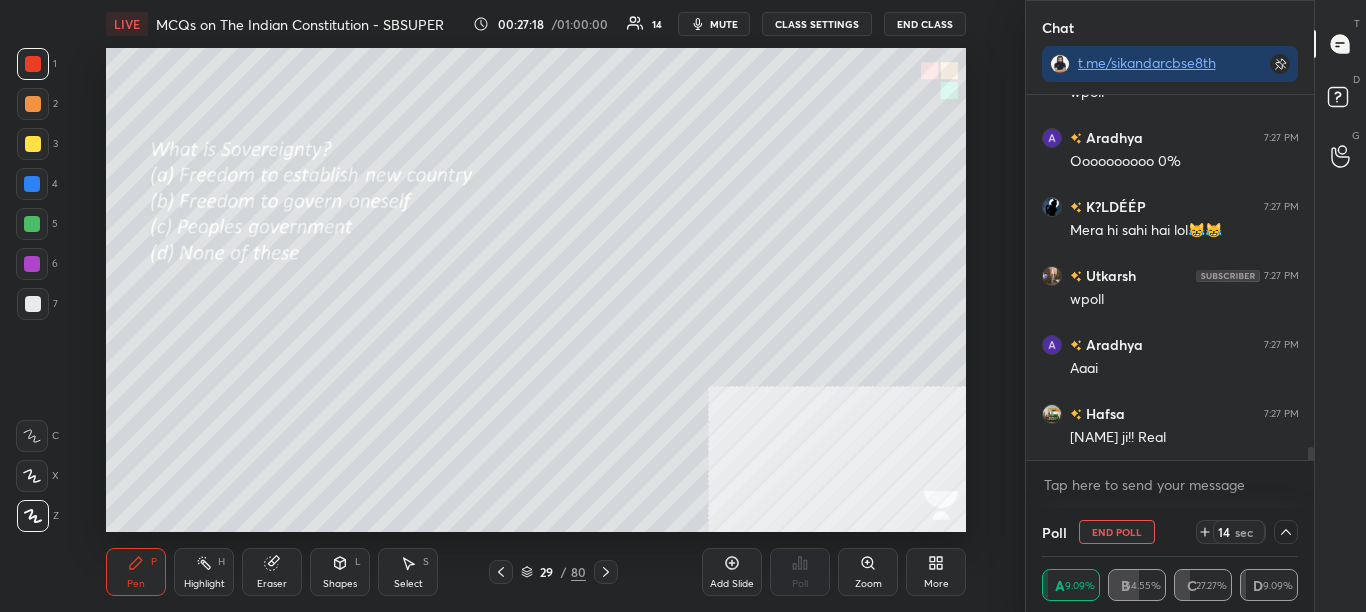 click on "End Poll" at bounding box center [1117, 532] 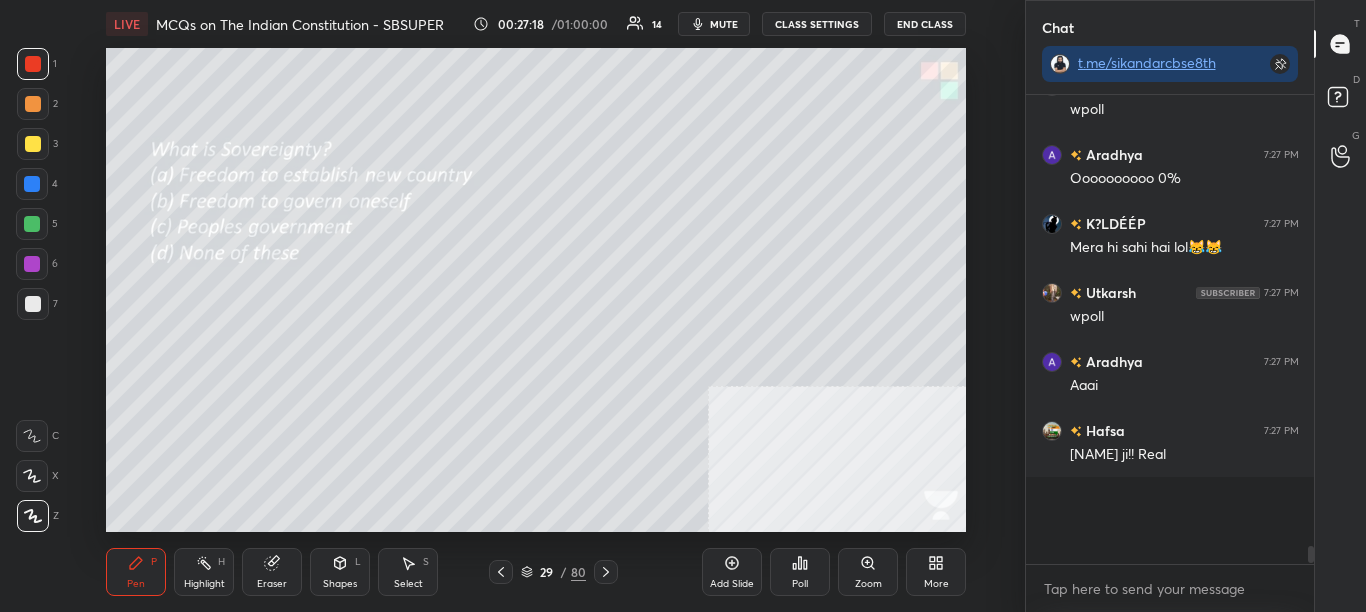 scroll, scrollTop: 7, scrollLeft: 7, axis: both 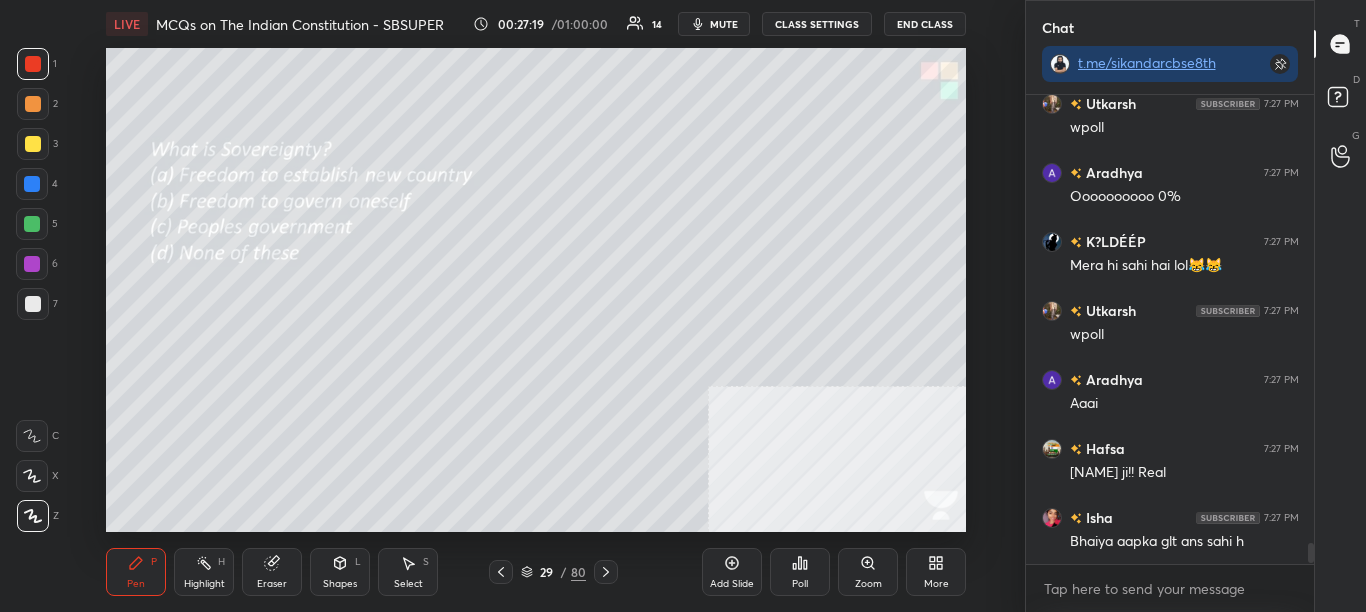 click on "Poll" at bounding box center [800, 572] 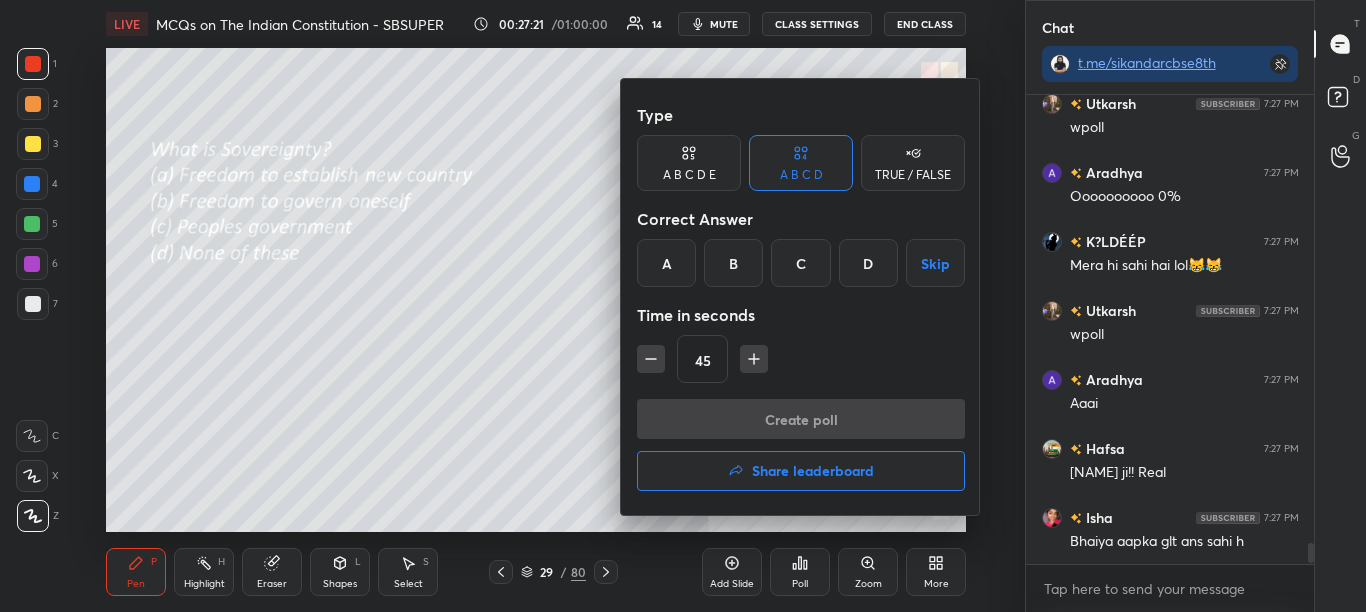 scroll, scrollTop: 9884, scrollLeft: 0, axis: vertical 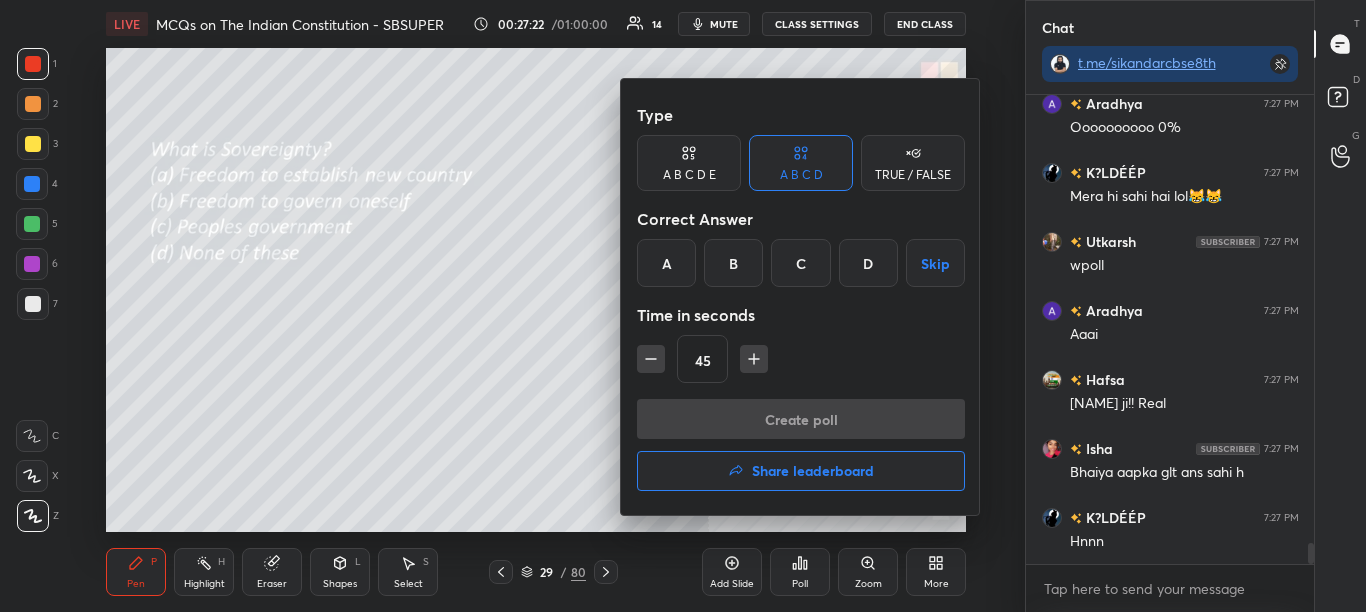 click on "B" at bounding box center (733, 263) 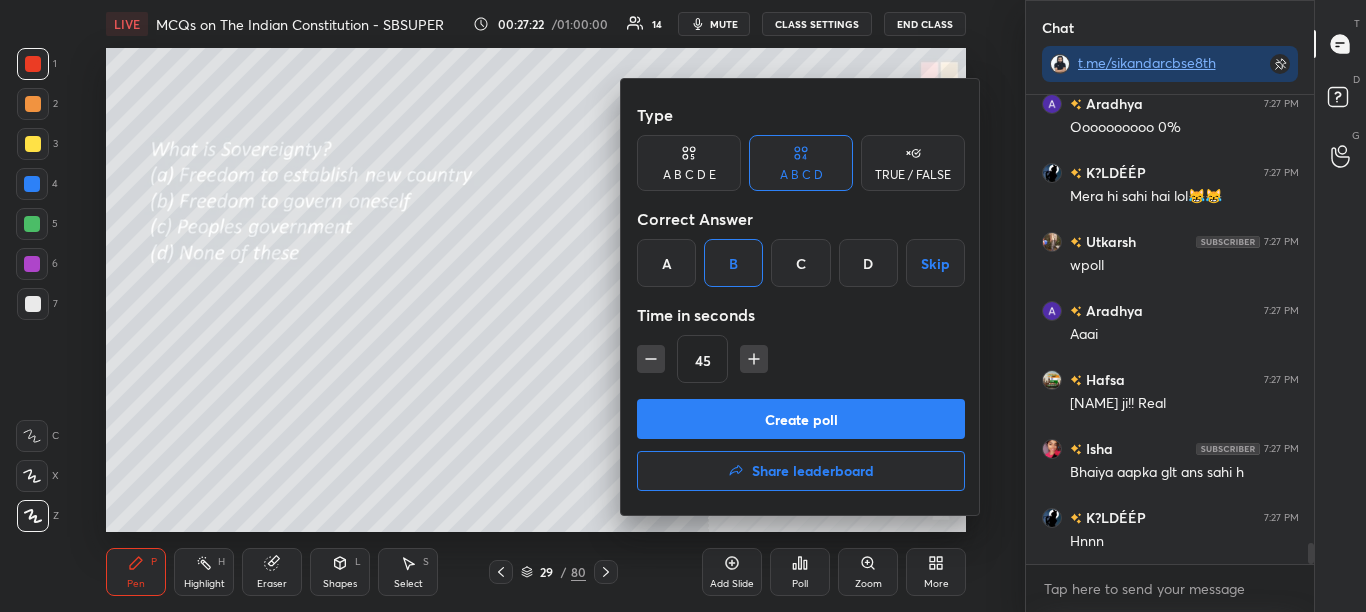 click on "Create poll" at bounding box center [801, 419] 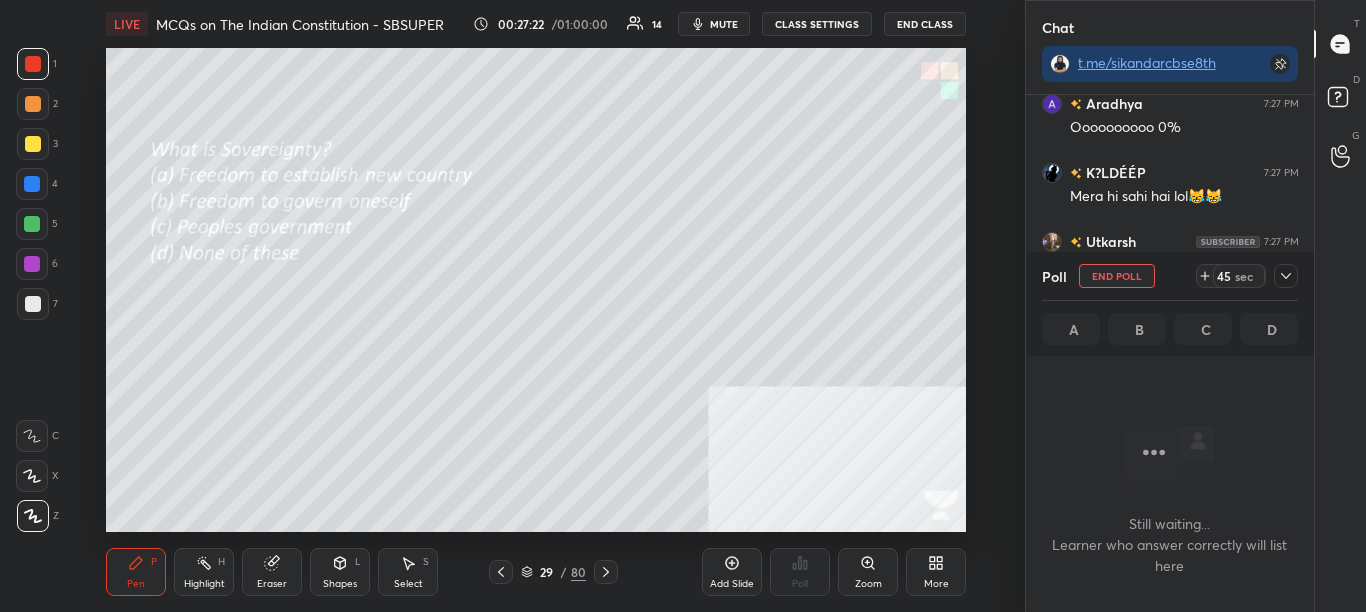scroll, scrollTop: 375, scrollLeft: 282, axis: both 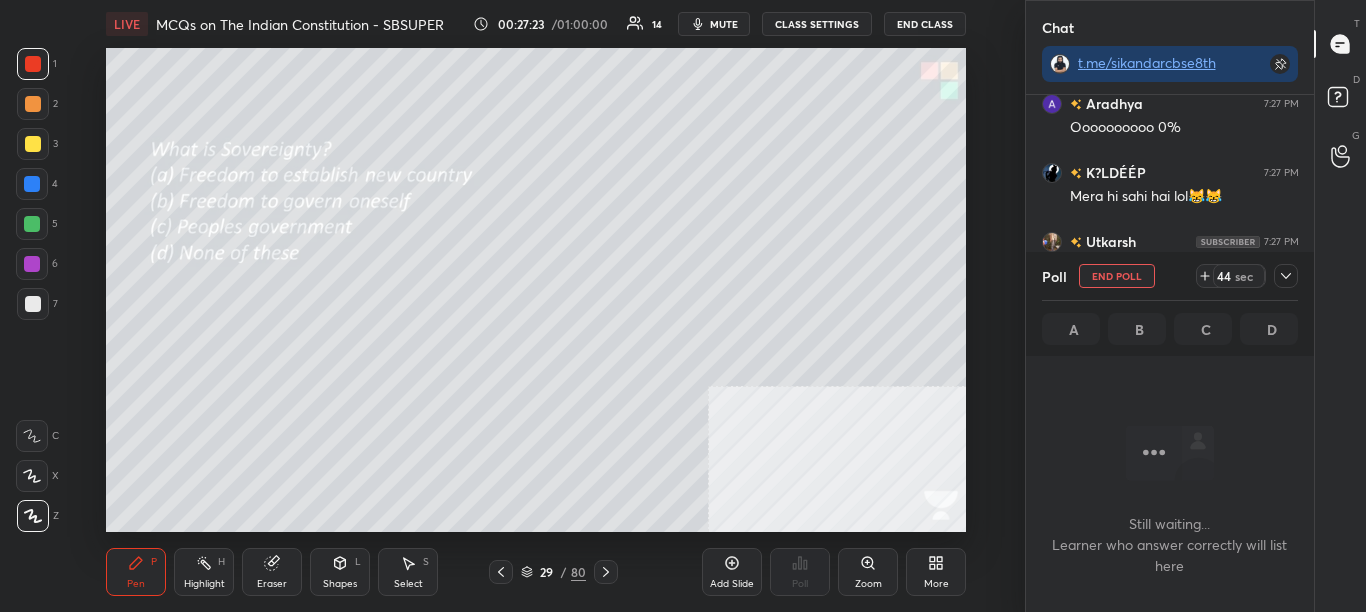 click at bounding box center (1286, 276) 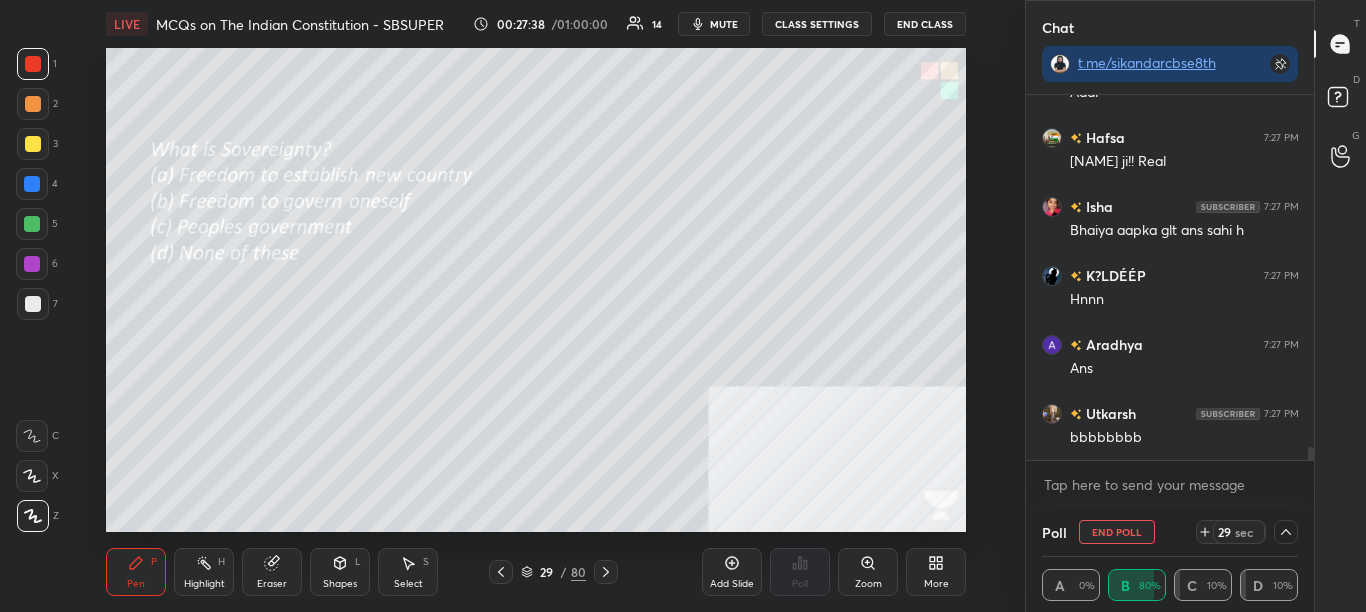 click 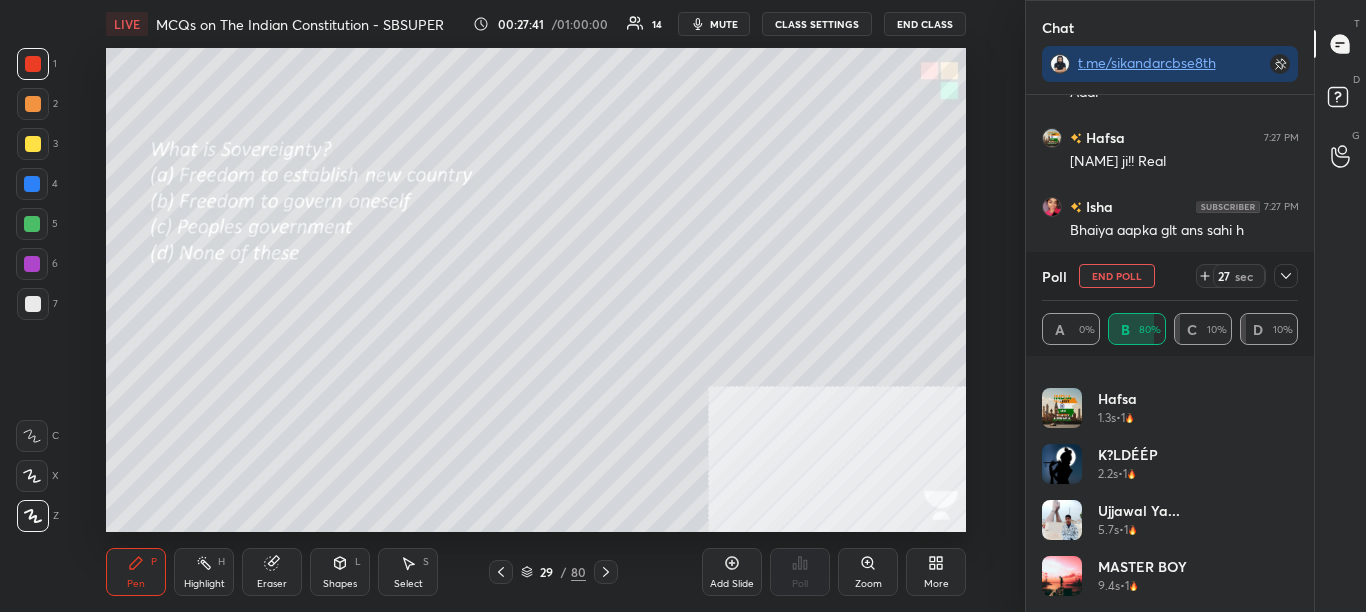click on "[NAME] 0.9s  •  1 [NAME] 1.2s  •  15 [NAME] 1.3s  •  1 K?LDÉÉP 2.2s  •  1 [NAME] 5.7s  •  1 [NAME] 9.4s  •  1" at bounding box center [1170, 492] 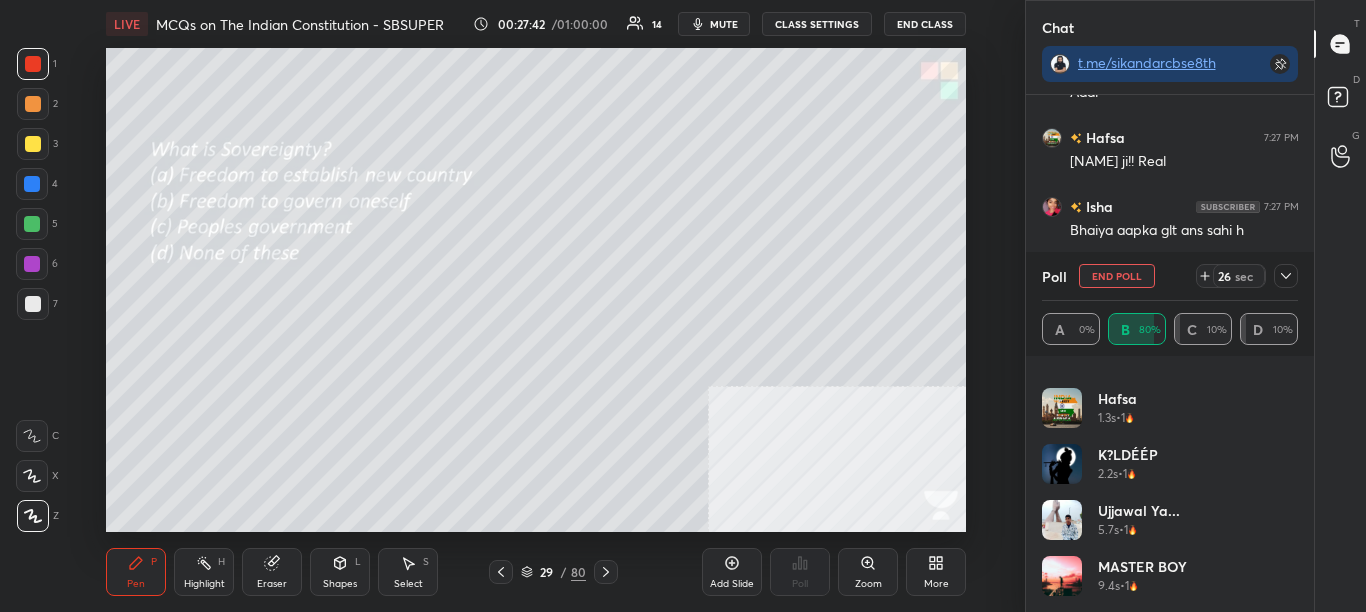 click 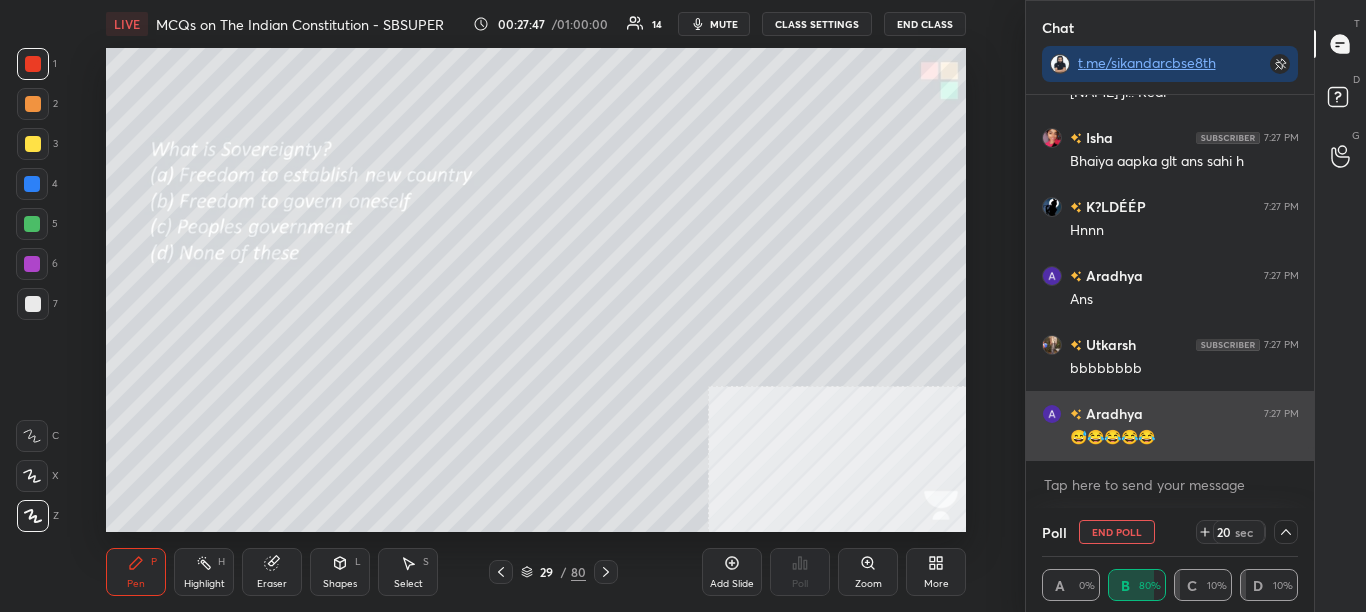 click on "😅😂😂😂😂" at bounding box center (1184, 438) 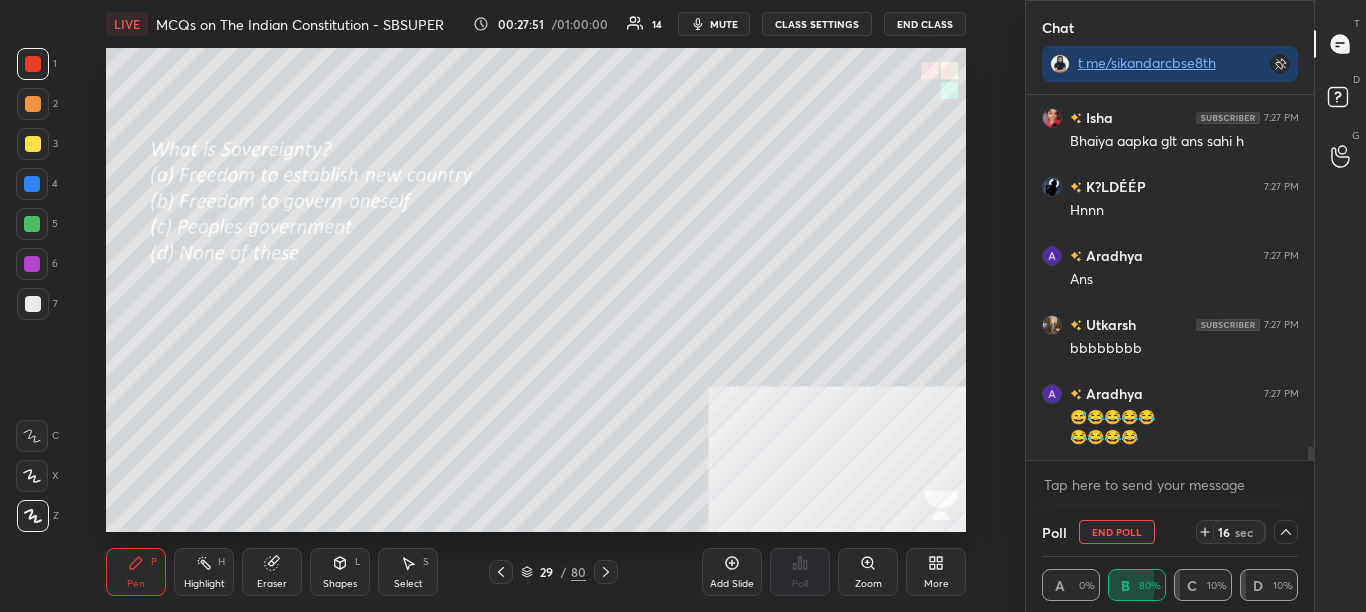 click 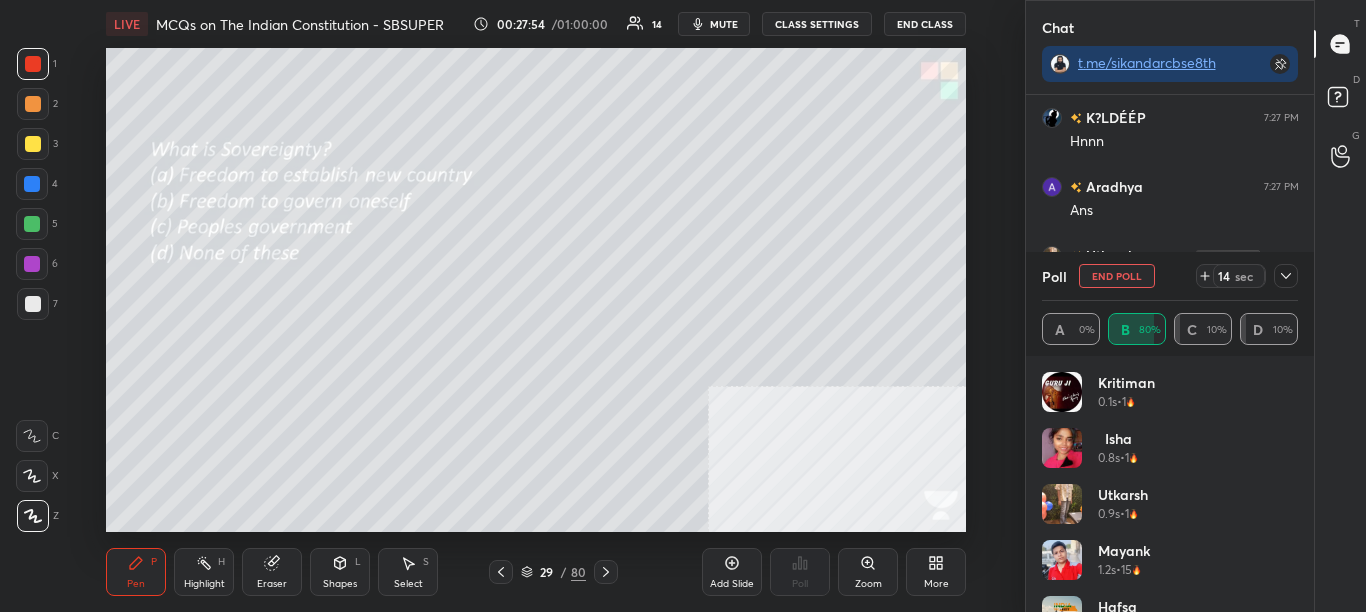 click on "Poll End Poll 14  sec" at bounding box center (1170, 276) 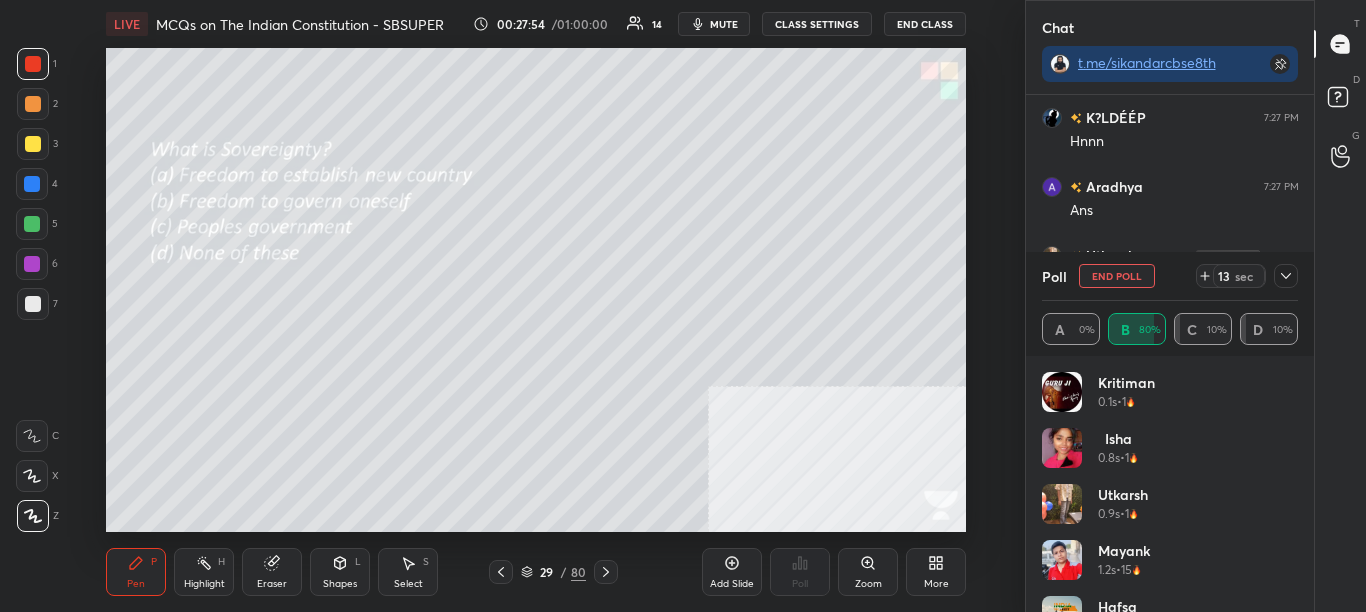 click 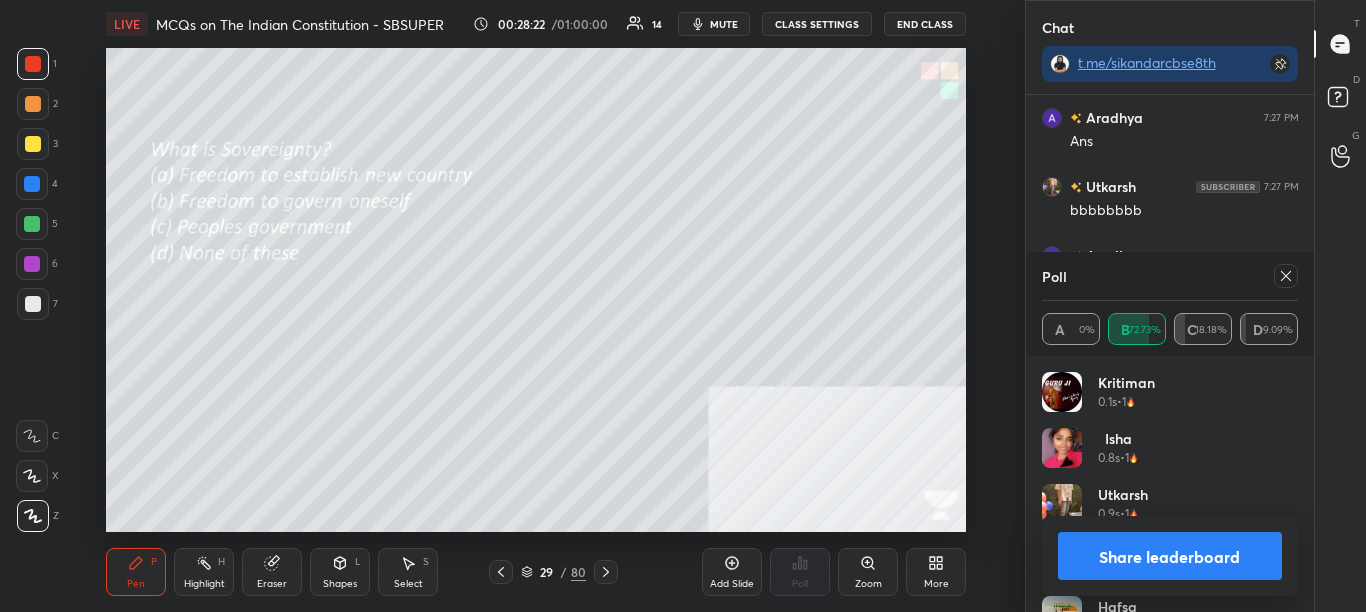 scroll, scrollTop: 10422, scrollLeft: 0, axis: vertical 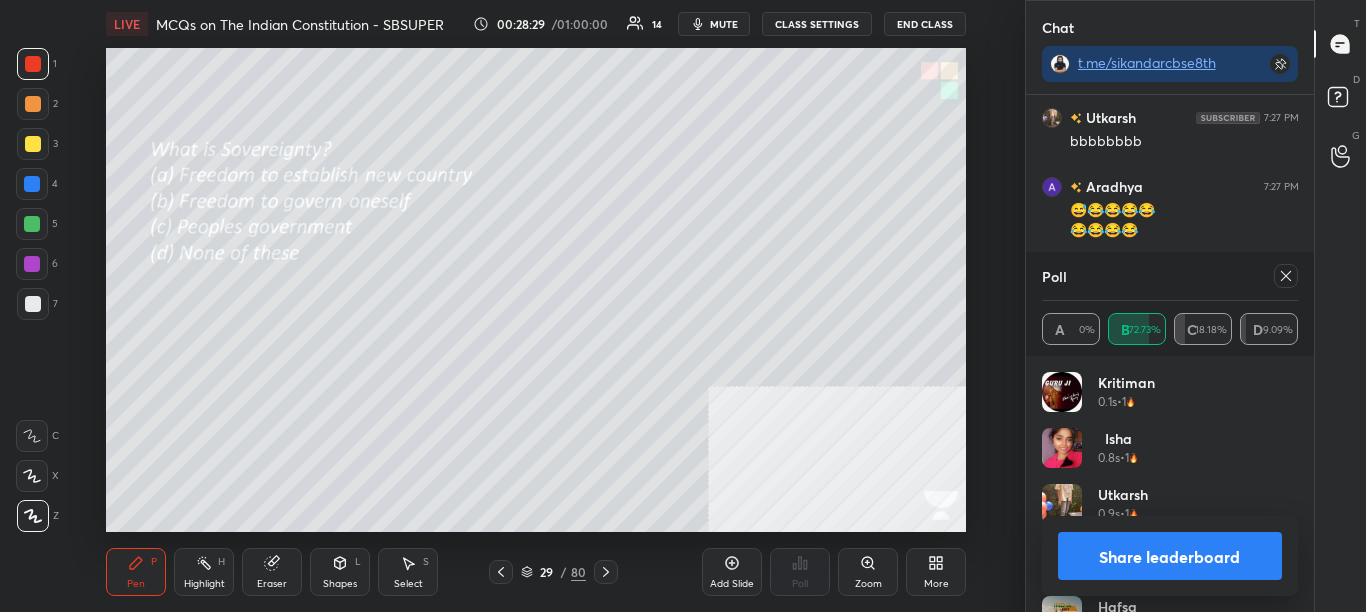 click at bounding box center (1286, 276) 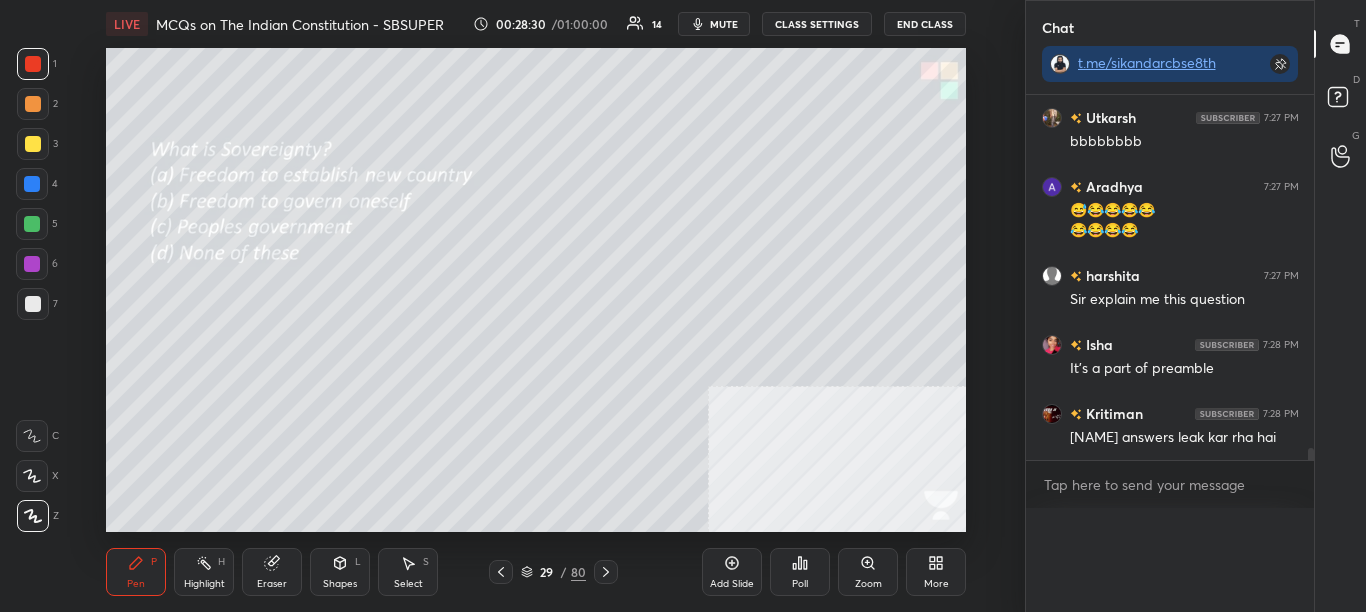 scroll, scrollTop: 0, scrollLeft: 0, axis: both 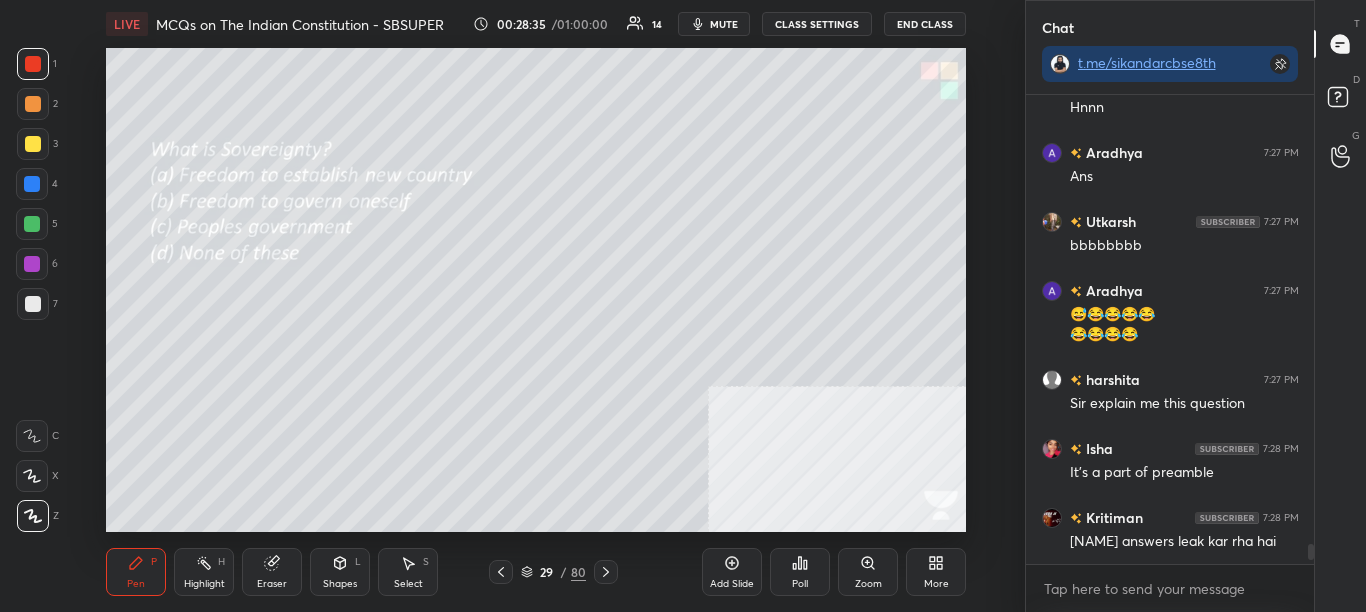 click 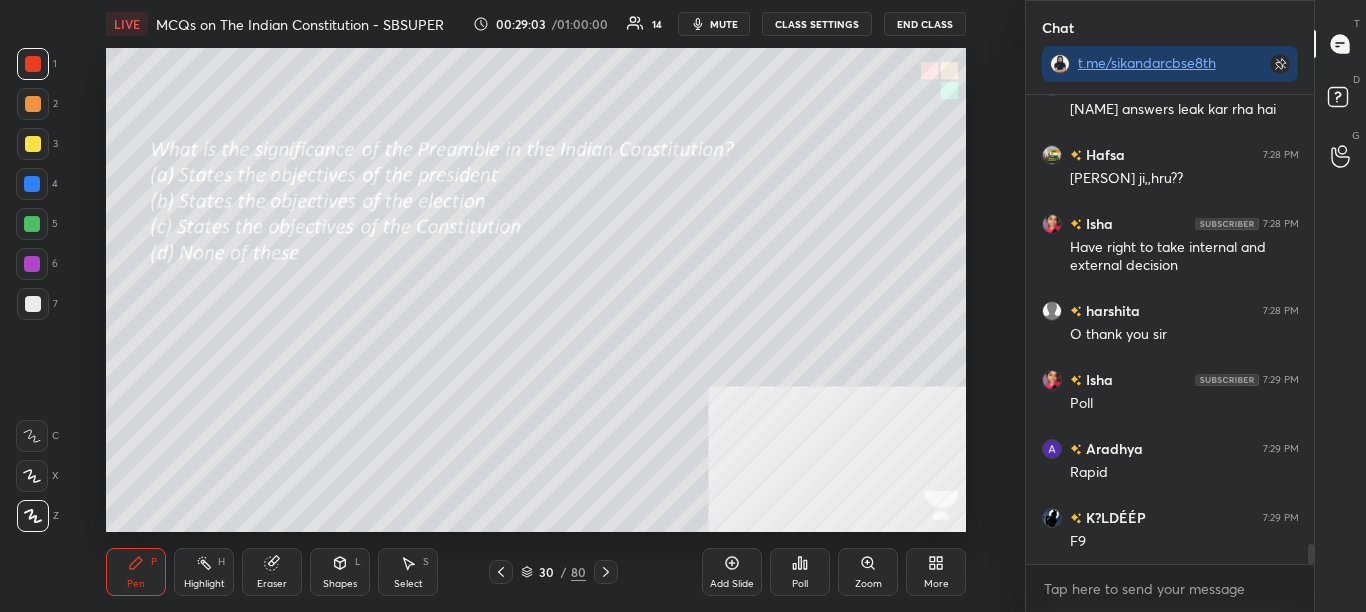 scroll, scrollTop: 10819, scrollLeft: 0, axis: vertical 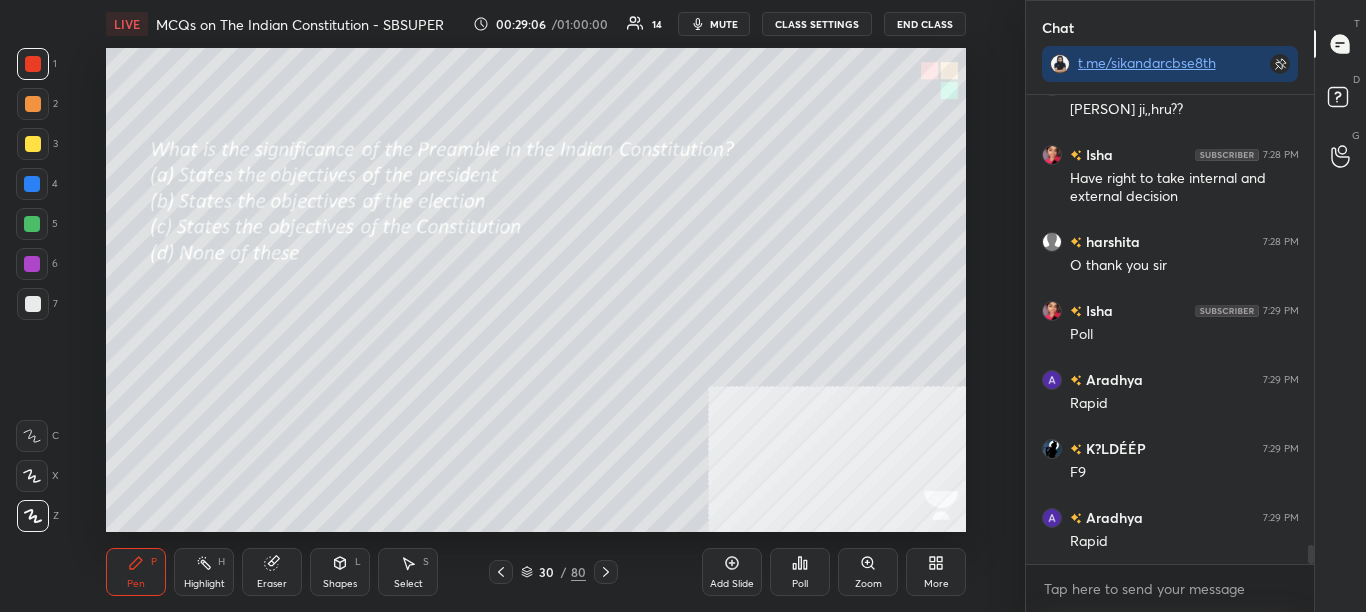 click on "Poll" at bounding box center (800, 572) 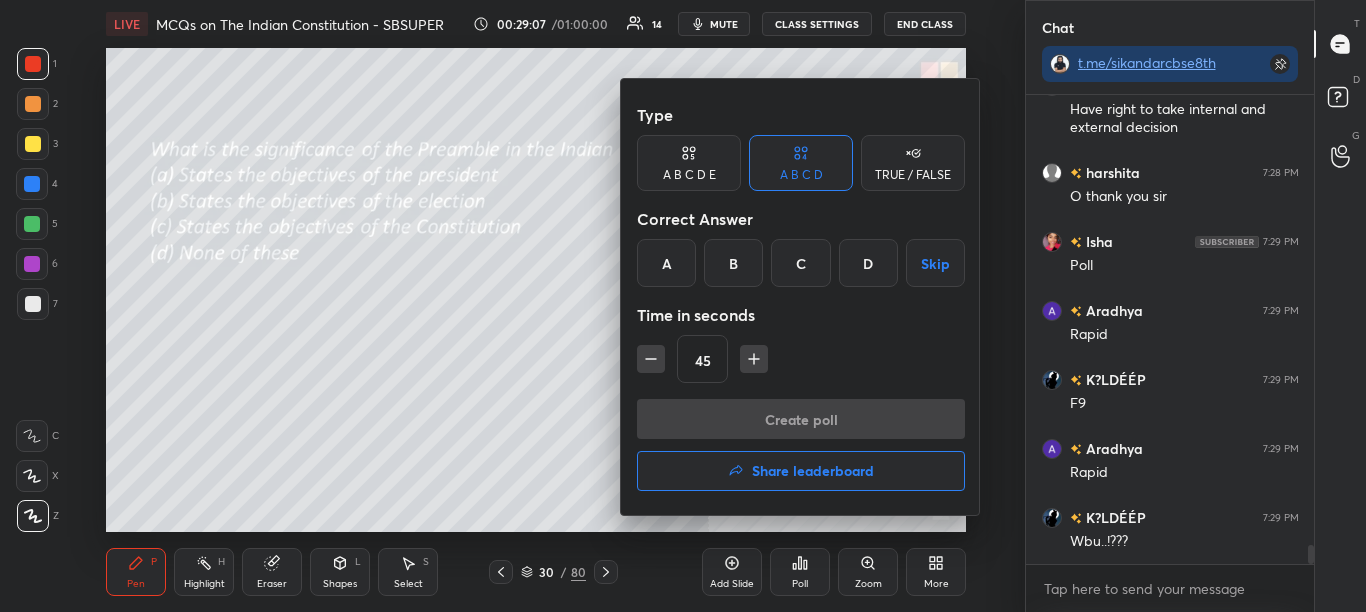 scroll, scrollTop: 10957, scrollLeft: 0, axis: vertical 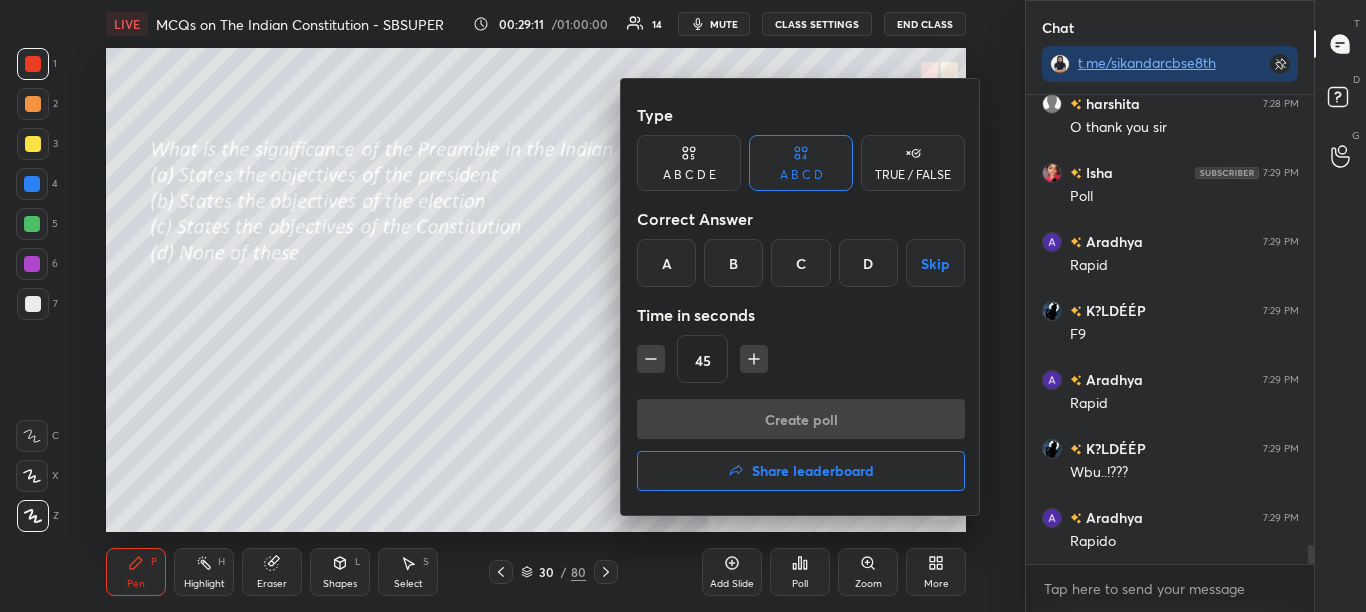 click on "A" at bounding box center [666, 263] 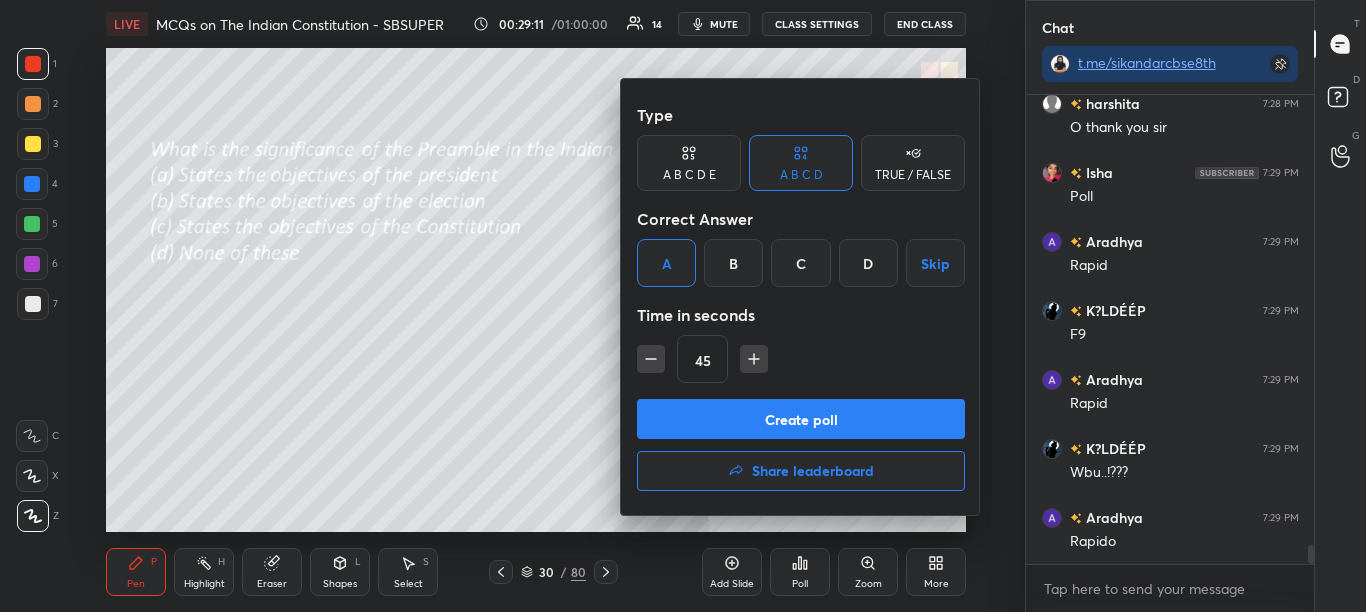 click at bounding box center [683, 306] 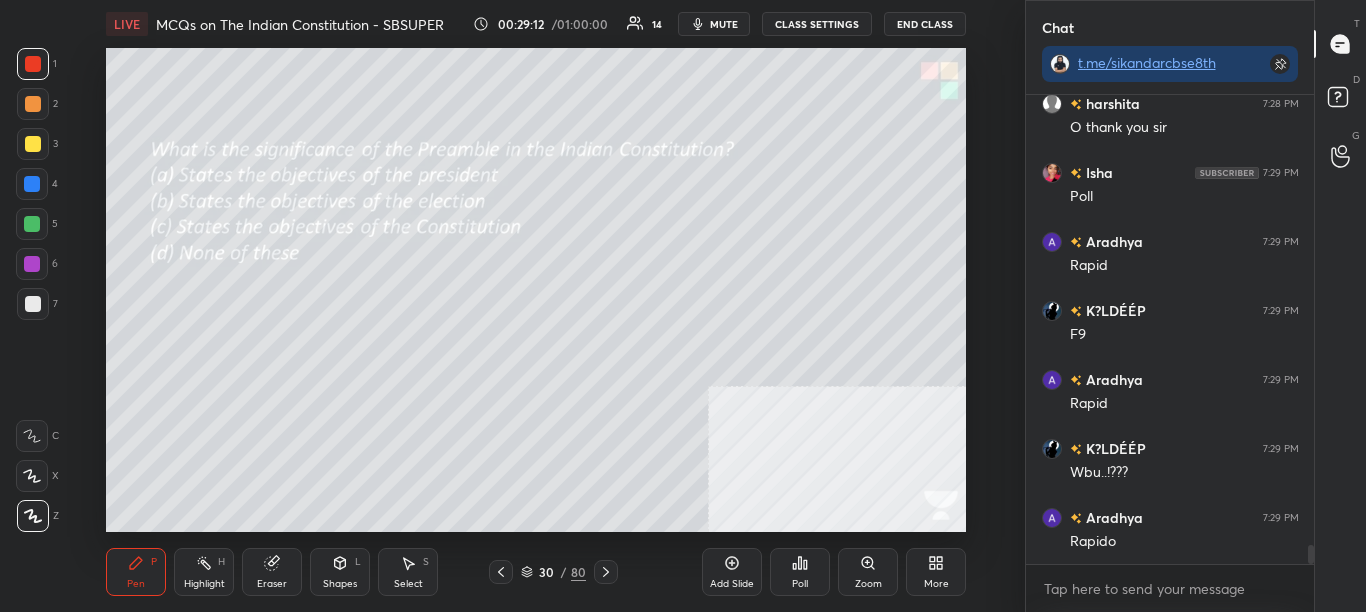 click on "Poll" at bounding box center (800, 584) 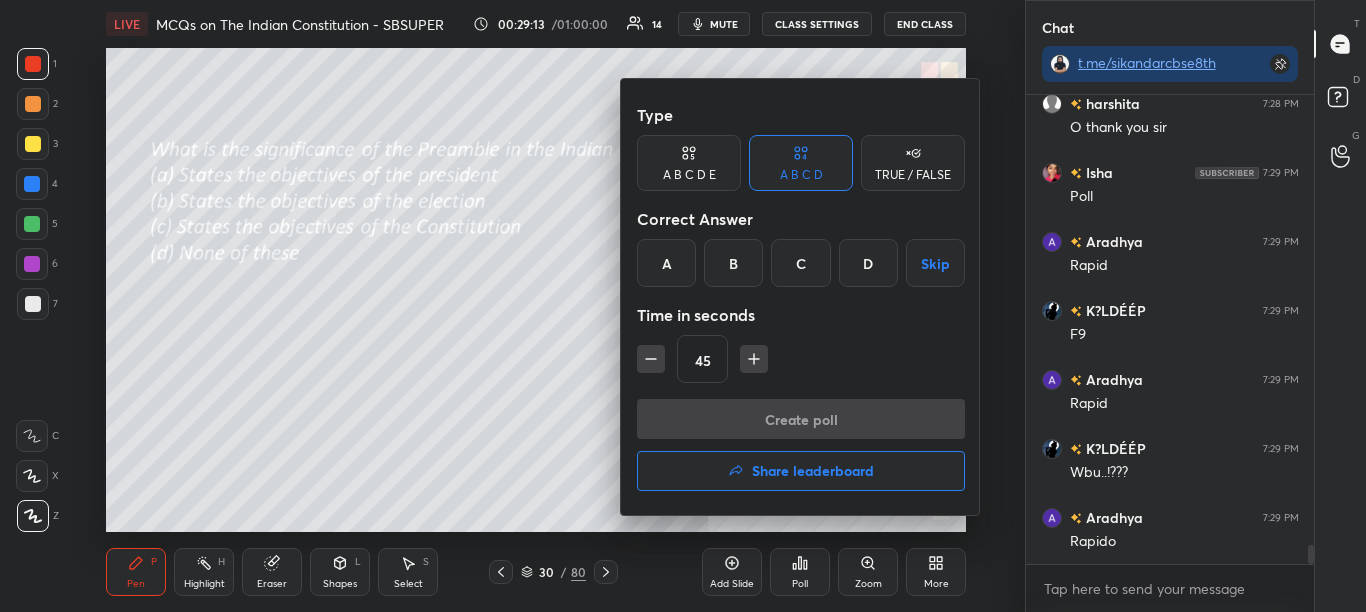 scroll, scrollTop: 11026, scrollLeft: 0, axis: vertical 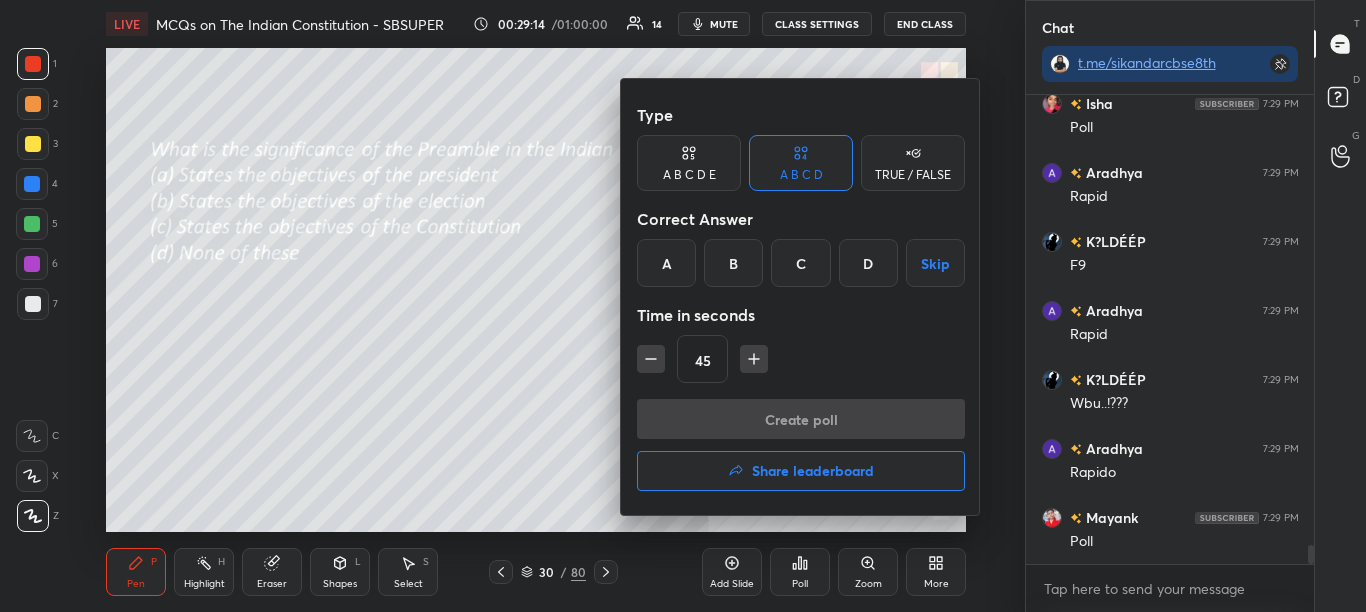 click on "C" at bounding box center (800, 263) 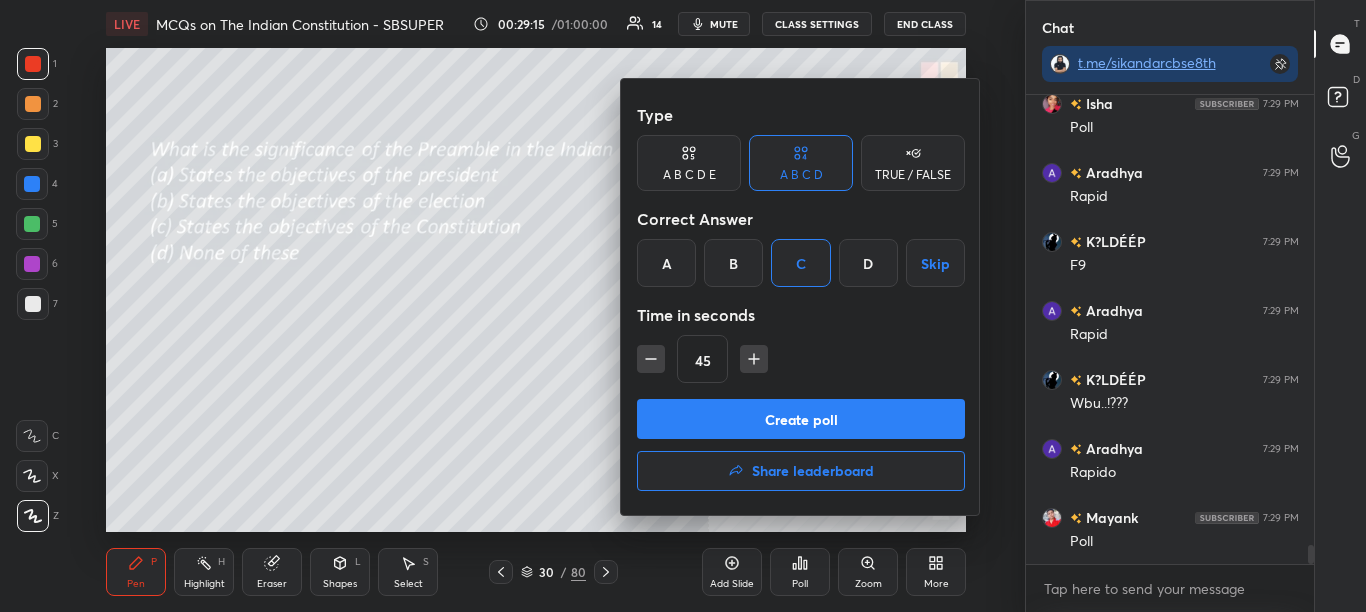 click on "Create poll" at bounding box center [801, 419] 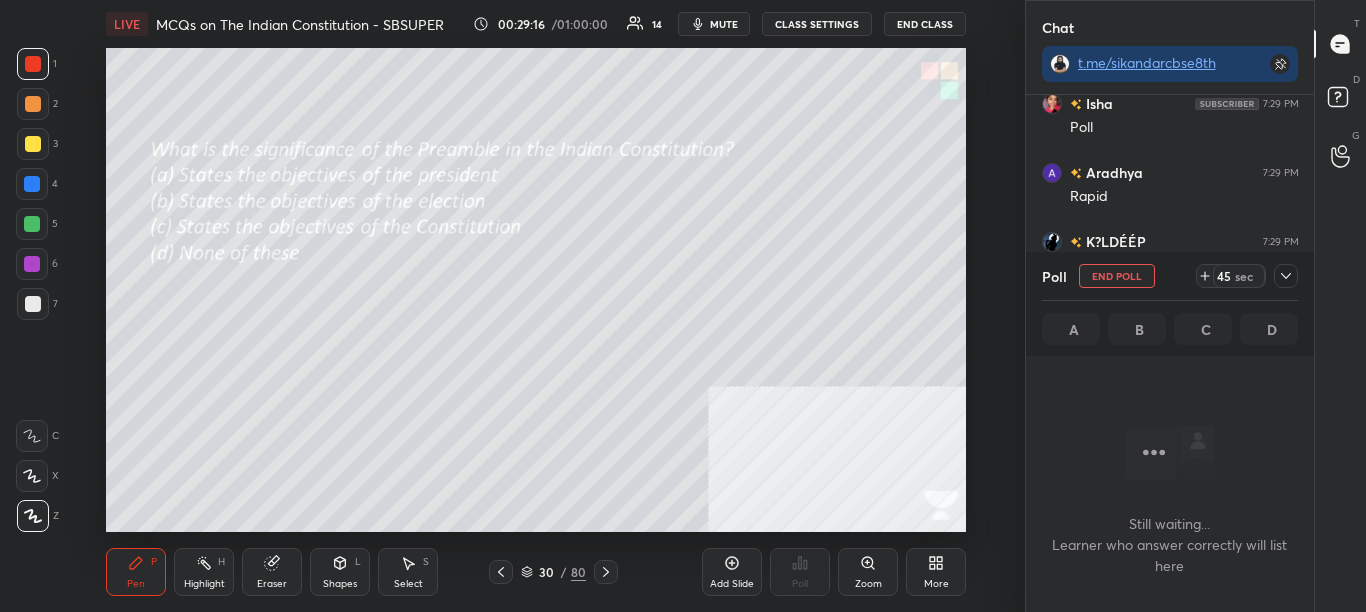 scroll, scrollTop: 359, scrollLeft: 282, axis: both 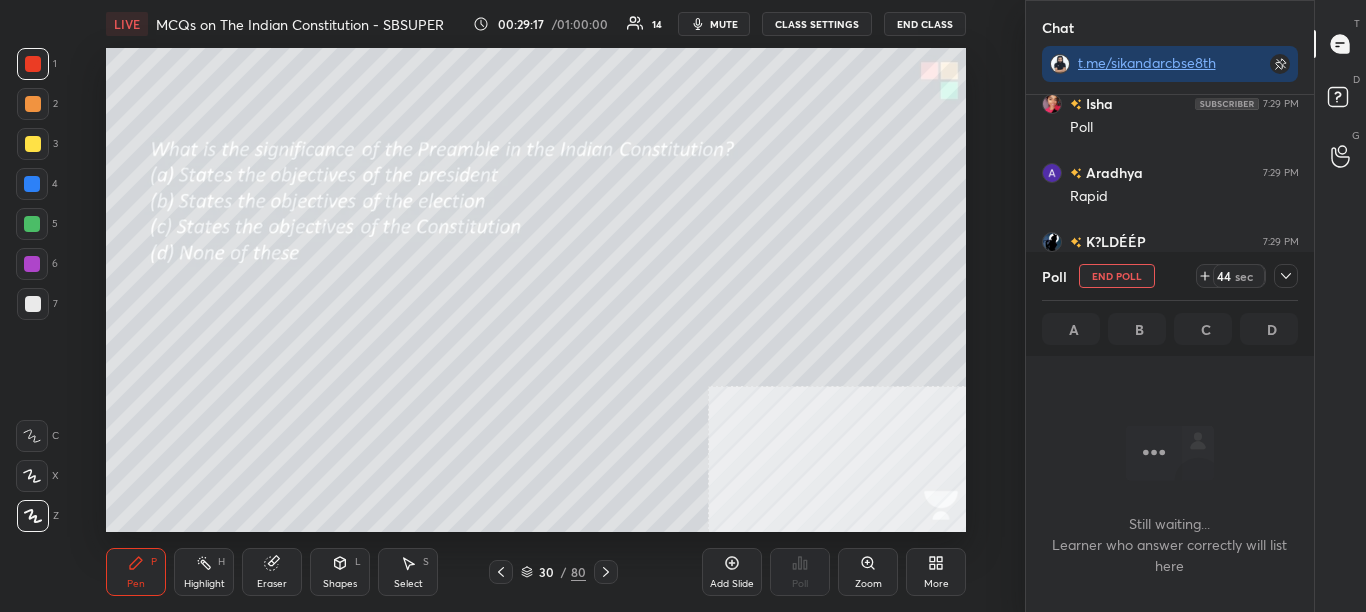 click 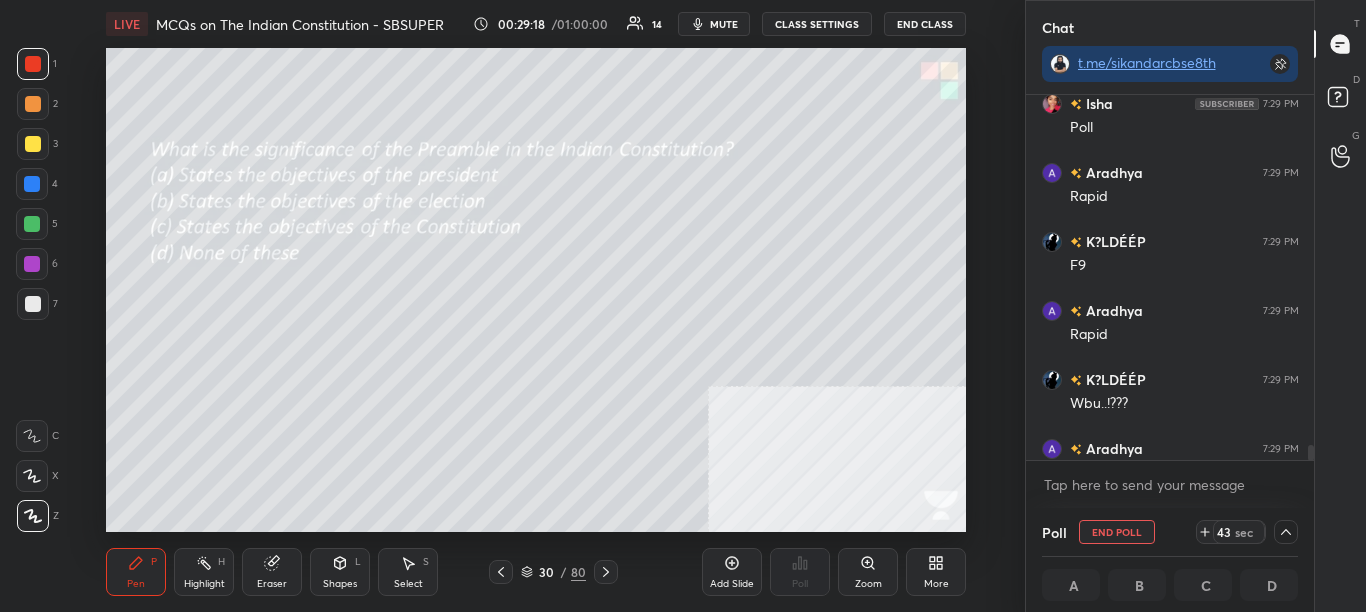 scroll, scrollTop: 1, scrollLeft: 7, axis: both 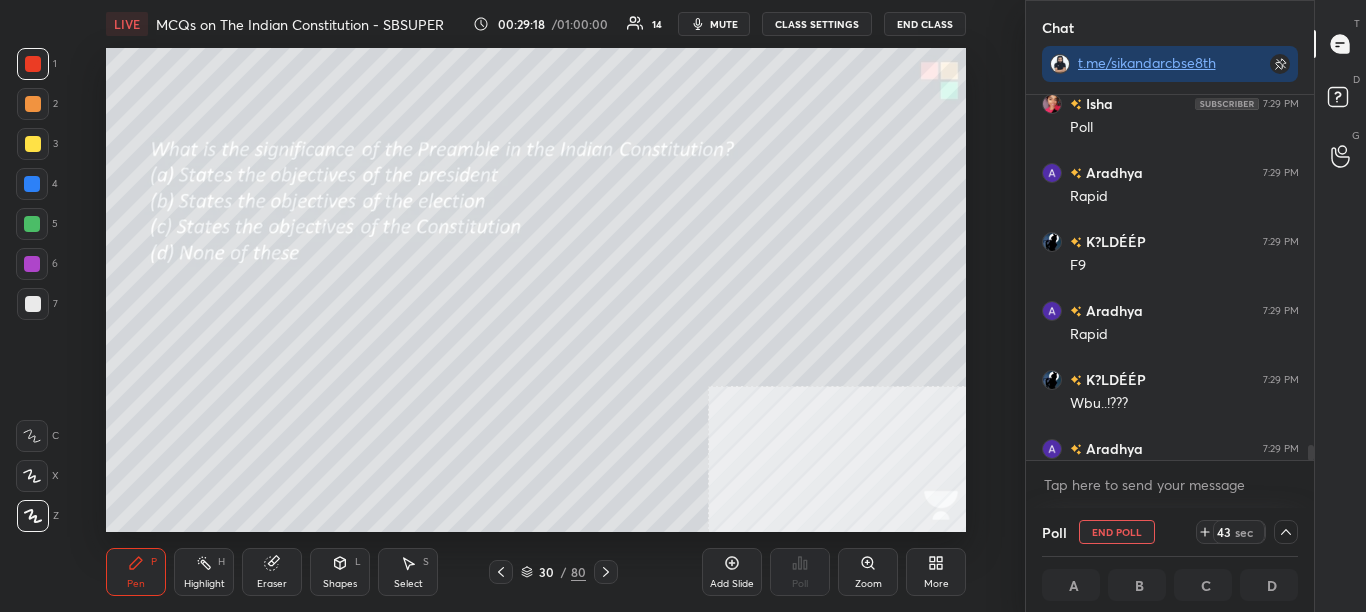 drag, startPoint x: 1309, startPoint y: 452, endPoint x: 1309, endPoint y: 474, distance: 22 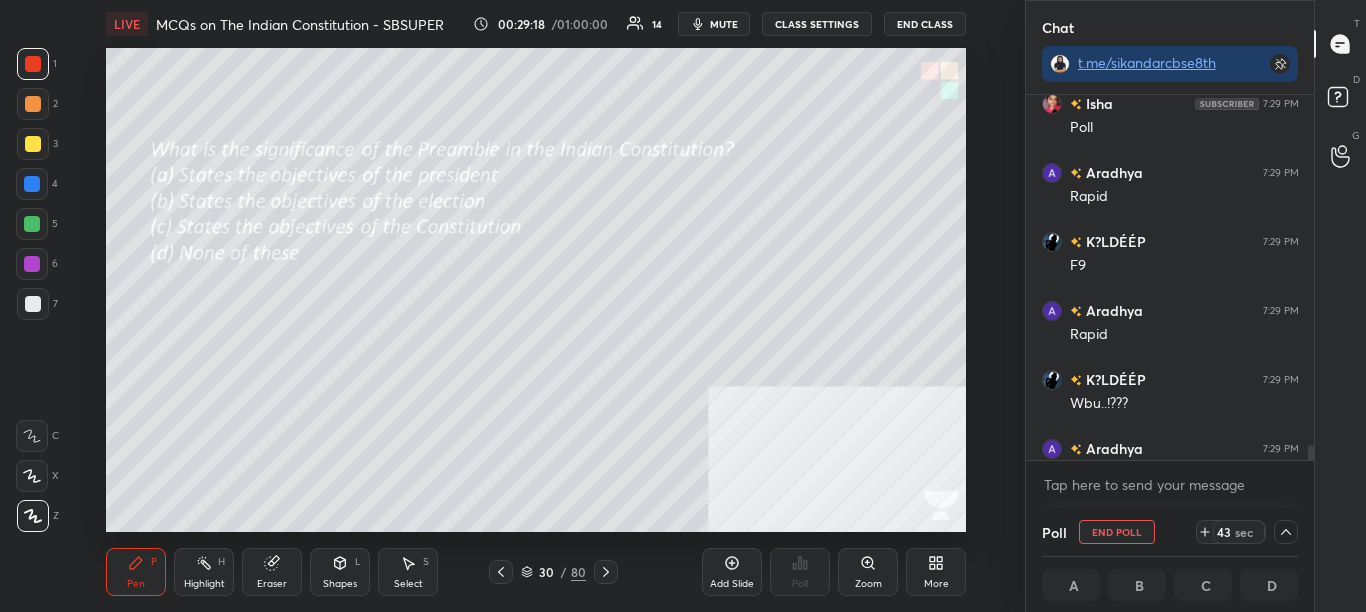 click on "[NAME] 7:28 PM O thank you sir [NAME] 7:29 PM Poll [NAME] 7:29 PM Rapid K?LDÉÉP 7:29 PM F9 [NAME] 7:29 PM Rapid K?LDÉÉP 7:29 PM Wbu..!??? [NAME] 7:29 PM Rapido [NAME] 7:29 PM Poll JUMP TO LATEST Enable hand raising Enable raise hand to speak to learners. Once enabled, chat will be turned off temporarily. Enable x" at bounding box center (1170, 301) 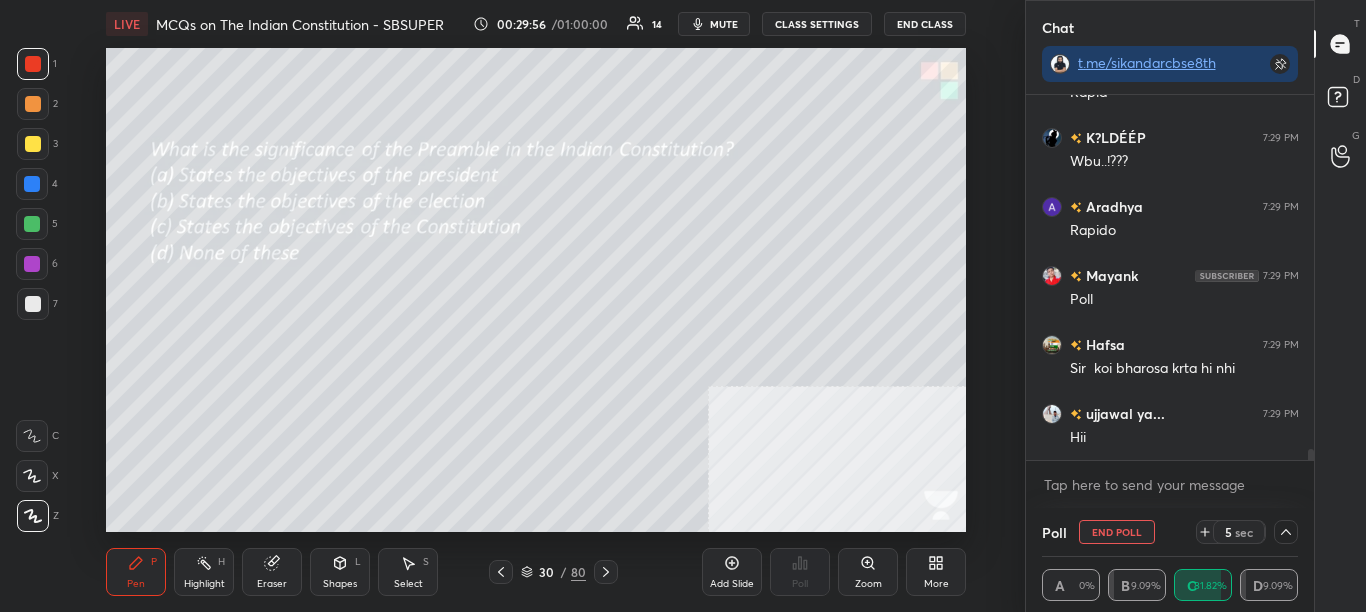scroll, scrollTop: 11337, scrollLeft: 0, axis: vertical 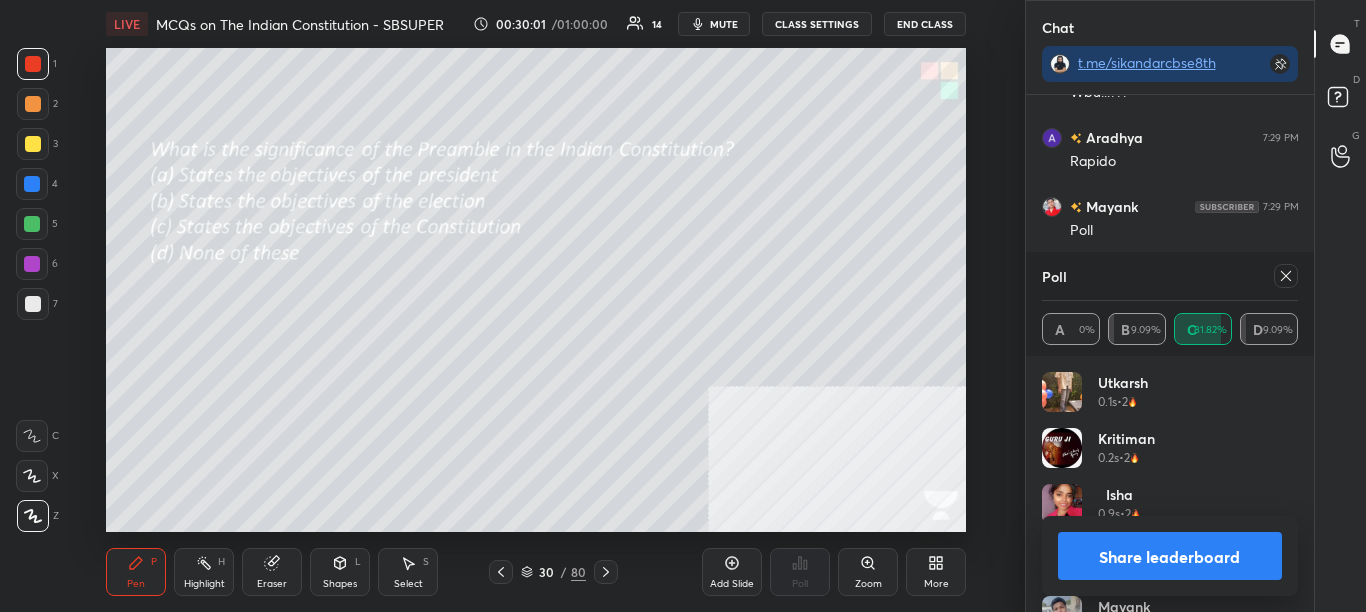 click on "Share leaderboard" at bounding box center [1170, 556] 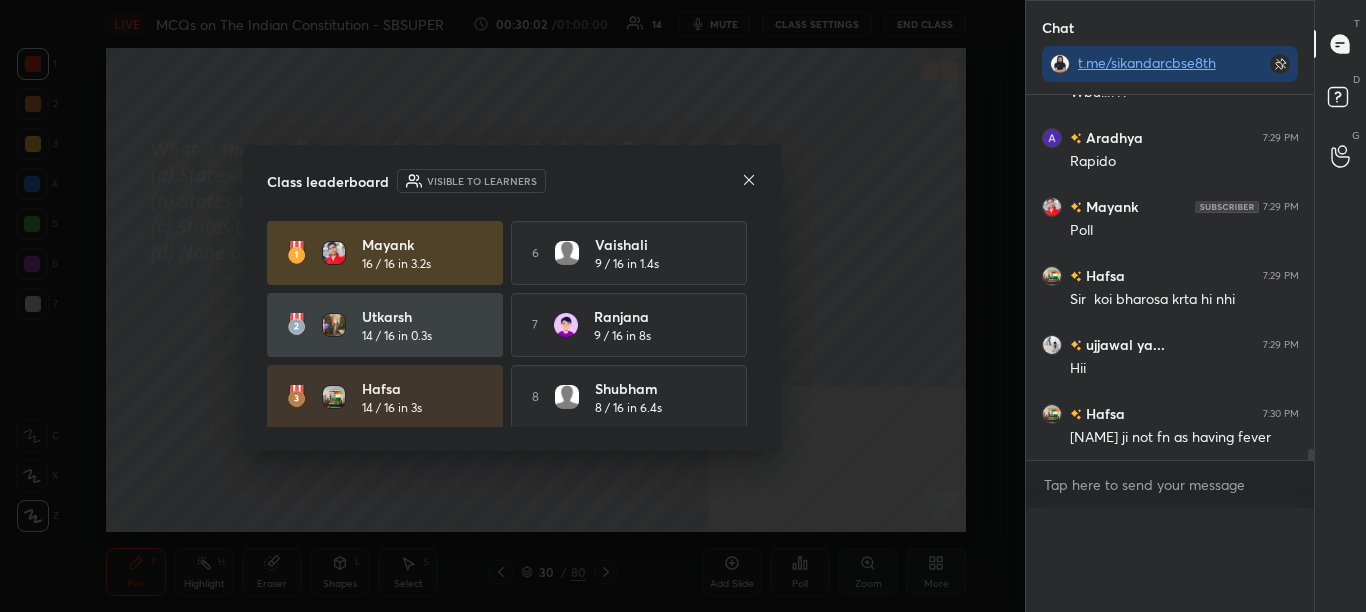 scroll, scrollTop: 0, scrollLeft: 0, axis: both 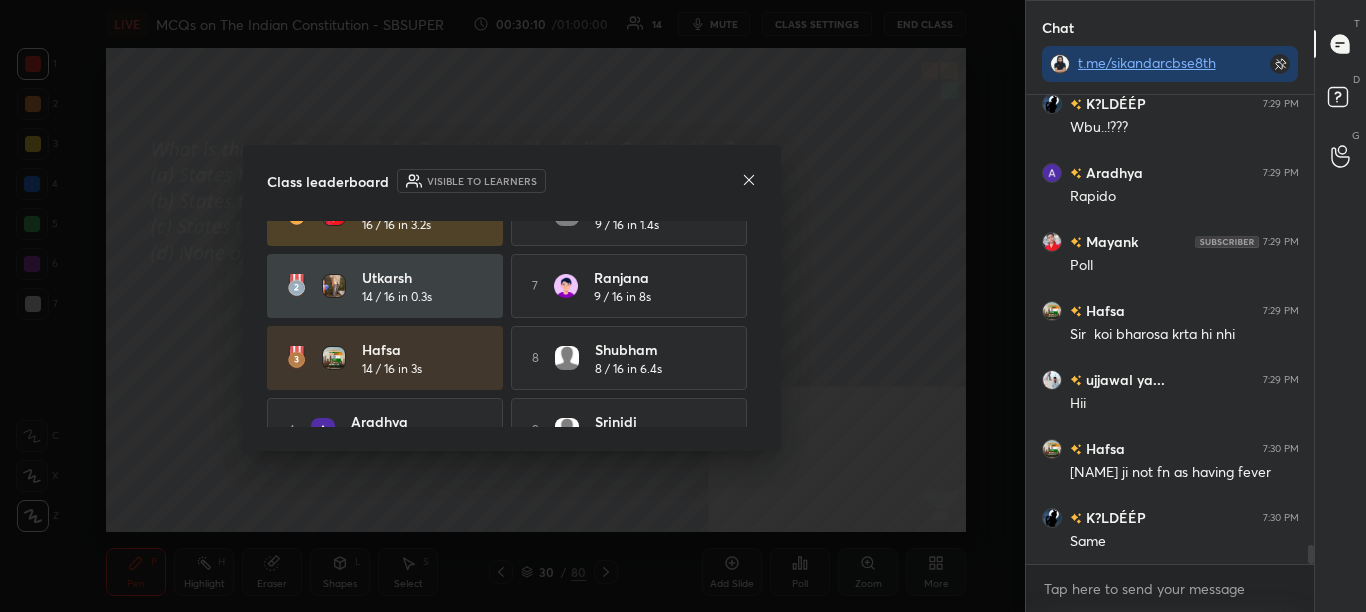 drag, startPoint x: 757, startPoint y: 307, endPoint x: 751, endPoint y: 244, distance: 63.28507 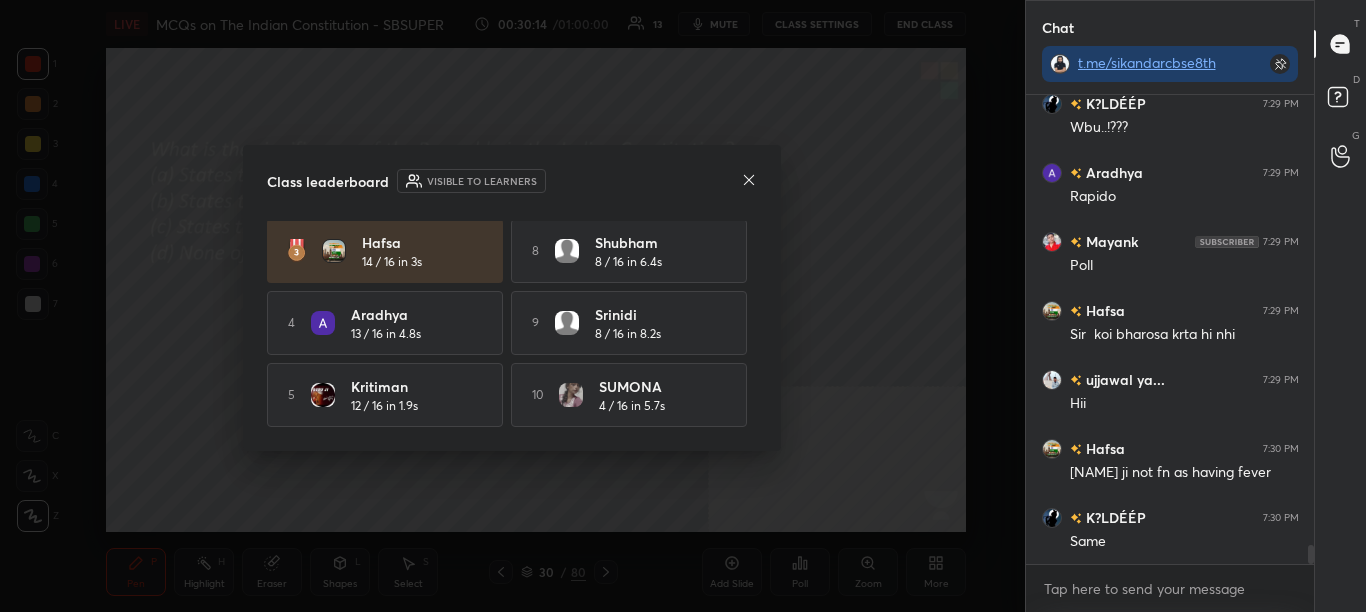 scroll, scrollTop: 152, scrollLeft: 0, axis: vertical 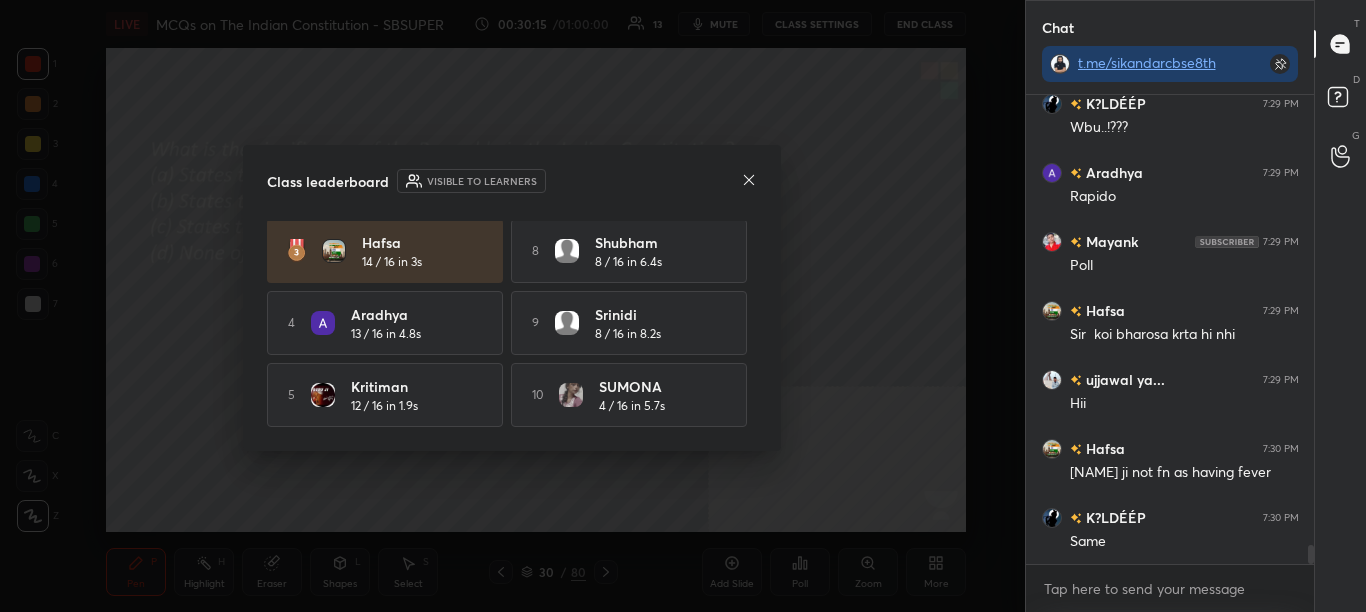 click 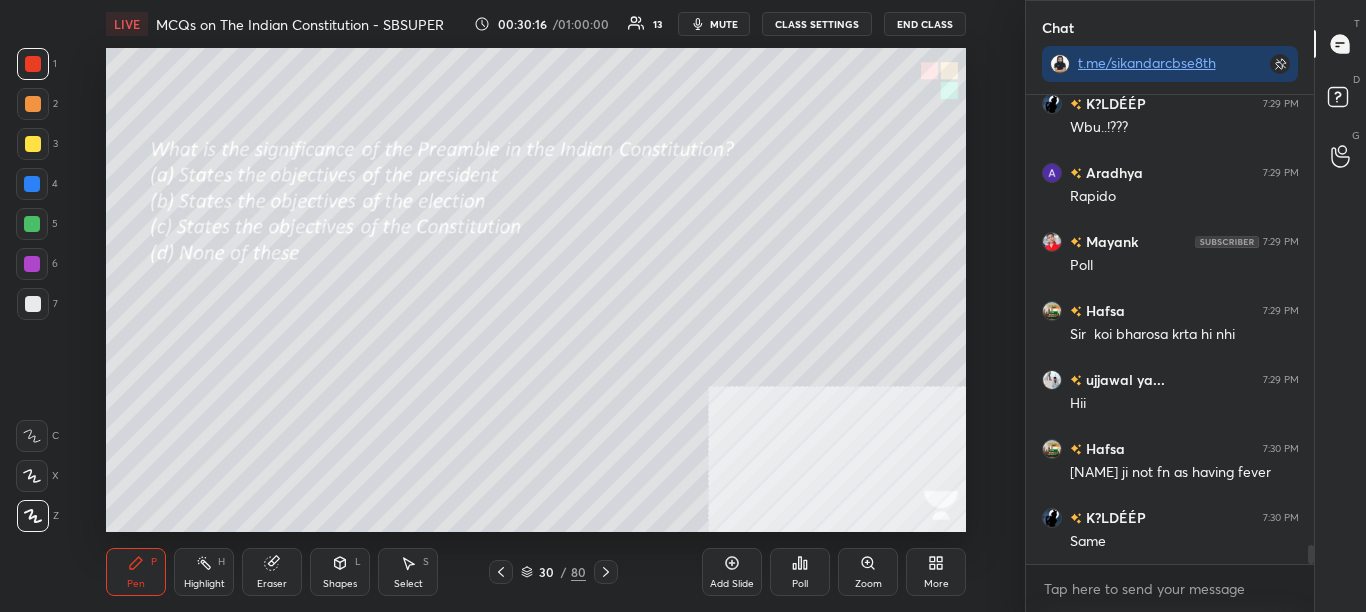 click 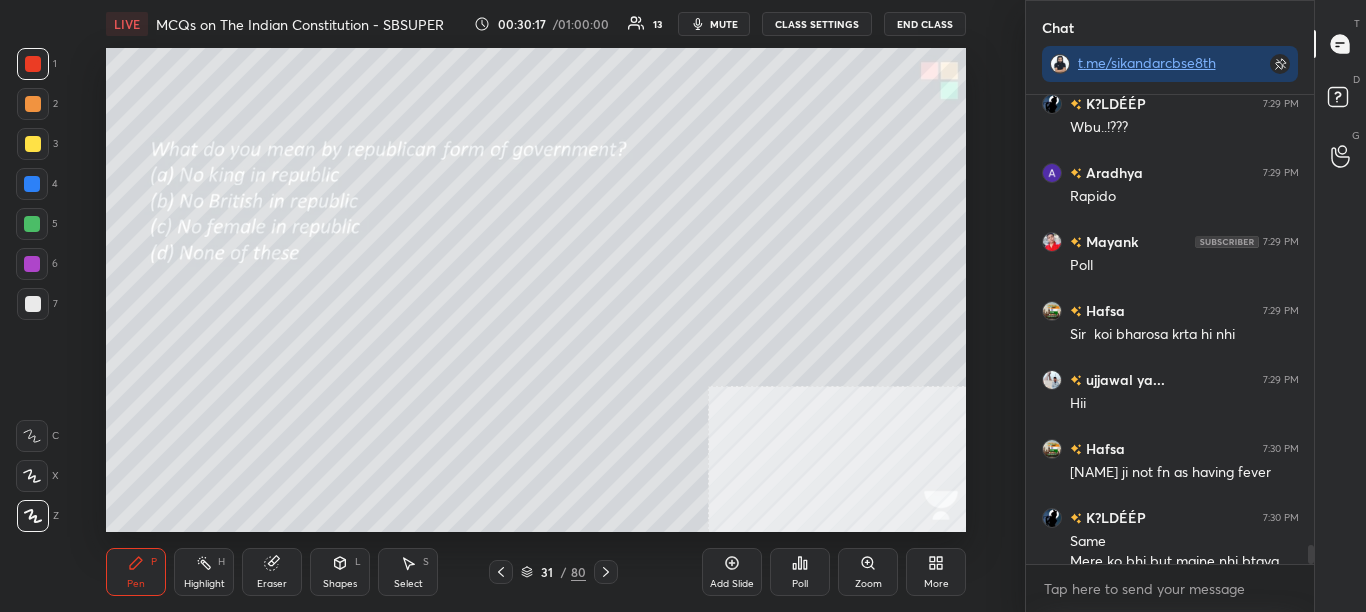 scroll, scrollTop: 11322, scrollLeft: 0, axis: vertical 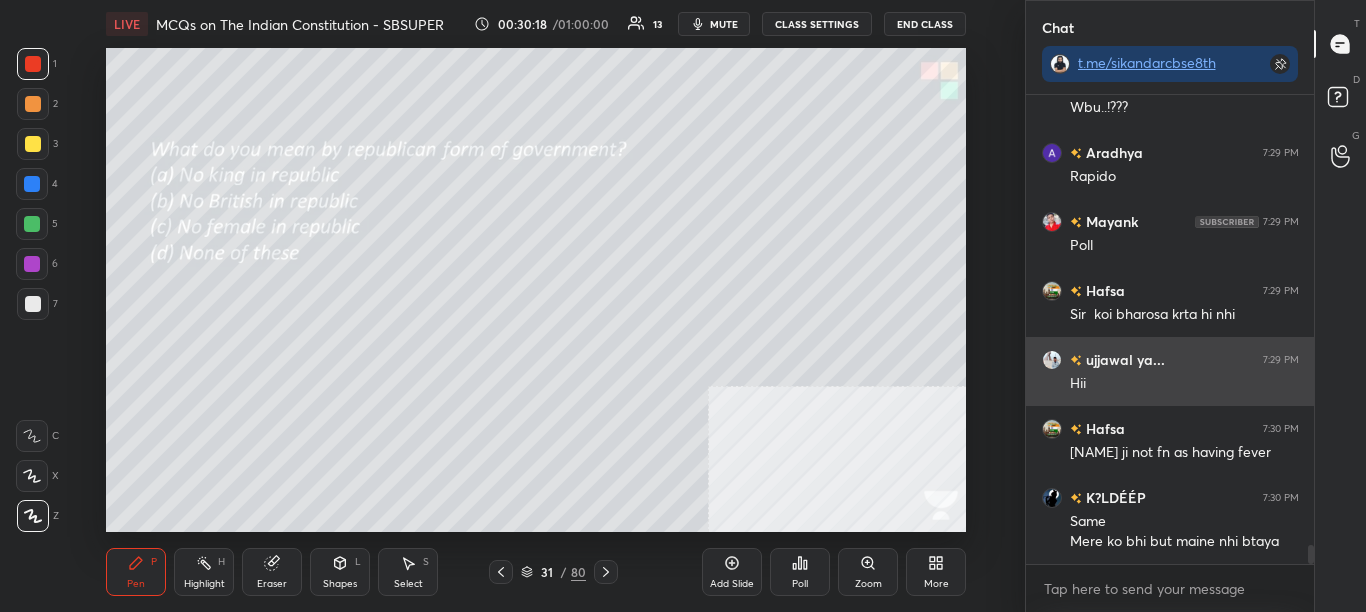 click on "[PERSON] ya... 7:29 PM Hii" at bounding box center [1170, 371] 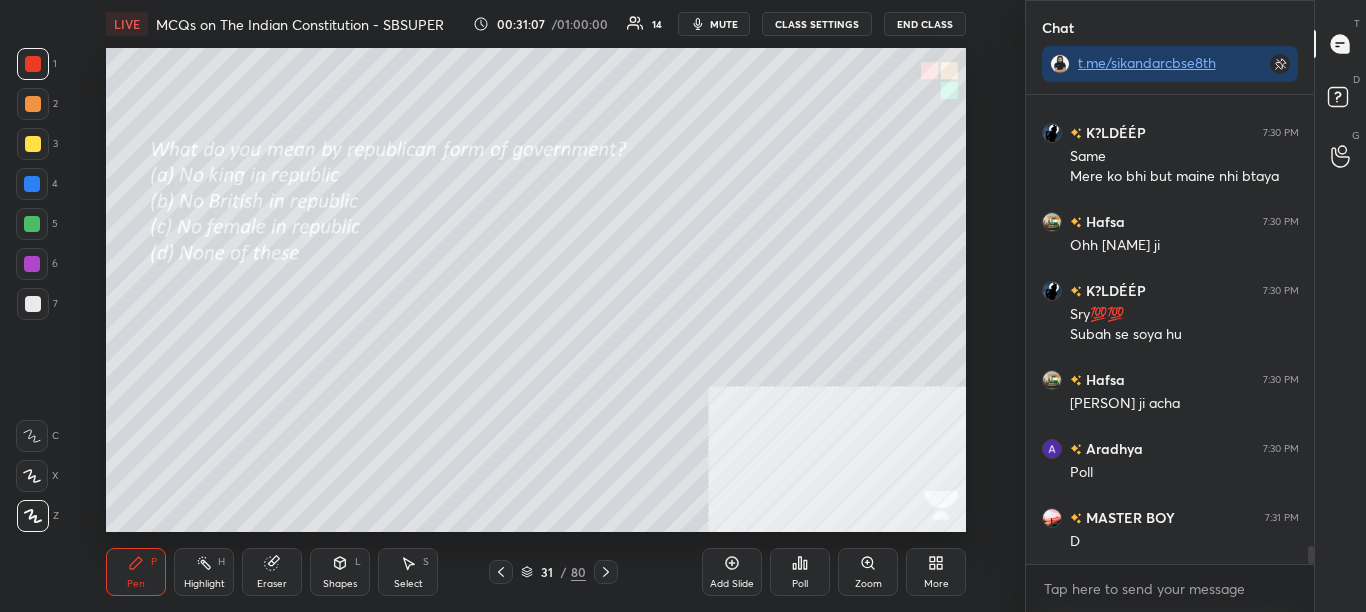 scroll, scrollTop: 11756, scrollLeft: 0, axis: vertical 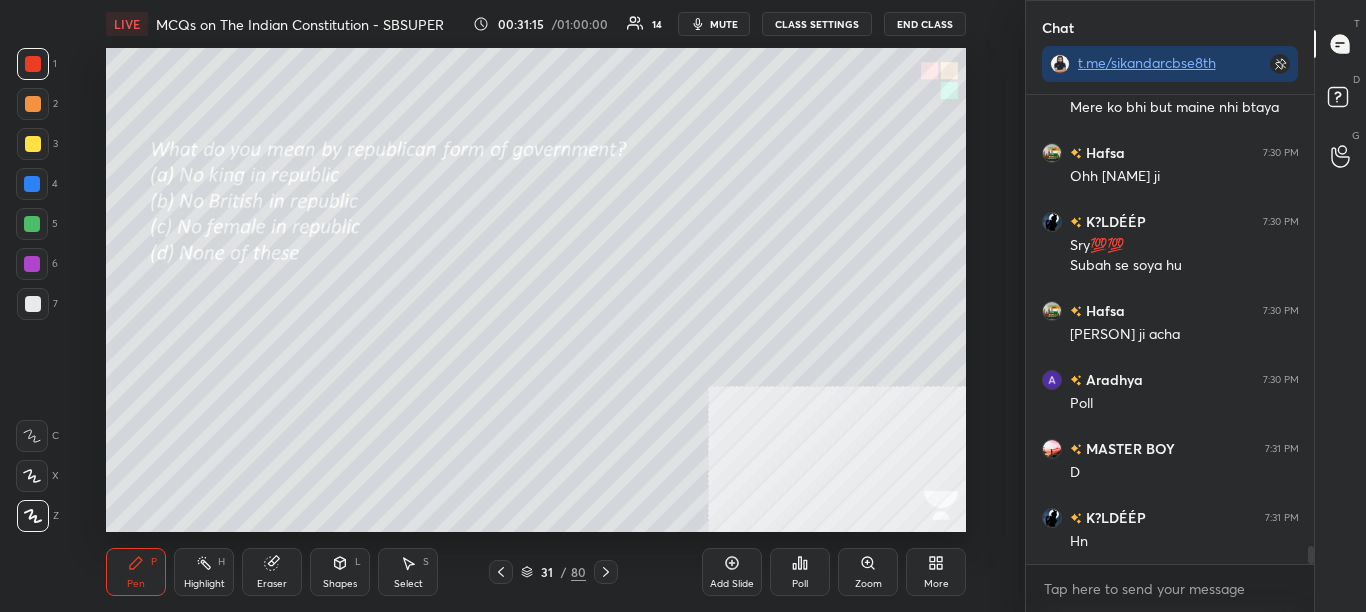 click on "Poll" at bounding box center (800, 584) 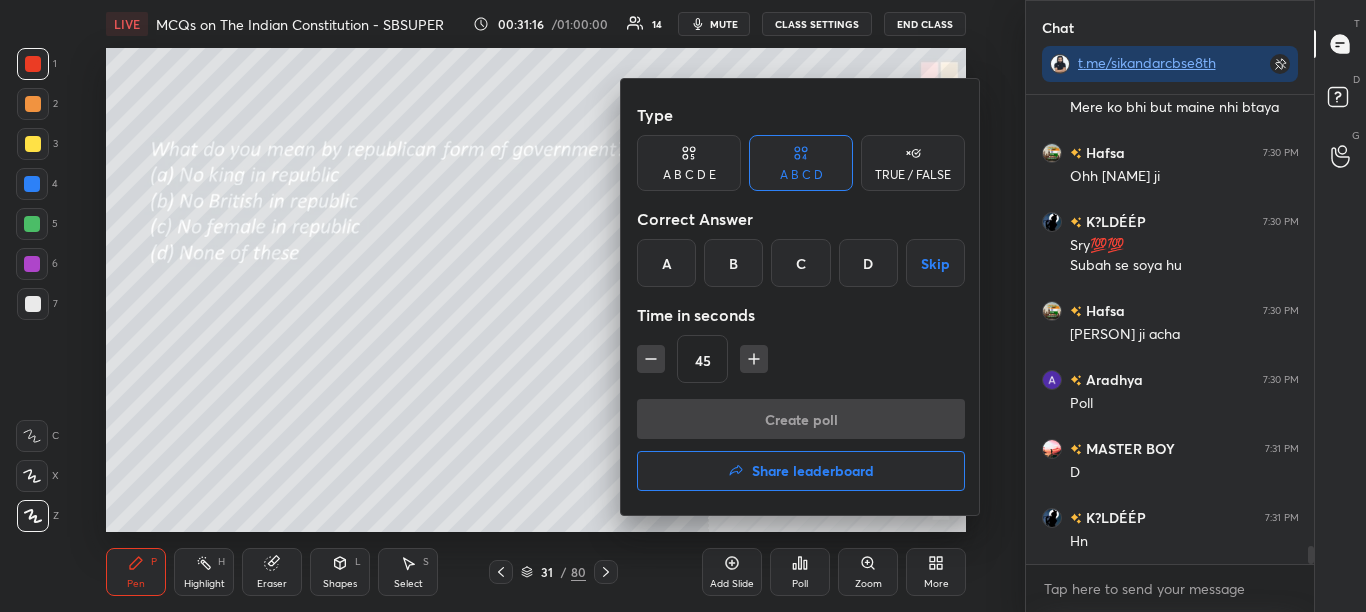 click at bounding box center (683, 306) 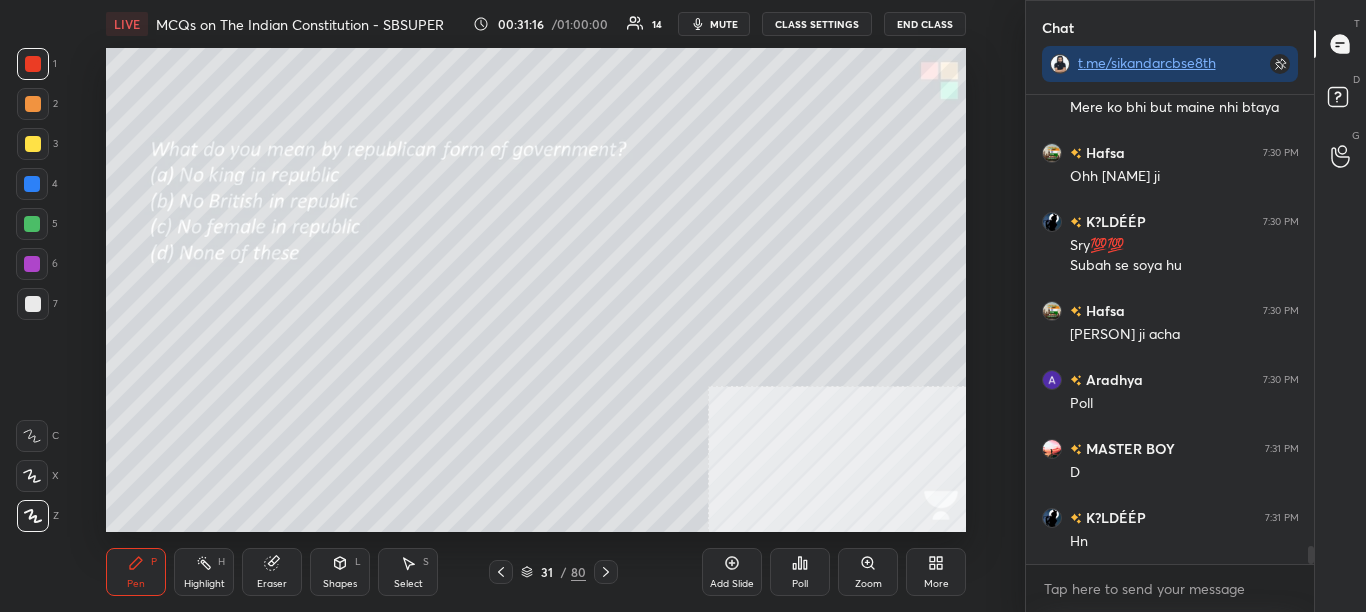 click on "Poll" at bounding box center [800, 572] 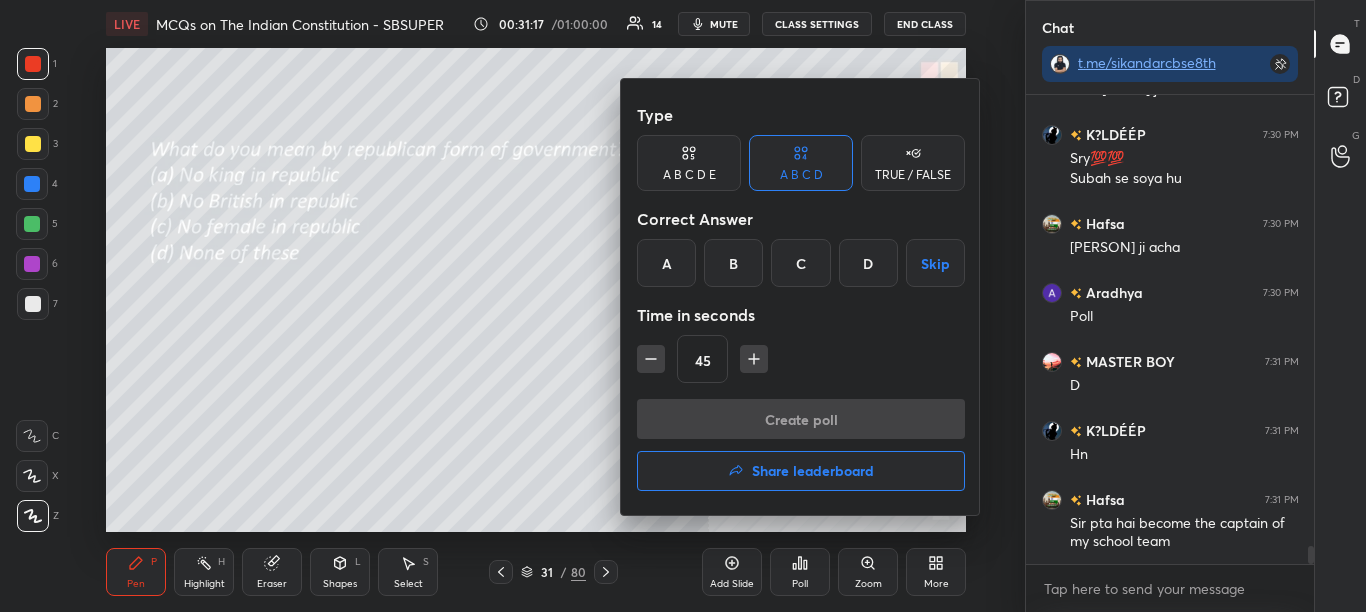 click at bounding box center (683, 306) 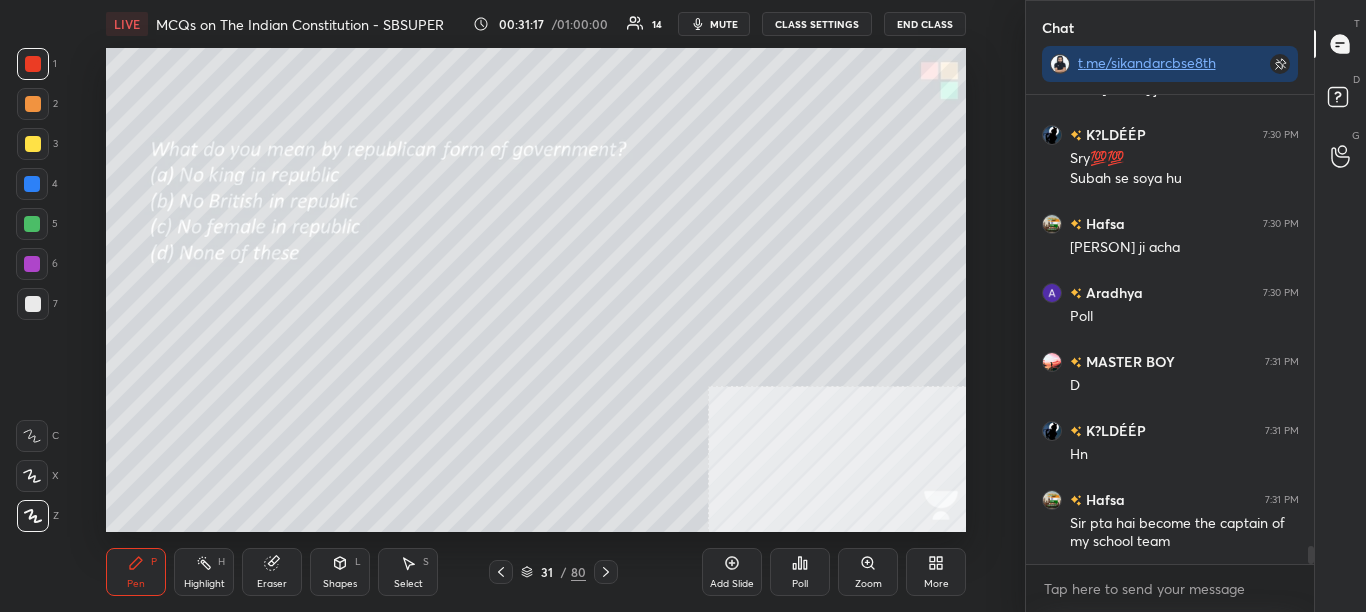 scroll, scrollTop: 11912, scrollLeft: 0, axis: vertical 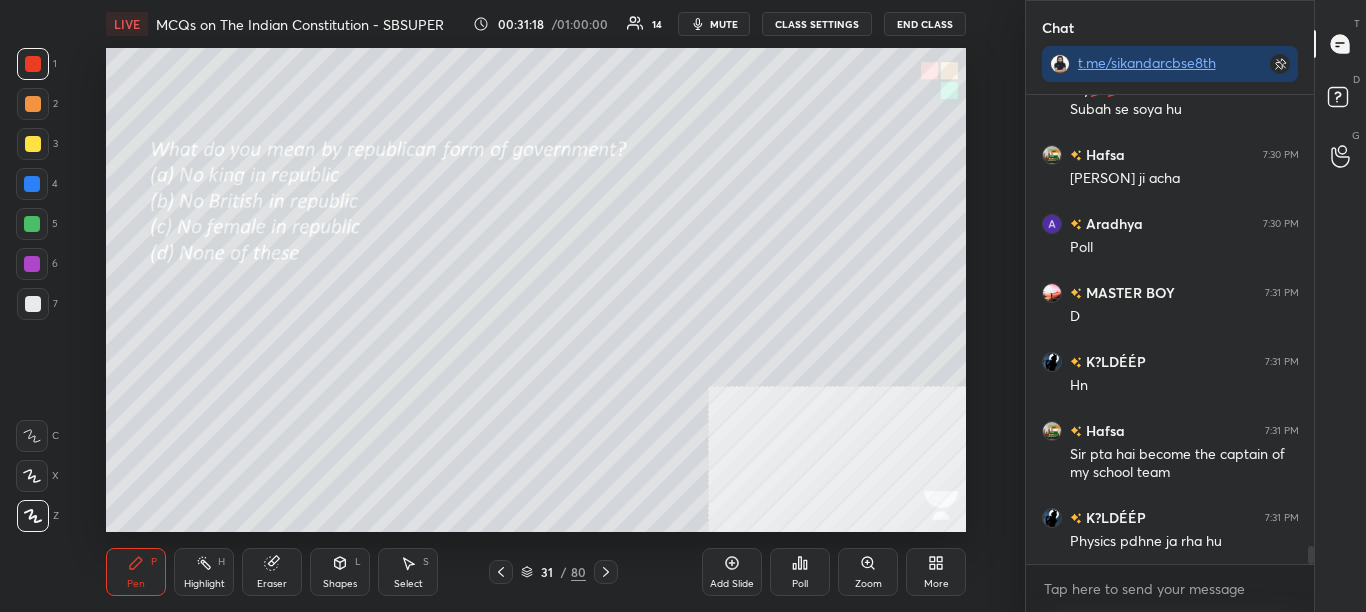 click on "Poll" at bounding box center [800, 572] 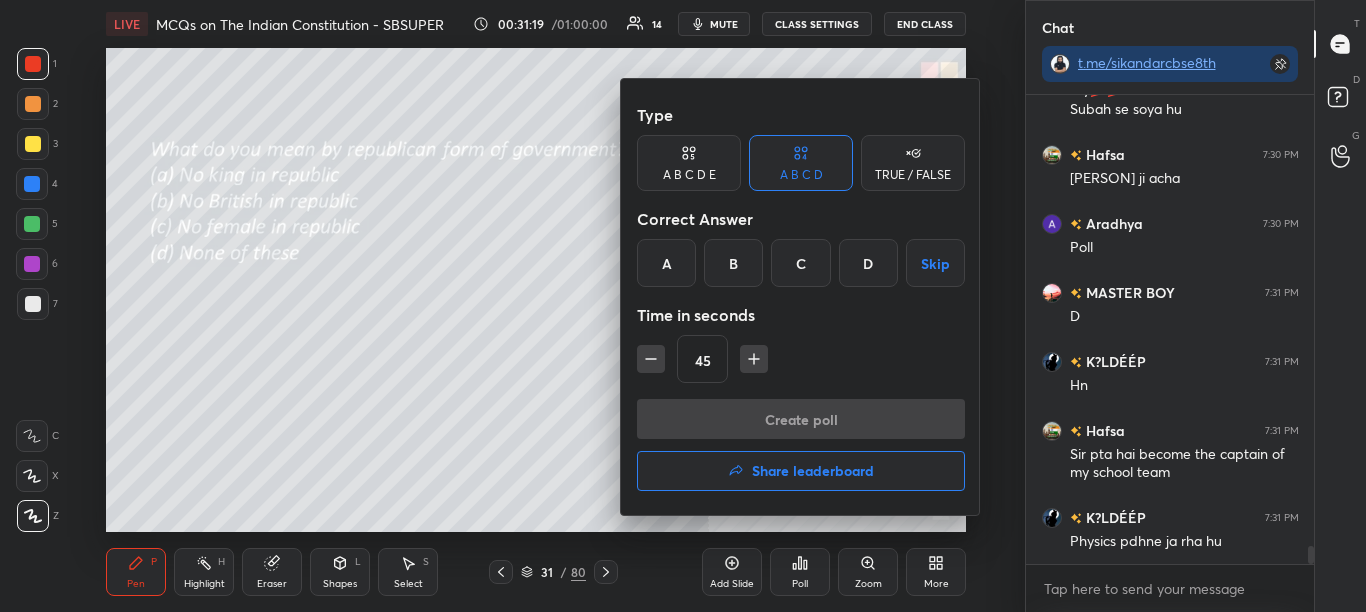 click at bounding box center (683, 306) 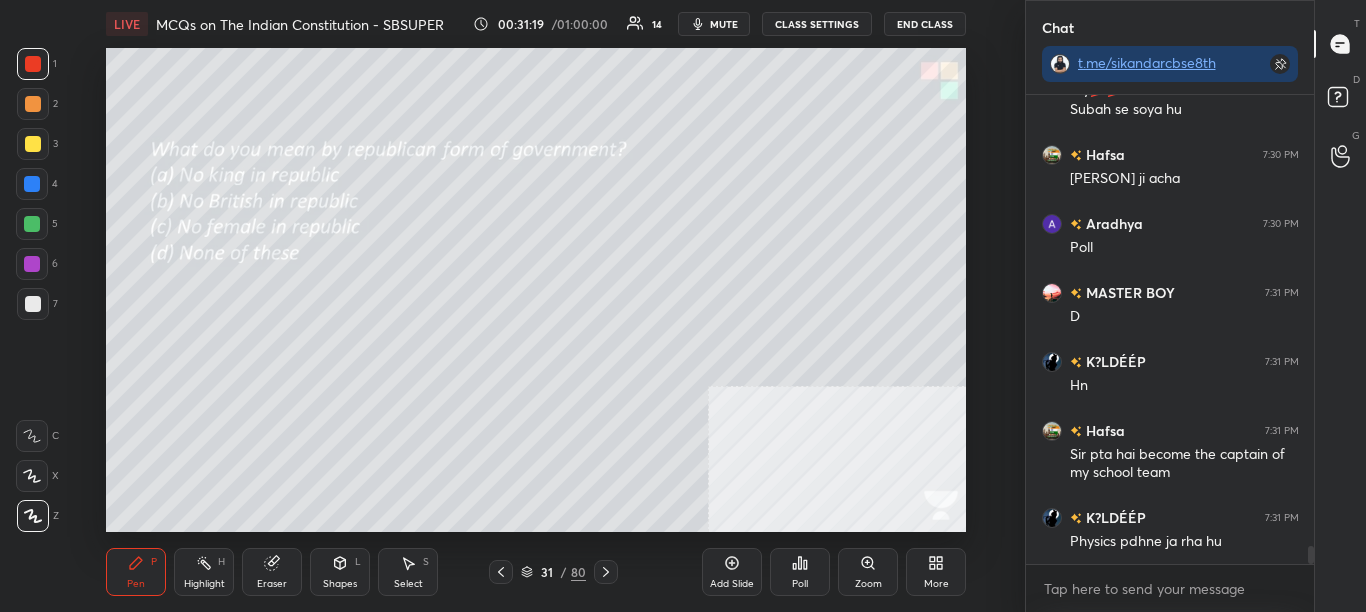 click on "Poll" at bounding box center [800, 572] 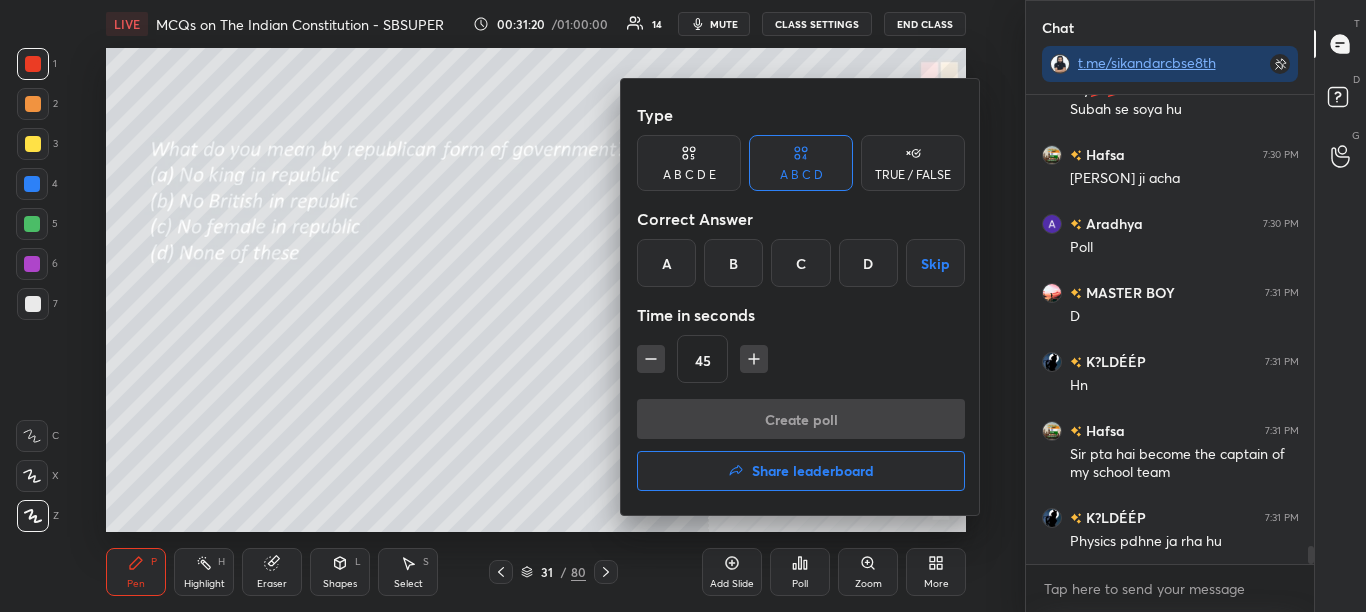 click at bounding box center (683, 306) 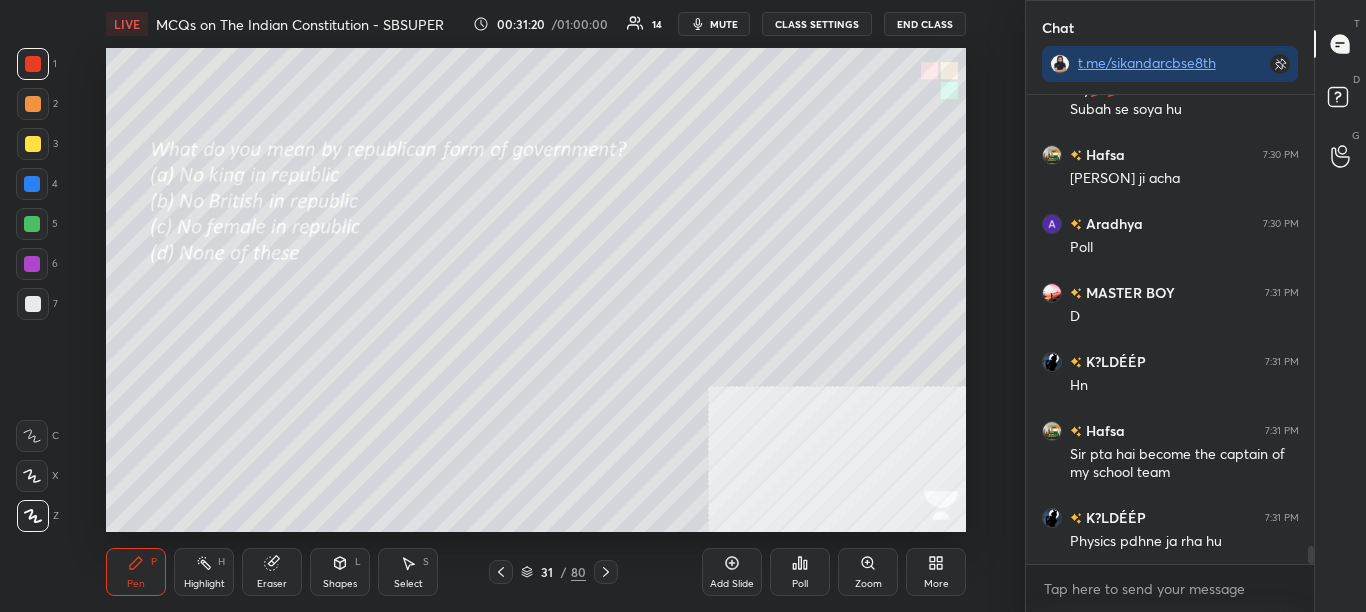 click on "Poll" at bounding box center (800, 572) 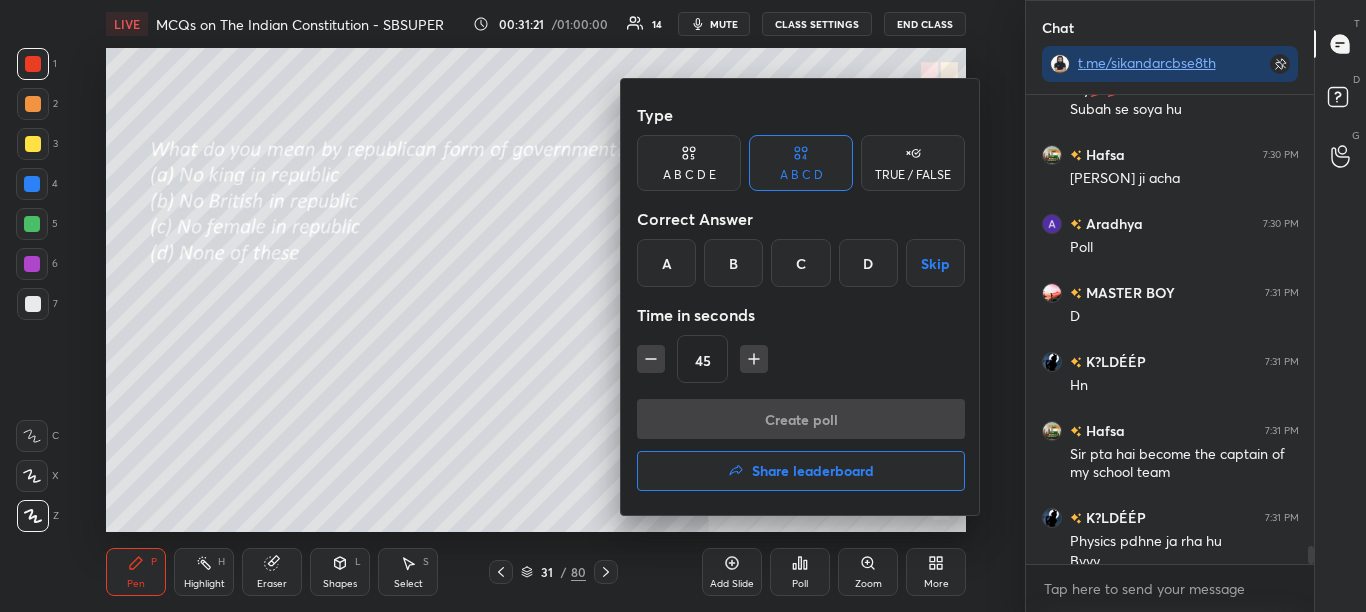 scroll, scrollTop: 11932, scrollLeft: 0, axis: vertical 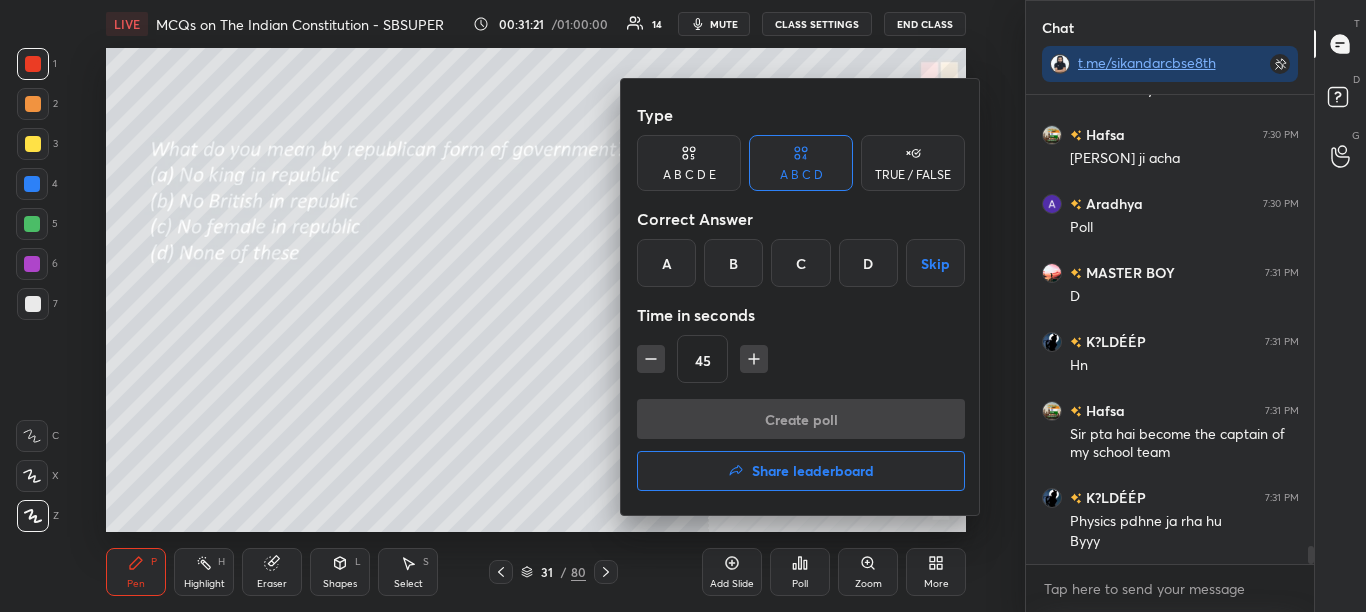 click at bounding box center [683, 306] 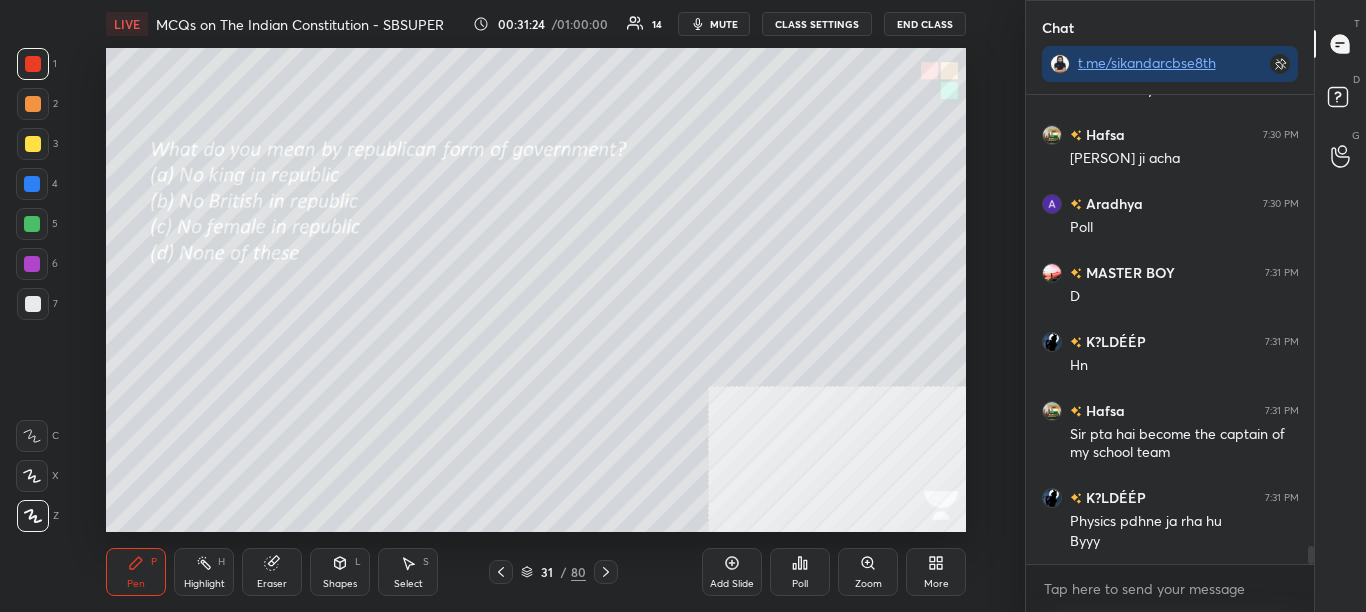 click 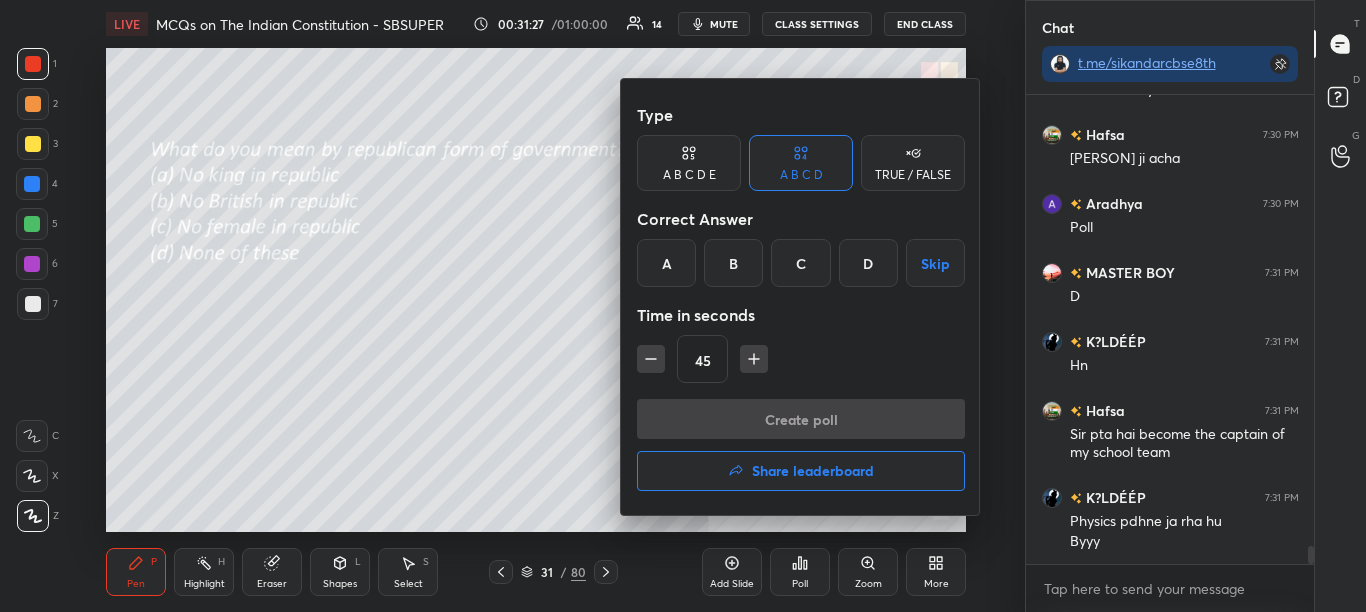 click on "A" at bounding box center [666, 263] 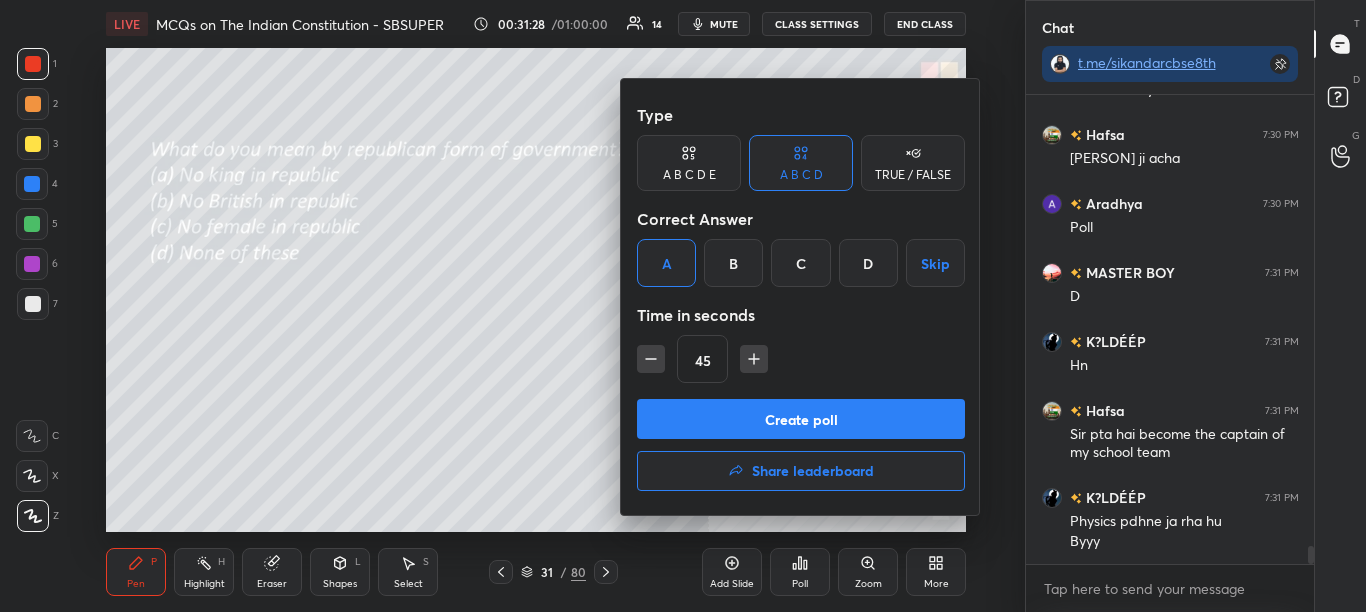 click at bounding box center [683, 306] 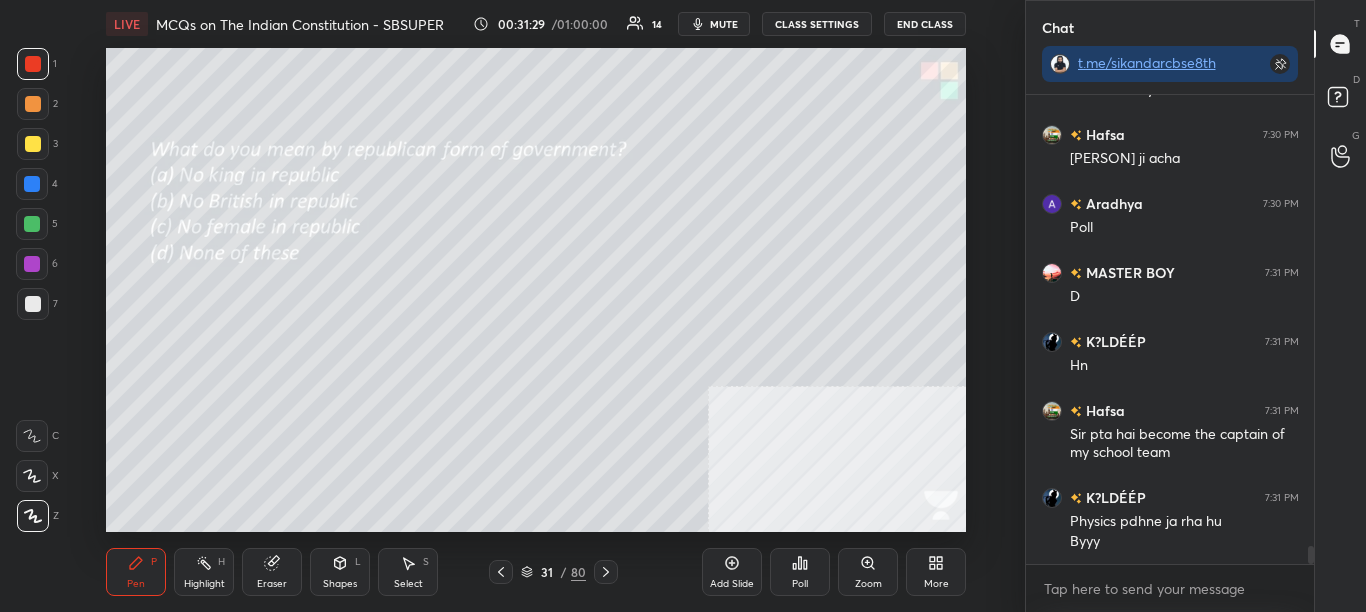 click on "Poll" at bounding box center (800, 572) 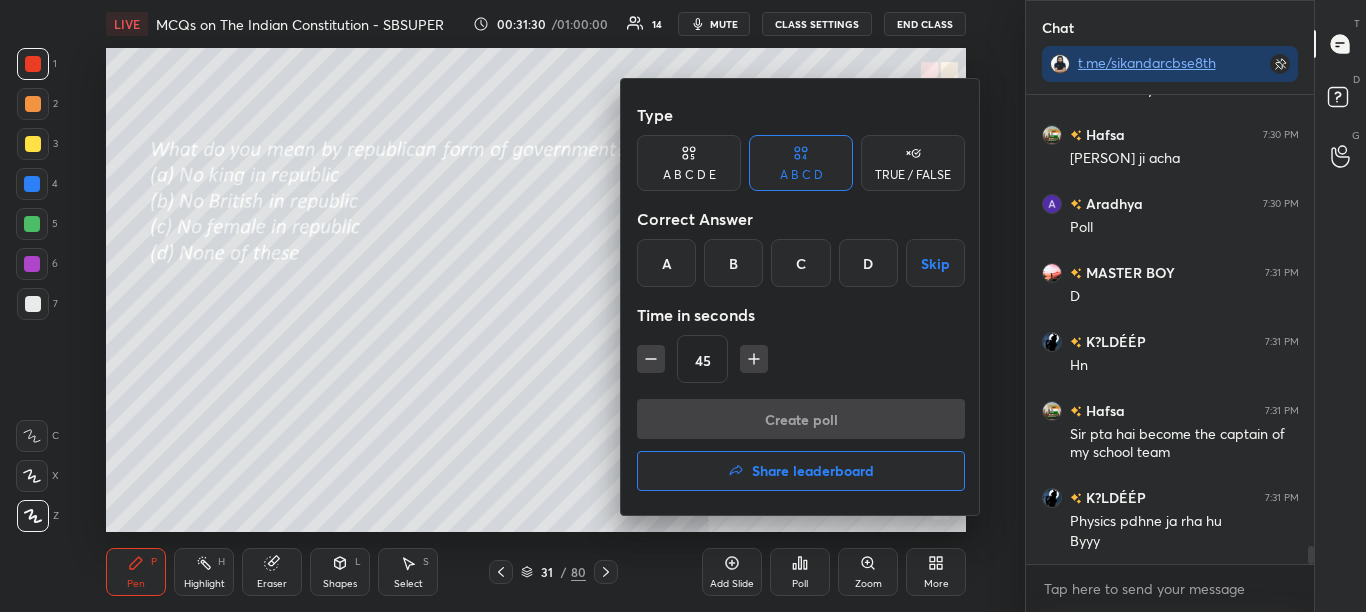 click on "A" at bounding box center [666, 263] 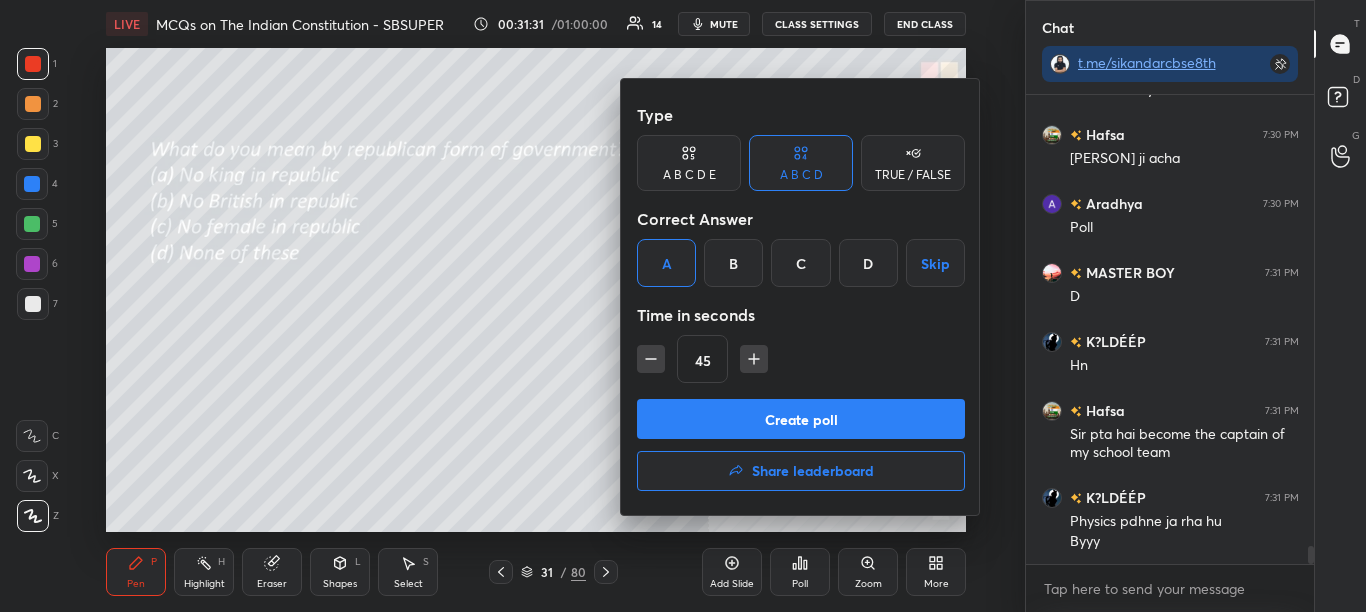 click at bounding box center (683, 306) 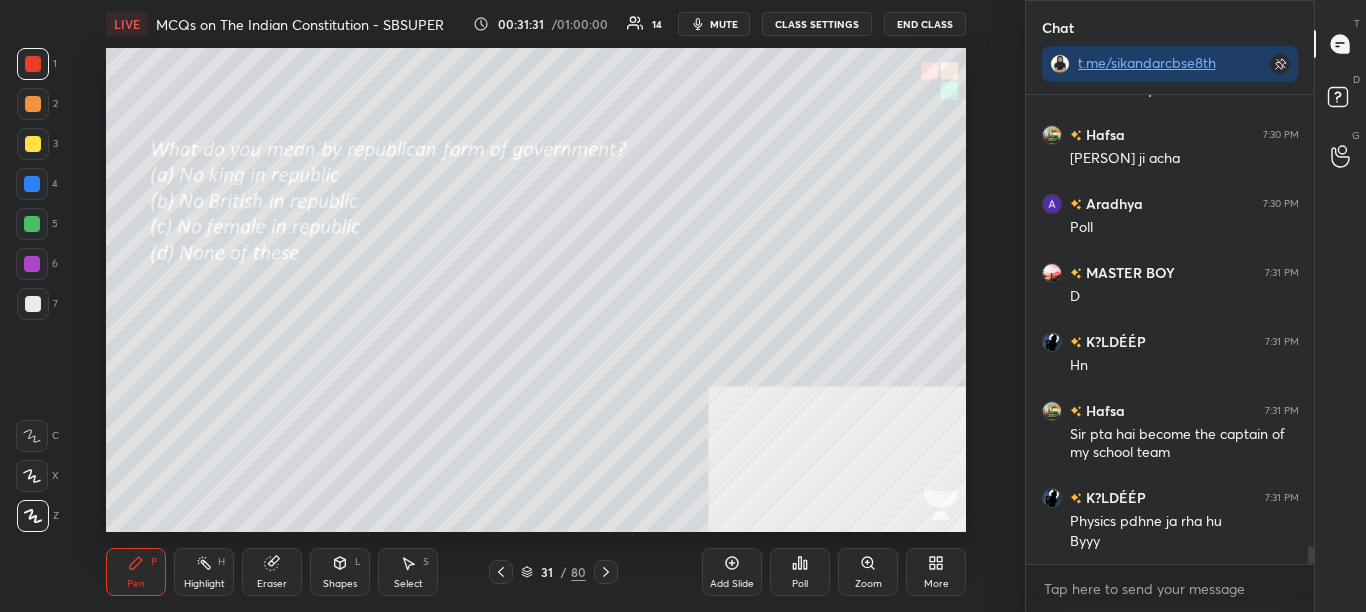 click on "Poll" at bounding box center (800, 572) 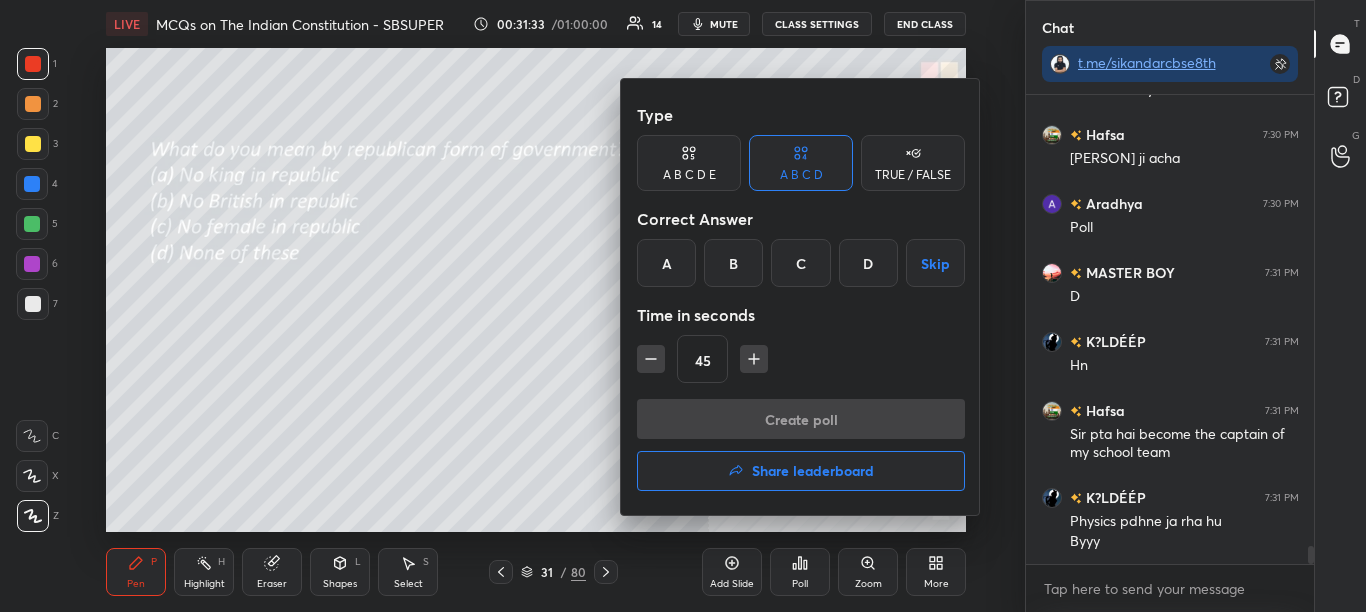 click on "A" at bounding box center [666, 263] 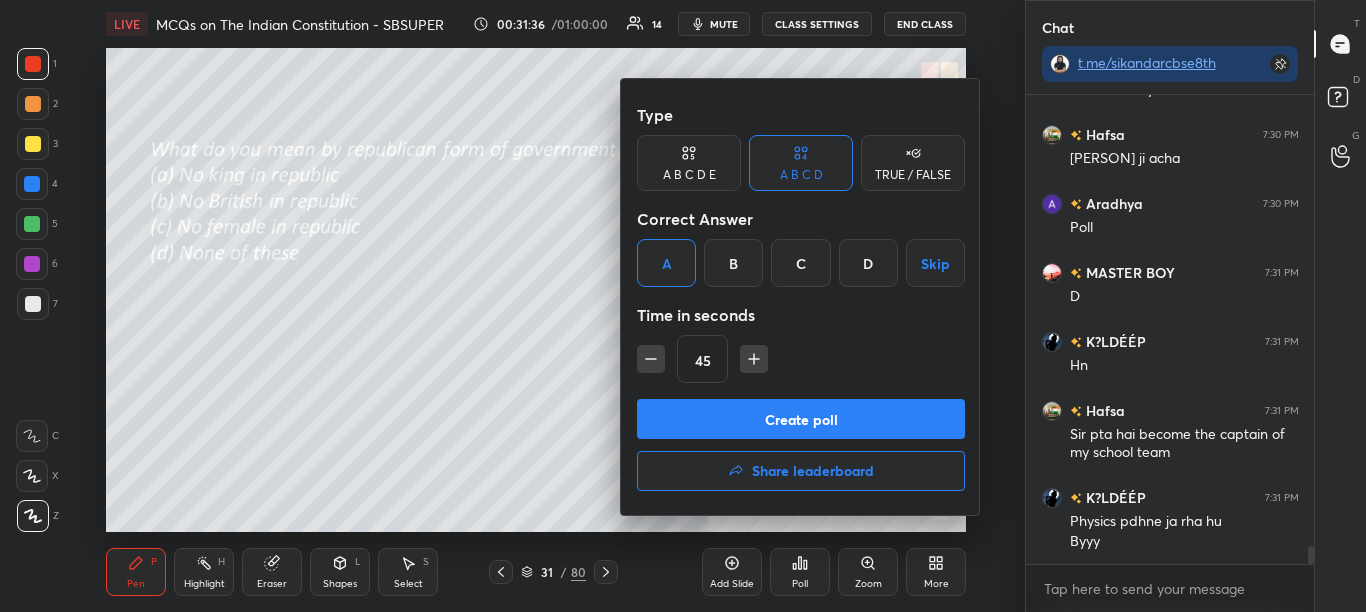 scroll, scrollTop: 12001, scrollLeft: 0, axis: vertical 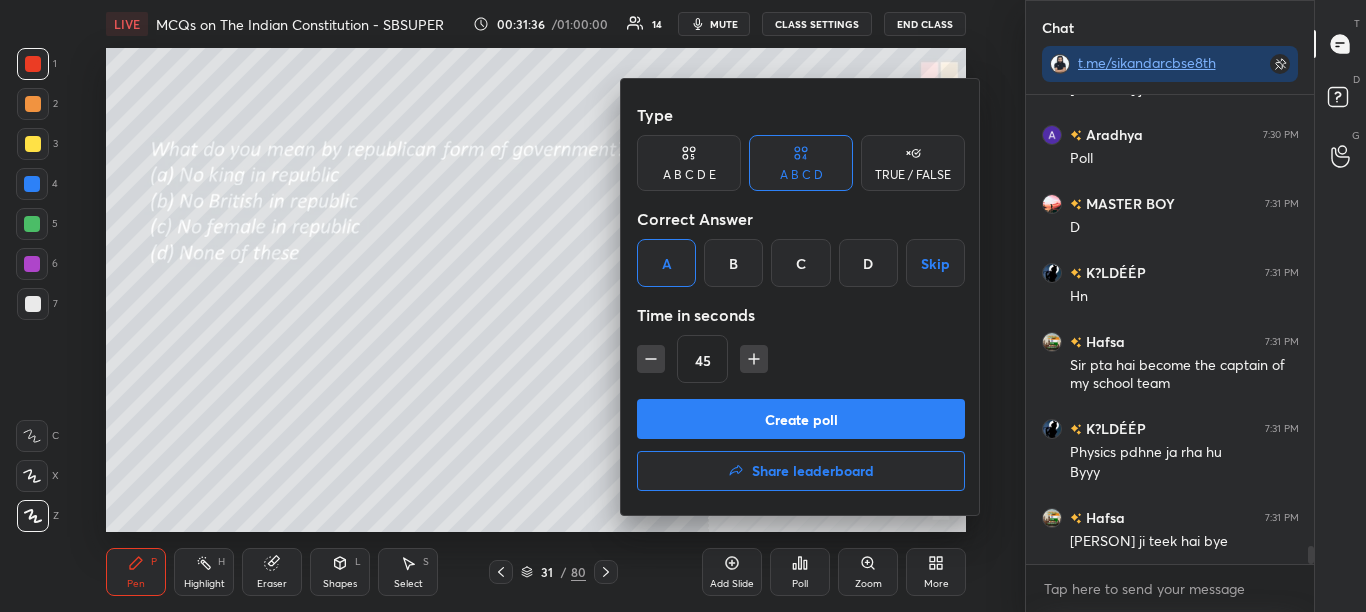 click on "Create poll" at bounding box center (801, 419) 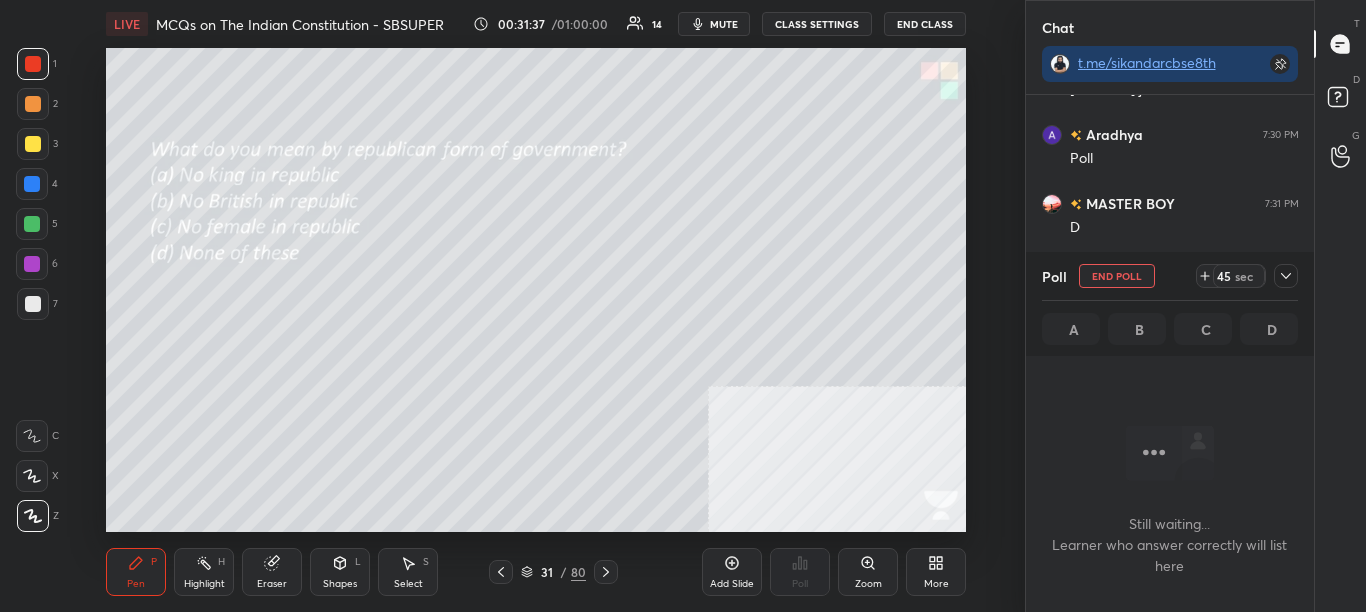 scroll, scrollTop: 401, scrollLeft: 282, axis: both 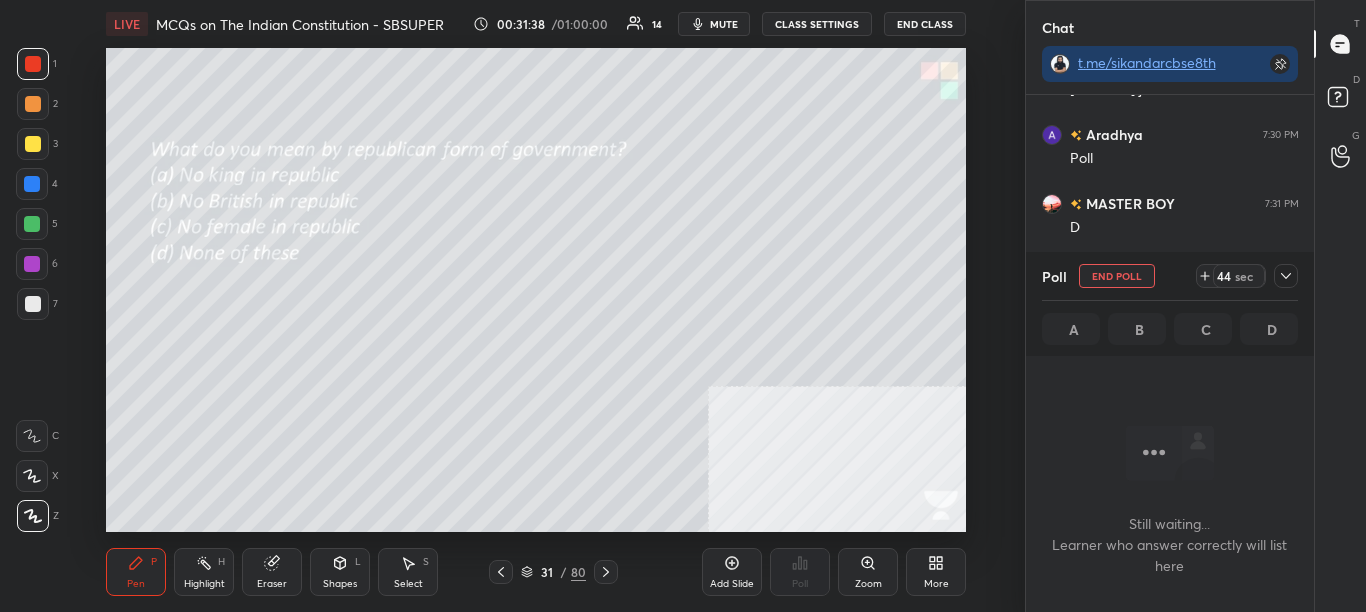 click 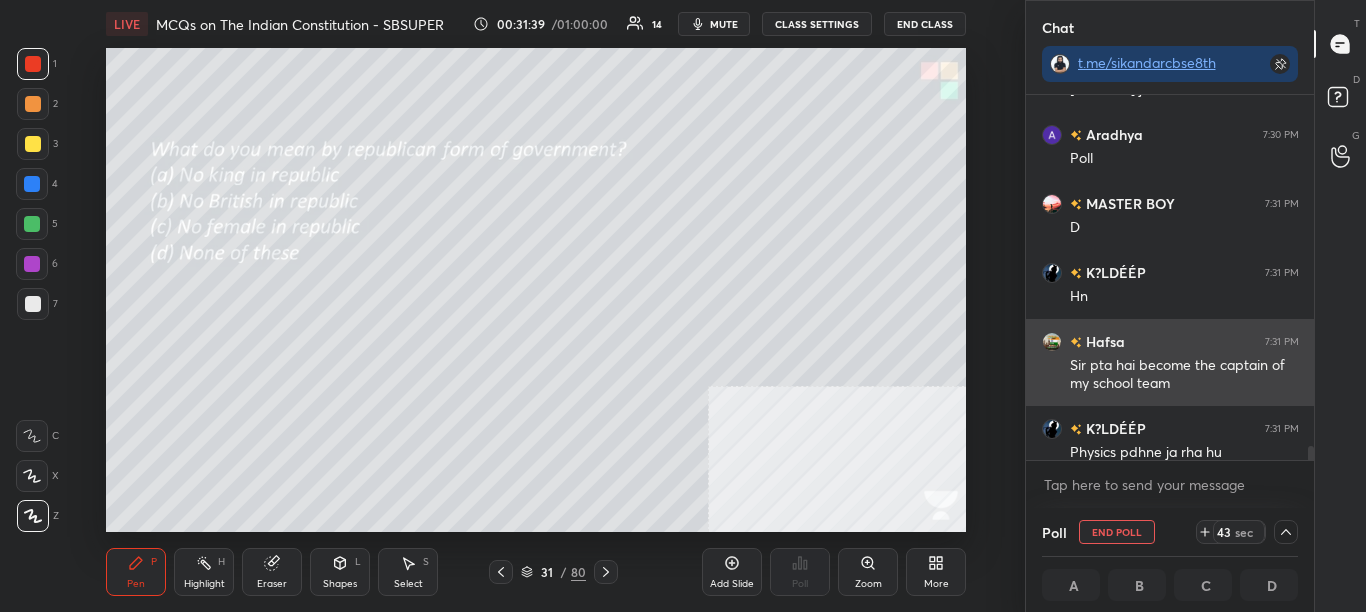scroll, scrollTop: 1, scrollLeft: 7, axis: both 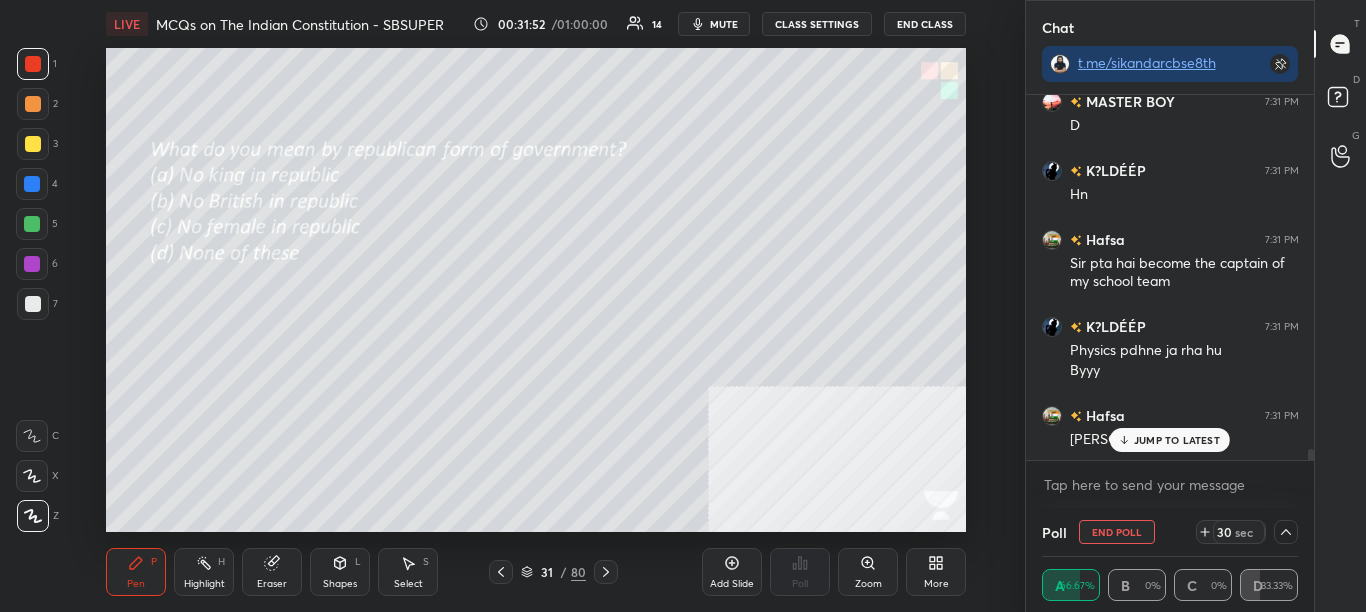 click at bounding box center (1311, 457) 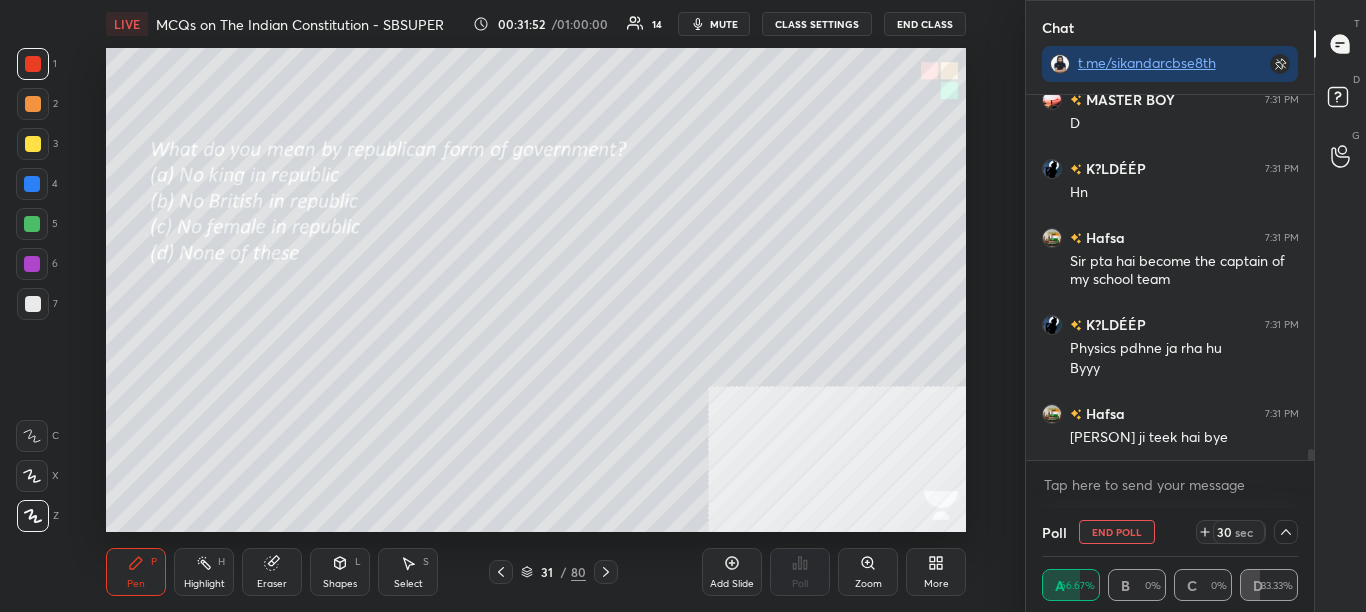 click on "[PERSON] 7:30 PM Poll [PERSON] 7:31 PM D K?LDÉÉP 7:31 PM Hn [PERSON] 7:31 PM Sir pta hai become the captain of my school team K?LDÉÉP 7:31 PM Physics pdhne ja rha hu Byyy [PERSON] 7:31 PM [PERSON] ji teek hai bye JUMP TO LATEST Enable hand raising Enable raise hand to speak to learners. Once enabled, chat will be turned off temporarily. Enable x" at bounding box center [1170, 301] 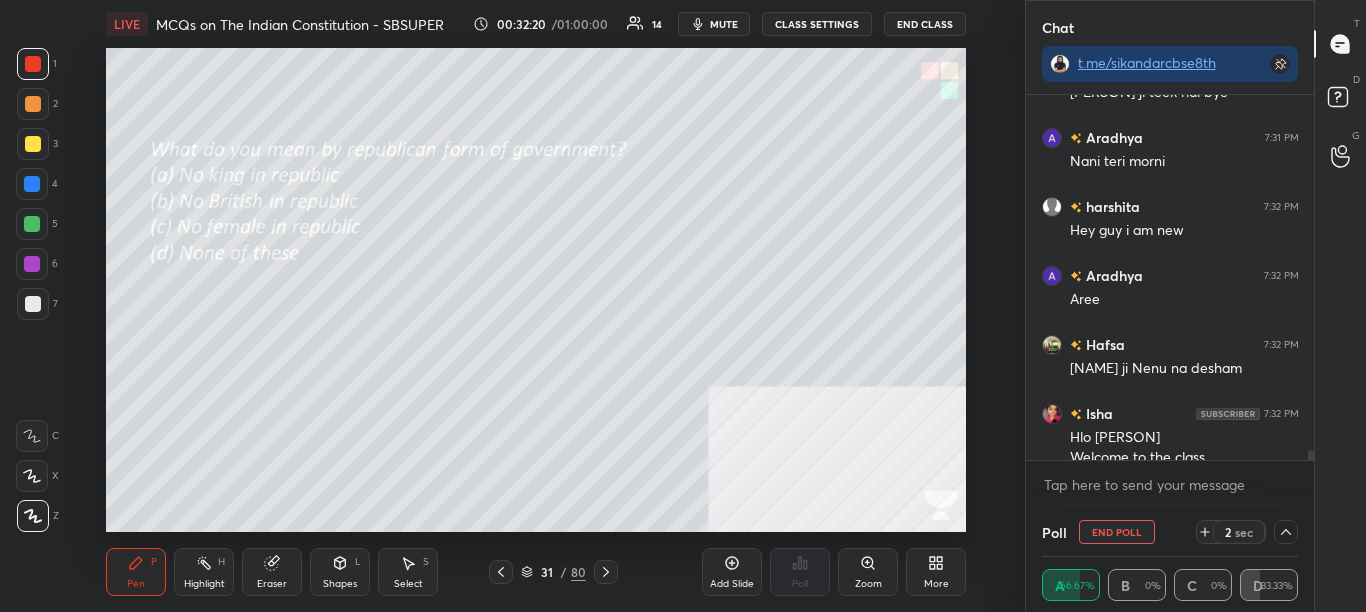 scroll, scrollTop: 12470, scrollLeft: 0, axis: vertical 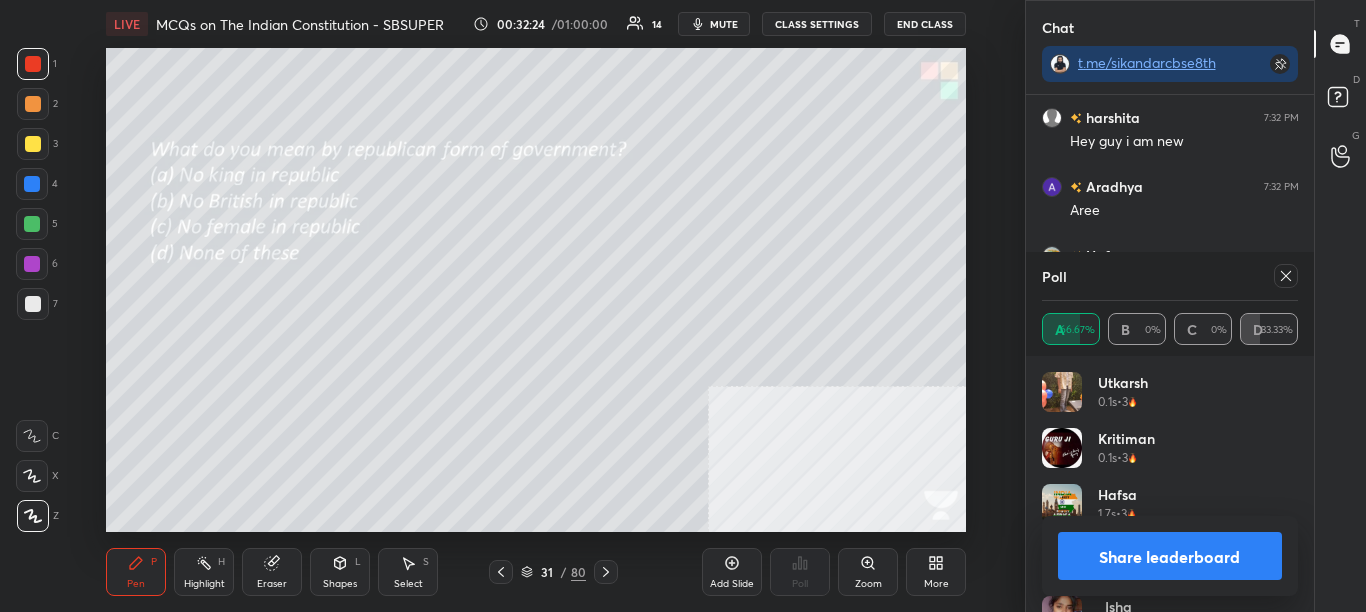 click on "Share leaderboard" at bounding box center [1170, 556] 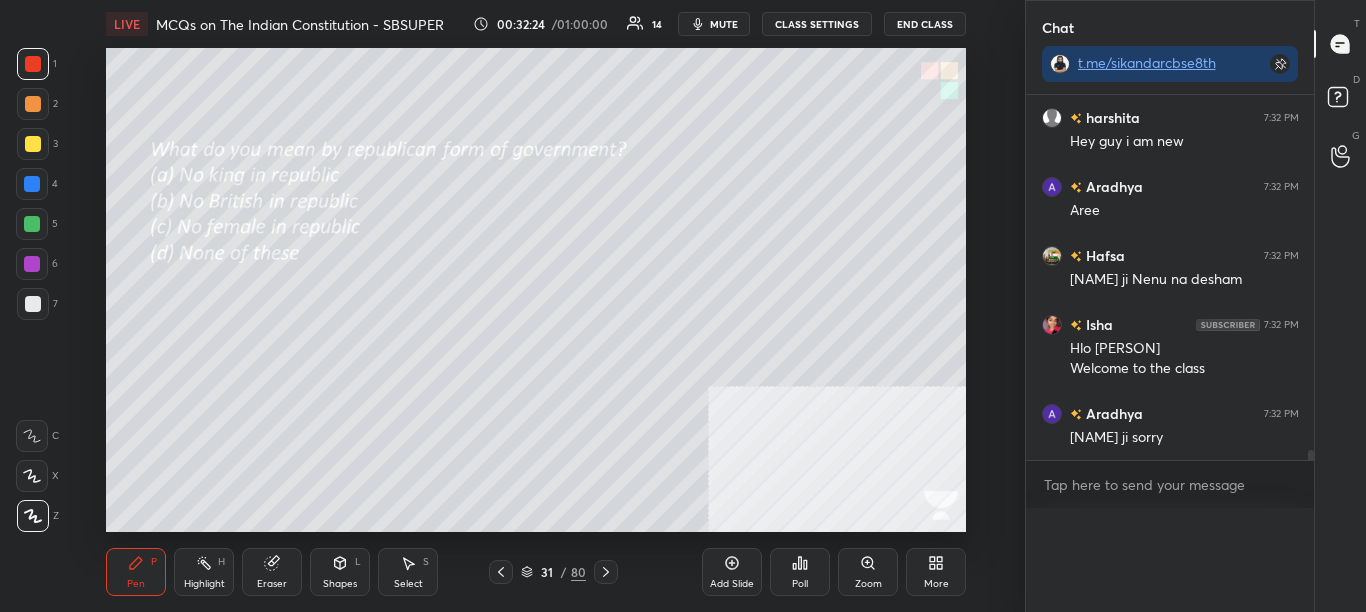 scroll, scrollTop: 12608, scrollLeft: 0, axis: vertical 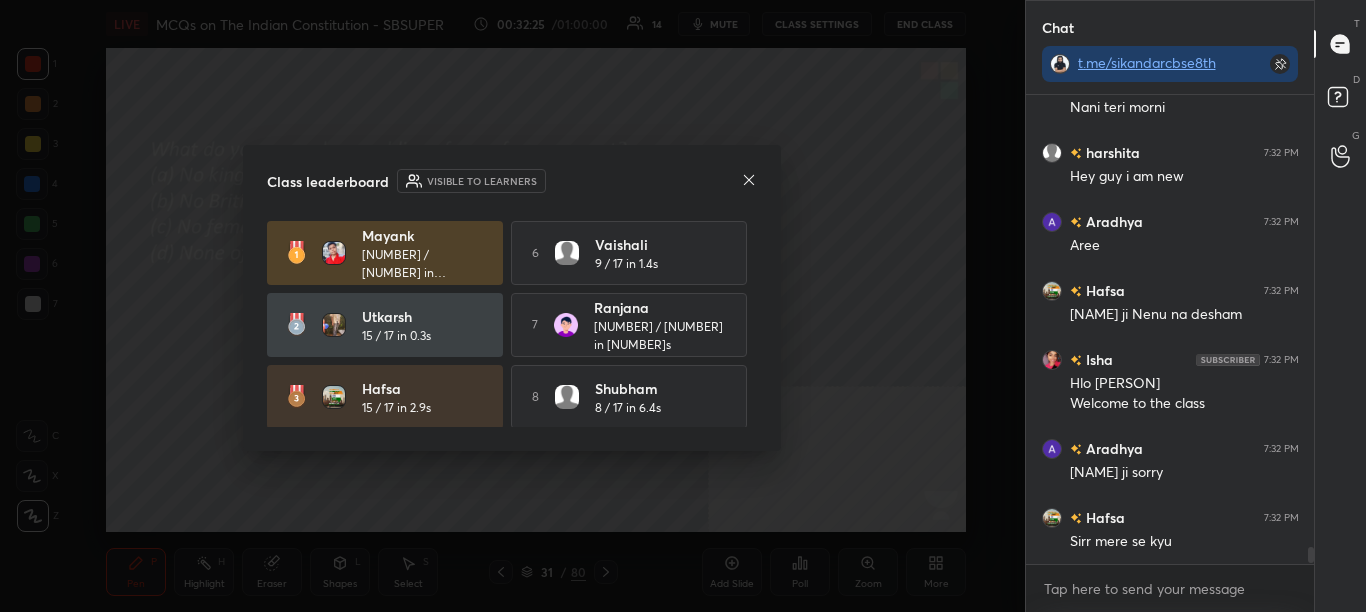 click 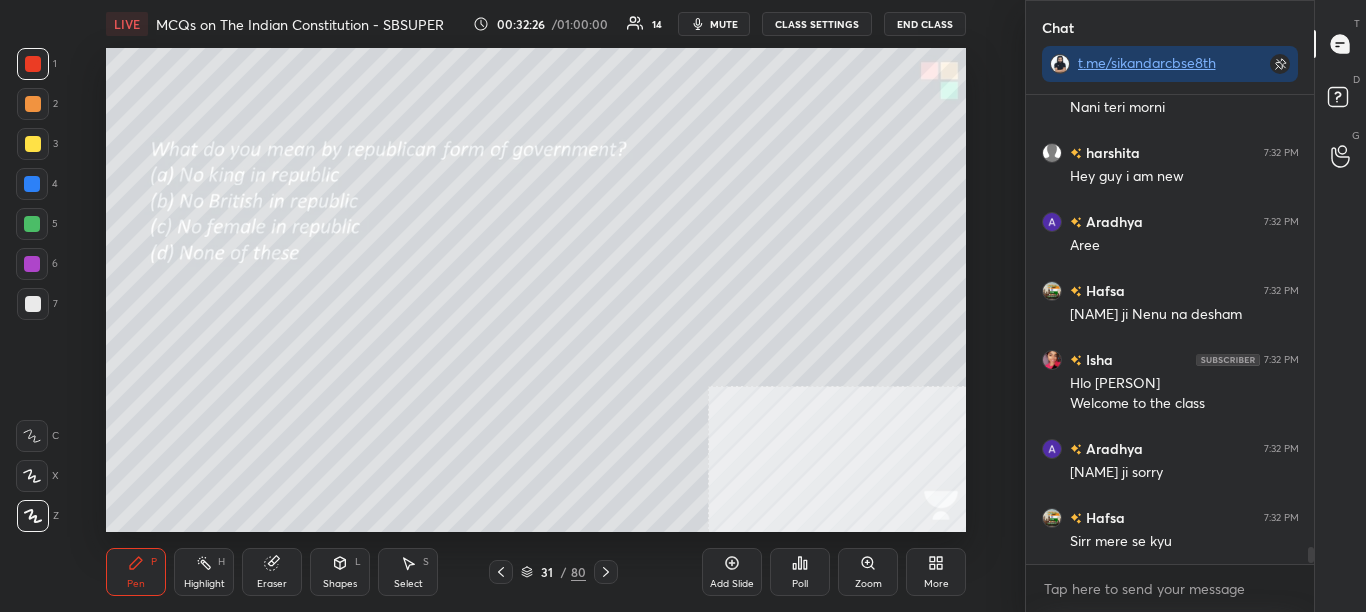 click 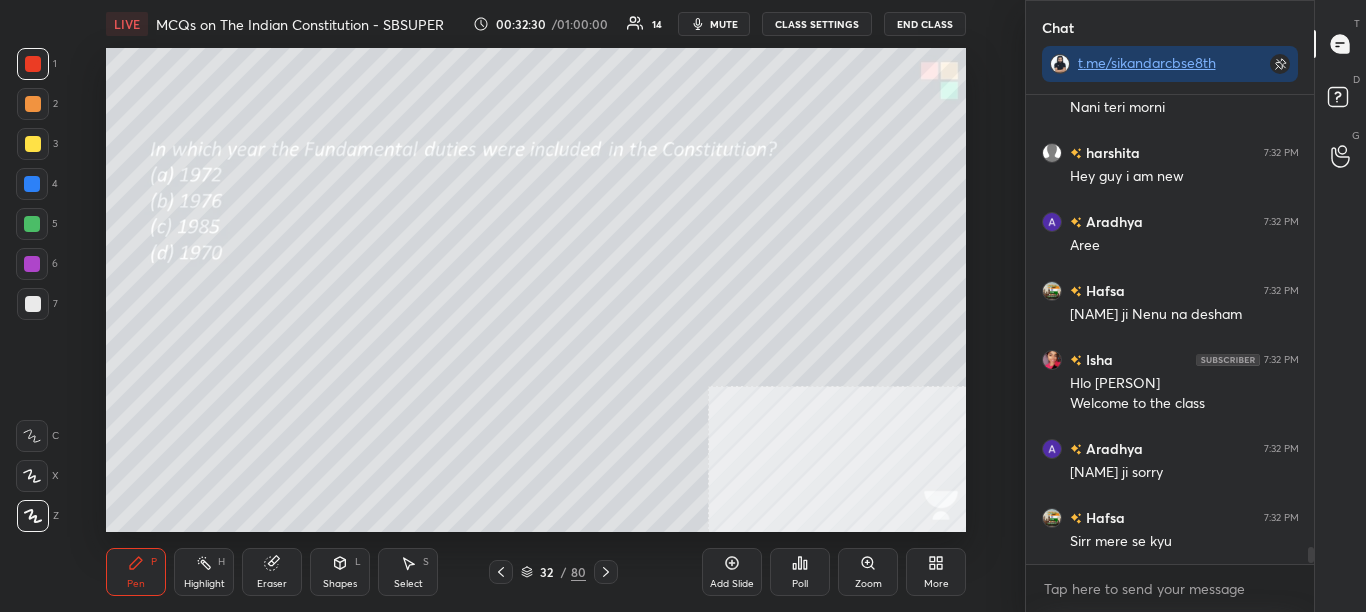 click on "Poll" at bounding box center [800, 584] 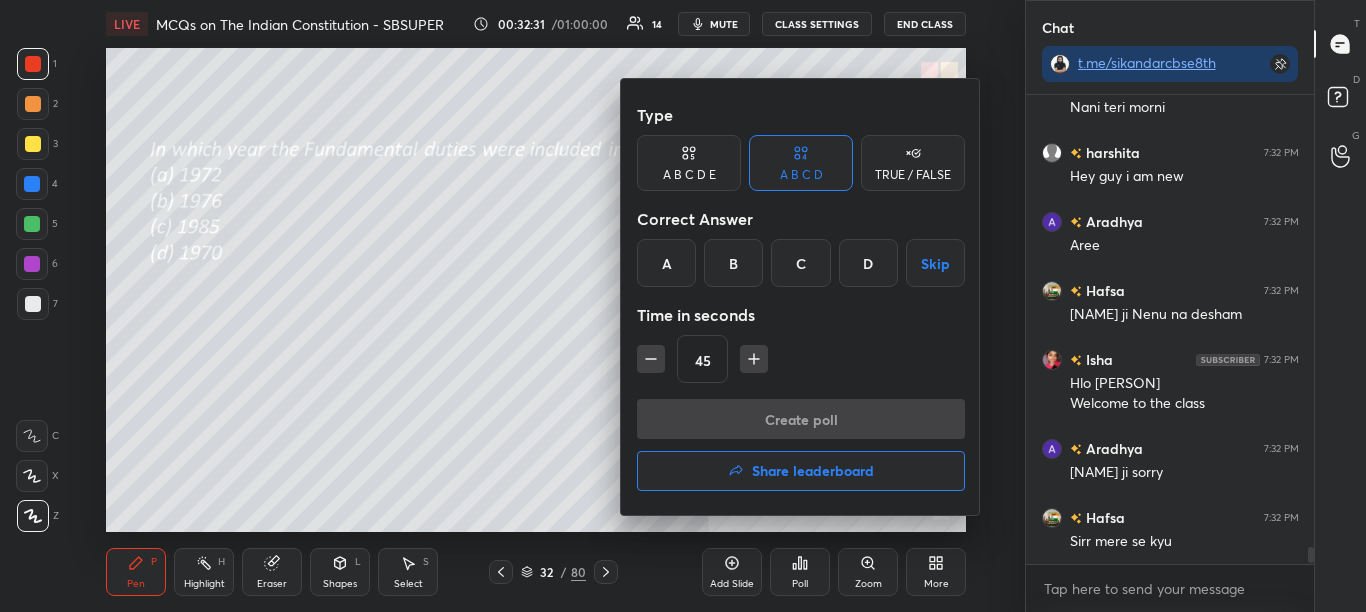 click on "B" at bounding box center [733, 263] 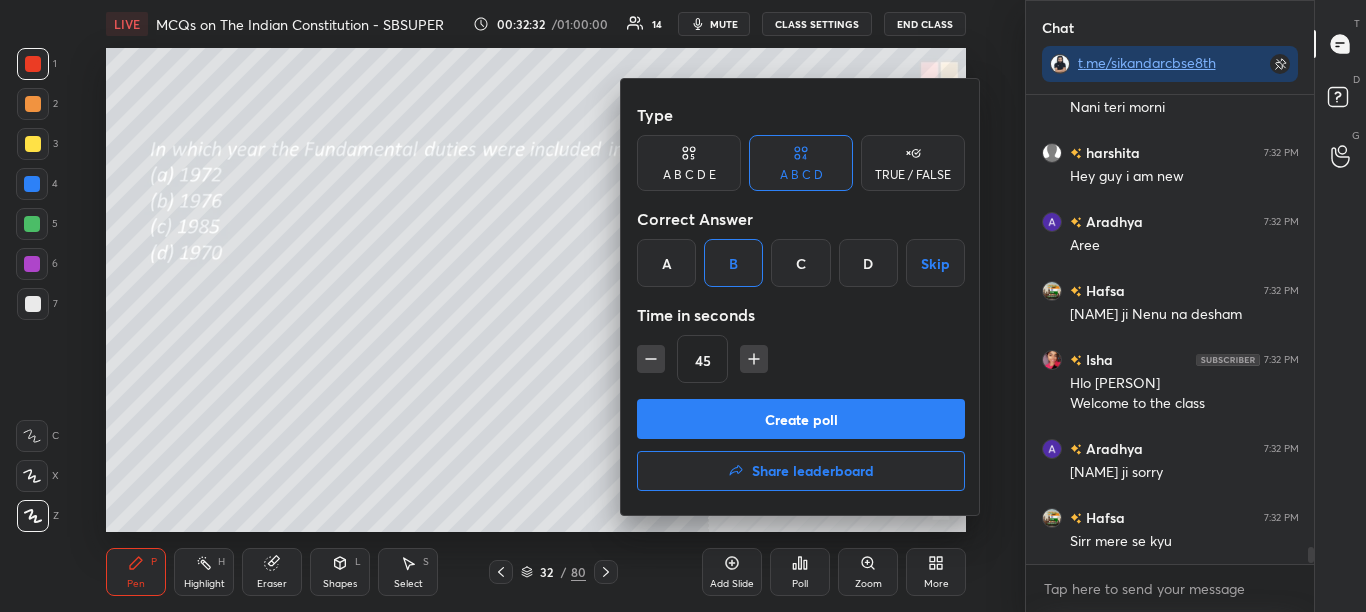 click on "Create poll" at bounding box center [801, 419] 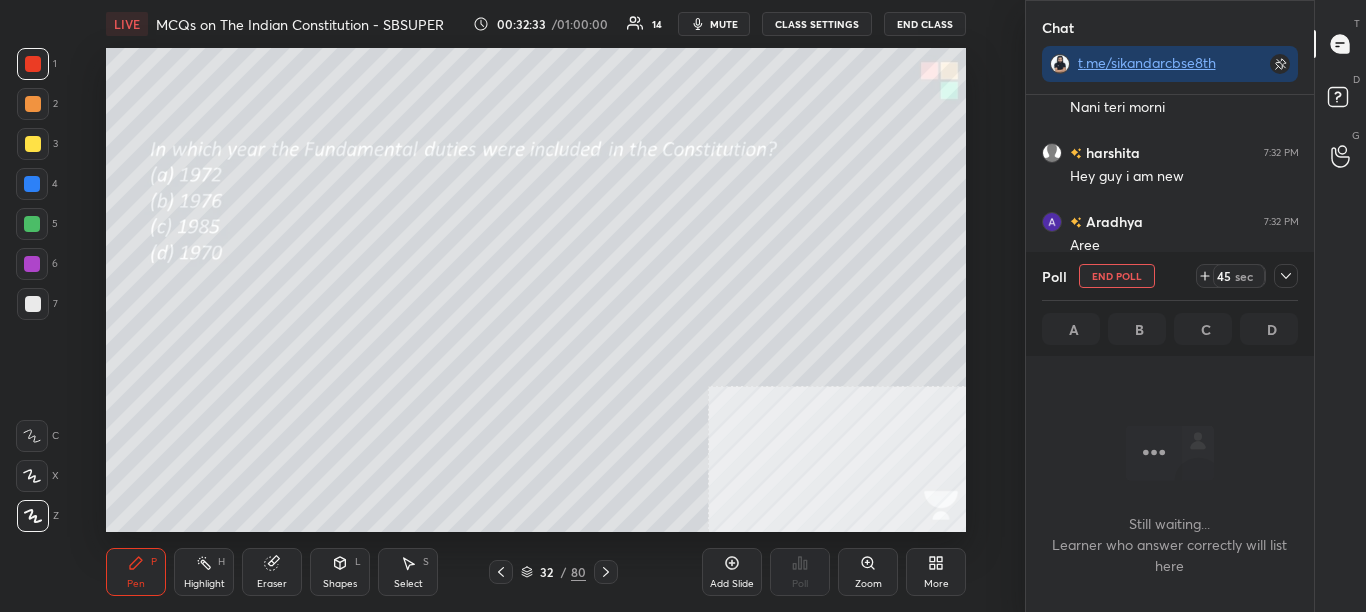 scroll, scrollTop: 411, scrollLeft: 282, axis: both 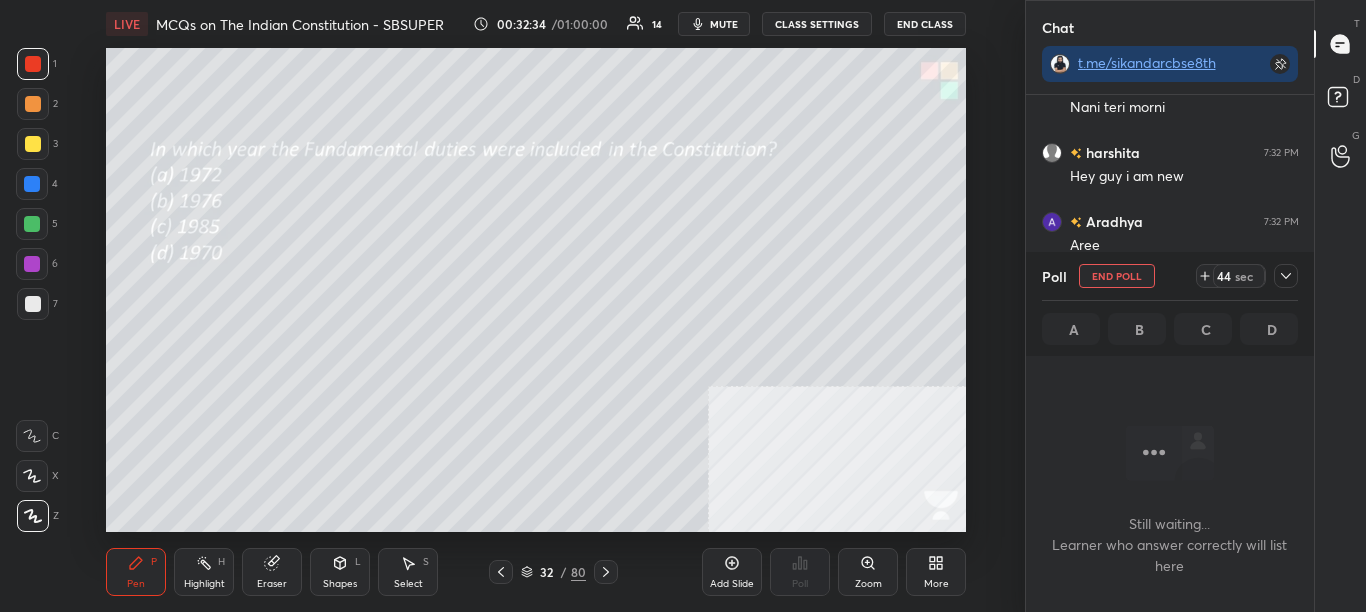 click at bounding box center [1286, 276] 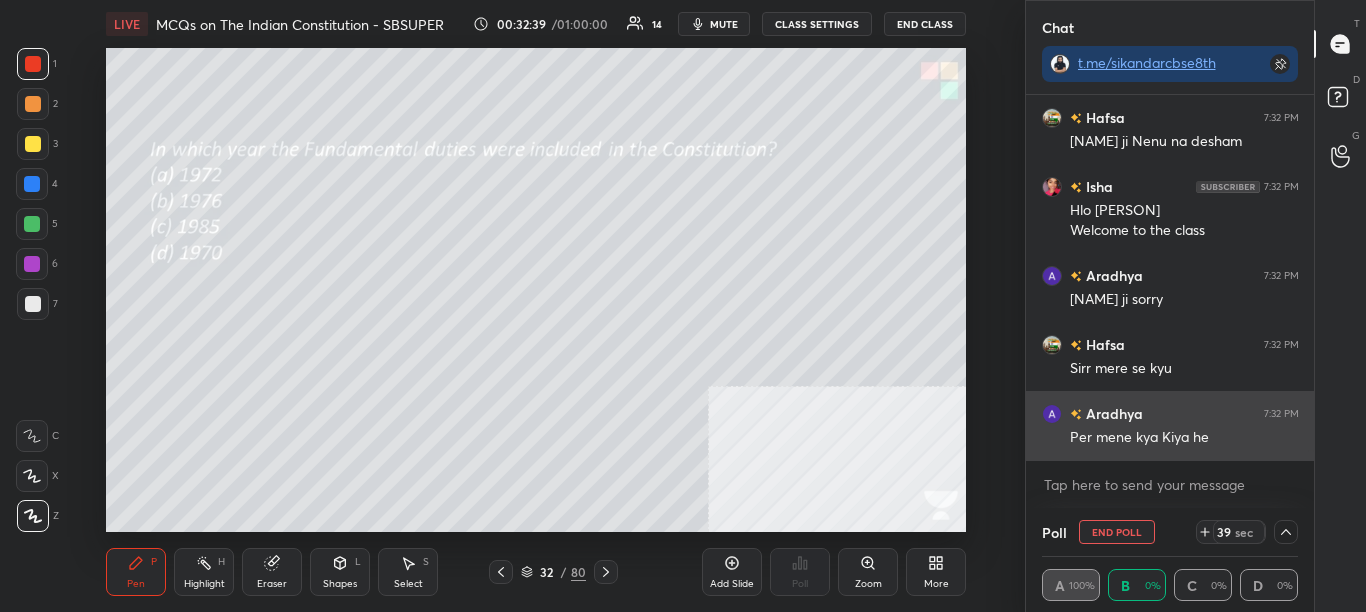 scroll, scrollTop: 1, scrollLeft: 7, axis: both 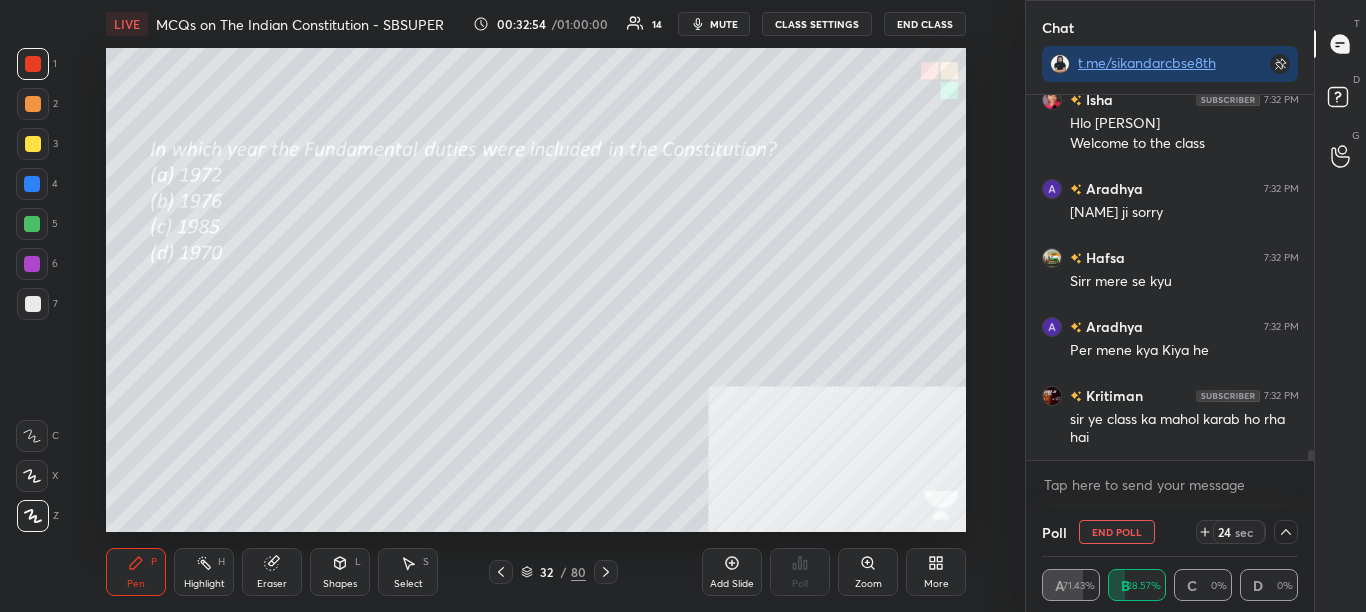 click on "LIVE MCQs on The Indian Constitution - SBSUPER 00:32:54 /  01:00:00 14 mute CLASS SETTINGS End Class" at bounding box center [536, 24] 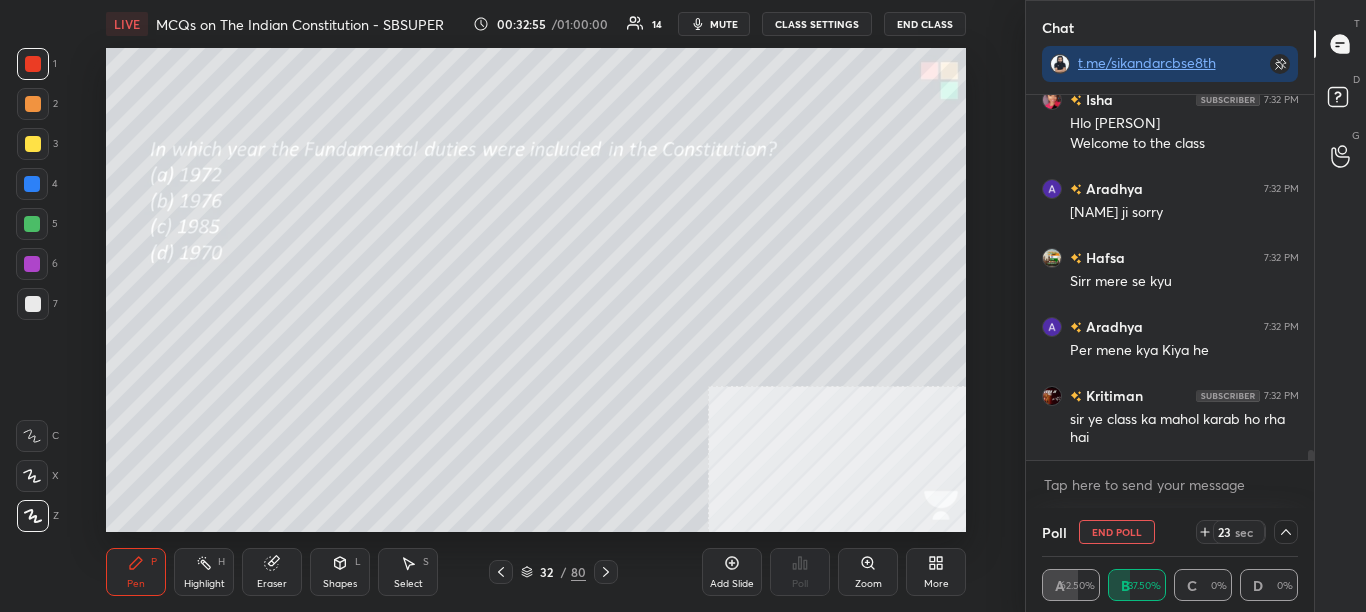 click on "mute" at bounding box center [724, 24] 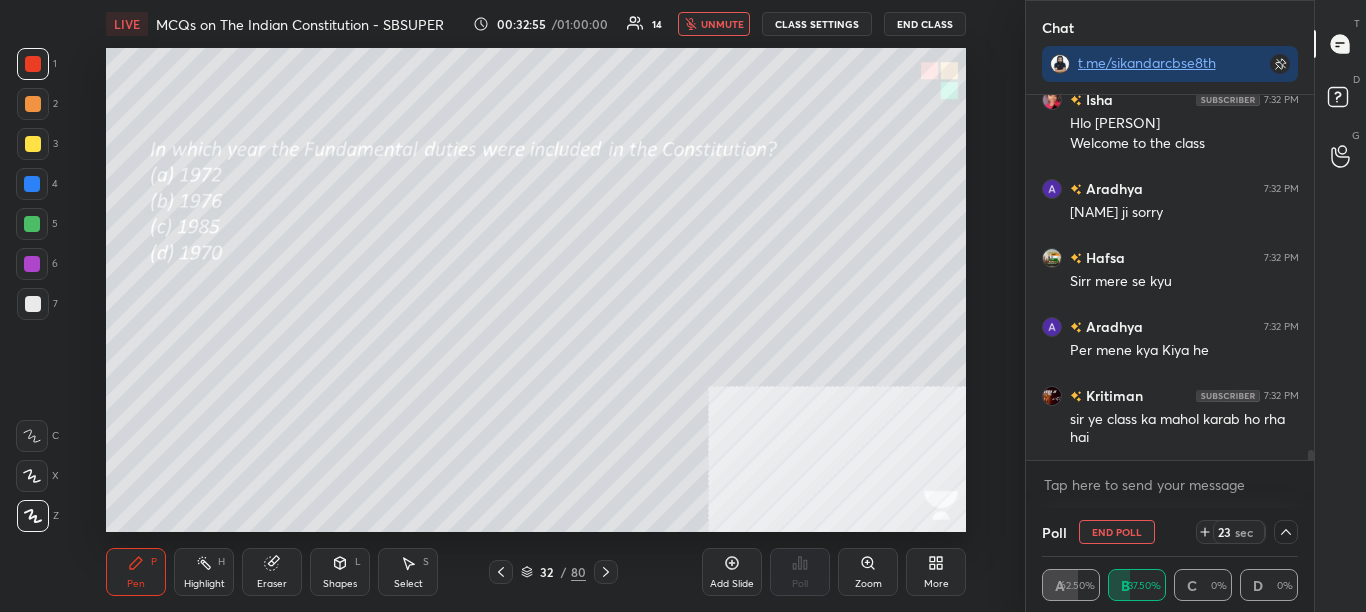 scroll, scrollTop: 12833, scrollLeft: 0, axis: vertical 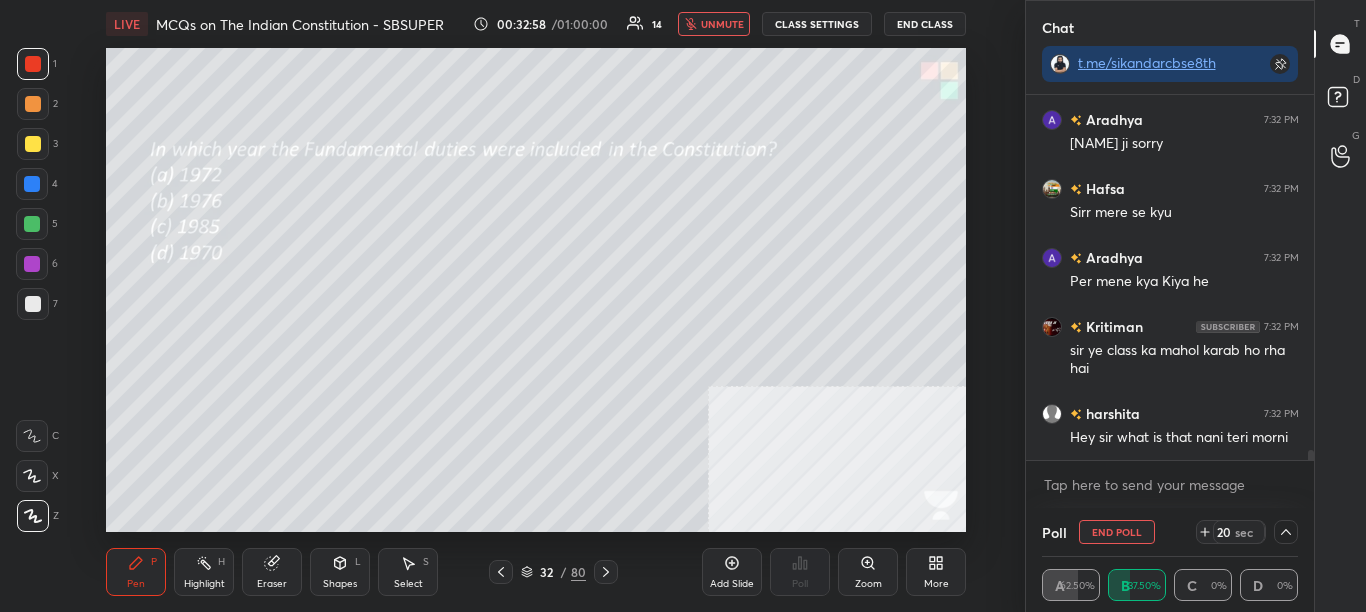click on "unmute" at bounding box center (714, 24) 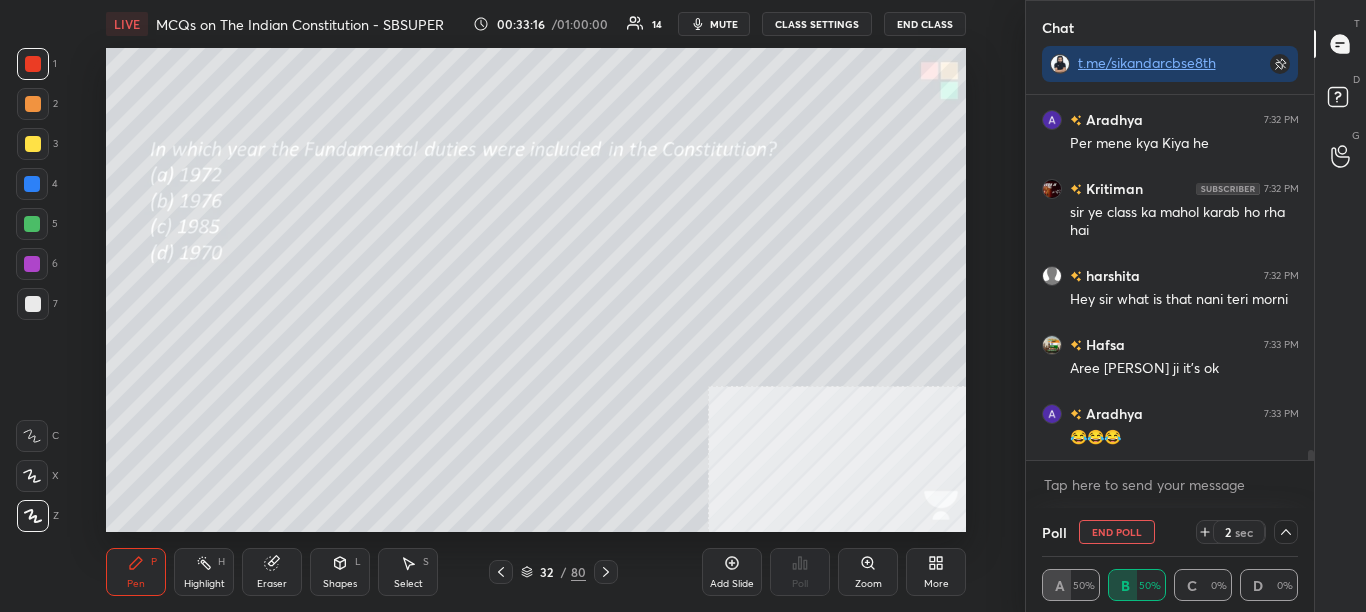 scroll, scrollTop: 12991, scrollLeft: 0, axis: vertical 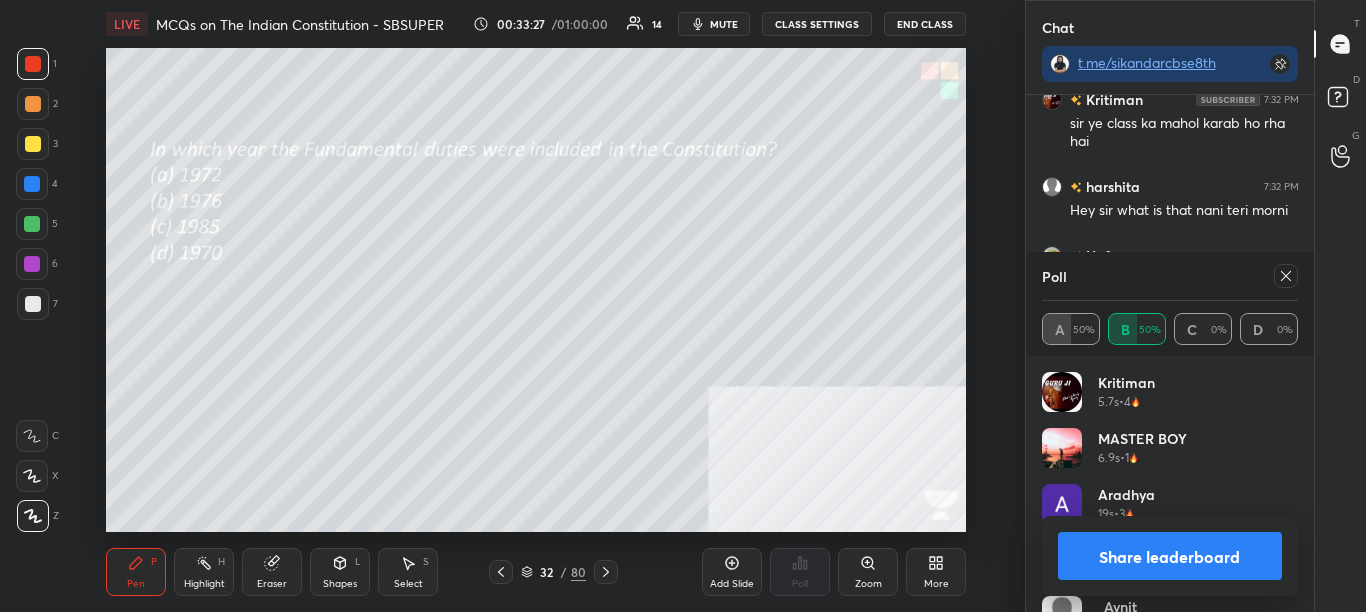 click 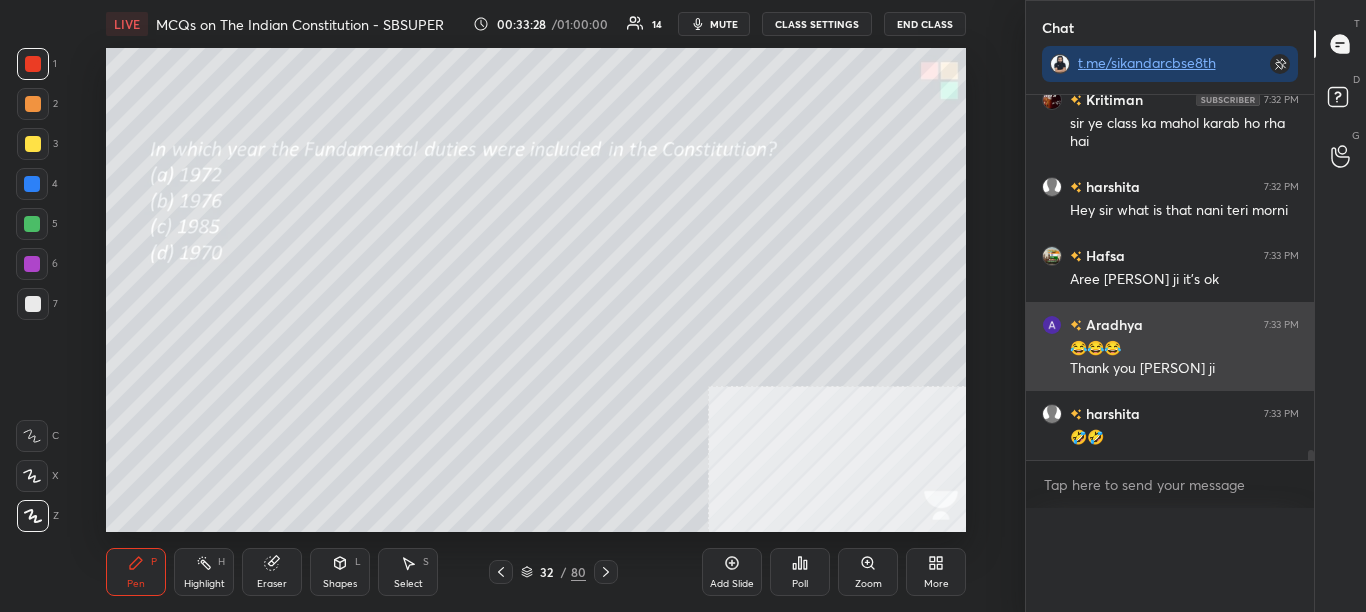 scroll, scrollTop: 0, scrollLeft: 0, axis: both 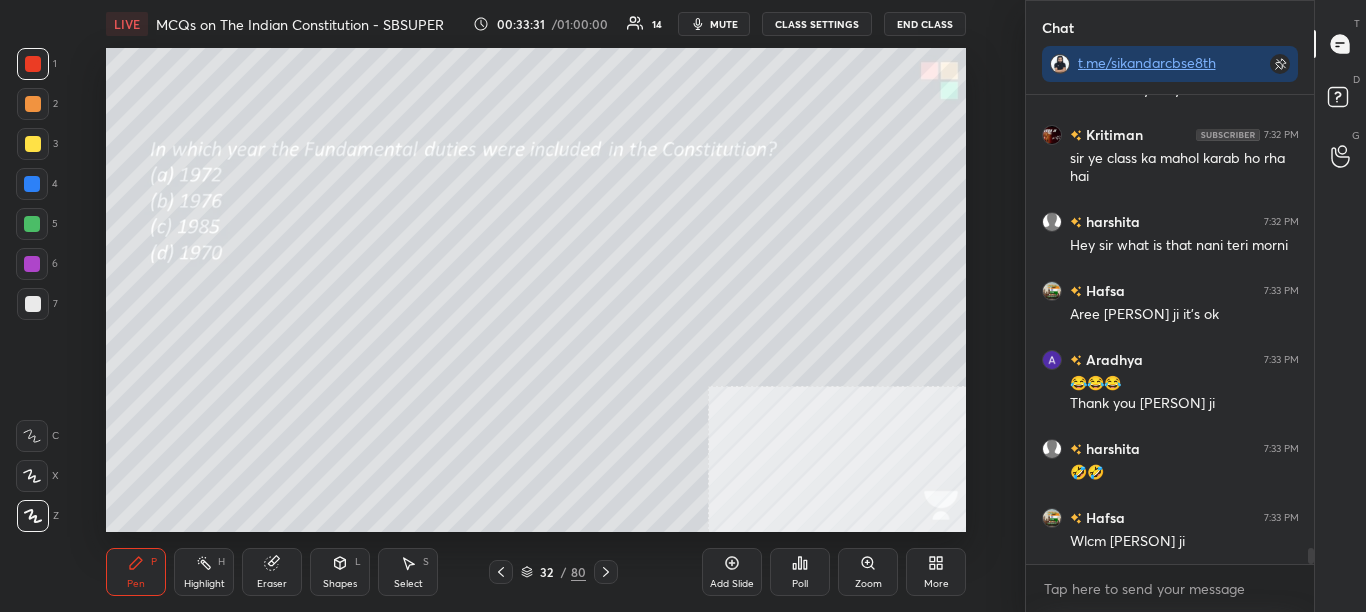 click 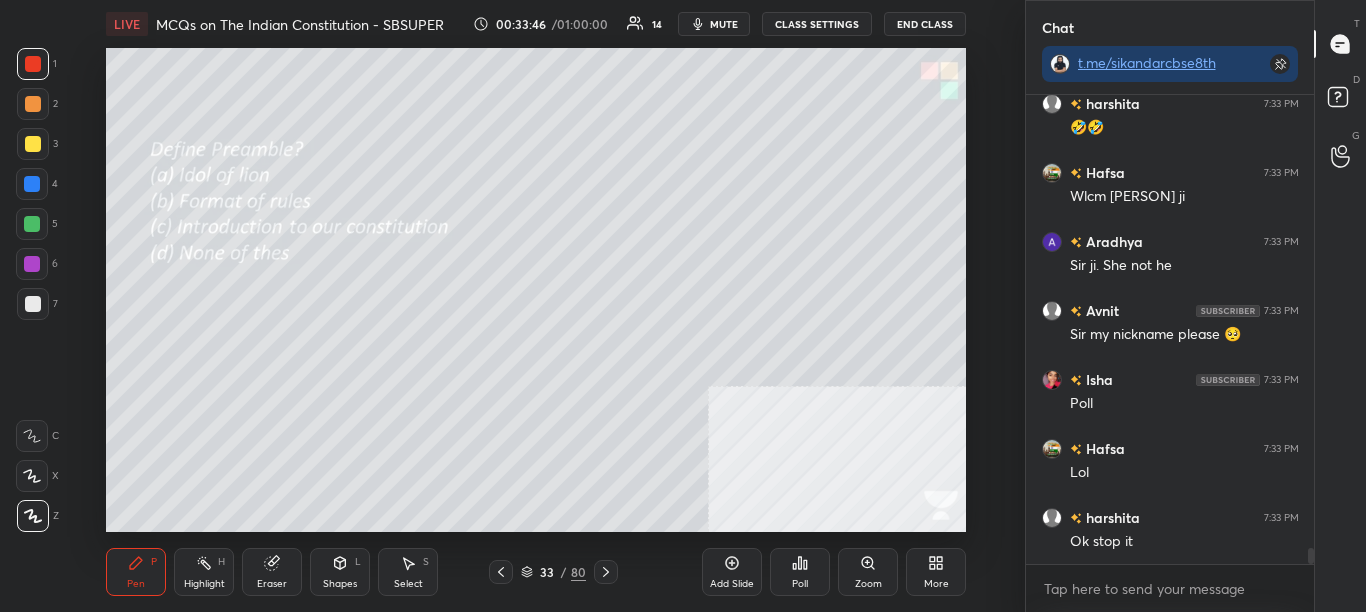 scroll, scrollTop: 13439, scrollLeft: 0, axis: vertical 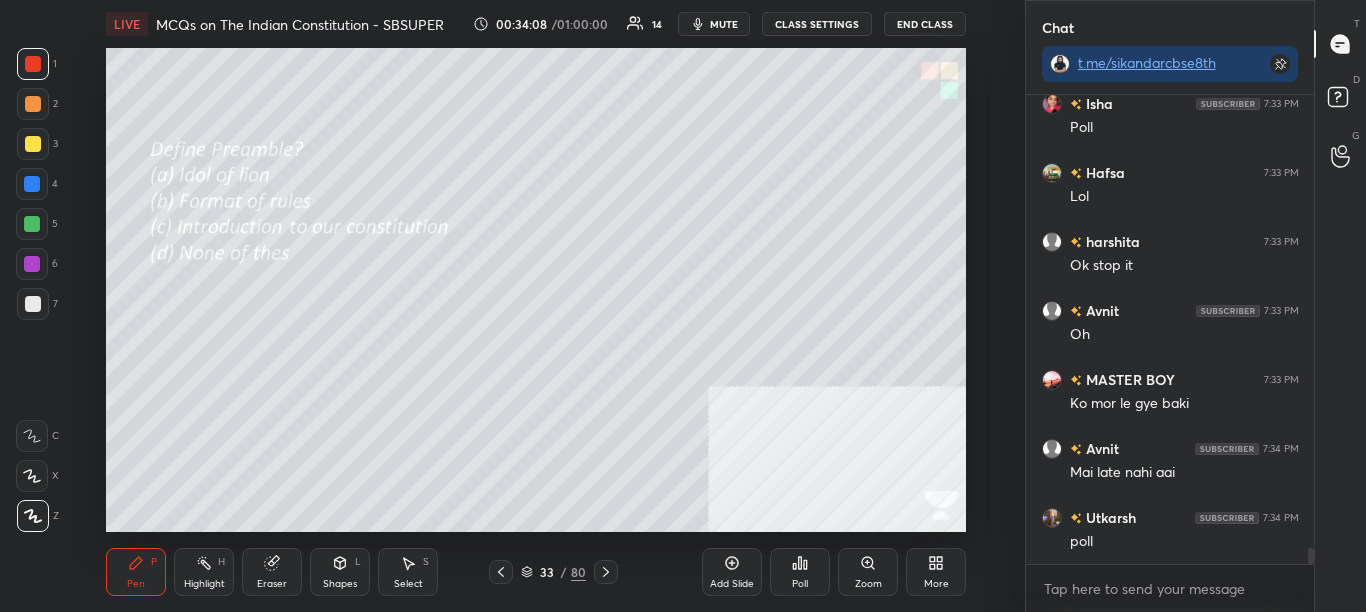 click 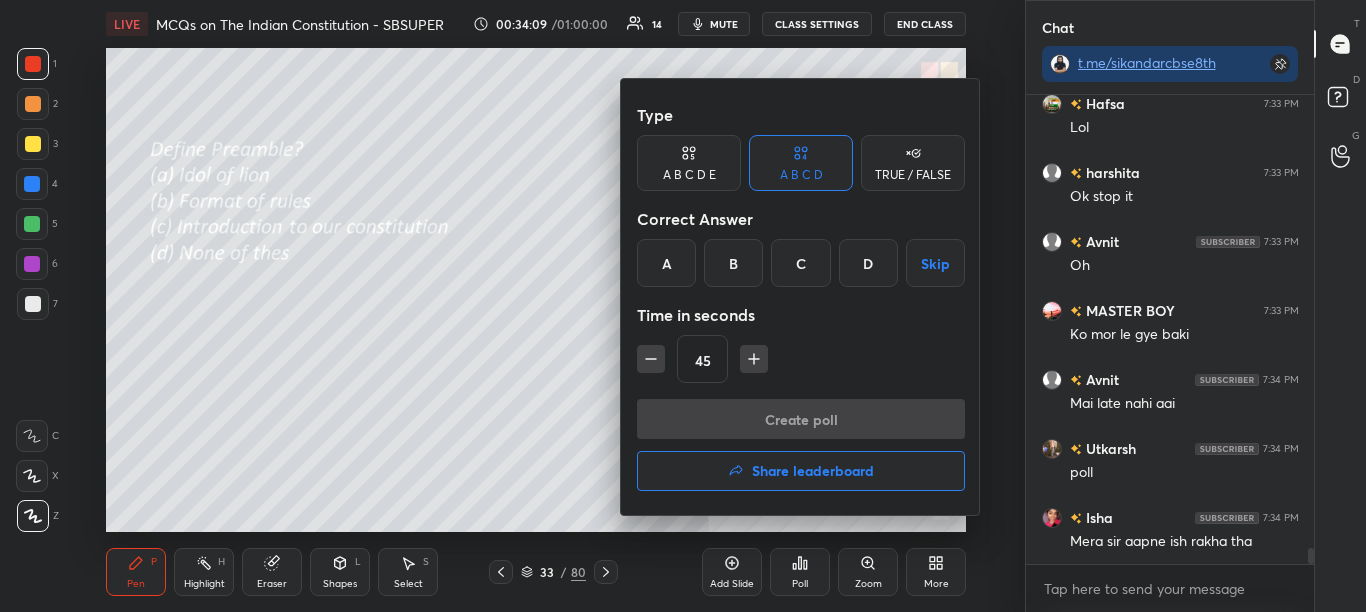 click on "C" at bounding box center (800, 263) 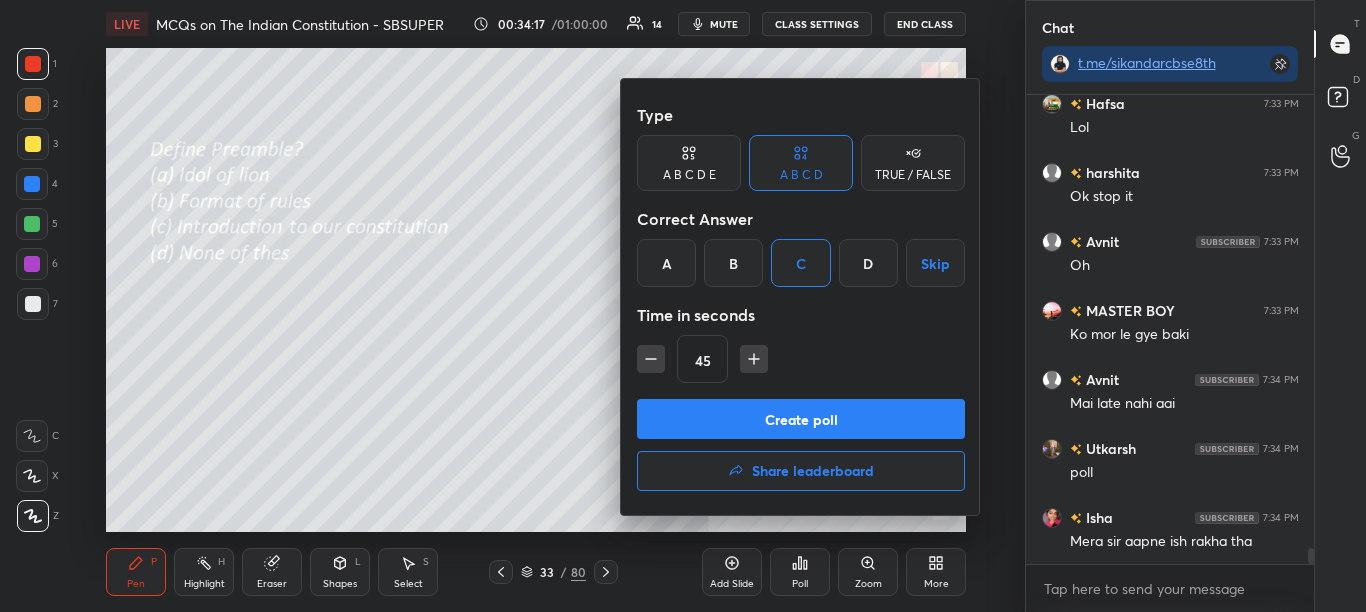 click on "Create poll" at bounding box center (801, 419) 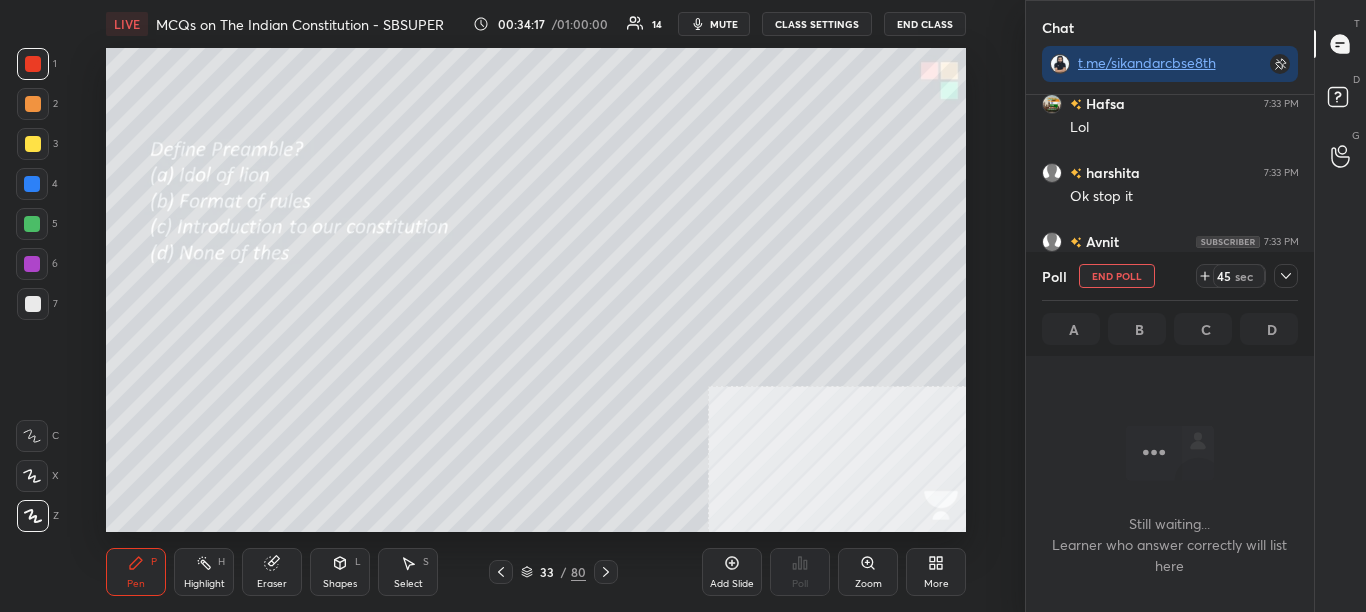 scroll, scrollTop: 383, scrollLeft: 282, axis: both 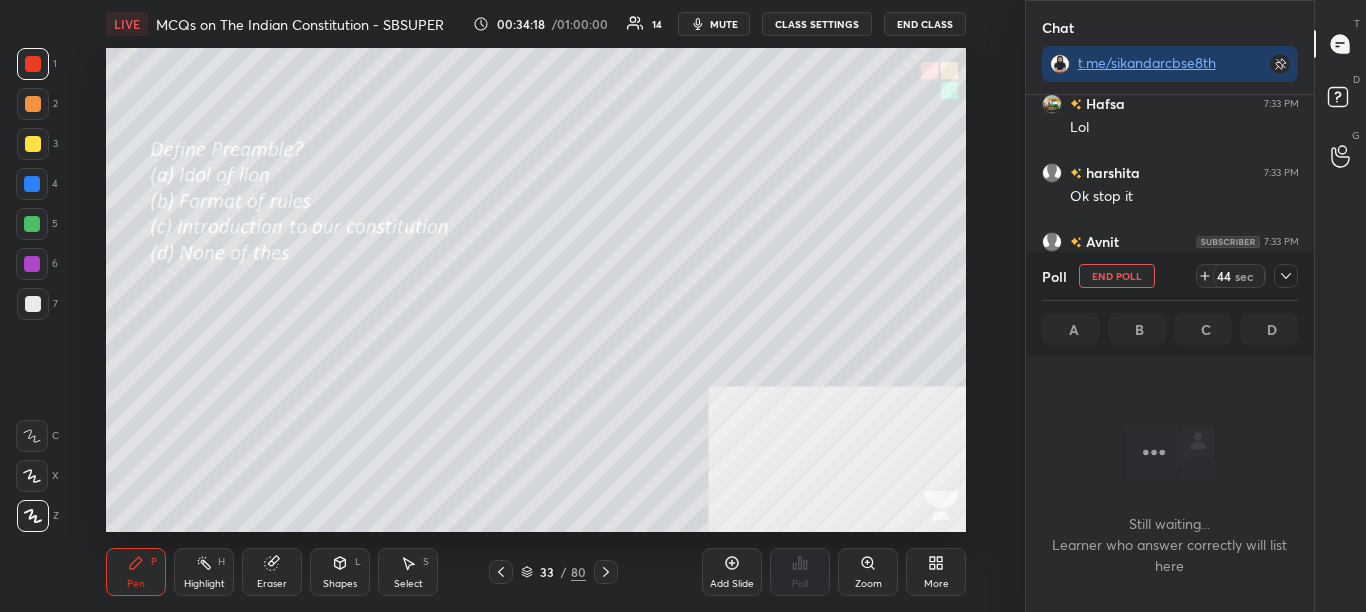 click 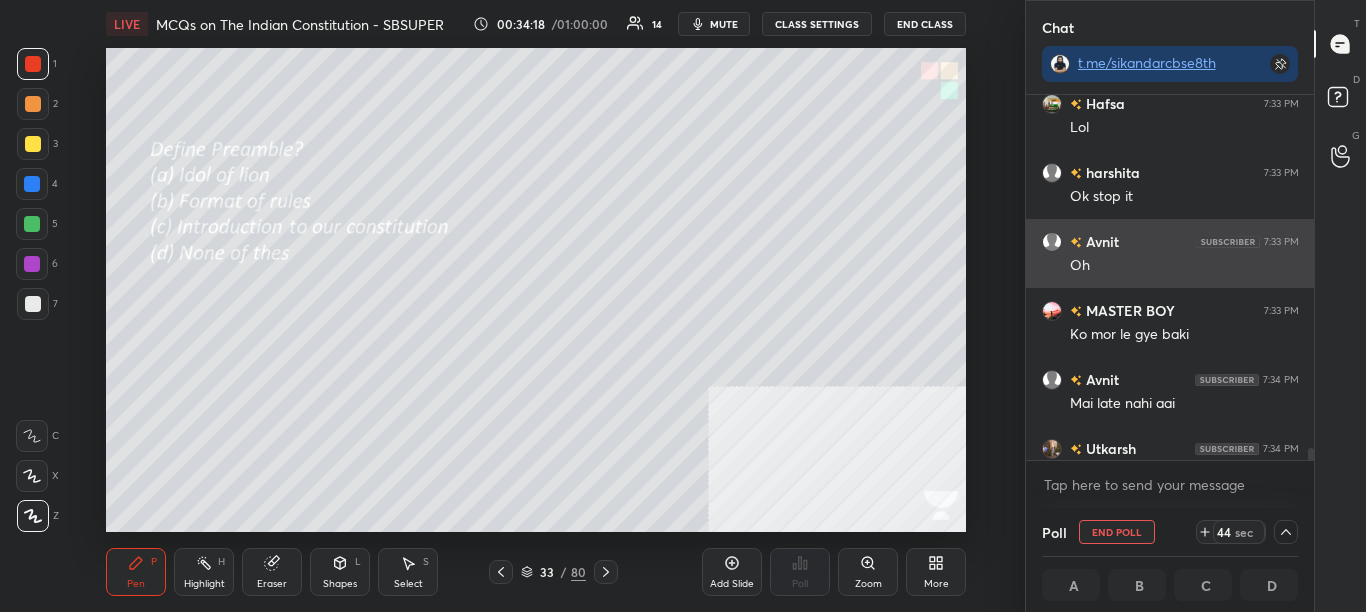 click on "Oh" at bounding box center (1184, 266) 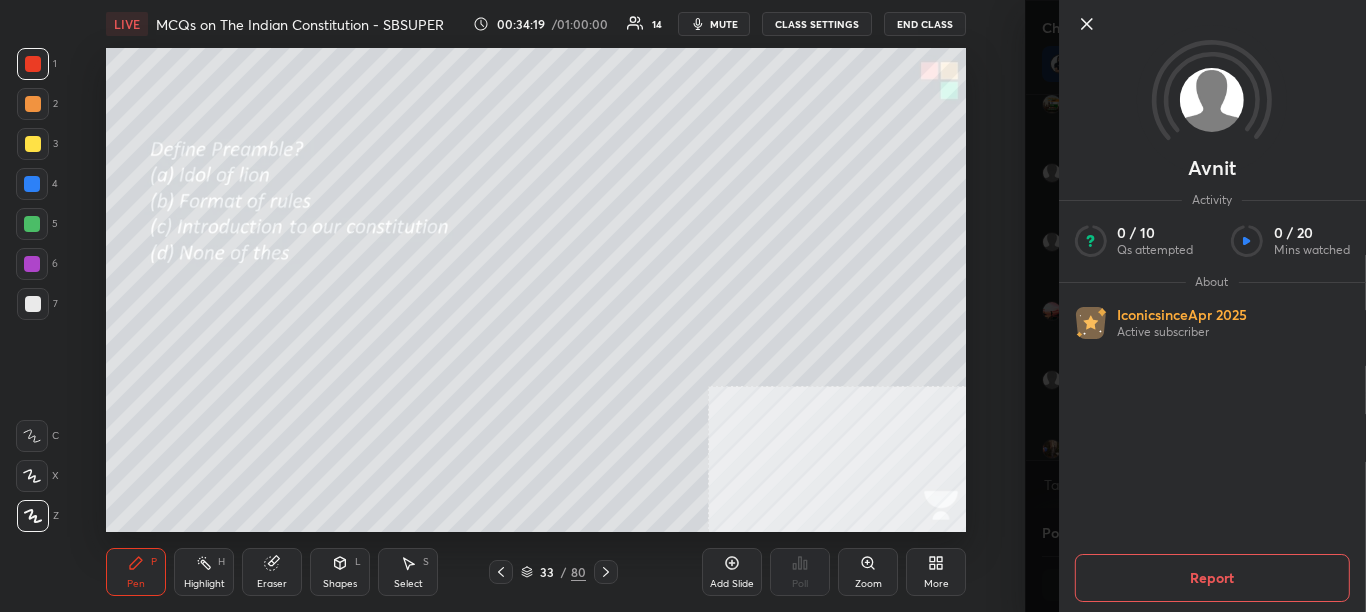 click on "1 2 3 4 5 6 7 C X Z C X Z E E Erase all   H H LIVE MCQs on The Indian Constitution - SBSUPER 00:34:19 /  01:00:00 14 mute CLASS SETTINGS End Class Setting up your live class Poll for   secs No correct answer Start poll Back MCQs on The Indian Constitution - SBSUPER Sikandar Baig Pen P Highlight H Eraser Shapes L Select S 33 / 80 Add Slide Poll Zoom More" at bounding box center [512, 306] 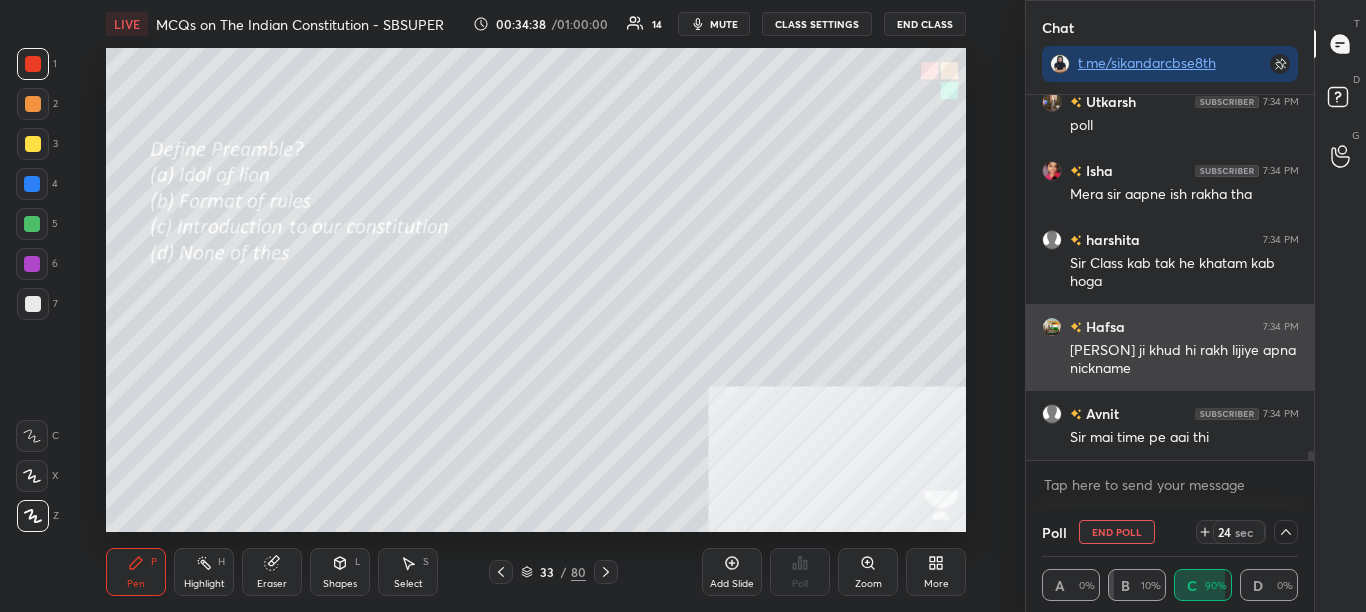 scroll, scrollTop: 14131, scrollLeft: 0, axis: vertical 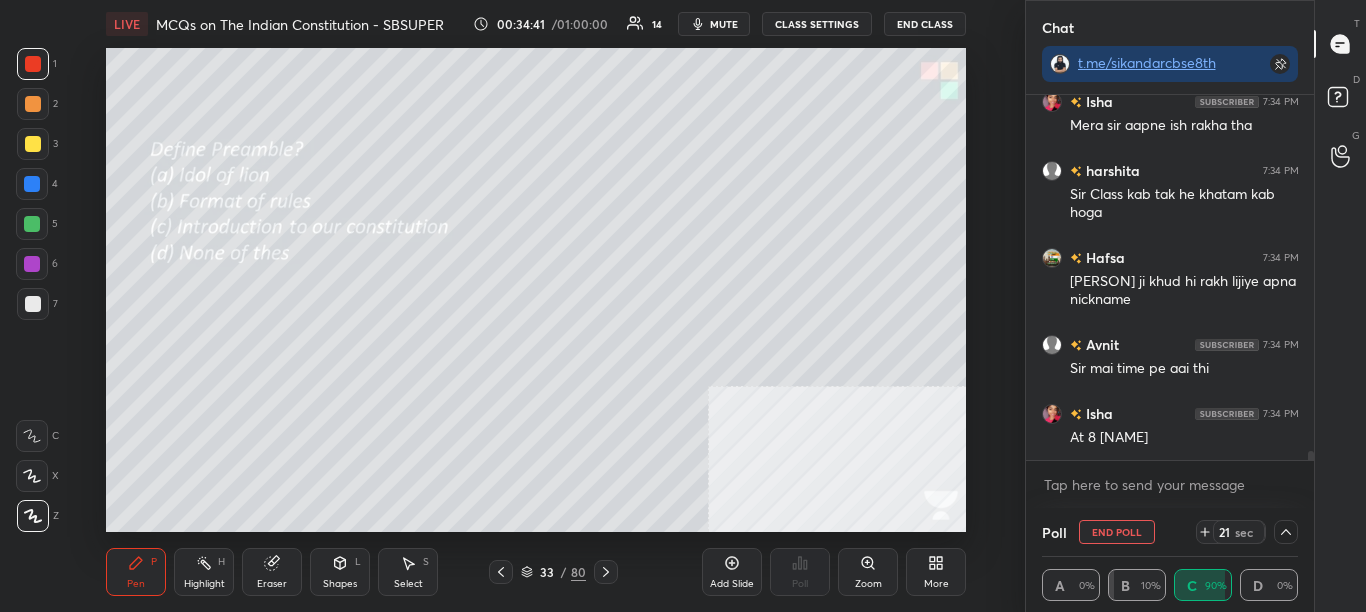 click 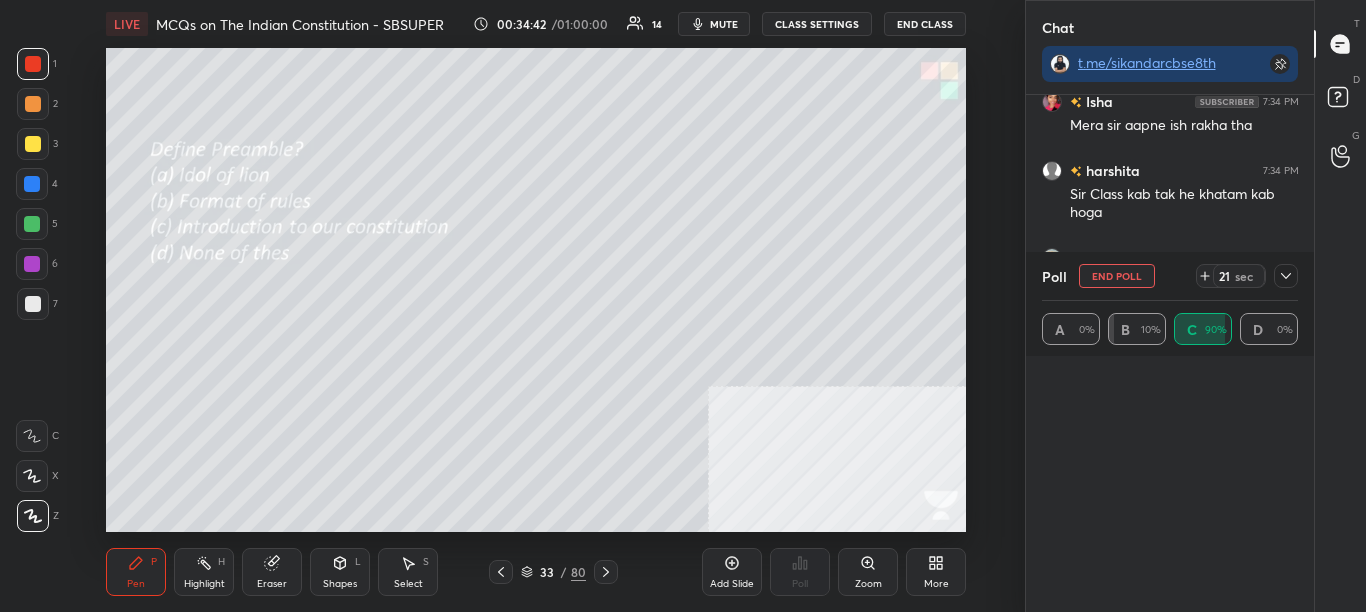scroll, scrollTop: 7, scrollLeft: 7, axis: both 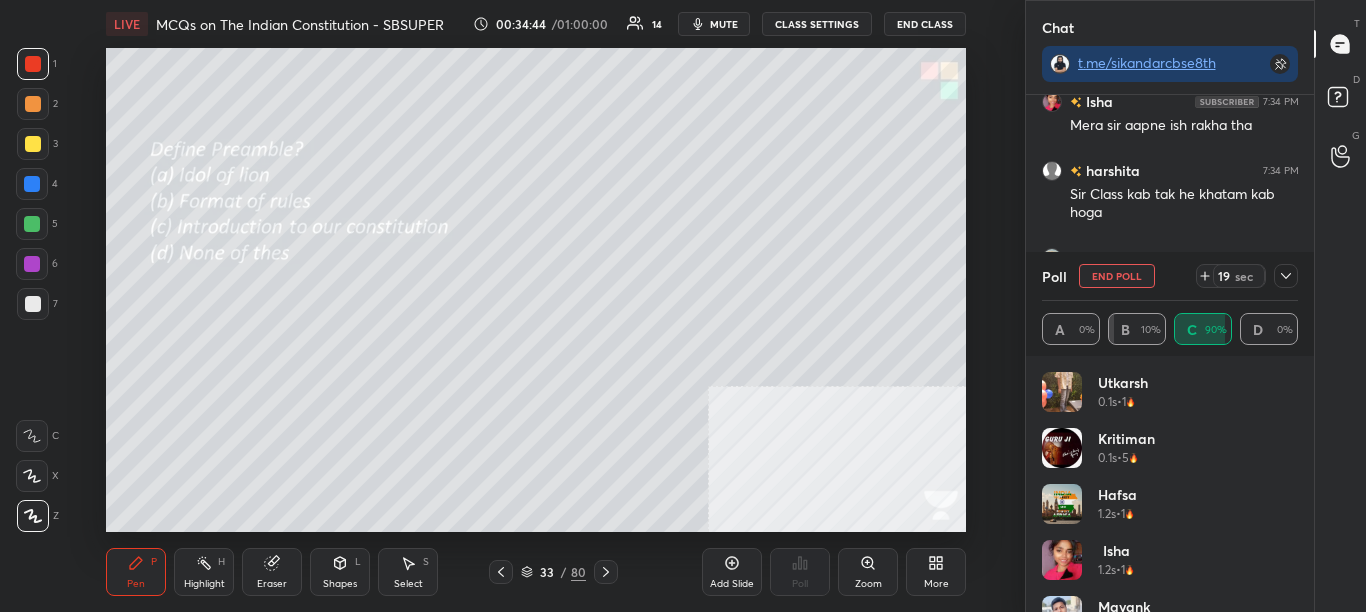 click at bounding box center [1286, 276] 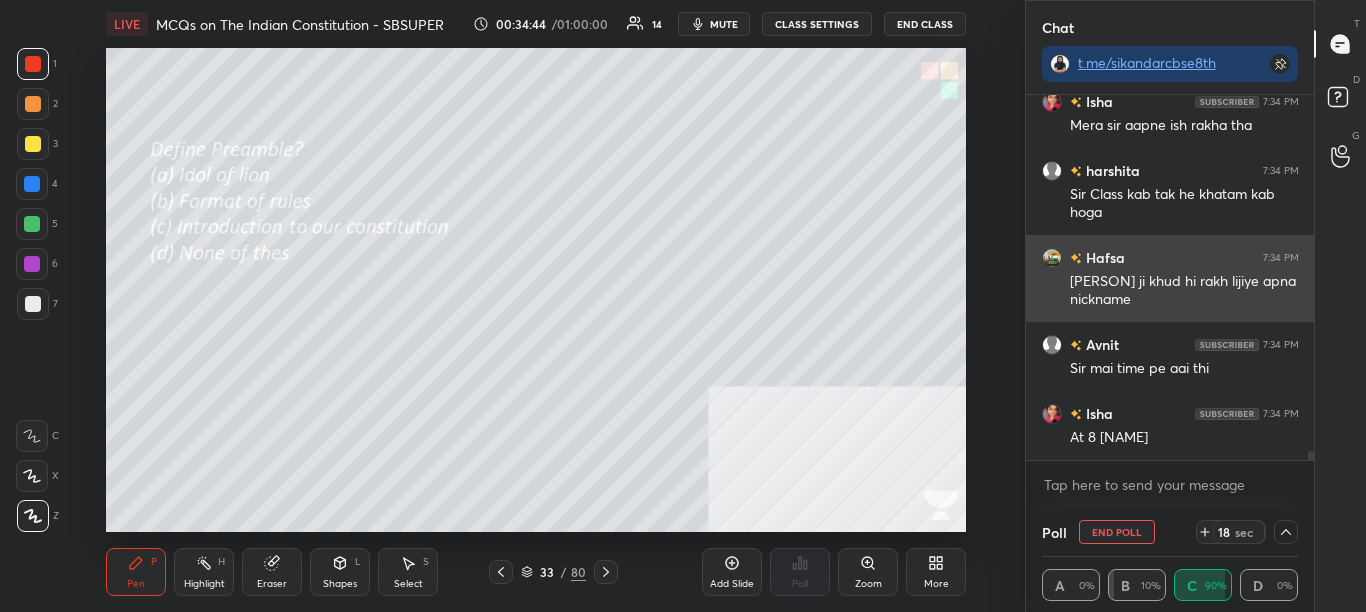 scroll, scrollTop: 0, scrollLeft: 0, axis: both 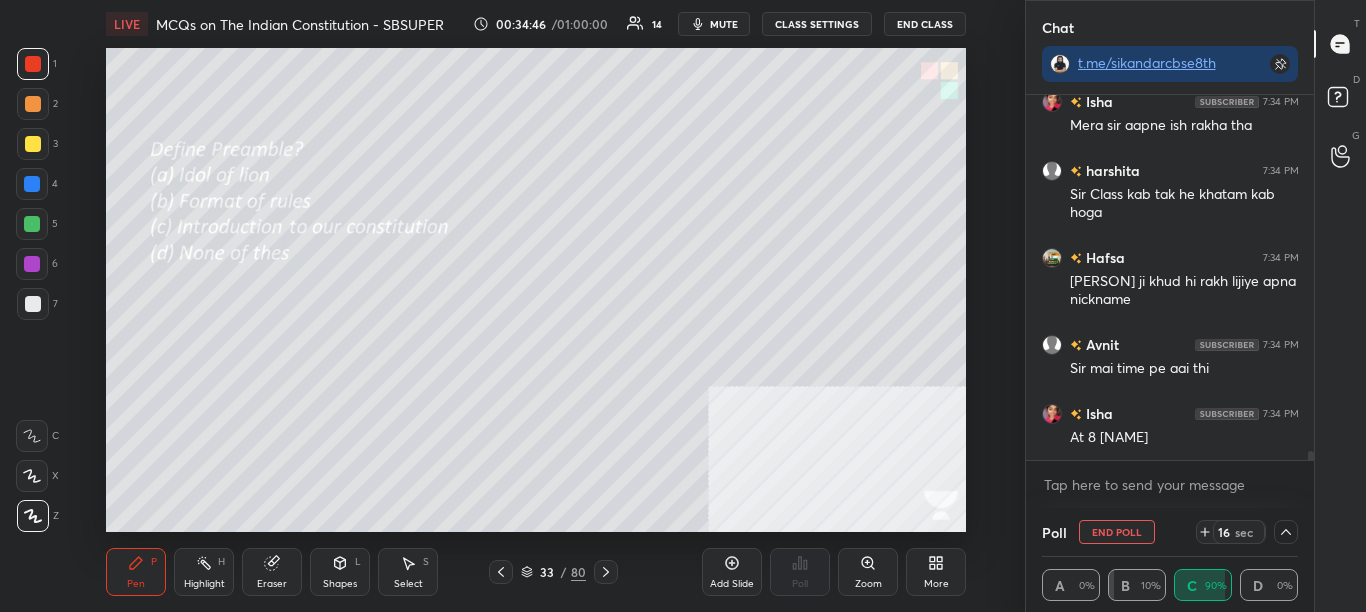 click 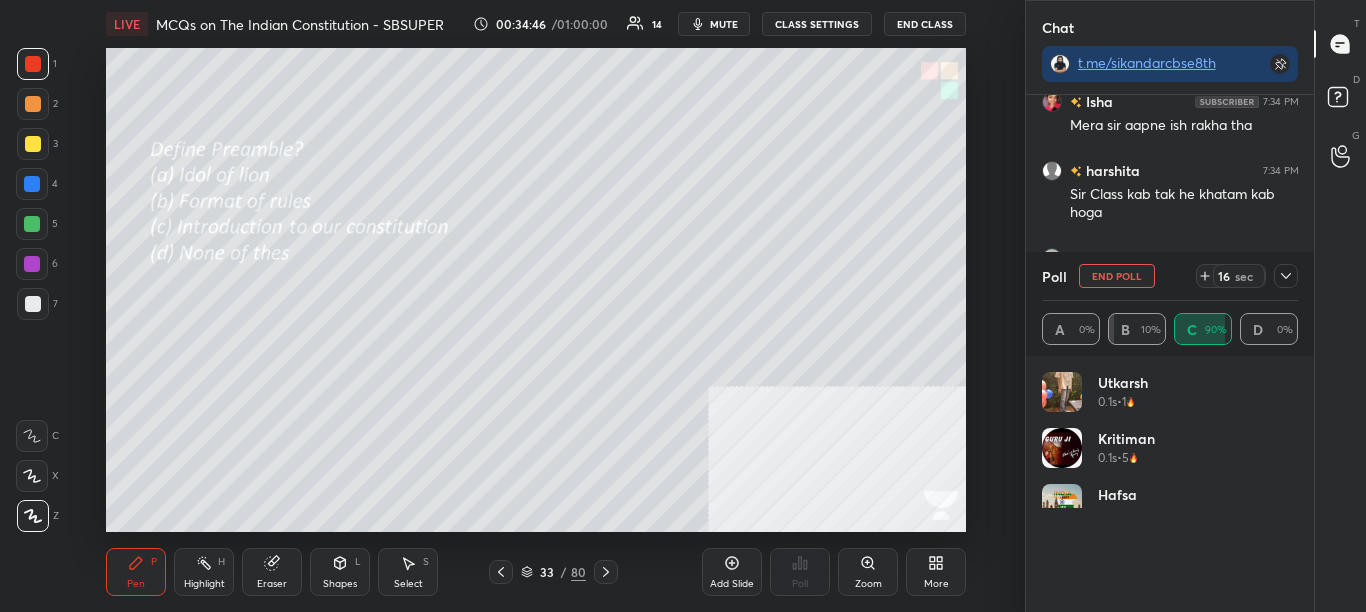 scroll, scrollTop: 7, scrollLeft: 7, axis: both 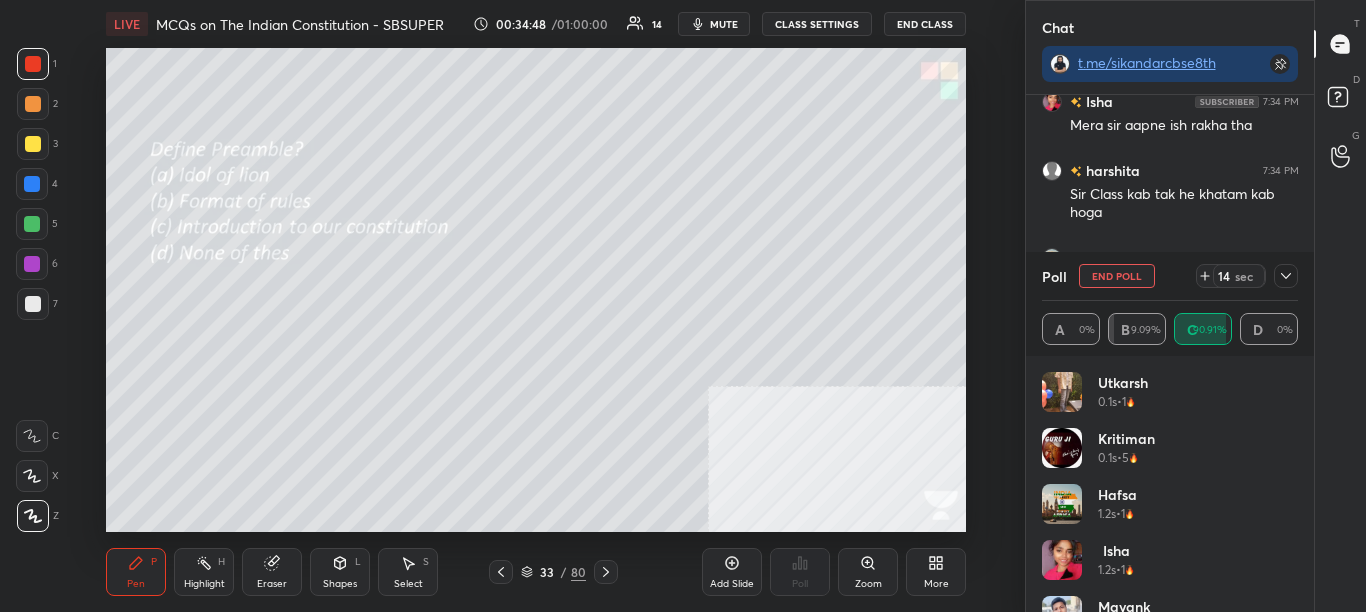 click at bounding box center (1286, 276) 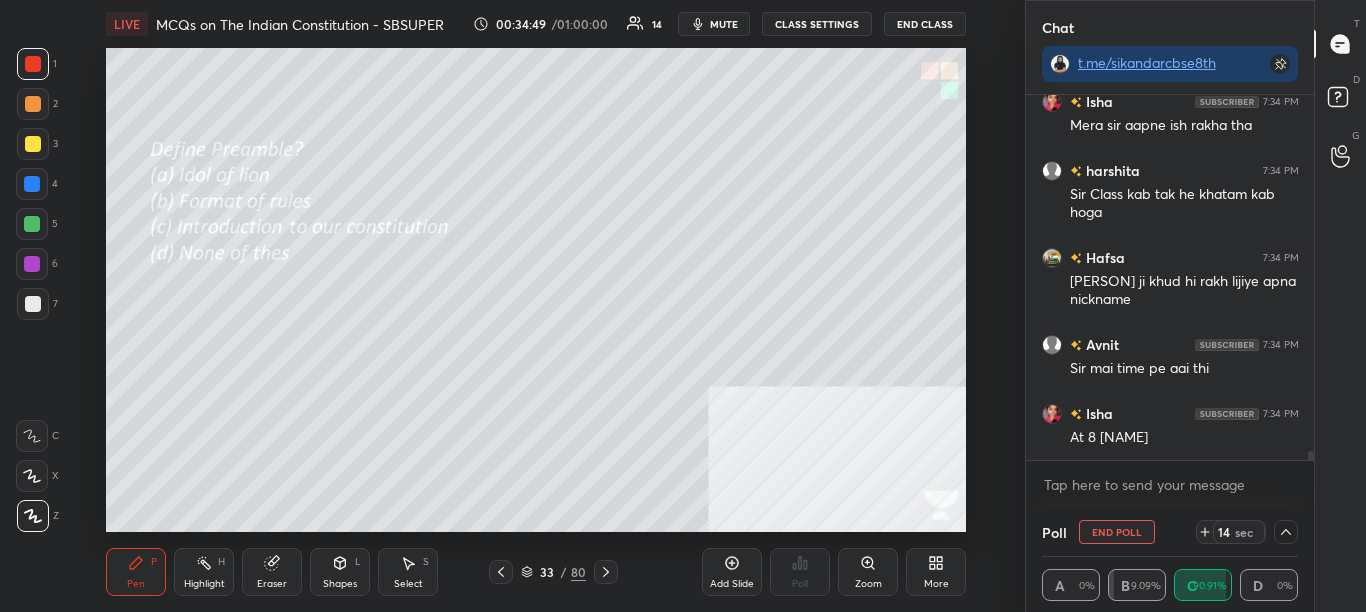 scroll, scrollTop: 0, scrollLeft: 0, axis: both 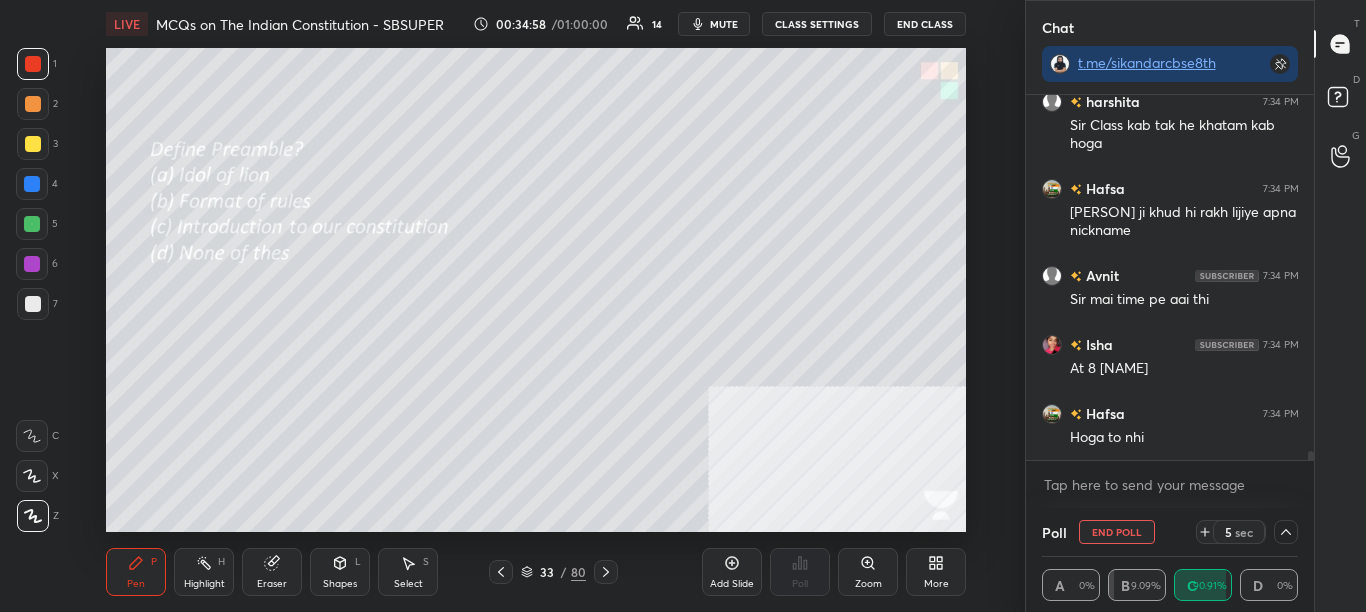 click at bounding box center [1311, 459] 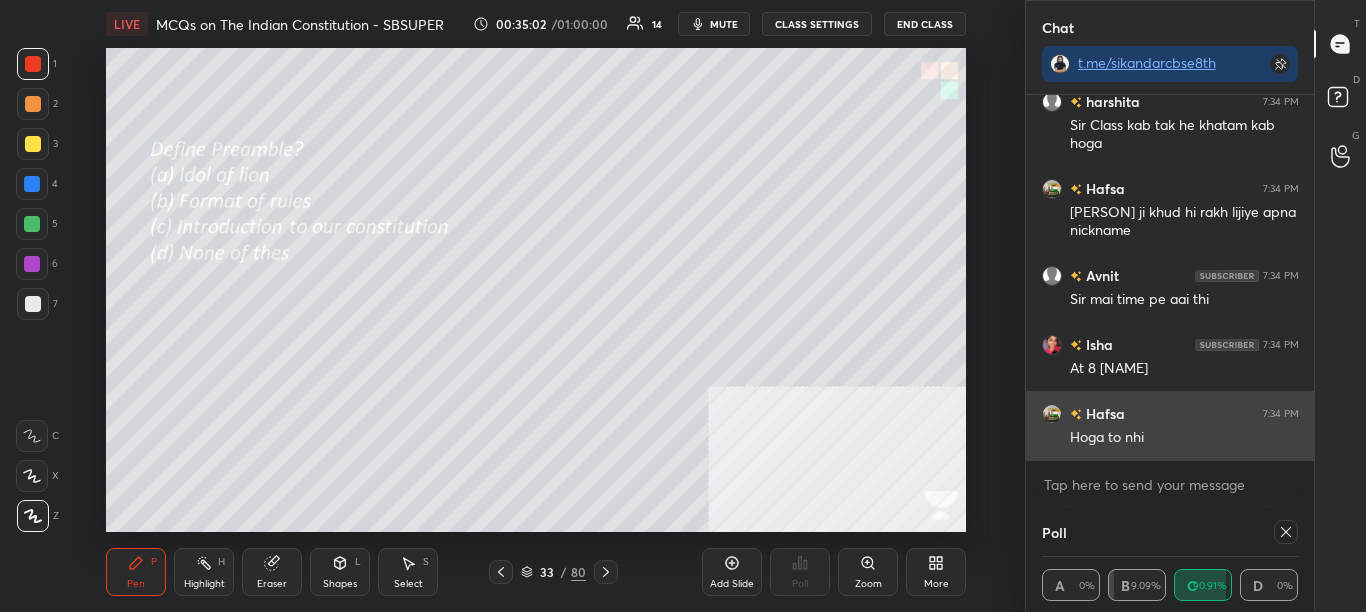 scroll, scrollTop: 7, scrollLeft: 7, axis: both 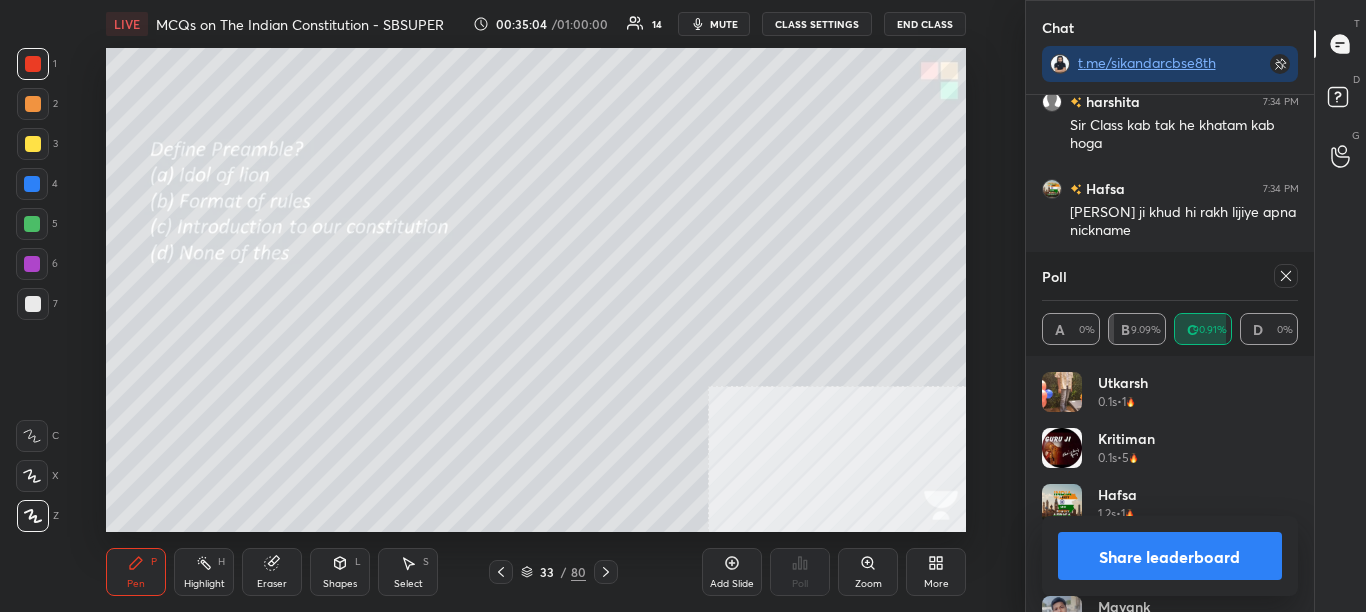 click on "Share leaderboard" at bounding box center [1170, 556] 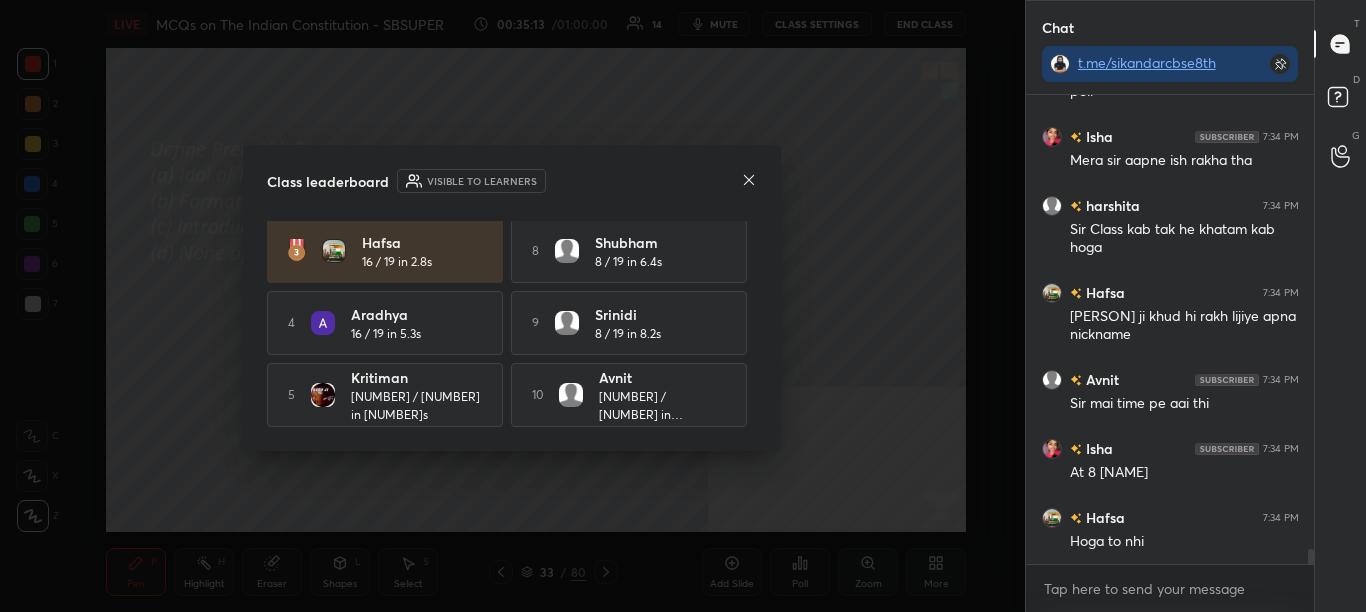 click 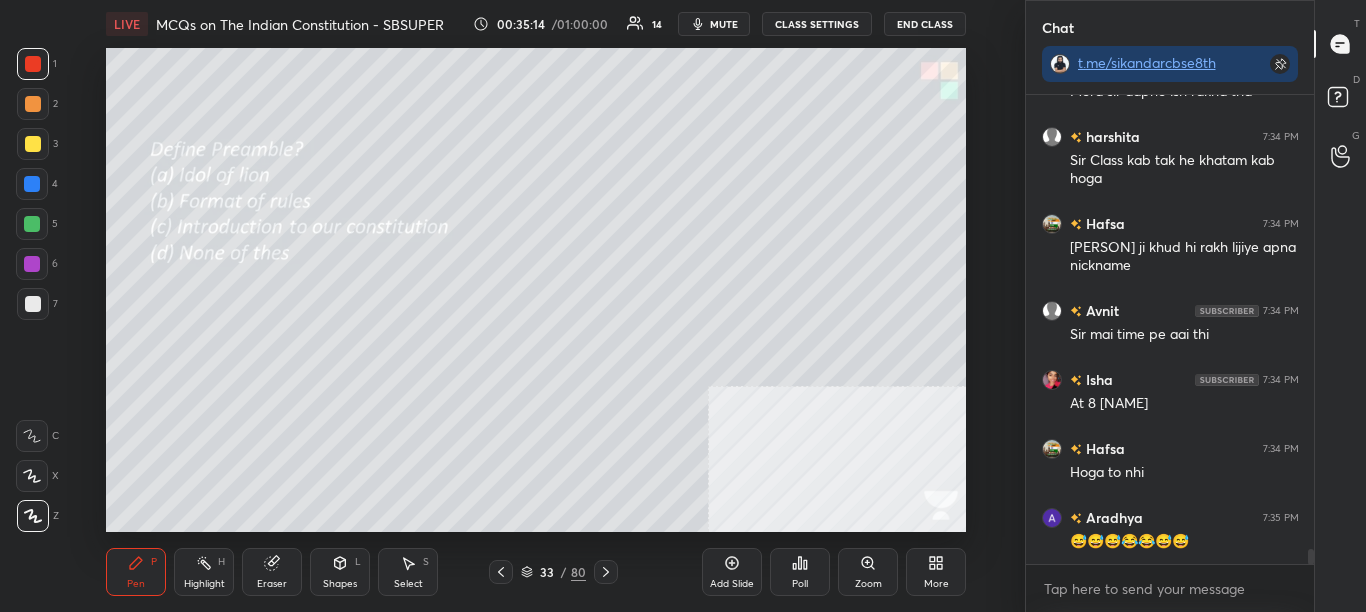 click 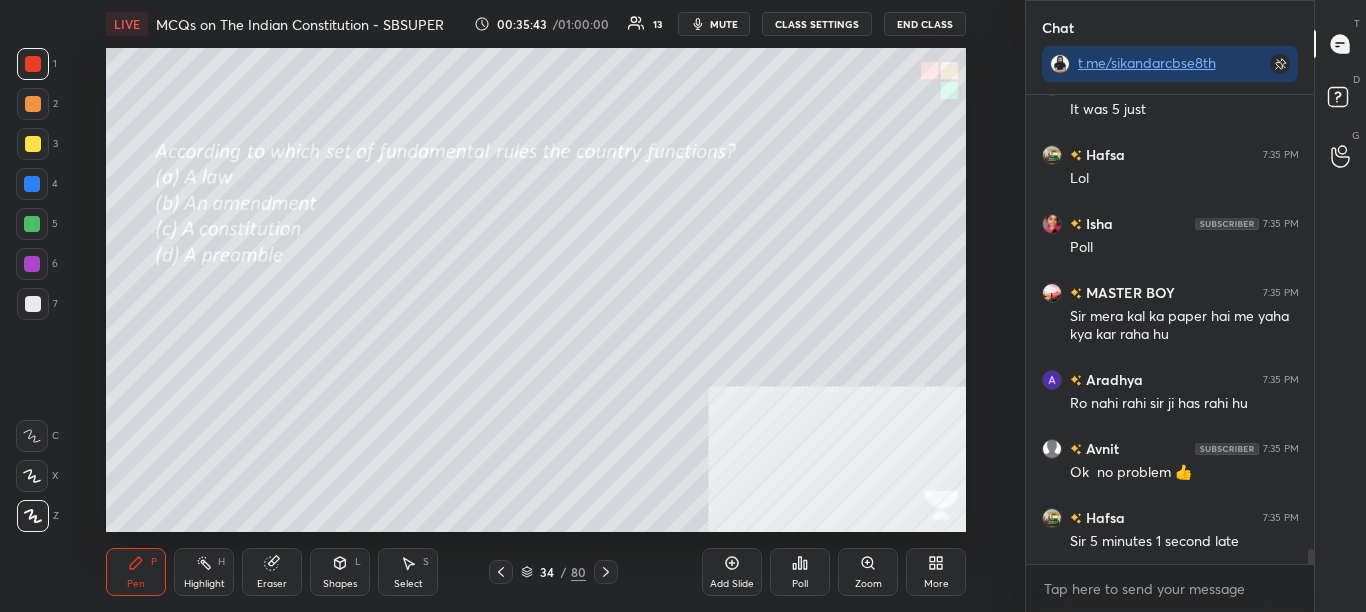 click 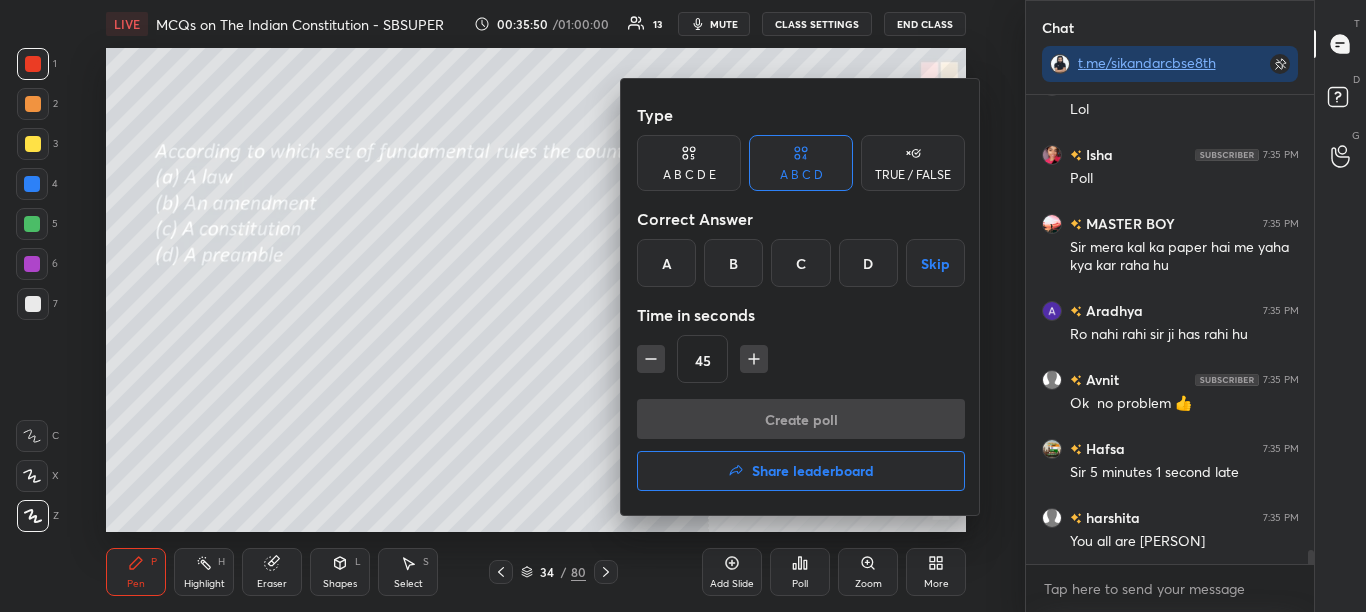 click on "C" at bounding box center [800, 263] 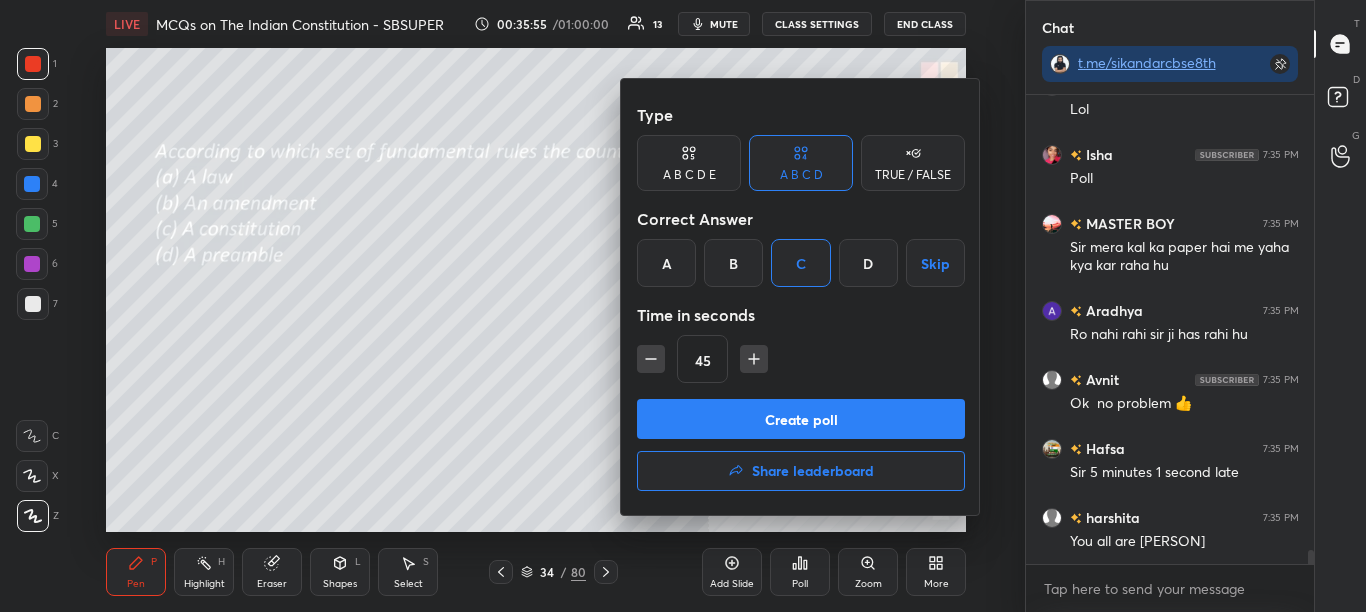 scroll, scrollTop: 14804, scrollLeft: 0, axis: vertical 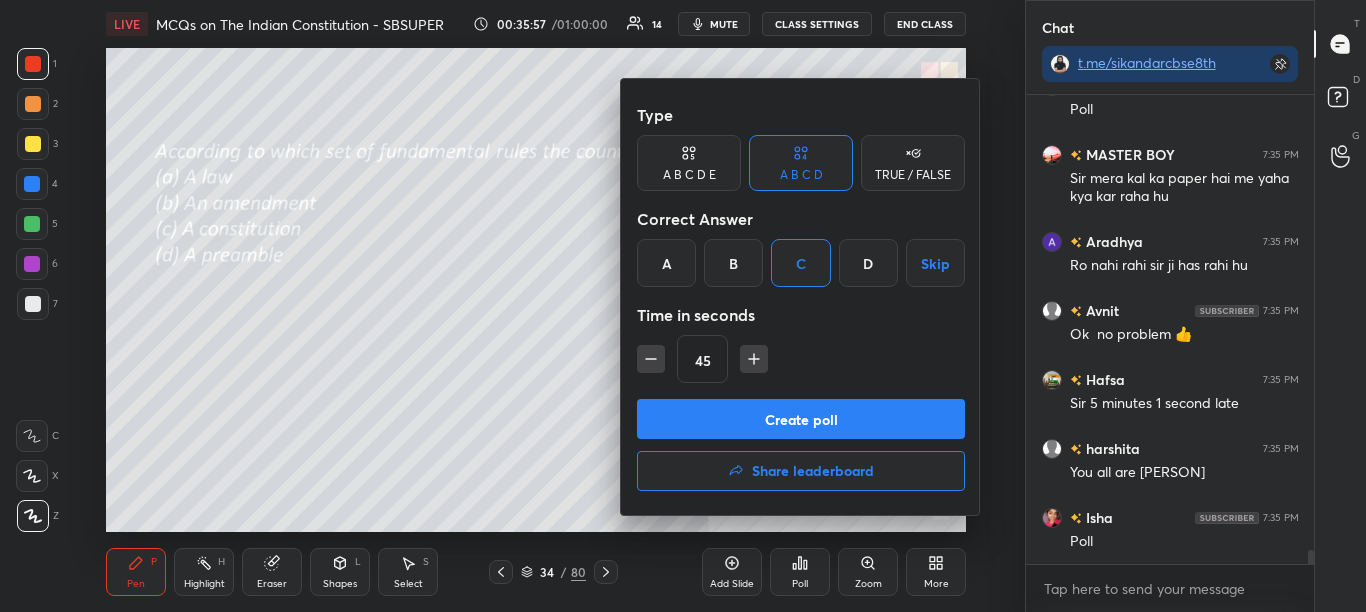 click on "Create poll" at bounding box center (801, 419) 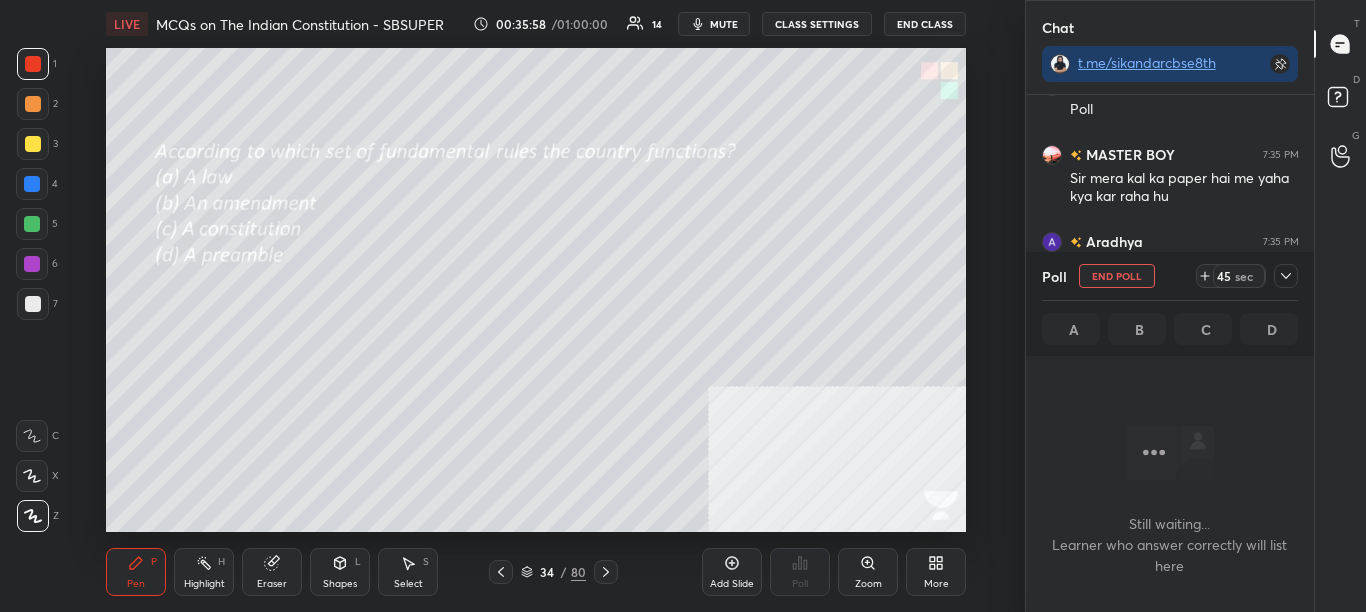 scroll, scrollTop: 359, scrollLeft: 282, axis: both 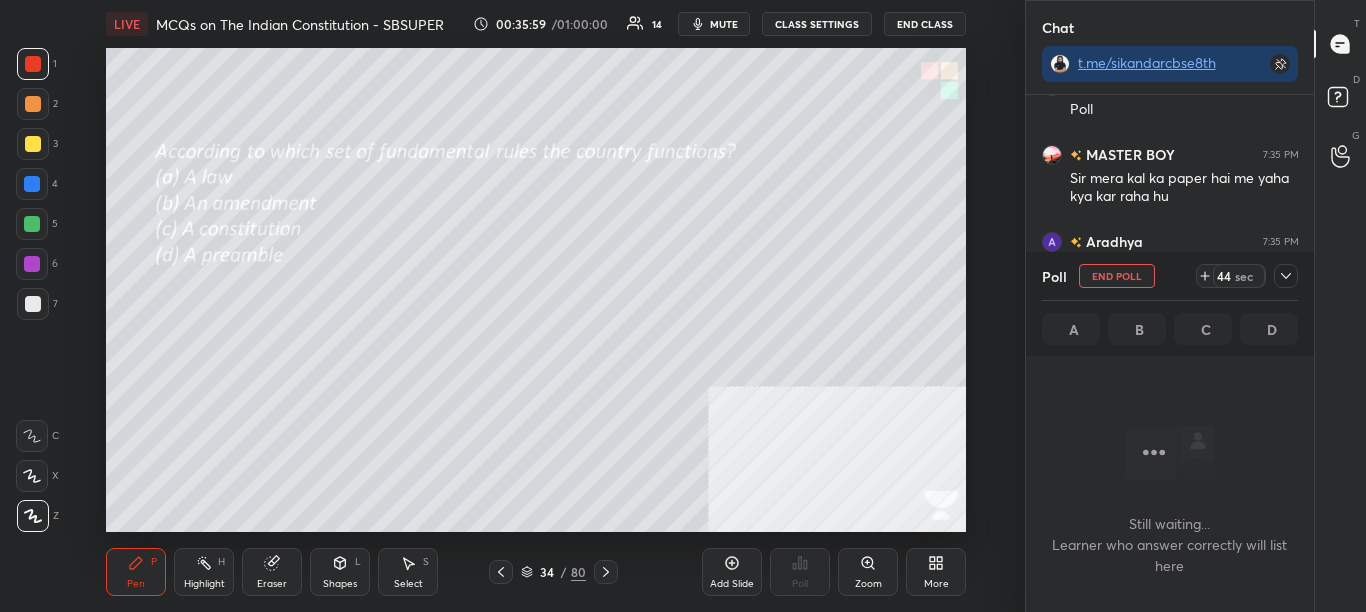 click 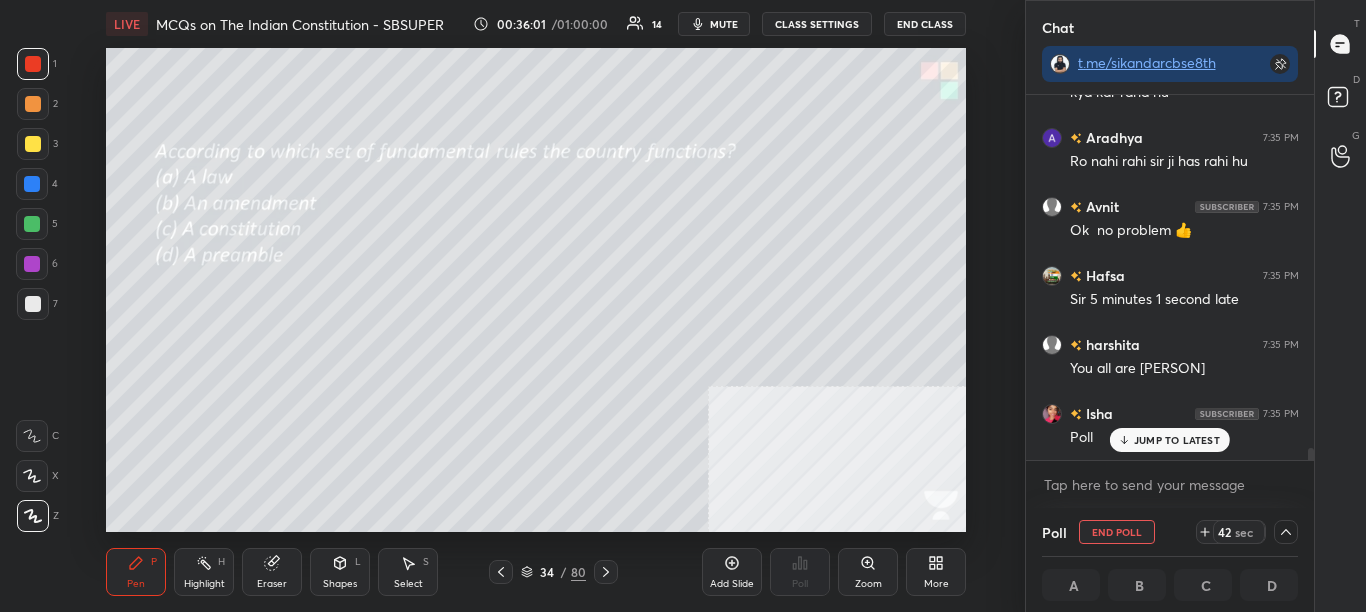 click on "[PERSON] 7:34 PM Mai late nahi aai [PERSON] 7:34 PM poll [PERSON] 7:34 PM Mera sir aapne ish rakha tha [PERSON] 7:34 PM Sir Class kab tak he khatam kab hoga [PERSON] 7:34 PM [PERSON] ji khud hi rakh lijiye apna nickname [PERSON] 7:34 PM Sir mai time pe aai thi [PERSON] 7:34 PM At 8 [PERSON] 7:34 PM Hoga to nhi [PERSON] 7:35 PM 😅😅😅😂😂😅😅 [PERSON] 7:35 PM It was 5 just [PERSON] 7:35 PM Lol [PERSON] 7:35 PM Poll [PERSON] 7:35 PM Sir mera kal ka paper hai me yaha kya kar raha hu [PERSON] 7:35 PM Ro nahi rahi sir ji has rahi hu [PERSON] 7:35 PM Ok  no problem 👍 [PERSON] 7:35 PM Sir 5 minutes 1 second late [PERSON] 7:35 PM You all are johora [PERSON] 7:35 PM Poll JUMP TO LATEST Enable hand raising Enable raise hand to speak to learners. Once enabled, chat will be turned off temporarily. Enable x" at bounding box center (1170, 301) 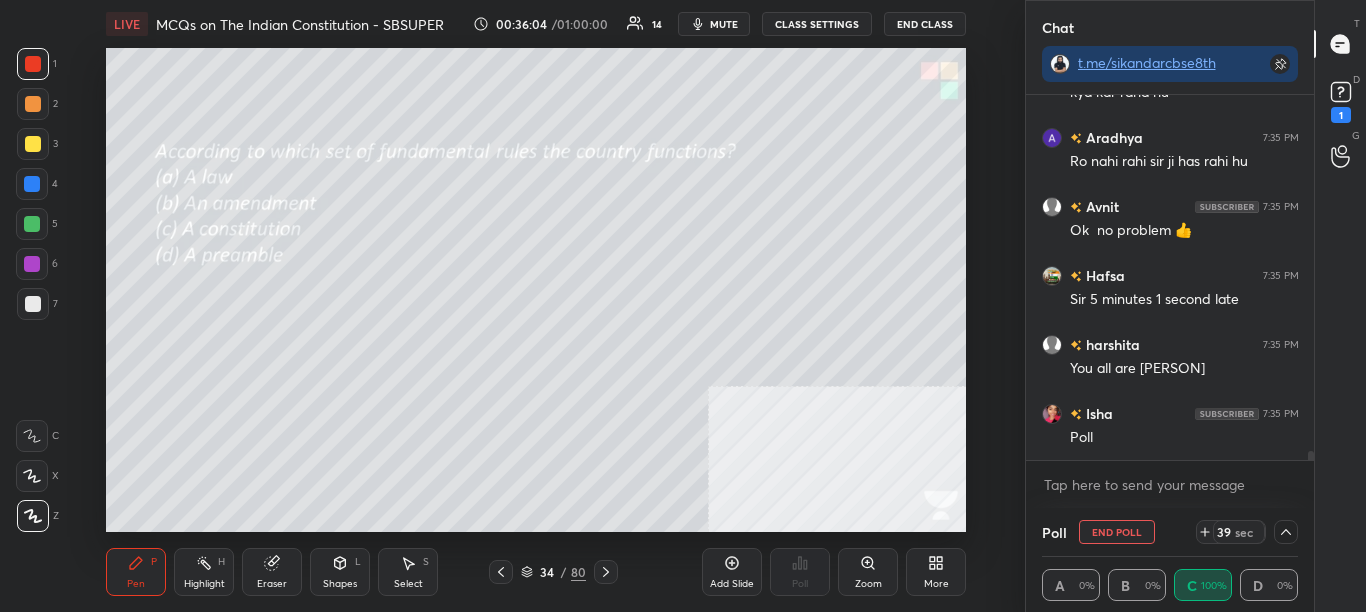 scroll, scrollTop: 14994, scrollLeft: 0, axis: vertical 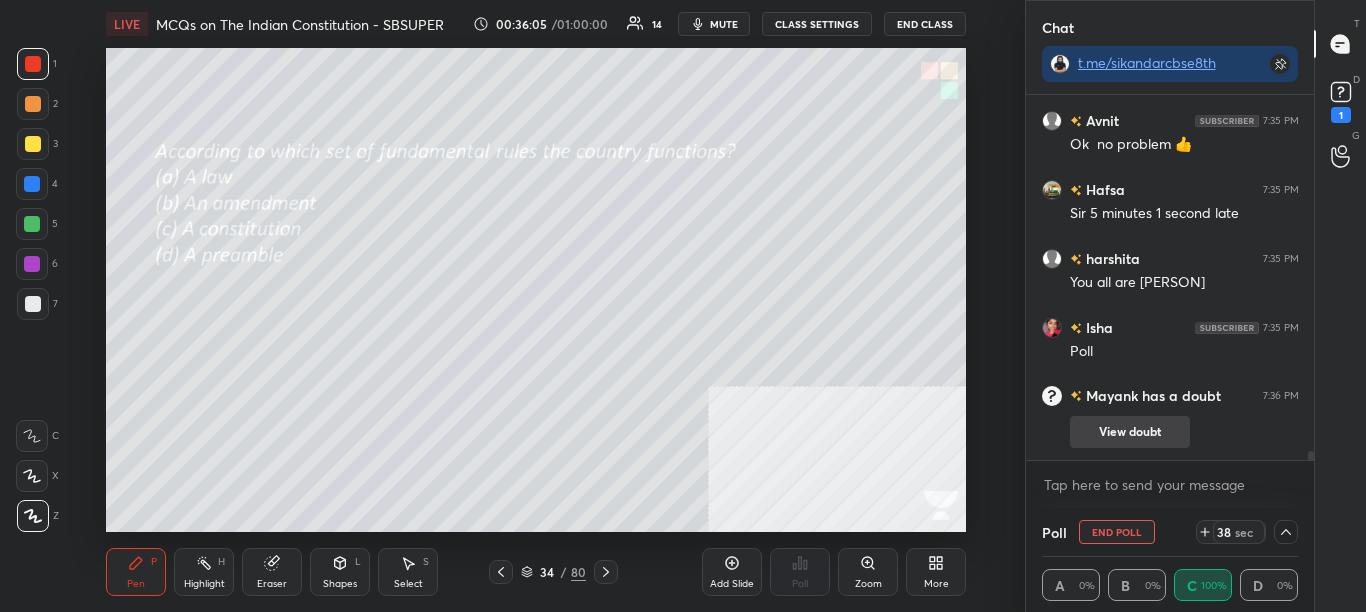 click on "View doubt" at bounding box center [1130, 432] 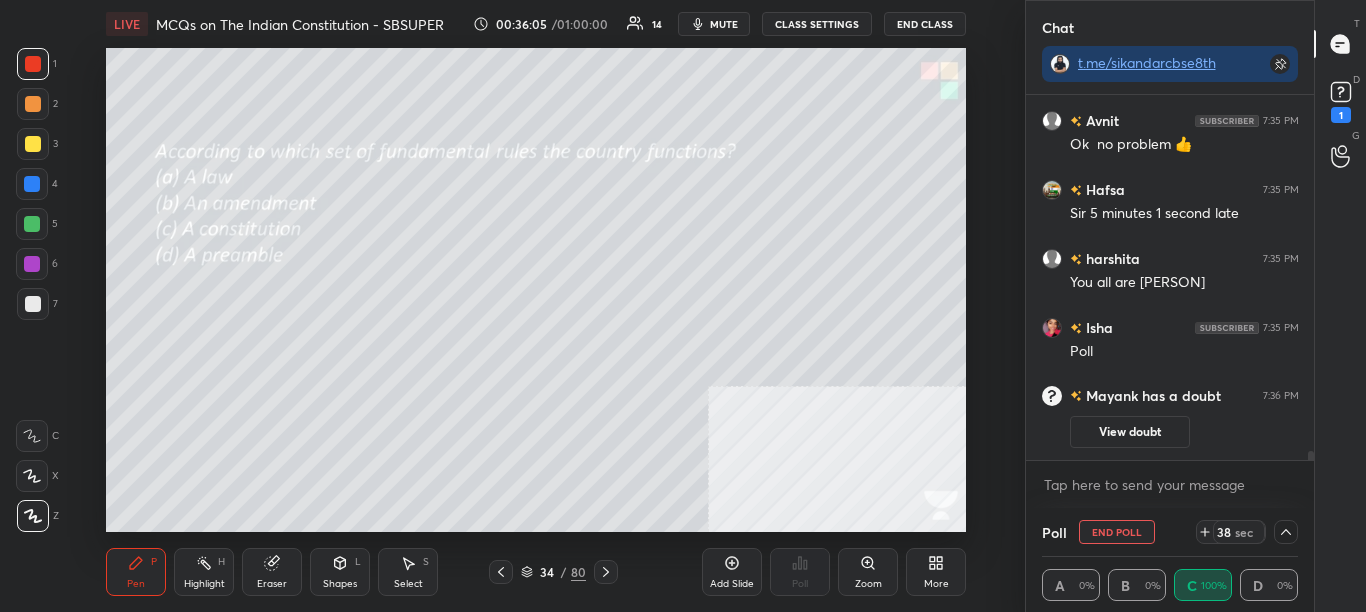 scroll, scrollTop: 7, scrollLeft: 7, axis: both 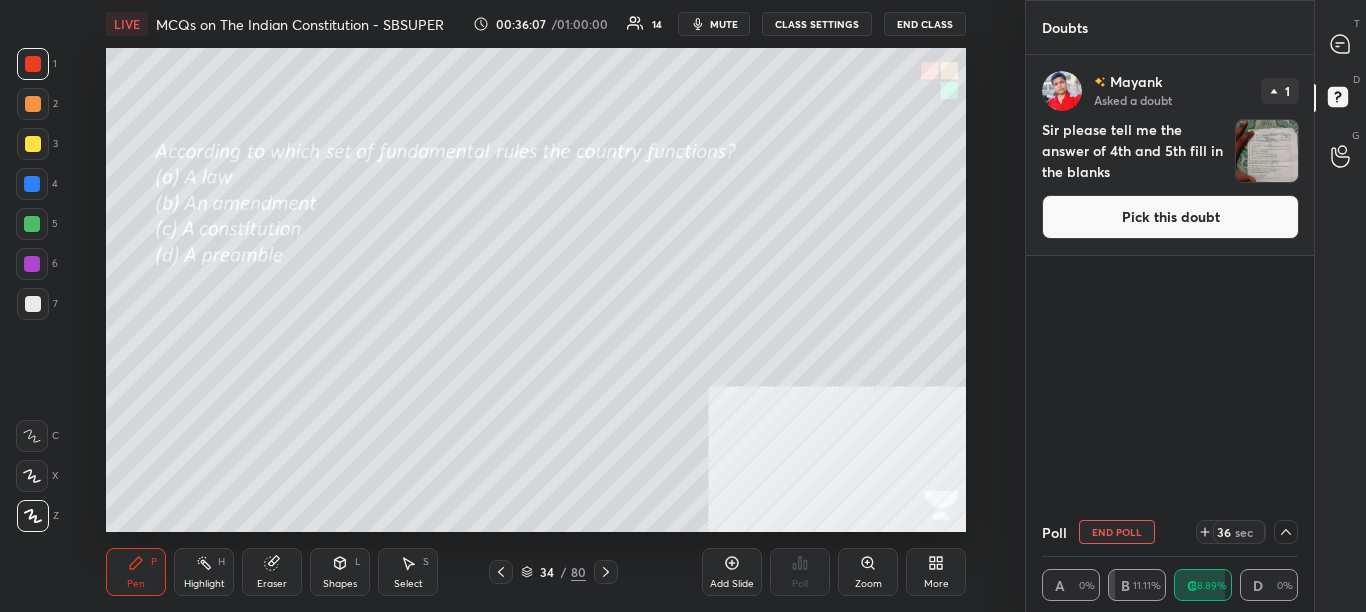 click on "Pick this doubt" at bounding box center [1170, 217] 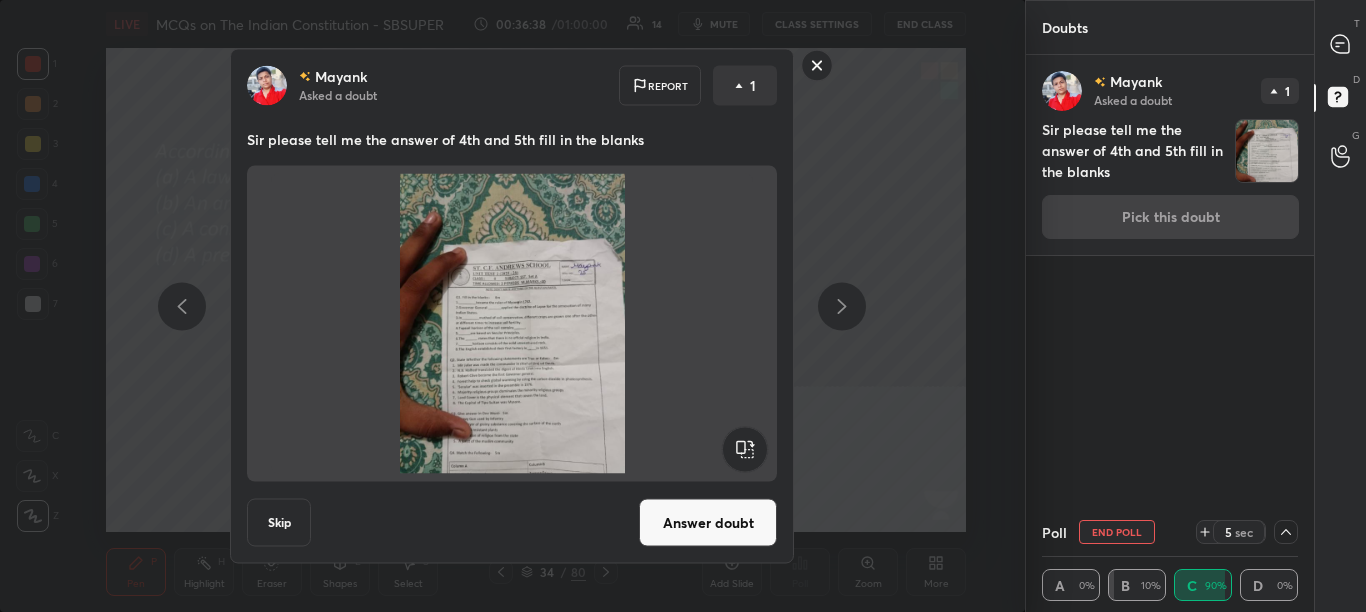 click 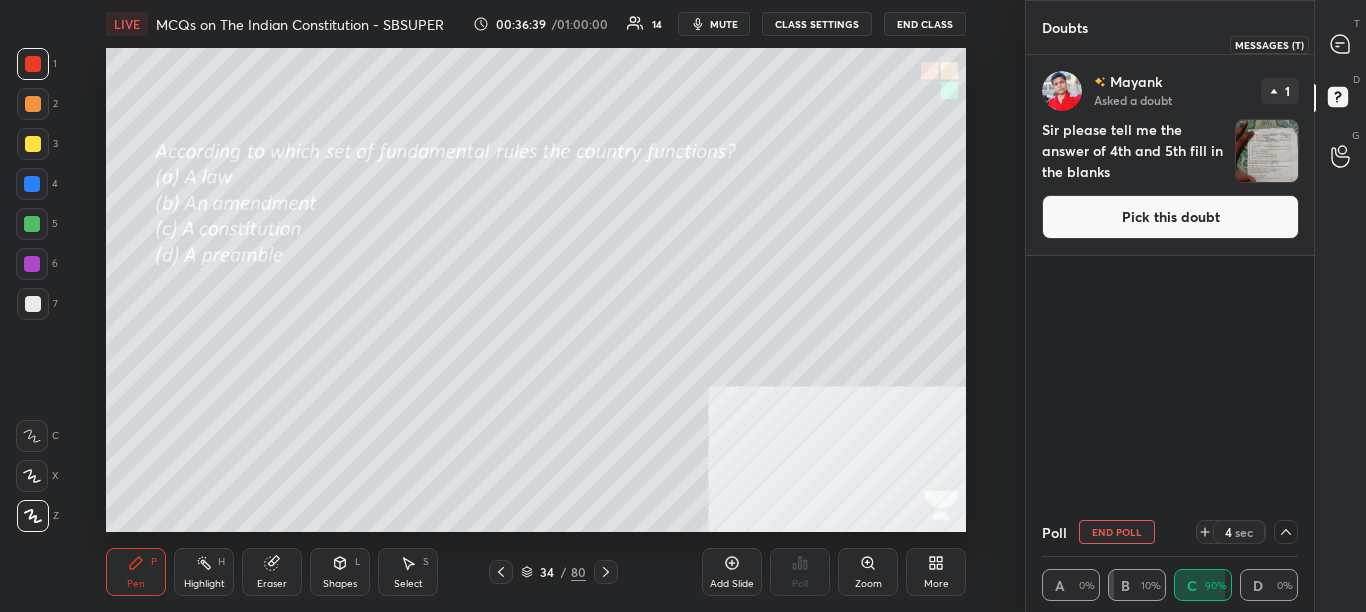 click on "T Messages (T)" at bounding box center (1340, 44) 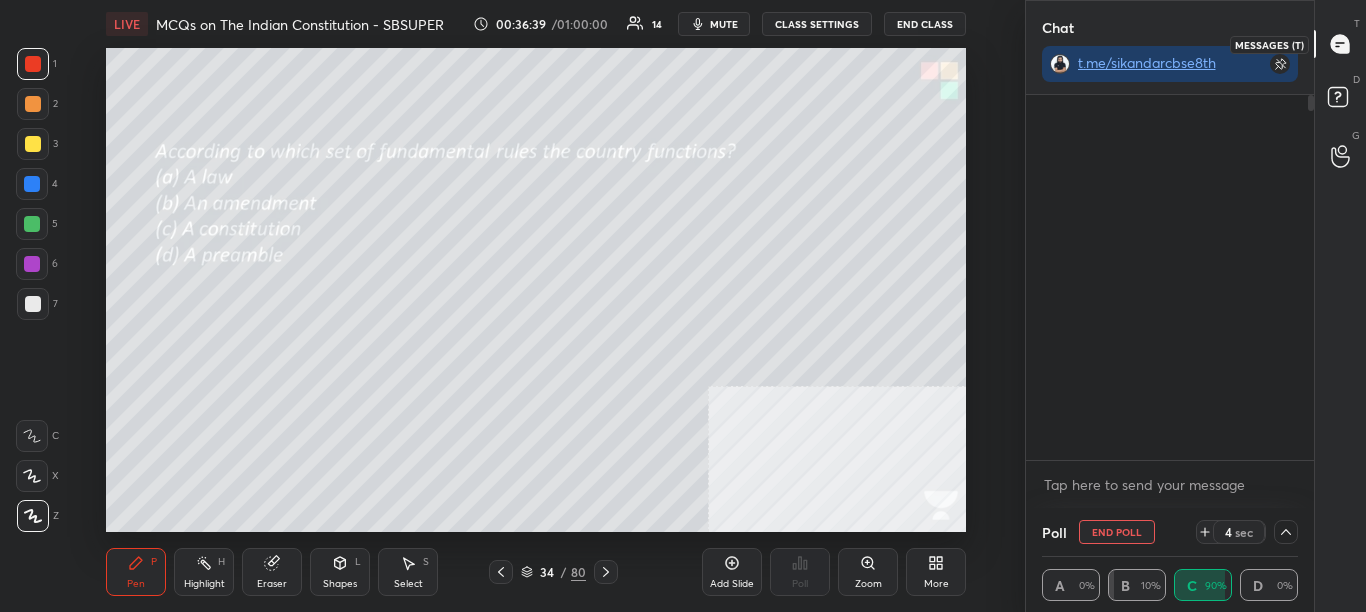 scroll, scrollTop: 407, scrollLeft: 282, axis: both 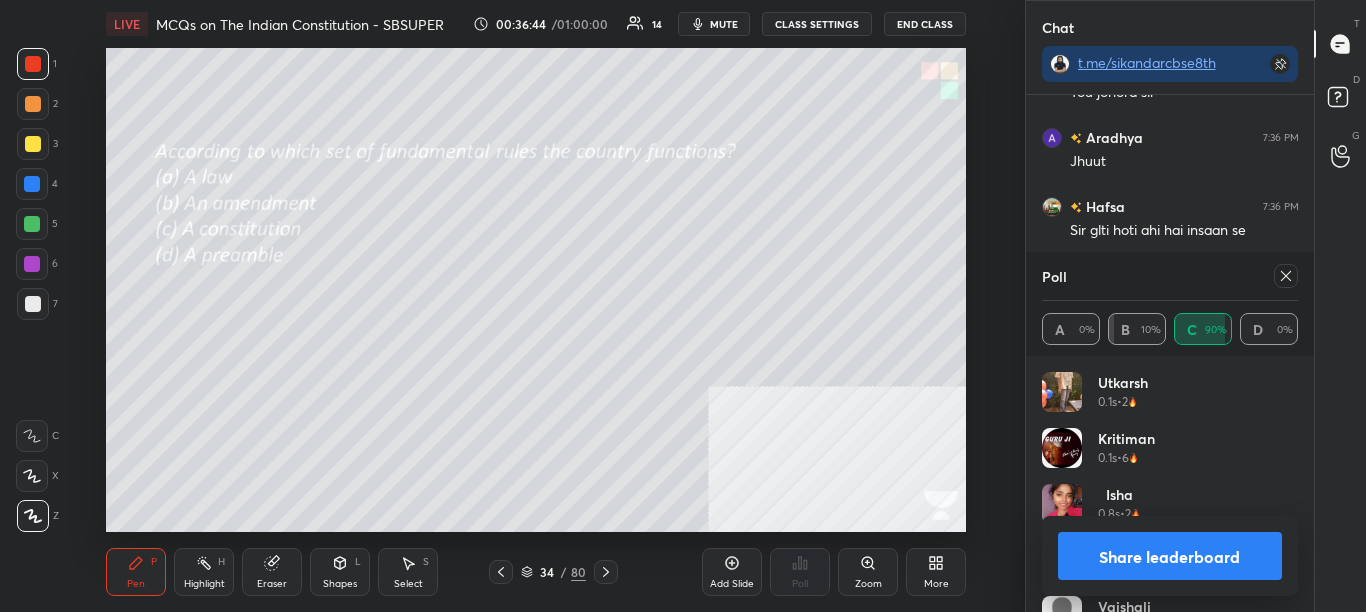 drag, startPoint x: 1291, startPoint y: 276, endPoint x: 1291, endPoint y: 297, distance: 21 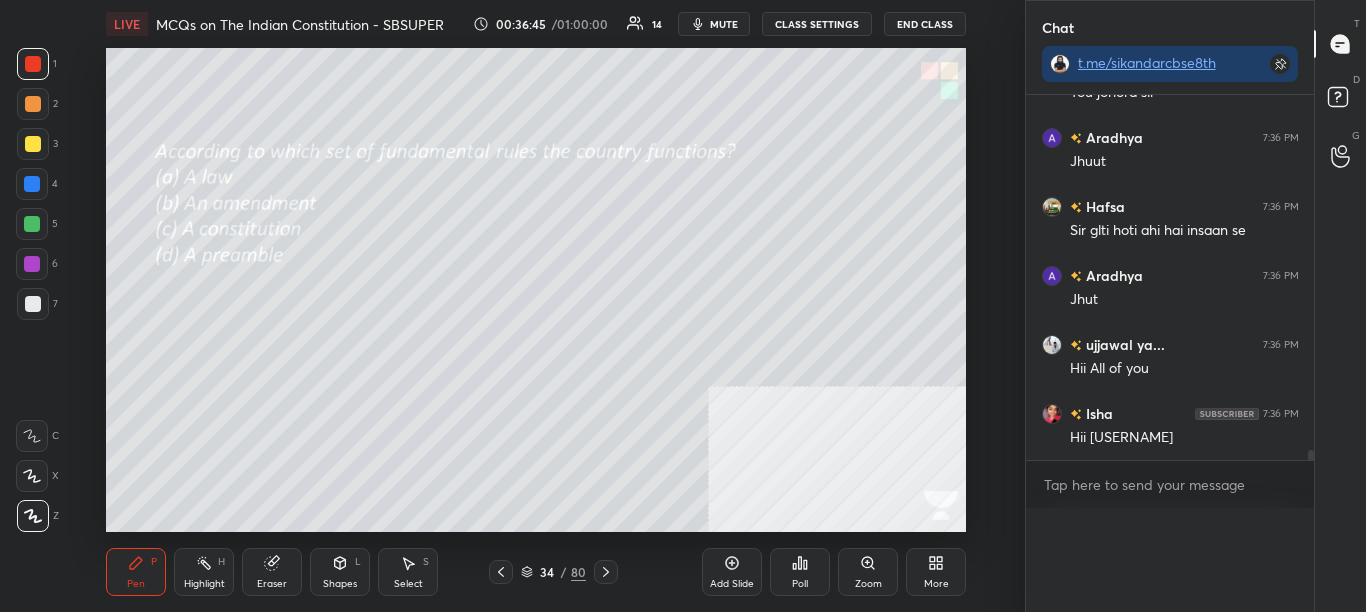 scroll, scrollTop: 0, scrollLeft: 0, axis: both 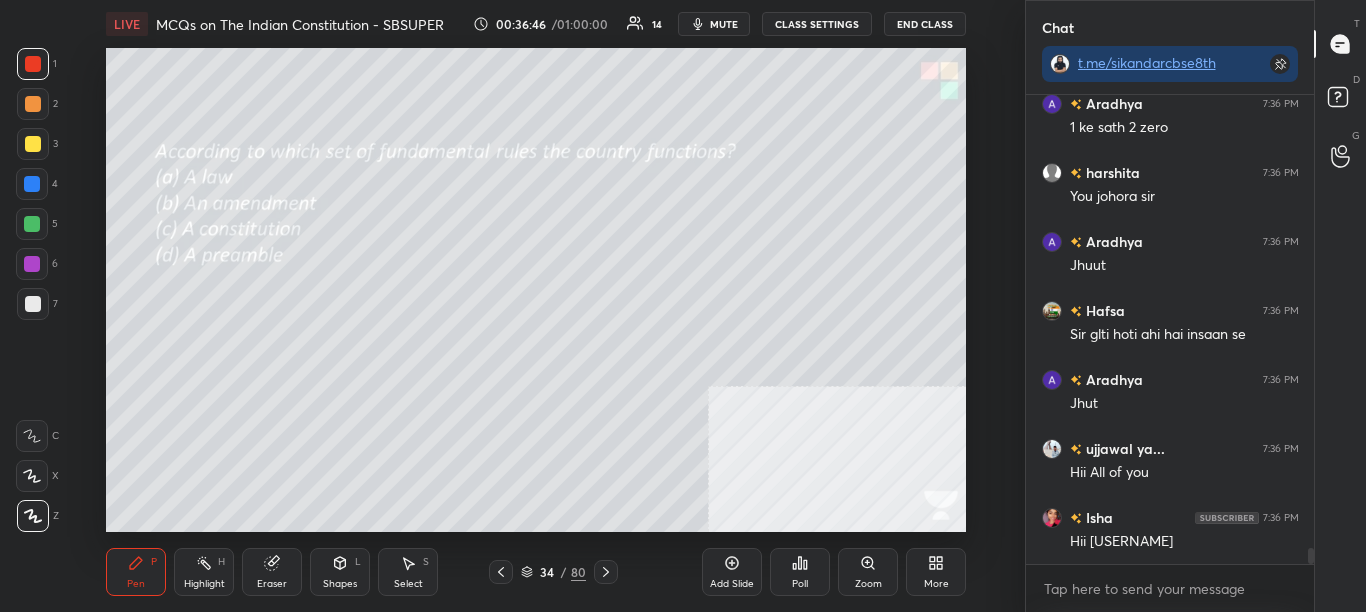 click 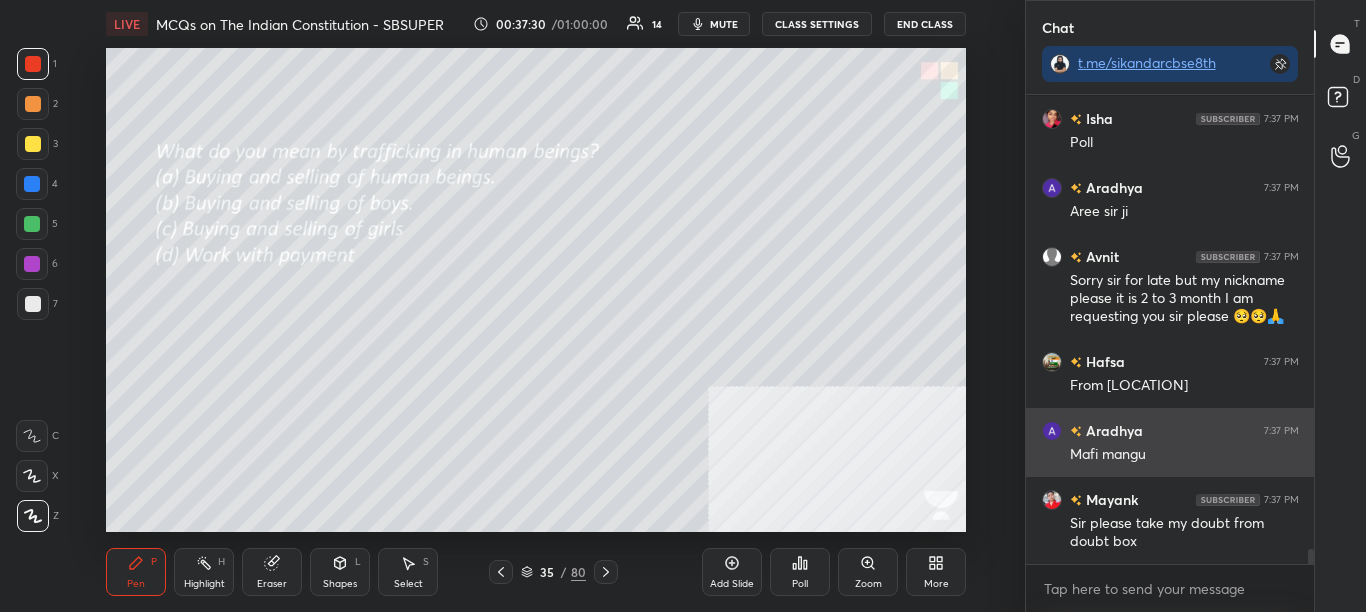scroll, scrollTop: 14497, scrollLeft: 0, axis: vertical 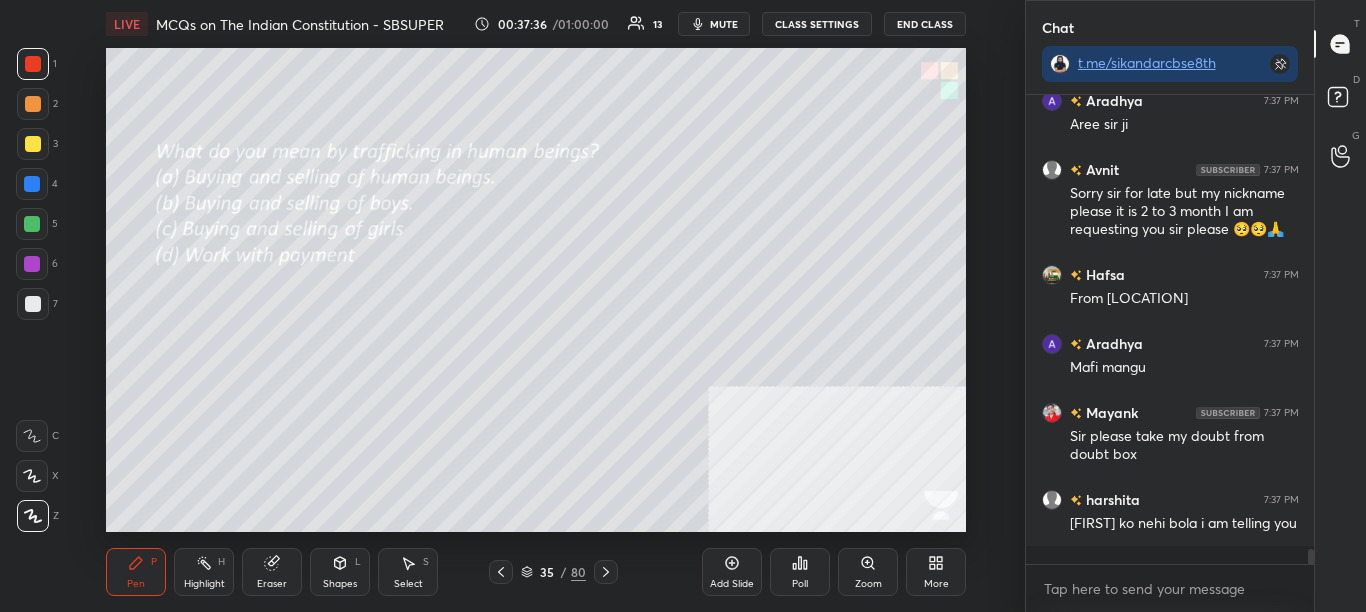 click on "Poll" at bounding box center (800, 572) 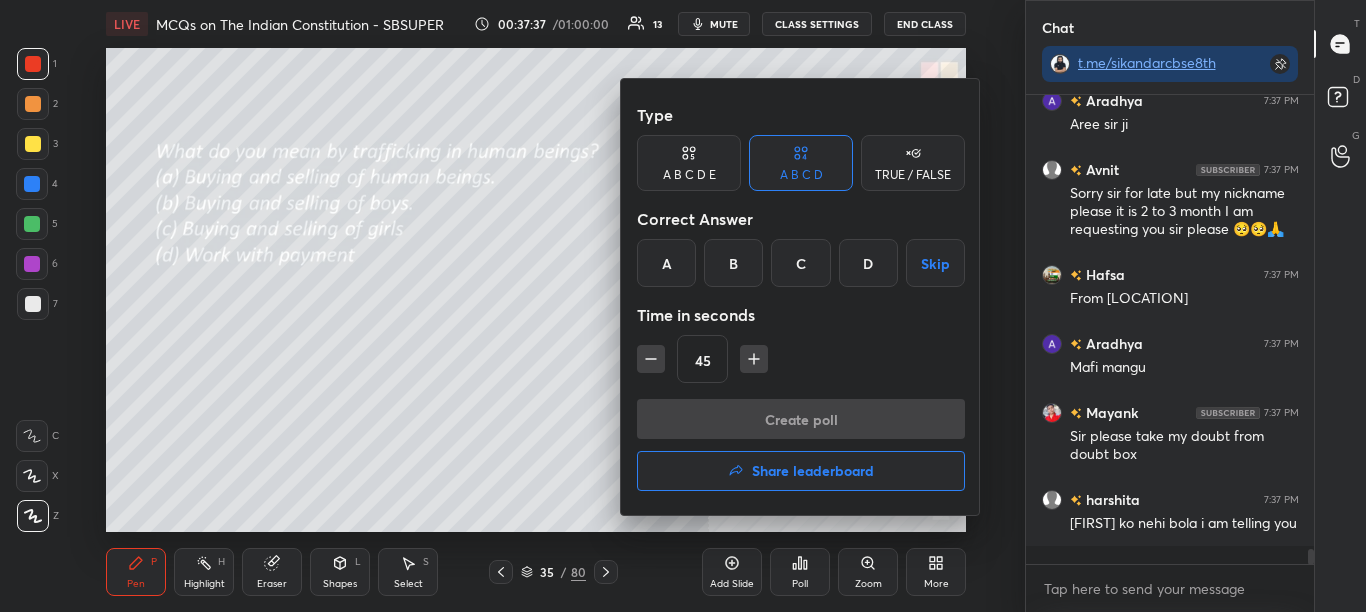 click at bounding box center (683, 306) 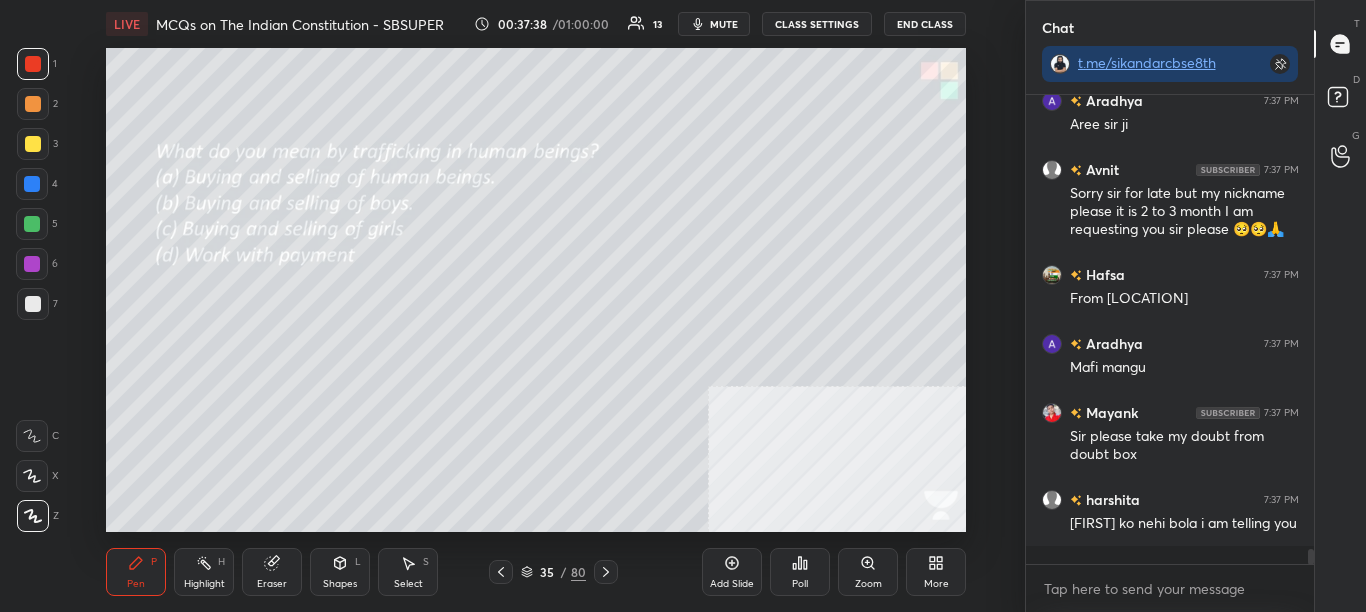 click 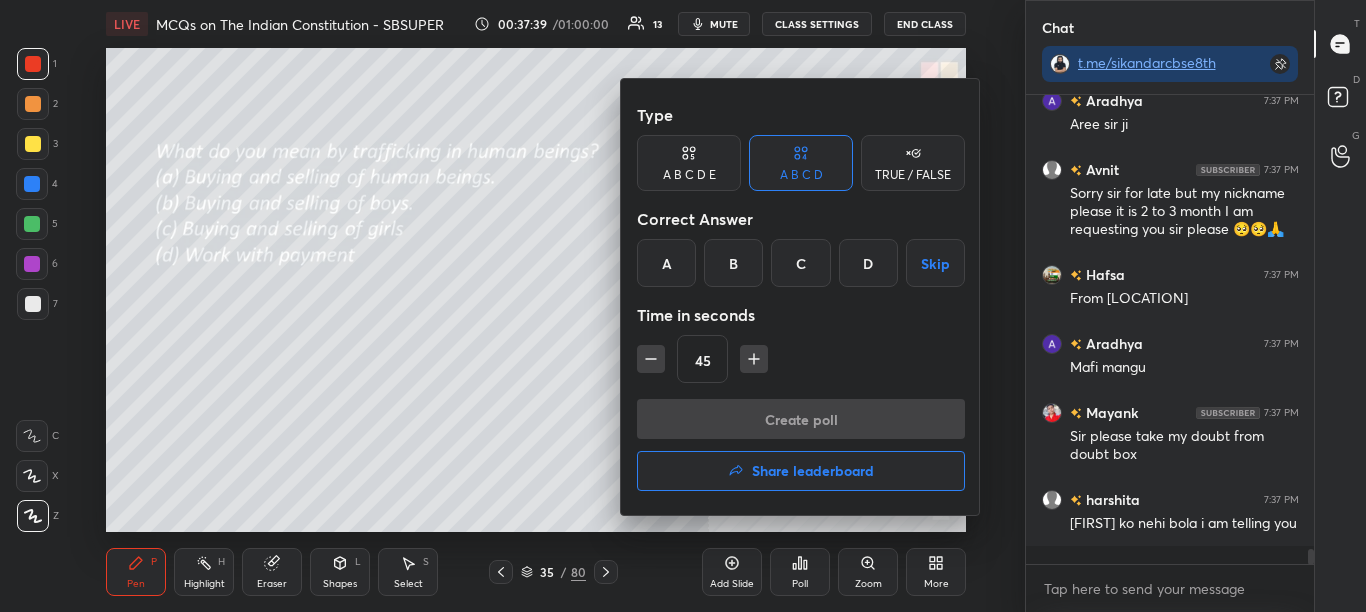 click on "A" at bounding box center [666, 263] 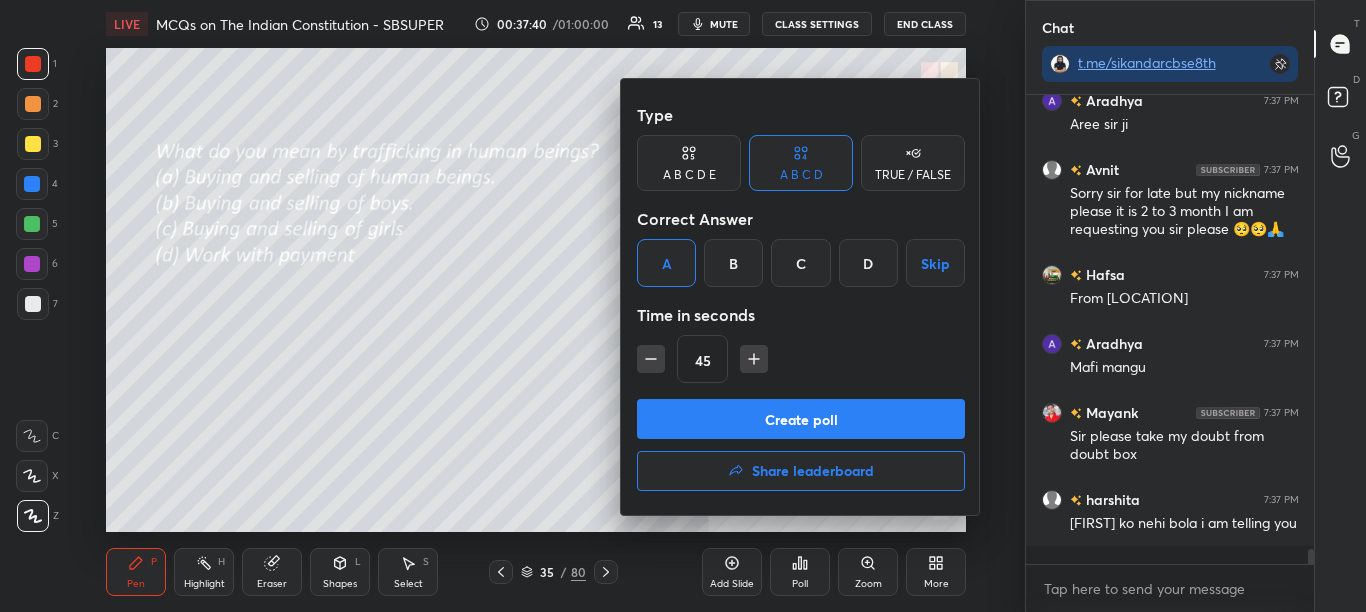 click on "Create poll" at bounding box center [801, 419] 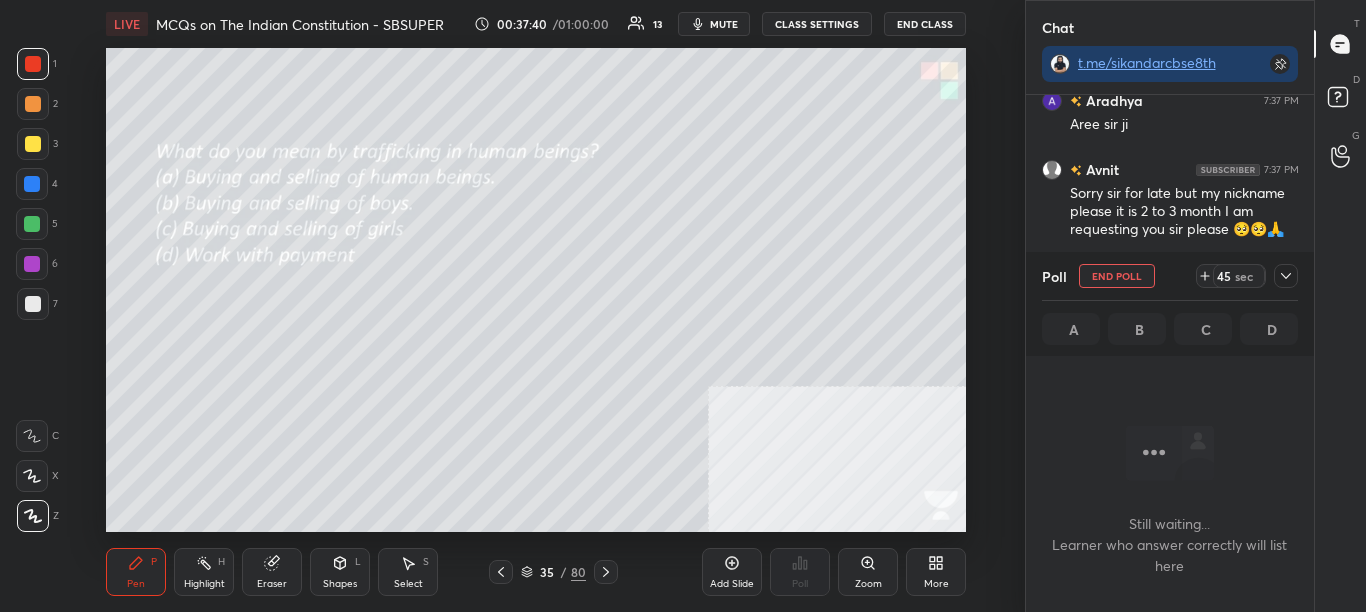 scroll, scrollTop: 439, scrollLeft: 282, axis: both 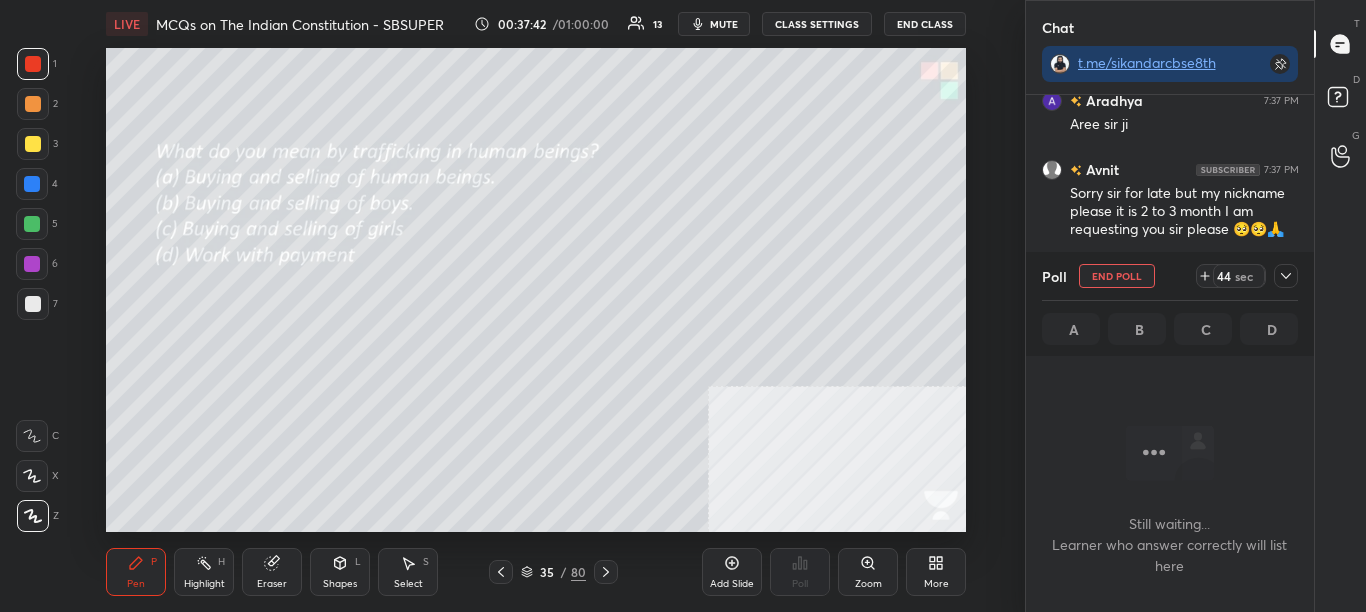 click 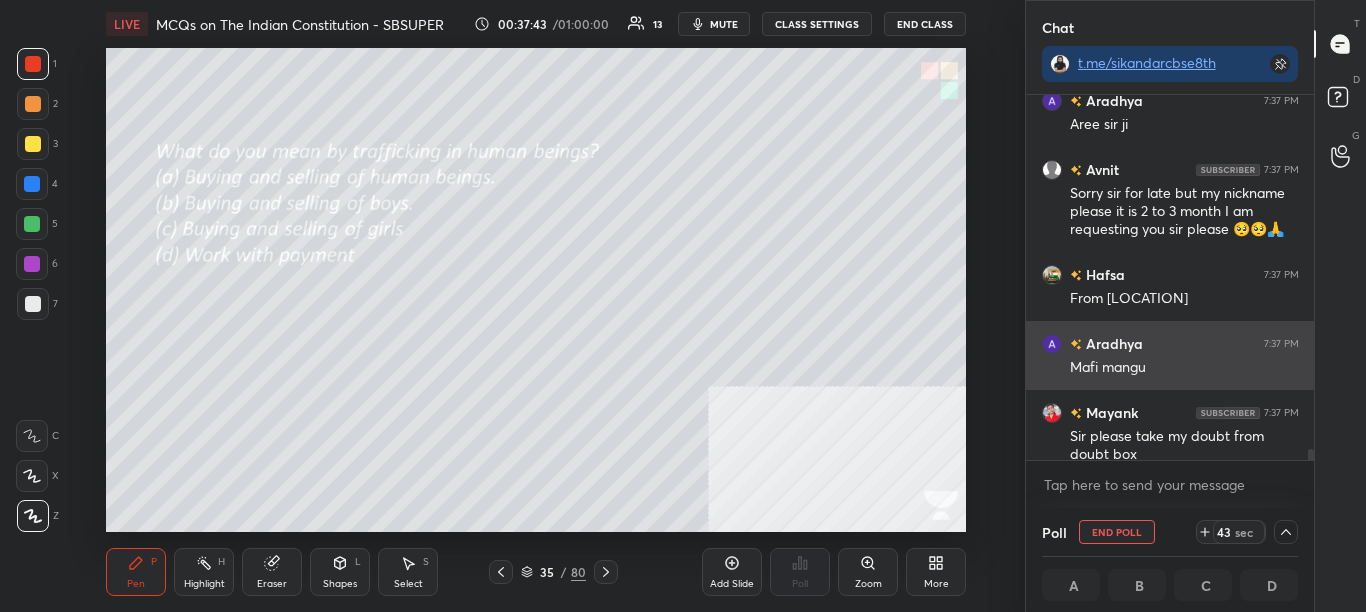 scroll, scrollTop: 1, scrollLeft: 7, axis: both 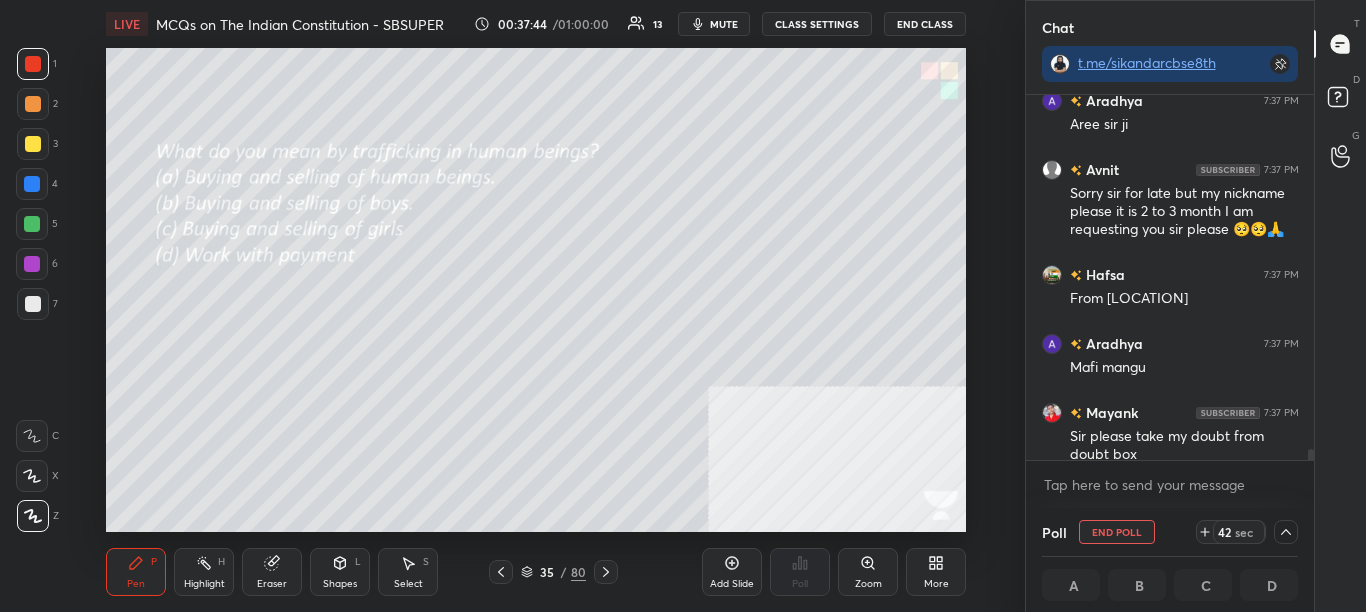 drag, startPoint x: 1312, startPoint y: 454, endPoint x: 1313, endPoint y: 465, distance: 11.045361 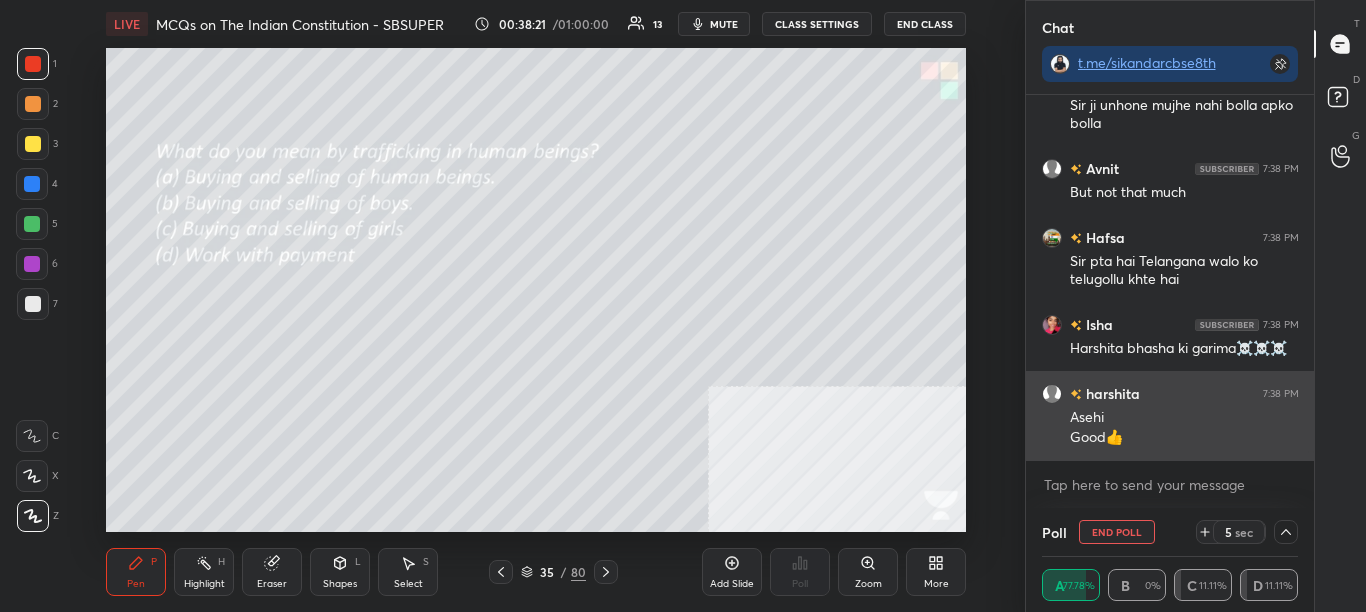 scroll, scrollTop: 15091, scrollLeft: 0, axis: vertical 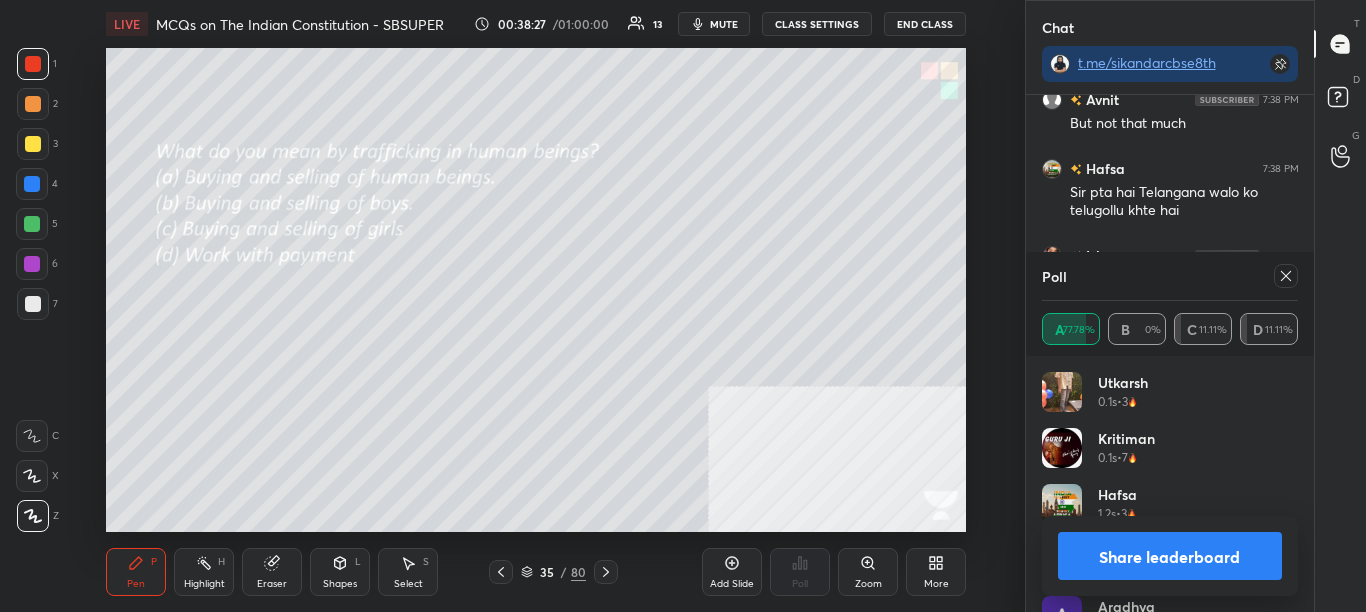 click 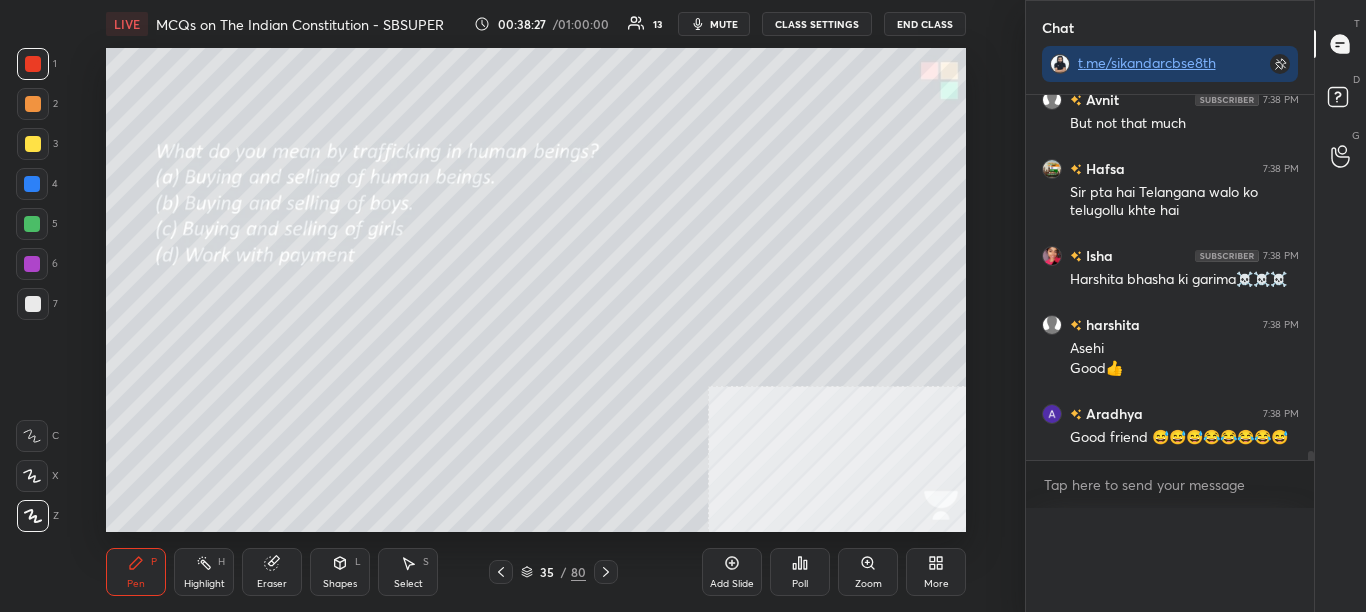 scroll, scrollTop: 0, scrollLeft: 0, axis: both 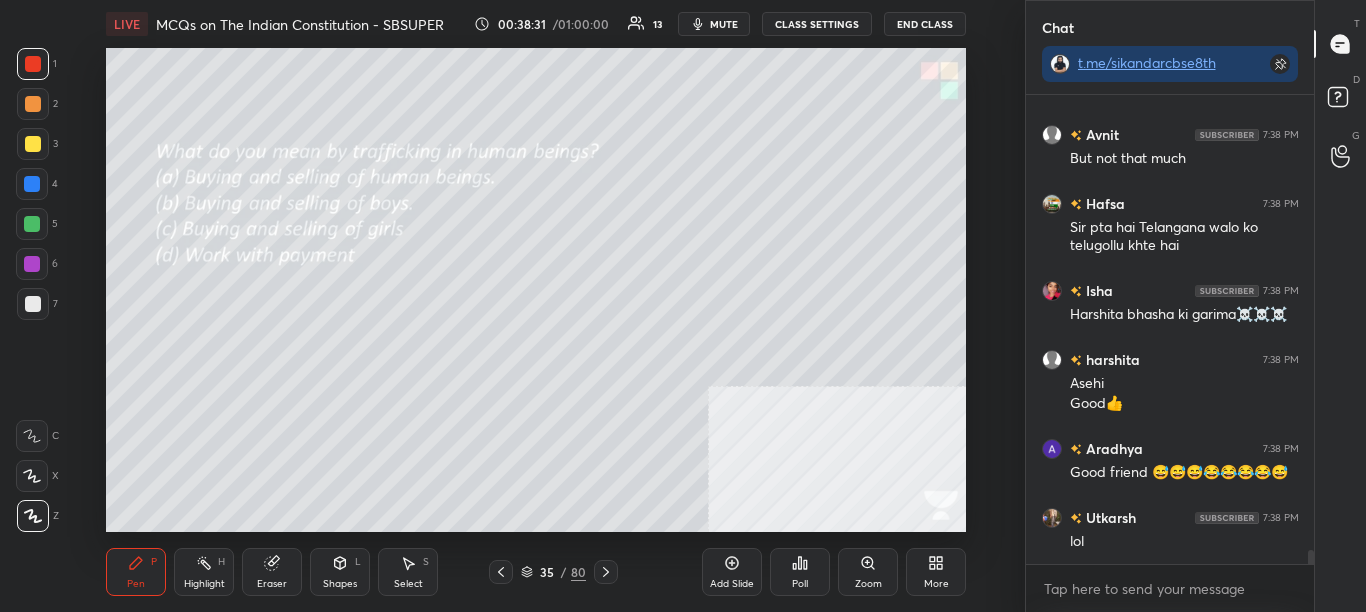 click 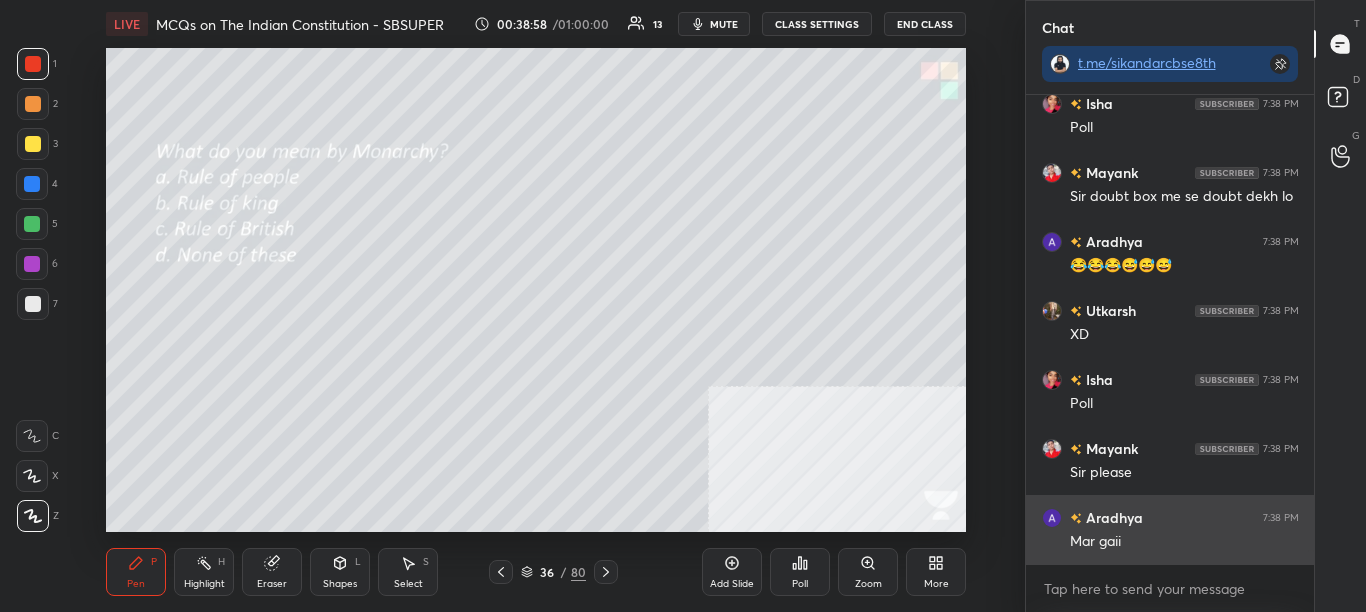 scroll, scrollTop: 15109, scrollLeft: 0, axis: vertical 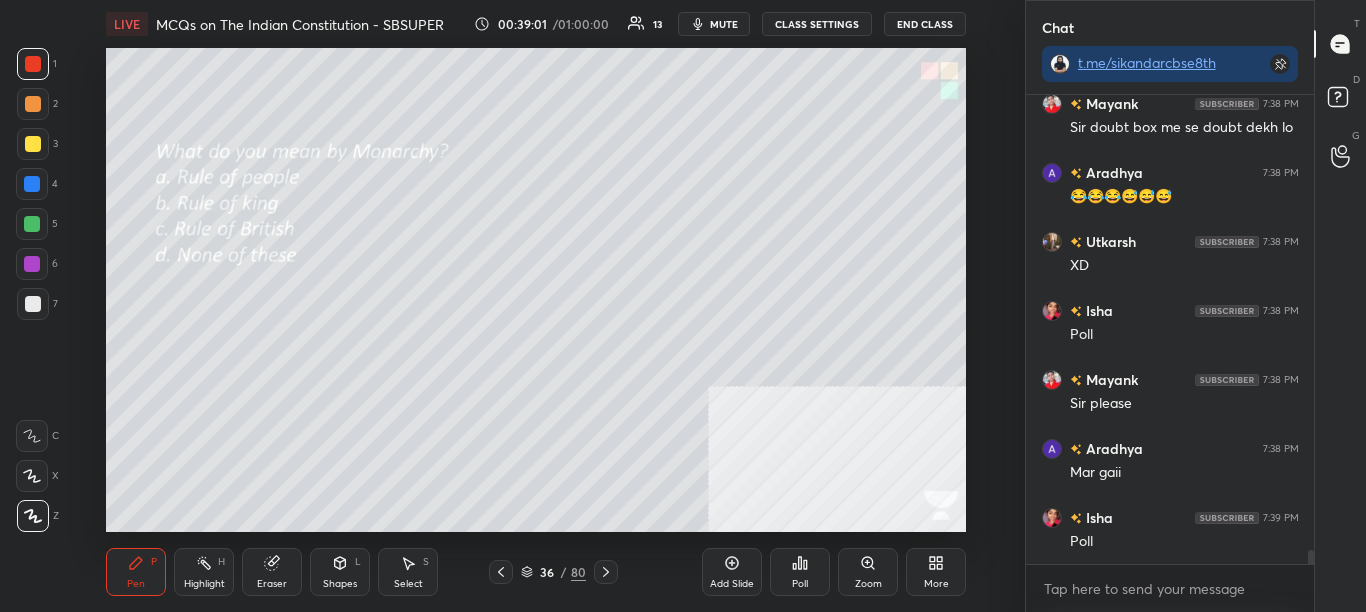 drag, startPoint x: 1310, startPoint y: 554, endPoint x: 1307, endPoint y: 577, distance: 23.194826 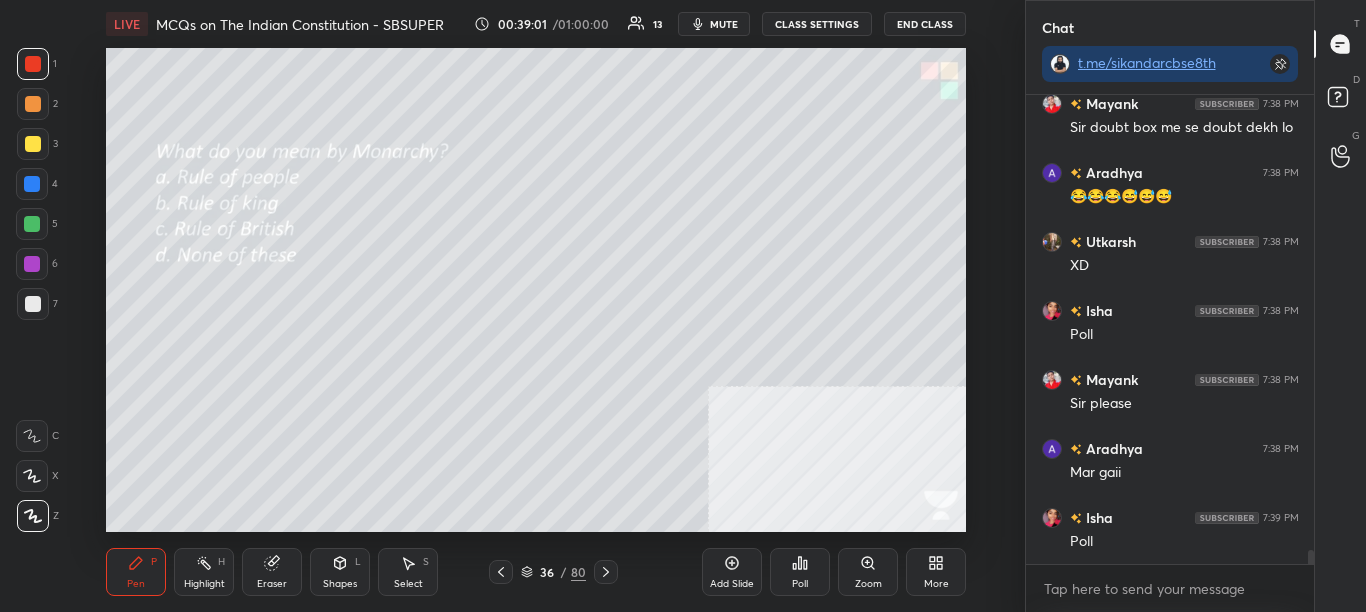 click on "[PERSON] 7:38 PM Poll [PERSON] 7:38 PM Sir doubt box me se doubt dekh lo [PERSON] 7:38 PM 😂😂😂😅😅😅 [PERSON] 7:38 PM XD [PERSON] 7:38 PM Poll [PERSON] 7:38 PM Sir please [PERSON] 7:38 PM Mar gaii [PERSON] 7:39 PM Poll JUMP TO LATEST Enable hand raising Enable raise hand to speak to learners. Once enabled, chat will be turned off temporarily. Enable x" at bounding box center [1170, 353] 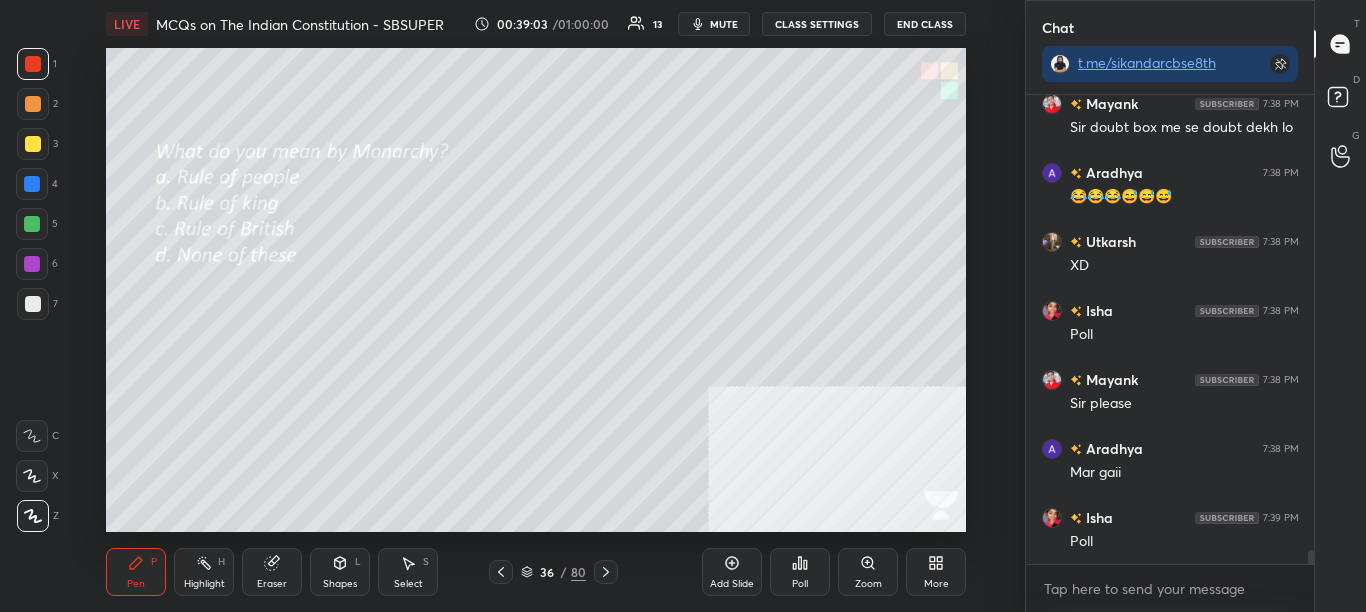 click on "Poll" at bounding box center [800, 572] 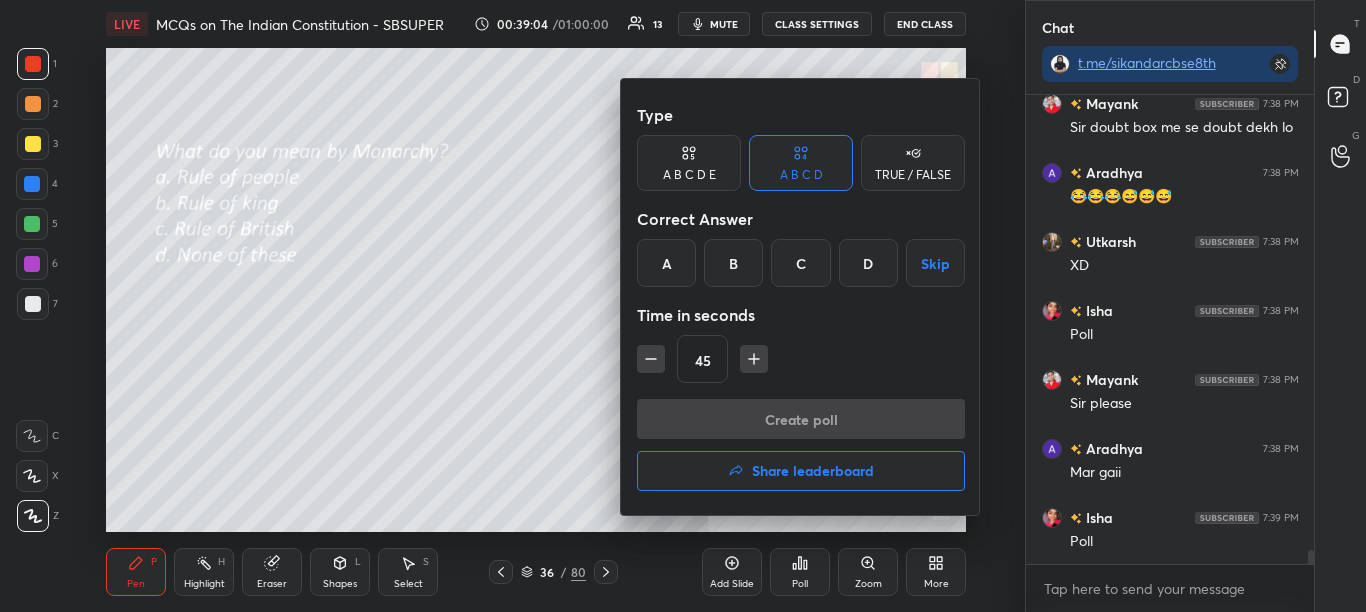 click on "B" at bounding box center [733, 263] 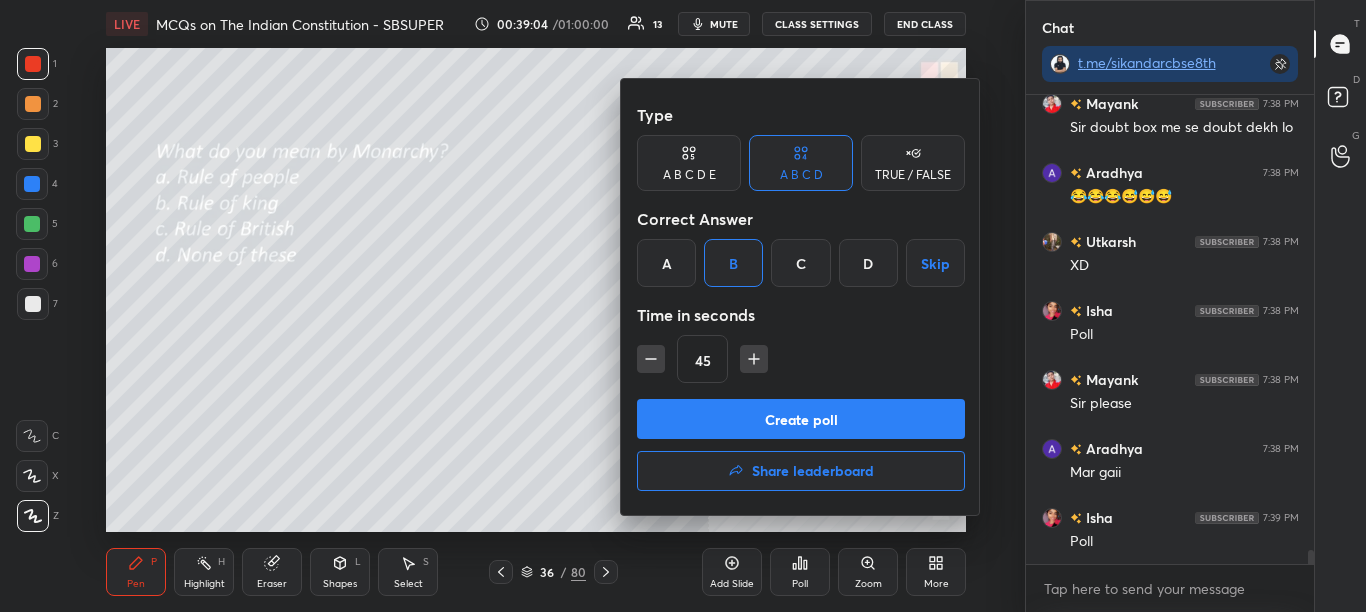 click on "Create poll" at bounding box center (801, 419) 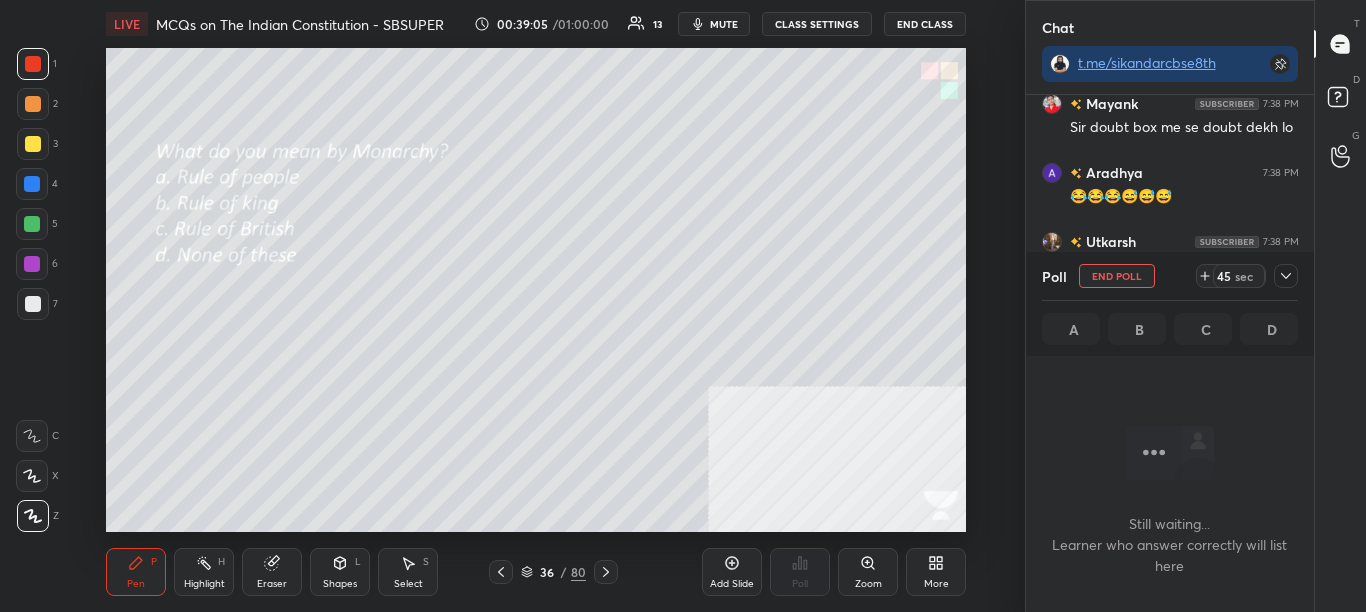 scroll, scrollTop: 411, scrollLeft: 282, axis: both 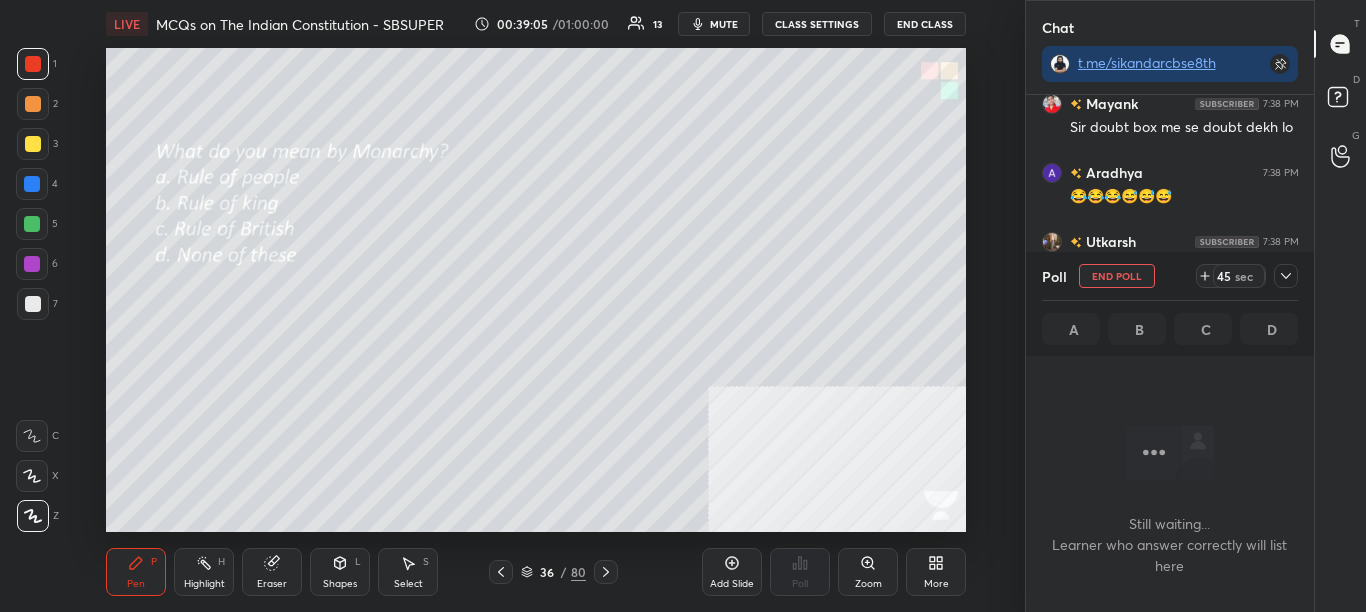 click 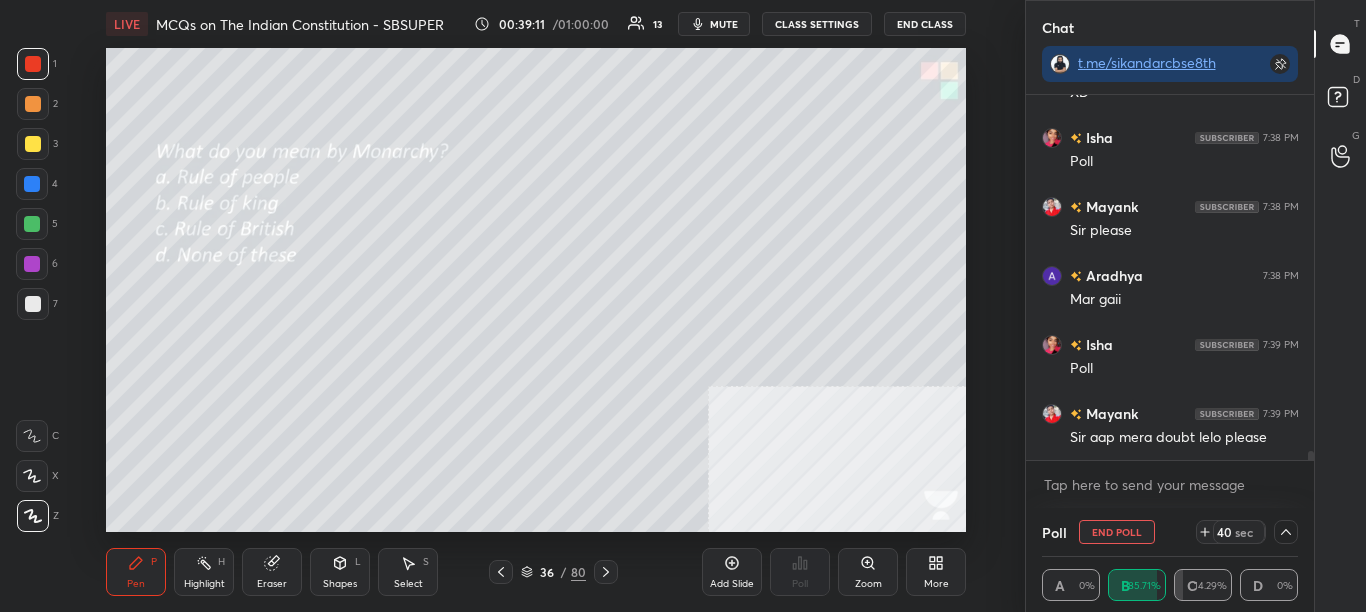 drag, startPoint x: 1312, startPoint y: 452, endPoint x: 1314, endPoint y: 465, distance: 13.152946 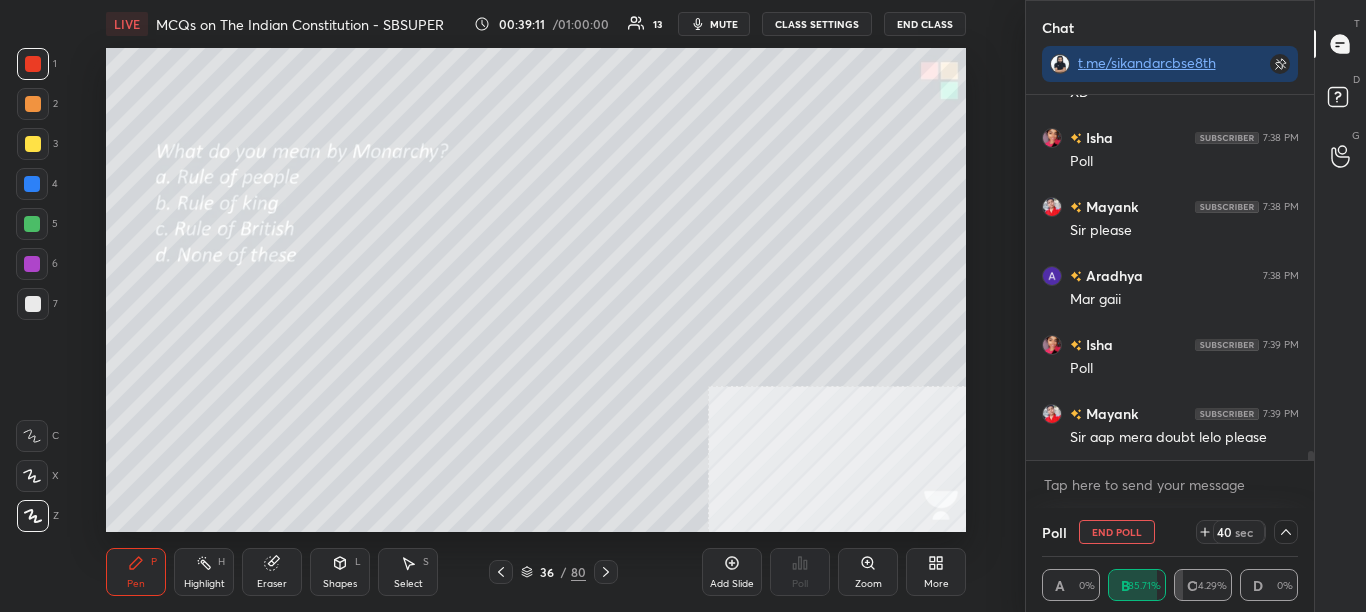 click on "Chat t.me/sikandarcbse8th [NAME] [TIME] 😂😂😂😅😅😅 [NAME] XD [NAME] Poll [NAME] Sir please [NAME] Mar gaii [NAME] Poll [NAME] Sir aap mera doubt lelo please JUMP TO LATEST Enable hand raising Enable raise hand to speak to learners. Once enabled, chat will be turned off temporarily. Enable x   Mayank Asked a doubt 1 Sir please tell me the answer of 4th and 5th fill in the blanks Pick this doubt NEW DOUBTS ASKED No one has raised a hand yet Can't raise hand Looks like educator just invited you to speak. Please wait before you can raise your hand again. Got it Poll End Poll 40  sec A 0% B 85.71% C 14.29% D 0% T Messages (T) D Doubts (D) G Raise Hand (G)" at bounding box center [1196, 306] 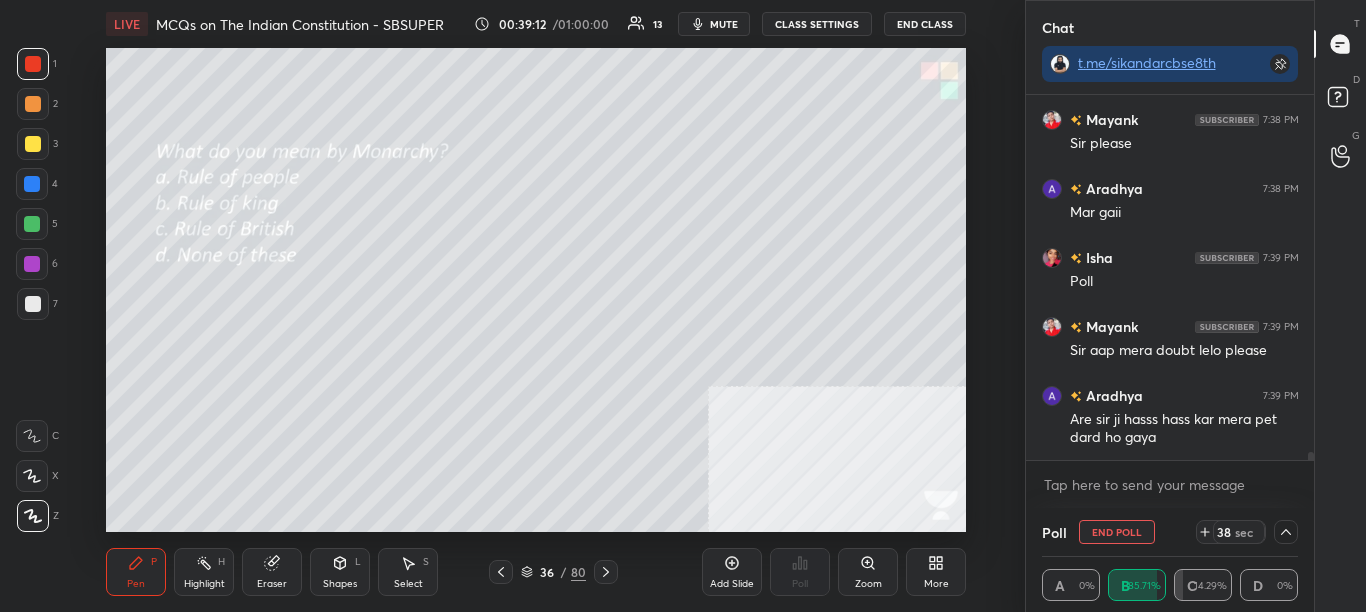 click 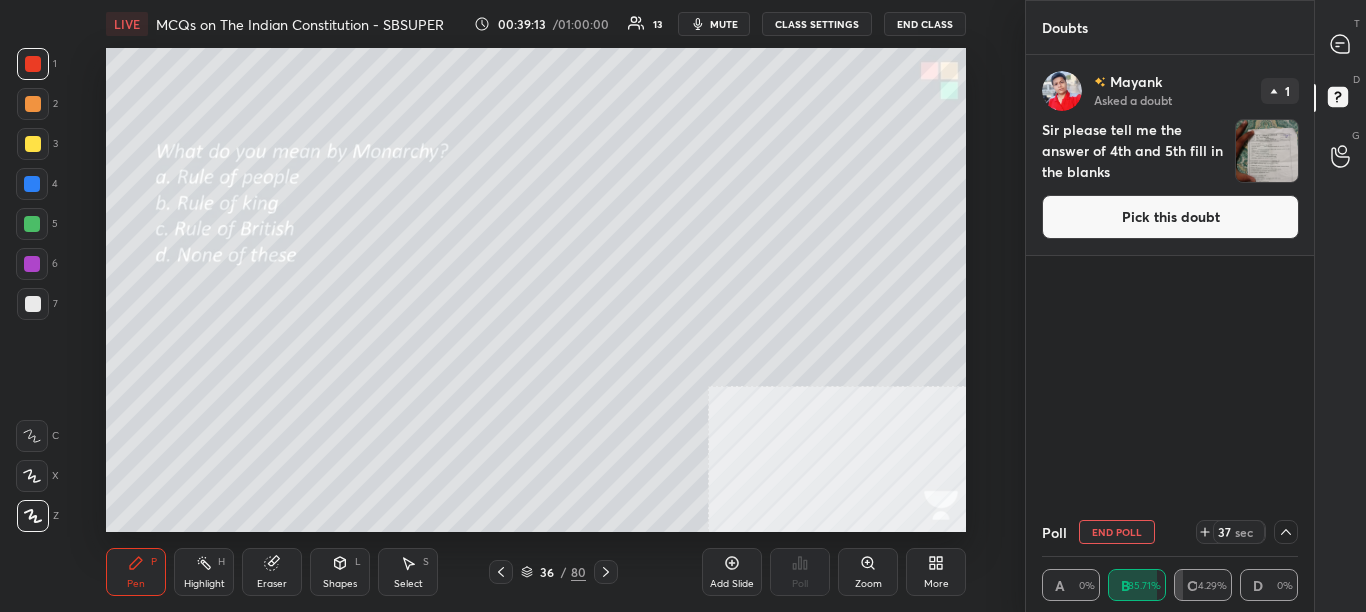 click on "Pick this doubt" at bounding box center [1170, 217] 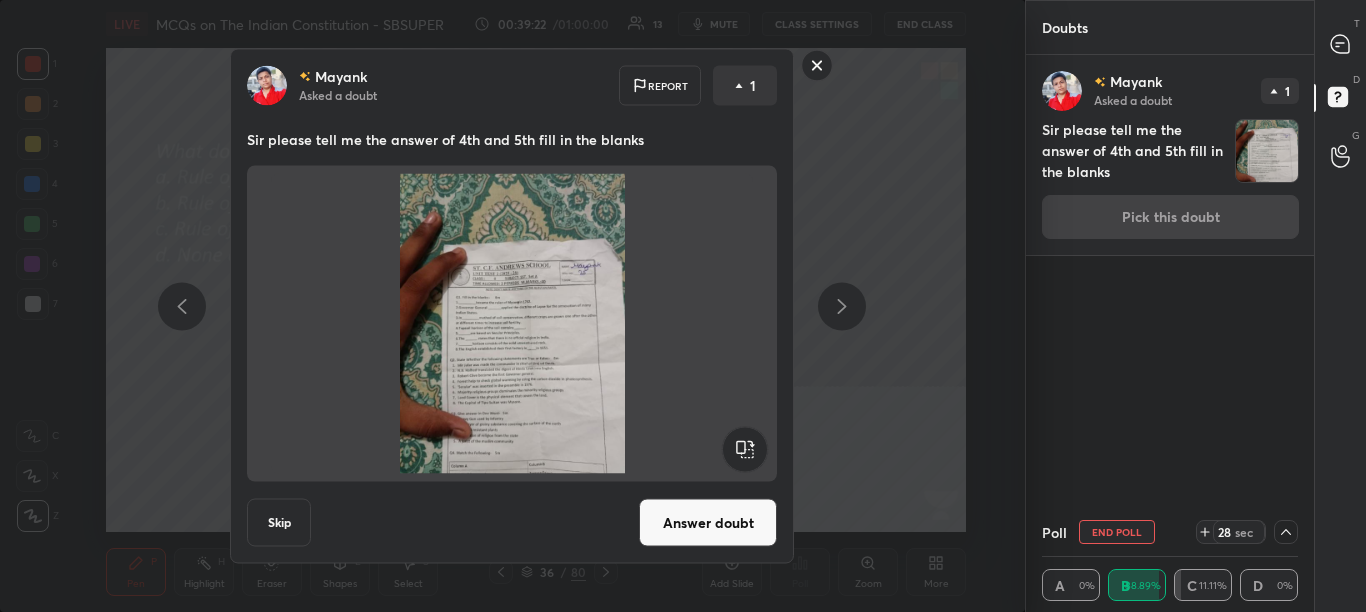 click 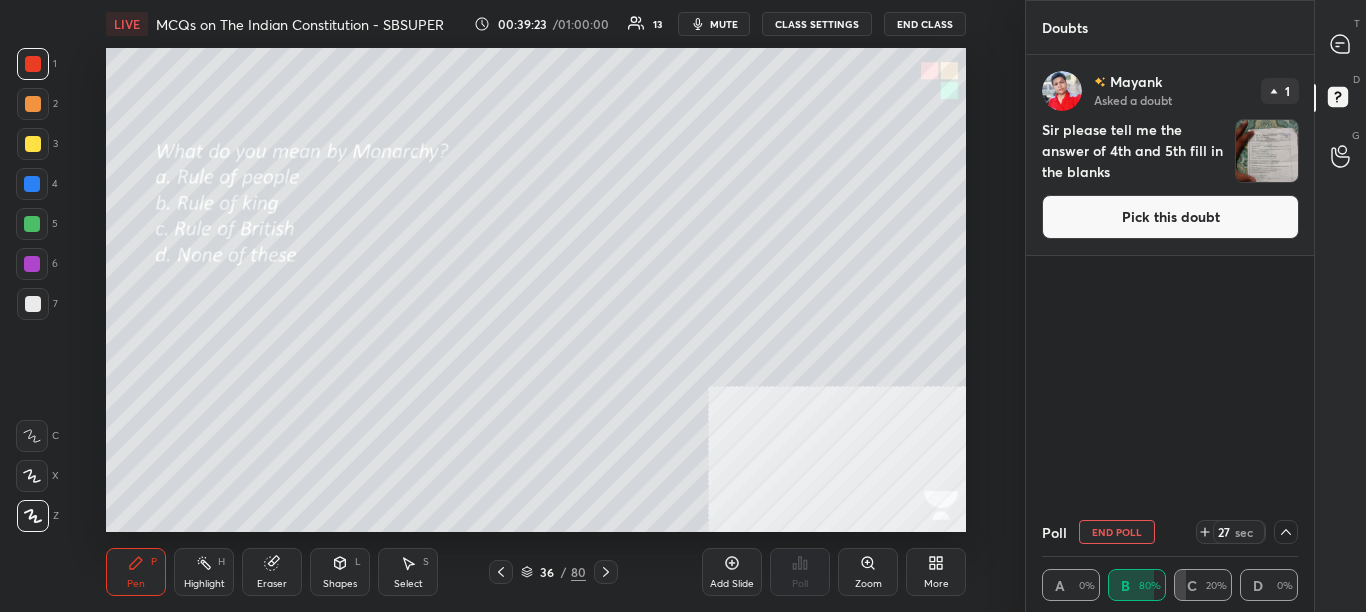 click on "T Messages (T)" at bounding box center [1340, 44] 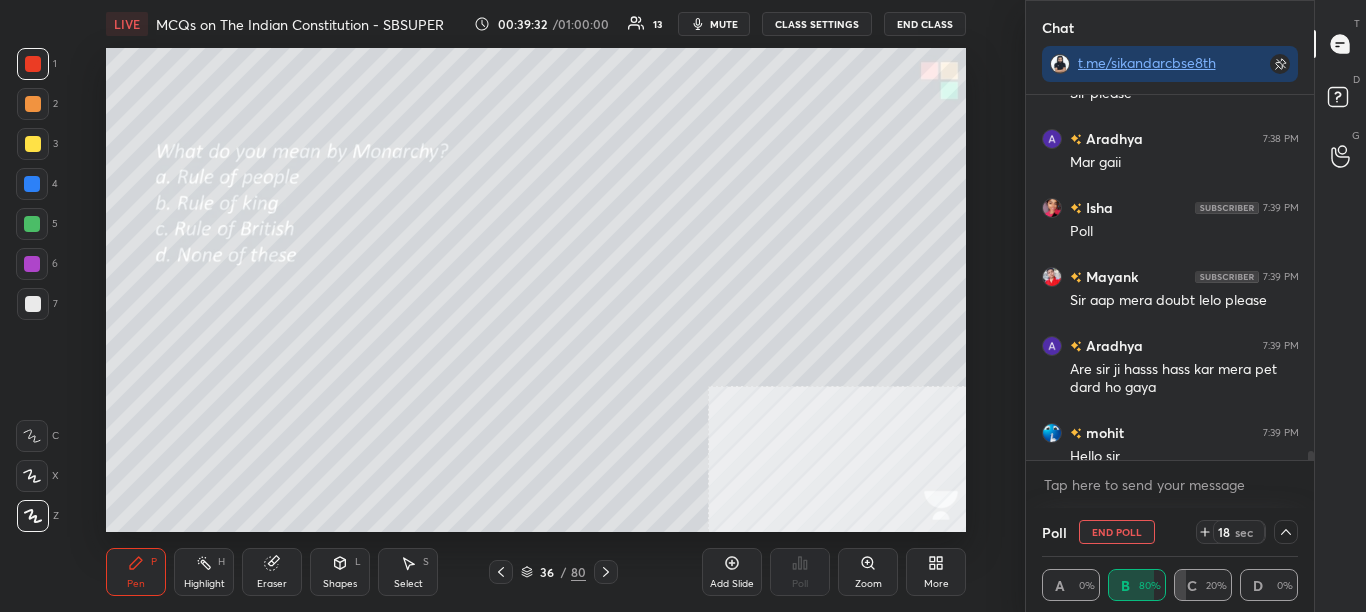 click on "D Doubts (D)" at bounding box center [1340, 100] 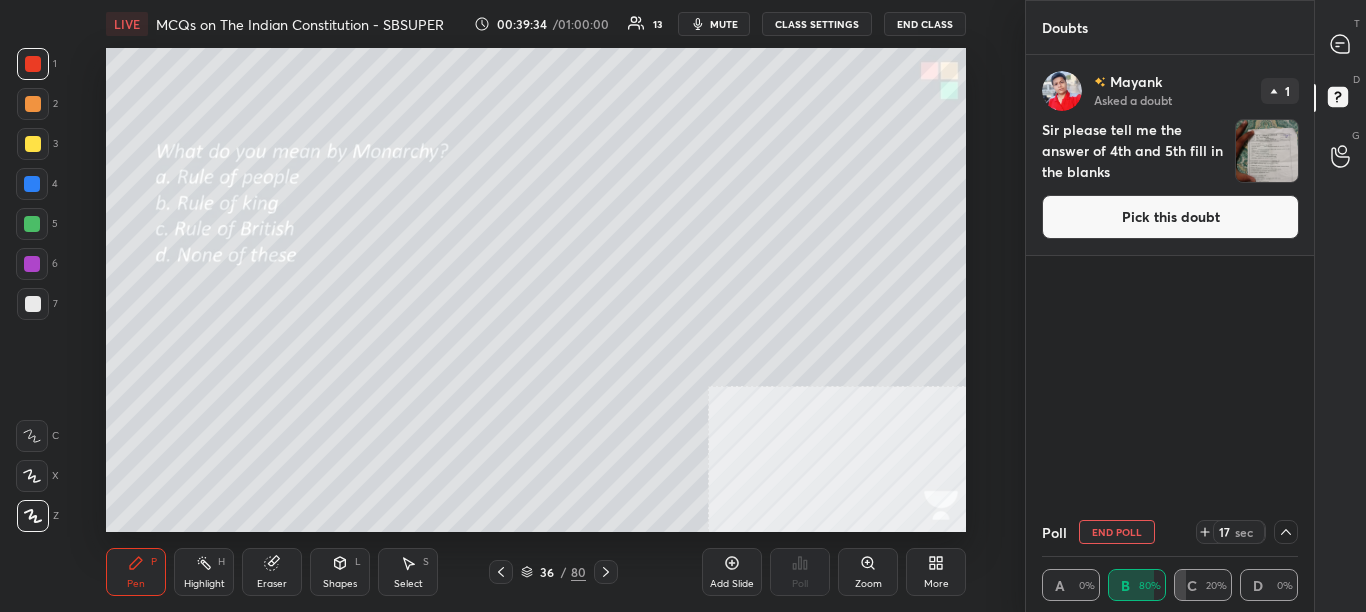 click on "Pick this doubt" at bounding box center [1170, 217] 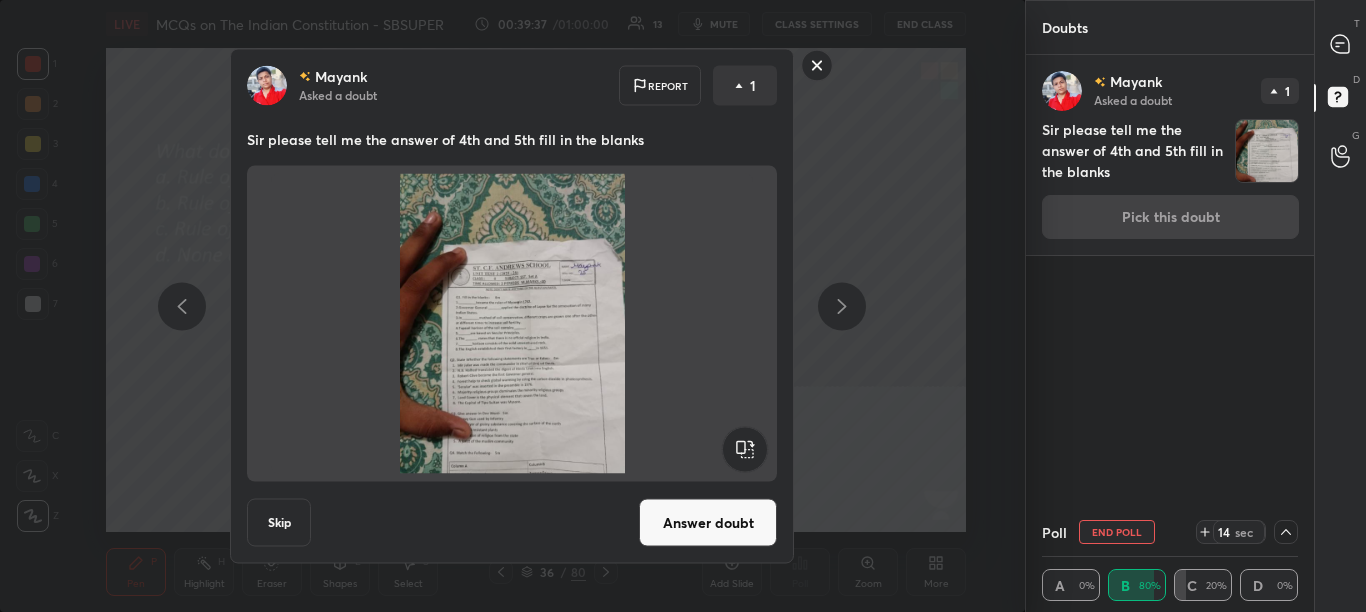 drag, startPoint x: 570, startPoint y: 391, endPoint x: 581, endPoint y: 391, distance: 11 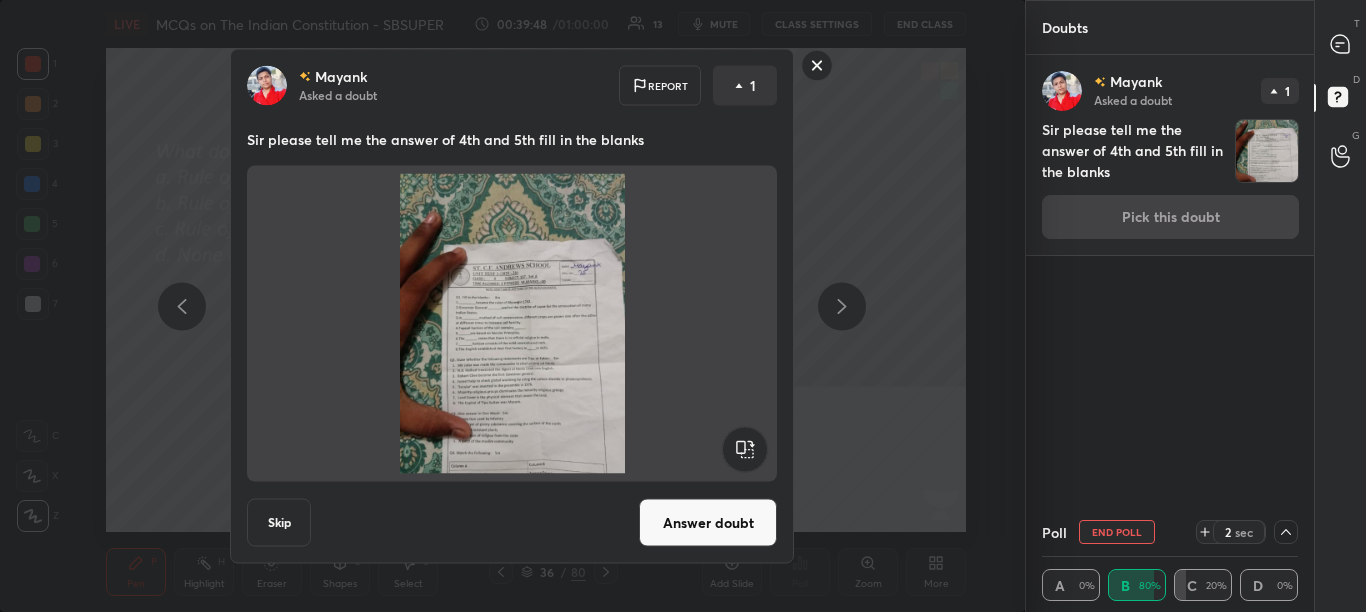 click 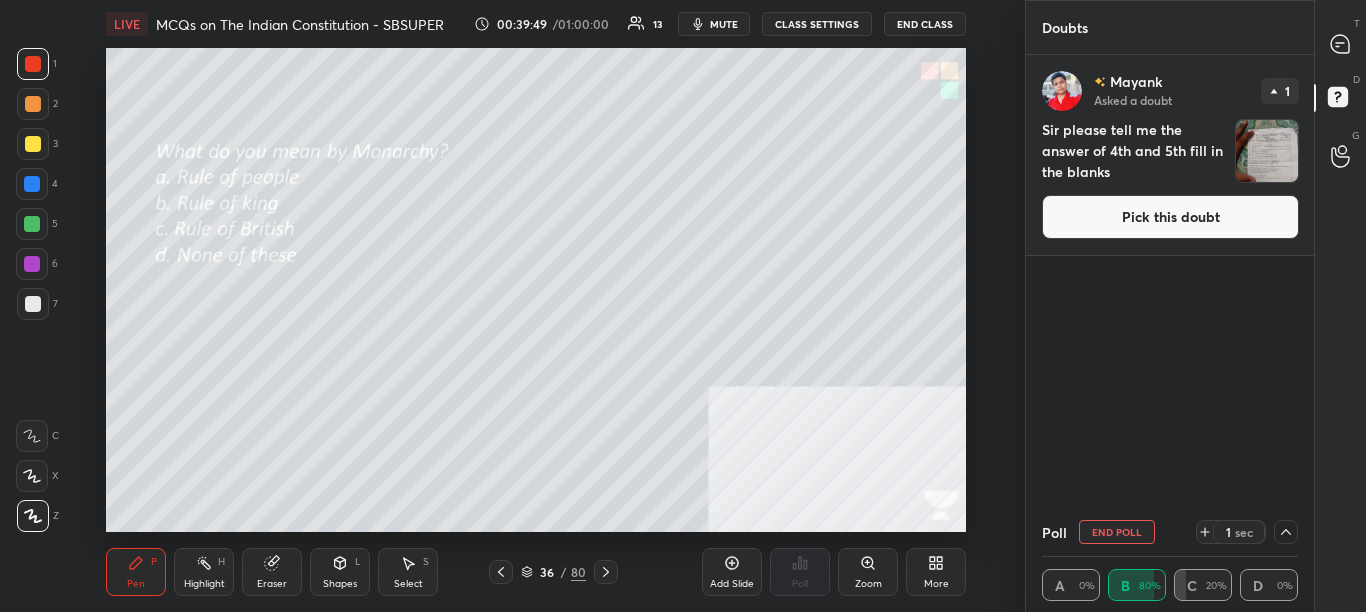 click at bounding box center [1341, 44] 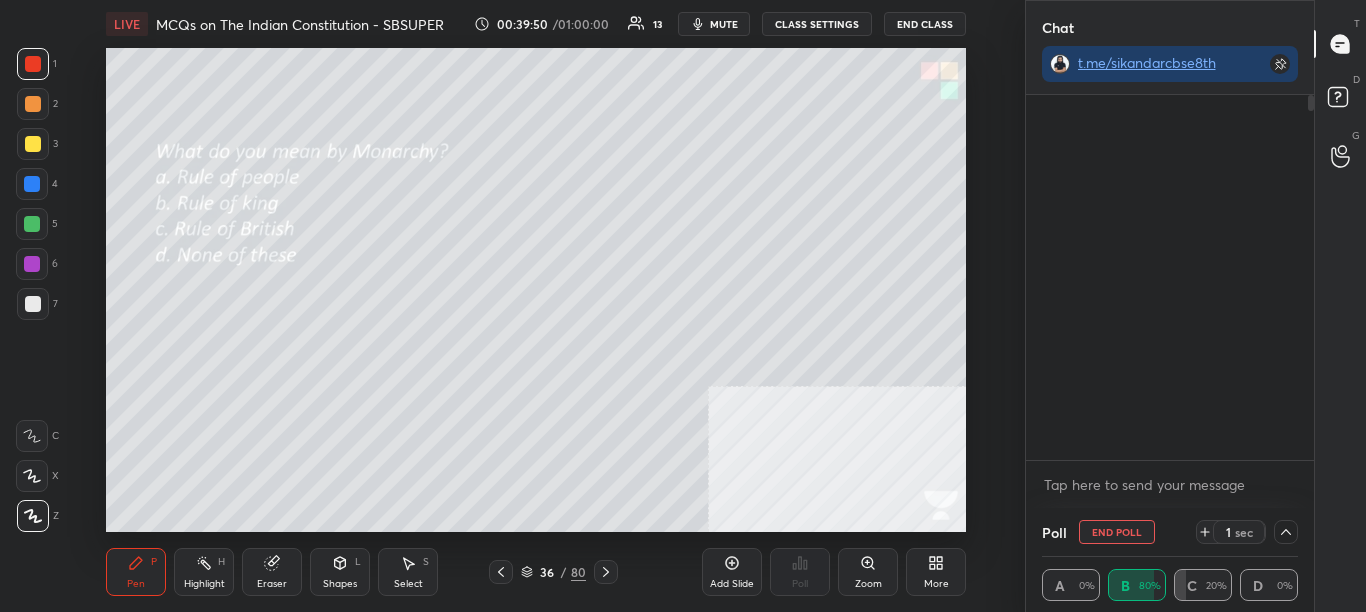 scroll, scrollTop: 407, scrollLeft: 282, axis: both 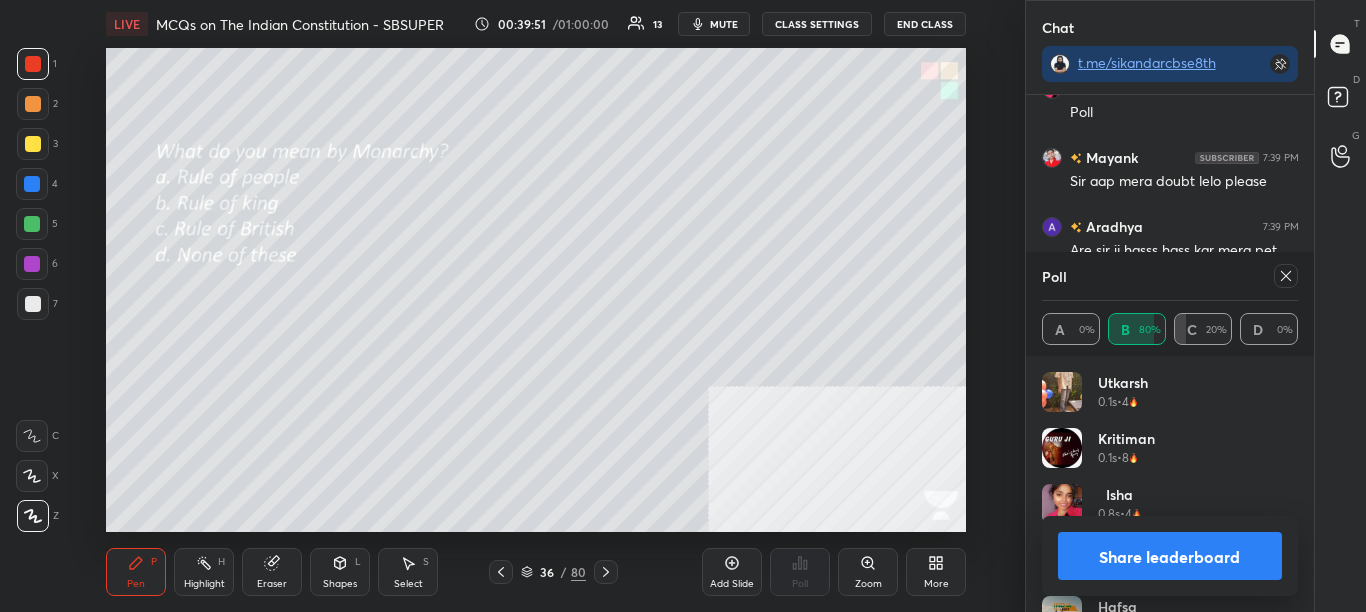 click on "Share leaderboard" at bounding box center (1170, 556) 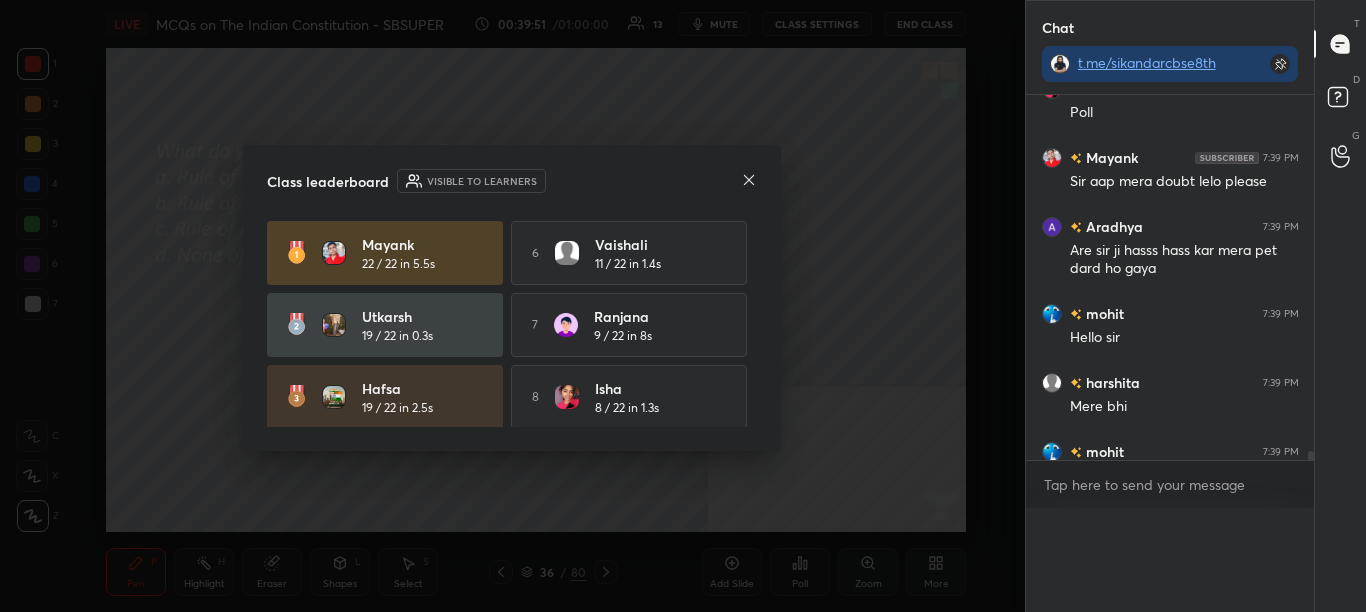 scroll, scrollTop: 0, scrollLeft: 0, axis: both 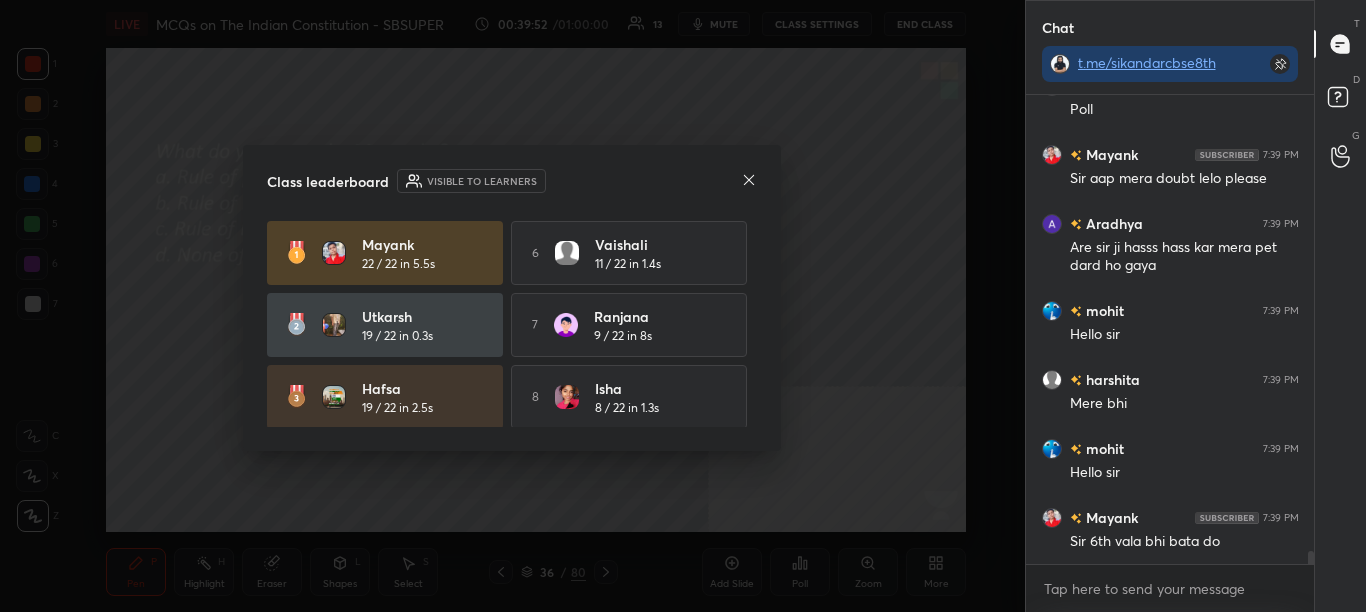 click 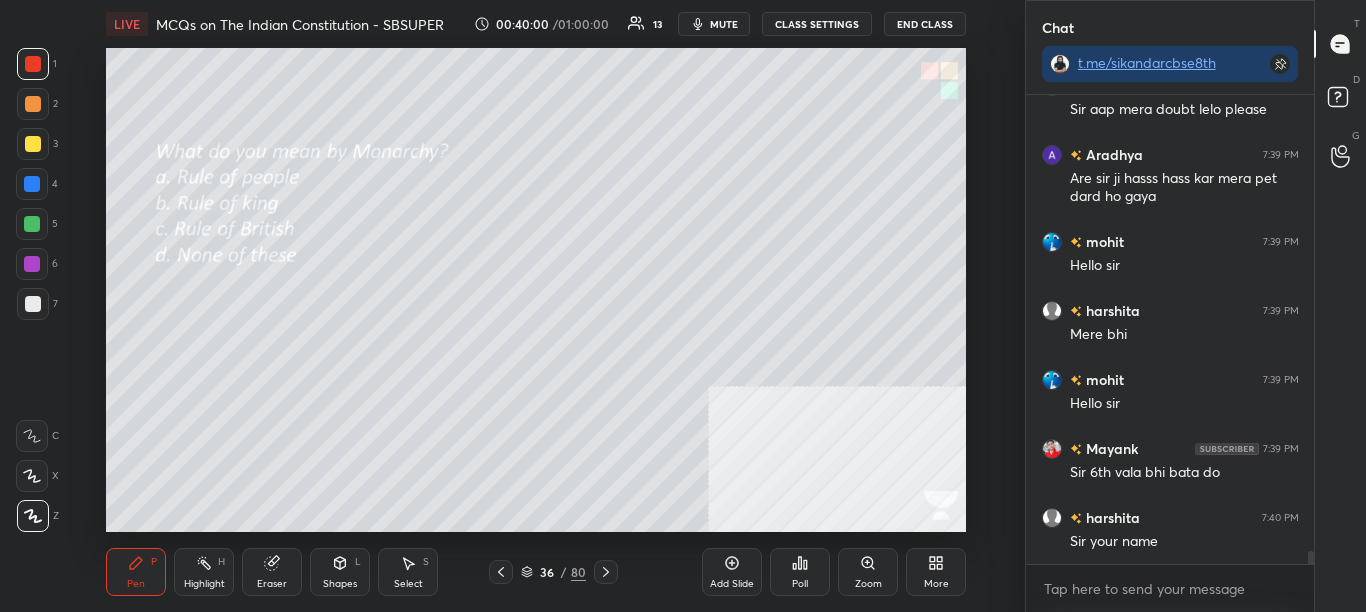 click 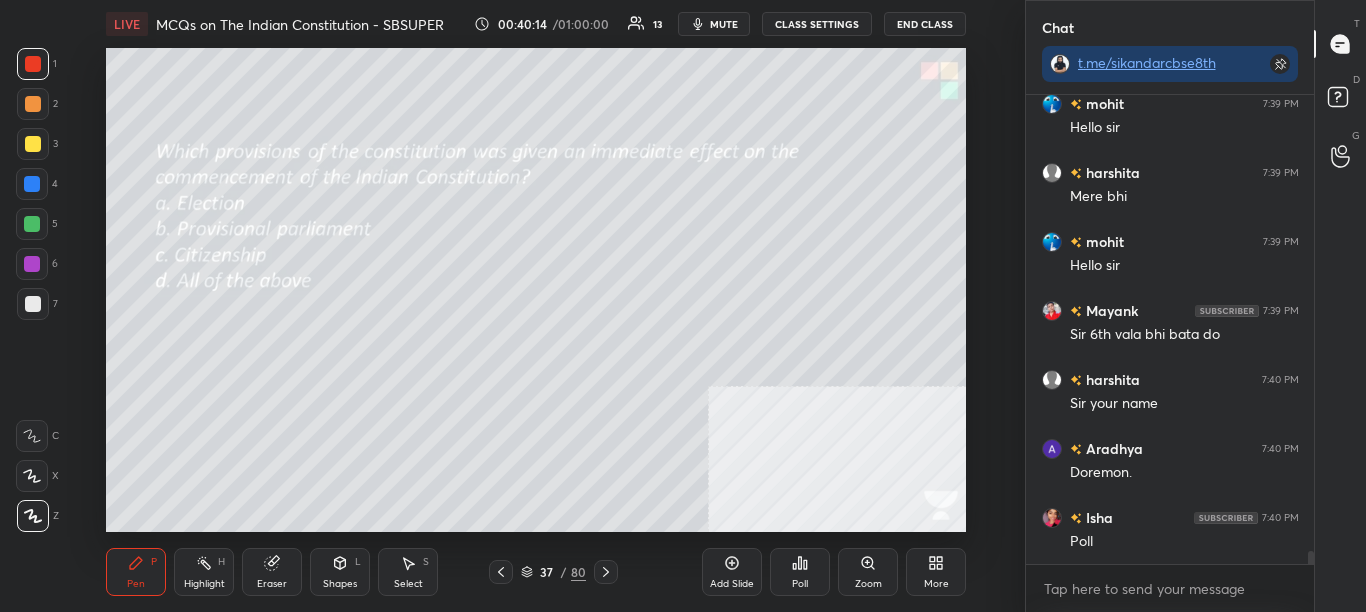 scroll, scrollTop: 16107, scrollLeft: 0, axis: vertical 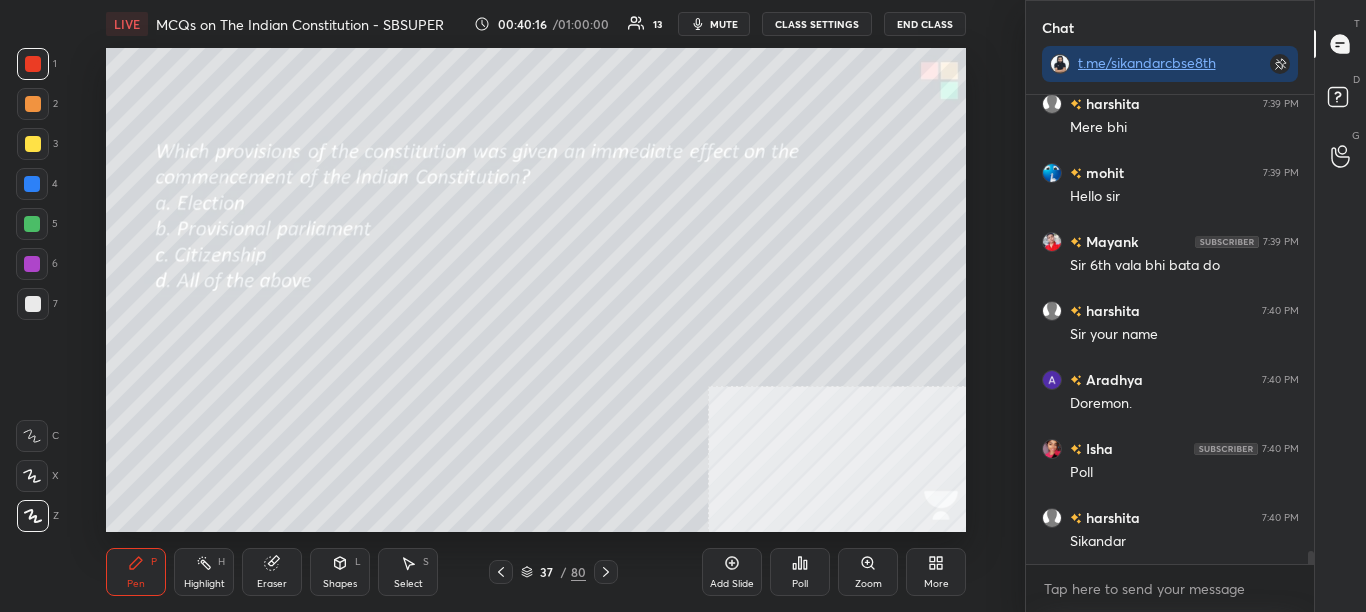 click 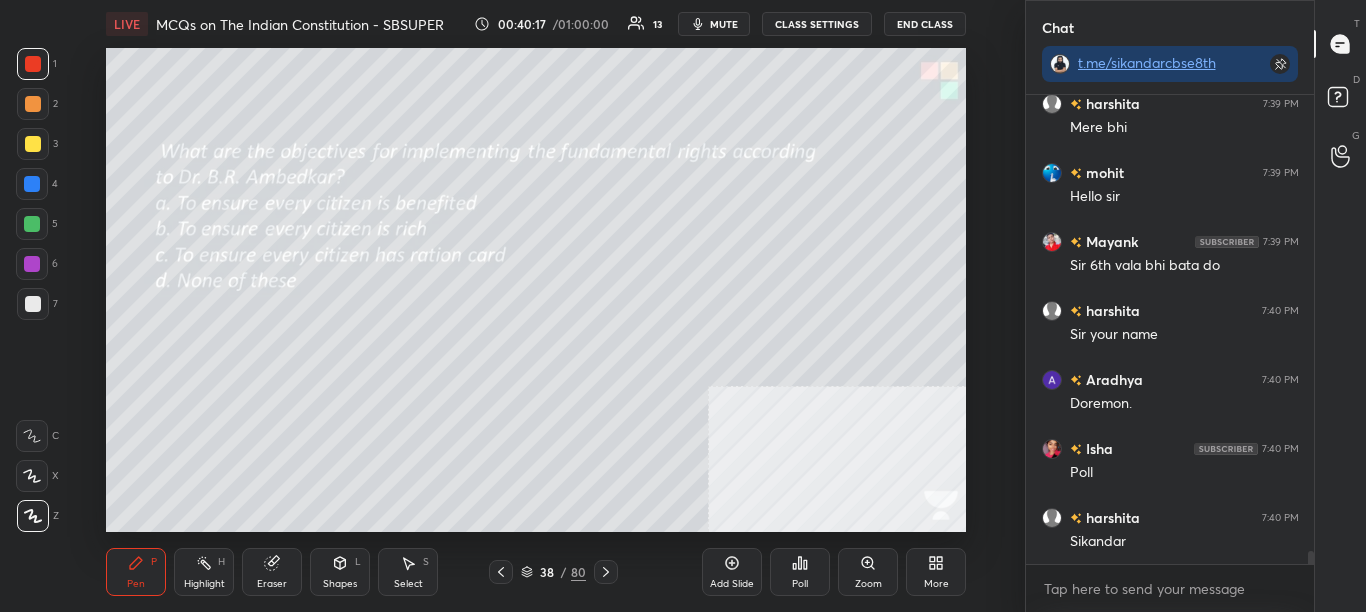 scroll, scrollTop: 16176, scrollLeft: 0, axis: vertical 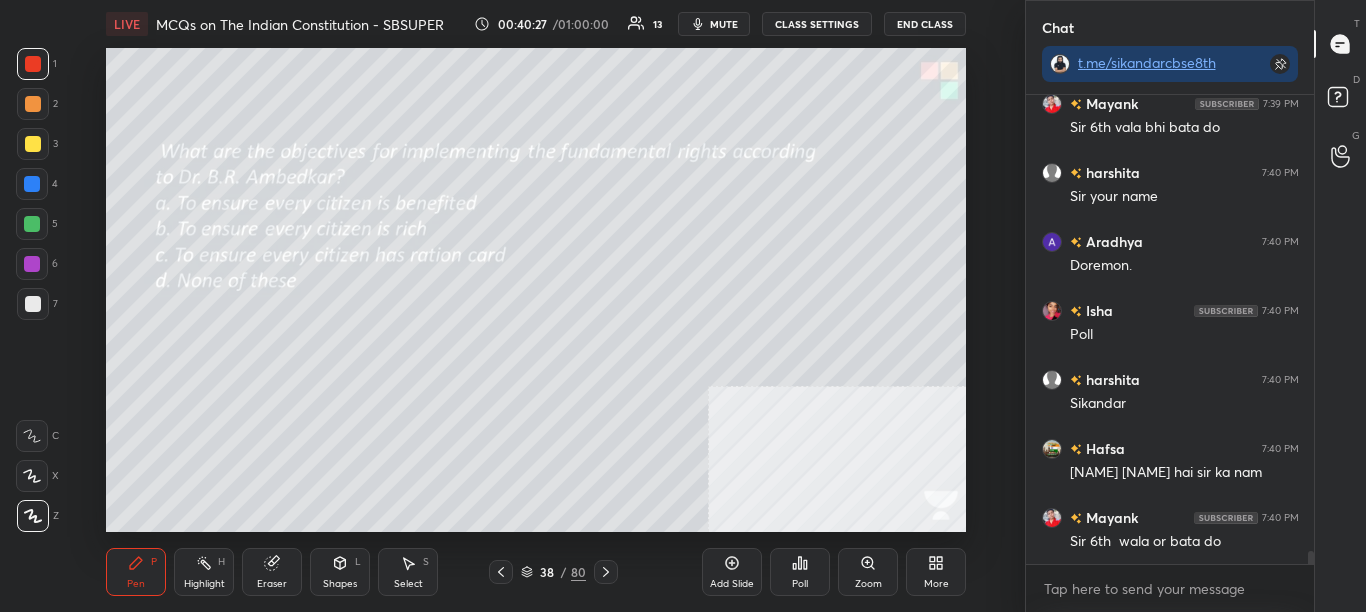 drag, startPoint x: 1311, startPoint y: 556, endPoint x: 1314, endPoint y: 572, distance: 16.27882 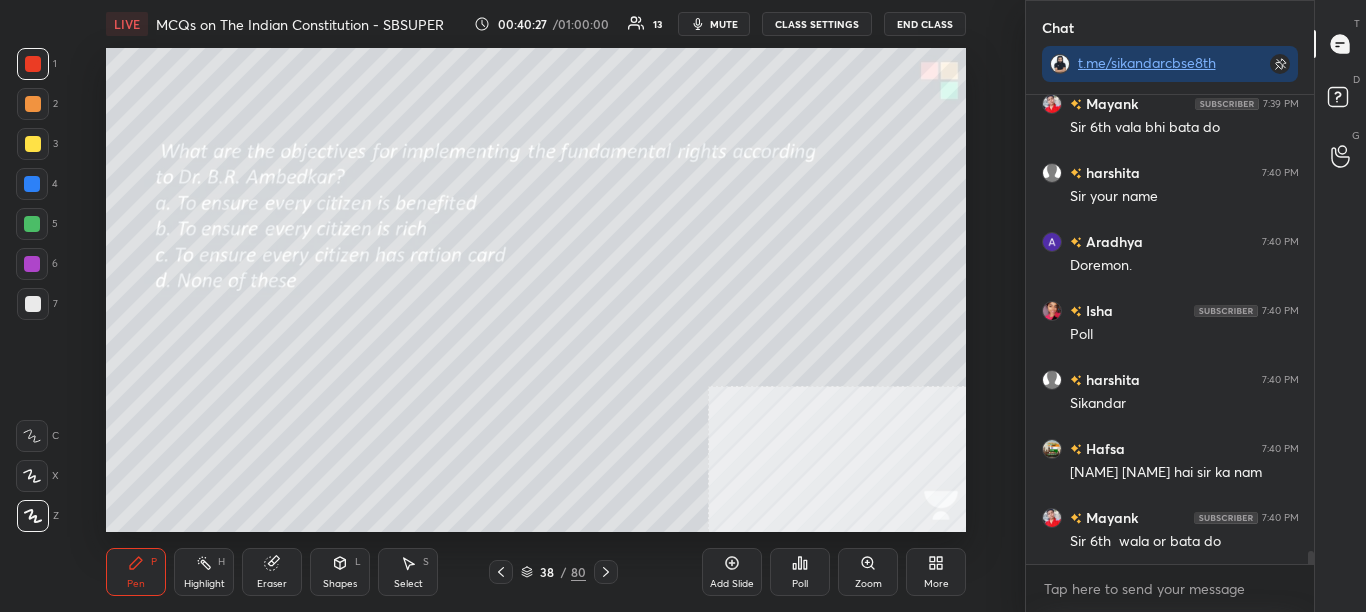 click on "Chat t.me/[USERNAME] [PERSON] 7:39 PM Hello sir [PERSON] 7:39 PM Sir 6th vala bhi bata do [PERSON] 7:40 PM Sir your name [PERSON] 7:40 PM Doremon. [PERSON] 7:40 PM Poll [PERSON] 7:40 PM [PERSON] [PERSON] 7:40 PM Mirza [PERSON] baig hai sir ka nam [PERSON] 7:40 PM Sir 6th  wala or bata do JUMP TO LATEST Enable hand raising Enable raise hand to speak to learners. Once enabled, chat will be turned off temporarily. Enable x   [PERSON] Asked a doubt 1 Sir please tell me the answer of 4th and 5th fill in the blanks Pick this doubt NEW DOUBTS ASKED No one has raised a hand yet Can't raise hand Looks like educator just invited you to speak. Please wait before you can raise your hand again. Got it T Messages (T) D Doubts (D) G Raise Hand (G)" at bounding box center (1196, 306) 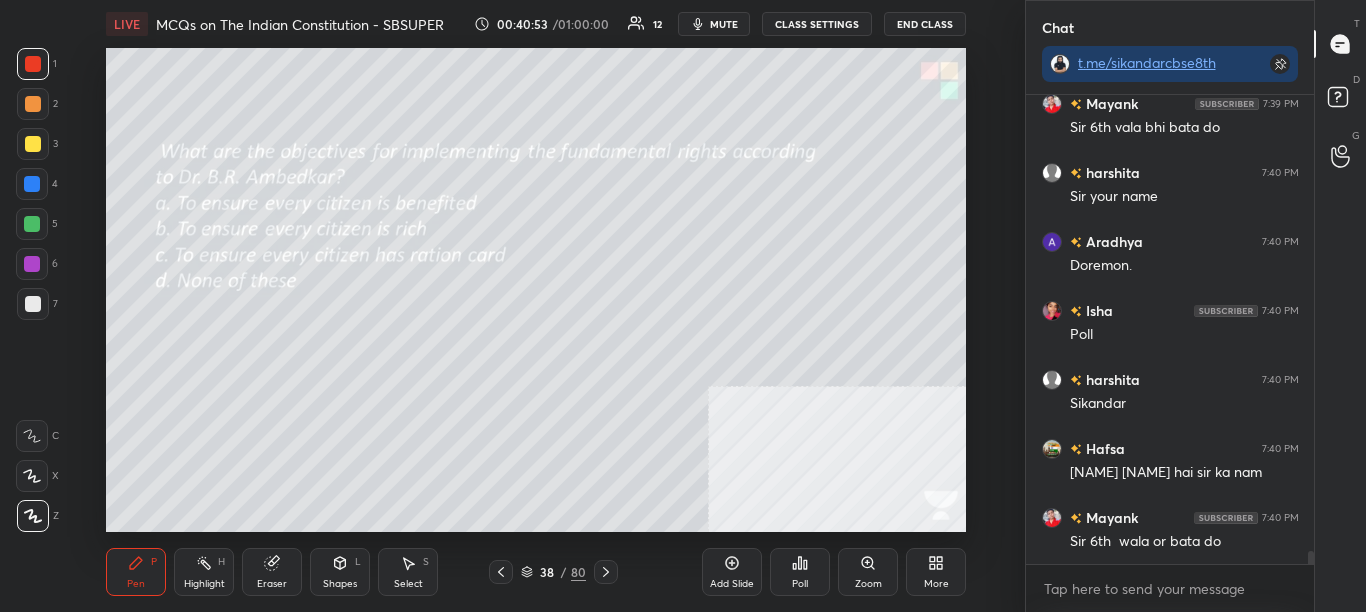 click on "Poll" at bounding box center [800, 572] 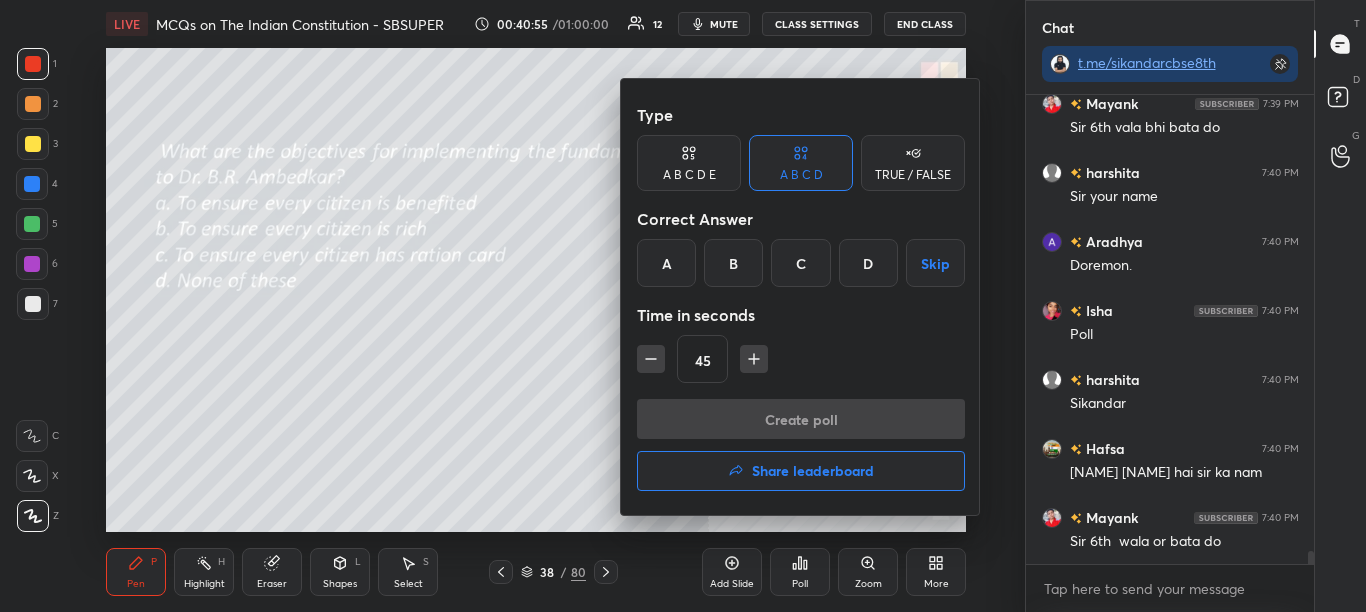 click on "A" at bounding box center [666, 263] 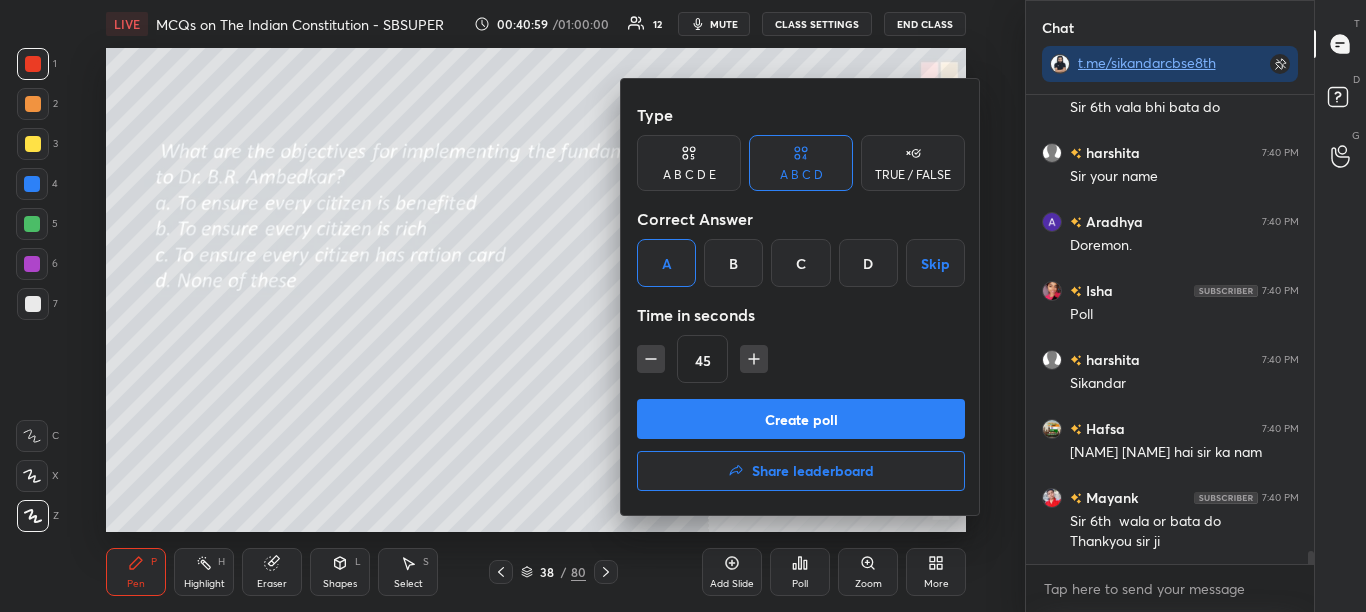 click on "Create poll" at bounding box center (801, 419) 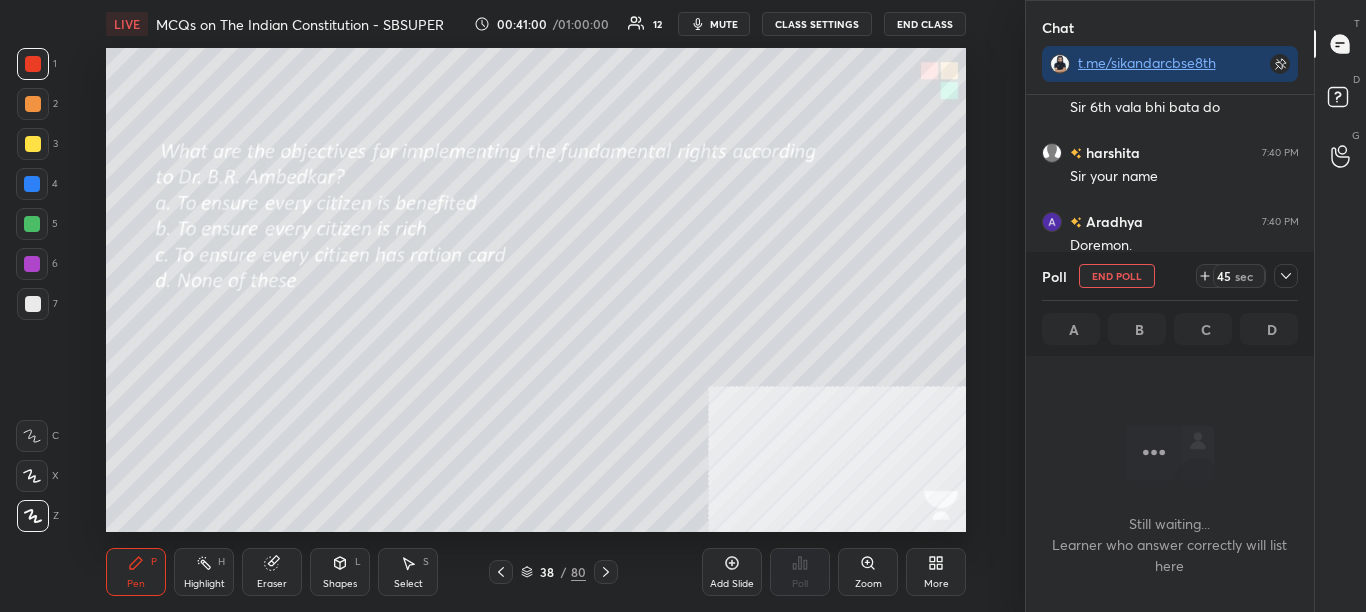 scroll, scrollTop: 383, scrollLeft: 282, axis: both 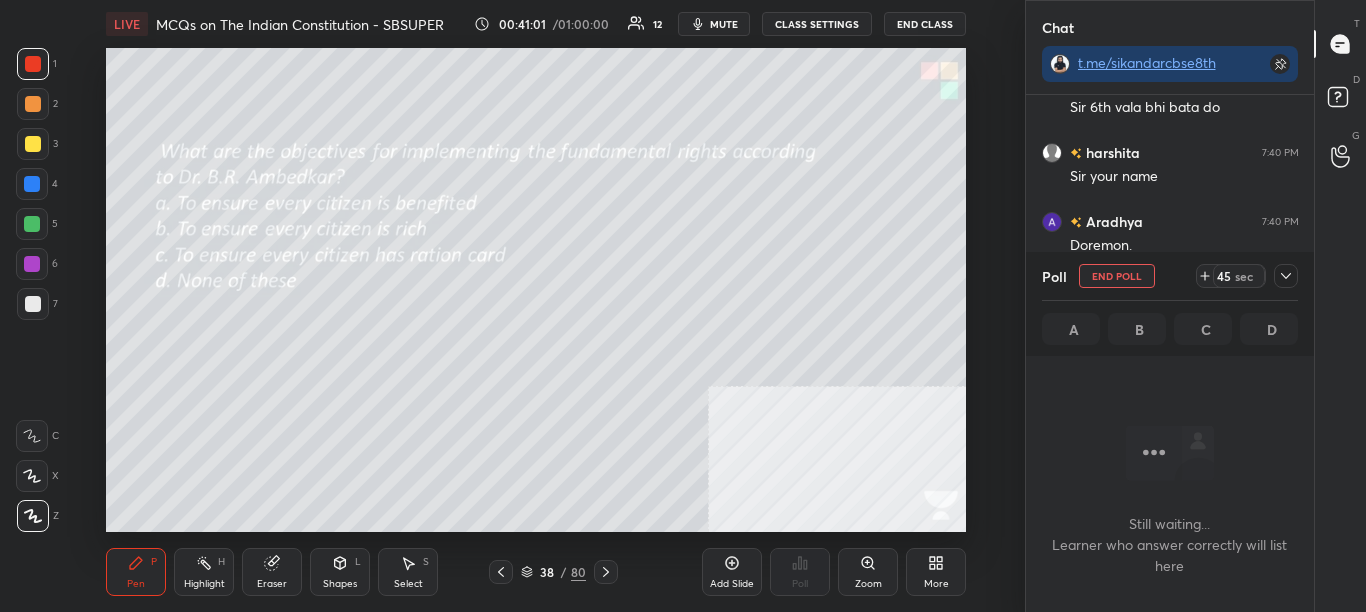 click 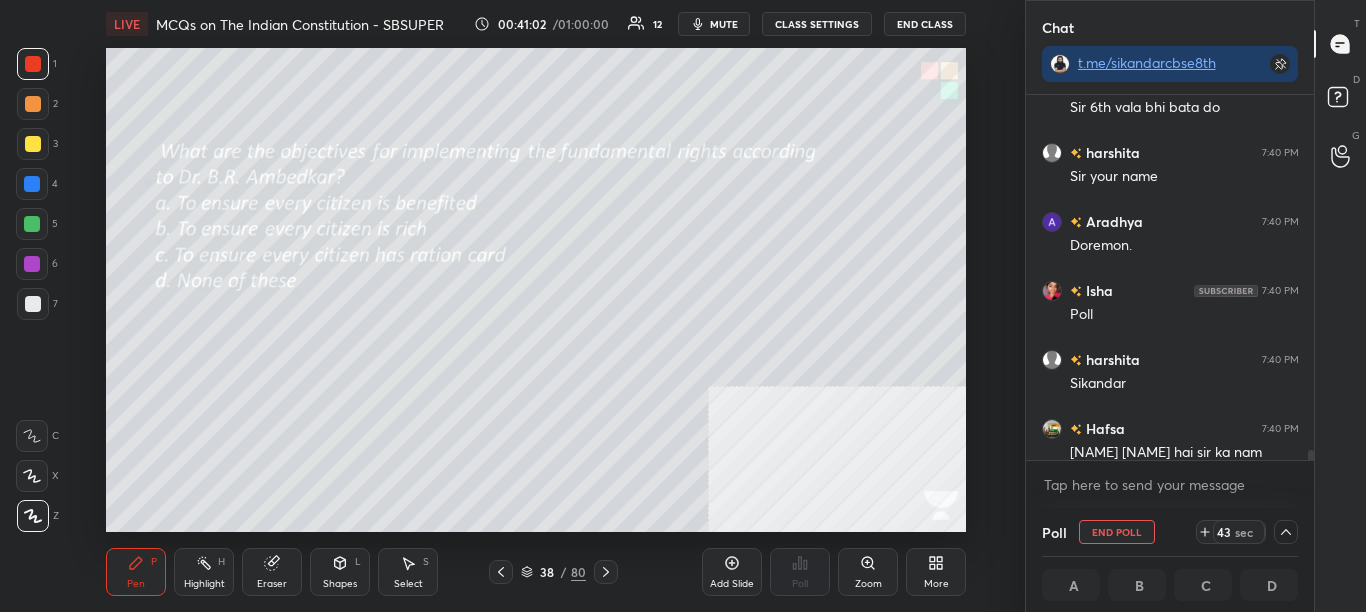 scroll, scrollTop: 1, scrollLeft: 7, axis: both 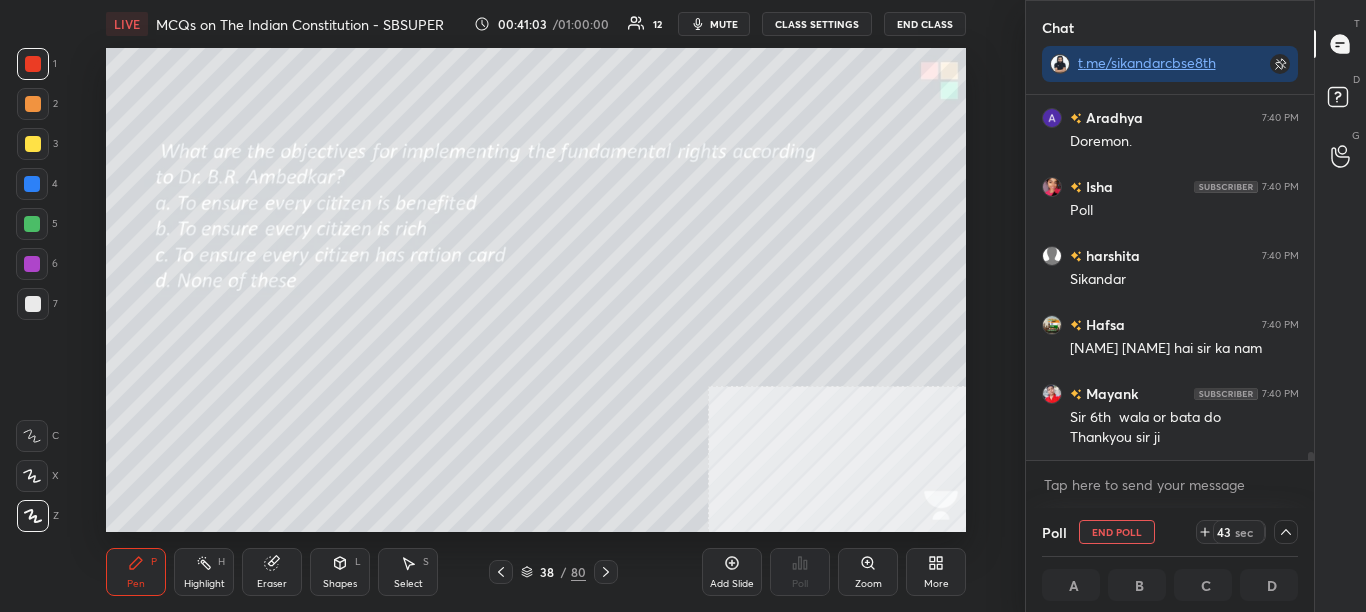 drag, startPoint x: 1311, startPoint y: 453, endPoint x: 1311, endPoint y: 468, distance: 15 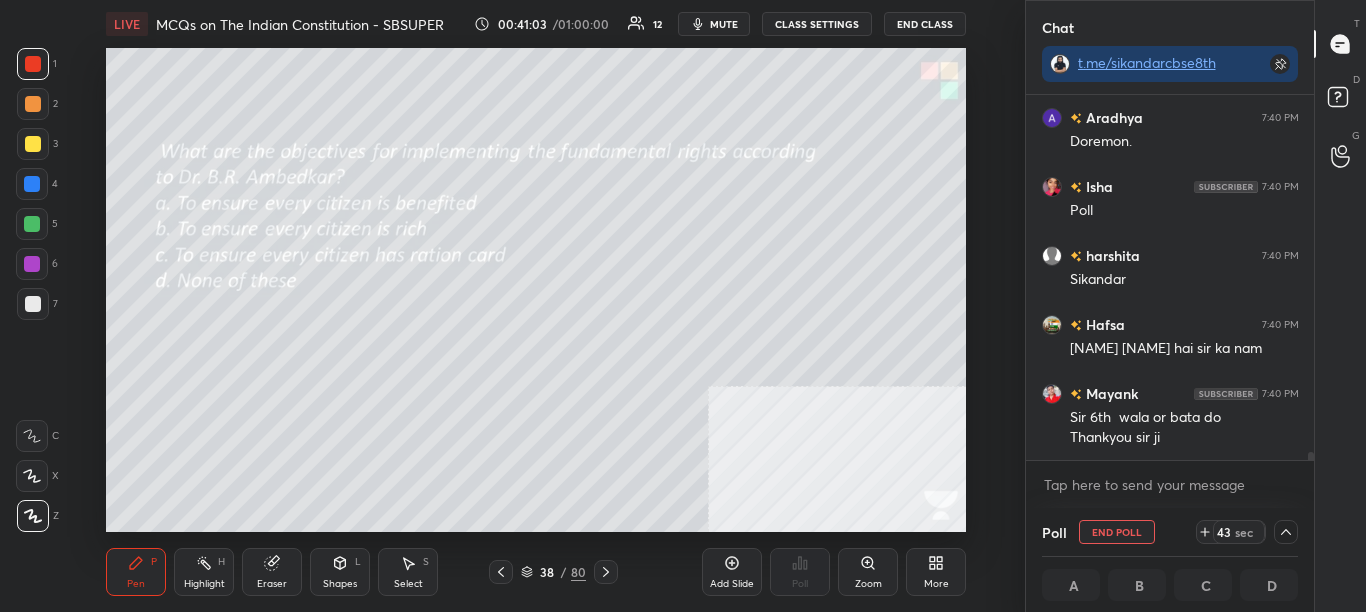 click on "[NAME] 7:40 PM Sir your name [NAME] 7:40 PM Doremon. [NAME] 7:40 PM Poll [NAME] 7:40 PM [NAME] [NAME] 7:40 PM Mirza [NAME] baig hai sir ka nam [NAME] 7:40 PM Sir 6th  wala or bata do Thankyou sir ji JUMP TO LATEST Enable hand raising Enable raise hand to speak to learners. Once enabled, chat will be turned off temporarily. Enable x" at bounding box center [1170, 301] 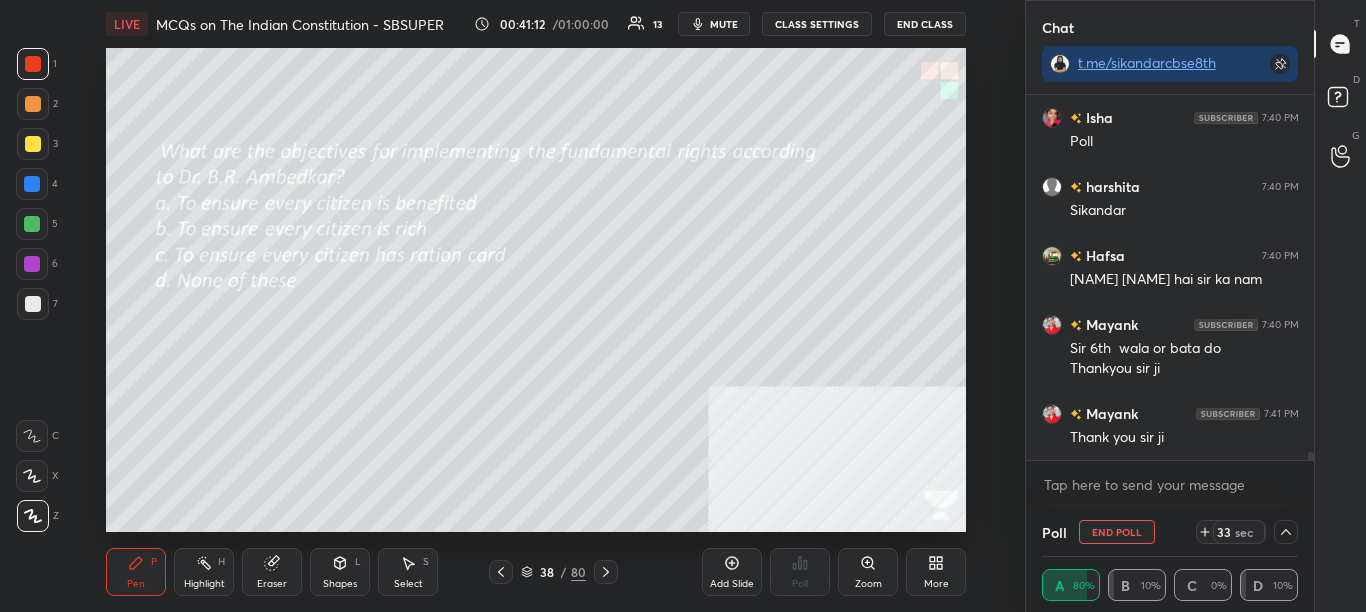 scroll, scrollTop: 16486, scrollLeft: 0, axis: vertical 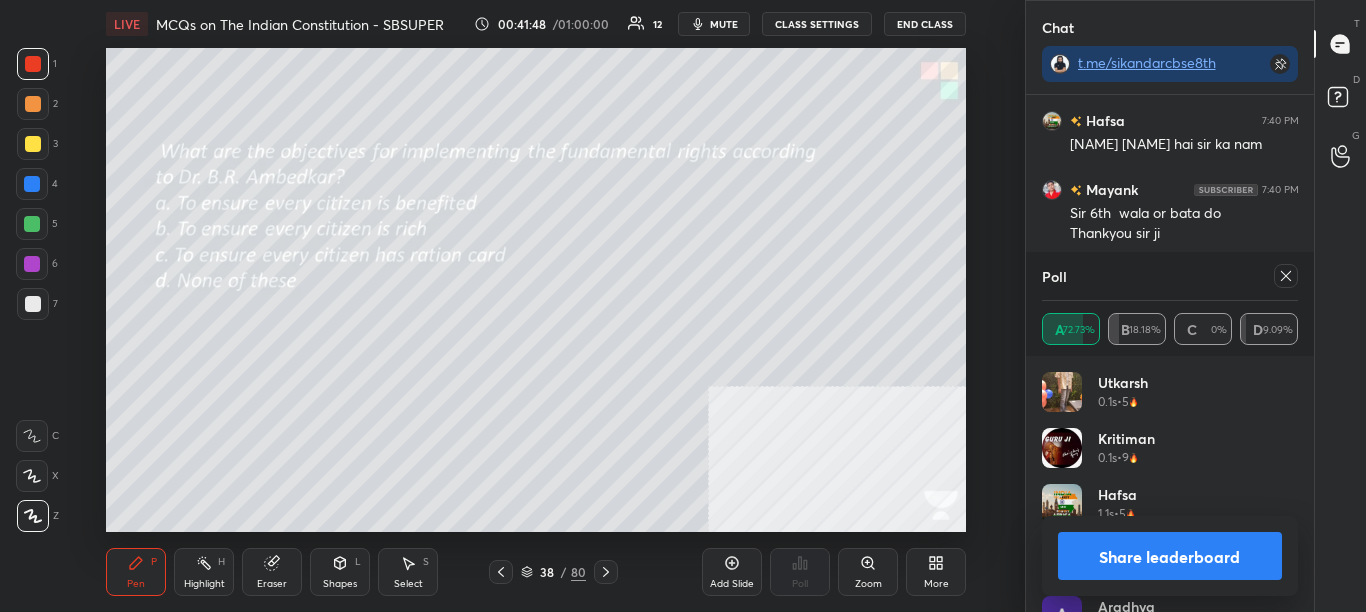 click on "Poll A 72.73% B 18.18% C 0% D 9.09%" at bounding box center [1170, 304] 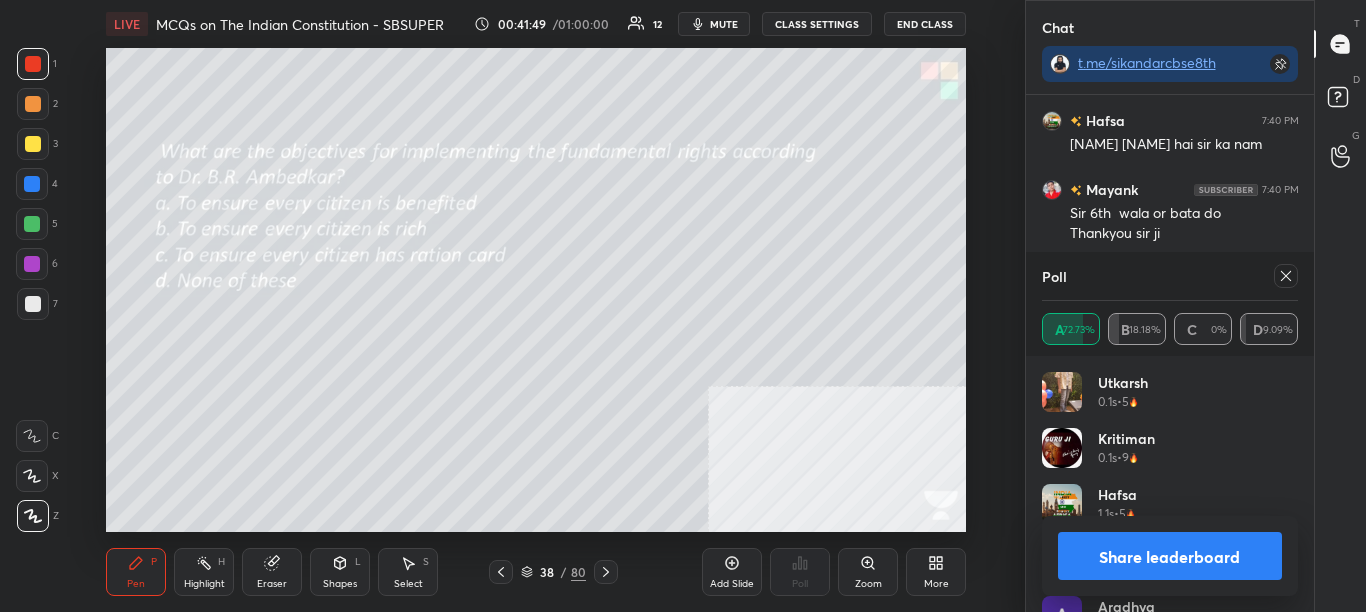 click 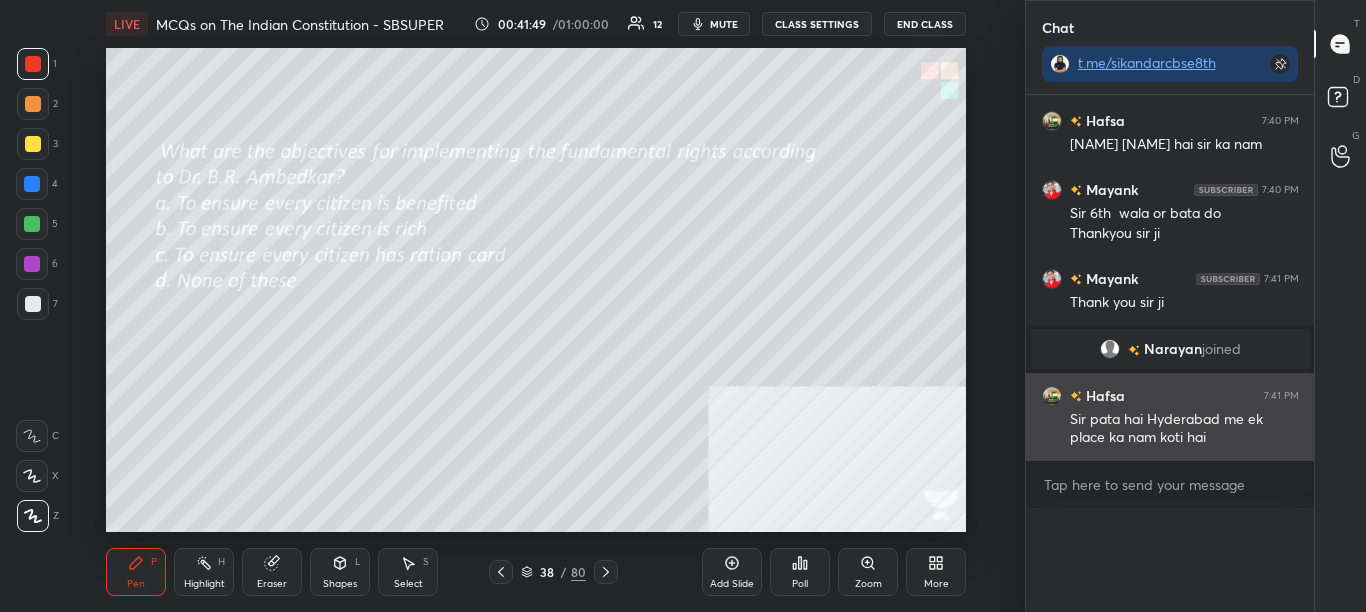 scroll, scrollTop: 0, scrollLeft: 0, axis: both 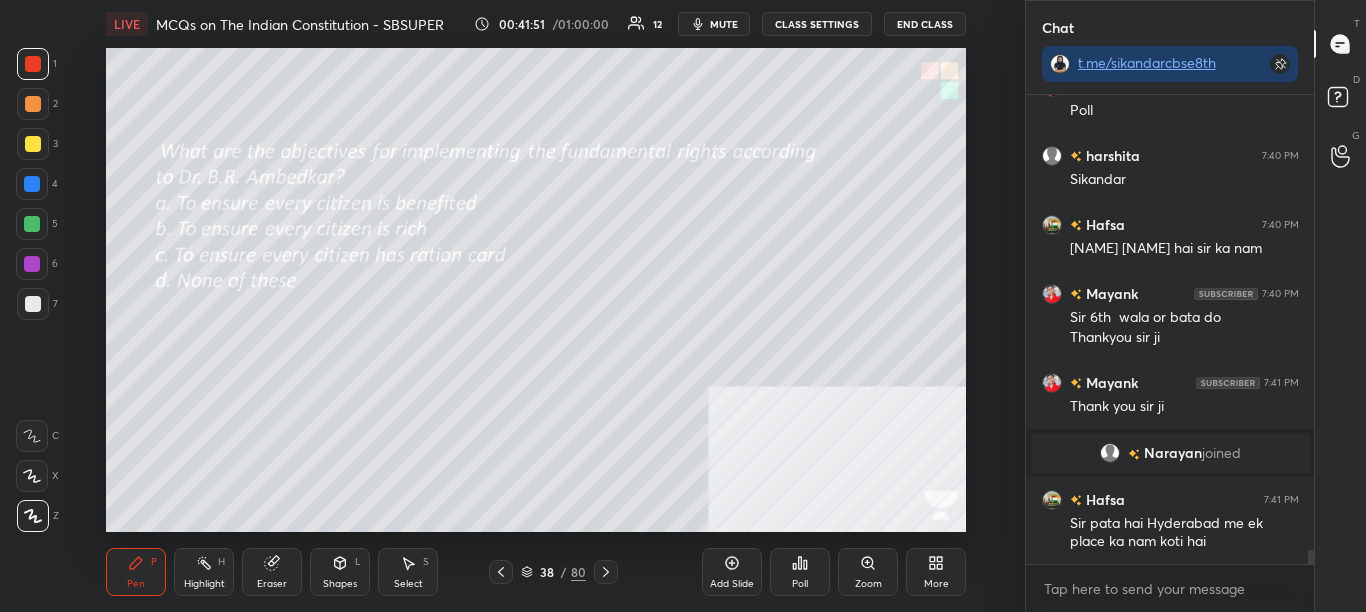 click 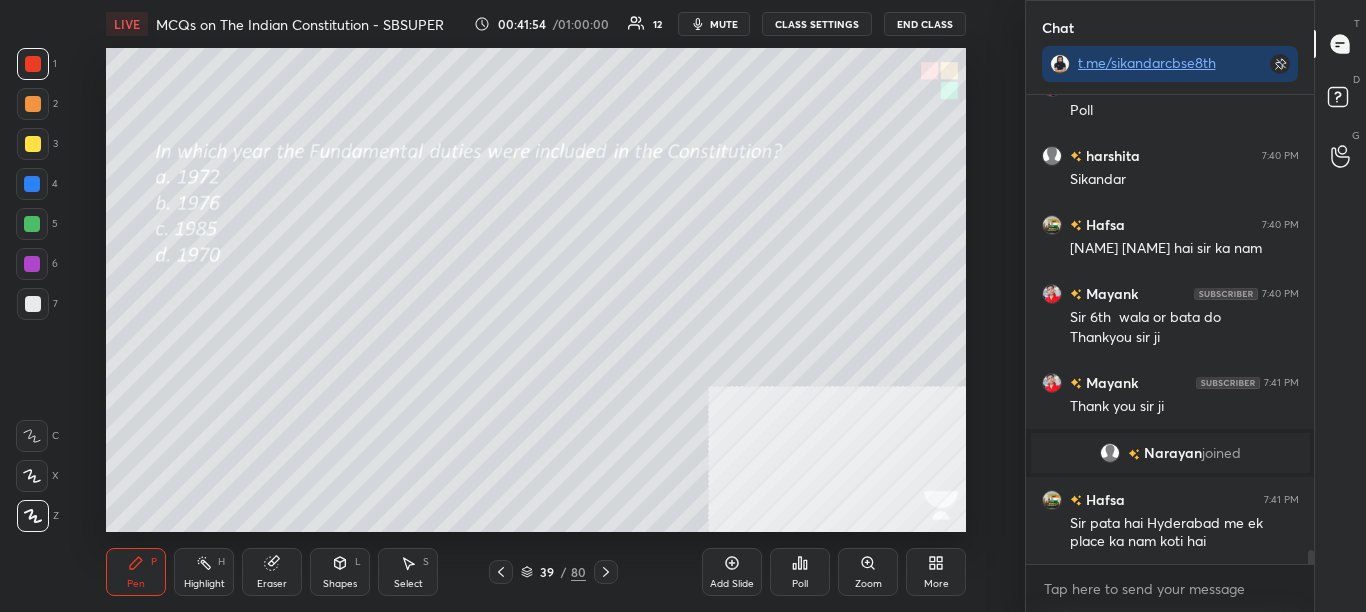 click 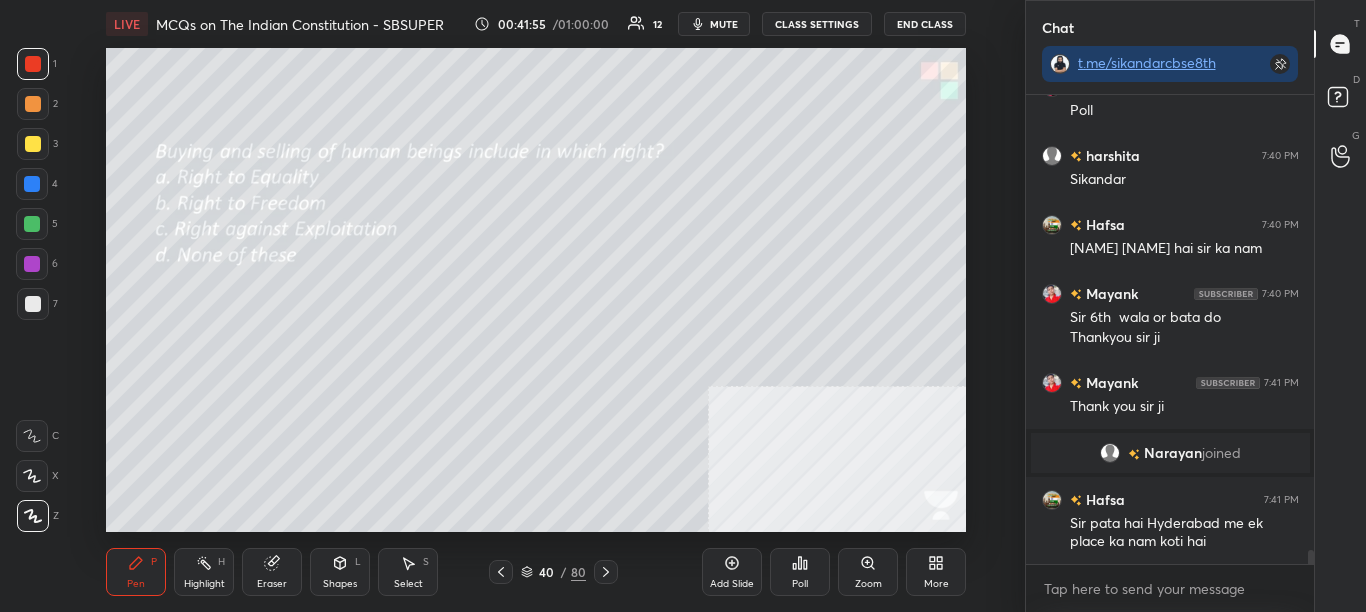 scroll, scrollTop: 15646, scrollLeft: 0, axis: vertical 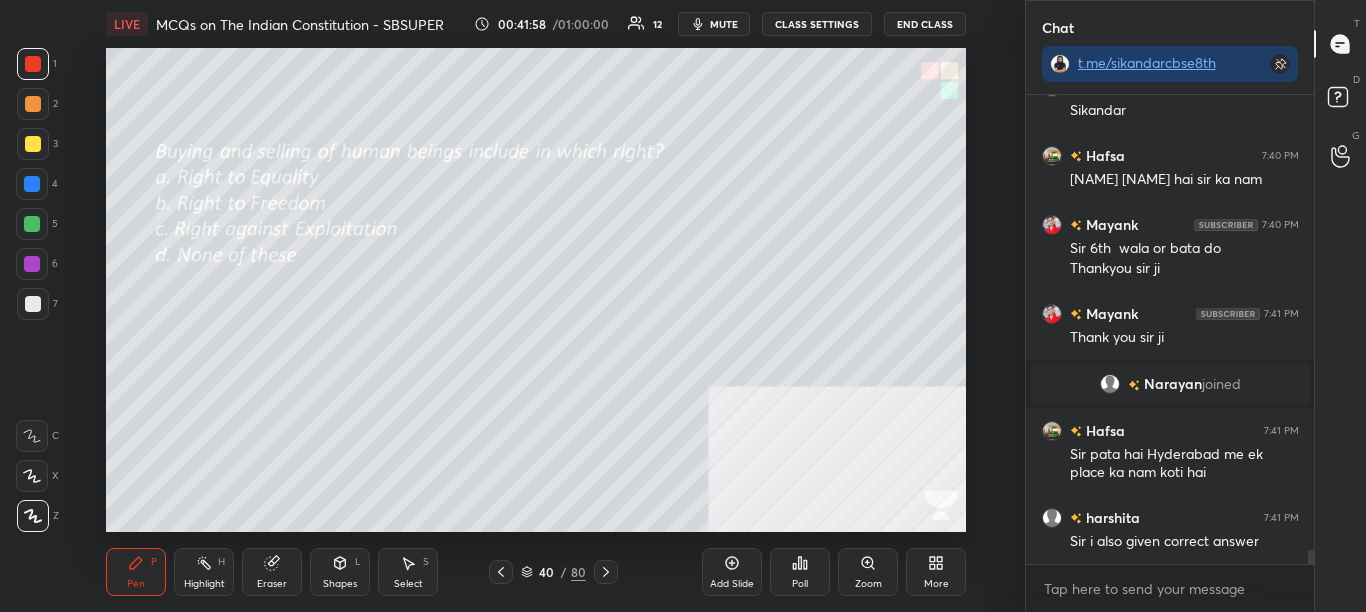 click on "Isha 7:40 PM Poll harshita 7:40 PM Sikandar Hafsa 7:40 PM Mirza Sikandar baig hai sir ka nam Mayank 7:40 PM Sir 6th  wala or bata do Thankyou sir ji Mayank 7:41 PM Thank you sir ji Narayan  joined Hafsa 7:41 PM Sir pata hai Hyderabad me ek place ka nam koti hai harshita 7:41 PM Sir i also given correct answer JUMP TO LATEST Enable hand raising Enable raise hand to speak to learners. Once enabled, chat will be turned off temporarily. Enable x" at bounding box center (1170, 353) 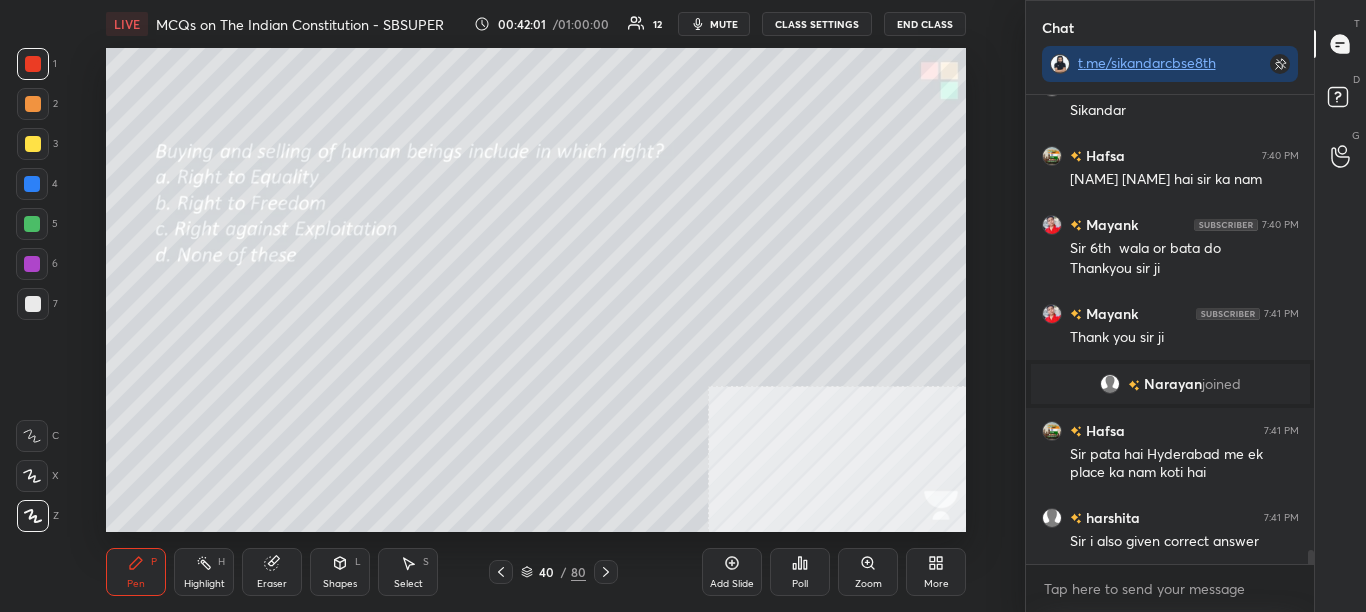 scroll, scrollTop: 15715, scrollLeft: 0, axis: vertical 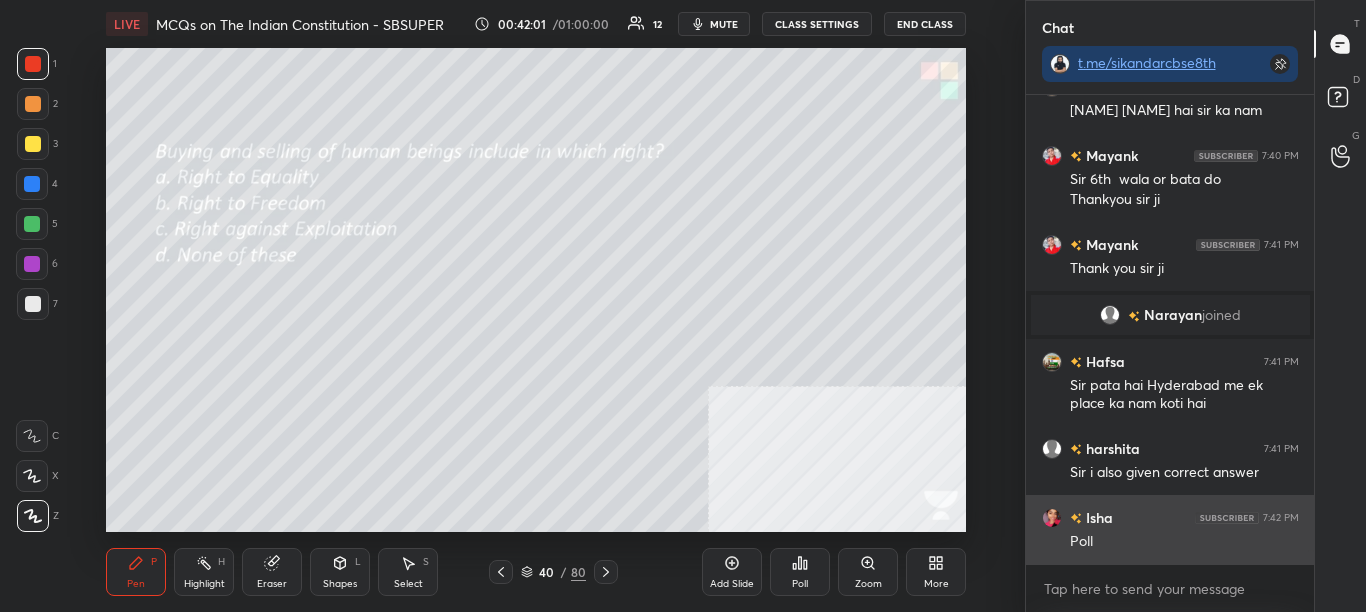 click on "Poll" at bounding box center (1184, 540) 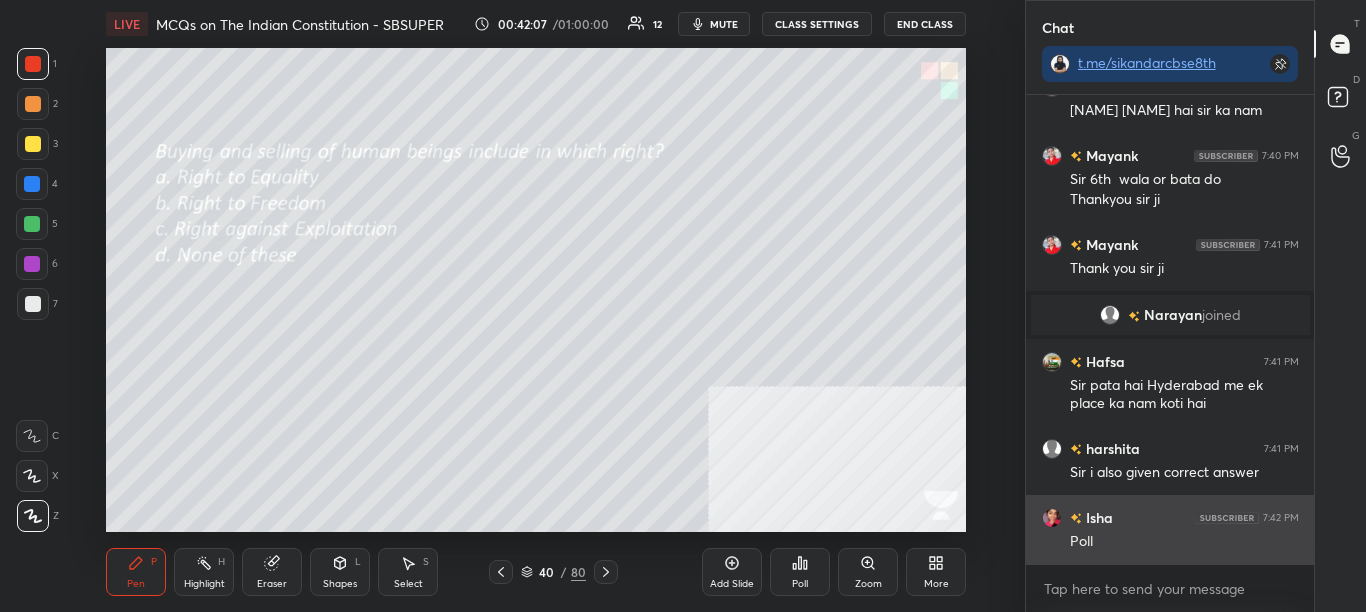scroll, scrollTop: 15735, scrollLeft: 0, axis: vertical 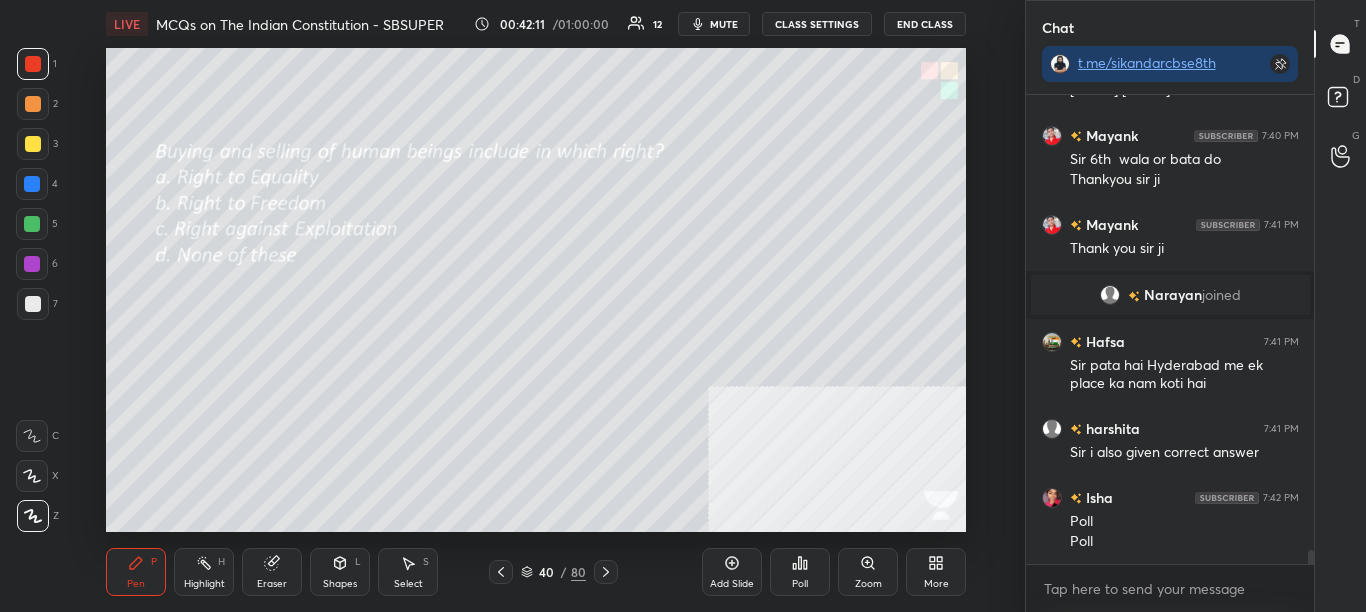 click 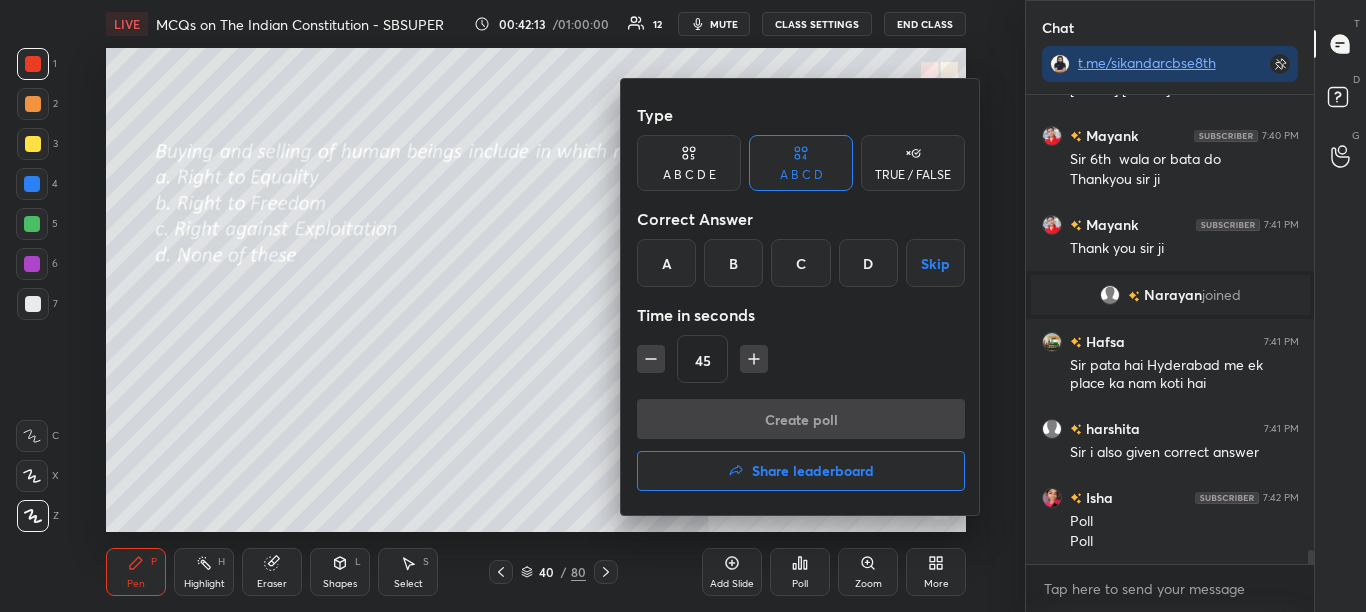 click on "D" at bounding box center (868, 263) 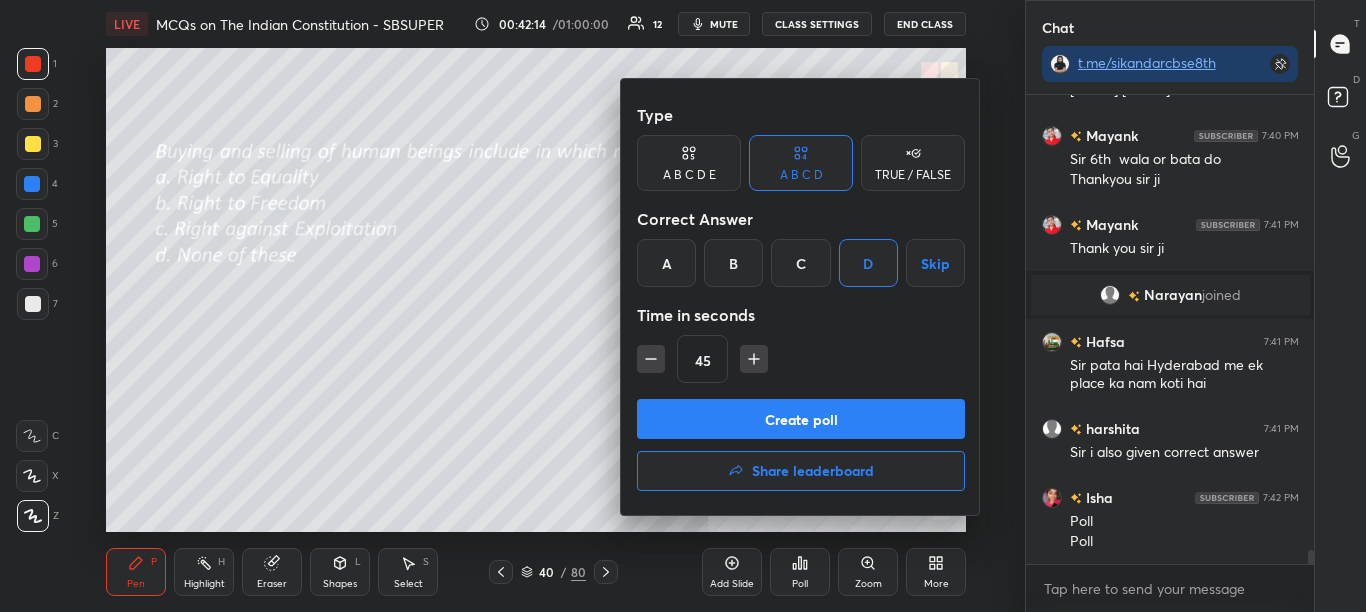 drag, startPoint x: 861, startPoint y: 410, endPoint x: 870, endPoint y: 405, distance: 10.29563 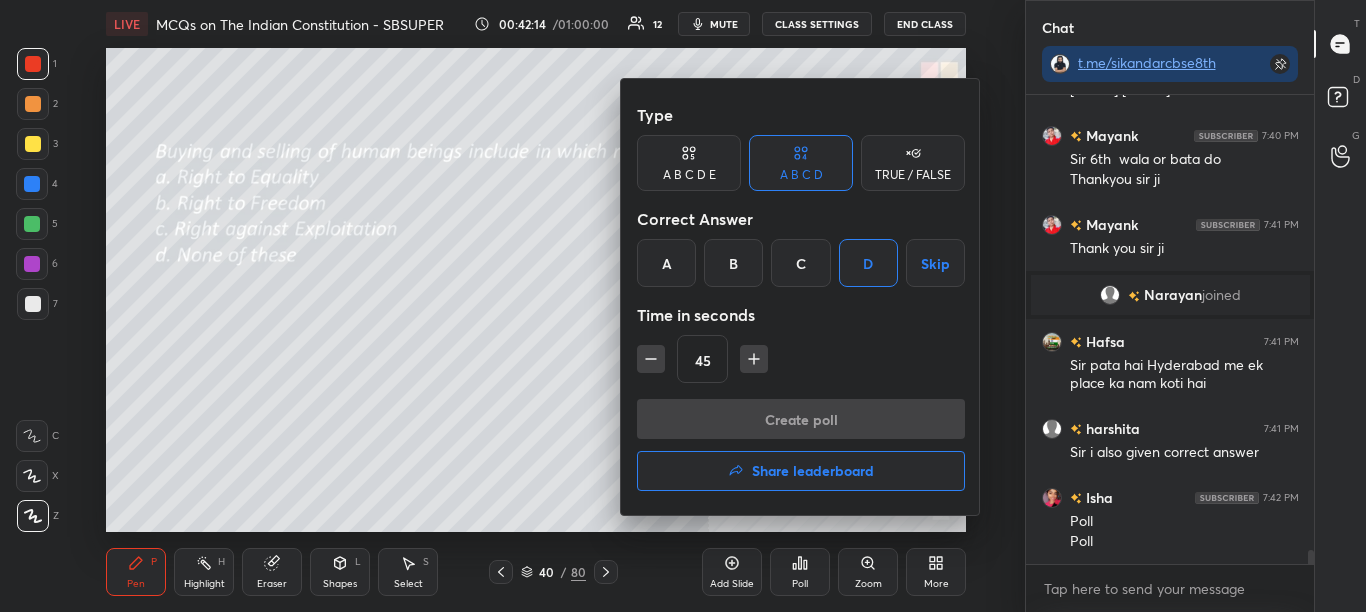 scroll, scrollTop: 401, scrollLeft: 282, axis: both 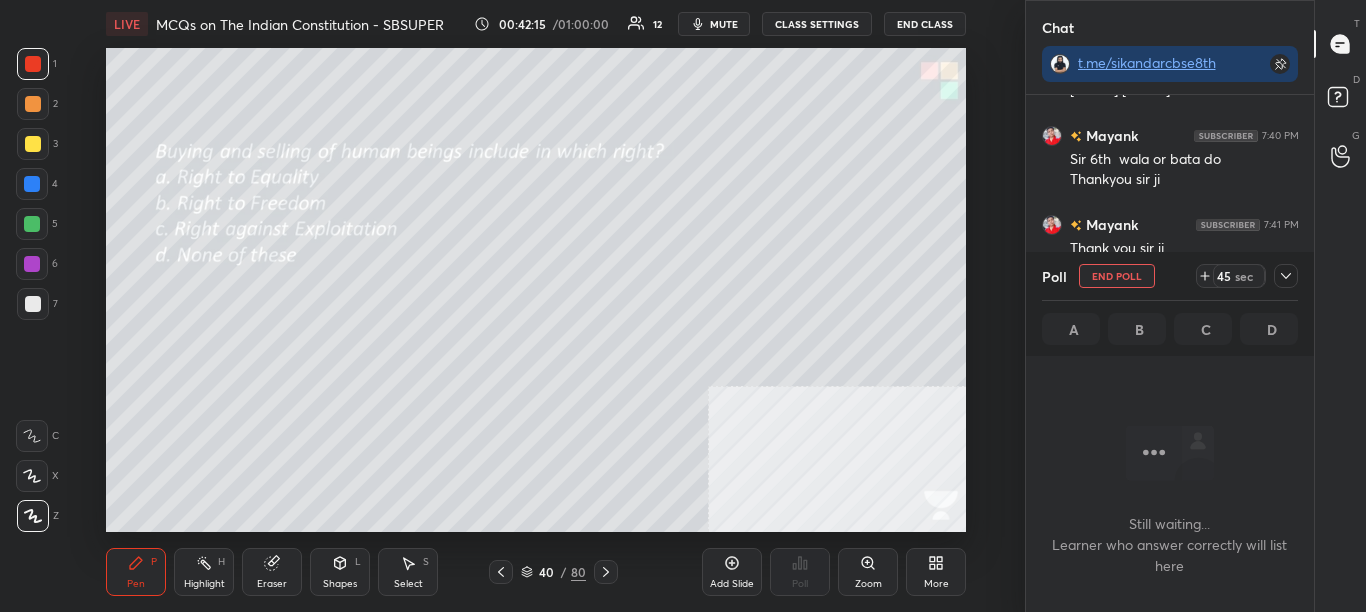 click 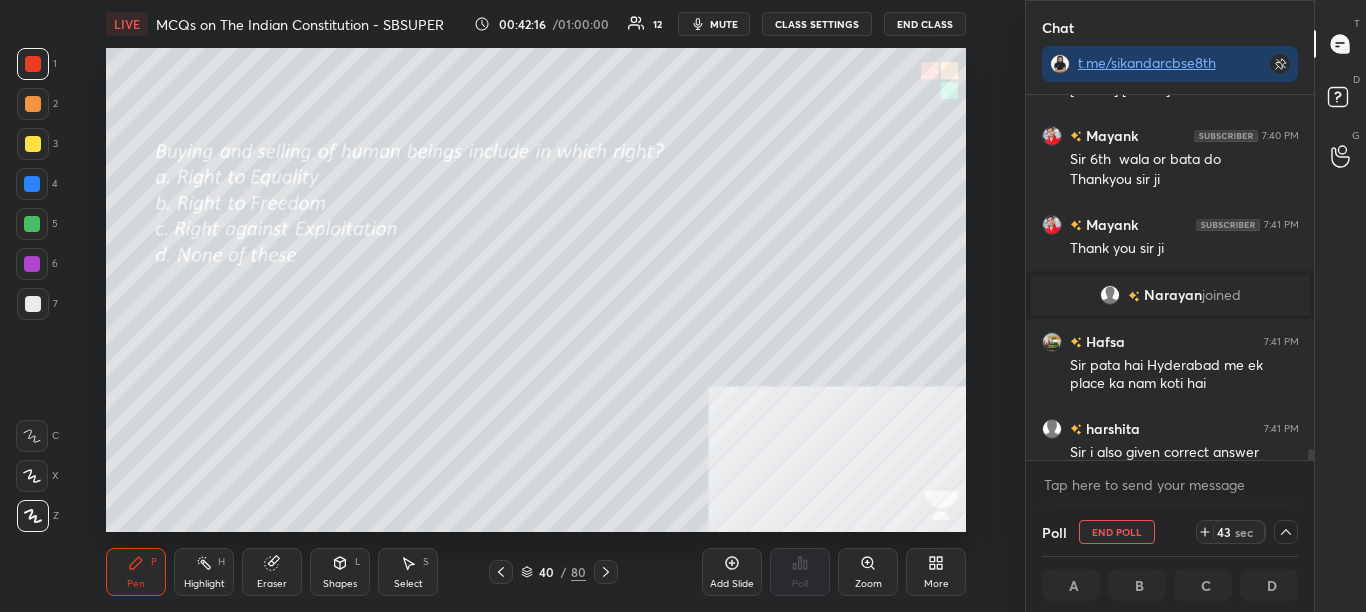 scroll, scrollTop: 1, scrollLeft: 7, axis: both 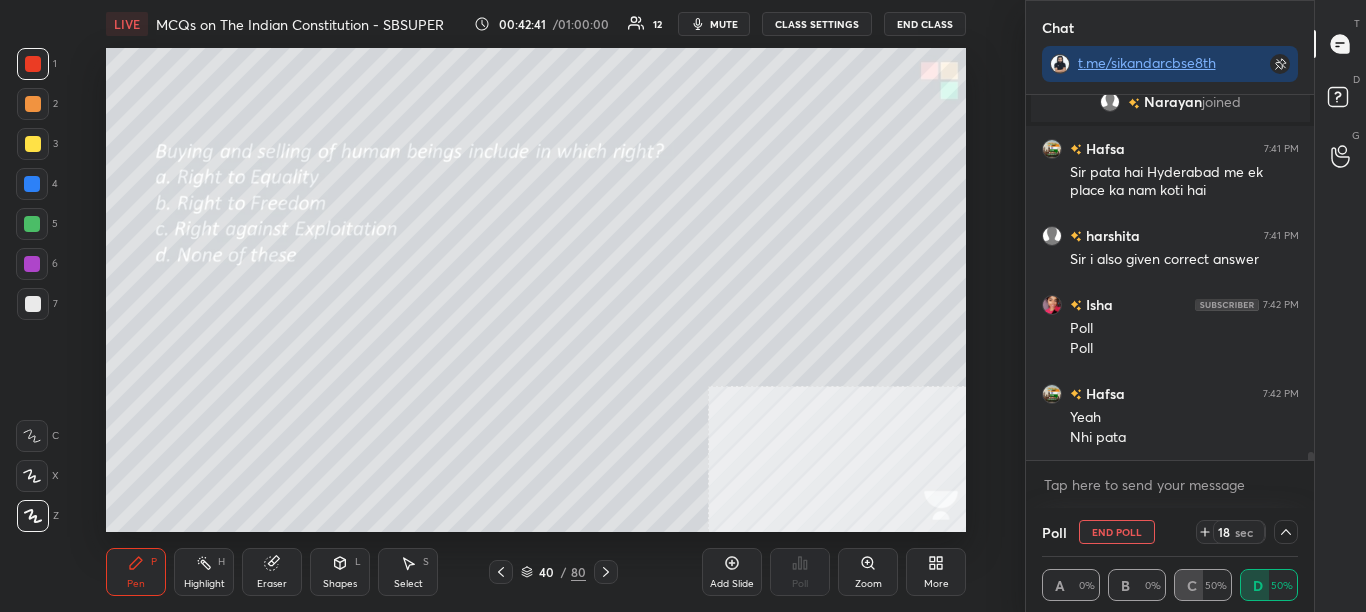 click at bounding box center (1286, 532) 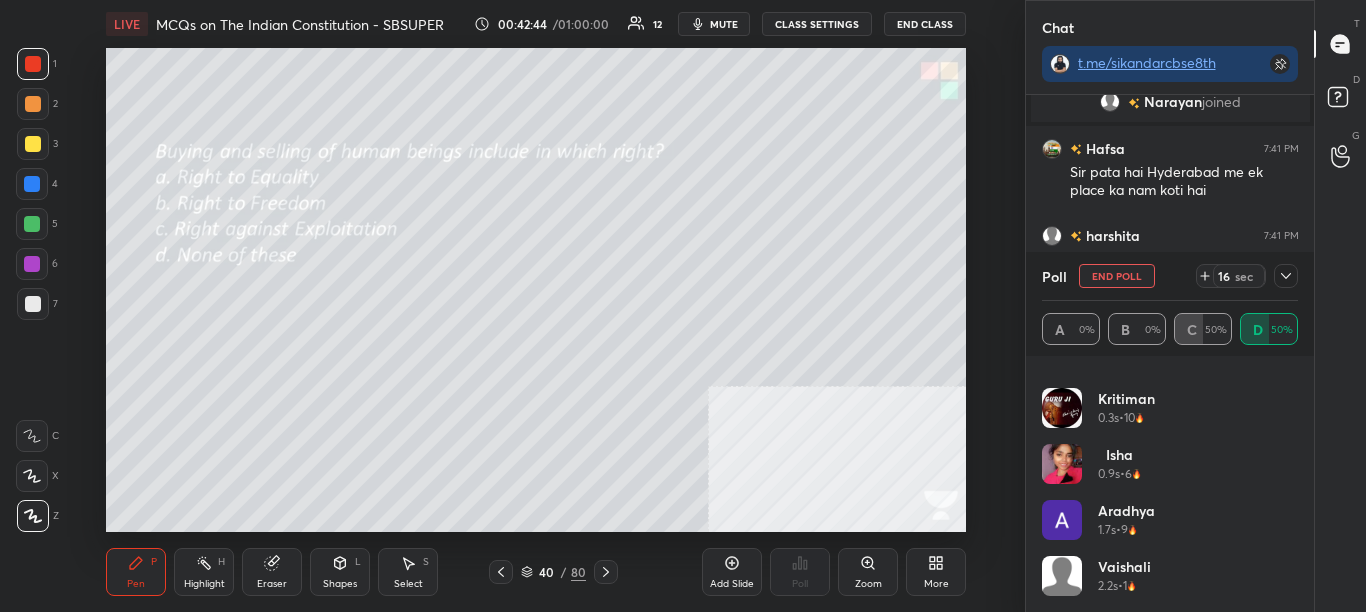 click 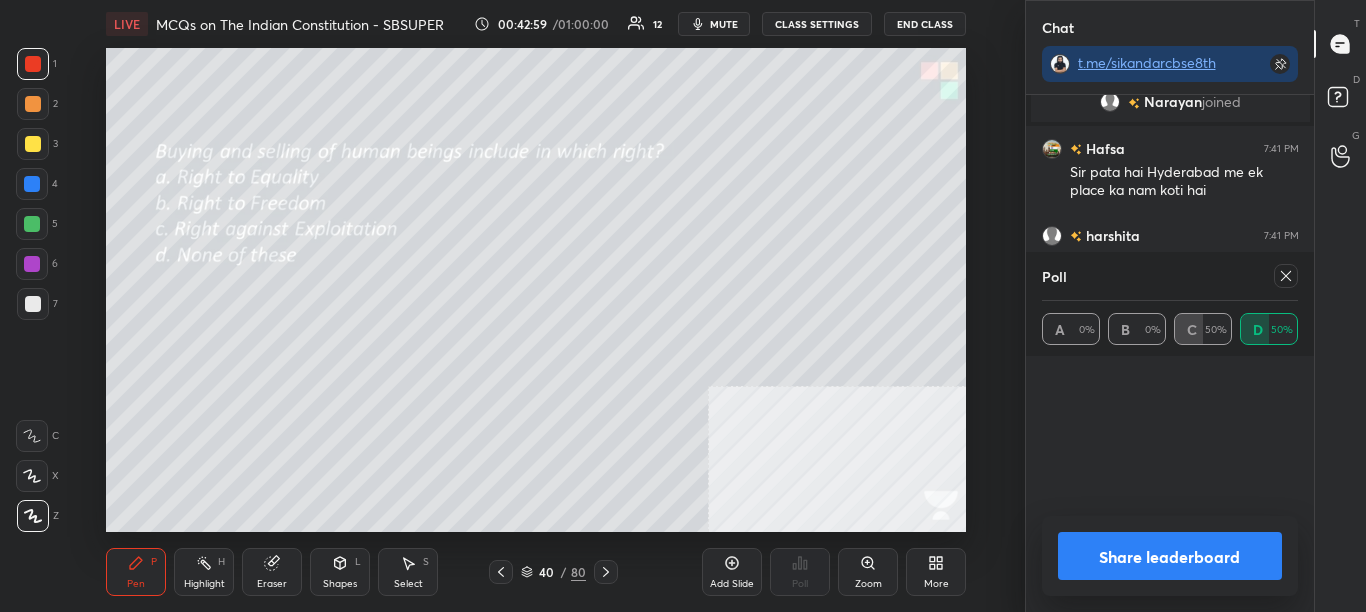 scroll, scrollTop: 7, scrollLeft: 7, axis: both 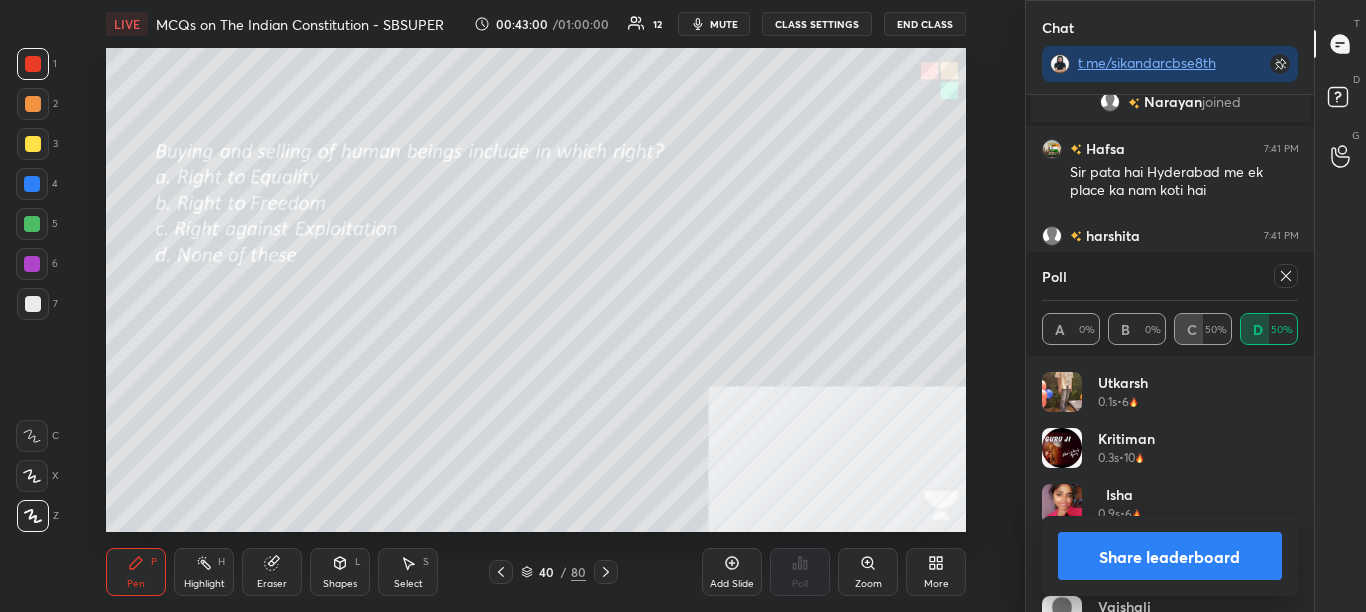 click on "Share leaderboard" at bounding box center (1170, 556) 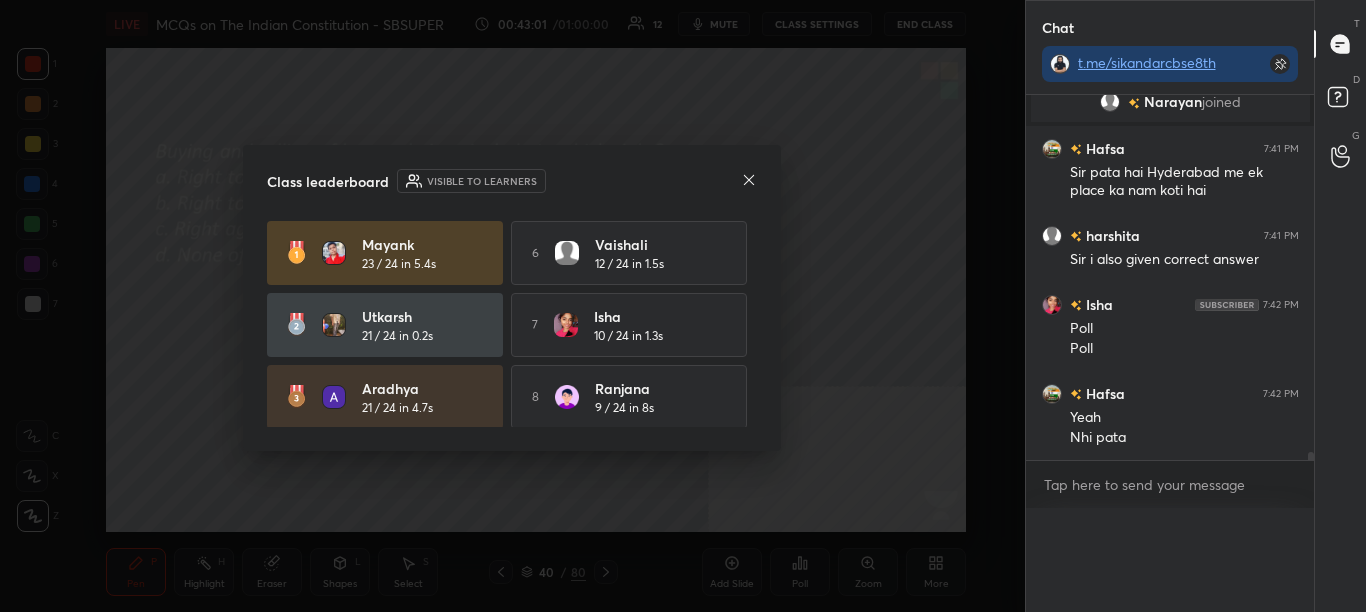 scroll, scrollTop: 0, scrollLeft: 0, axis: both 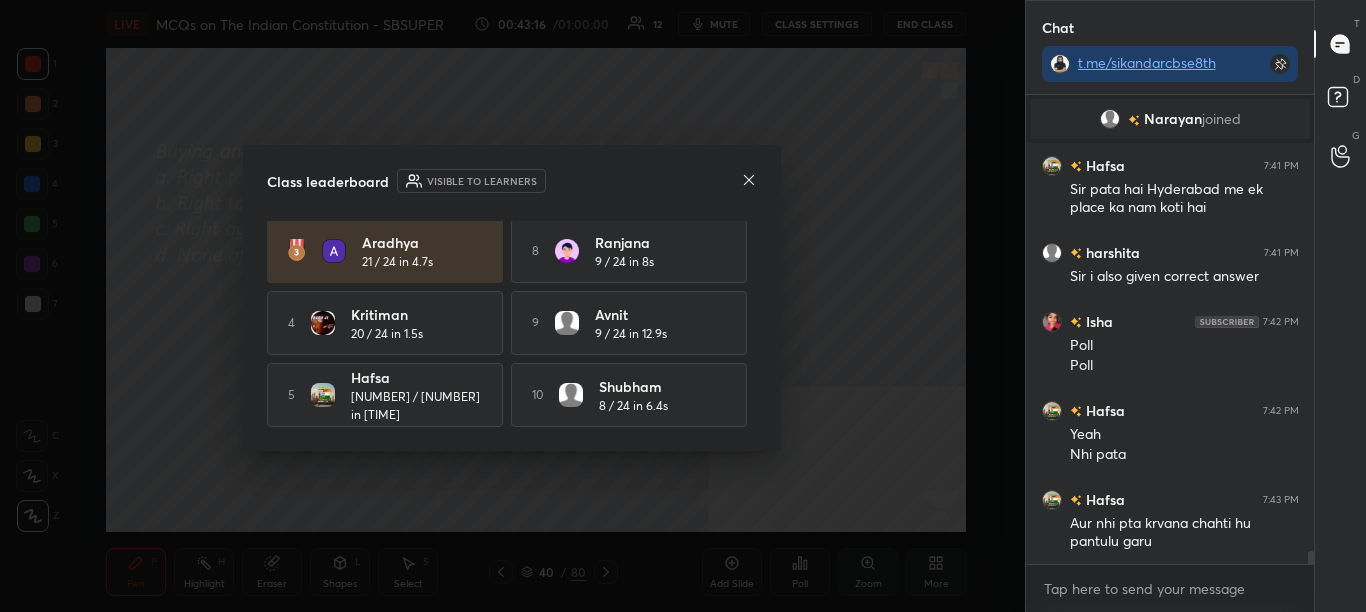 click 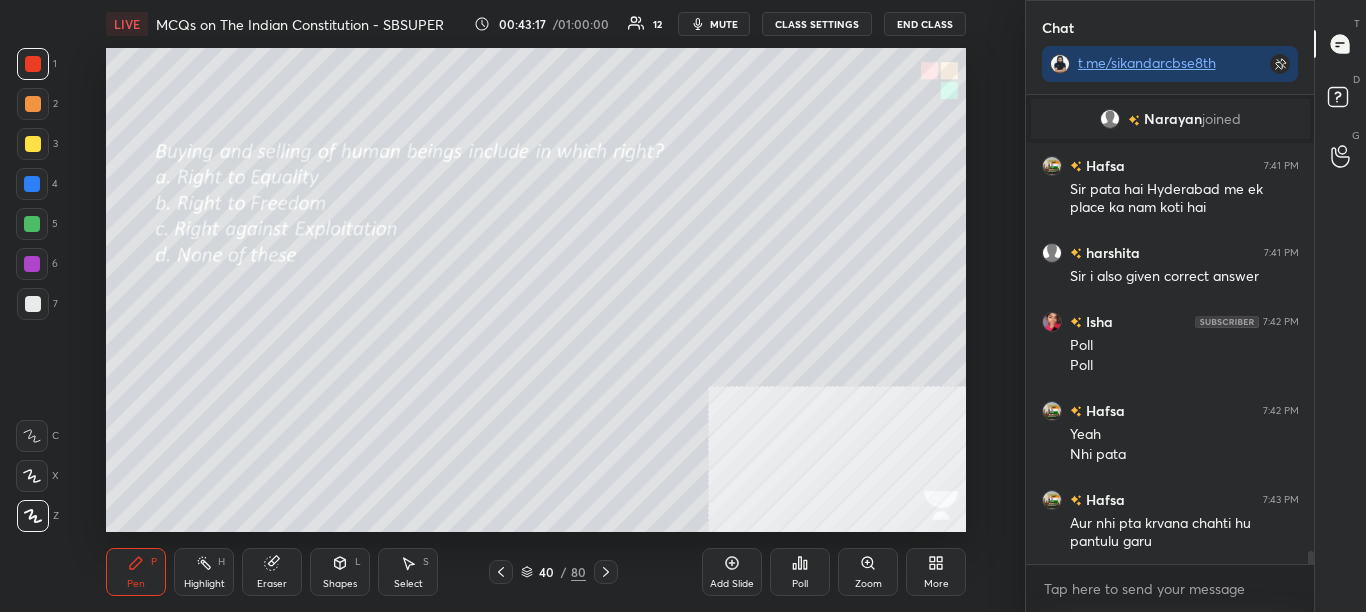 click 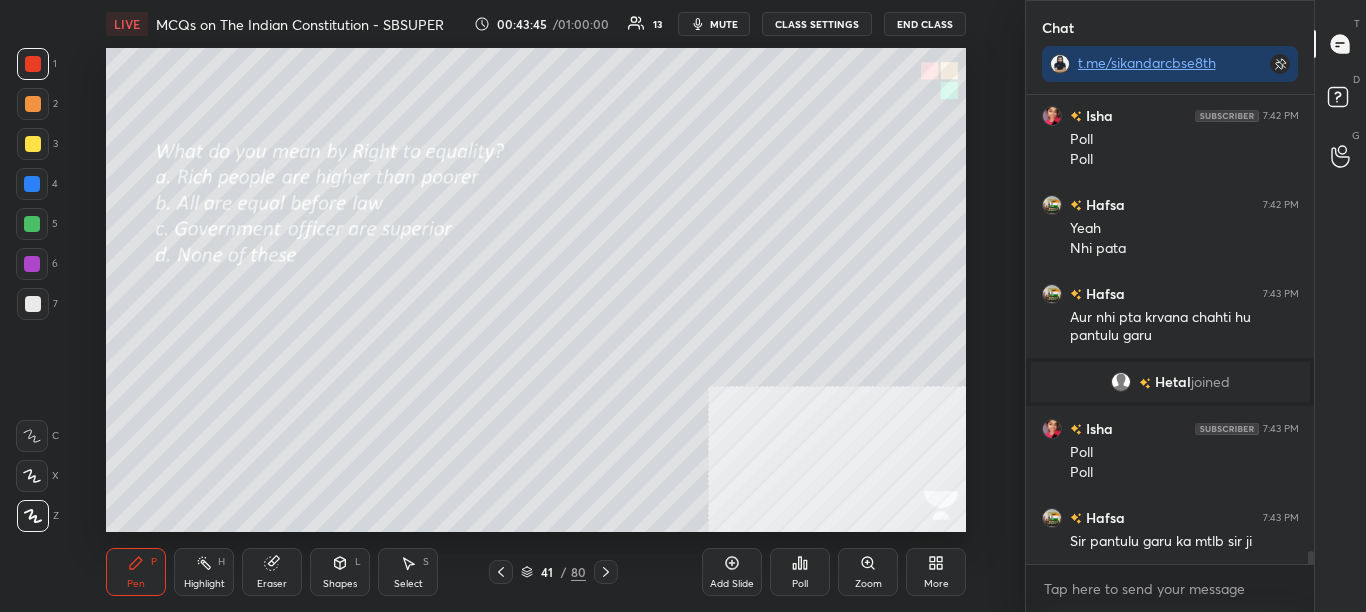 scroll, scrollTop: 16091, scrollLeft: 0, axis: vertical 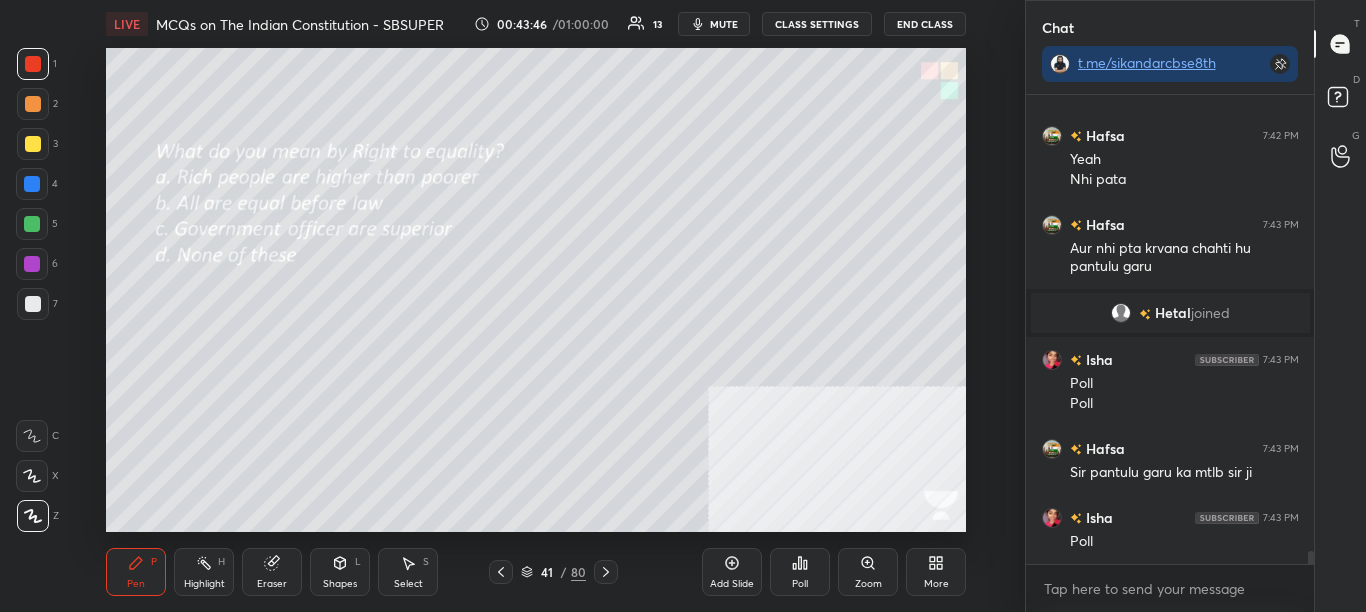 click on "Poll" at bounding box center [800, 584] 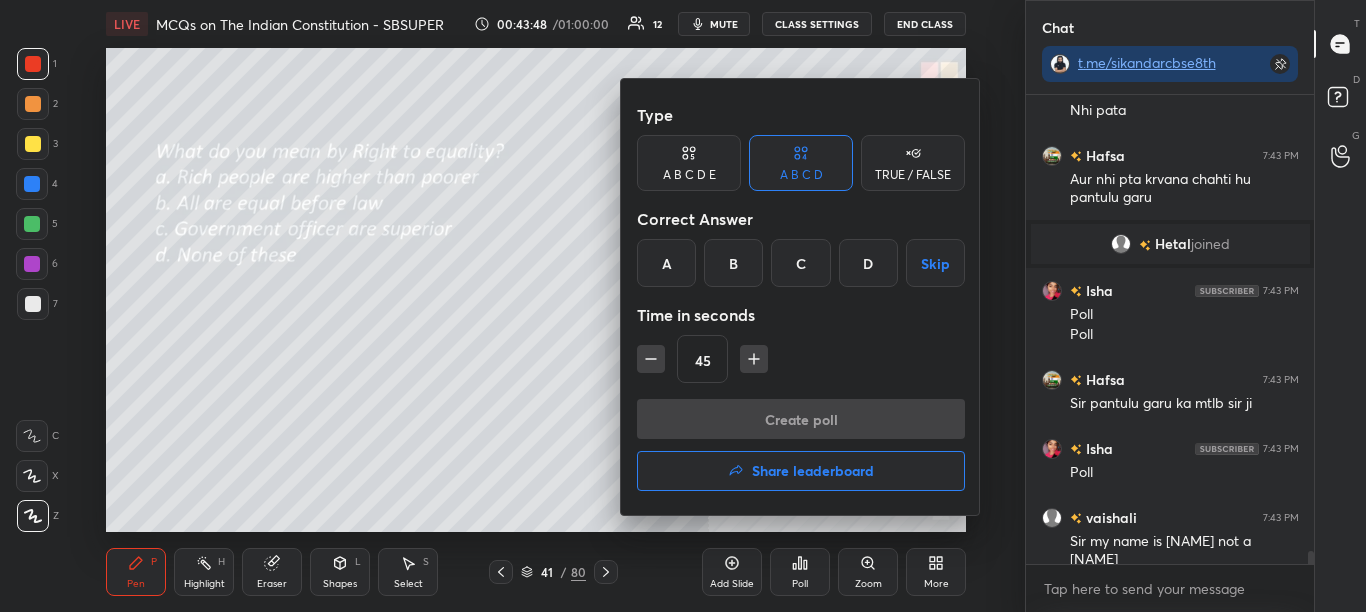 scroll, scrollTop: 16283, scrollLeft: 0, axis: vertical 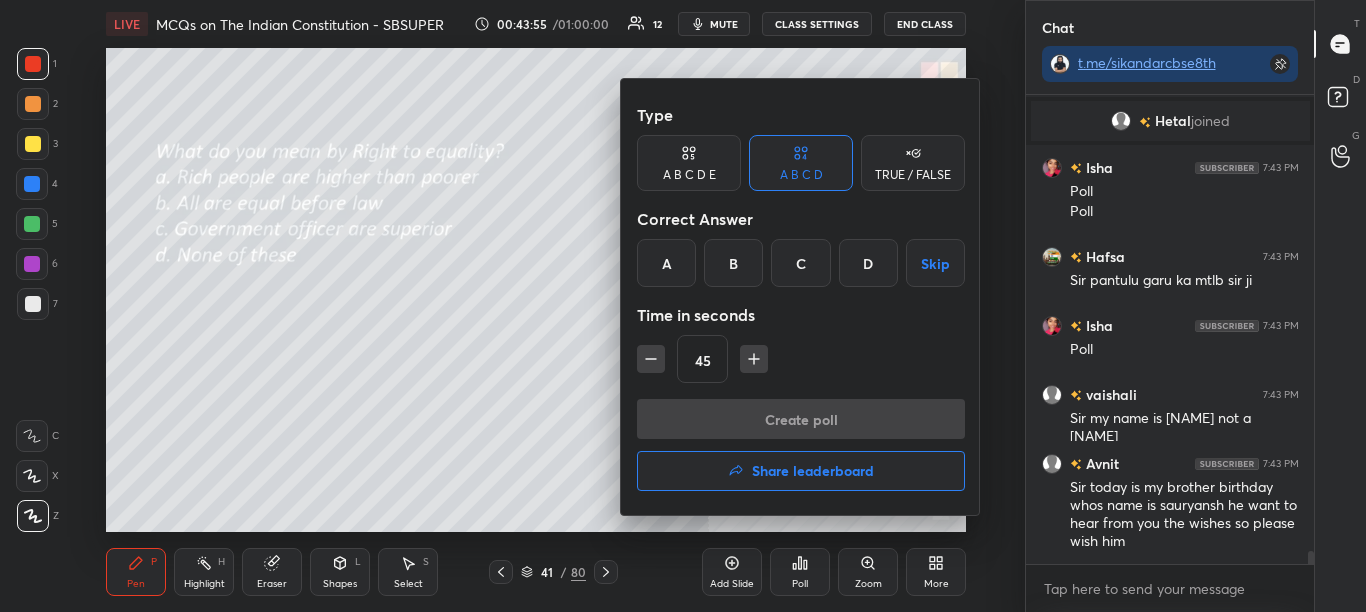 click at bounding box center [683, 306] 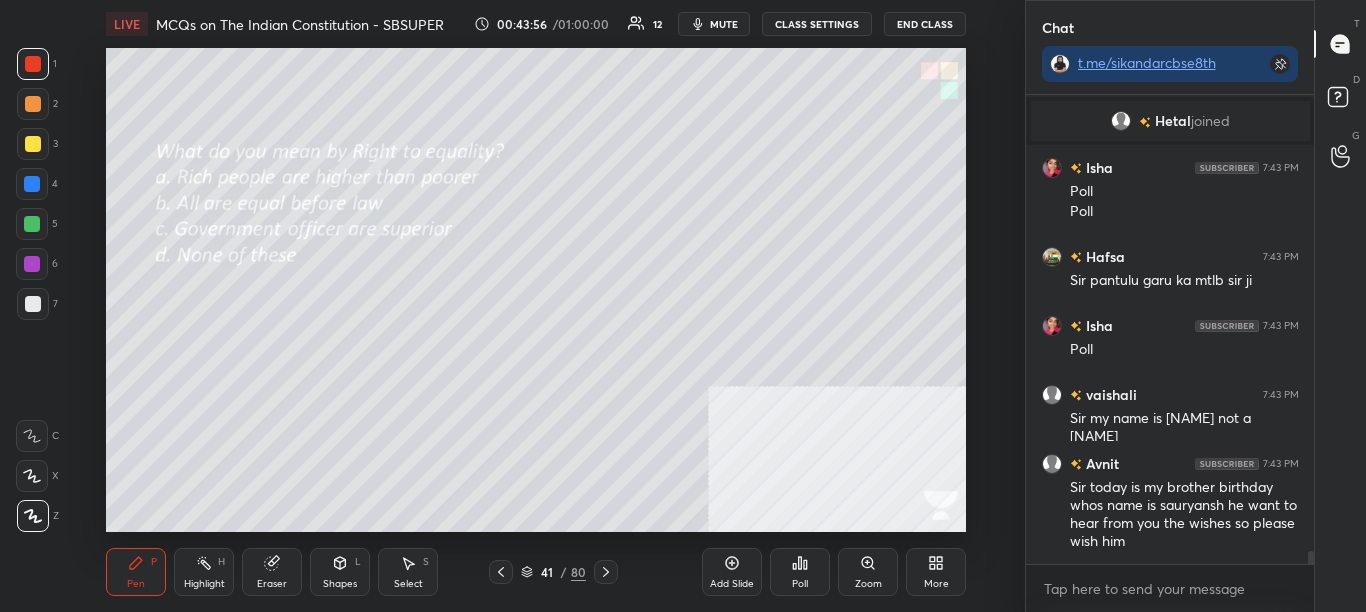 click on "Poll" at bounding box center [800, 584] 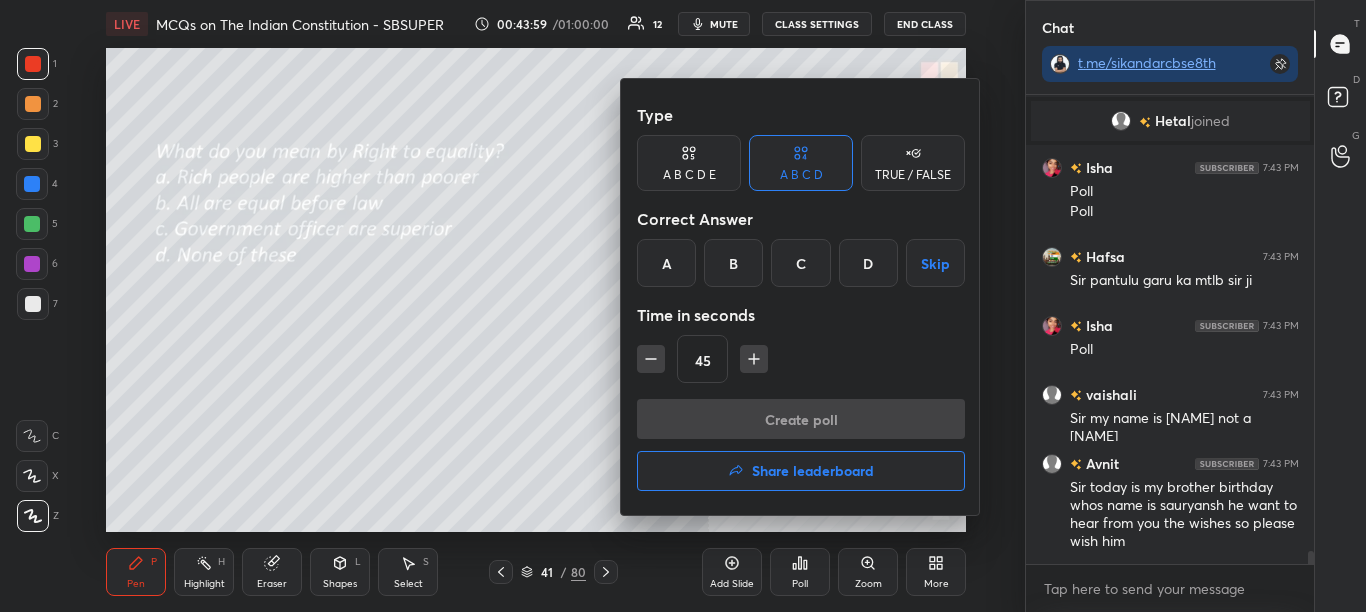click on "B" at bounding box center (733, 263) 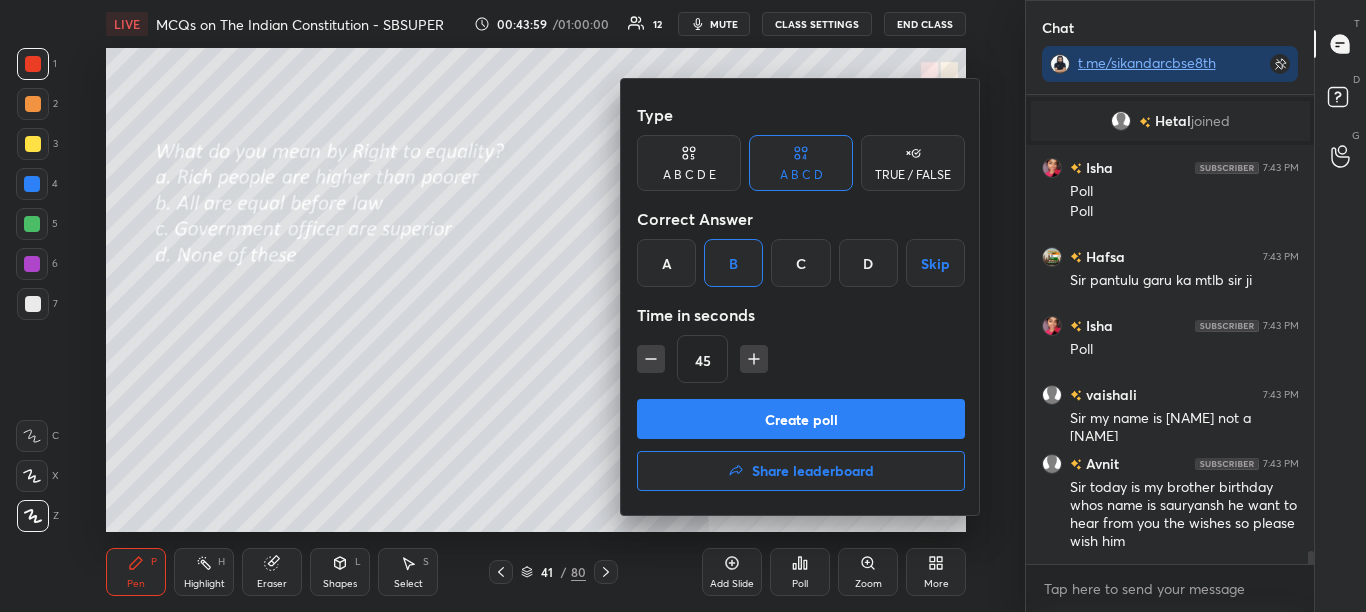 click on "Create poll" at bounding box center (801, 419) 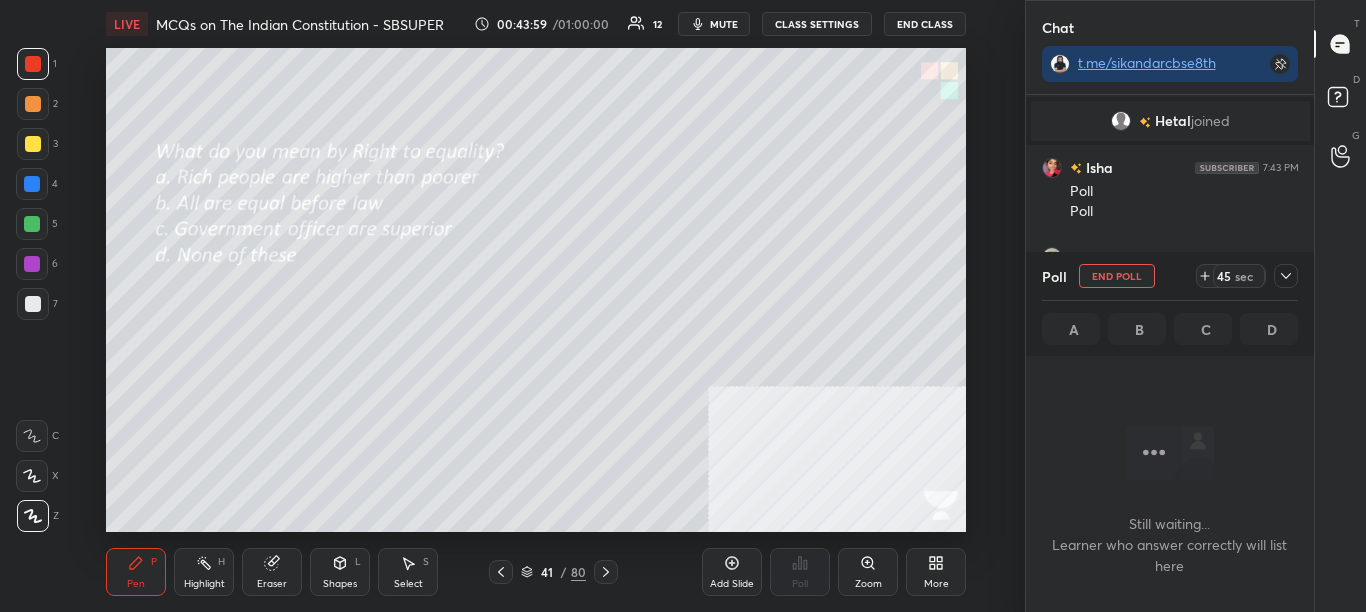 scroll, scrollTop: 421, scrollLeft: 282, axis: both 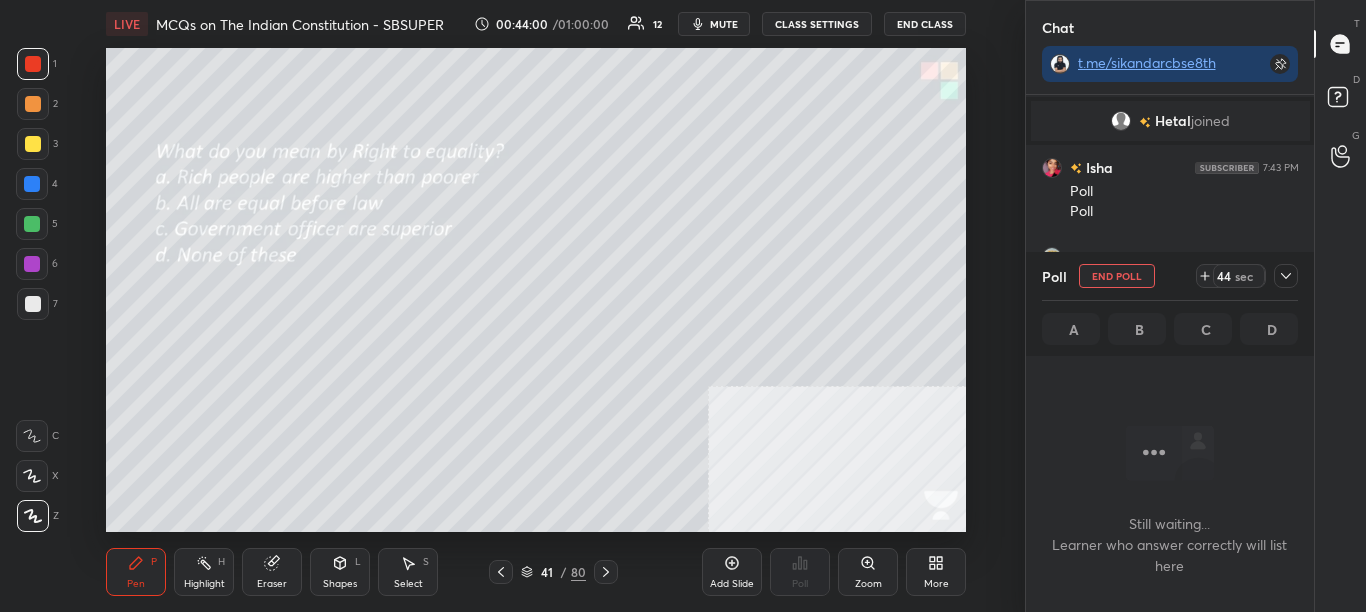 click 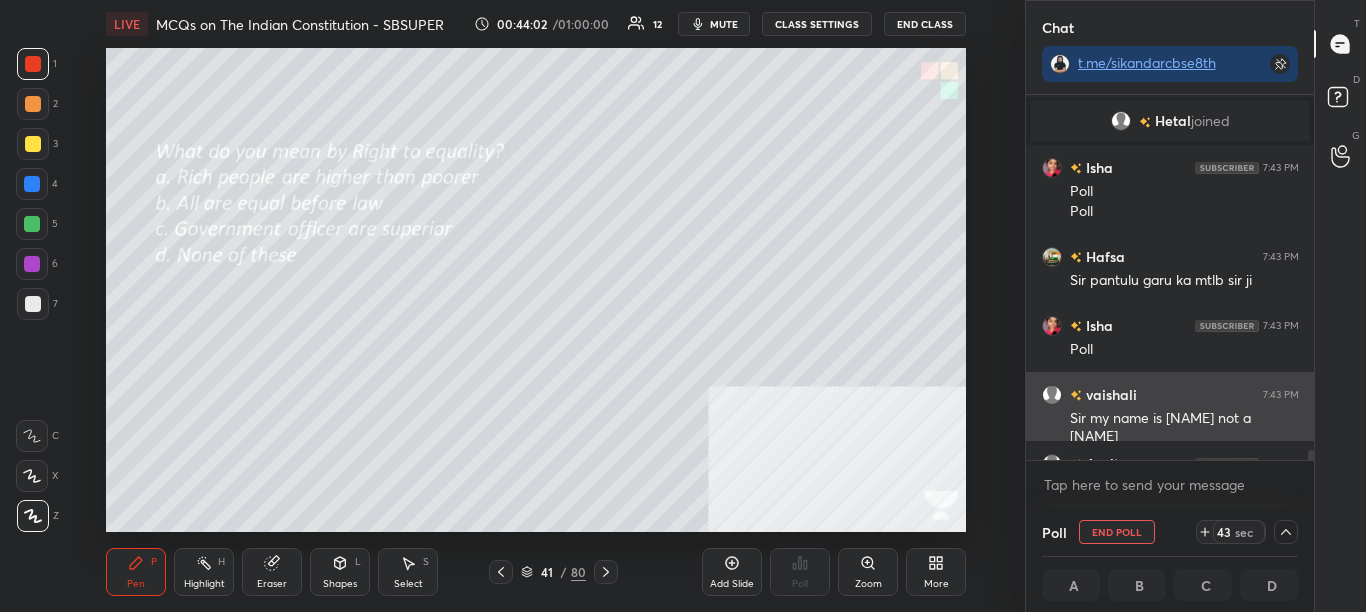 scroll, scrollTop: 1, scrollLeft: 7, axis: both 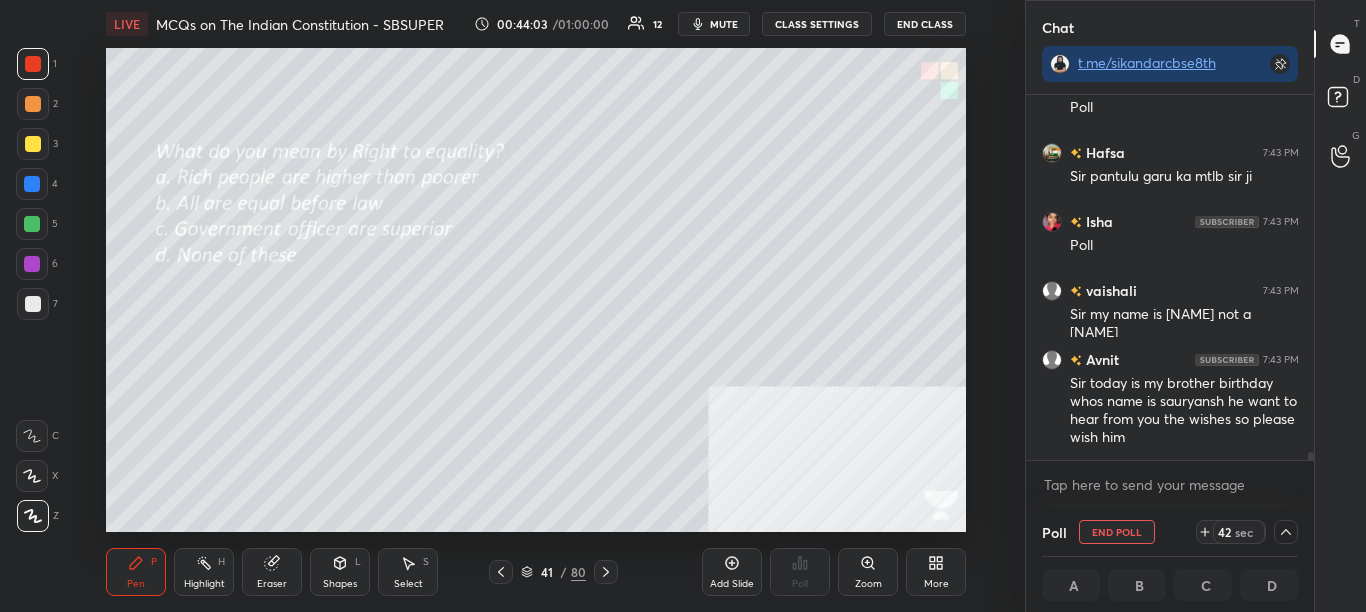 drag, startPoint x: 1311, startPoint y: 456, endPoint x: 1314, endPoint y: 474, distance: 18.248287 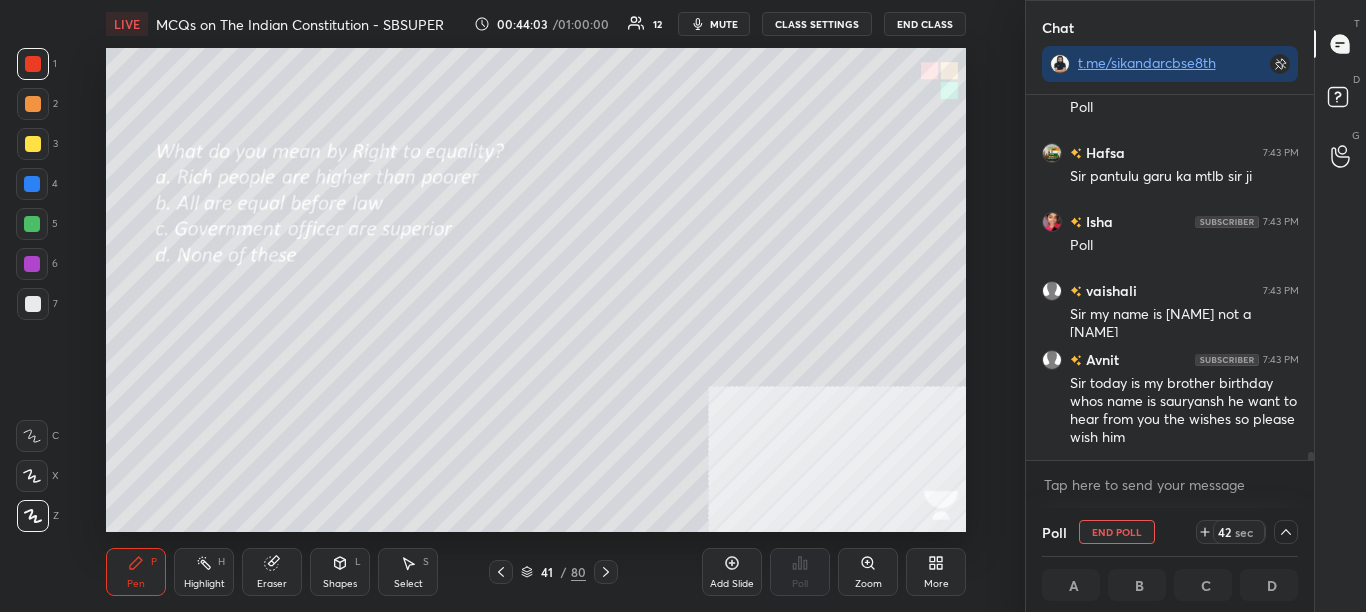 click on "[FIRST]  joined [FIRST] 7:43 PM Poll Poll [FIRST] 7:43 PM Sir pantulu garu ka mtlb sir ji [FIRST] 7:43 PM Poll [FIRST] 7:43 PM Sir my name is [FIRST] not a [FIRST] 7:43 PM Sir today is my brother birthday whos name is [FIRST] he want to hear from you the wishes so please wish him JUMP TO LATEST Enable hand raising Enable raise hand to speak to learners. Once enabled, chat will be turned off temporarily. Enable x" at bounding box center (1170, 301) 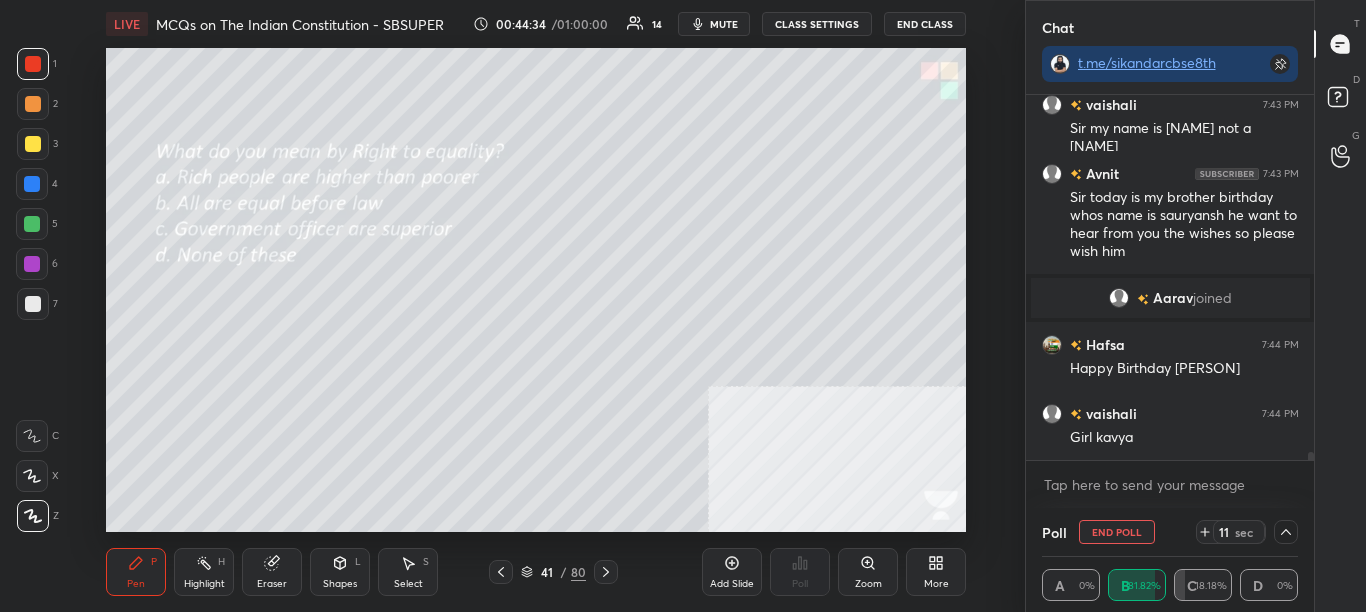 scroll, scrollTop: 16491, scrollLeft: 0, axis: vertical 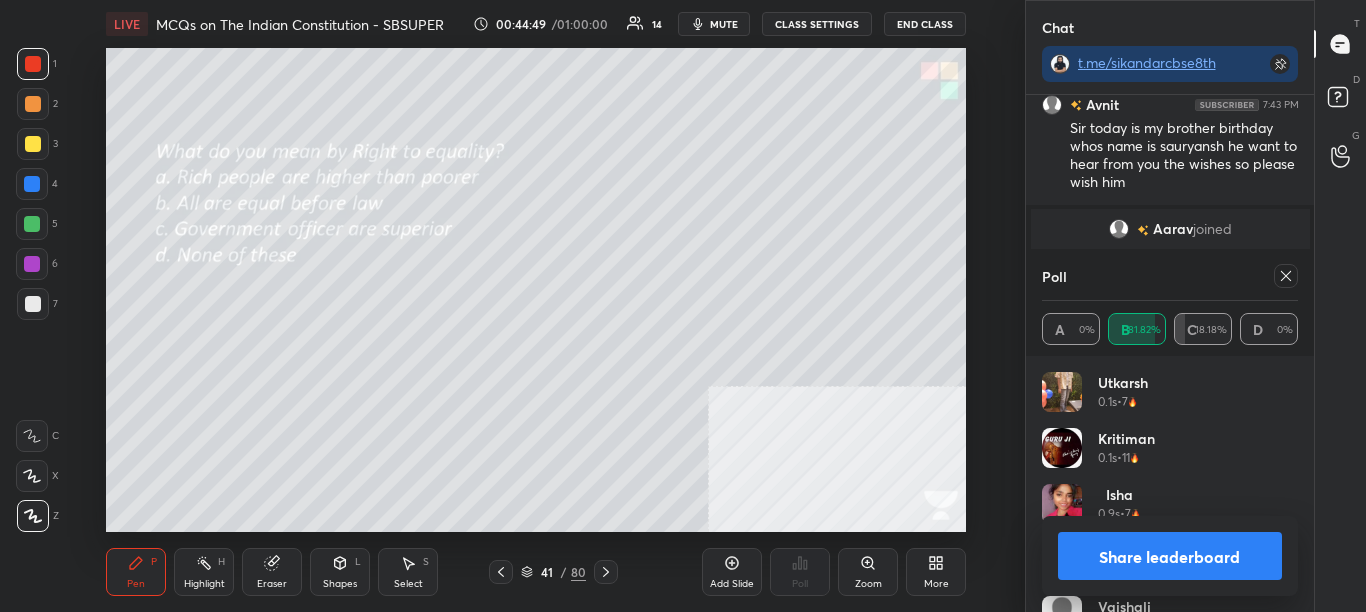 click 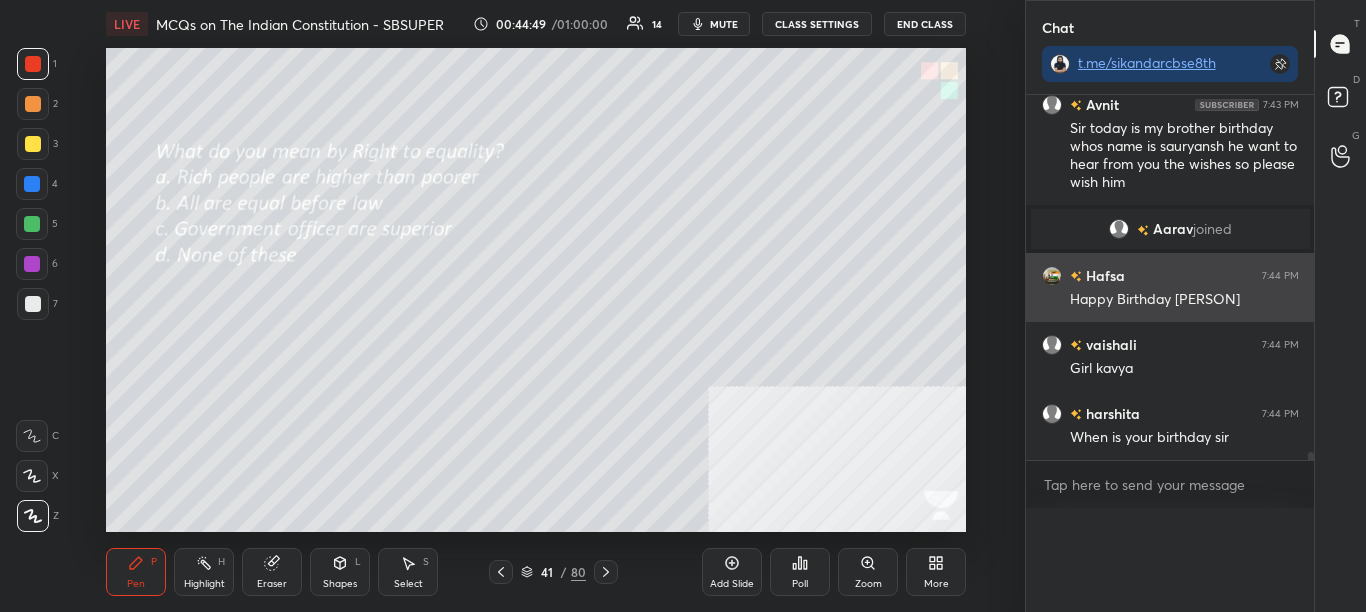 scroll, scrollTop: 0, scrollLeft: 0, axis: both 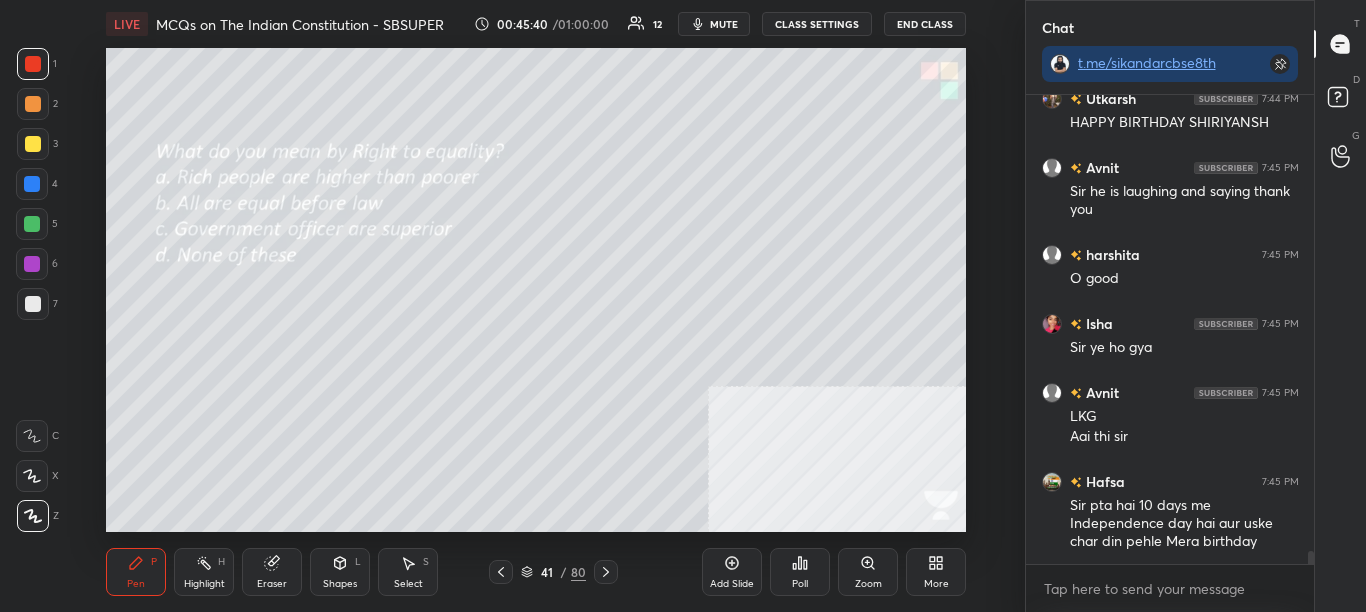 click on "Poll" at bounding box center [800, 584] 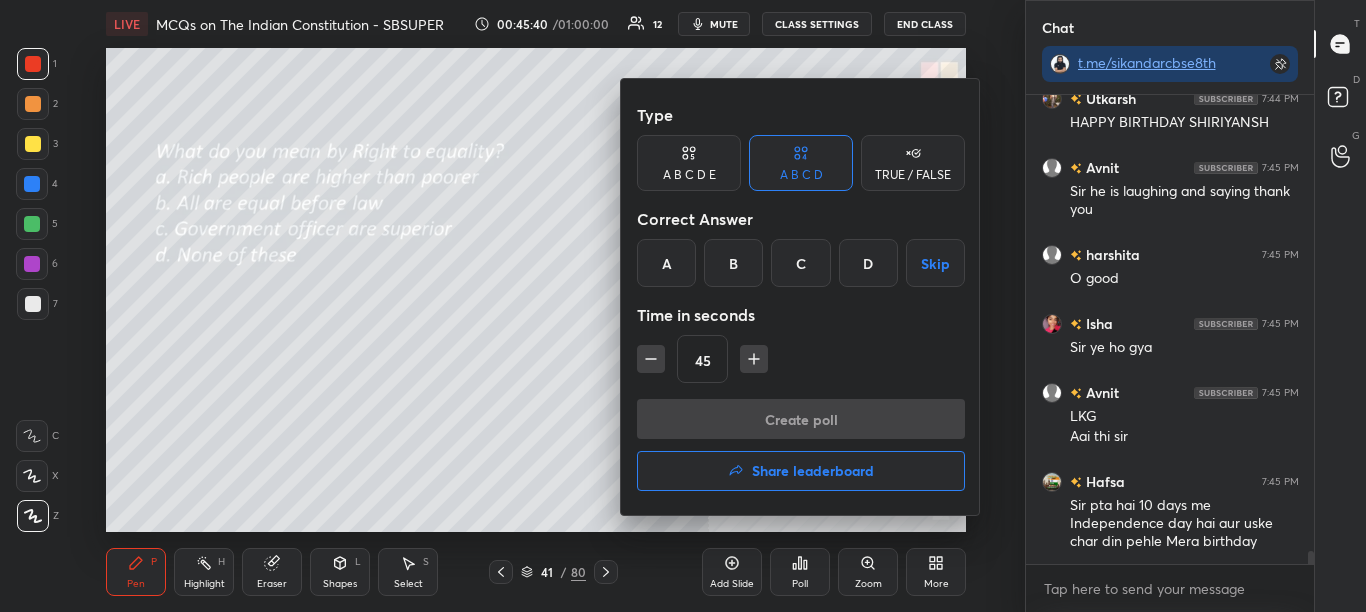 click at bounding box center [683, 306] 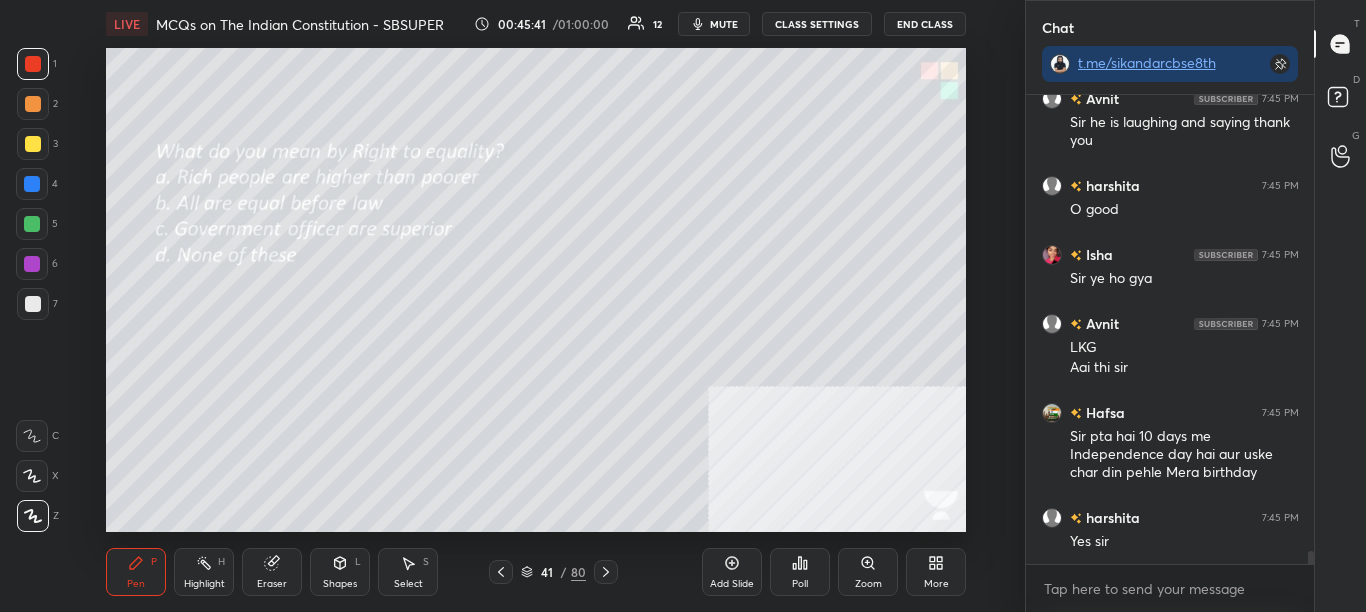 click on "Poll" at bounding box center (800, 584) 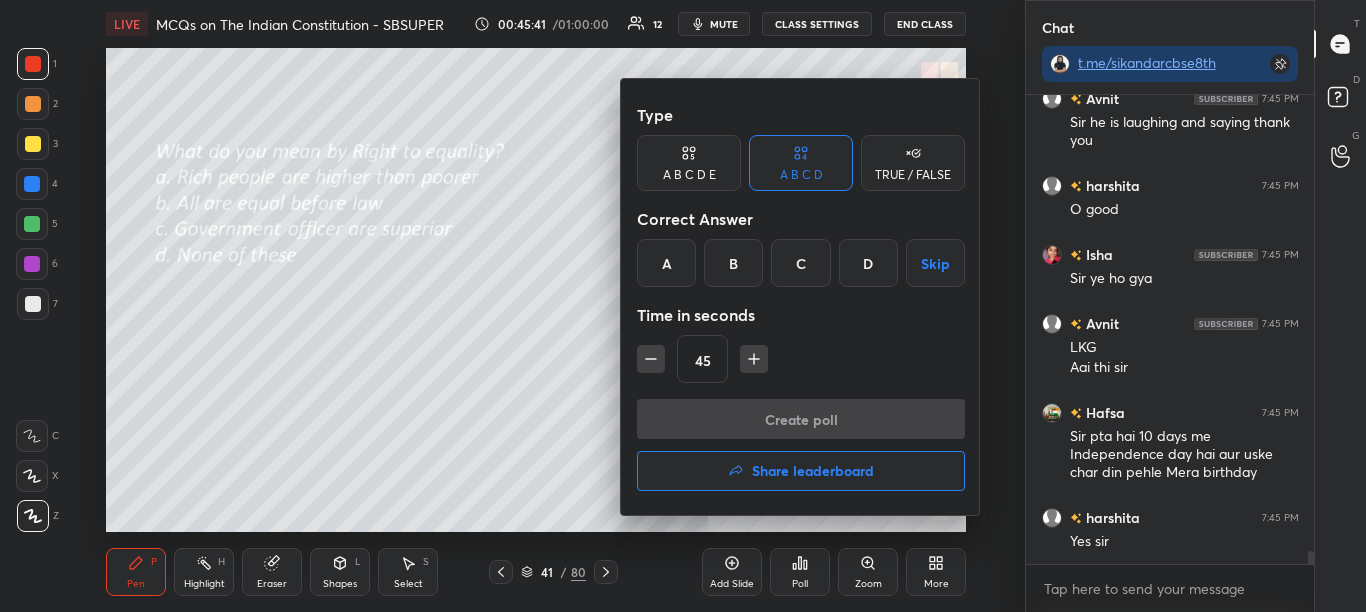 click at bounding box center [683, 306] 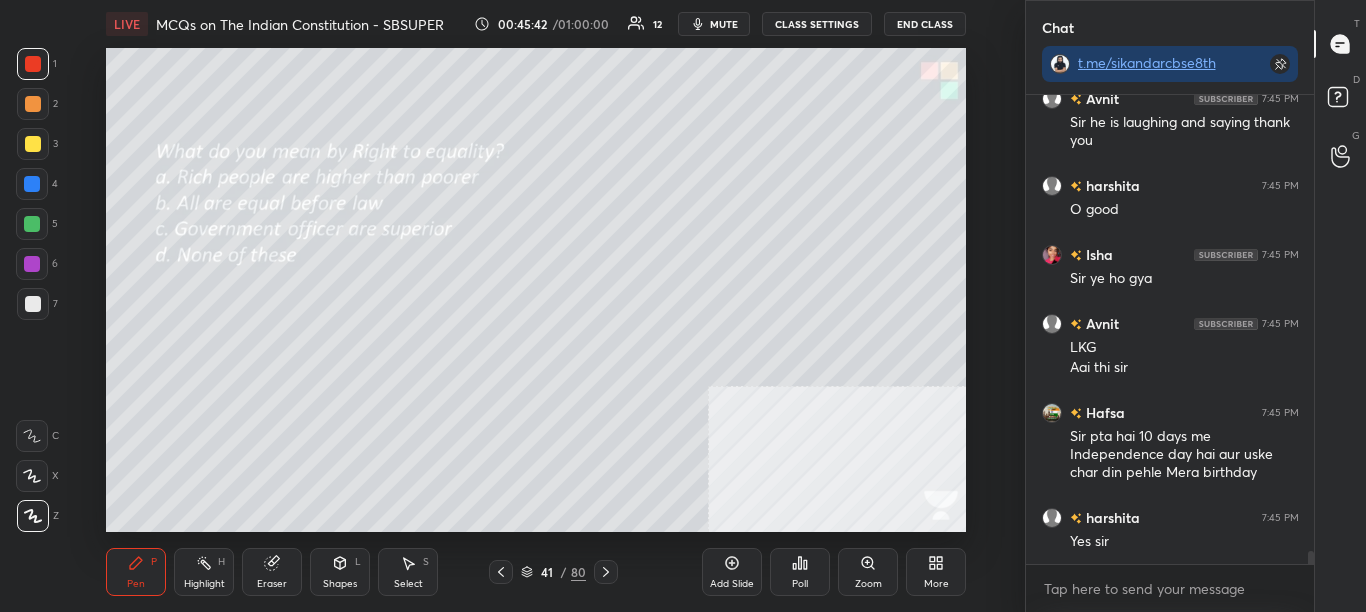 click on "Poll" at bounding box center (800, 572) 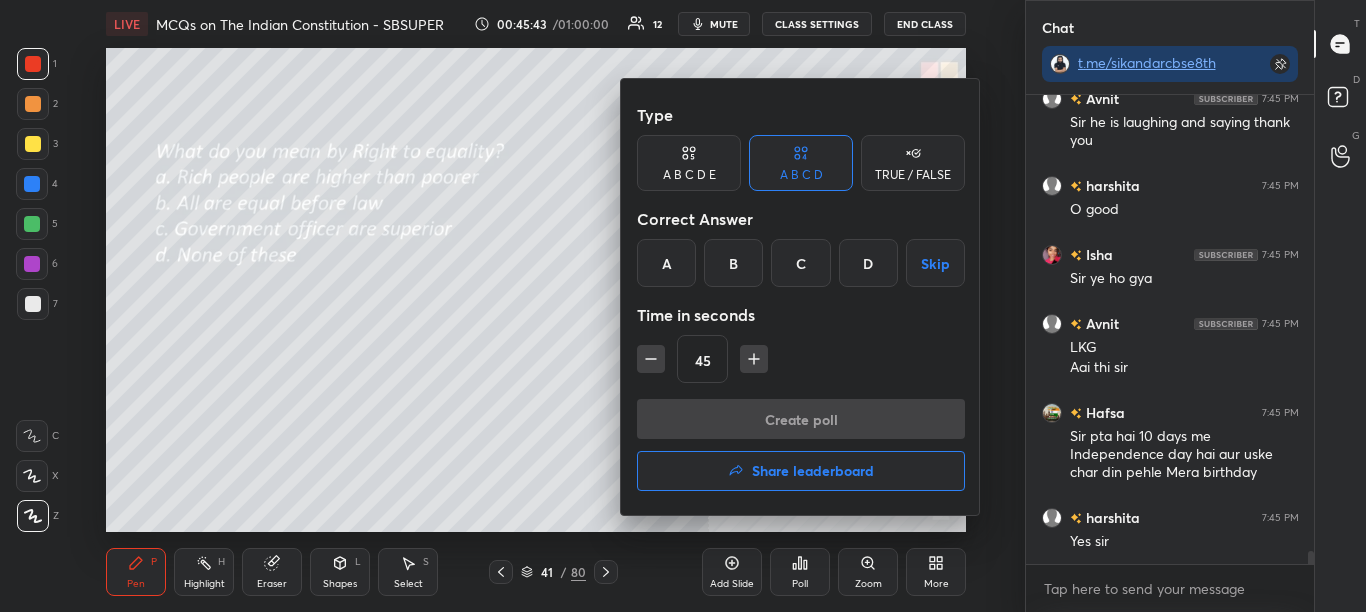 scroll, scrollTop: 17013, scrollLeft: 0, axis: vertical 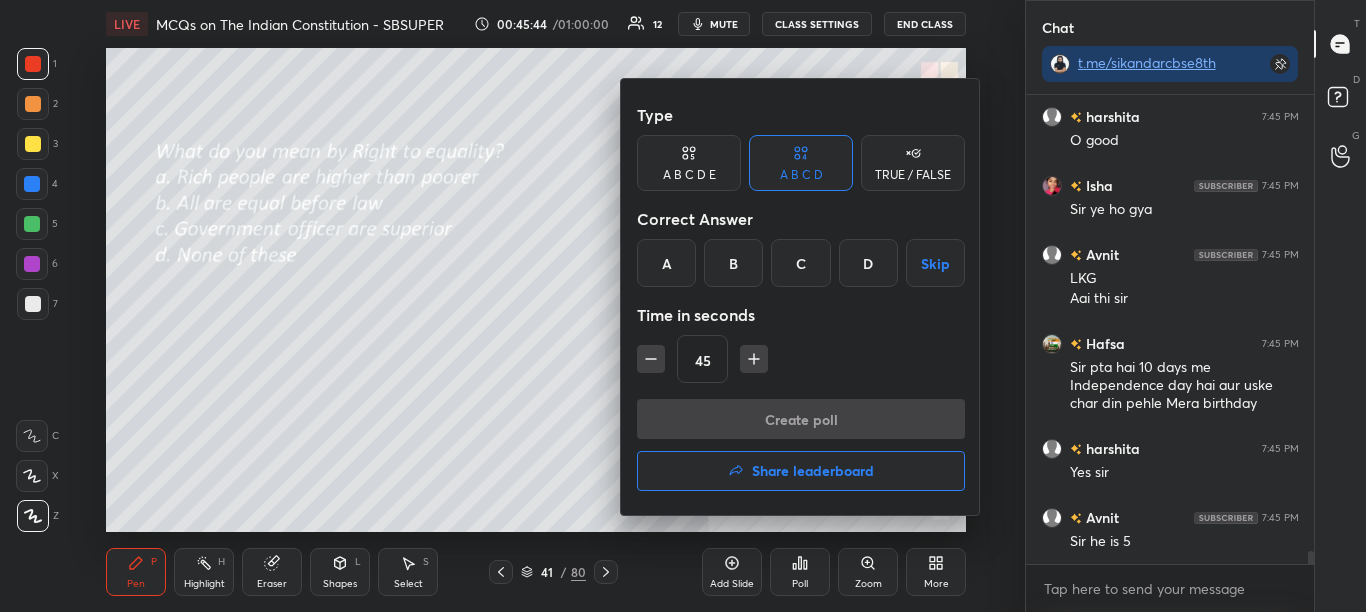 click at bounding box center [683, 306] 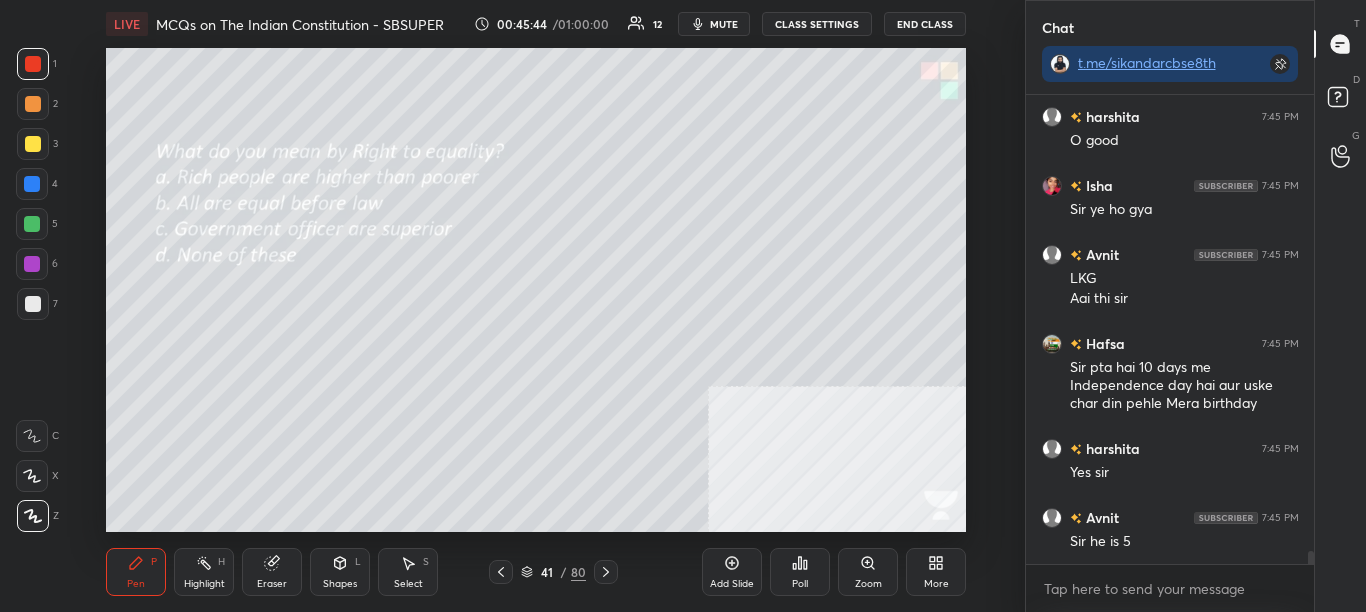 click 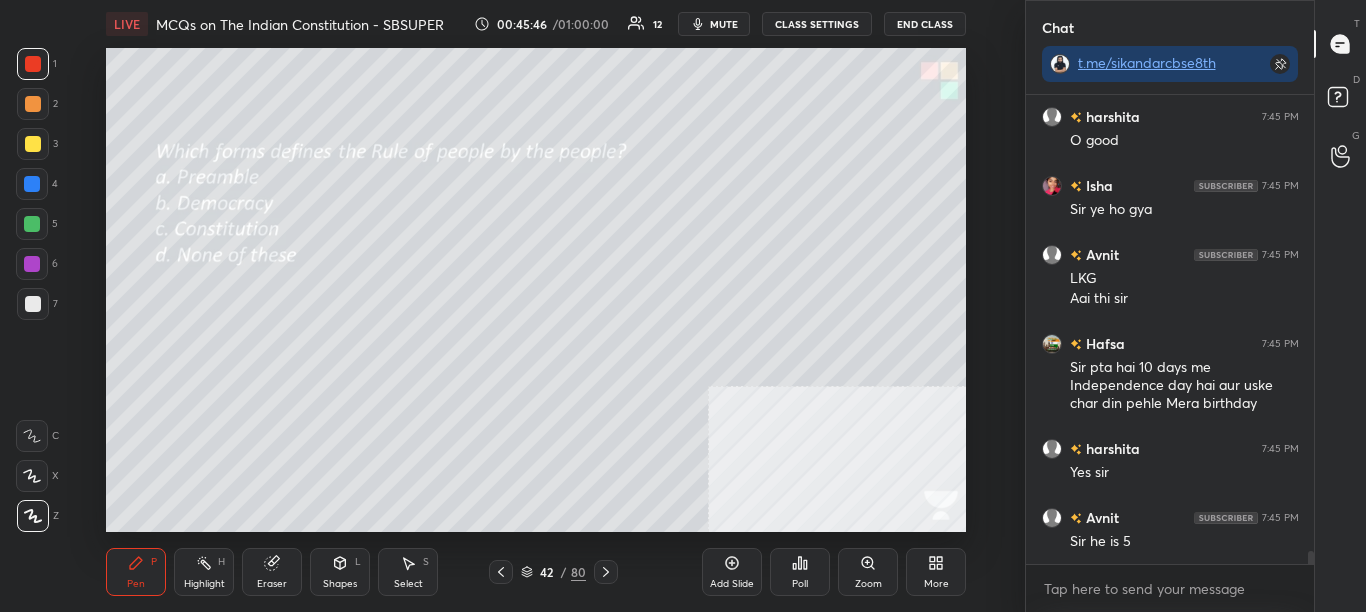 click 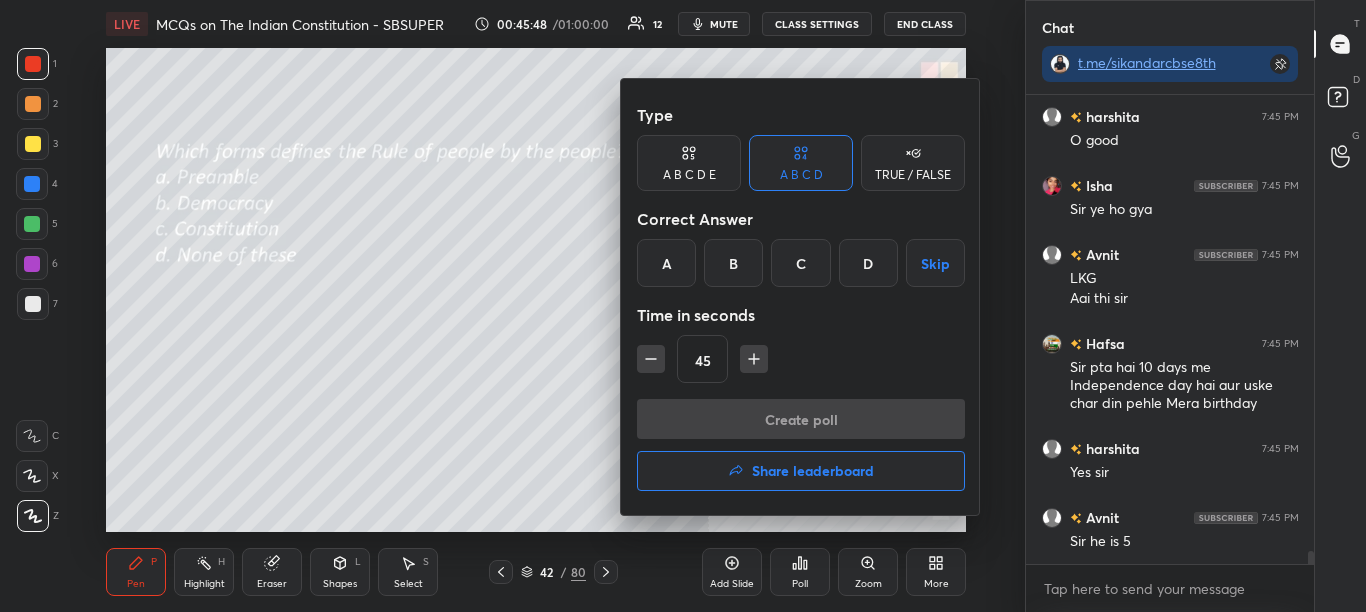 click on "B" at bounding box center (733, 263) 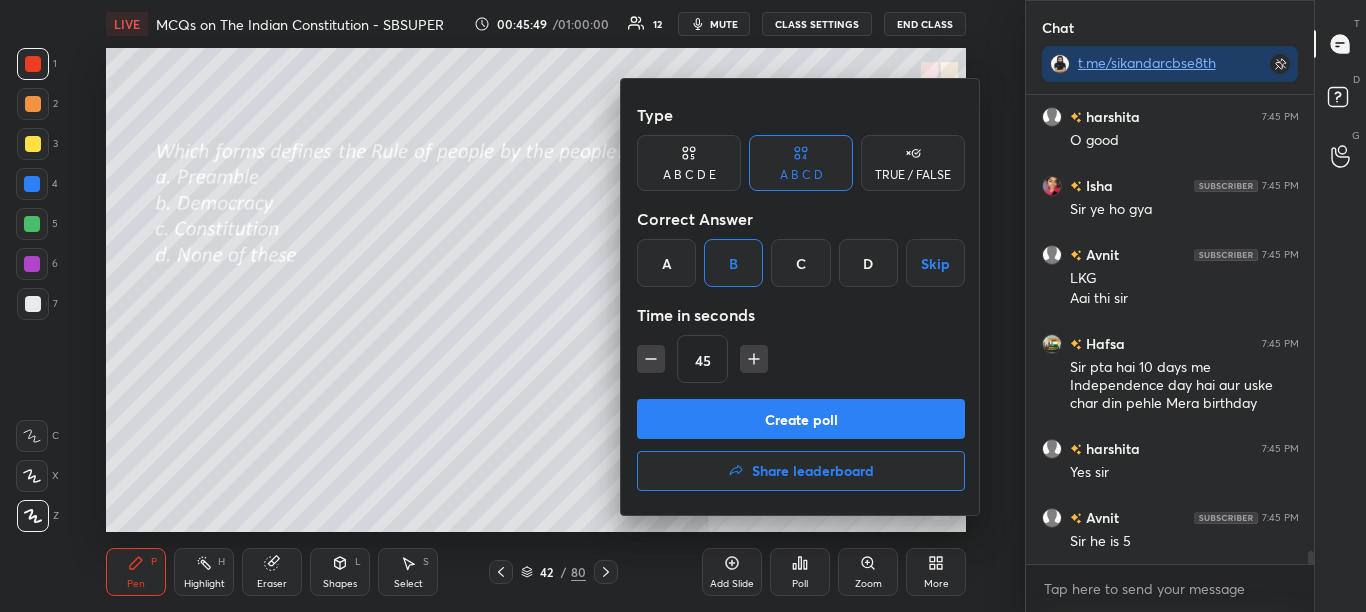 click on "Create poll" at bounding box center (801, 419) 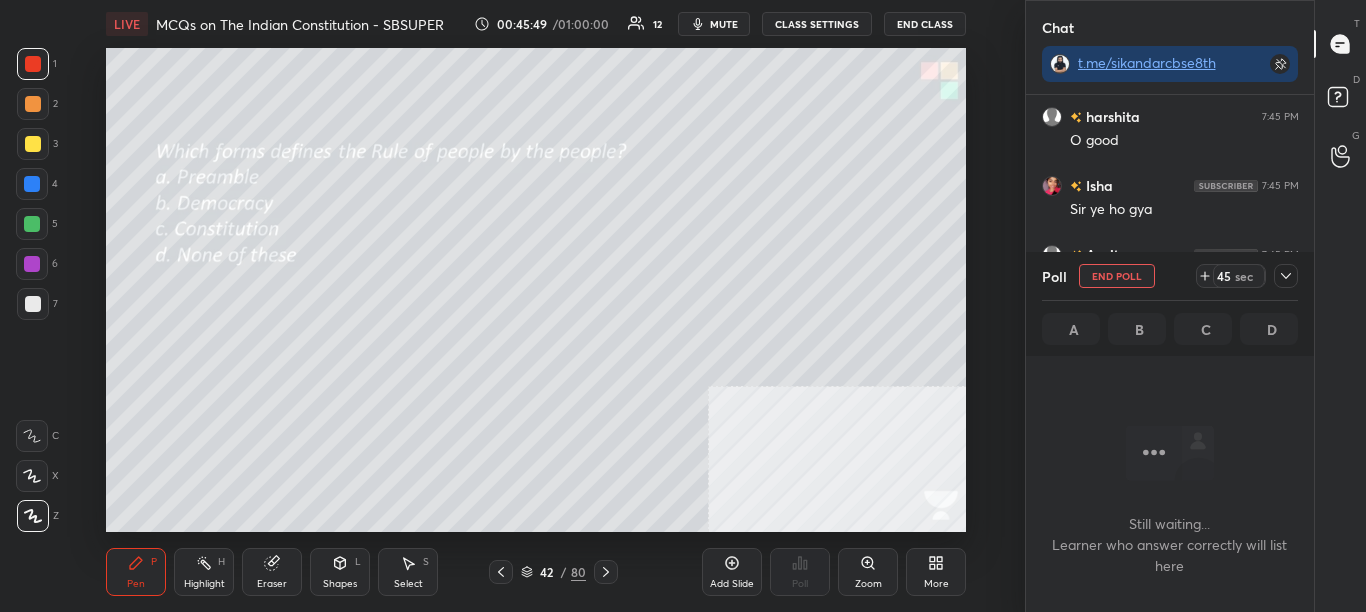 scroll, scrollTop: 401, scrollLeft: 282, axis: both 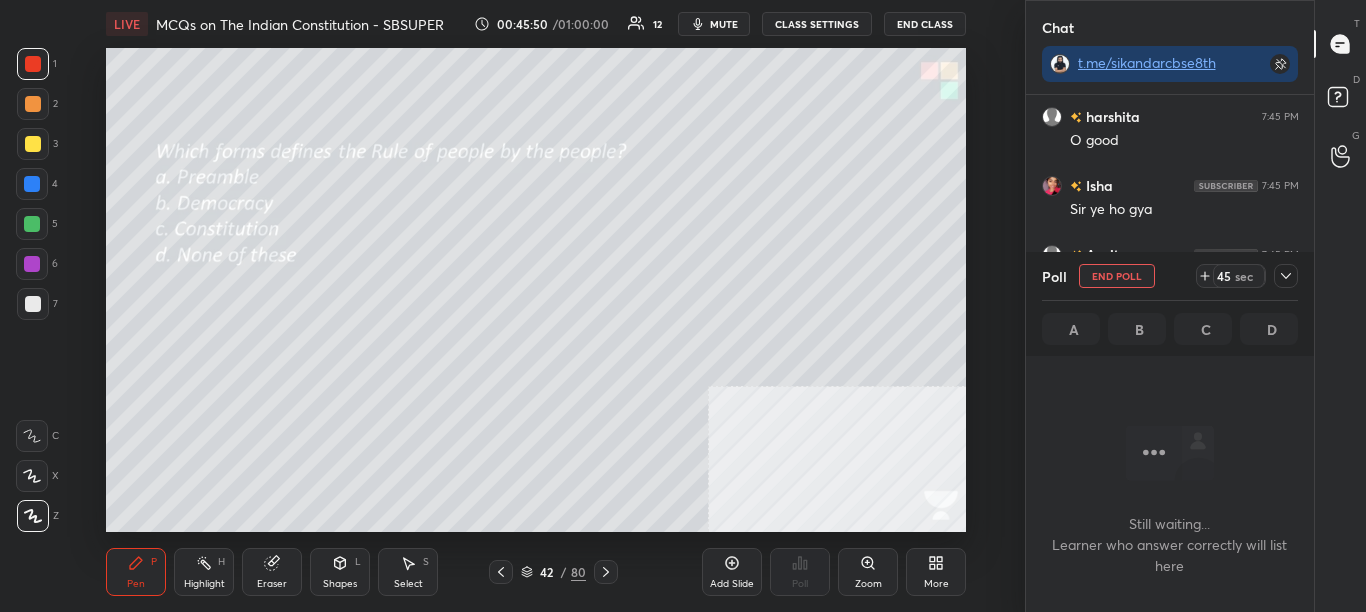 click 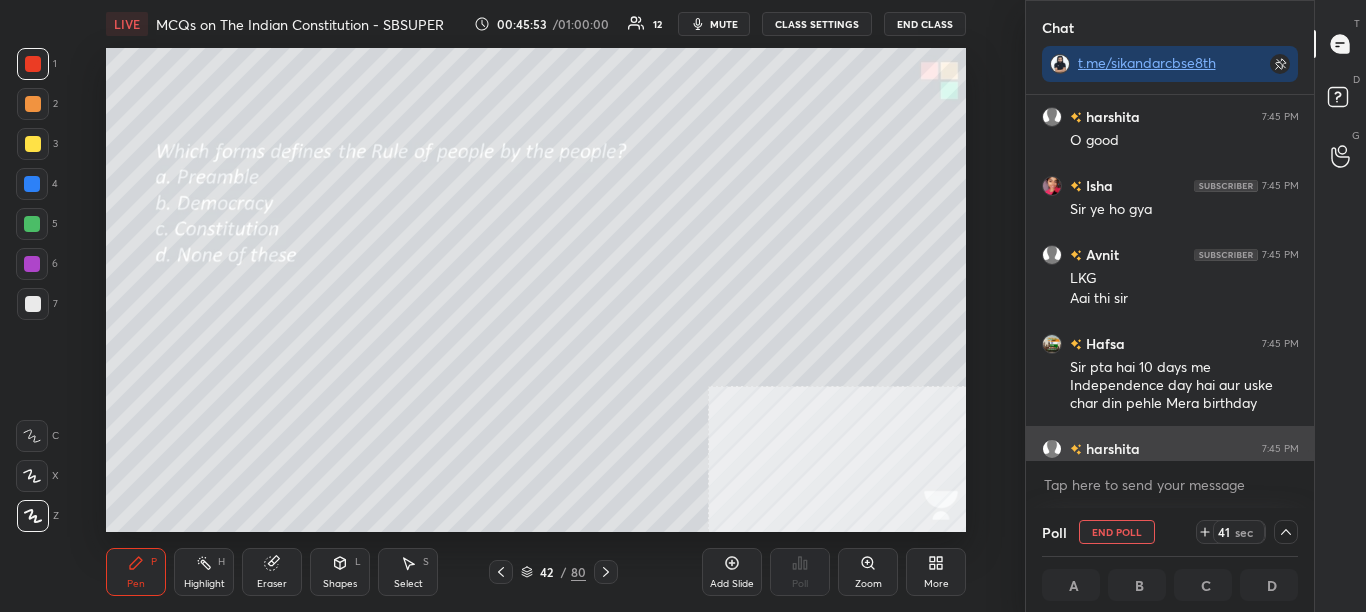 scroll, scrollTop: 1, scrollLeft: 7, axis: both 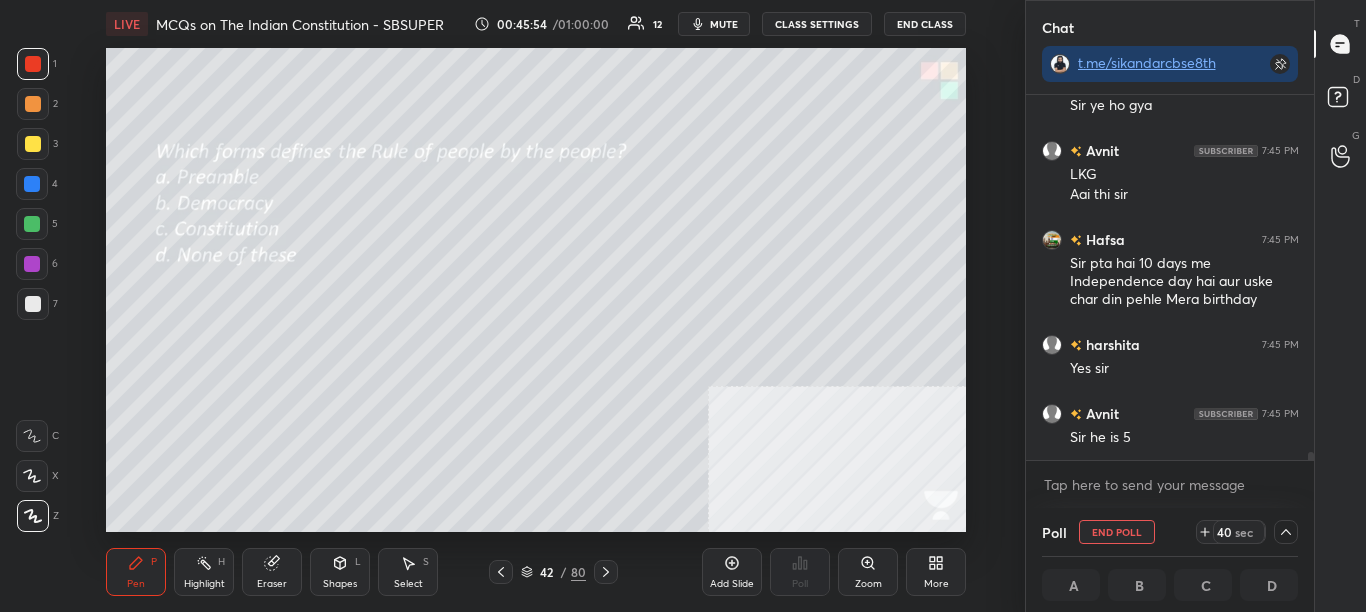 click on "[FIRST] 7:45 PM O good [FIRST] 7:45 PM Sir ye ho gya [FIRST] 7:45 PM LKG Aai thi sir [FIRST] 7:45 PM Sir pta hai 10 days me Independence day hai aur uske char din pehle Mera birthday [FIRST] 7:45 PM Yes sir [FIRST] 7:45 PM Sir he is 5 JUMP TO LATEST Enable hand raising Enable raise hand to speak to learners. Once enabled, chat will be turned off temporarily. Enable x" at bounding box center [1170, 301] 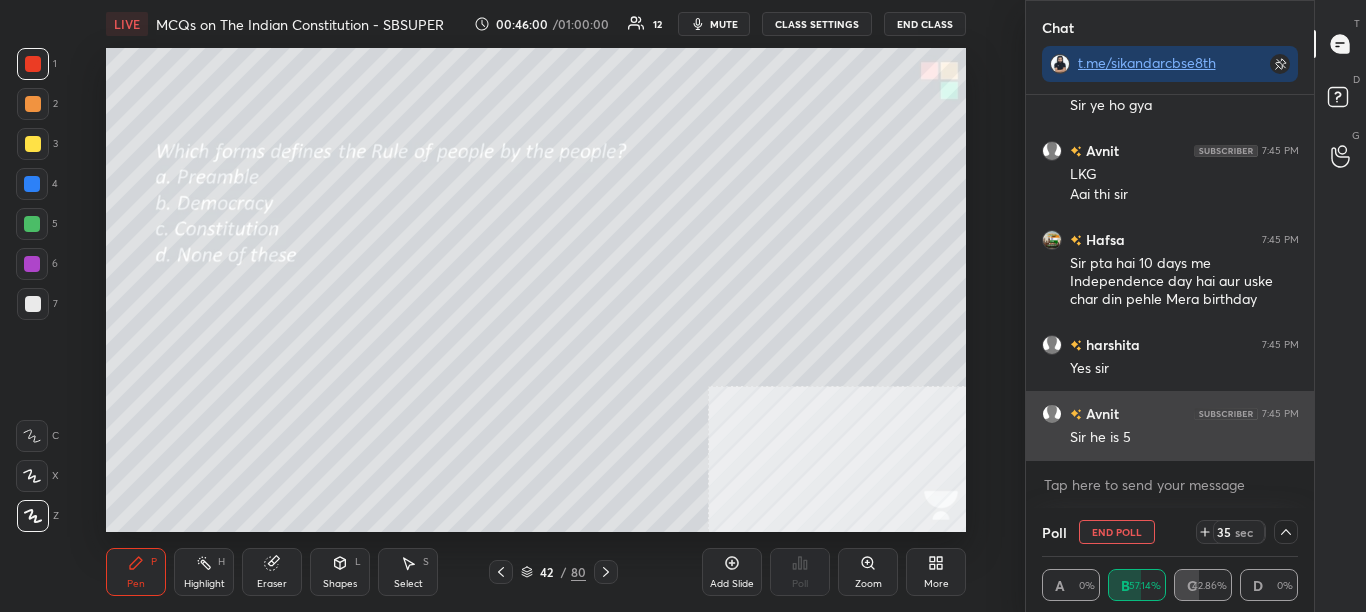 scroll, scrollTop: 17186, scrollLeft: 0, axis: vertical 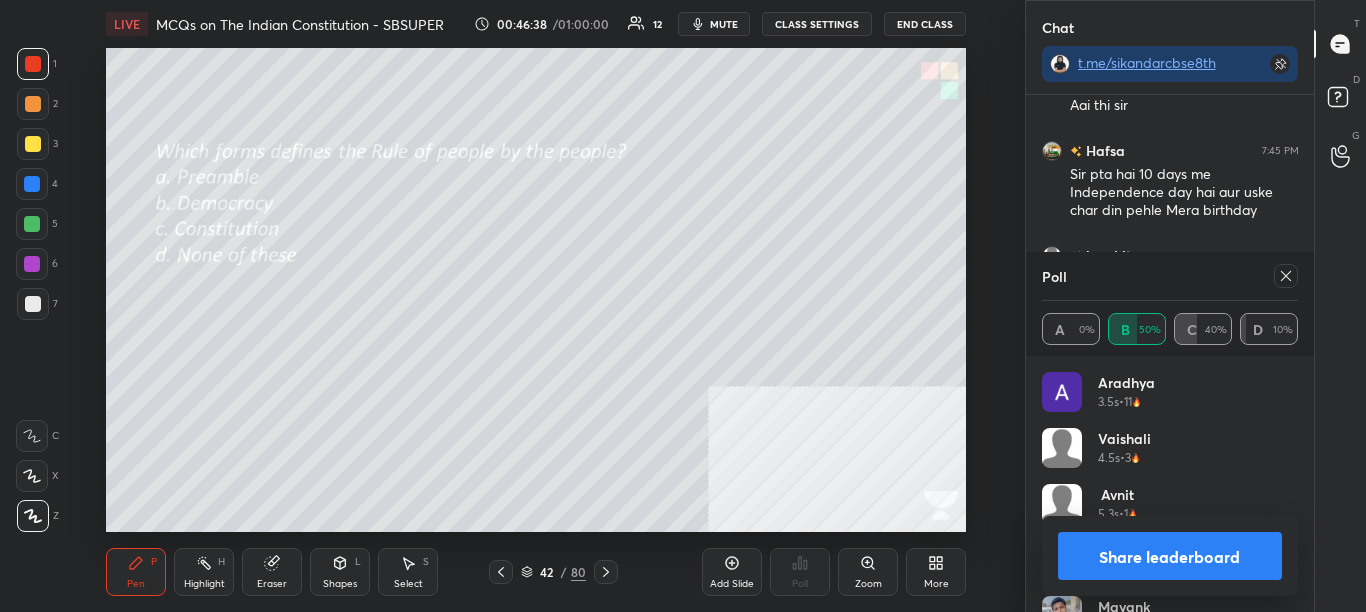 click on "Share leaderboard" at bounding box center [1170, 556] 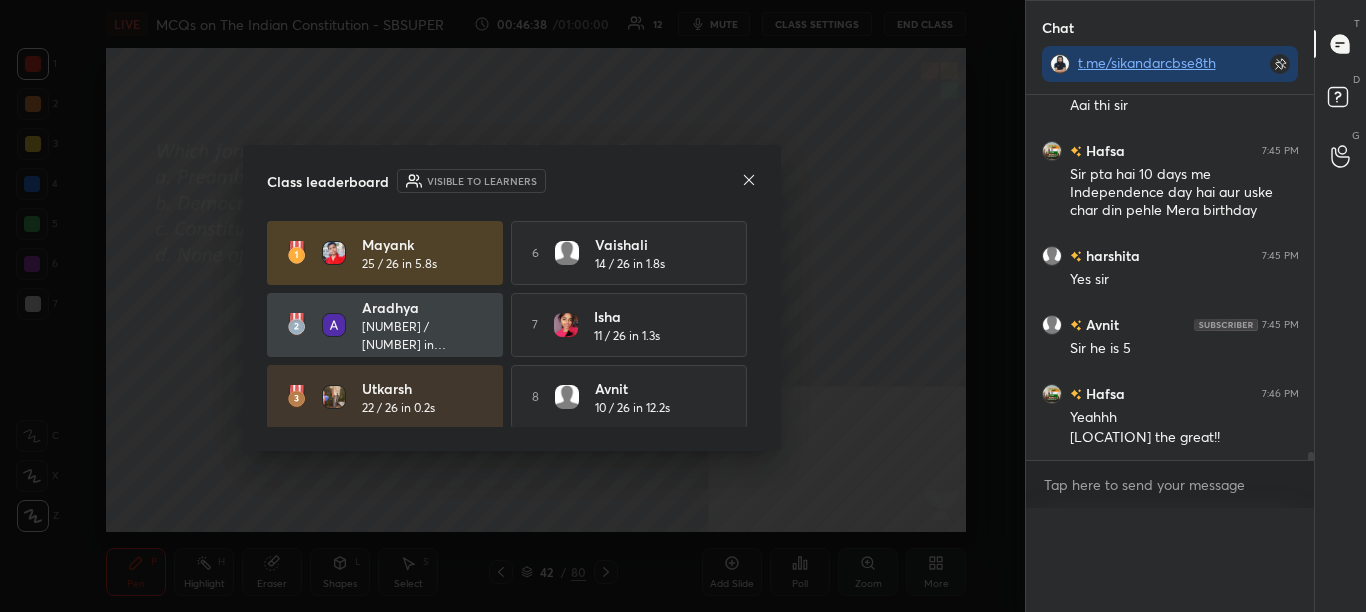 scroll, scrollTop: 20, scrollLeft: 250, axis: both 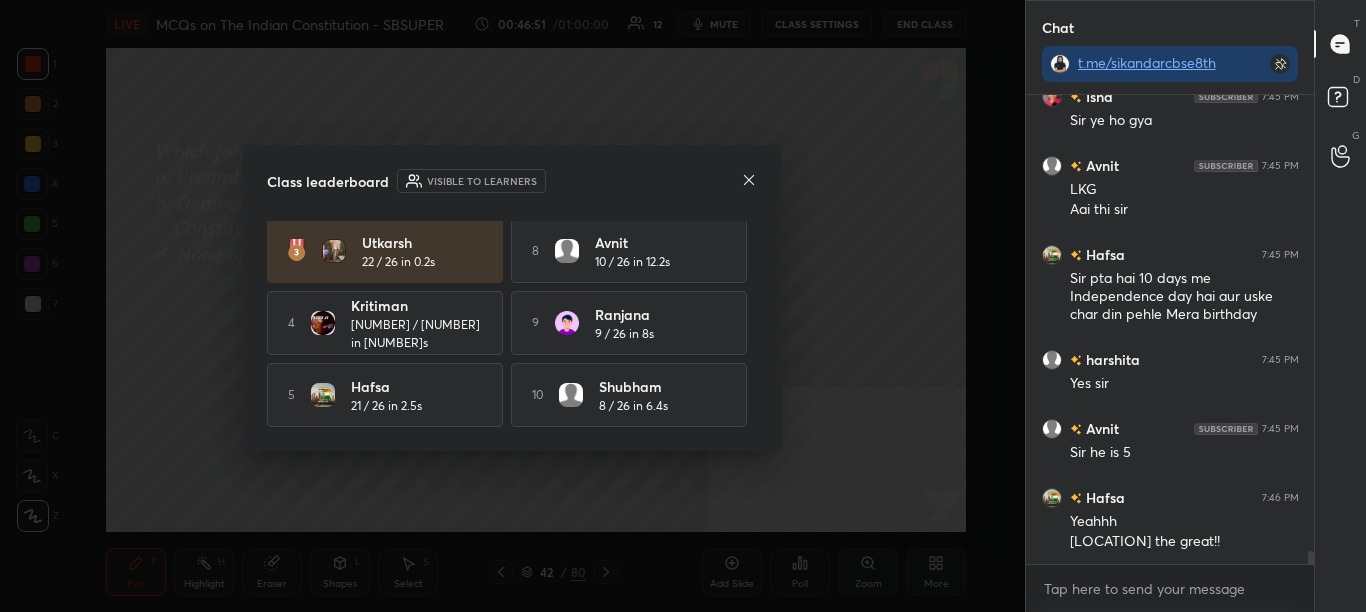 click 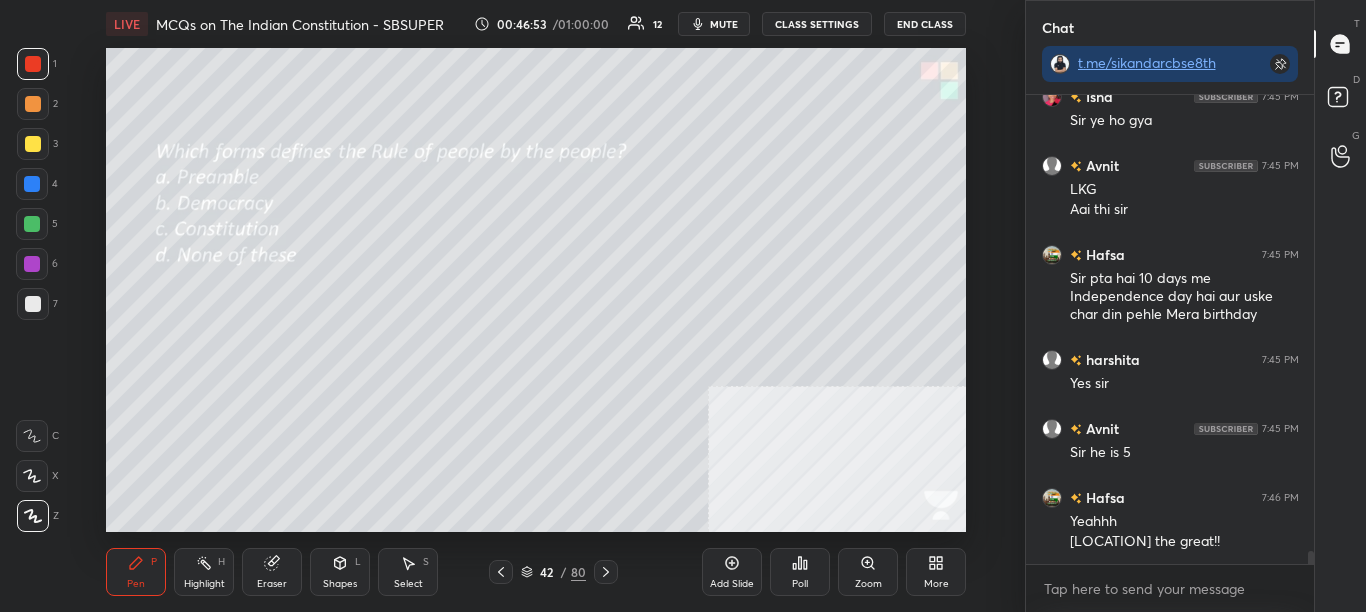 click 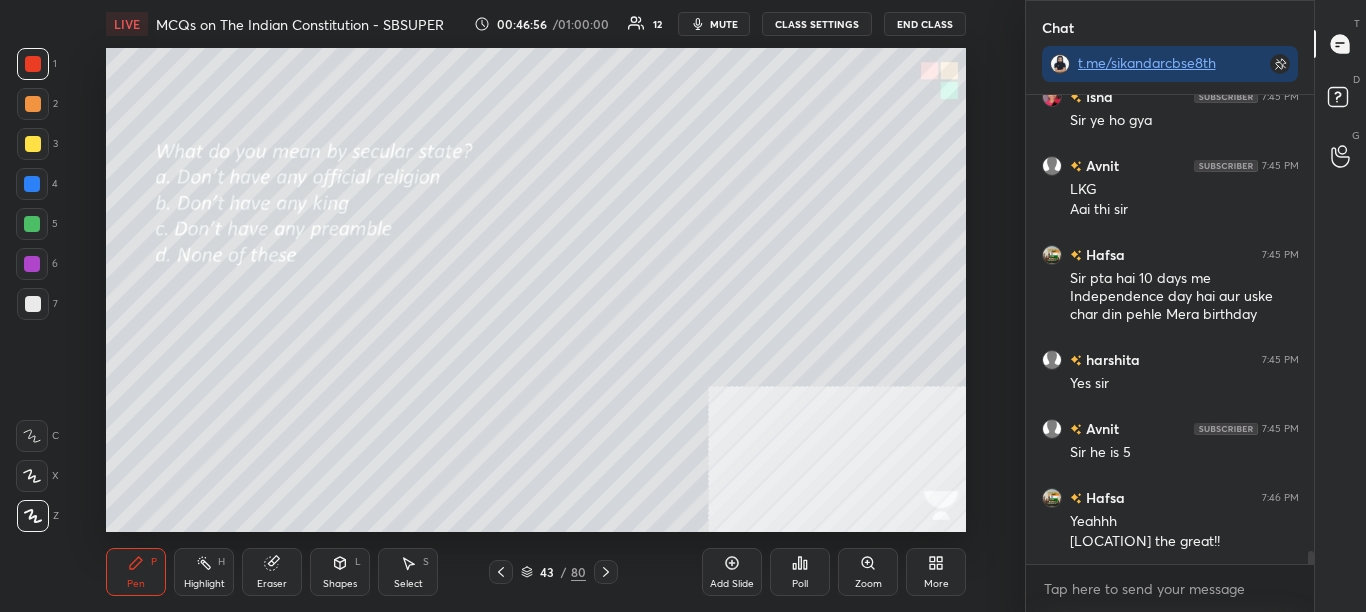 drag, startPoint x: 1307, startPoint y: 554, endPoint x: 1306, endPoint y: 566, distance: 12.0415945 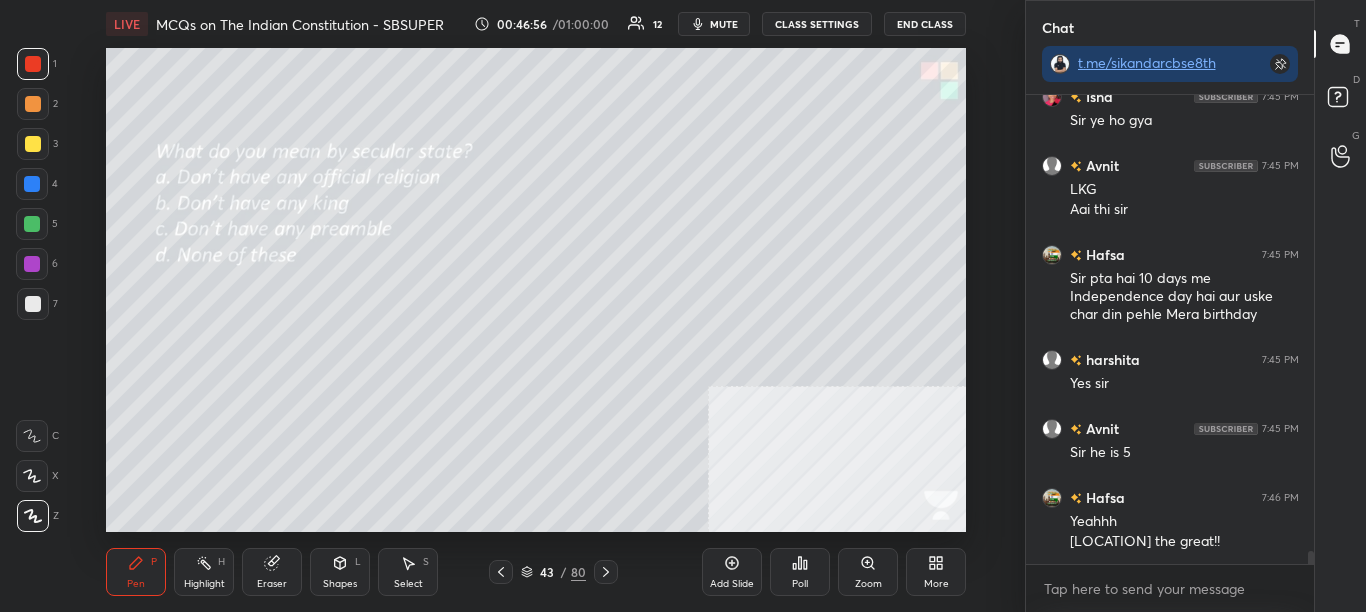 click on "Isha 7:43 PM Poll vaishali 7:43 PM Sir my name is Kavya not a Vaishali Avnit 7:43 PM Sir today is my brother birthday whos name is sauryansh he want to hear from you the wishes so please wish him Aarav  joined Hafsa 7:44 PM Happy Birthday Sauryansh vaishali 7:44 PM Girl kavya harshita 7:44 PM When is your birthday sir Utkarsh 7:44 PM HAPPY BIRTHDAY SHIRIYANSH Avnit 7:45 PM Sir he is laughing and saying thank you harshita 7:45 PM O good Isha 7:45 PM Sir ye ho gya Avnit 7:45 PM LKG Aai thi sir Hafsa 7:45 PM Sir pta hai 10 days me Independence day hai aur uske char din pehle Mera birthday harshita 7:45 PM Yes sir Avnit 7:45 PM Sir he is 5 Hafsa 7:46 PM Yeahhh Africa the great!! JUMP TO LATEST Enable hand raising Enable raise hand to speak to learners. Once enabled, chat will be turned off temporarily. Enable x" at bounding box center (1170, 353) 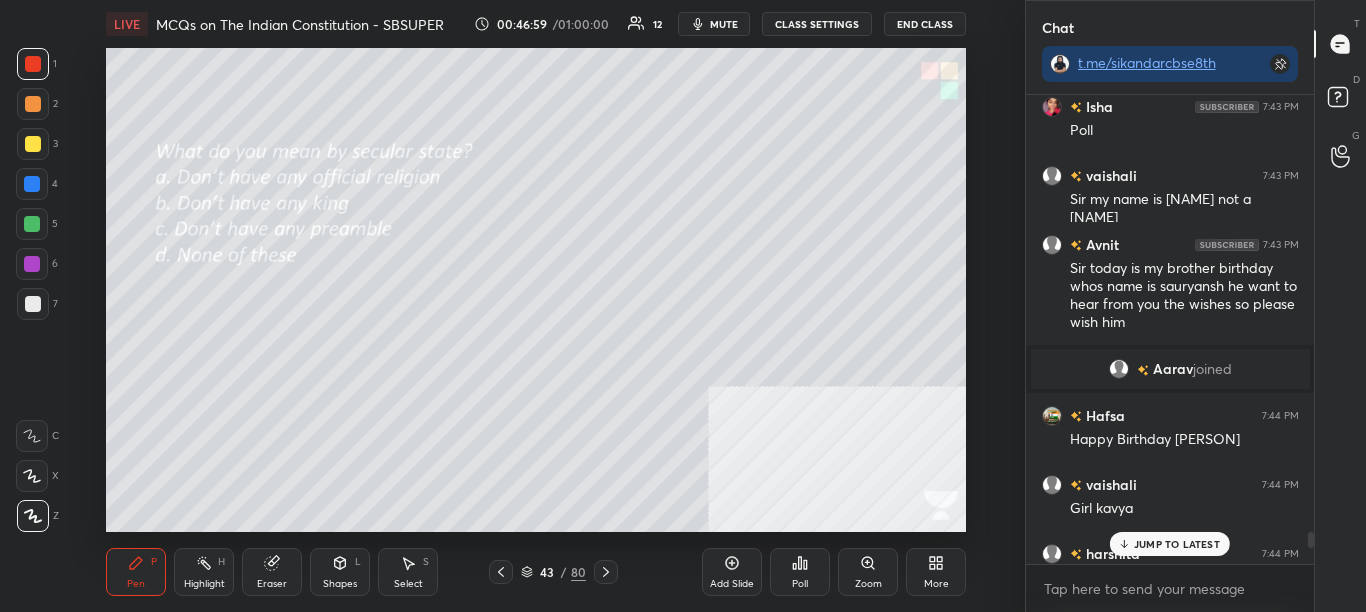 click on "JUMP TO LATEST" at bounding box center [1177, 544] 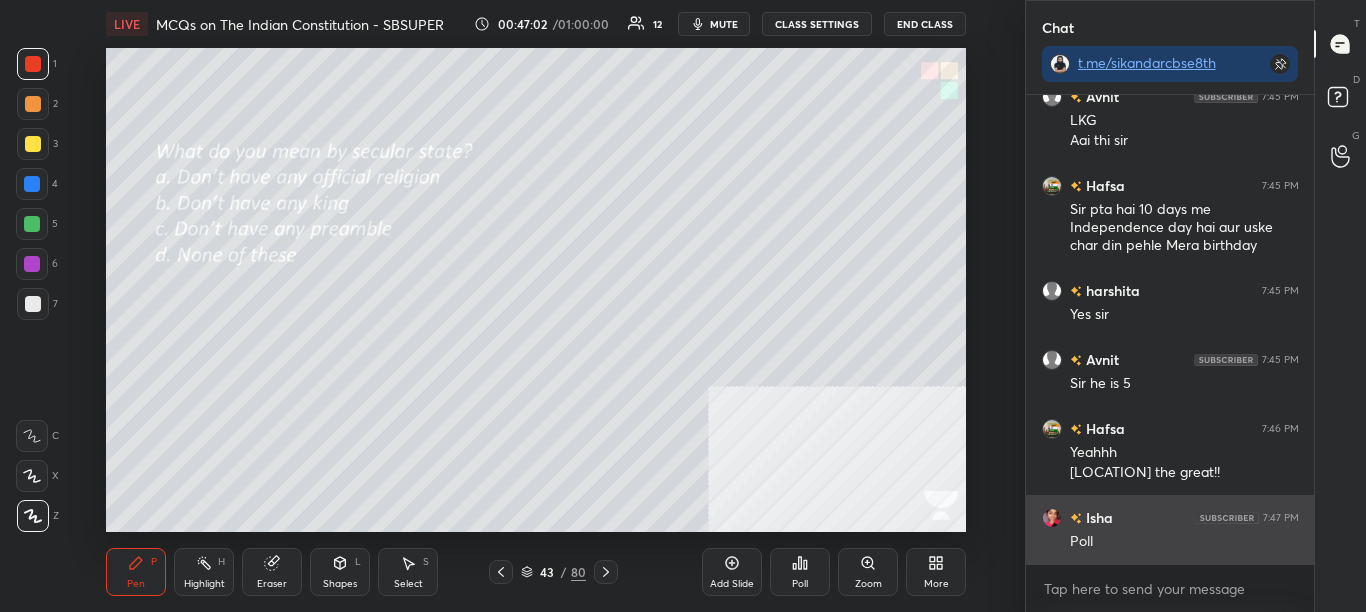 scroll, scrollTop: 17316, scrollLeft: 0, axis: vertical 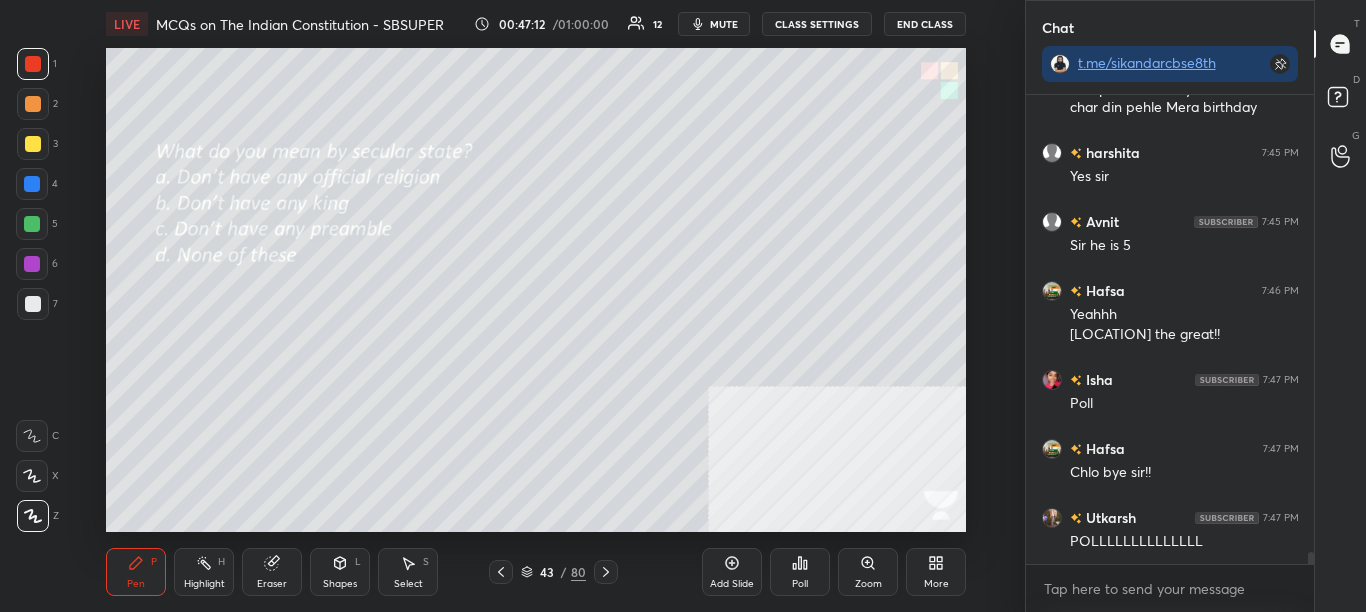 drag, startPoint x: 1312, startPoint y: 559, endPoint x: 1321, endPoint y: 603, distance: 44.911022 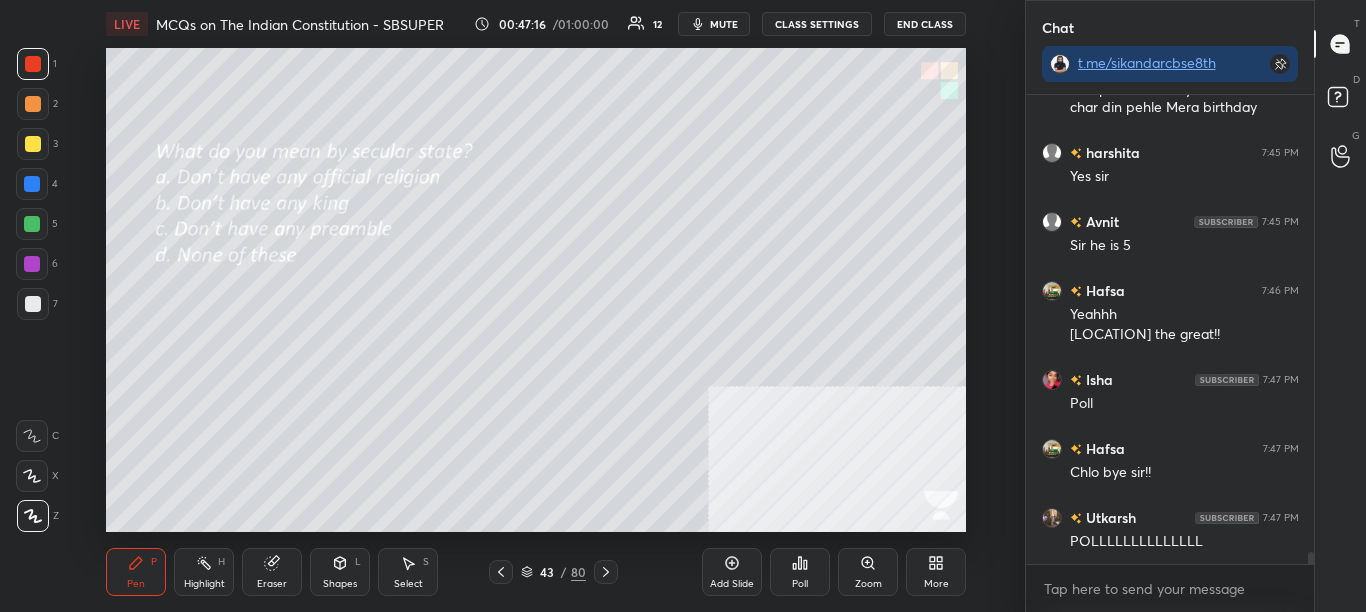 click on "Poll" at bounding box center (800, 584) 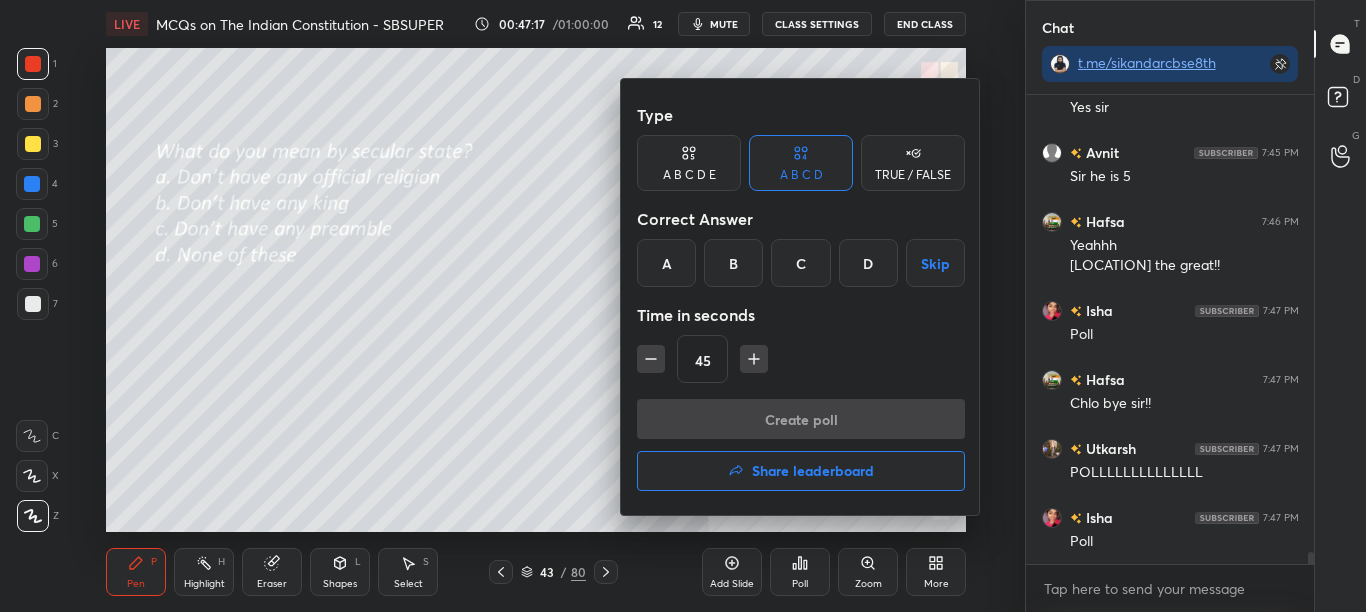 click at bounding box center [683, 306] 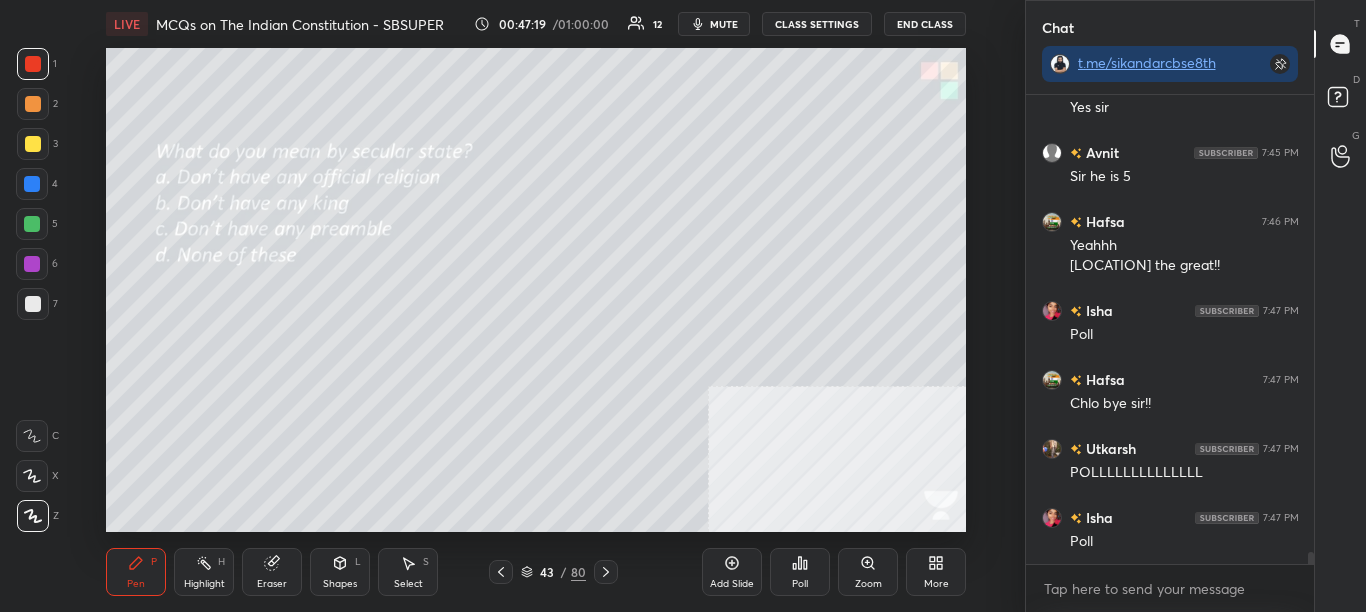 click 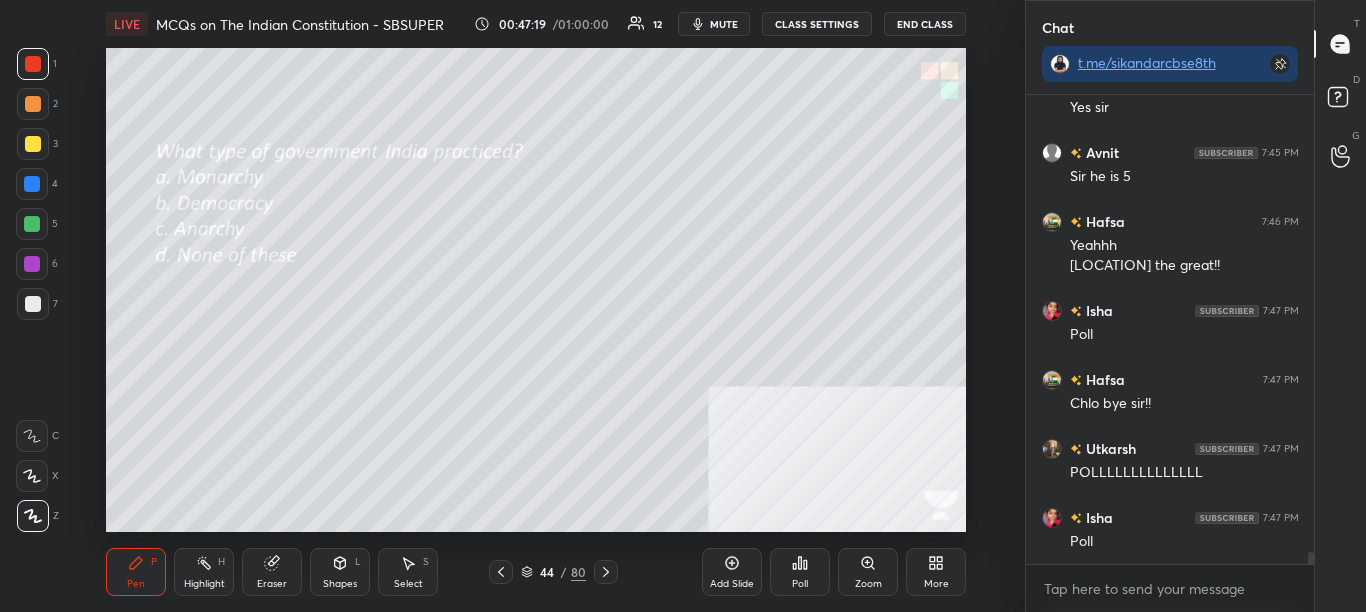 click 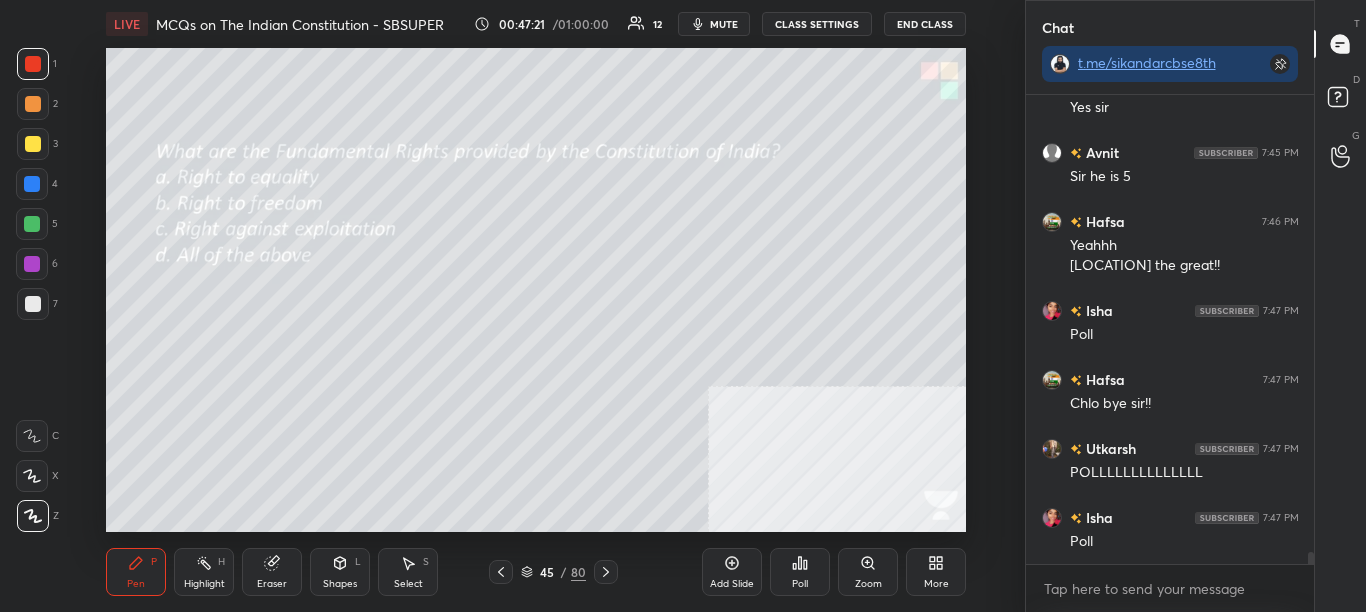 click 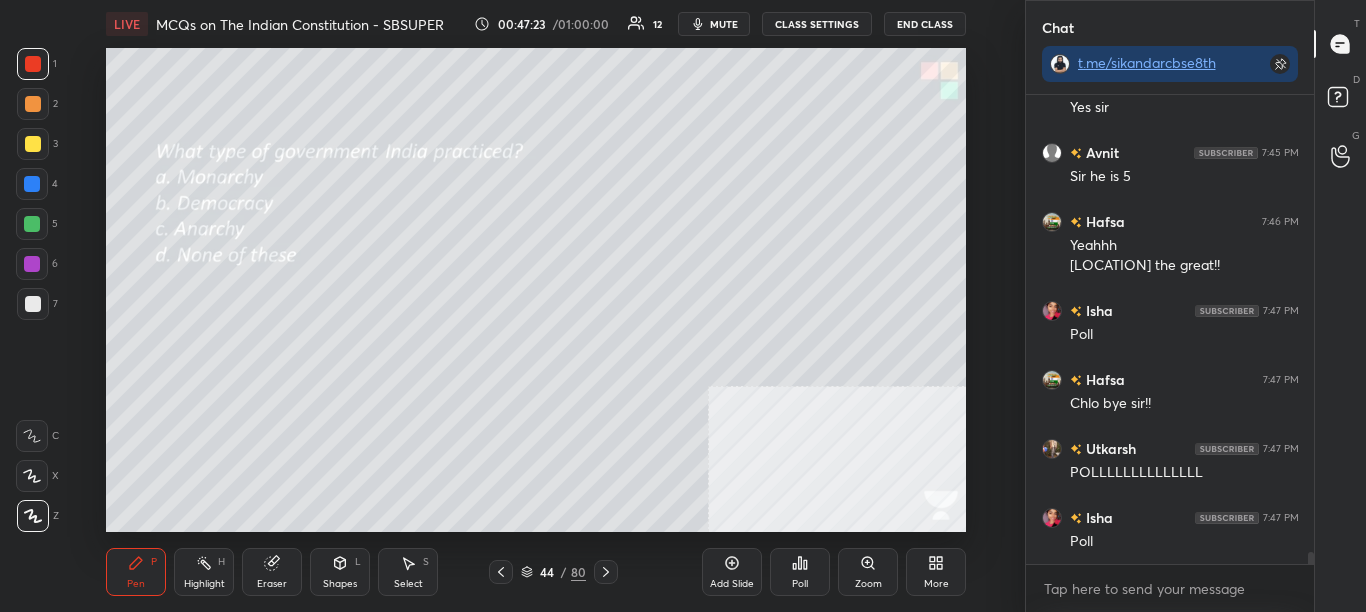 click on "Poll" at bounding box center [800, 584] 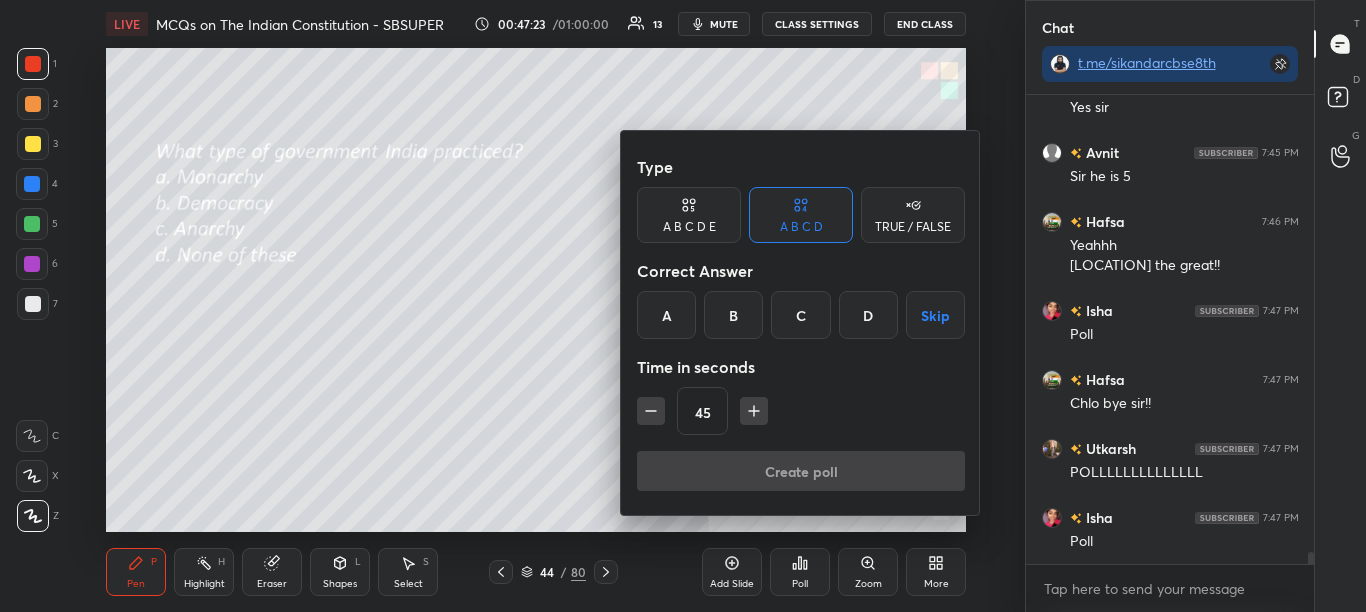 scroll, scrollTop: 17523, scrollLeft: 0, axis: vertical 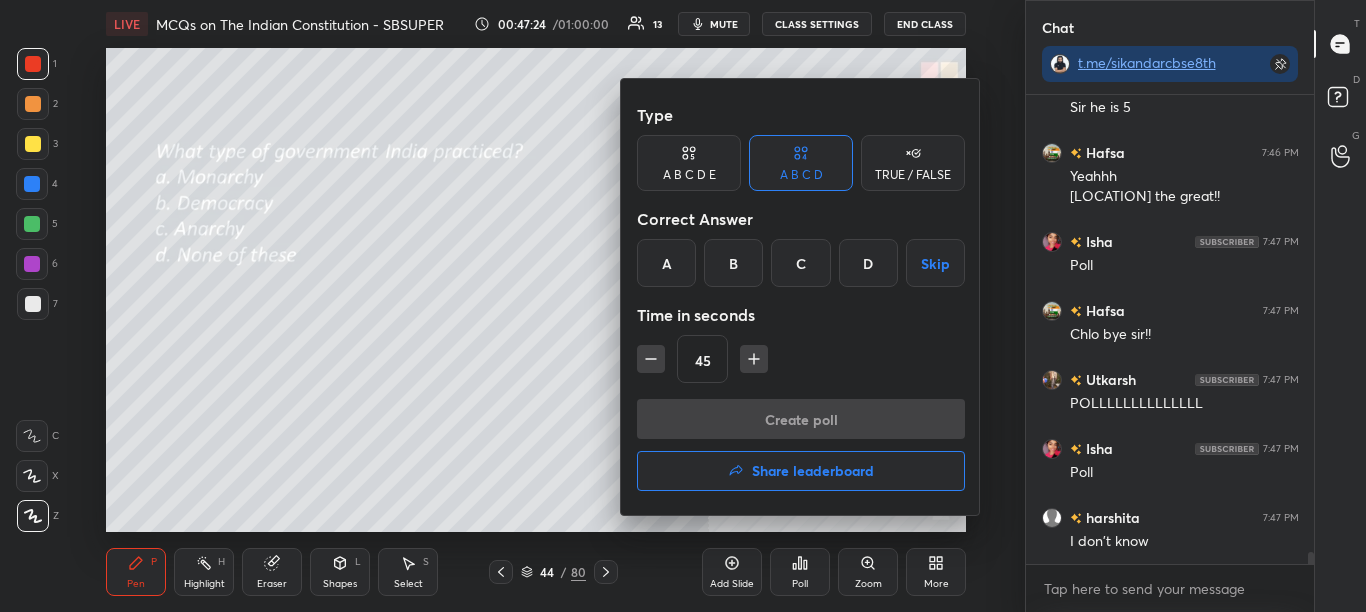 click on "B" at bounding box center (733, 263) 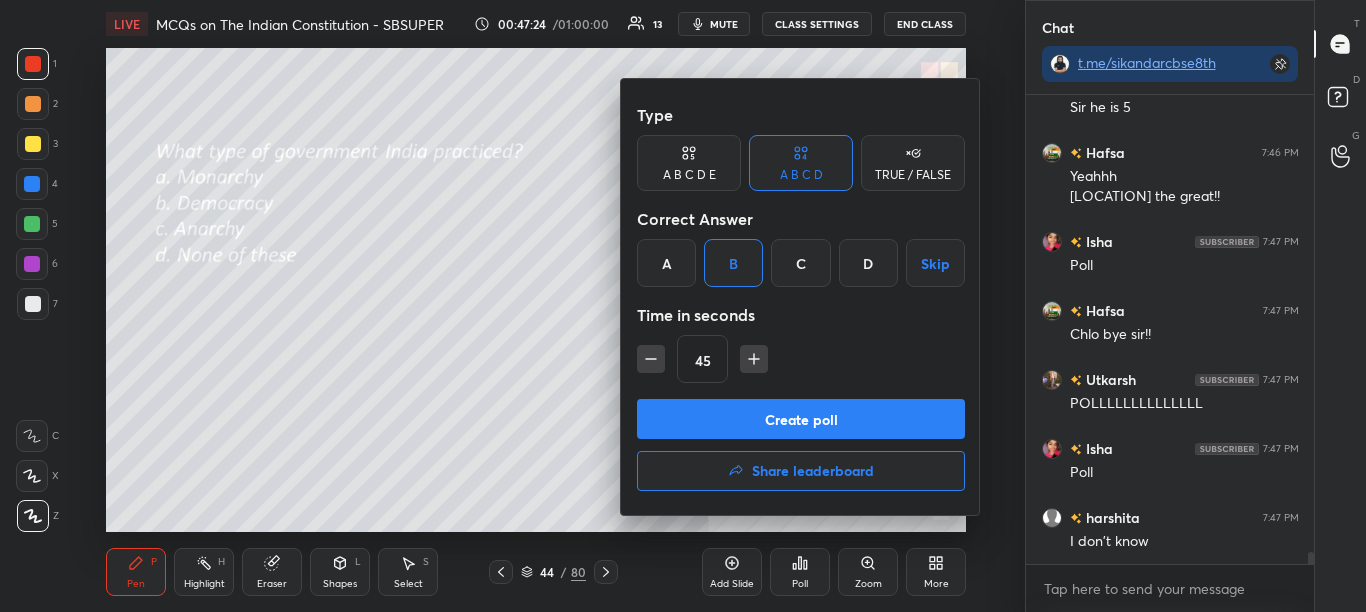 click on "Create poll" at bounding box center (801, 419) 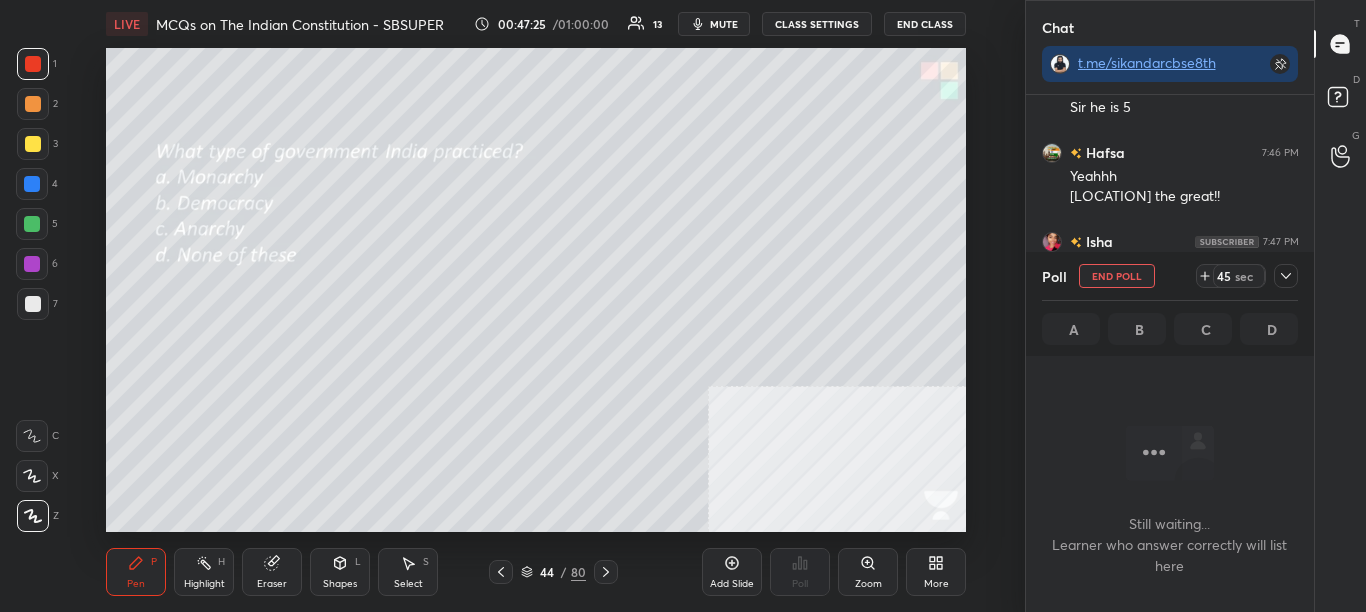 scroll, scrollTop: 411, scrollLeft: 282, axis: both 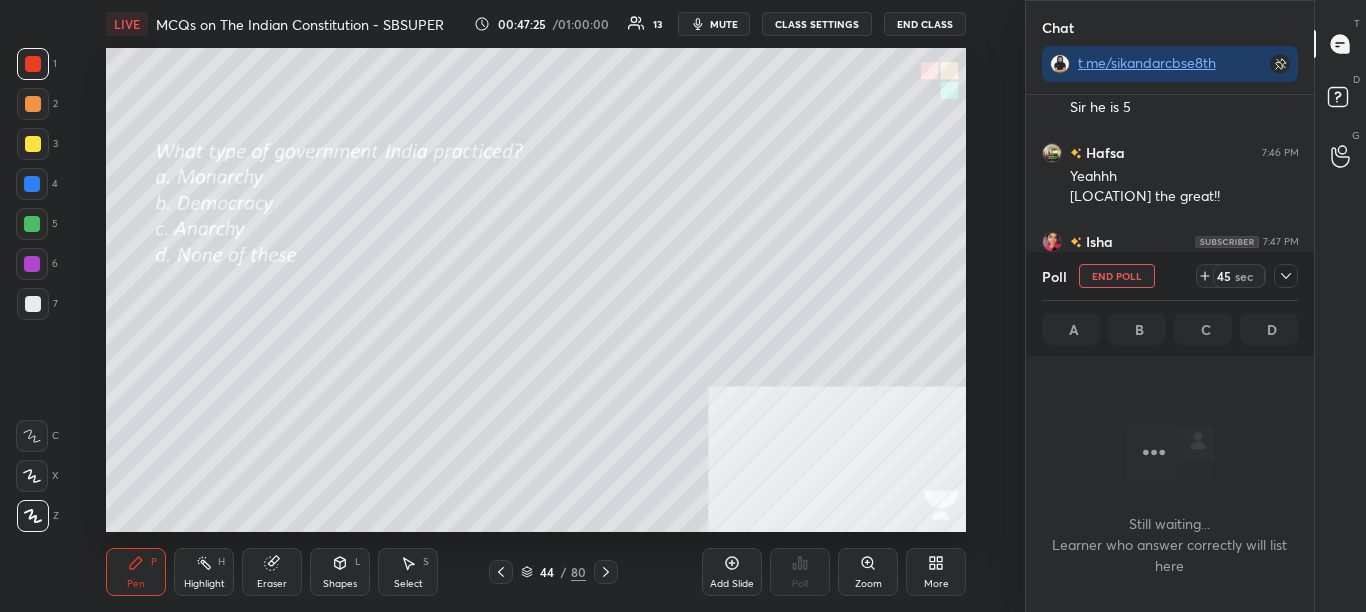 click 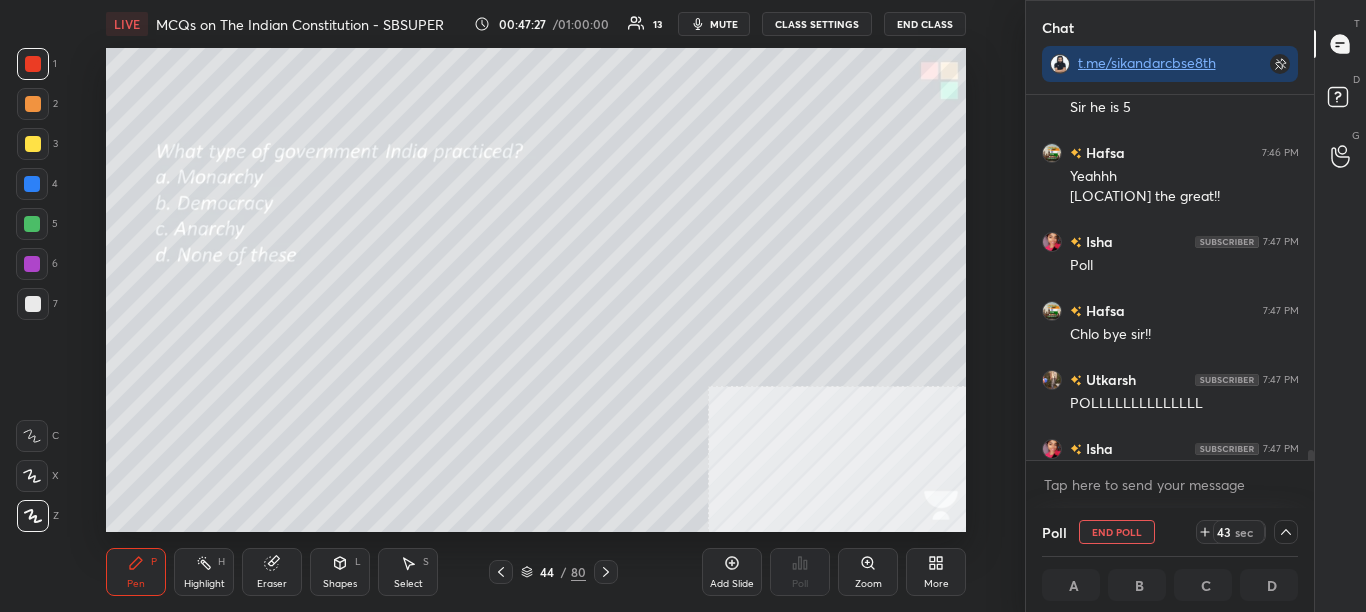 scroll, scrollTop: 17627, scrollLeft: 0, axis: vertical 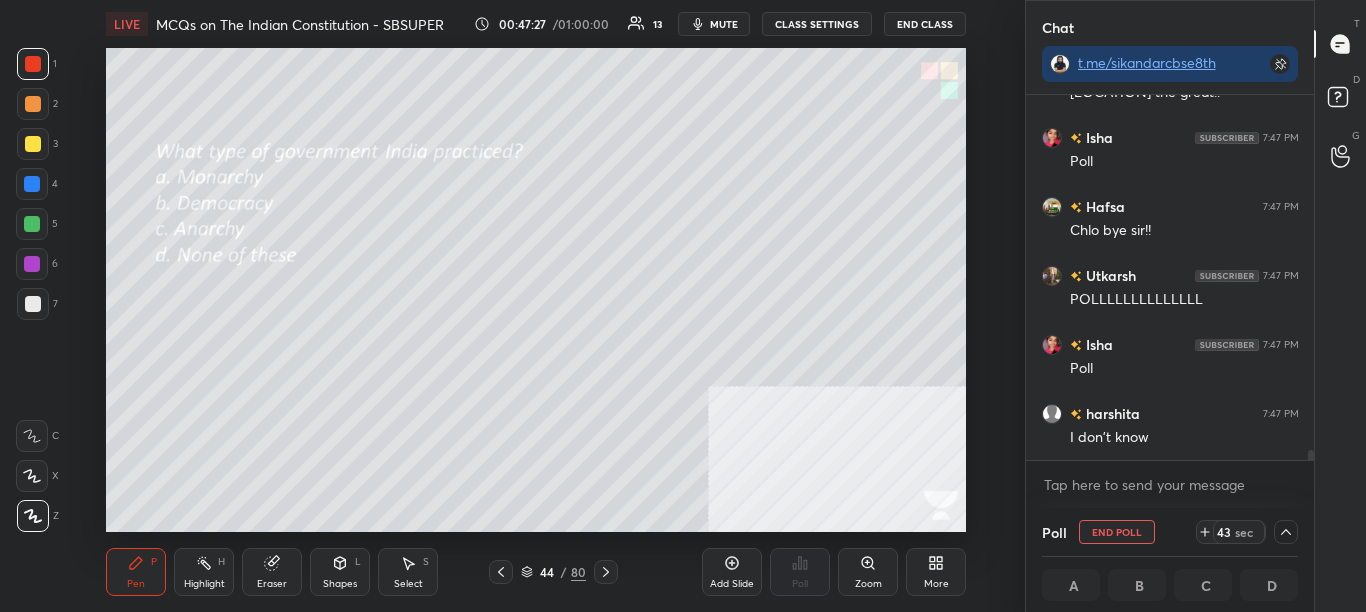 drag, startPoint x: 1313, startPoint y: 452, endPoint x: 1309, endPoint y: 464, distance: 12.649111 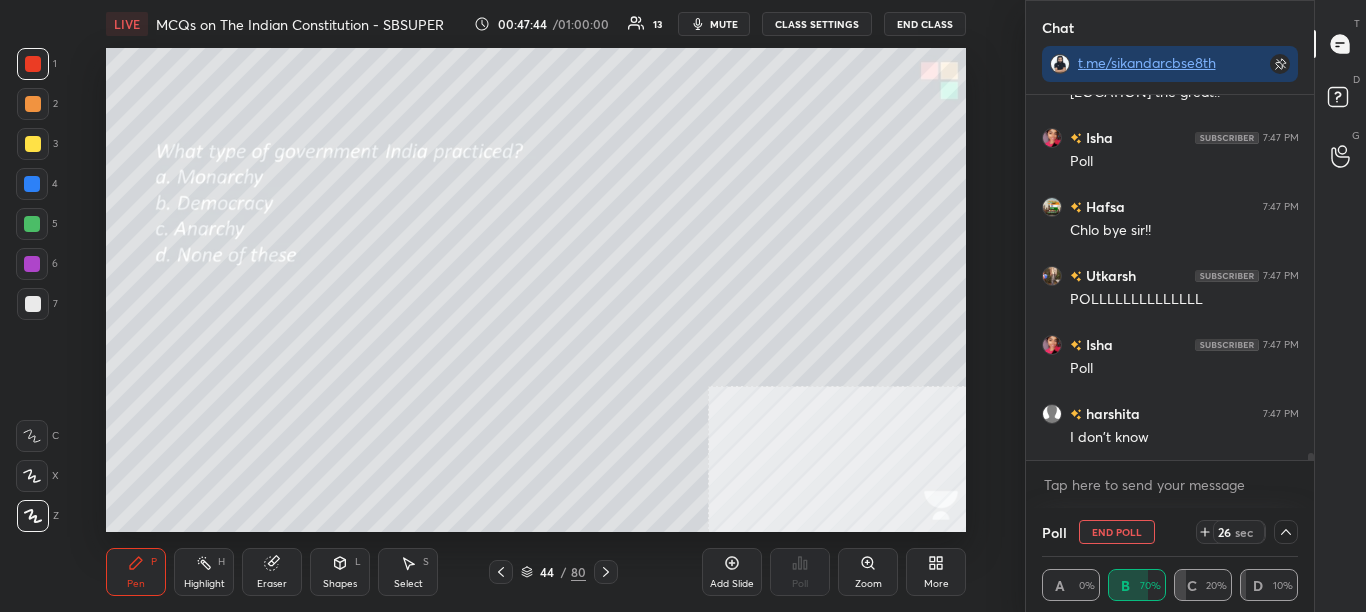 click on "mute" at bounding box center (714, 24) 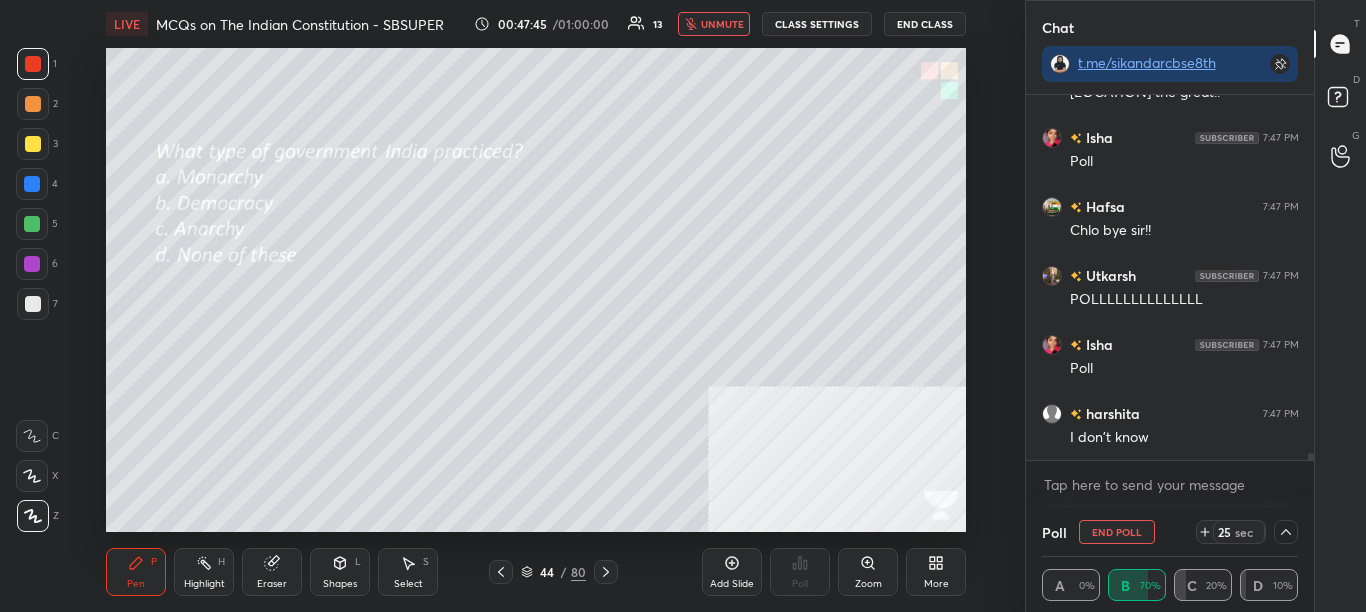 scroll, scrollTop: 17696, scrollLeft: 0, axis: vertical 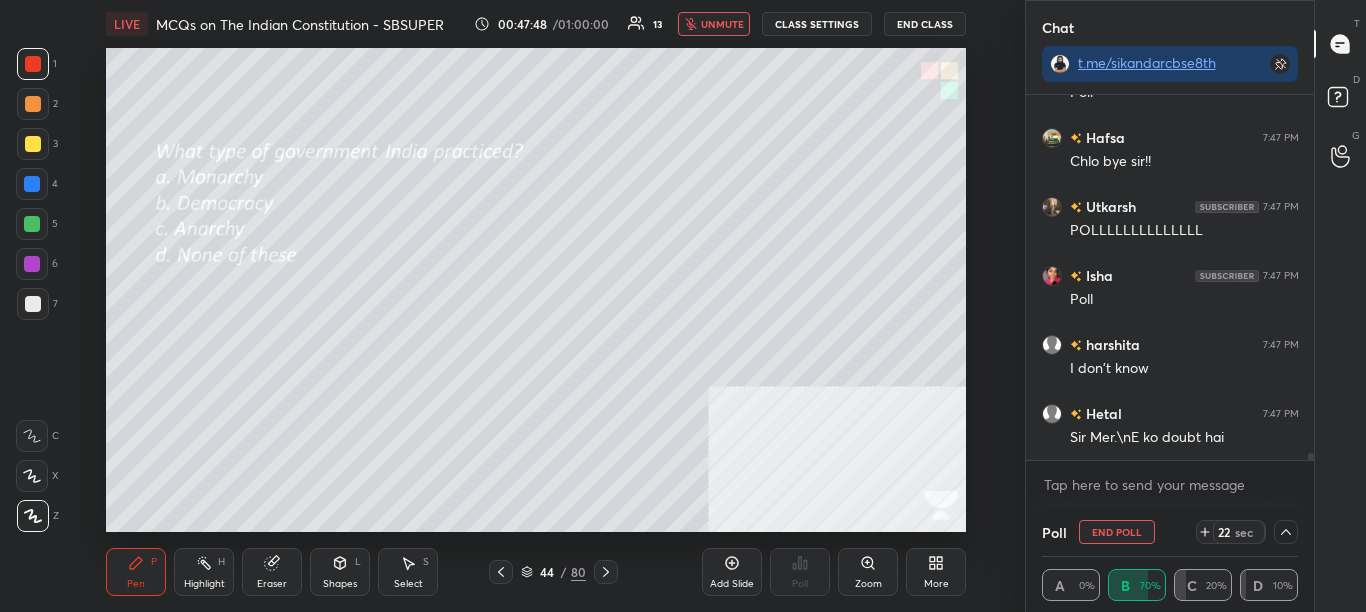 click on "unmute" at bounding box center [722, 24] 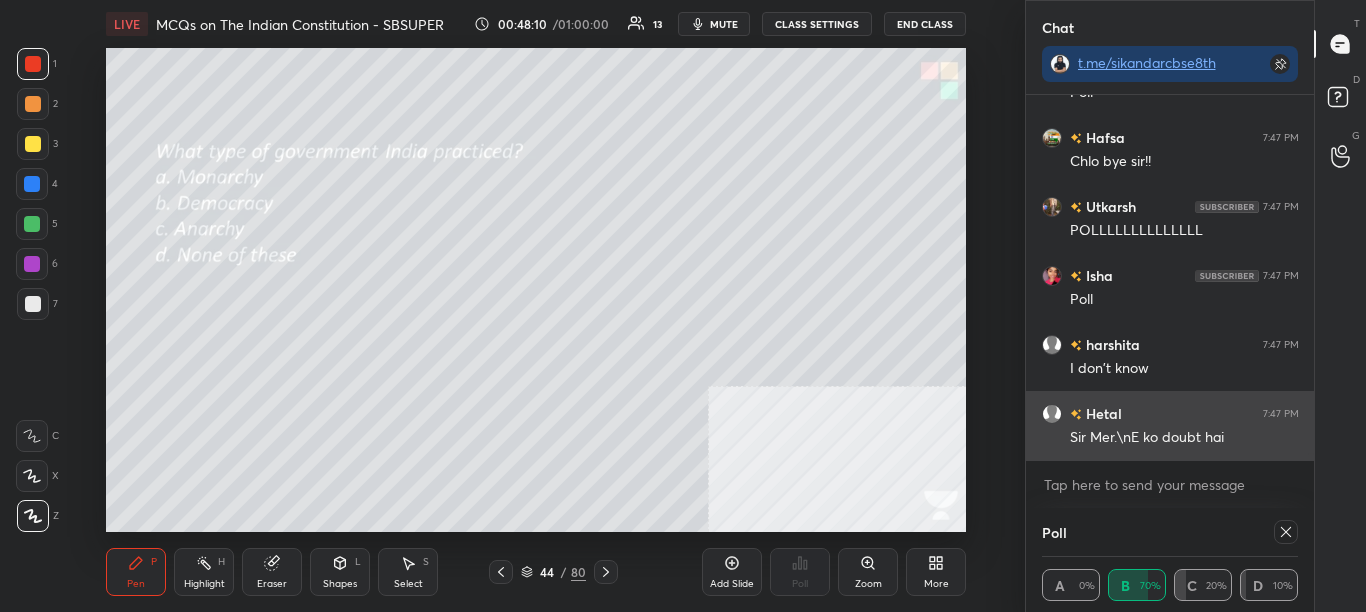 scroll, scrollTop: 7, scrollLeft: 7, axis: both 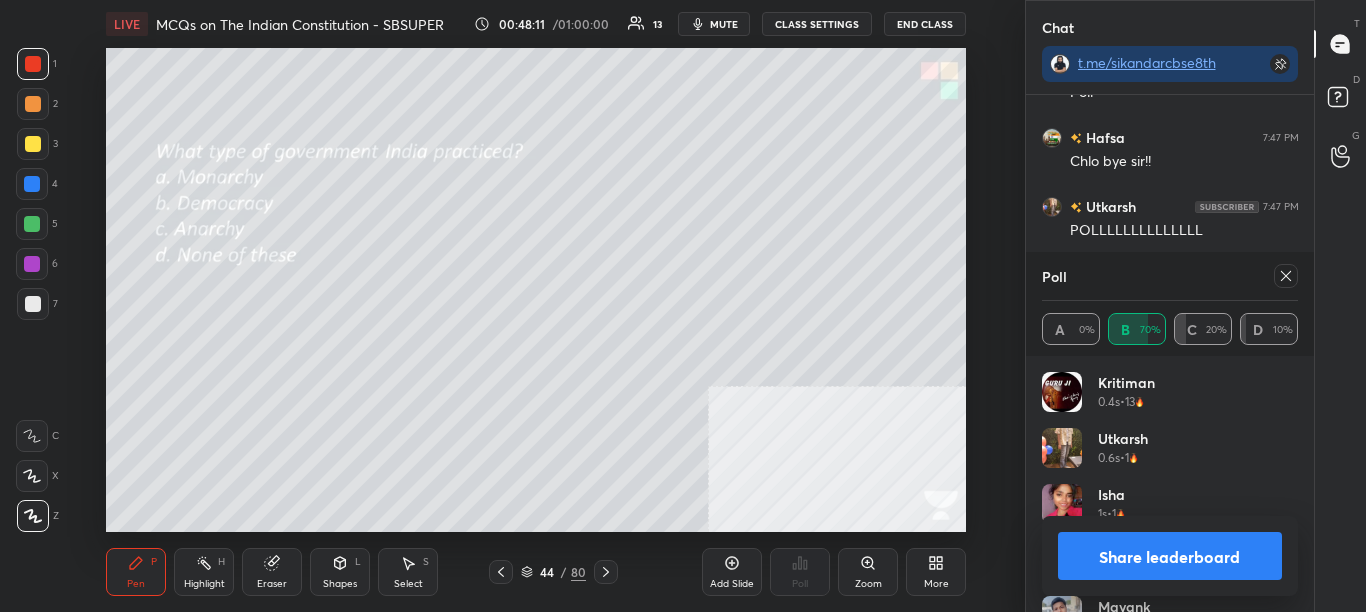 click on "Share leaderboard" at bounding box center (1170, 556) 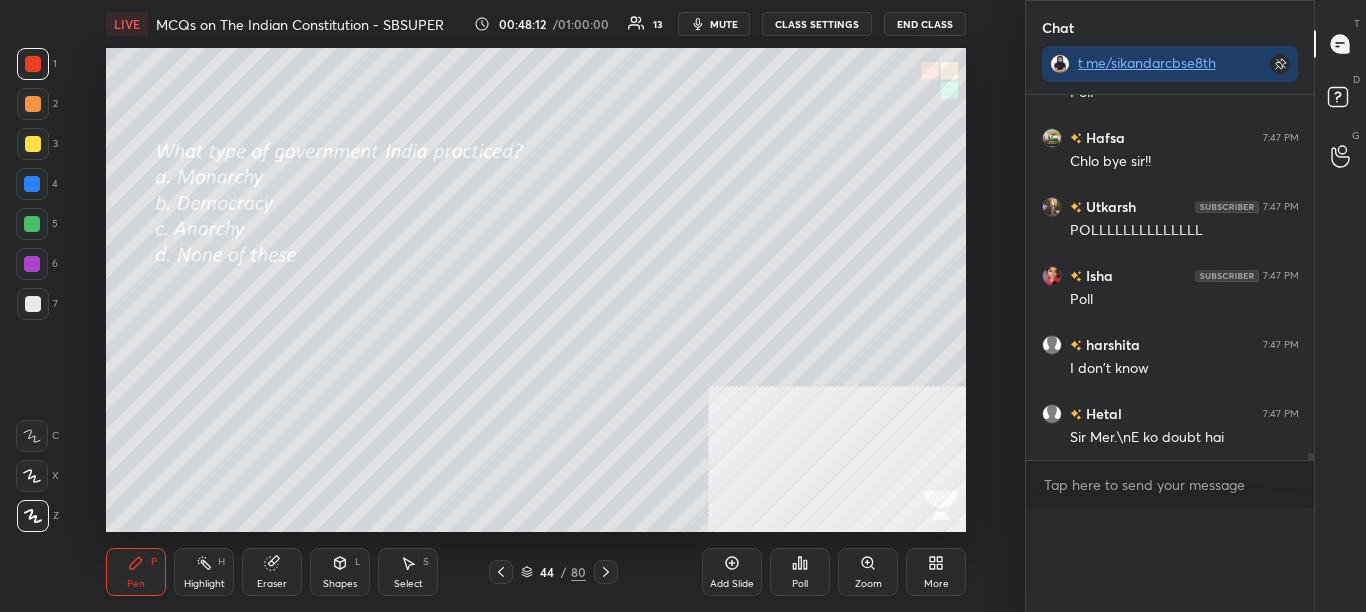 scroll, scrollTop: 0, scrollLeft: 0, axis: both 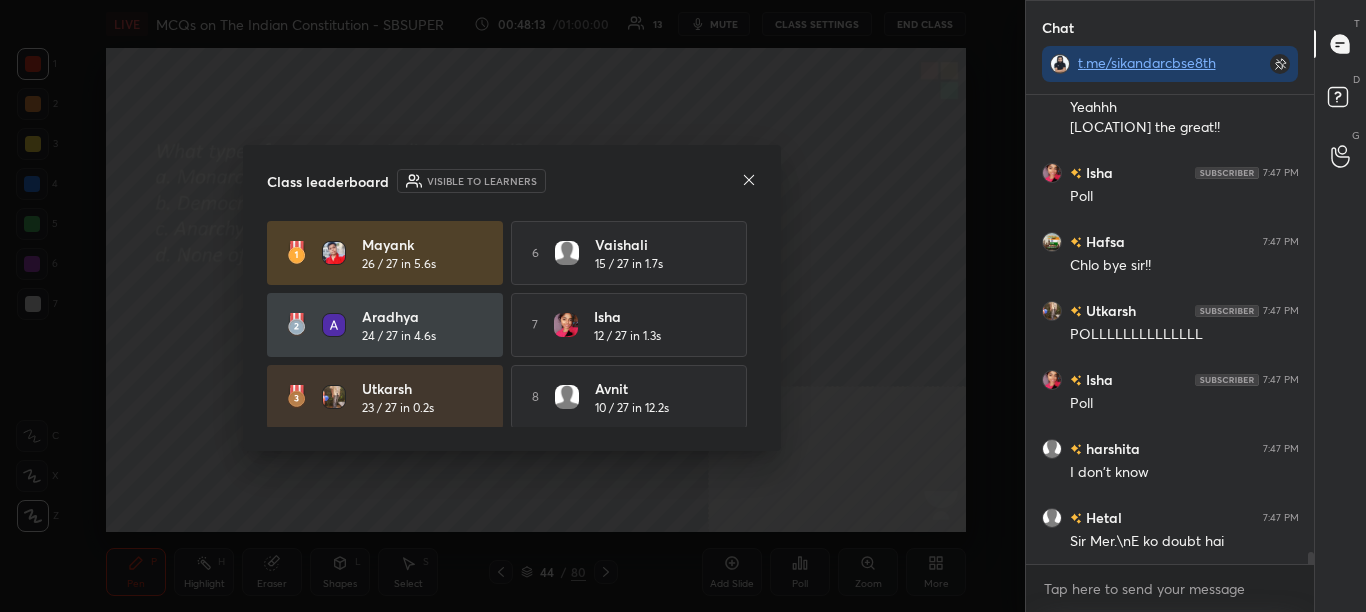click 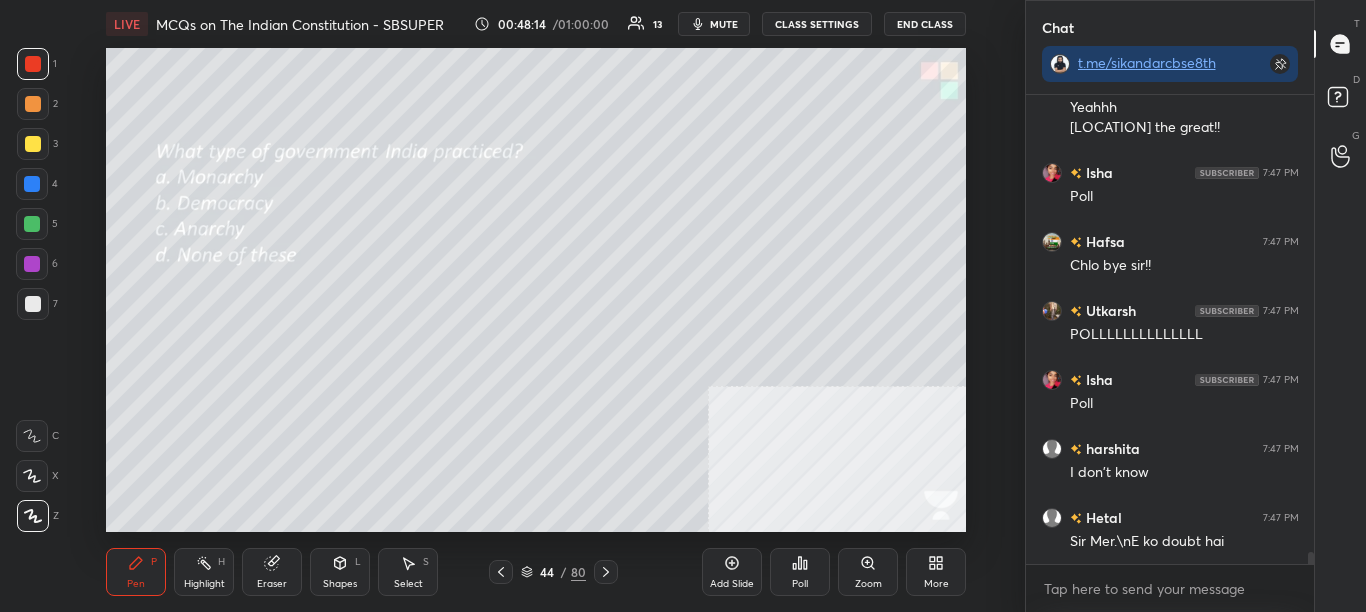 click 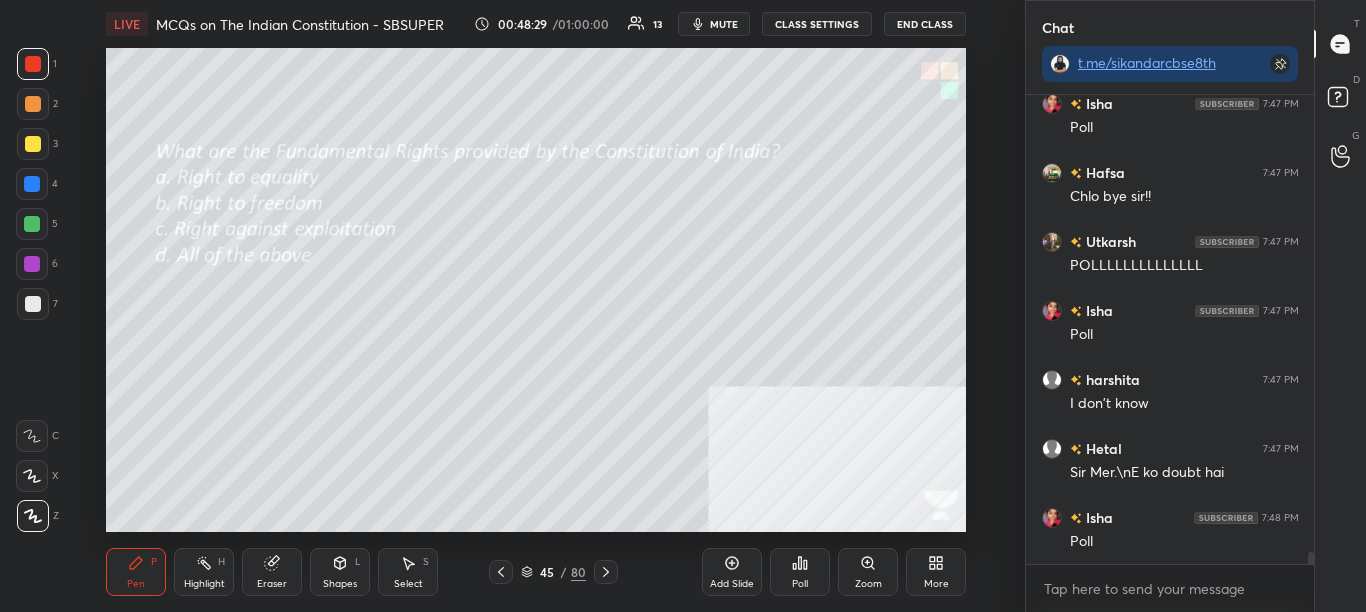 click 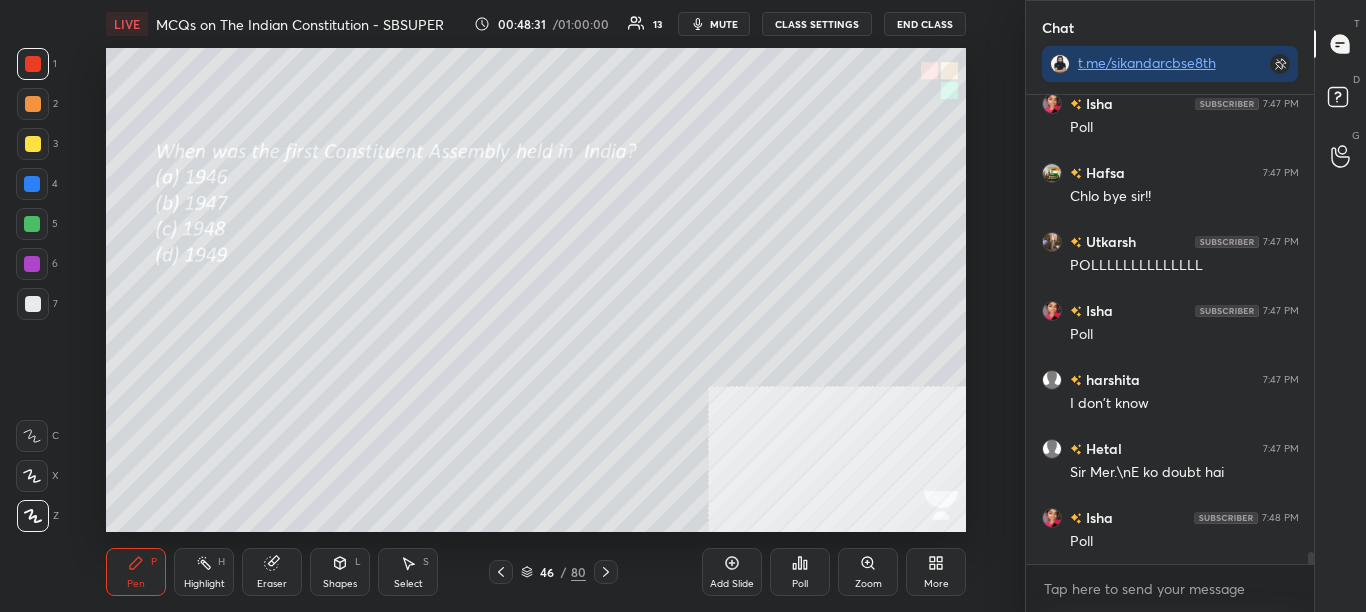 click on "Poll" at bounding box center [800, 572] 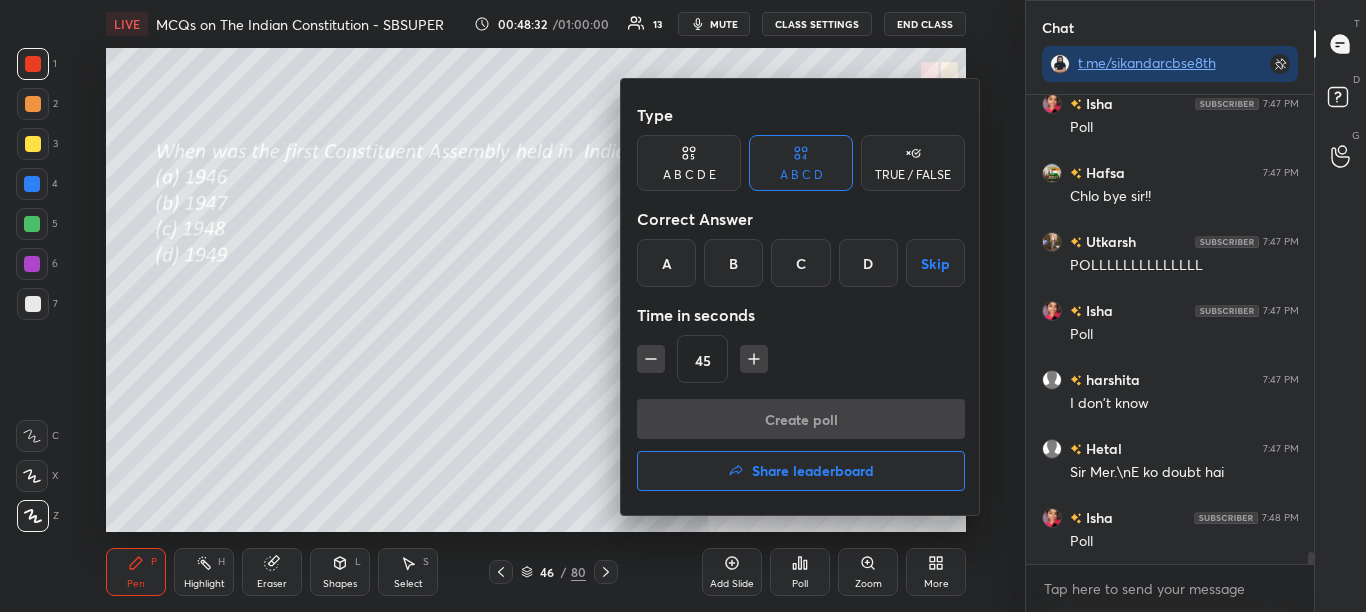 click on "A" at bounding box center [666, 263] 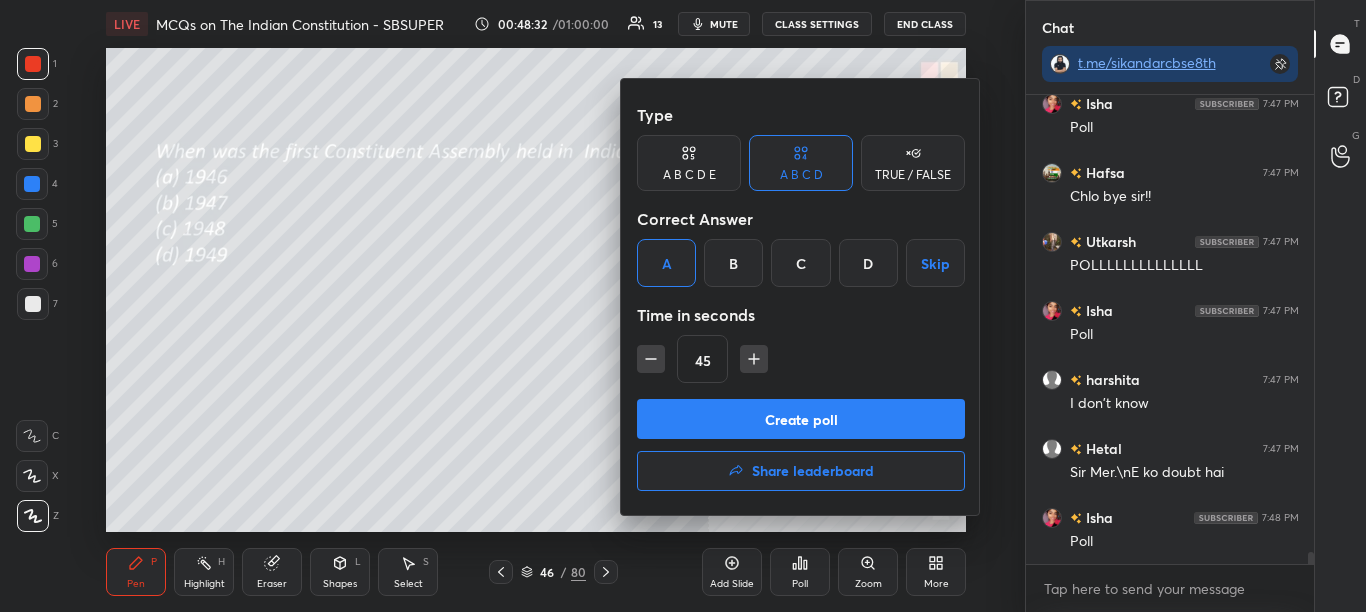 click on "Create poll" at bounding box center [801, 419] 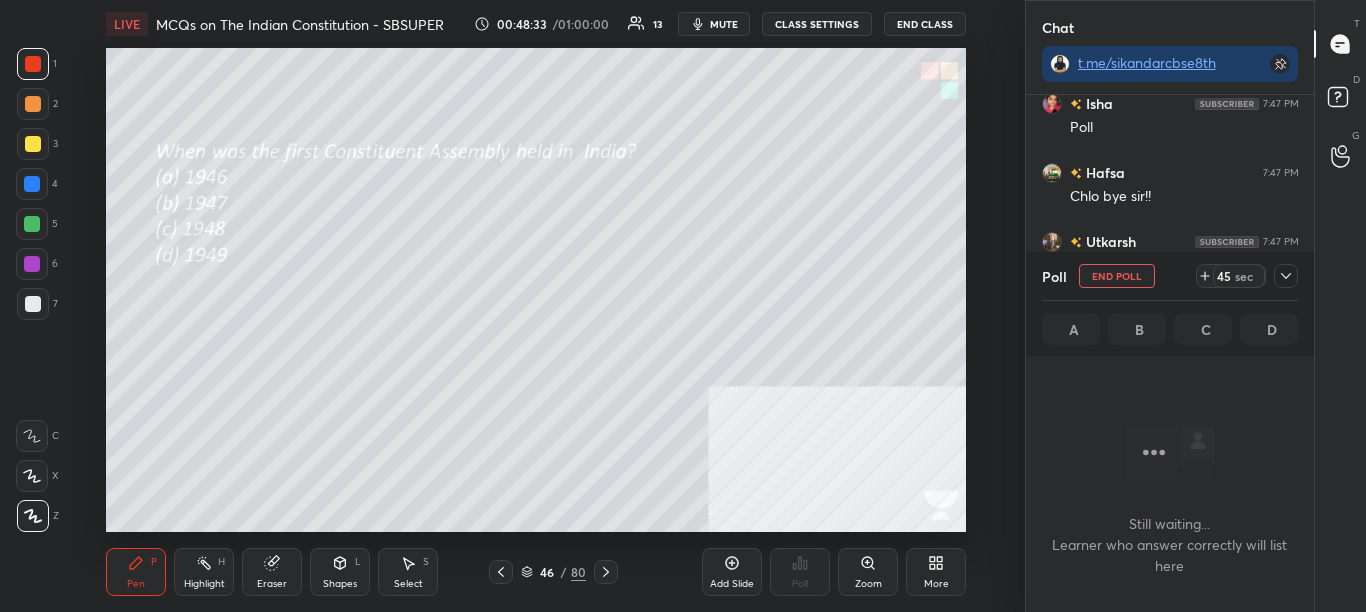 scroll, scrollTop: 411, scrollLeft: 282, axis: both 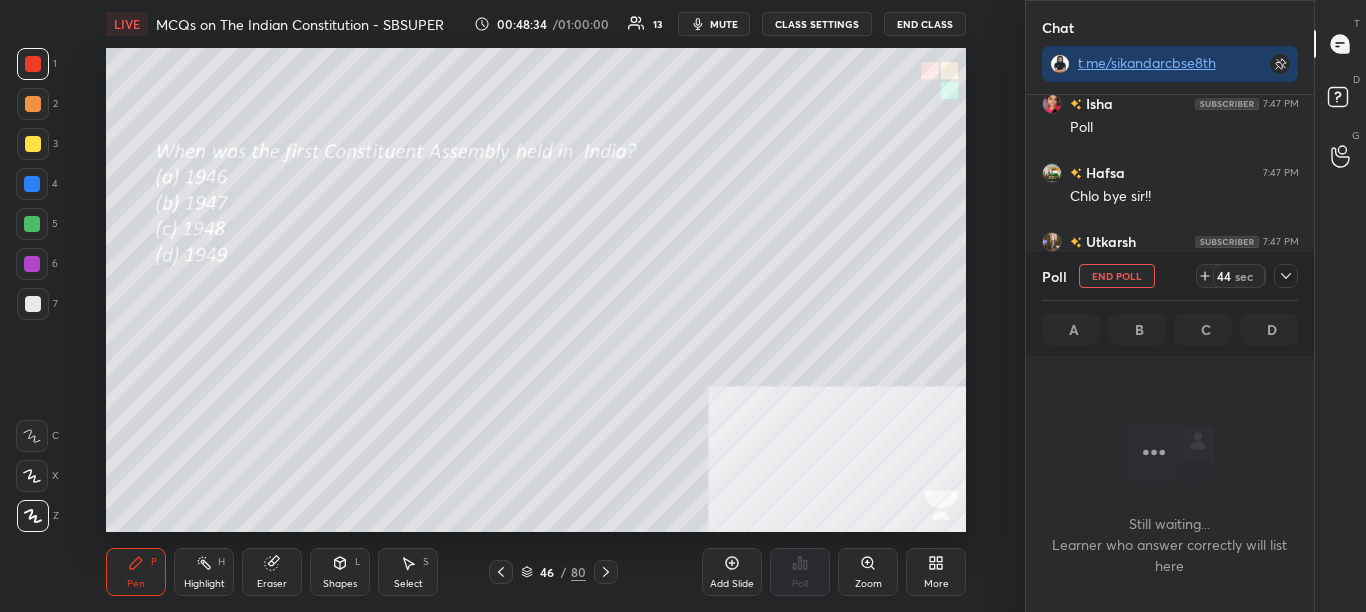 click 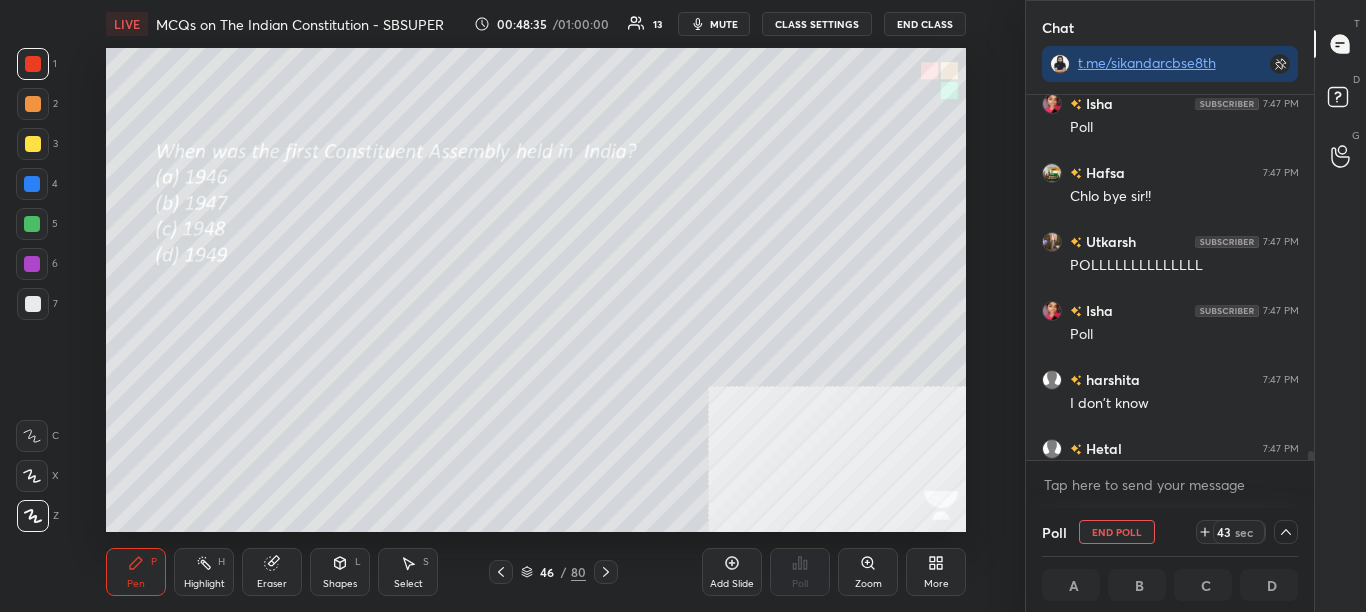 scroll, scrollTop: 1, scrollLeft: 7, axis: both 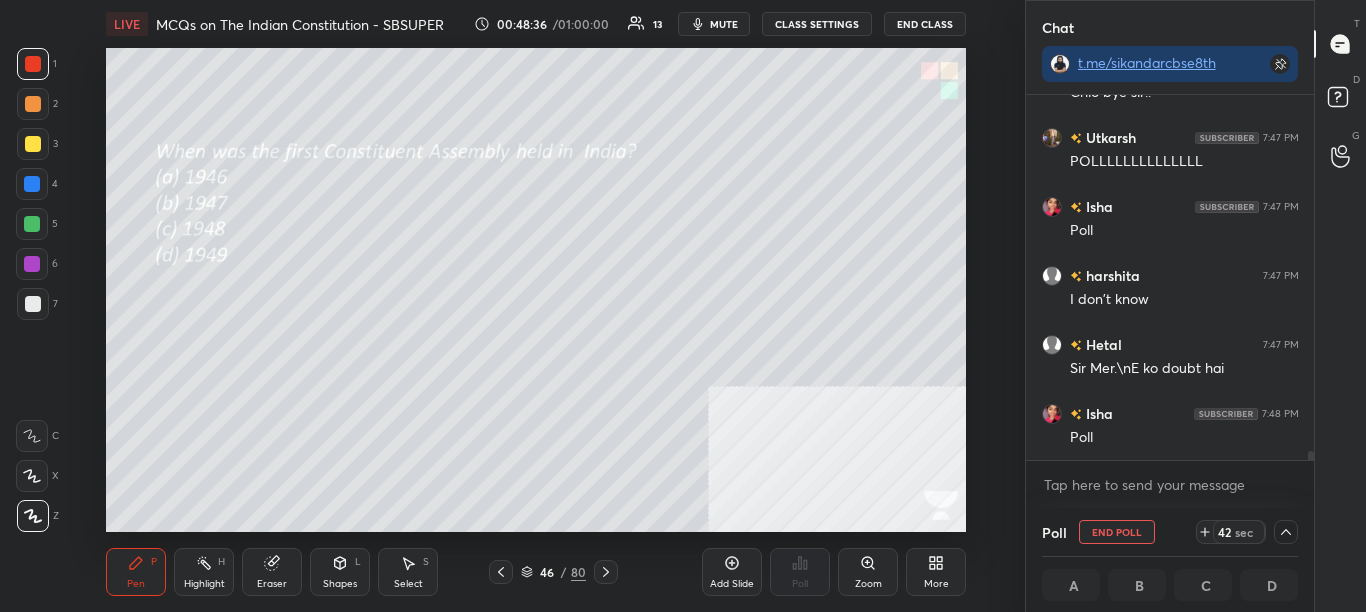 click on "[NAME] 7:46 PM Yeahhh Africa the great!! [NAME] 7:47 PM Poll [NAME] 7:47 PM Chlo bye sir!! [NAME] 7:47 PM POLLLLLLLLLLLLLL [NAME] 7:47 PM Poll [NAME] 7:47 PM I don't know [NAME] 7:47 PM Sir Mer.\nE ko doubt hai [NAME] 7:48 PM Poll JUMP TO LATEST Enable hand raising Enable raise hand to speak to learners. Once enabled, chat will be turned off temporarily. Enable x" at bounding box center [1170, 301] 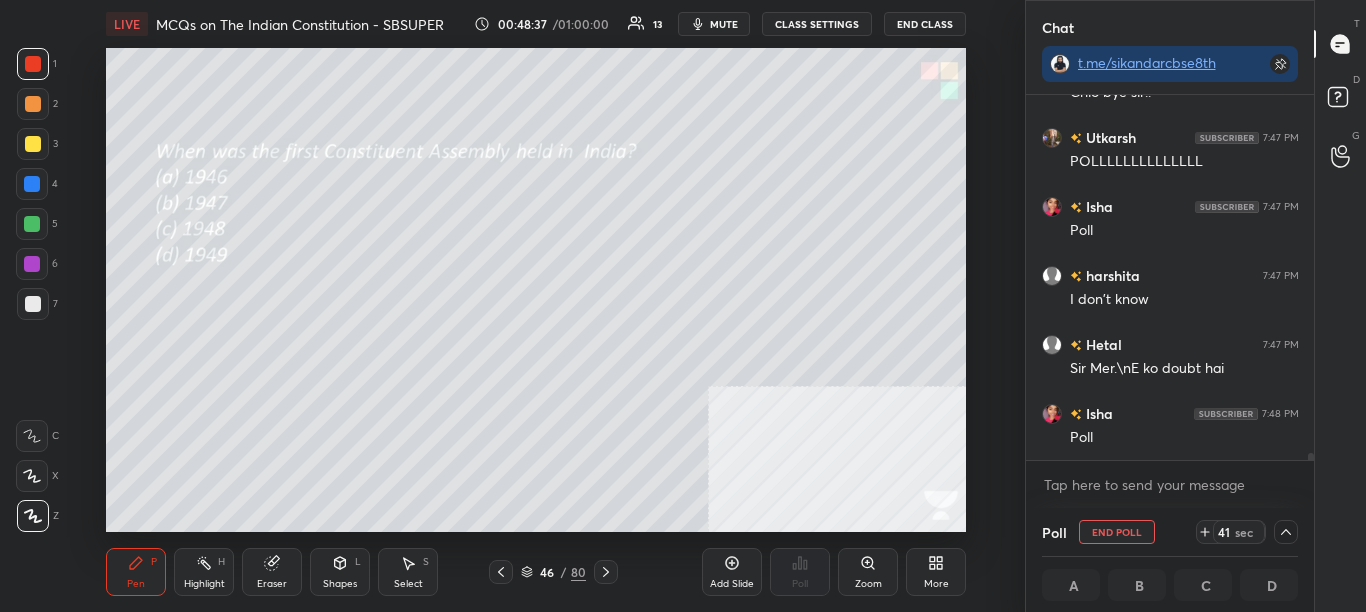 click at bounding box center (1286, 532) 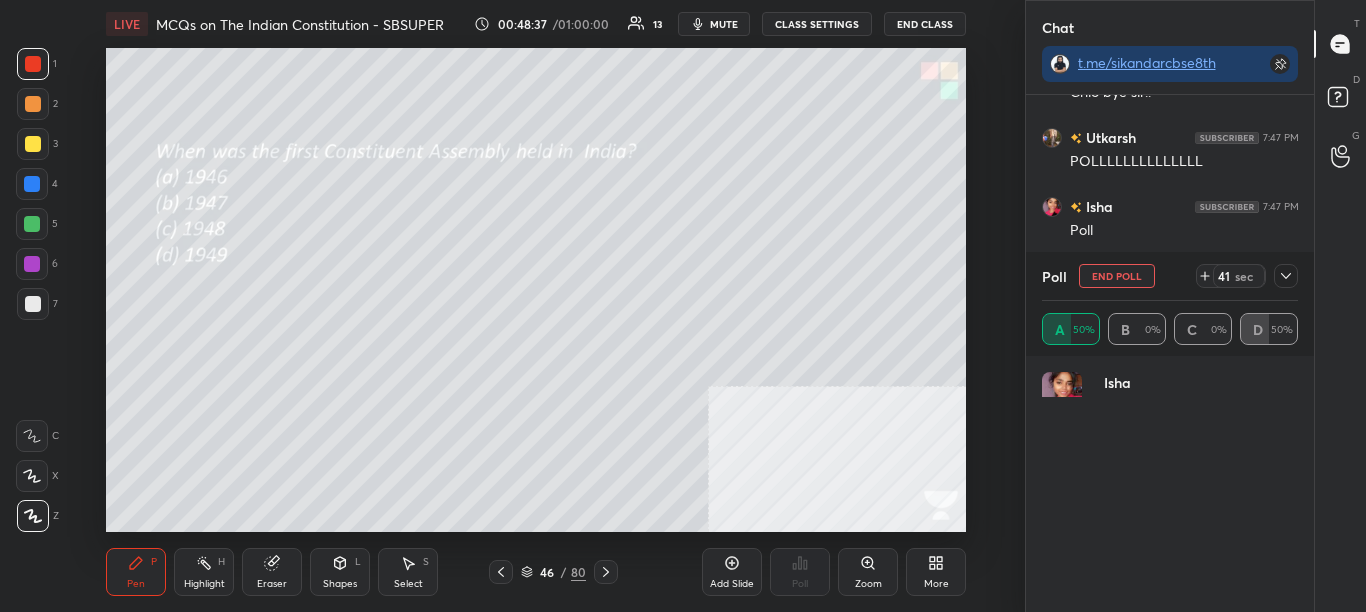 scroll, scrollTop: 7, scrollLeft: 7, axis: both 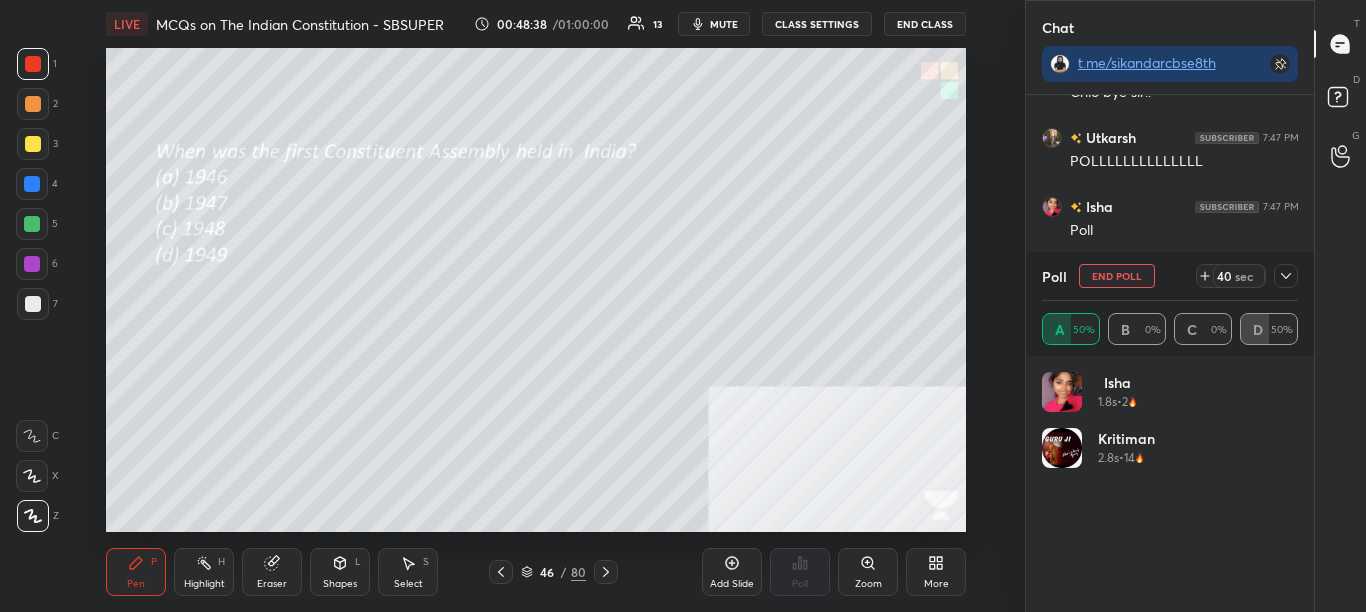 click at bounding box center [1286, 276] 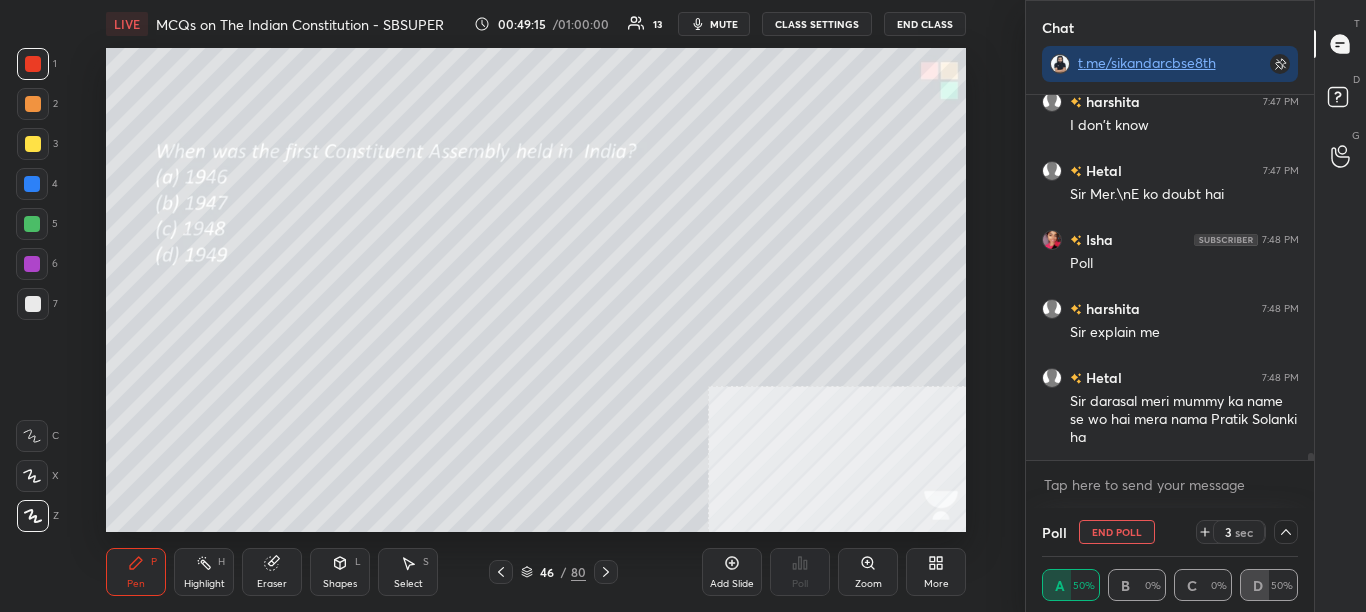scroll, scrollTop: 18008, scrollLeft: 0, axis: vertical 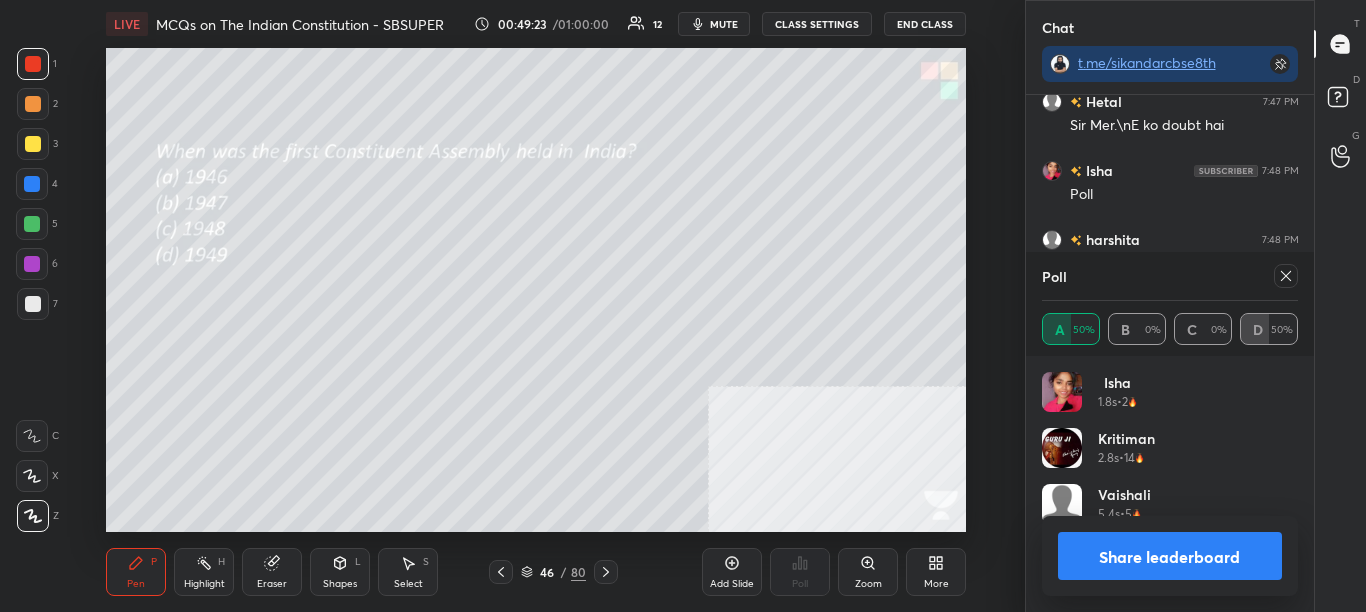 click 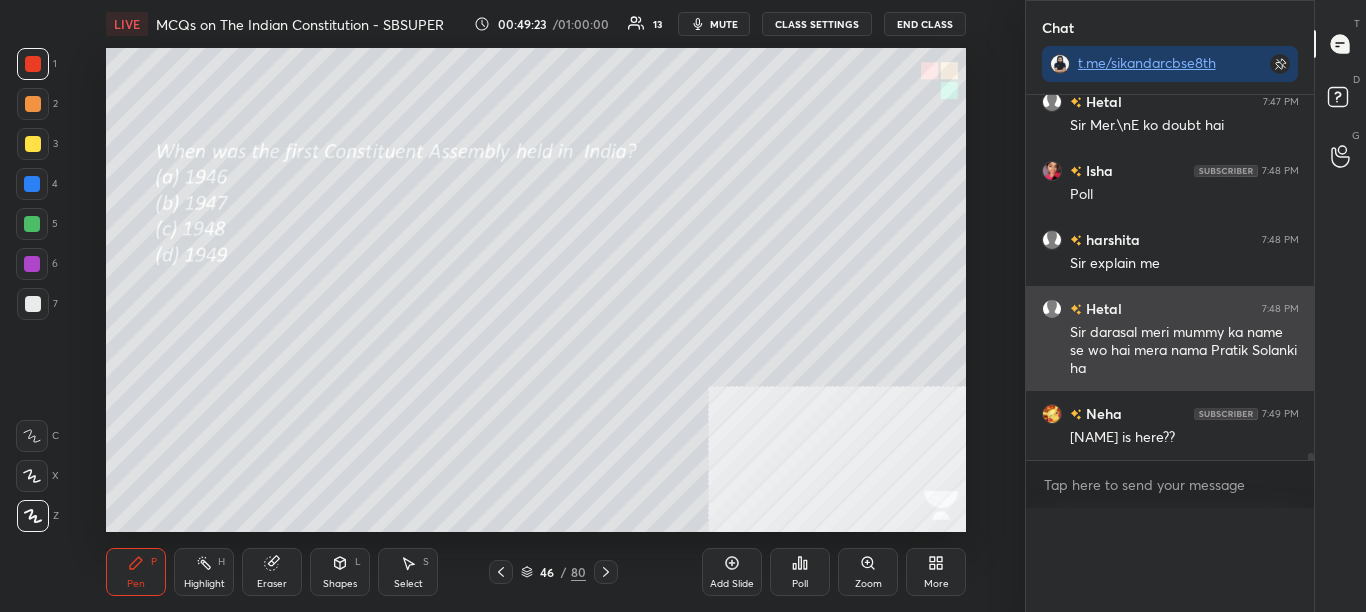 scroll, scrollTop: 0, scrollLeft: 0, axis: both 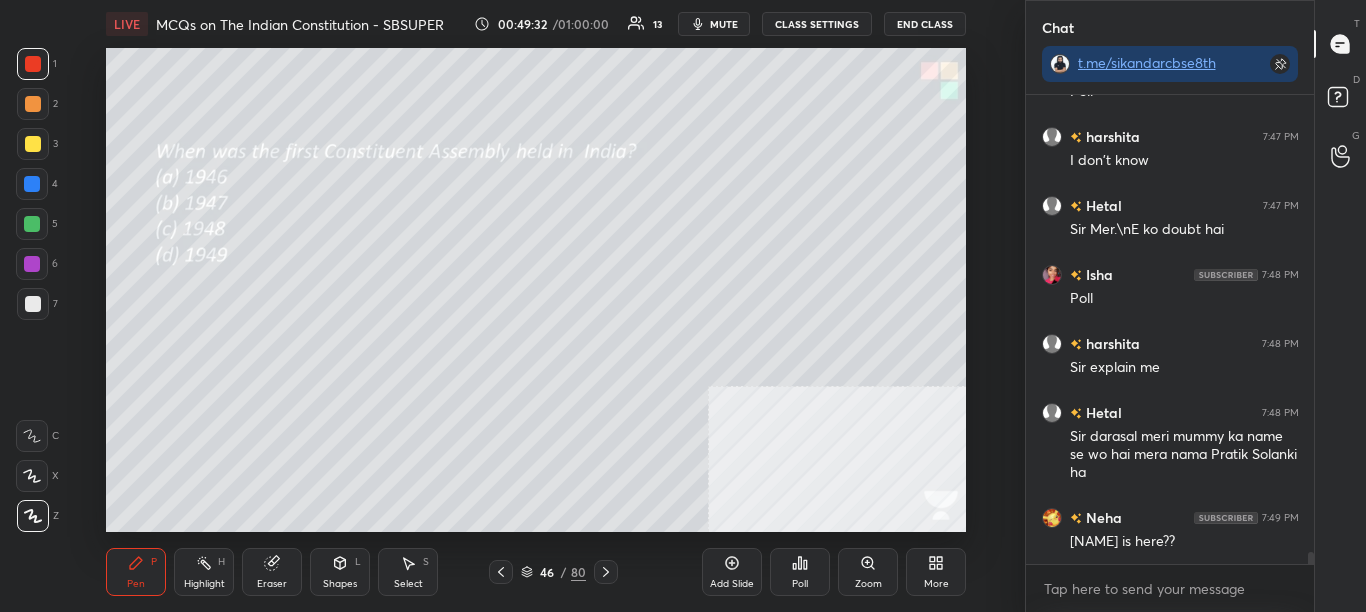 click 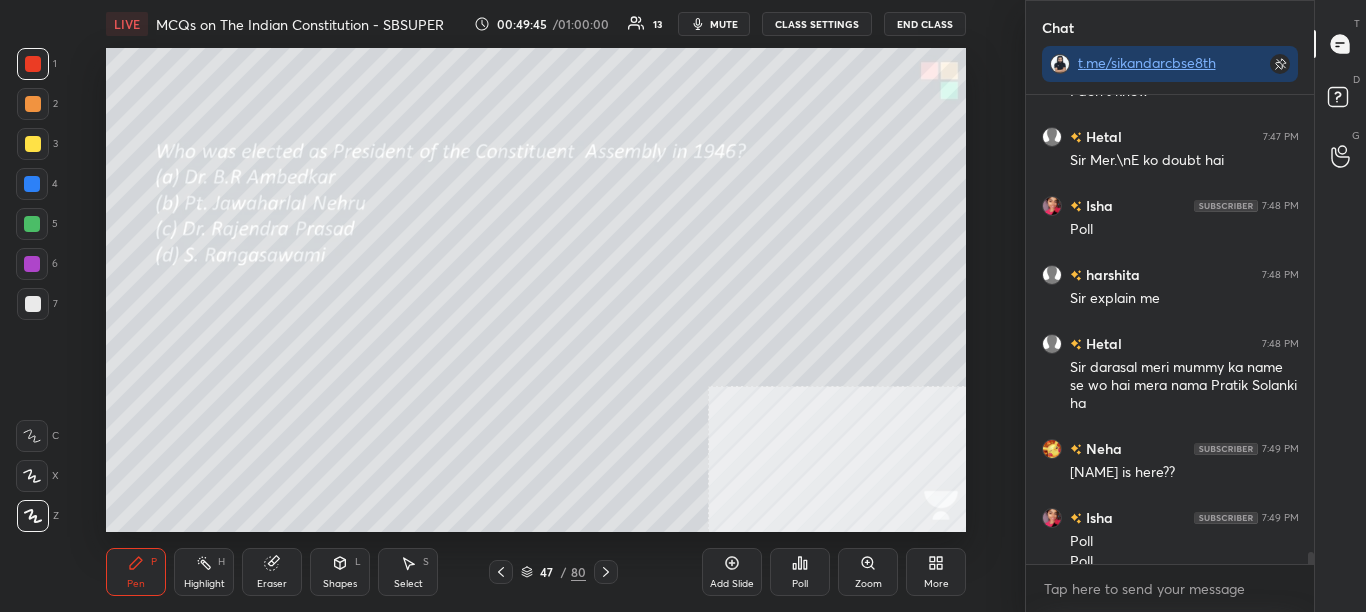 scroll, scrollTop: 17993, scrollLeft: 0, axis: vertical 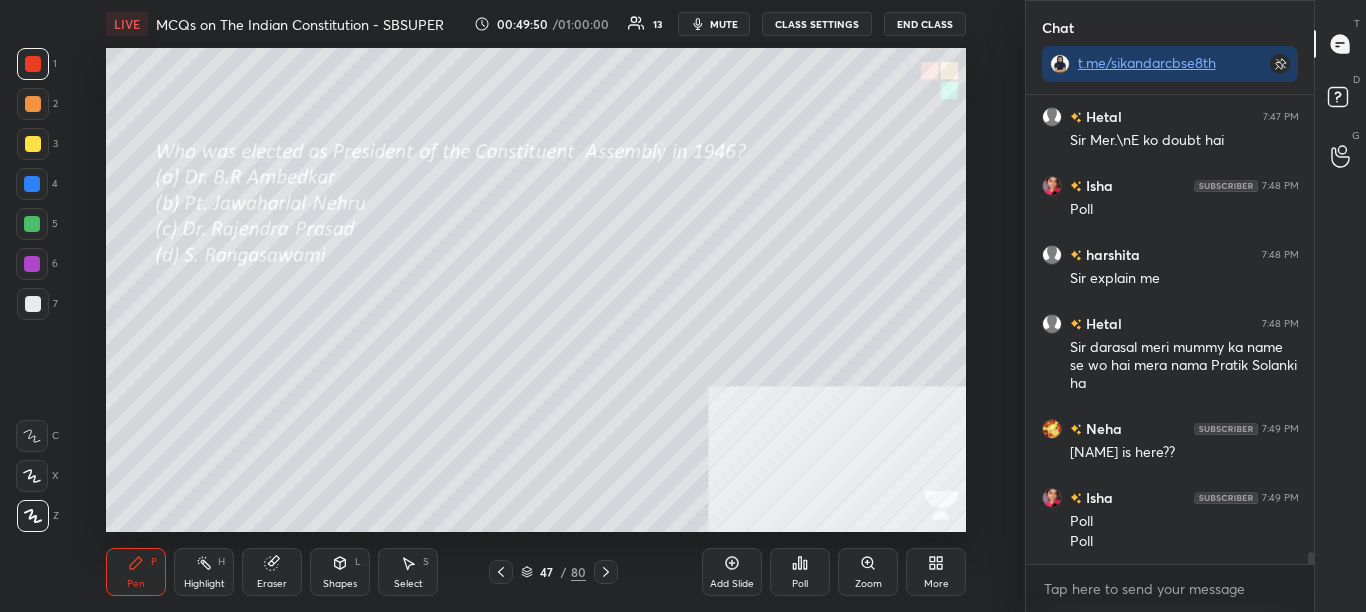 drag, startPoint x: 1310, startPoint y: 559, endPoint x: 1313, endPoint y: 579, distance: 20.22375 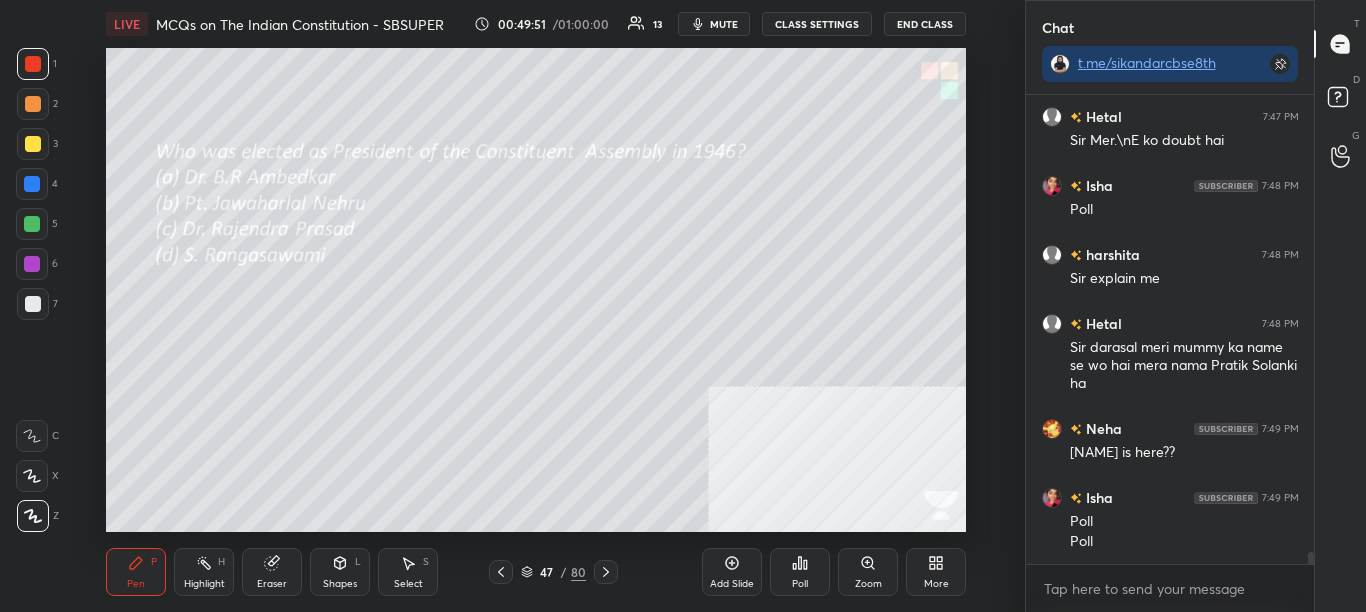 click on "[NAME] 7:47 PM I don't know [NAME] 7:47 PM Sir Mer.\nE ko doubt hai [NAME] 7:48 PM Poll [NAME] 7:48 PM Sir explain me [NAME] 7:48 PM Sir darasal meri mummy ka name se wo hai mera nama Pratik Solanki ha [NAME] 7:49 PM Stuti is here?? [NAME] 7:49 PM Poll Poll JUMP TO LATEST Enable hand raising Enable raise hand to speak to learners. Once enabled, chat will be turned off temporarily. Enable x" at bounding box center [1170, 353] 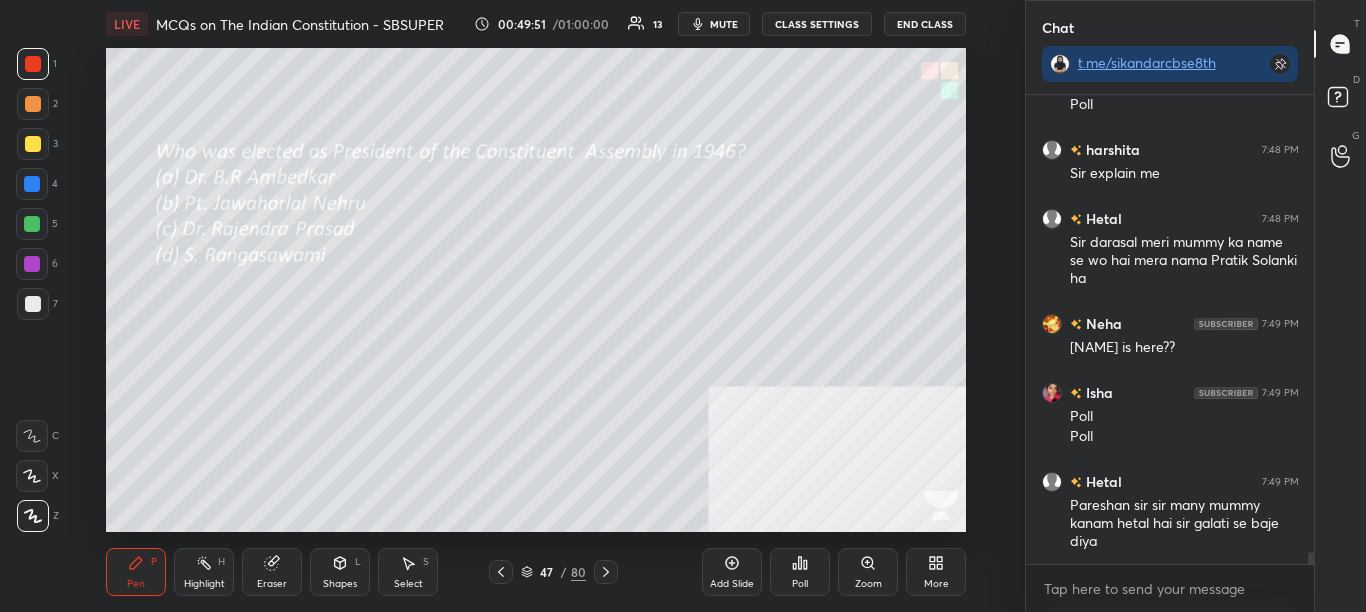 drag, startPoint x: 1311, startPoint y: 560, endPoint x: 1311, endPoint y: 574, distance: 14 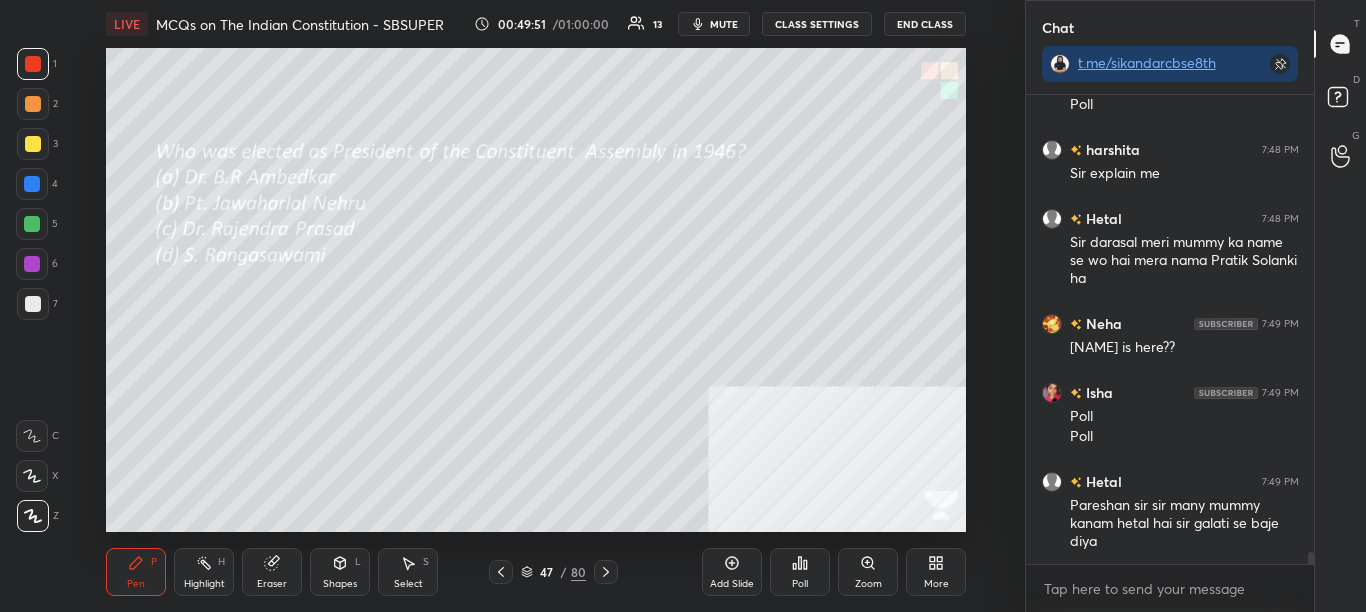 click on "[NAME] [TIME] Sir Mer.\nE ko doubt hai [NAME] Poll [NAME] Sir explain me [NAME] Sir darasal meri mummy ka name se wo hai mera nama [NAME] [NAME] [NAME] is here?? [NAME] Poll Poll [NAME] Pareshan sir sir many mummy kanam [NAME] hai sir galati se baje diya JUMP TO LATEST Enable hand raising Enable raise hand to speak to learners. Once enabled, chat will be turned off temporarily. Enable x" at bounding box center [1170, 353] 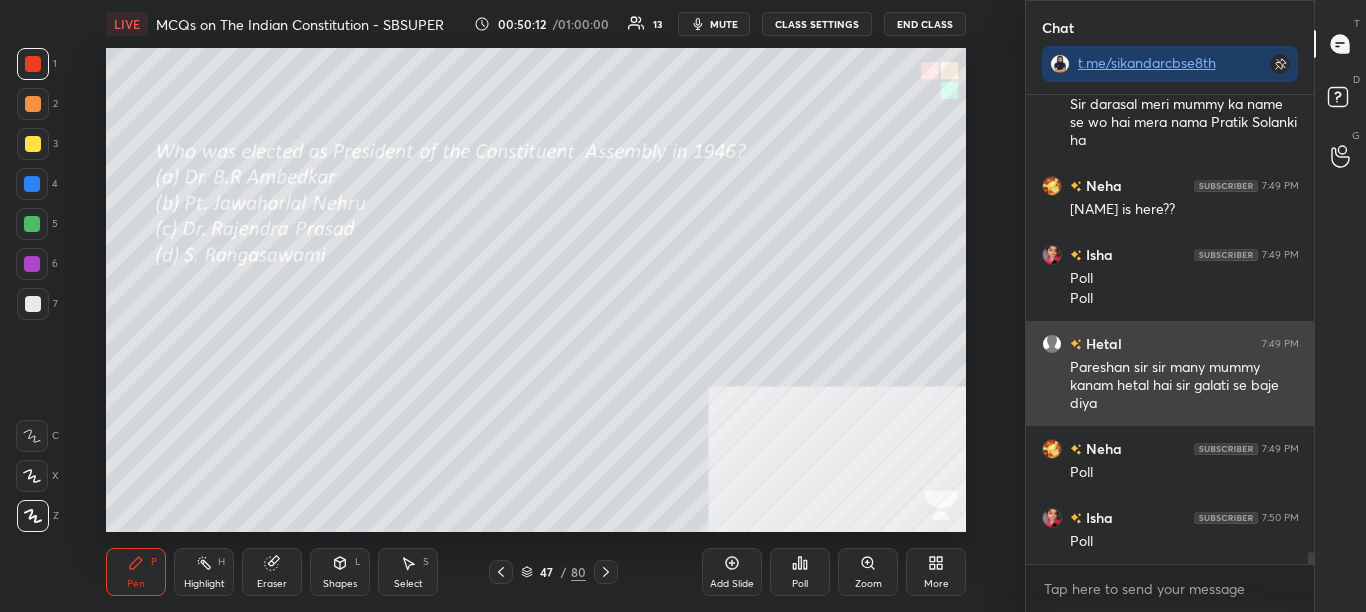 scroll, scrollTop: 18323, scrollLeft: 0, axis: vertical 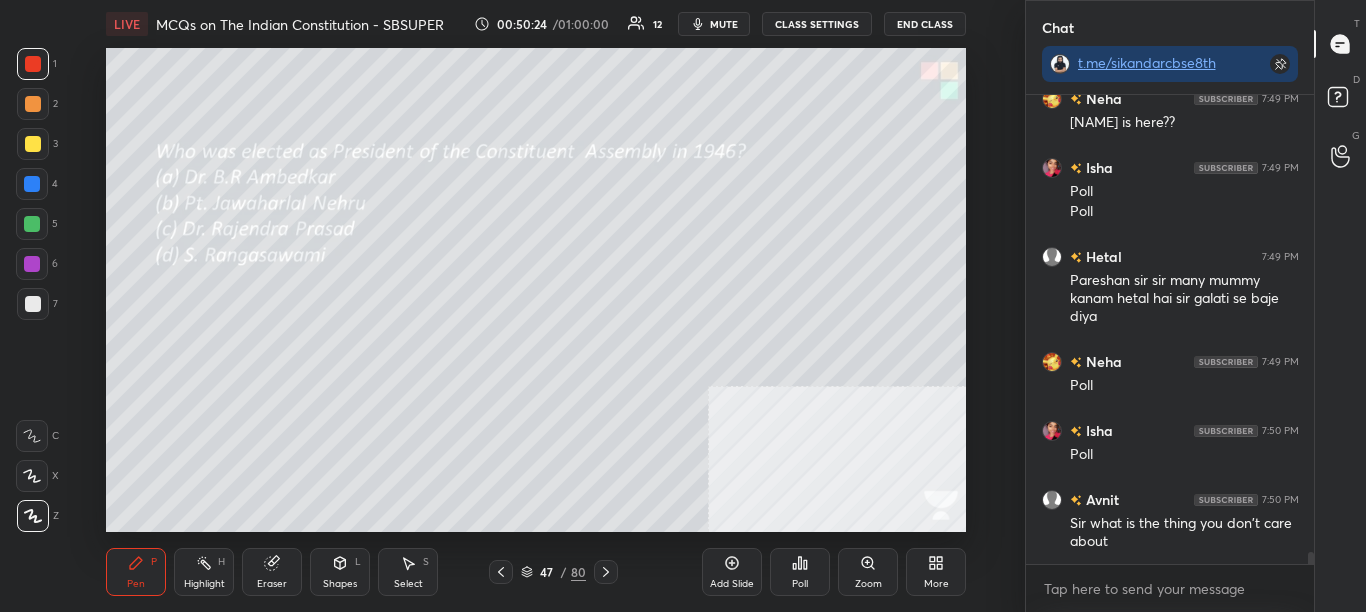 click on "Poll" at bounding box center (800, 572) 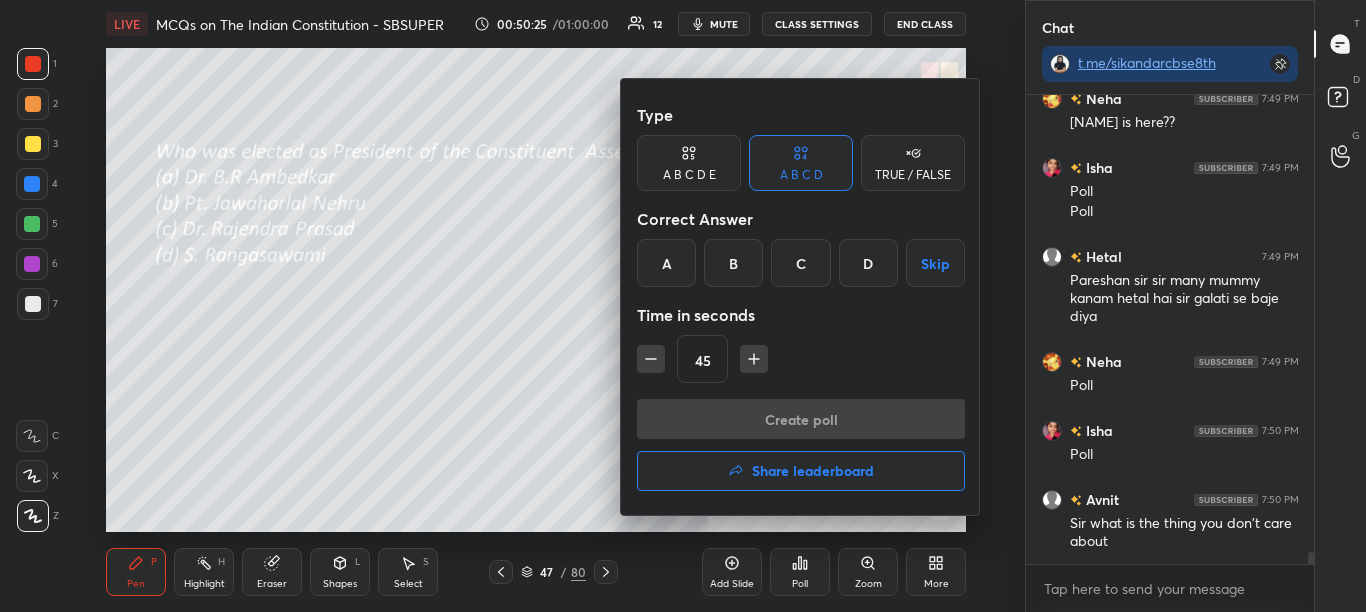 click at bounding box center [683, 306] 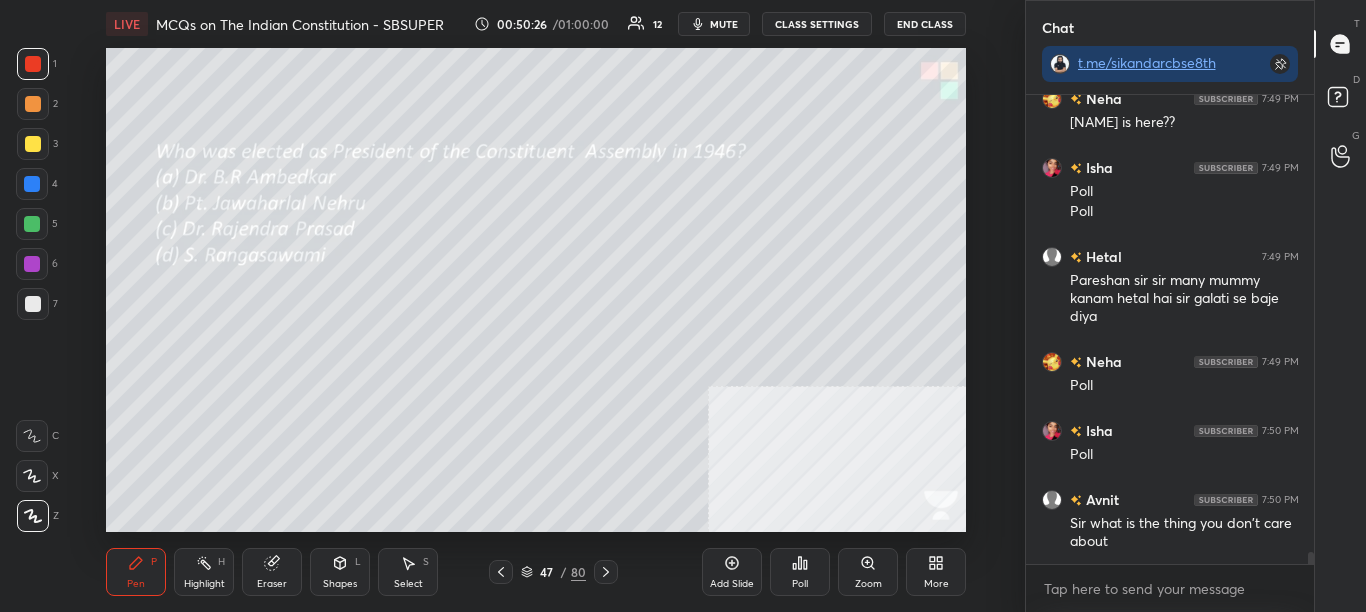 click on "Poll" at bounding box center [800, 572] 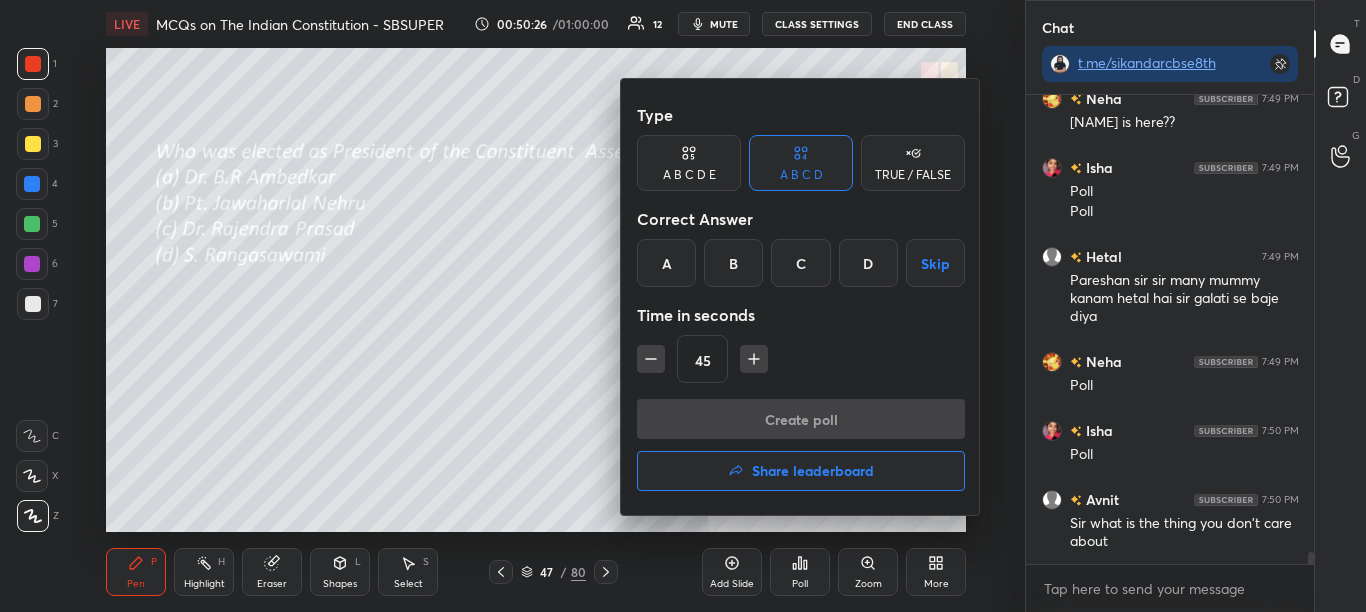 click at bounding box center (683, 306) 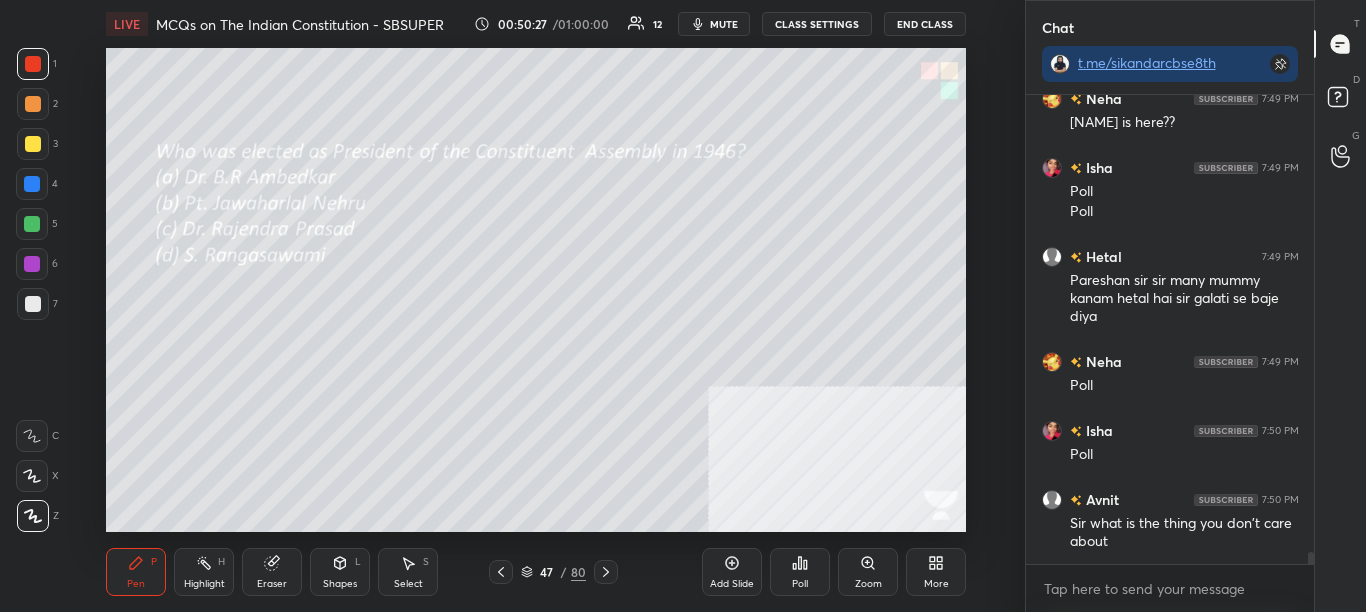 click on "Poll" at bounding box center (800, 572) 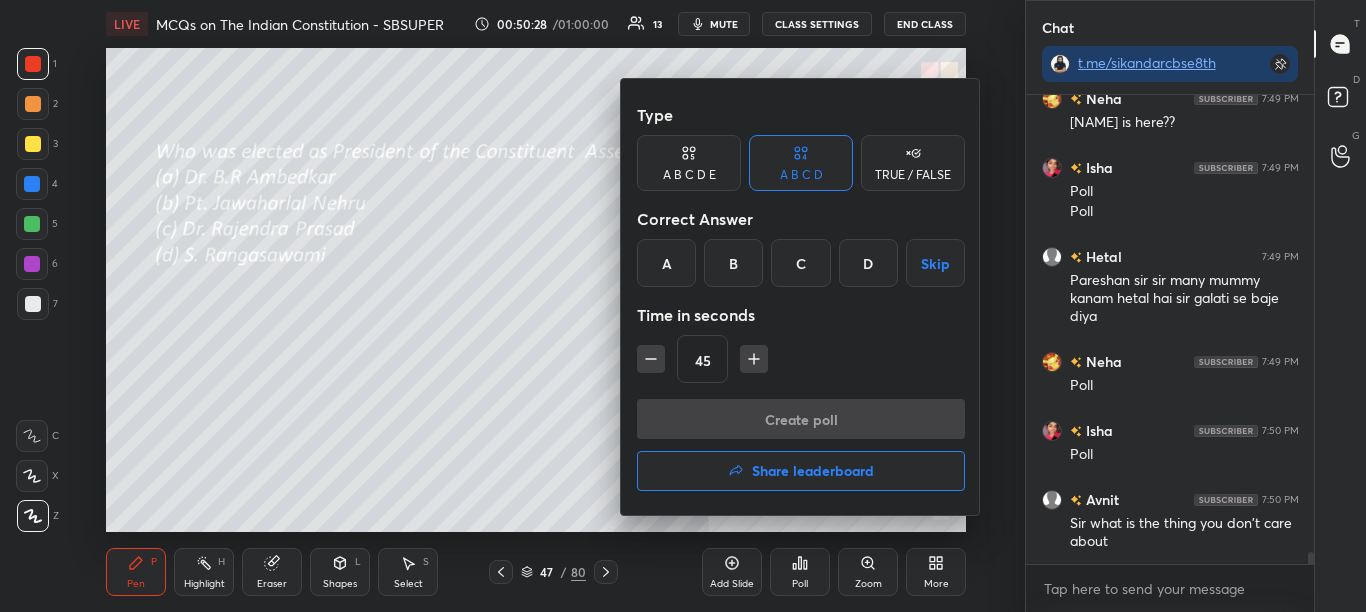 click at bounding box center [683, 306] 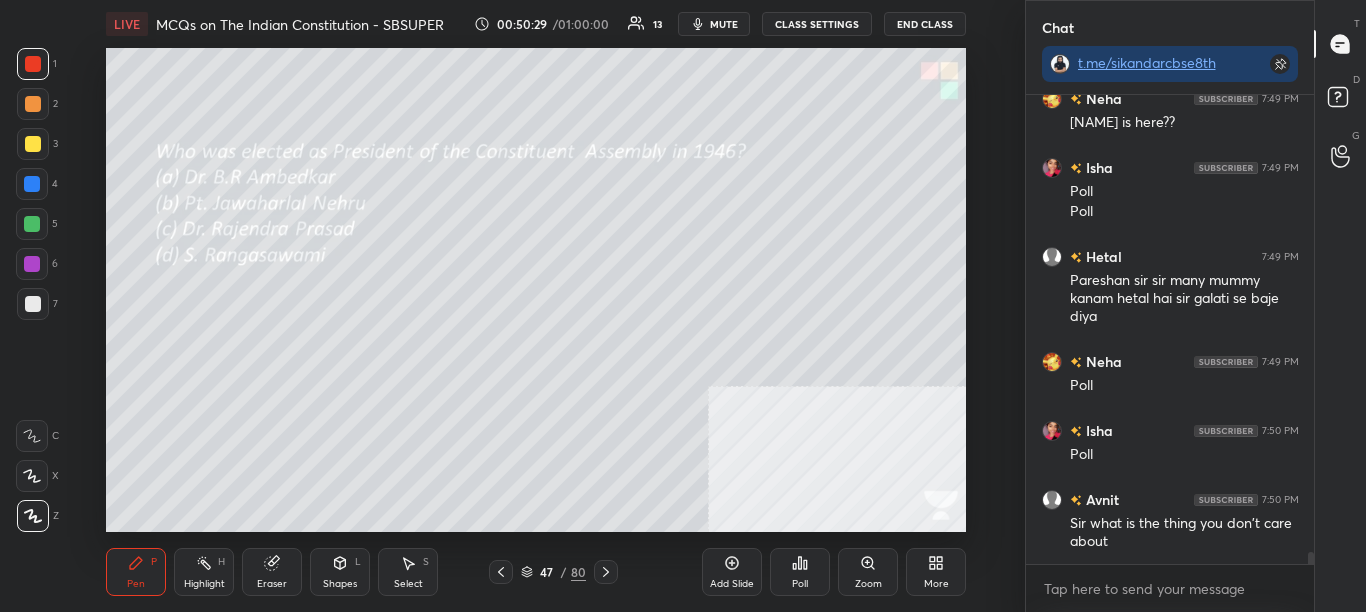 click on "Poll" at bounding box center [800, 572] 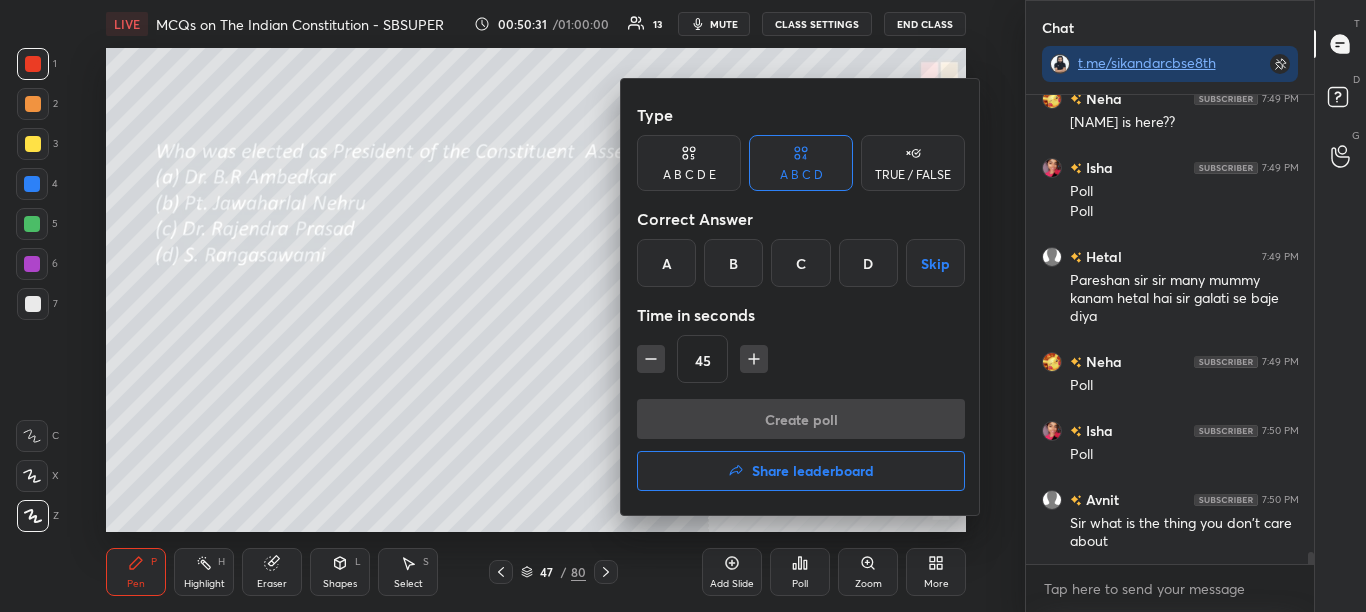 click on "C" at bounding box center (800, 263) 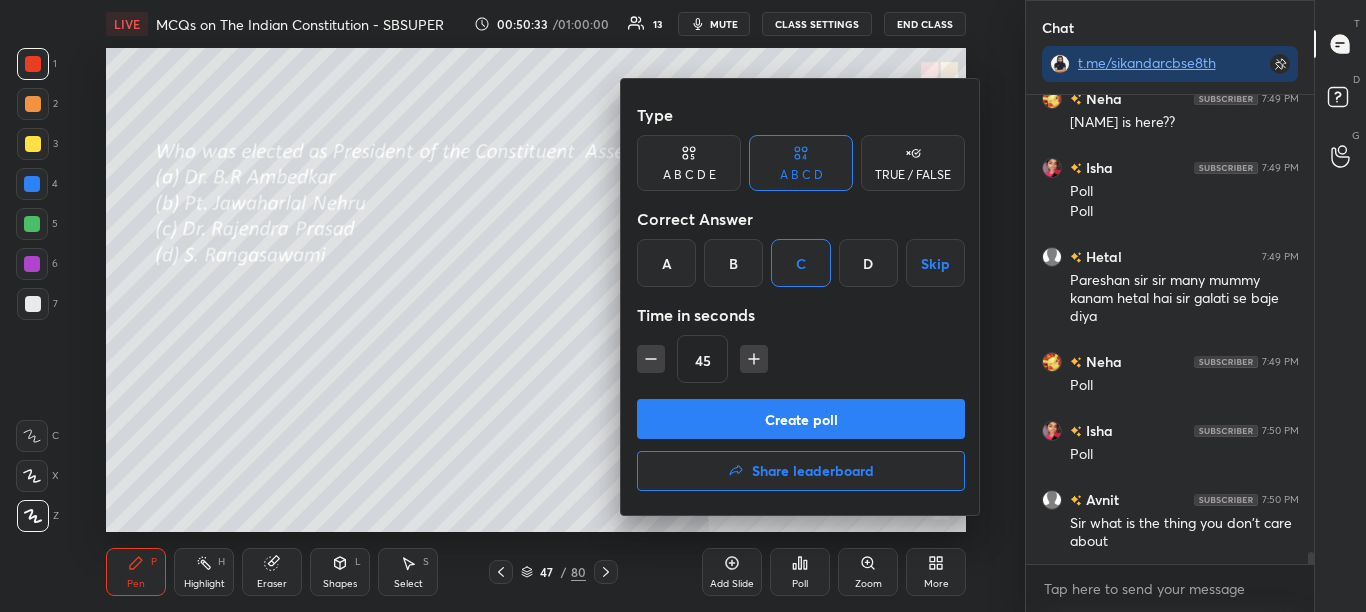 click on "Create poll" at bounding box center [801, 419] 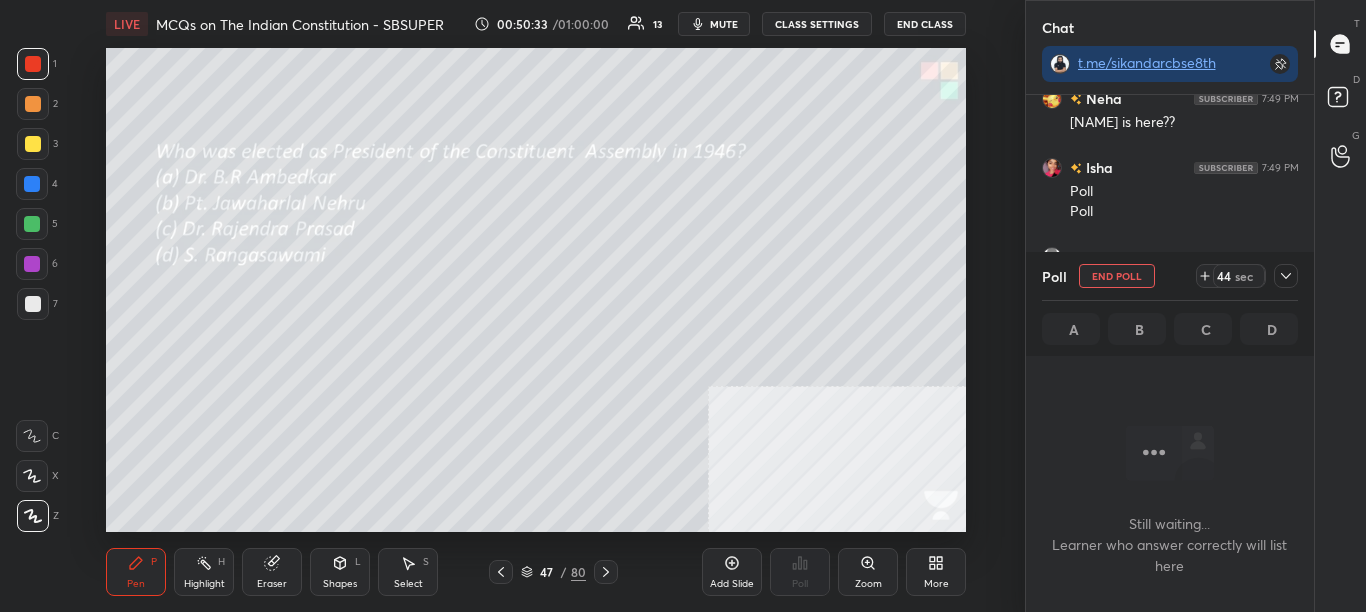 scroll, scrollTop: 359, scrollLeft: 282, axis: both 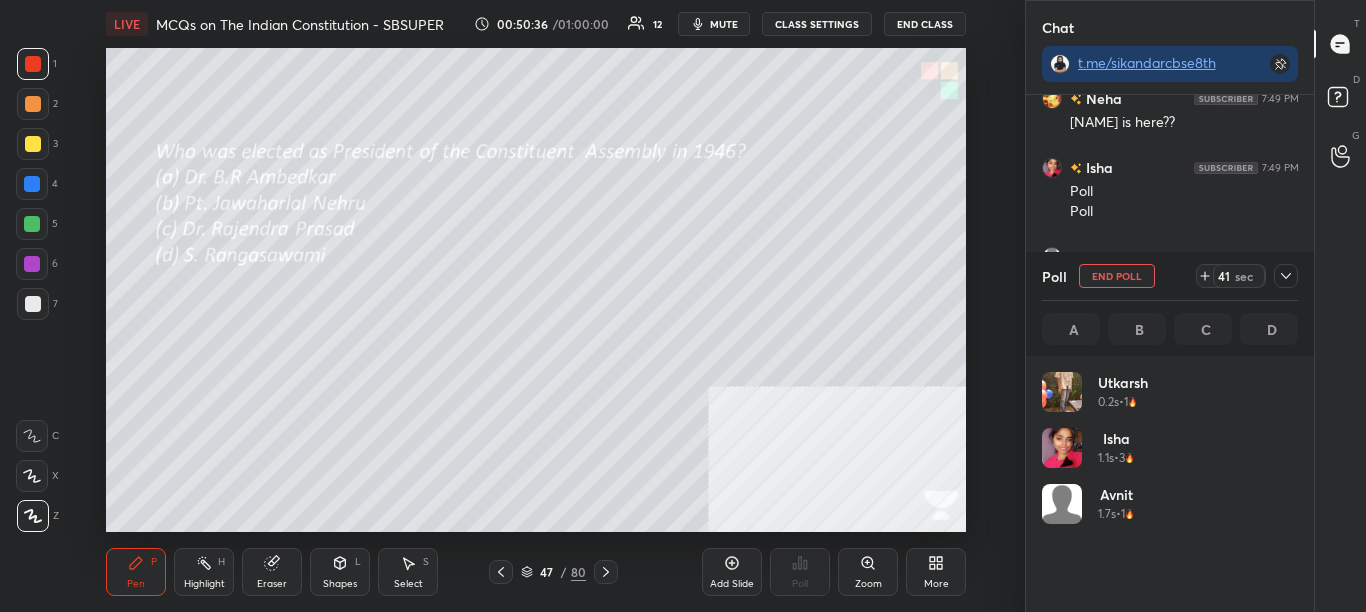click at bounding box center (1286, 276) 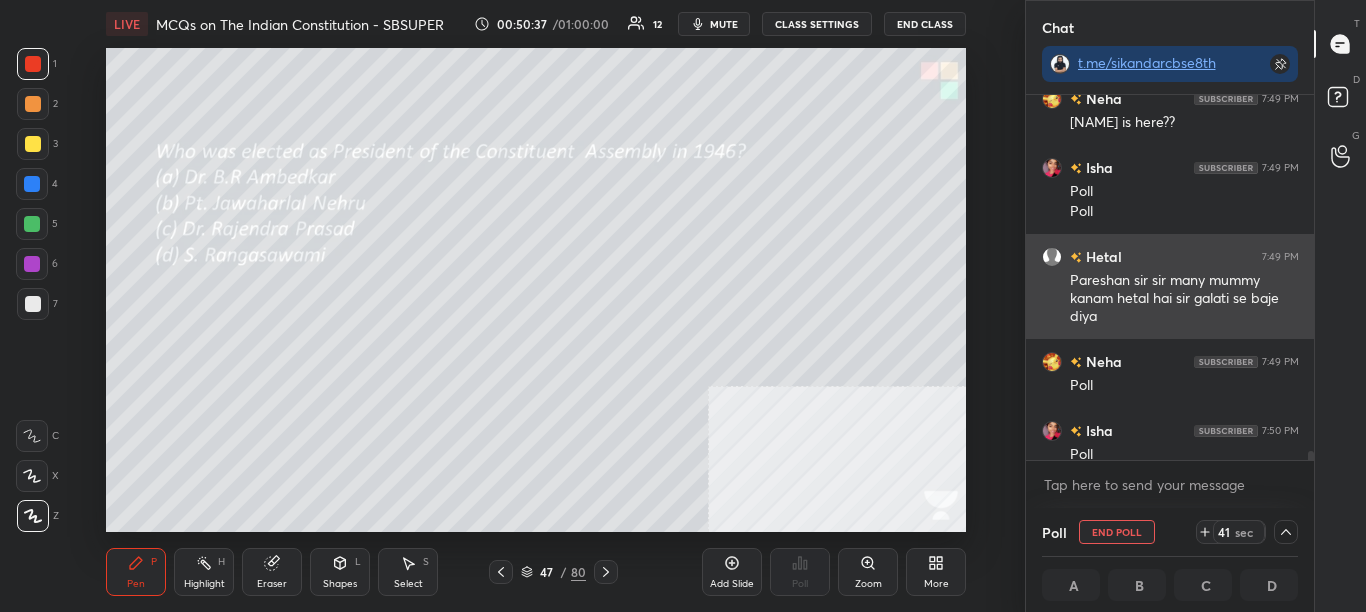 scroll, scrollTop: 0, scrollLeft: 0, axis: both 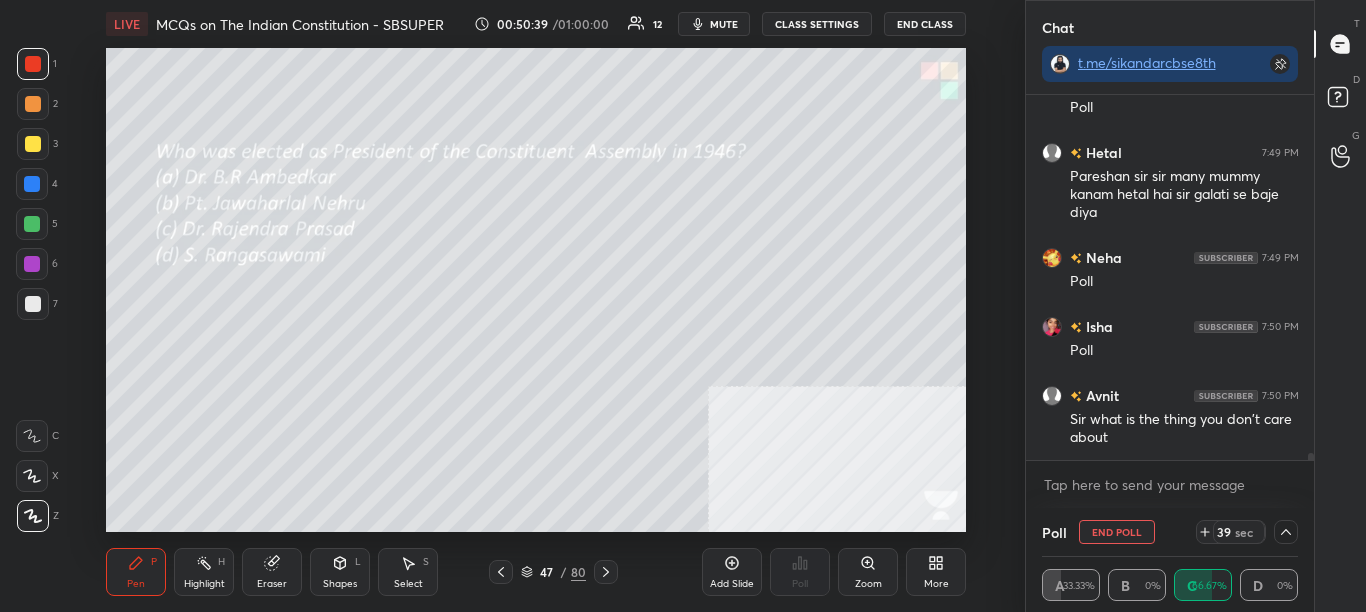 click at bounding box center [1311, 461] 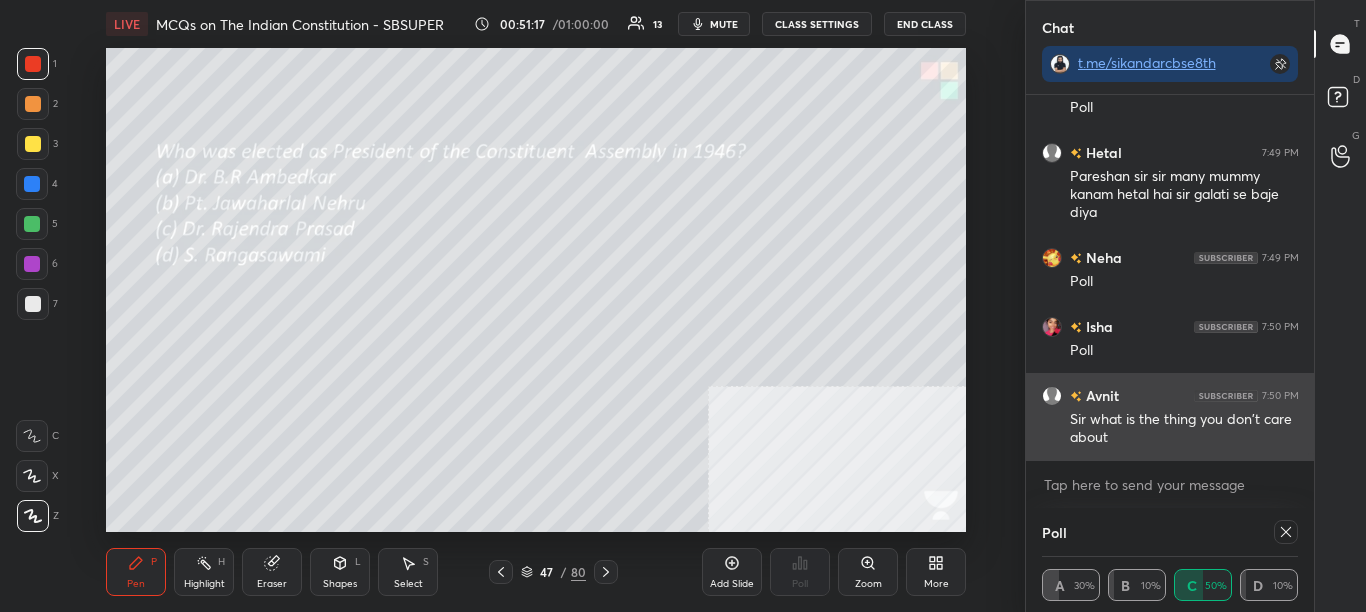 scroll, scrollTop: 7, scrollLeft: 7, axis: both 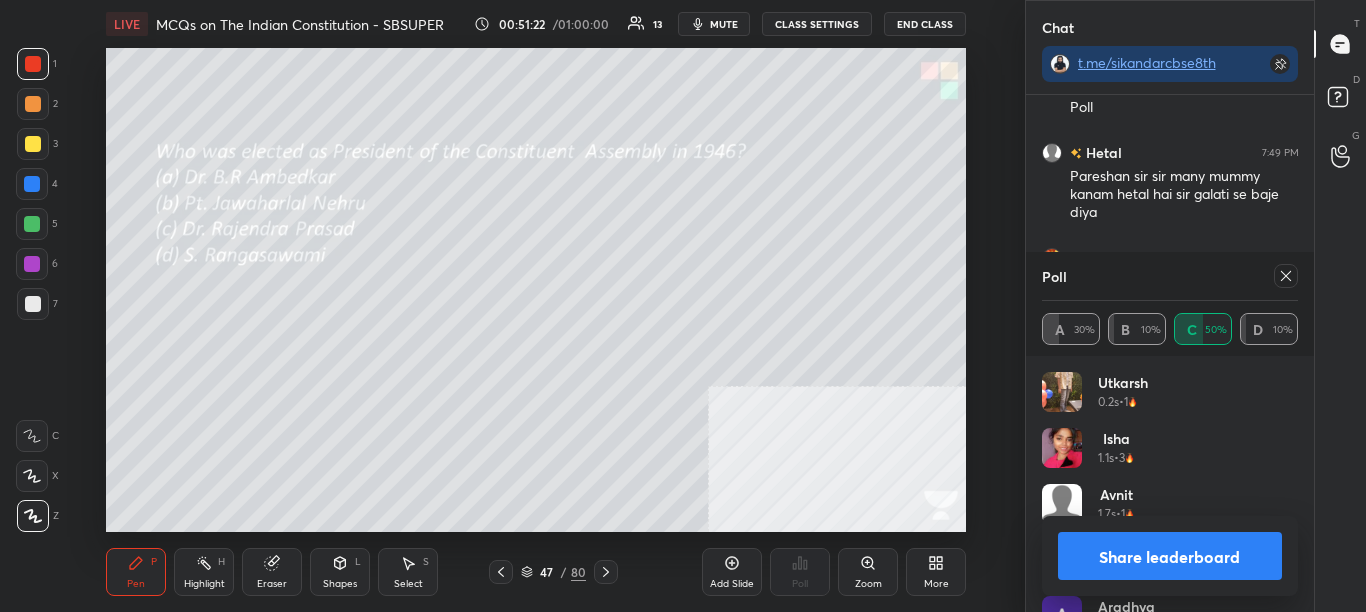 click 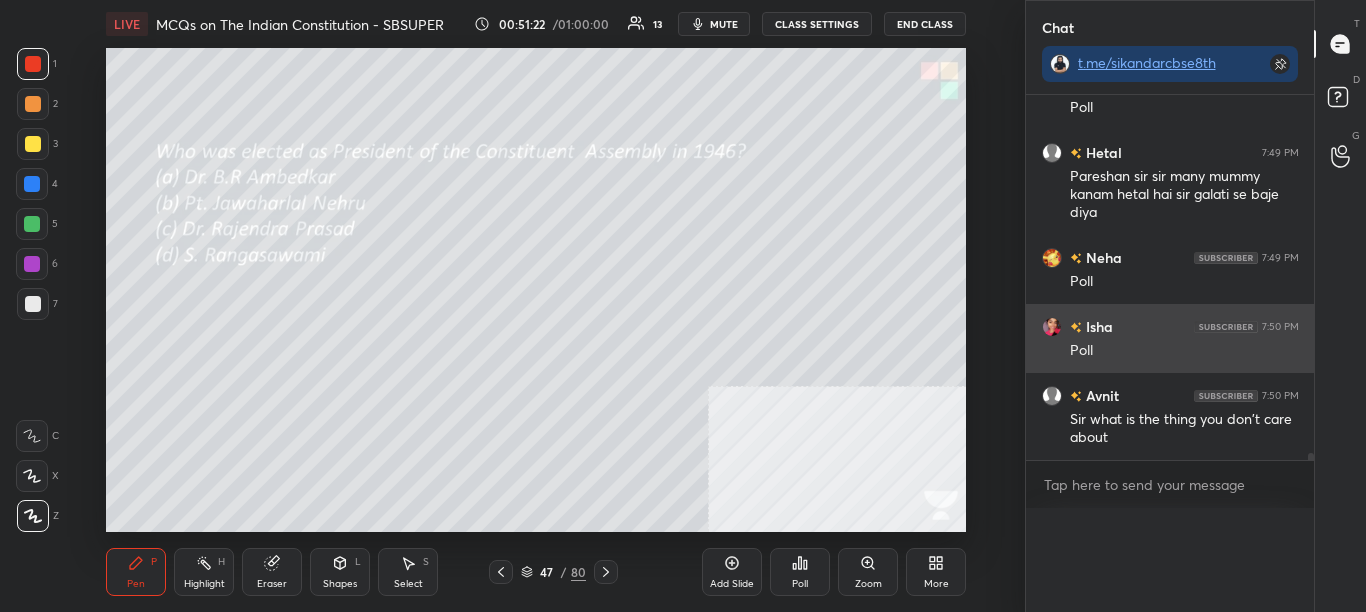 scroll, scrollTop: 0, scrollLeft: 0, axis: both 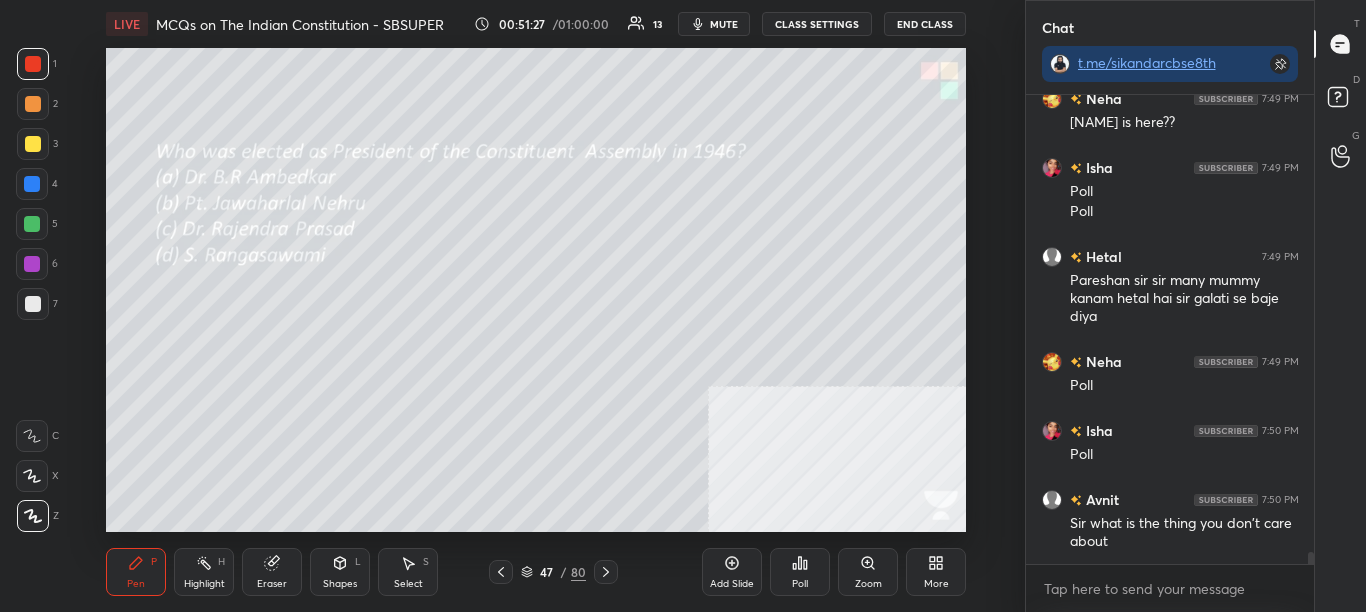 click 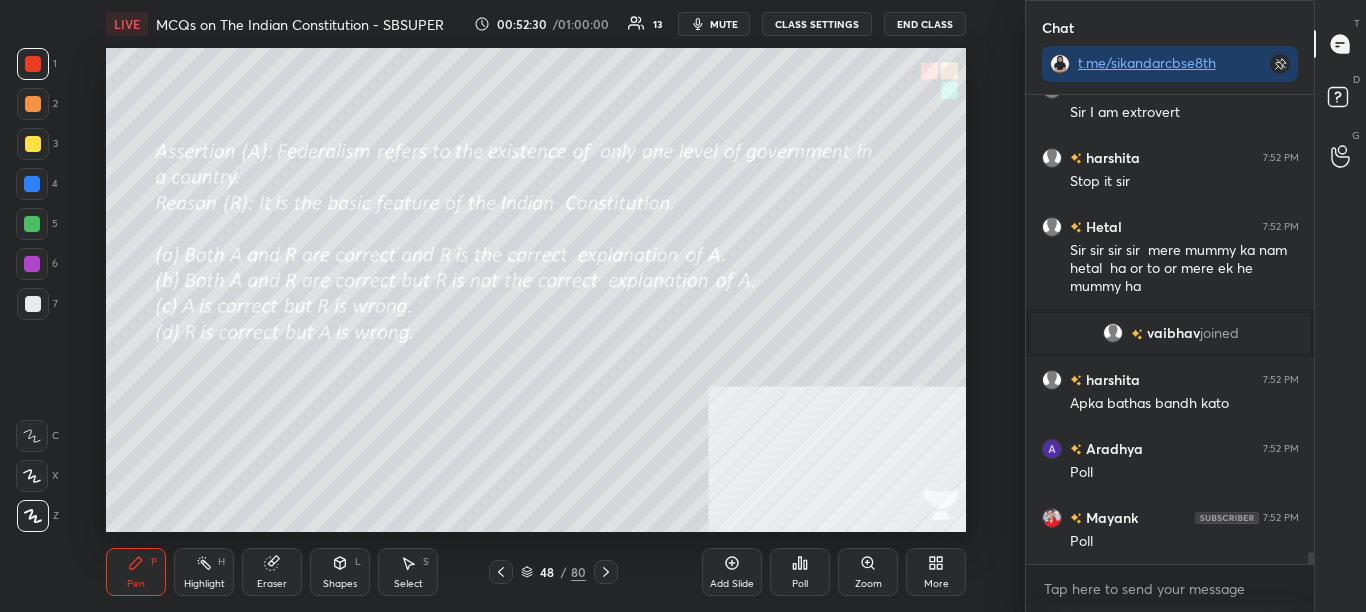 scroll, scrollTop: 18093, scrollLeft: 0, axis: vertical 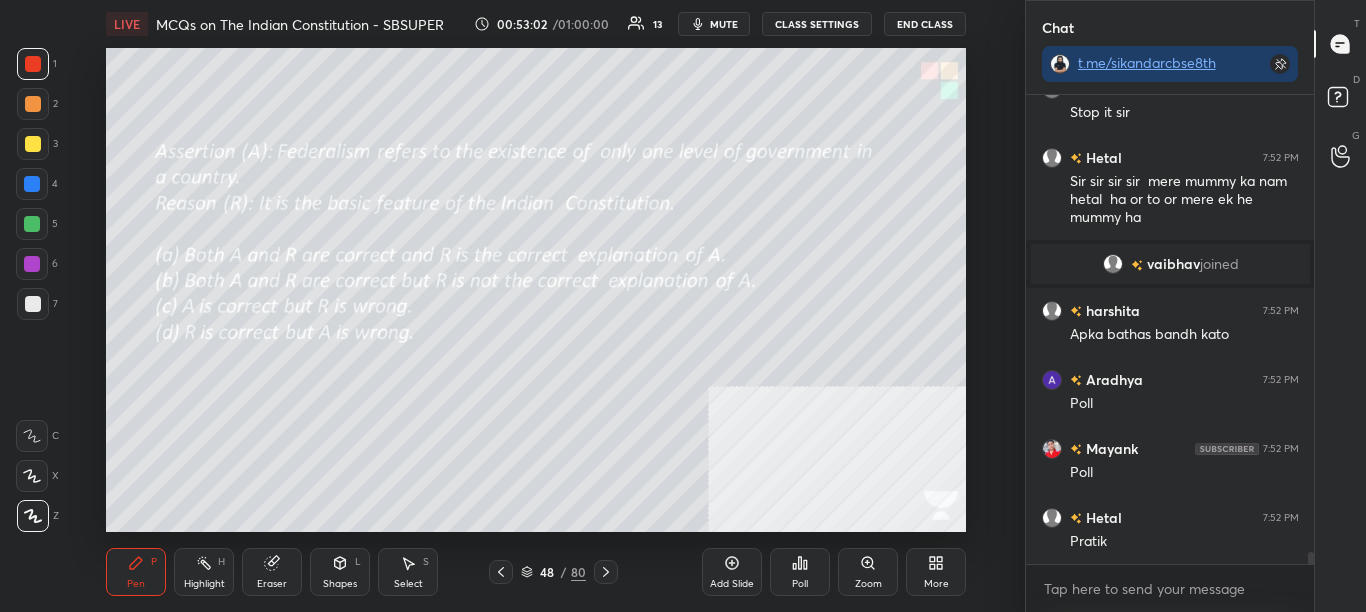 click on "Poll" at bounding box center (800, 572) 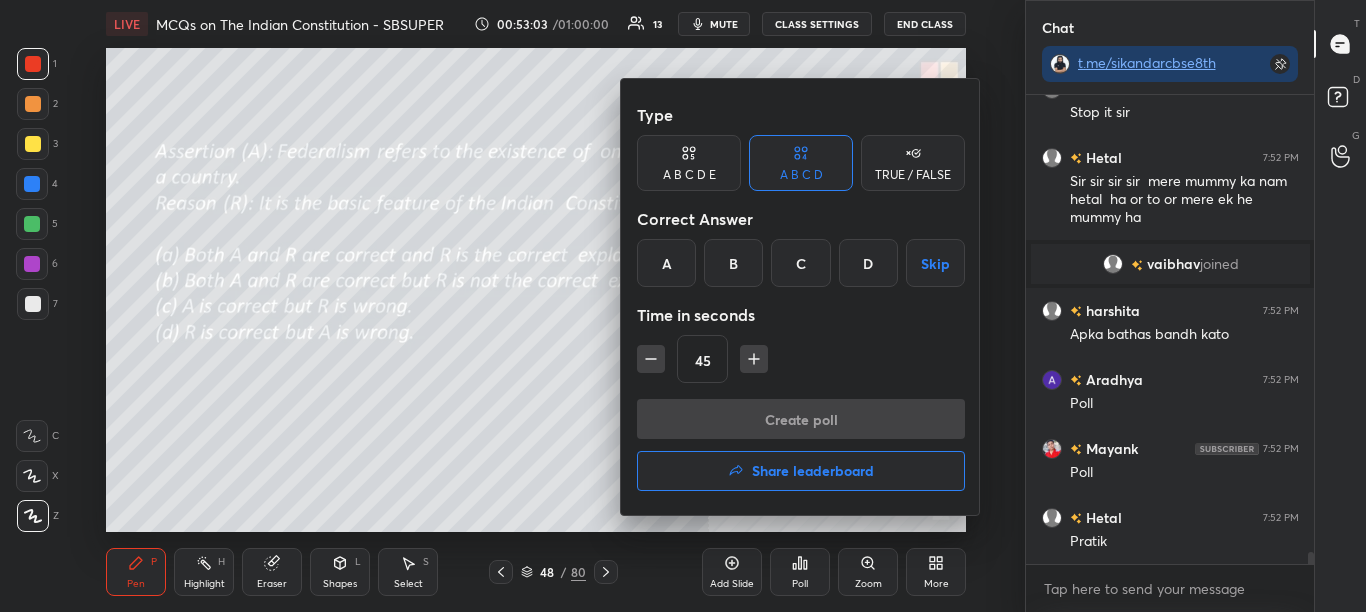 click on "B" at bounding box center (733, 263) 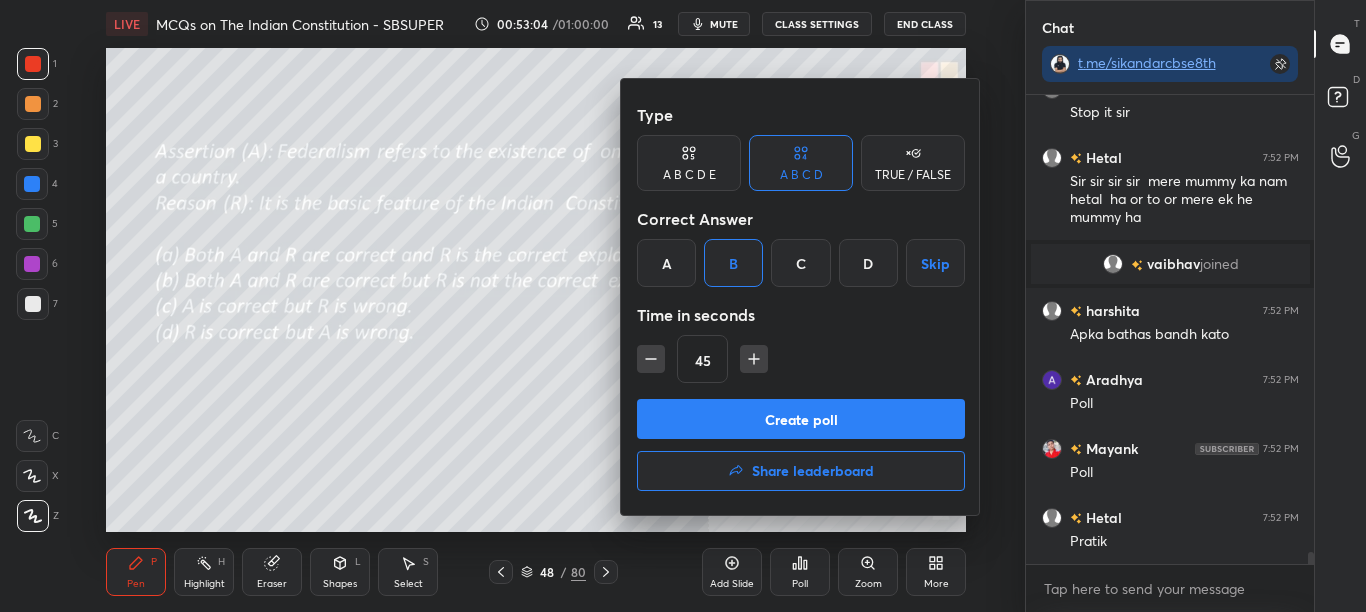 scroll, scrollTop: 18162, scrollLeft: 0, axis: vertical 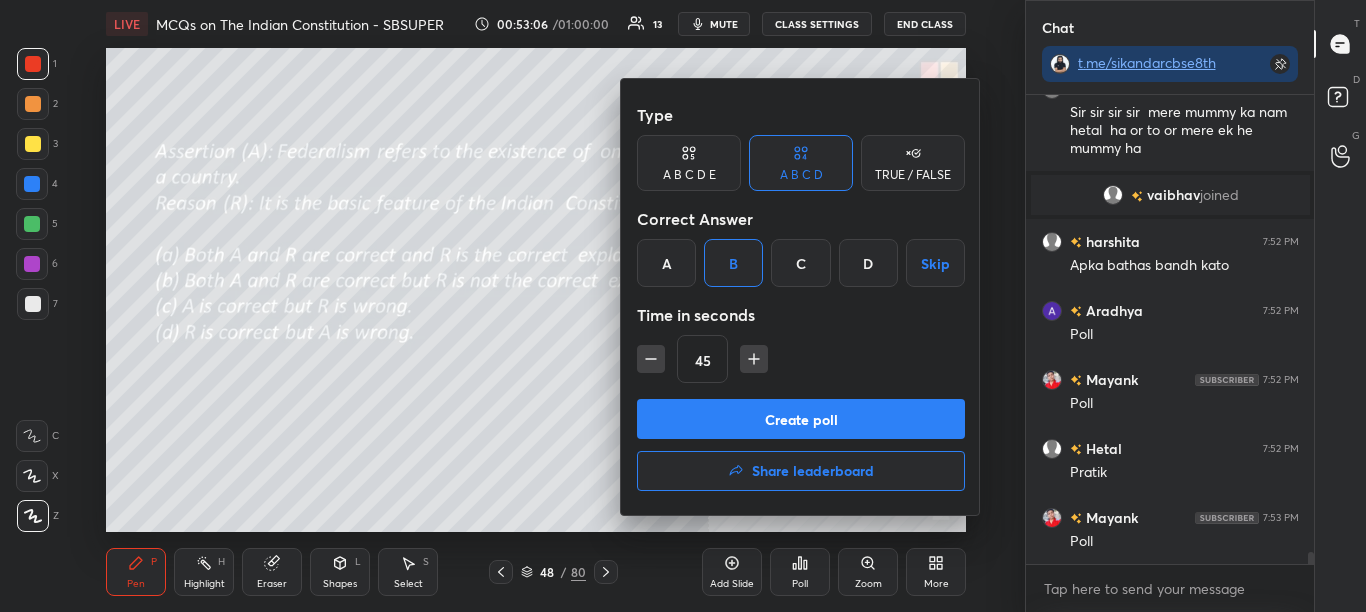 drag, startPoint x: 769, startPoint y: 422, endPoint x: 584, endPoint y: 394, distance: 187.10692 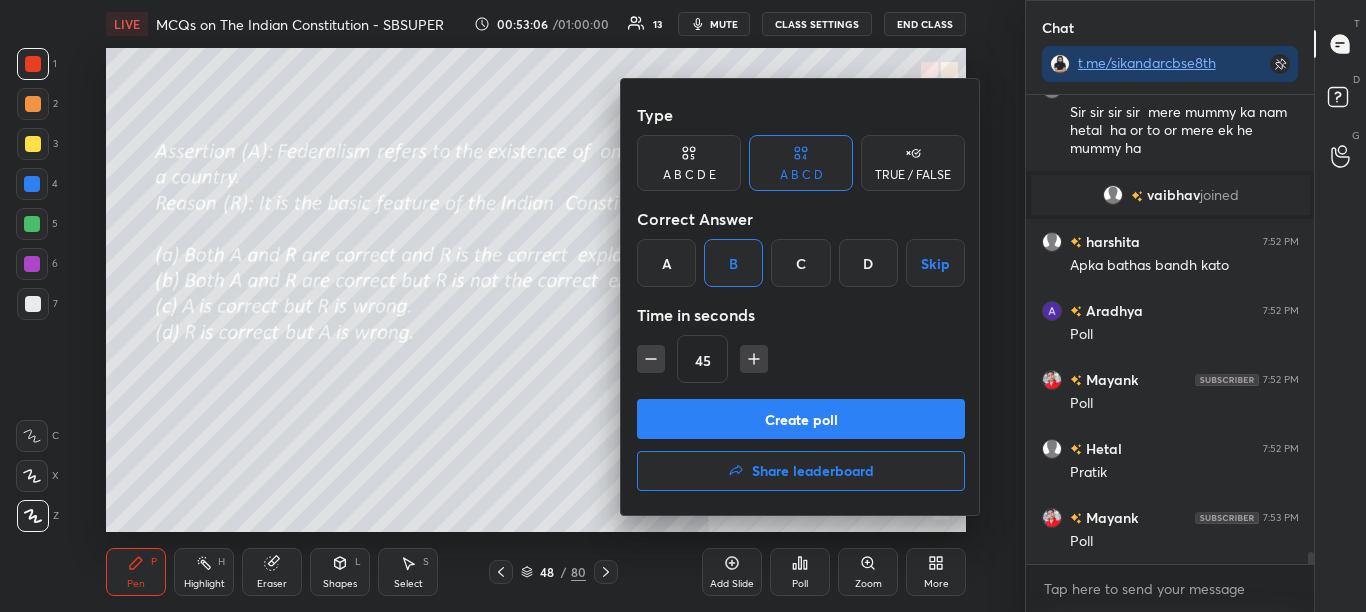 click on "Type A B C D E A B C D TRUE / FALSE Correct Answer A B C D Skip Time in seconds 45 Create poll Share leaderboard" at bounding box center (683, 306) 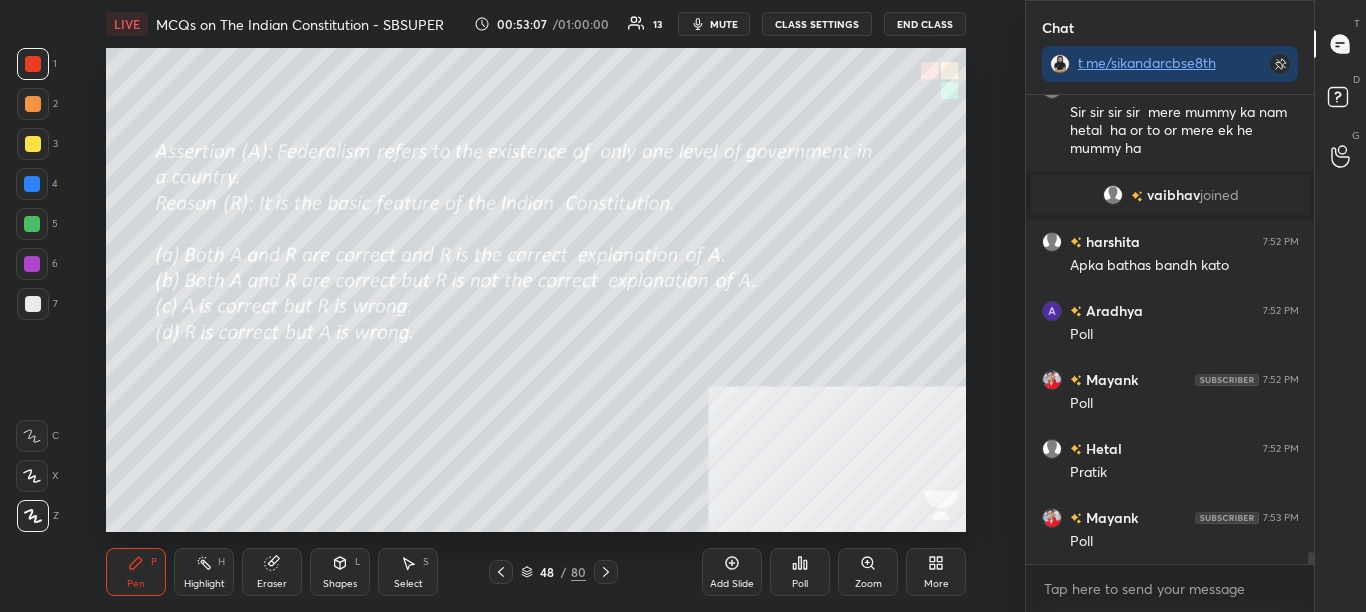 scroll, scrollTop: 18231, scrollLeft: 0, axis: vertical 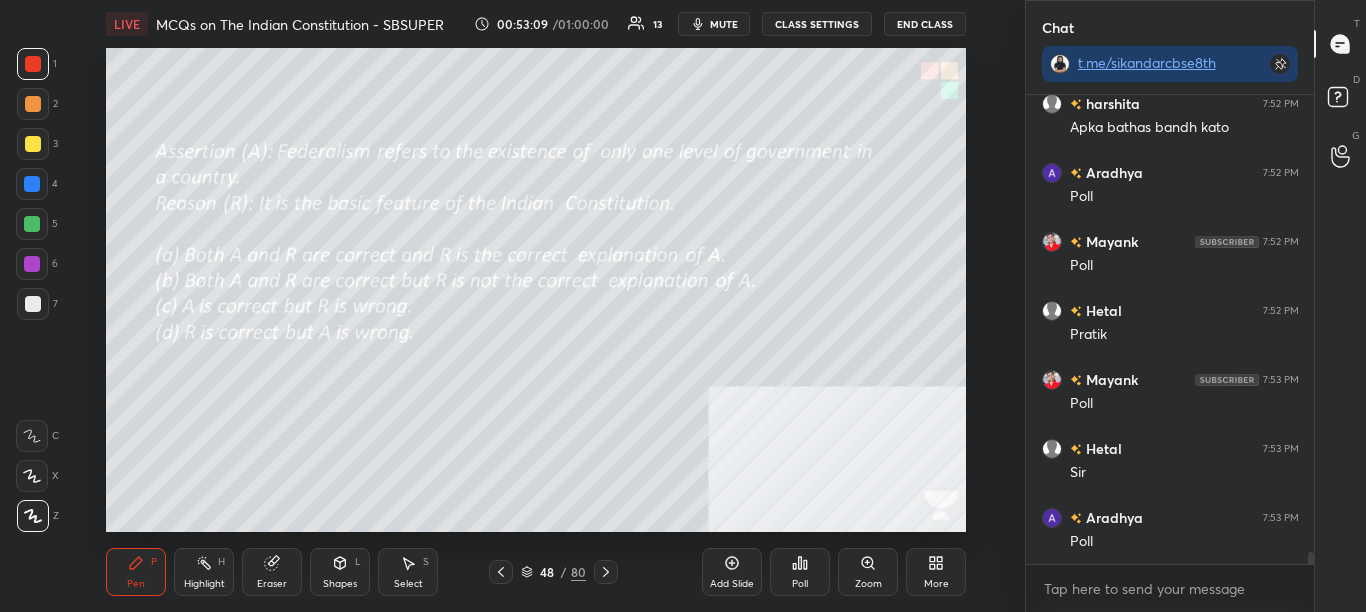 click on "Poll" at bounding box center [800, 584] 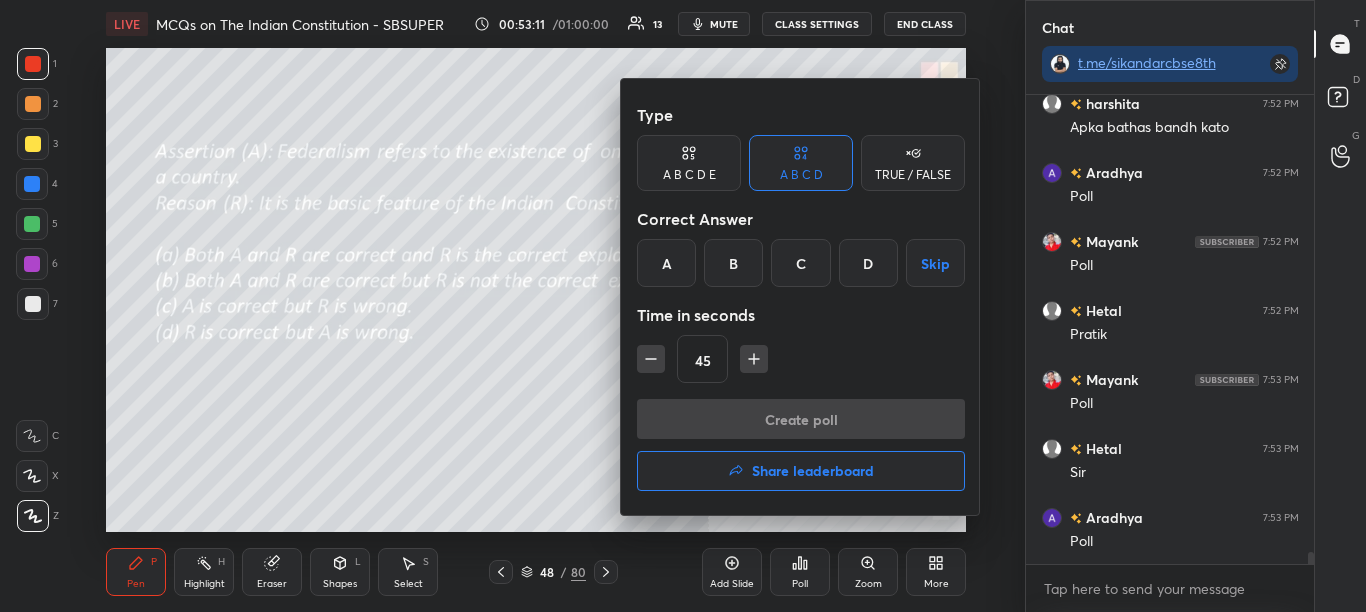 drag, startPoint x: 864, startPoint y: 273, endPoint x: 857, endPoint y: 313, distance: 40.60788 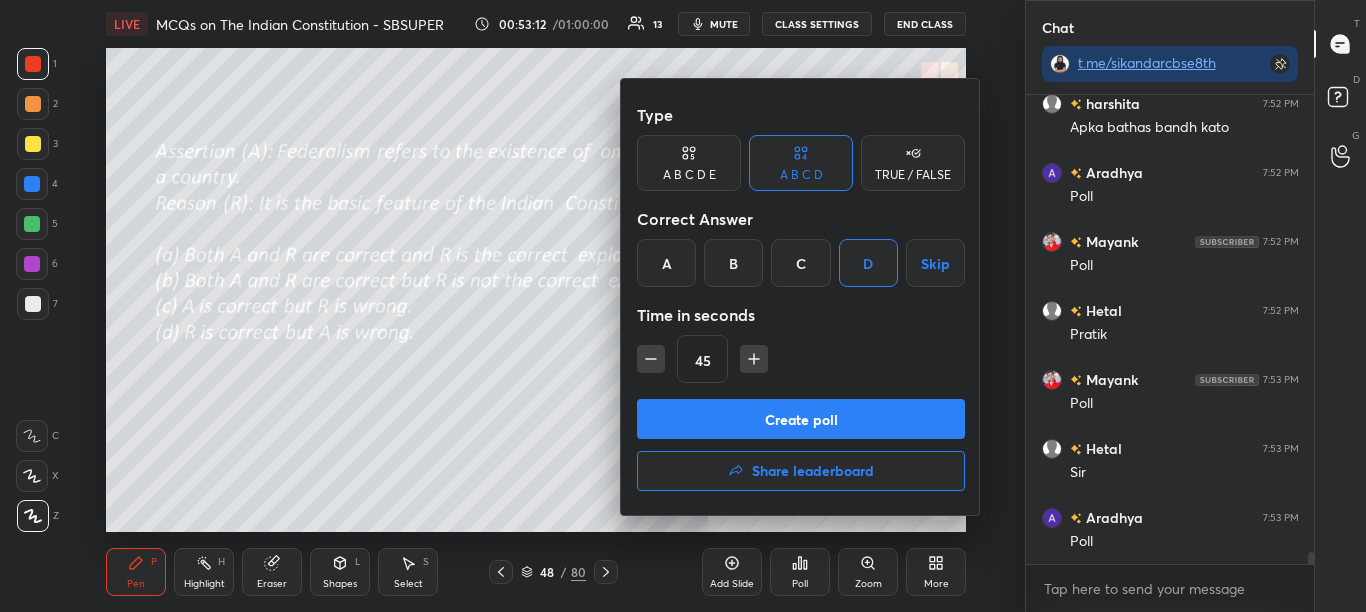 click on "Create poll" at bounding box center [801, 419] 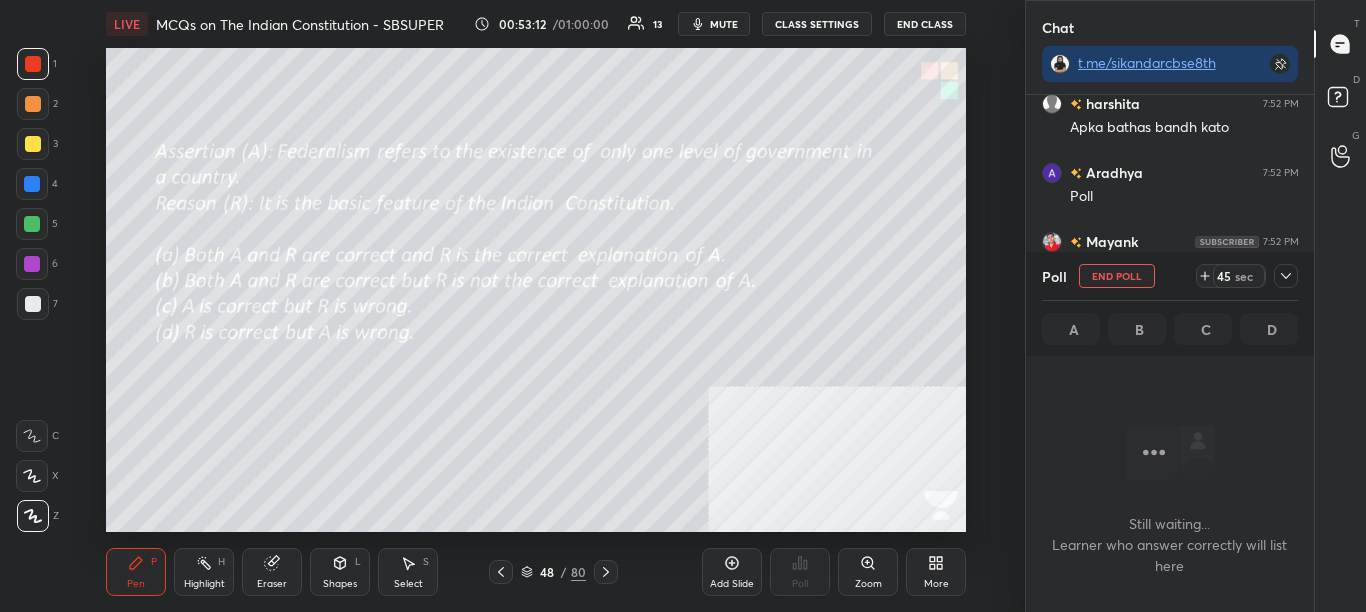 scroll, scrollTop: 365, scrollLeft: 282, axis: both 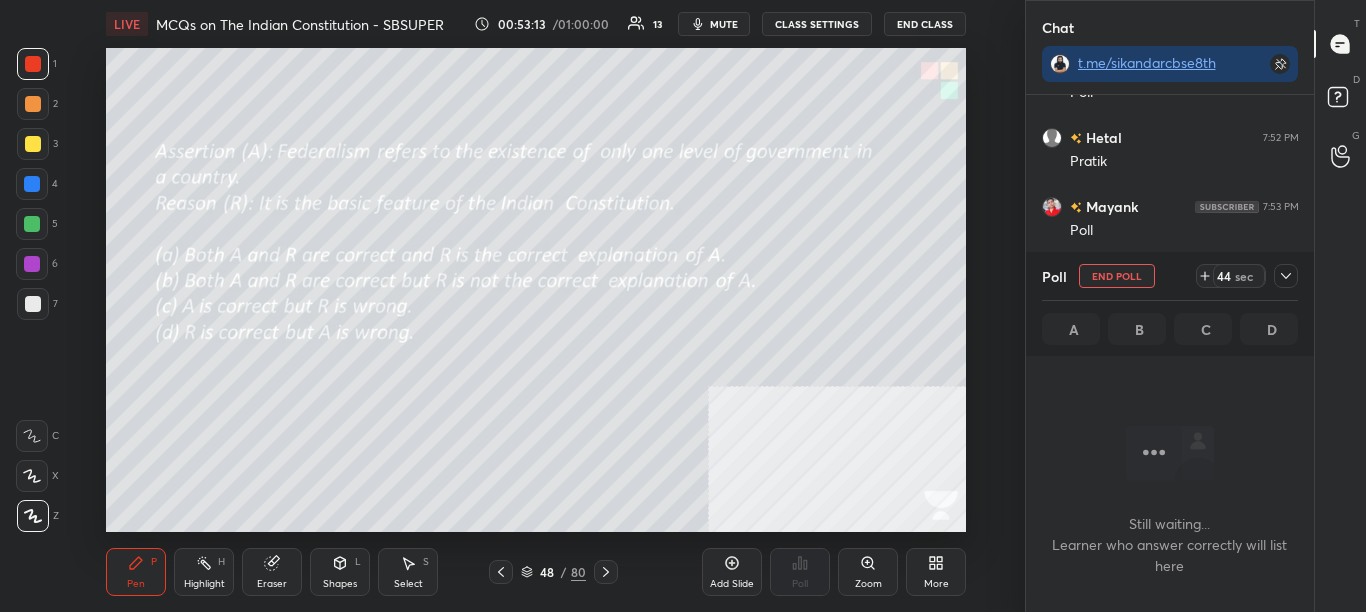 click at bounding box center (1286, 276) 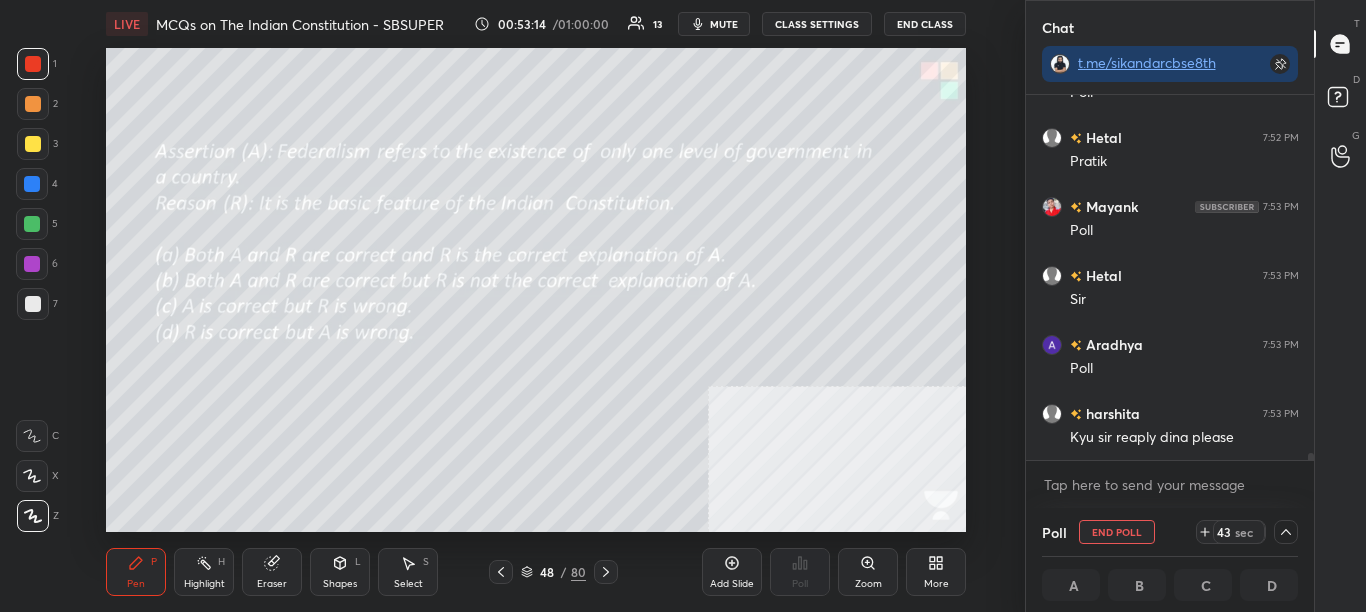 scroll, scrollTop: 1, scrollLeft: 7, axis: both 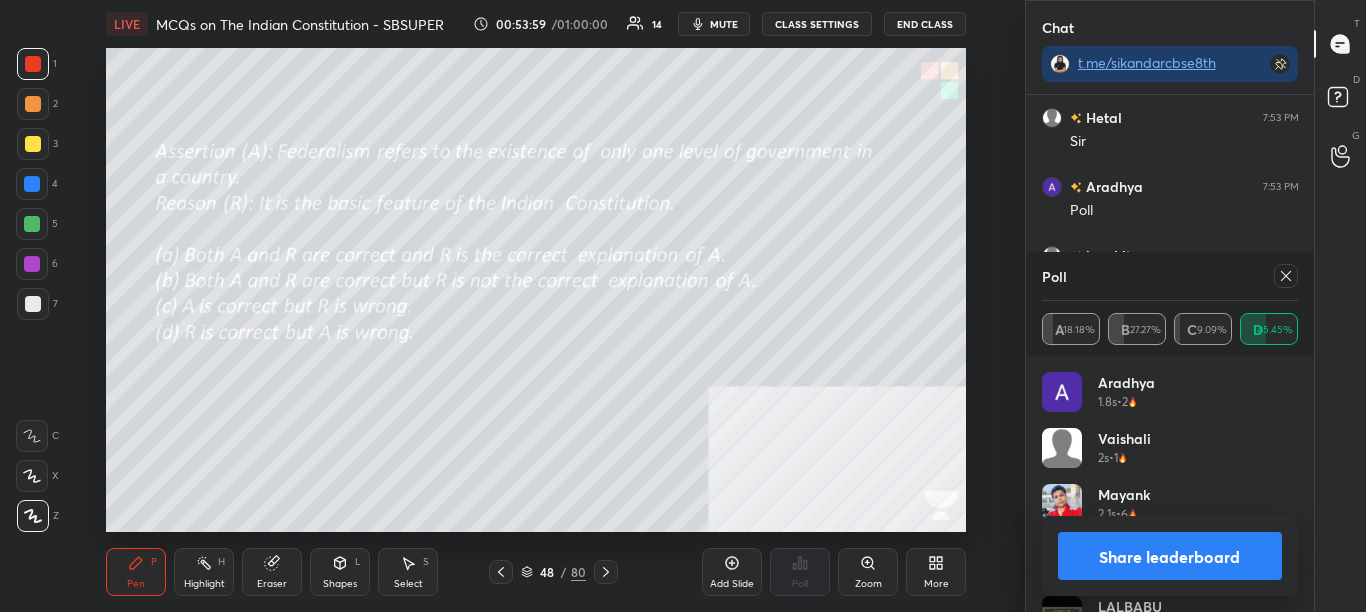 click on "Share leaderboard" at bounding box center [1170, 556] 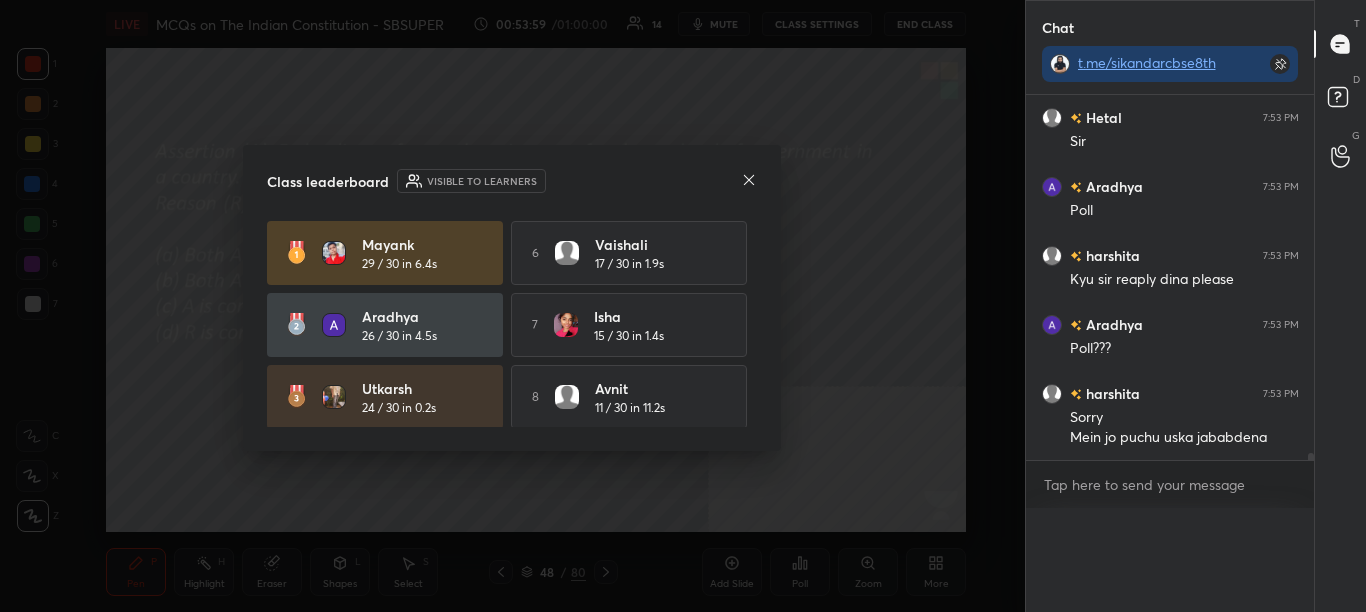 scroll, scrollTop: 0, scrollLeft: 0, axis: both 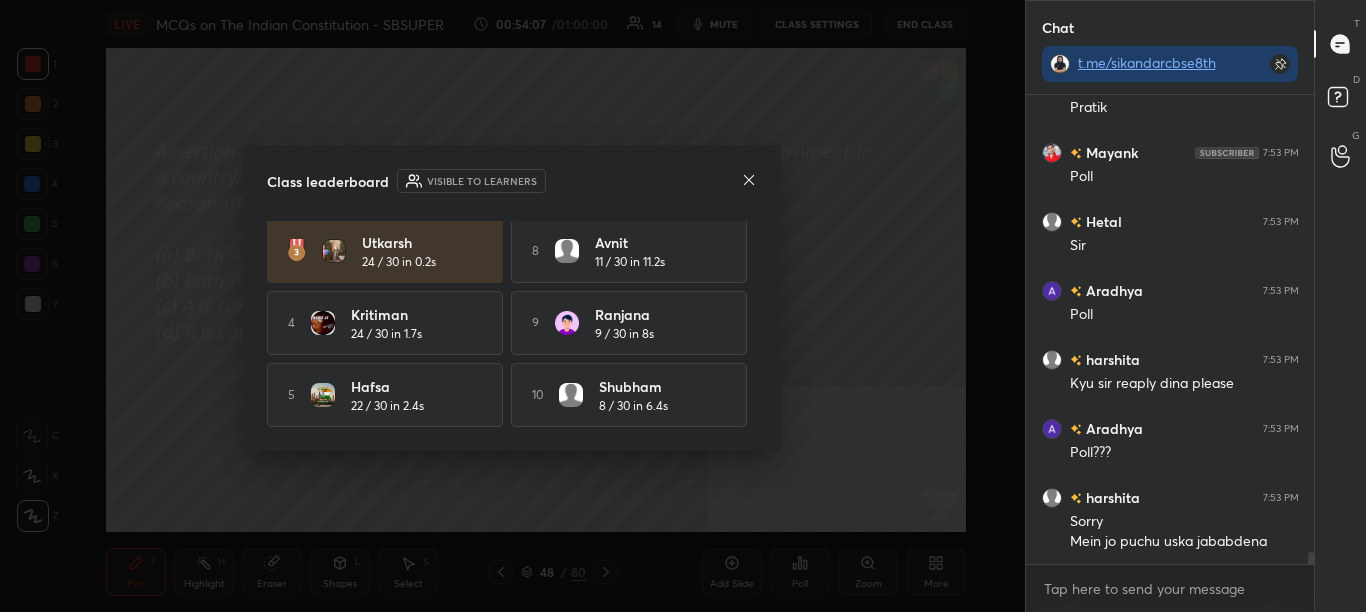 click on "Class leaderboard Visible to learners" at bounding box center [512, 181] 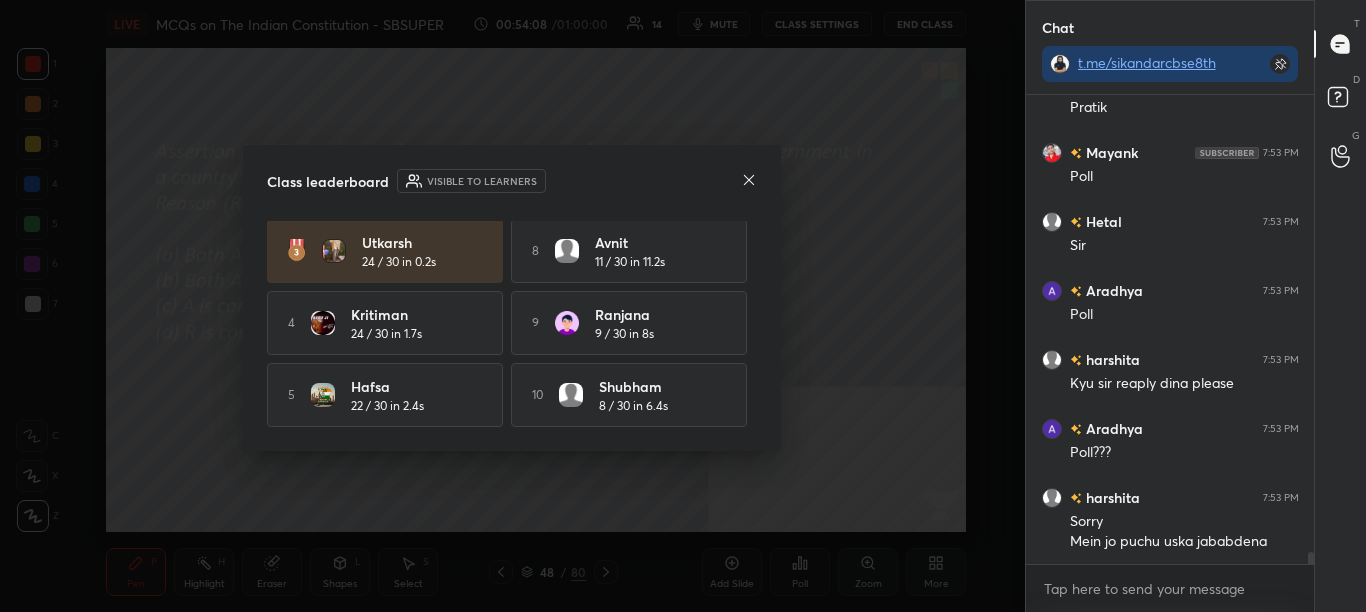 click 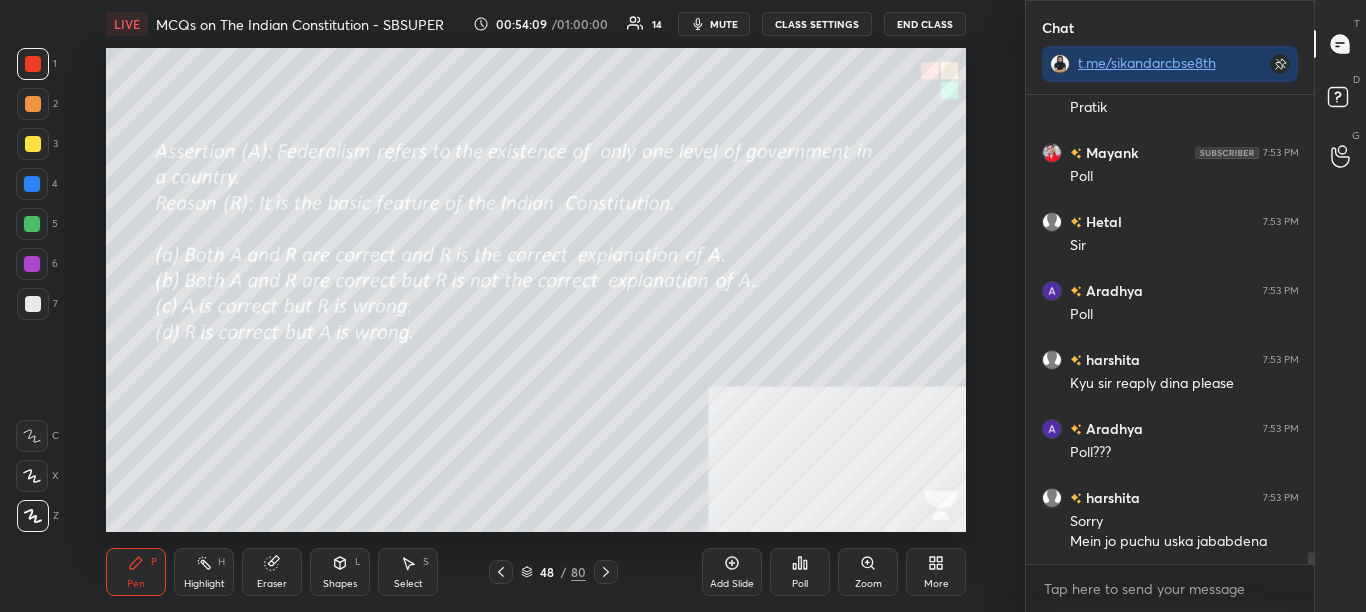 click 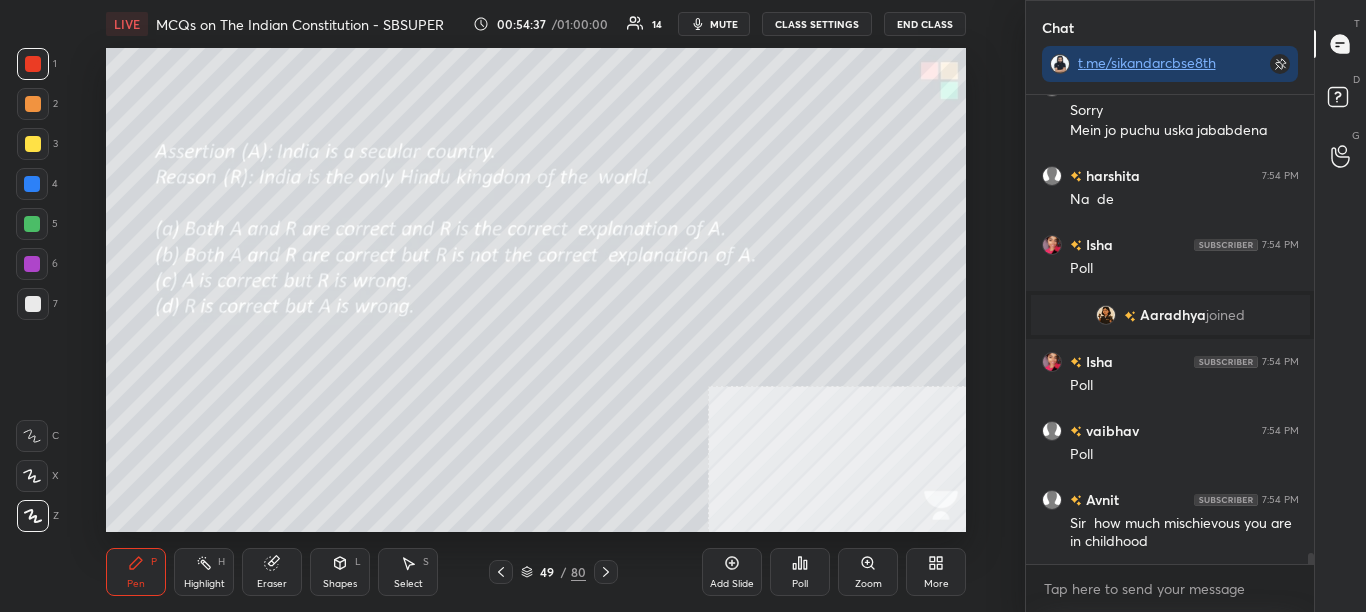 scroll, scrollTop: 18705, scrollLeft: 0, axis: vertical 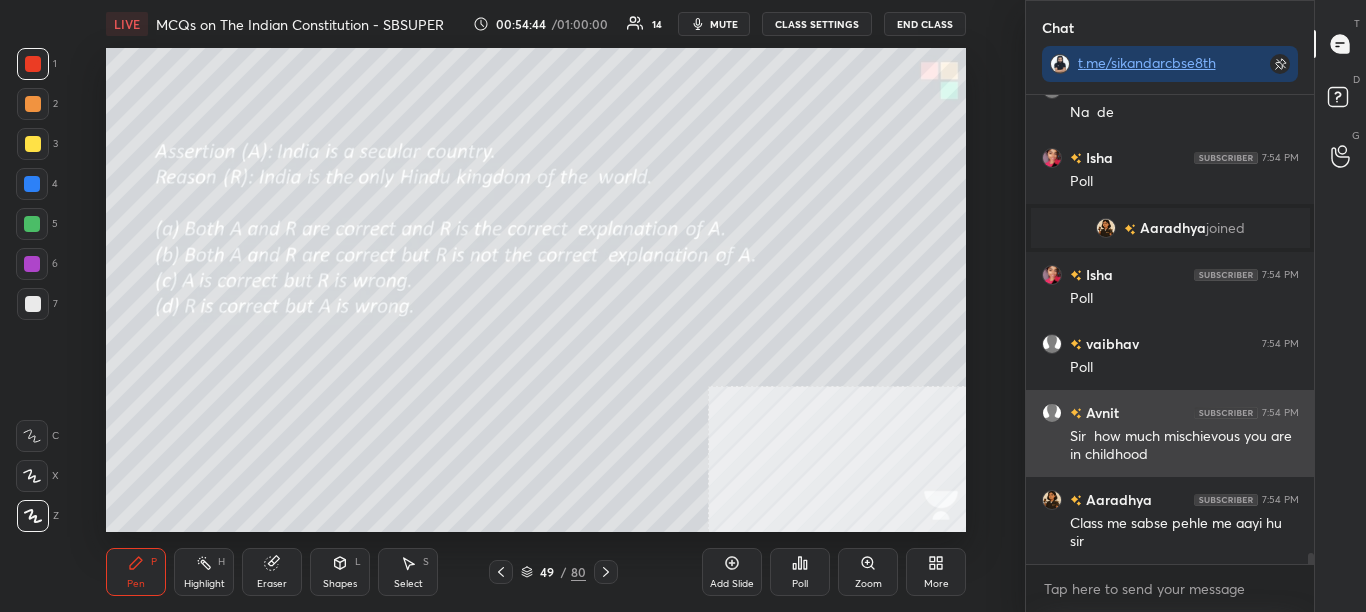 drag, startPoint x: 1170, startPoint y: 432, endPoint x: 1235, endPoint y: 443, distance: 65.9242 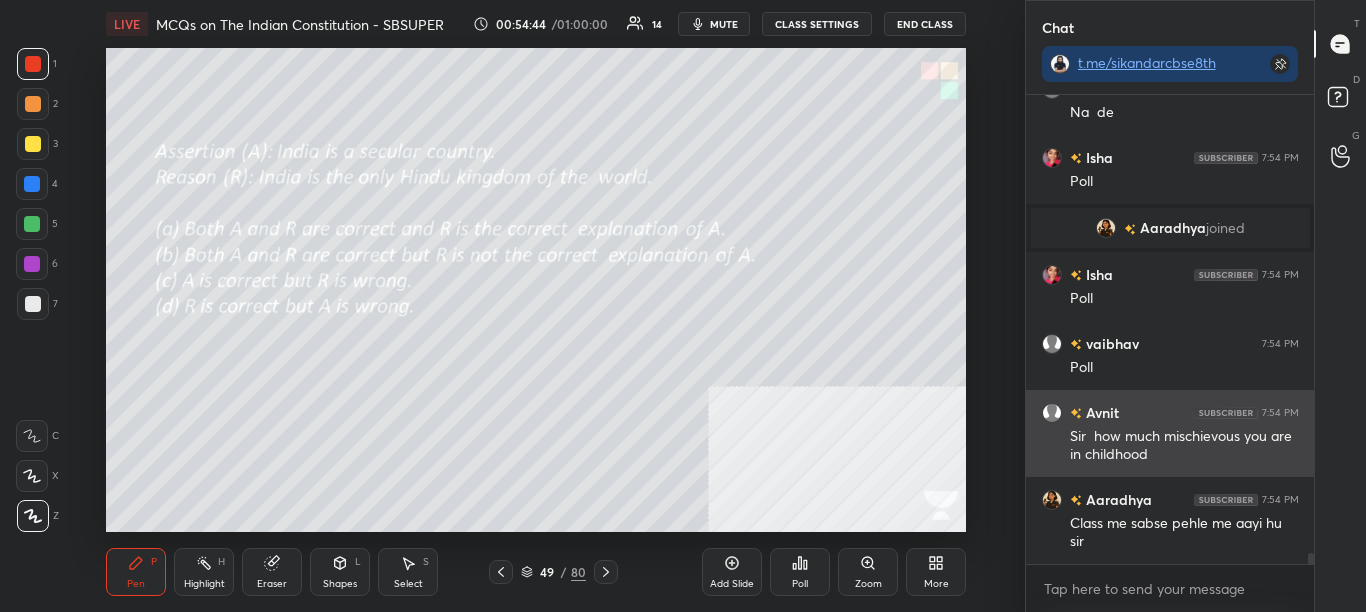 click on "Sir  how much mischievous you are in childhood" at bounding box center (1184, 446) 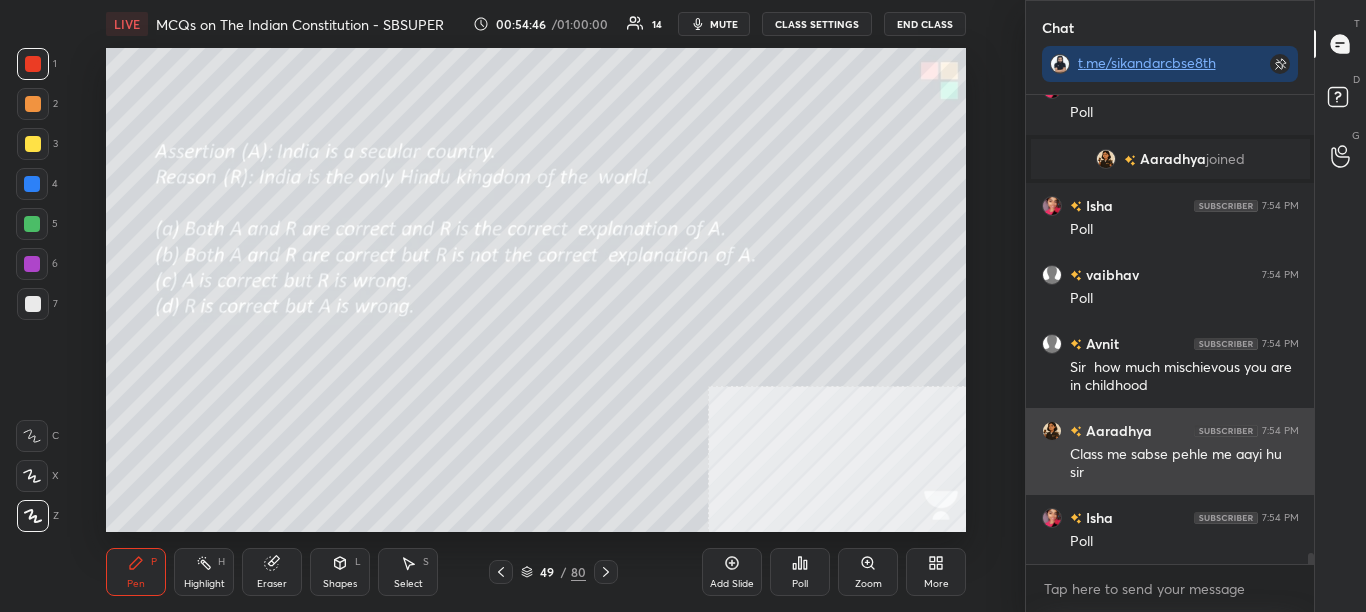 scroll, scrollTop: 18843, scrollLeft: 0, axis: vertical 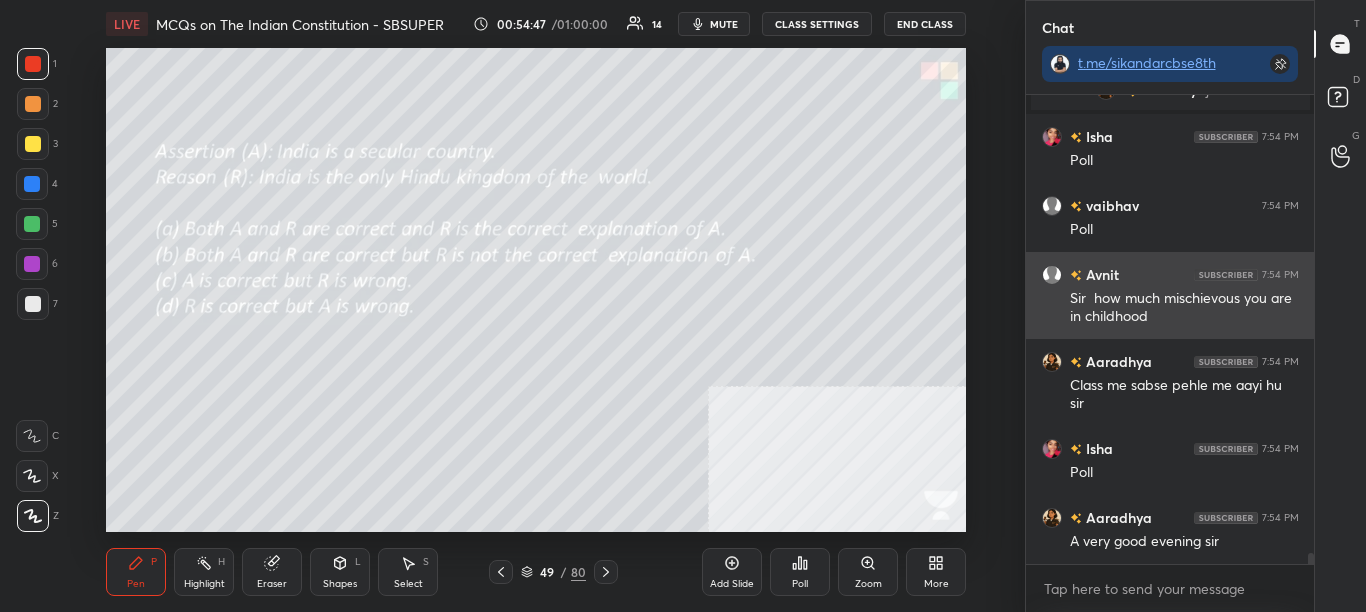 copy on "mischievous" 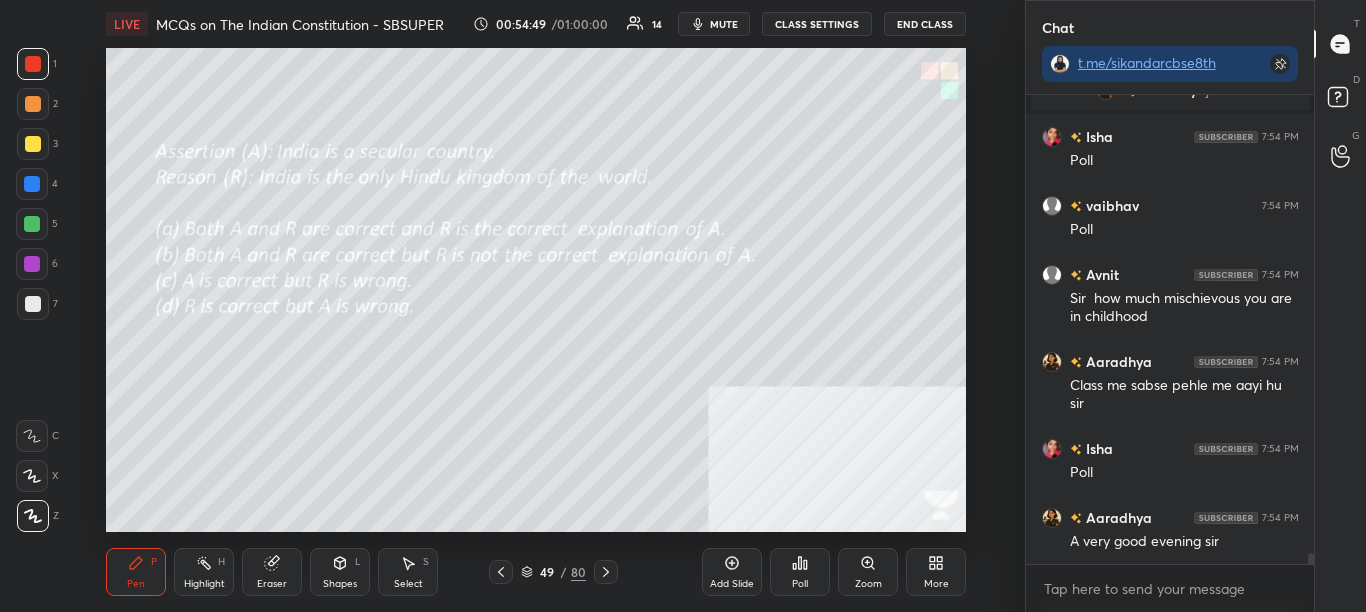 scroll, scrollTop: 18912, scrollLeft: 0, axis: vertical 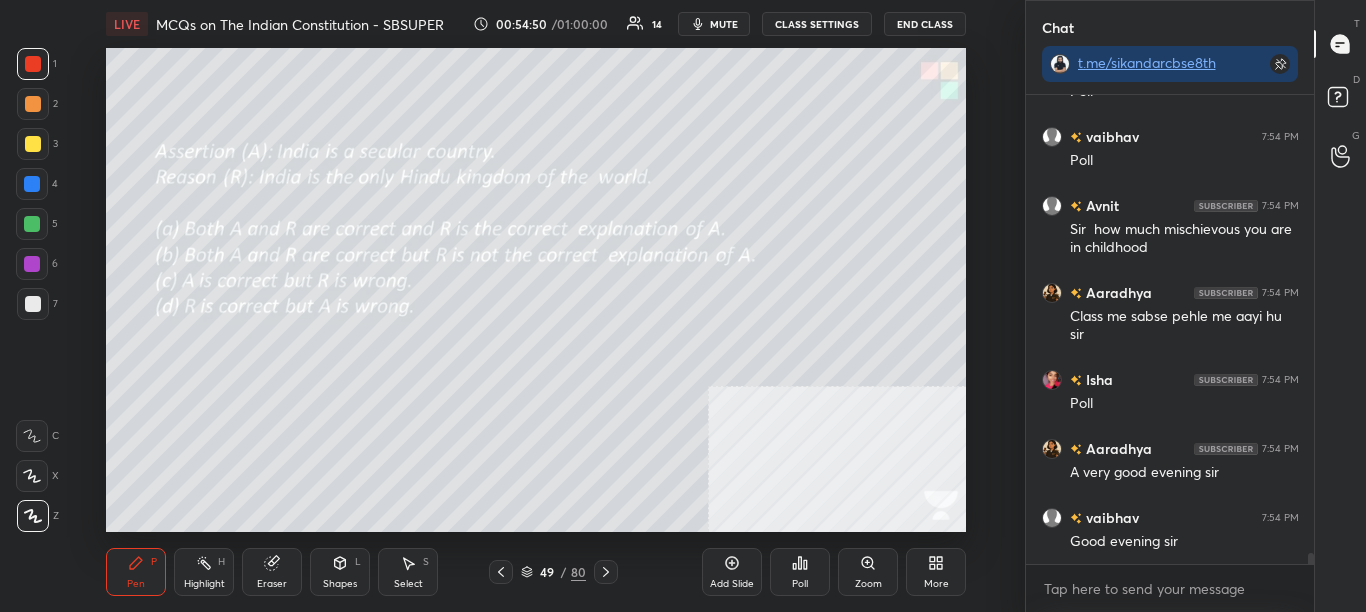 click on "Poll" at bounding box center (800, 584) 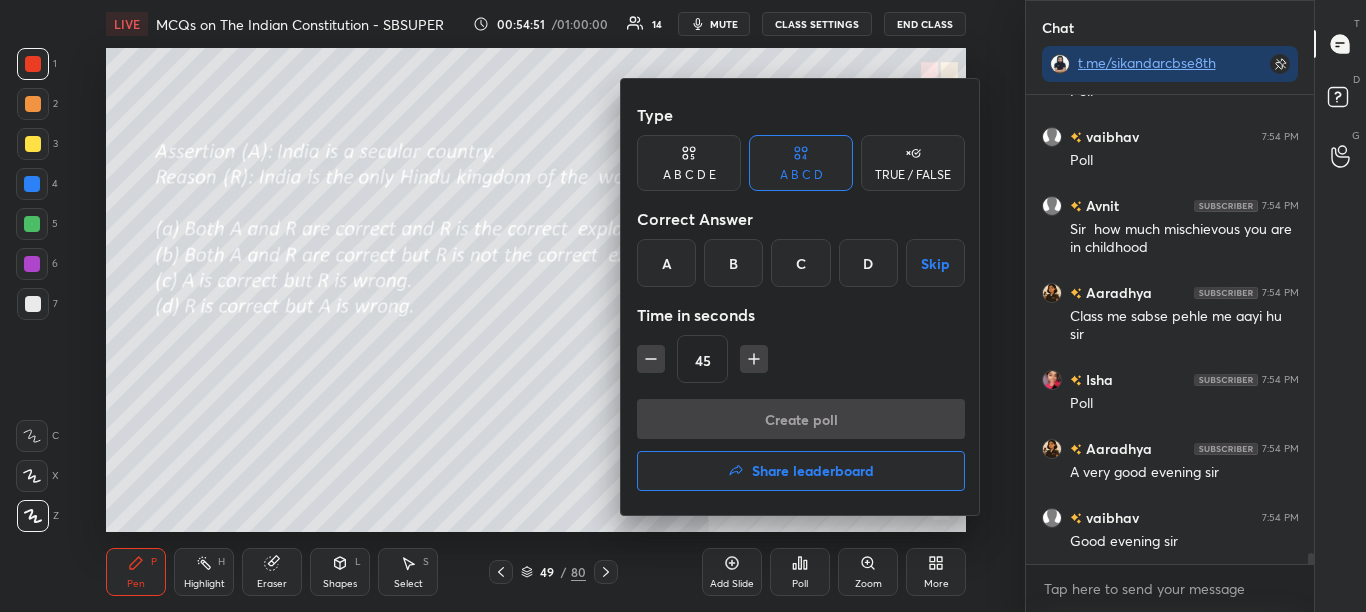 click on "C" at bounding box center (800, 263) 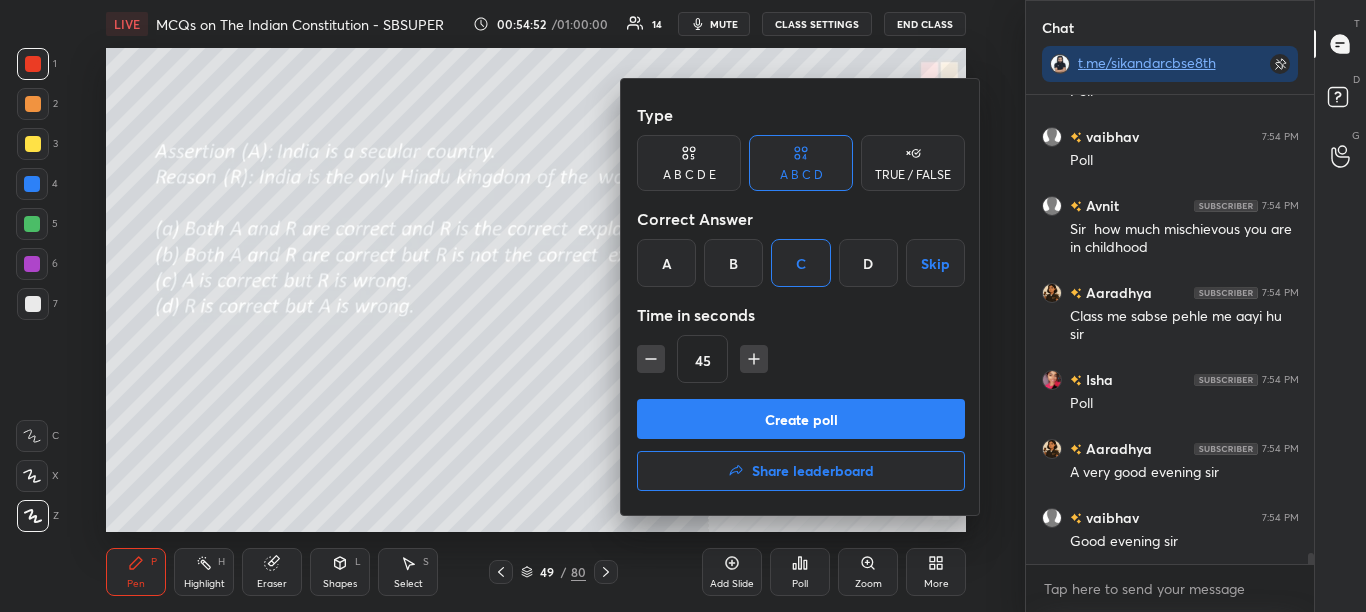 click on "Create poll" at bounding box center [801, 419] 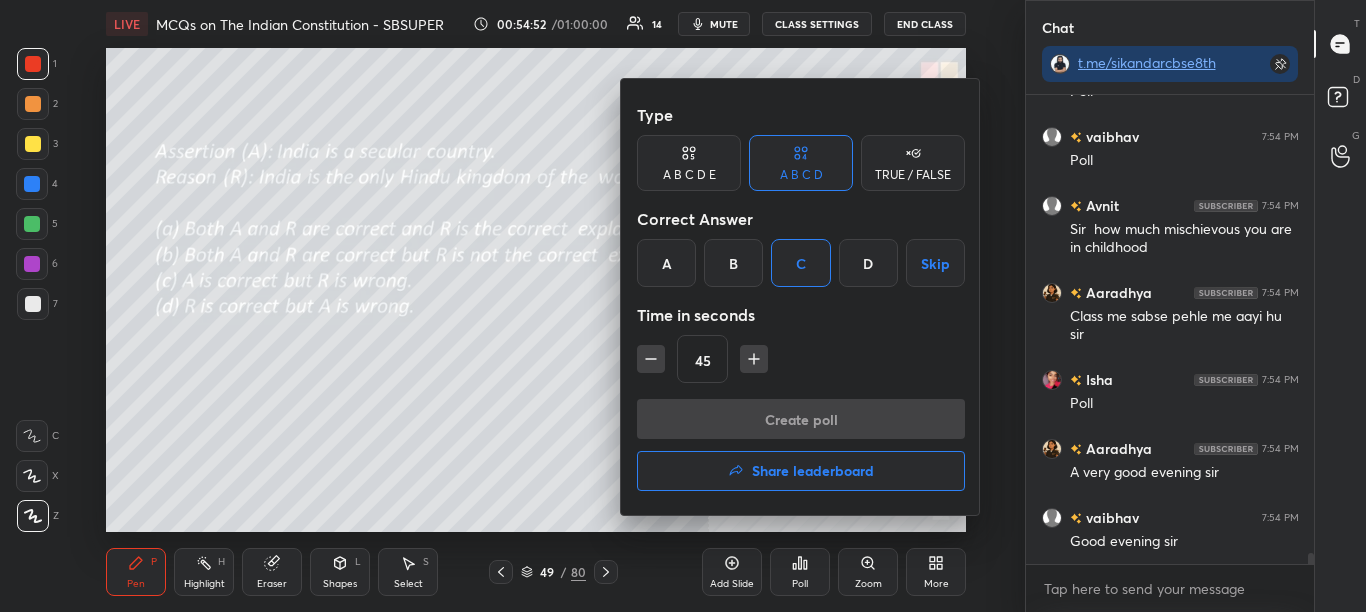 scroll, scrollTop: 411, scrollLeft: 282, axis: both 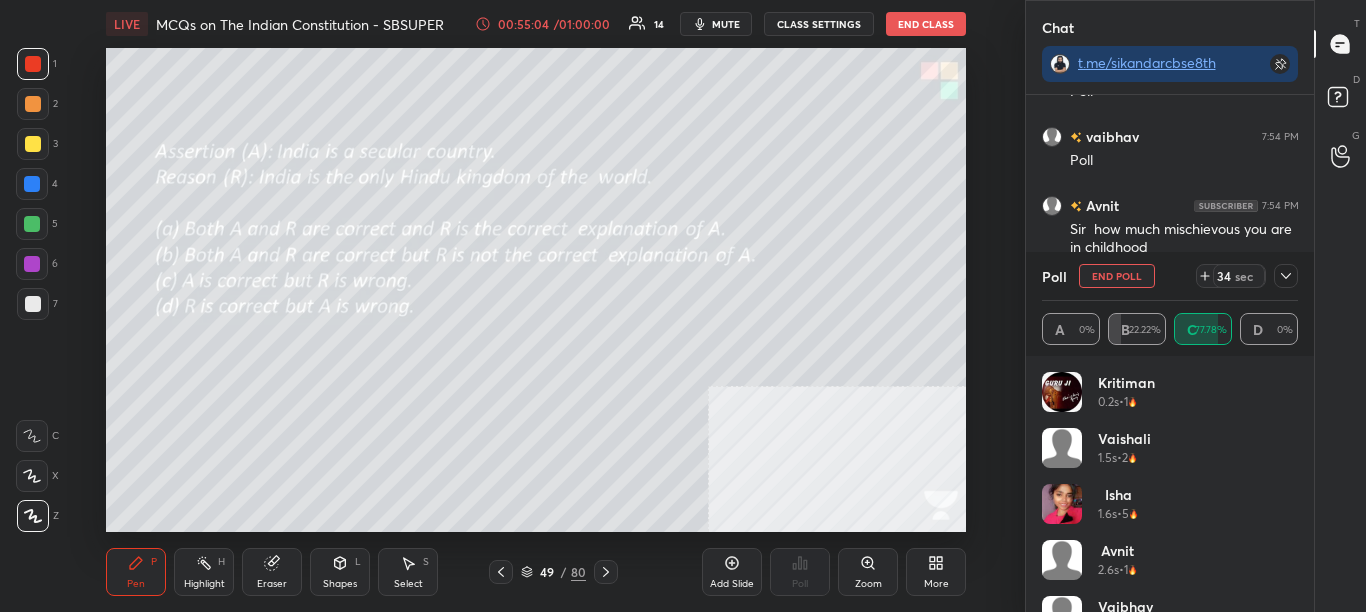 click 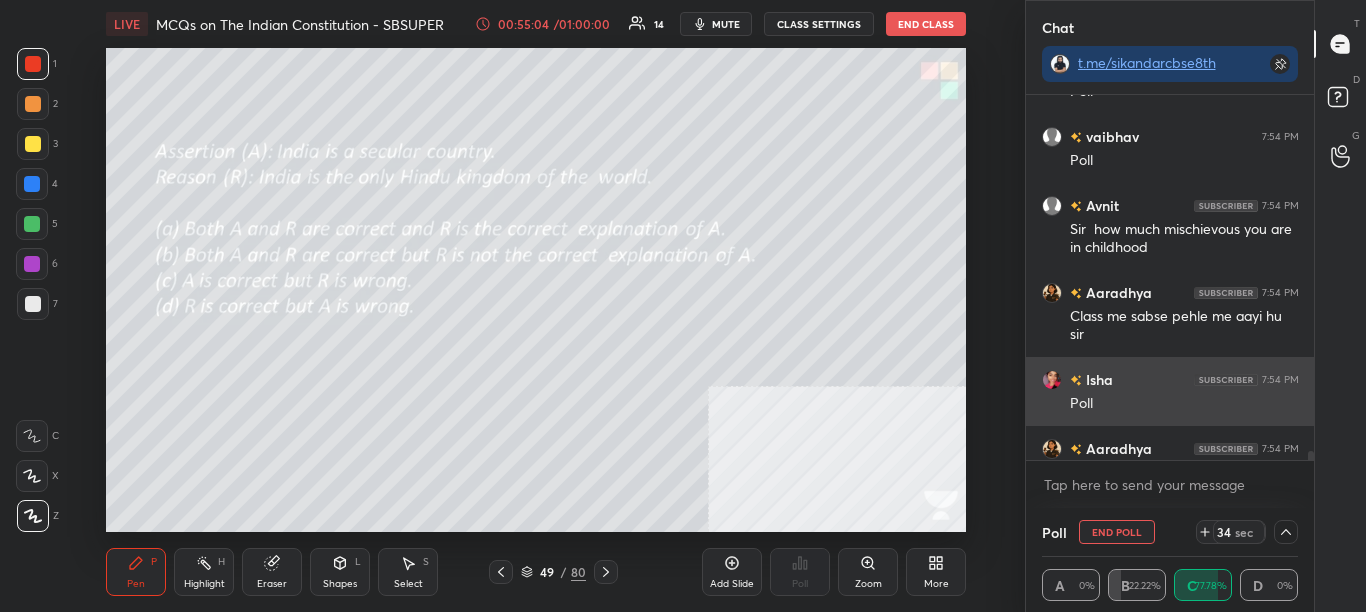 scroll, scrollTop: 0, scrollLeft: 0, axis: both 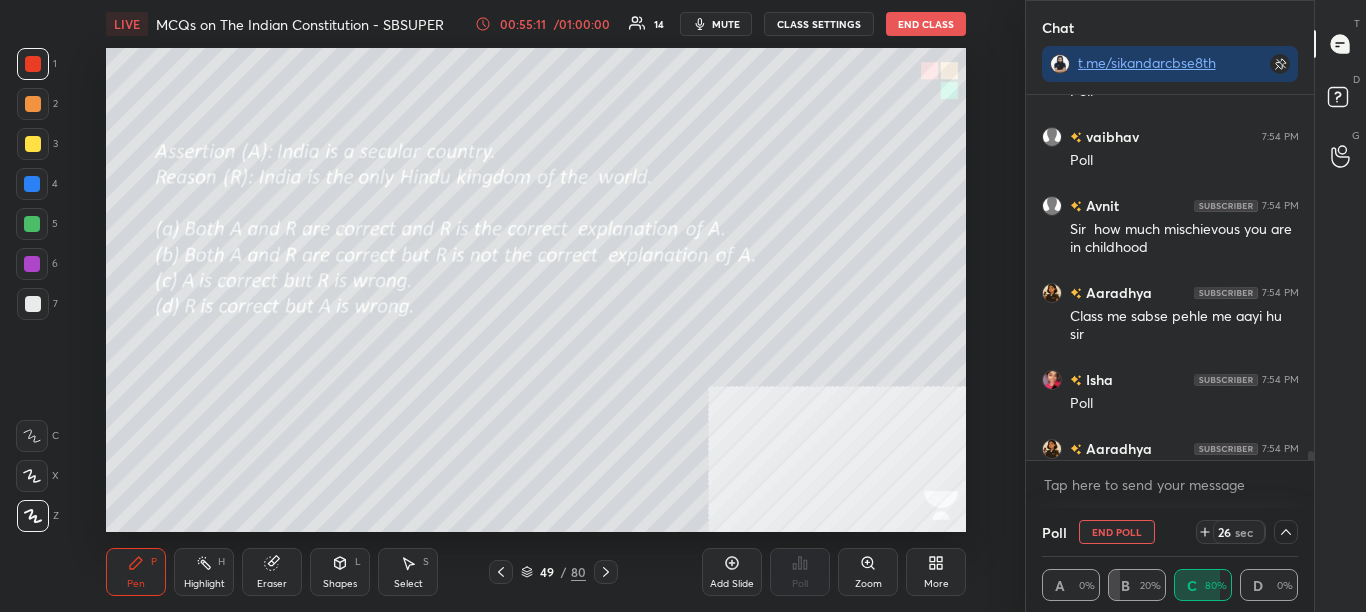 click at bounding box center [1308, 277] 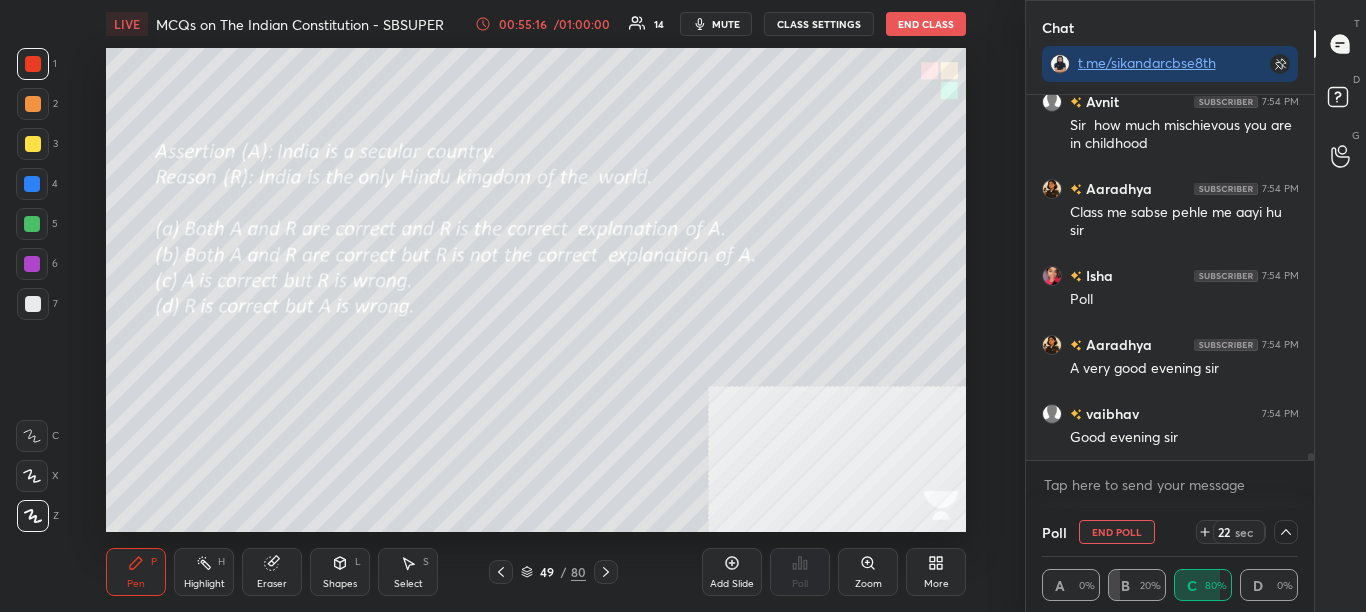 scroll, scrollTop: 19085, scrollLeft: 0, axis: vertical 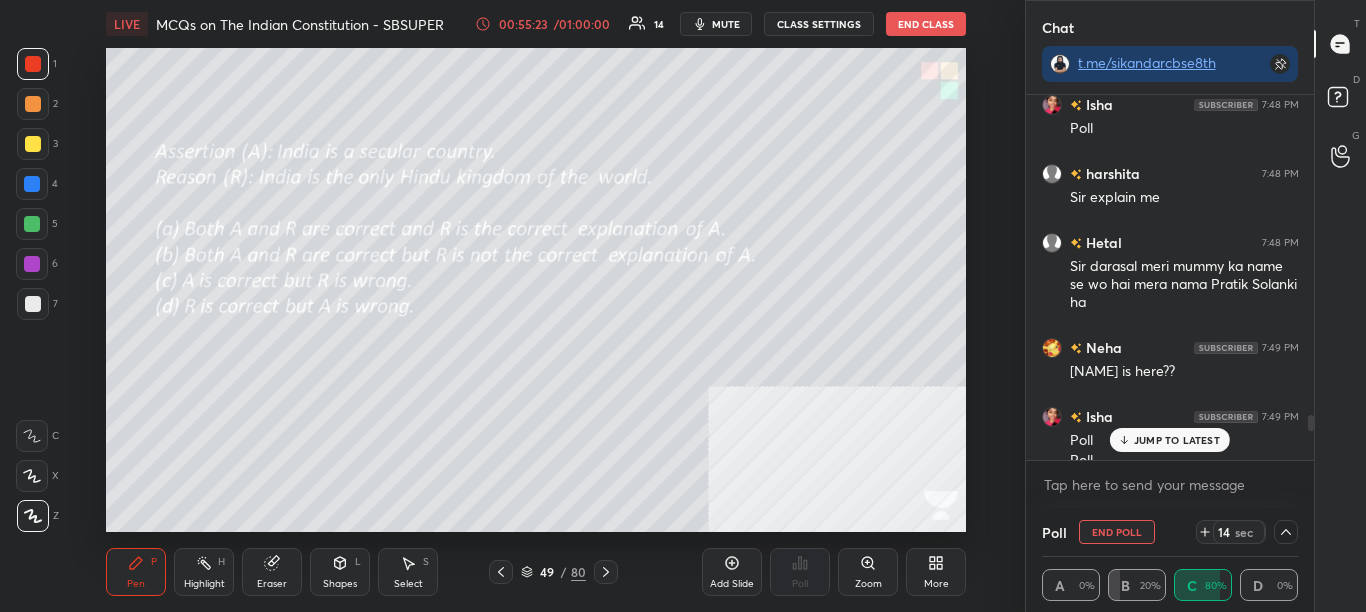 click on "[PERSON] 7:45 PM Yes sir [PERSON] 7:45 PM Sir he is 5 [PERSON] 7:46 PM Yeahhh Africa the great!! [PERSON] 7:47 PM Poll [PERSON] 7:47 PM Chlo bye sir!! [PERSON] 7:47 PM POLLLLLLLLLLLLLL [PERSON] 7:47 PM Poll [PERSON] 7:47 PM I don't know [PERSON] 7:47 PM Sir Mer.\nE ko doubt hai [PERSON] 7:48 PM Poll [PERSON] 7:48 PM Sir explain me [PERSON] 7:48 PM Sir darasal meri mummy ka name se wo hai mera nama [PERSON] [PERSON] ha [PERSON] 7:49 PM Stuti is here?? [PERSON] 7:49 PM Poll Poll [PERSON] 7:49 PM Pareshan sir sir many mummy kanam [PERSON] hai sir galati se baje diya [PERSON] 7:49 PM Poll JUMP TO LATEST" at bounding box center (1170, 277) 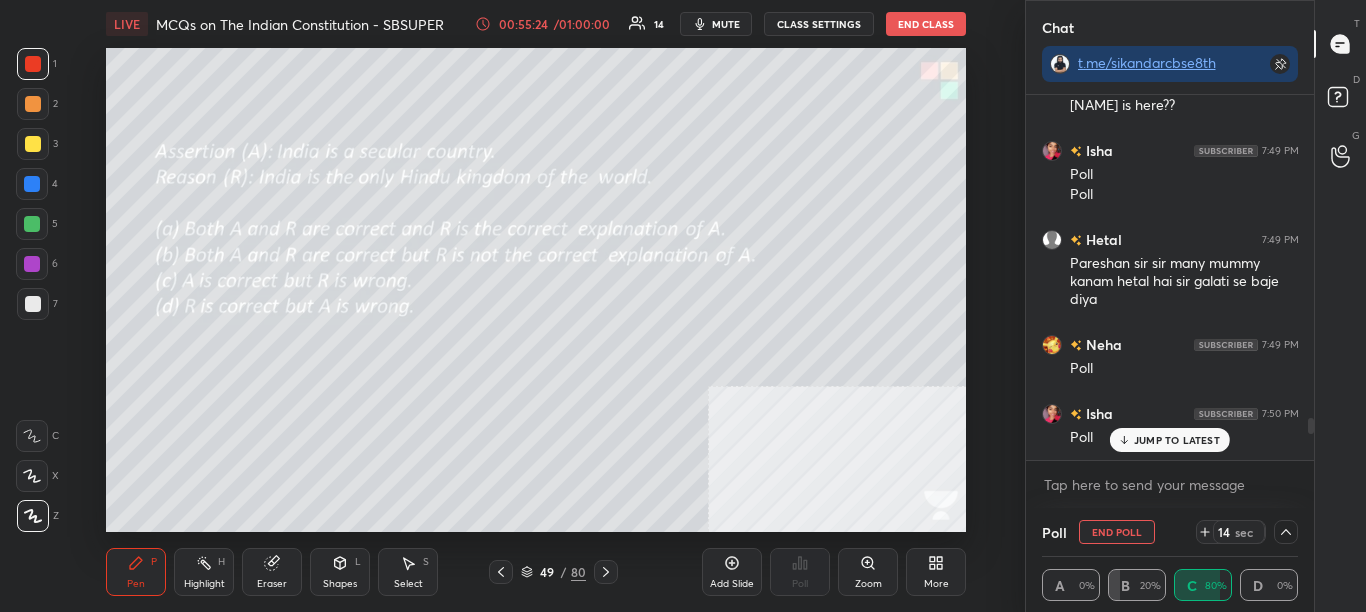 click on "JUMP TO LATEST" at bounding box center [1177, 440] 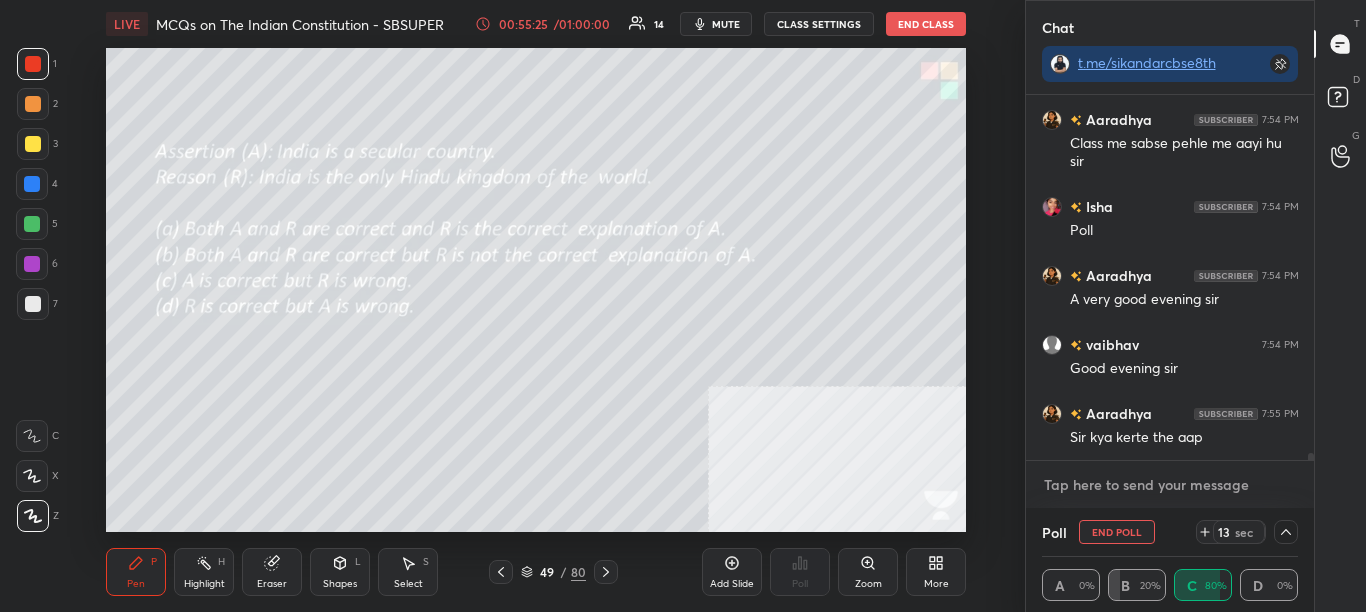 click at bounding box center (1170, 485) 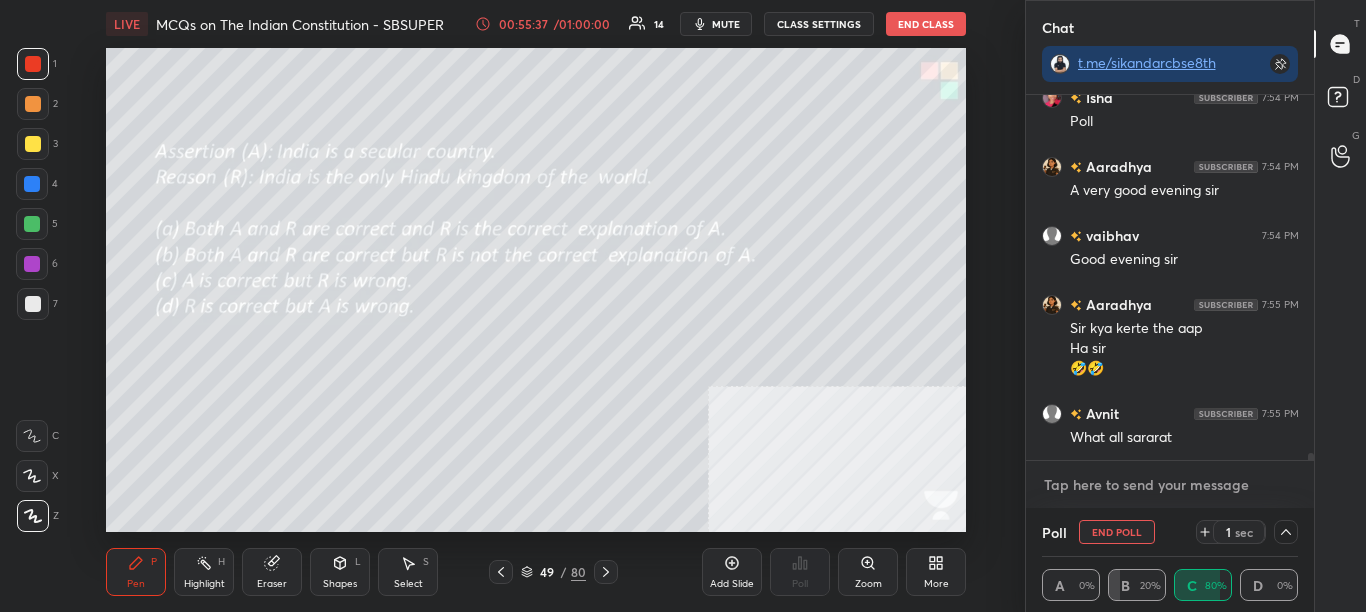 scroll, scrollTop: 19866, scrollLeft: 0, axis: vertical 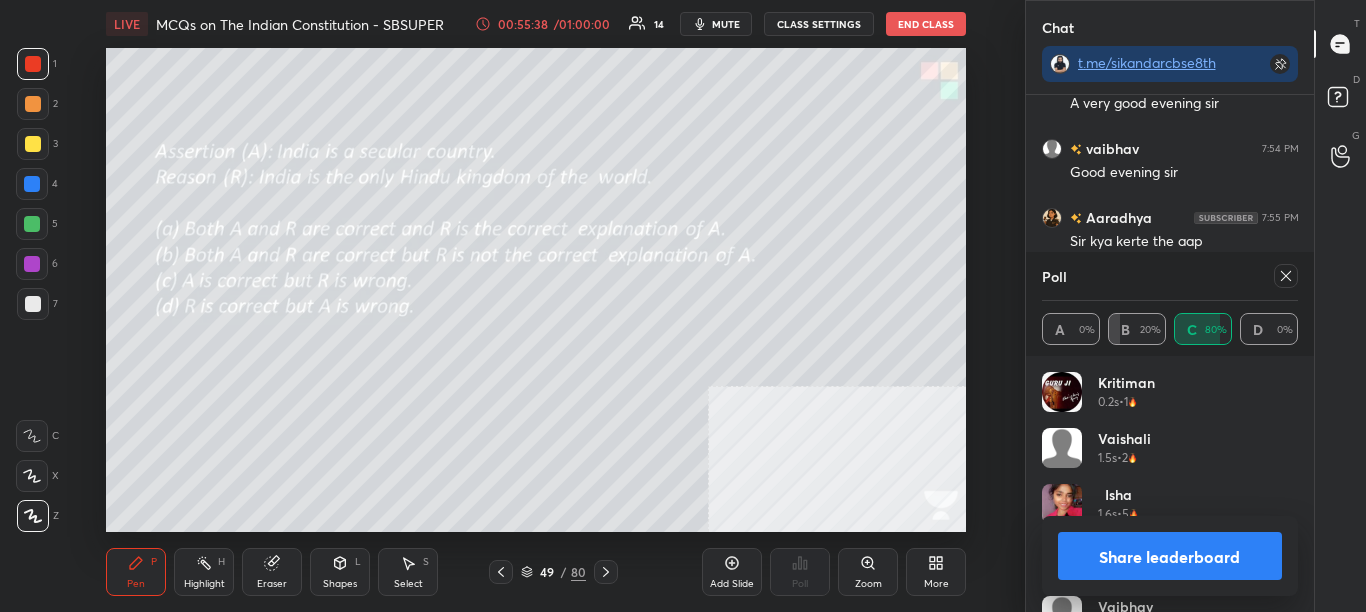 click on "Share leaderboard" at bounding box center [1170, 556] 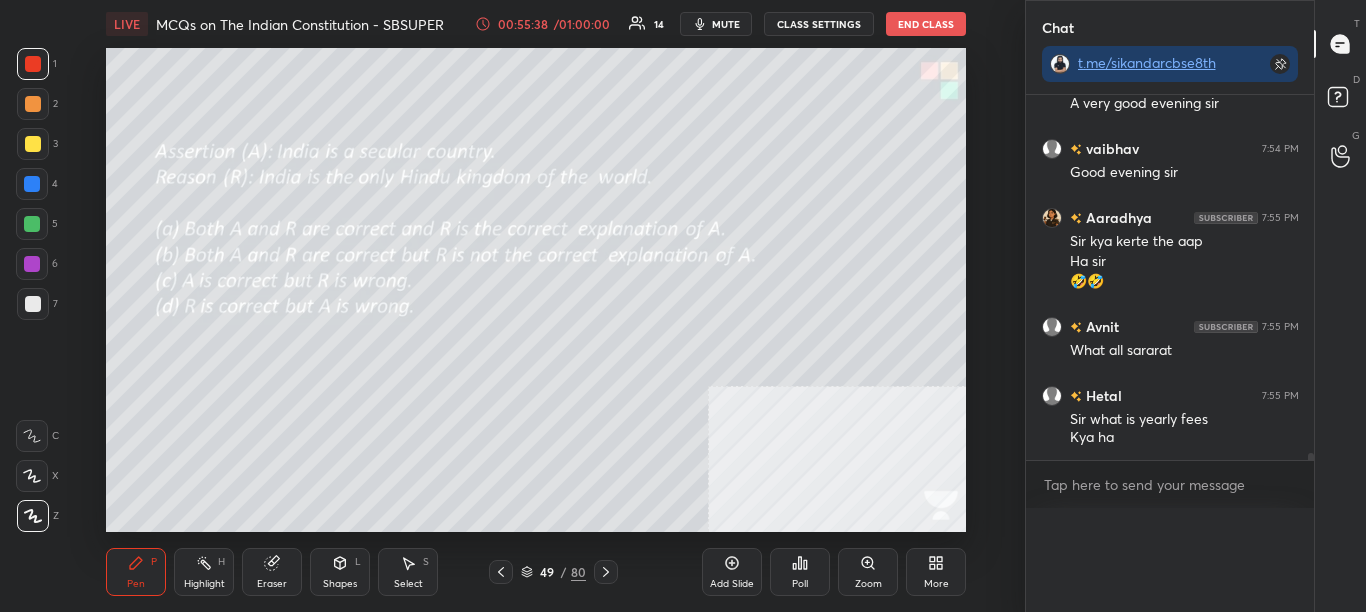 scroll, scrollTop: 0, scrollLeft: 0, axis: both 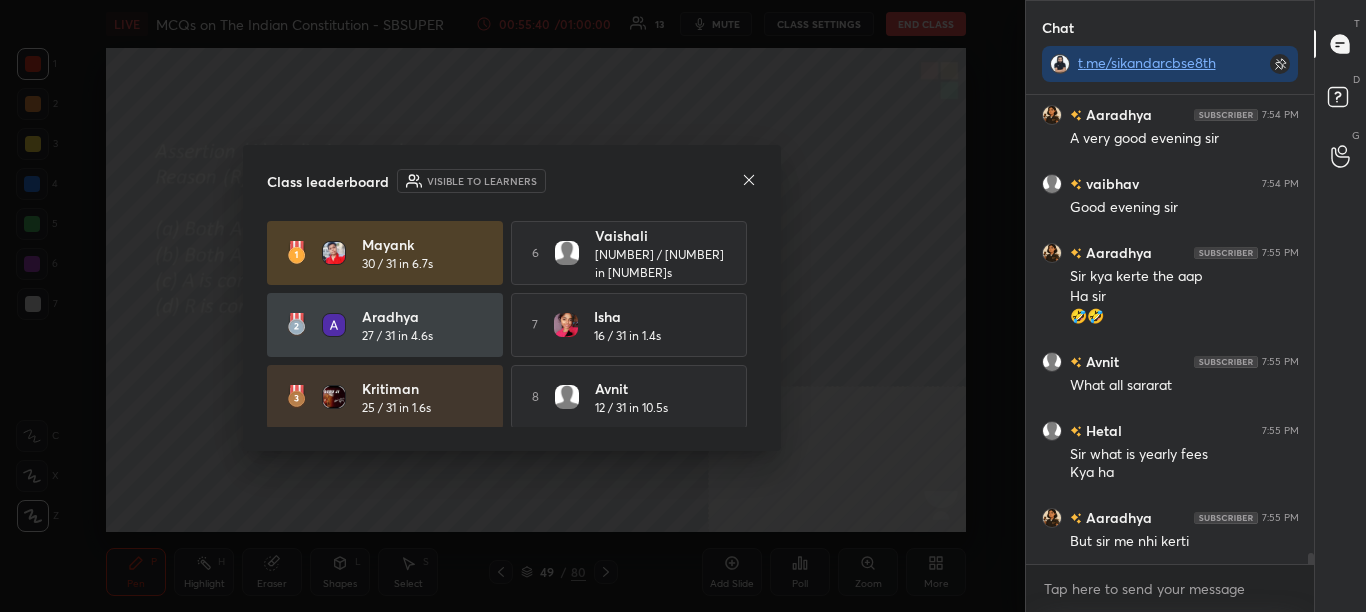 click 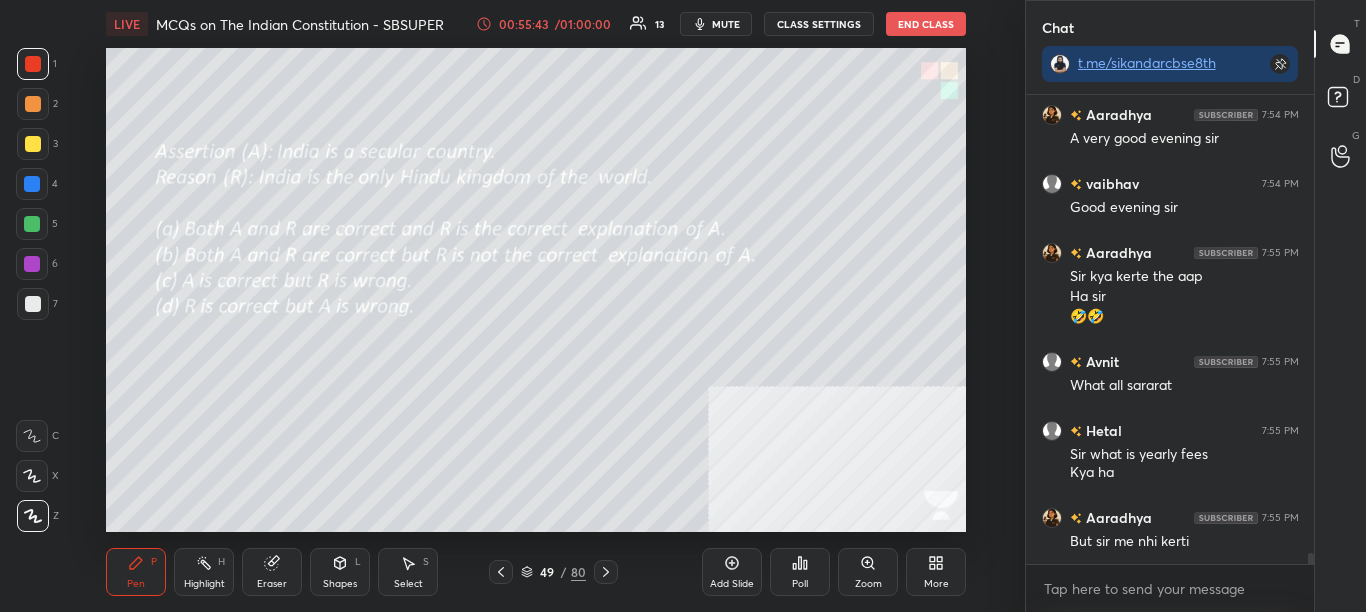 click 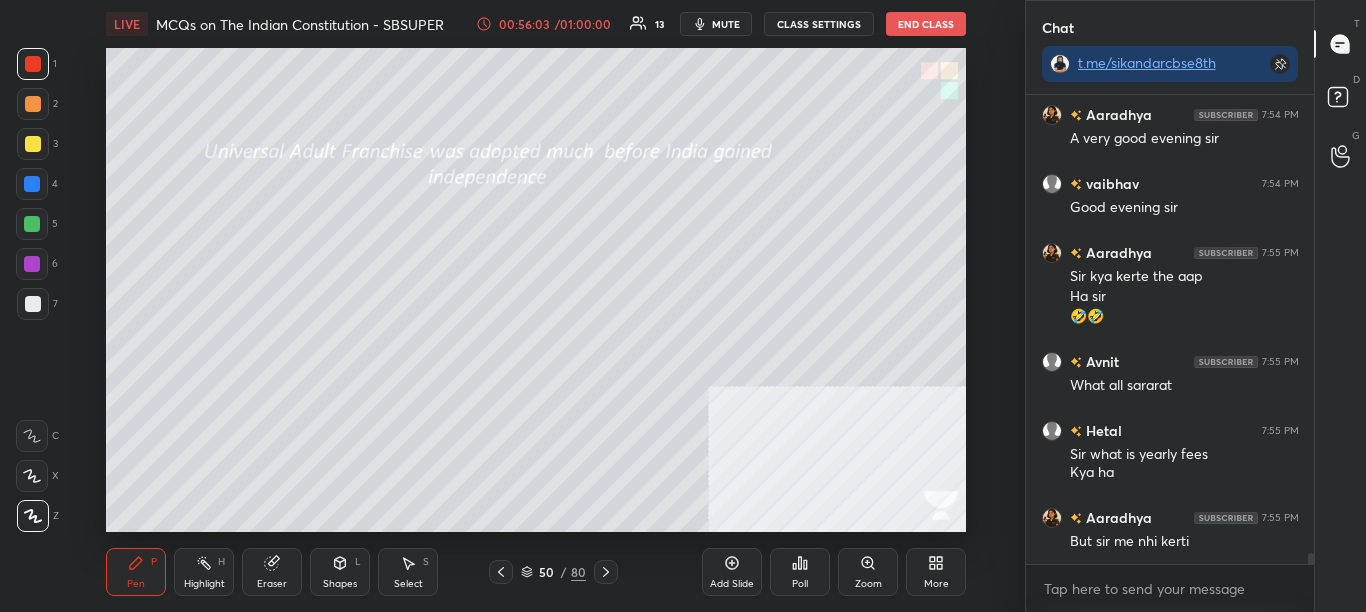 scroll, scrollTop: 19918, scrollLeft: 0, axis: vertical 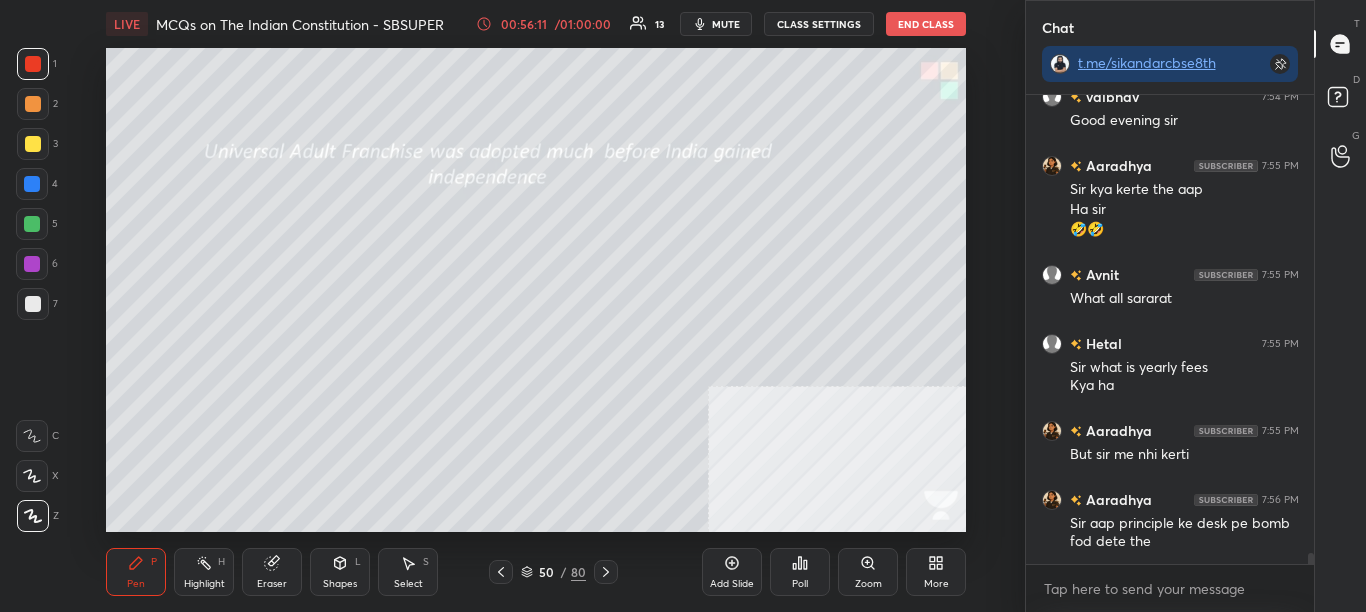 click on "Poll" at bounding box center [800, 572] 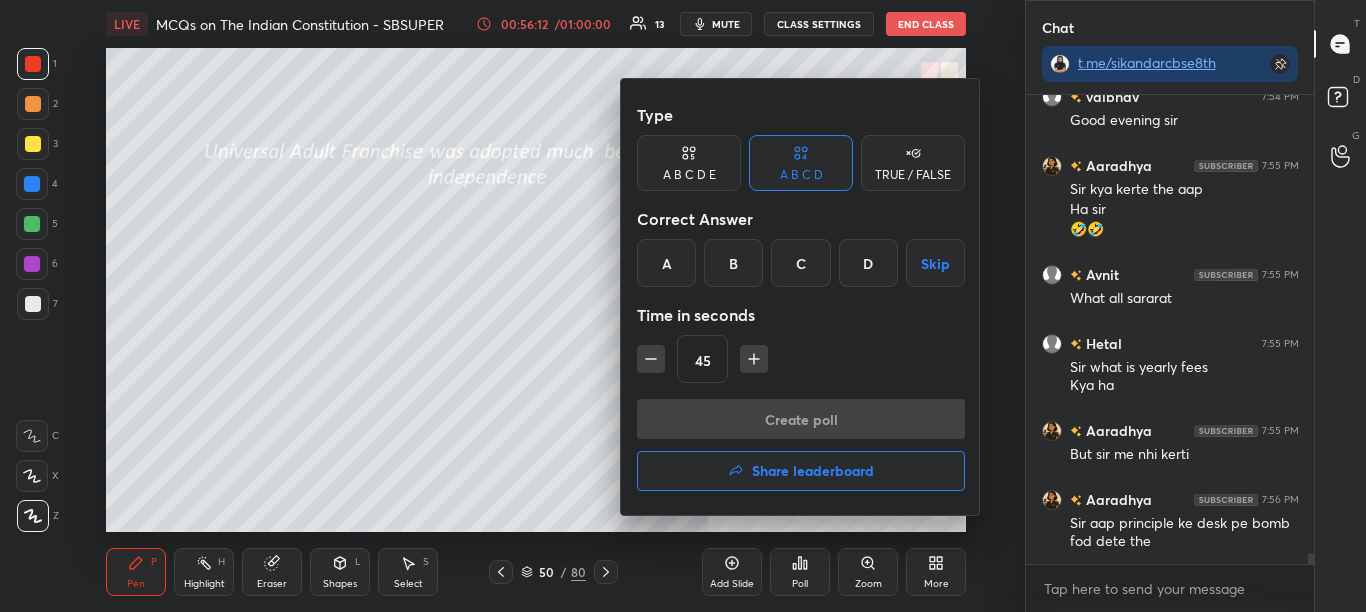 click on "TRUE / FALSE" at bounding box center (913, 163) 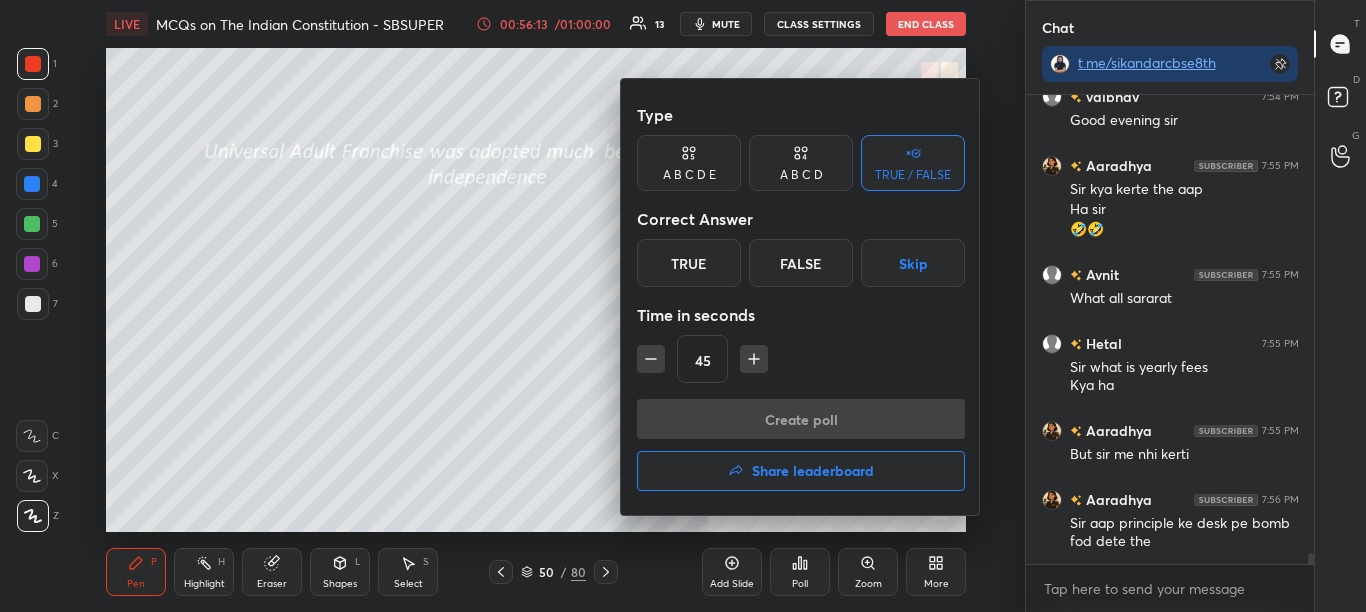 click on "False" at bounding box center [801, 263] 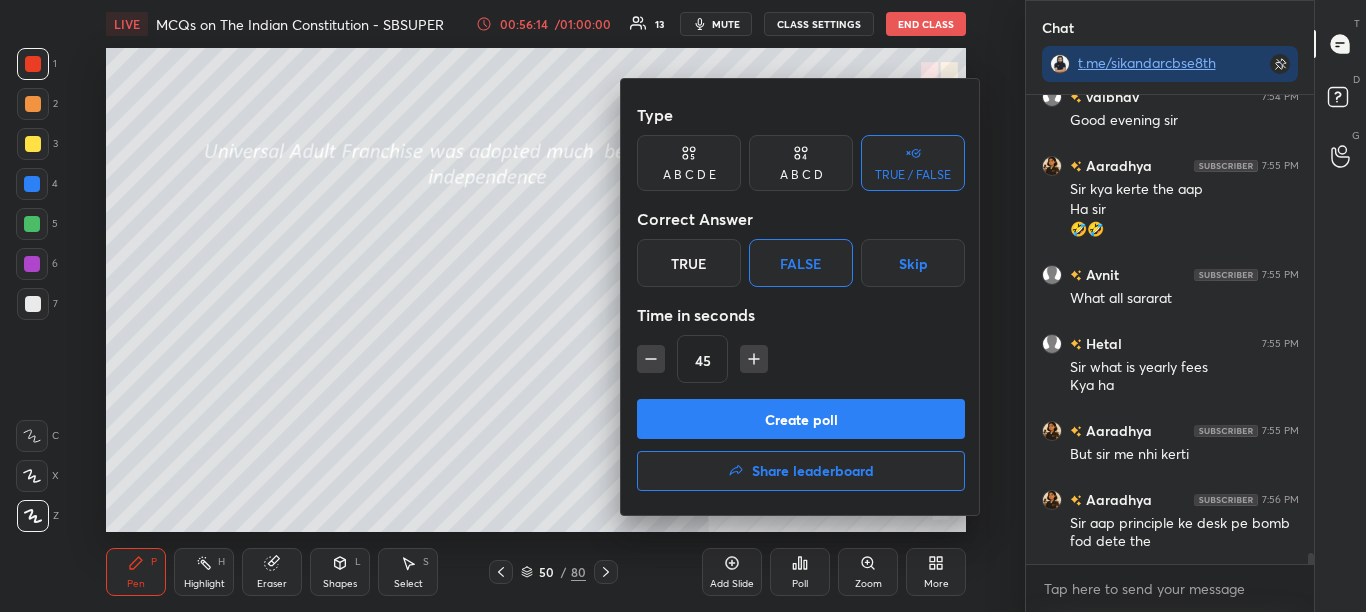 click on "Create poll" at bounding box center [801, 419] 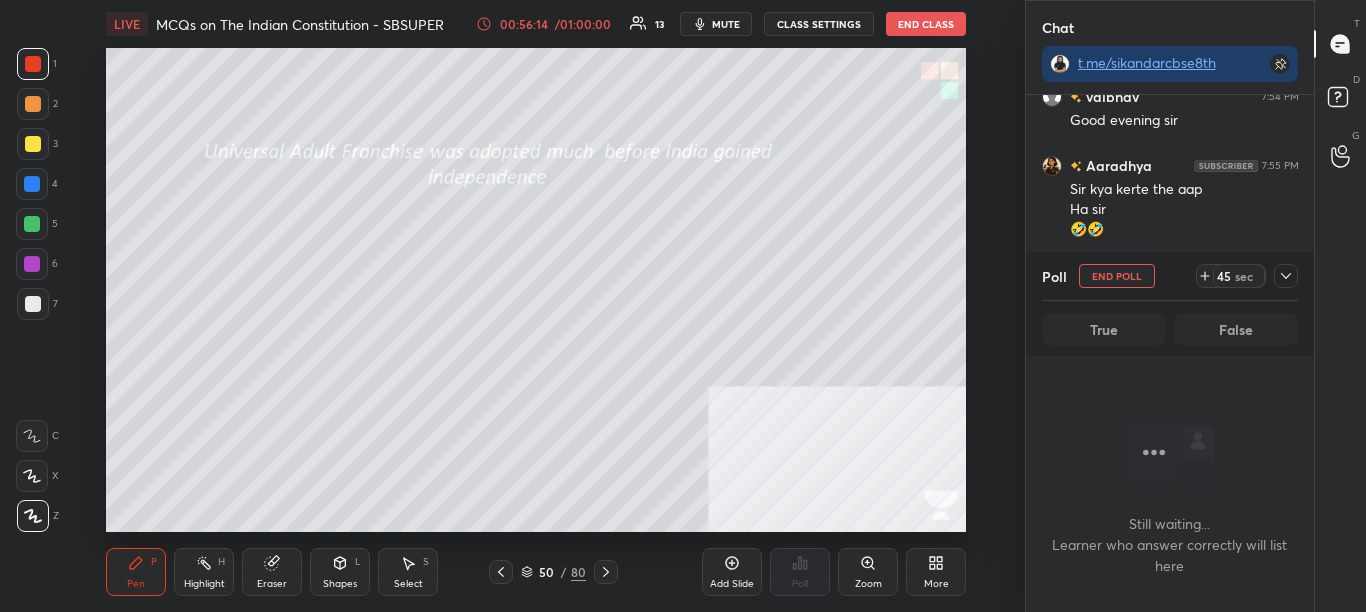scroll, scrollTop: 411, scrollLeft: 282, axis: both 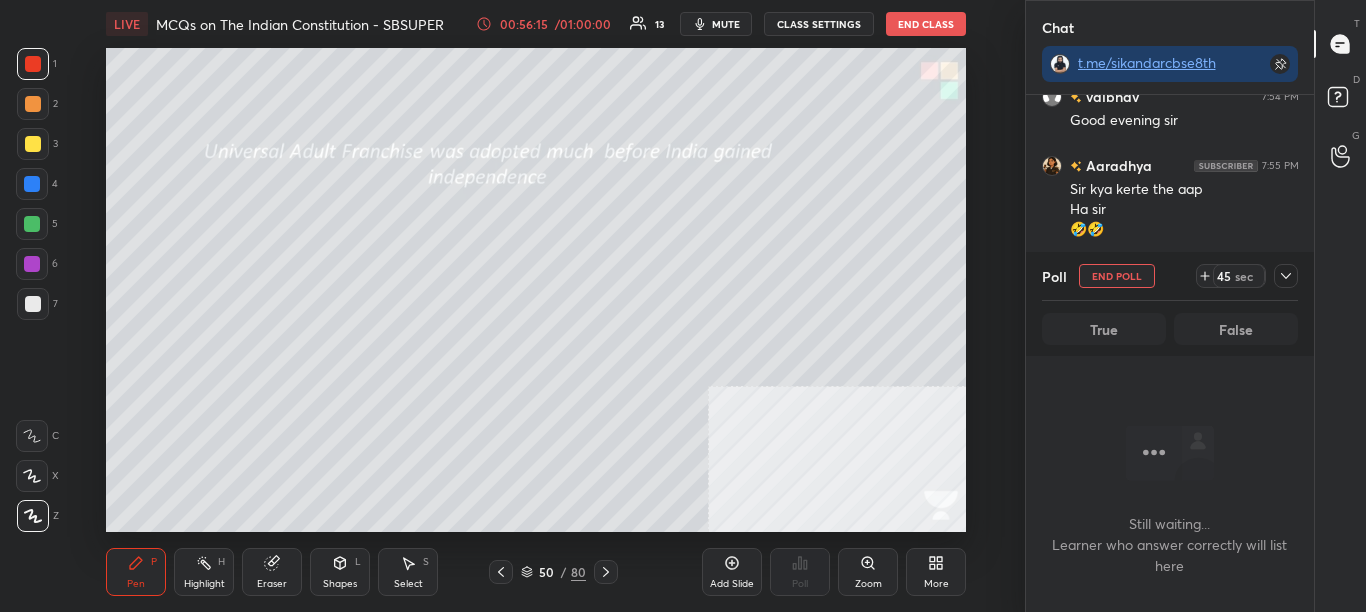 click 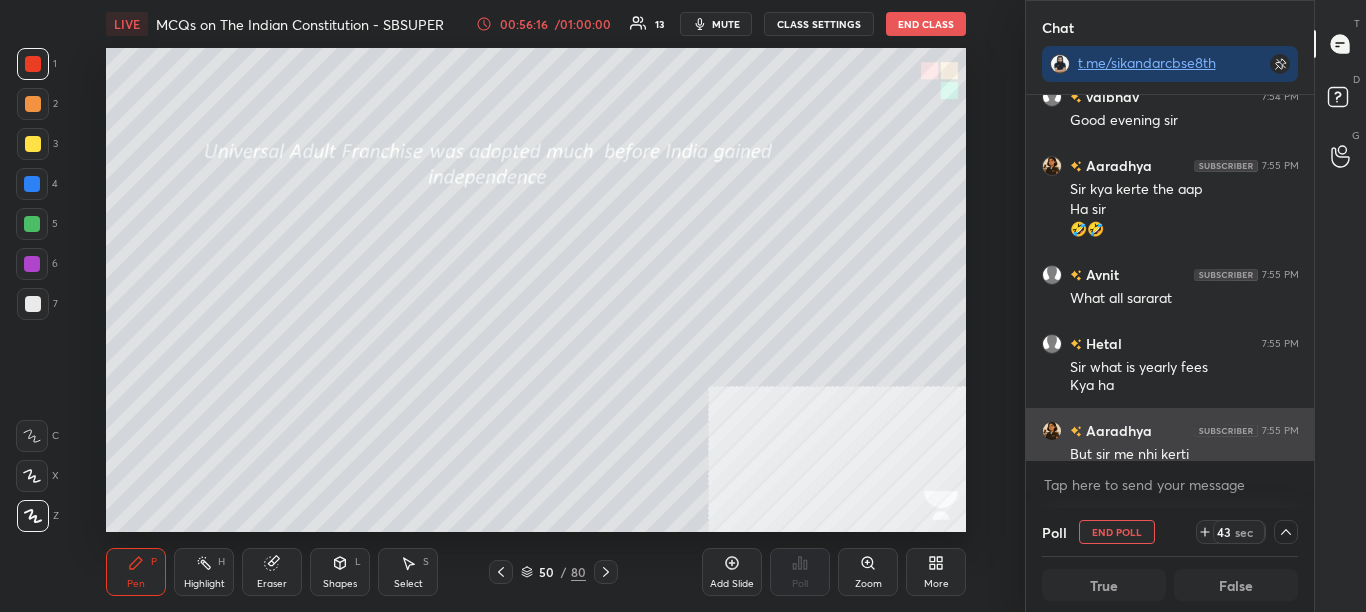 scroll, scrollTop: 1, scrollLeft: 7, axis: both 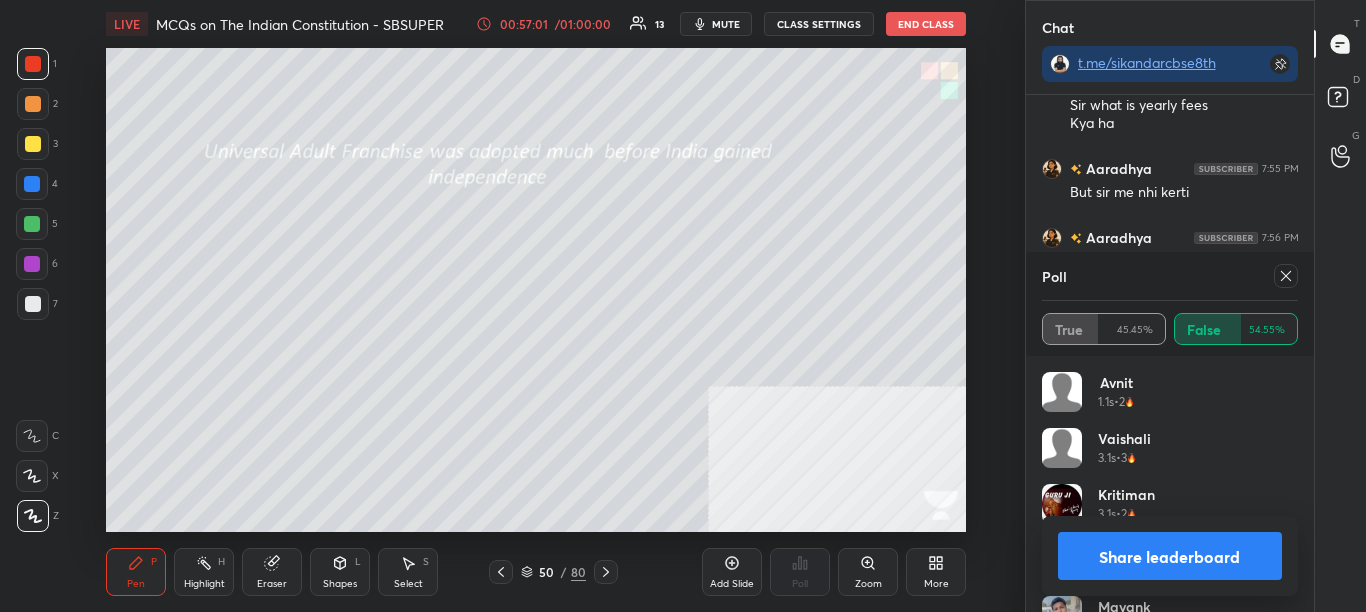 click 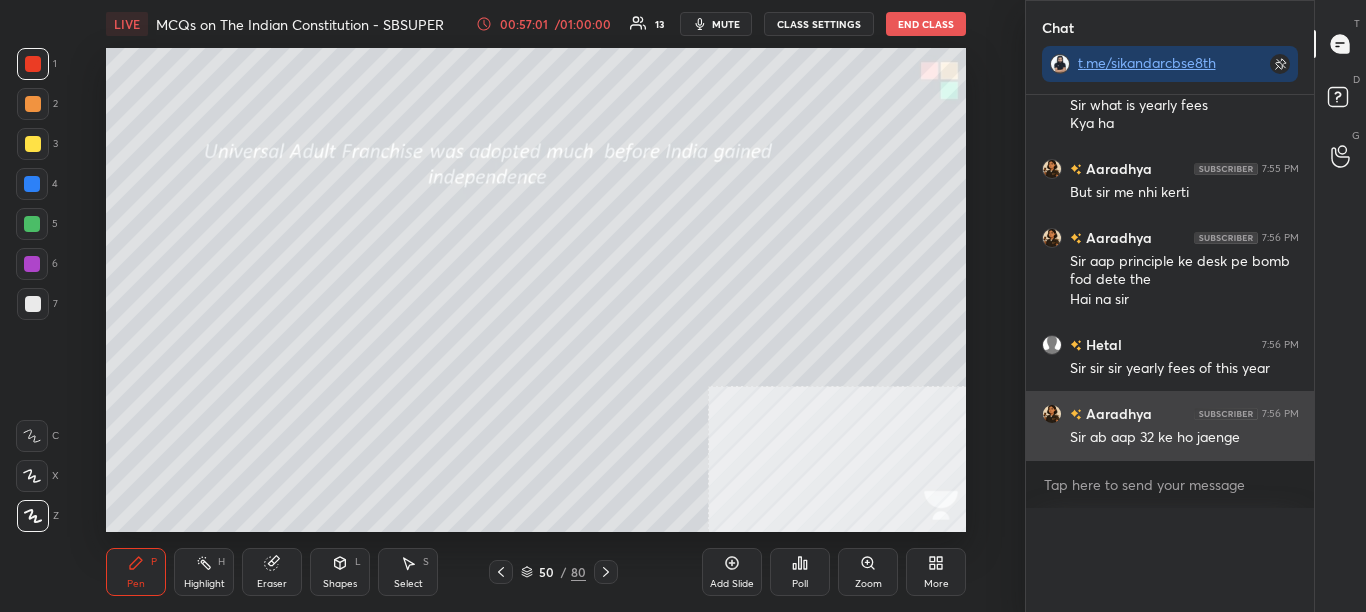 scroll, scrollTop: 0, scrollLeft: 0, axis: both 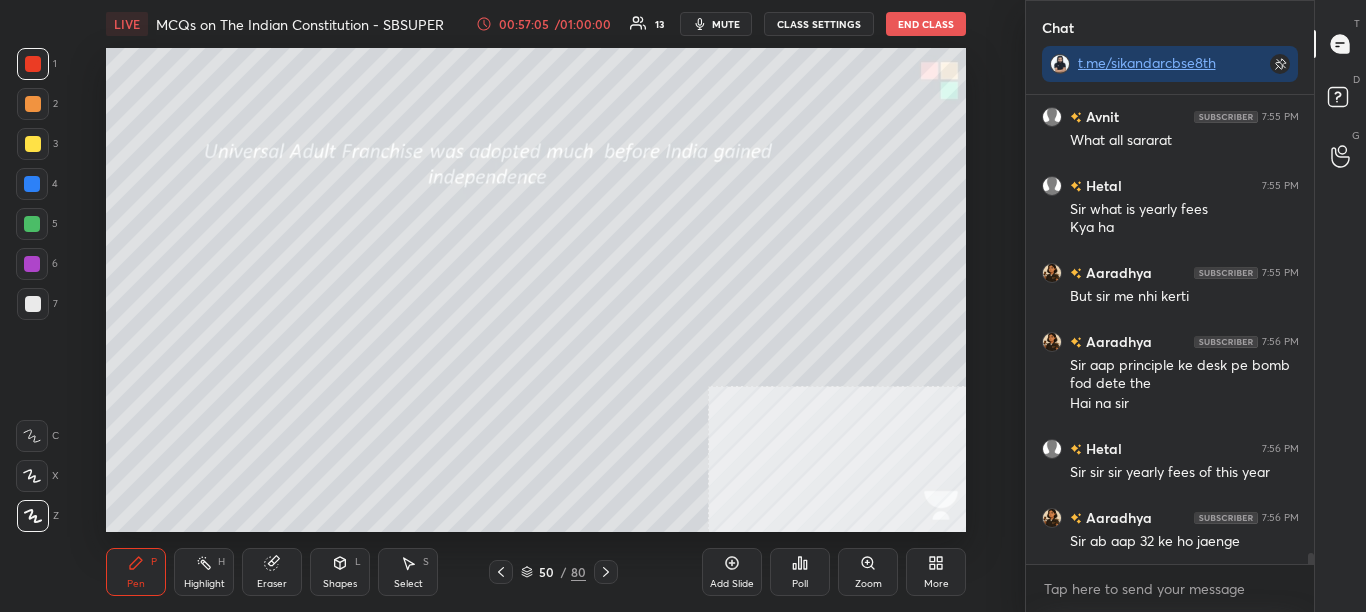 click 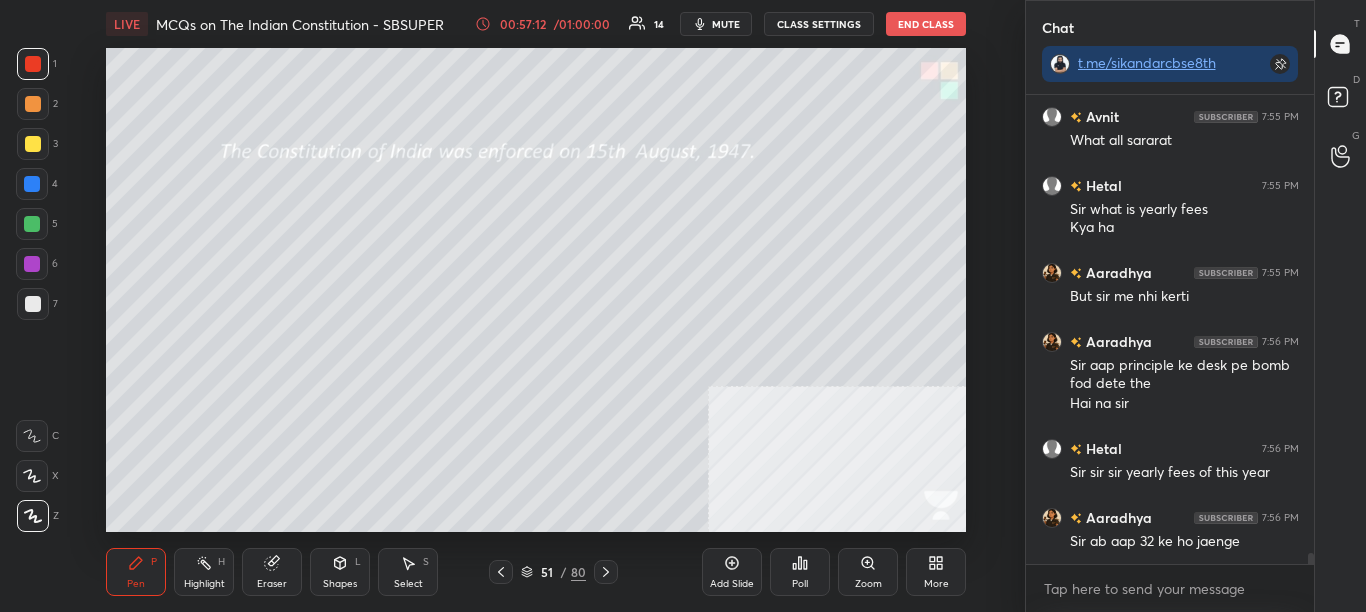 click 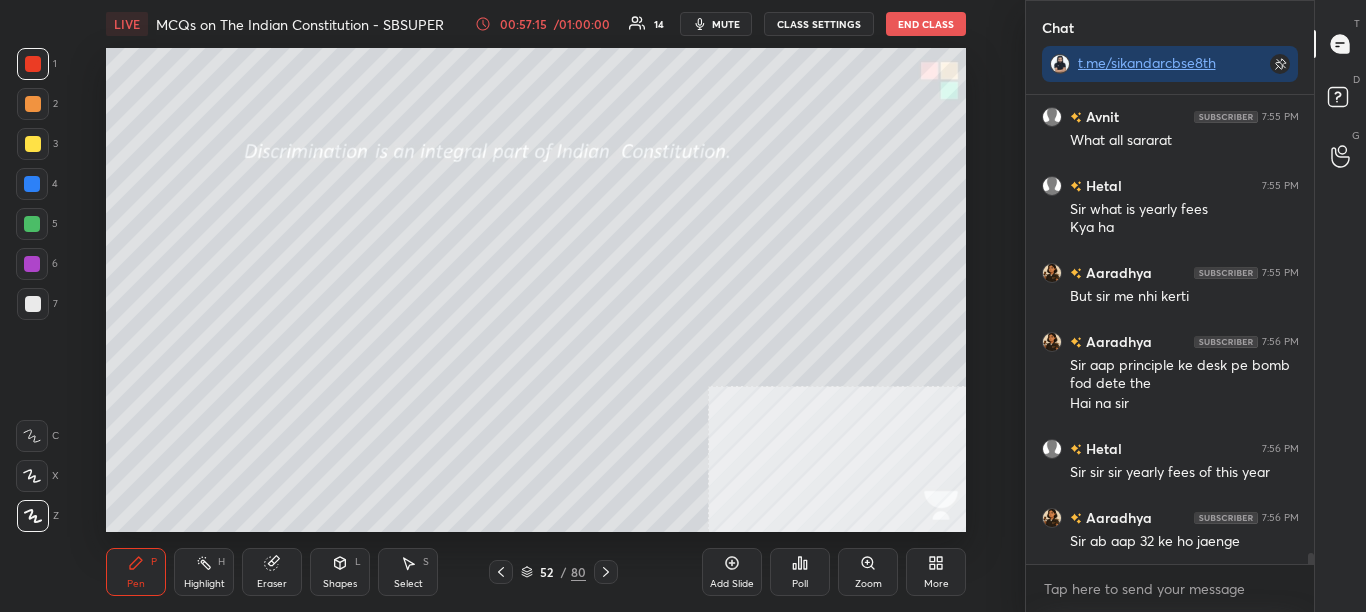 drag, startPoint x: 1309, startPoint y: 555, endPoint x: 1309, endPoint y: 575, distance: 20 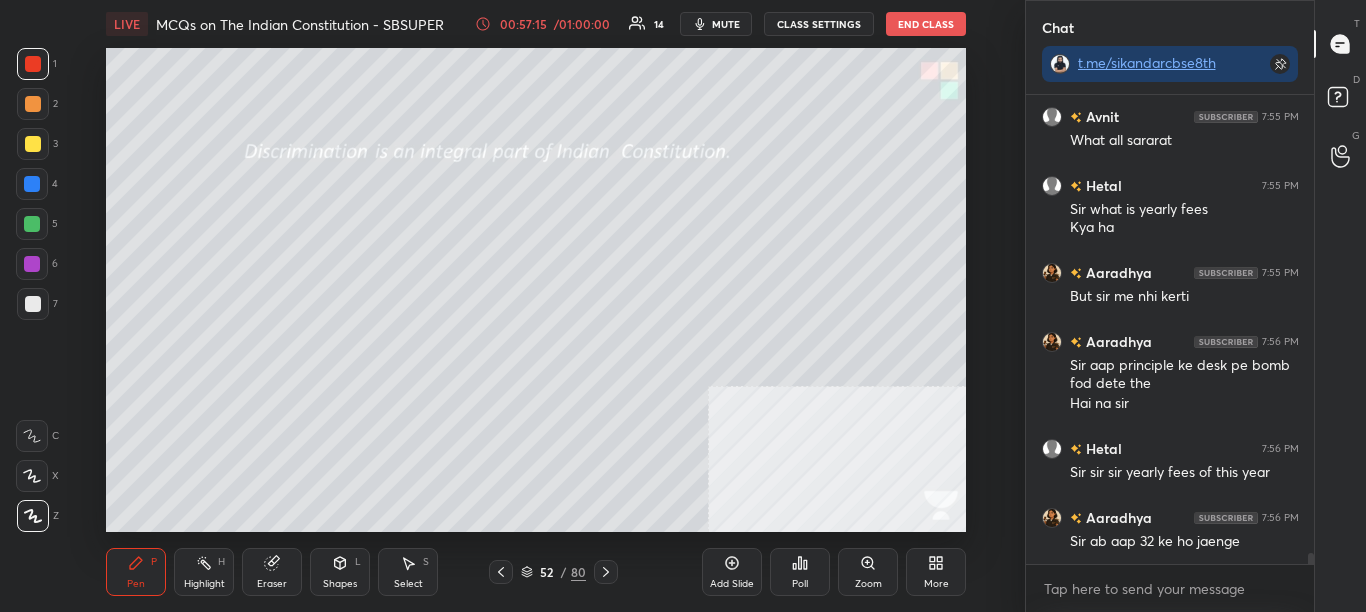click on "[NAME] [TIME] Poll [NAME]  joined [NAME] [TIME] Poll [NAME] [TIME] Poll [NAME] [TIME] Sir  how much mischievous you are in childhood [NAME] [TIME] Class me sabse pehle me aayi hu sir [NAME] [TIME] Poll [NAME] [TIME] A very good evening sir [NAME] [TIME] Good evening sir [NAME] [TIME] Sir kya kerte the aap Ha sir 🤣🤣 [NAME] [TIME] What all sararat [NAME] [TIME] Sir what is yearly fees
Kya ha [NAME] [TIME] But sir me nhi kerti [NAME] [TIME] Sir aap principle ke desk pe bomb fod dete the Hai na sir [NAME] [TIME] Sir sir sir yearly fees of this year [NAME] [TIME] Sir ab aap 32 ke ho jaenge JUMP TO LATEST Enable hand raising Enable raise hand to speak to learners. Once enabled, chat will be turned off temporarily. Enable x" at bounding box center [1170, 353] 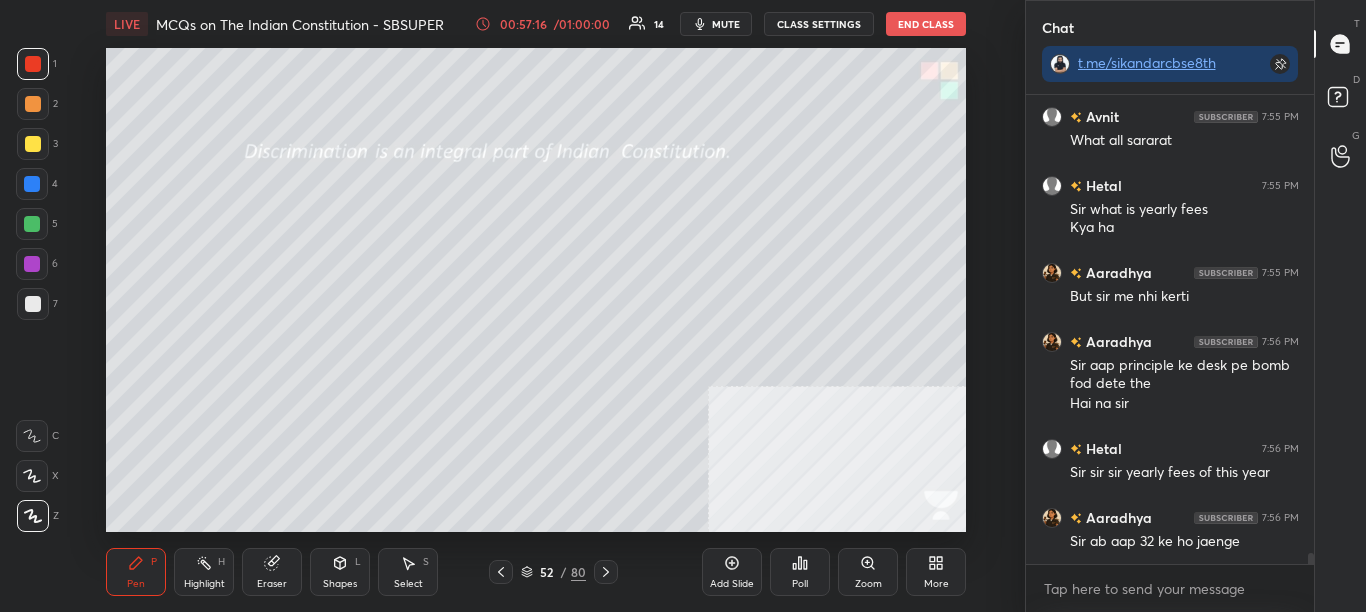click on "[NAME] [TIME] Poll [NAME]  joined [NAME] [TIME] Poll [NAME] [TIME] Poll [NAME] [TIME] Sir  how much mischievous you are in childhood [NAME] [TIME] Class me sabse pehle me aayi hu sir [NAME] [TIME] Poll [NAME] [TIME] A very good evening sir [NAME] [TIME] Good evening sir [NAME] [TIME] Sir kya kerte the aap Ha sir 🤣🤣 [NAME] [TIME] What all sararat [NAME] [TIME] Sir what is yearly fees
Kya ha [NAME] [TIME] But sir me nhi kerti [NAME] [TIME] Sir aap principle ke desk pe bomb fod dete the Hai na sir [NAME] [TIME] Sir sir sir yearly fees of this year [NAME] [TIME] Sir ab aap 32 ke ho jaenge JUMP TO LATEST Enable hand raising Enable raise hand to speak to learners. Once enabled, chat will be turned off temporarily. Enable x" at bounding box center (1170, 353) 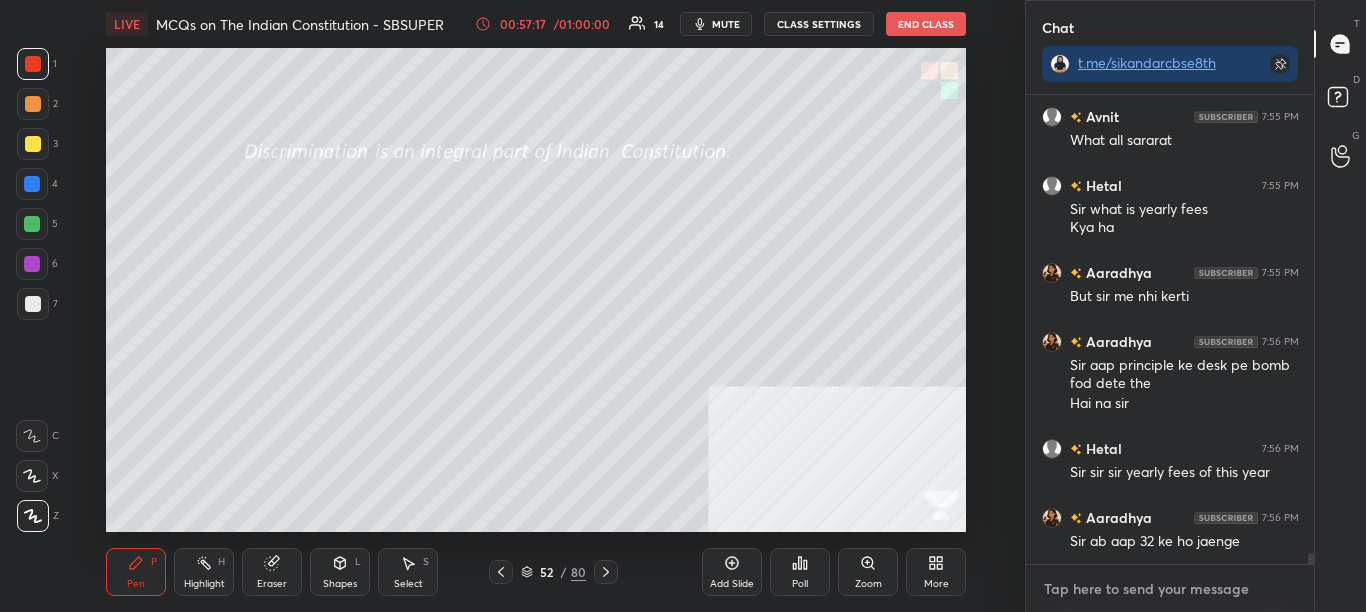 click at bounding box center [1170, 589] 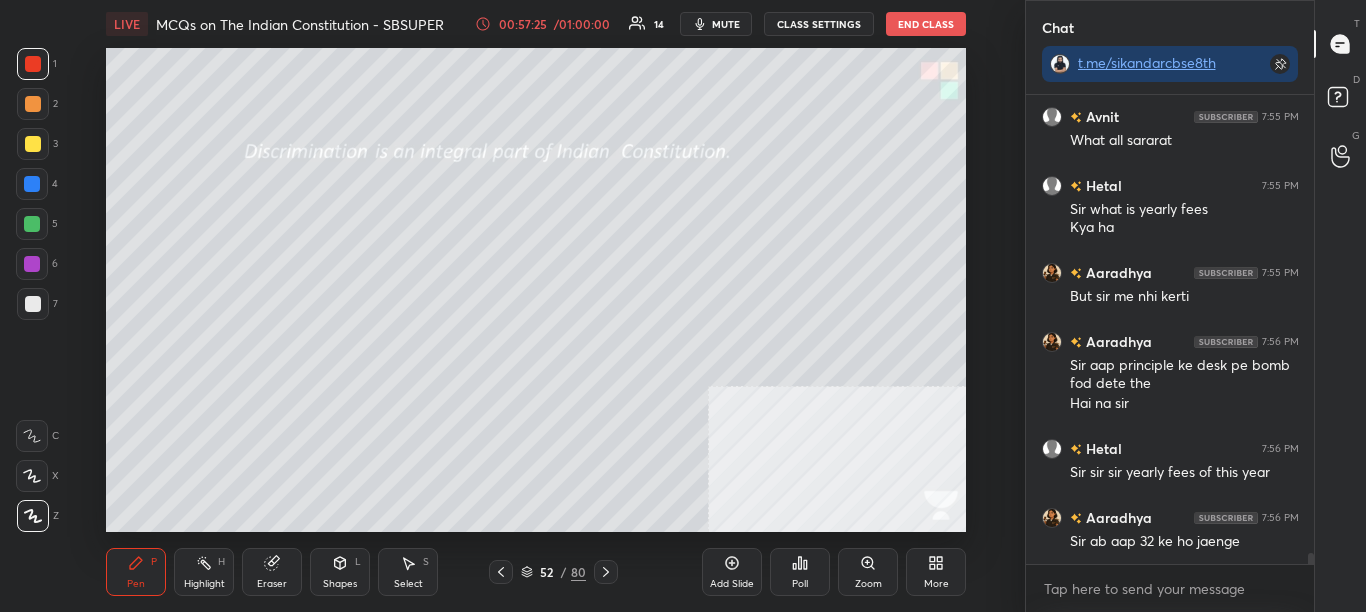 click on "Poll" at bounding box center (800, 584) 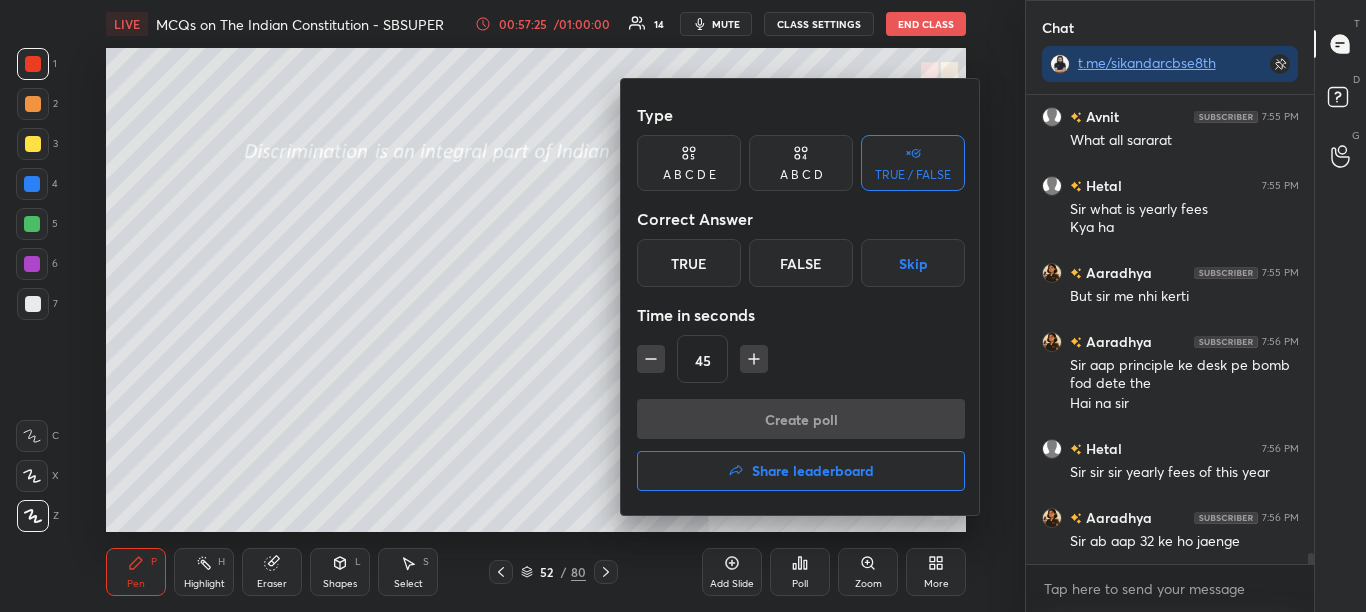 click on "False" at bounding box center (801, 263) 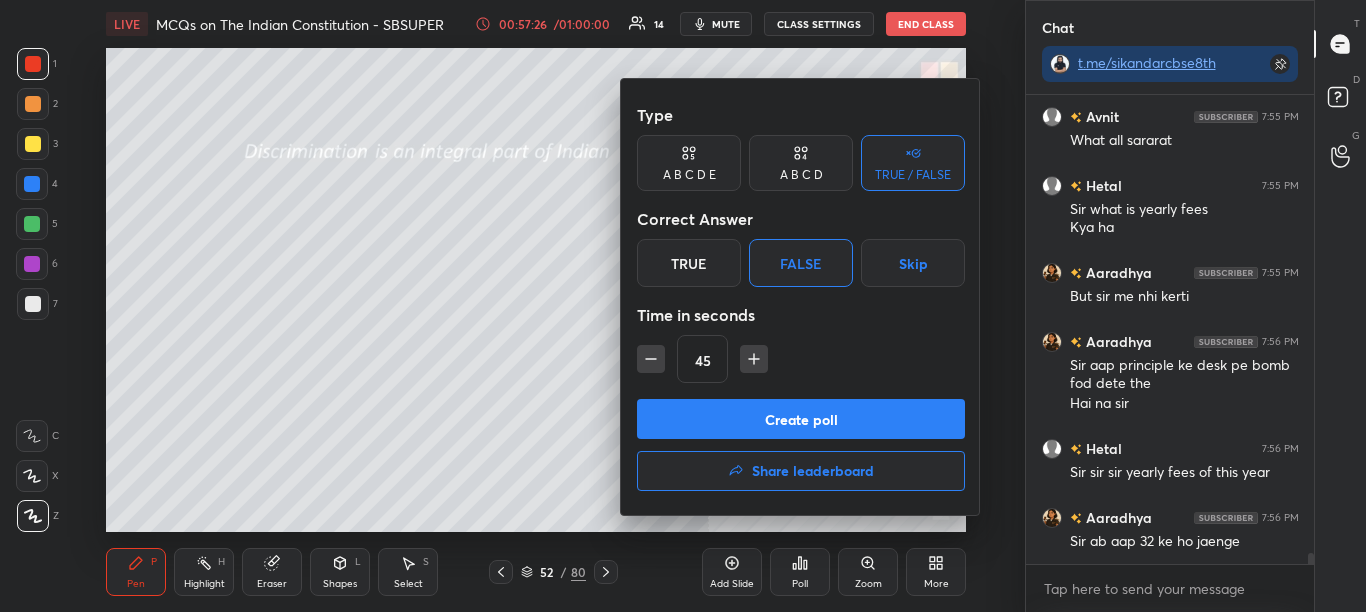 scroll, scrollTop: 20145, scrollLeft: 0, axis: vertical 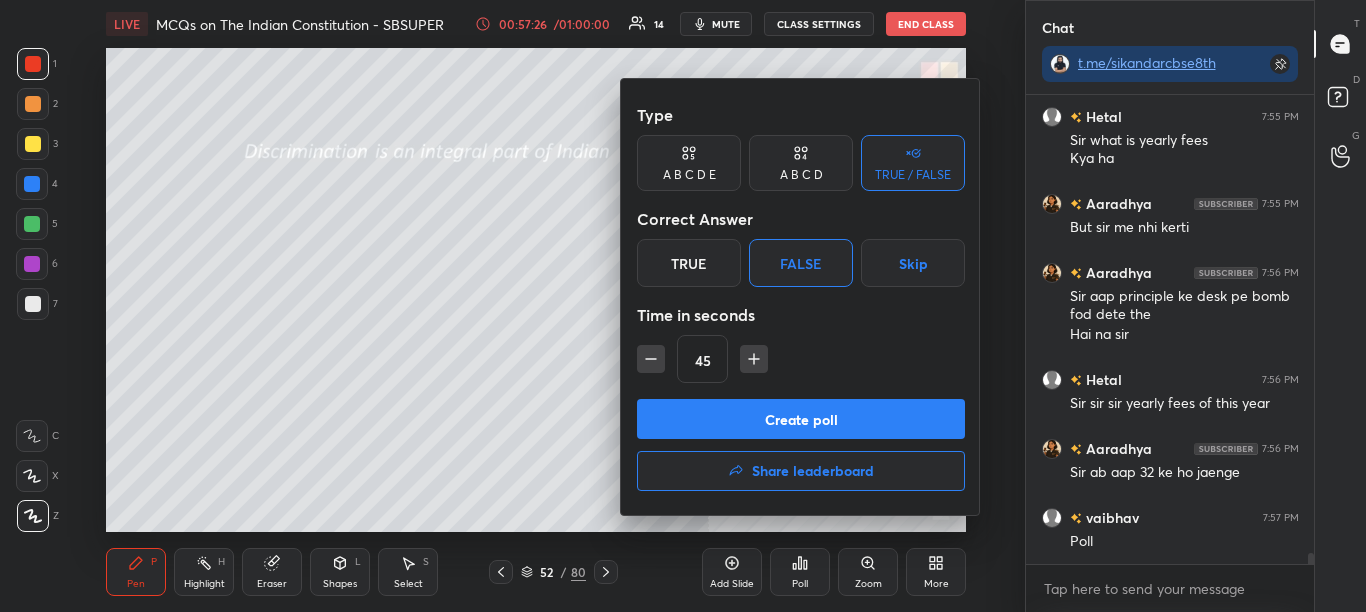 click on "Create poll" at bounding box center [801, 419] 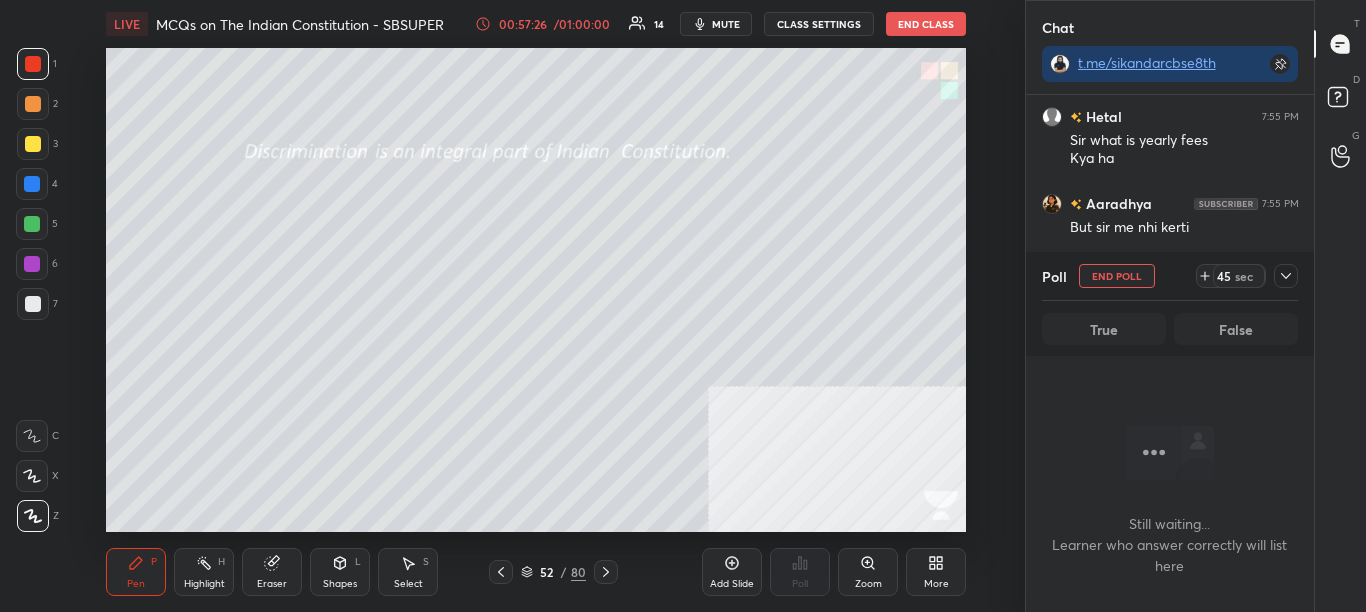scroll, scrollTop: 411, scrollLeft: 282, axis: both 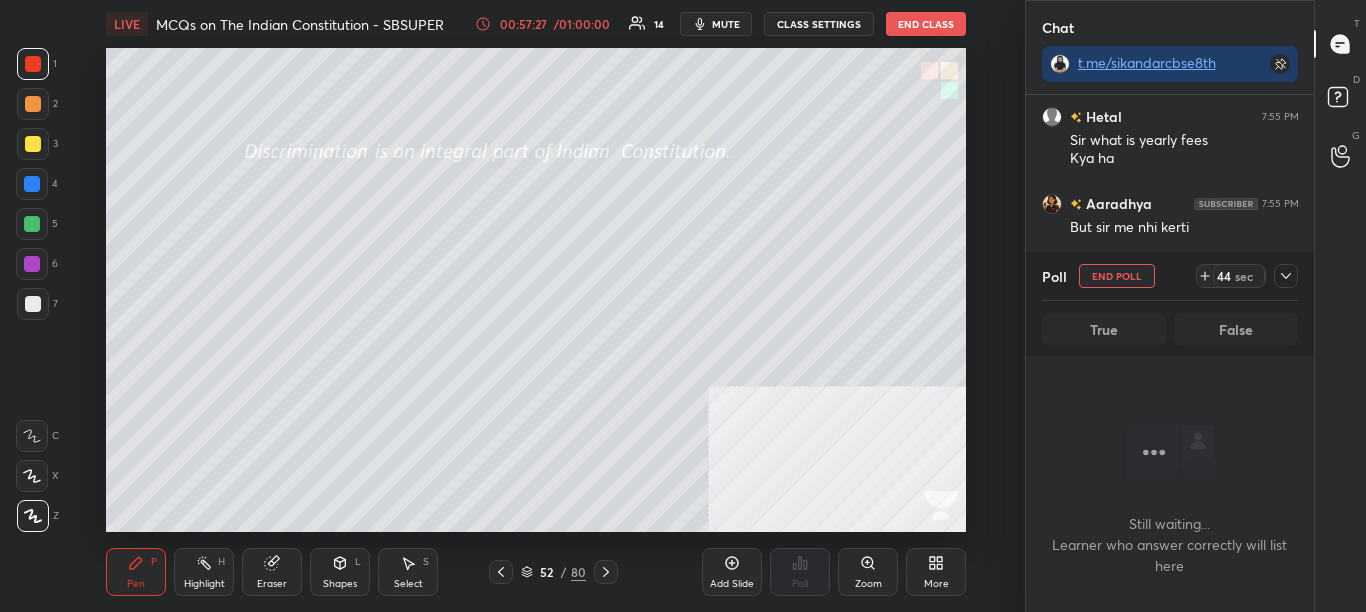 click 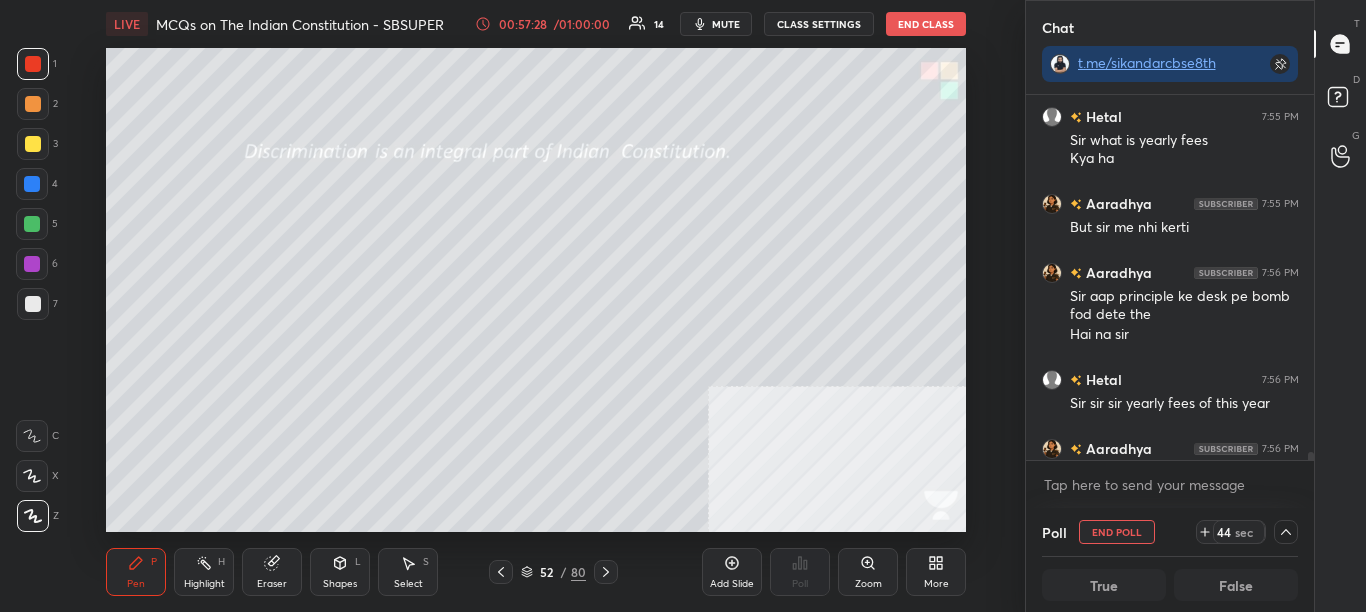 scroll, scrollTop: 20336, scrollLeft: 0, axis: vertical 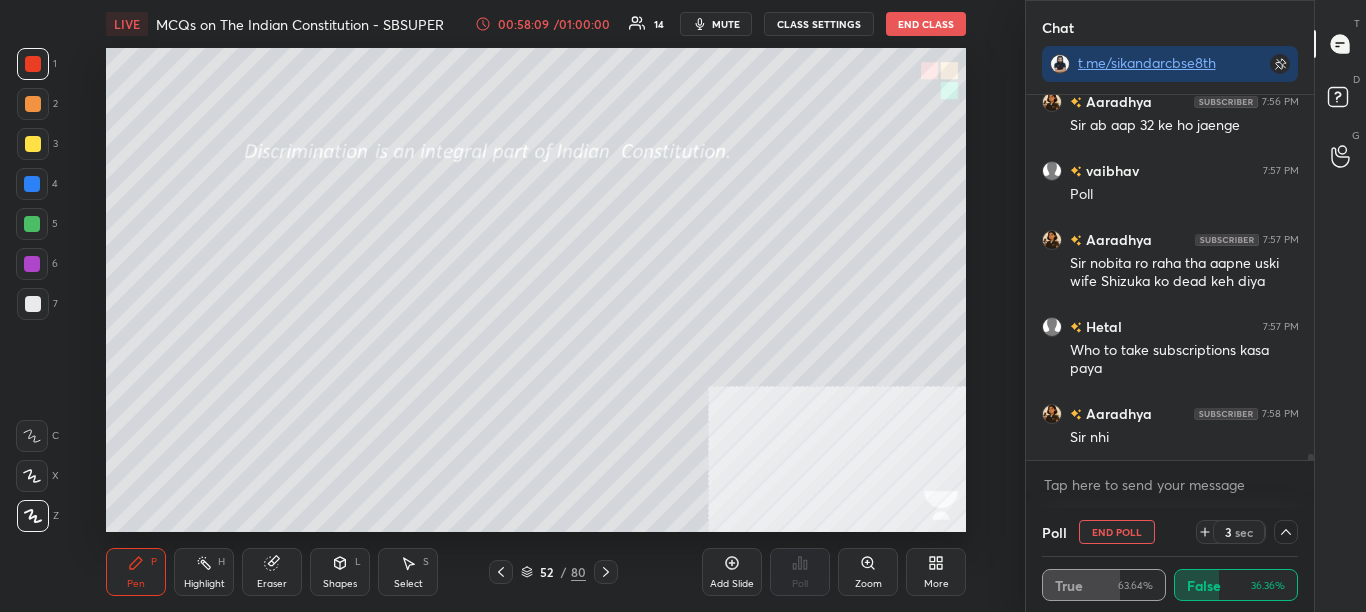 click 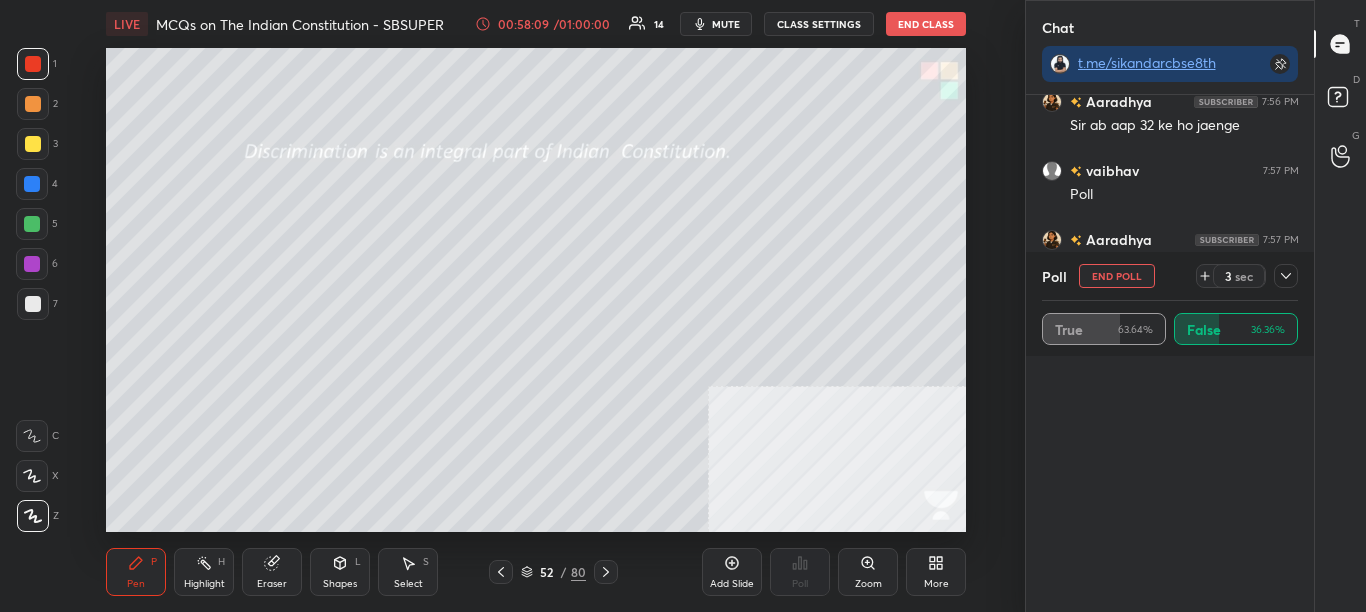 scroll, scrollTop: 7, scrollLeft: 7, axis: both 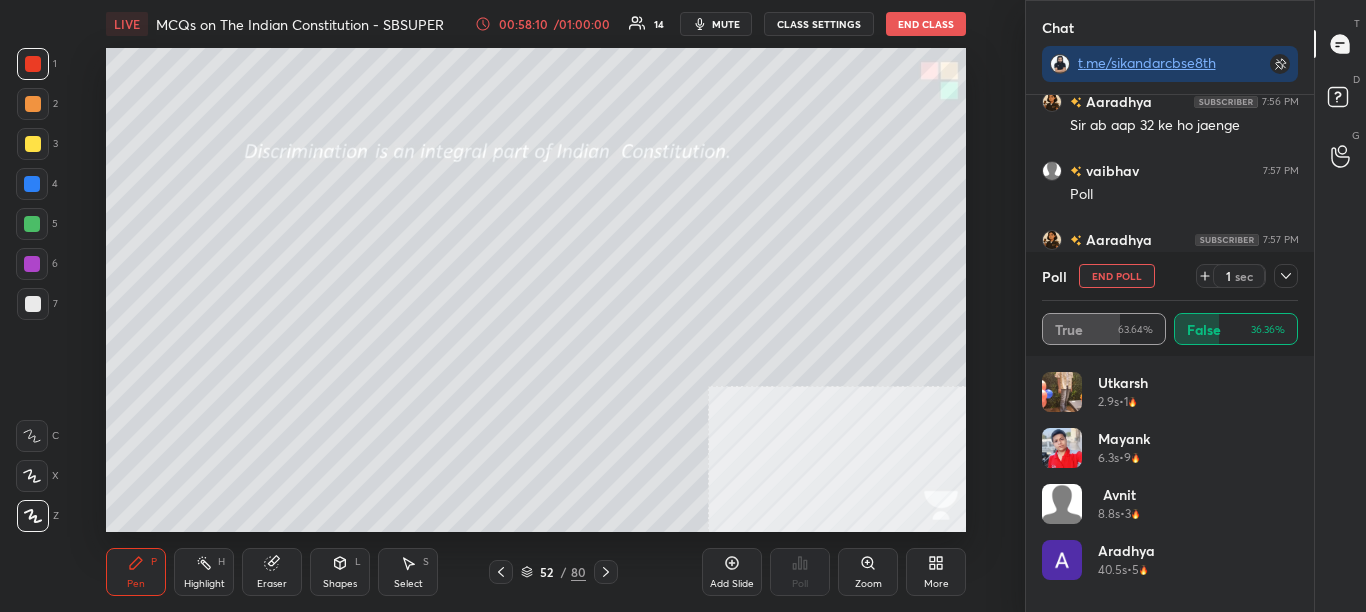 click at bounding box center [1286, 276] 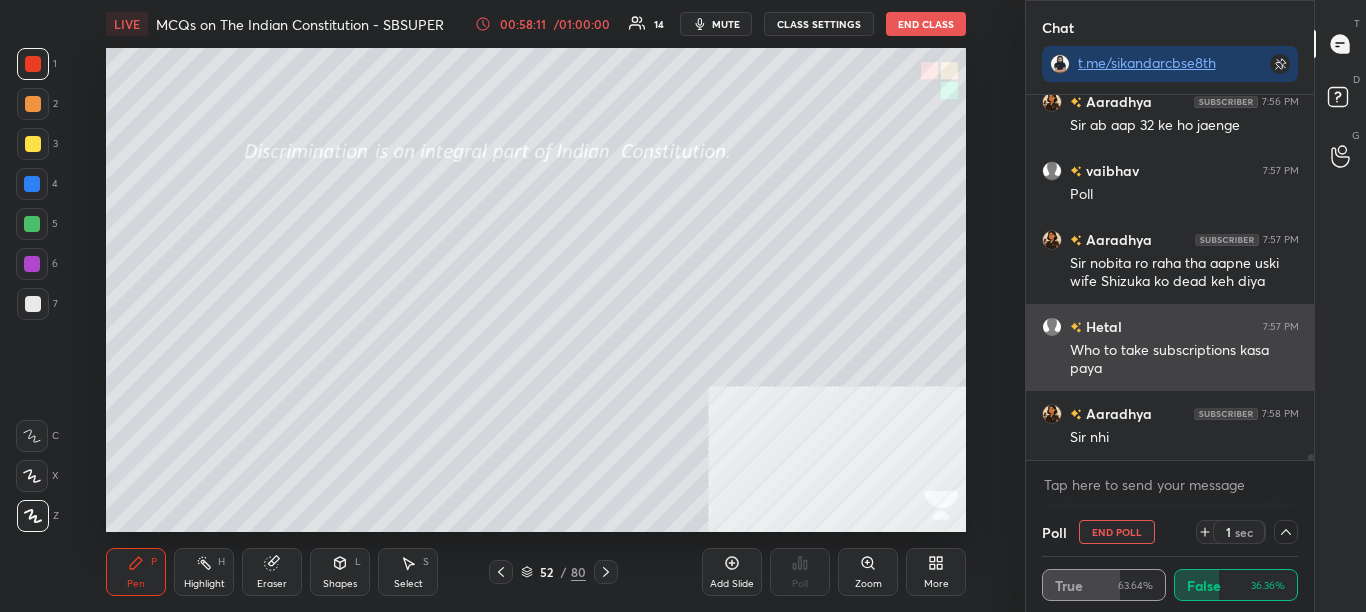 scroll, scrollTop: 0, scrollLeft: 0, axis: both 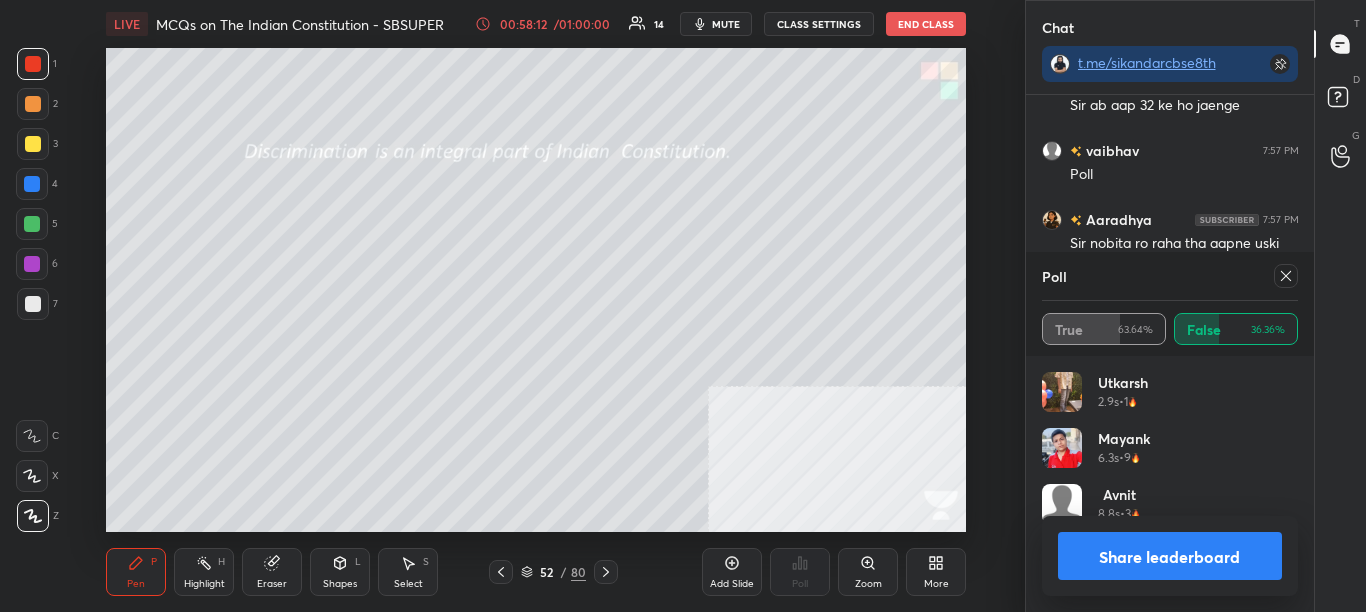 click on "Share leaderboard" at bounding box center (1170, 556) 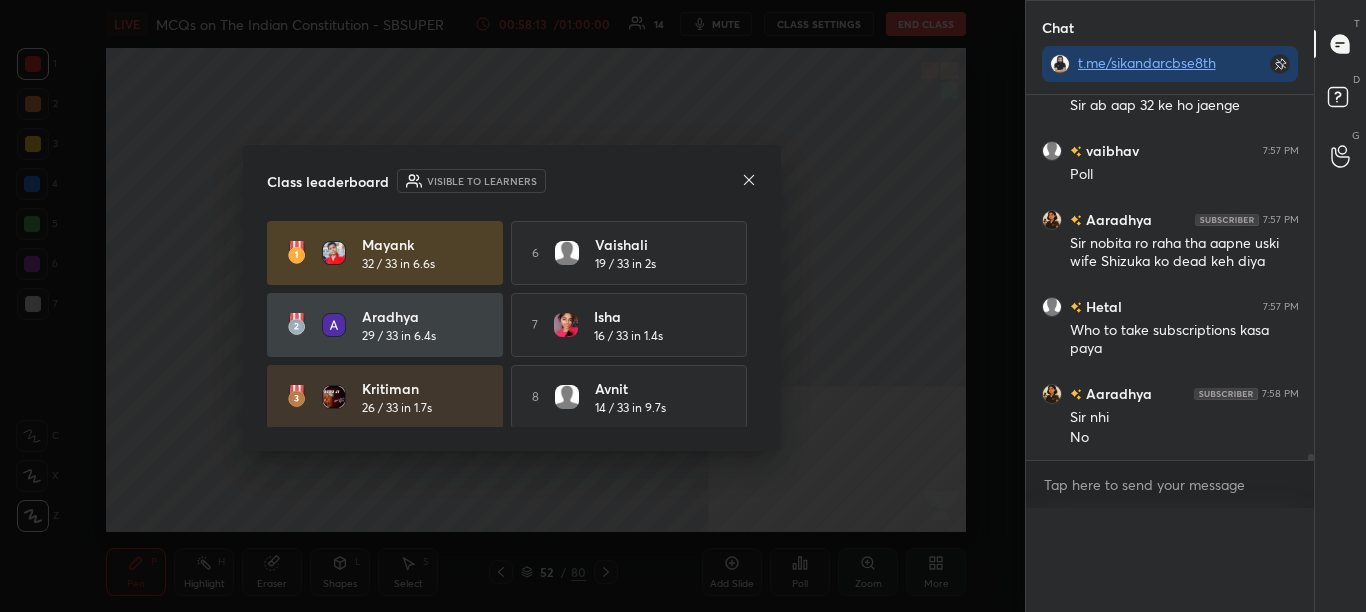 scroll, scrollTop: 0, scrollLeft: 0, axis: both 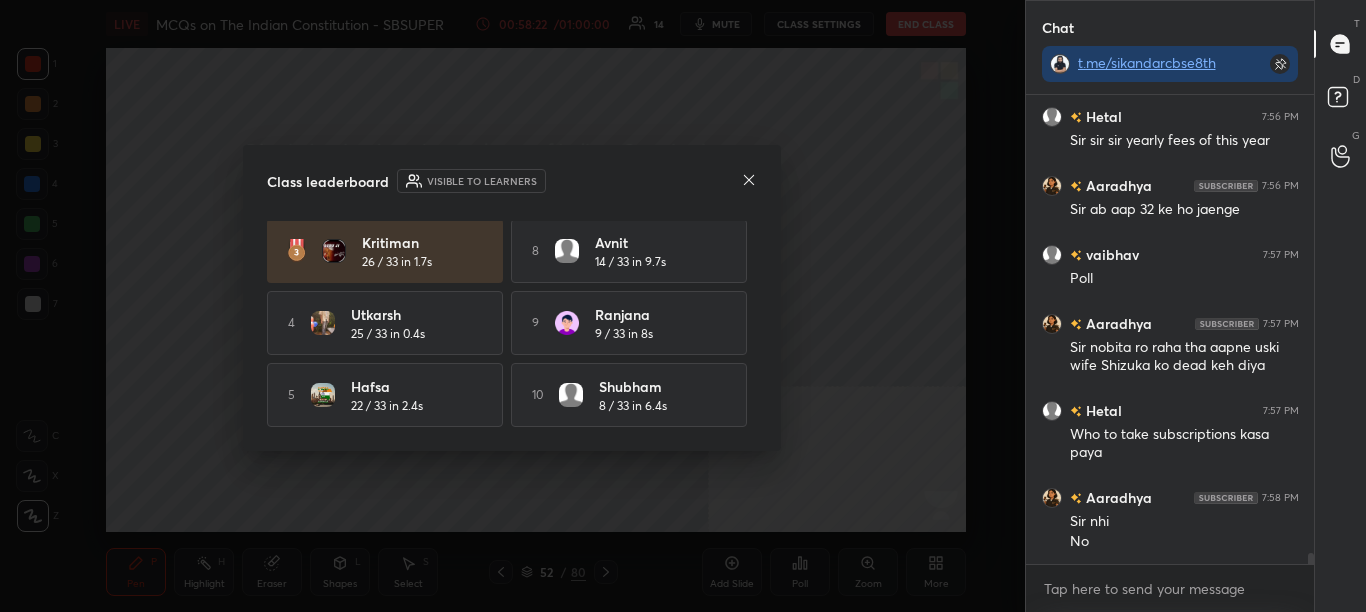 click at bounding box center (749, 181) 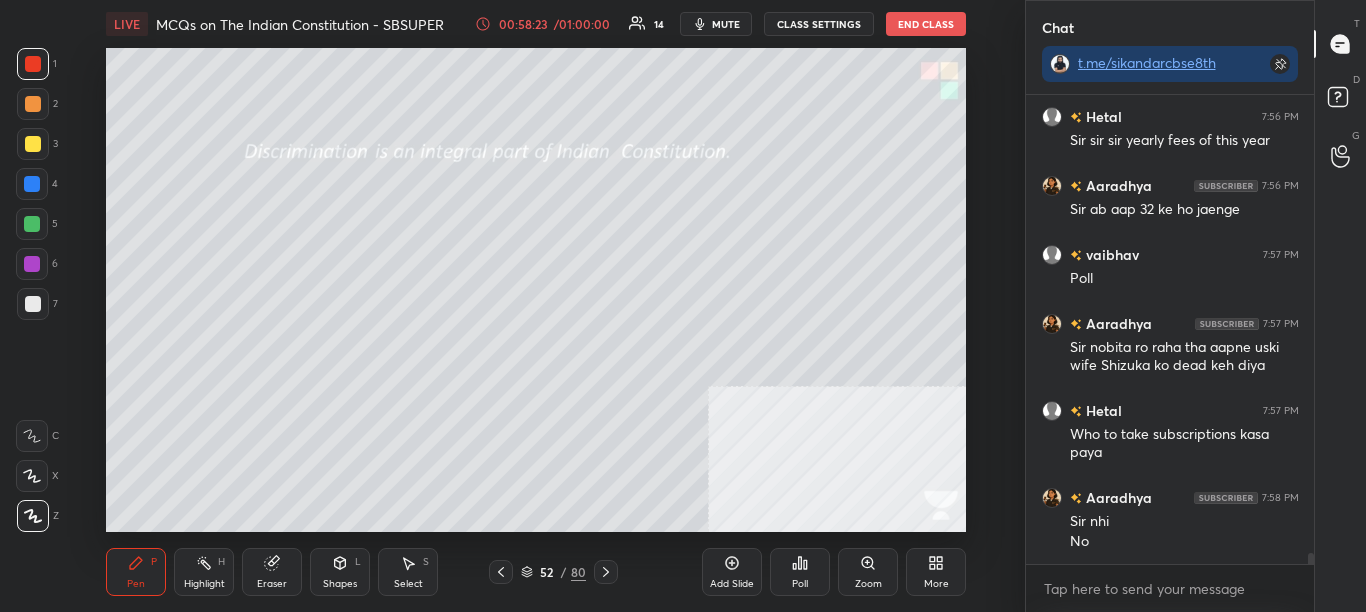 click 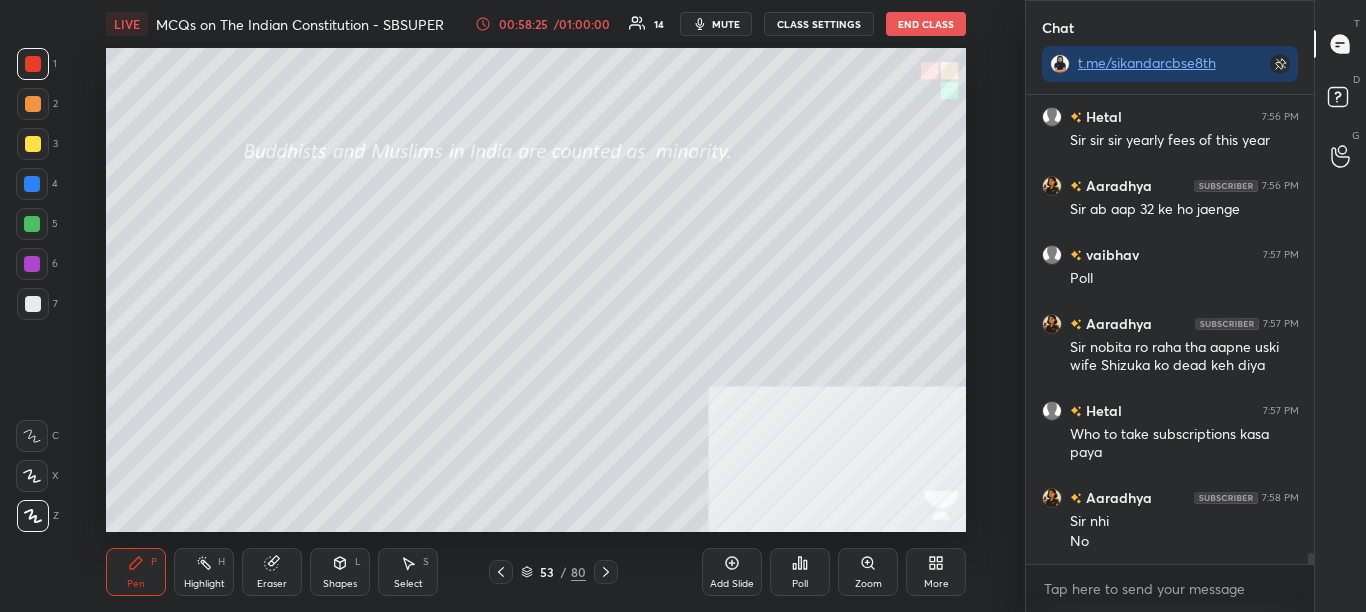 click on "Poll" at bounding box center (800, 572) 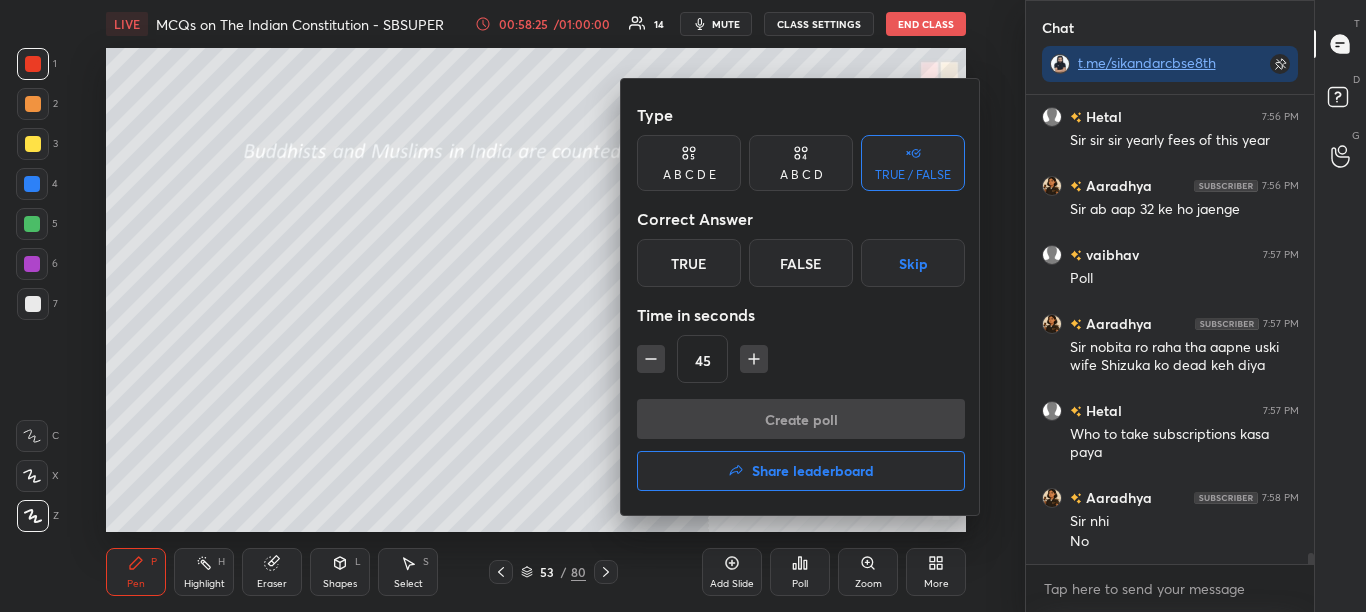 click on "False" at bounding box center (801, 263) 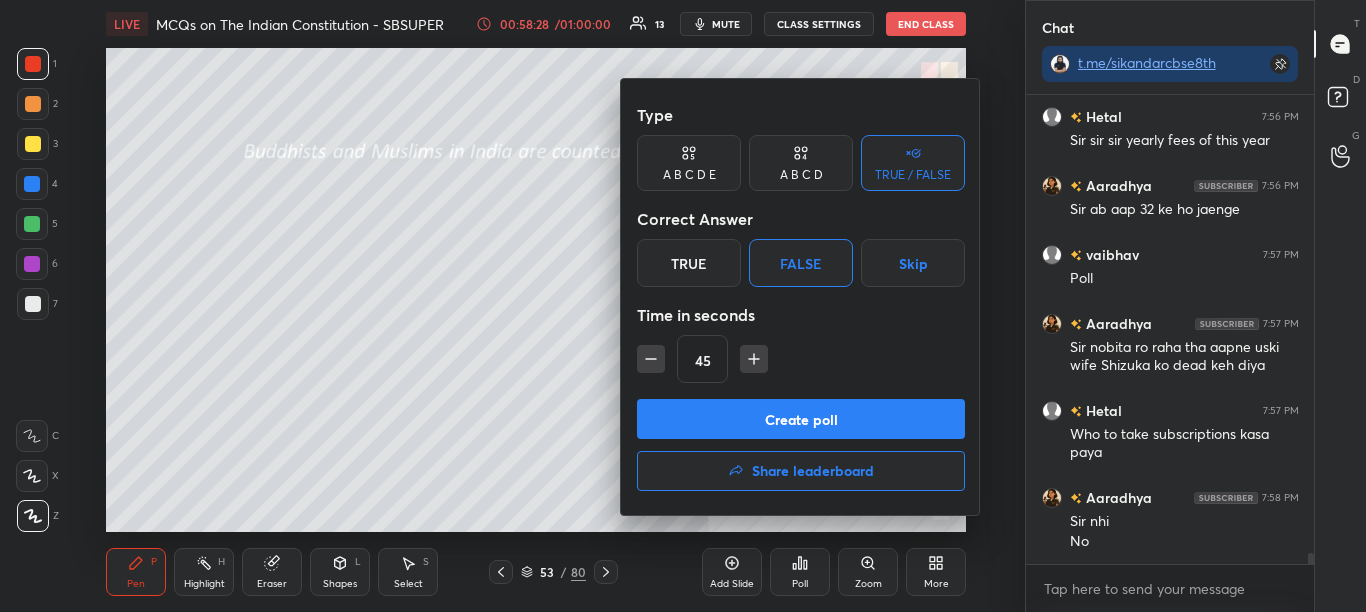 drag, startPoint x: 810, startPoint y: 408, endPoint x: 731, endPoint y: 290, distance: 142.00352 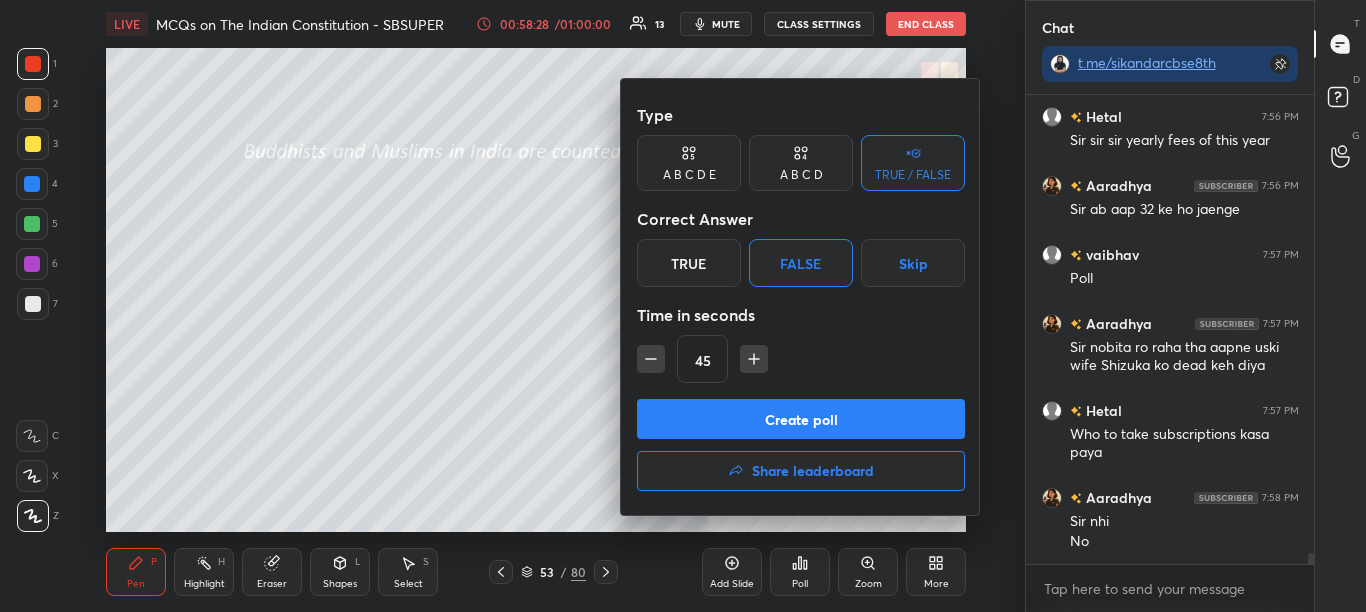 click on "Type A B C D E A B C D TRUE / FALSE Correct Answer True False Skip Time in seconds 45 Create poll Share leaderboard" at bounding box center [801, 297] 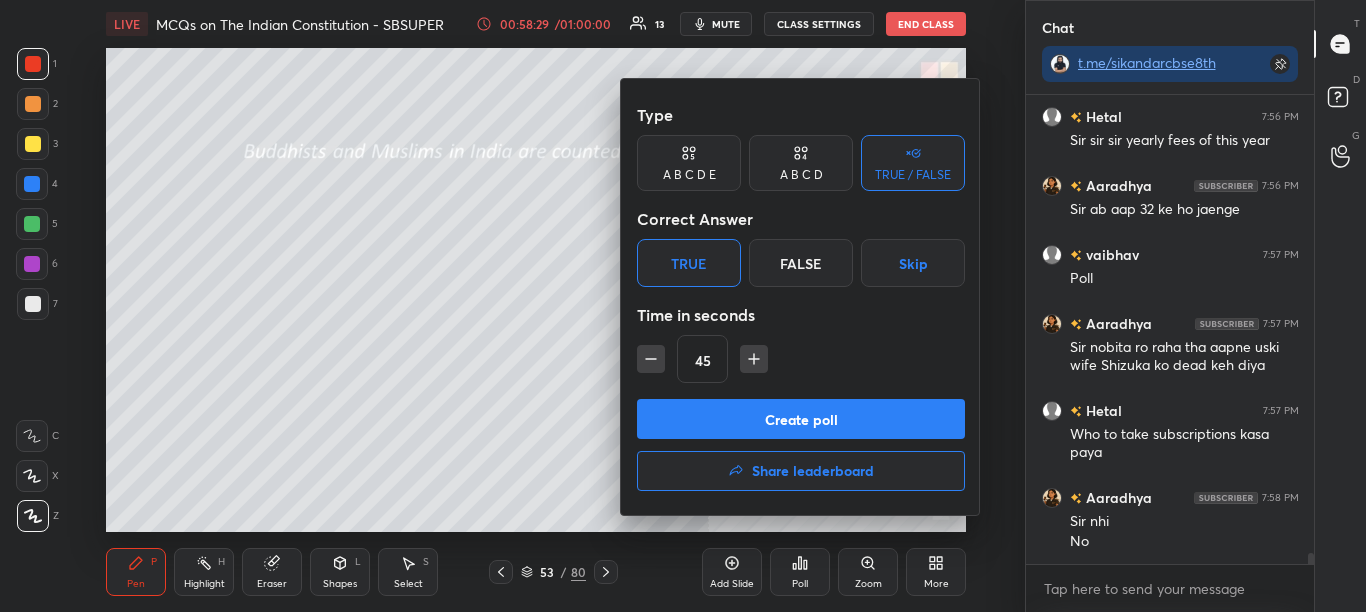 click on "Create poll" at bounding box center (801, 419) 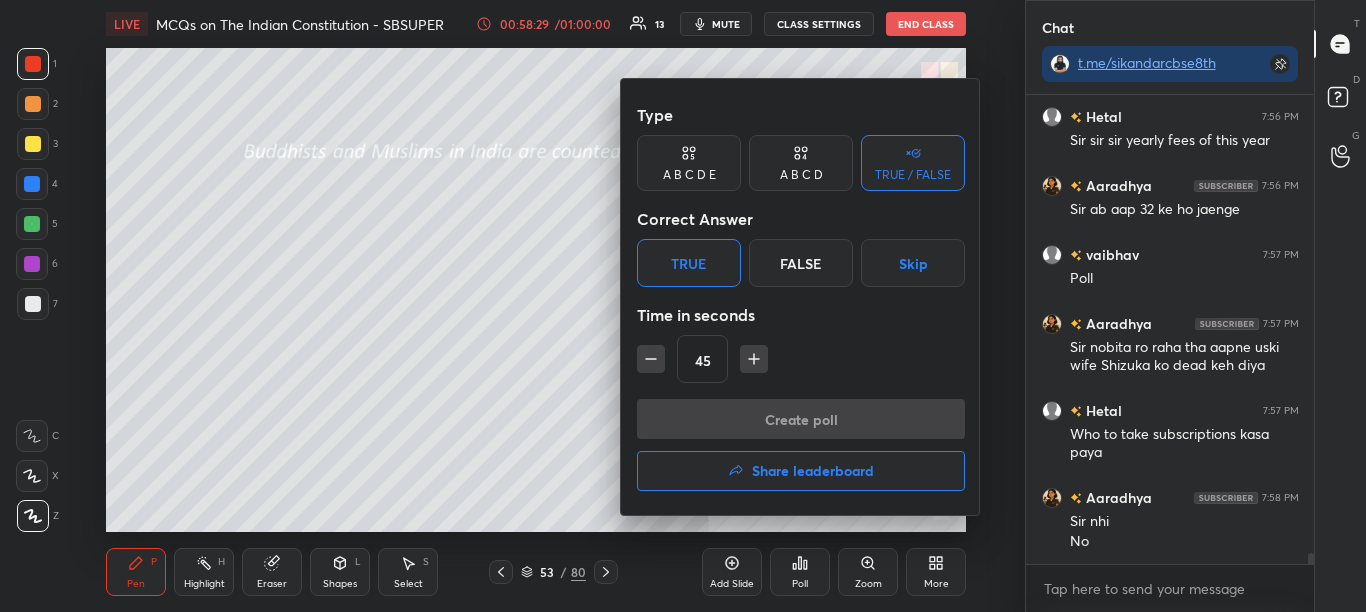 scroll, scrollTop: 401, scrollLeft: 282, axis: both 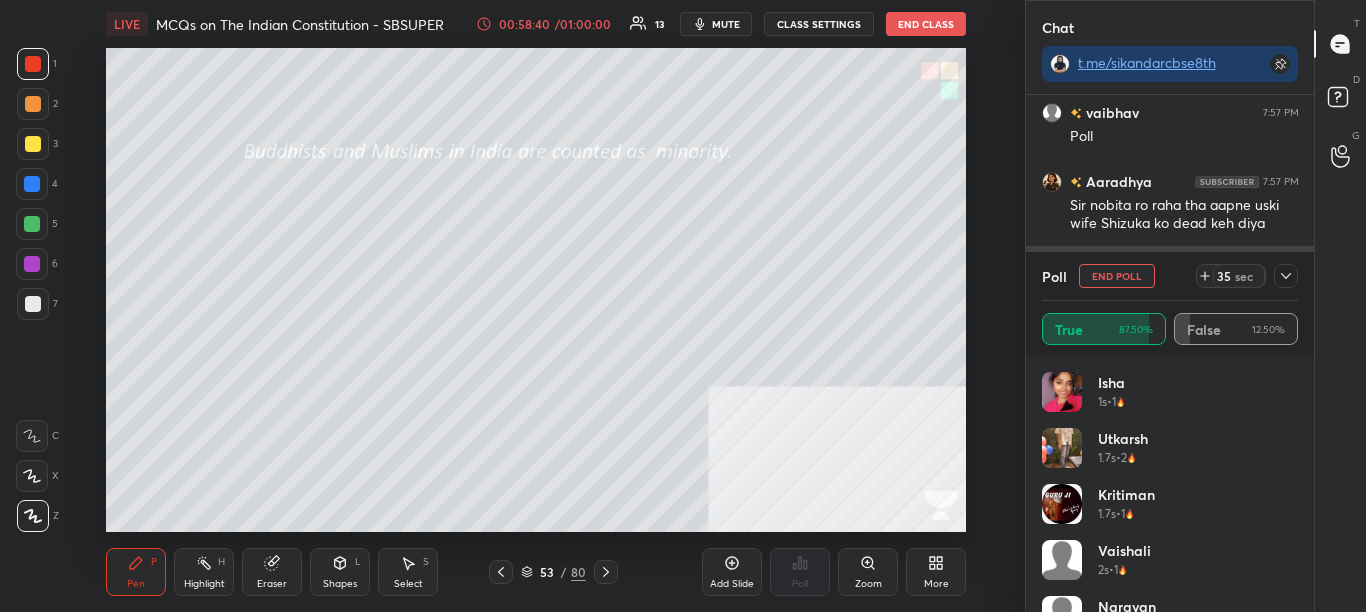 click 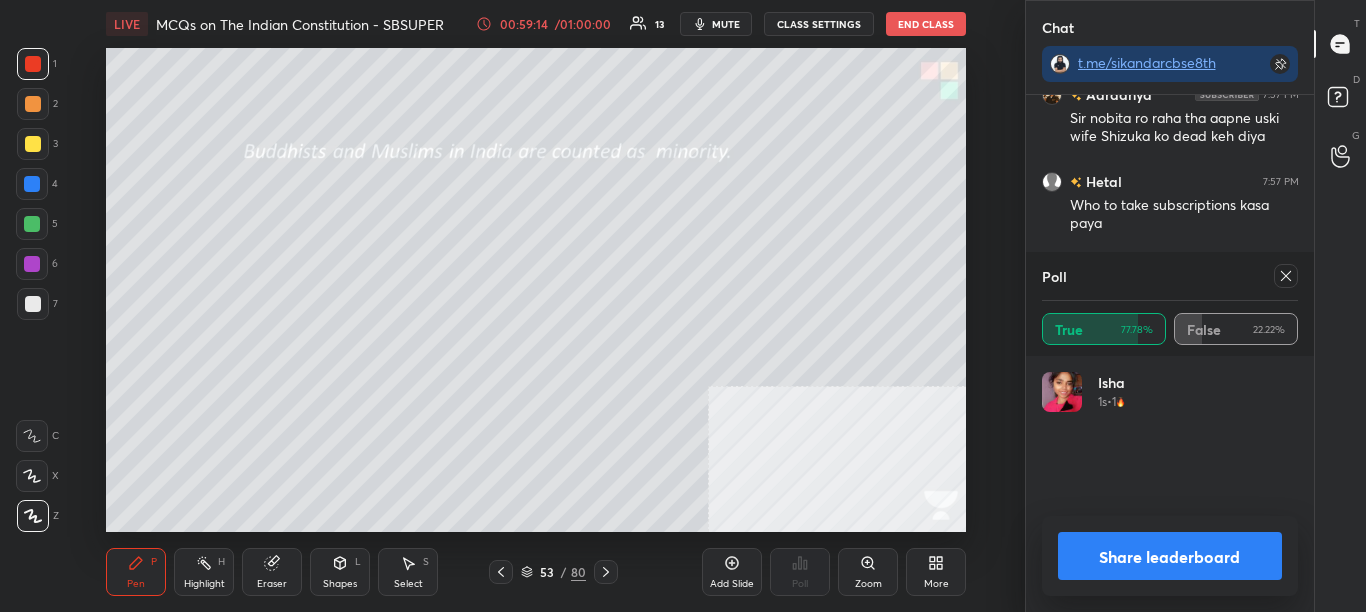 scroll, scrollTop: 7, scrollLeft: 7, axis: both 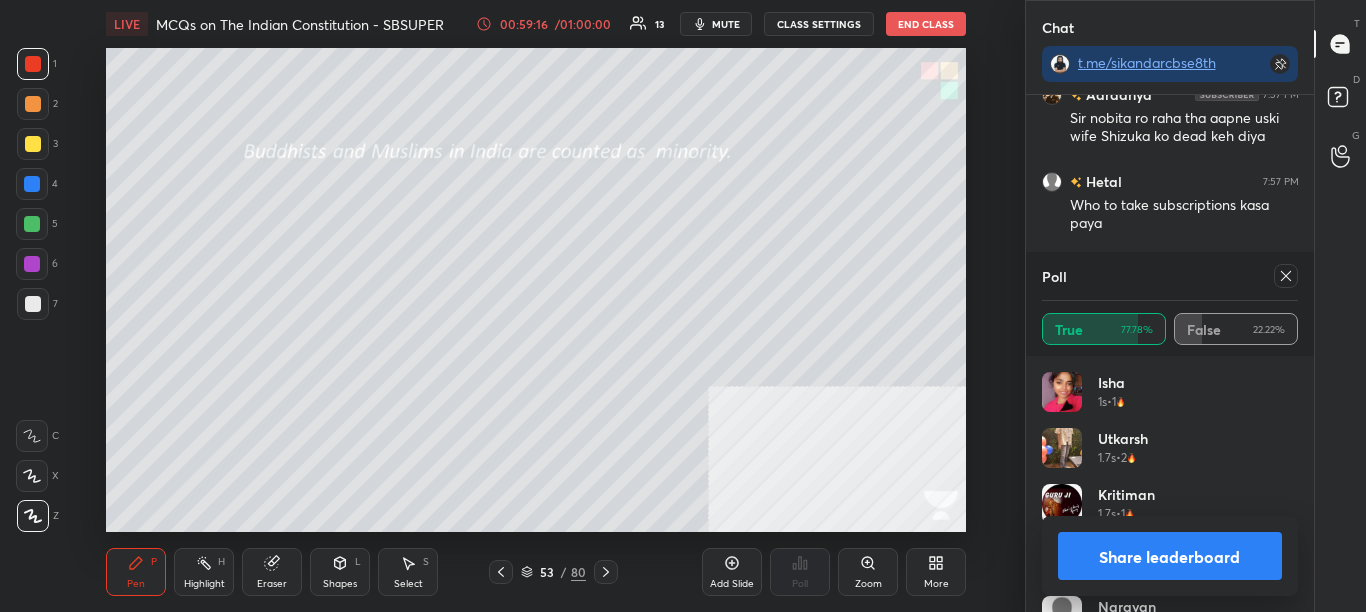 click on "Share leaderboard" at bounding box center (1170, 556) 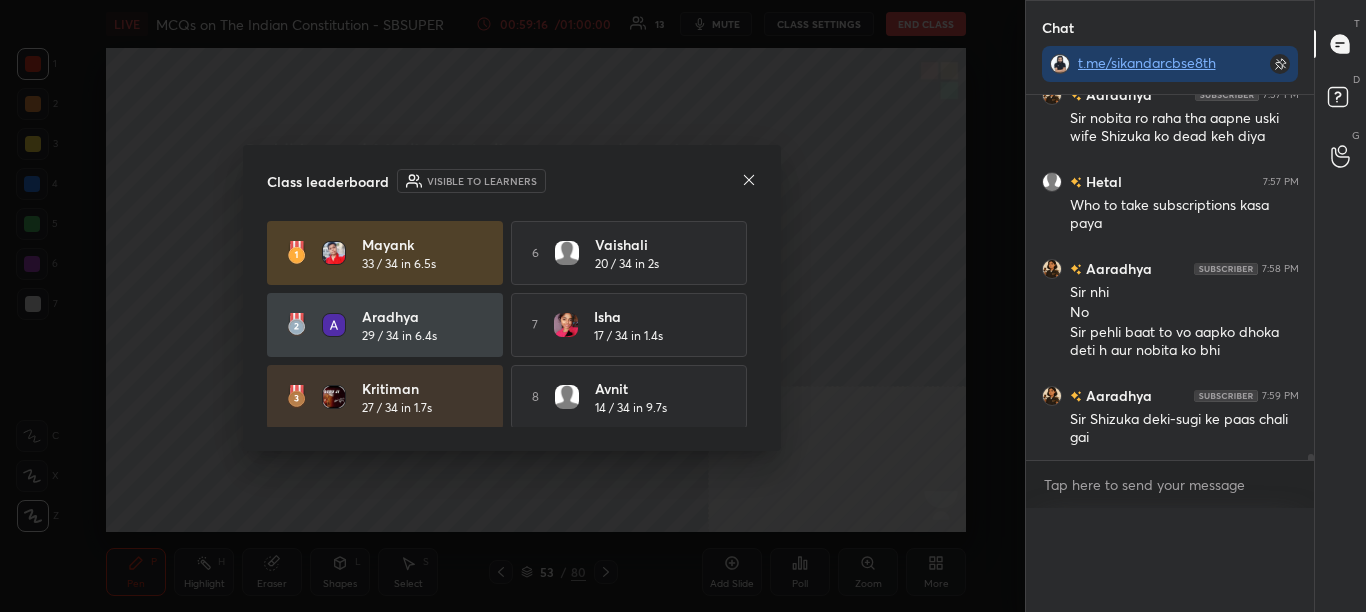 scroll, scrollTop: 0, scrollLeft: 0, axis: both 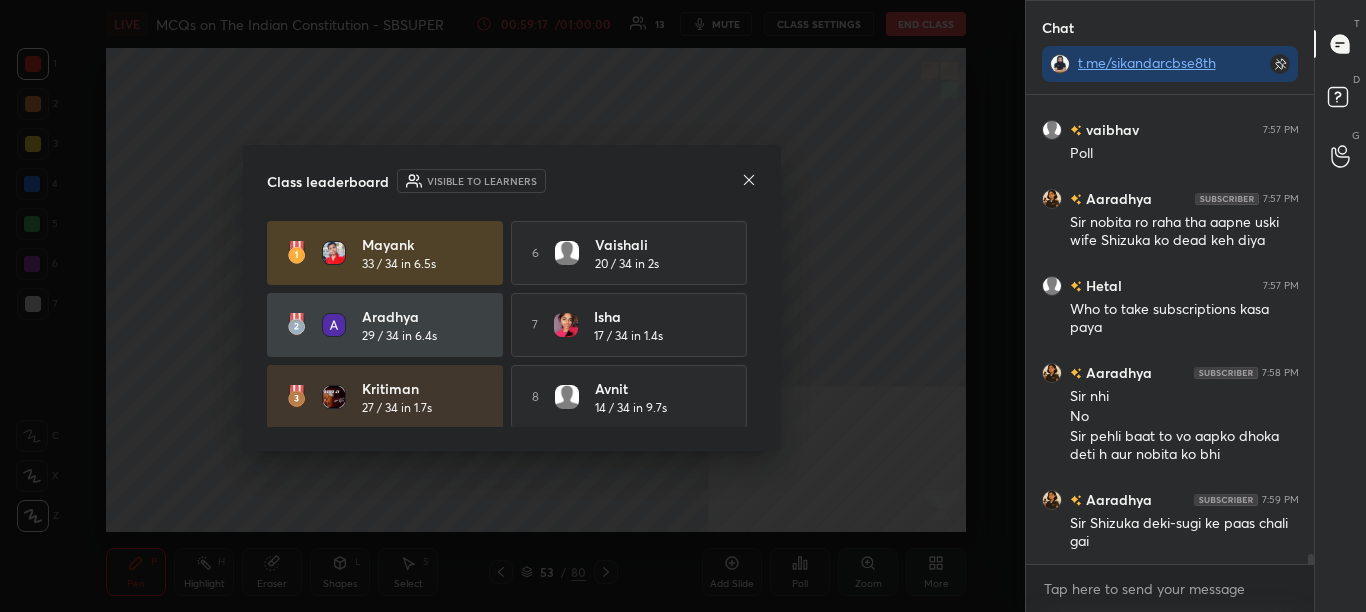 click 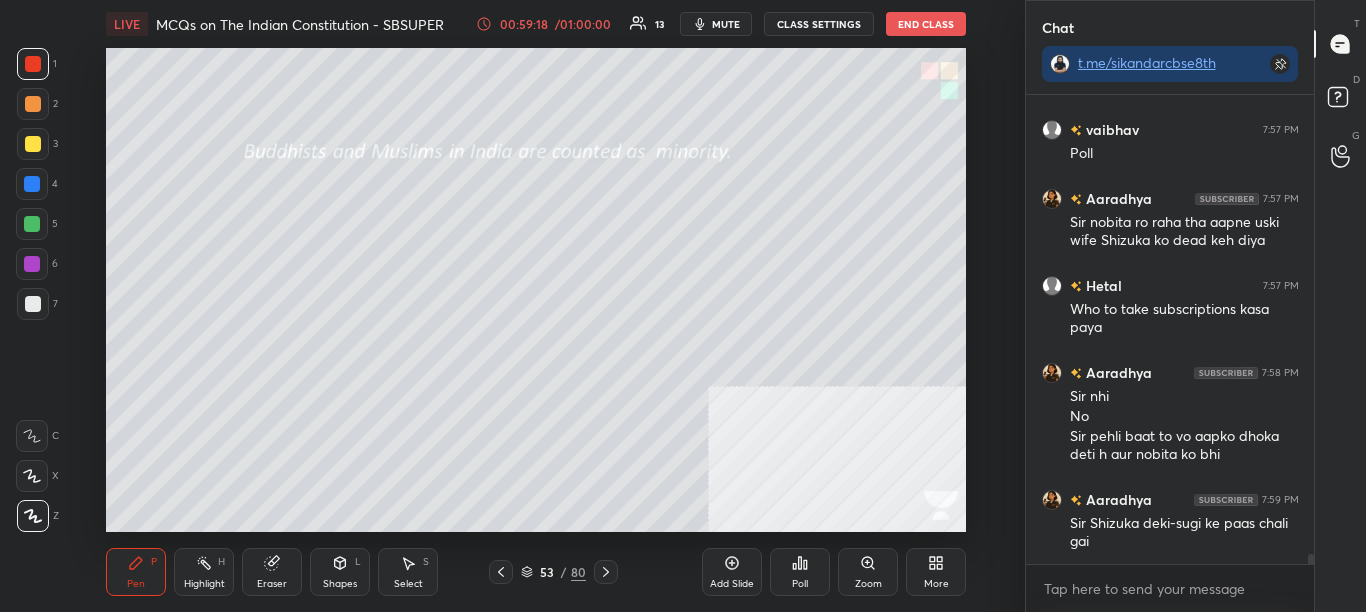 click 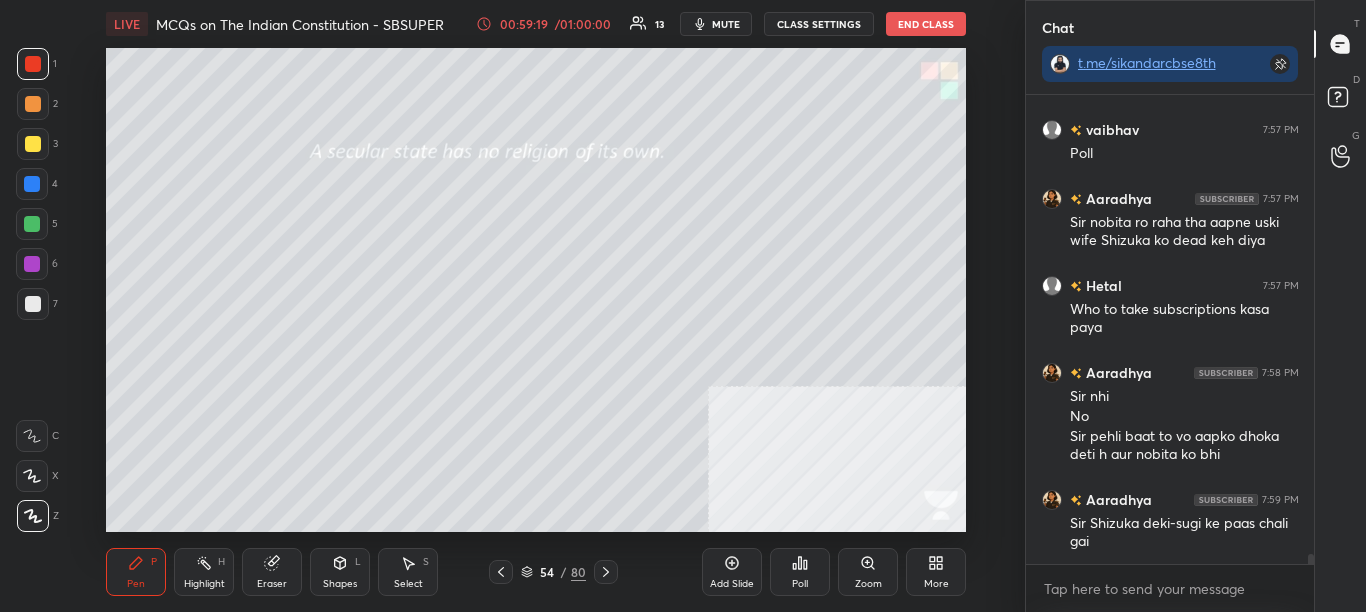 click on "Poll" at bounding box center [800, 572] 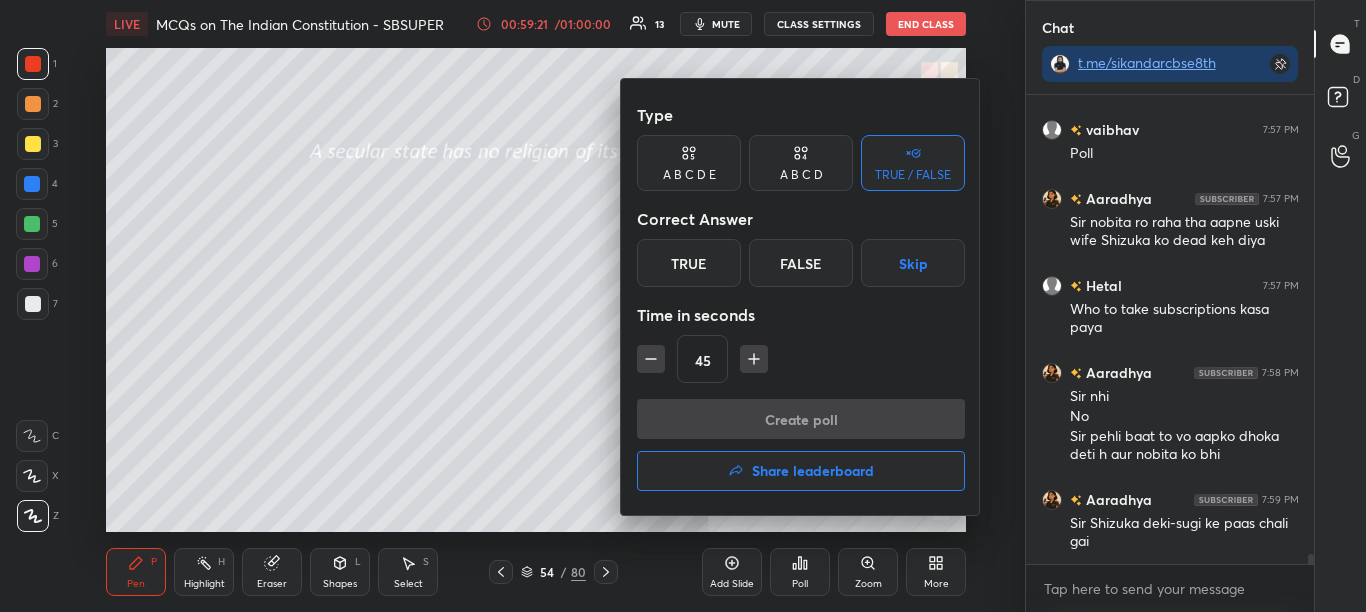 click on "True" at bounding box center (689, 263) 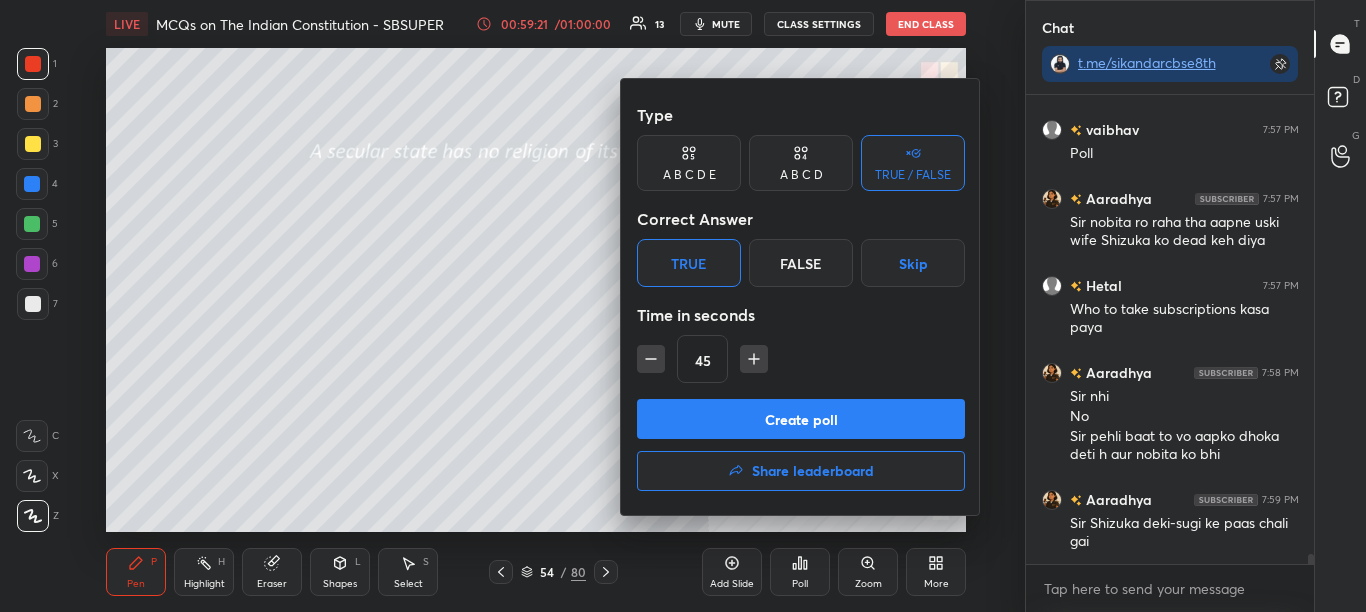 click on "Create poll" at bounding box center (801, 419) 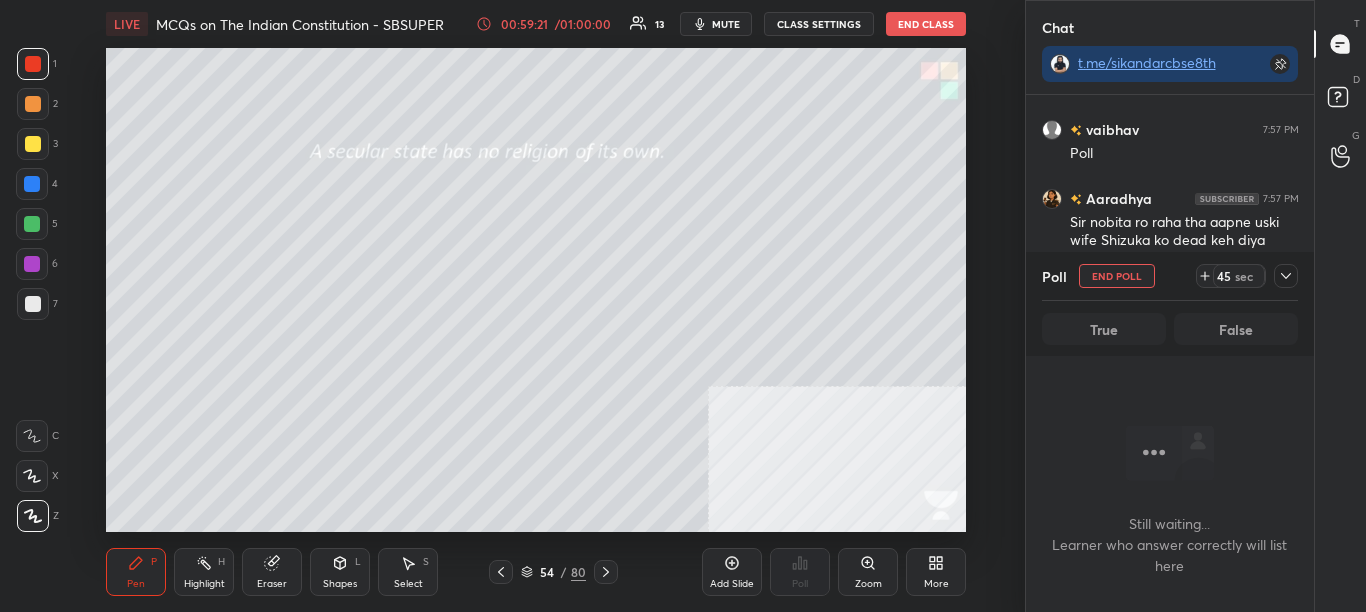 scroll, scrollTop: 365, scrollLeft: 282, axis: both 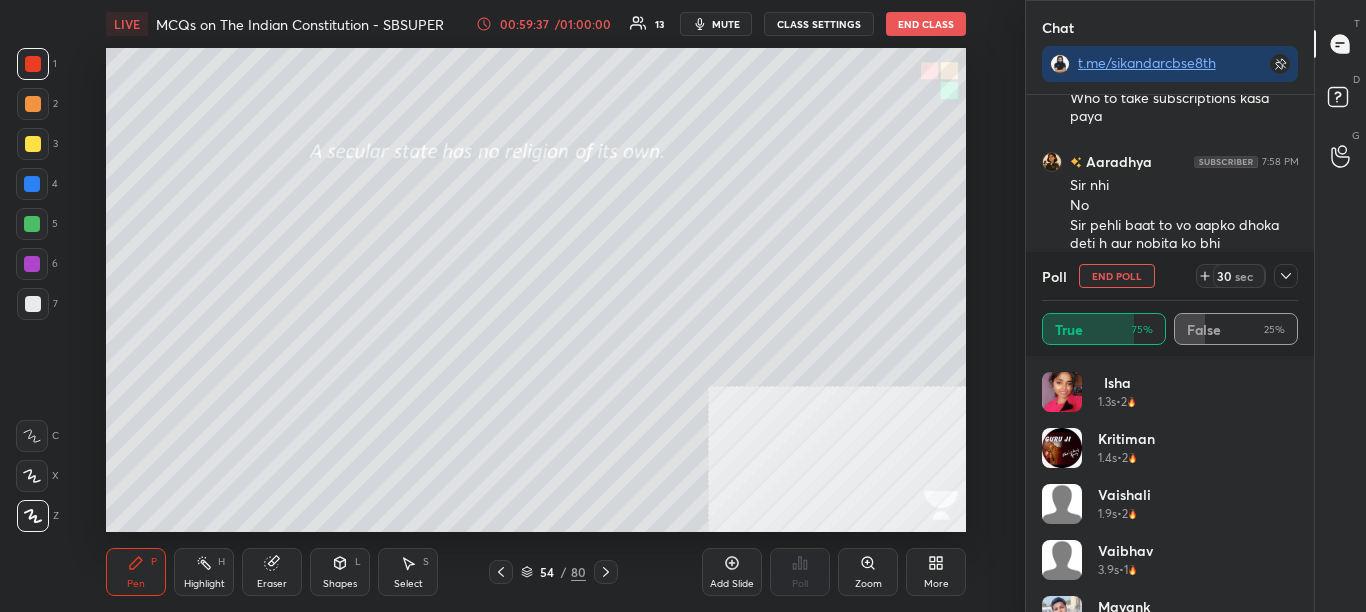click at bounding box center [1286, 276] 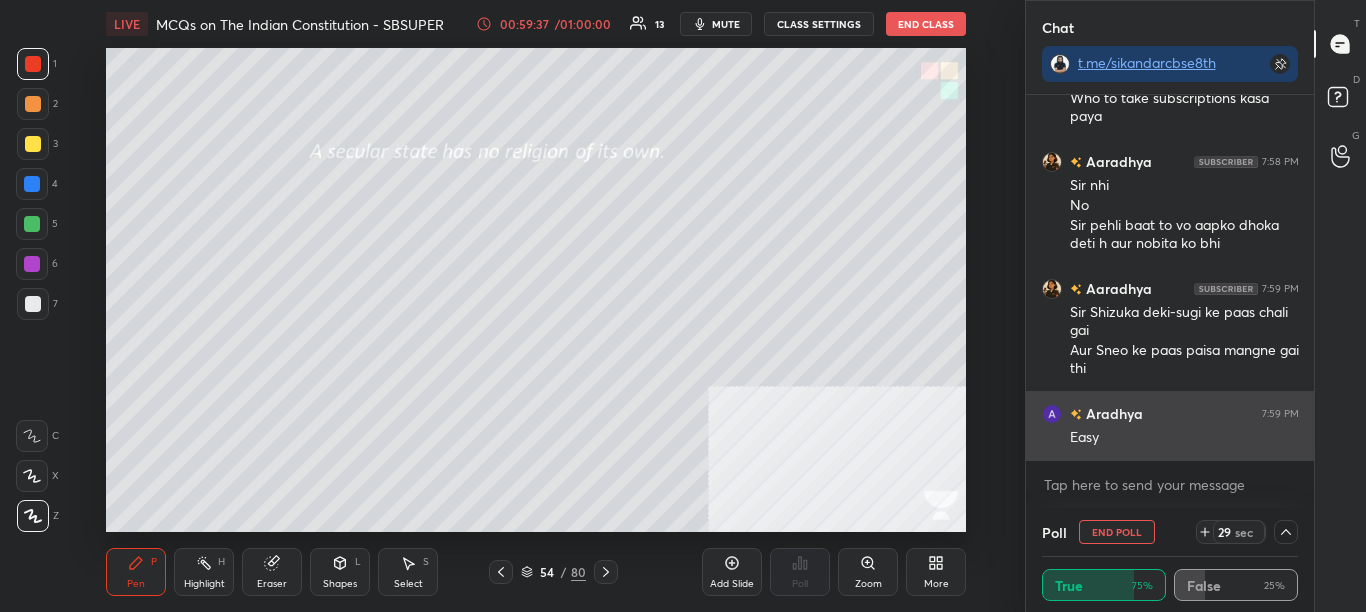 scroll, scrollTop: 0, scrollLeft: 0, axis: both 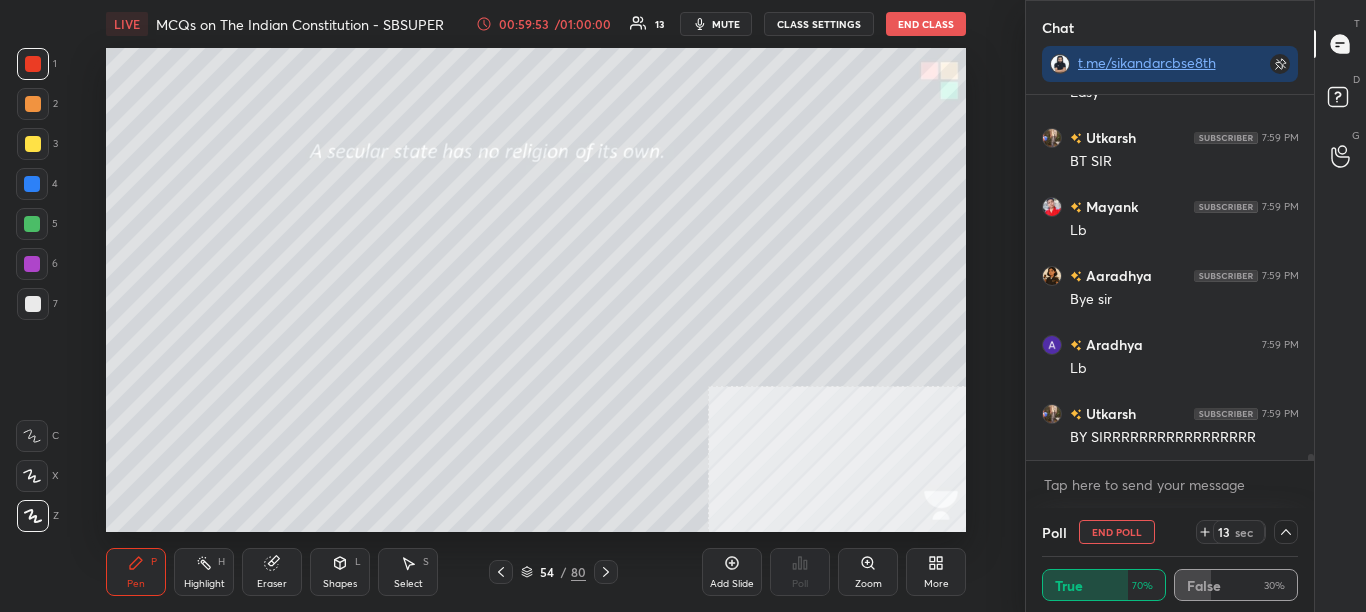 drag, startPoint x: 1312, startPoint y: 458, endPoint x: 1311, endPoint y: 476, distance: 18.027756 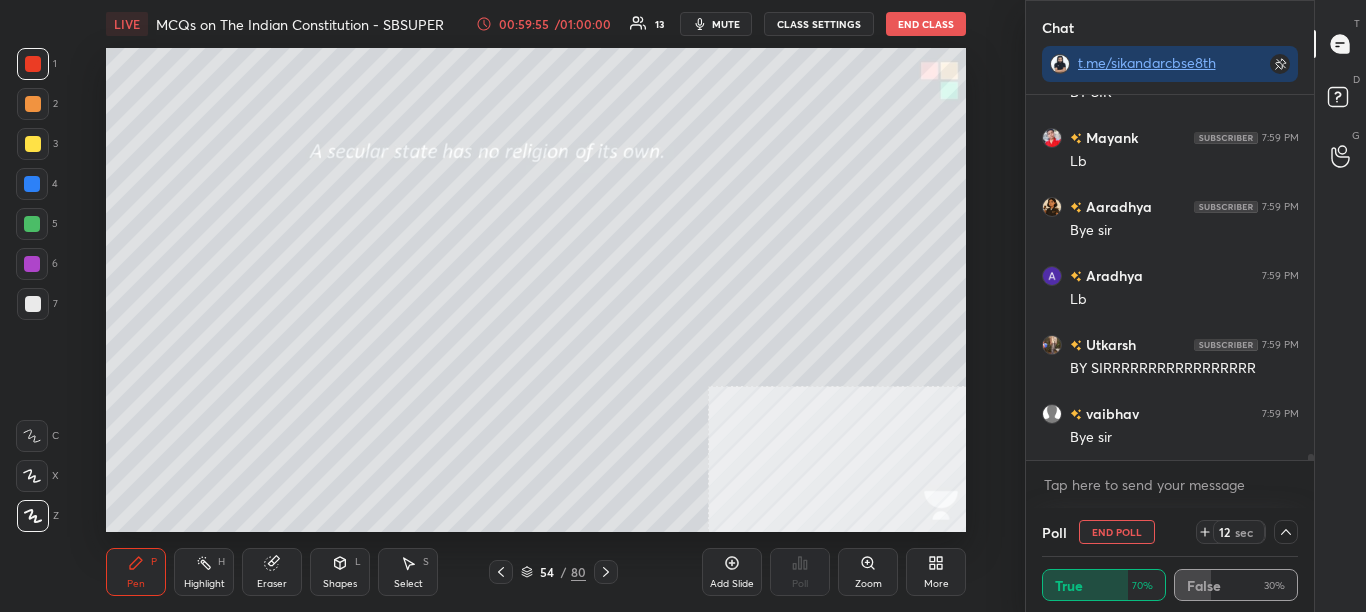 scroll, scrollTop: 21403, scrollLeft: 0, axis: vertical 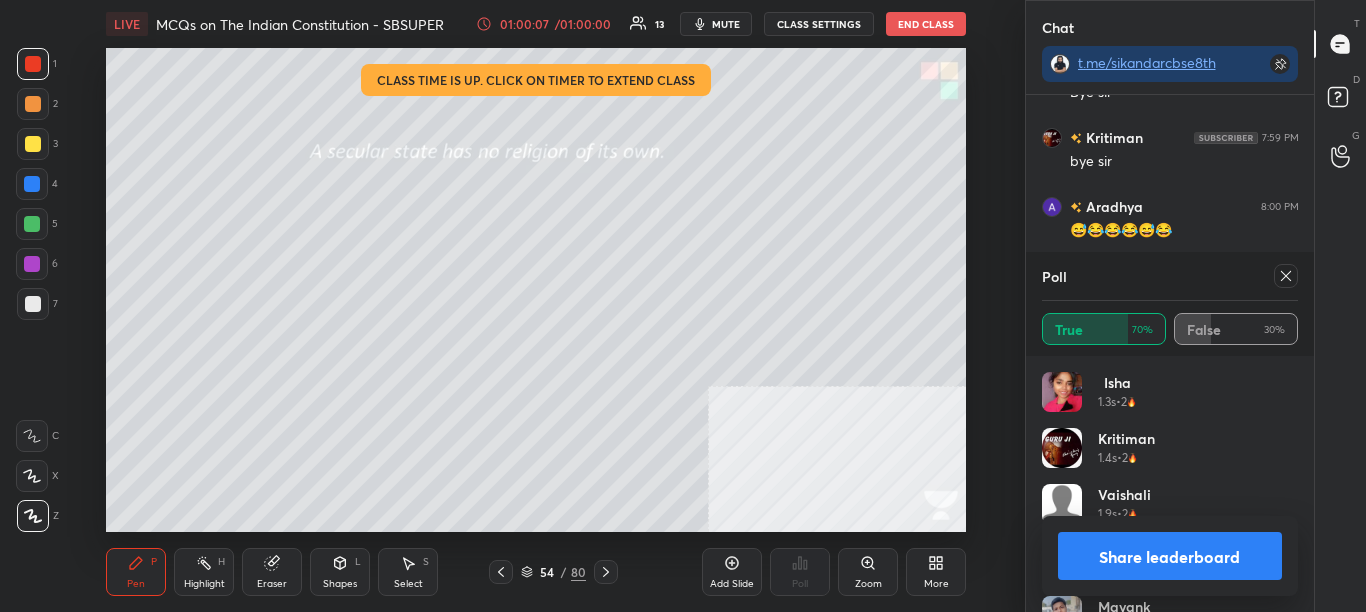 click on "Share leaderboard" at bounding box center [1170, 556] 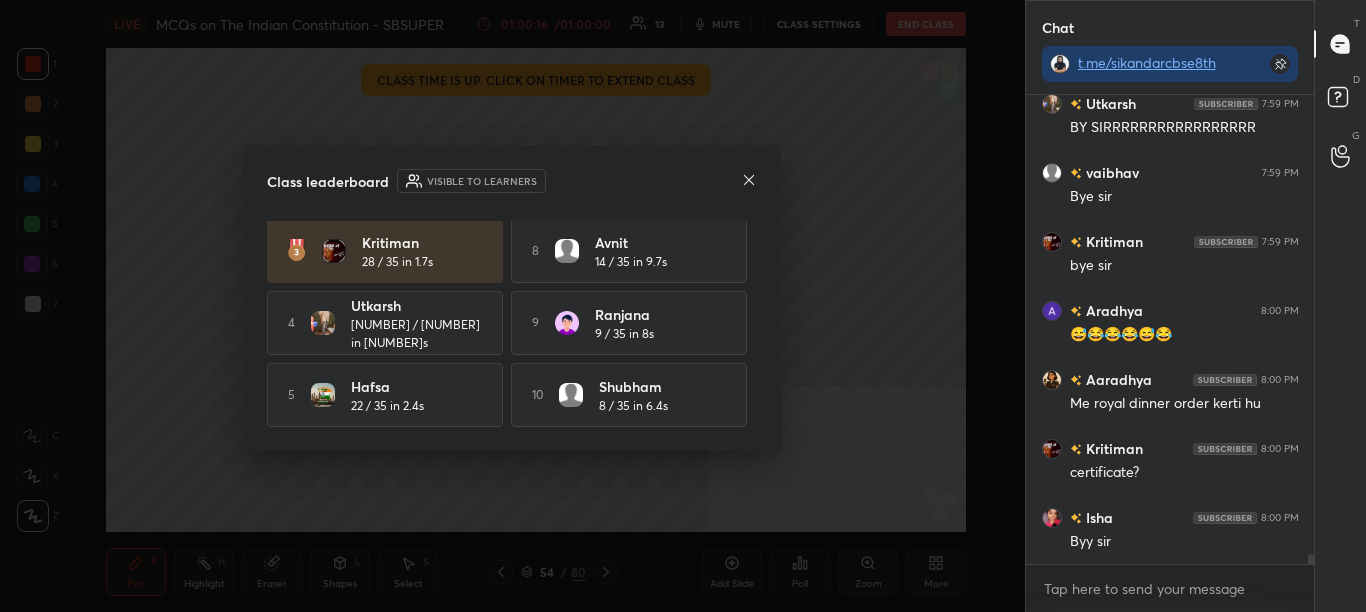click at bounding box center (749, 181) 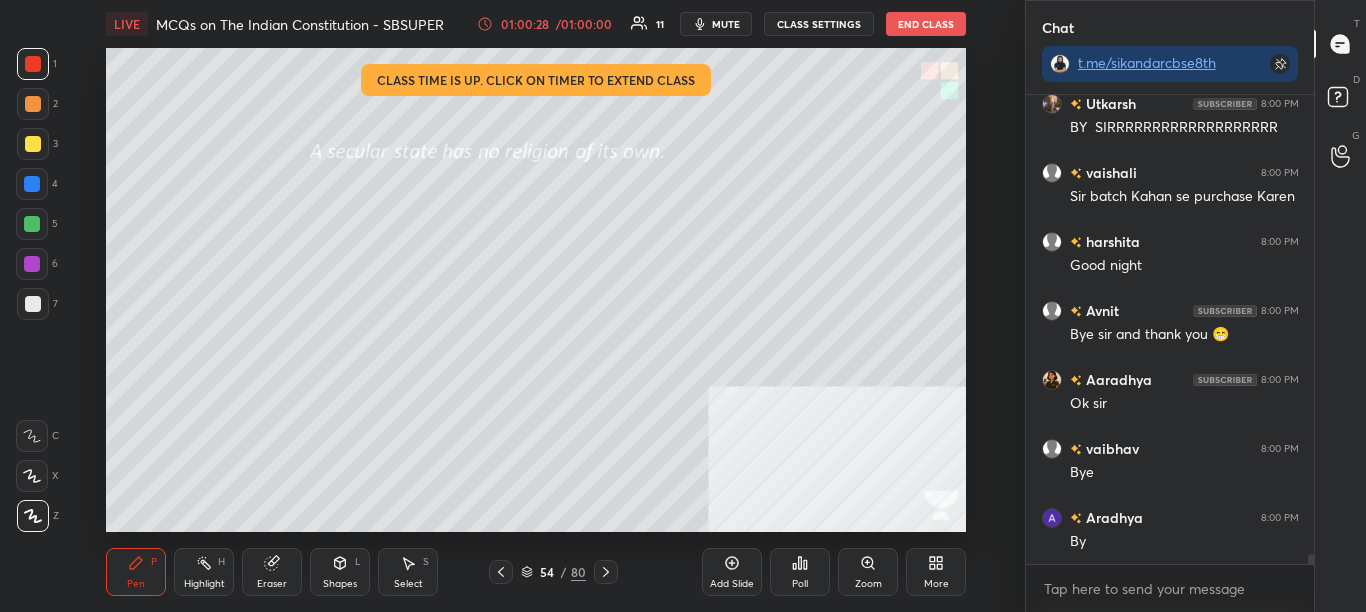 click on "54 / 80" at bounding box center (553, 572) 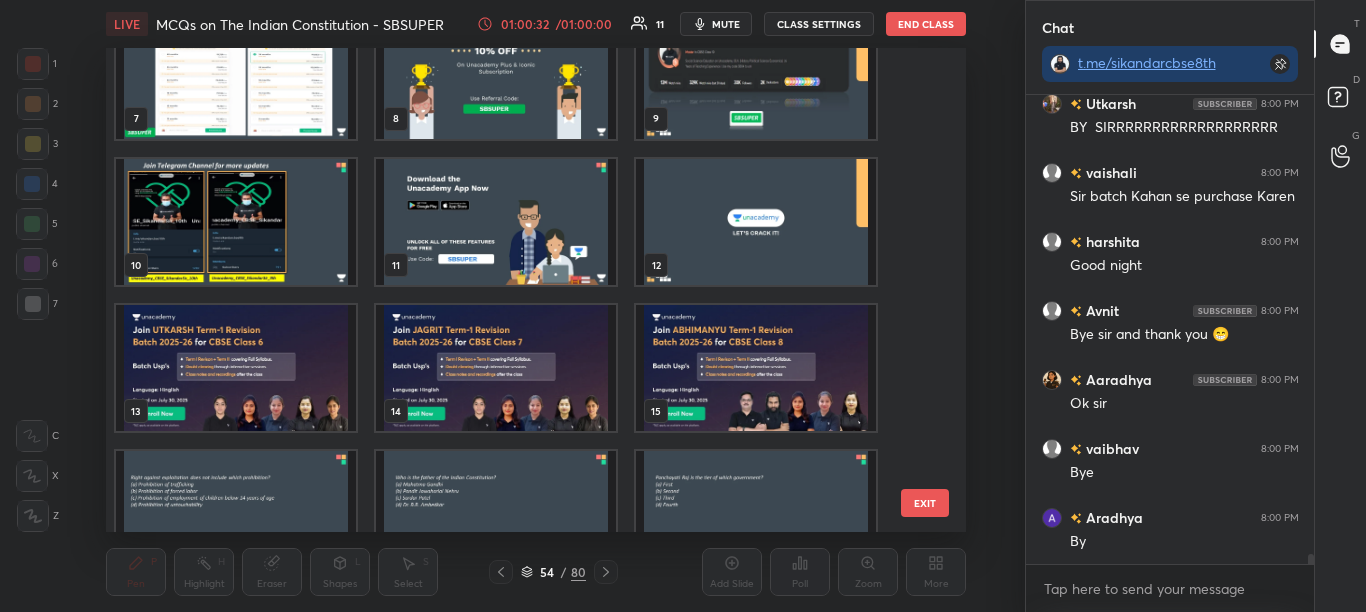 click at bounding box center [756, 368] 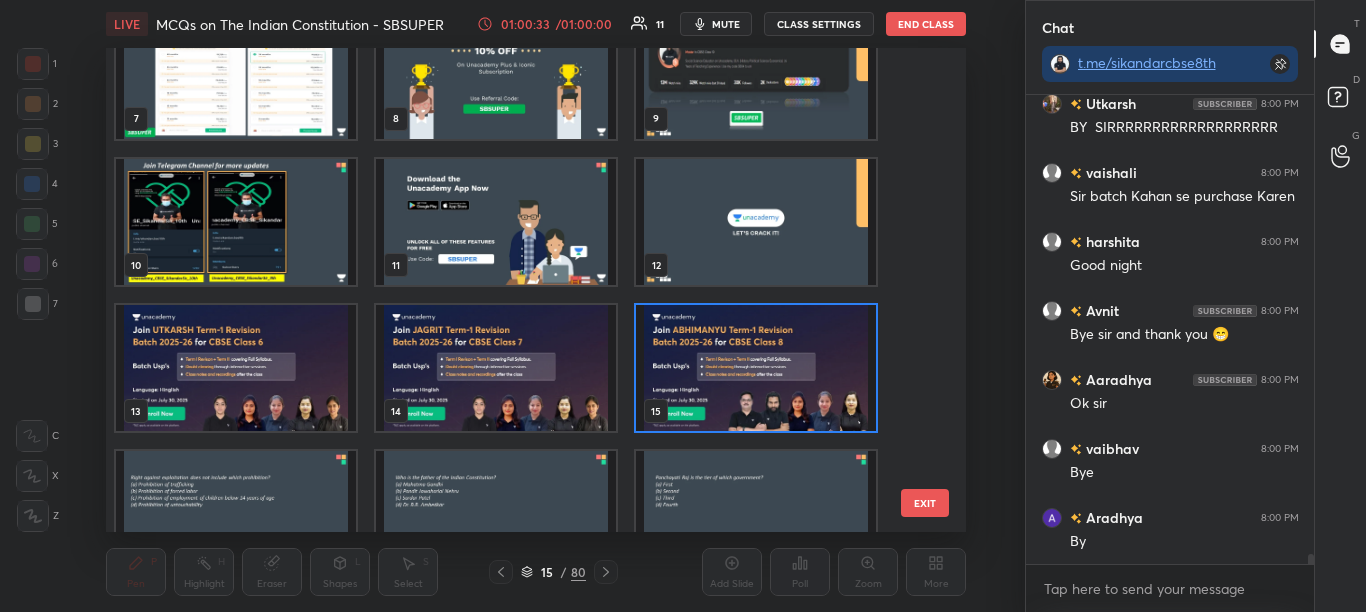 click at bounding box center [756, 368] 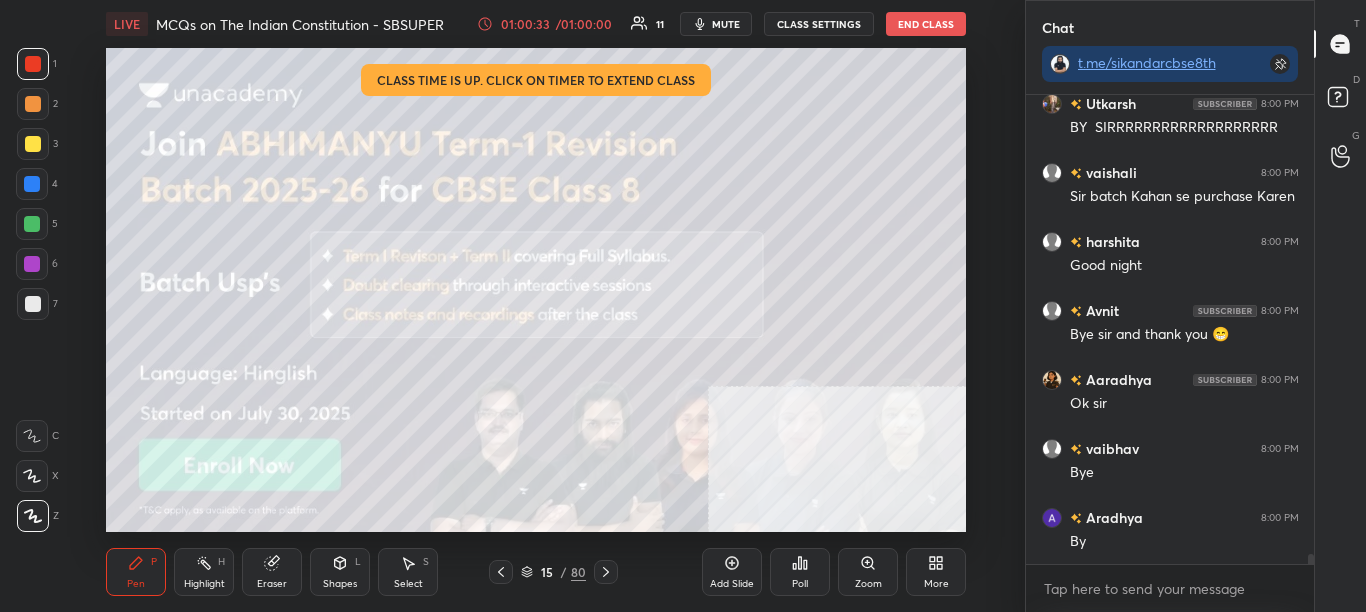 click at bounding box center [756, 368] 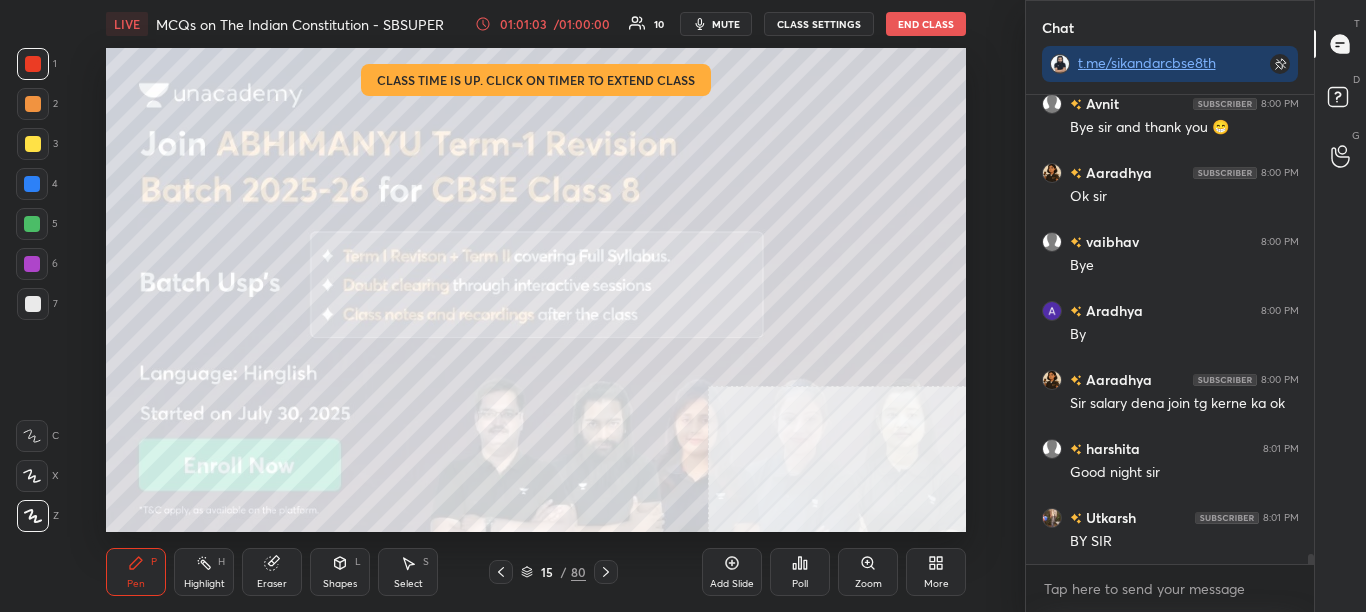 click on "End Class" at bounding box center [926, 24] 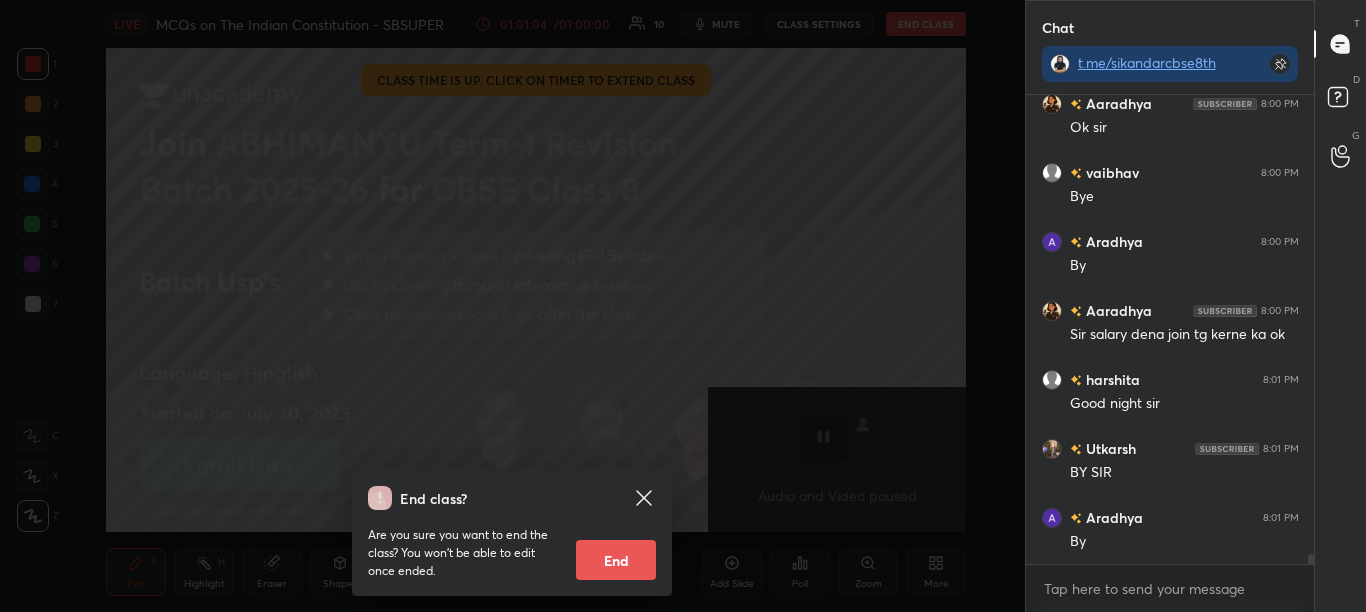 click on "End" at bounding box center (616, 560) 